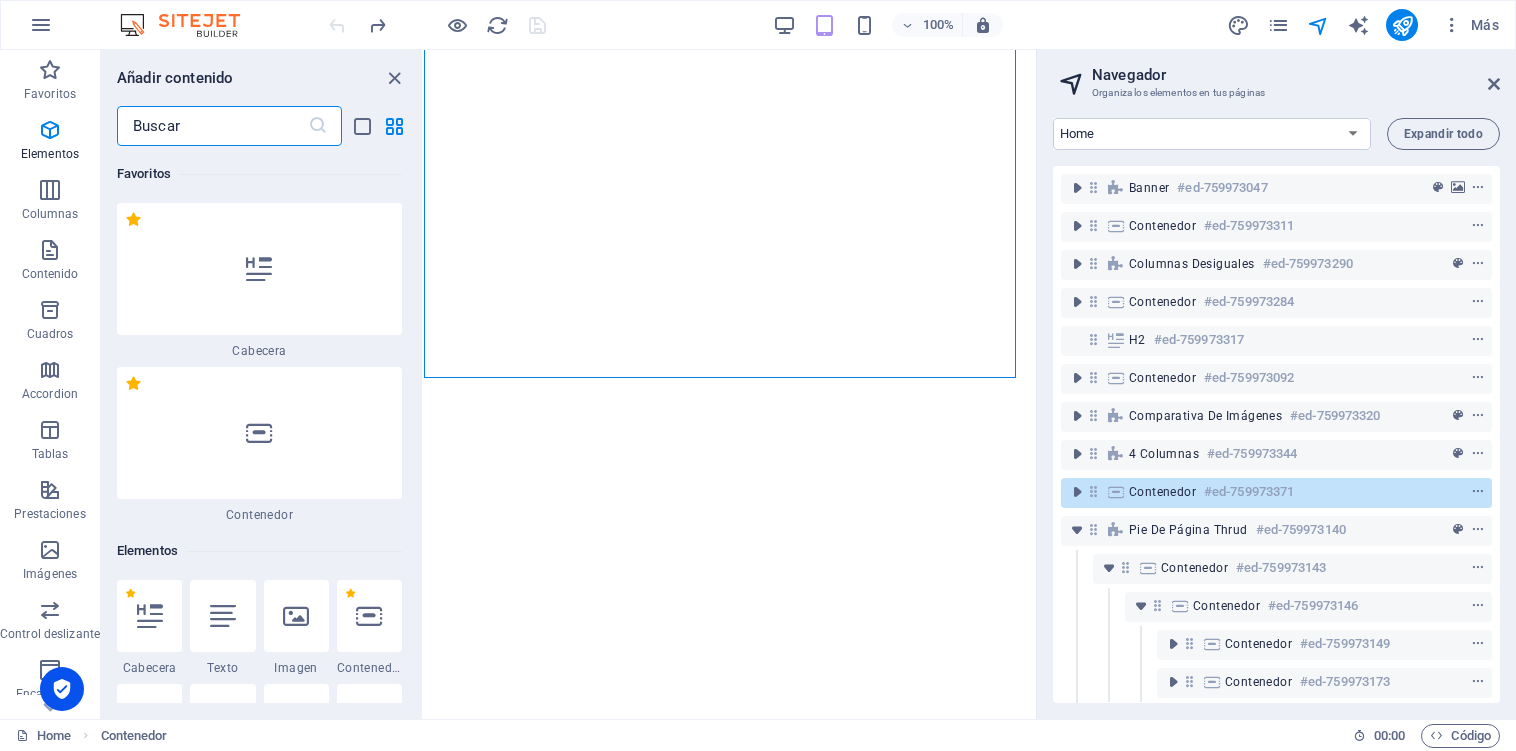 scroll, scrollTop: 0, scrollLeft: 0, axis: both 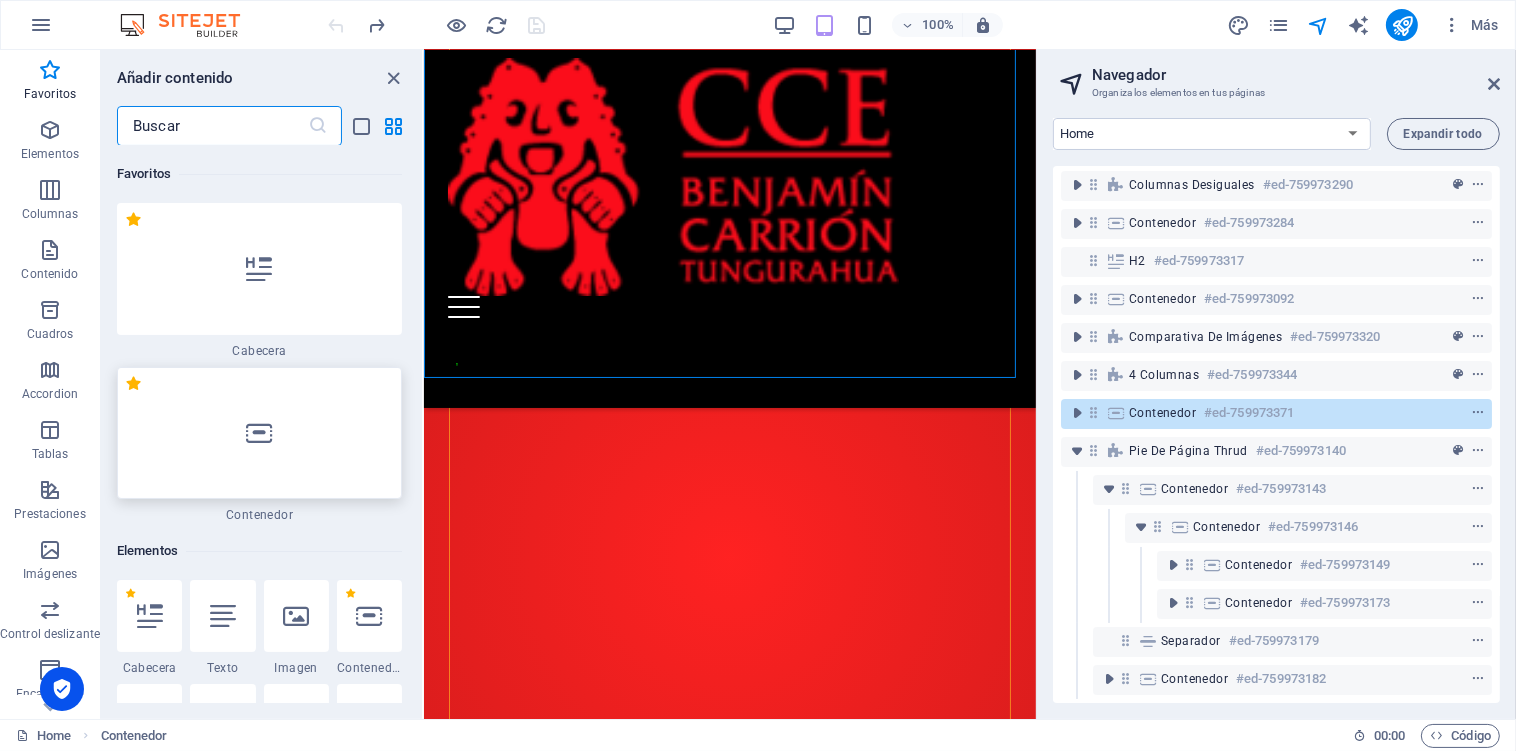 click at bounding box center (259, 433) 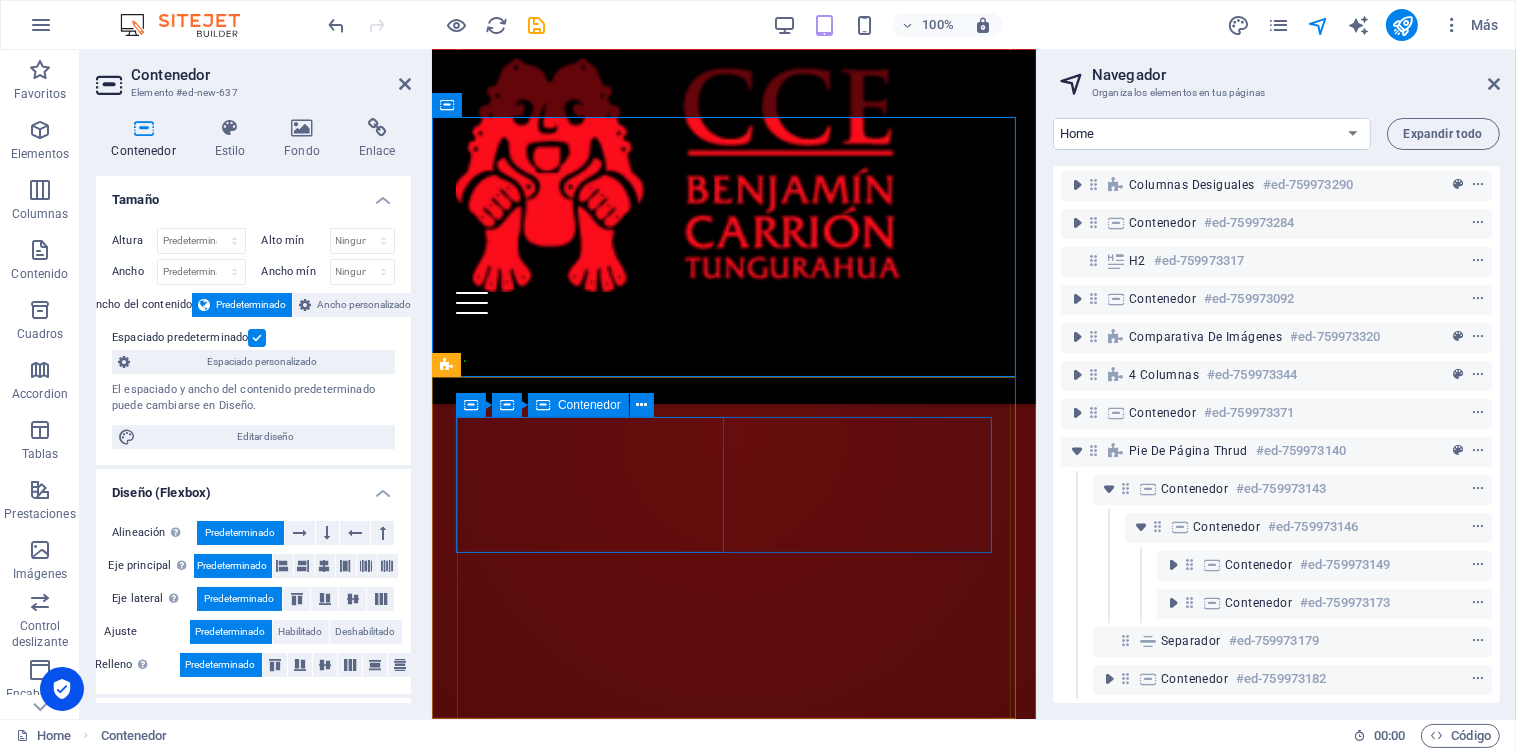 scroll, scrollTop: 3483, scrollLeft: 0, axis: vertical 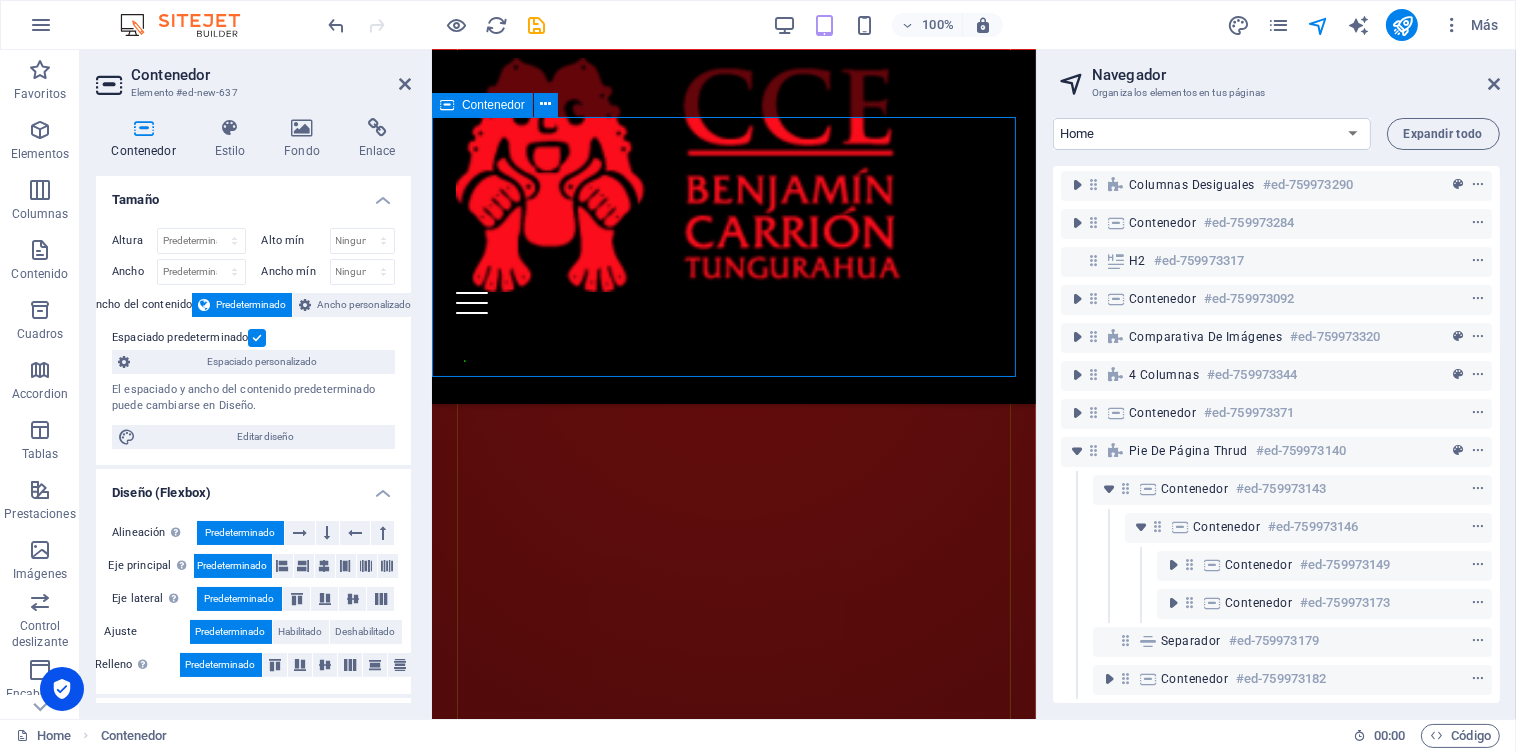 click on "Suelta el contenido aquí o  Añadir elementos  Pegar portapapeles" at bounding box center [733, 7104] 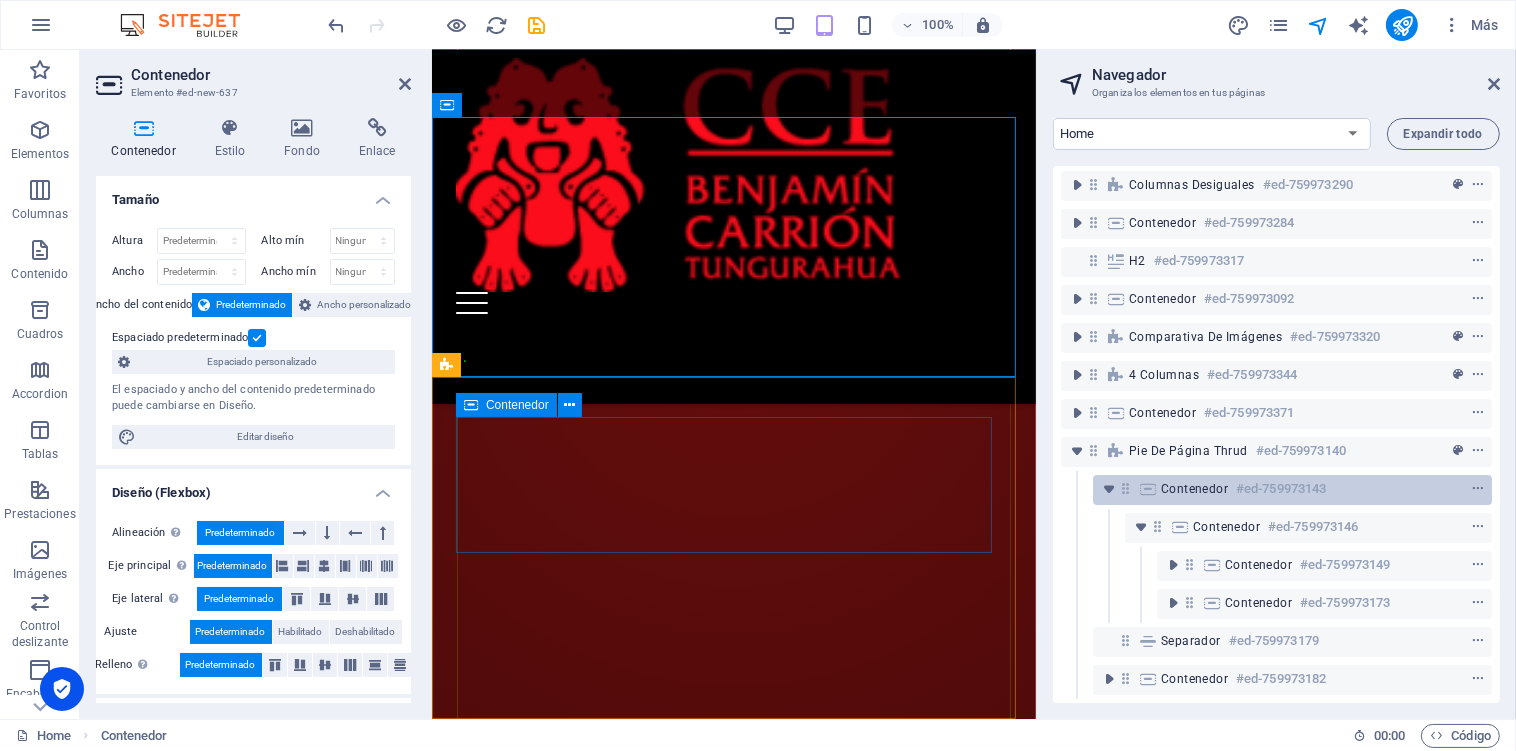 click on "Contenedor" at bounding box center [1194, 489] 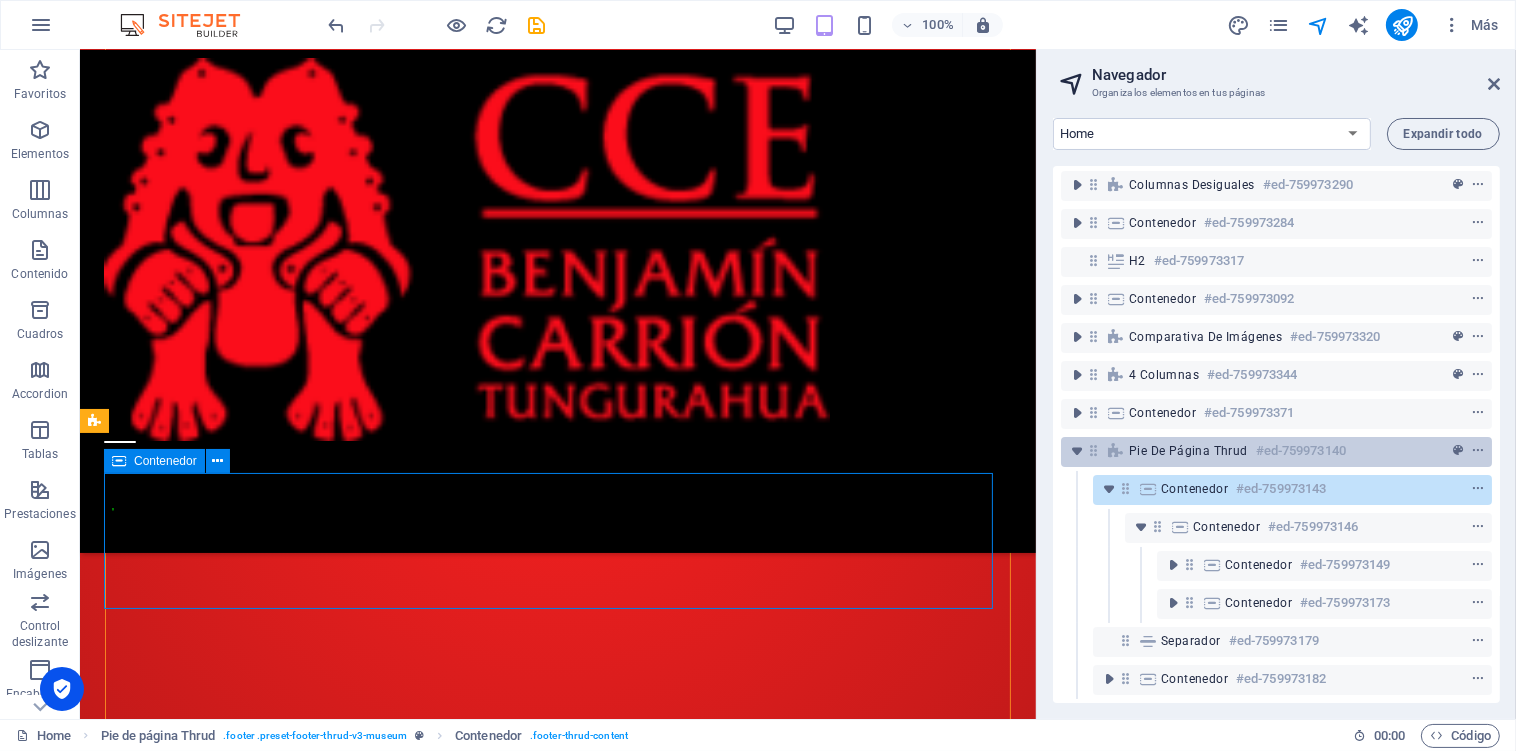 scroll, scrollTop: 3753, scrollLeft: 0, axis: vertical 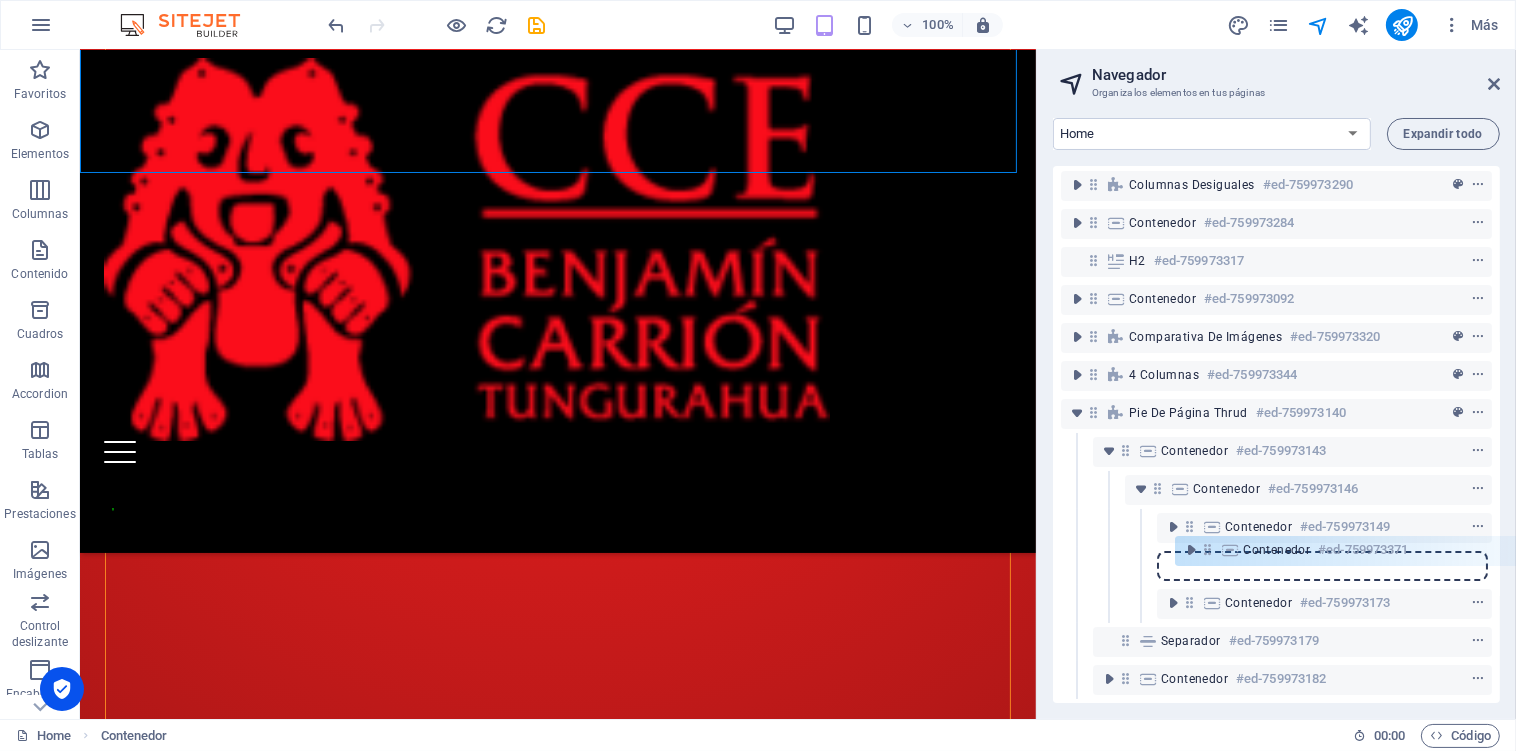 drag, startPoint x: 1093, startPoint y: 387, endPoint x: 1213, endPoint y: 548, distance: 200.8009 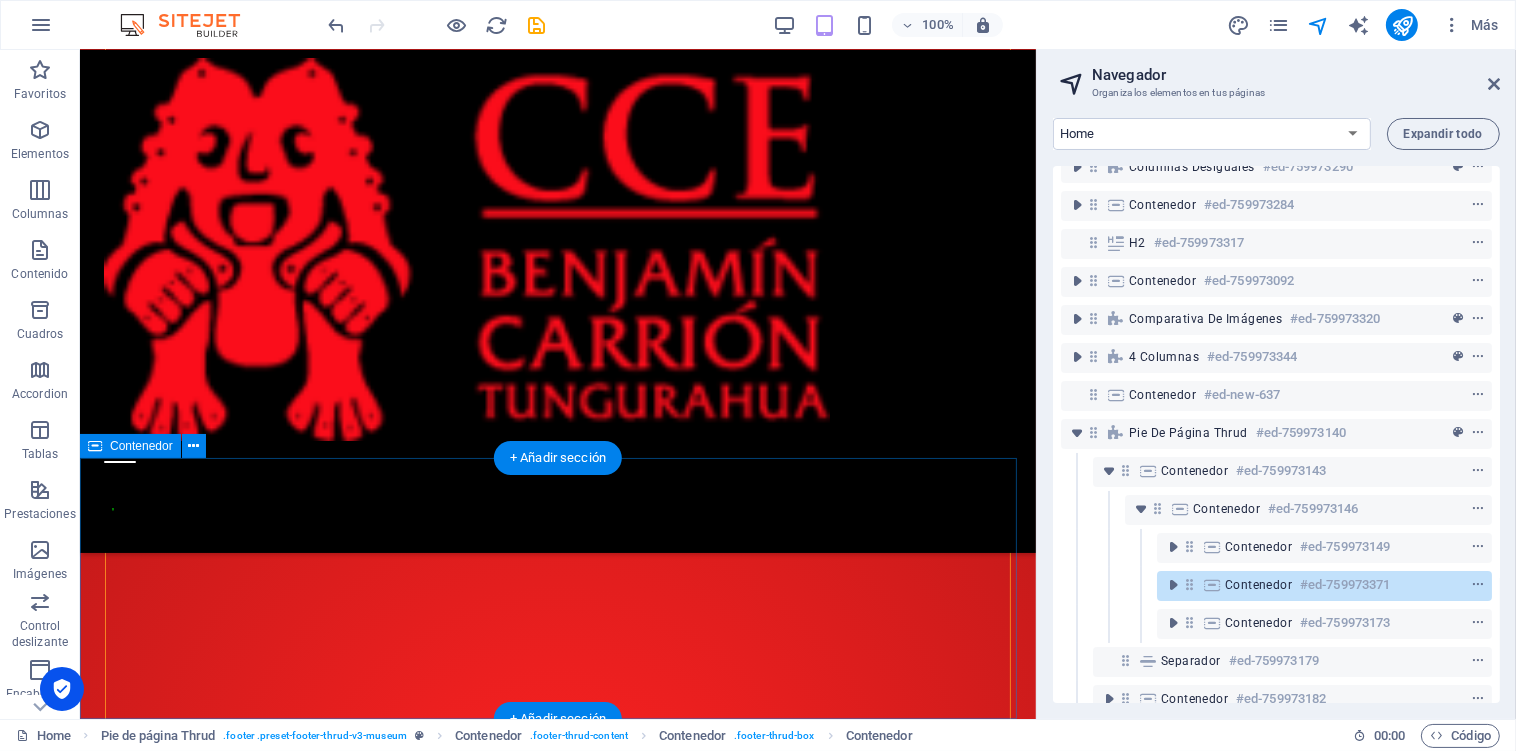 scroll, scrollTop: 3071, scrollLeft: 0, axis: vertical 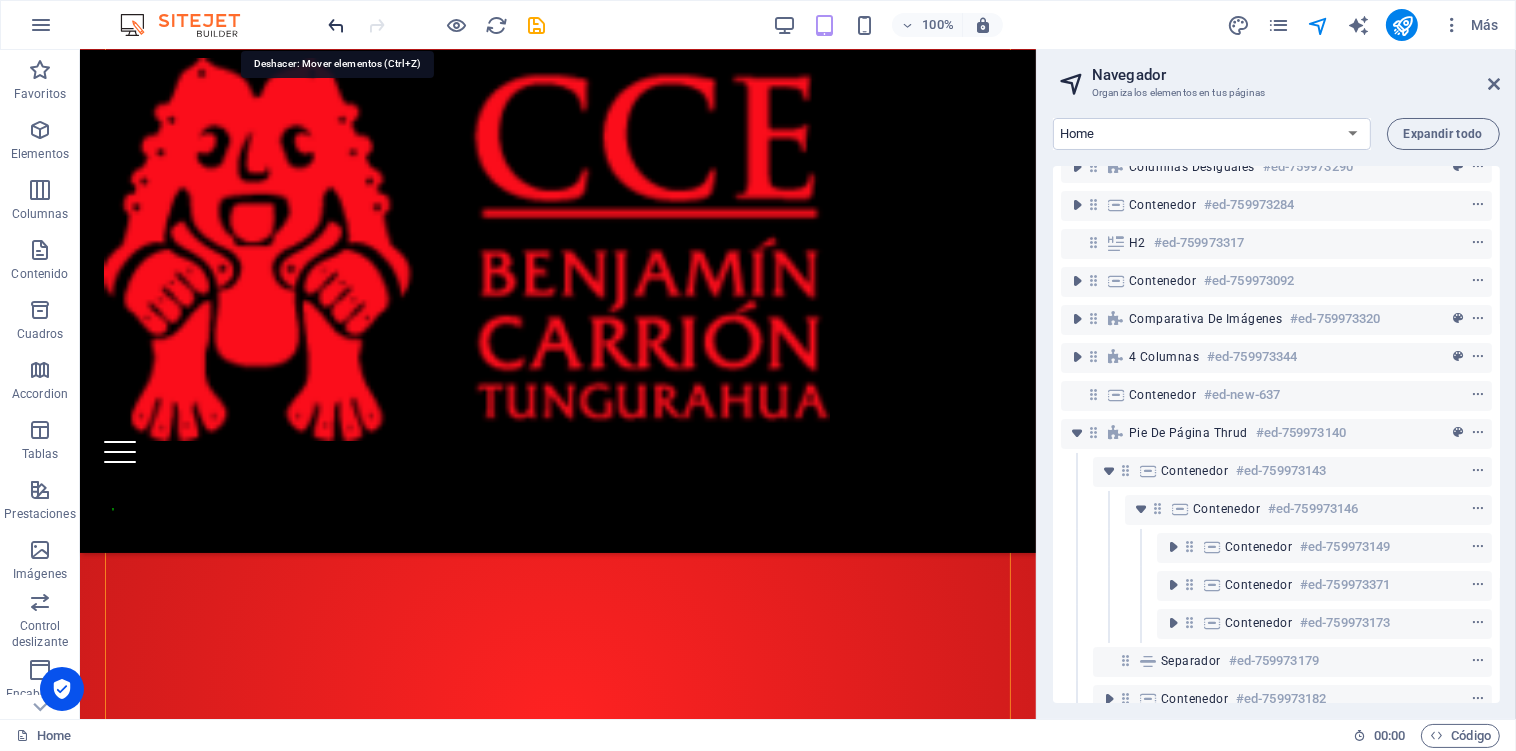click at bounding box center (337, 25) 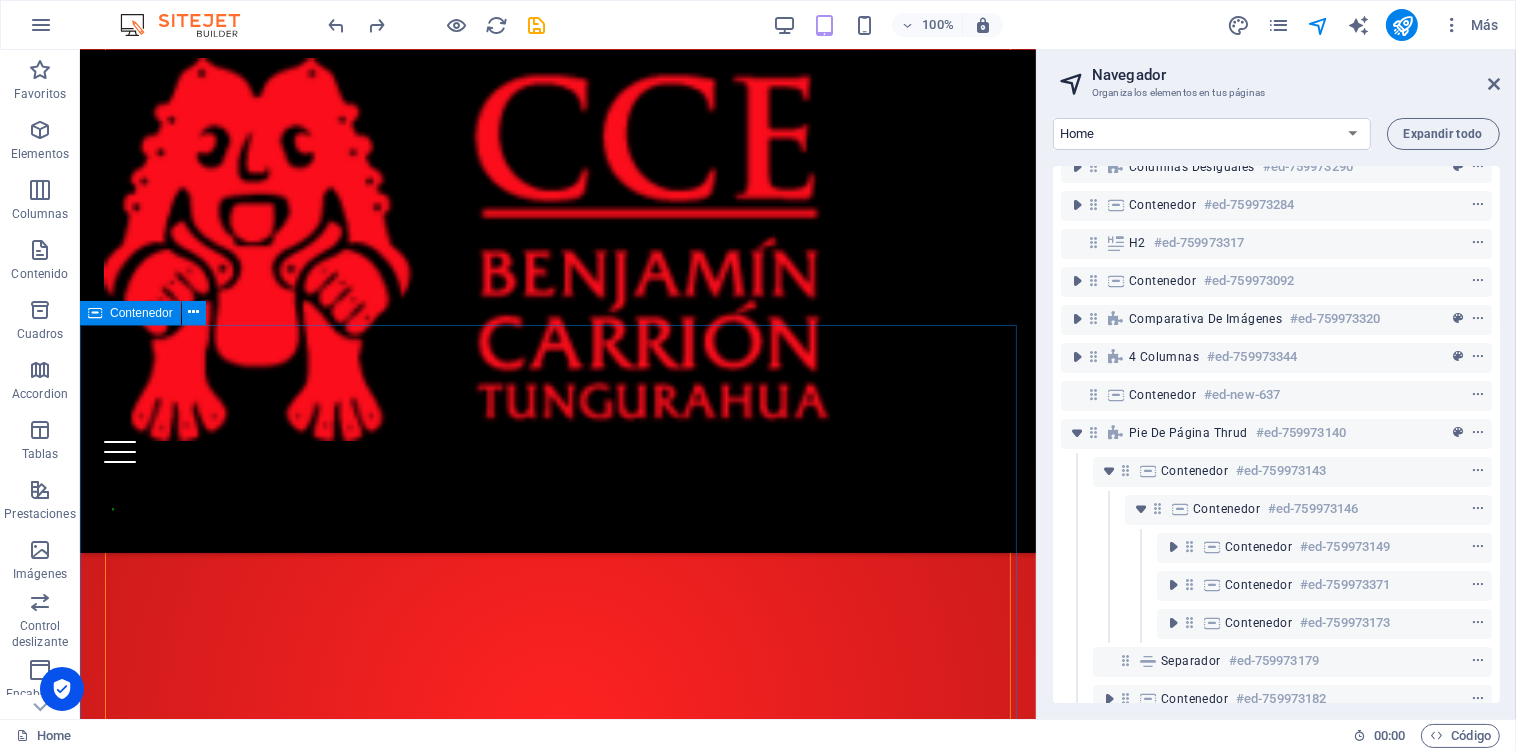 scroll, scrollTop: 3737, scrollLeft: 0, axis: vertical 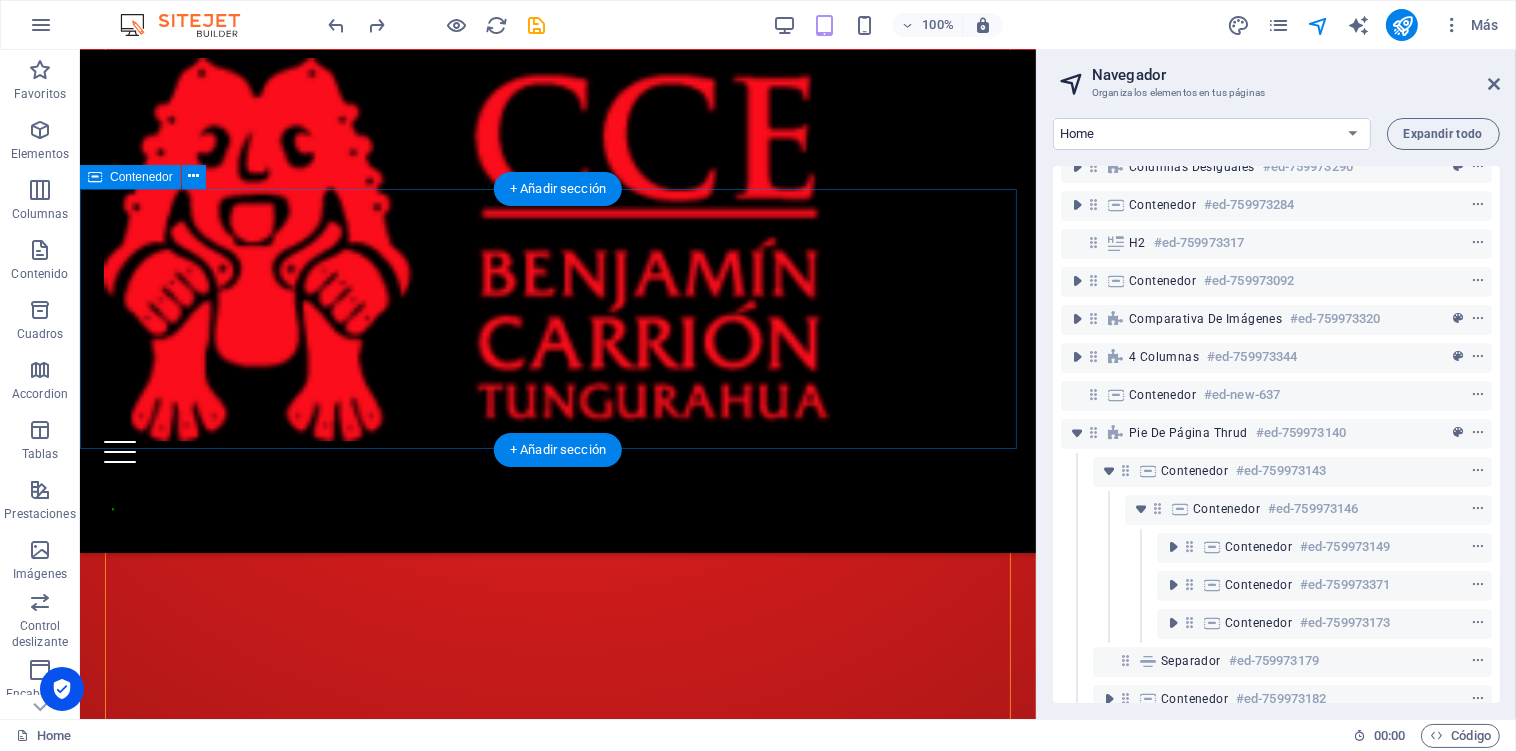click on "Suelta el contenido aquí o  Añadir elementos  Pegar portapapeles" at bounding box center [557, 7228] 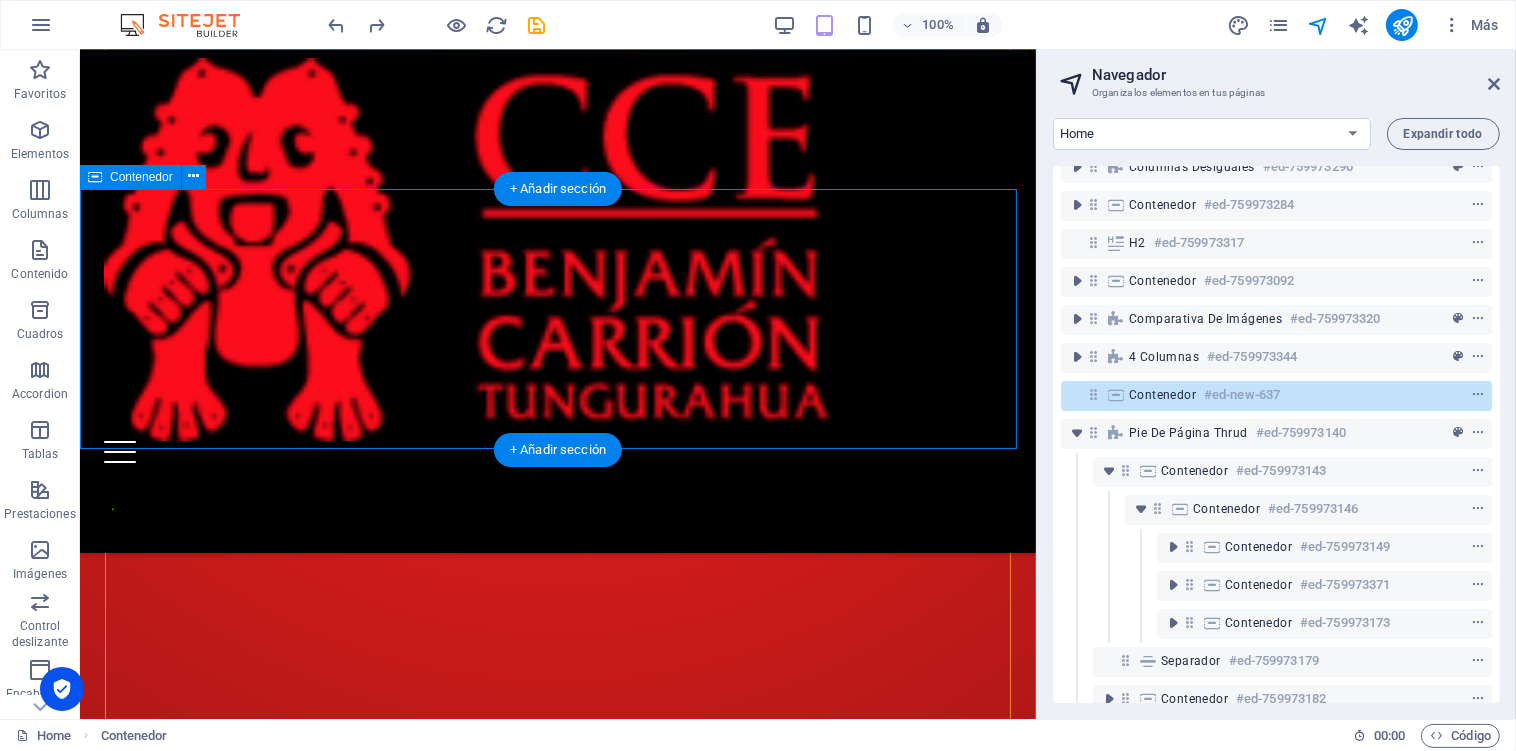 click on "Suelta el contenido aquí o  Añadir elementos  Pegar portapapeles" at bounding box center [557, 7228] 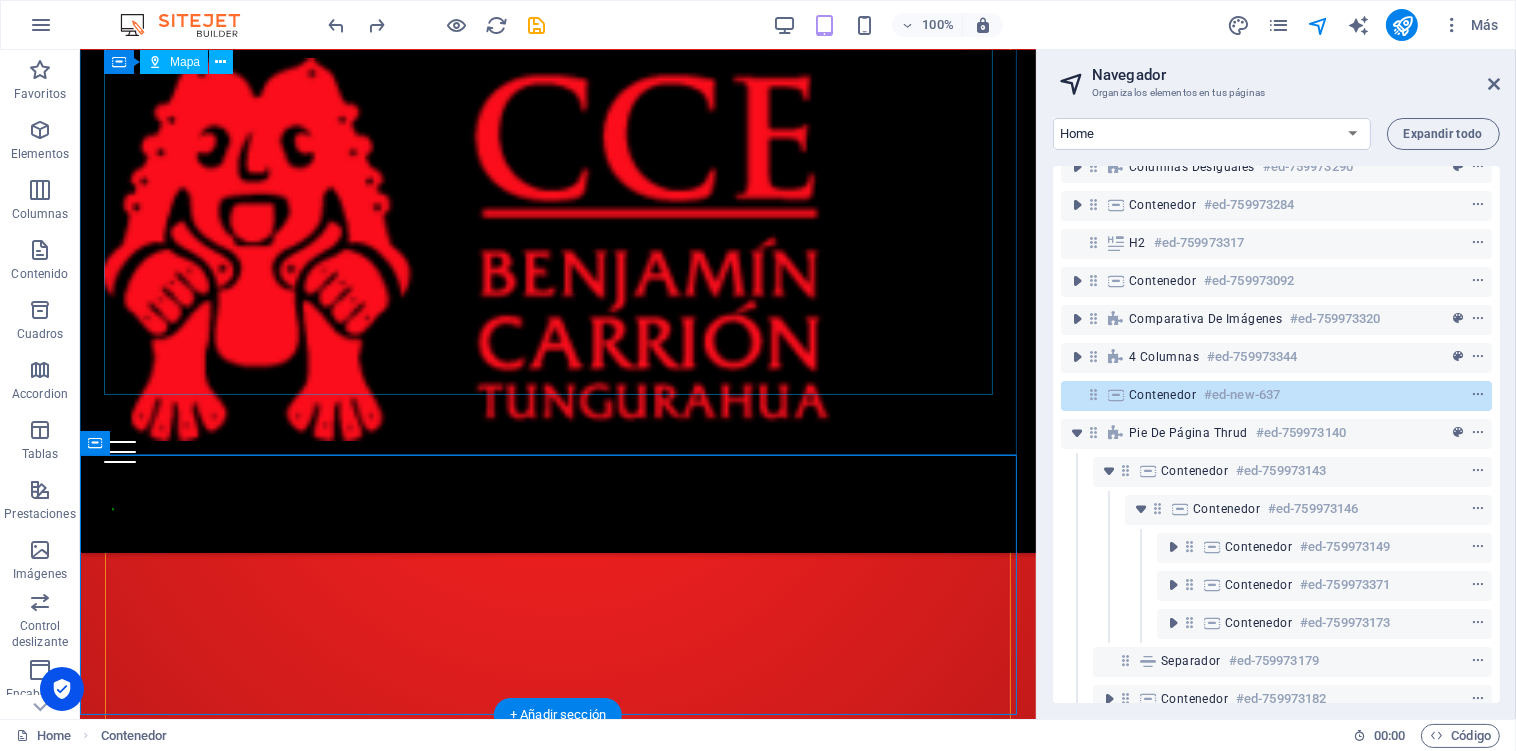 click at bounding box center [557, 7123] 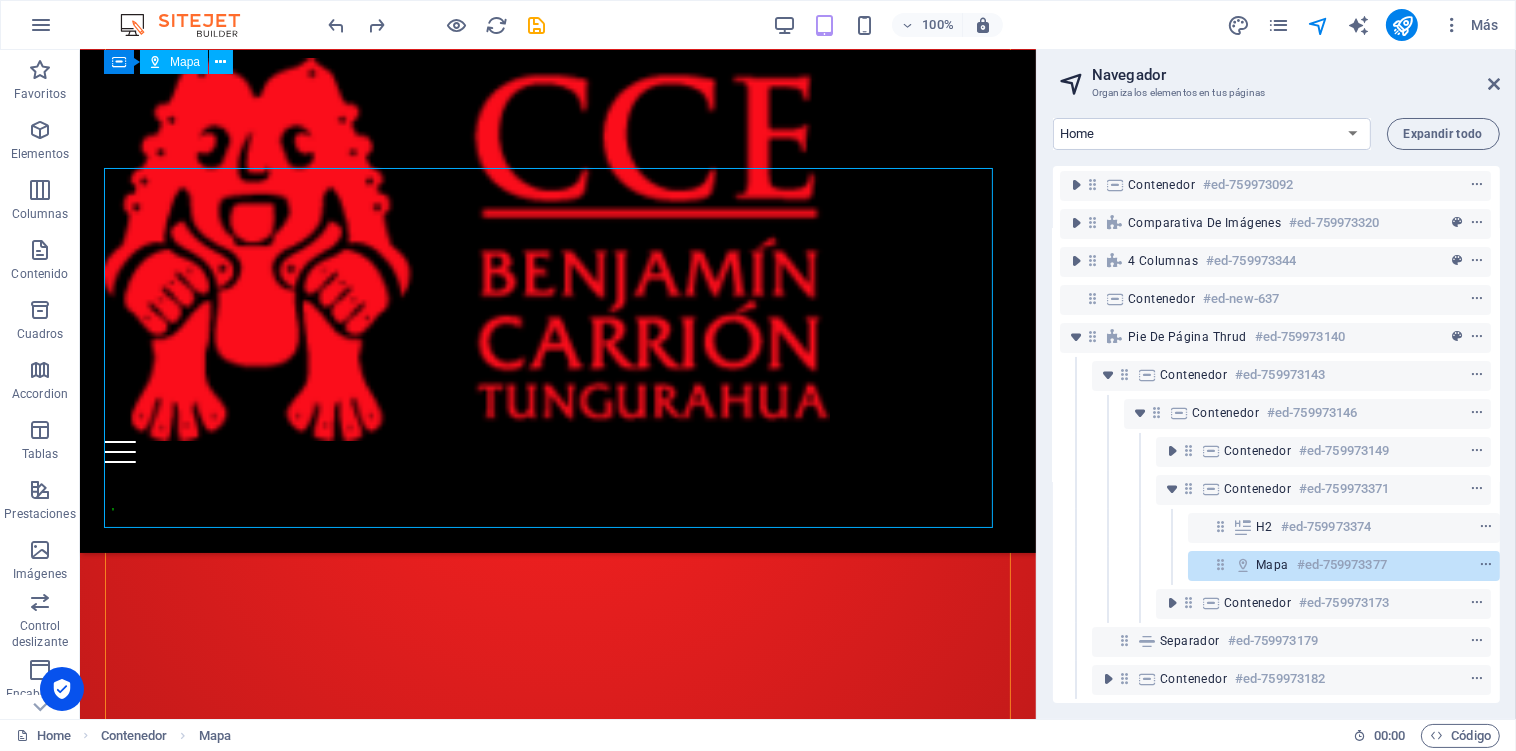 scroll, scrollTop: 3337, scrollLeft: 0, axis: vertical 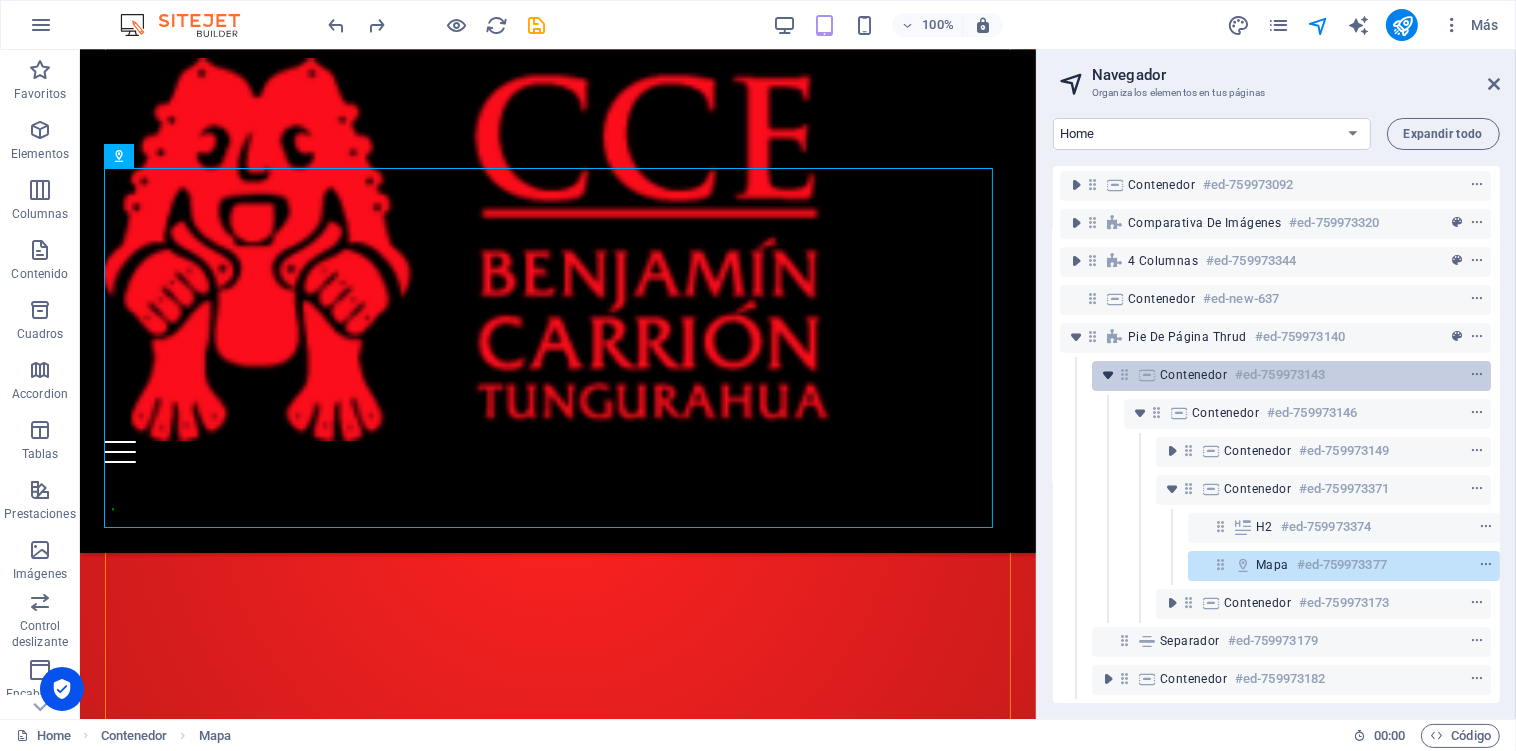 click at bounding box center [1108, 375] 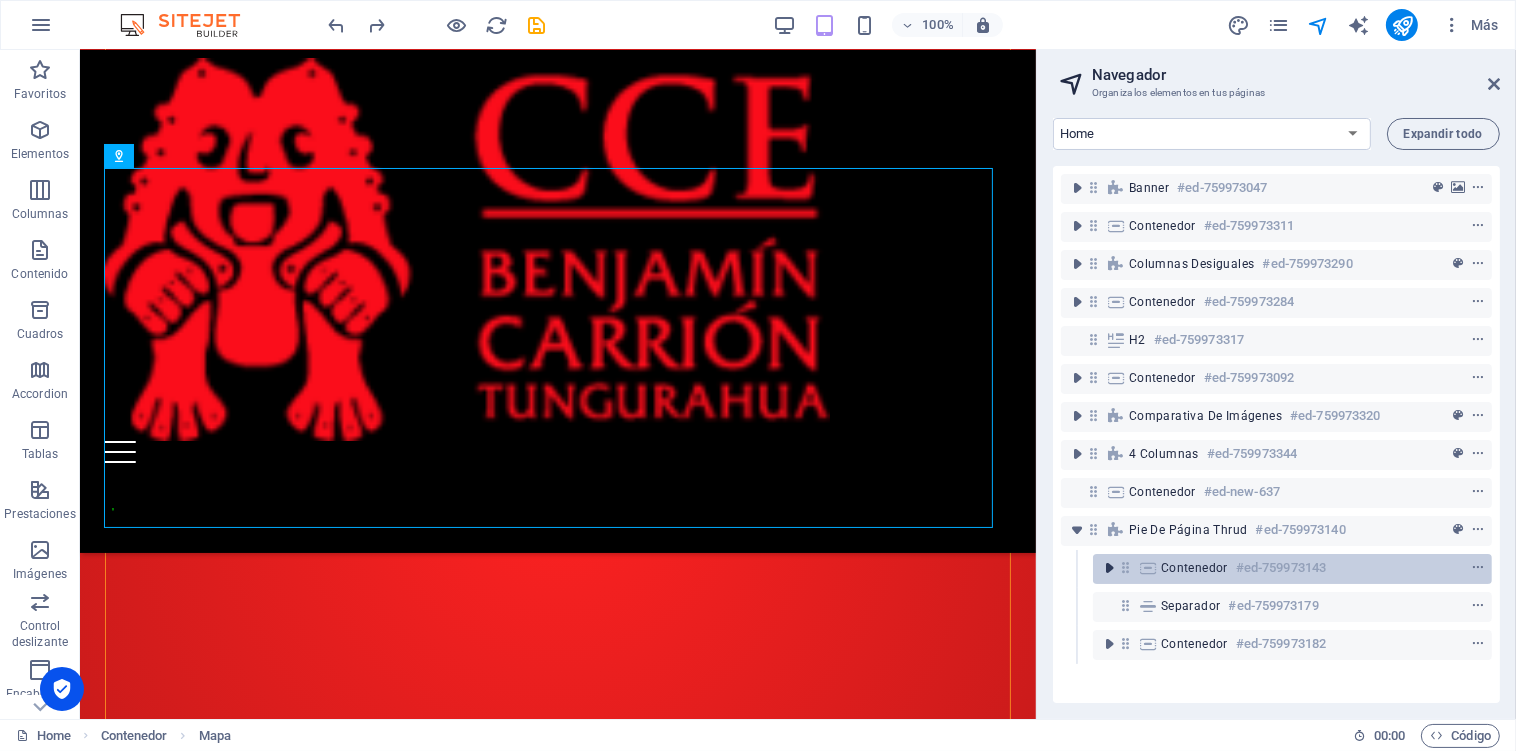 scroll, scrollTop: 0, scrollLeft: 0, axis: both 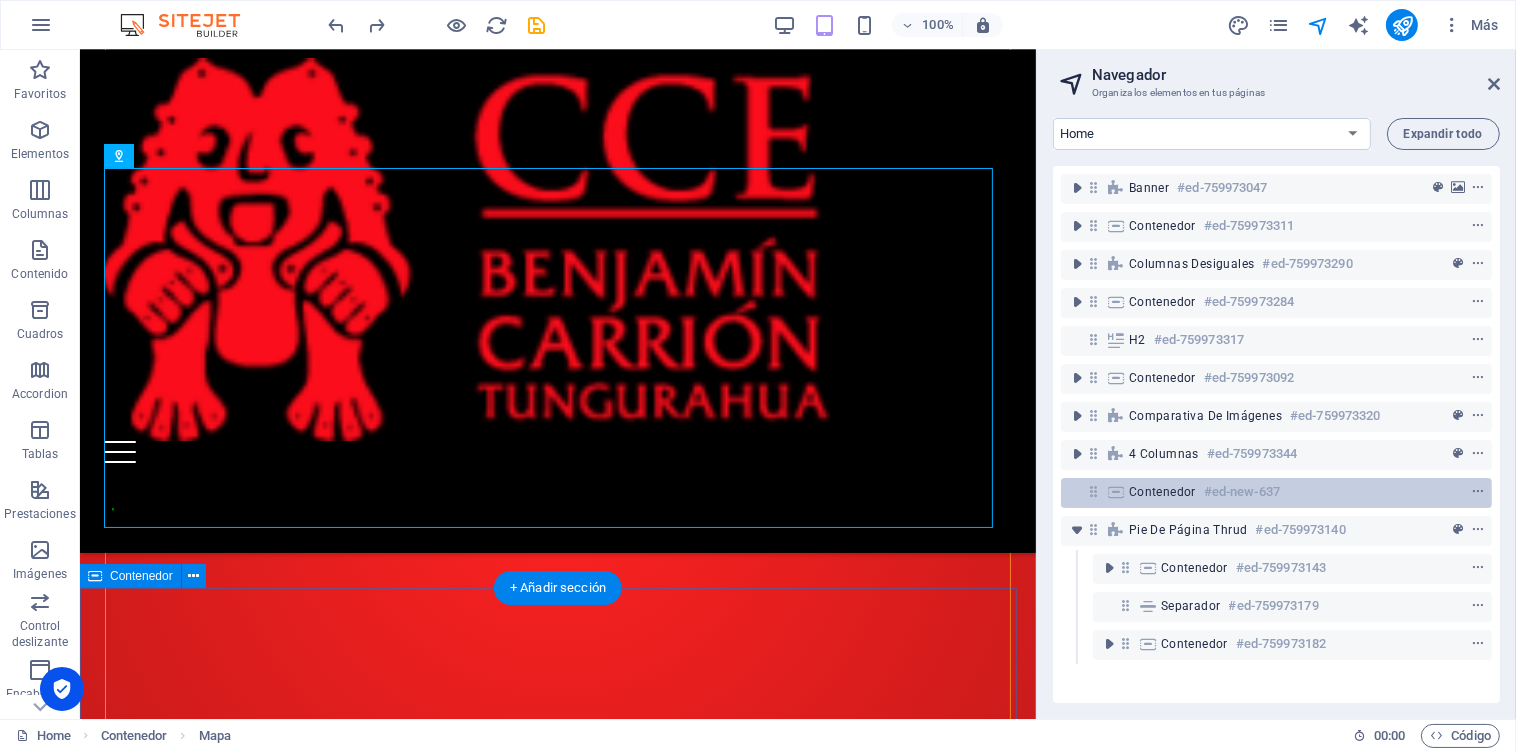 click on "Contenedor" at bounding box center [1162, 492] 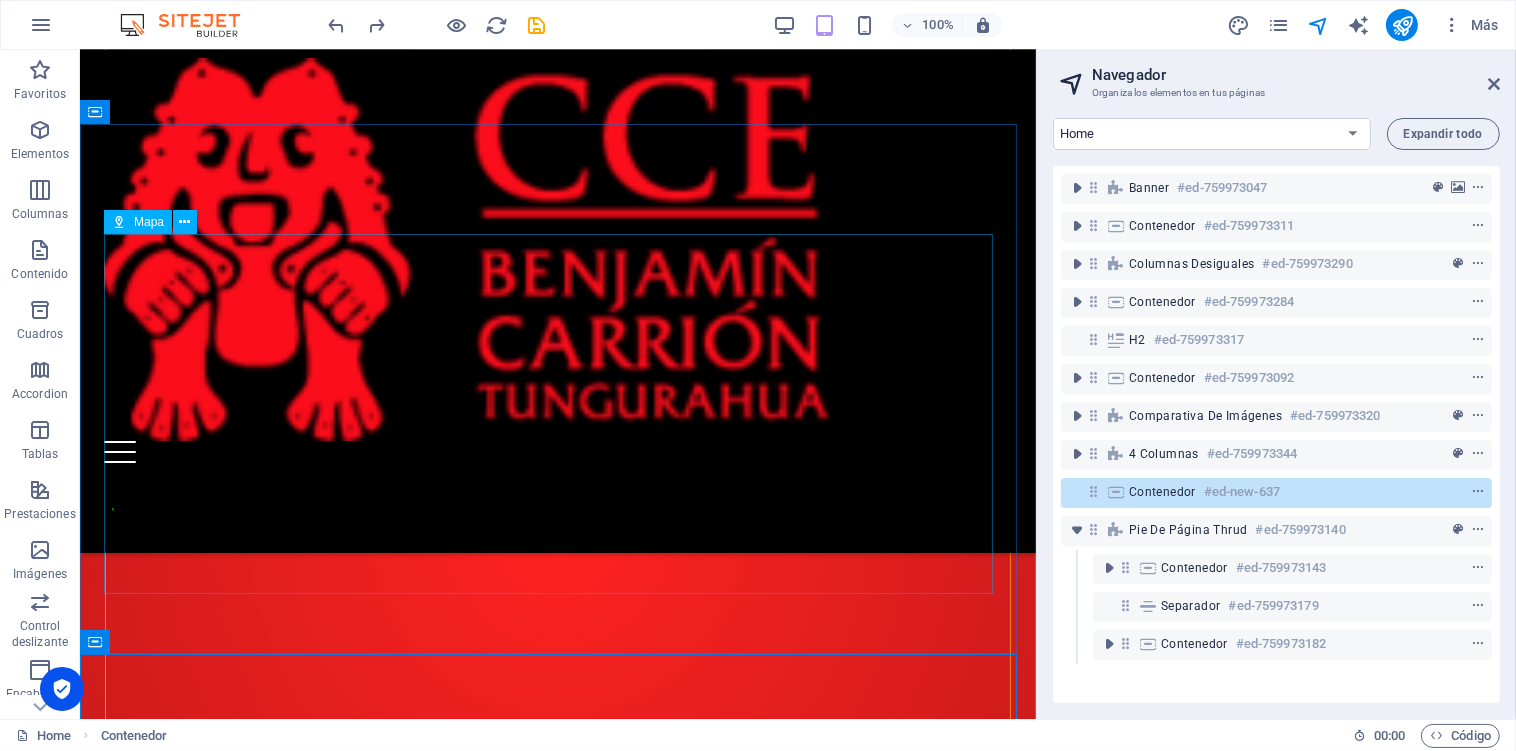 scroll, scrollTop: 3138, scrollLeft: 0, axis: vertical 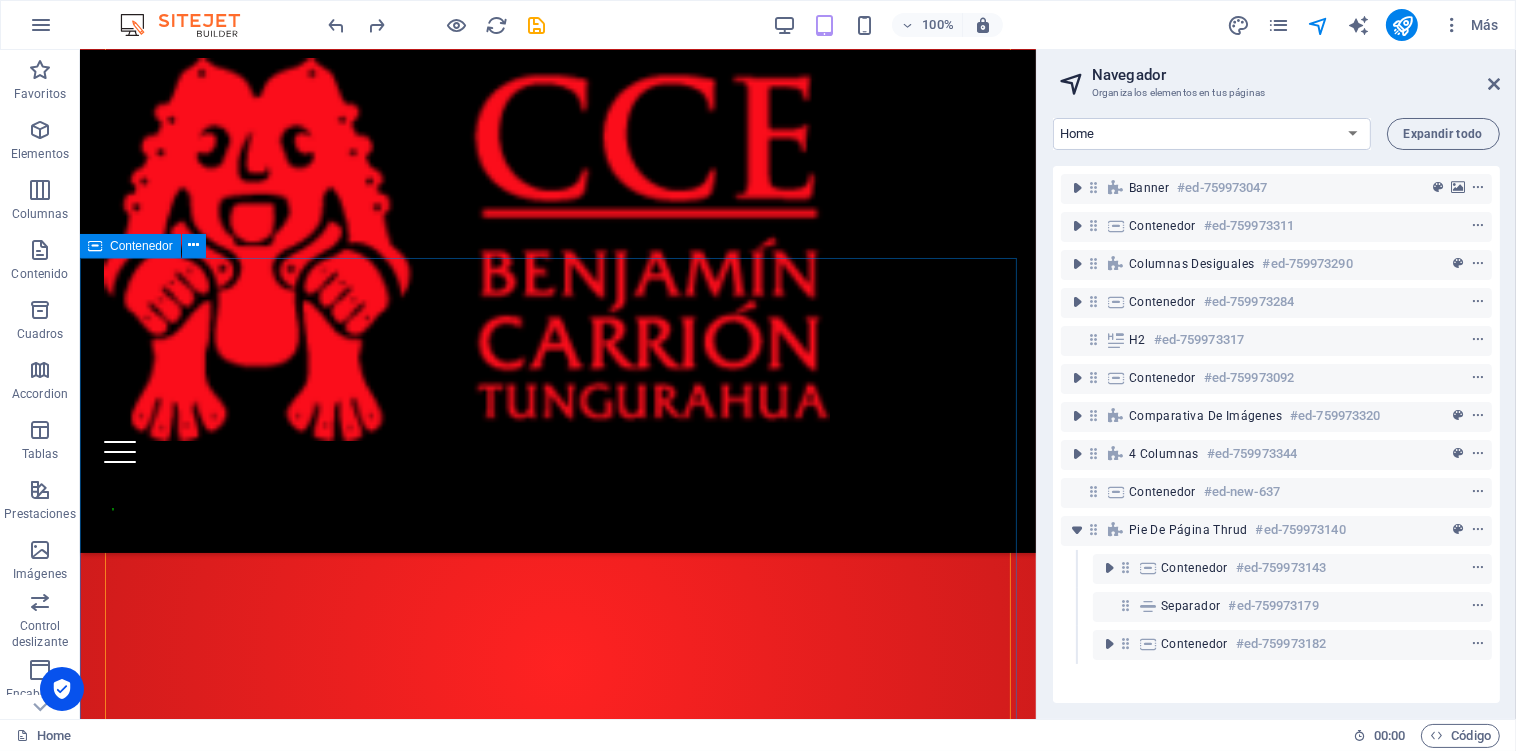 click on "Encuéntranos en..." at bounding box center [557, 7431] 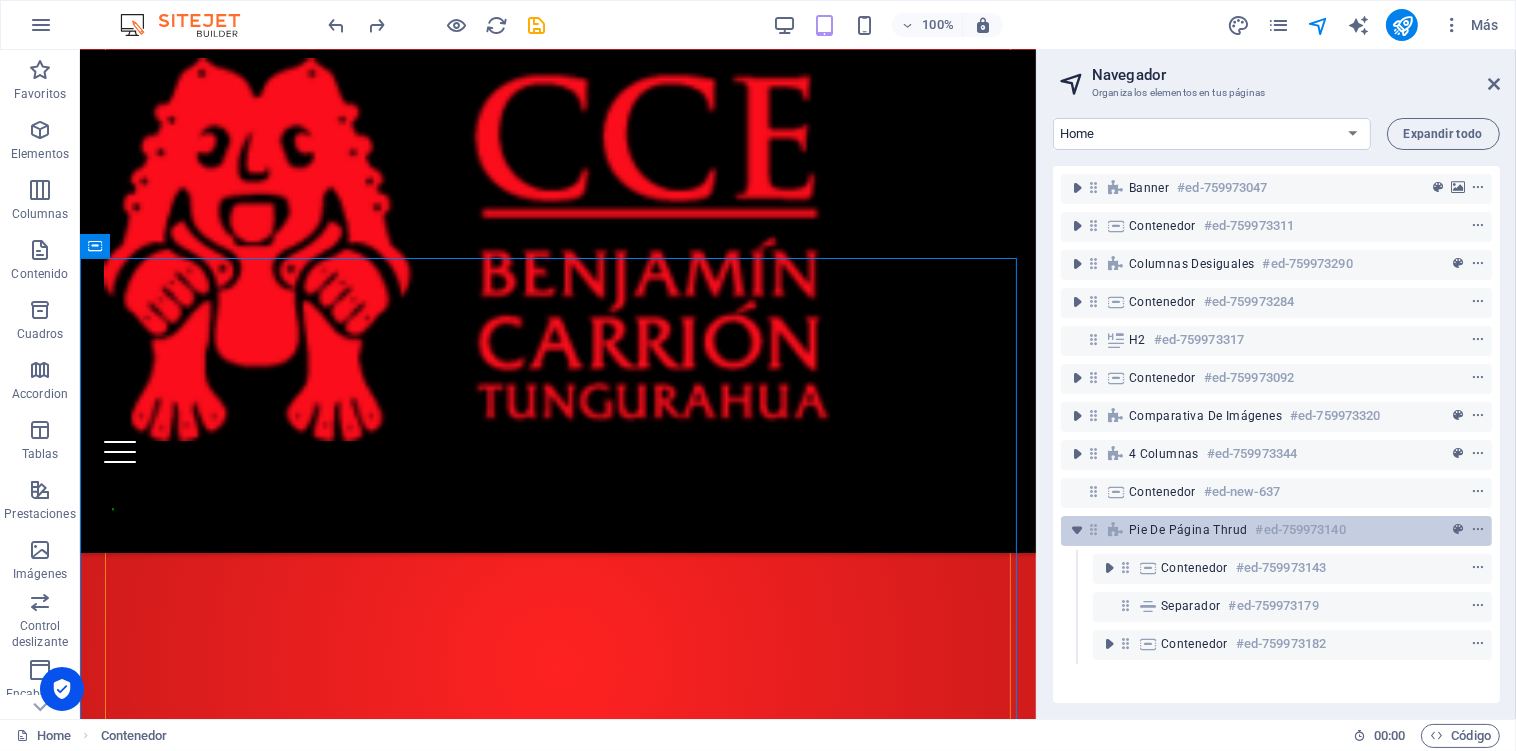 click on "Pie de página Thrud" at bounding box center [1188, 530] 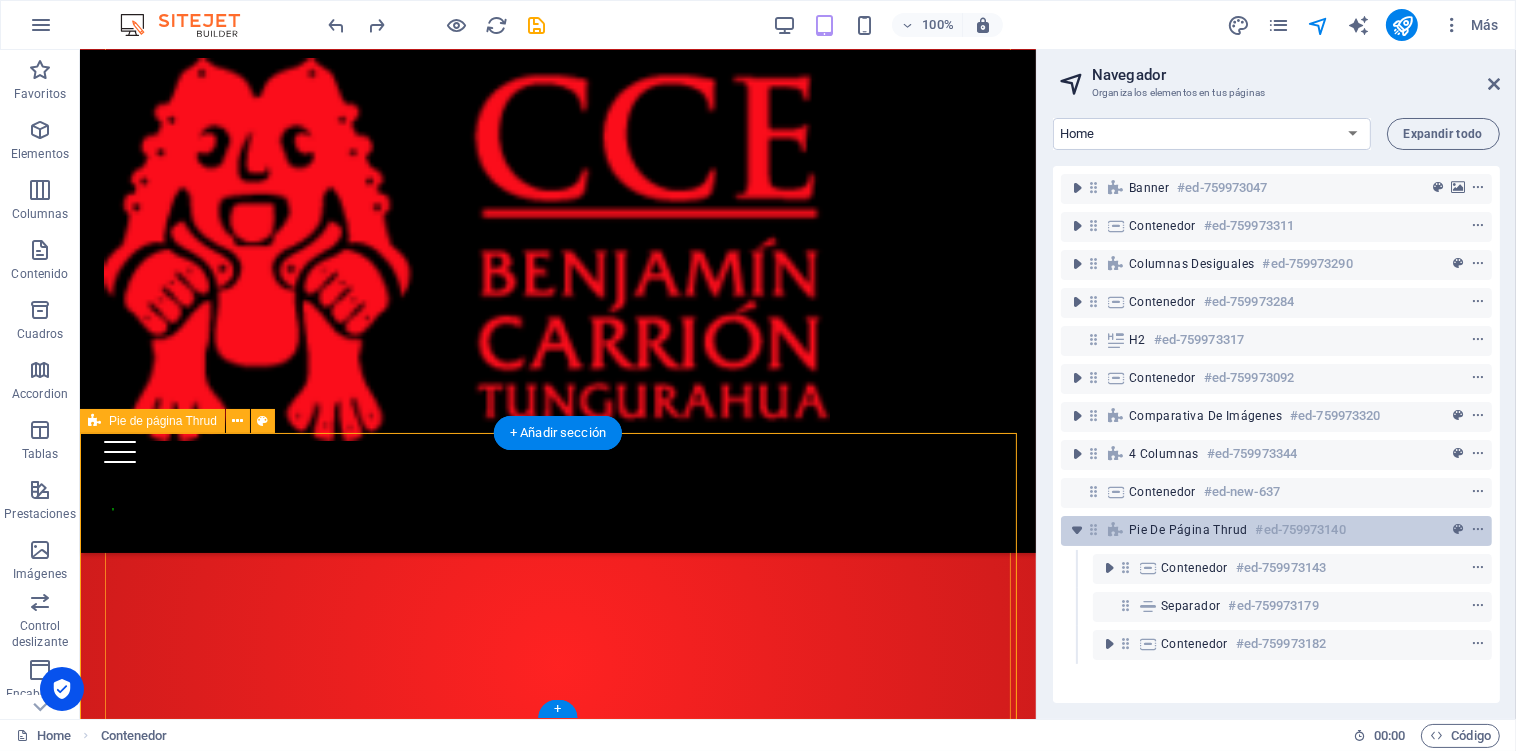 scroll, scrollTop: 3753, scrollLeft: 0, axis: vertical 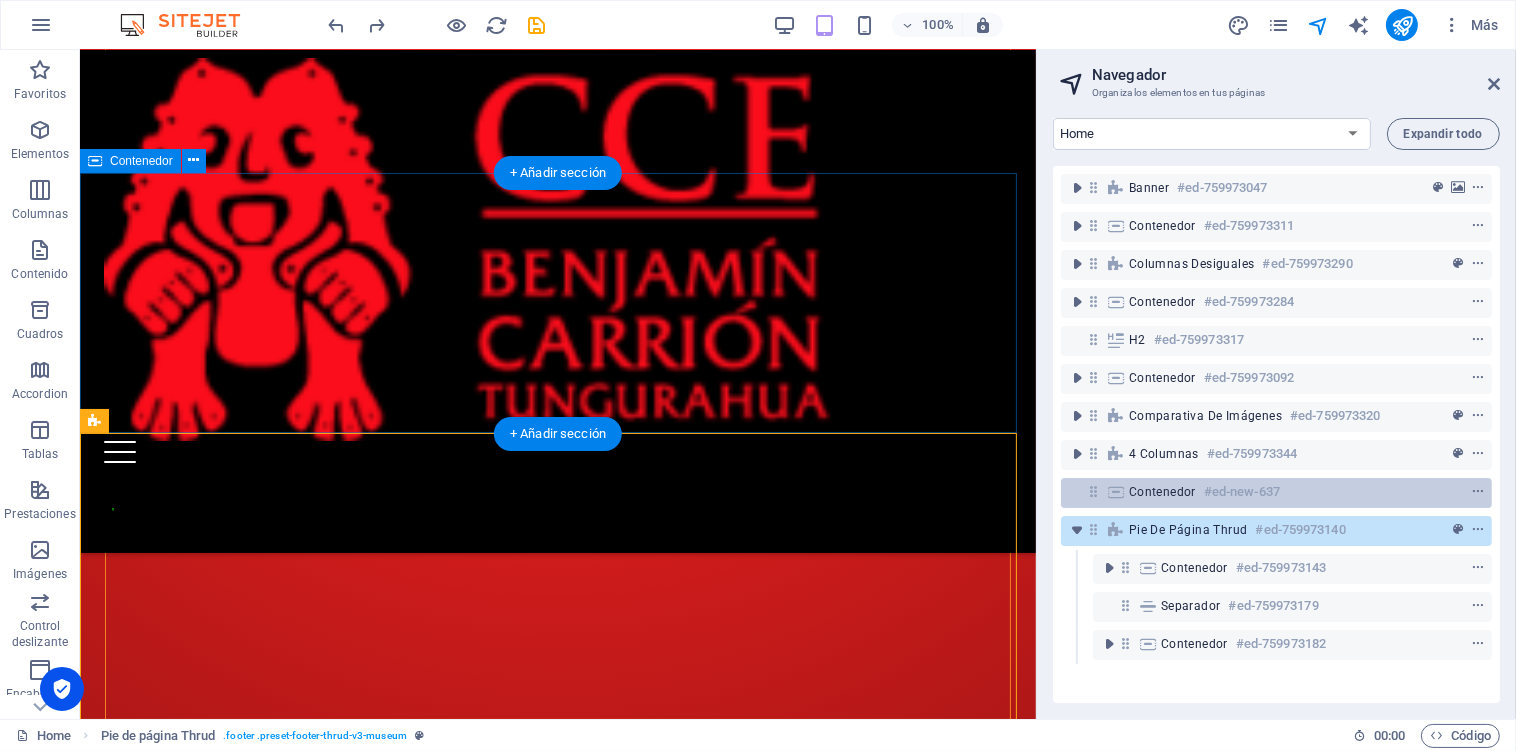 click at bounding box center [1116, 492] 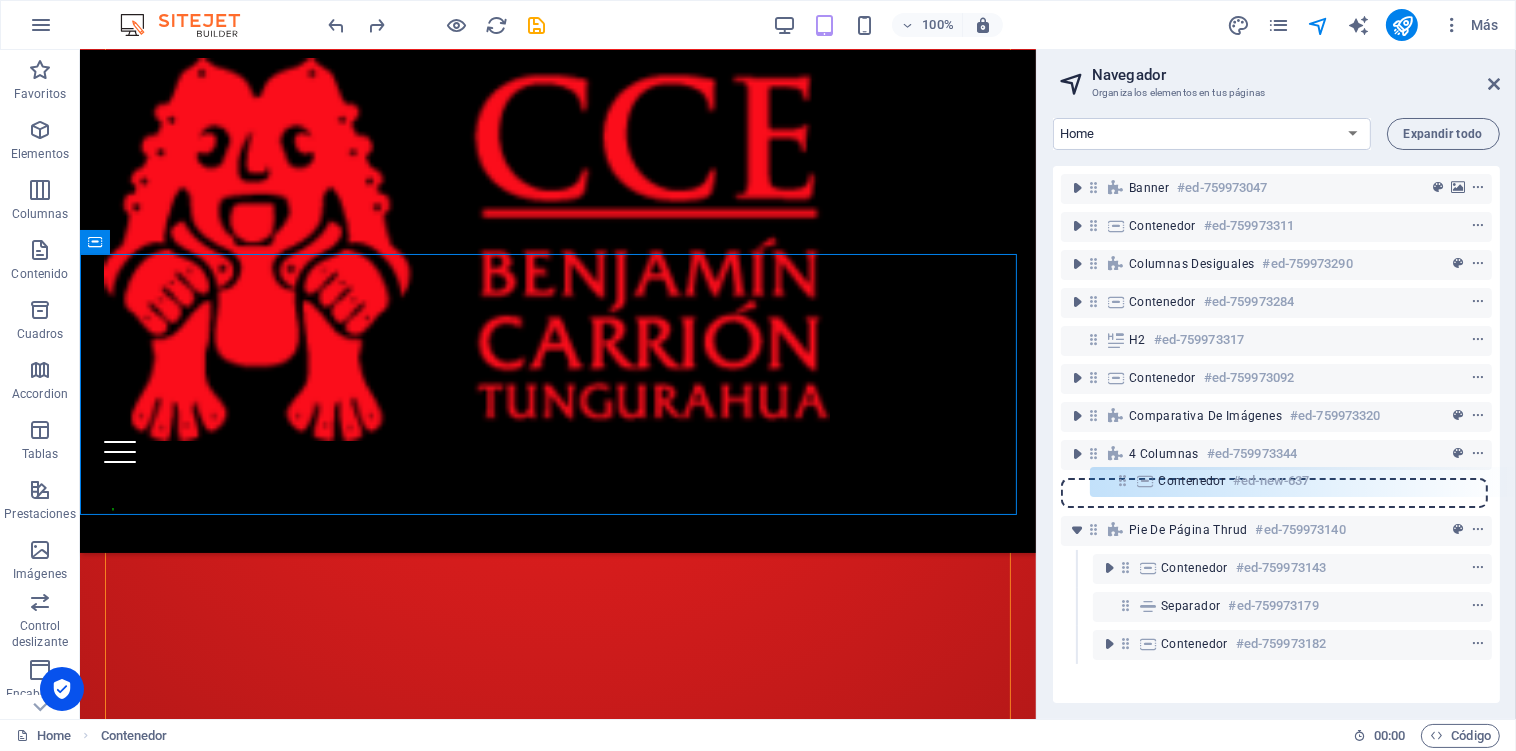drag, startPoint x: 1092, startPoint y: 493, endPoint x: 1125, endPoint y: 488, distance: 33.37664 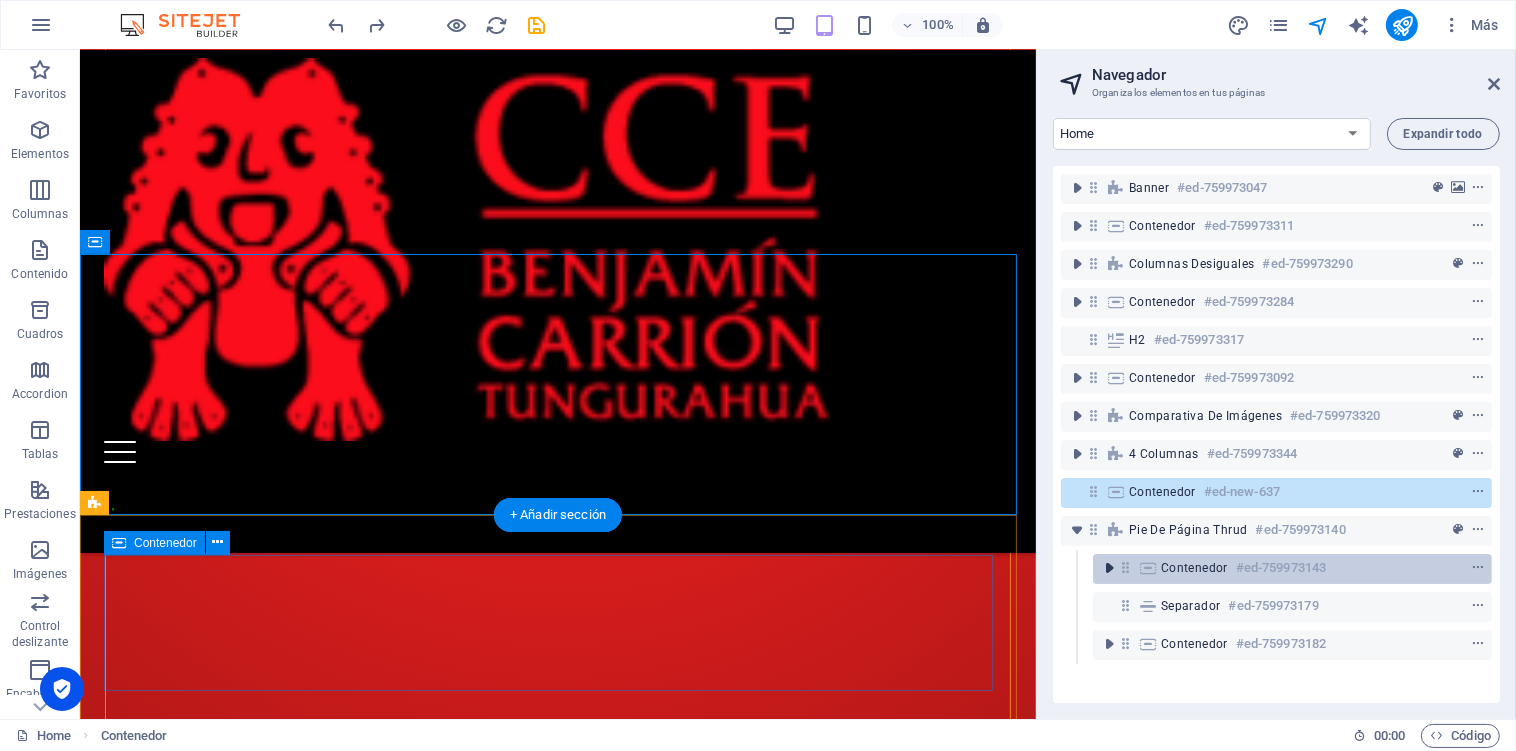 click at bounding box center (1109, 568) 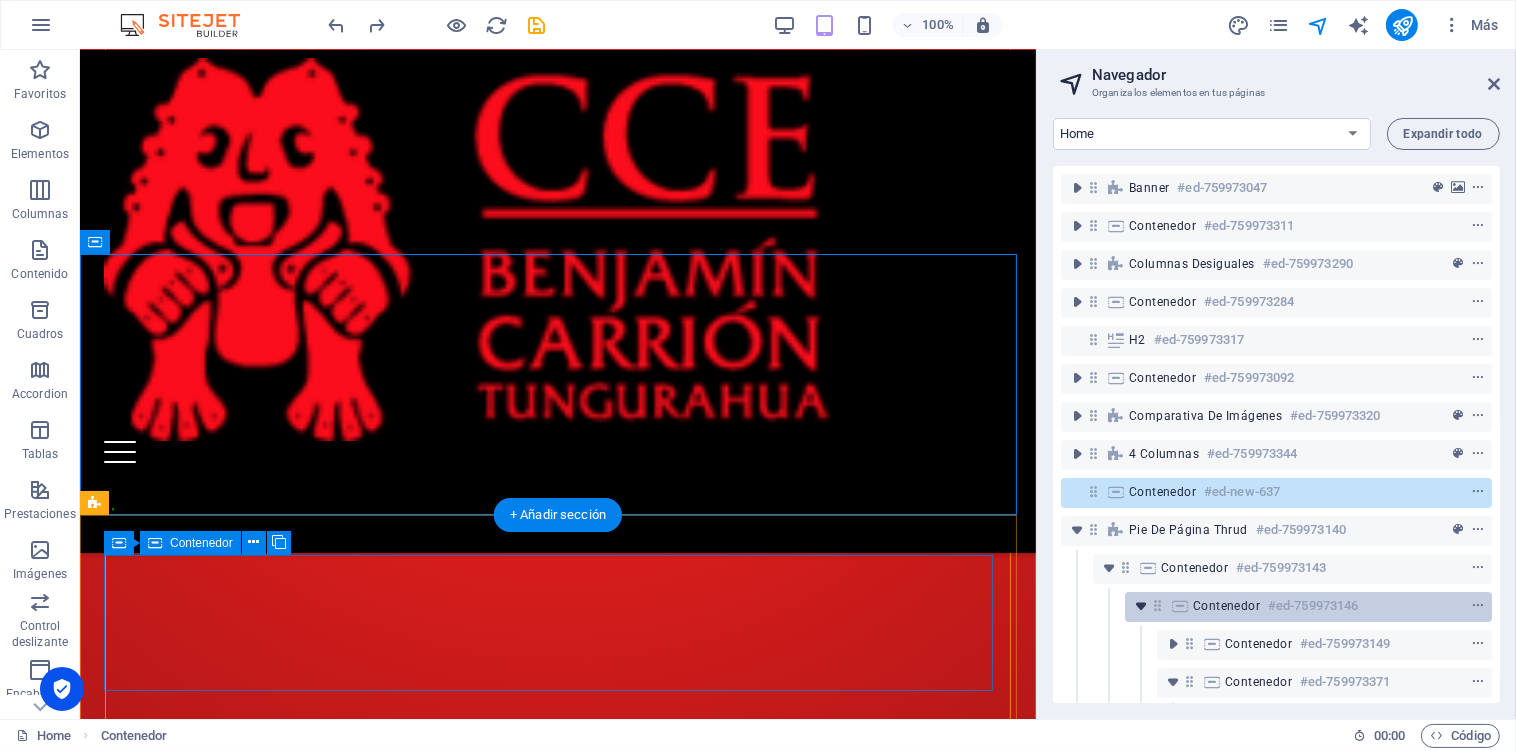 scroll, scrollTop: 133, scrollLeft: 0, axis: vertical 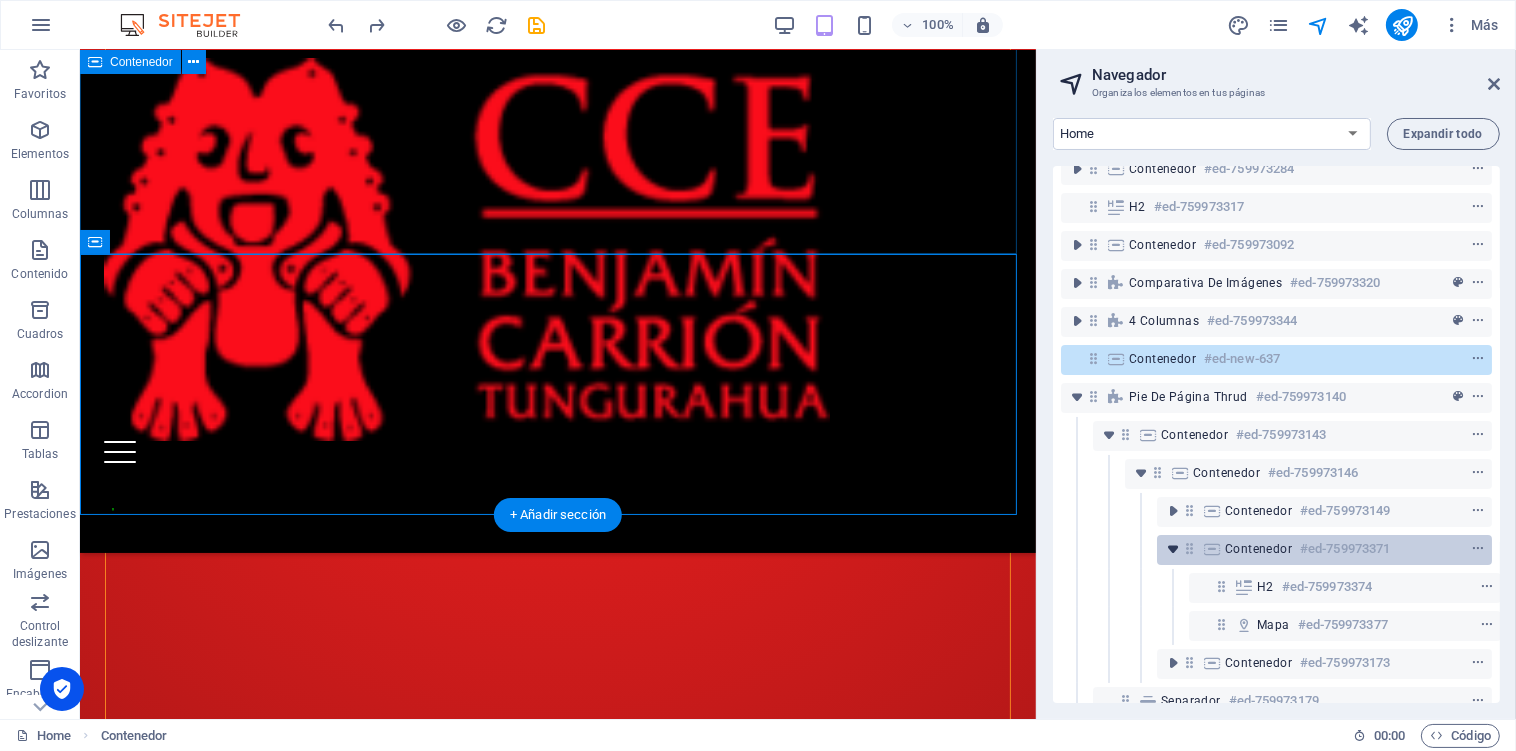 click at bounding box center [1173, 549] 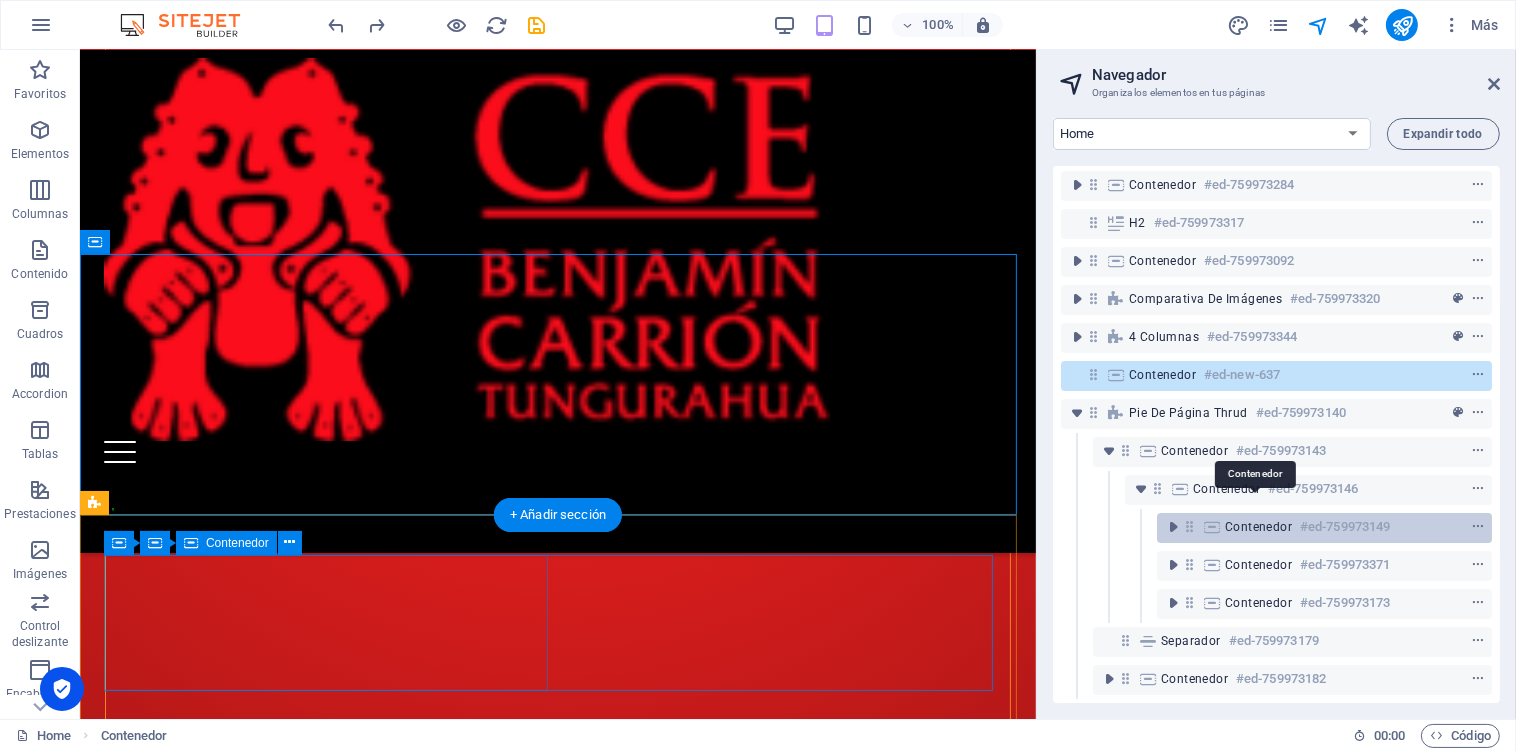click on "Contenedor" at bounding box center [1258, 527] 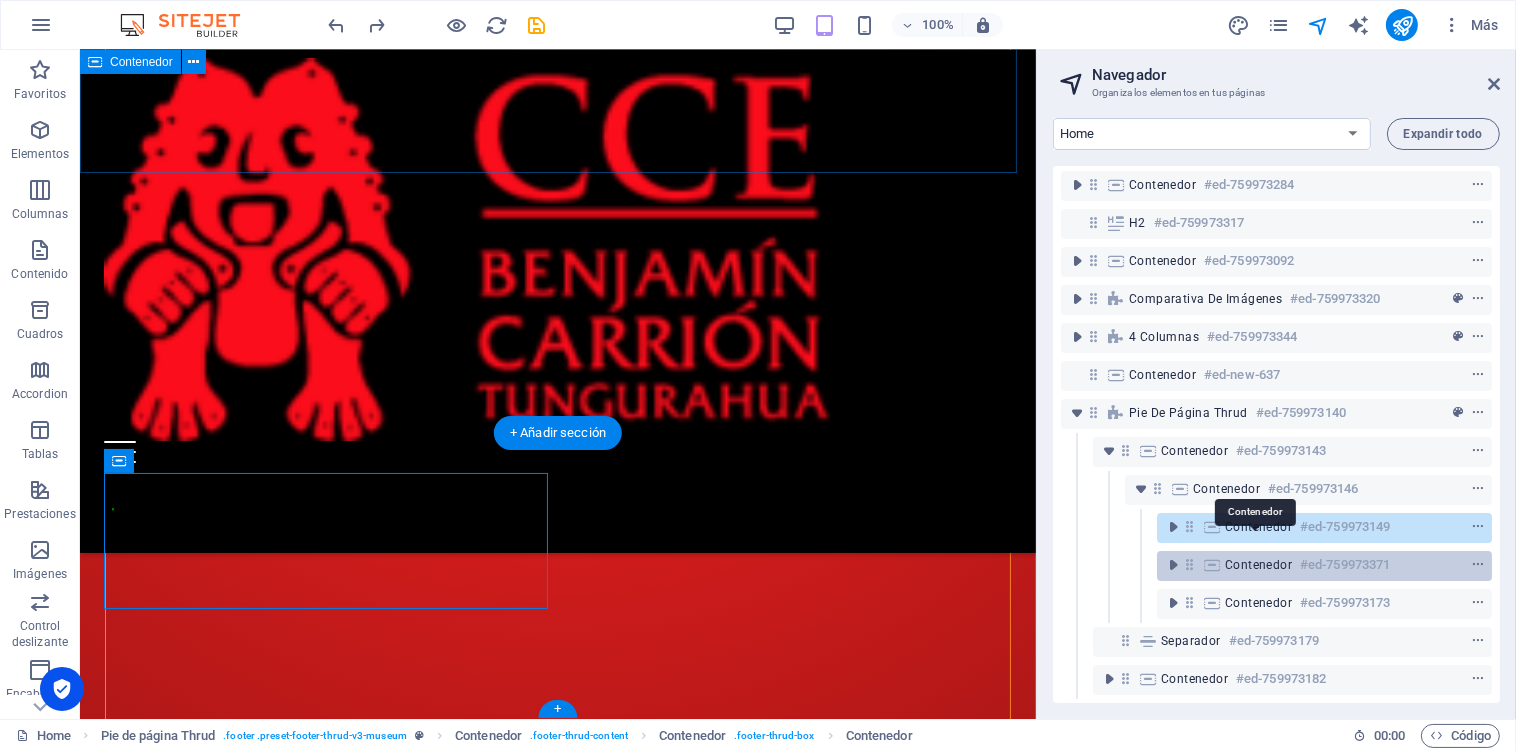 click on "Contenedor" at bounding box center [1258, 565] 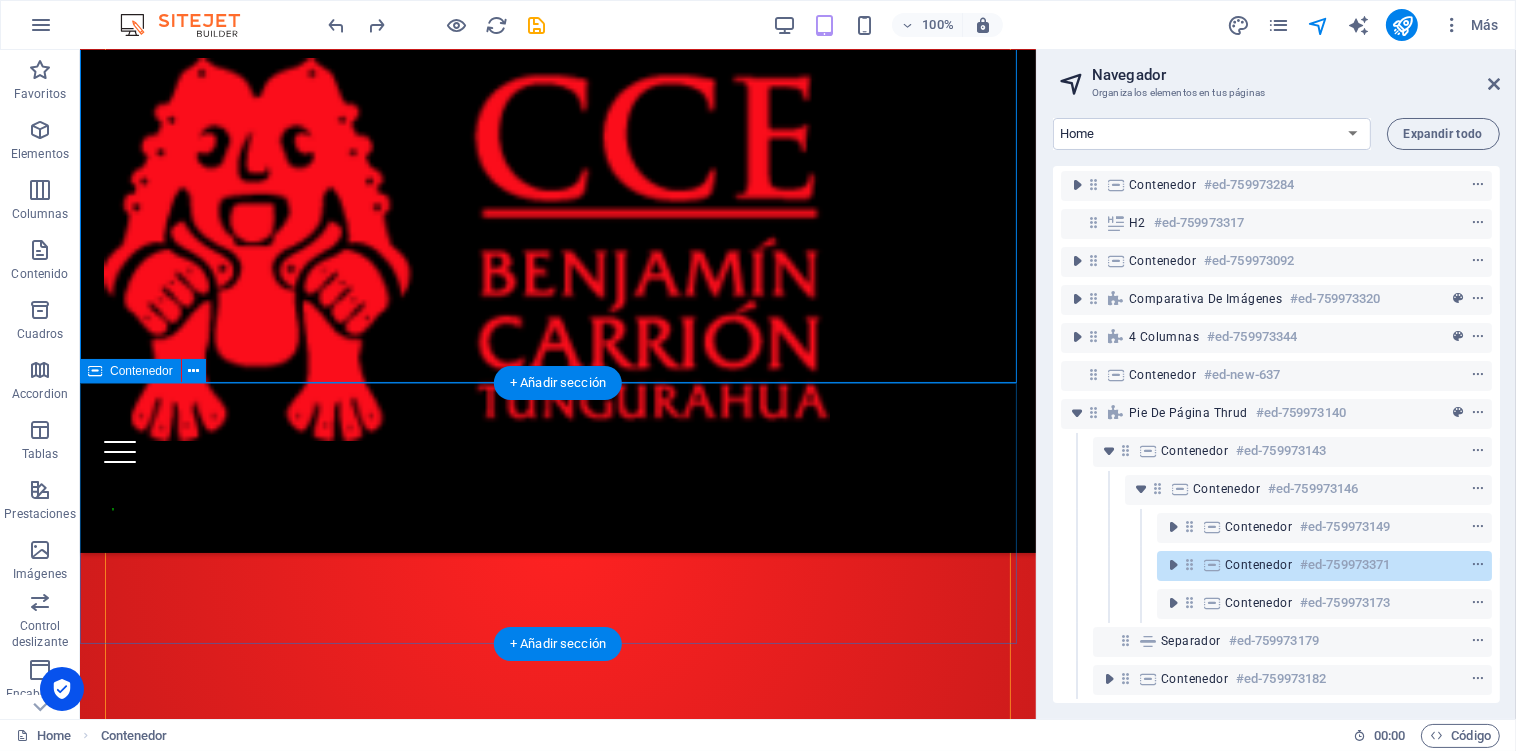 scroll, scrollTop: 3753, scrollLeft: 0, axis: vertical 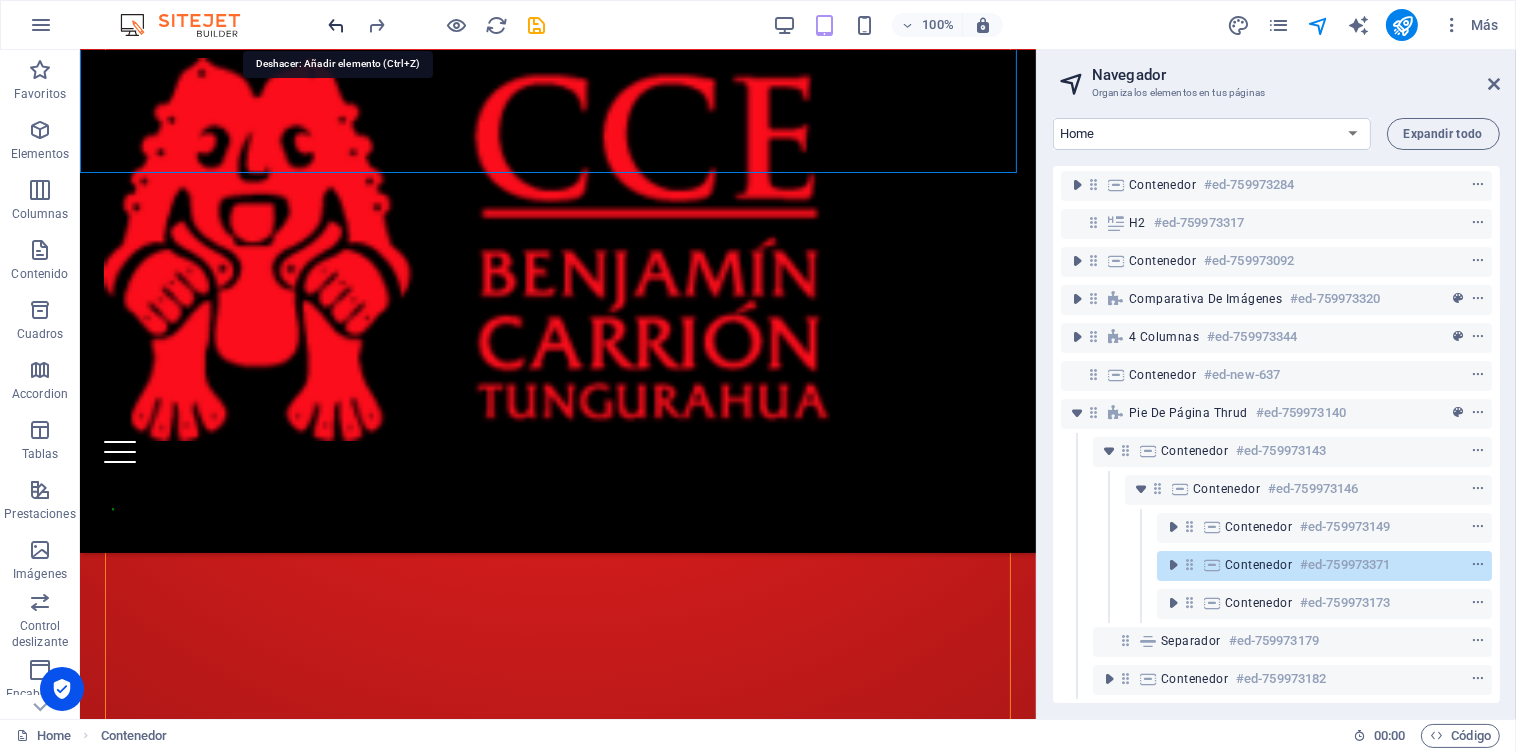 click at bounding box center [337, 25] 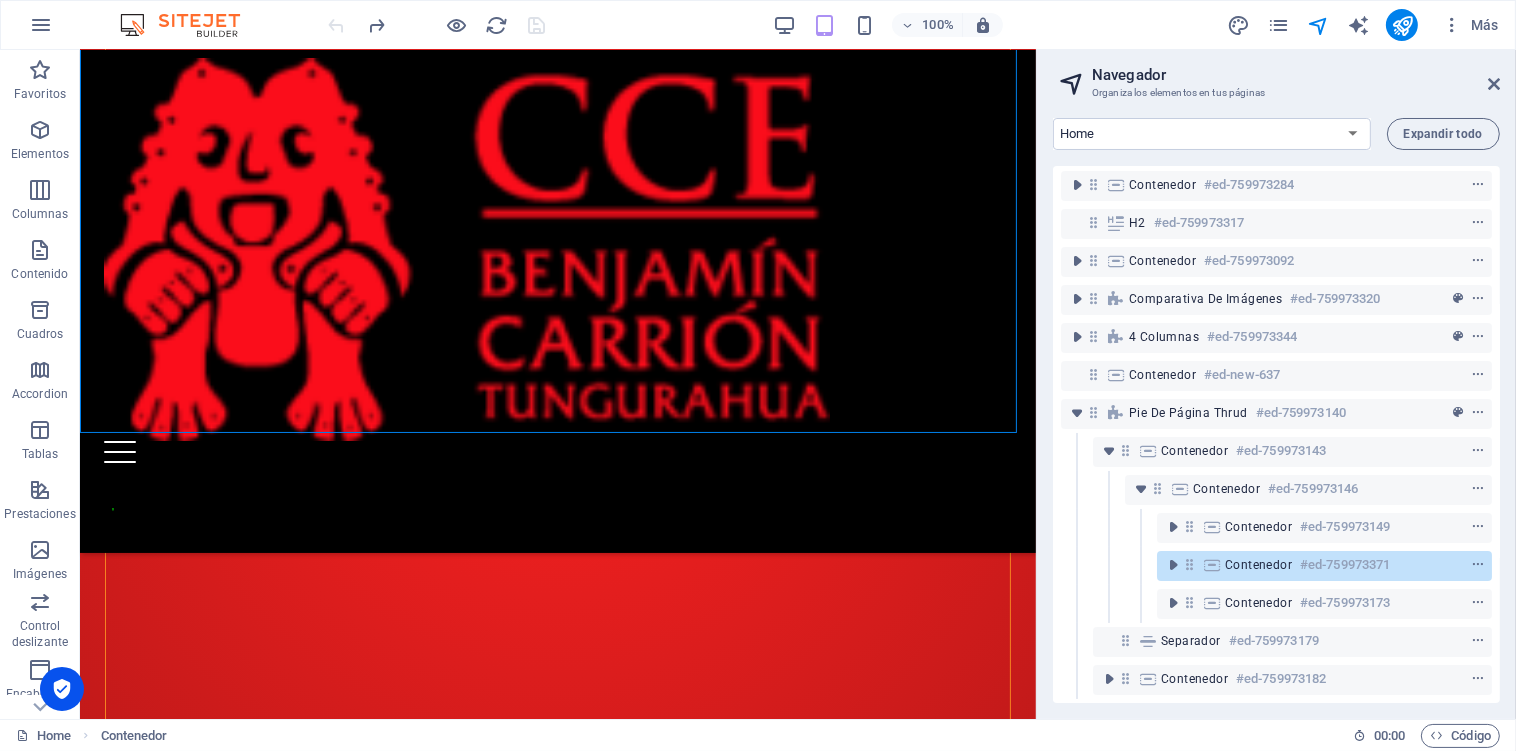 click at bounding box center [437, 25] 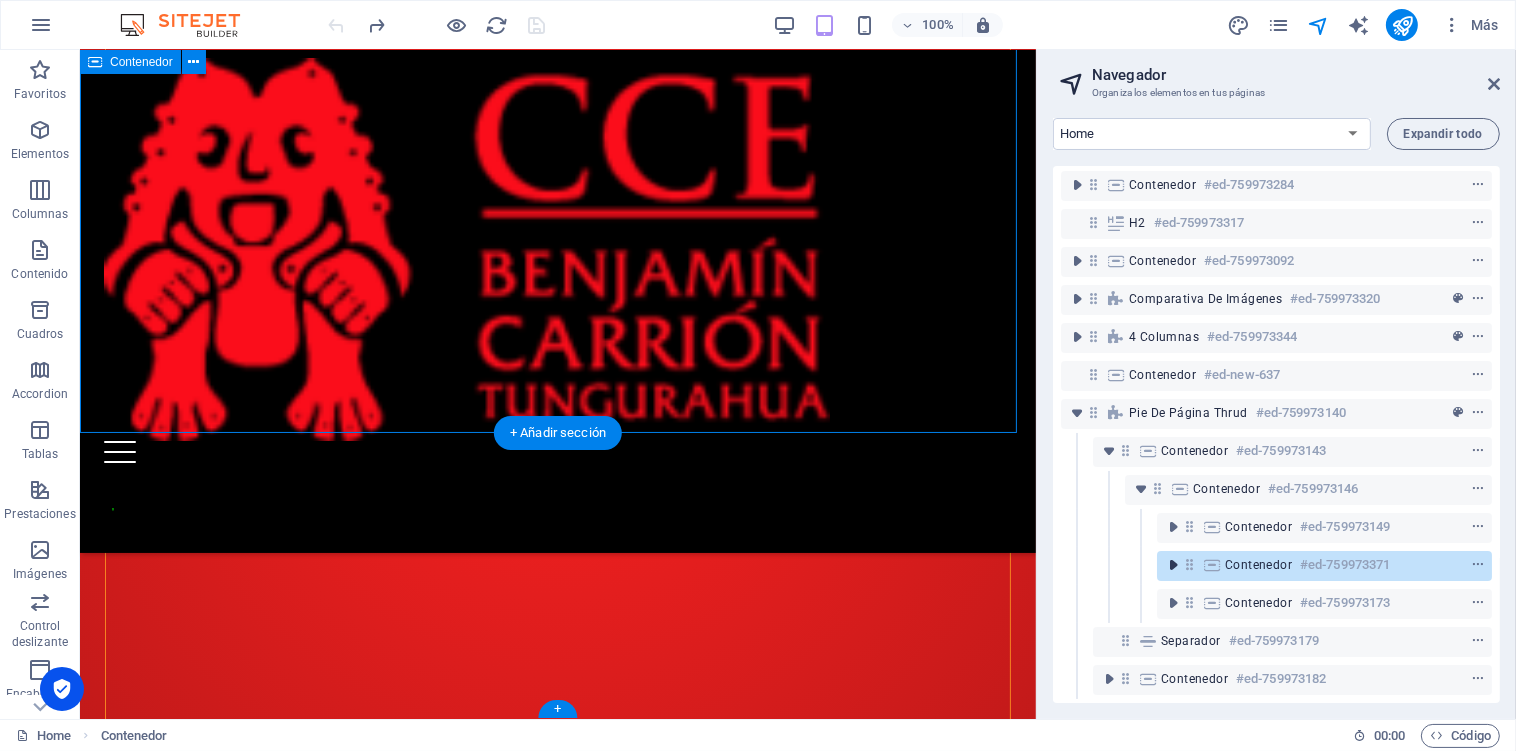 click at bounding box center [1173, 565] 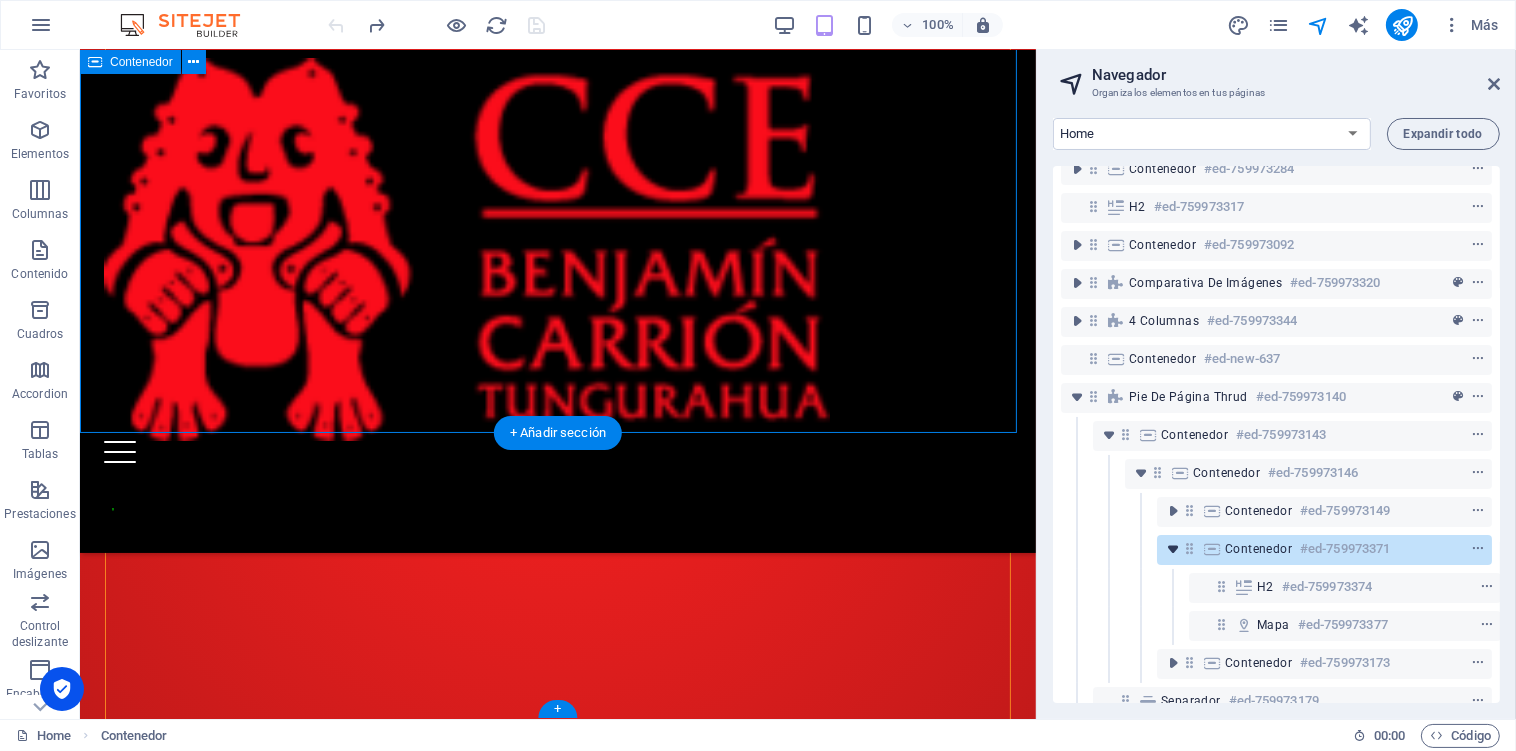 click at bounding box center (1173, 549) 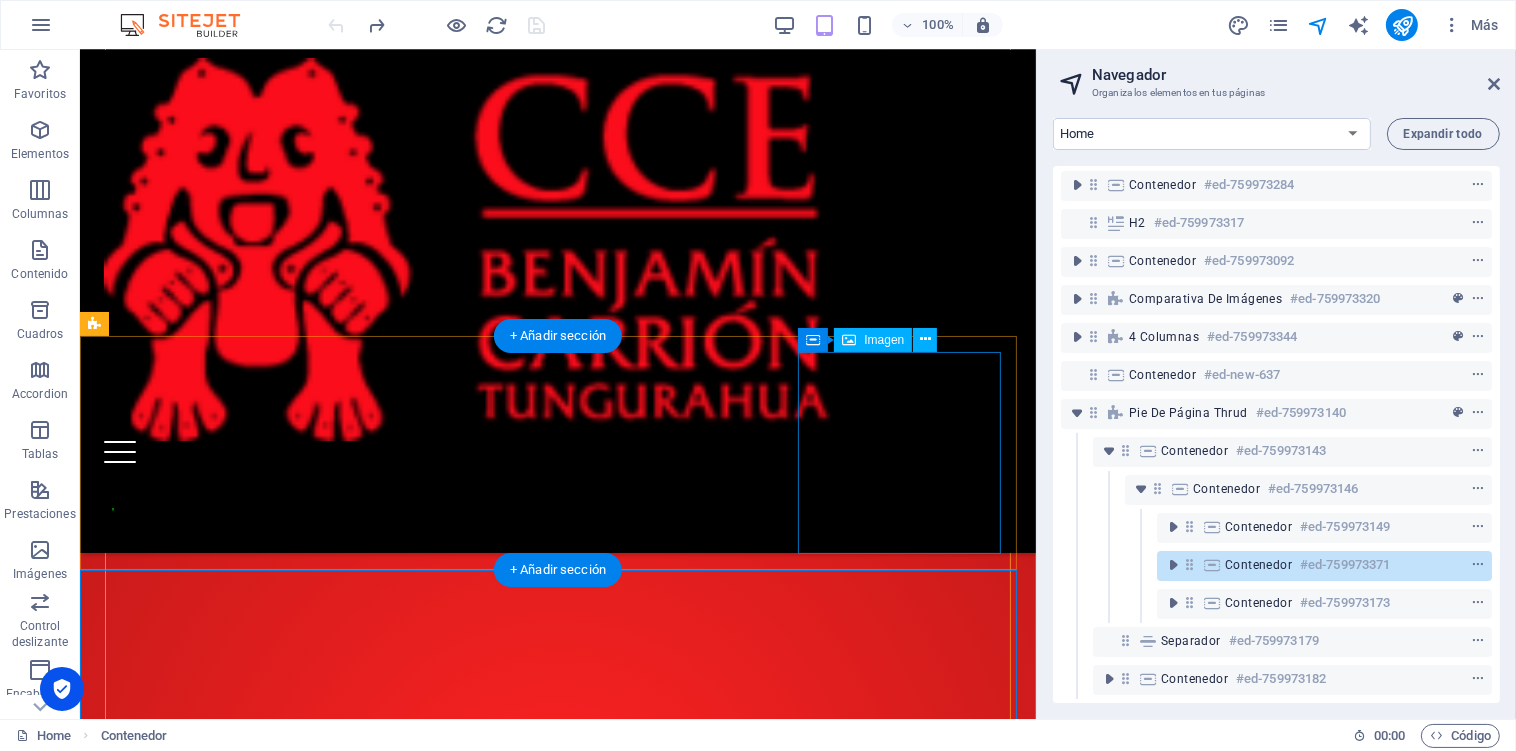 scroll, scrollTop: 3093, scrollLeft: 0, axis: vertical 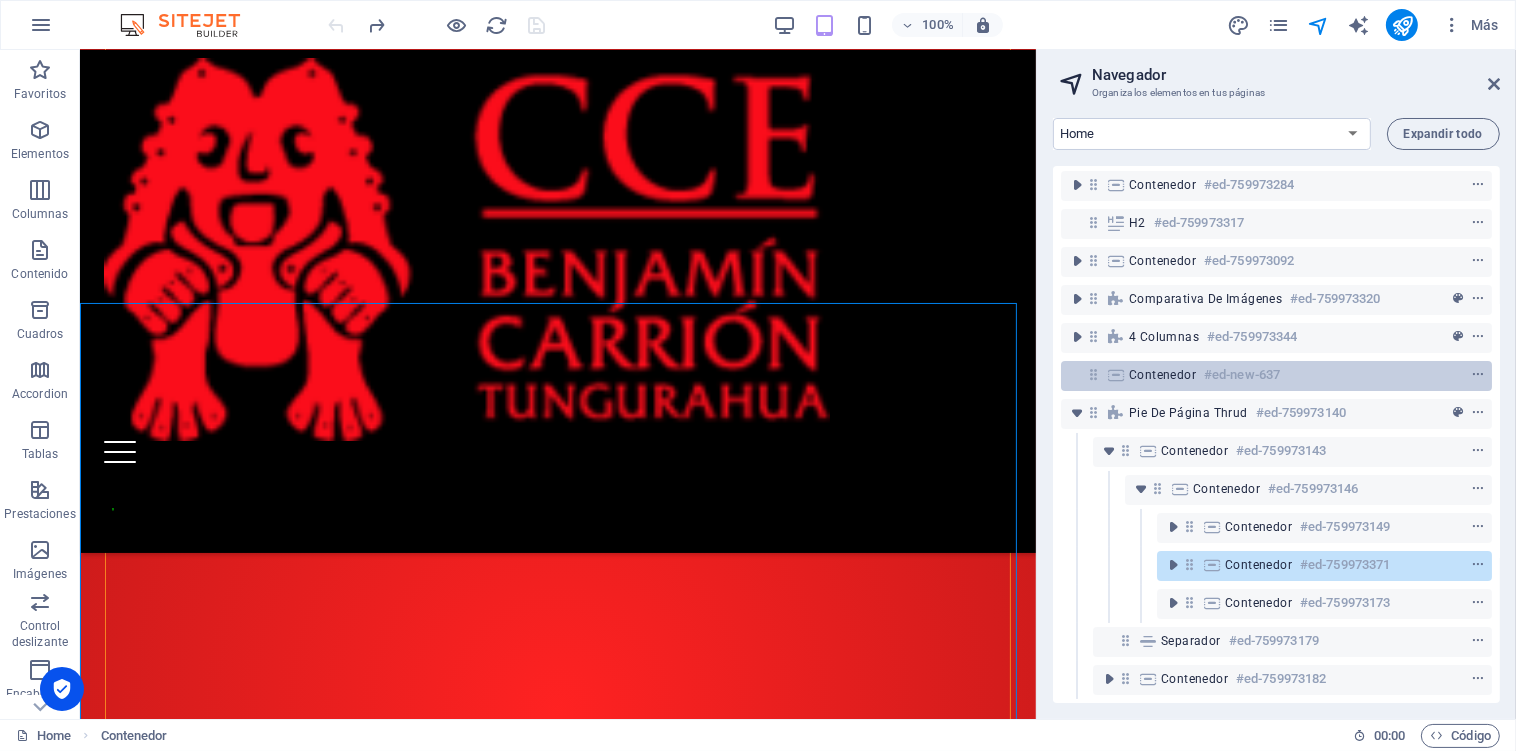 click on "Contenedor" at bounding box center (1162, 375) 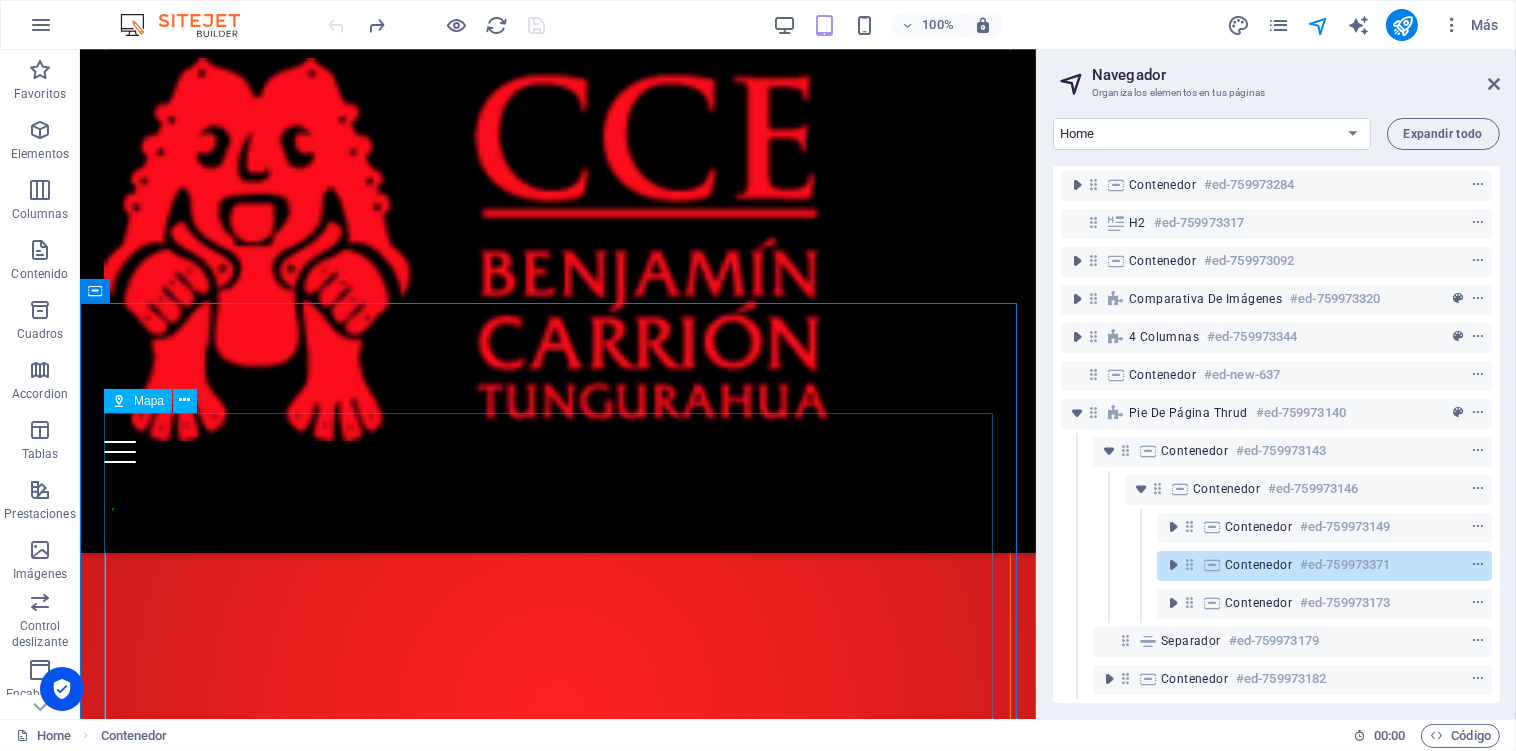 scroll, scrollTop: 2826, scrollLeft: 0, axis: vertical 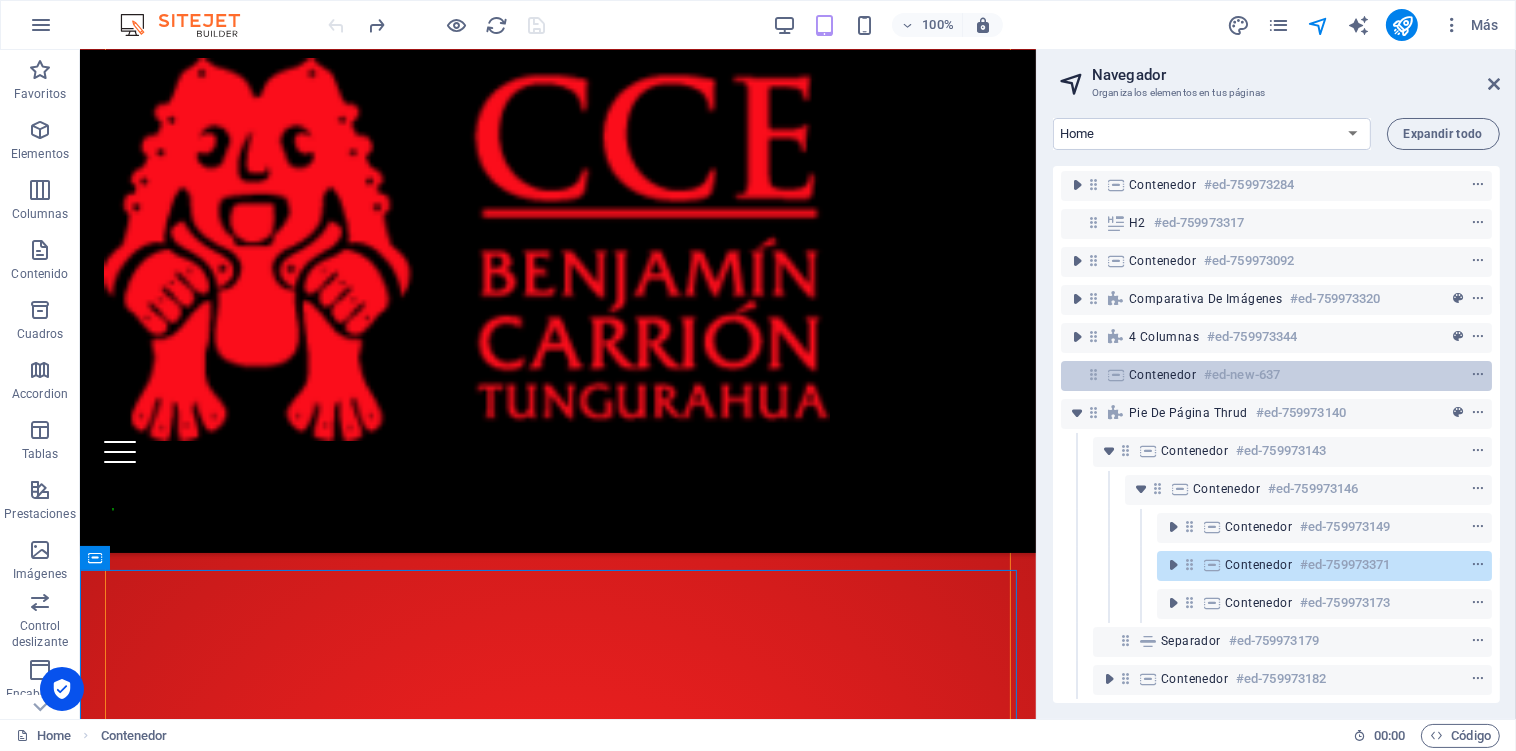 click at bounding box center [1093, 374] 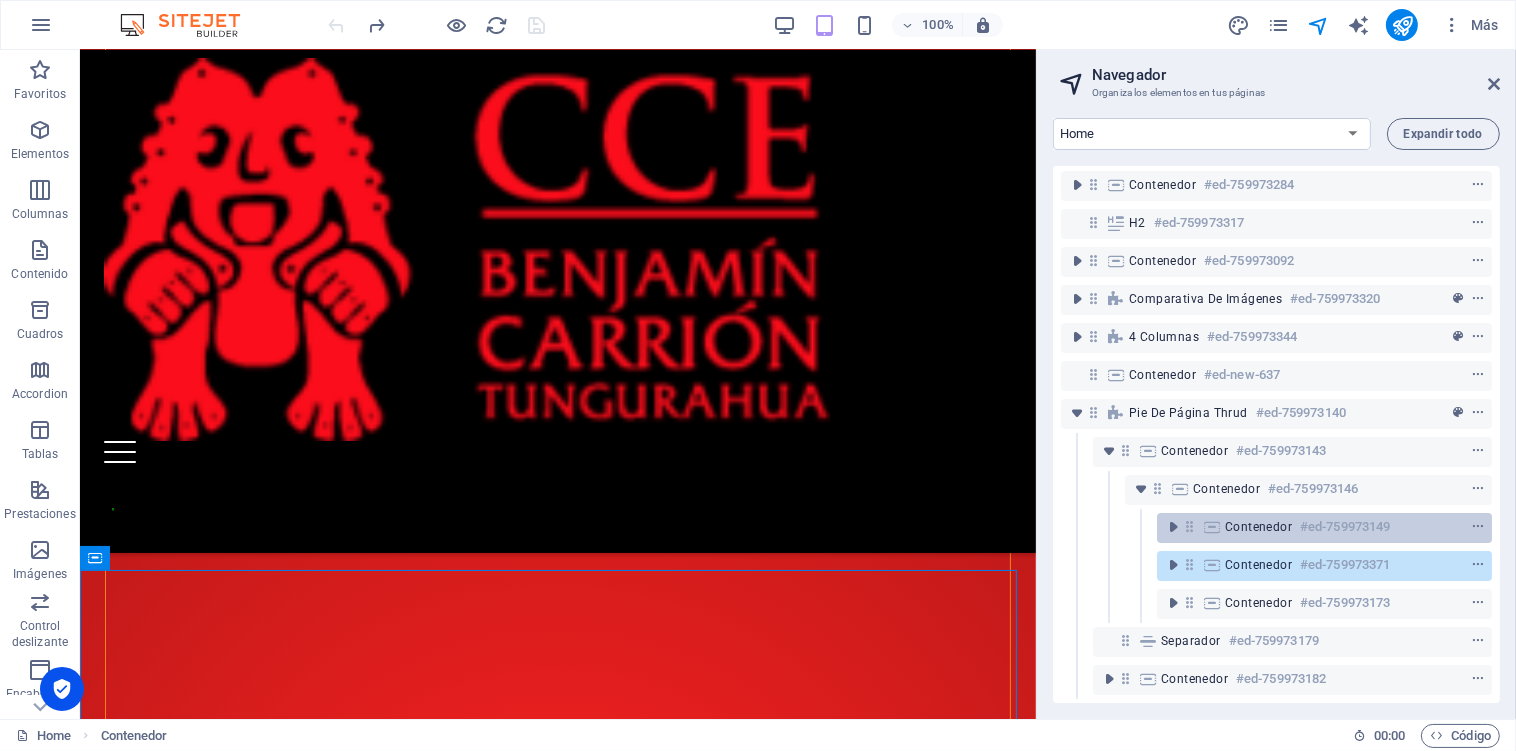 scroll, scrollTop: 135, scrollLeft: 0, axis: vertical 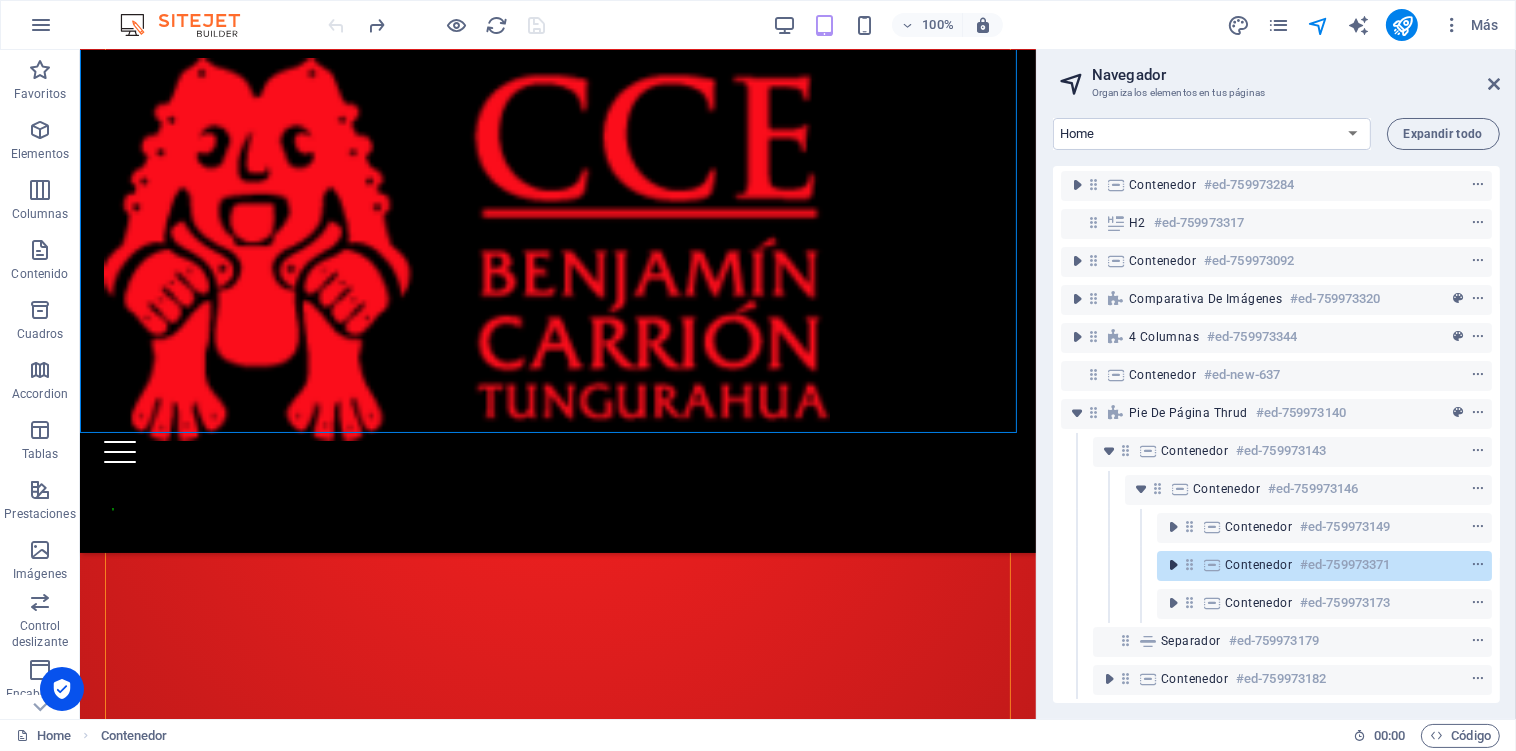 click at bounding box center [1173, 565] 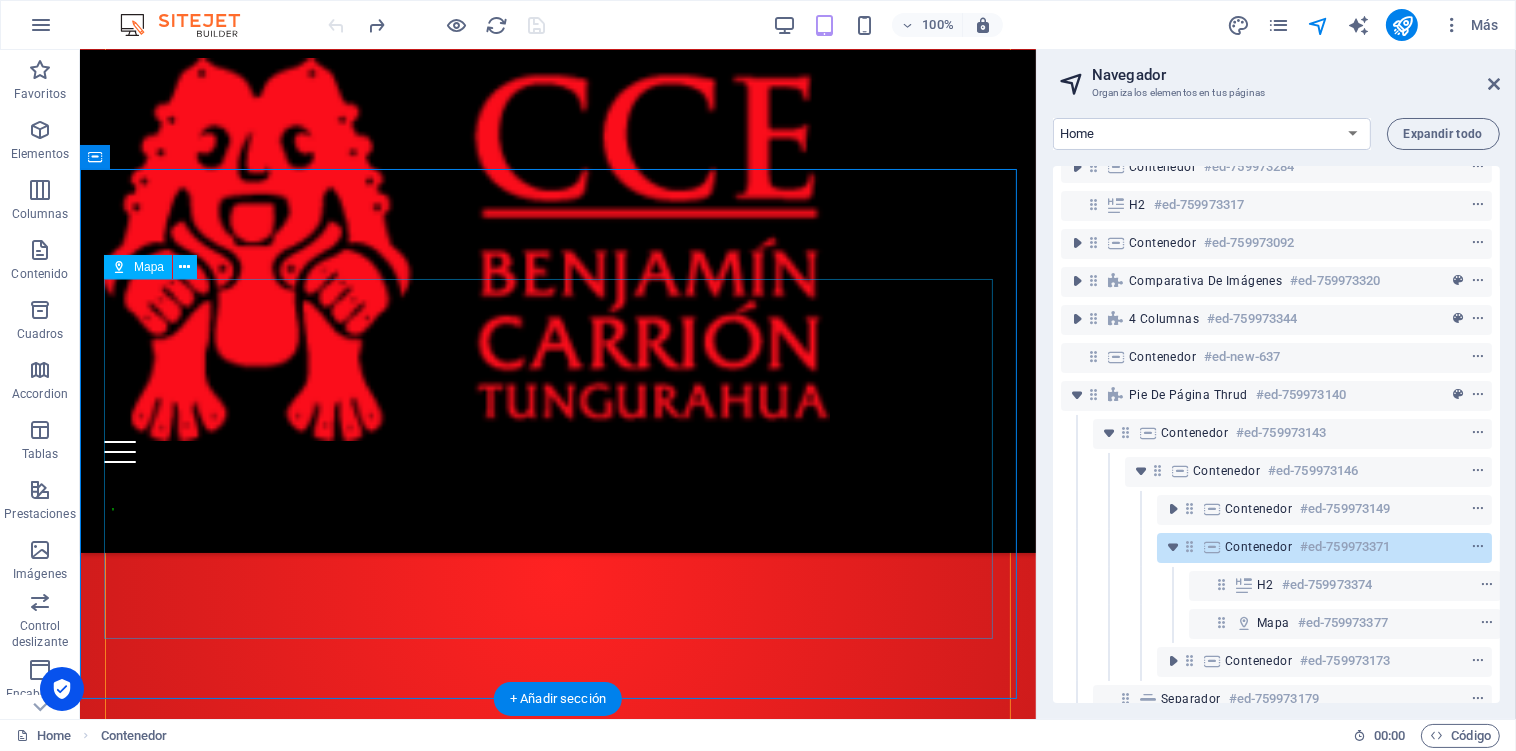 scroll, scrollTop: 3093, scrollLeft: 0, axis: vertical 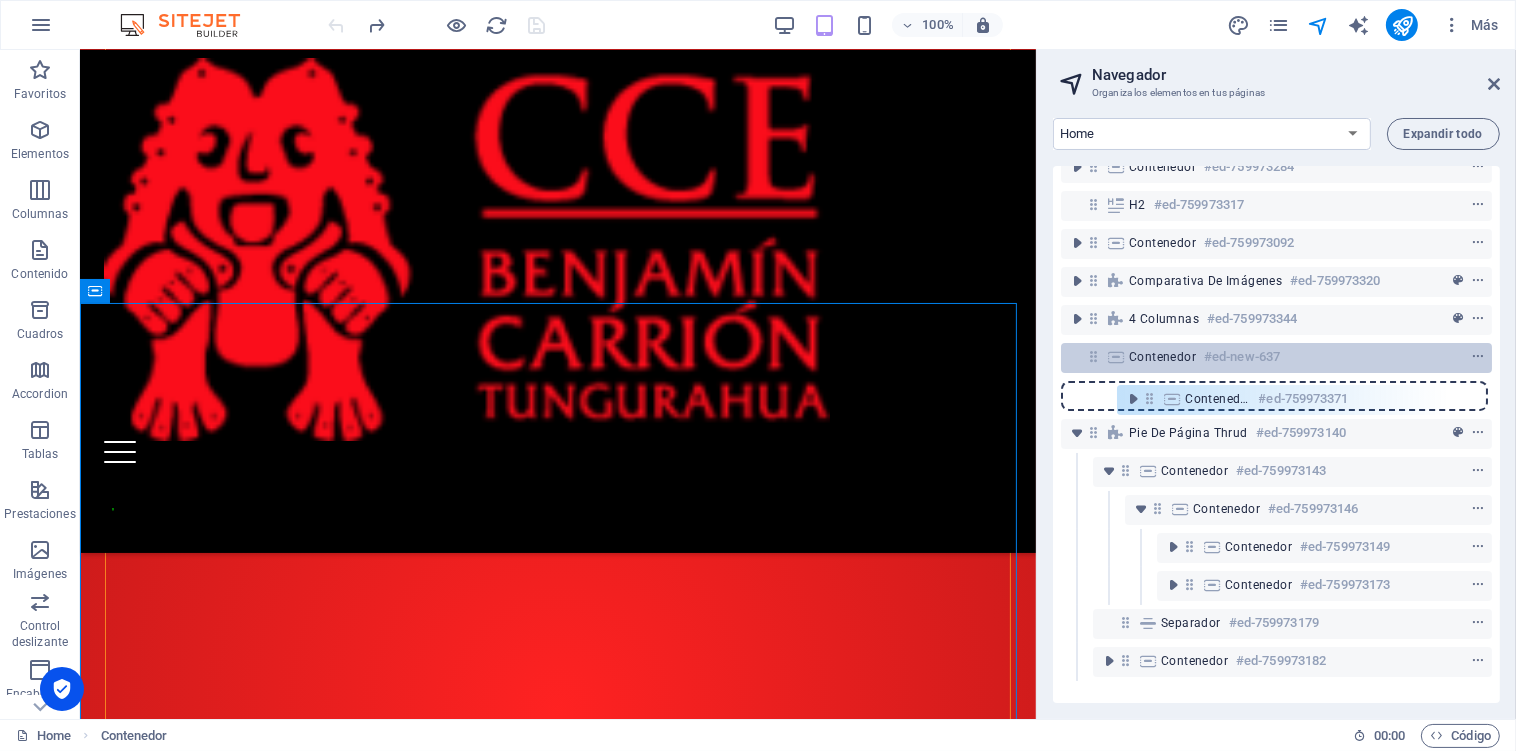 drag, startPoint x: 1189, startPoint y: 539, endPoint x: 1149, endPoint y: 371, distance: 172.69626 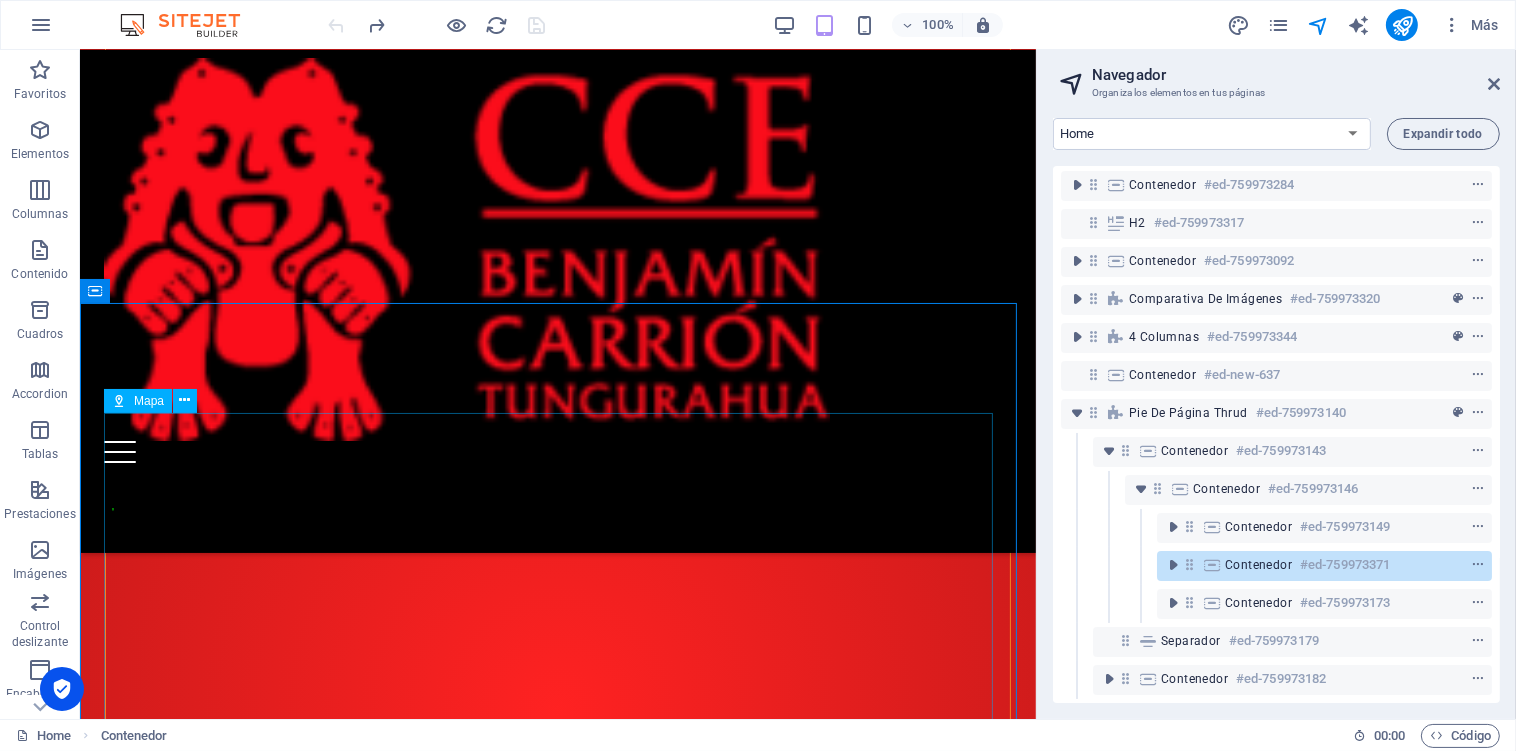 scroll, scrollTop: 3493, scrollLeft: 0, axis: vertical 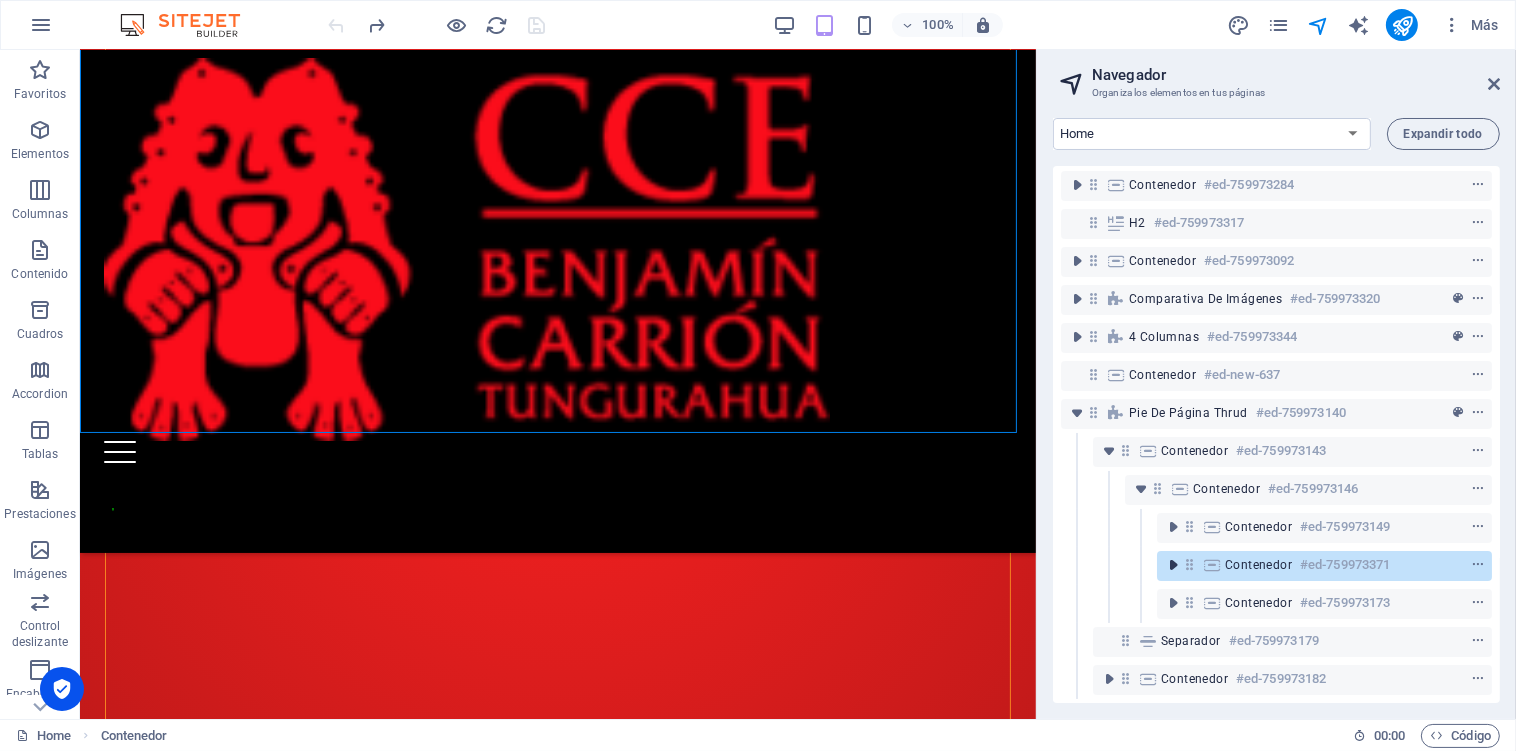 click at bounding box center (1173, 565) 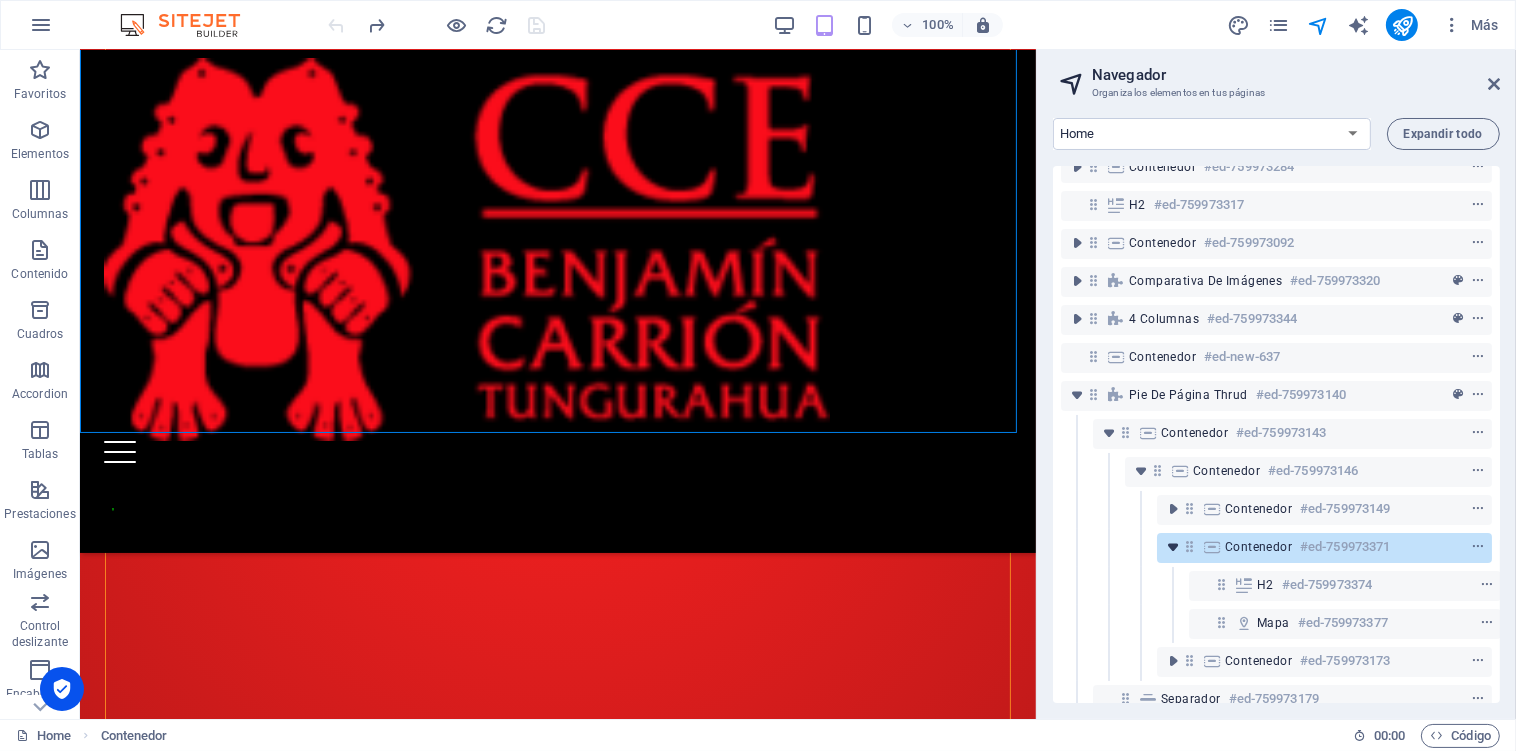 click at bounding box center [1173, 547] 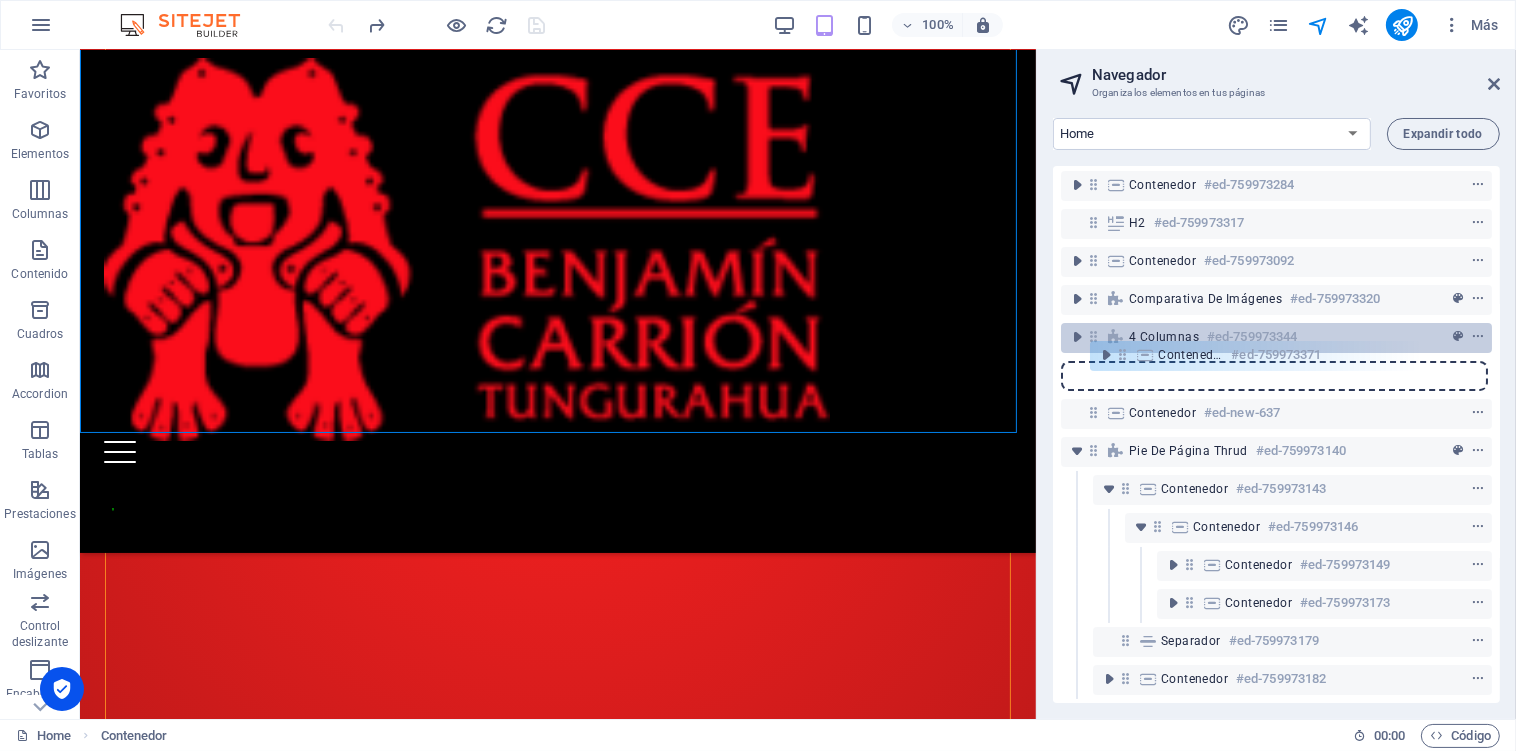 drag, startPoint x: 1194, startPoint y: 543, endPoint x: 1126, endPoint y: 331, distance: 222.63872 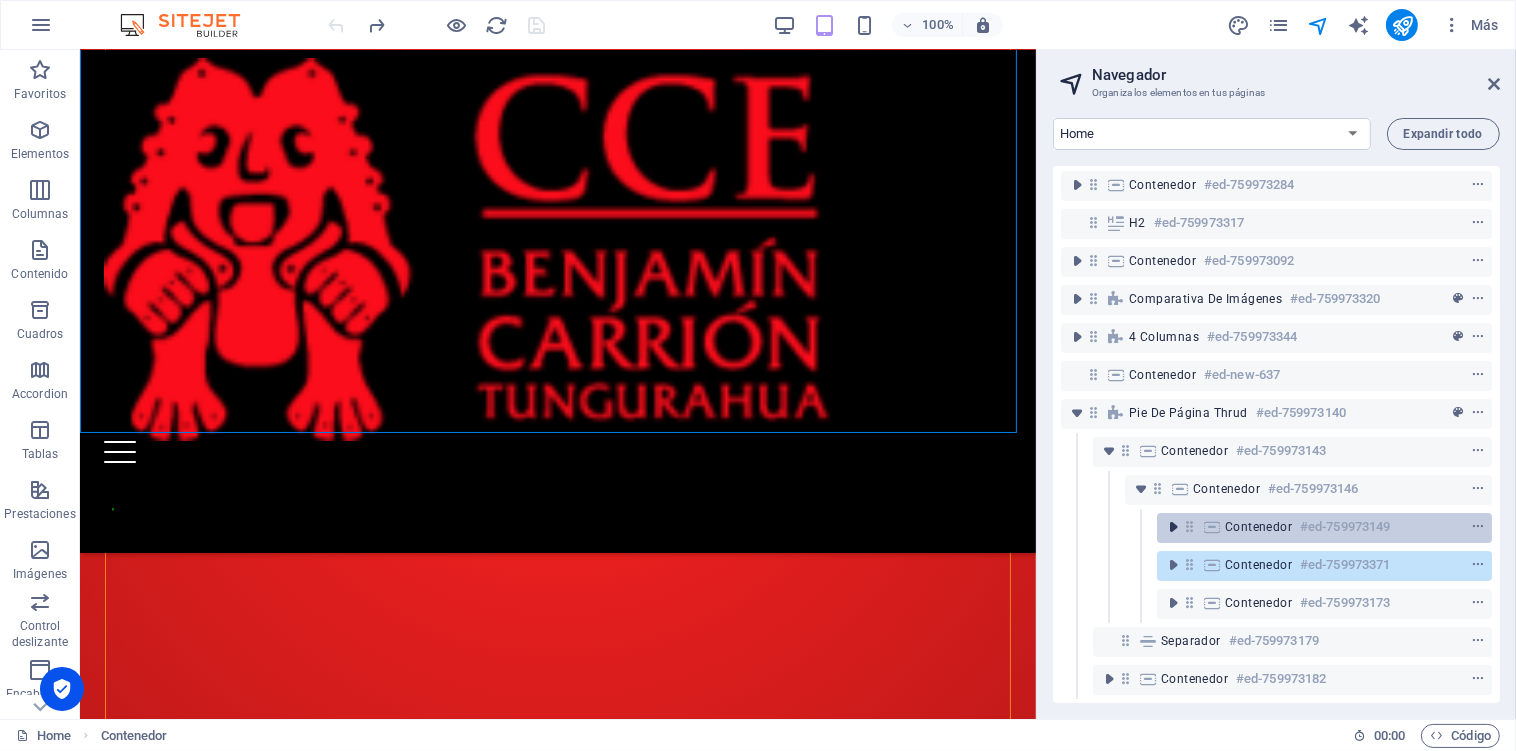 click at bounding box center (1173, 527) 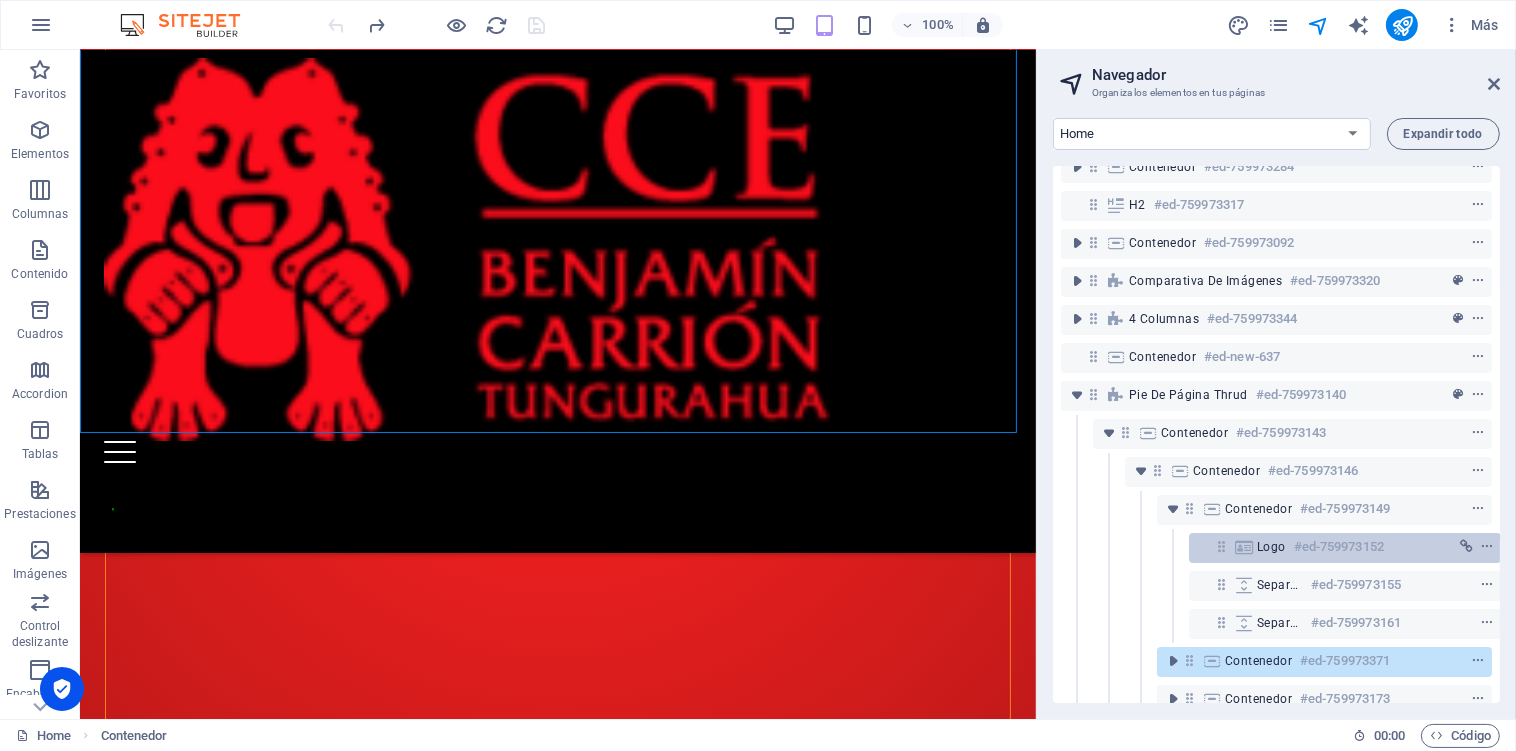 click on "Logo" at bounding box center [1271, 547] 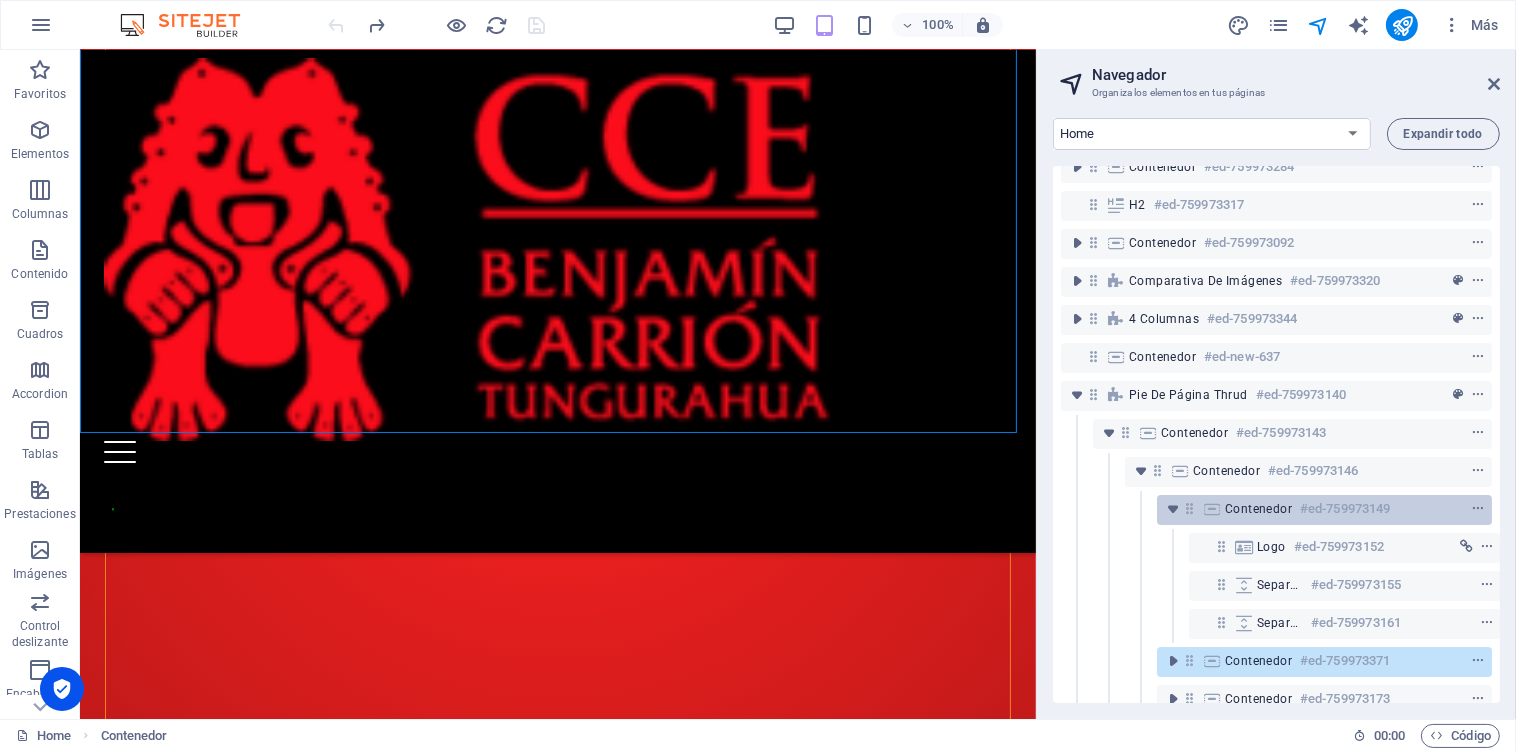 click at bounding box center (1212, 509) 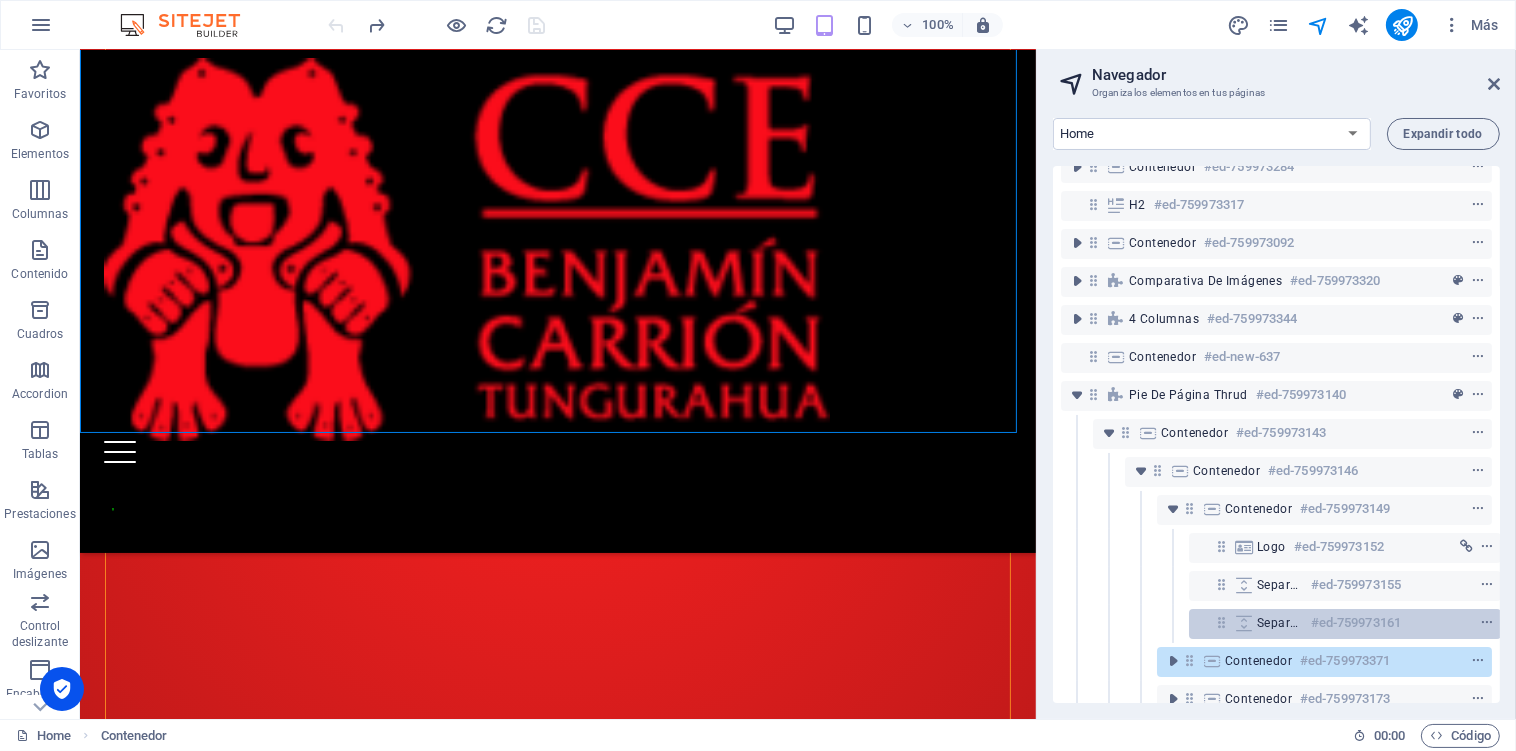 click on "Separador" at bounding box center (1280, 623) 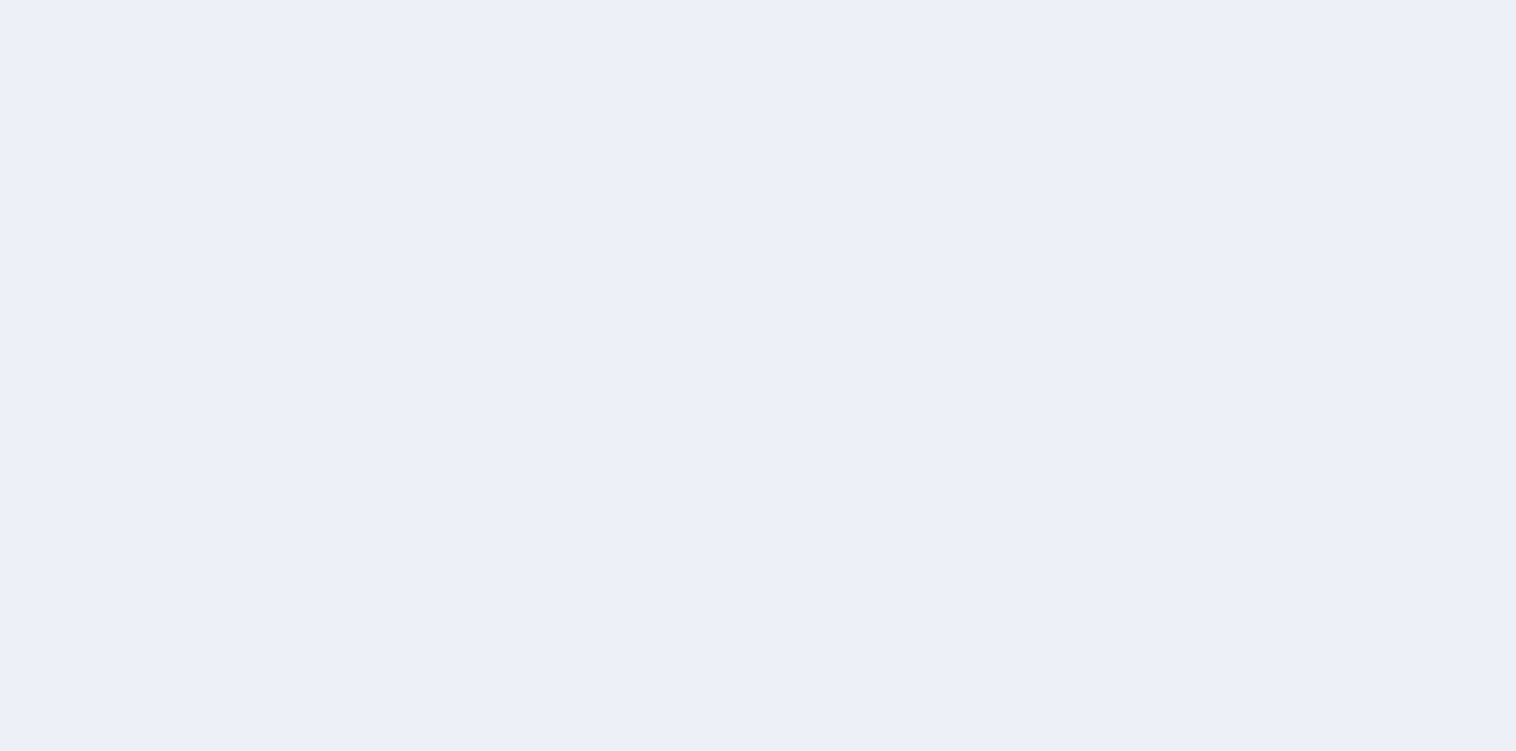 scroll, scrollTop: 0, scrollLeft: 0, axis: both 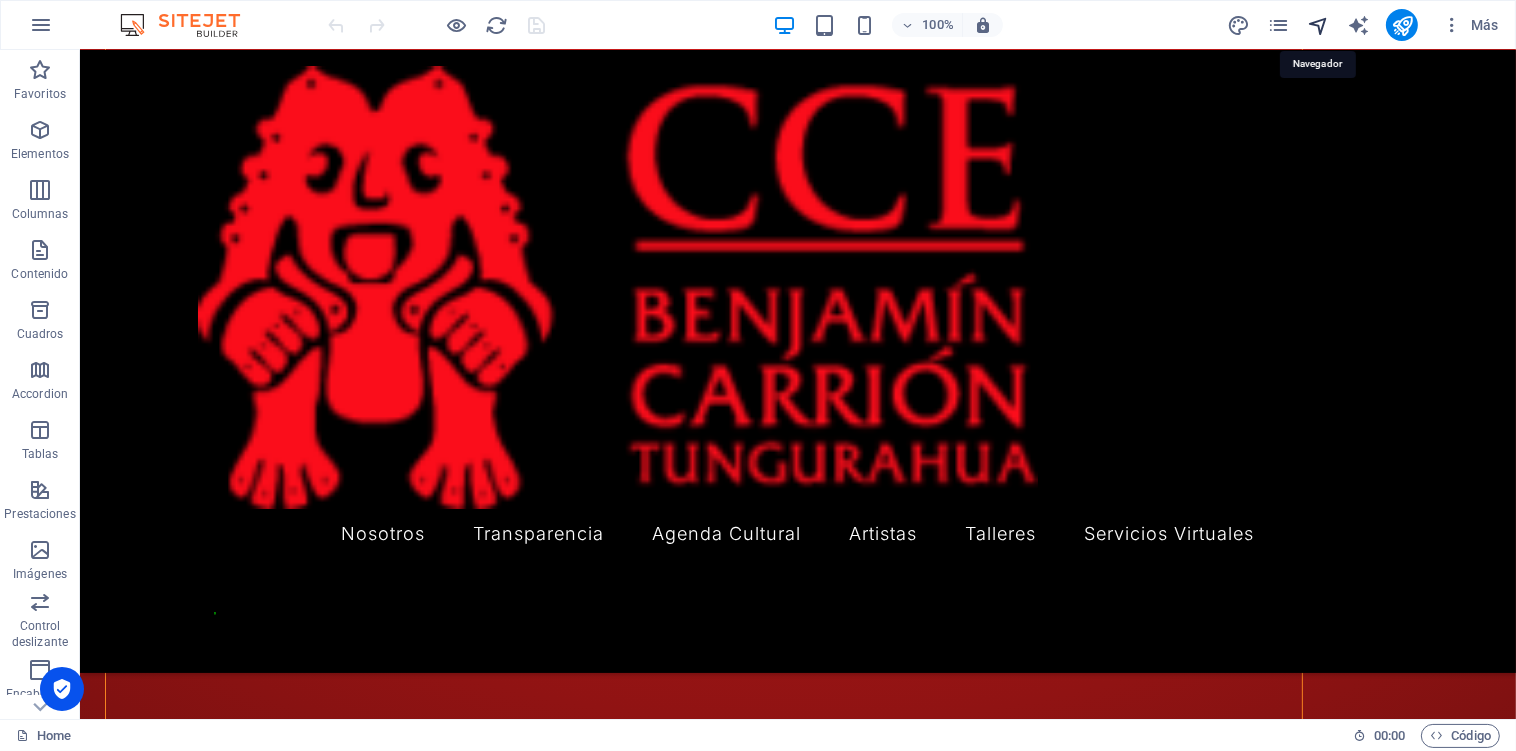 click at bounding box center (1318, 25) 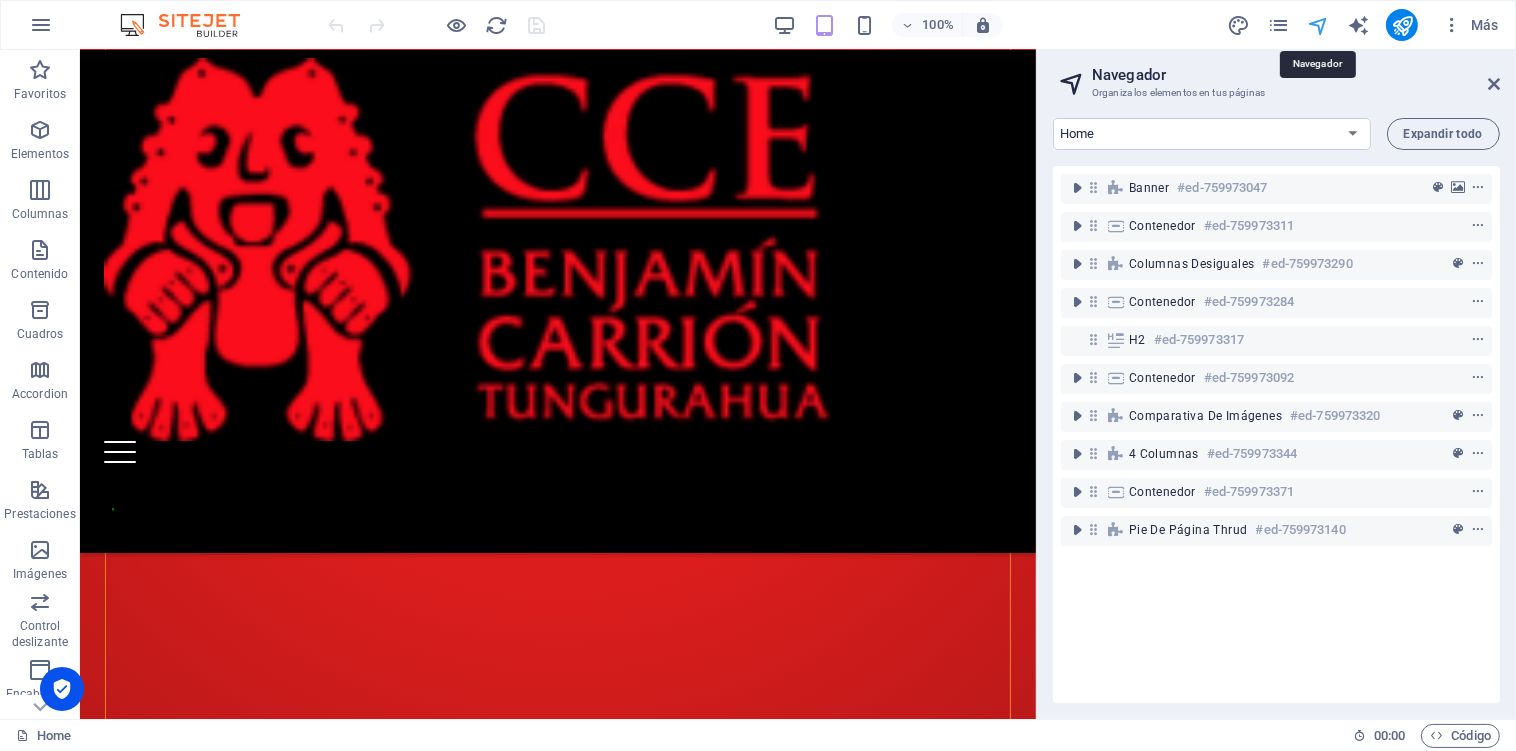 scroll, scrollTop: 3493, scrollLeft: 0, axis: vertical 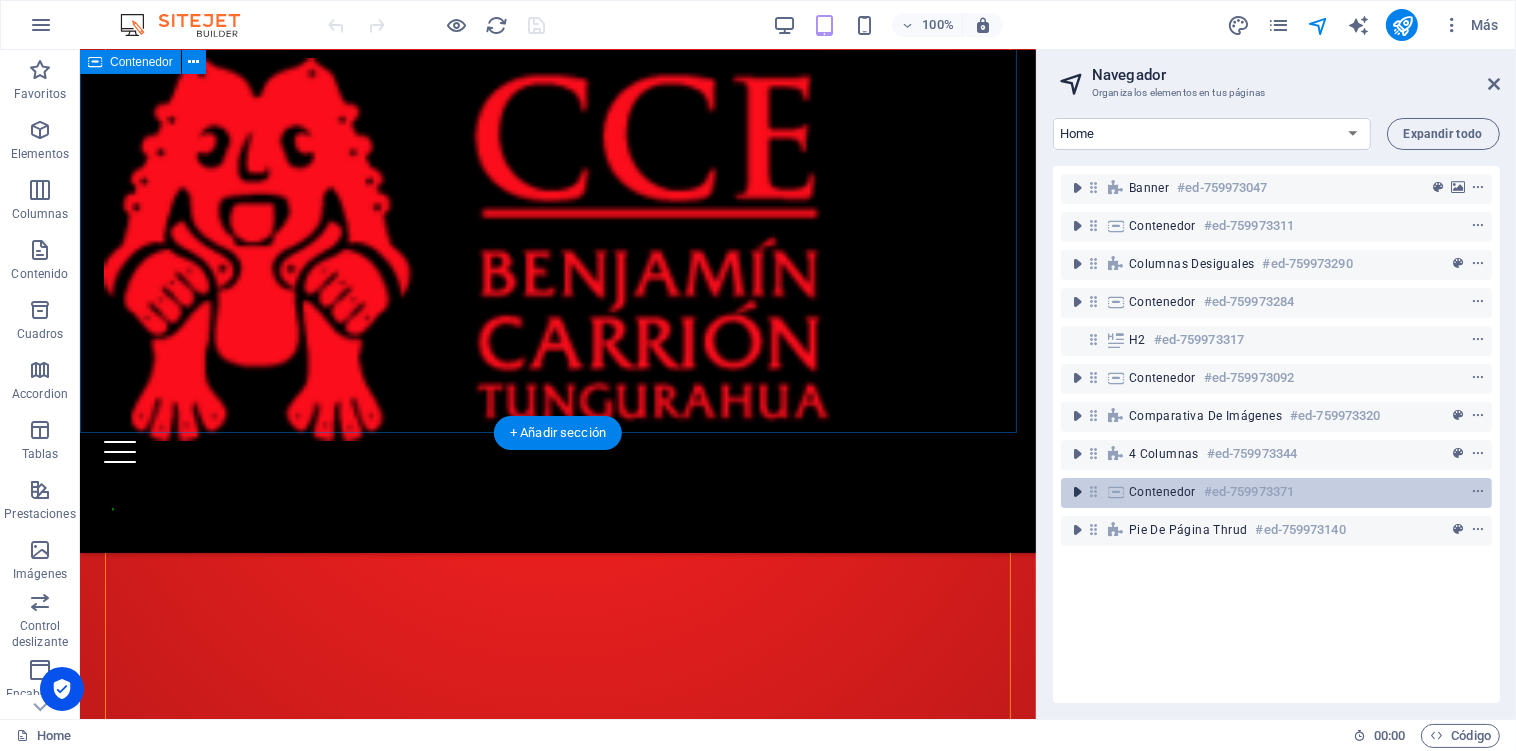click at bounding box center [1077, 492] 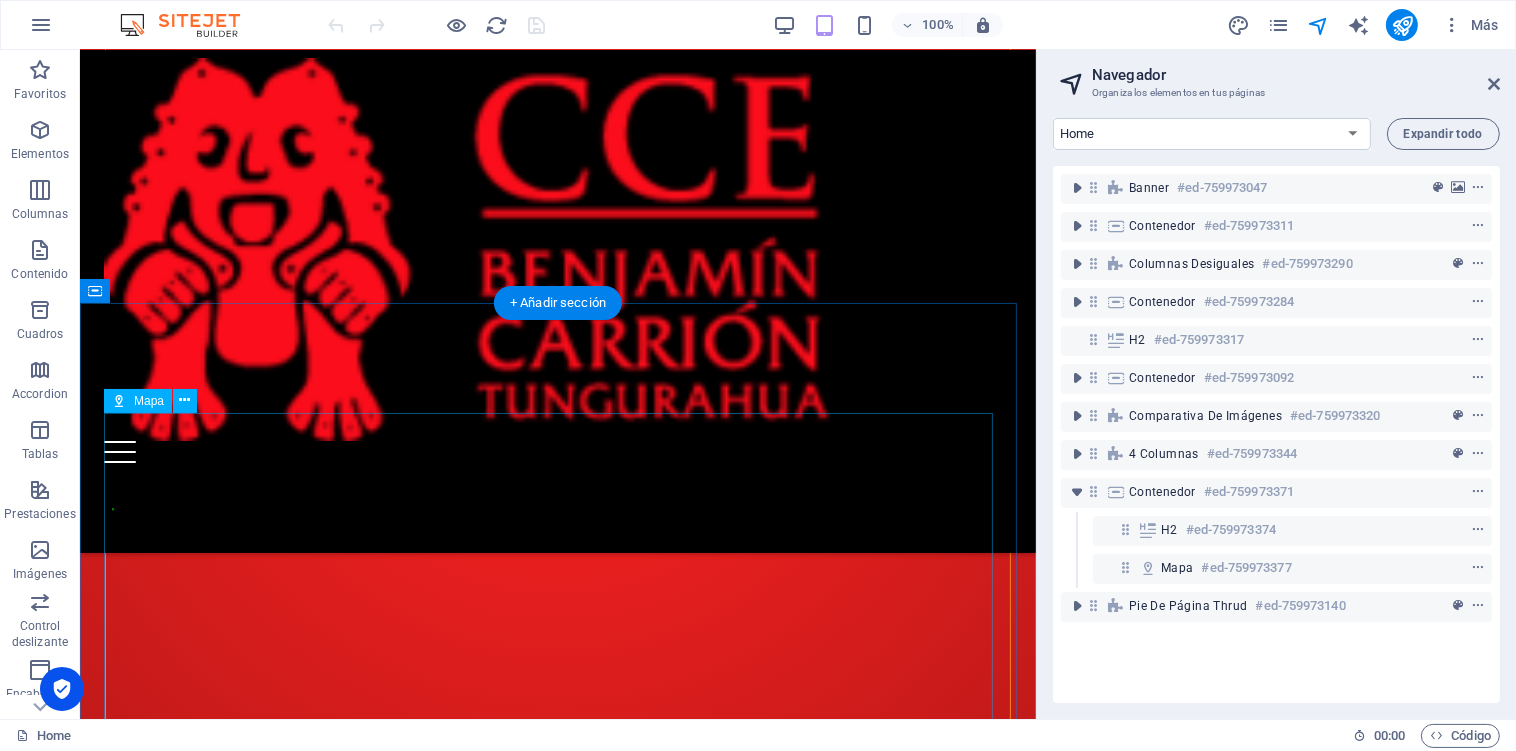 scroll, scrollTop: 3093, scrollLeft: 0, axis: vertical 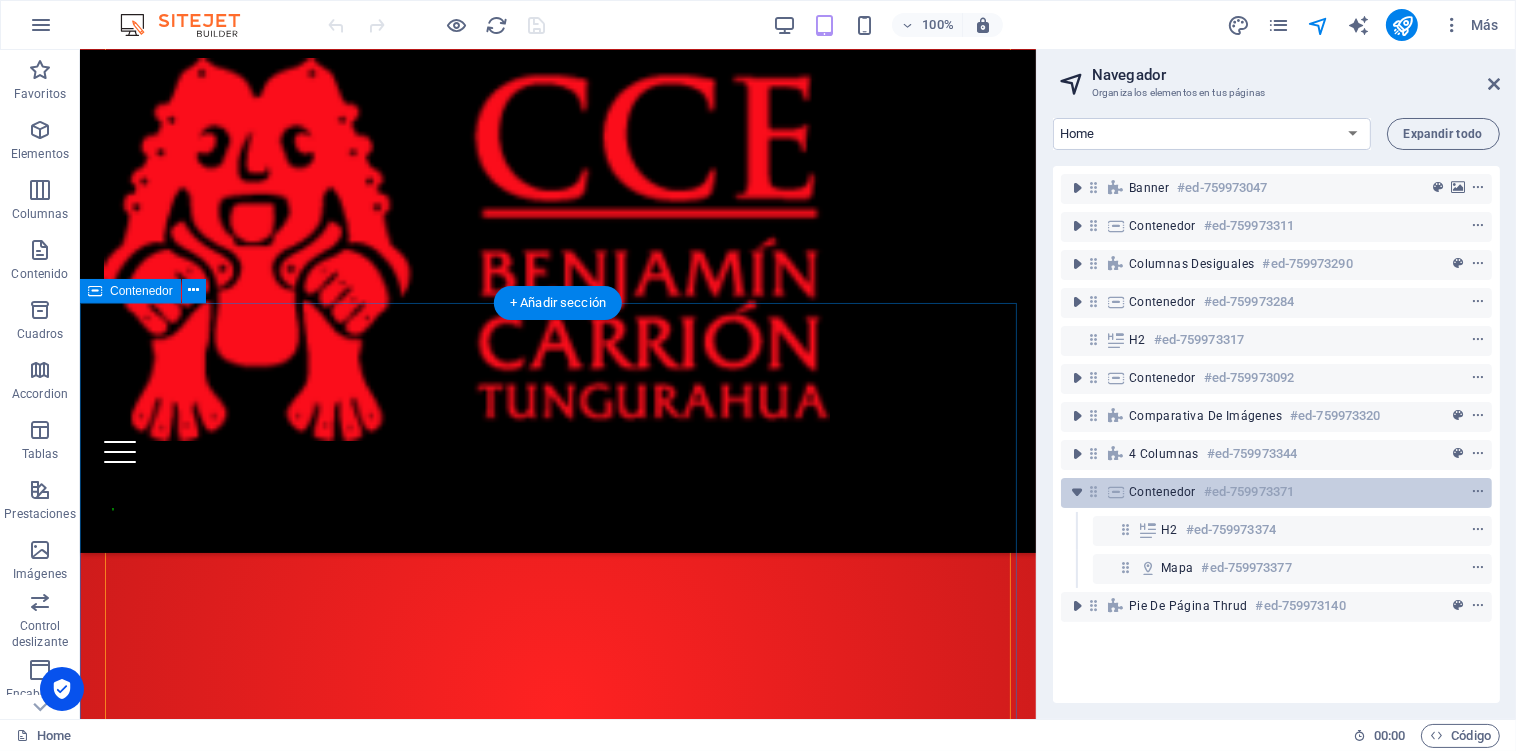 click on "Contenedor" at bounding box center (1162, 492) 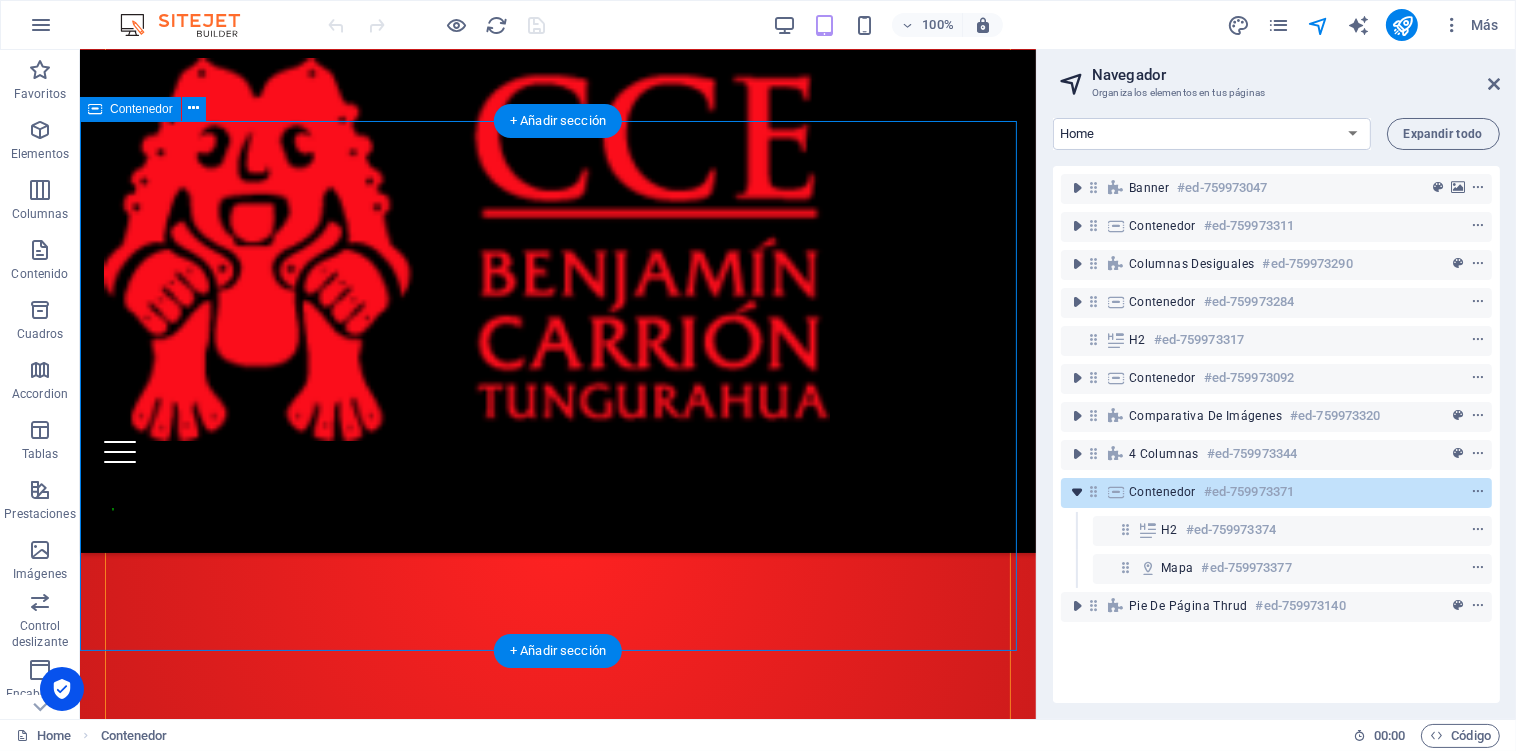 click at bounding box center [1077, 492] 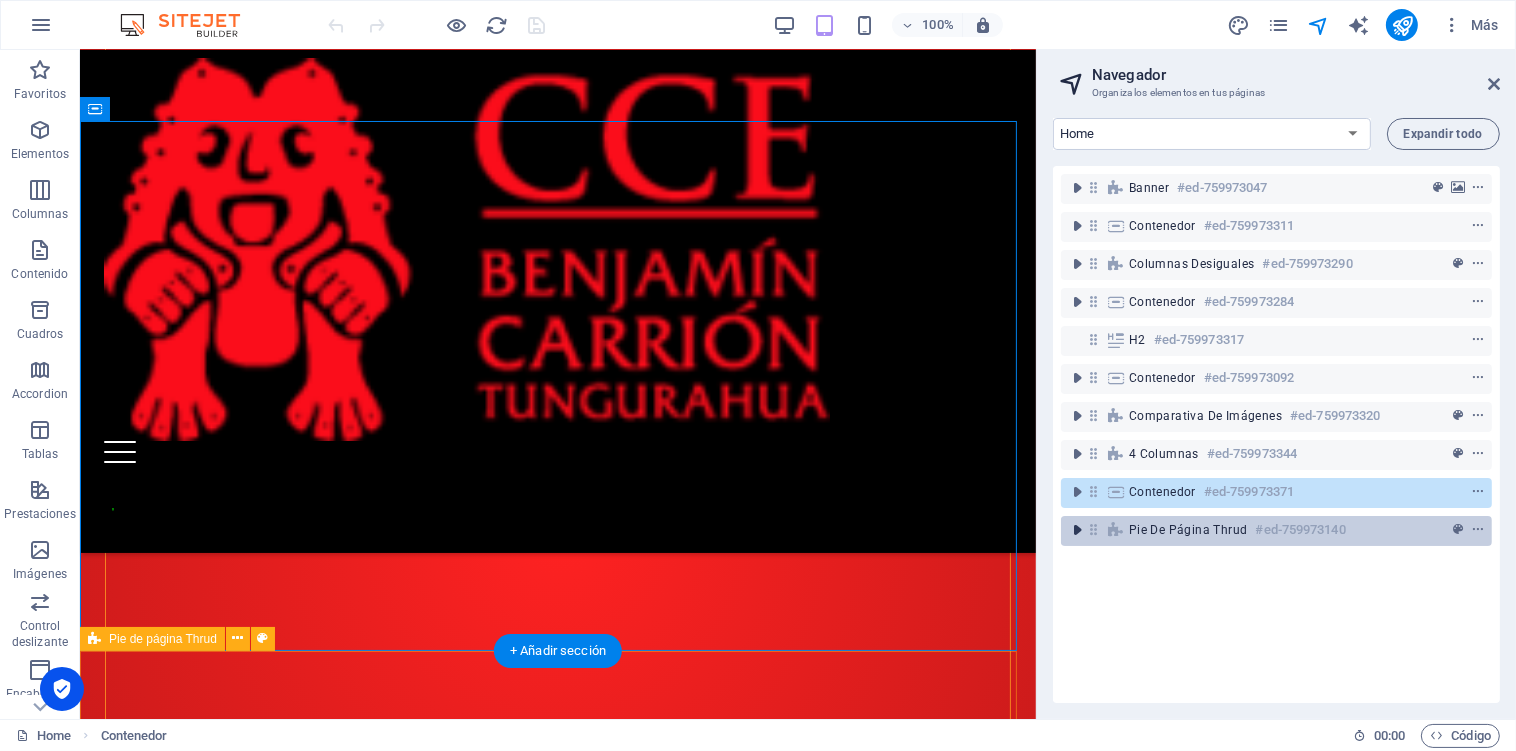 click at bounding box center [1077, 530] 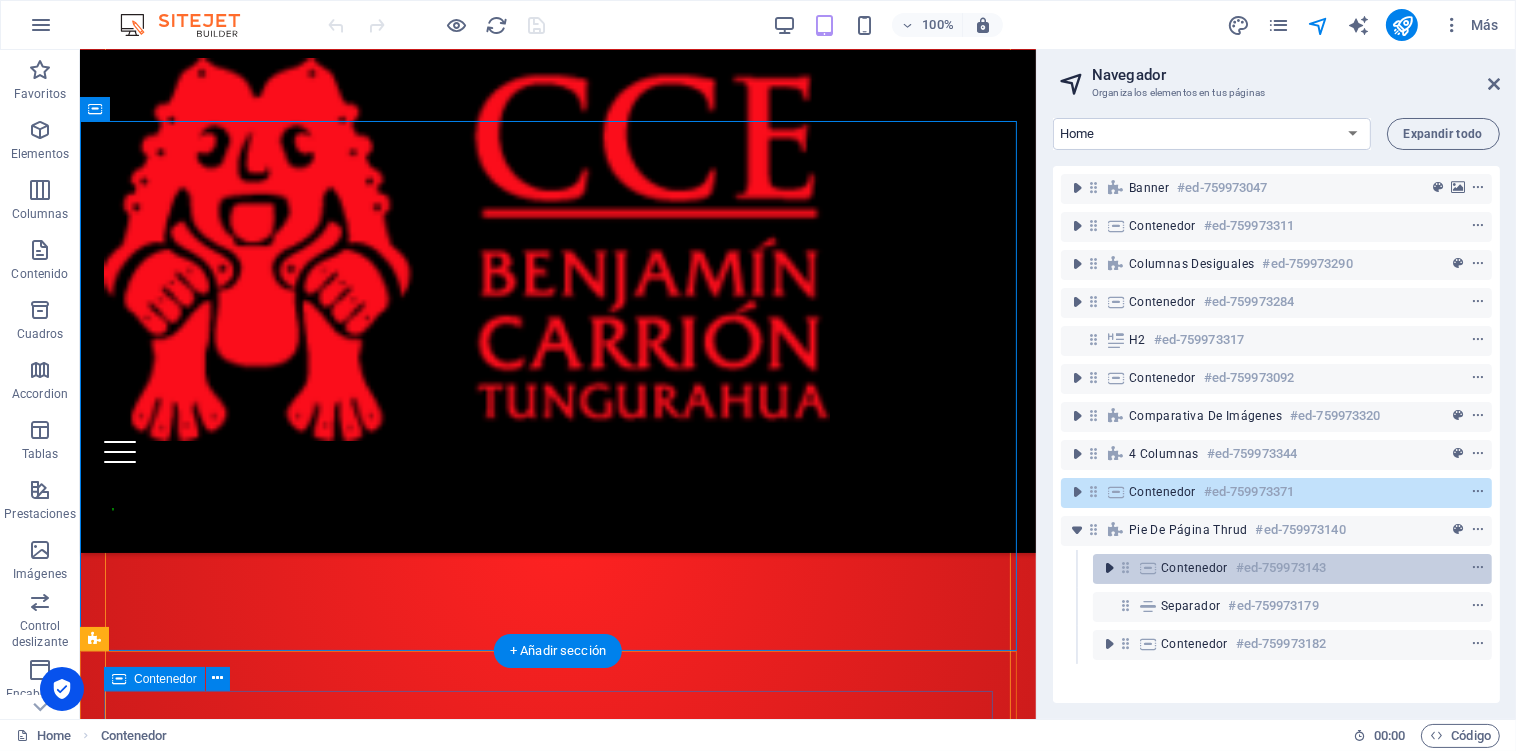 click at bounding box center (1109, 568) 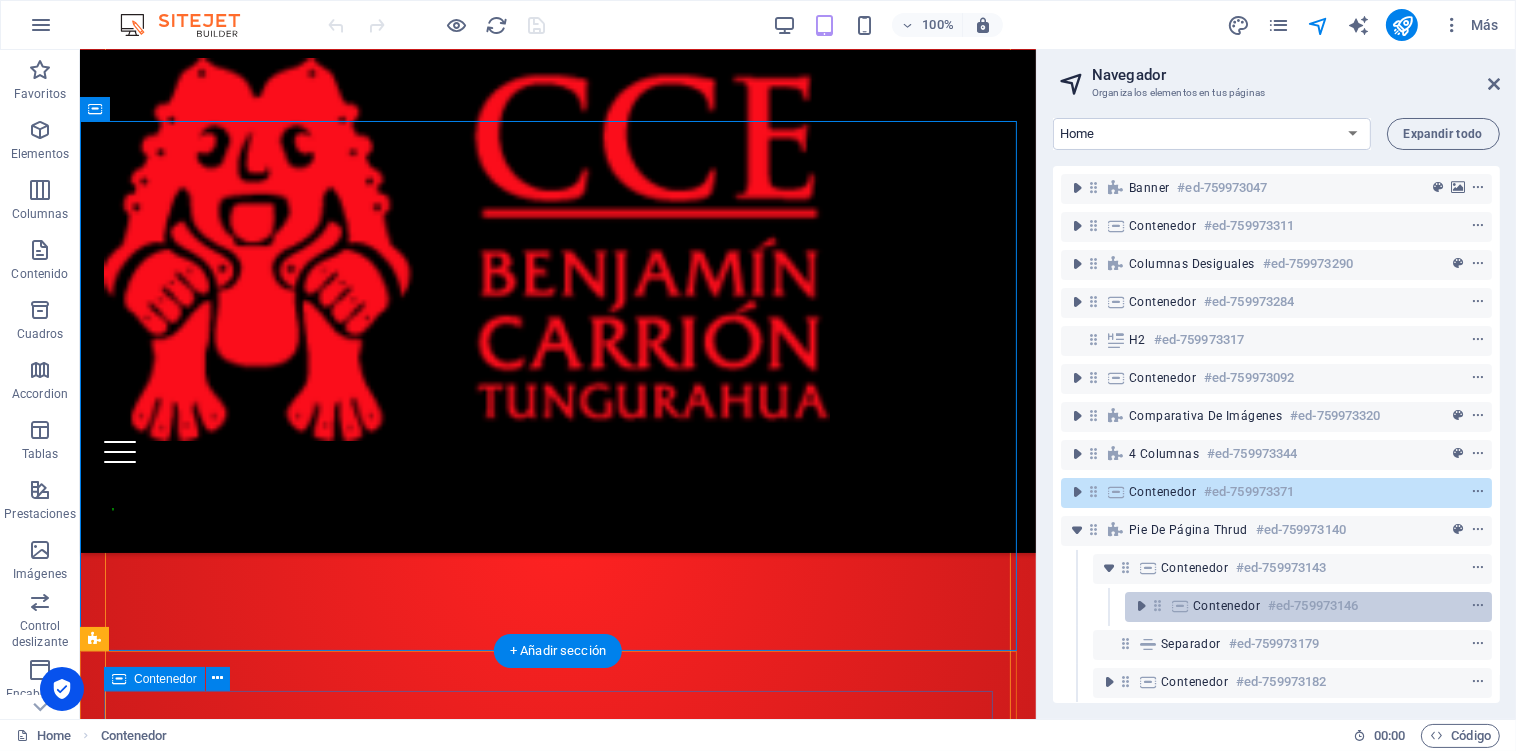 scroll, scrollTop: 23, scrollLeft: 0, axis: vertical 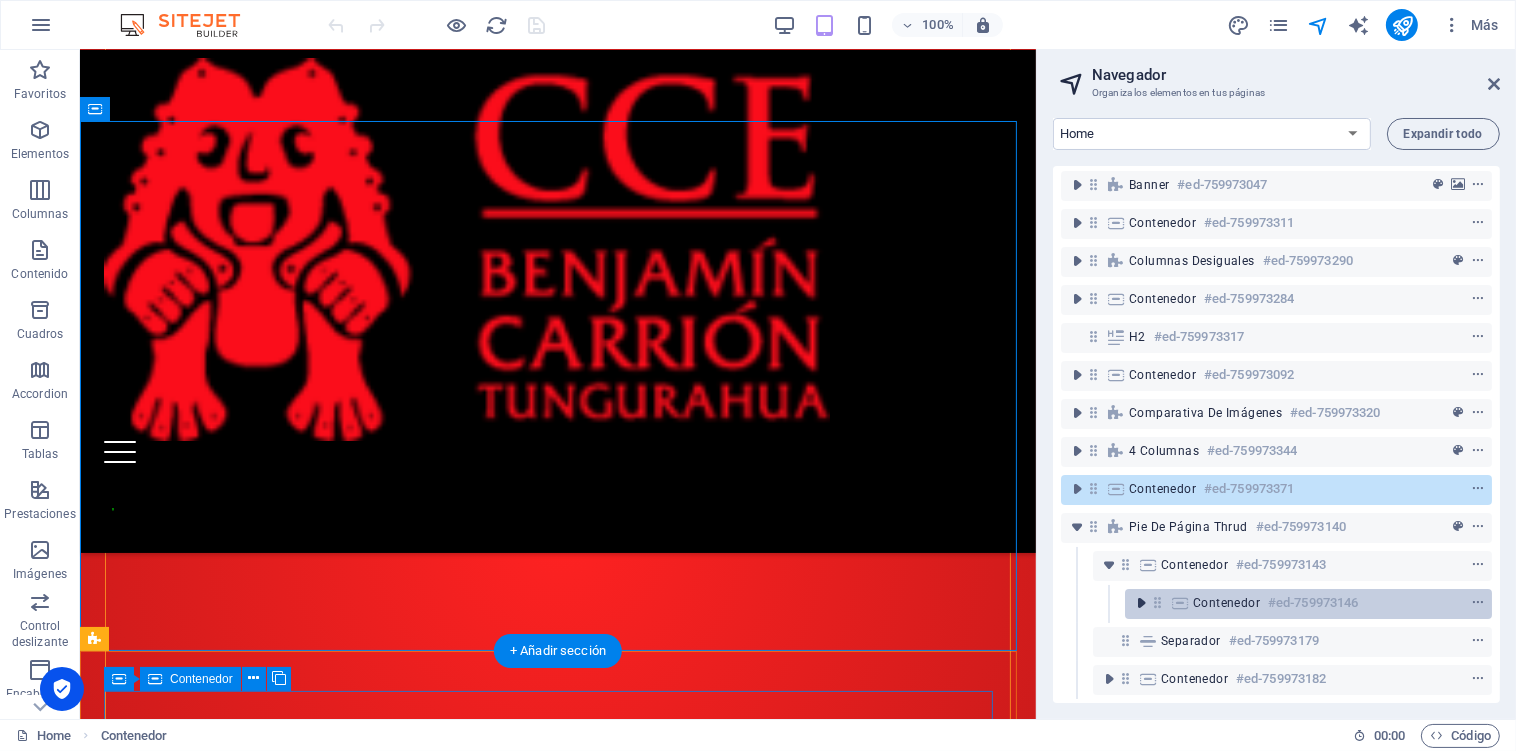click at bounding box center (1141, 603) 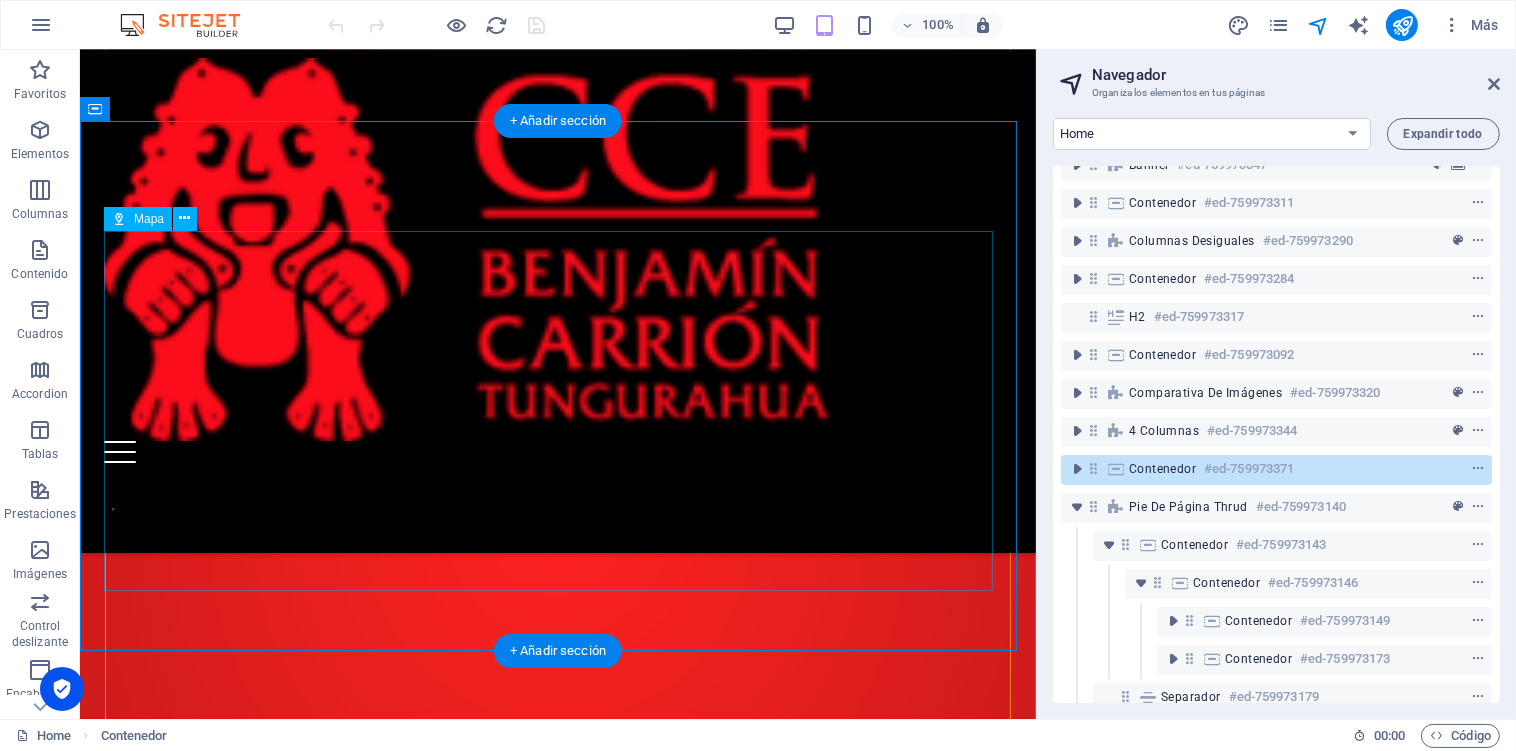 scroll, scrollTop: 3493, scrollLeft: 0, axis: vertical 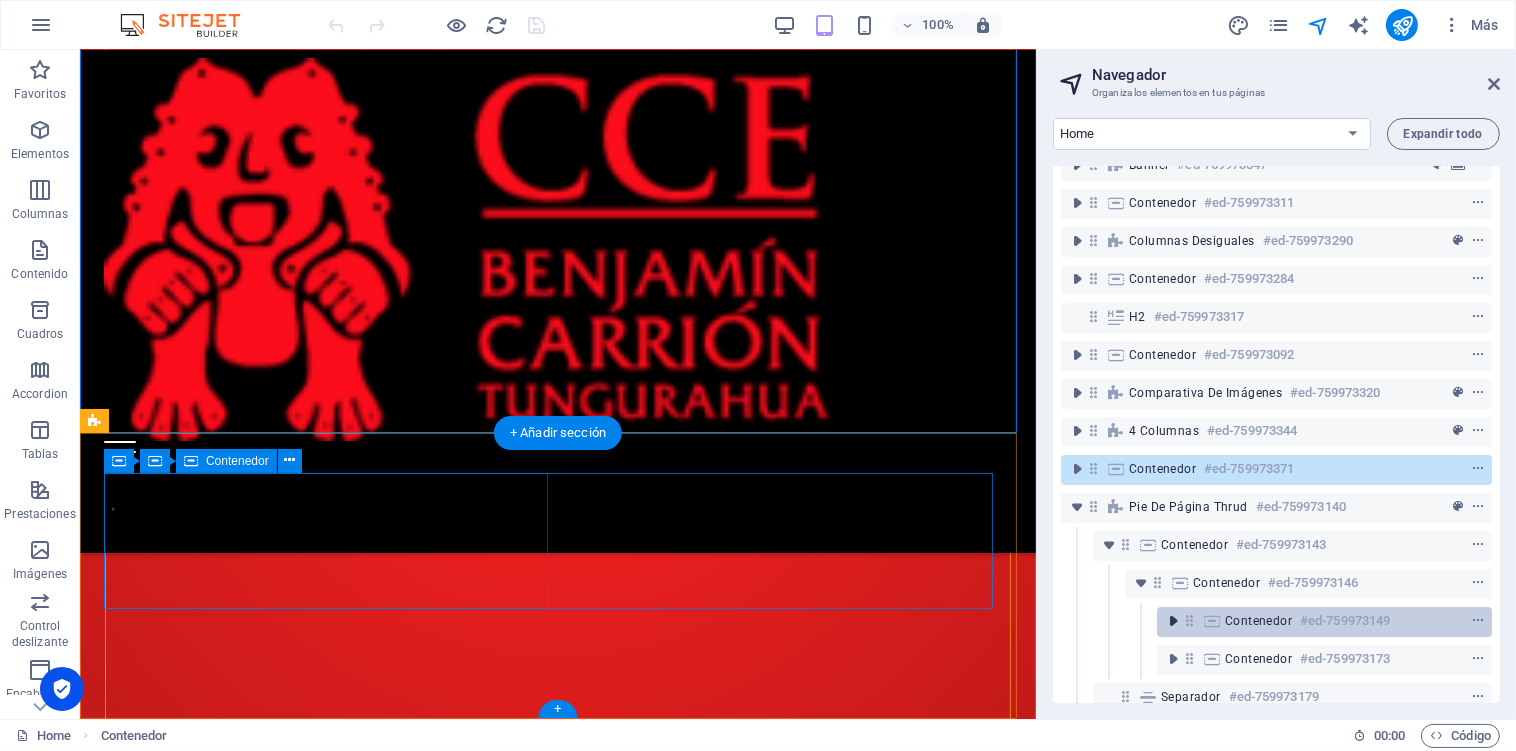 click at bounding box center [1173, 621] 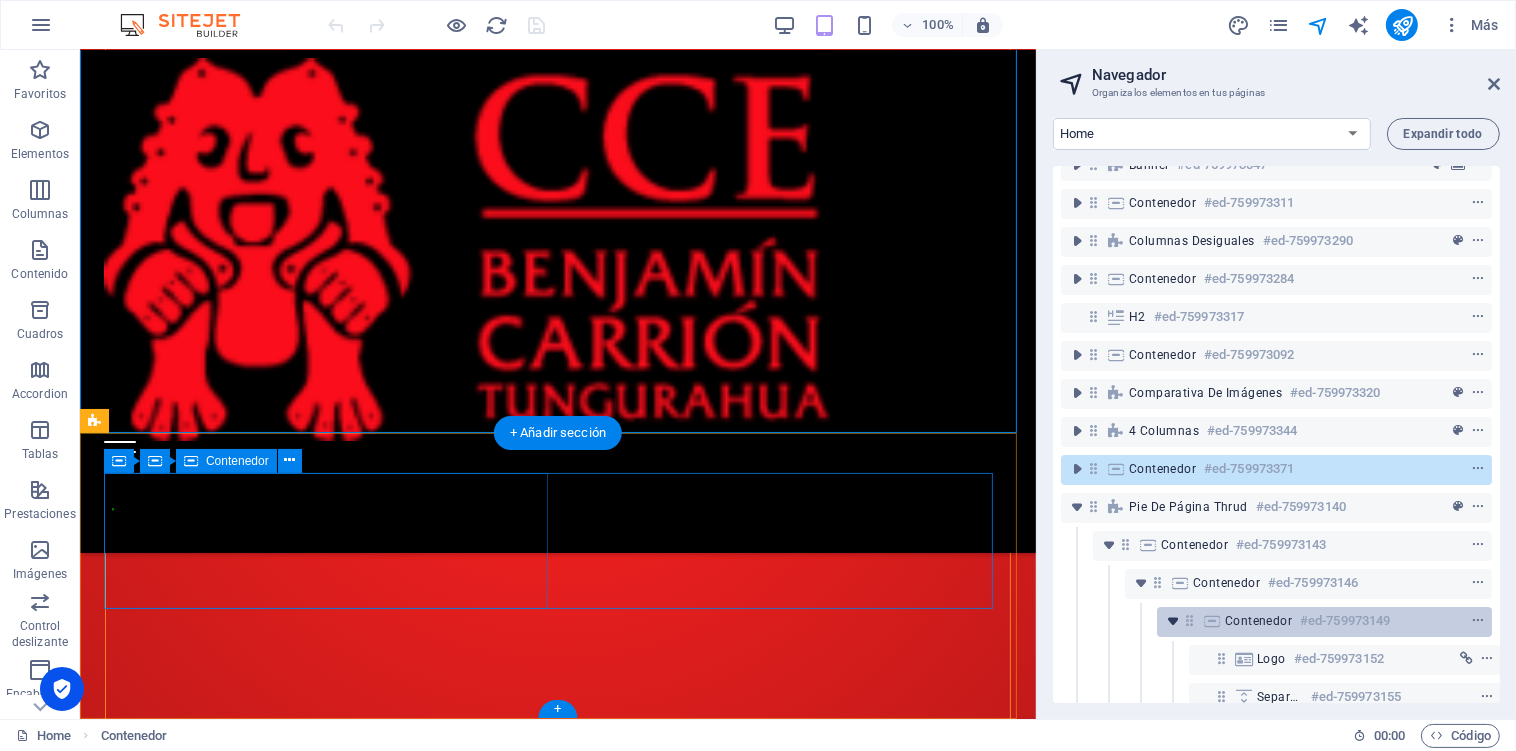 scroll, scrollTop: 211, scrollLeft: 0, axis: vertical 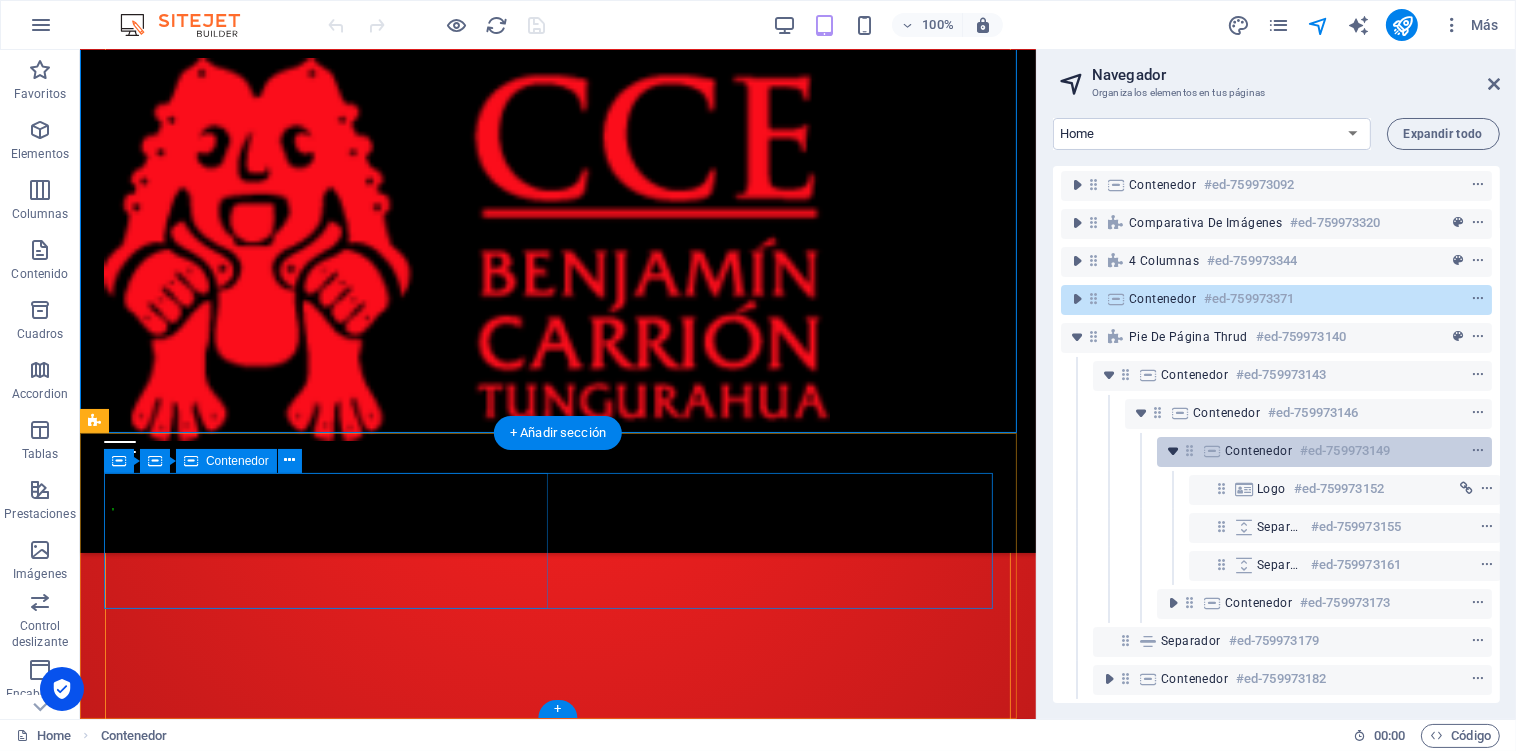 click at bounding box center (1173, 451) 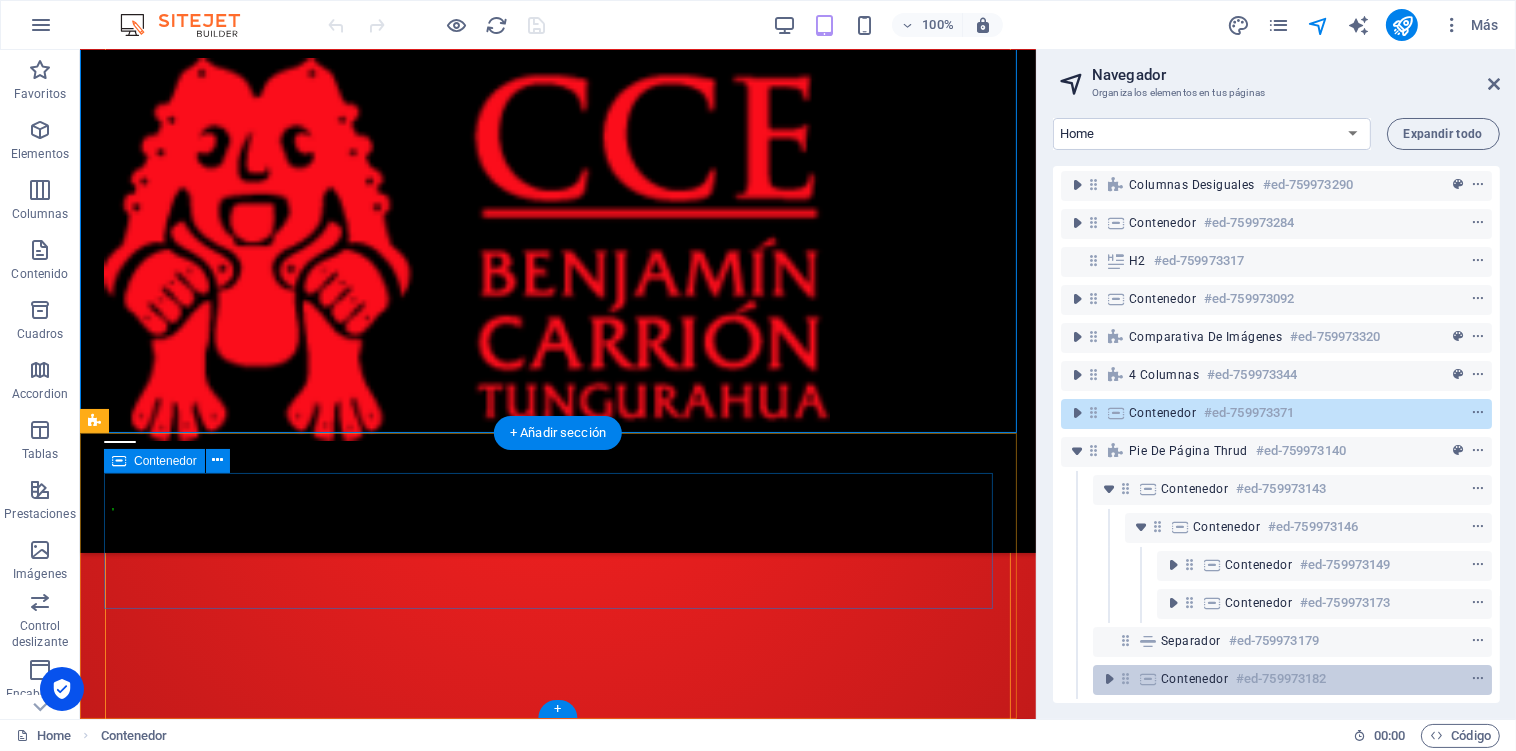 scroll, scrollTop: 97, scrollLeft: 0, axis: vertical 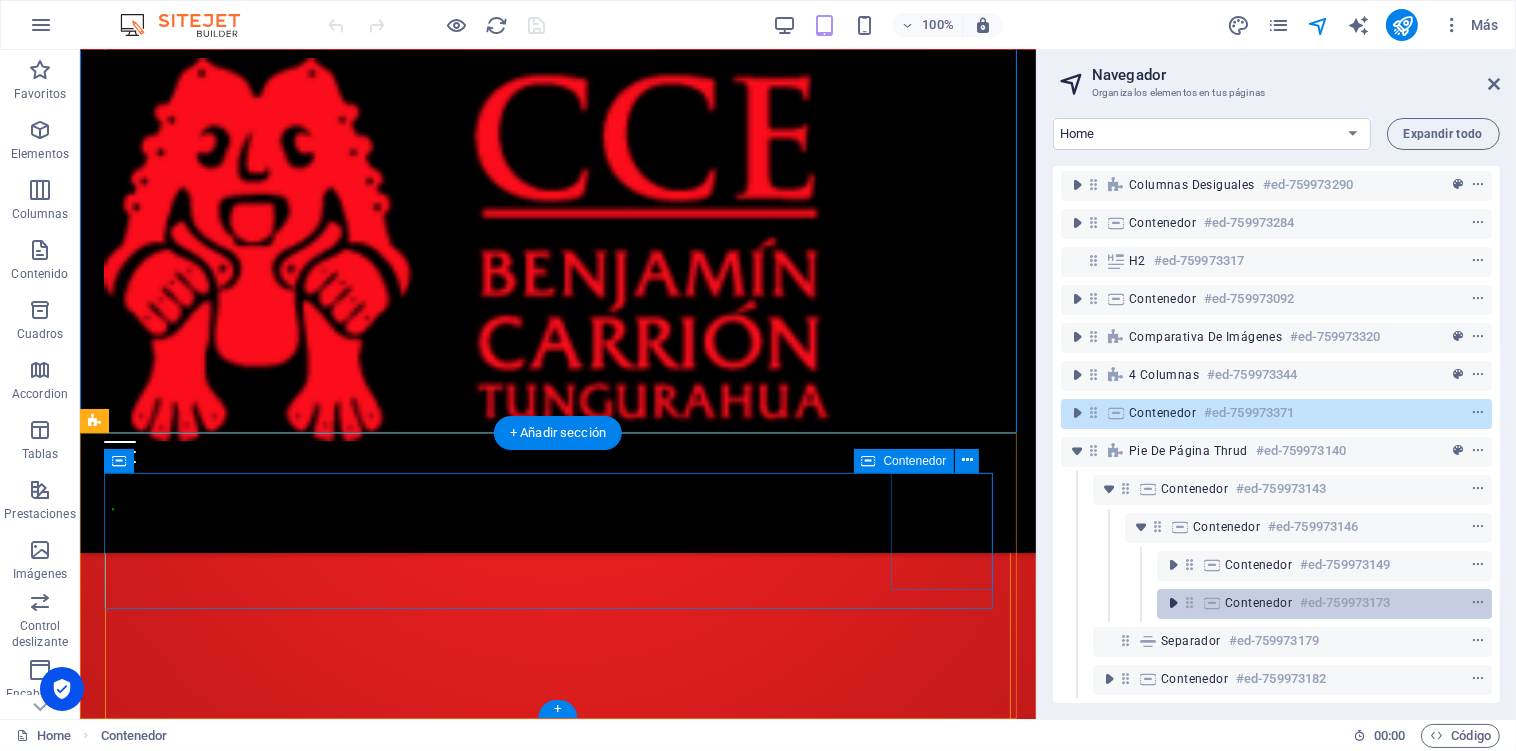 click at bounding box center [1173, 603] 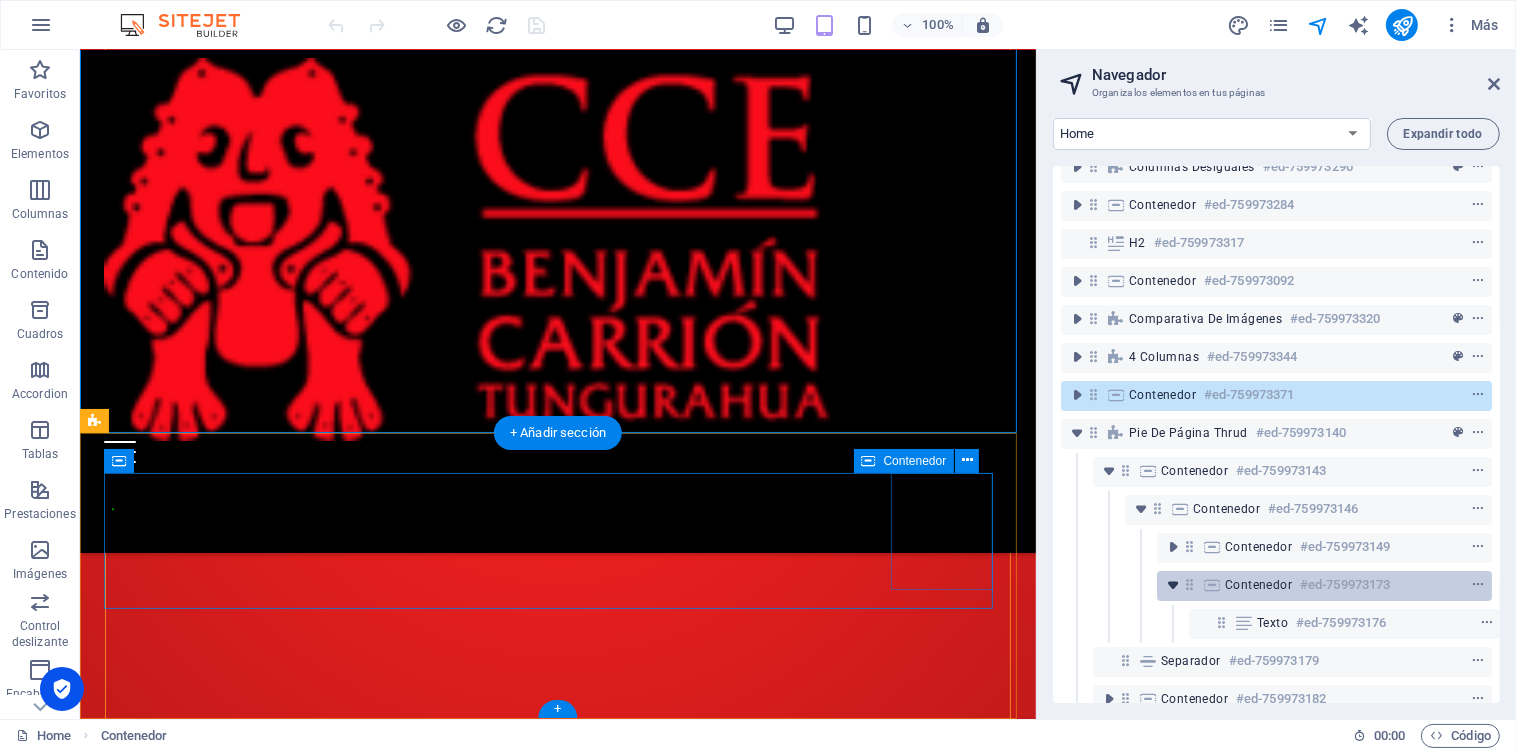 click at bounding box center (1173, 585) 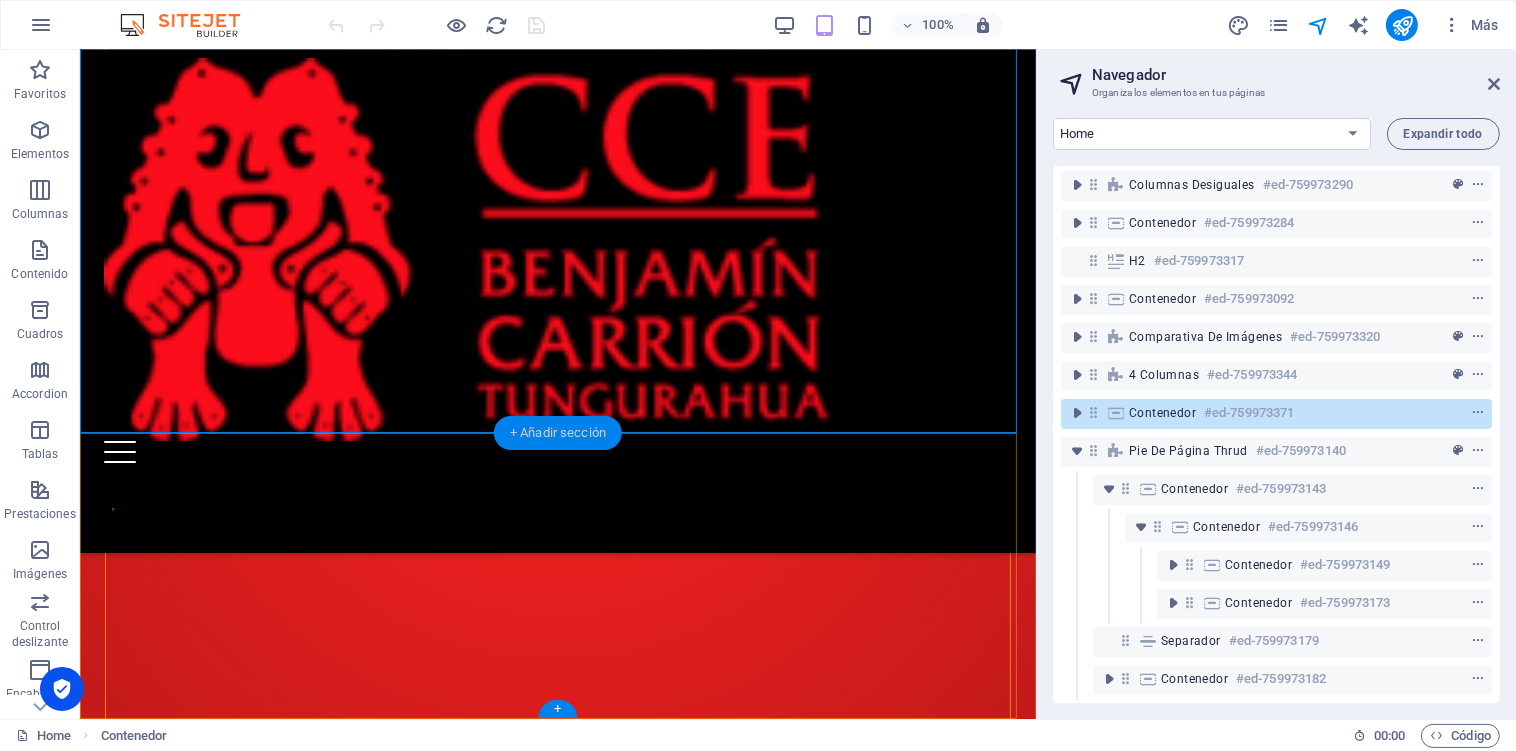 click on "+ Añadir sección" at bounding box center [558, 433] 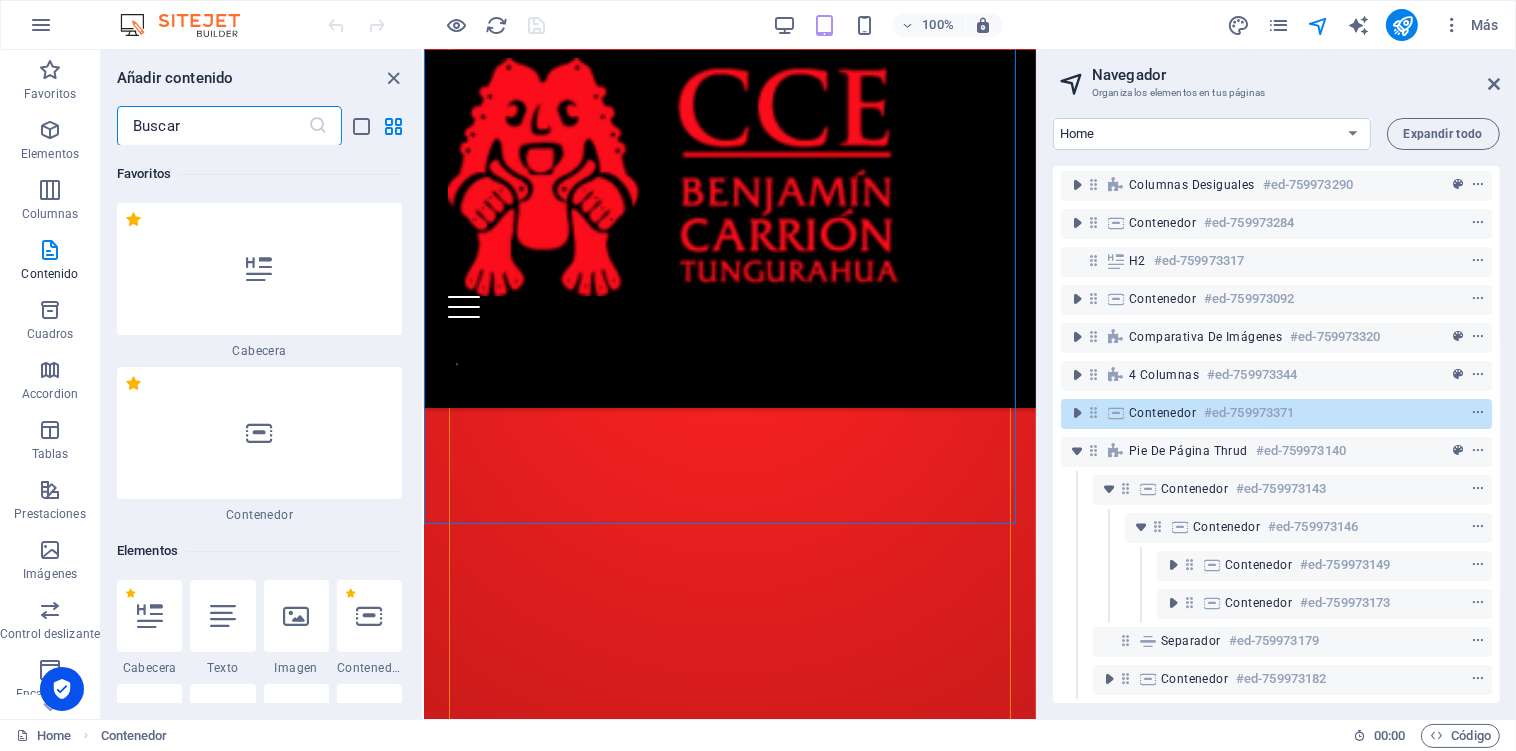 scroll, scrollTop: 3175, scrollLeft: 0, axis: vertical 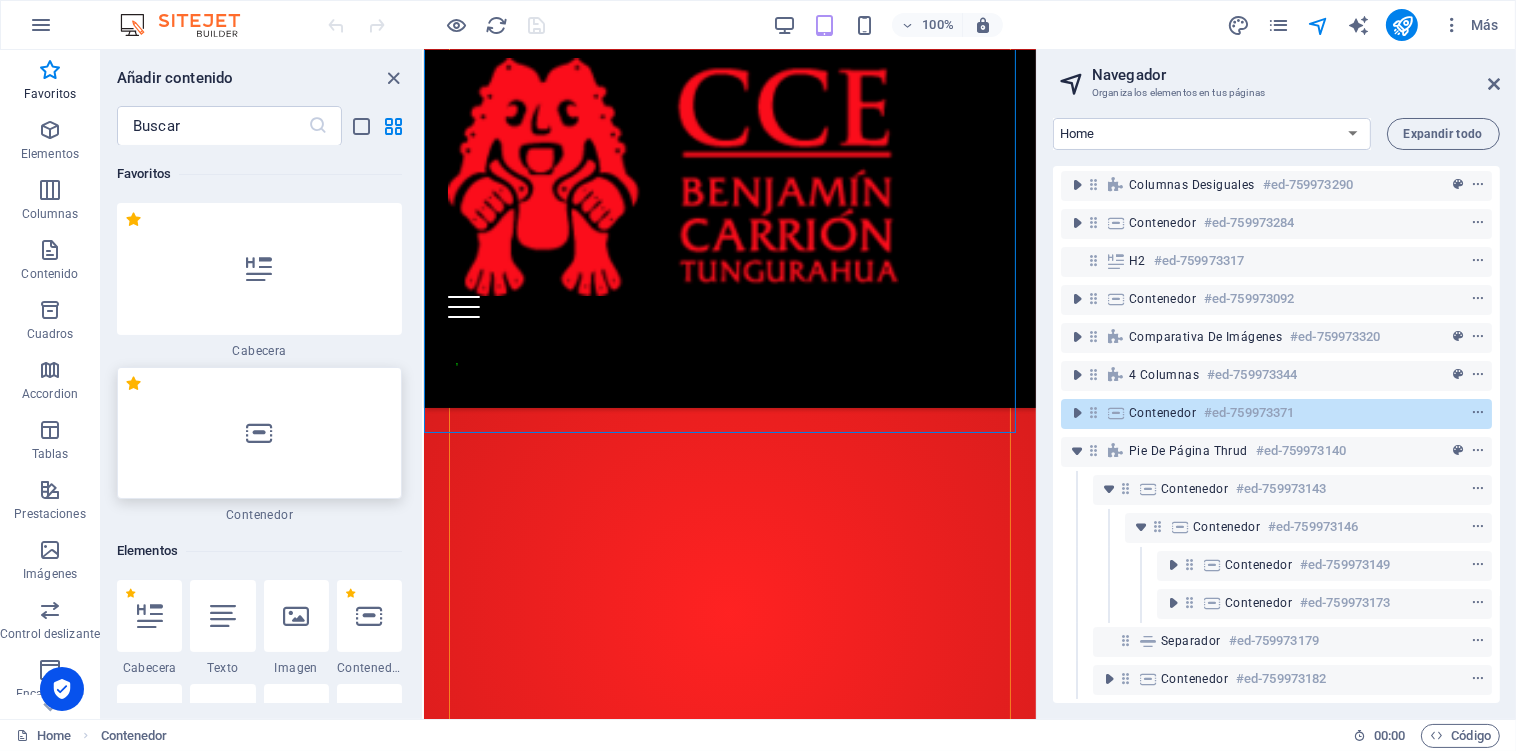 click at bounding box center [259, 433] 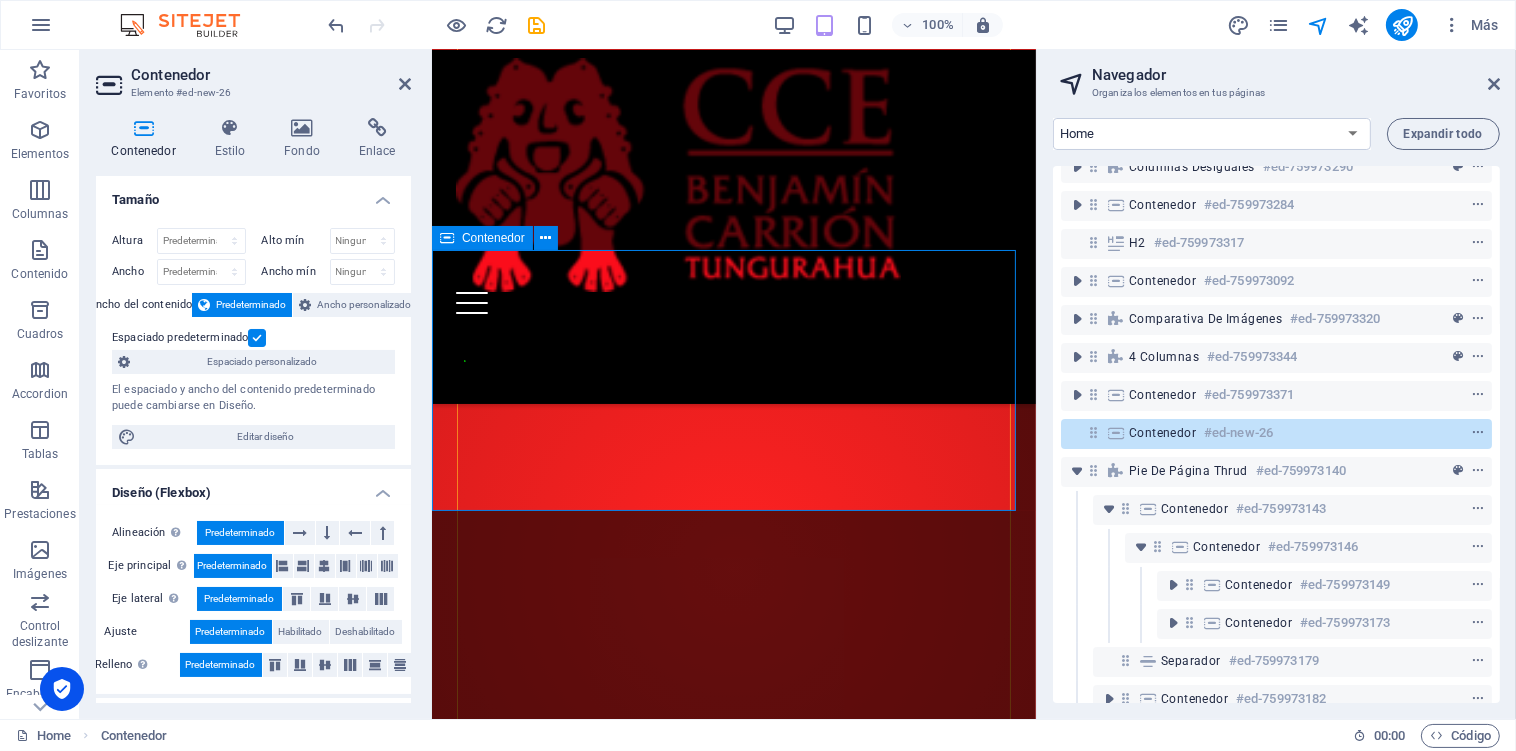 scroll, scrollTop: 3350, scrollLeft: 0, axis: vertical 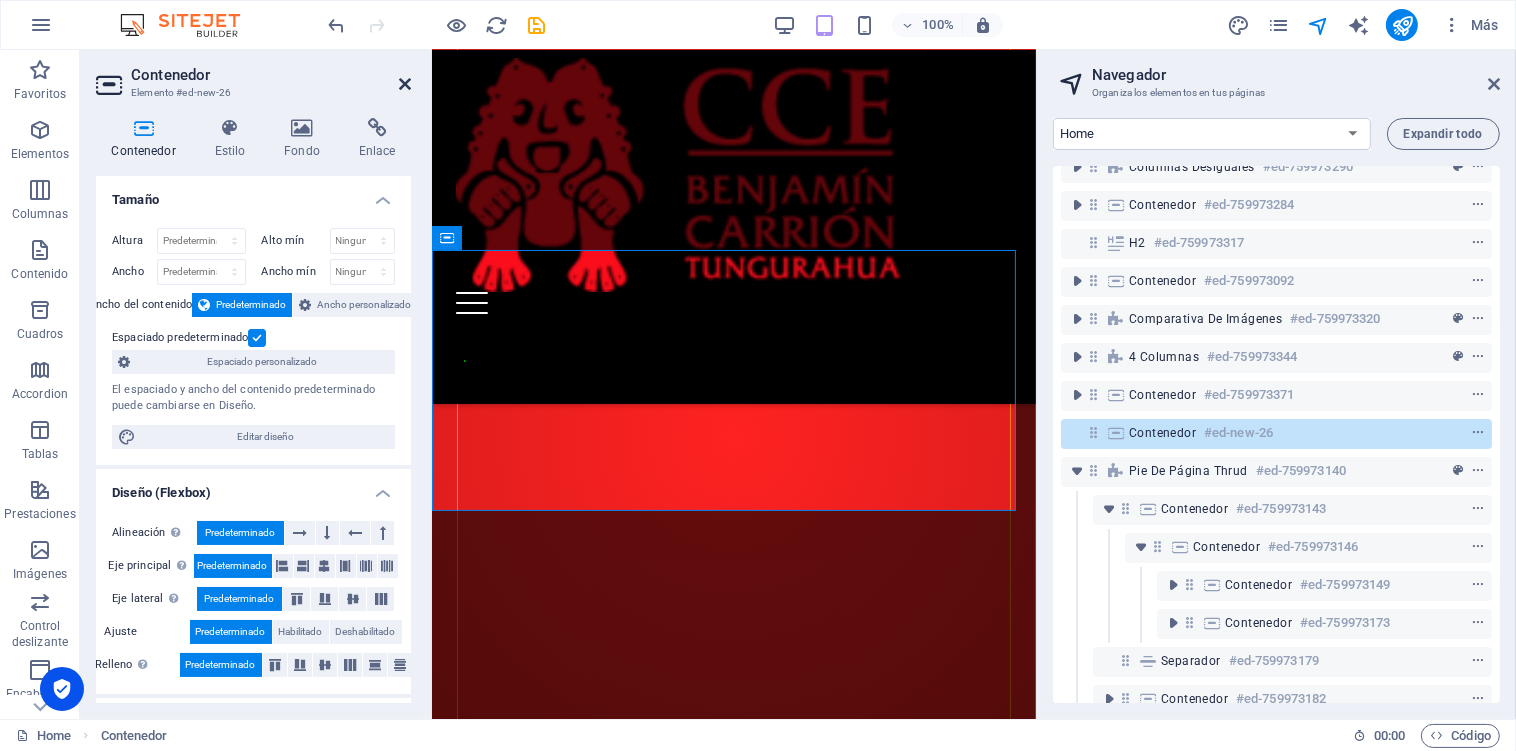 click at bounding box center [405, 84] 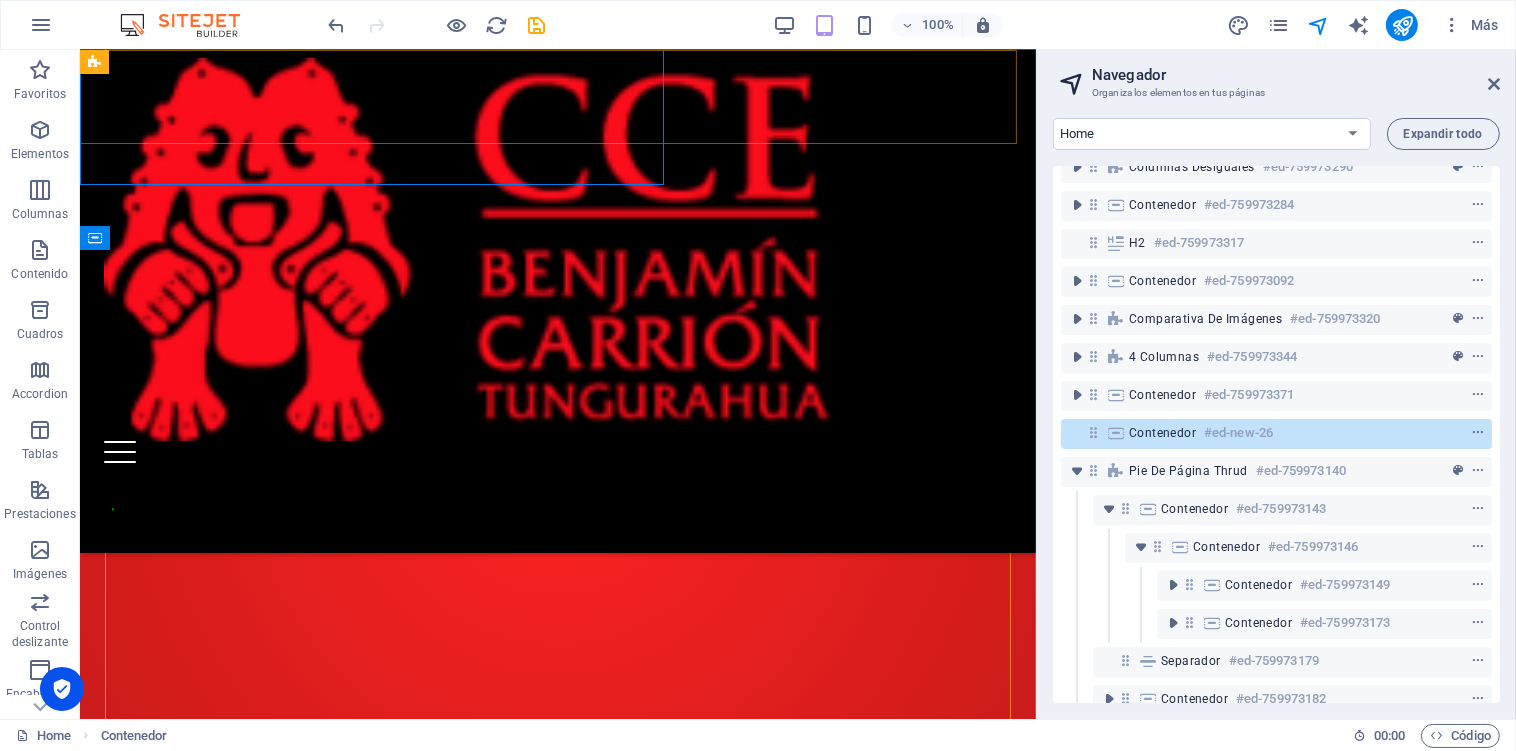 scroll, scrollTop: 3676, scrollLeft: 0, axis: vertical 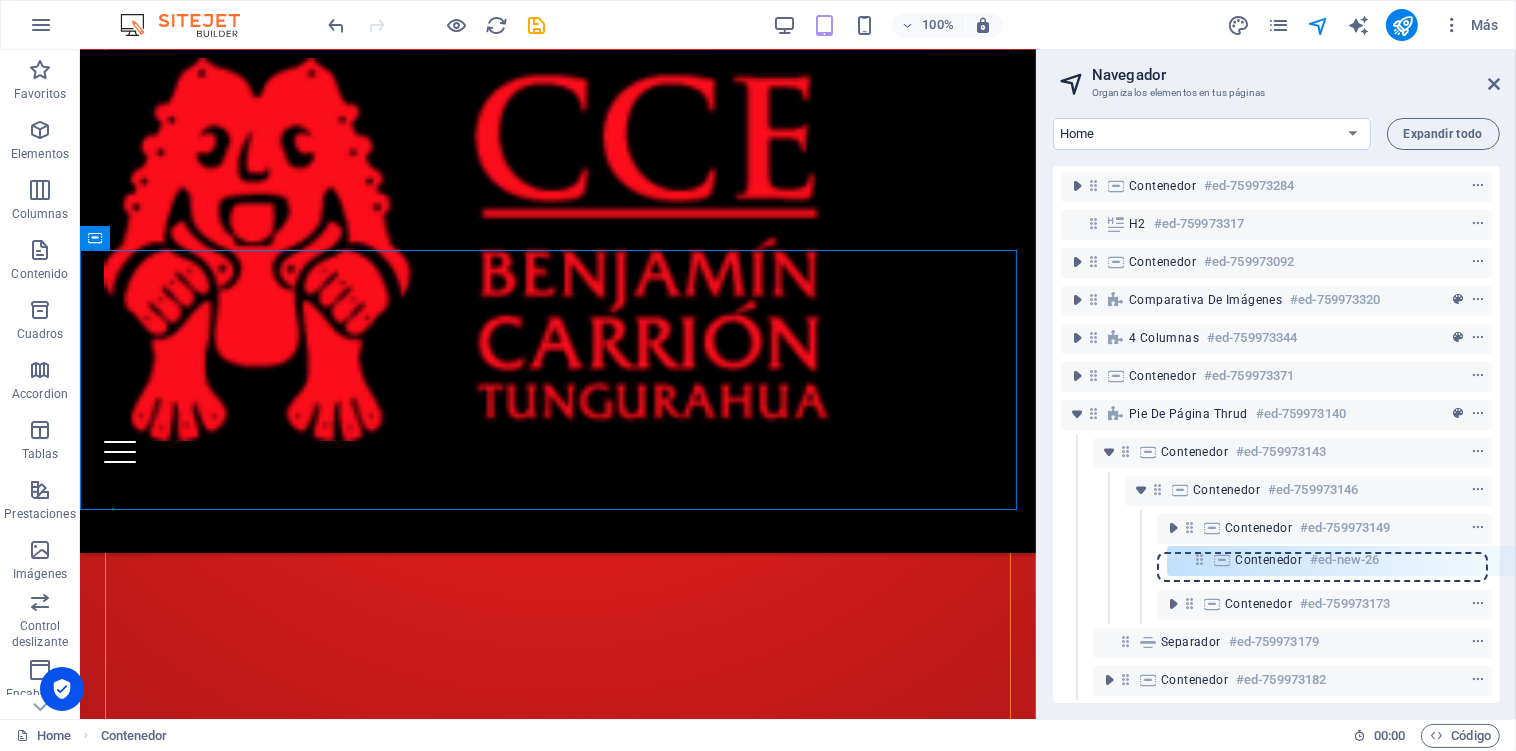 drag, startPoint x: 1089, startPoint y: 435, endPoint x: 1195, endPoint y: 568, distance: 170.07352 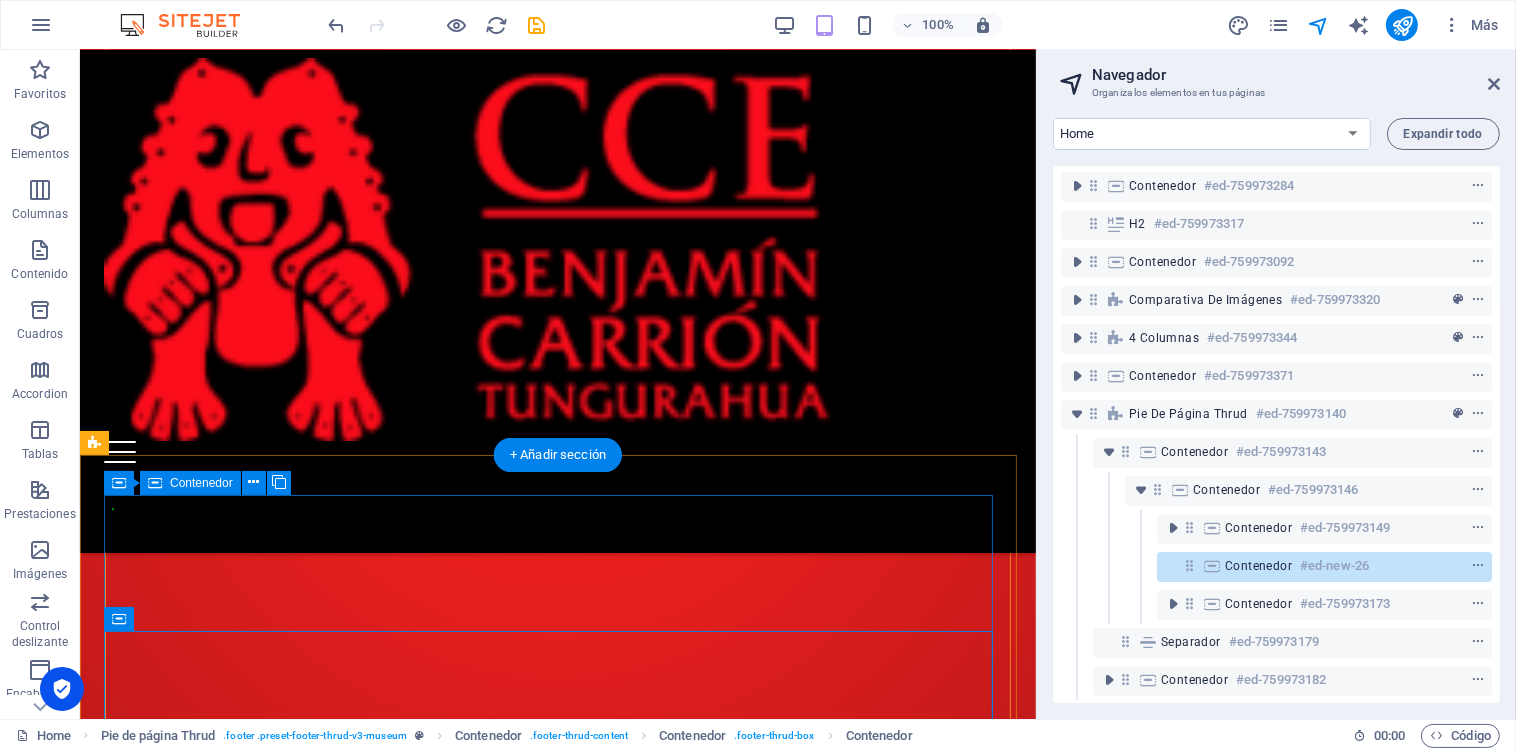 scroll, scrollTop: 3871, scrollLeft: 0, axis: vertical 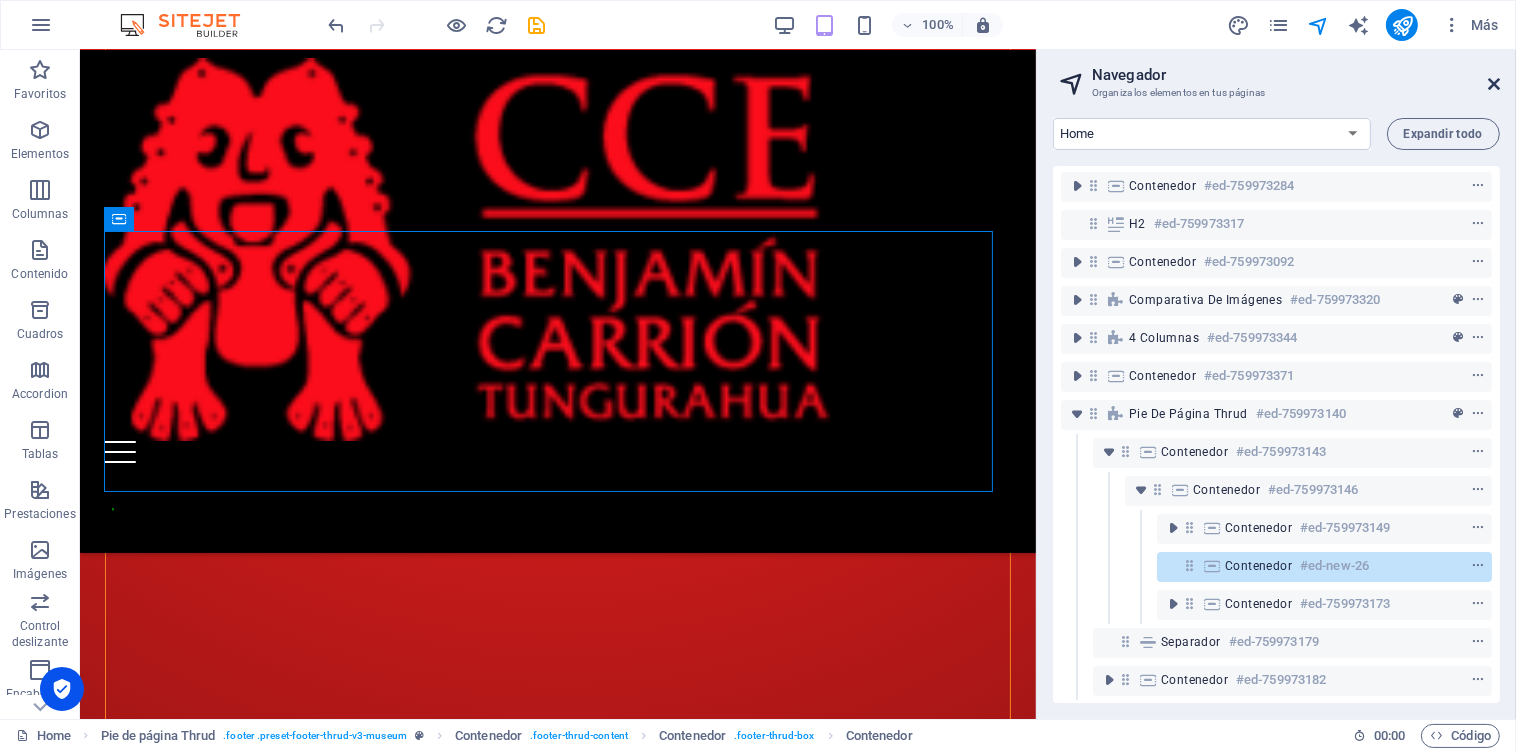 click at bounding box center (1494, 84) 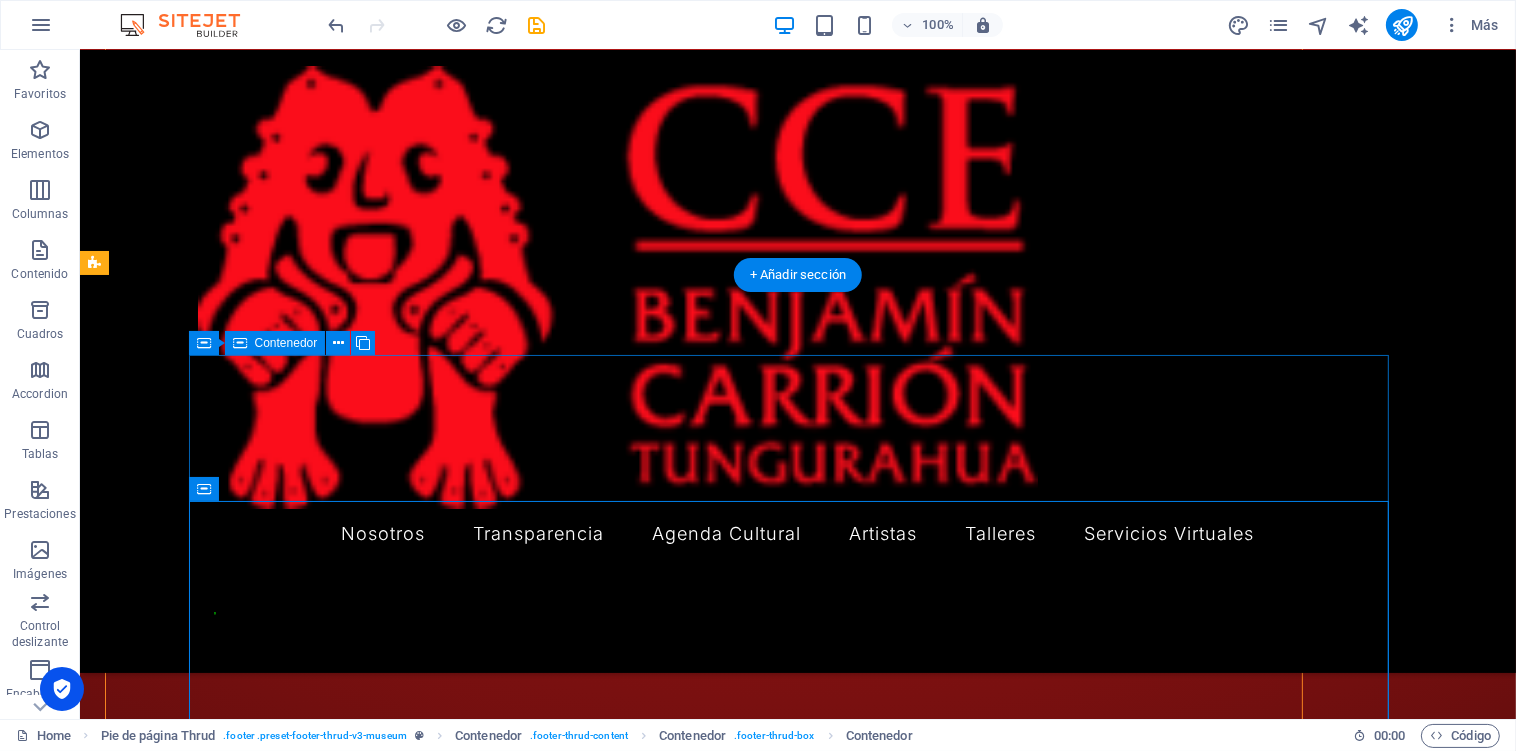 scroll, scrollTop: 4534, scrollLeft: 0, axis: vertical 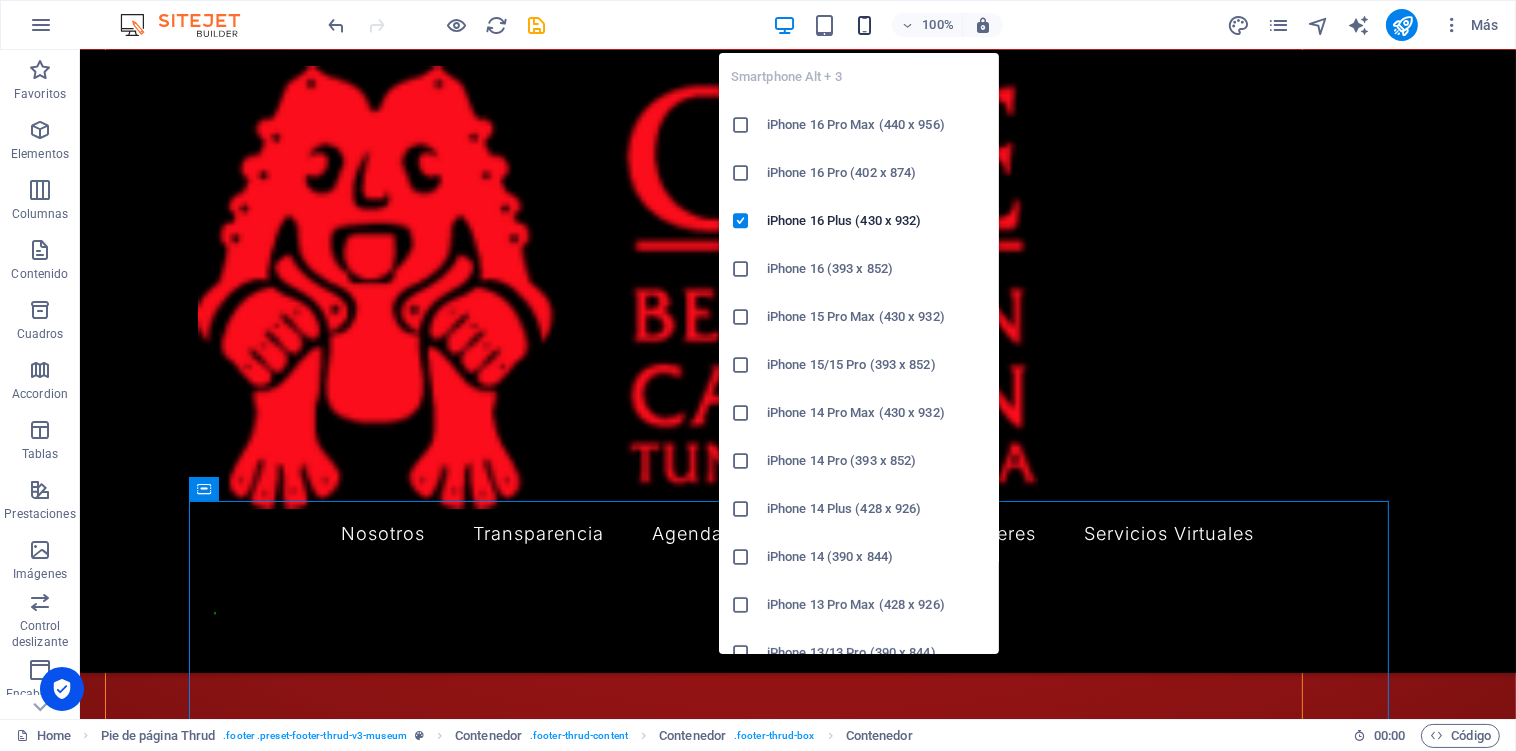 click at bounding box center [864, 25] 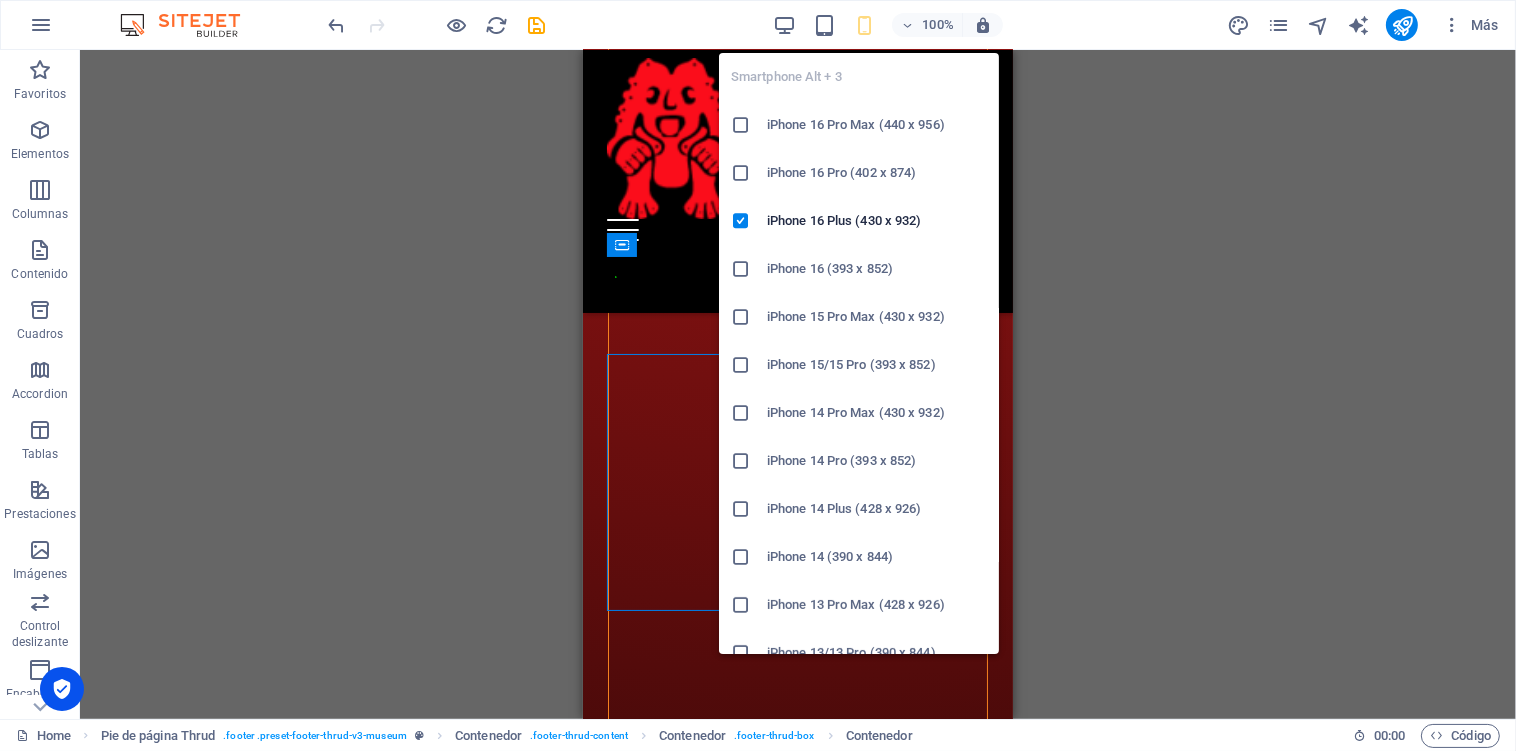scroll, scrollTop: 5546, scrollLeft: 0, axis: vertical 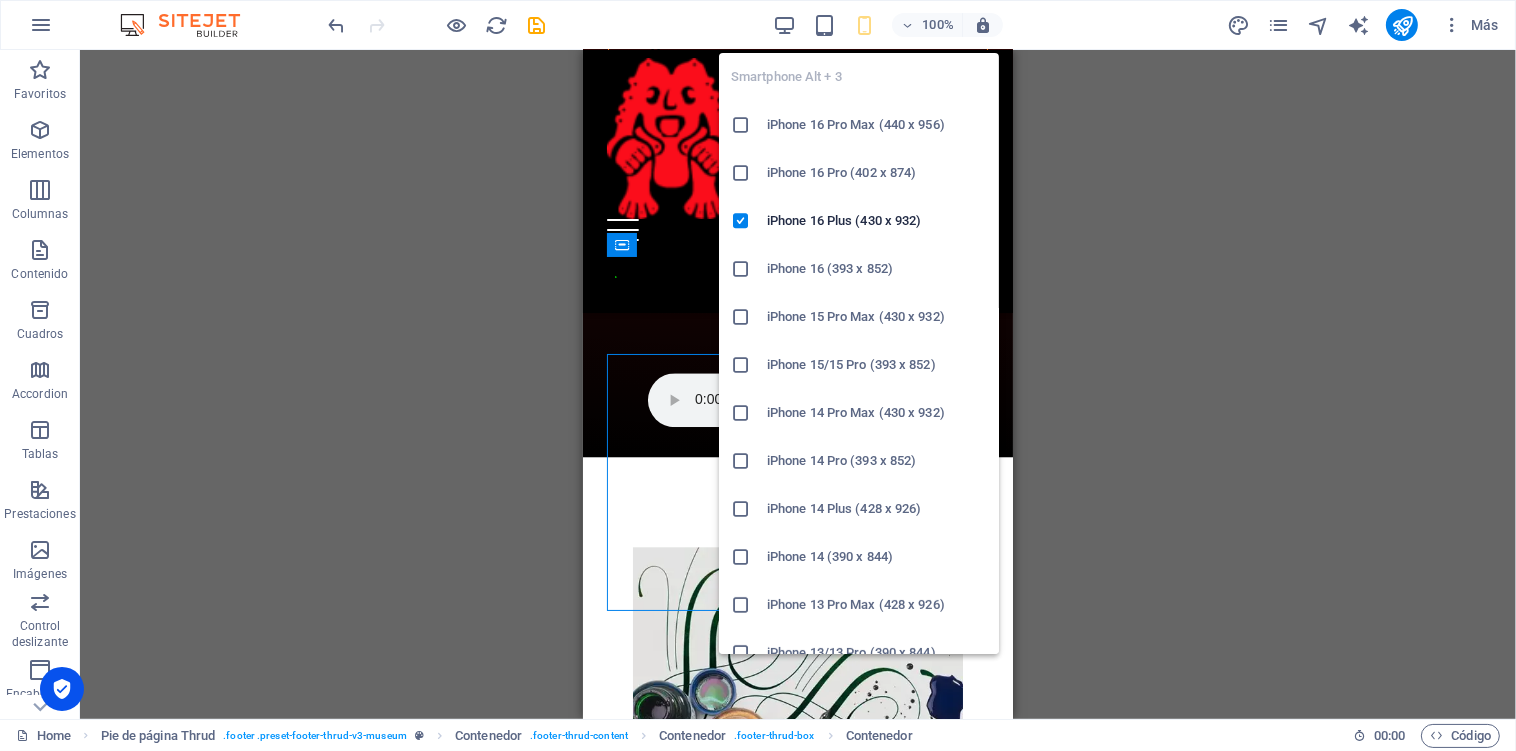 click at bounding box center [864, 25] 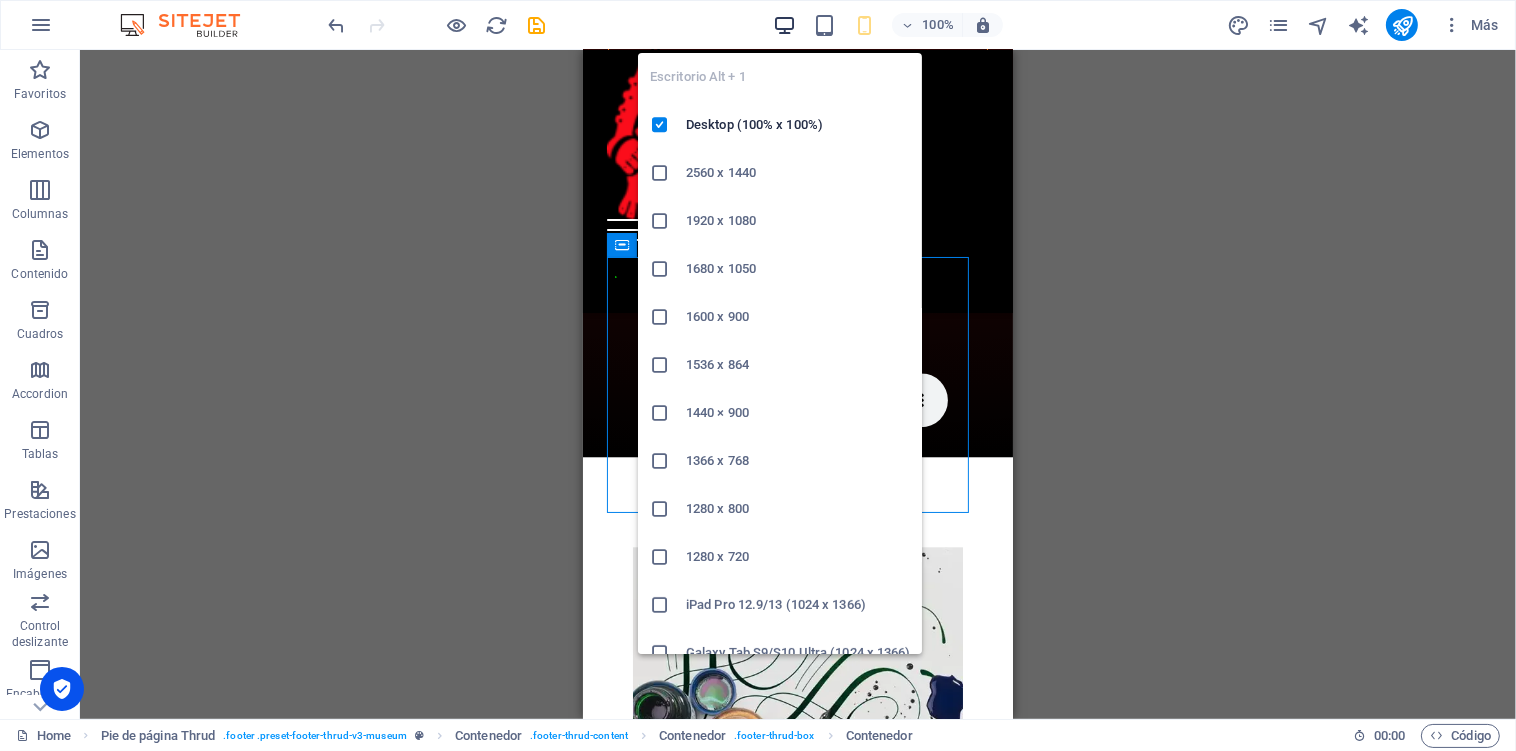click at bounding box center [784, 25] 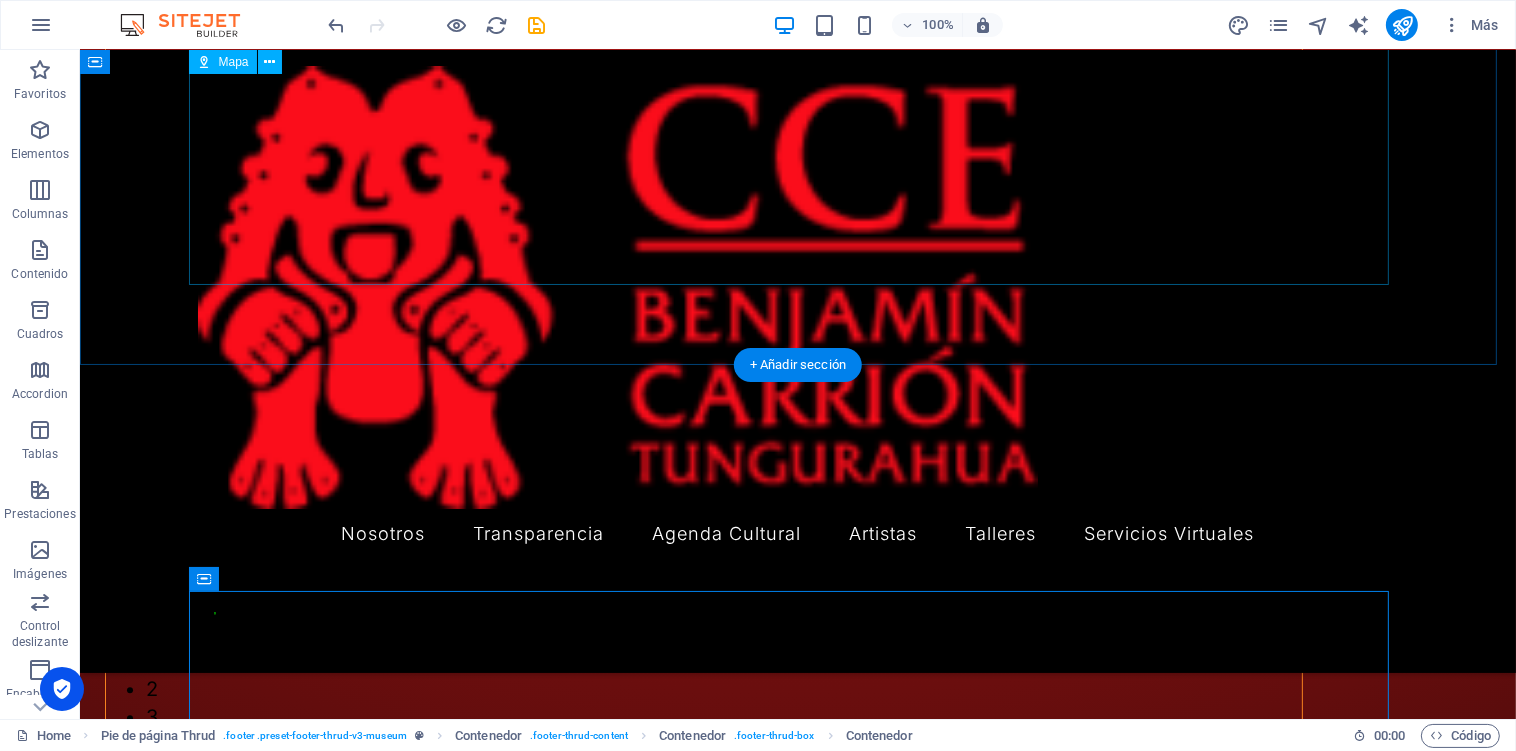 scroll, scrollTop: 4444, scrollLeft: 0, axis: vertical 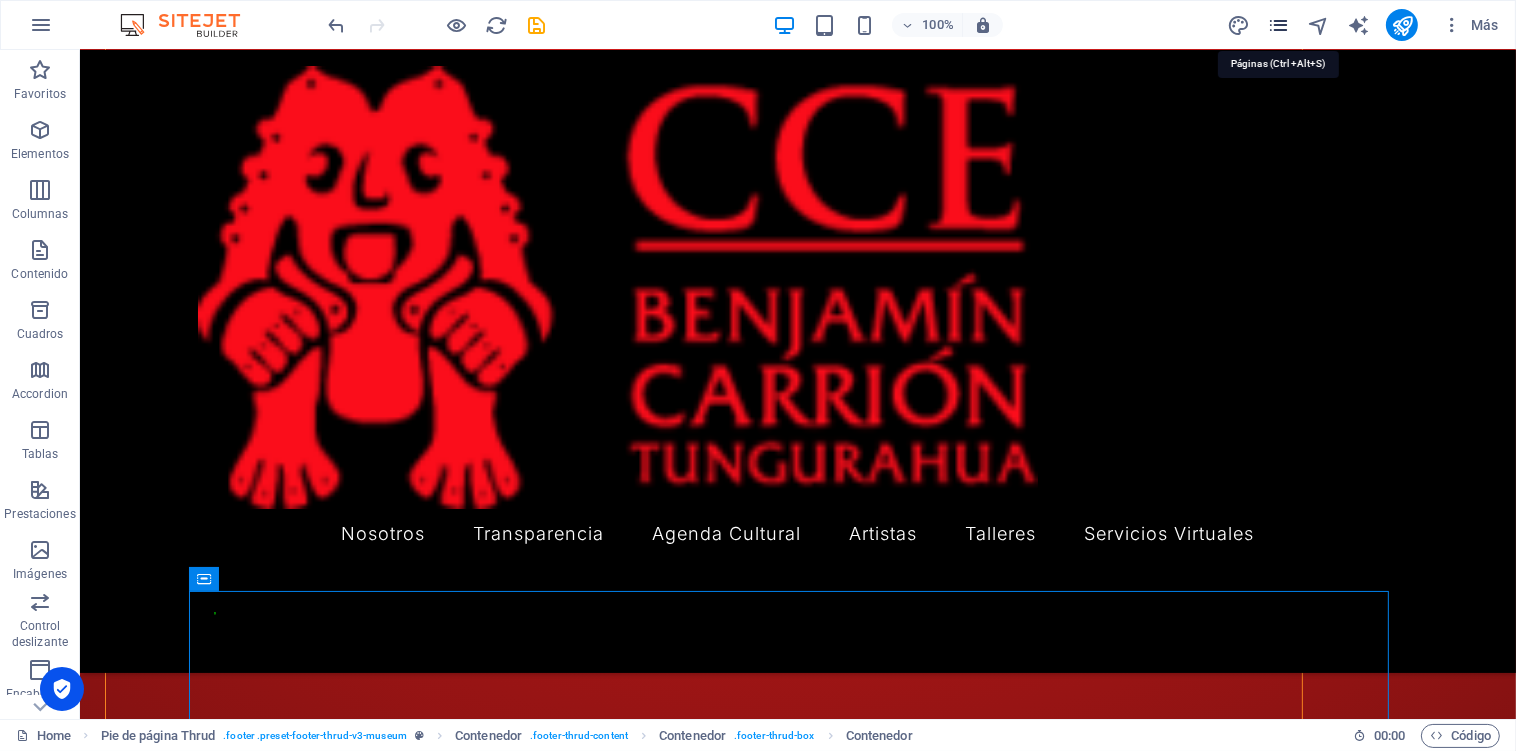 click at bounding box center [1278, 25] 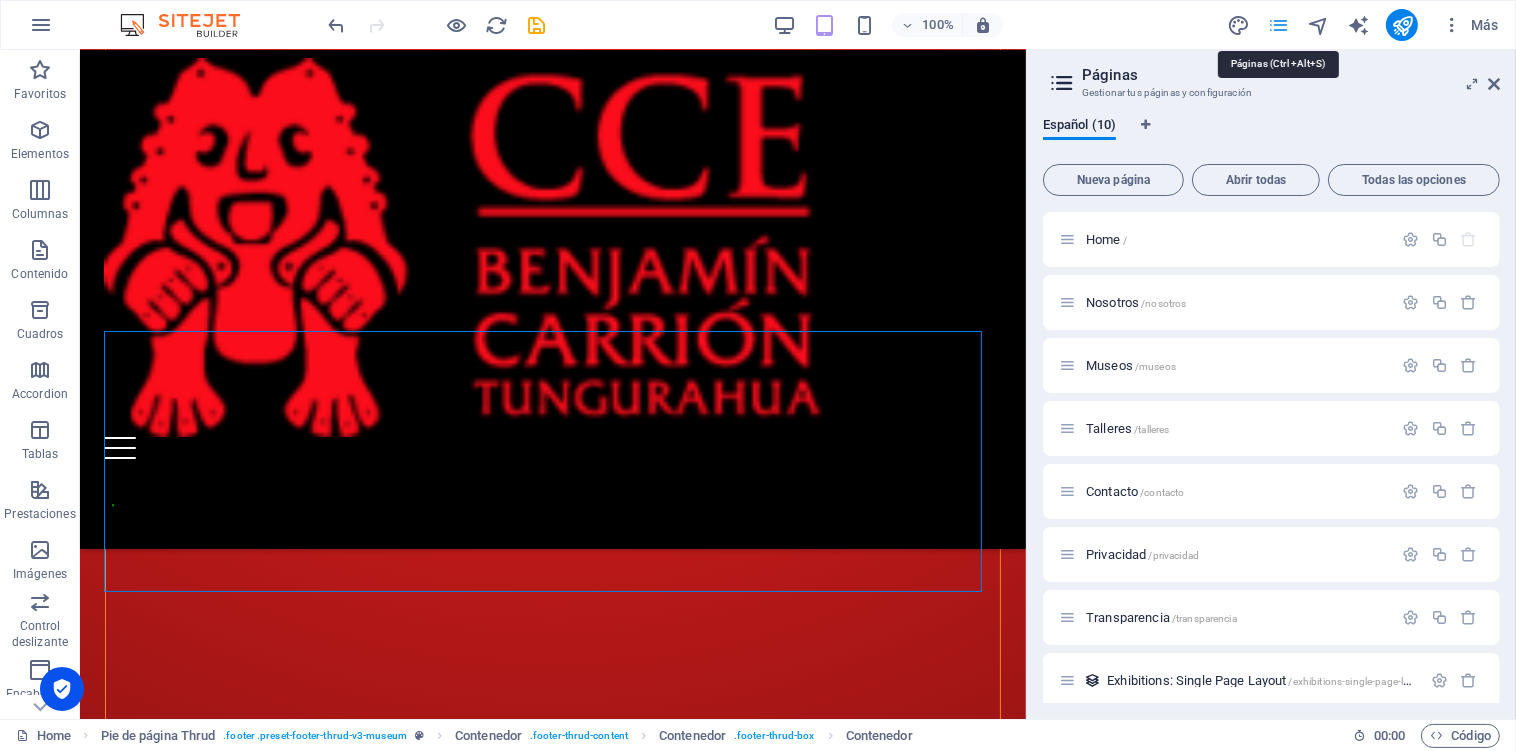scroll, scrollTop: 3861, scrollLeft: 0, axis: vertical 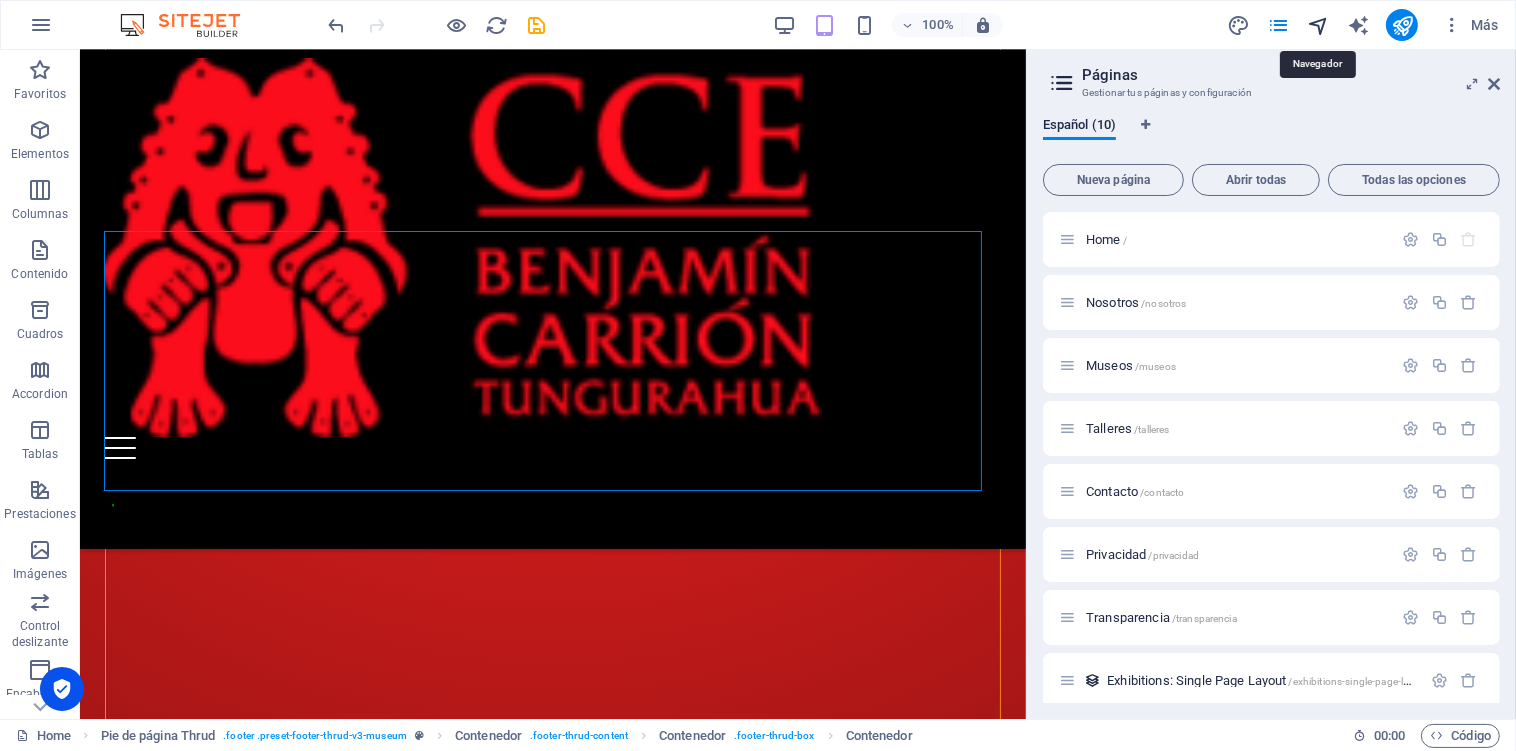 click at bounding box center [1318, 25] 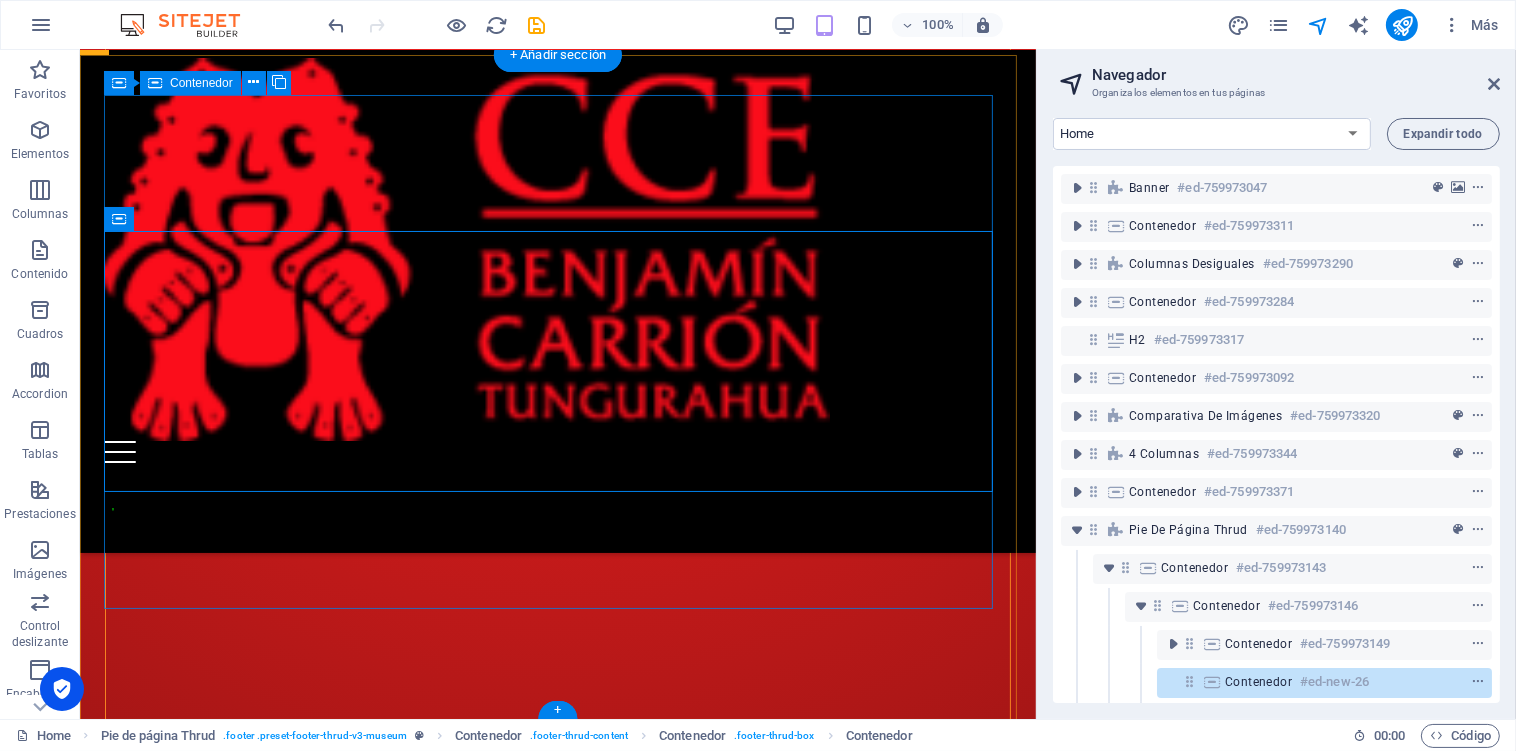 scroll, scrollTop: 3737, scrollLeft: 0, axis: vertical 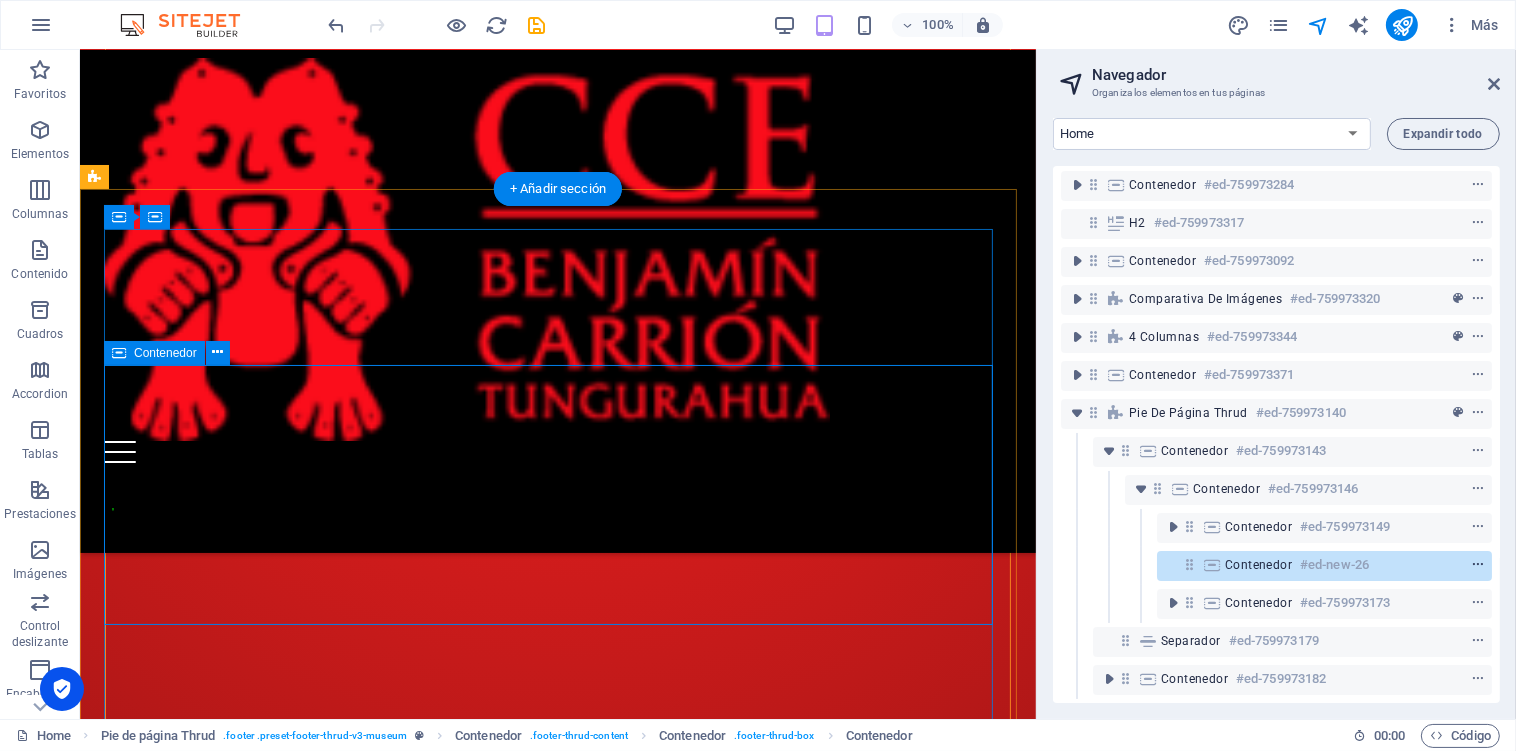 click at bounding box center [1478, 565] 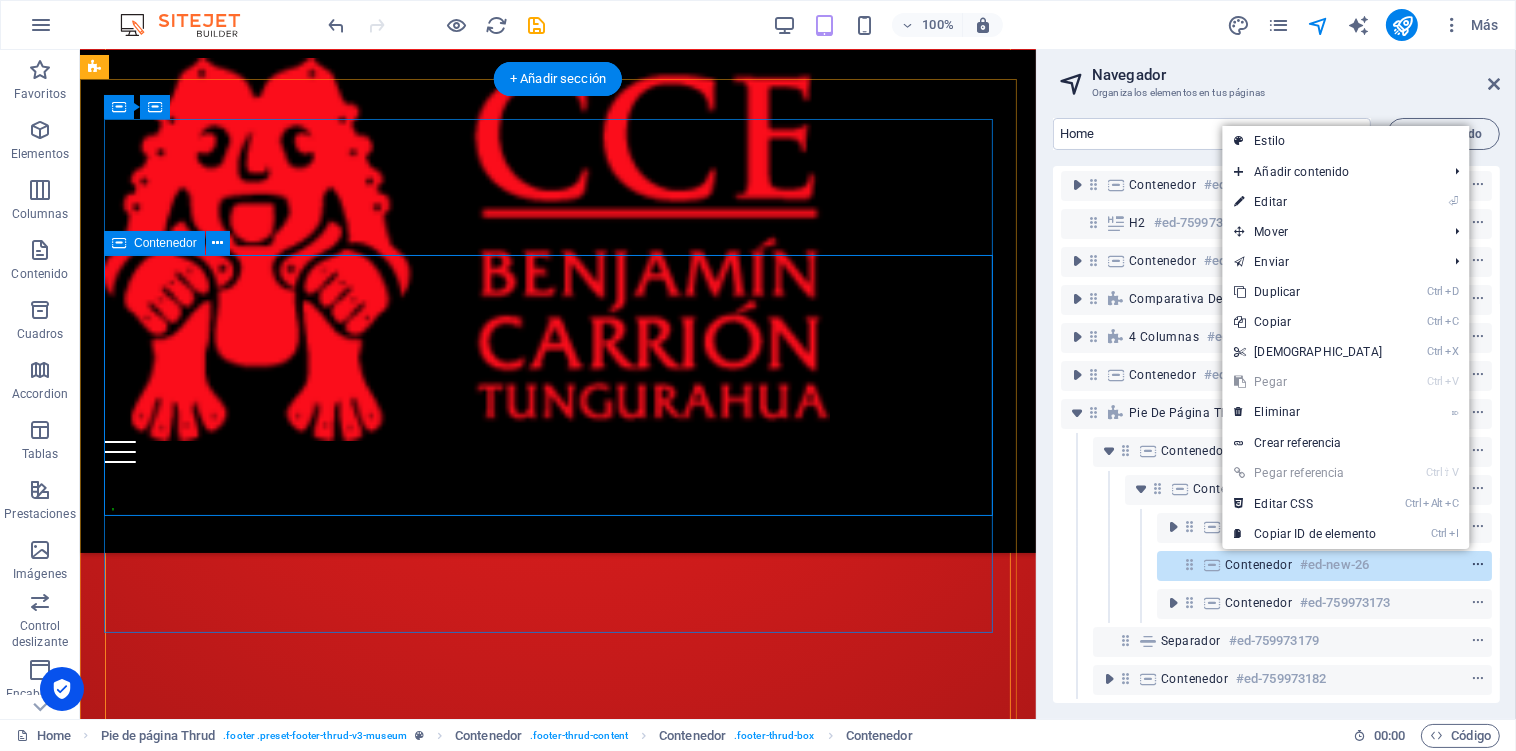 scroll, scrollTop: 3846, scrollLeft: 0, axis: vertical 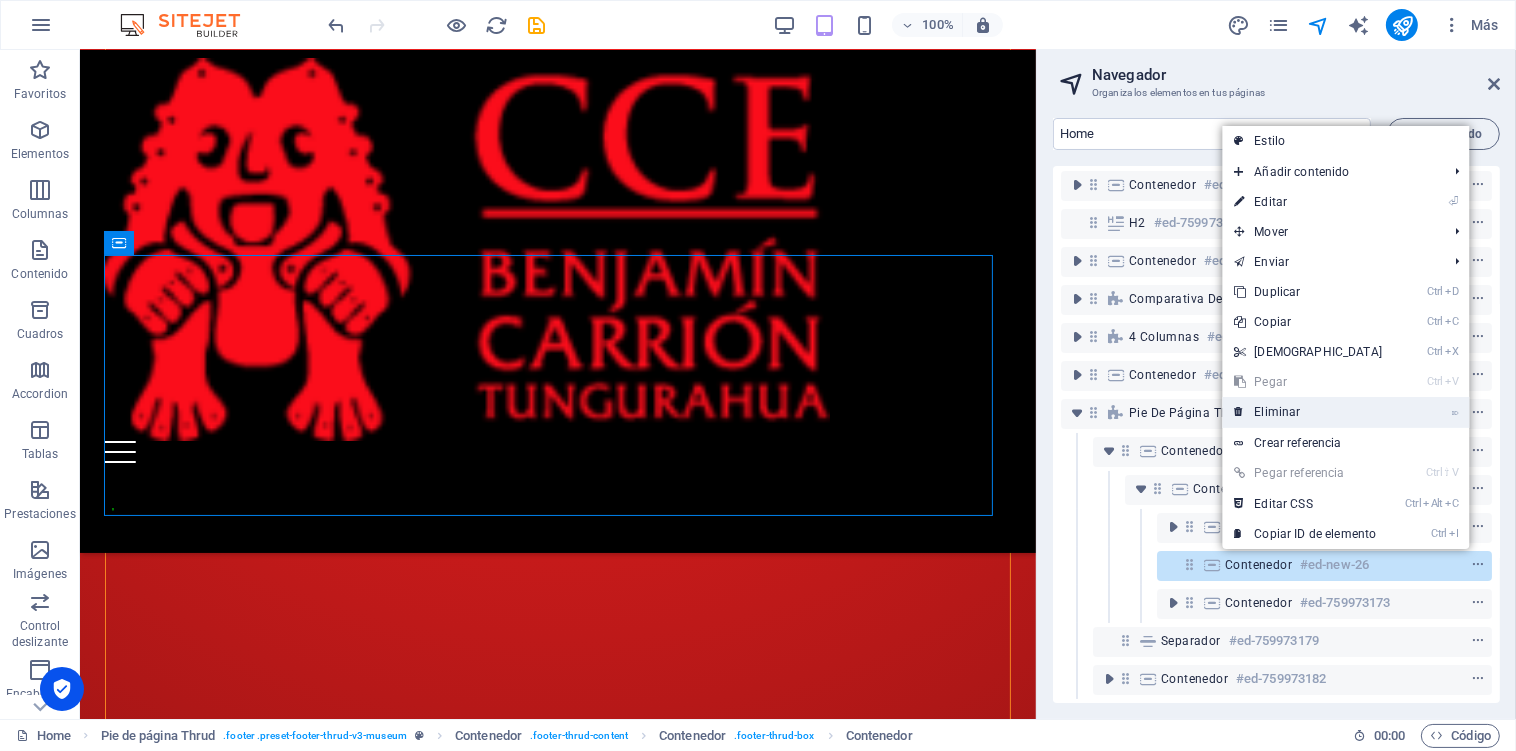 click on "⌦  Eliminar" at bounding box center (1308, 412) 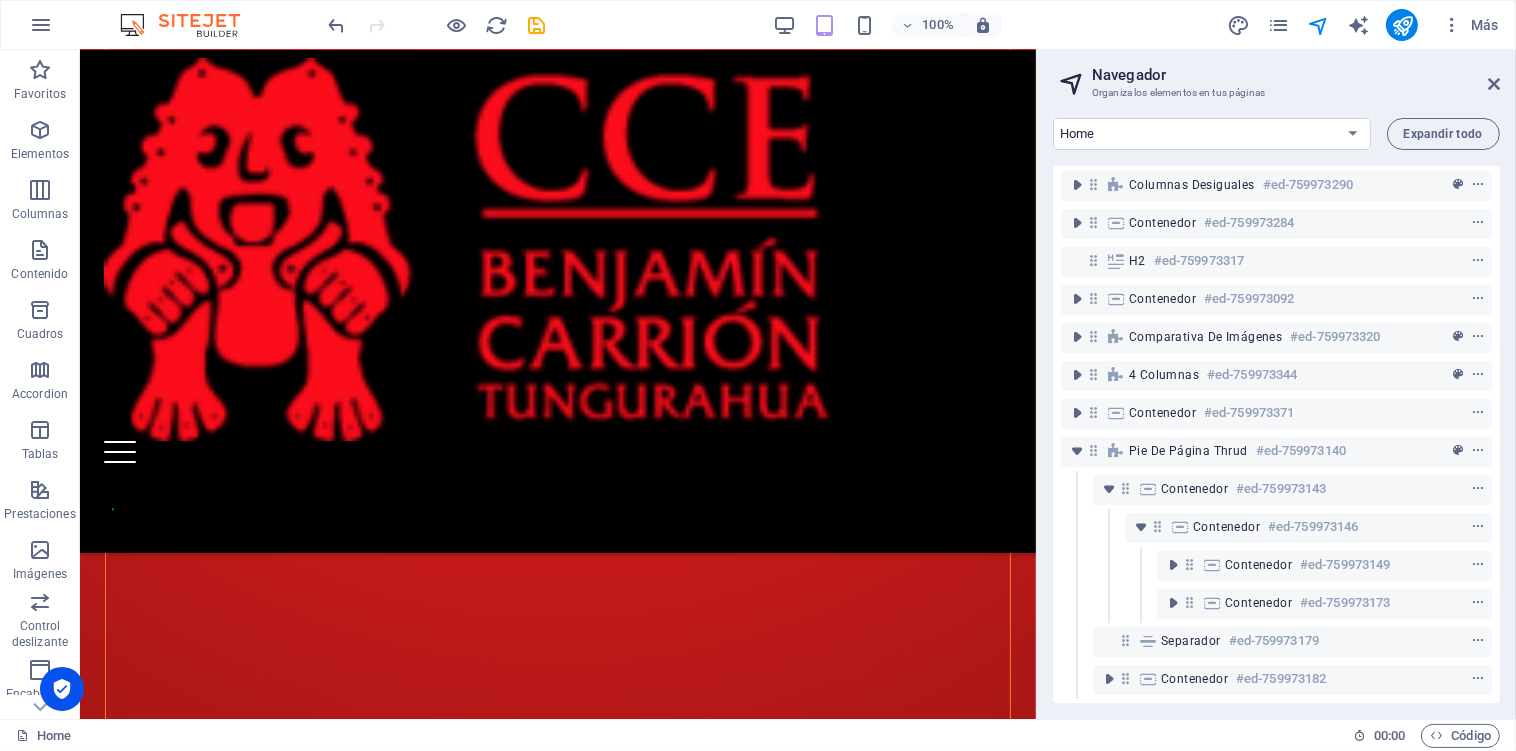 scroll, scrollTop: 3493, scrollLeft: 0, axis: vertical 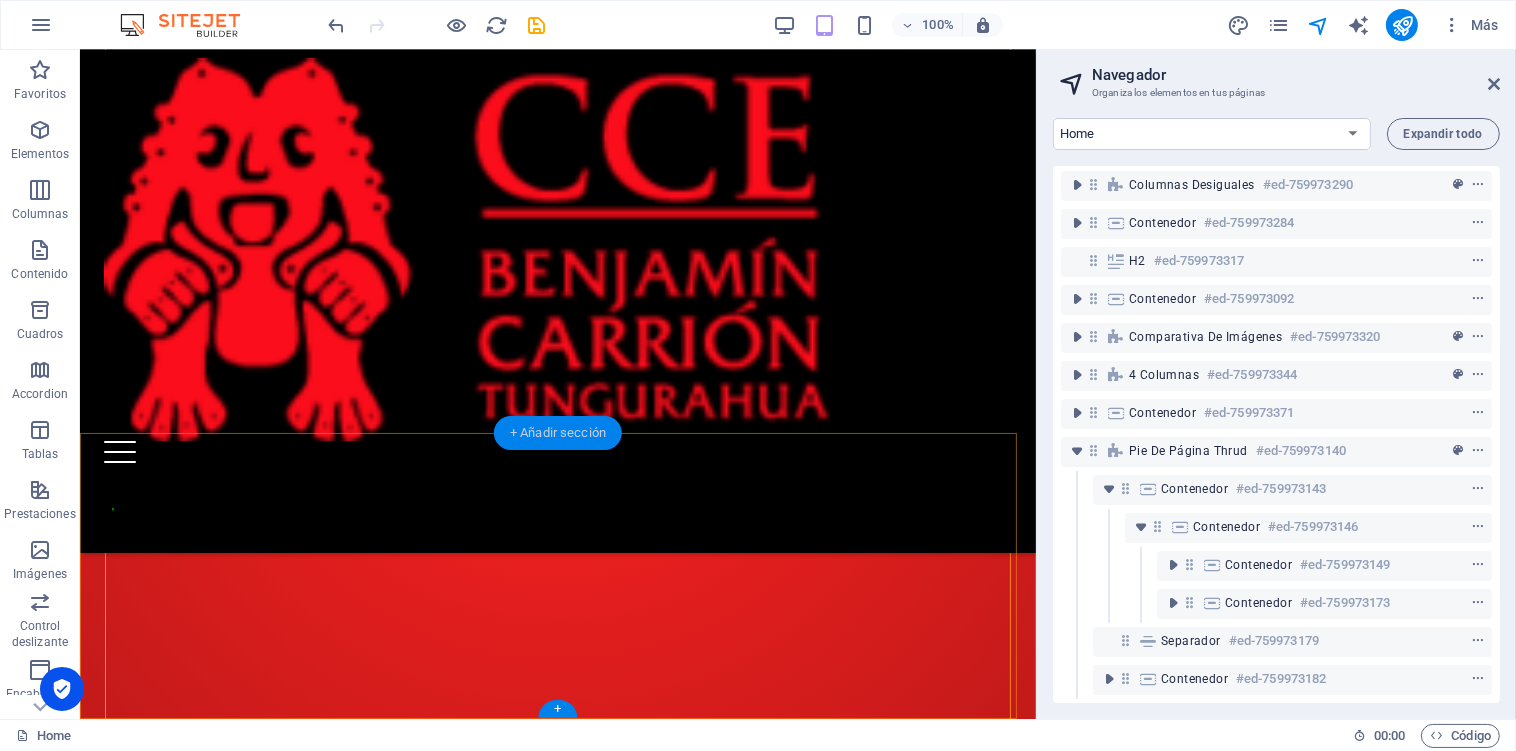 click on "+ Añadir sección" at bounding box center [558, 433] 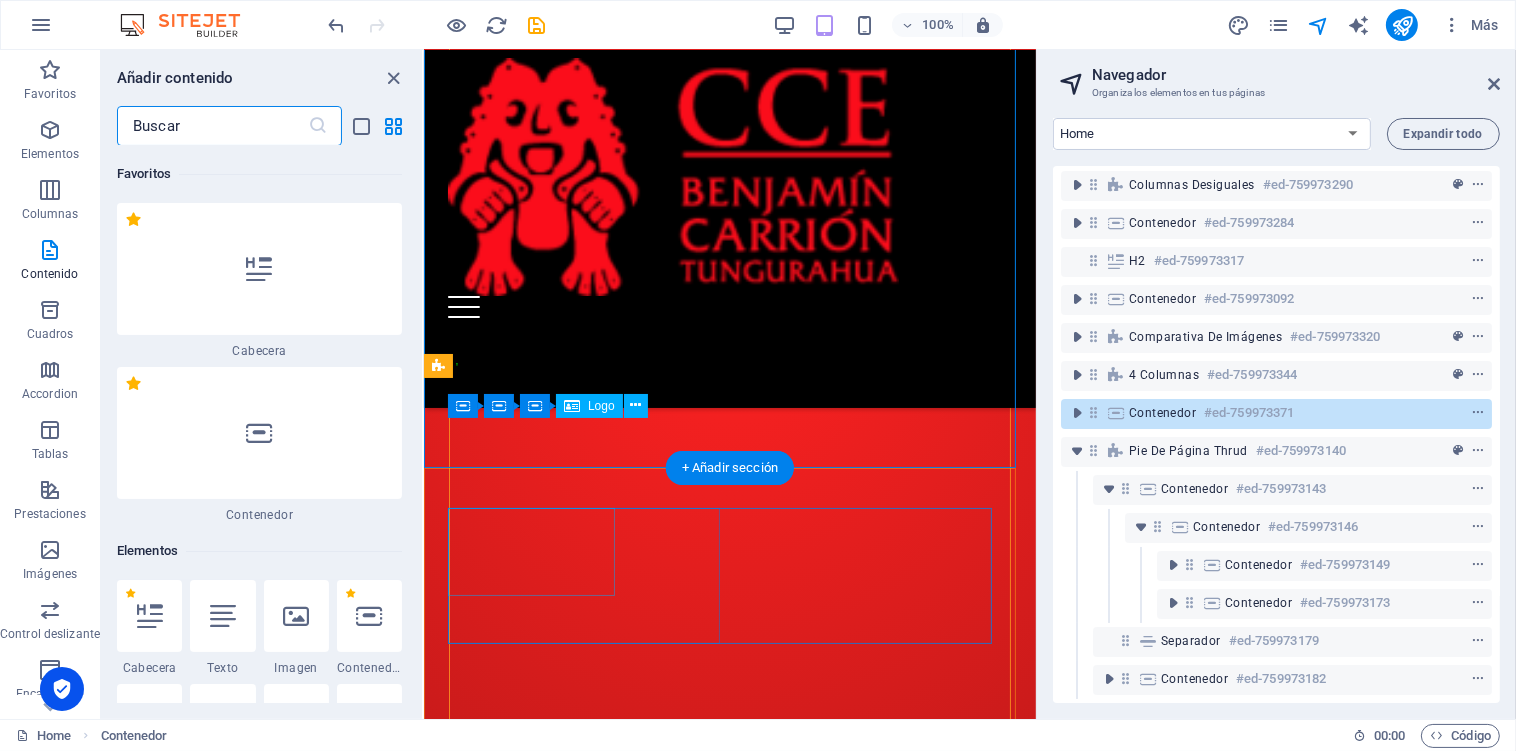 scroll, scrollTop: 3230, scrollLeft: 0, axis: vertical 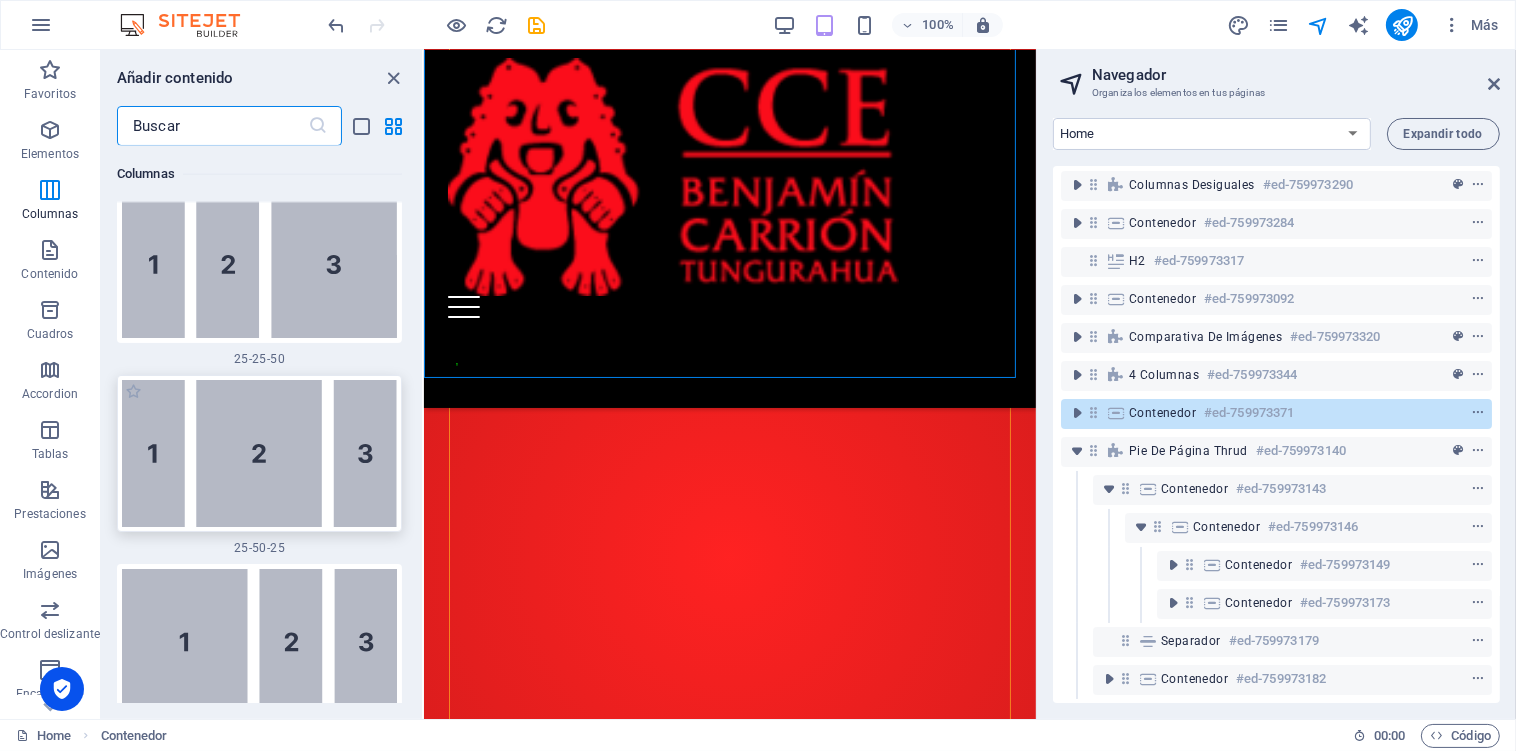 click at bounding box center (259, 453) 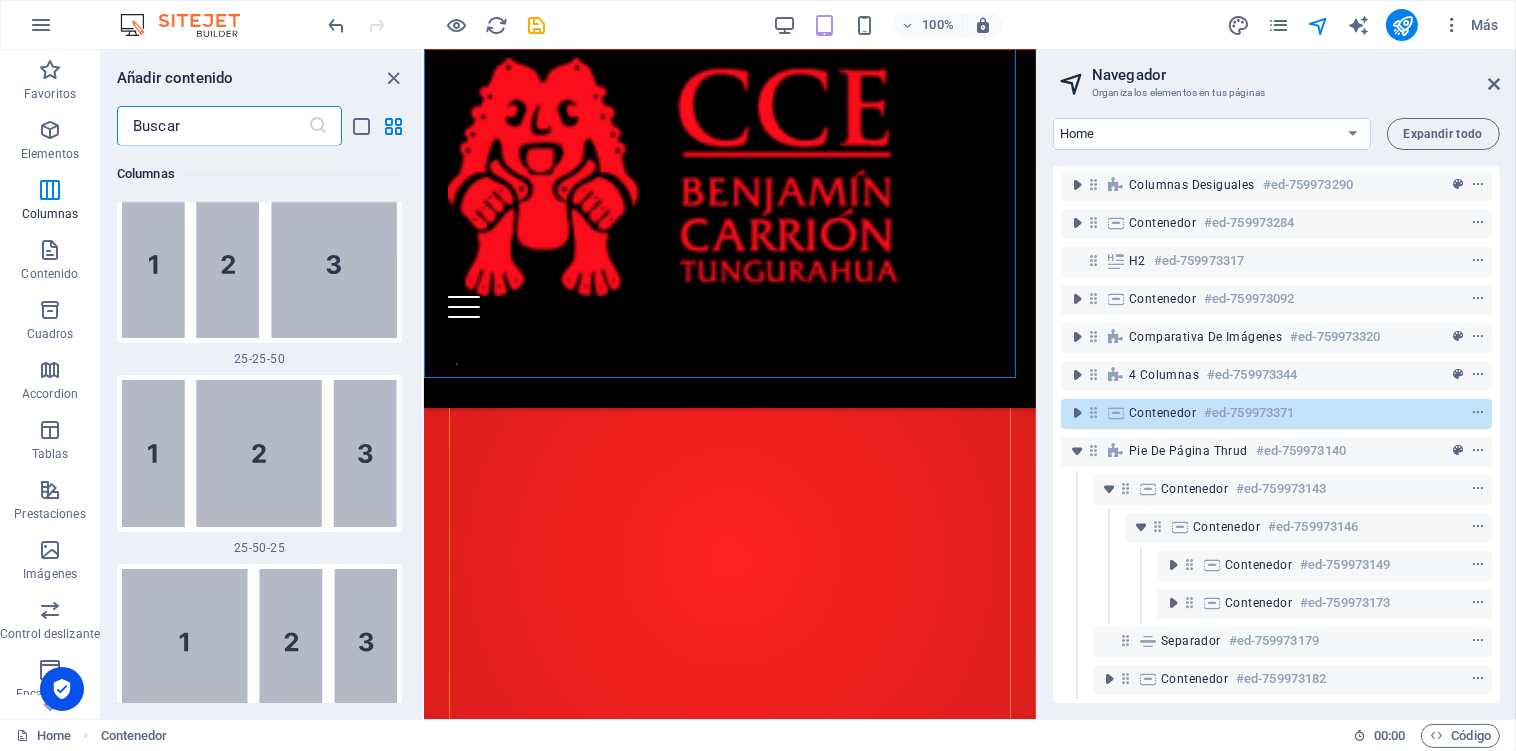 click on "Arrastra aquí para reemplazar el contenido existente. Si quieres crear un elemento nuevo, pulsa “Ctrl”.
H1   Banner   Contenedor   Contenedor   Texto   Contenedor   Imagen   Columnas desiguales   Contenedor   H2   Barra de menús   Menú   Contenedor   Control deslizante de imágenes   Contenedor   H2   Contenedor   Contenedor   Imagen   Tarjetas   Contenedor   Tarjetas   Contenedor   Imagen   Tarjetas   Tarjetas   Contenedor   H2   20-60-20   Contenedor   Imagen   Contenedor   20-60-20   20-60-20   Contenedor   Contenedor   Imagen   20-60-20   Contenedor   Comparativa de imágenes   4 columnas   Contenedor   Imagen   Contenedor   Contenedor   Mapa   H2   Pie de página Thrud   Contenedor   Contenedor   Contenedor   H2   Contenedor   Texto   Contenedor   Contenedor   Contenedor   Contenedor   Separador   Separador   Separador   Contenedor   Contenedor   Contenedor   Logo   Contenedor   Contenedor   Marcador   Logo   Botón" at bounding box center [730, 384] 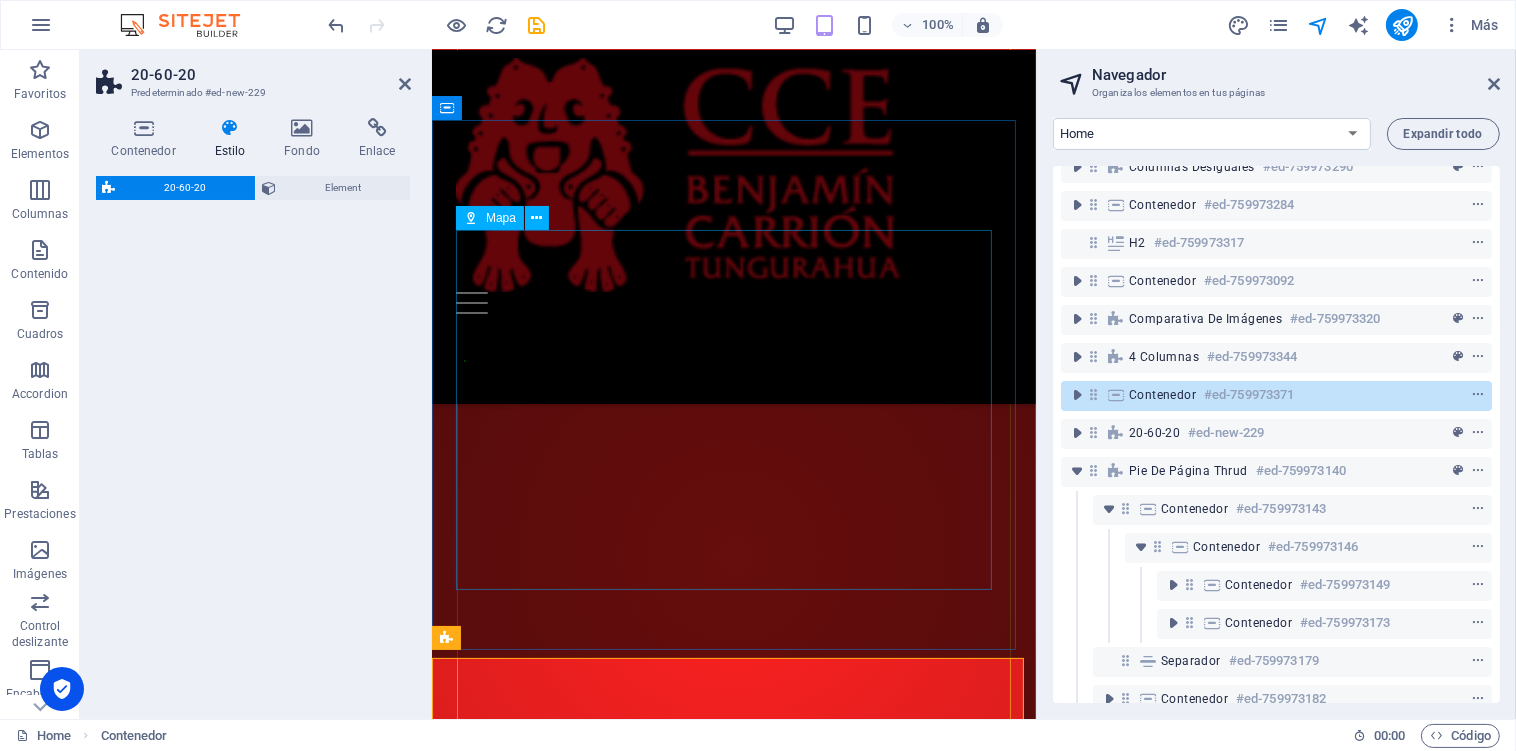select on "%" 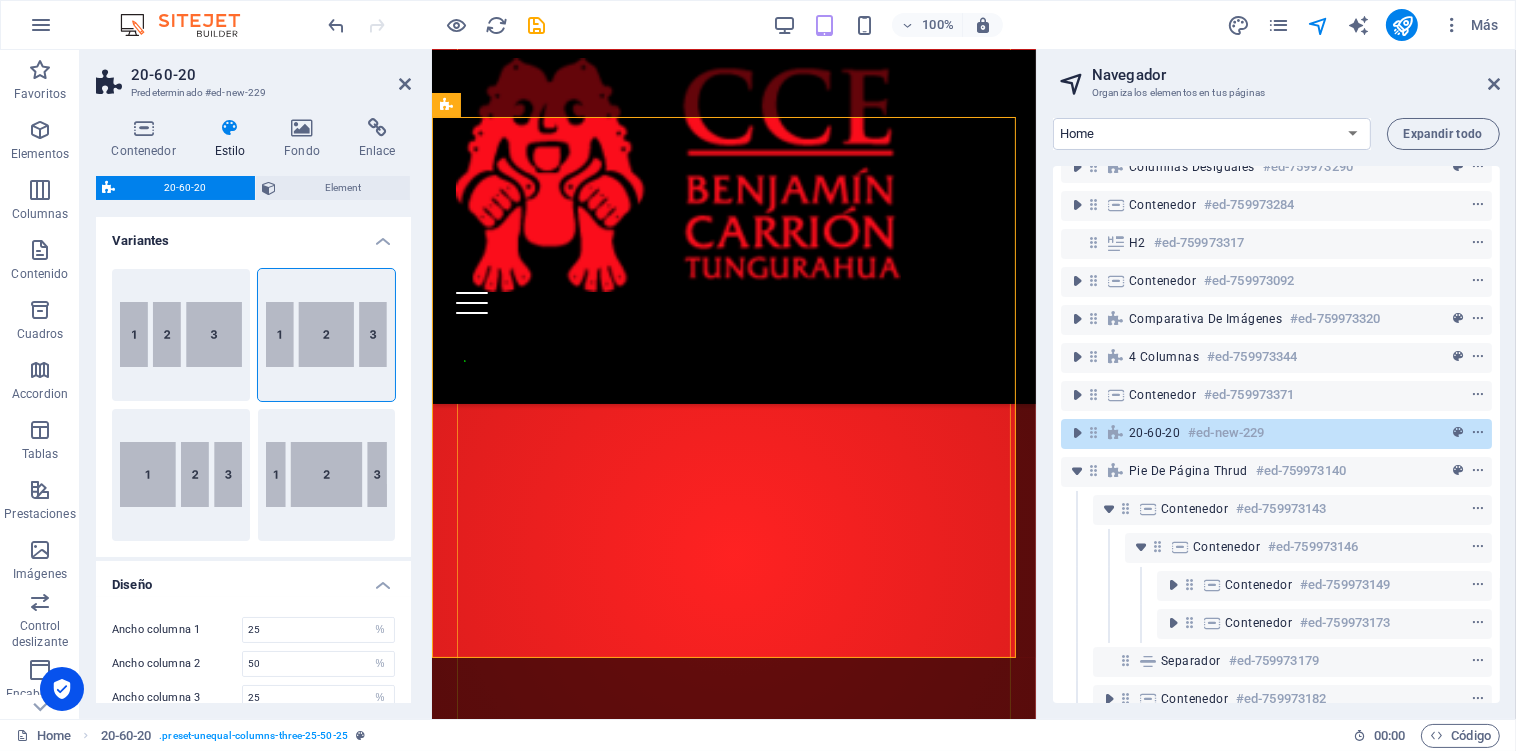 scroll, scrollTop: 3483, scrollLeft: 0, axis: vertical 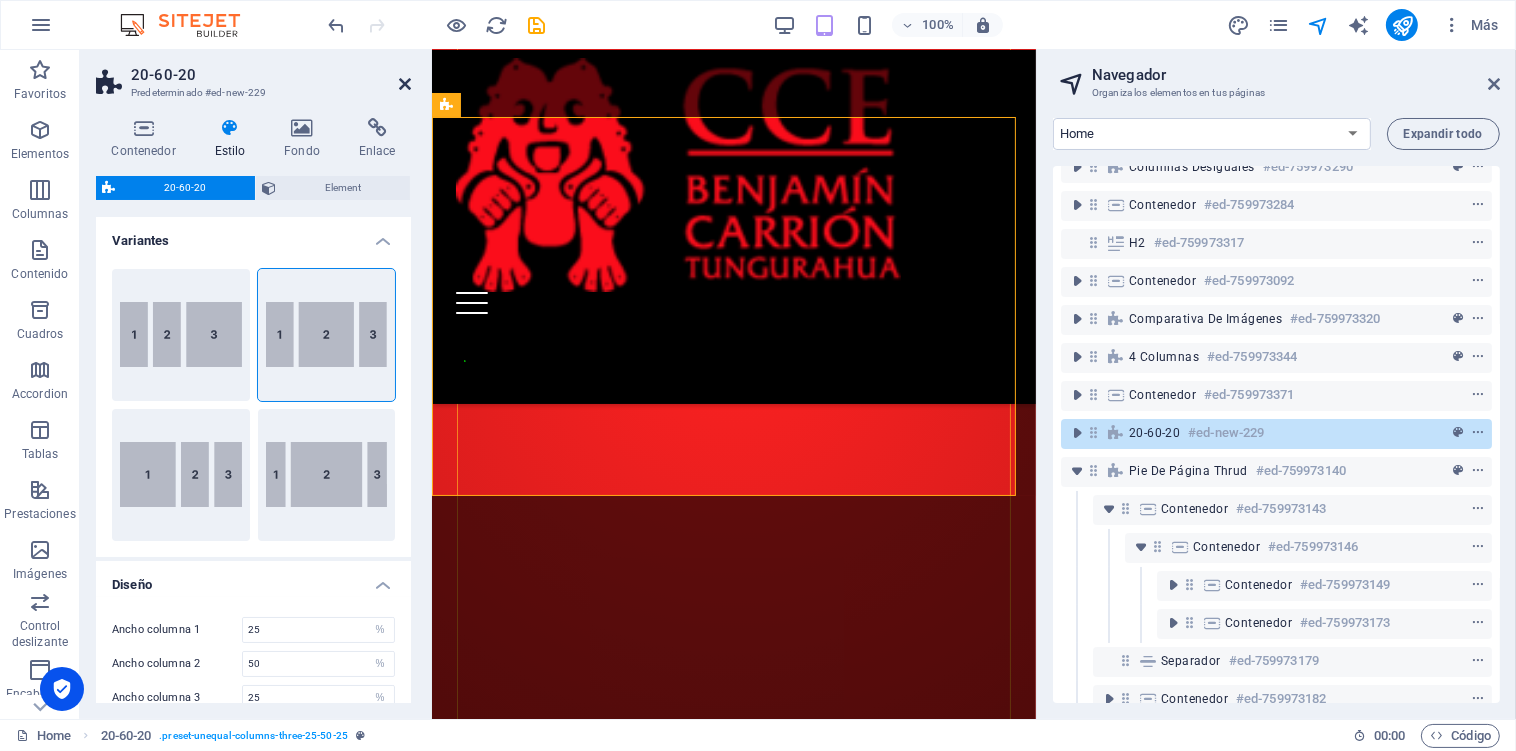 click at bounding box center [405, 84] 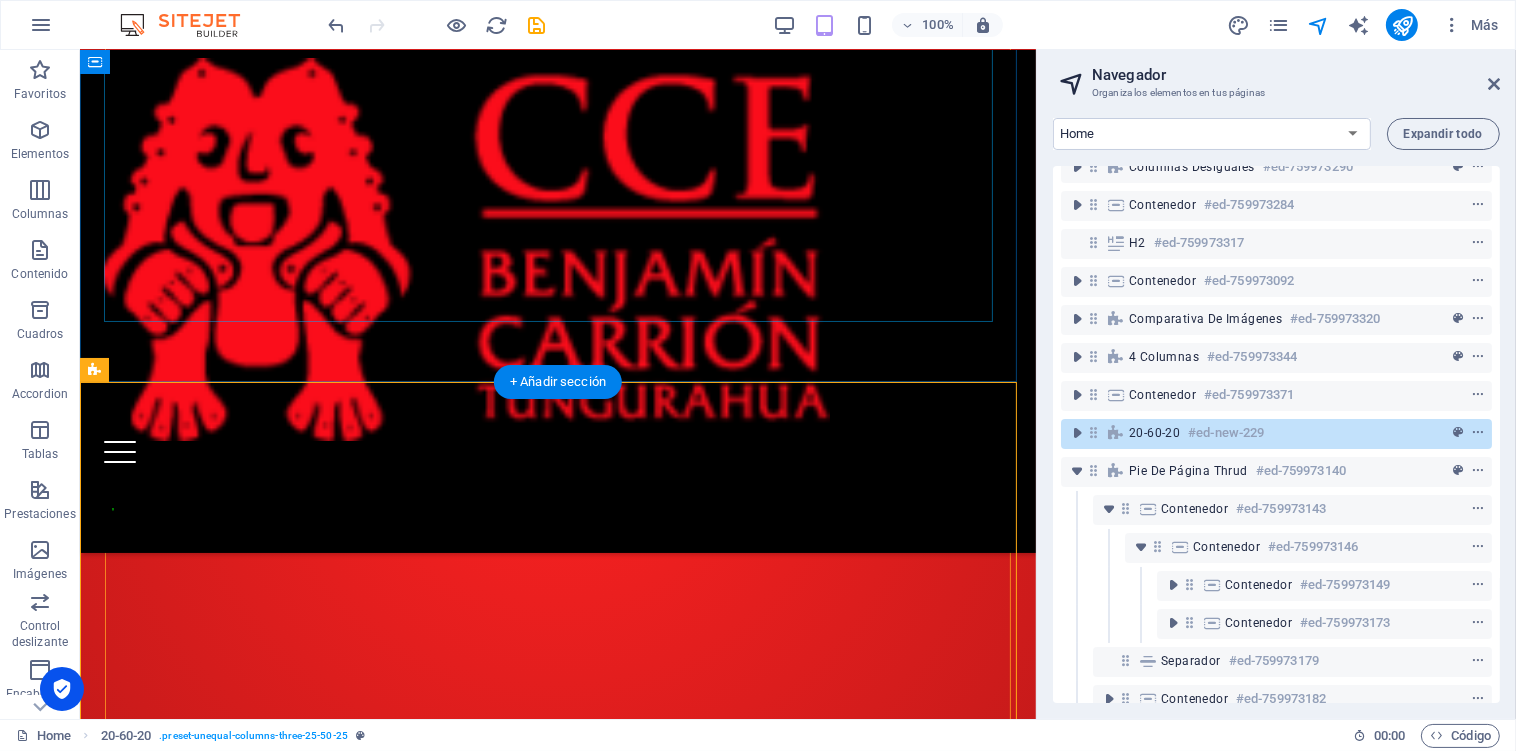 scroll, scrollTop: 3676, scrollLeft: 0, axis: vertical 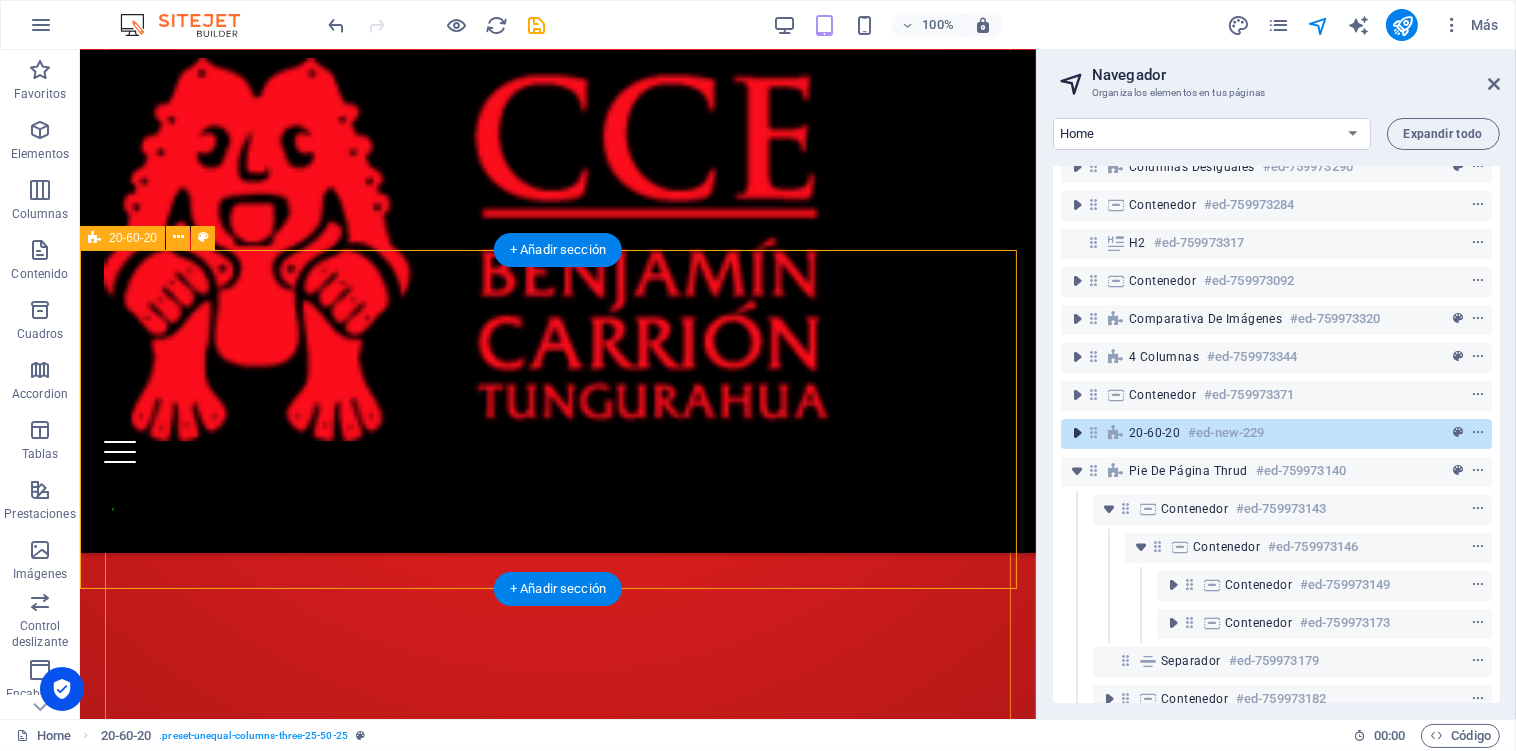 click at bounding box center [1077, 433] 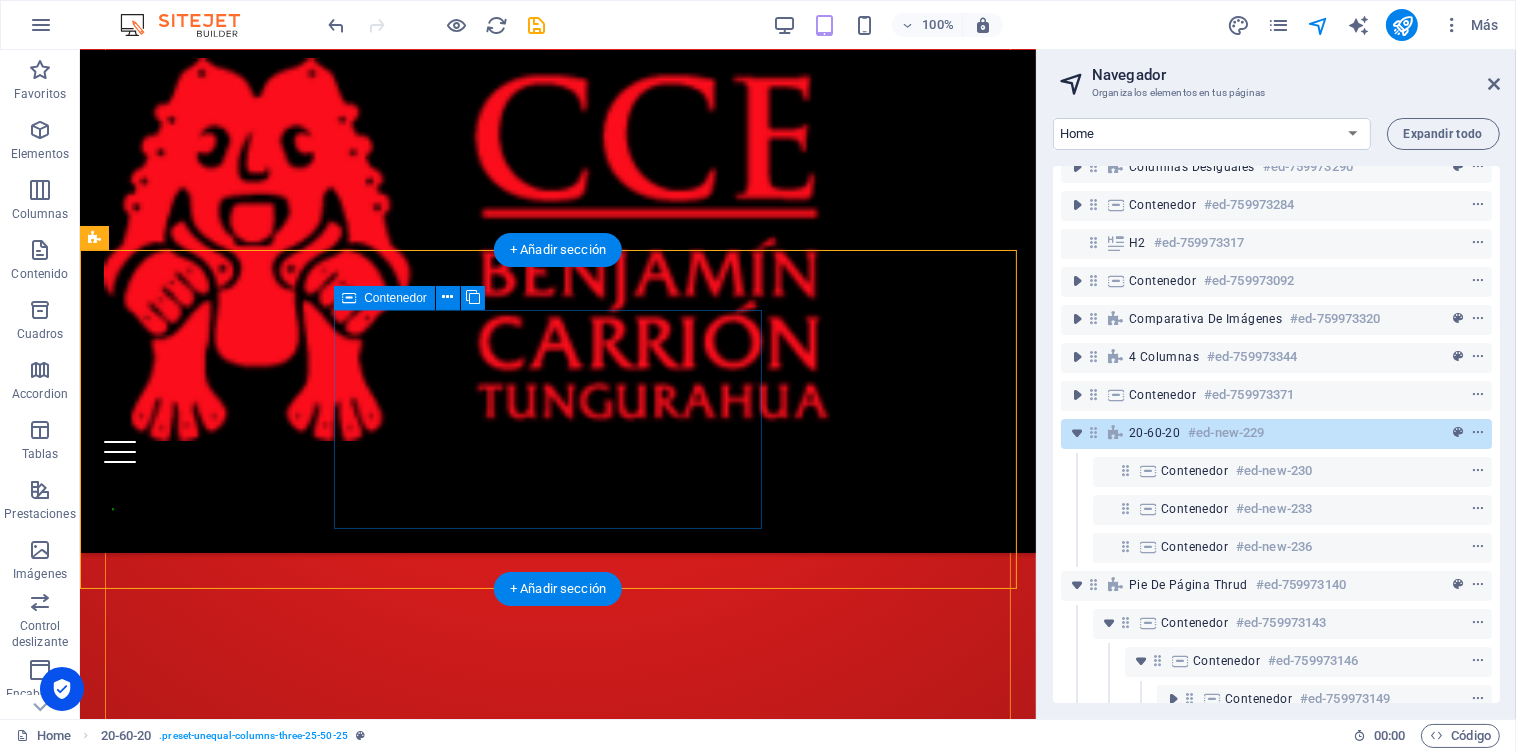 scroll, scrollTop: 3810, scrollLeft: 0, axis: vertical 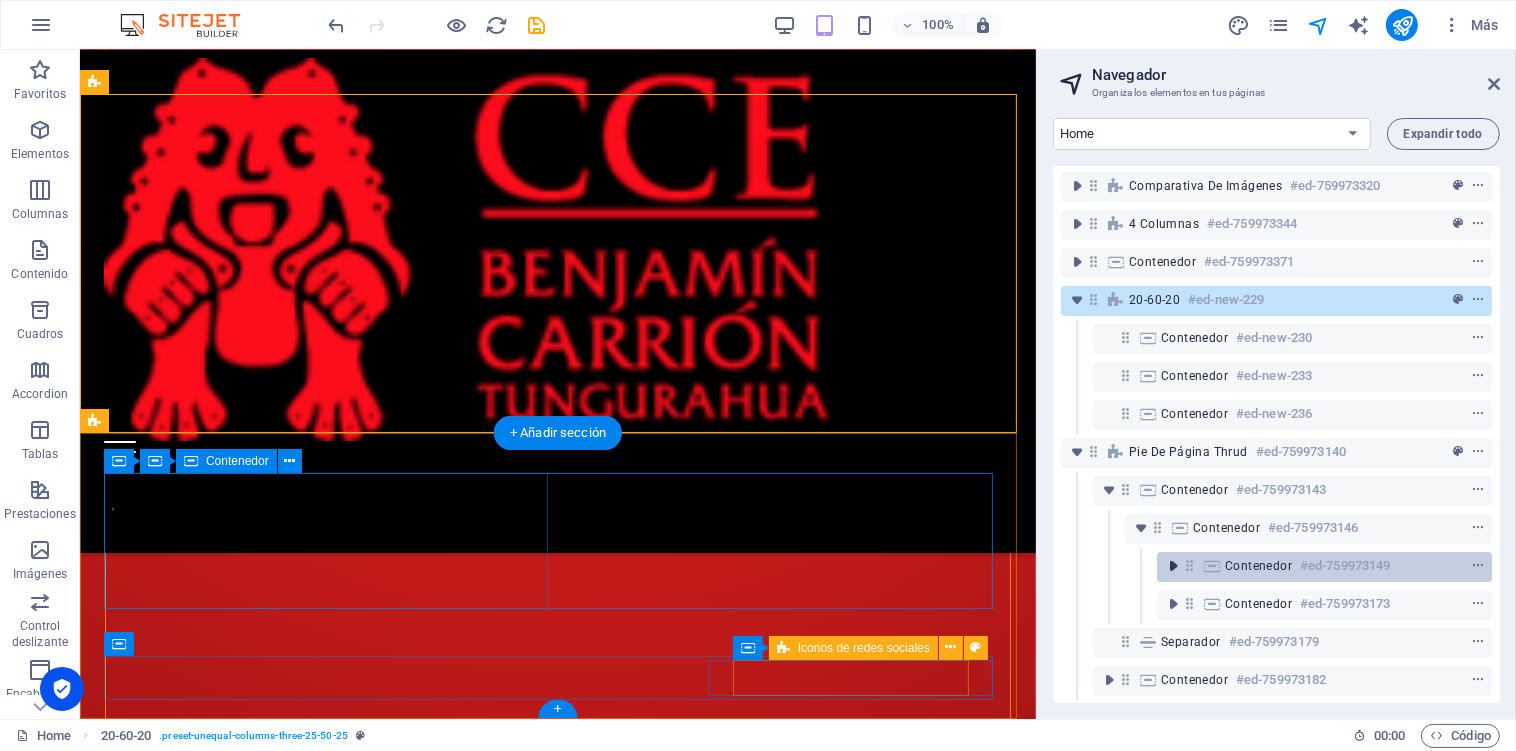 click at bounding box center [1173, 566] 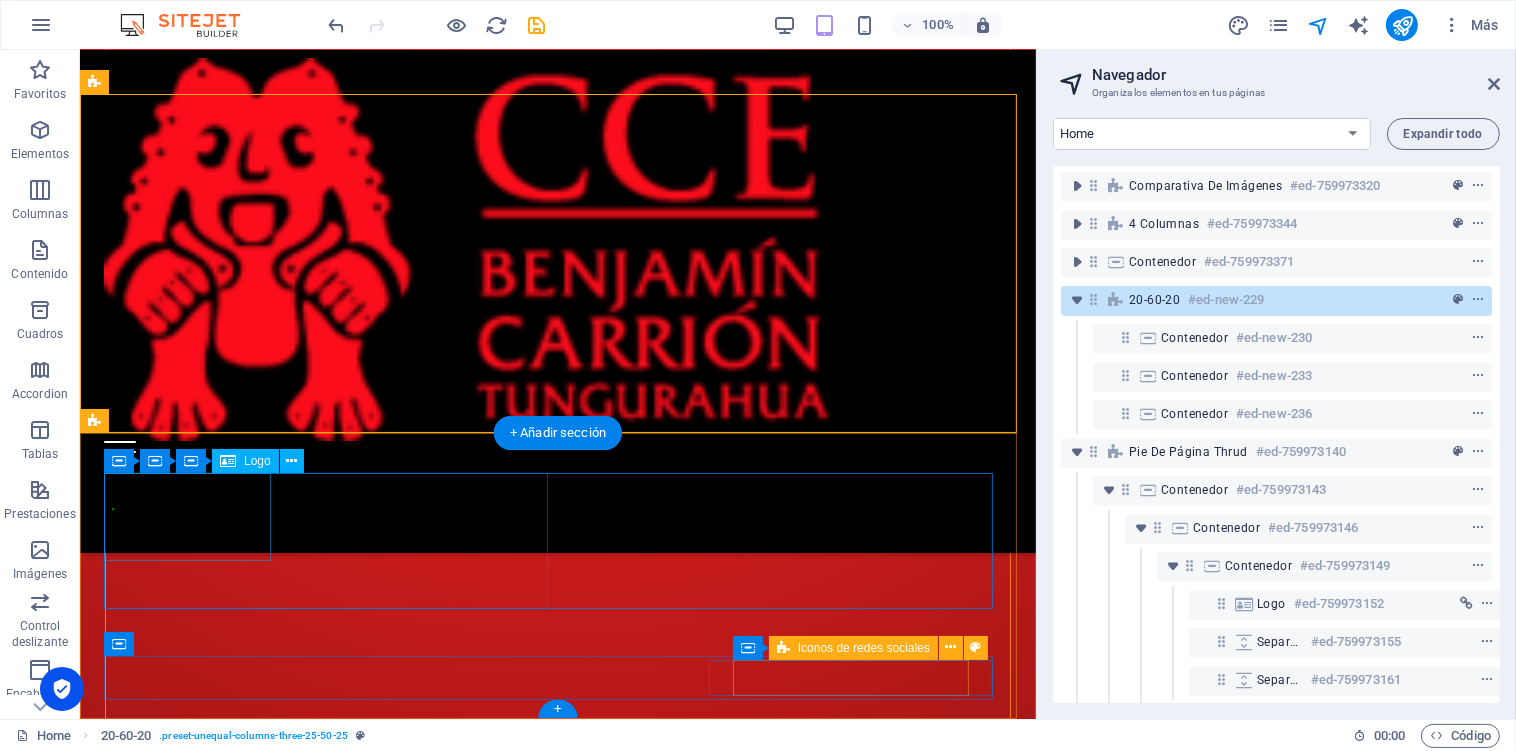 scroll, scrollTop: 364, scrollLeft: 0, axis: vertical 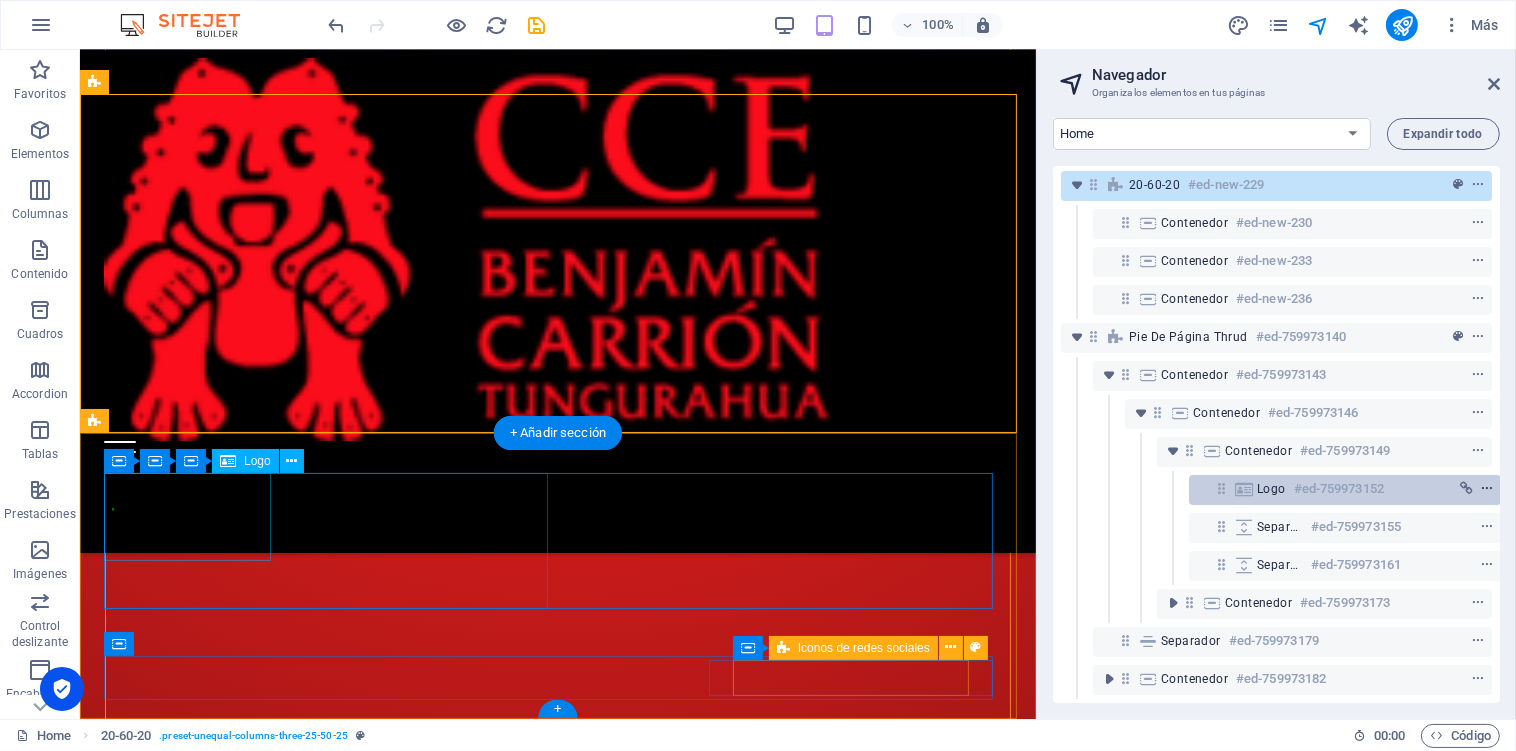 click at bounding box center (1487, 489) 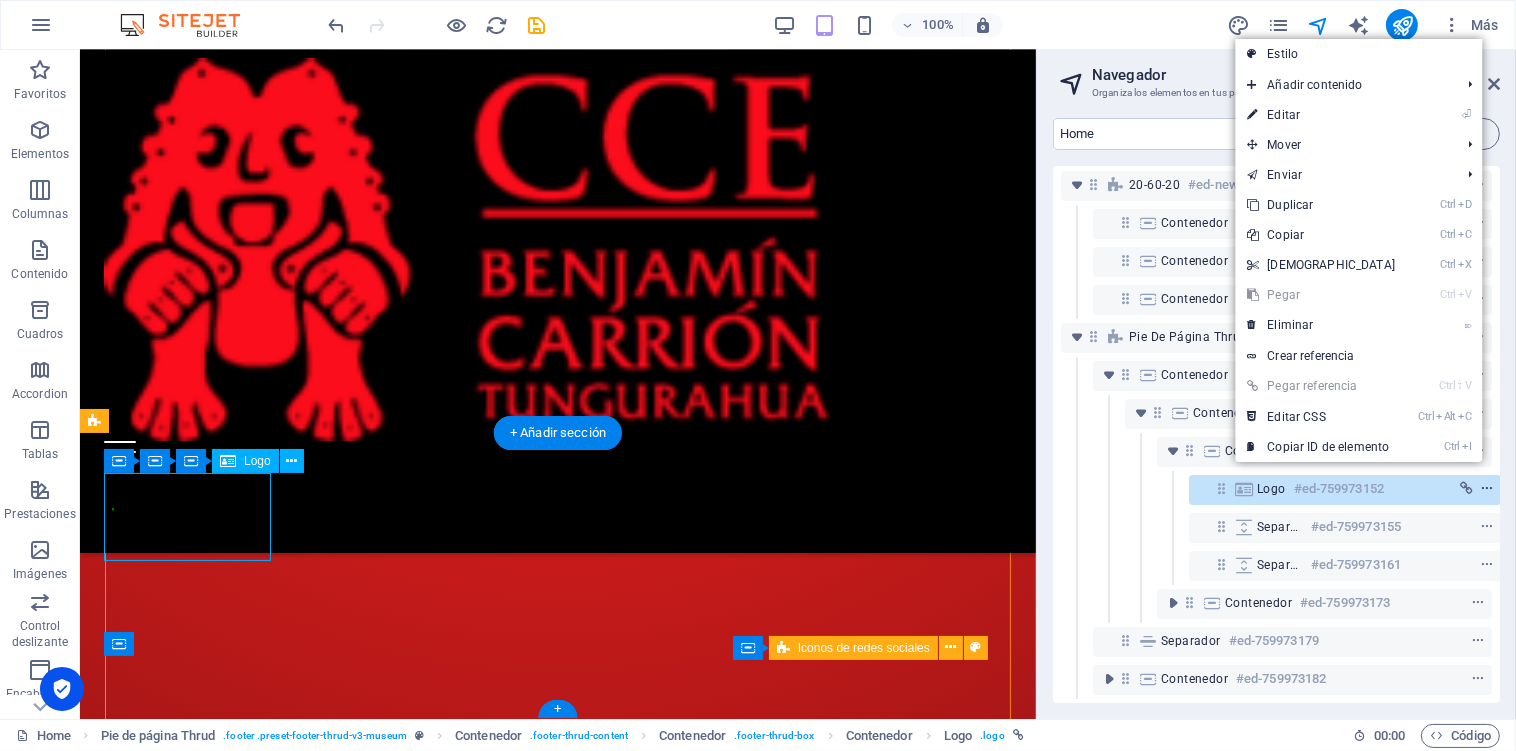 scroll, scrollTop: 364, scrollLeft: 4, axis: both 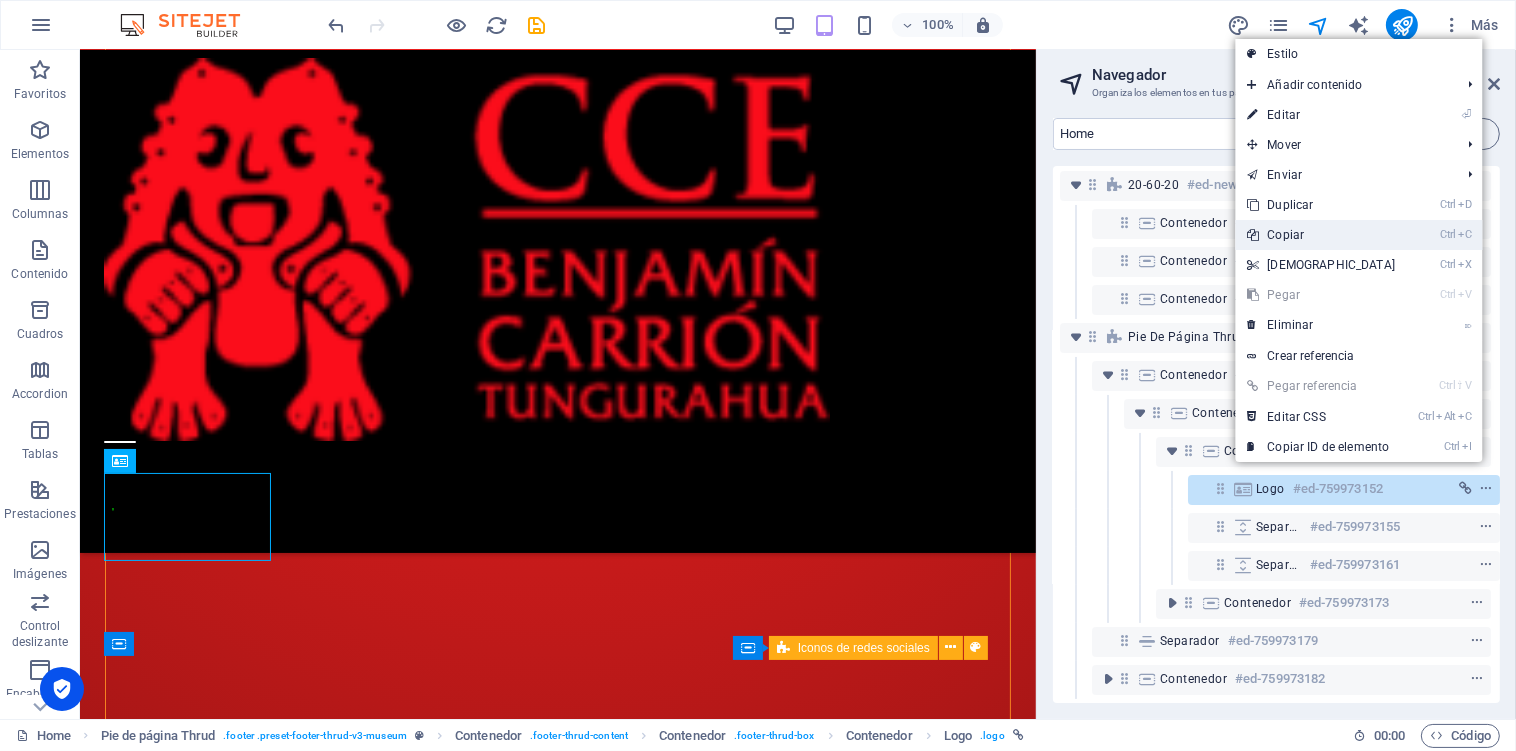click on "Ctrl C  Copiar" at bounding box center (1321, 235) 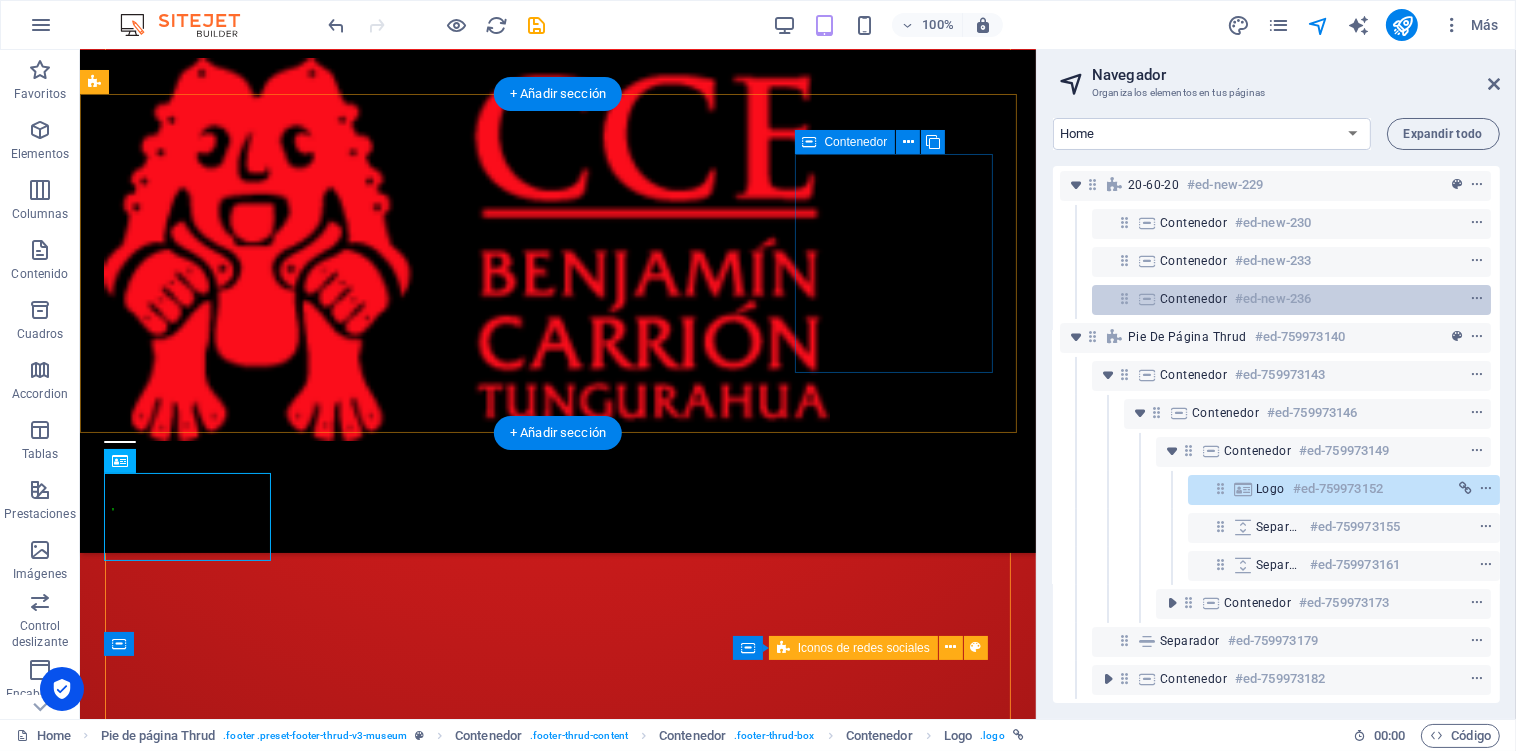 scroll, scrollTop: 230, scrollLeft: 4, axis: both 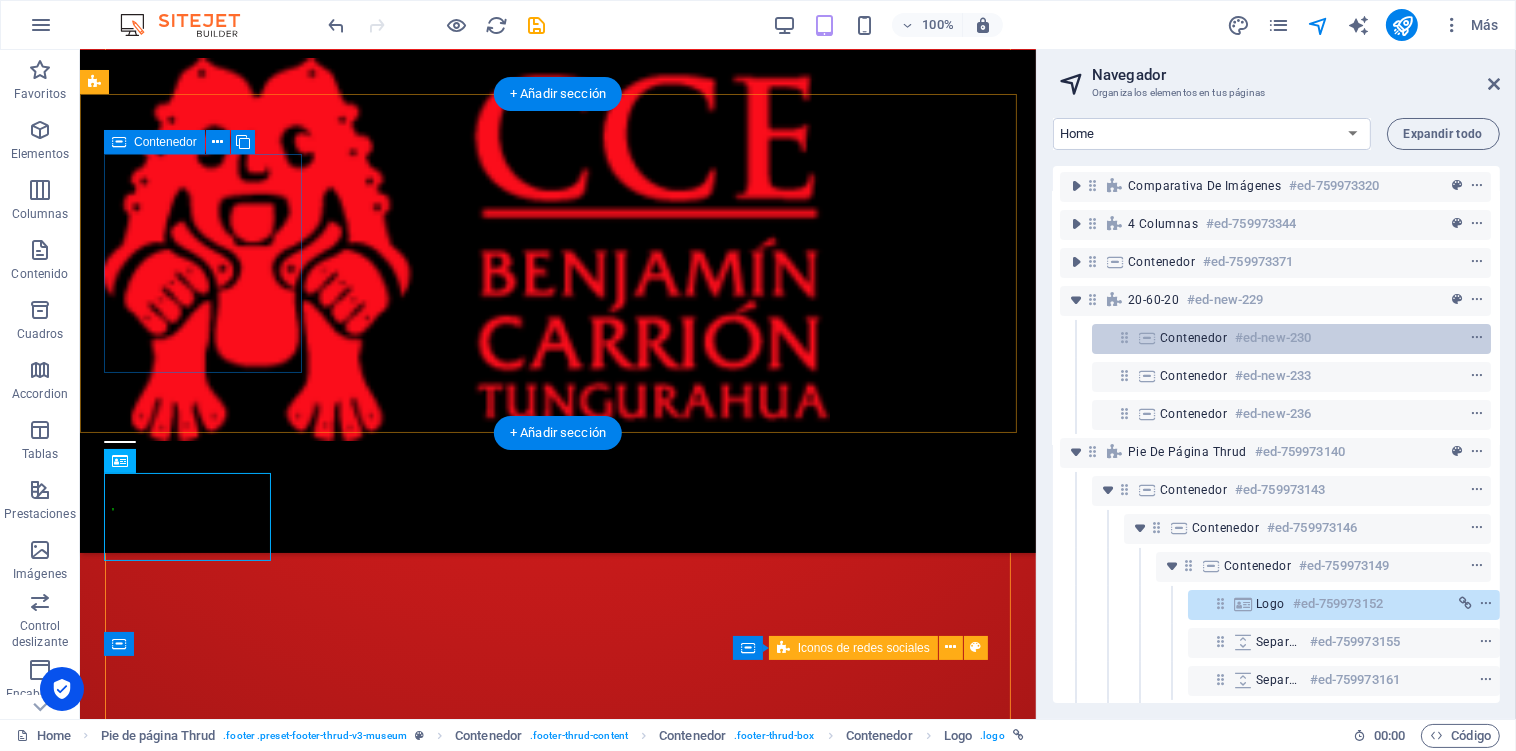 click on "Contenedor #ed-new-230" at bounding box center [1275, 338] 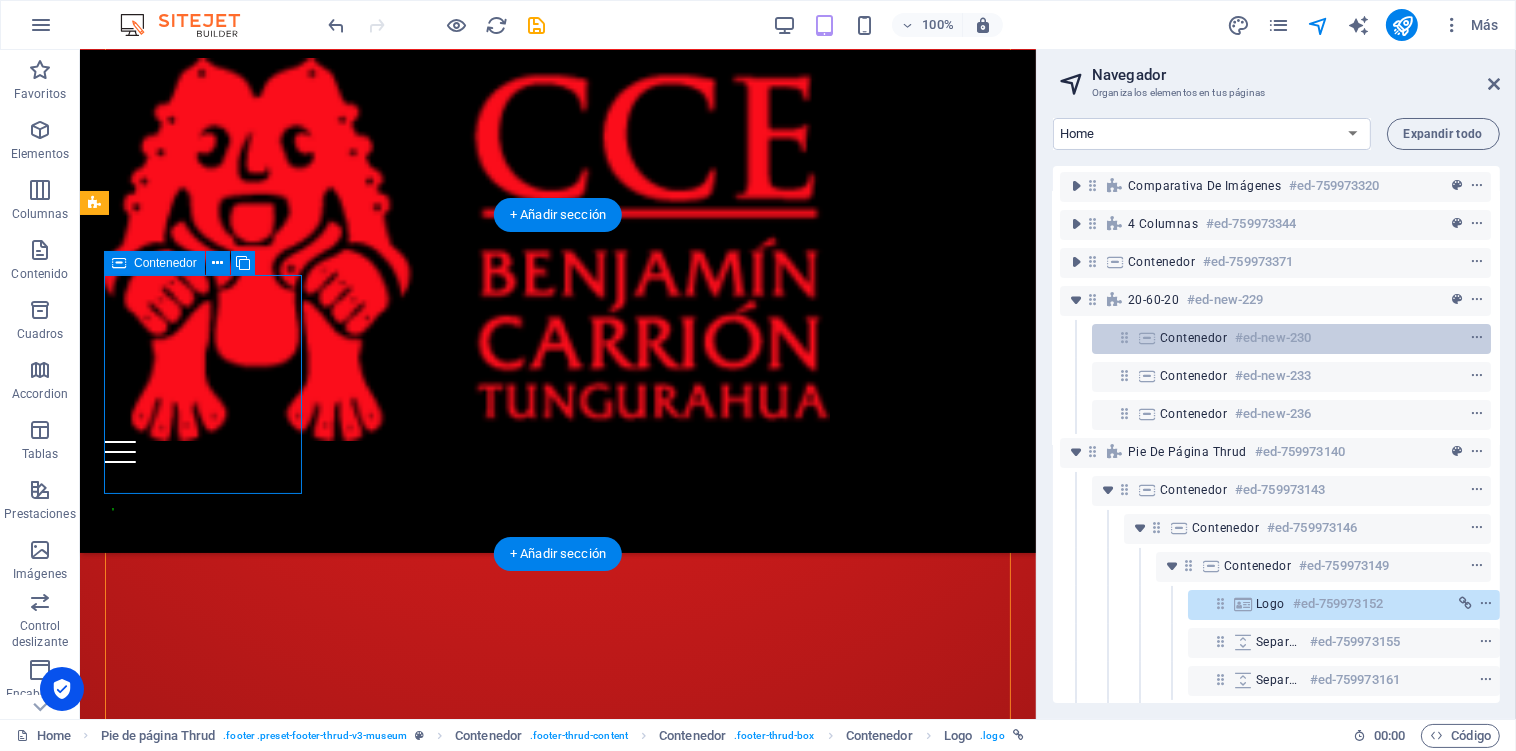 scroll, scrollTop: 3710, scrollLeft: 0, axis: vertical 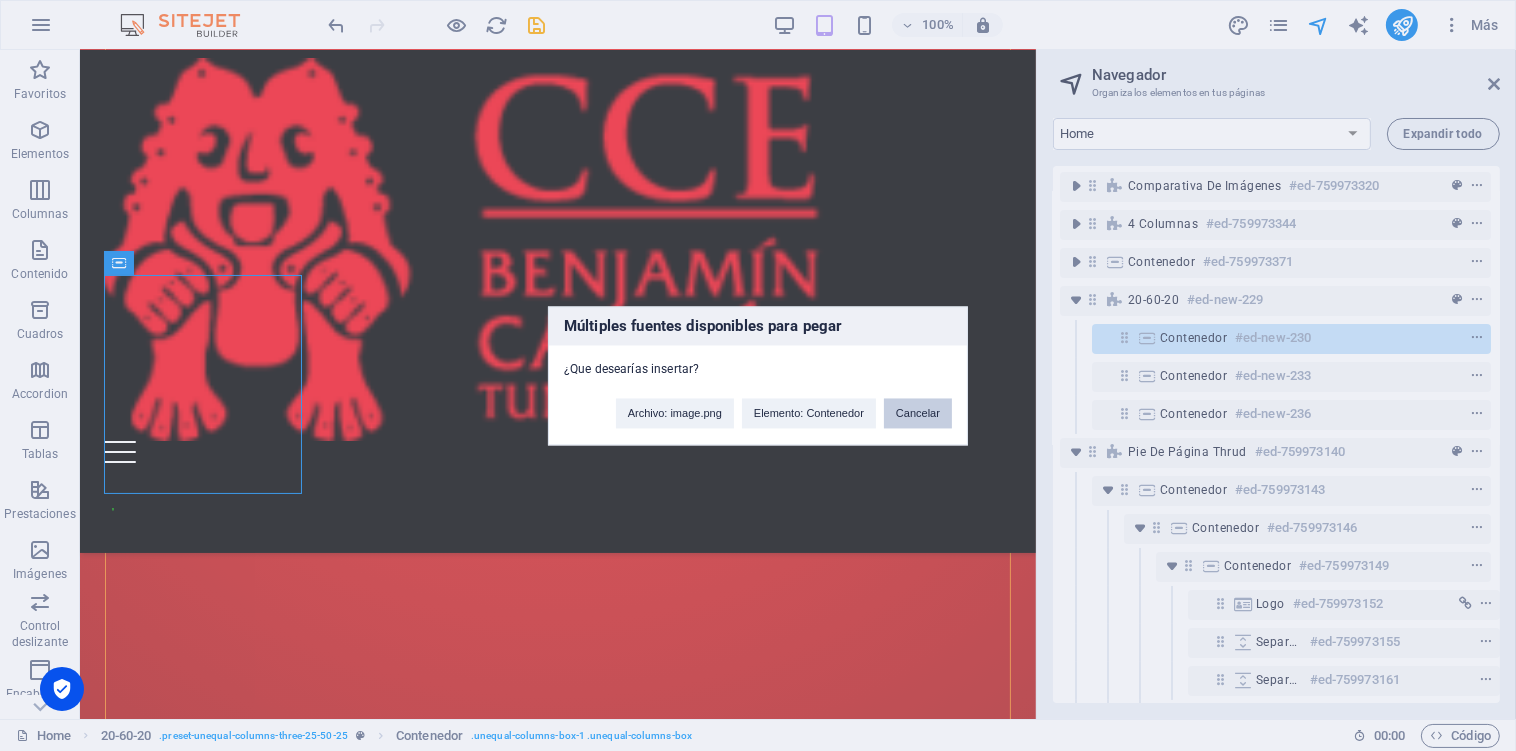 click on "Cancelar" at bounding box center [918, 413] 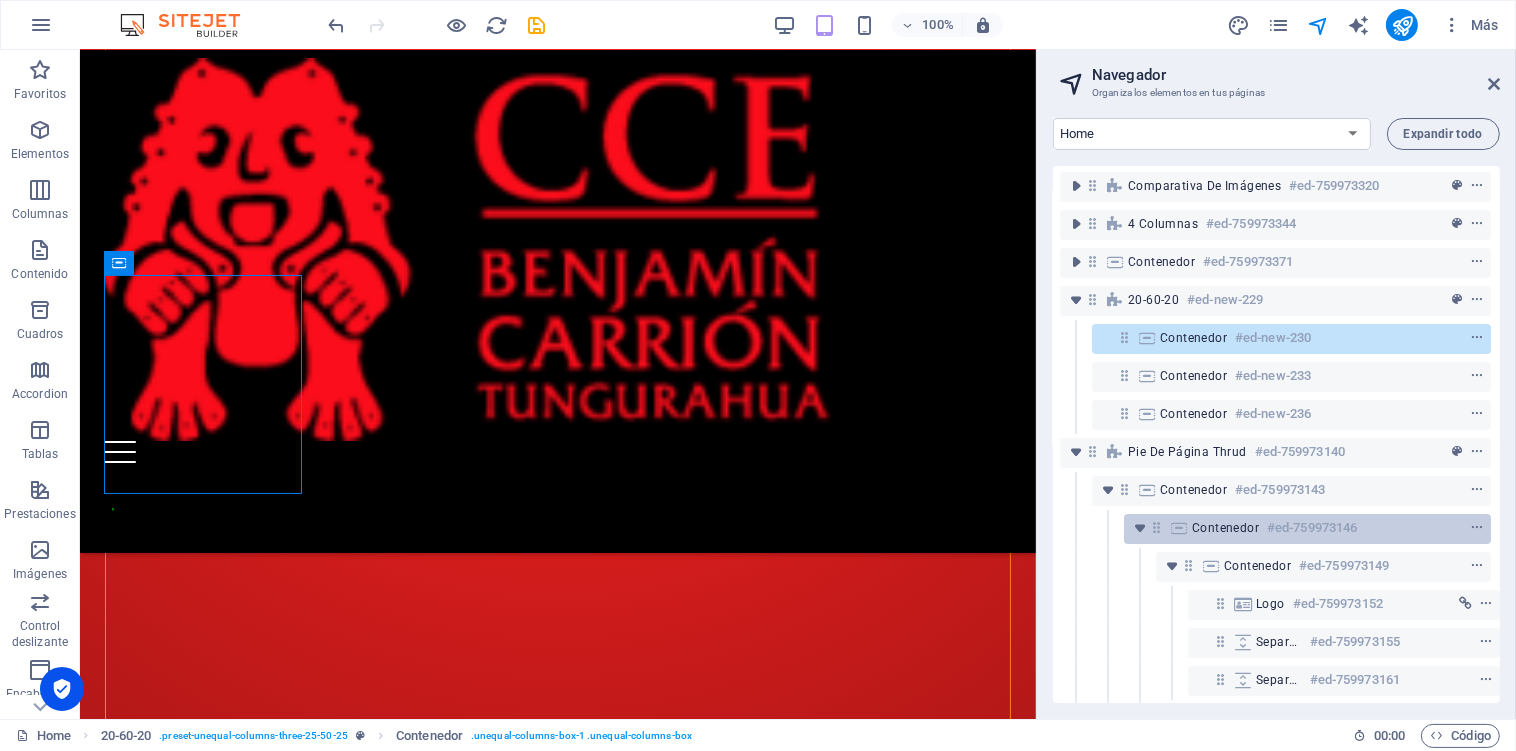 scroll, scrollTop: 364, scrollLeft: 4, axis: both 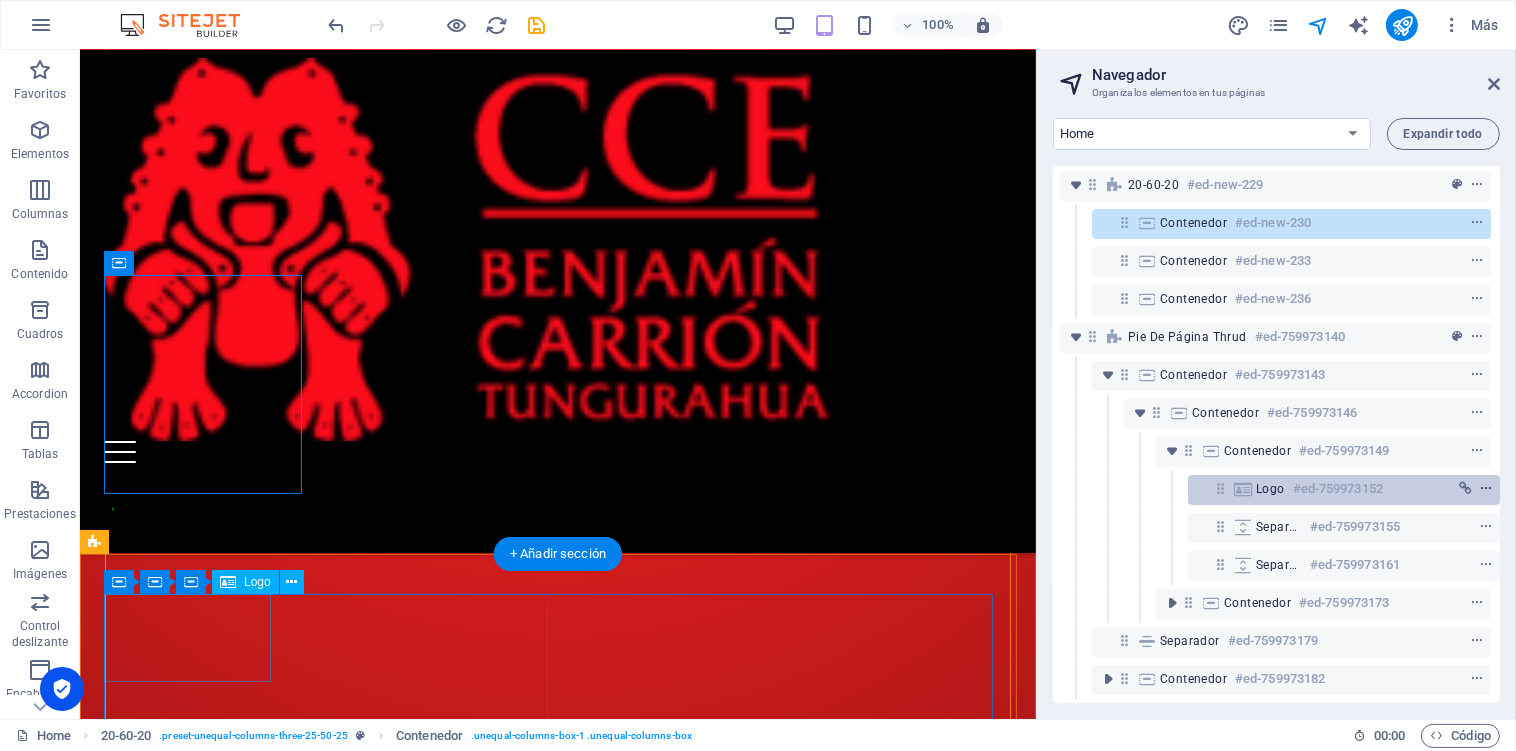 click at bounding box center (1486, 489) 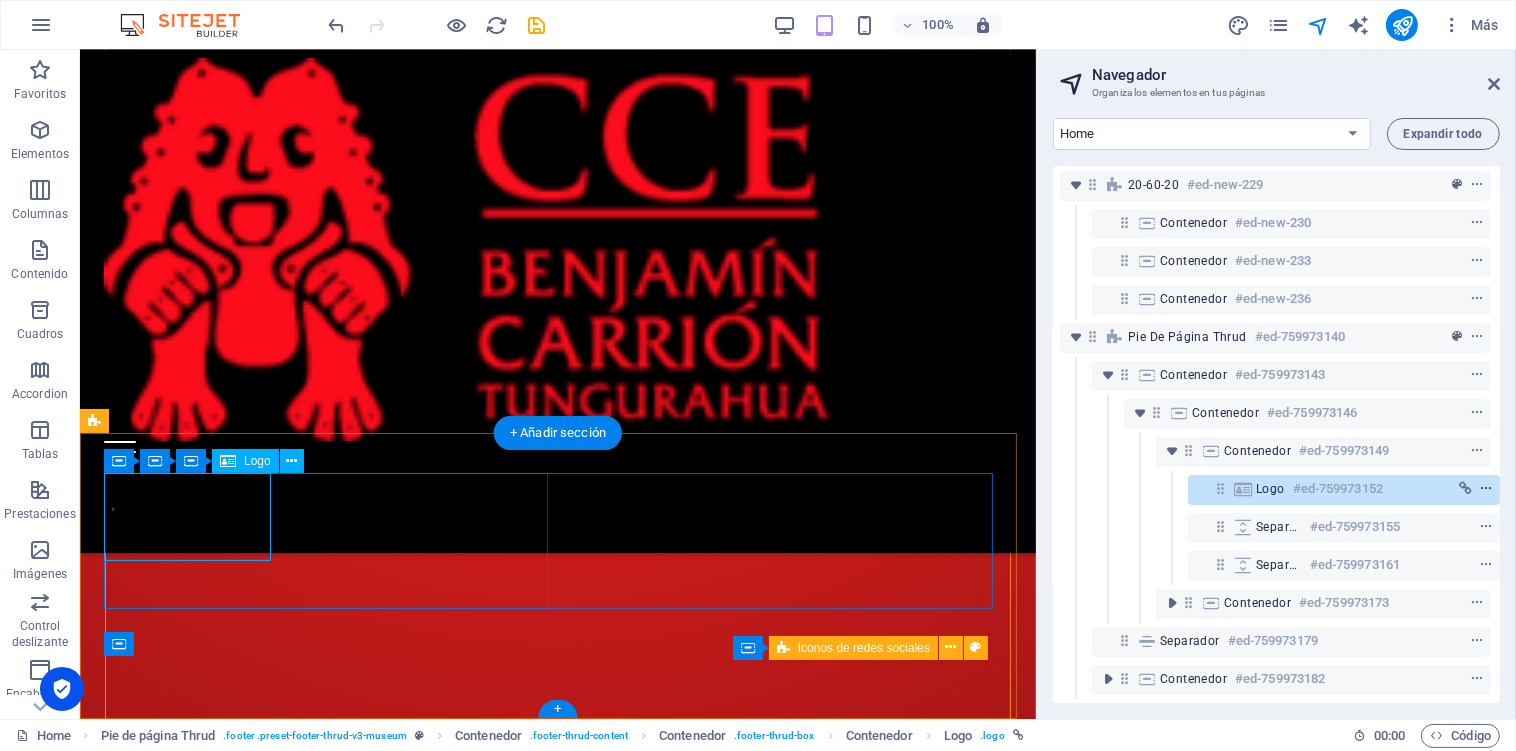 click at bounding box center (1486, 489) 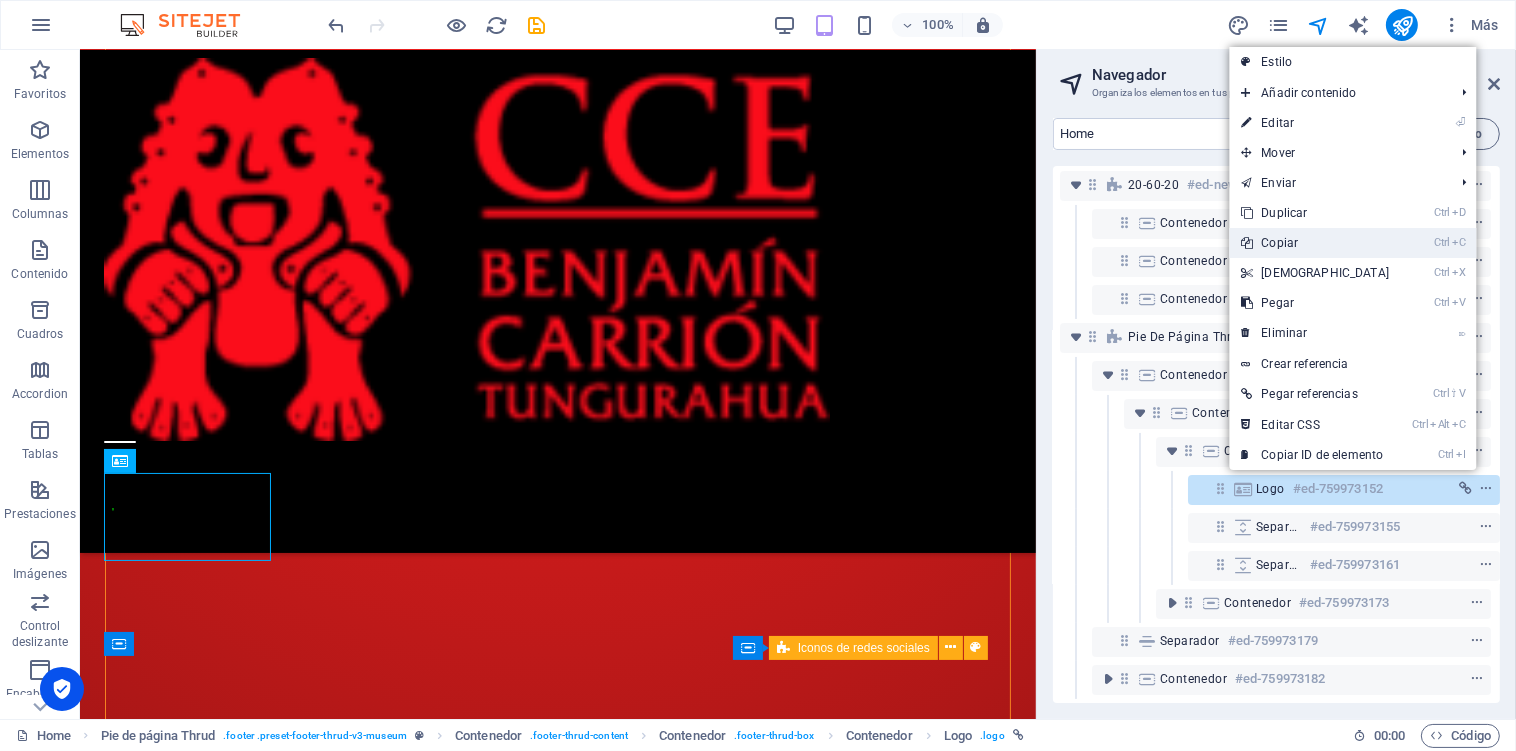 click on "Ctrl C  Copiar" at bounding box center (1315, 243) 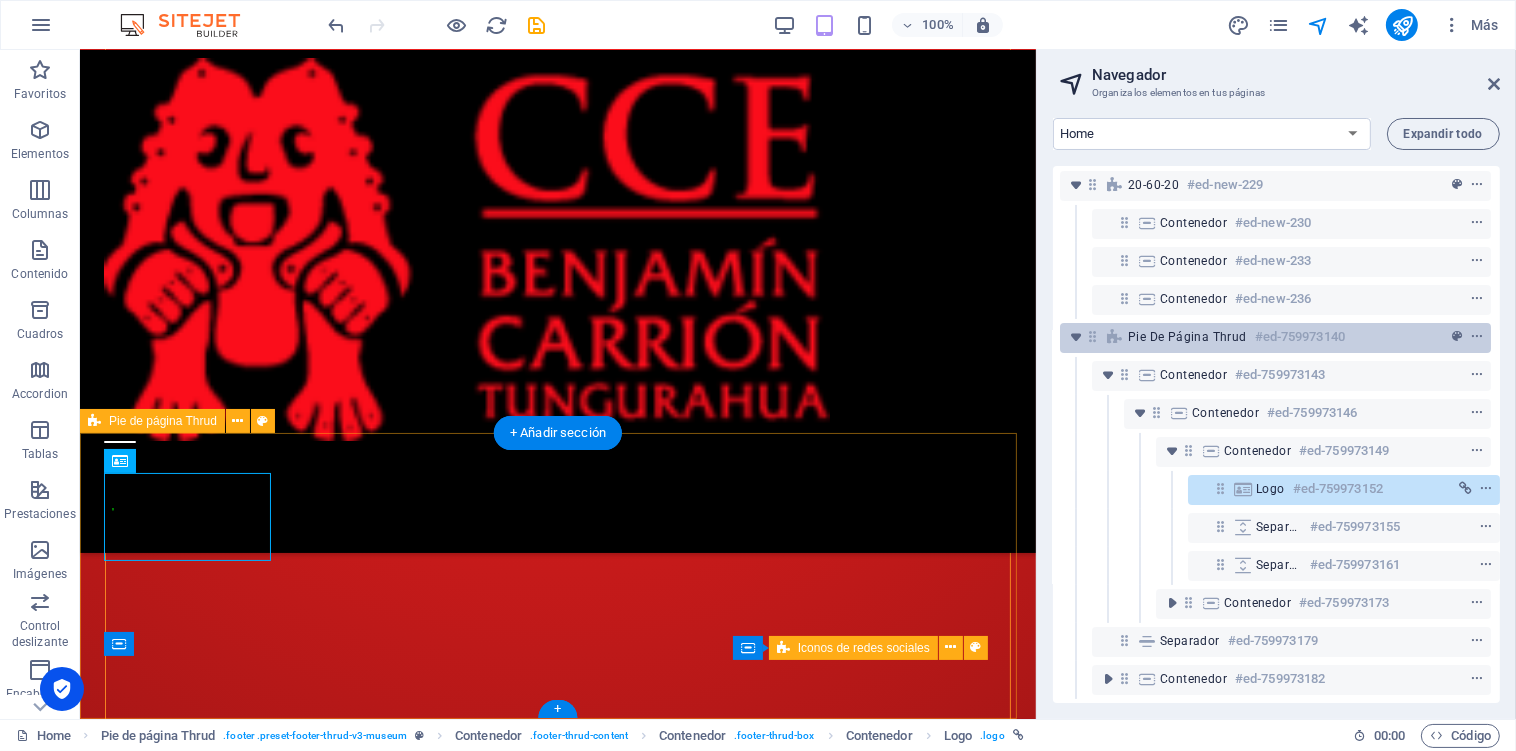 scroll, scrollTop: 230, scrollLeft: 4, axis: both 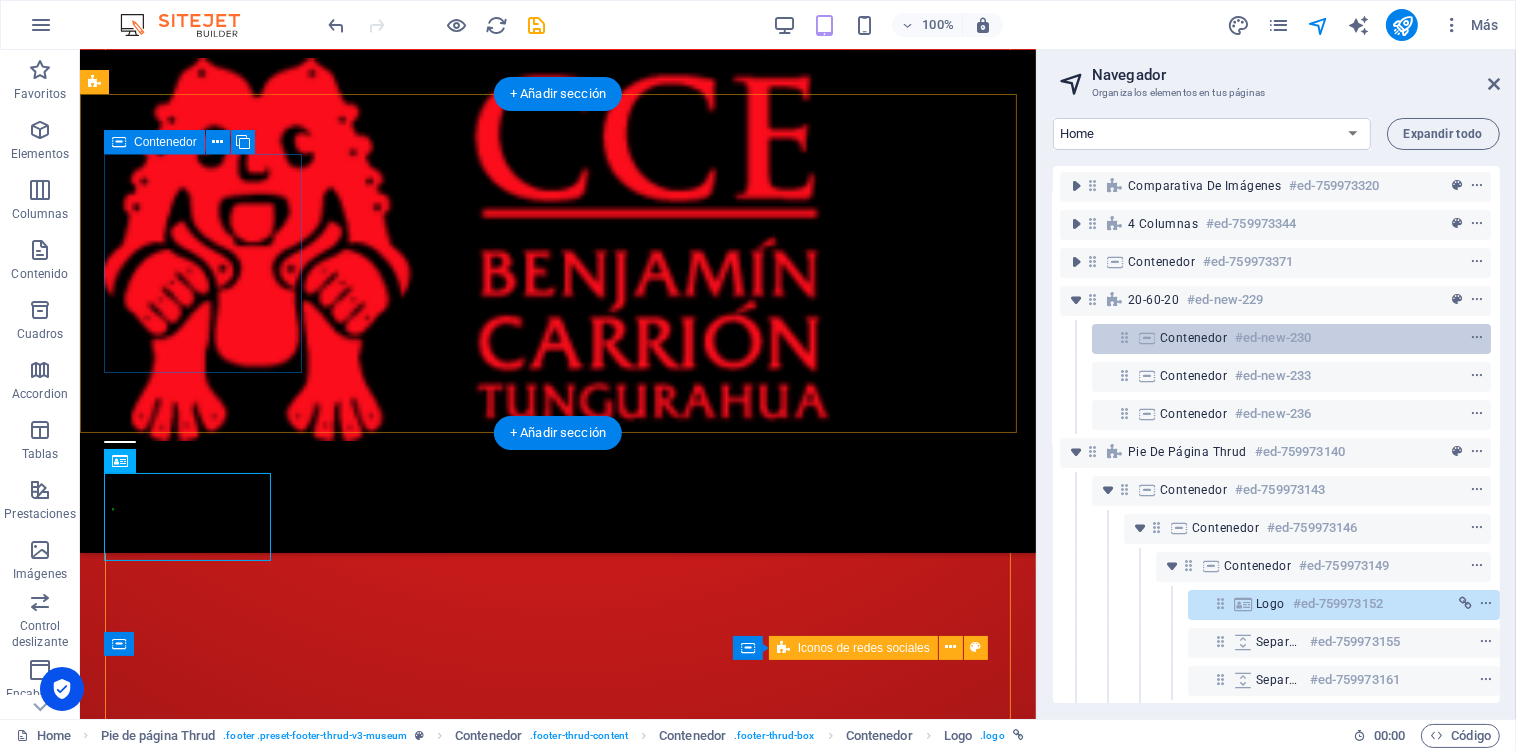 click on "Contenedor #ed-new-230" at bounding box center [1275, 338] 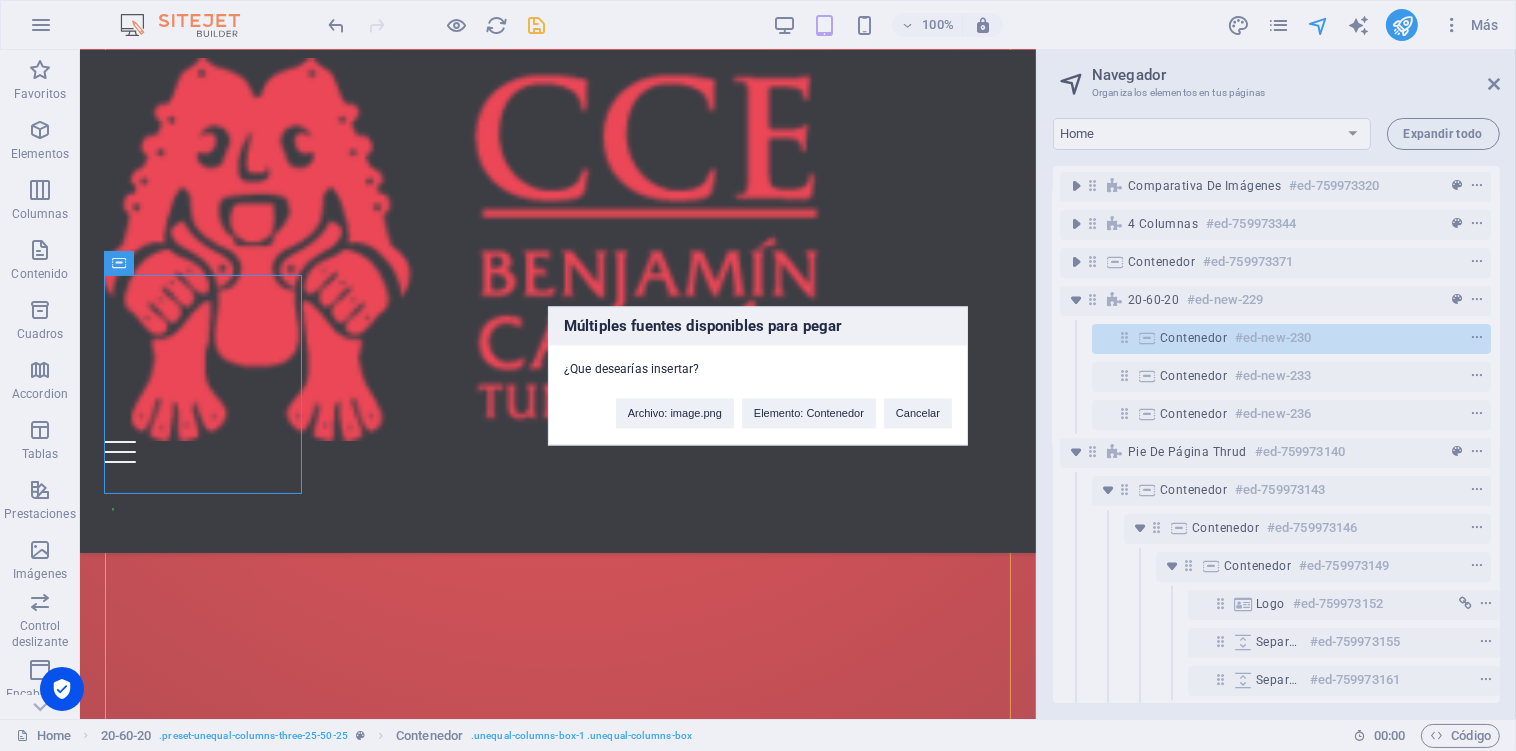 click on "Múltiples fuentes disponibles para pegar ¿Que desearías insertar? Archivo: image.png Elemento: Contenedor Cancelar" at bounding box center [758, 375] 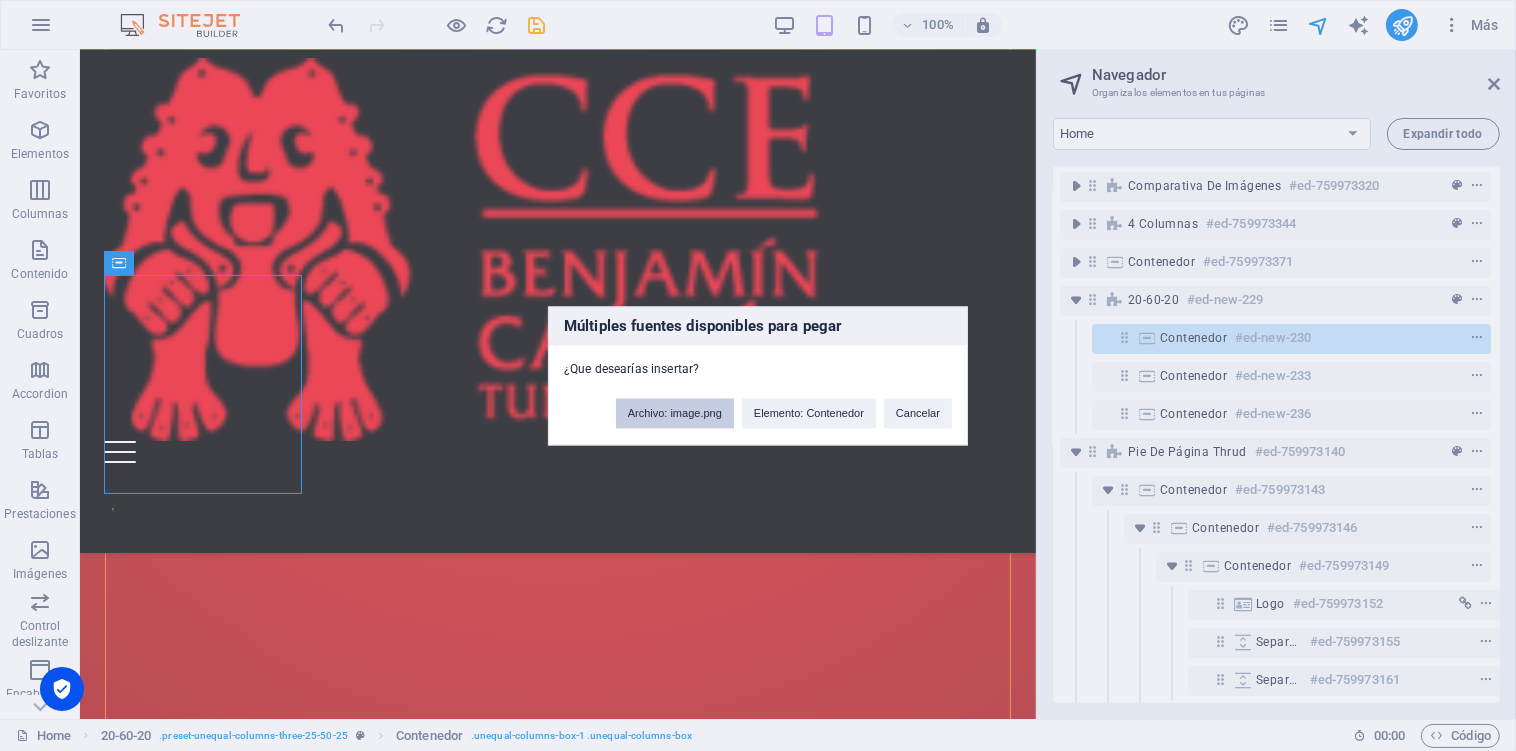 click on "Archivo: image.png" at bounding box center [675, 413] 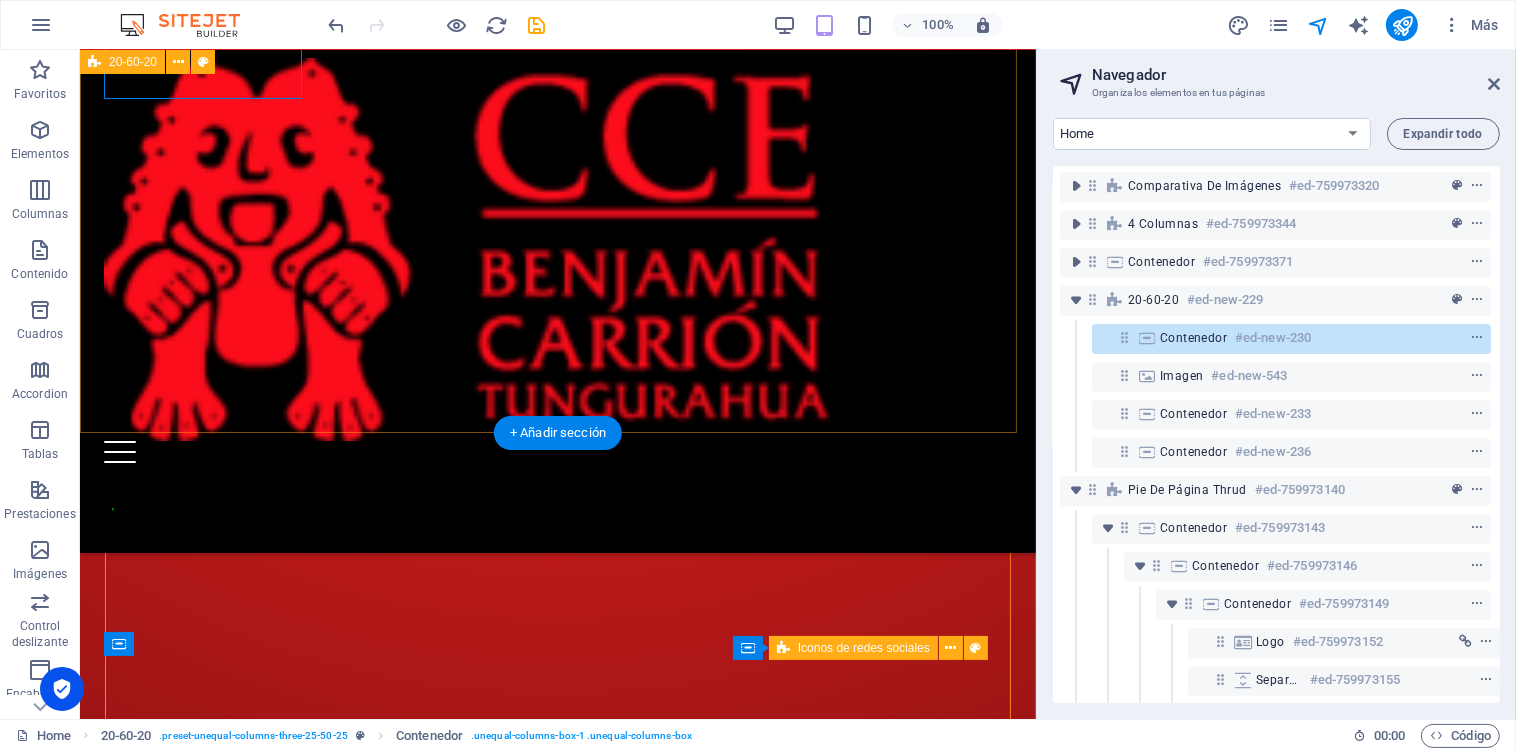 scroll, scrollTop: 4106, scrollLeft: 0, axis: vertical 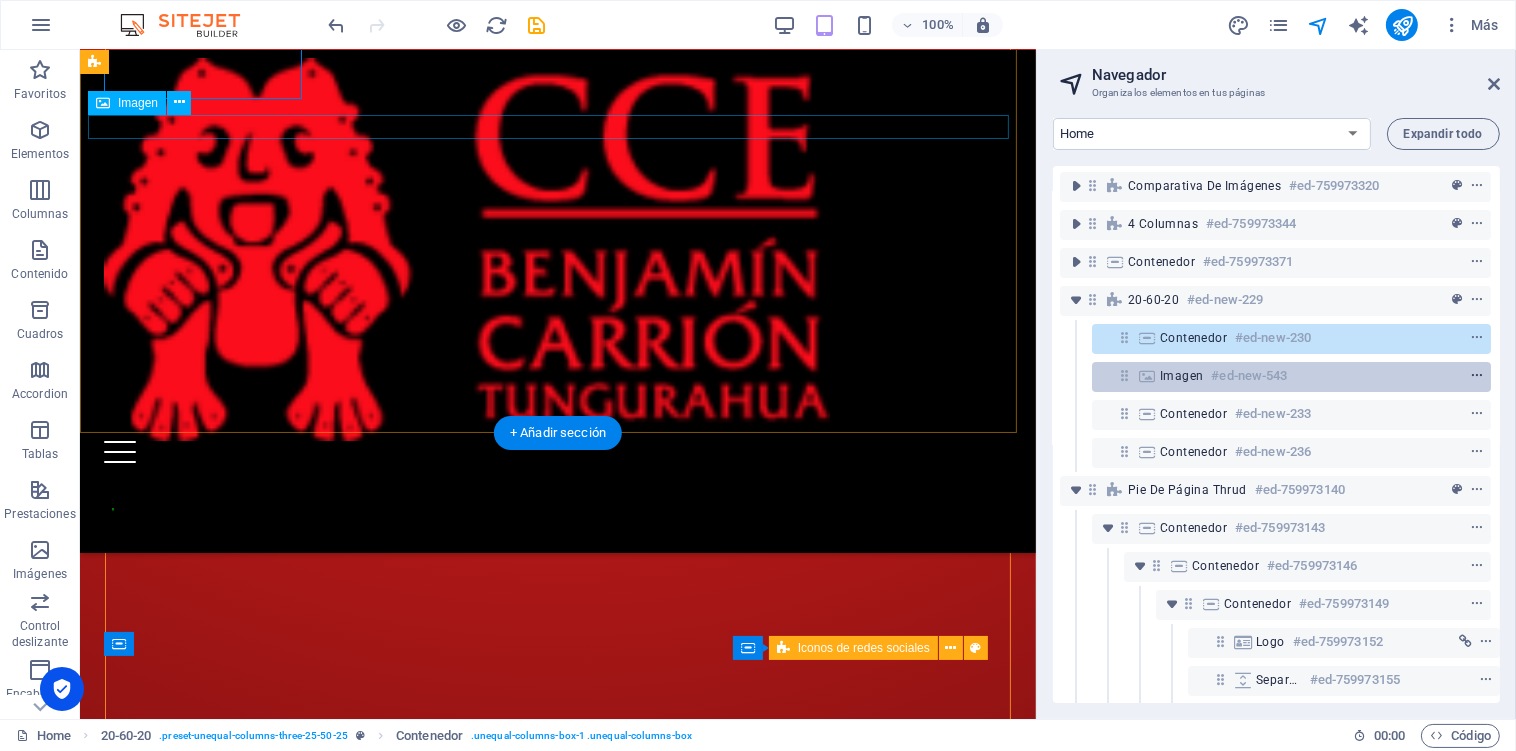 click at bounding box center [1477, 376] 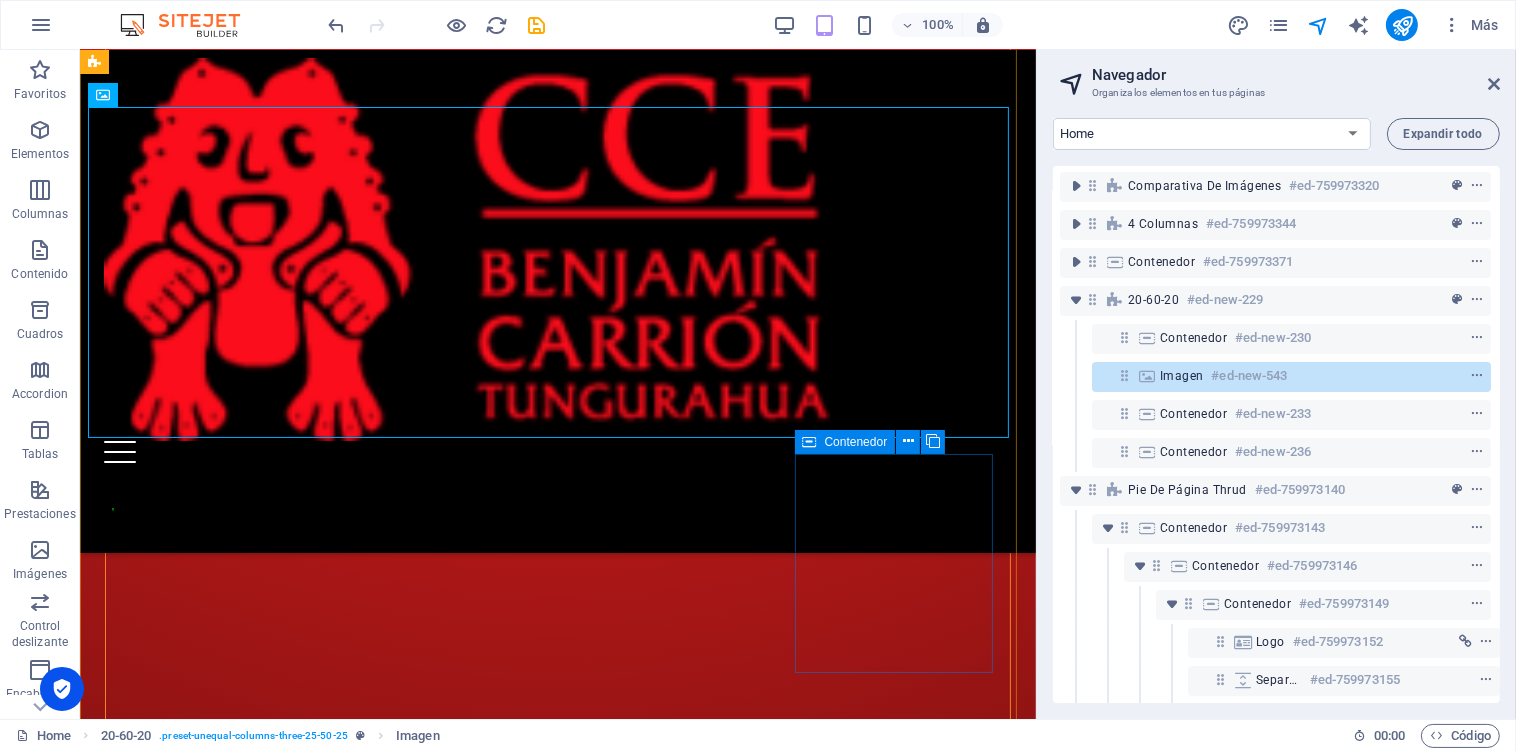 scroll, scrollTop: 3981, scrollLeft: 0, axis: vertical 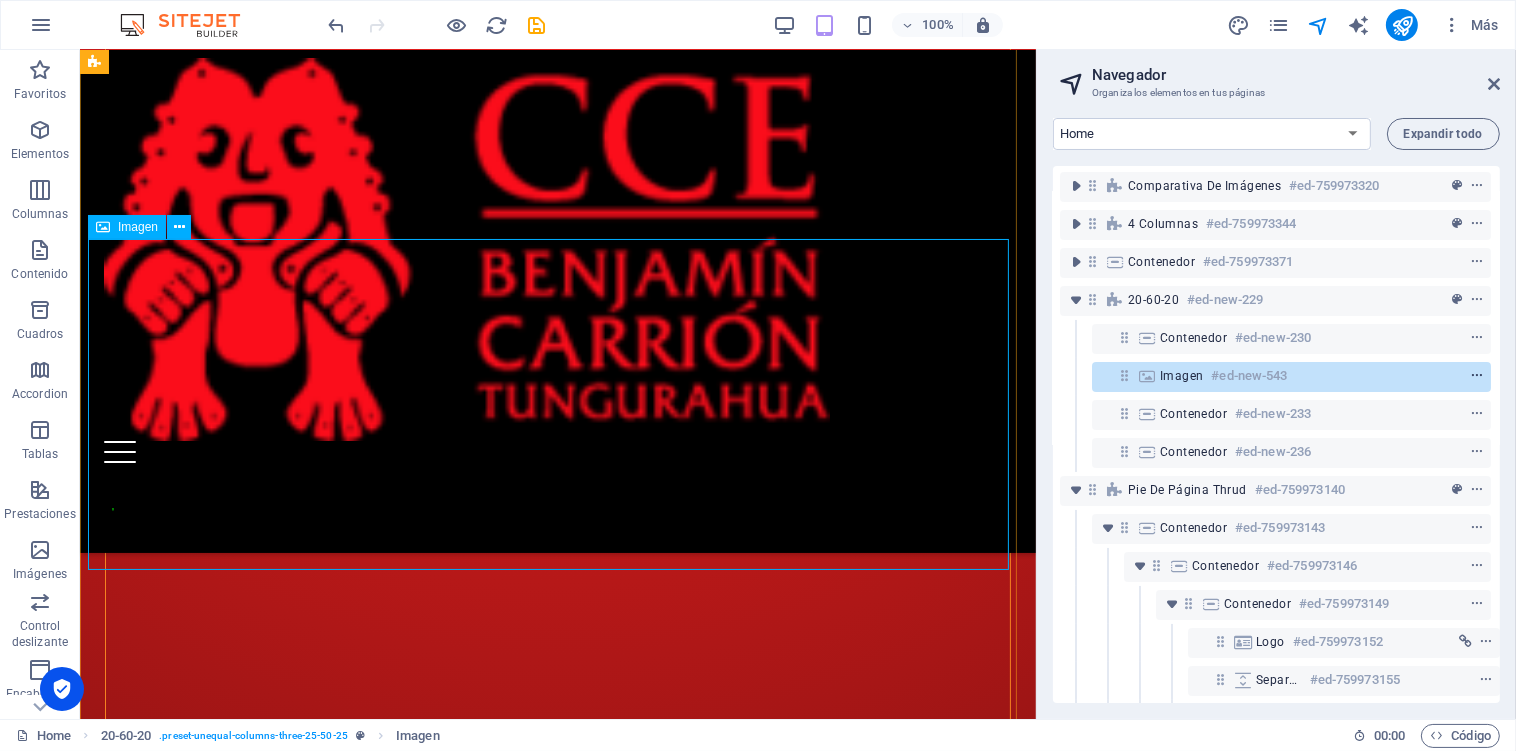 click at bounding box center [1477, 376] 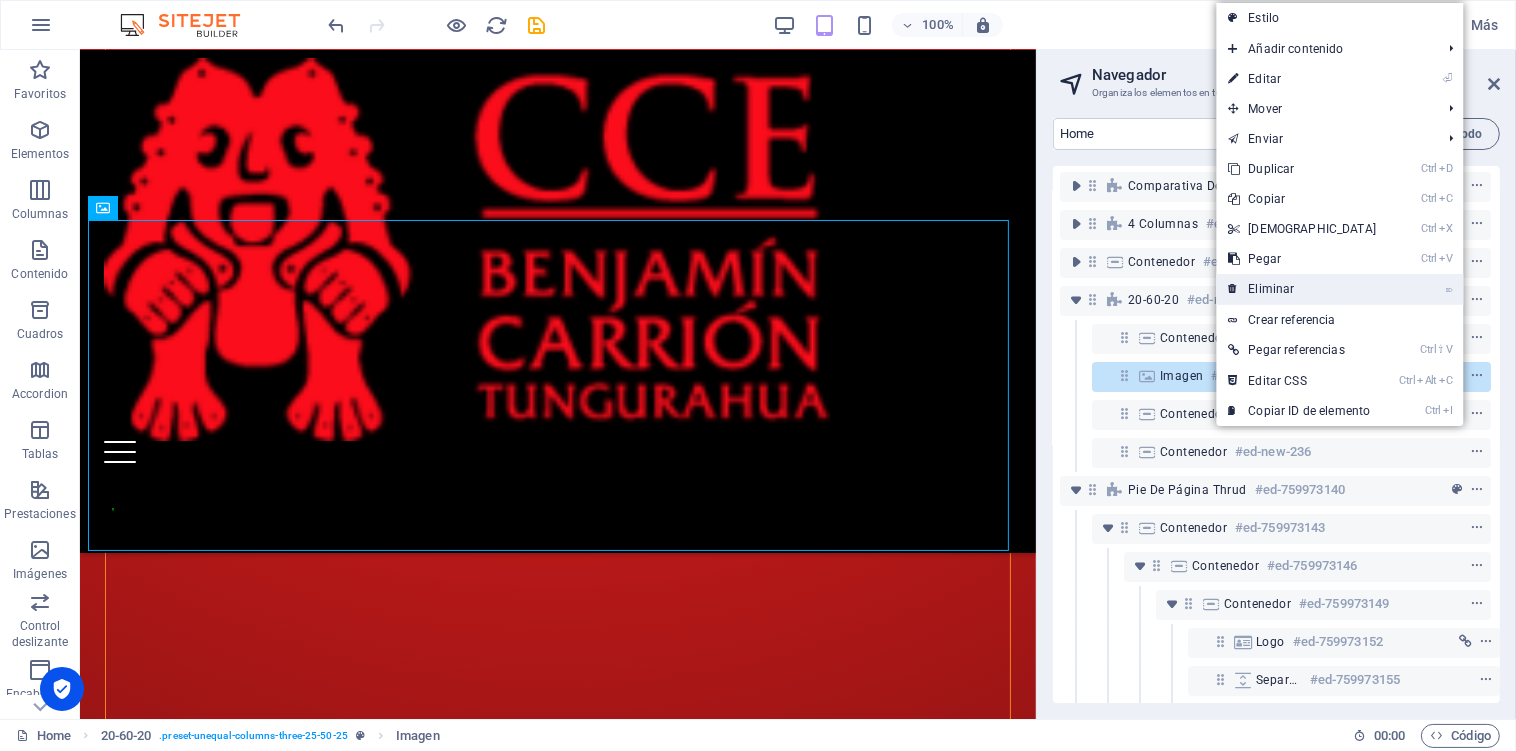 click on "⌦  Eliminar" at bounding box center (1302, 289) 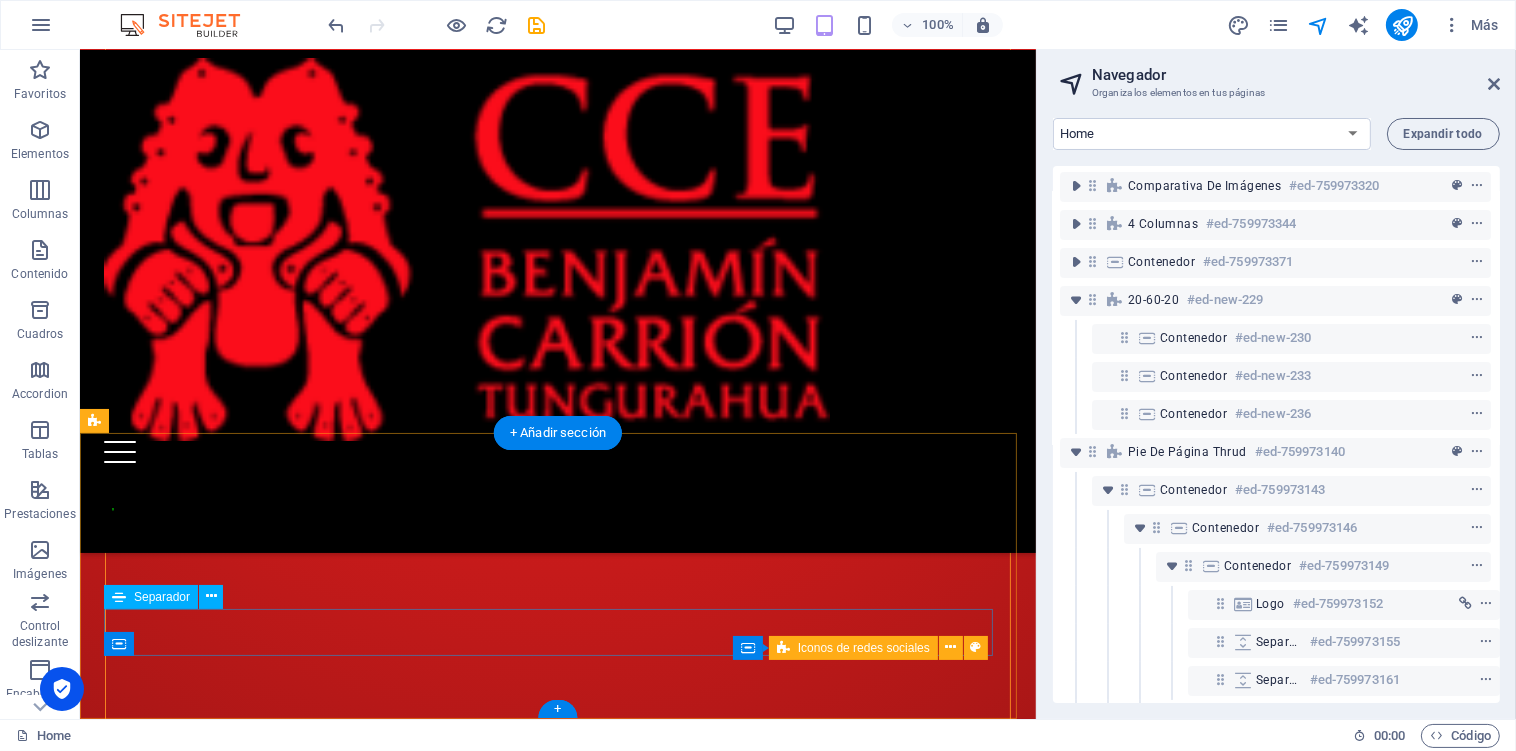 scroll, scrollTop: 364, scrollLeft: 4, axis: both 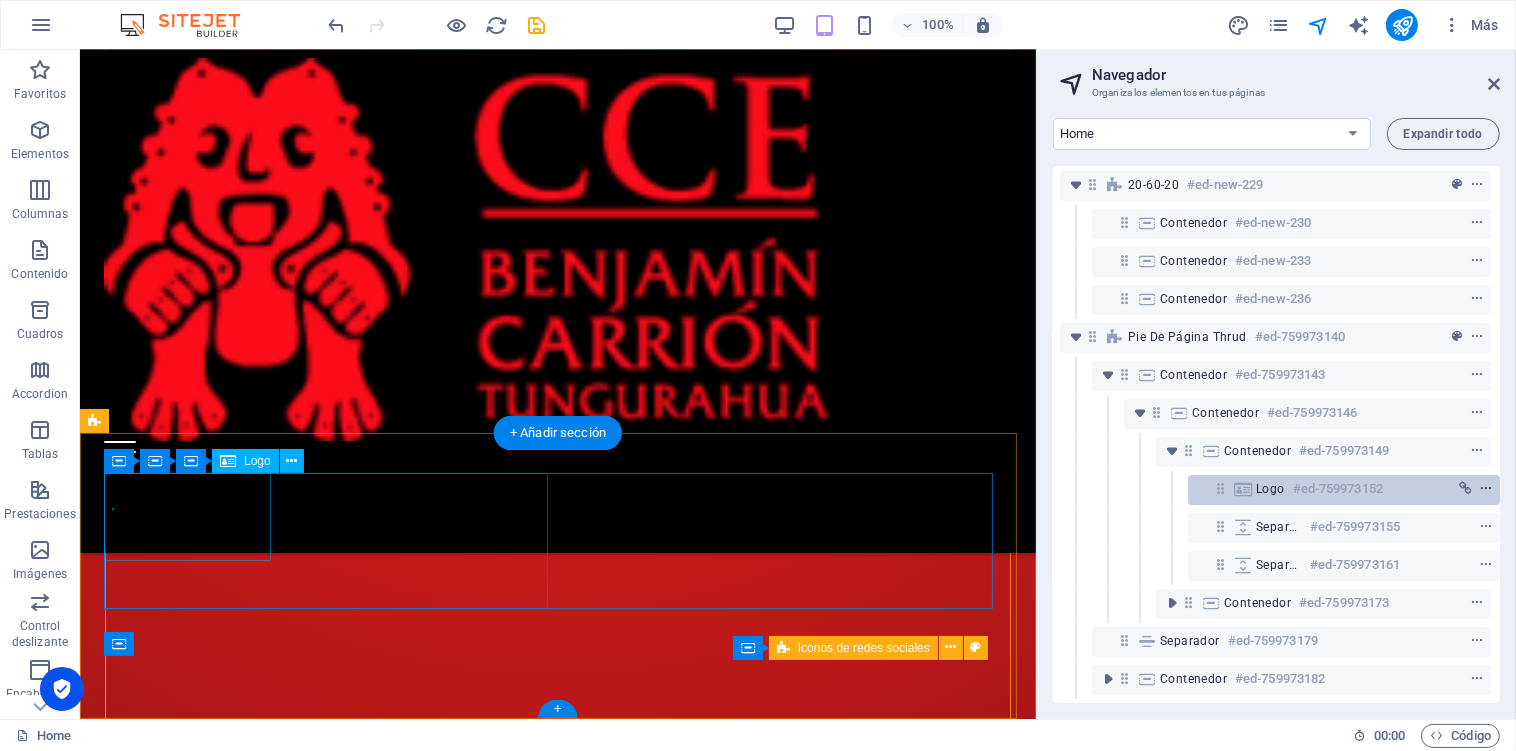 click at bounding box center (1486, 489) 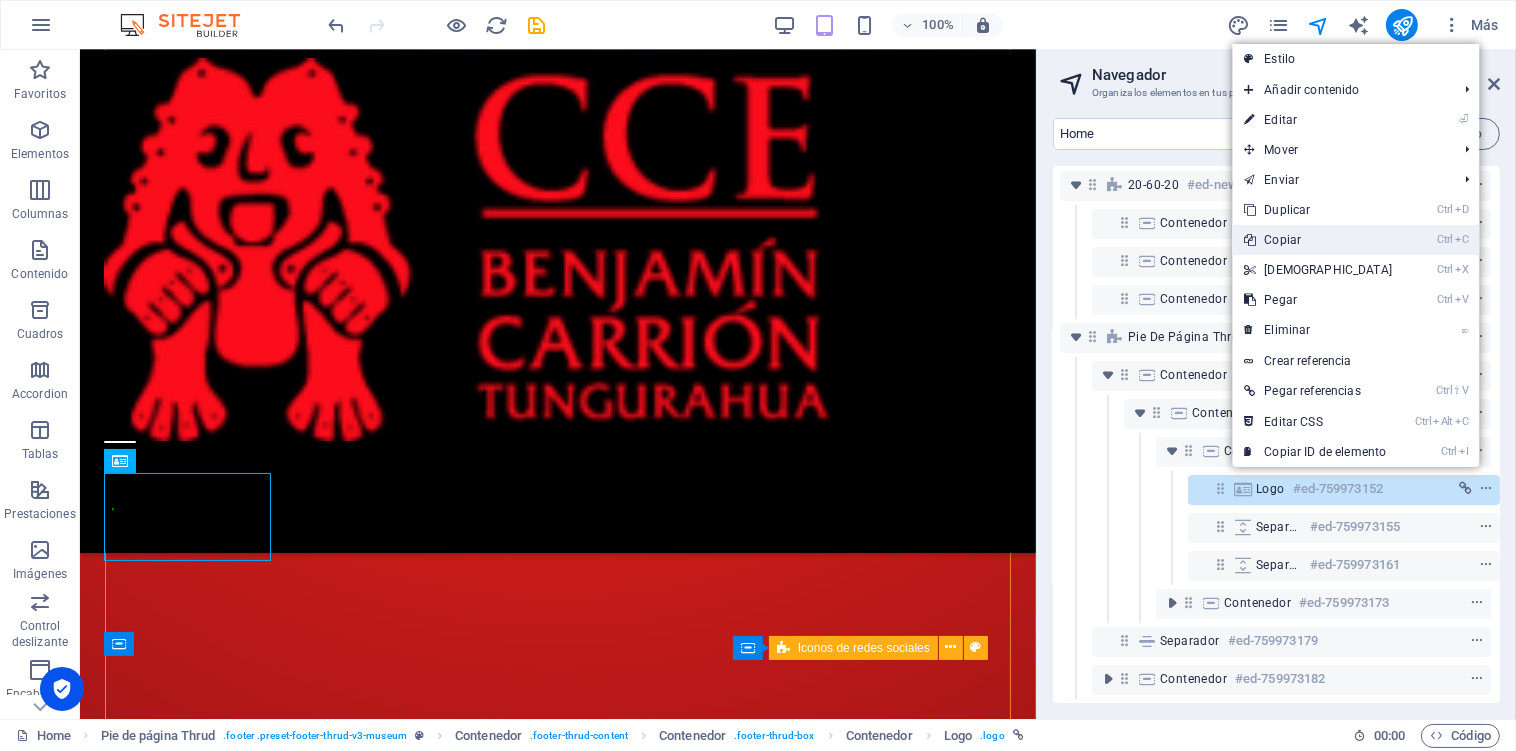 click on "Ctrl C  Copiar" at bounding box center [1318, 240] 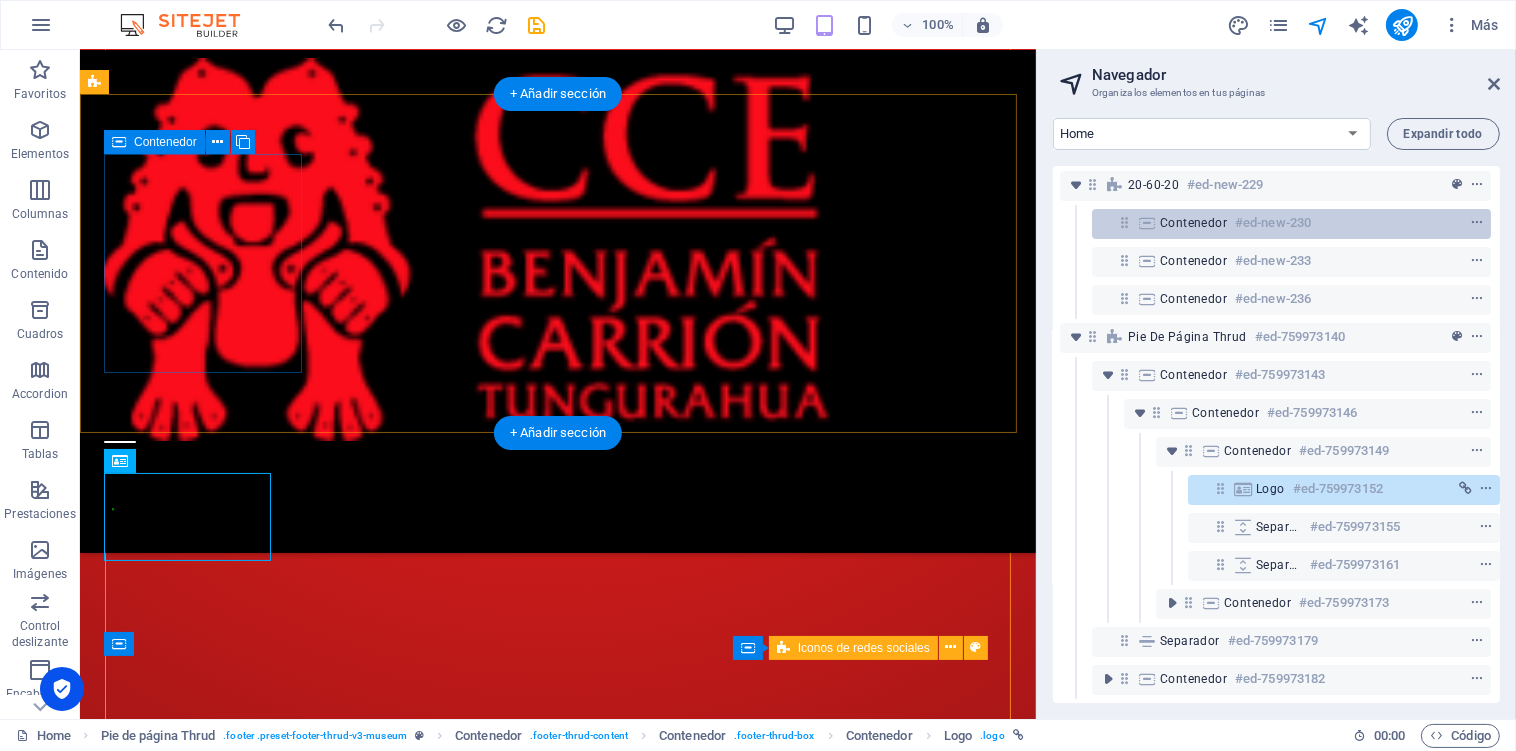 click on "#ed-new-230" at bounding box center [1273, 223] 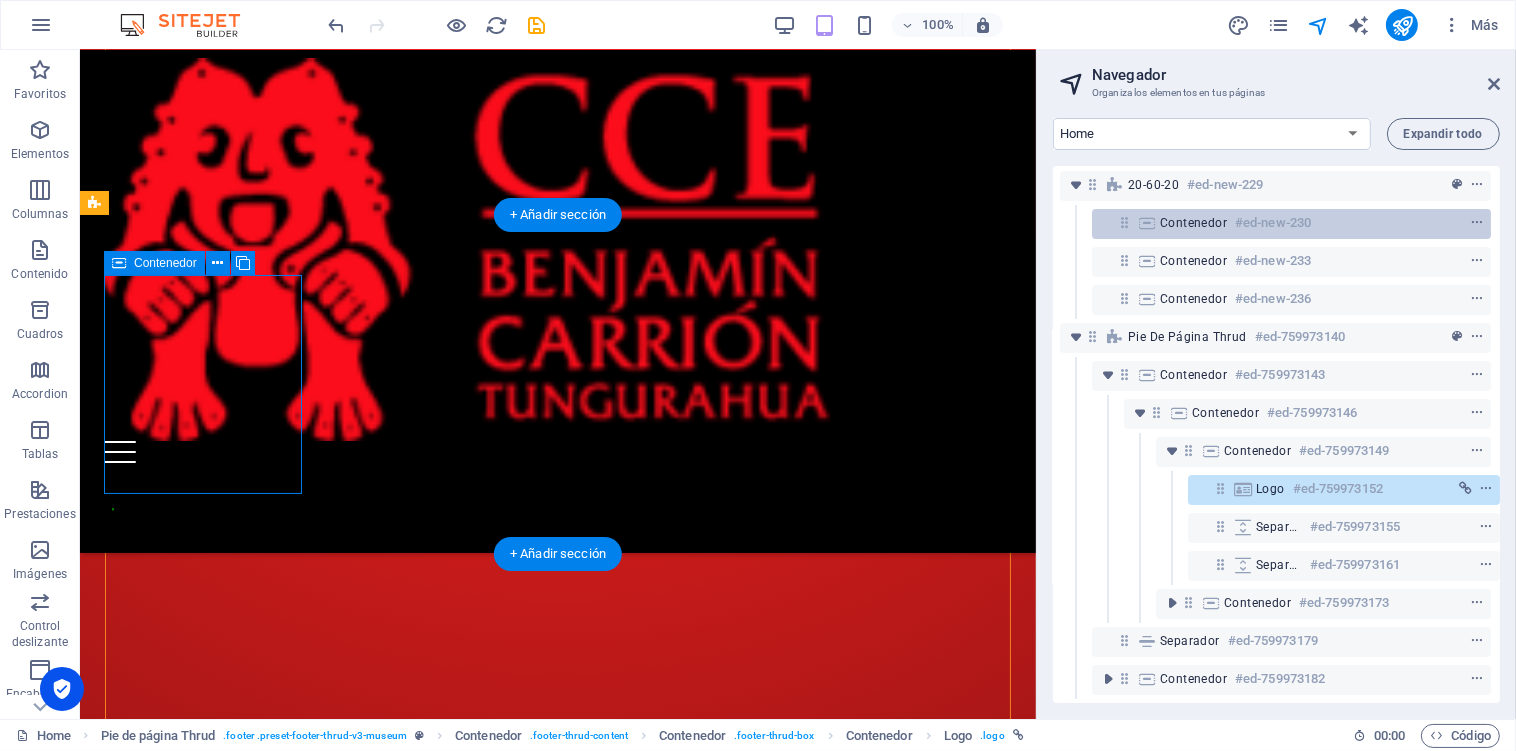 scroll, scrollTop: 3710, scrollLeft: 0, axis: vertical 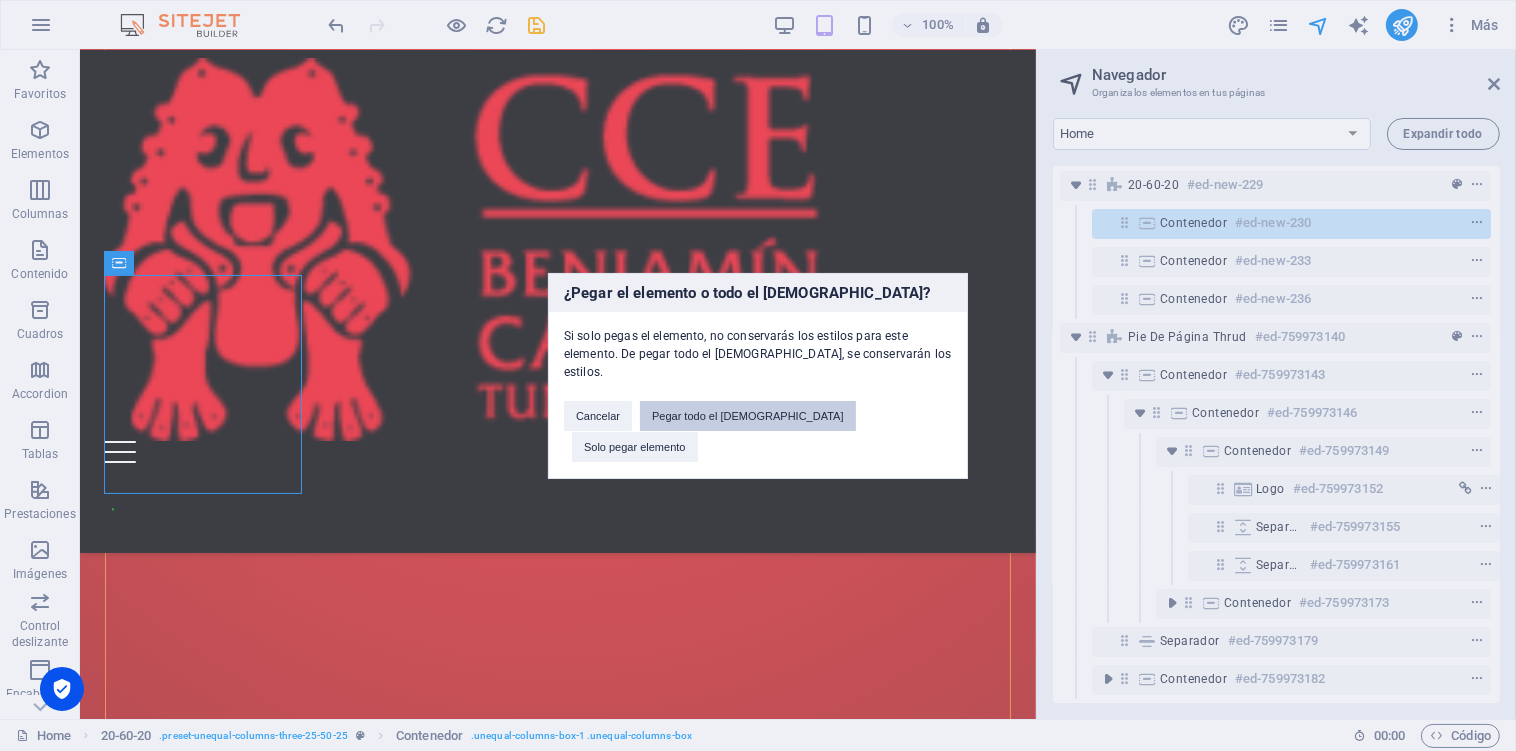 click on "Pegar todo el [DEMOGRAPHIC_DATA]" at bounding box center [748, 416] 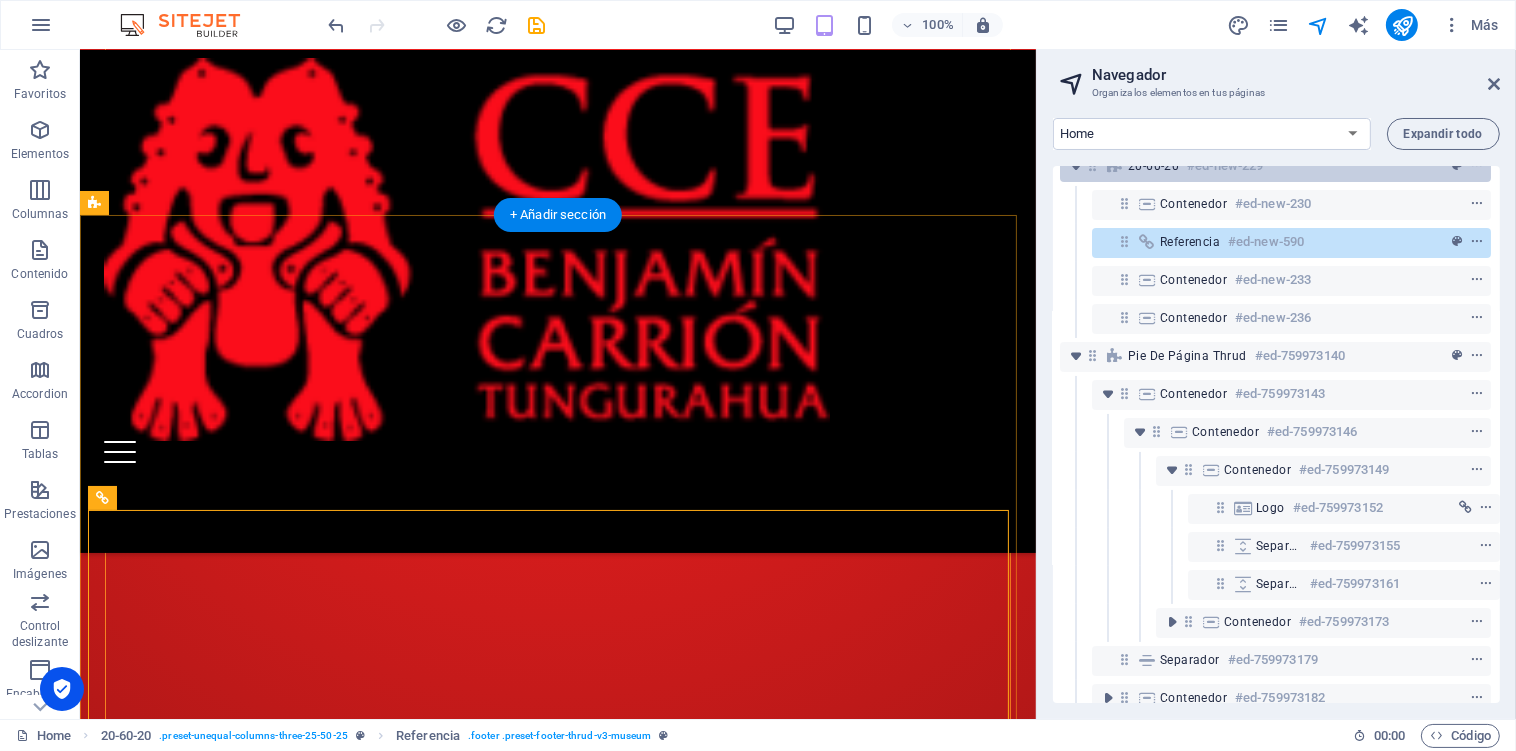 scroll, scrollTop: 230, scrollLeft: 4, axis: both 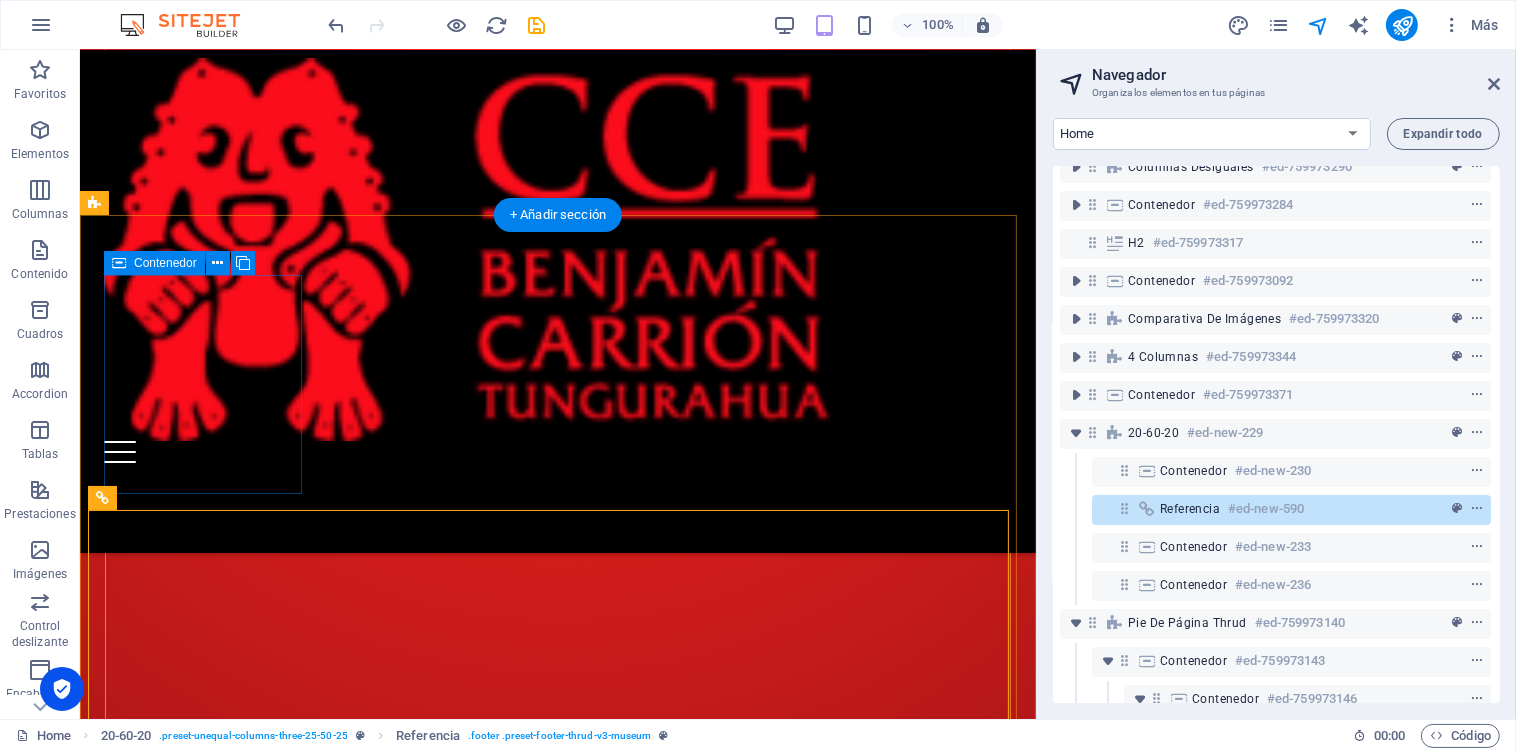 drag, startPoint x: 1155, startPoint y: 508, endPoint x: 1131, endPoint y: 516, distance: 25.298222 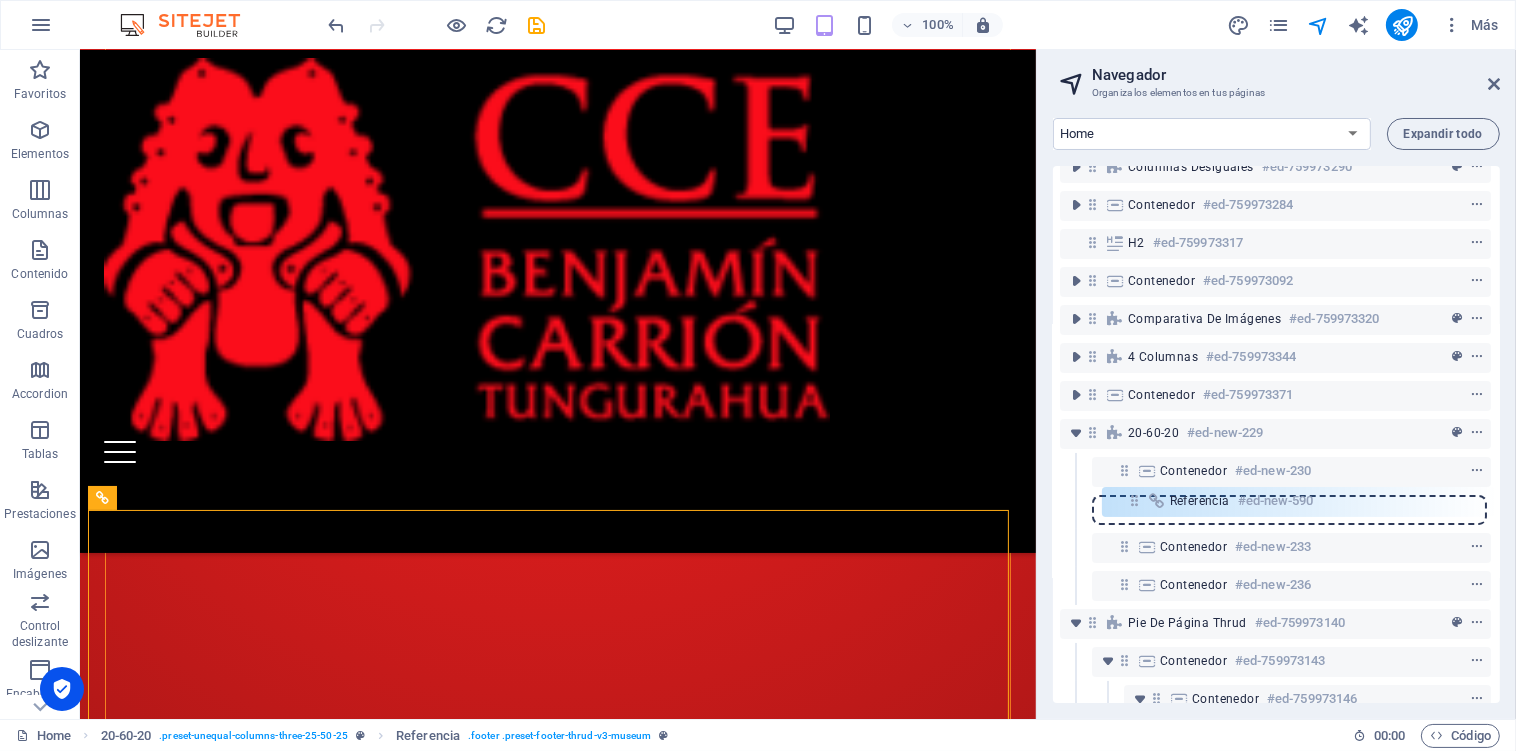 scroll, scrollTop: 97, scrollLeft: 3, axis: both 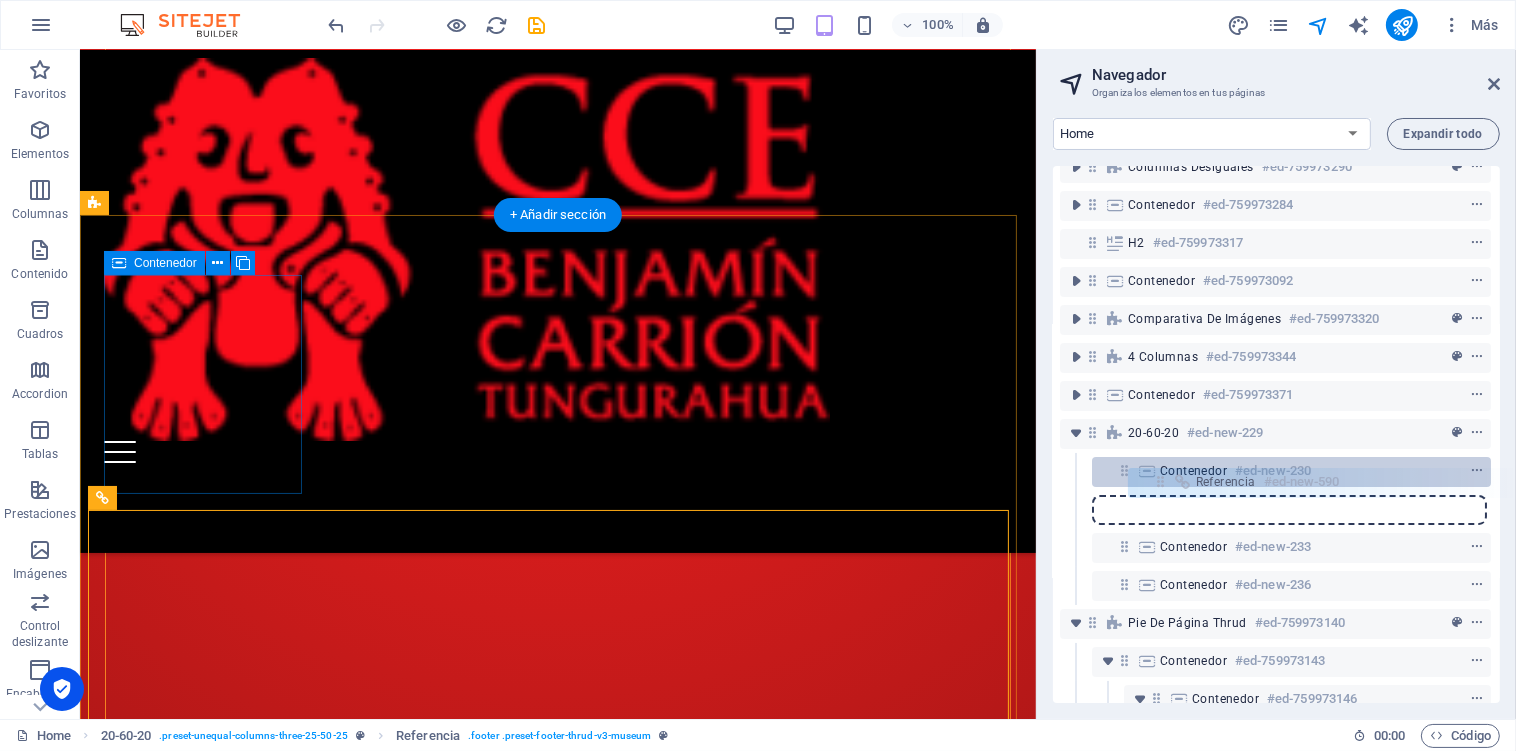 drag, startPoint x: 1119, startPoint y: 505, endPoint x: 1167, endPoint y: 476, distance: 56.0803 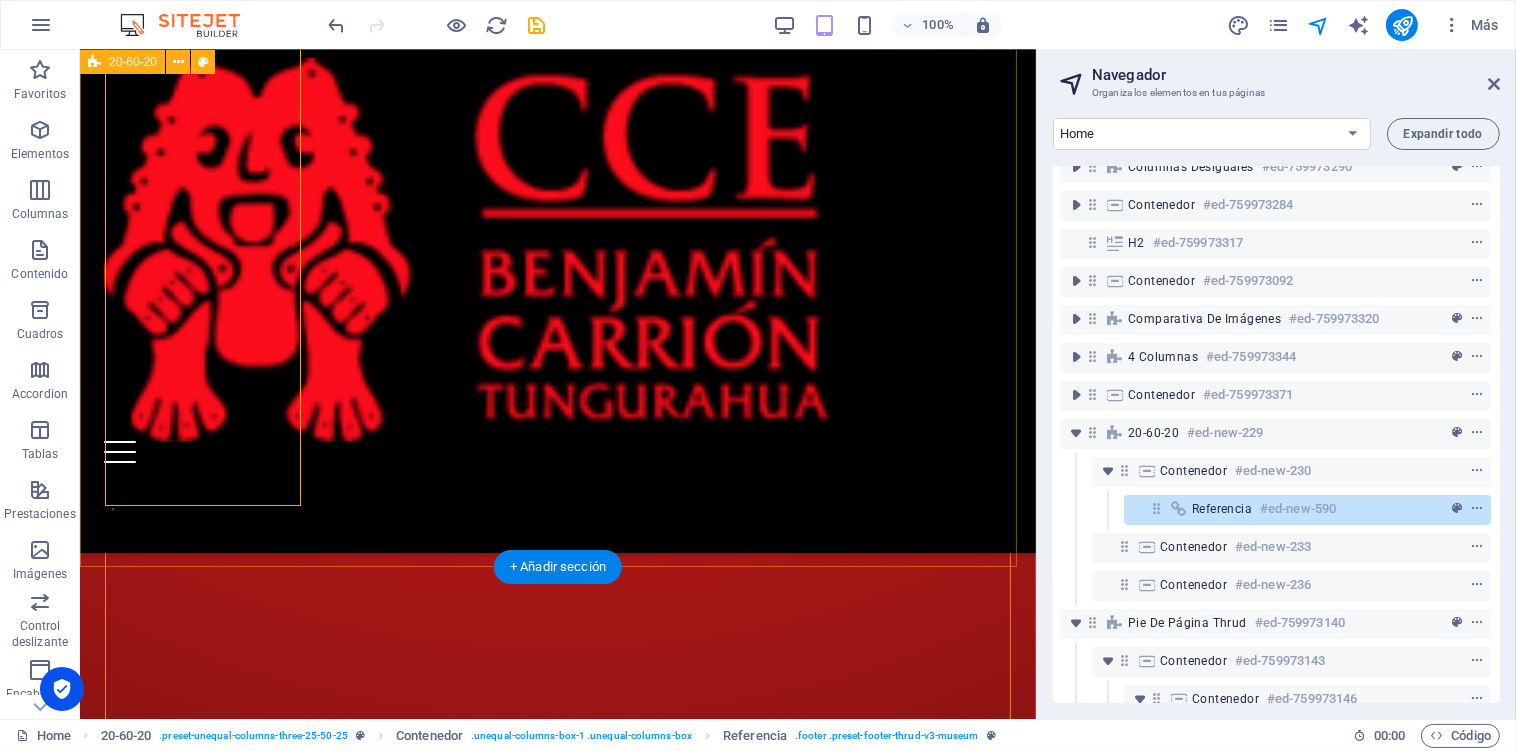 scroll, scrollTop: 4276, scrollLeft: 0, axis: vertical 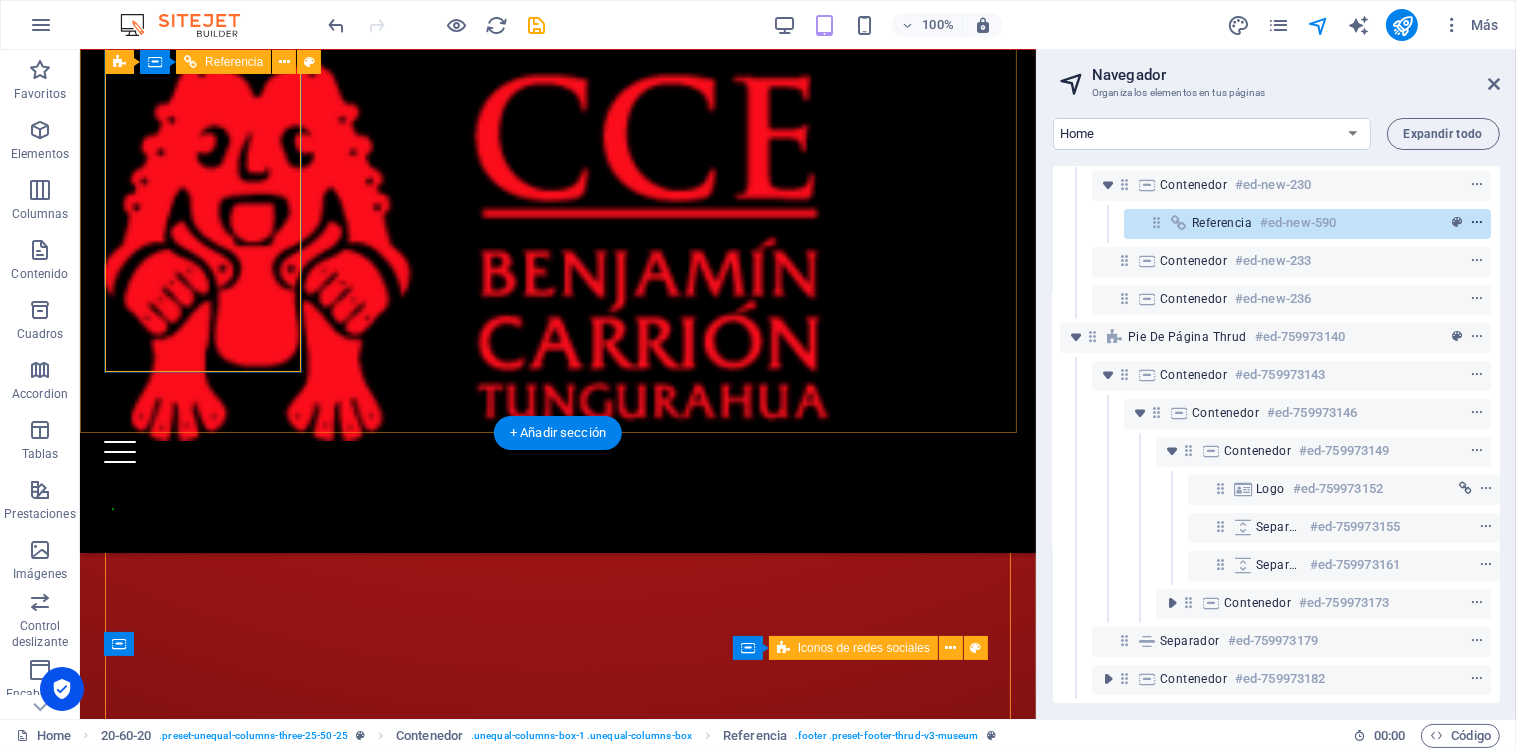 click at bounding box center (1477, 223) 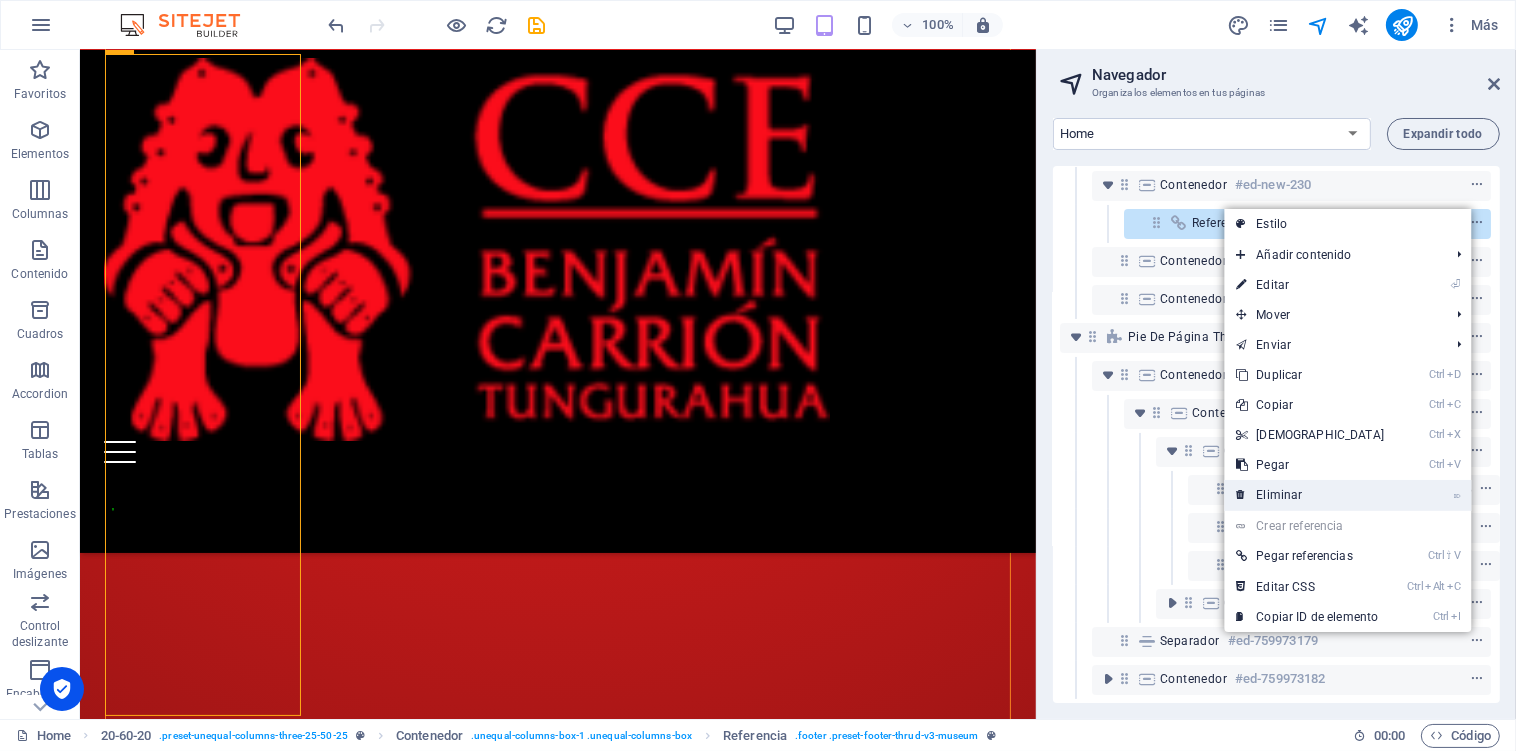 click on "⌦  Eliminar" at bounding box center (1310, 495) 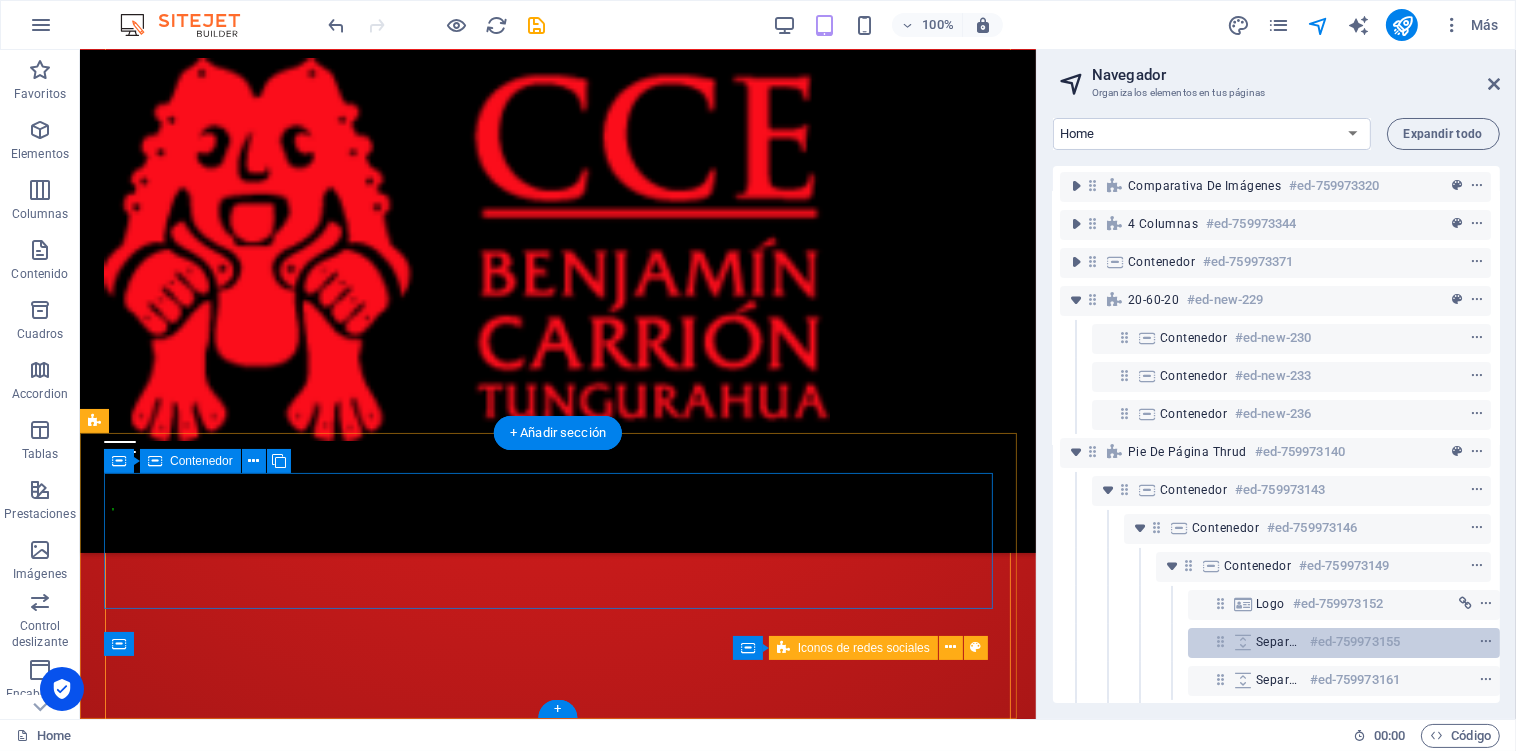 scroll, scrollTop: 364, scrollLeft: 3, axis: both 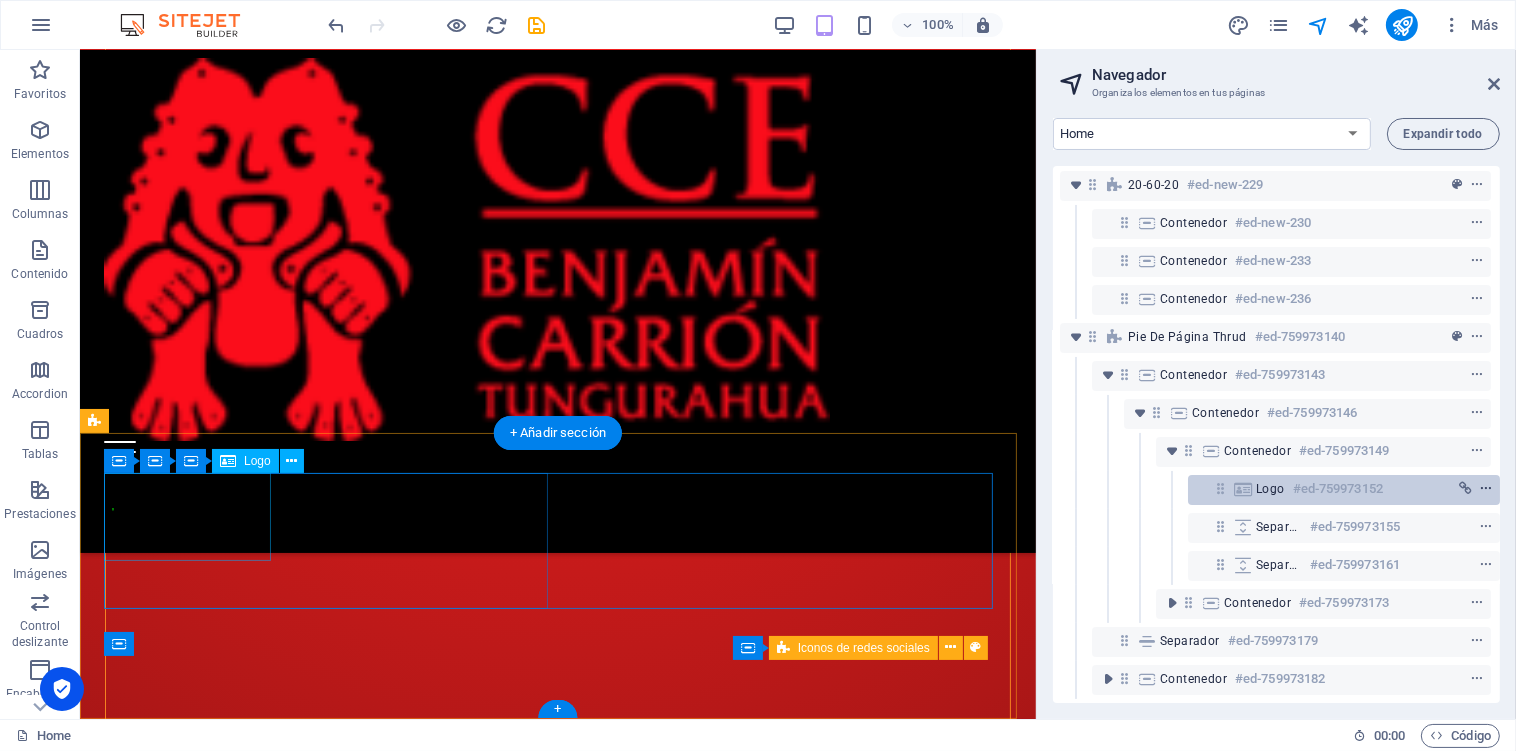 click at bounding box center [1486, 489] 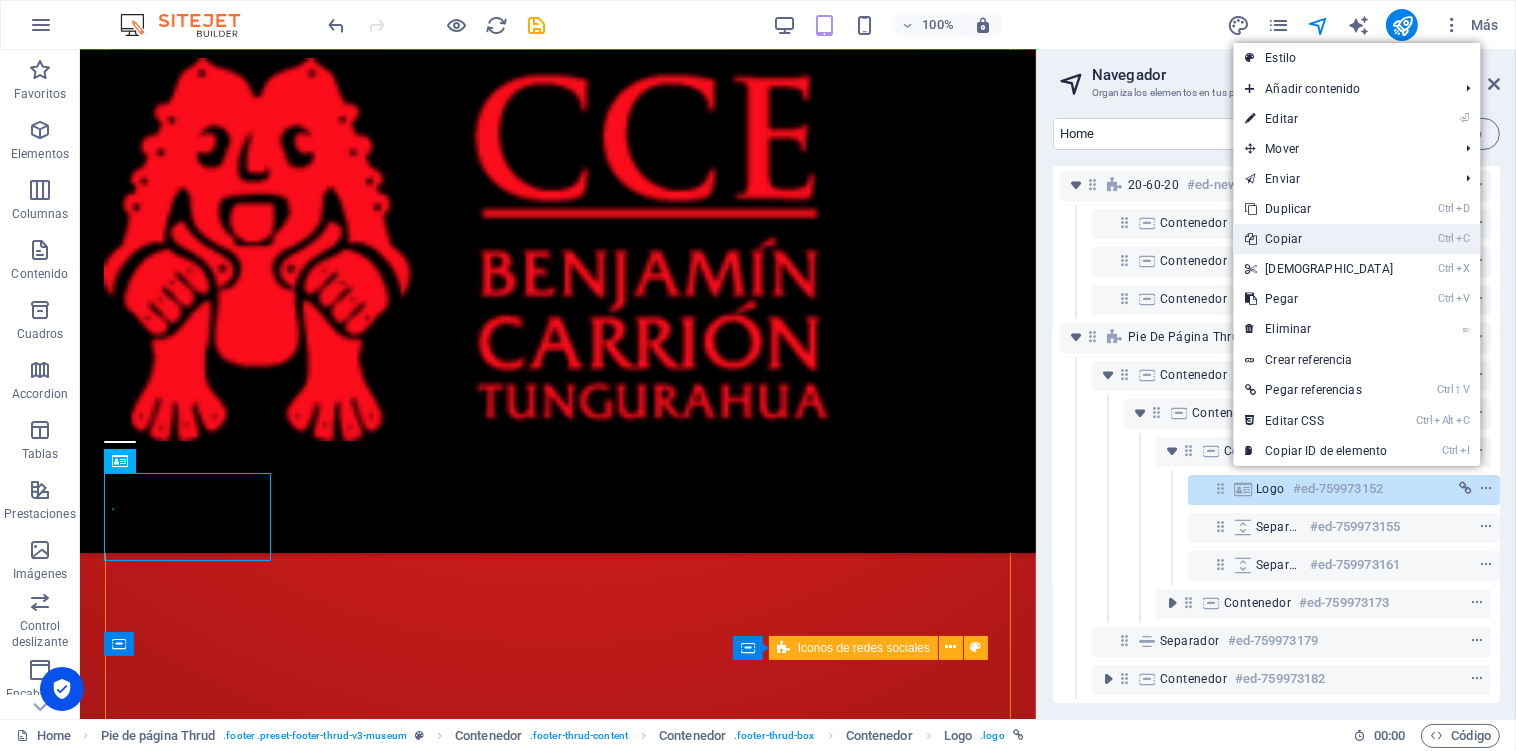 click on "Ctrl C  Copiar" at bounding box center [1319, 239] 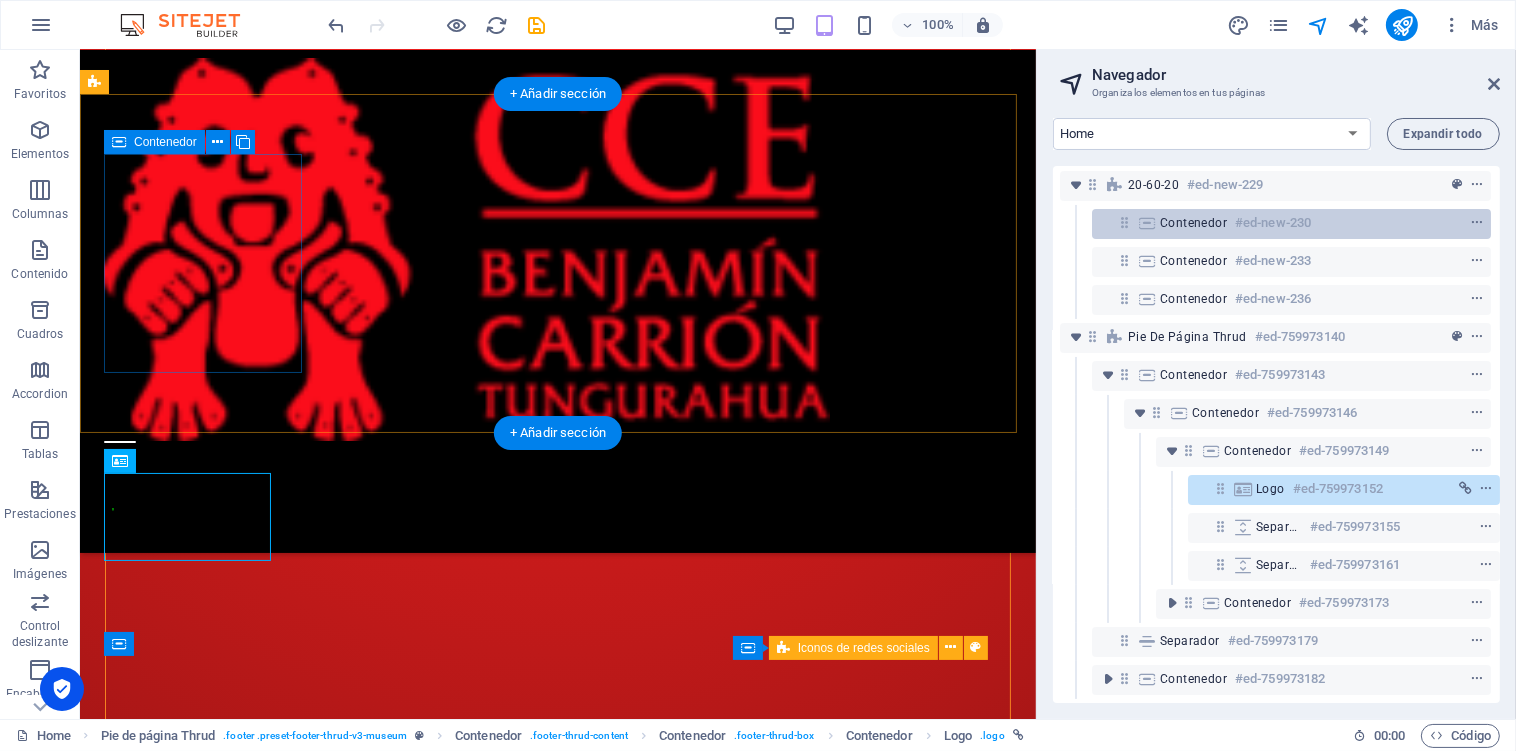 click on "Contenedor" at bounding box center [1193, 223] 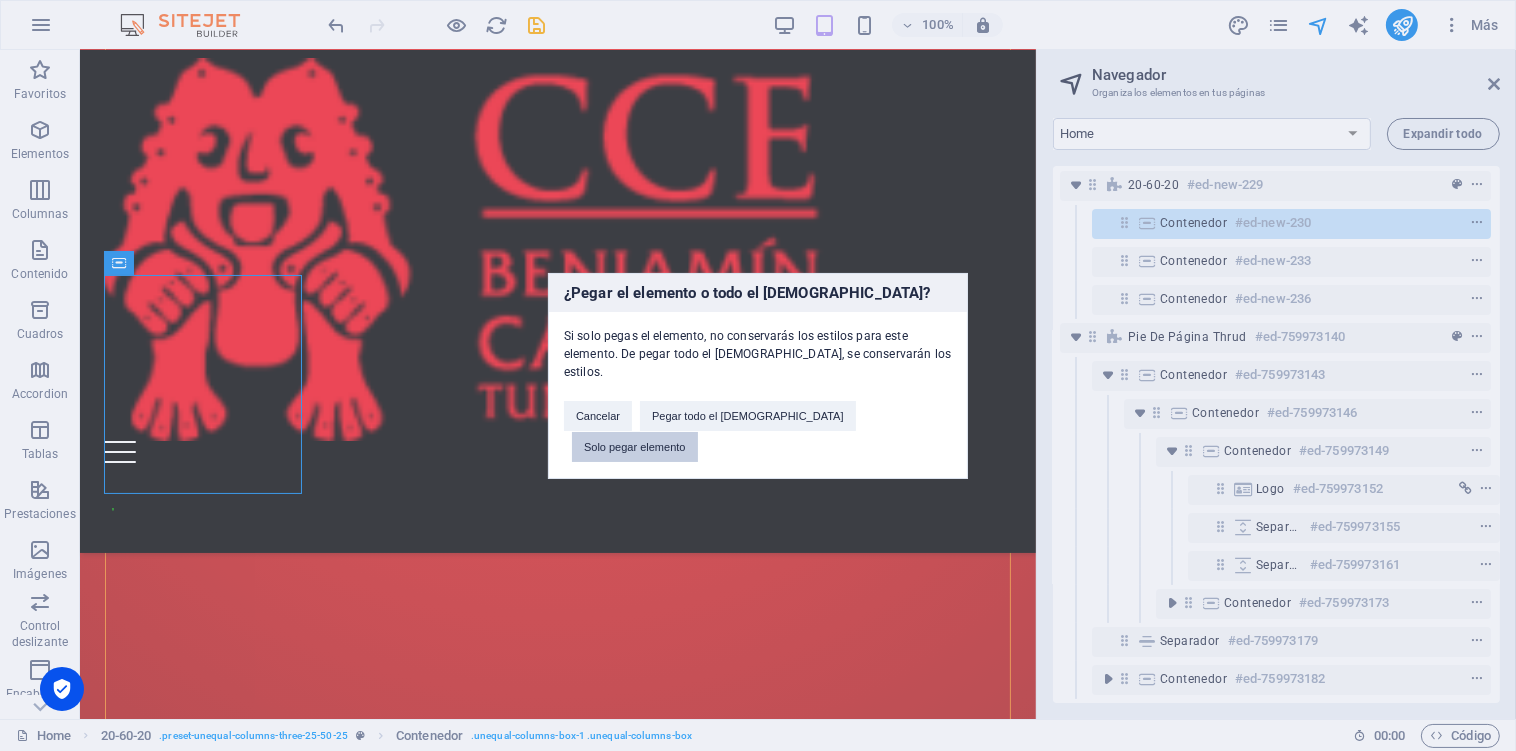 click on "Solo pegar elemento" at bounding box center (635, 447) 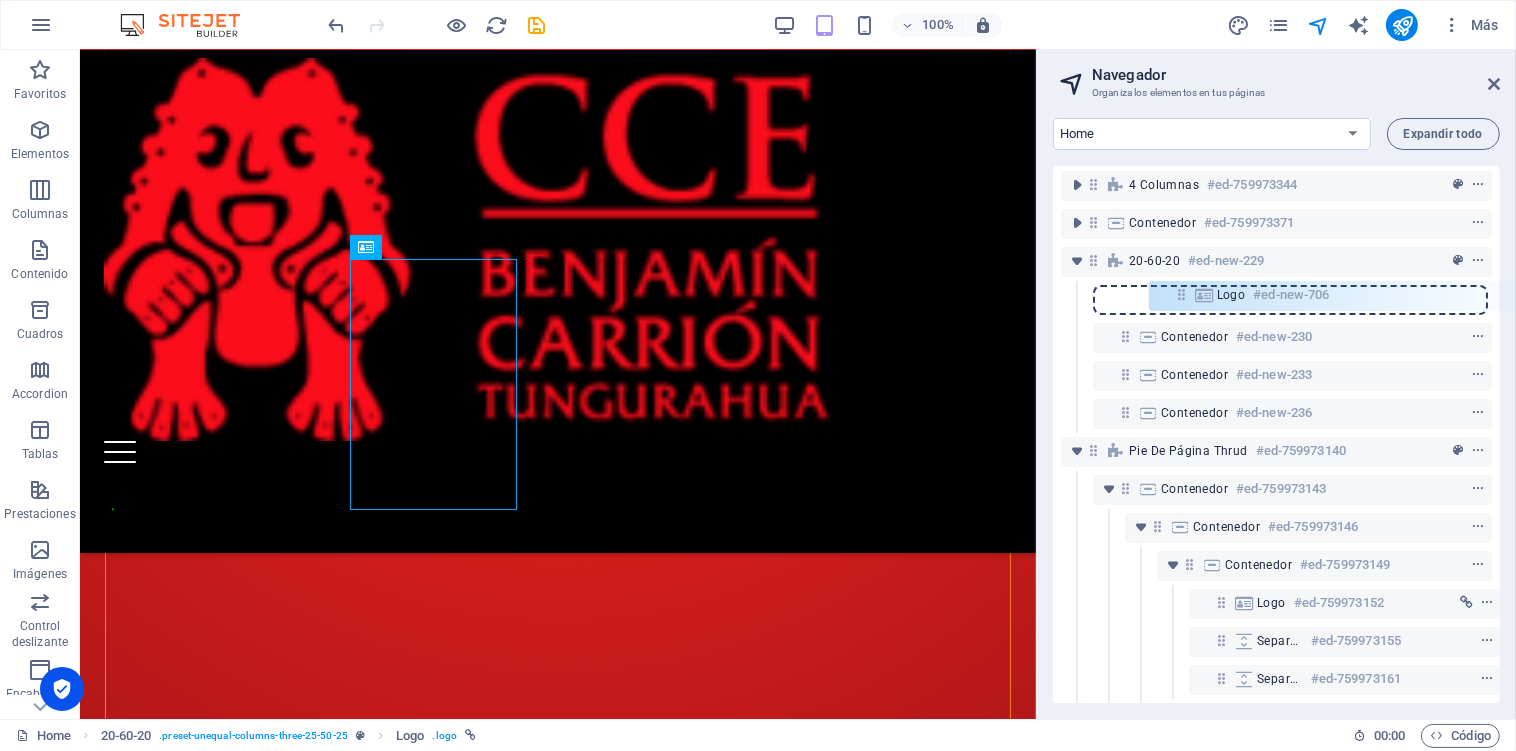 scroll, scrollTop: 264, scrollLeft: 0, axis: vertical 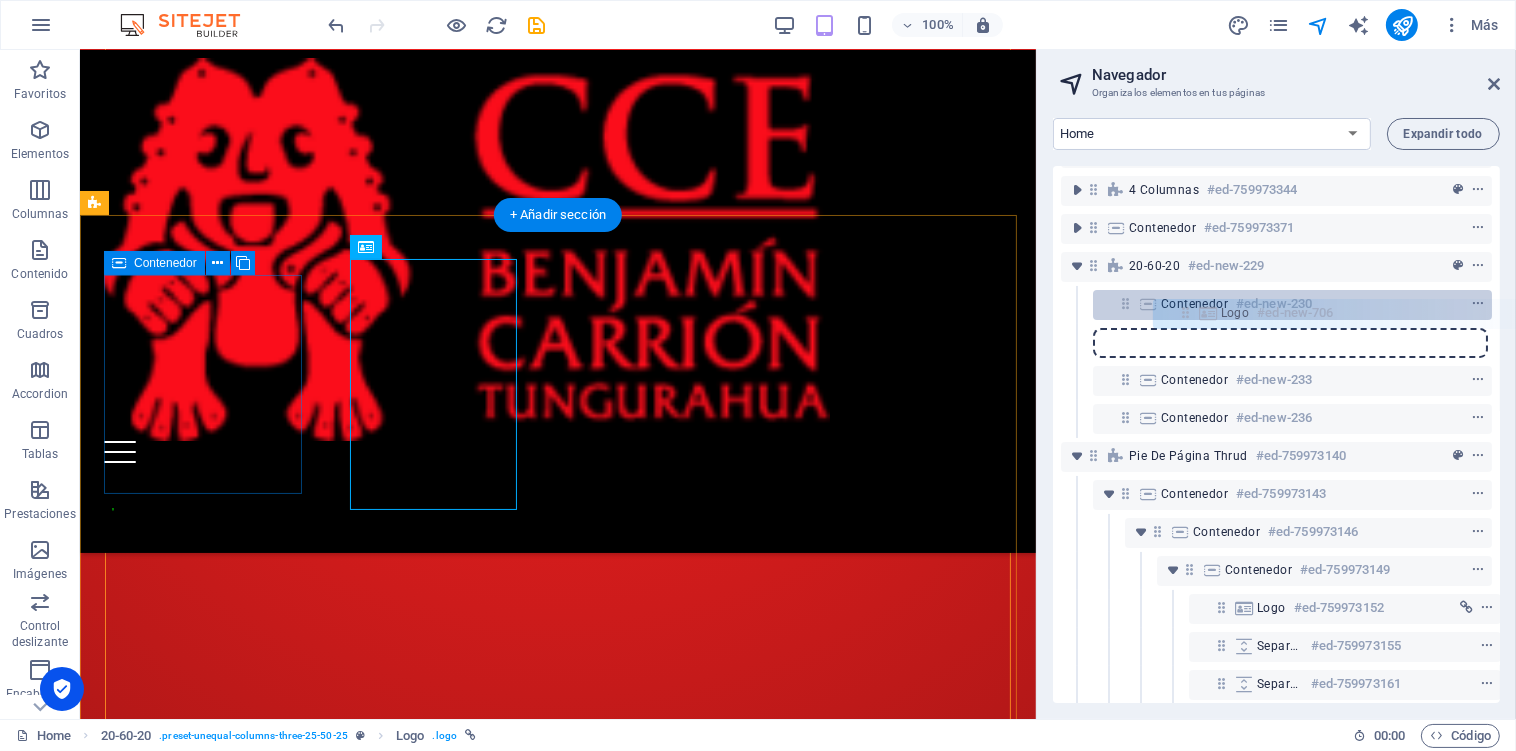 drag, startPoint x: 1148, startPoint y: 223, endPoint x: 1191, endPoint y: 316, distance: 102.45975 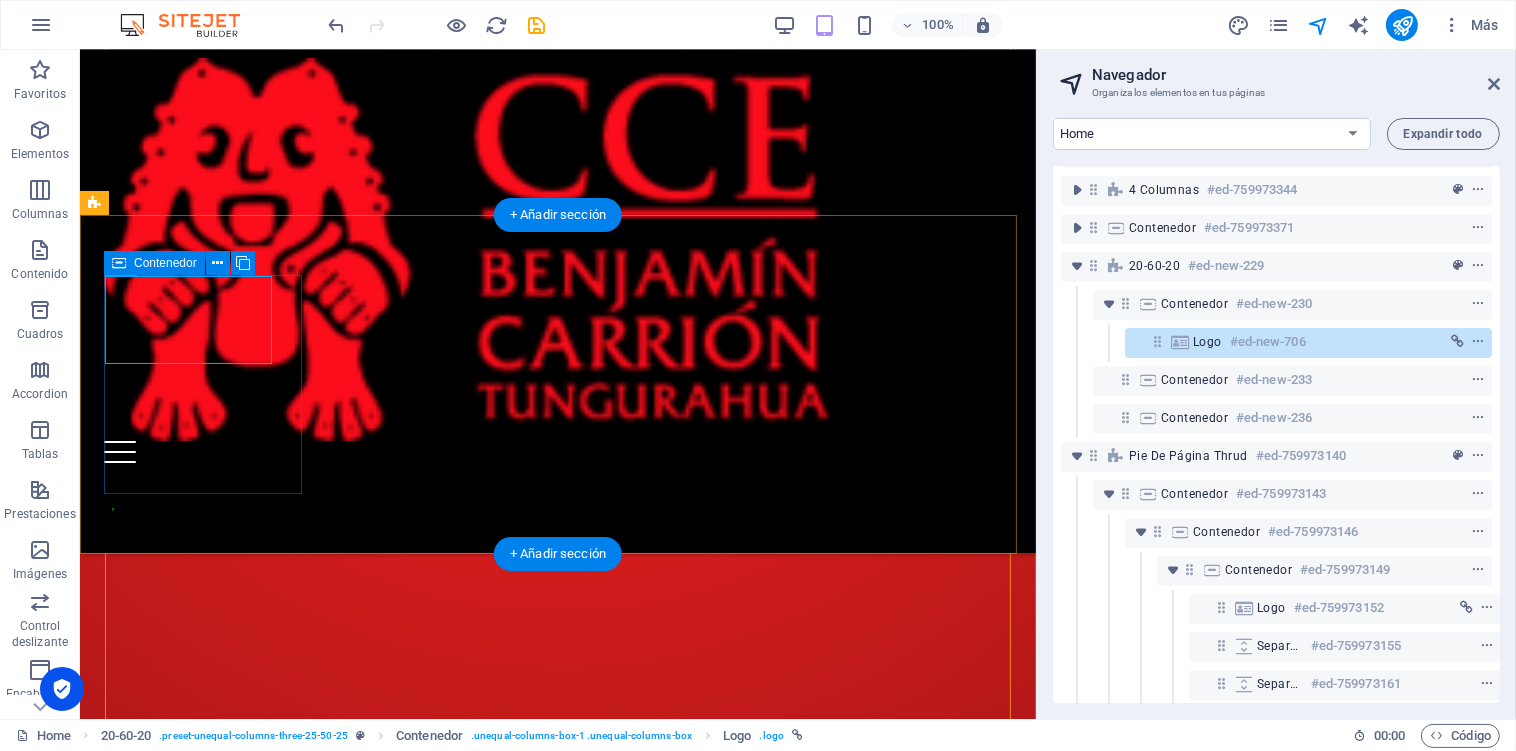 scroll, scrollTop: 3831, scrollLeft: 0, axis: vertical 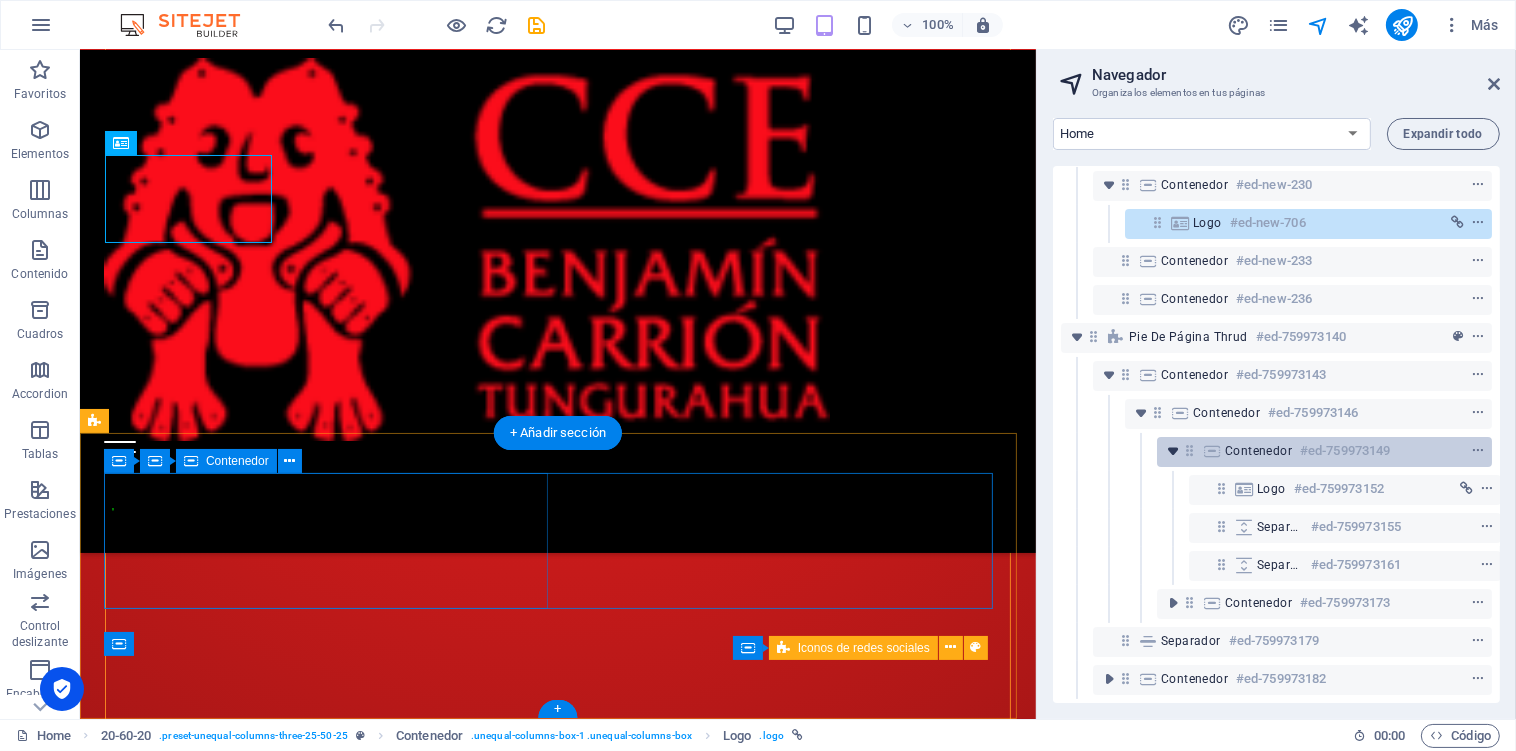 click at bounding box center [1173, 451] 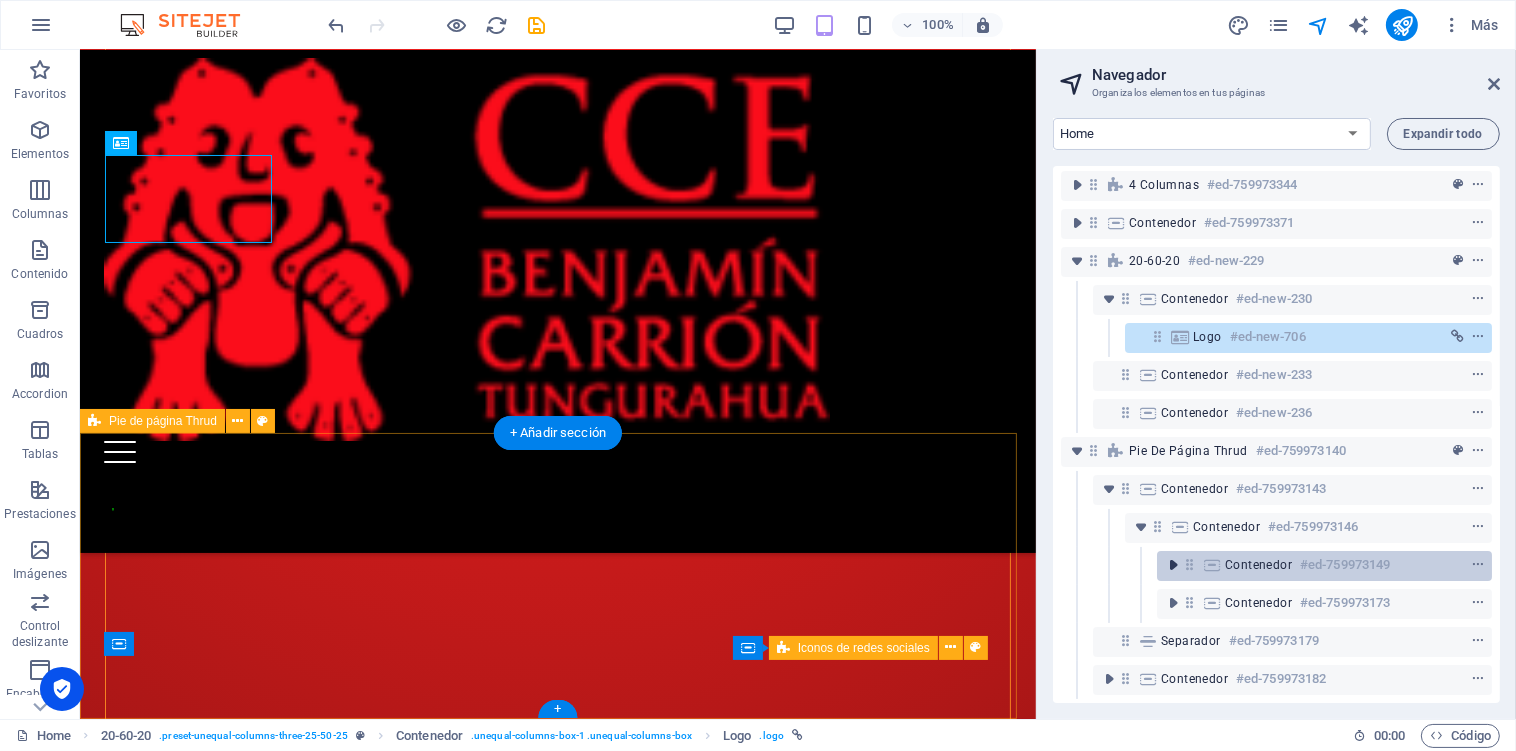 scroll, scrollTop: 288, scrollLeft: 0, axis: vertical 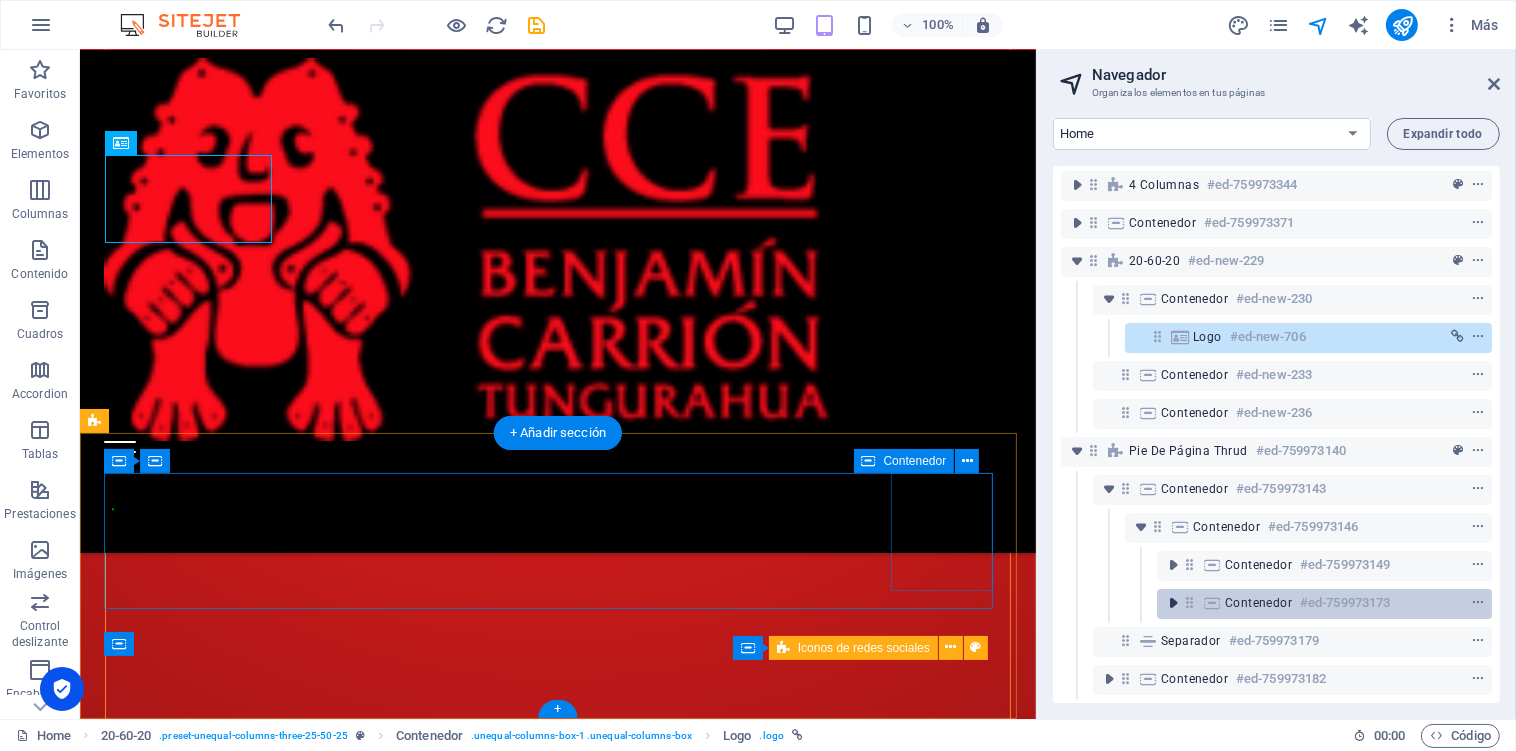 click at bounding box center [1173, 603] 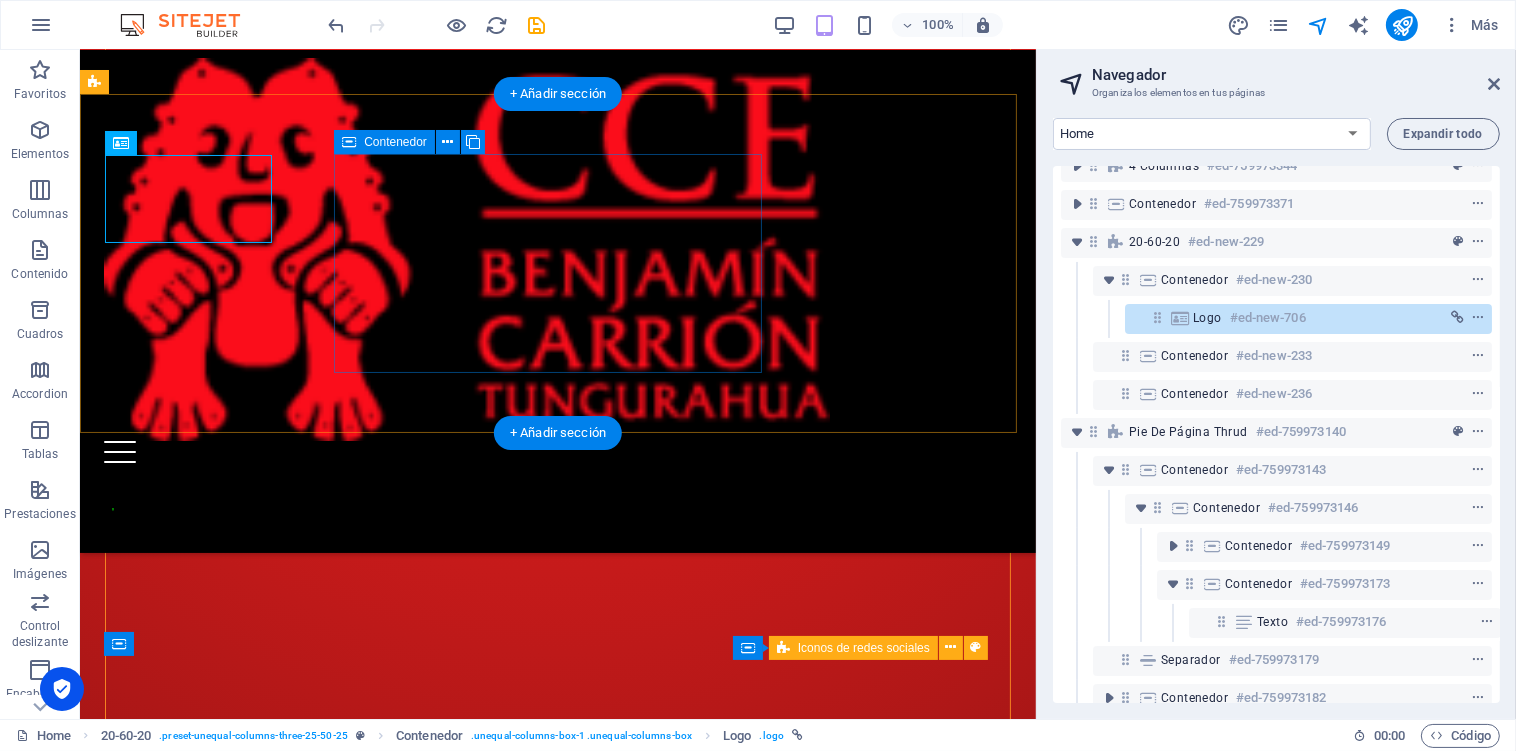 click on "Añadir elementos" at bounding box center (486, 7271) 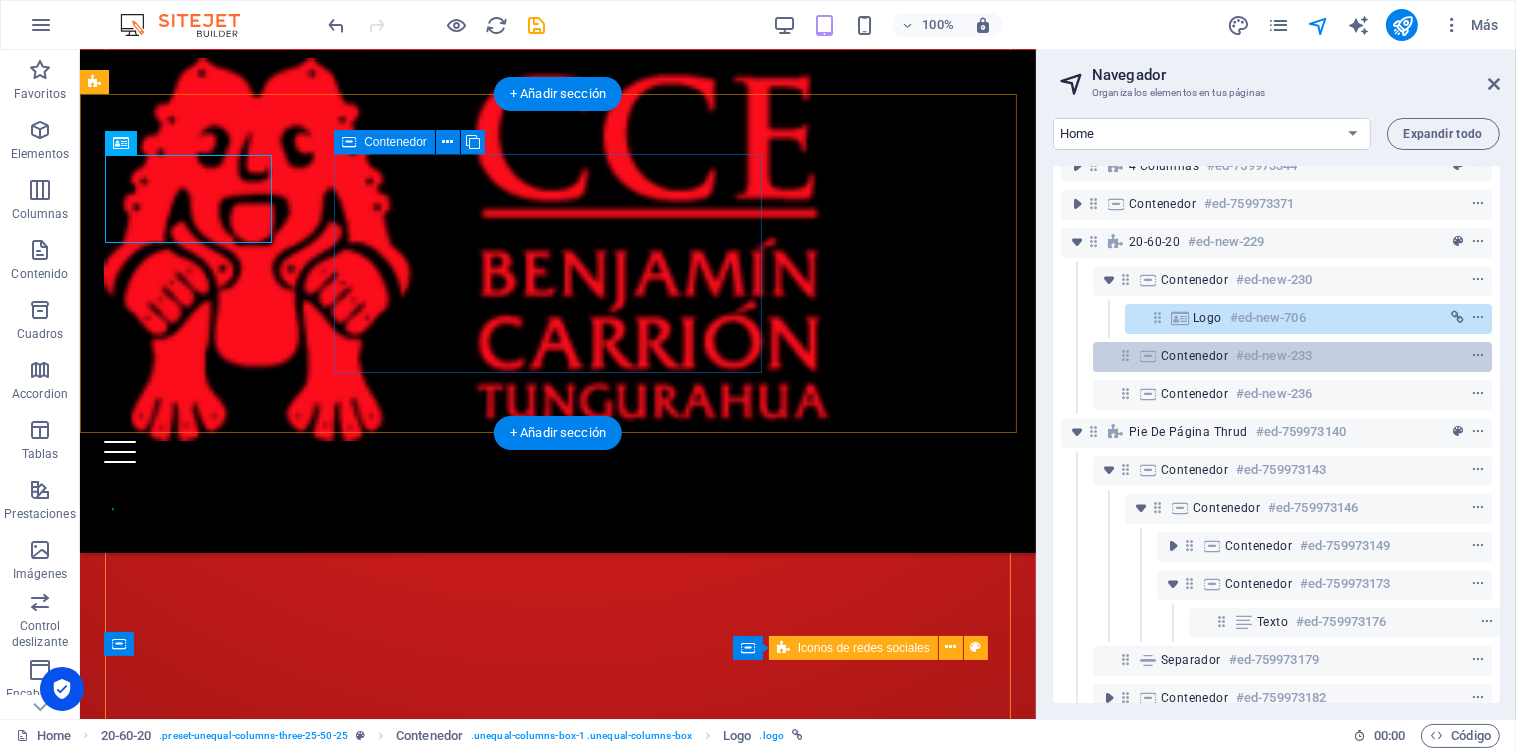 click on "Contenedor" at bounding box center (1194, 356) 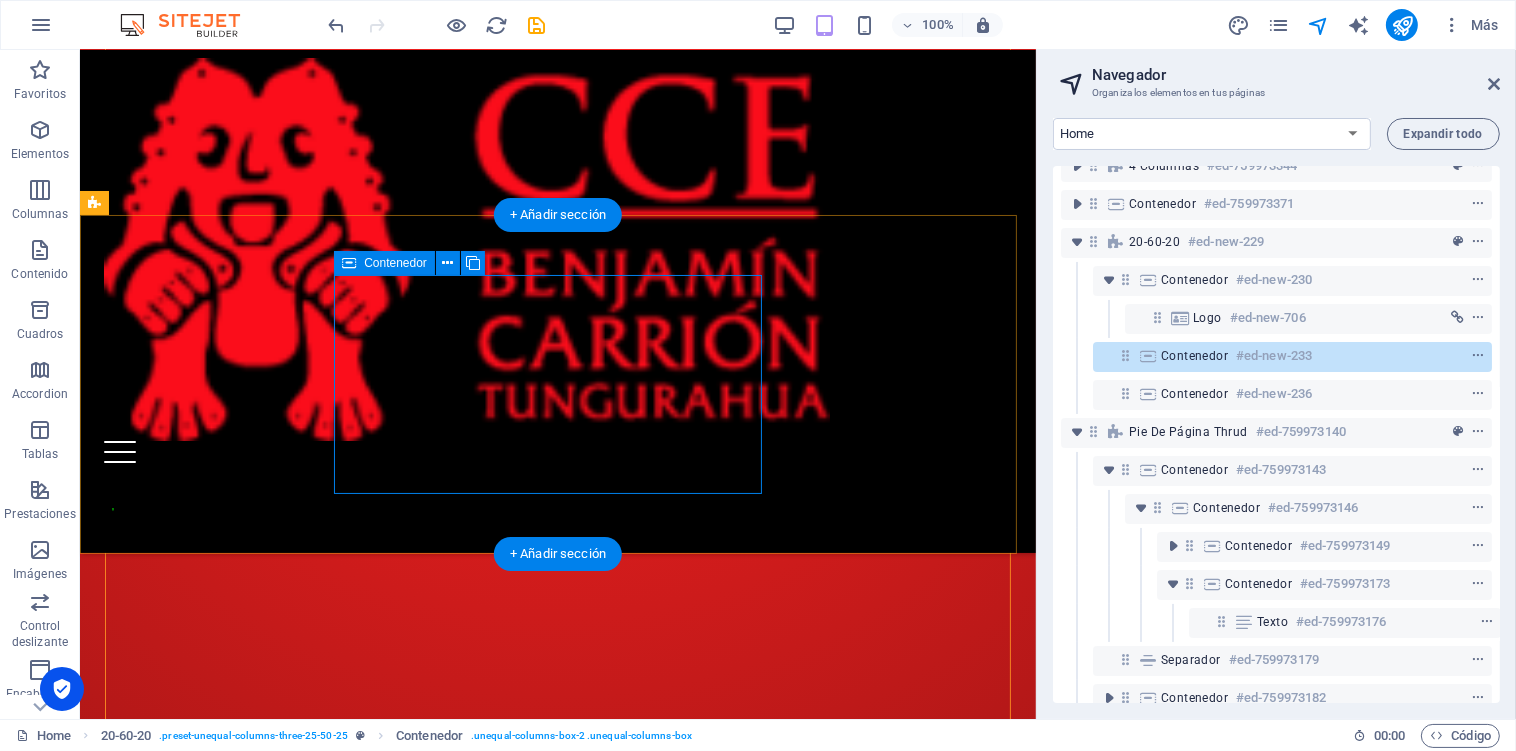 click on "Añadir elementos" at bounding box center (486, 7392) 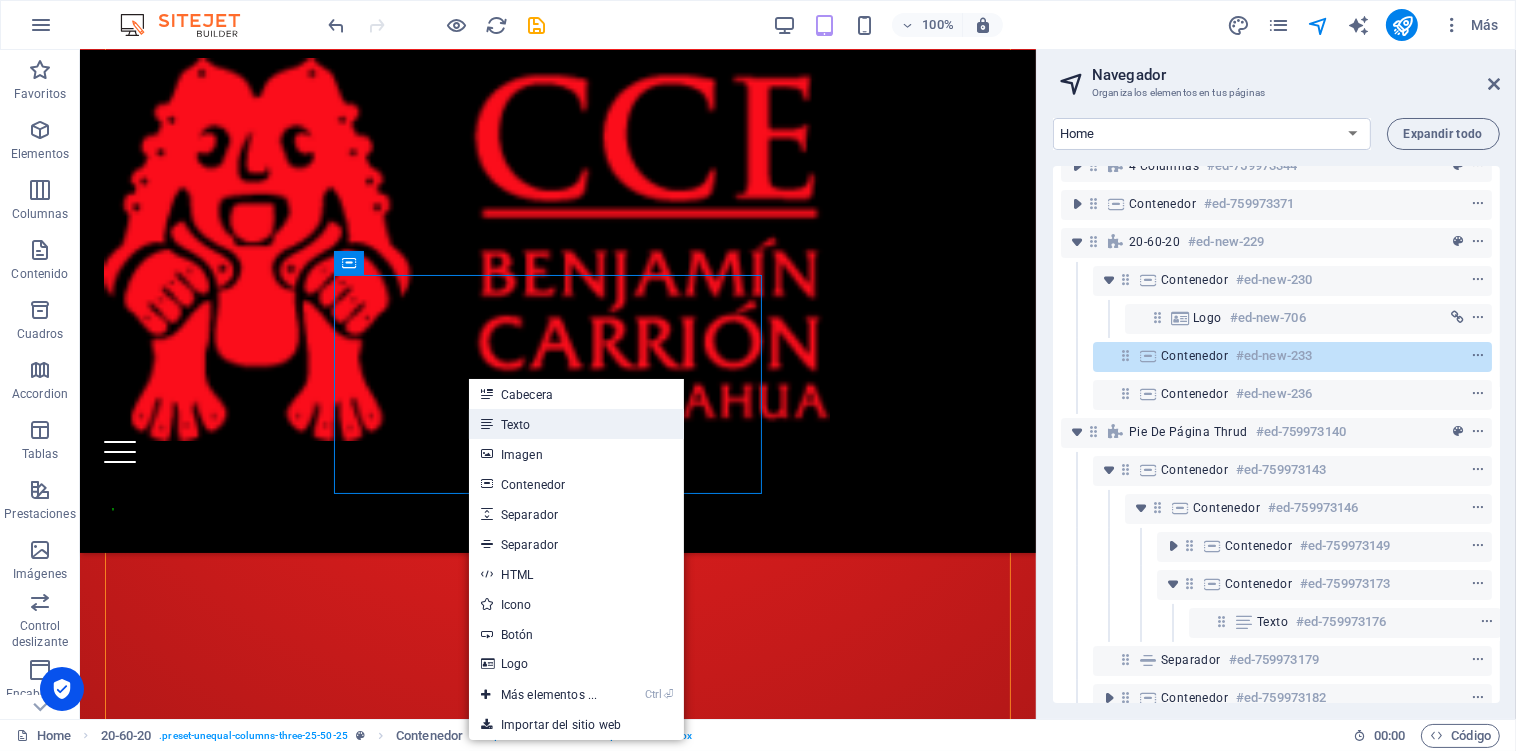 click on "Texto" at bounding box center (576, 424) 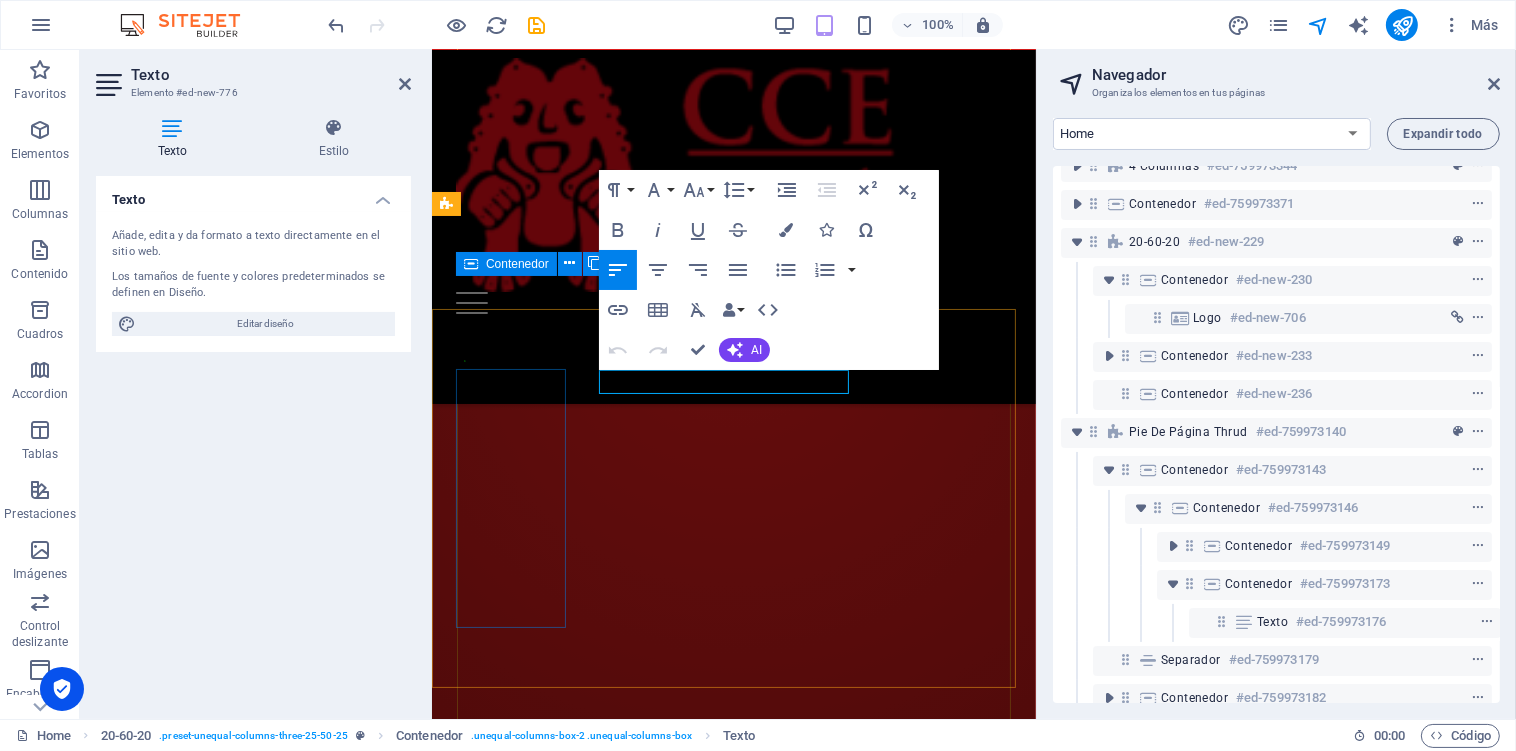 scroll, scrollTop: 3384, scrollLeft: 0, axis: vertical 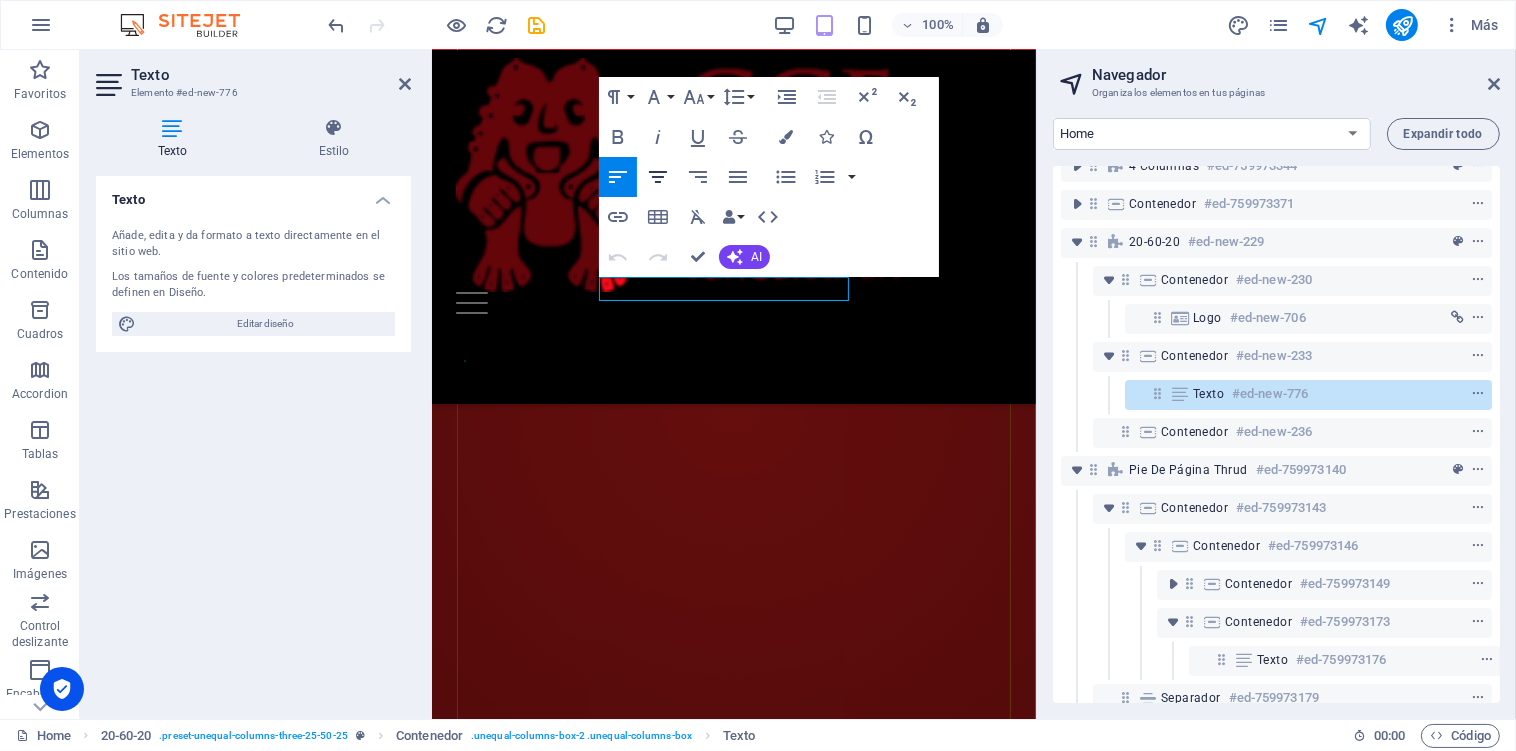 click 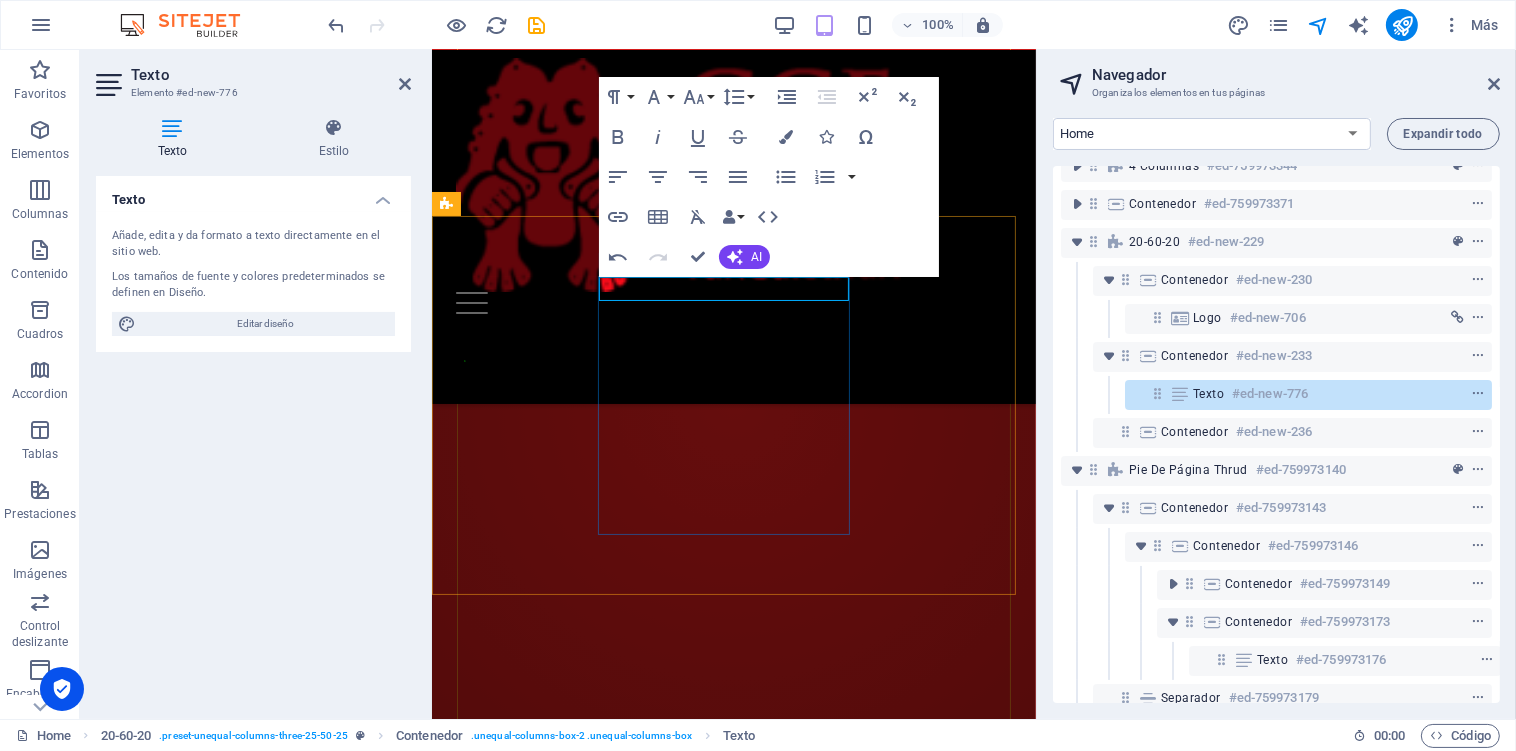 click on "Nuevo elemento de texto" at bounding box center (733, 7251) 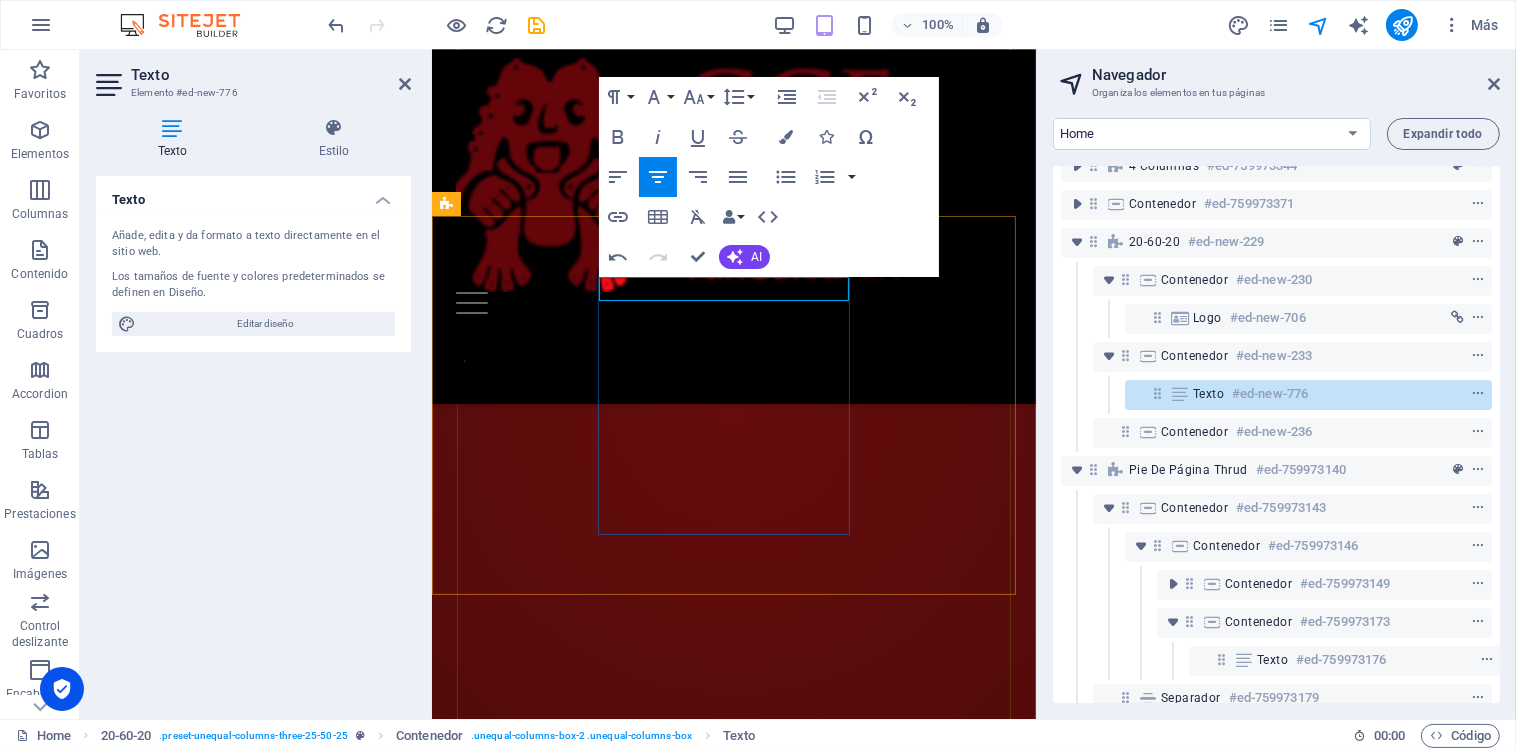 drag, startPoint x: 832, startPoint y: 289, endPoint x: 617, endPoint y: 284, distance: 215.05814 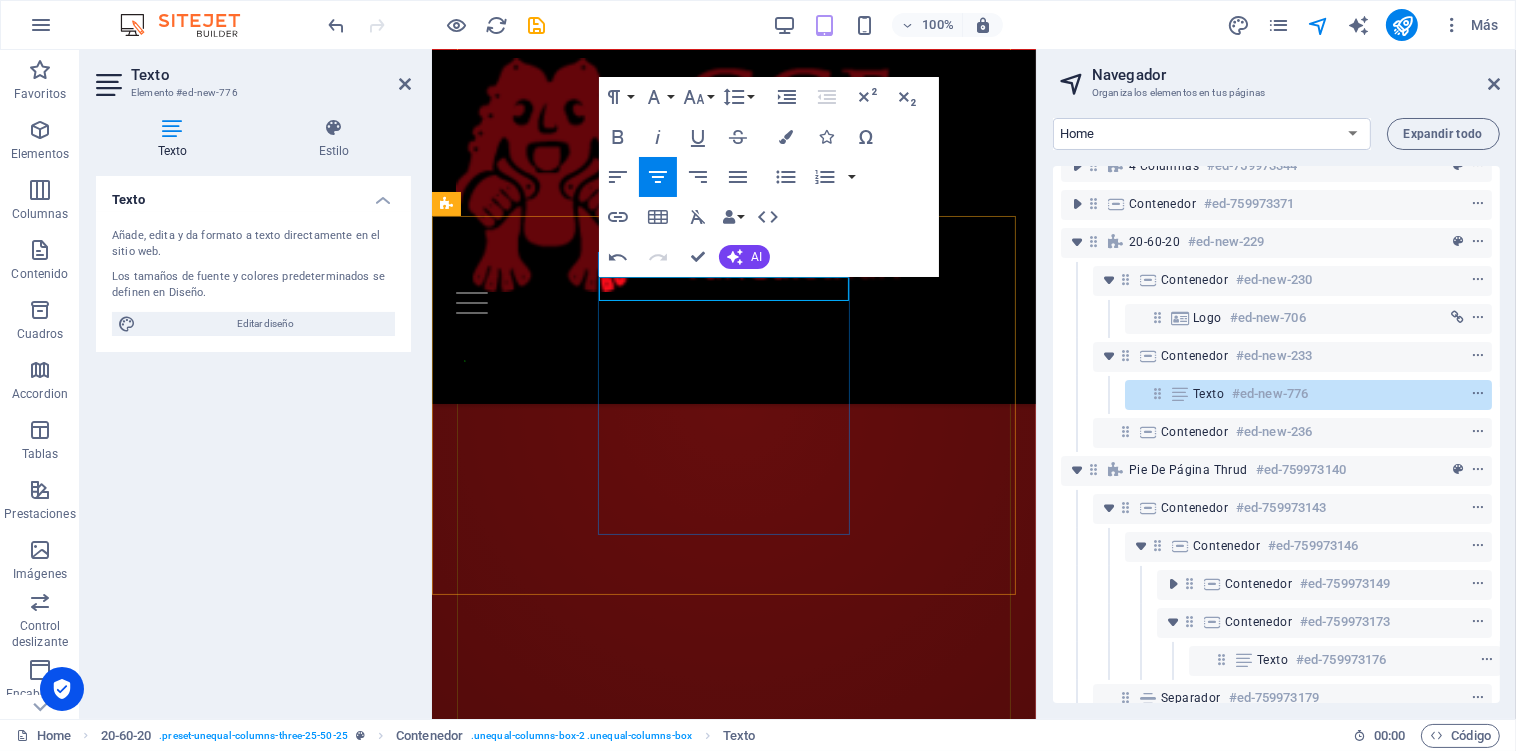 type 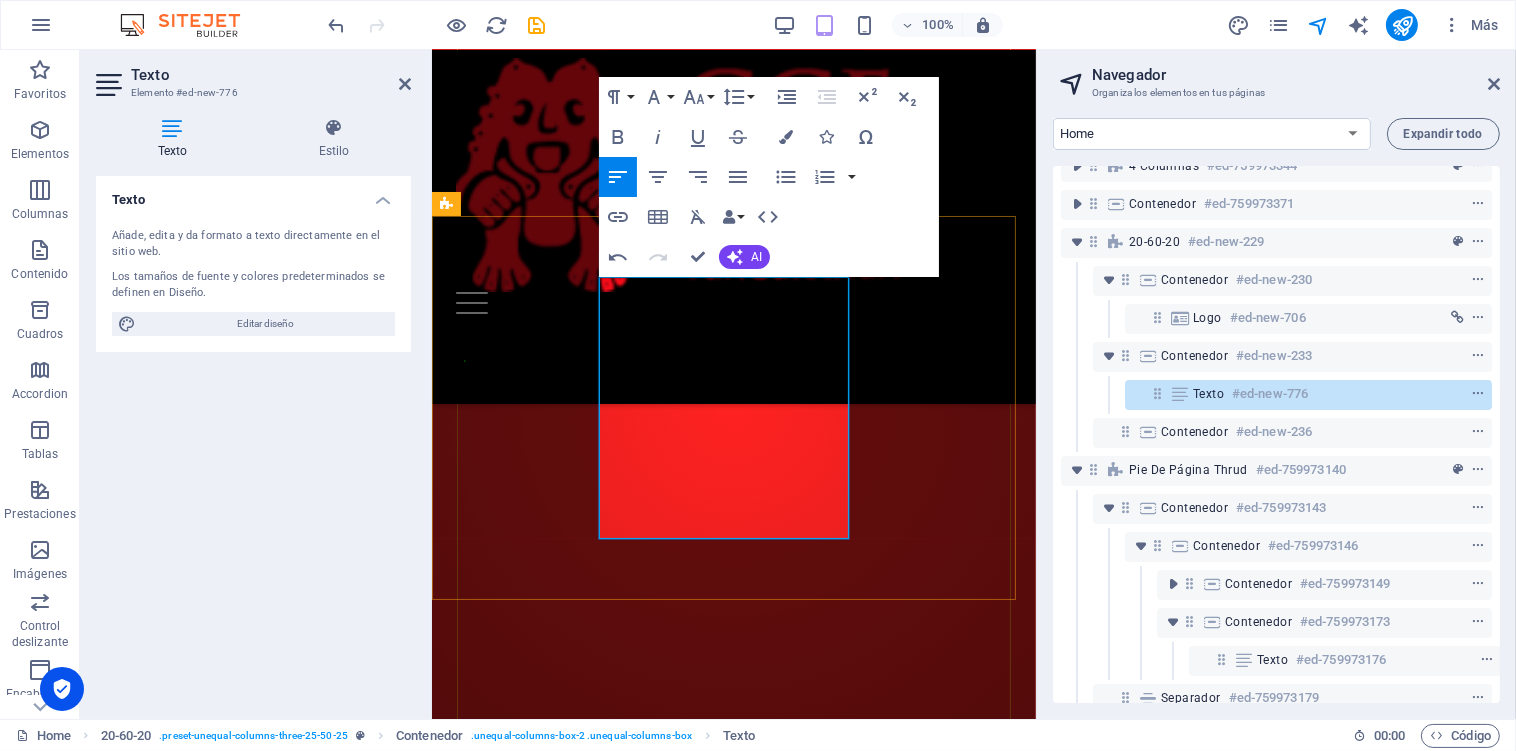drag, startPoint x: 685, startPoint y: 291, endPoint x: 646, endPoint y: 291, distance: 39 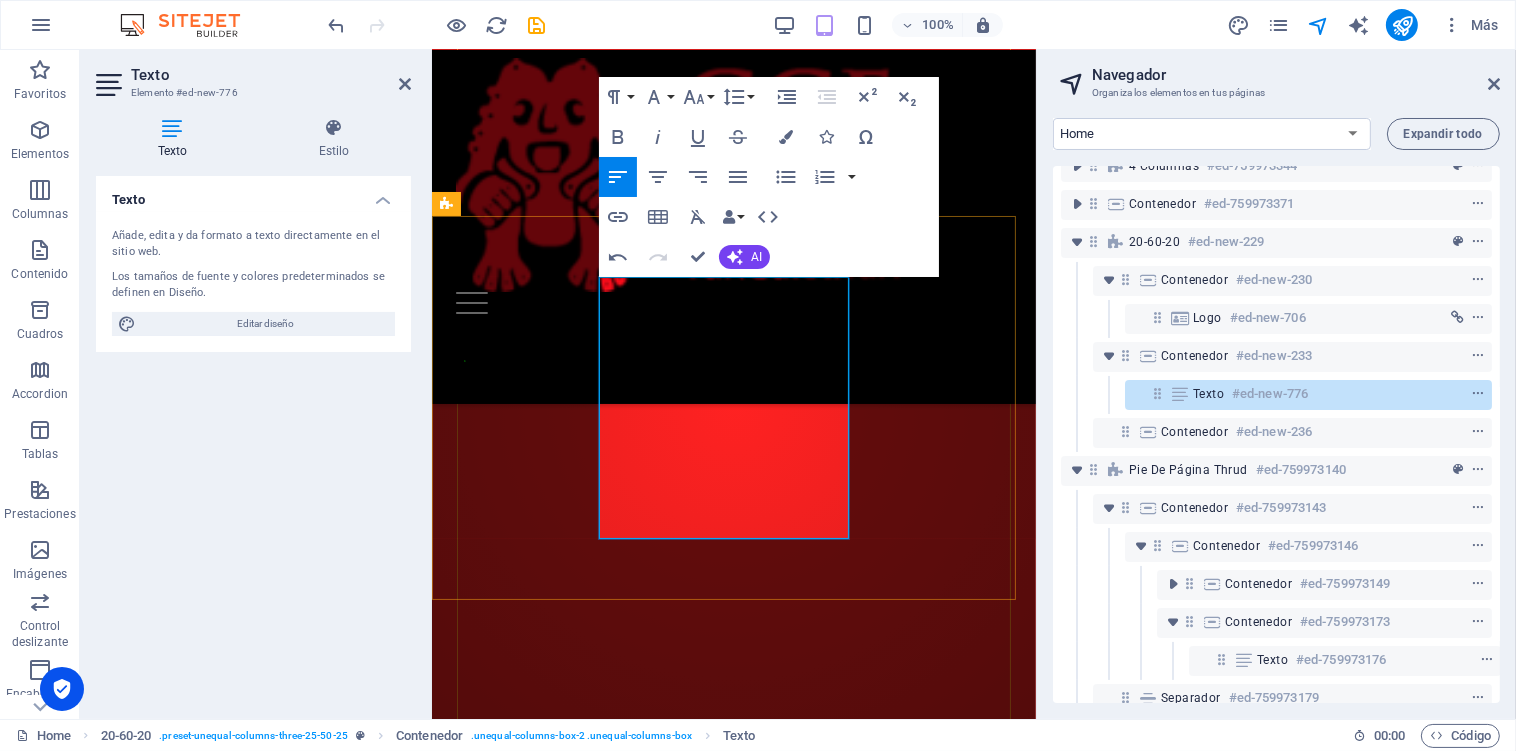 click on "Dirección: [PERSON_NAME] y [PERSON_NAME] Ambato - [GEOGRAPHIC_DATA] - [GEOGRAPHIC_DATA] Contacto: 032820338 Correo:  [EMAIL_ADDRESS][DOMAIN_NAME] Correo: [EMAIL_ADDRESS][DOMAIN_NAME]" at bounding box center [733, 7298] 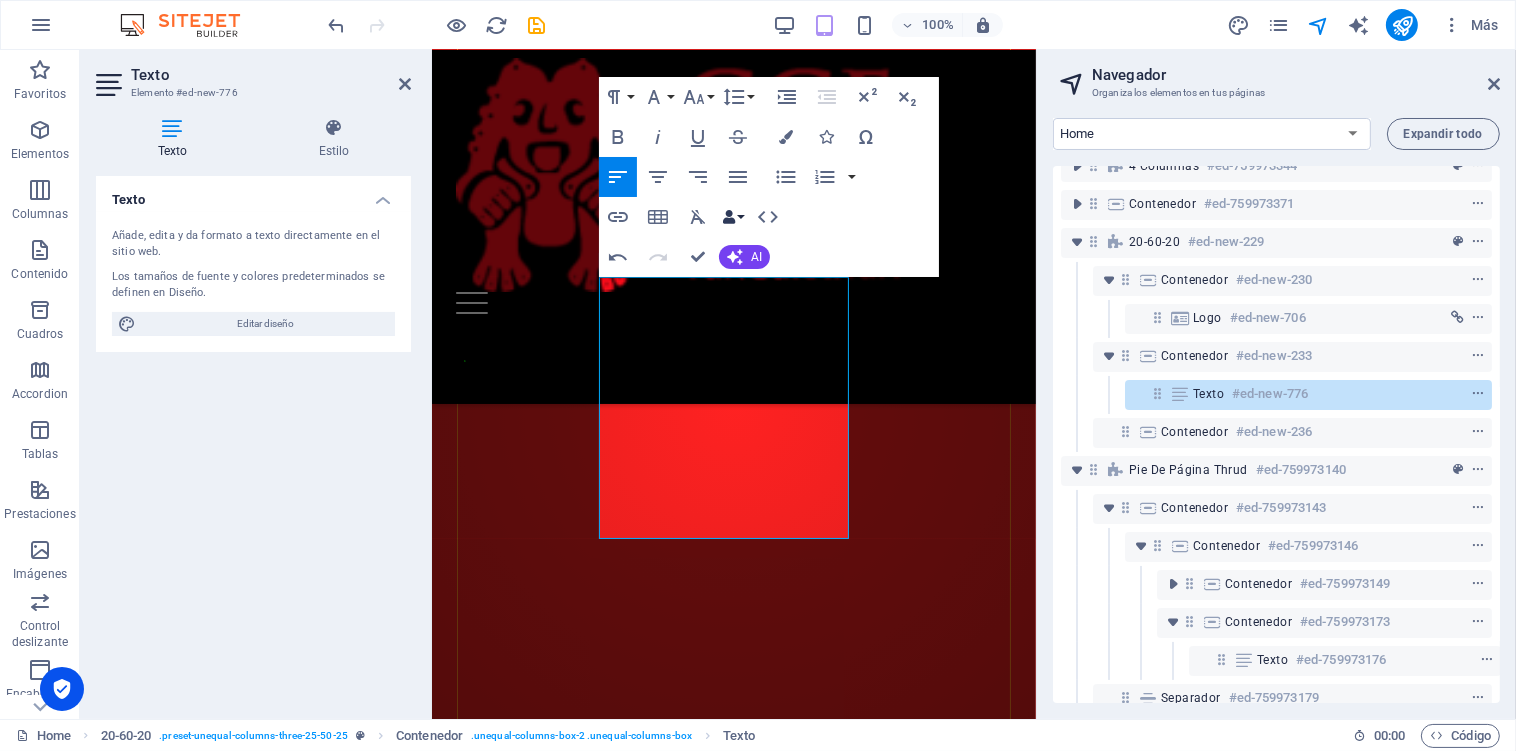 click on "Data Bindings" at bounding box center [733, 217] 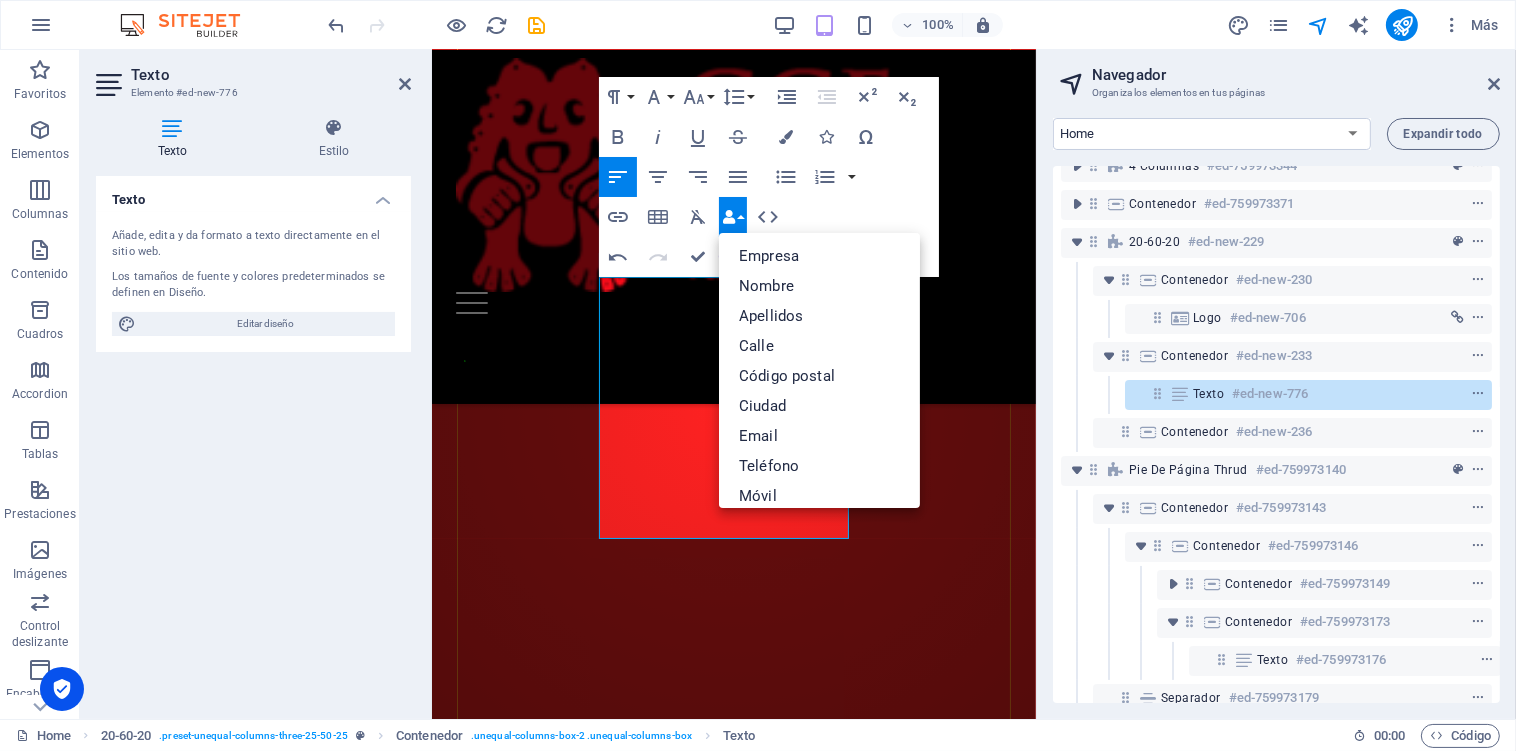 click on "Data Bindings" at bounding box center [733, 217] 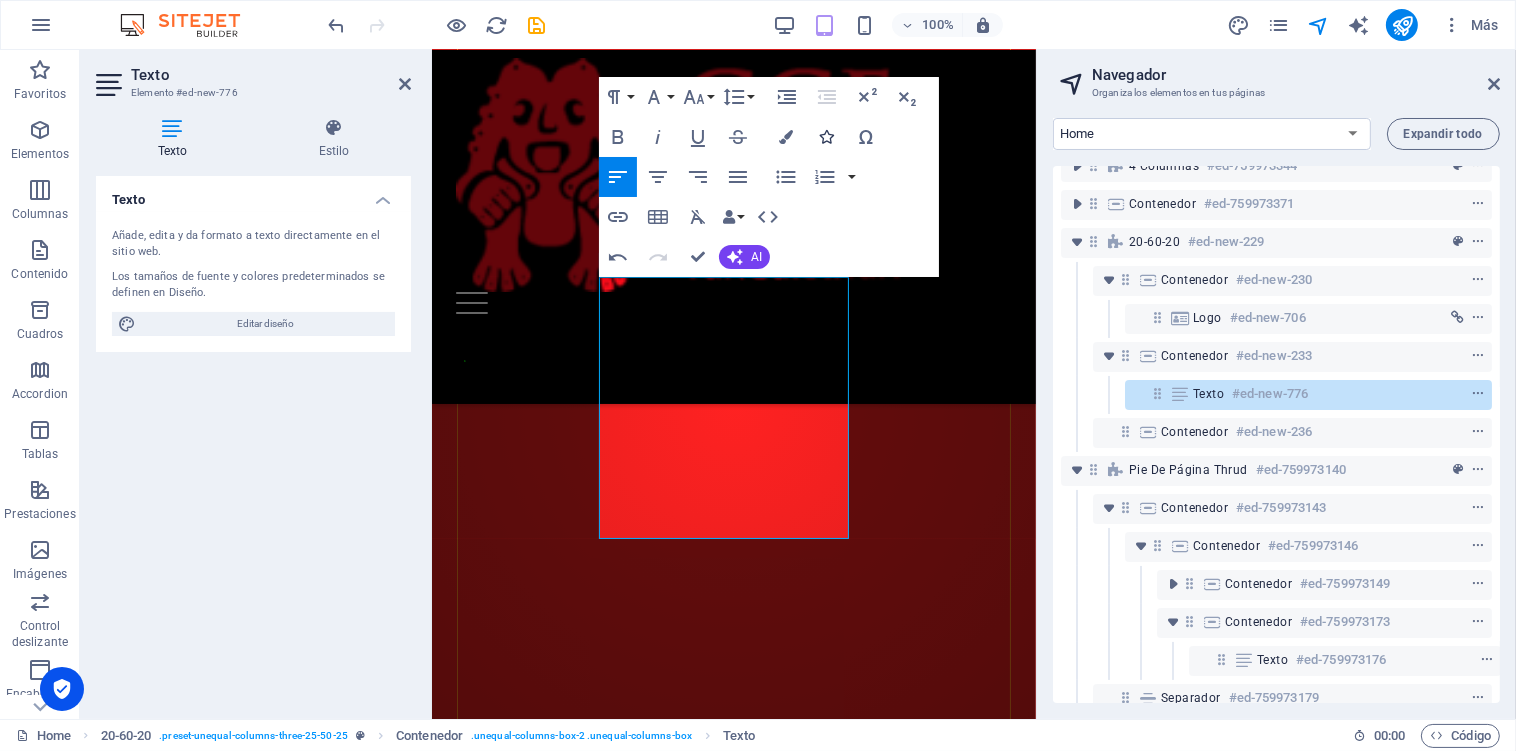 click at bounding box center [826, 137] 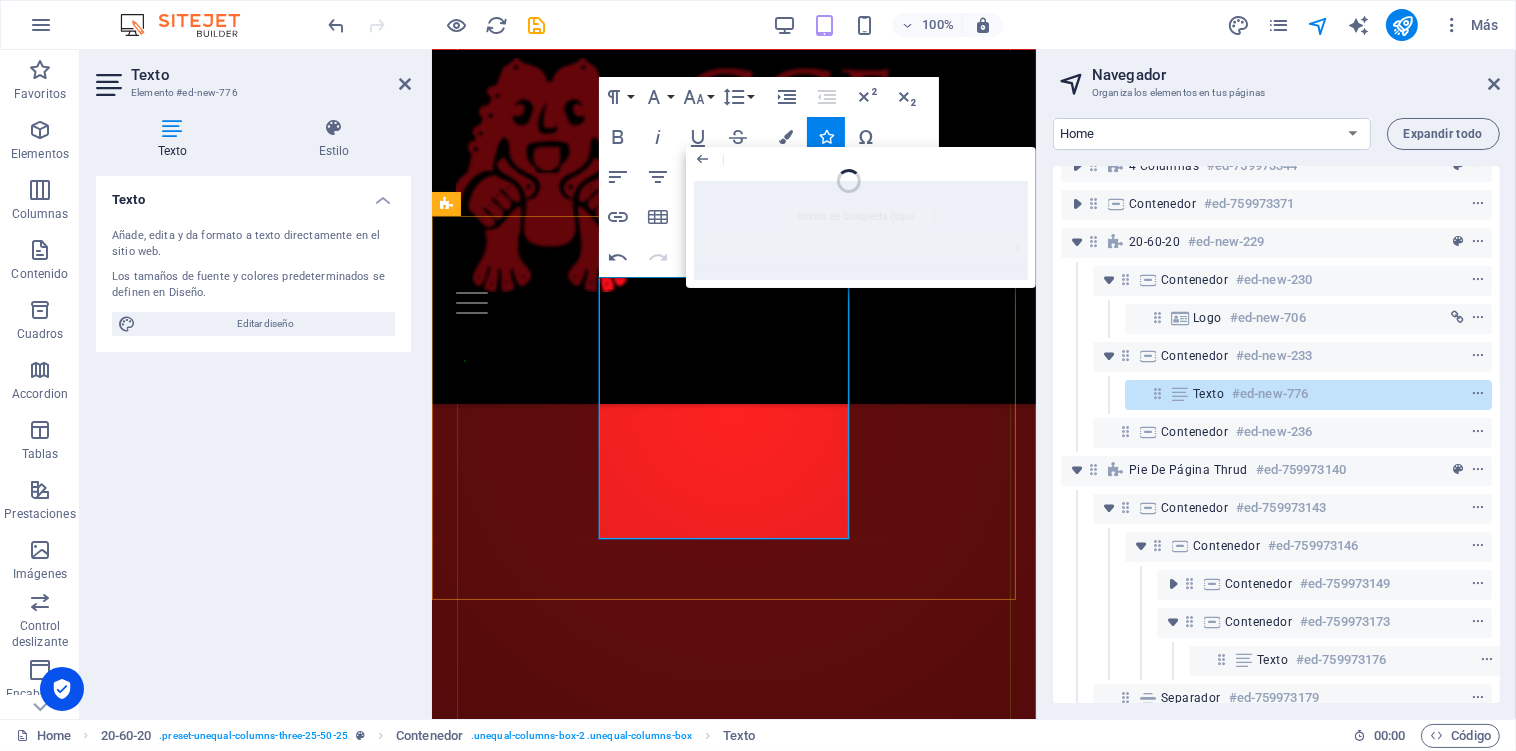 scroll, scrollTop: 3251, scrollLeft: 0, axis: vertical 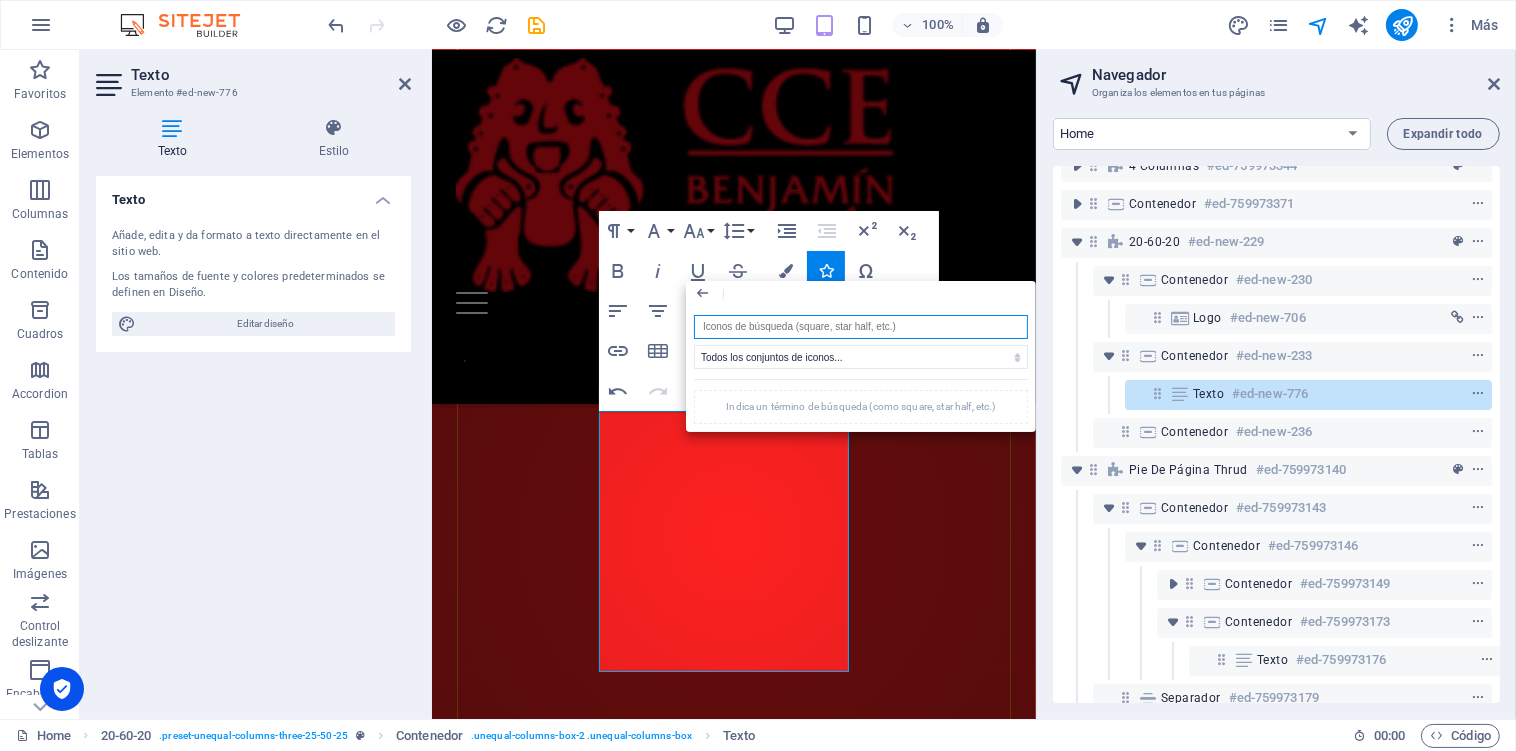 click at bounding box center (861, 327) 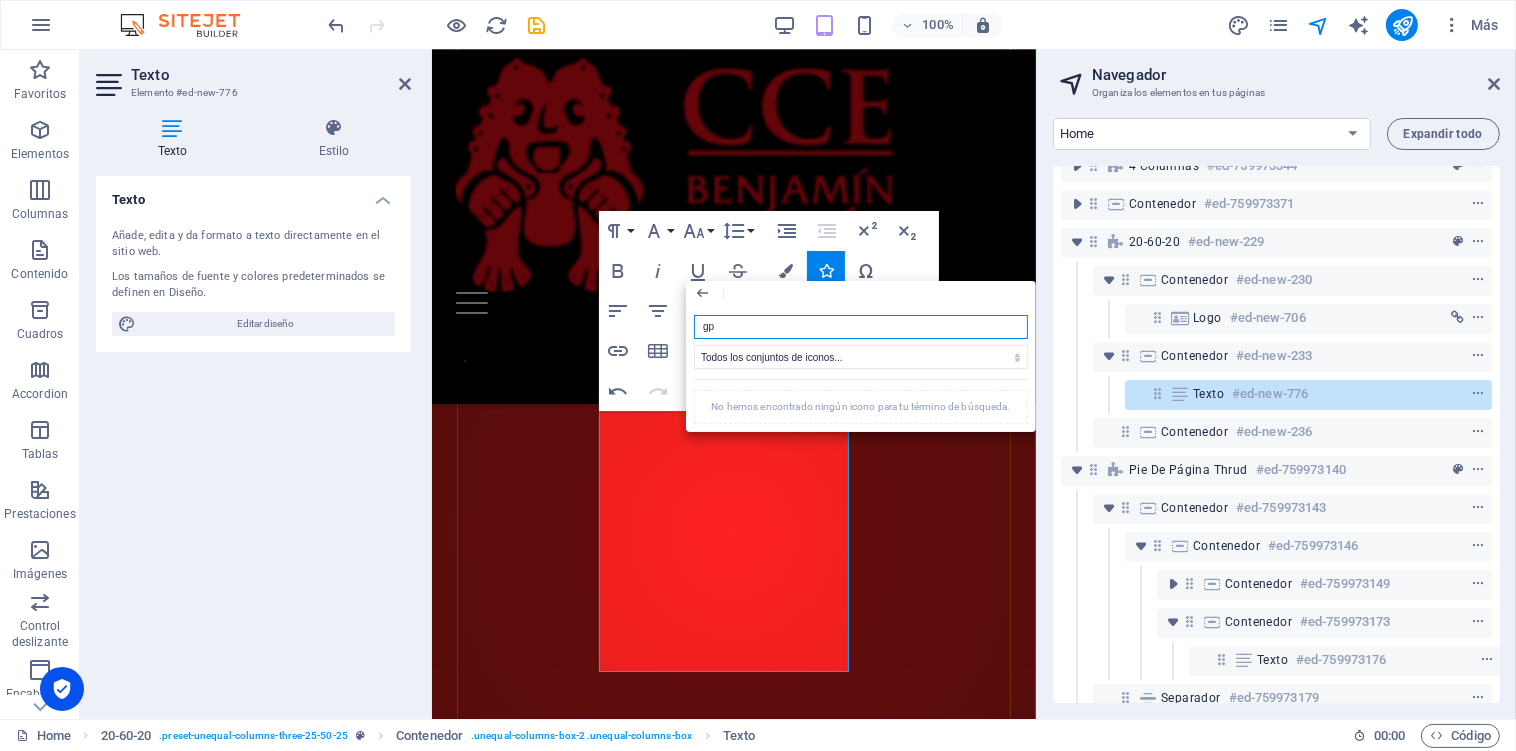 type on "g" 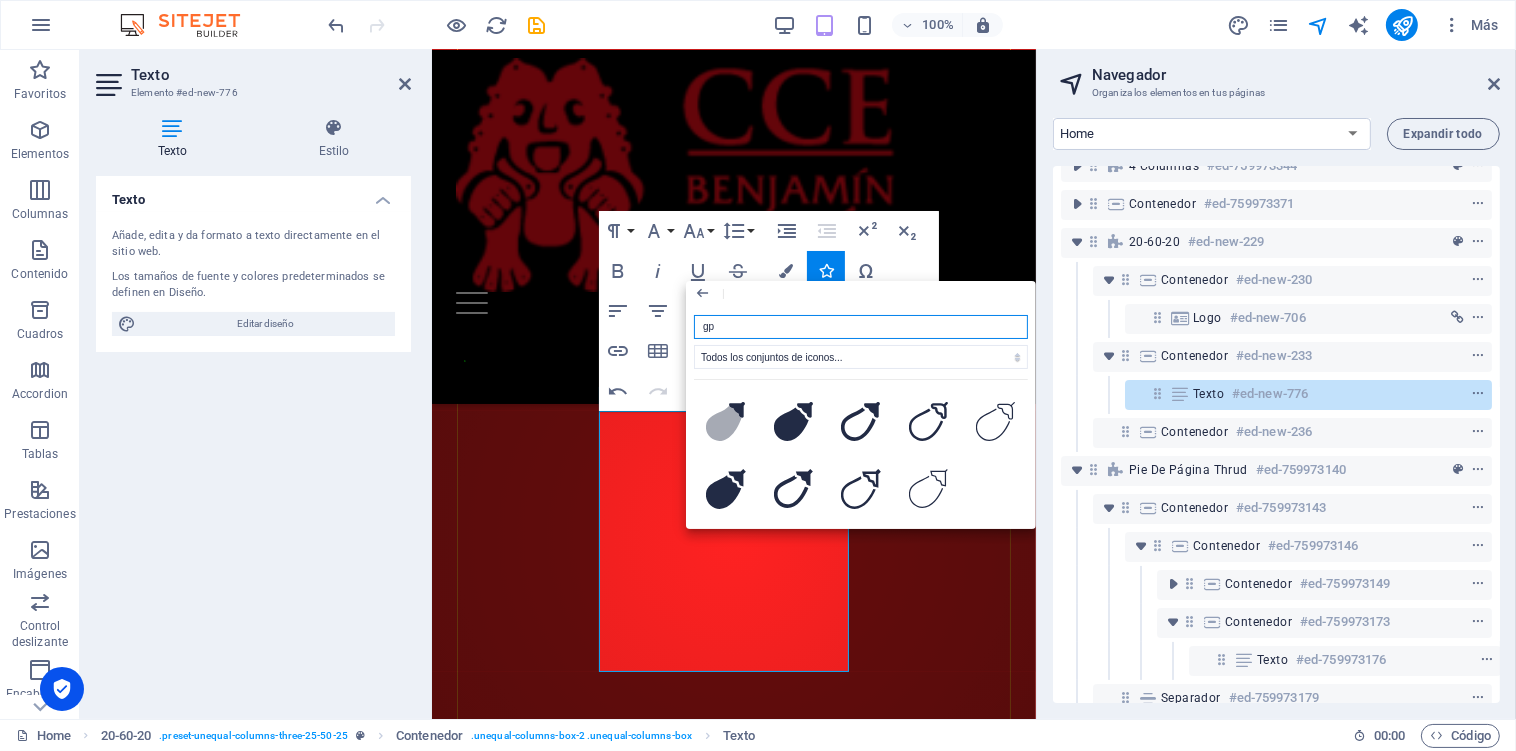type on "g" 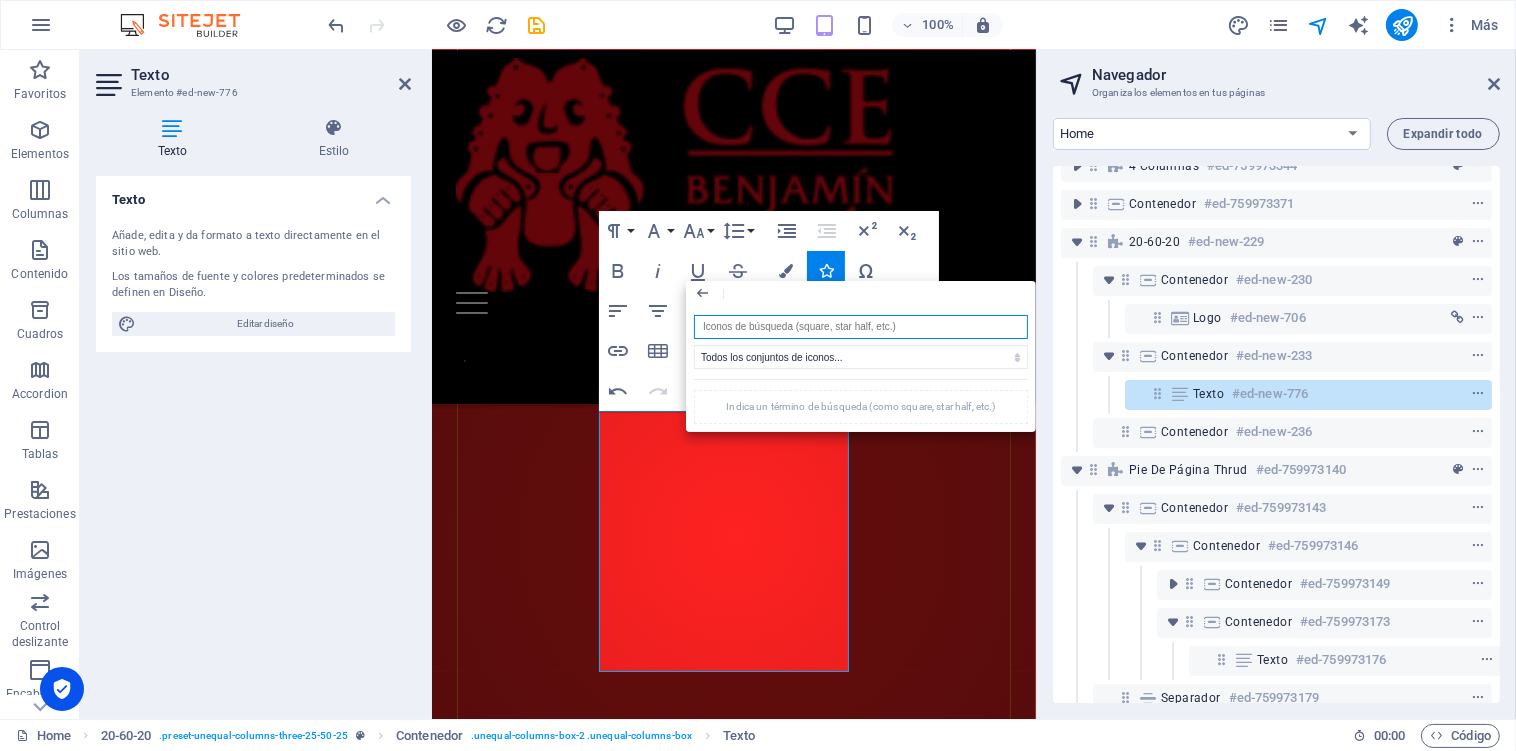 type on "d" 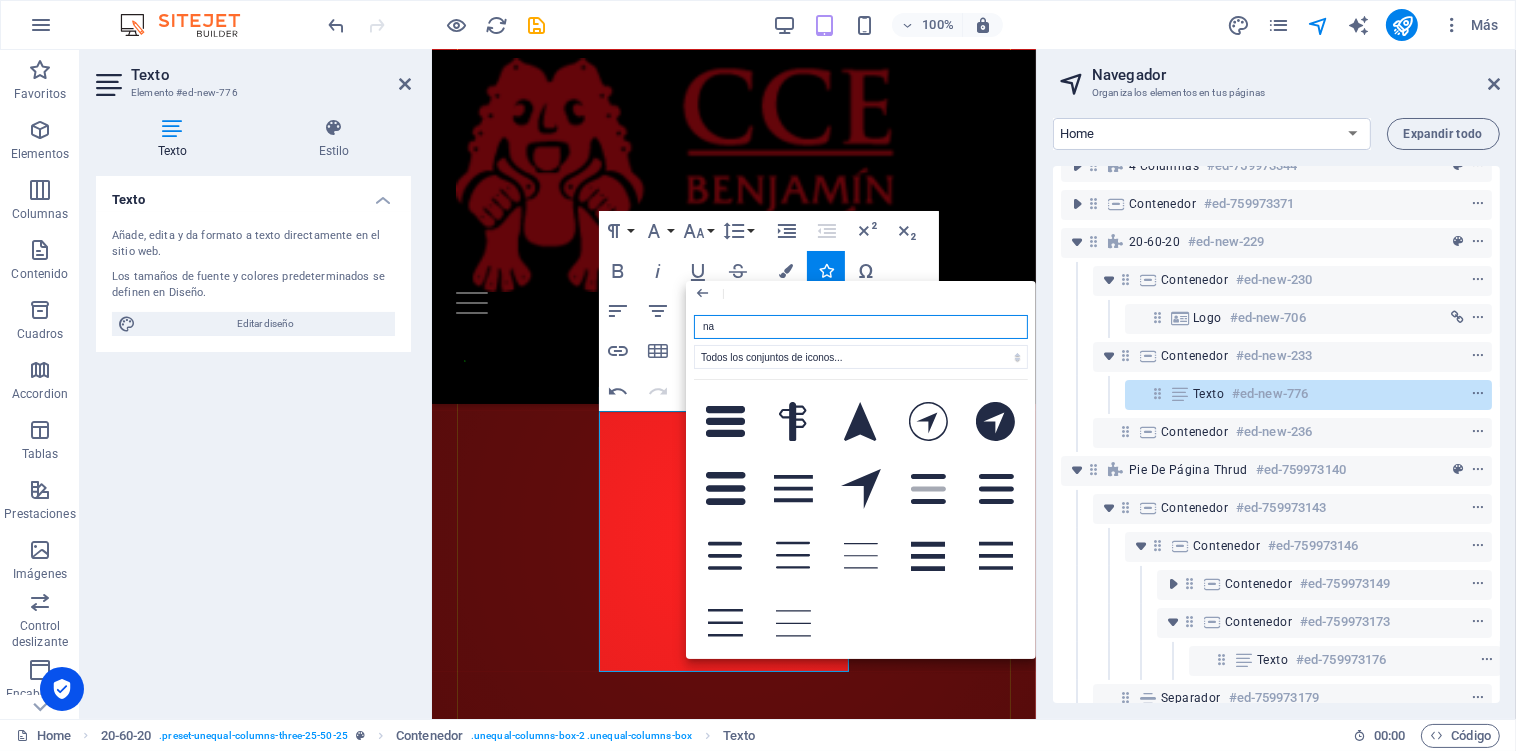 type on "n" 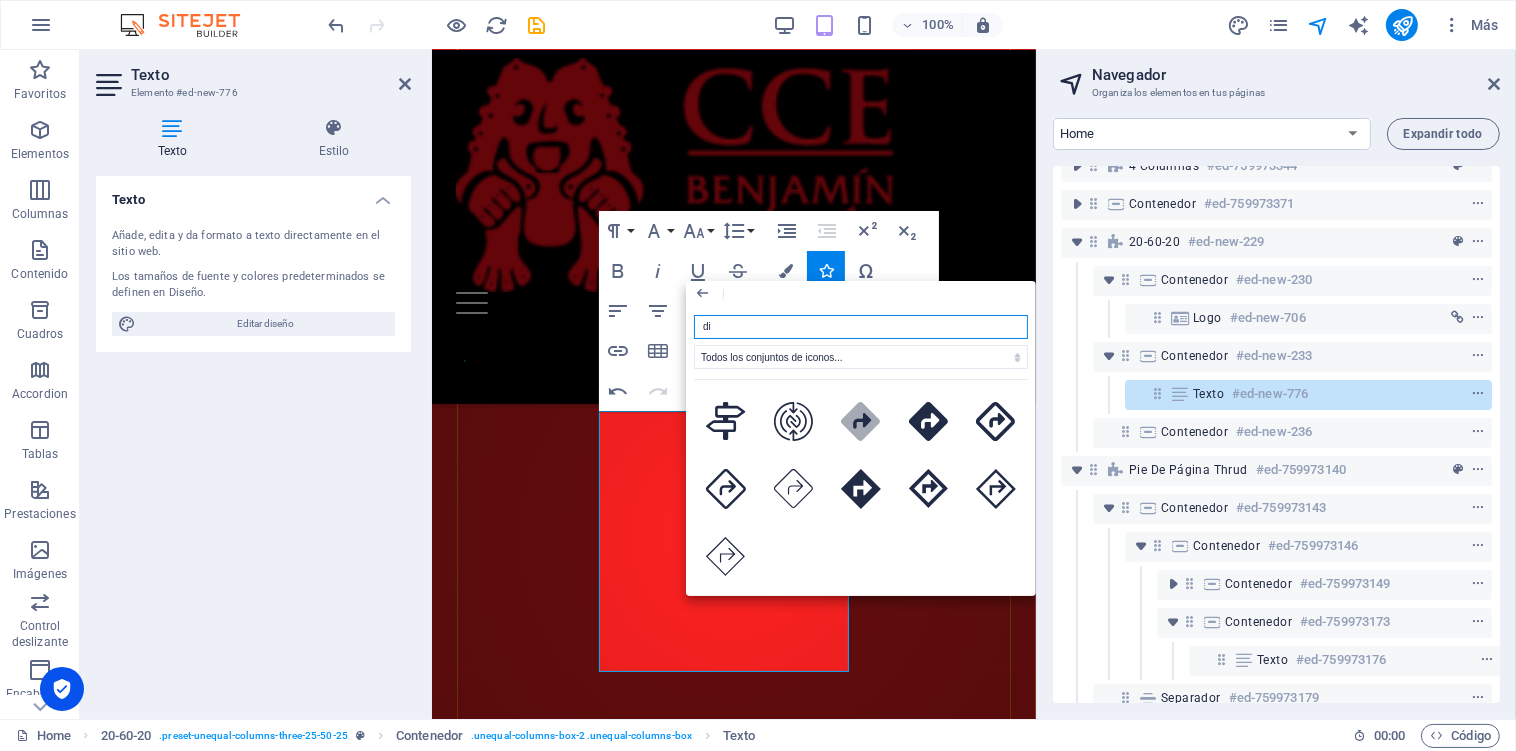 type on "d" 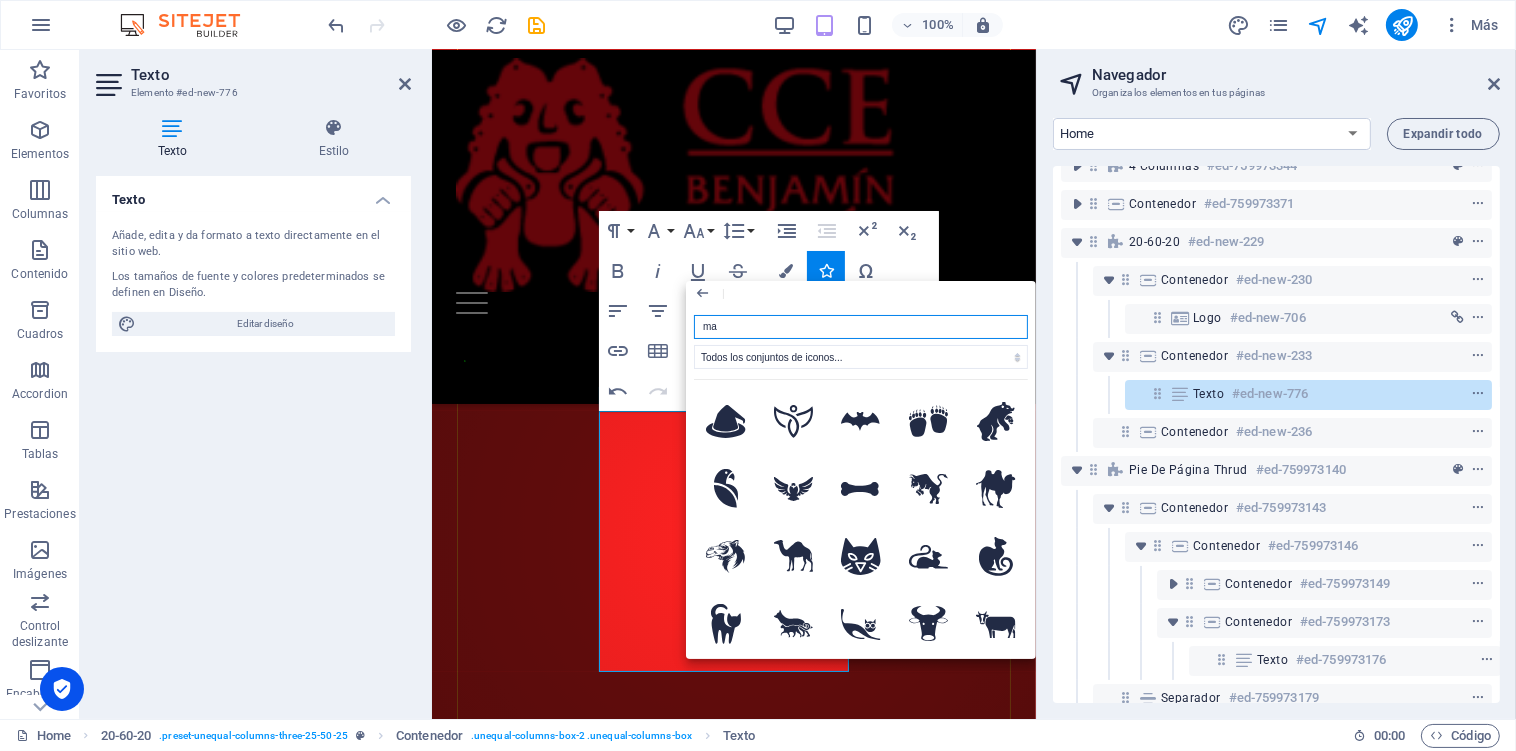 type on "map" 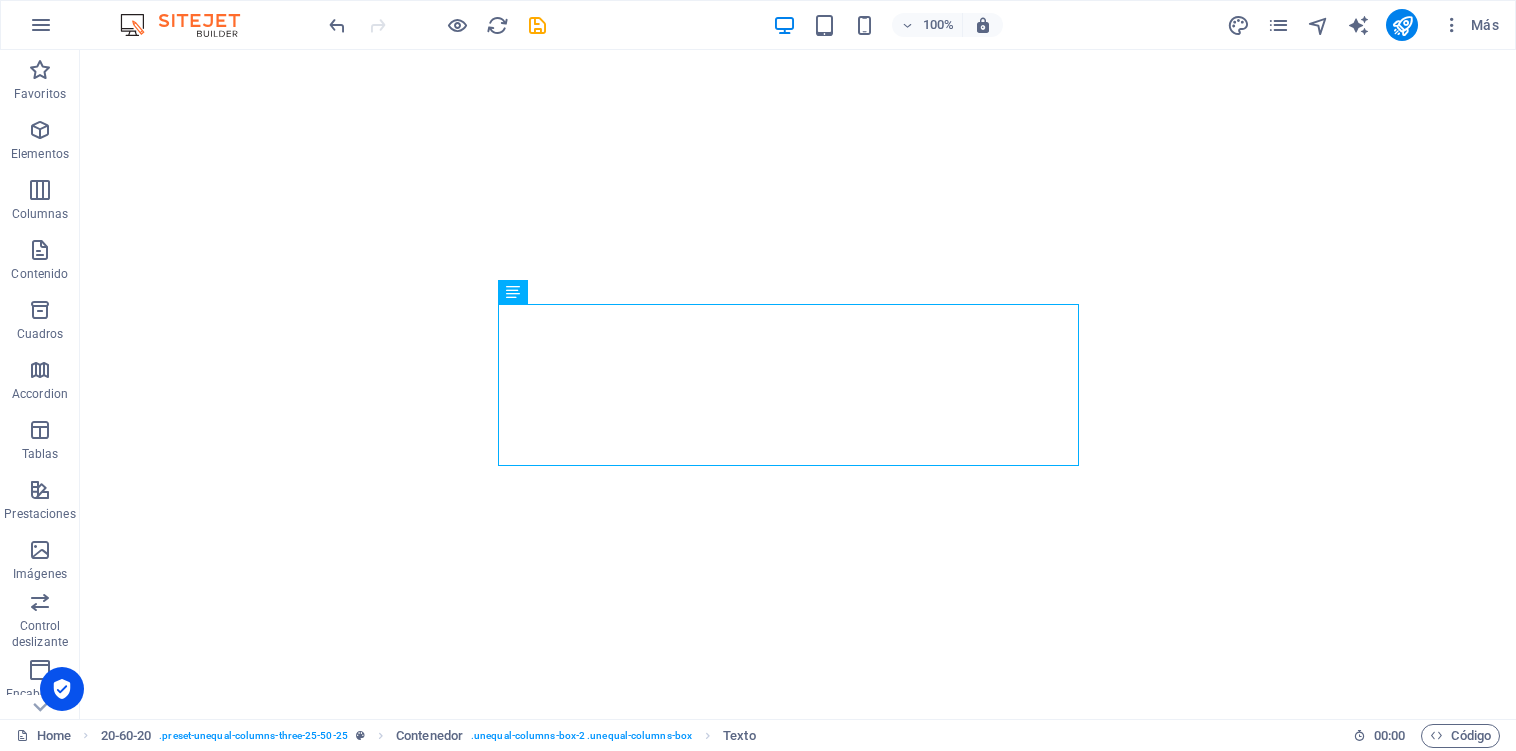 scroll, scrollTop: 0, scrollLeft: 0, axis: both 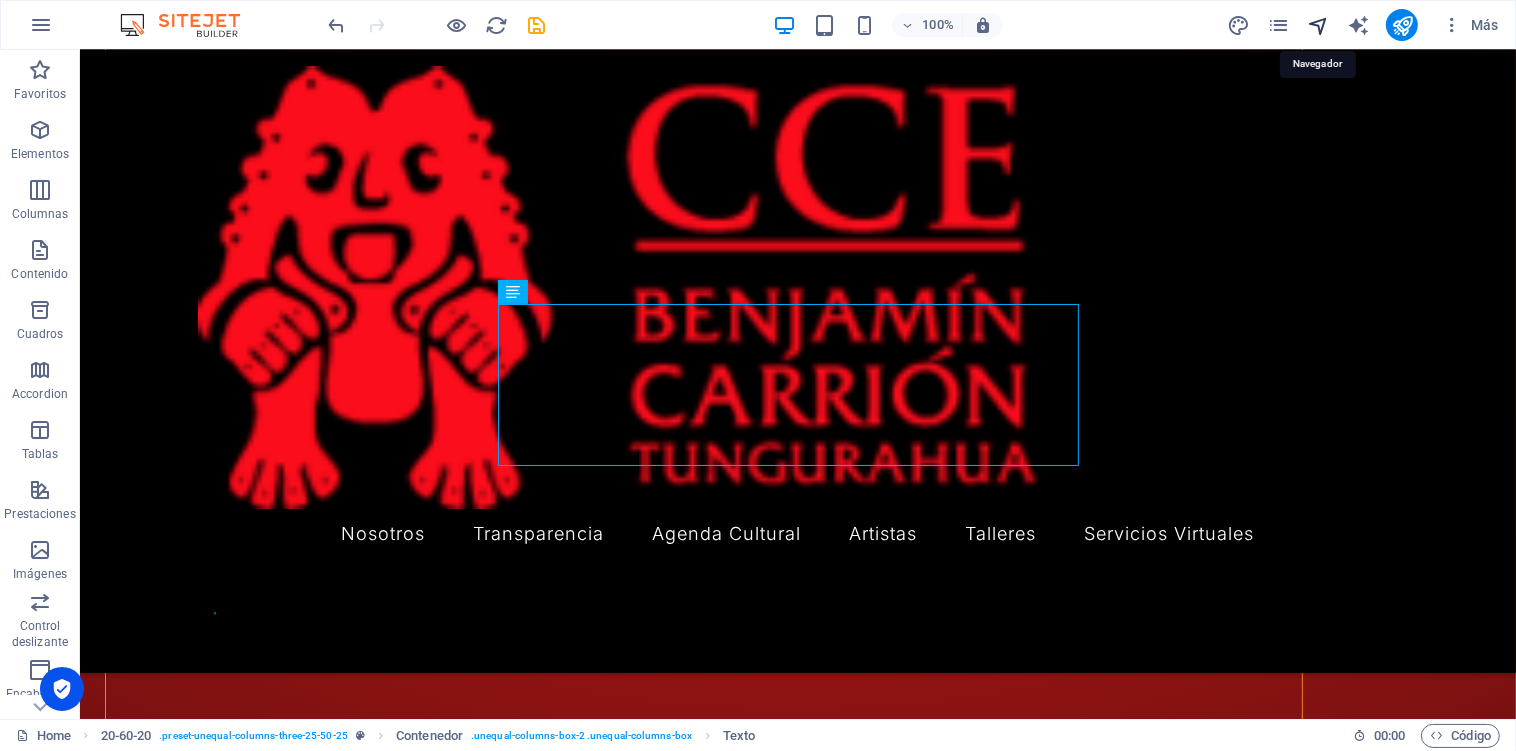 click at bounding box center (1318, 25) 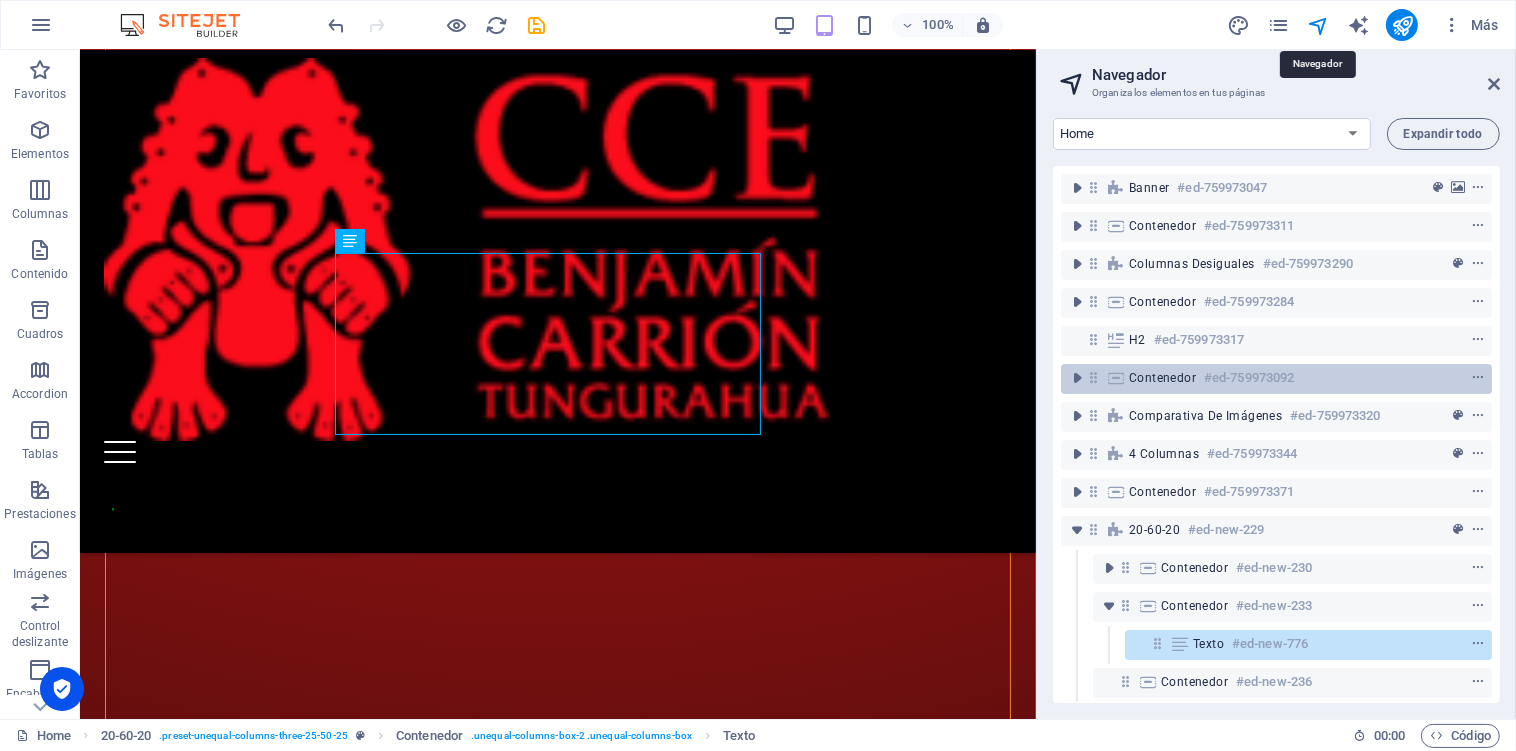 scroll, scrollTop: 3831, scrollLeft: 0, axis: vertical 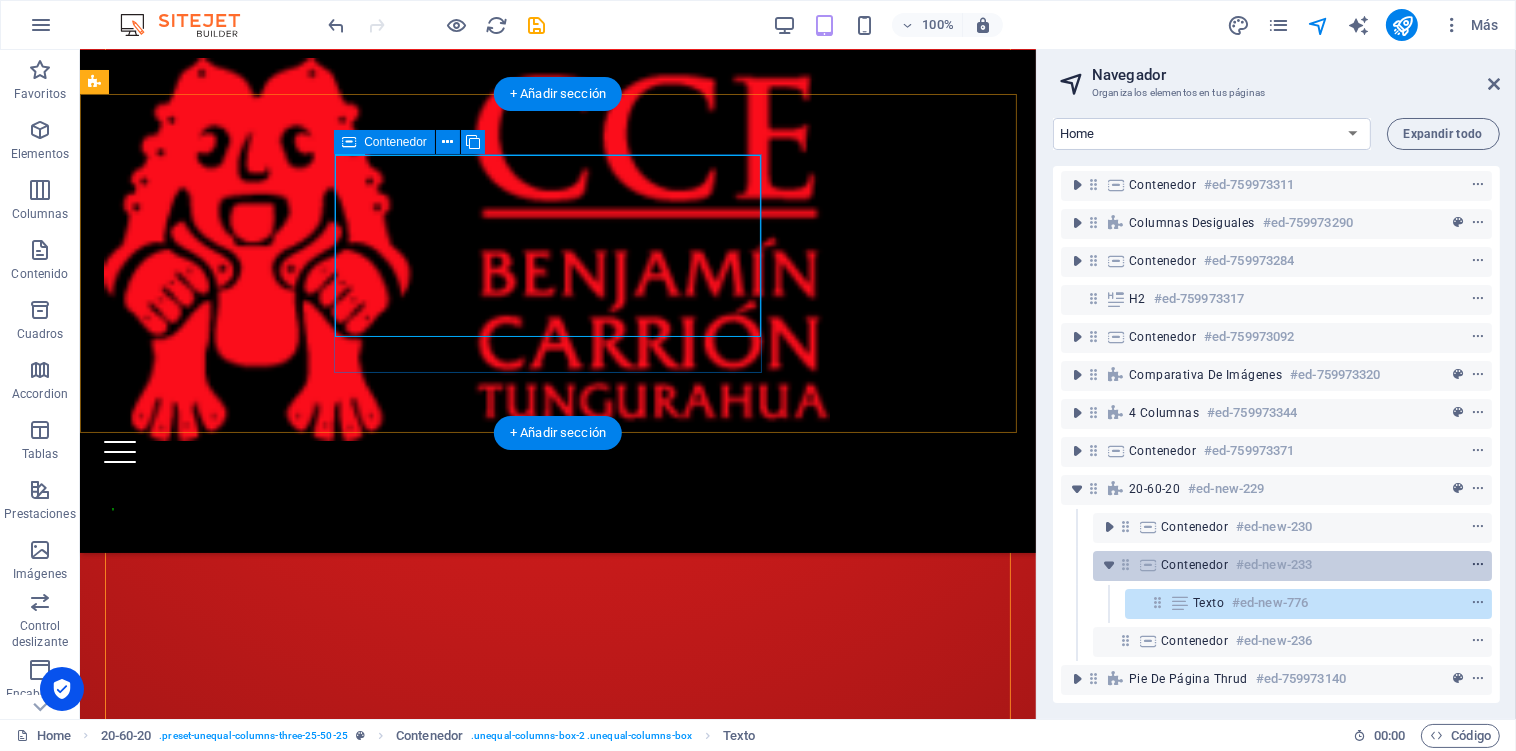 click at bounding box center [1478, 565] 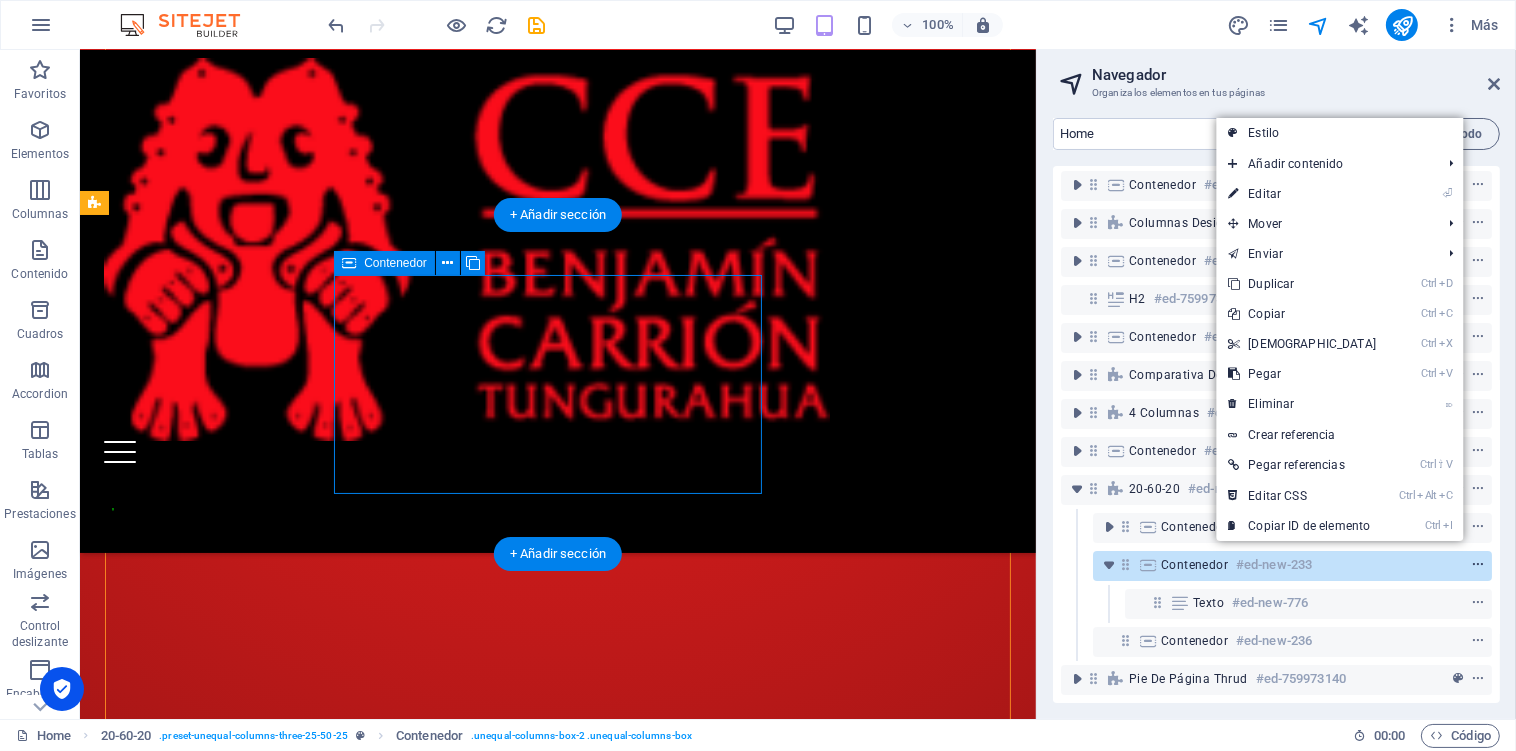 scroll, scrollTop: 3710, scrollLeft: 0, axis: vertical 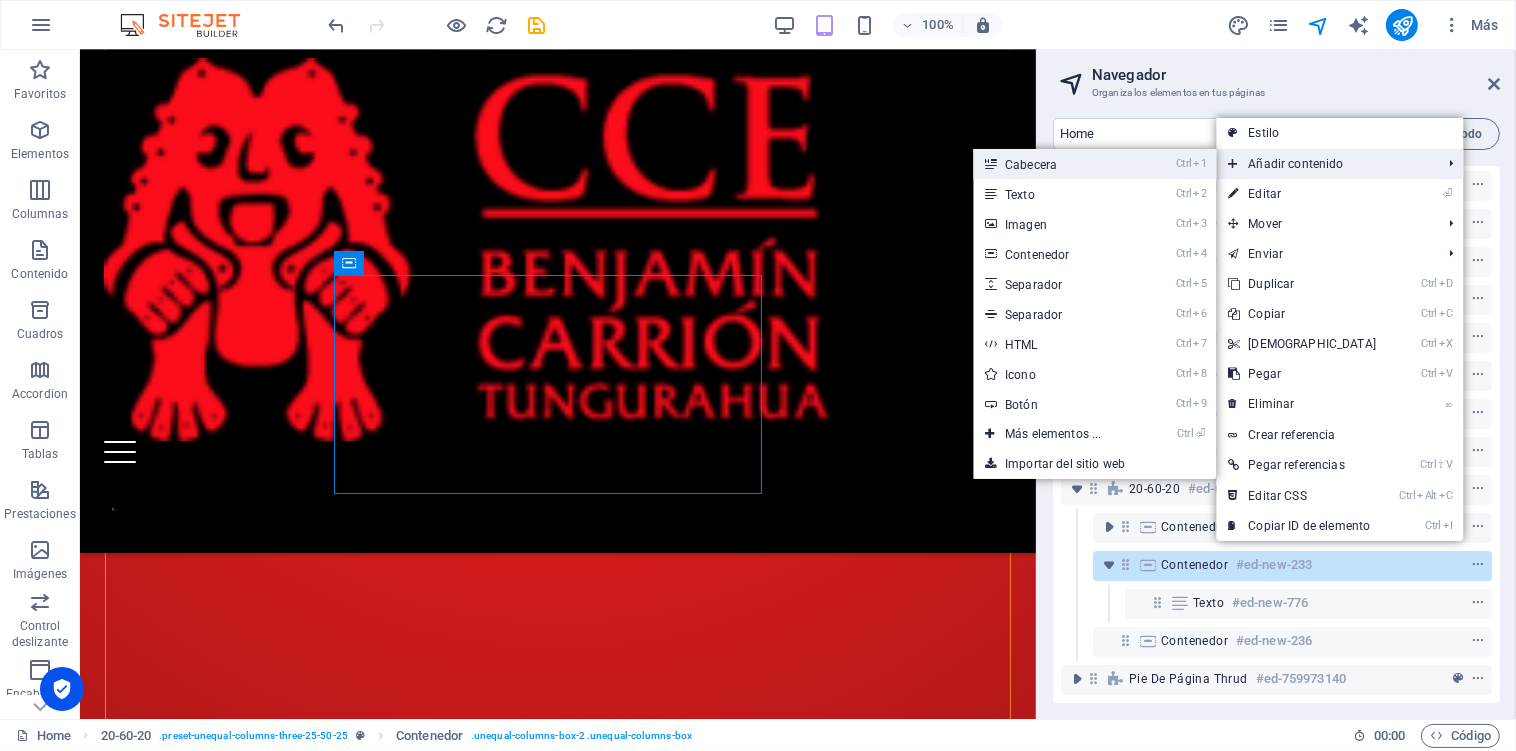click on "Ctrl 1  Cabecera" at bounding box center [1057, 164] 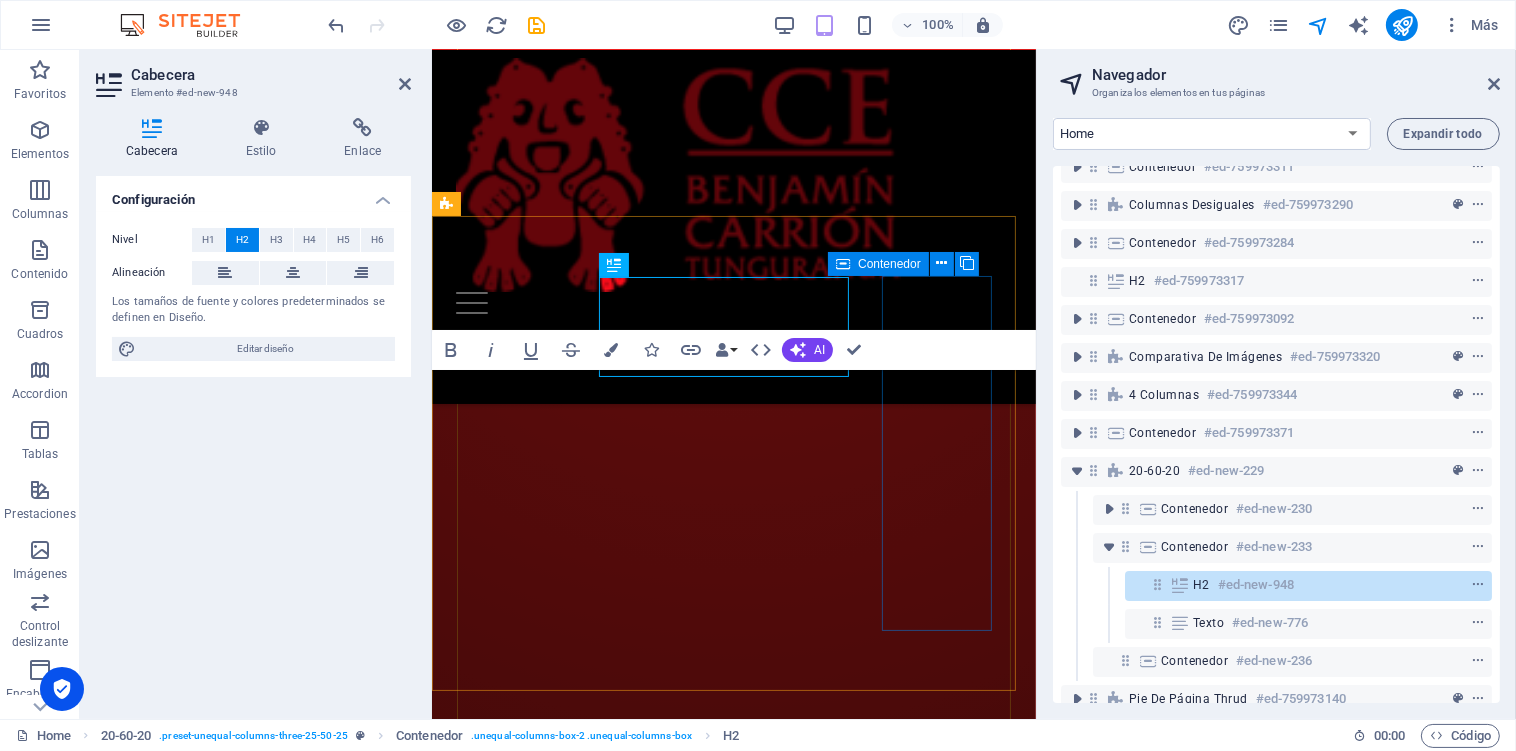 scroll, scrollTop: 3384, scrollLeft: 0, axis: vertical 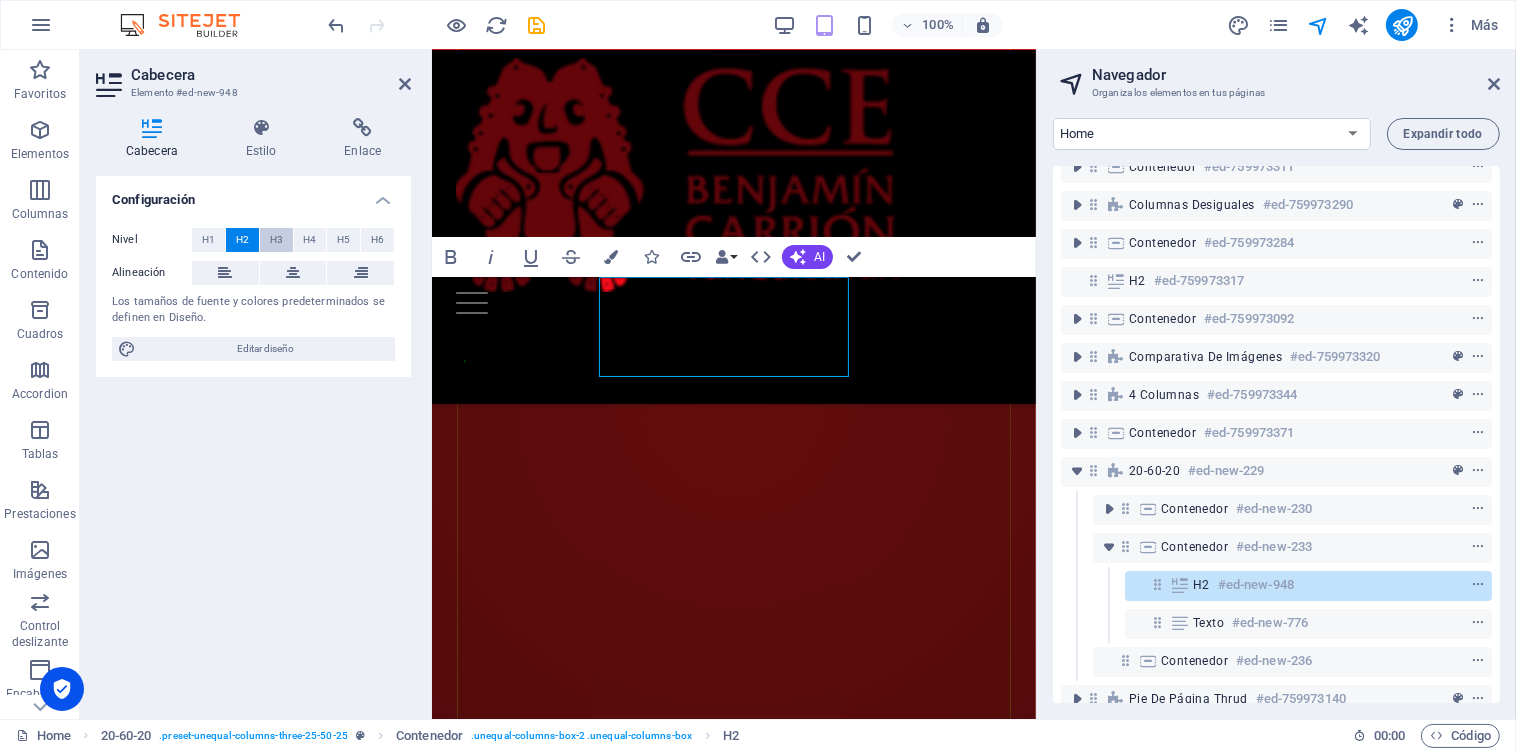 click on "H3" at bounding box center [276, 240] 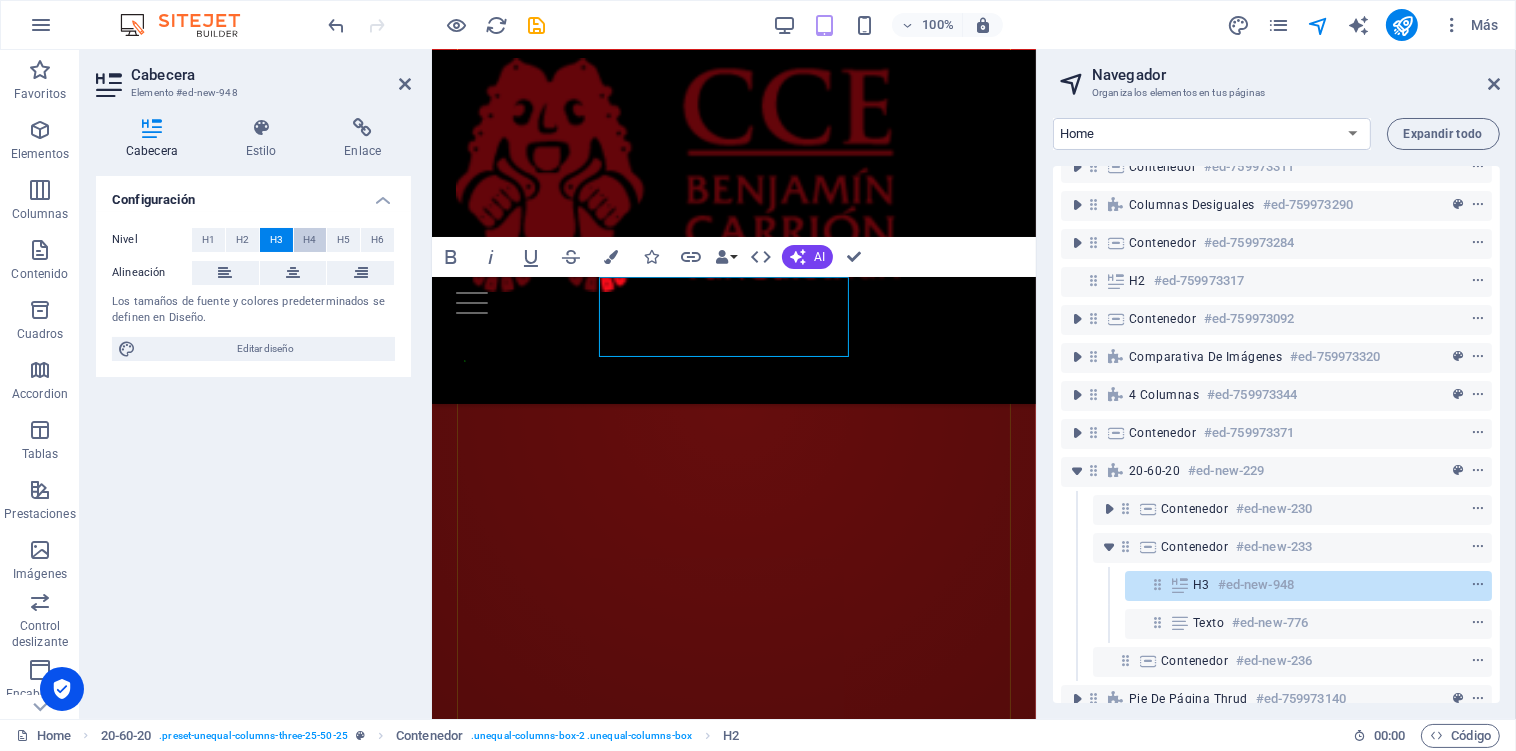 click on "H4" at bounding box center [310, 240] 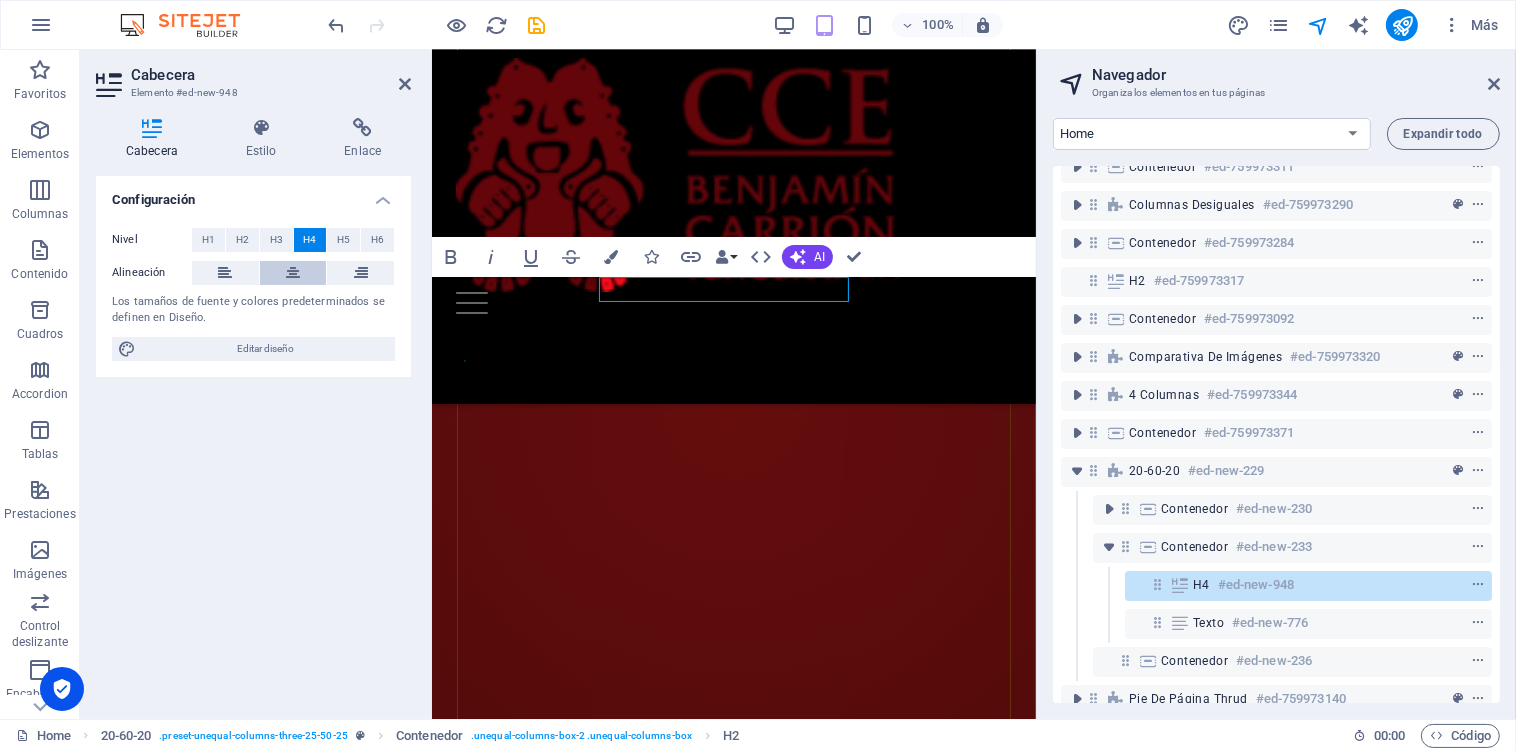 click at bounding box center (293, 273) 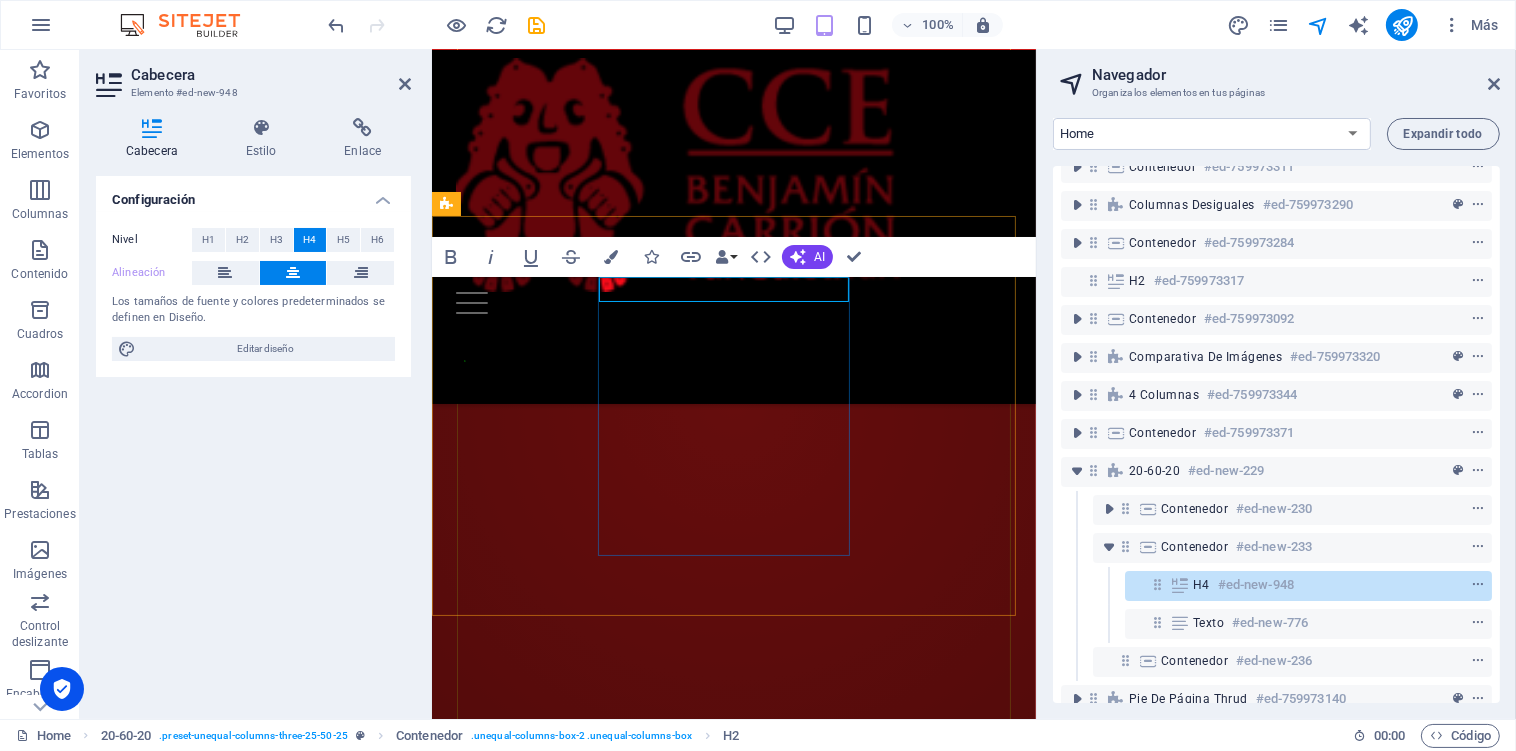 click on "Nueva cabecera" at bounding box center [733, 7251] 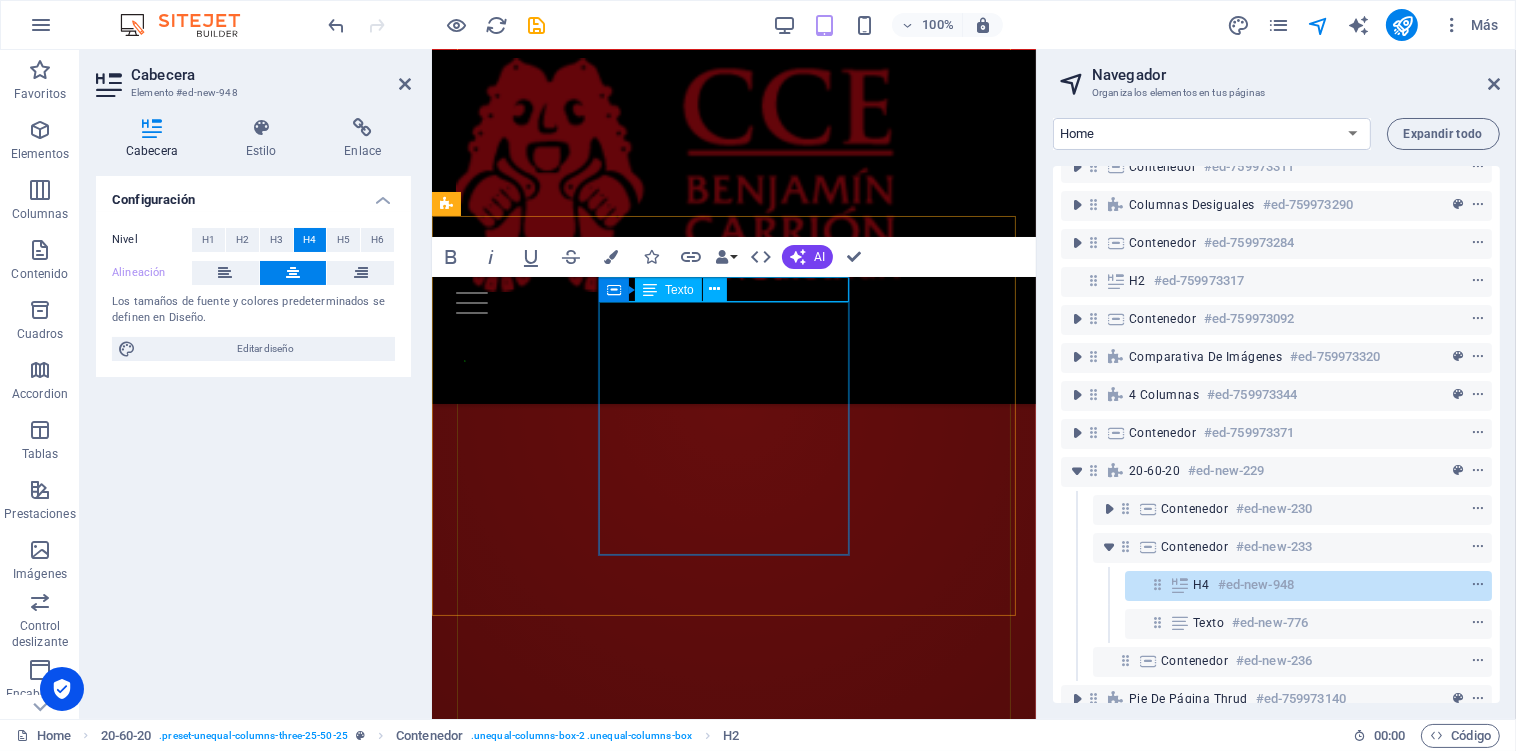 type 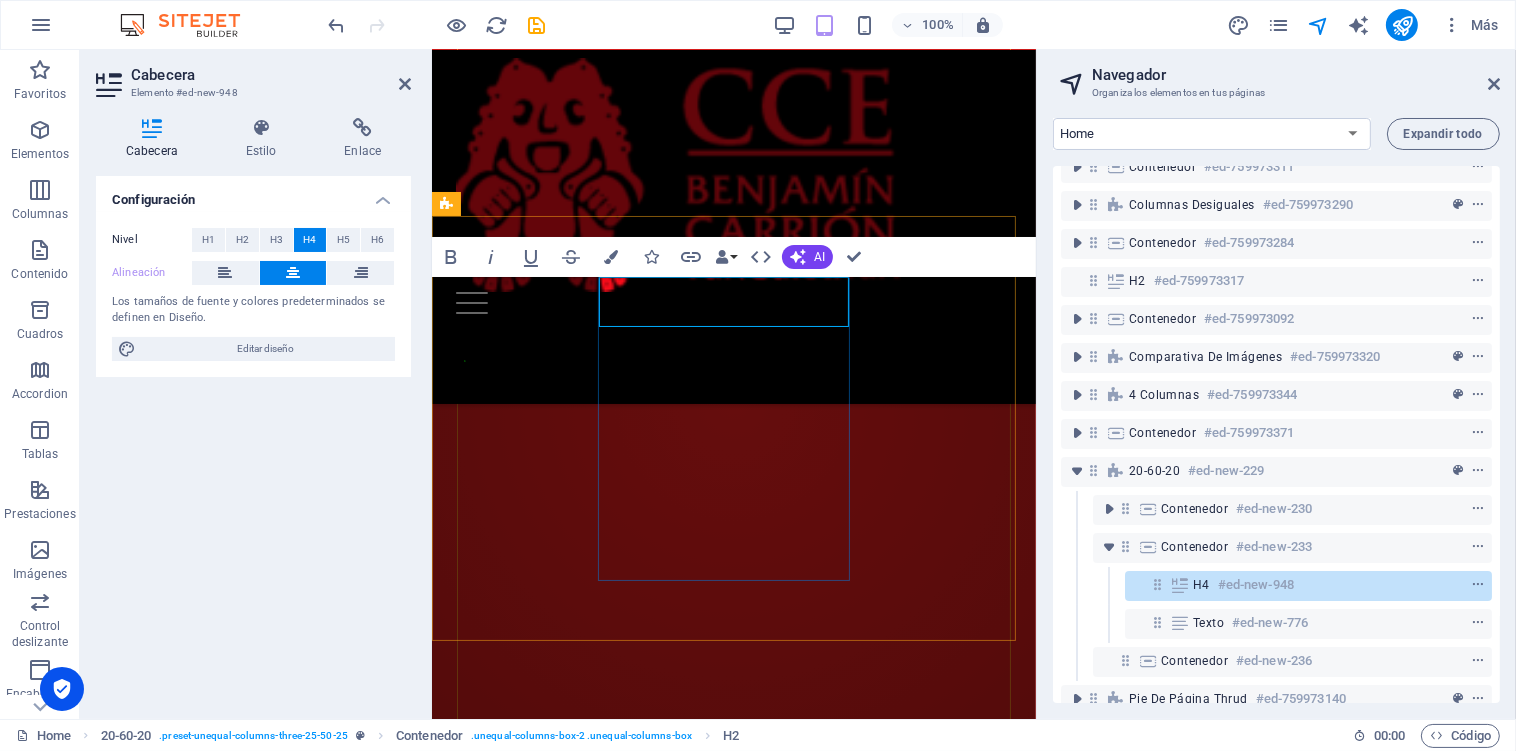 click on "​Información de Contacto" at bounding box center (733, 7251) 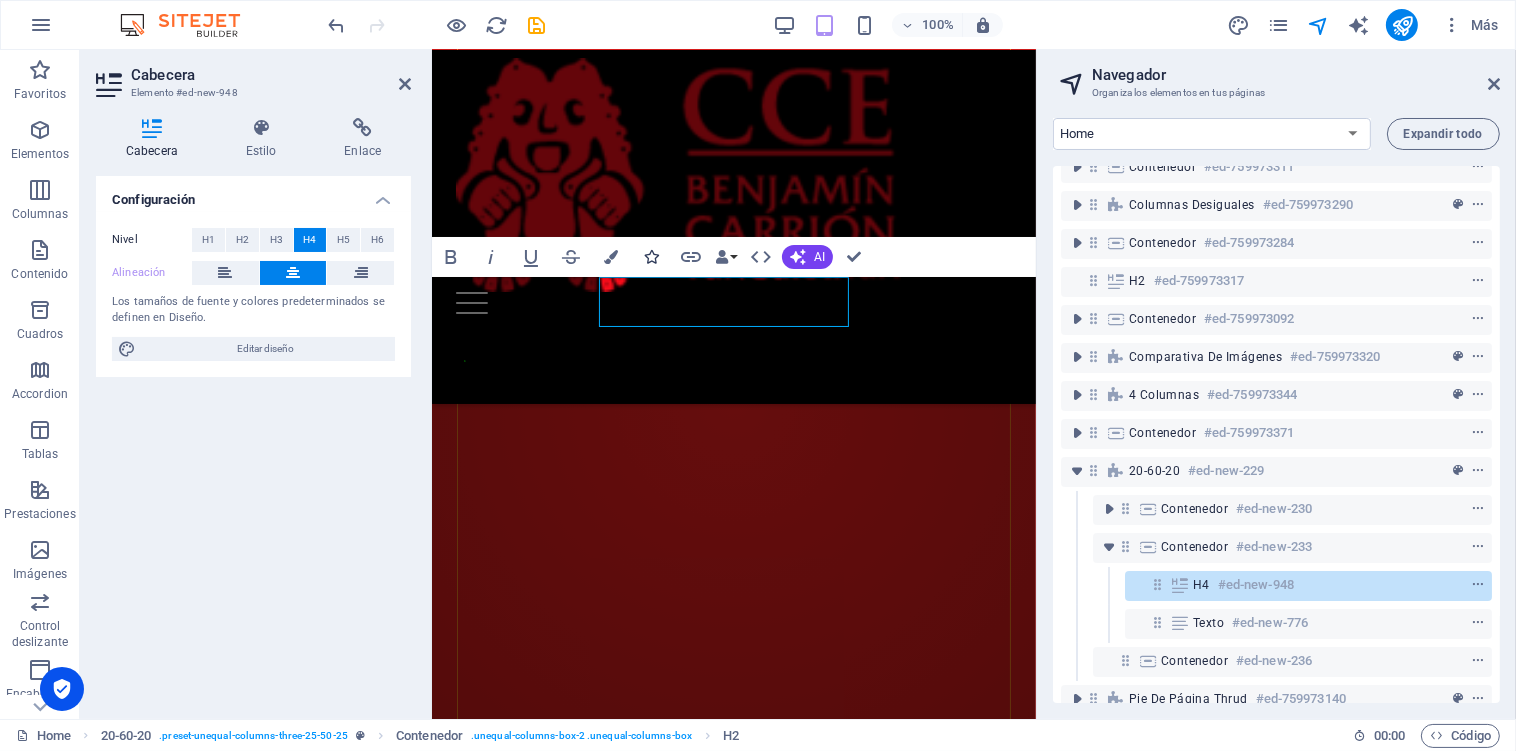 click at bounding box center [651, 257] 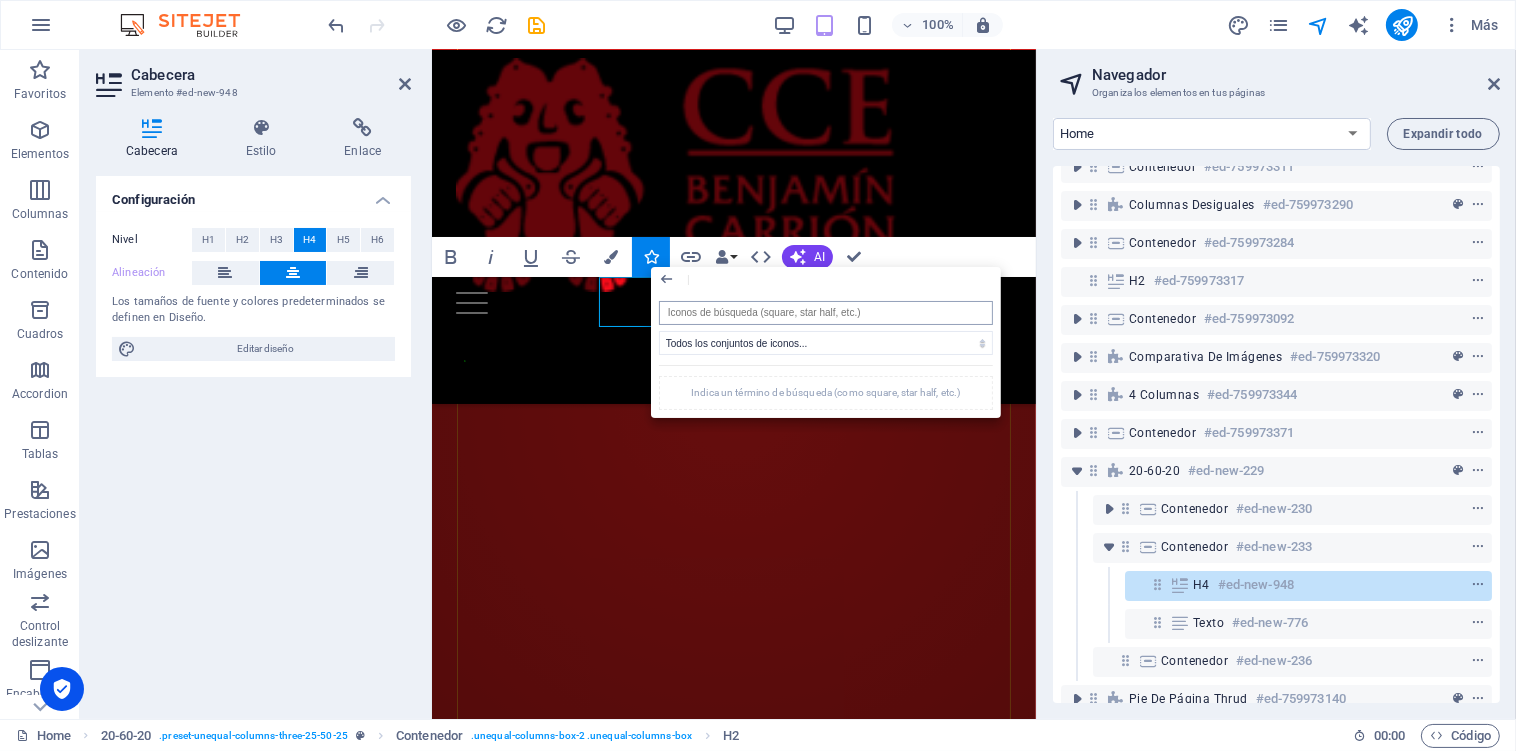 click at bounding box center (826, 313) 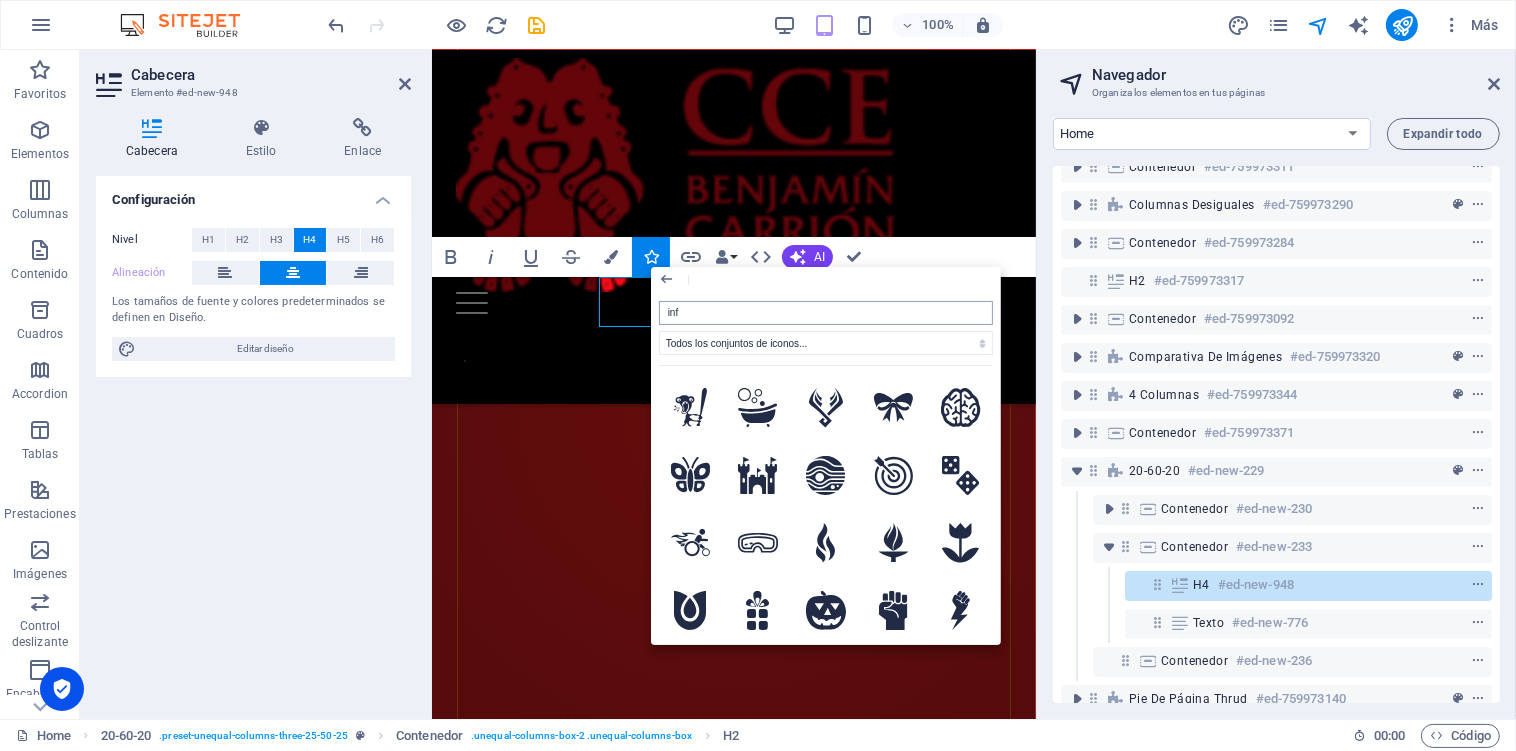 type on "info" 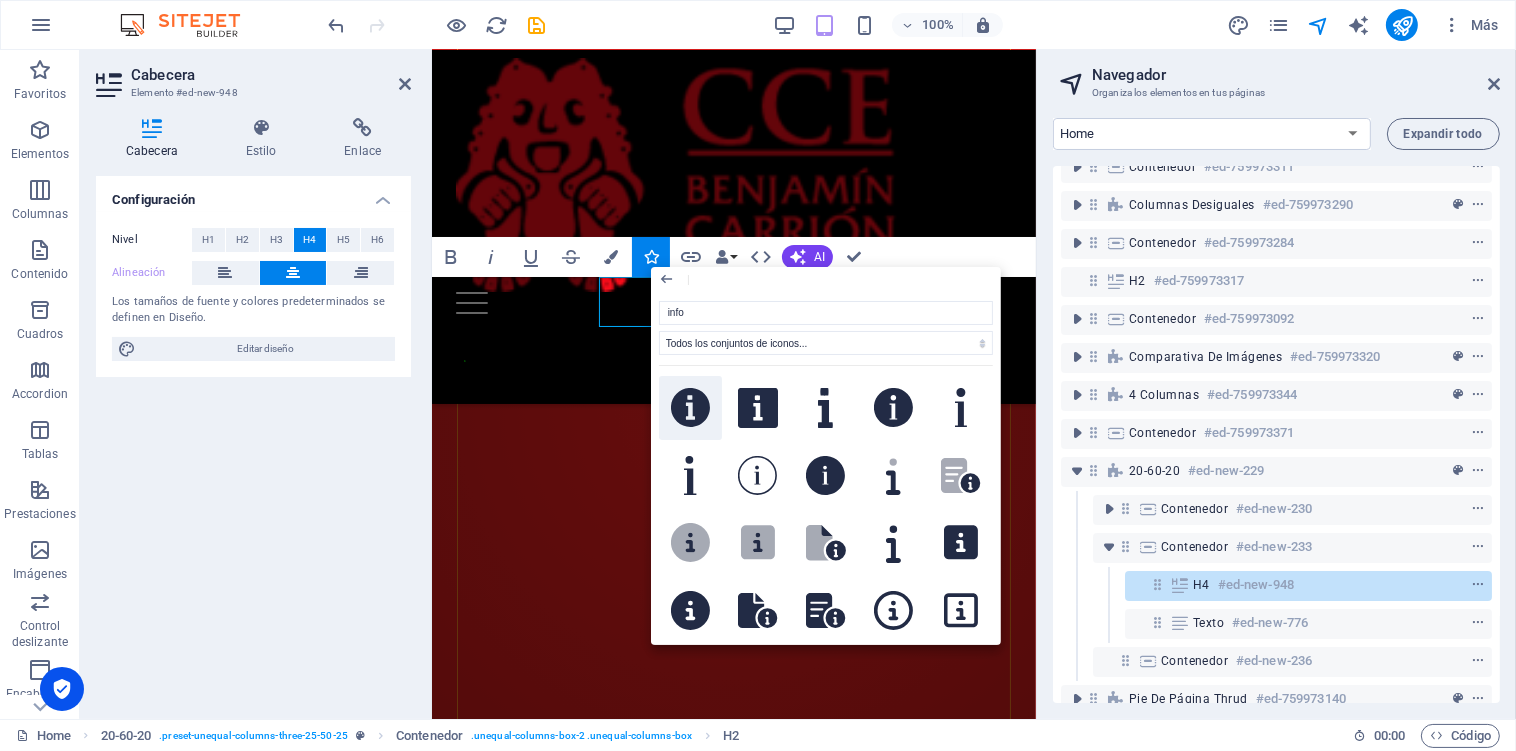 click 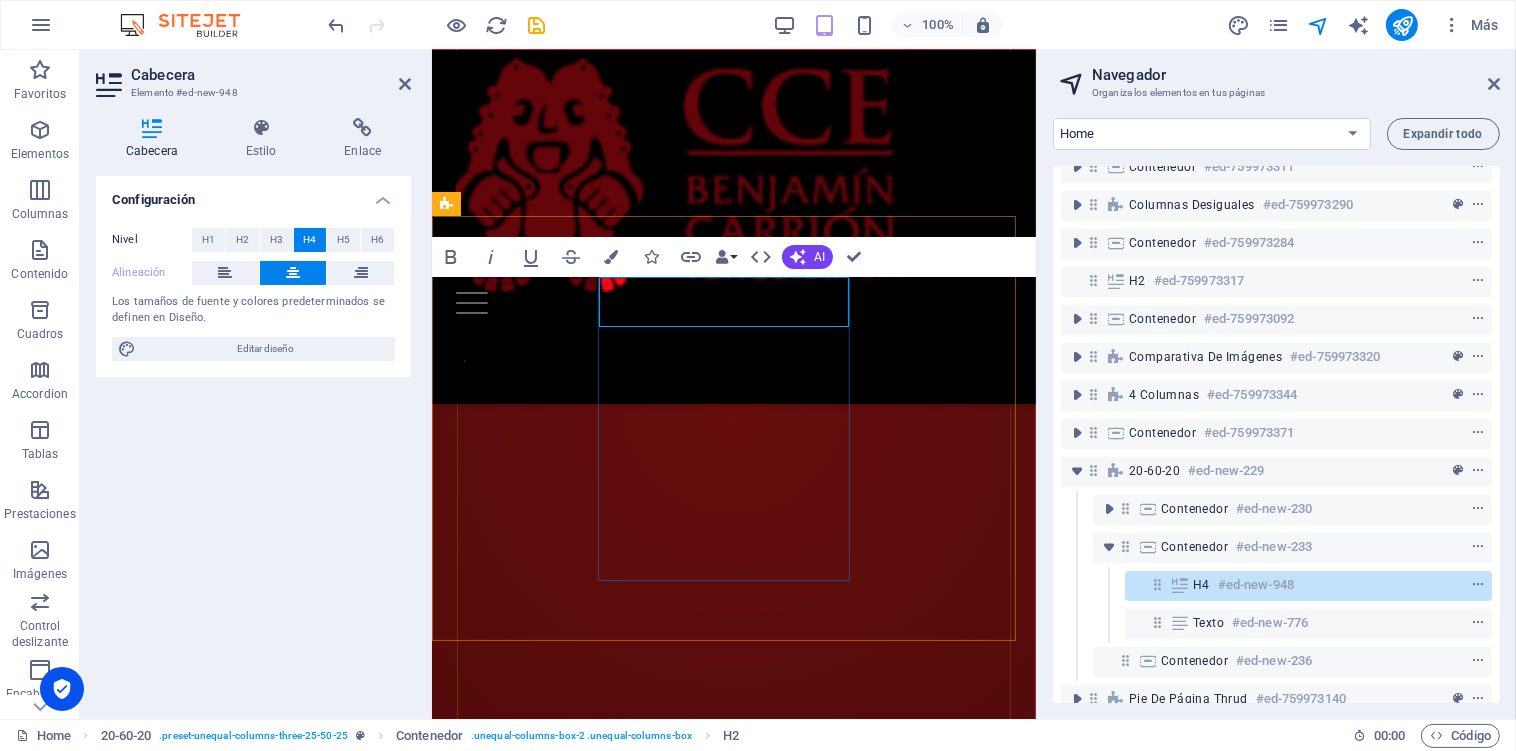 click on "Información de Contacto" at bounding box center [733, 7543] 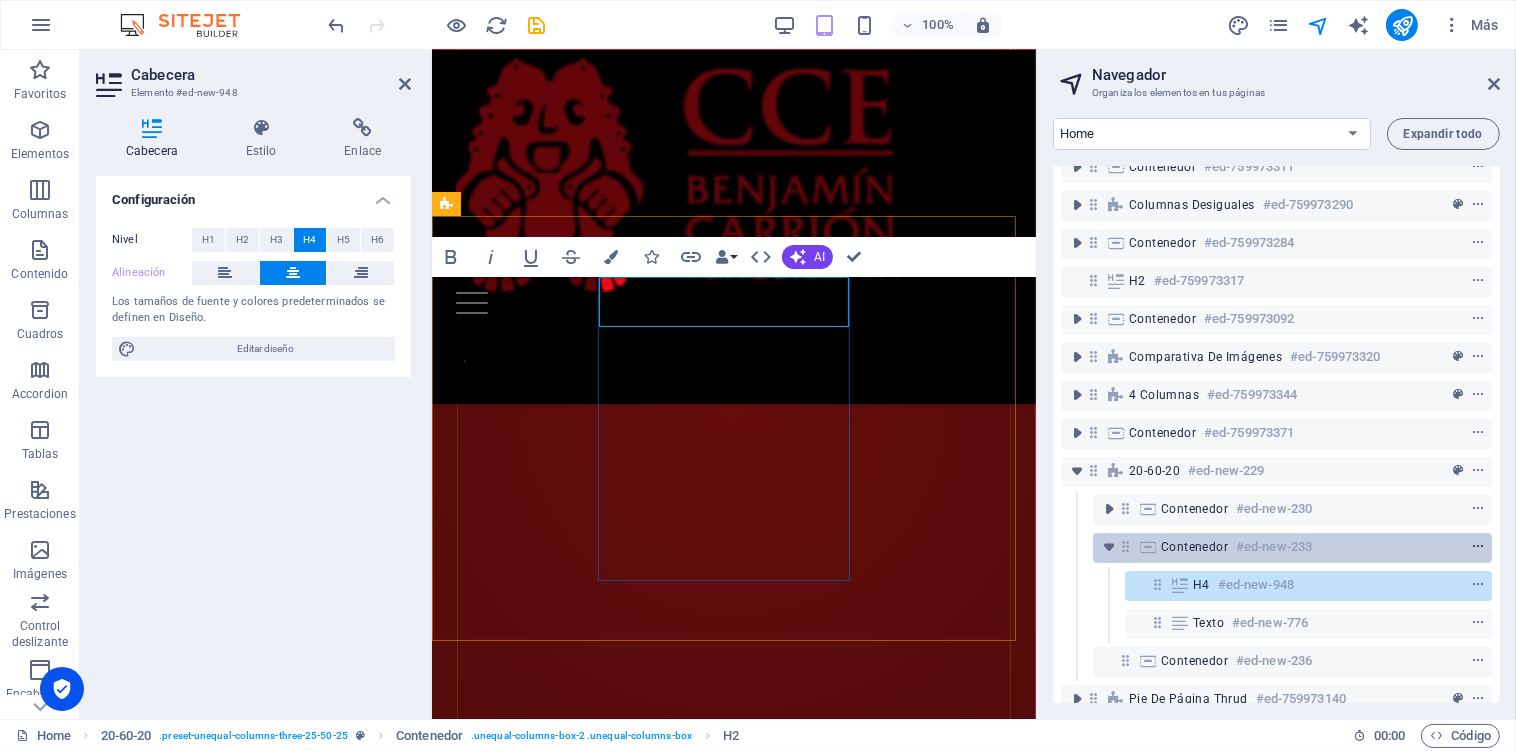 click at bounding box center (1478, 547) 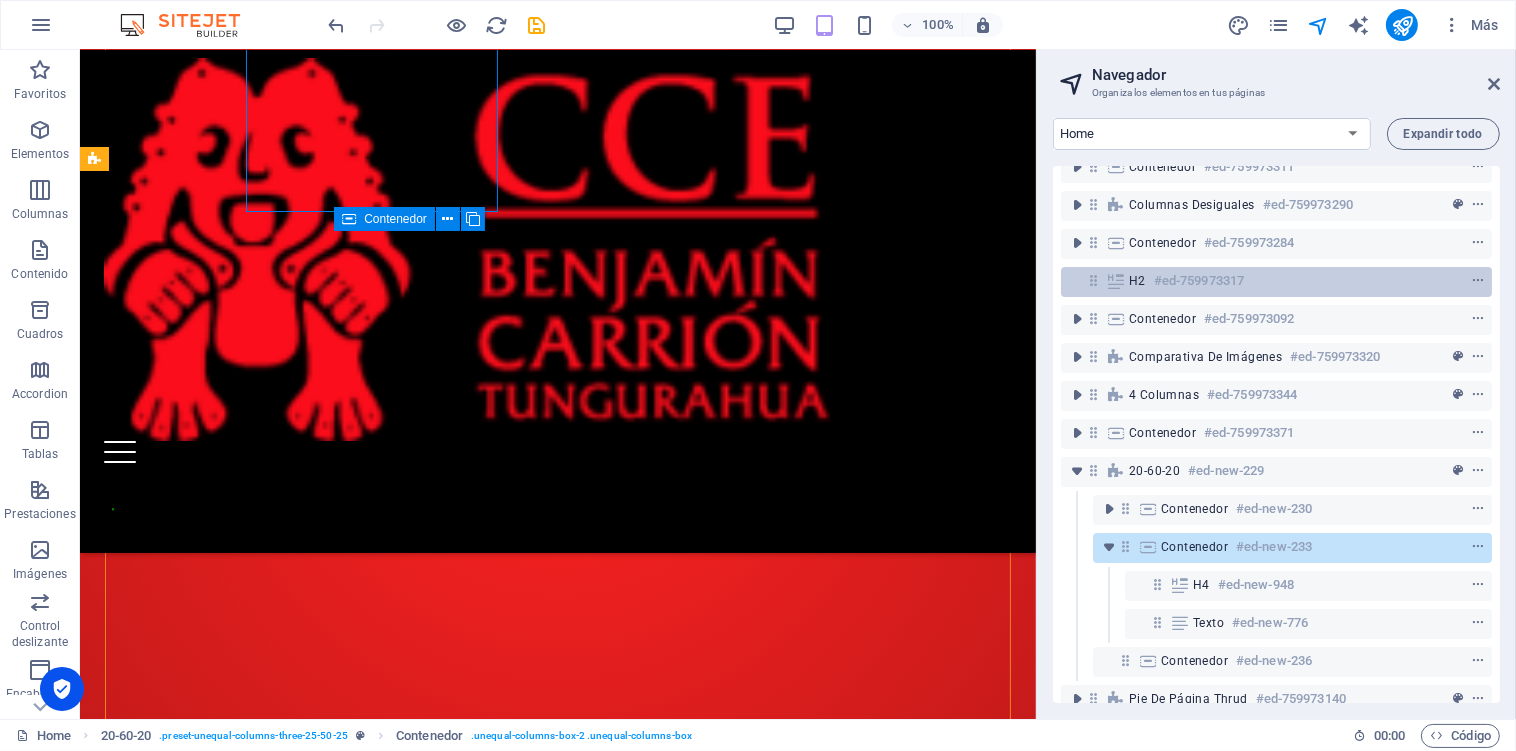 scroll, scrollTop: 3754, scrollLeft: 0, axis: vertical 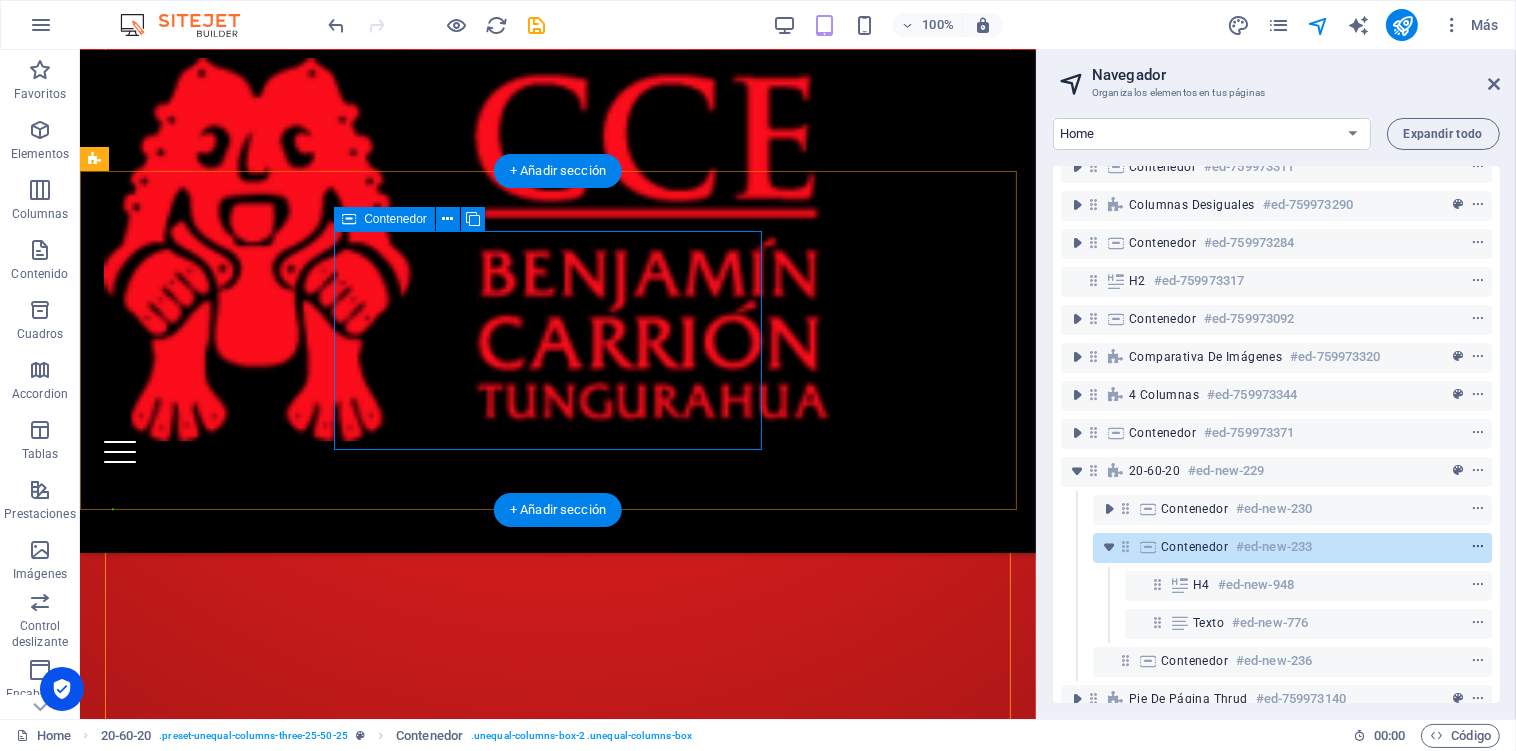 click at bounding box center [1478, 547] 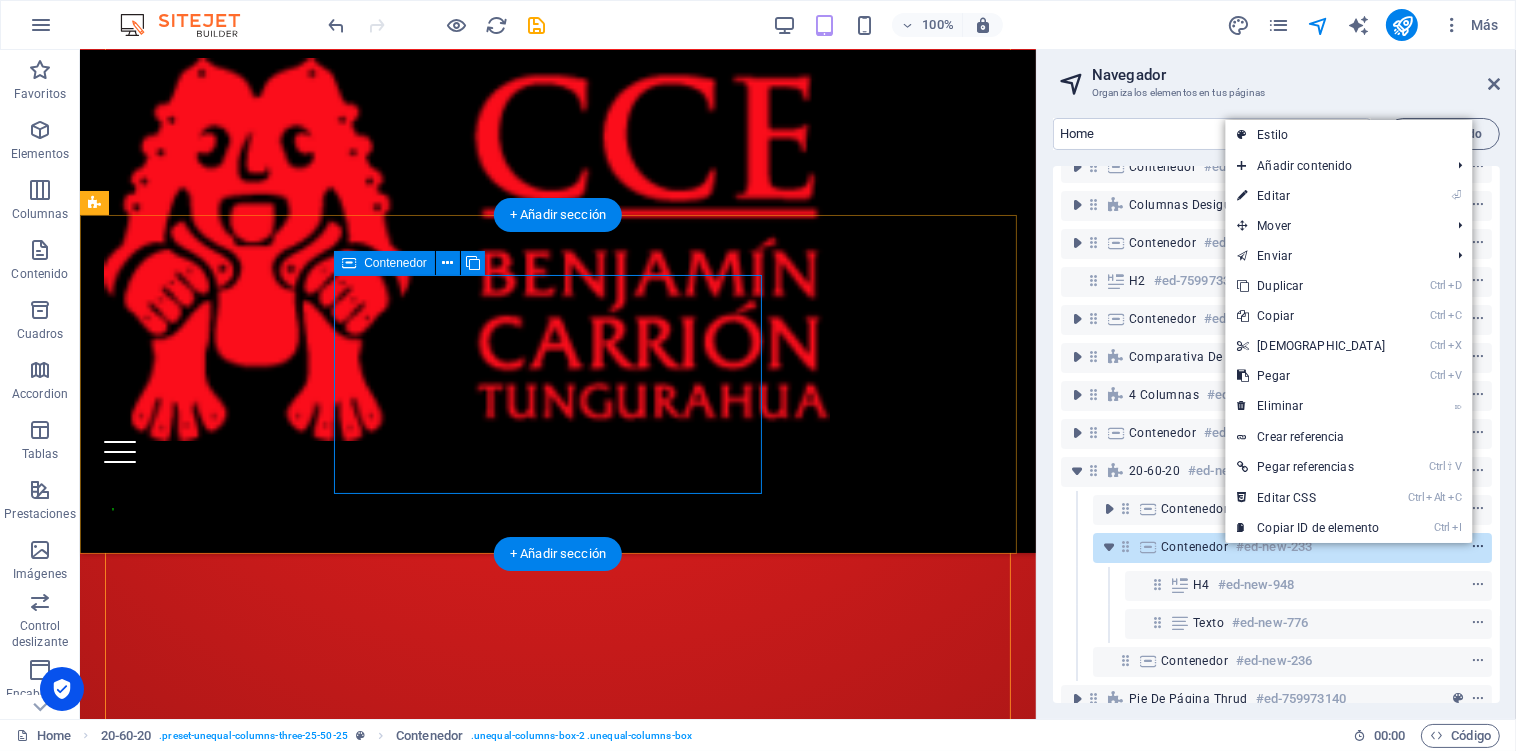 scroll, scrollTop: 3710, scrollLeft: 0, axis: vertical 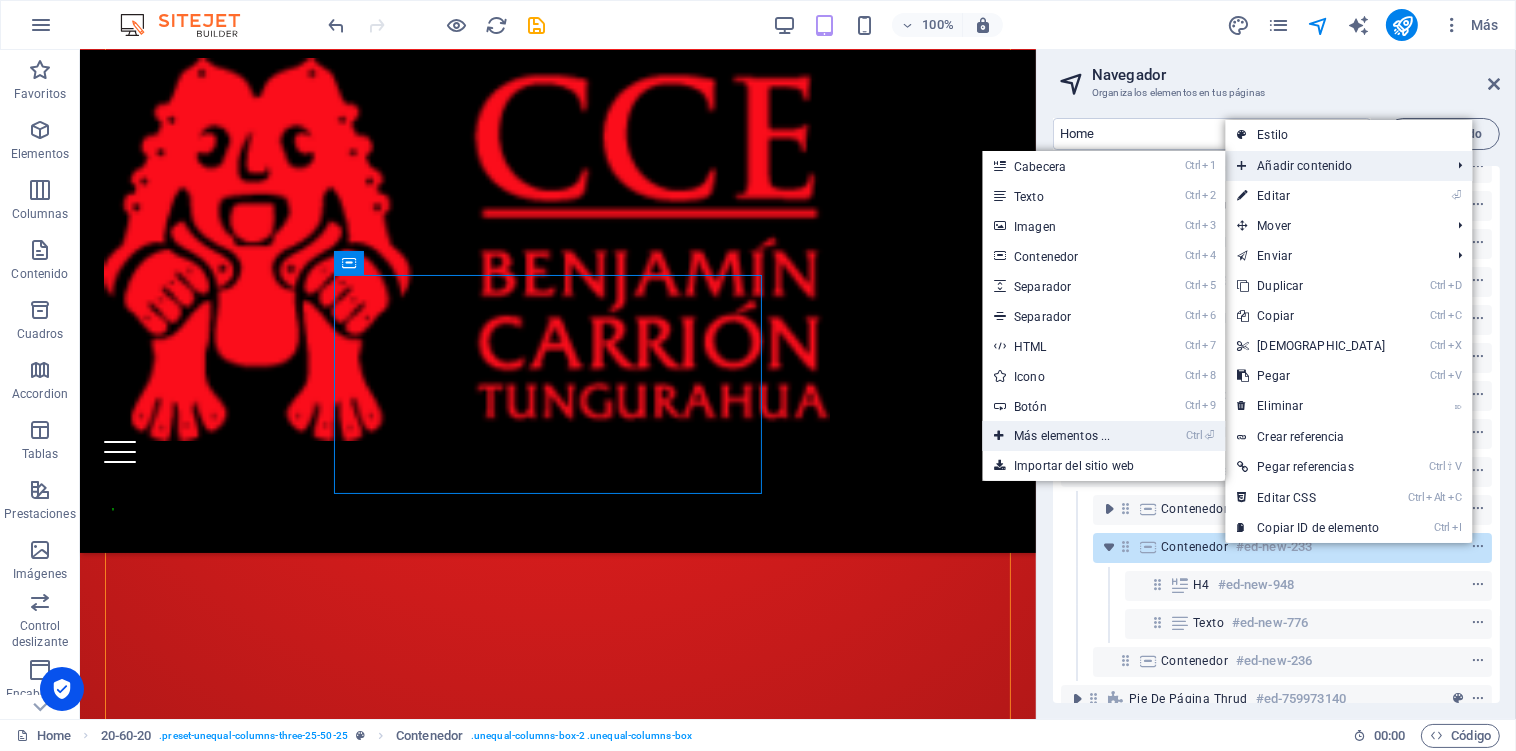 click on "Ctrl ⏎  Más elementos ..." at bounding box center [1066, 436] 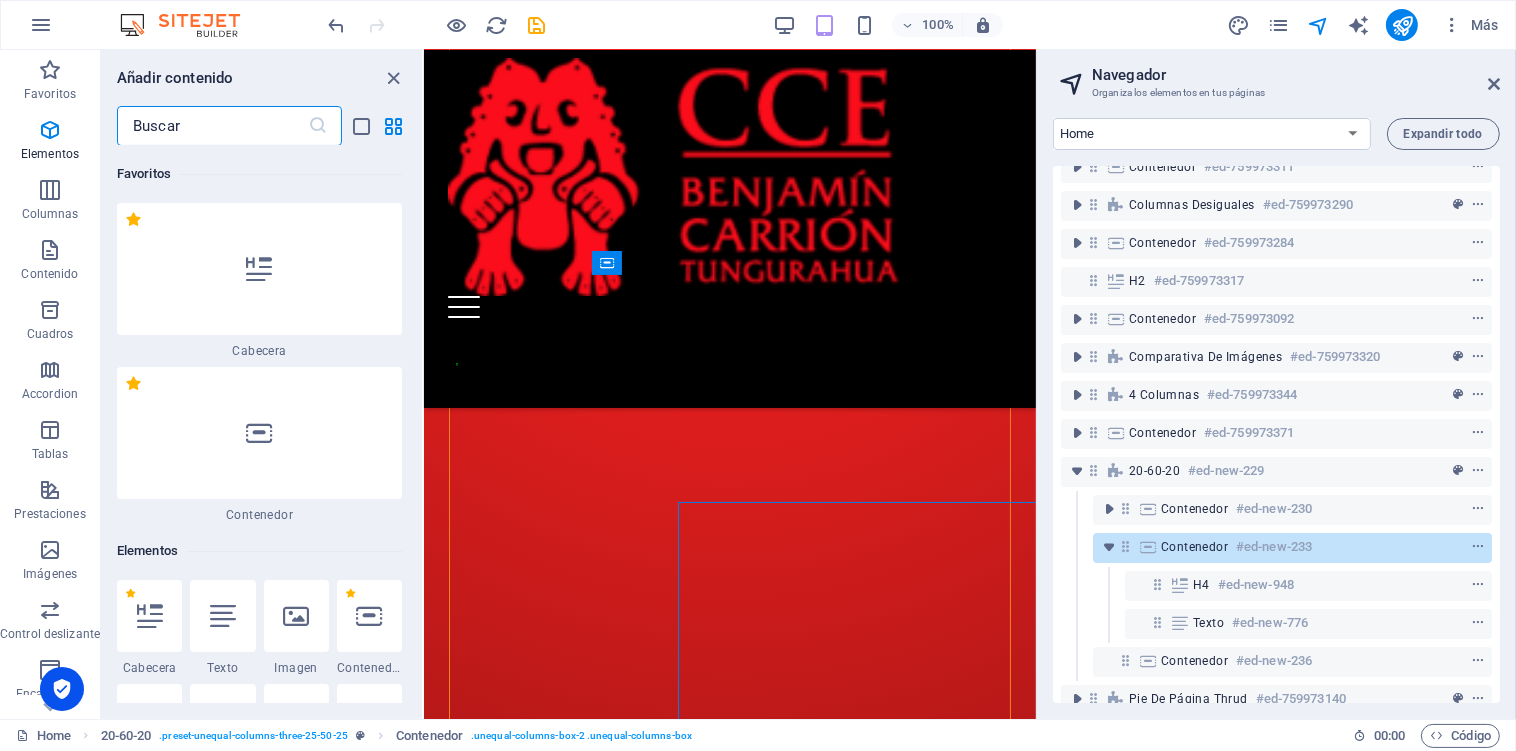 scroll, scrollTop: 3392, scrollLeft: 0, axis: vertical 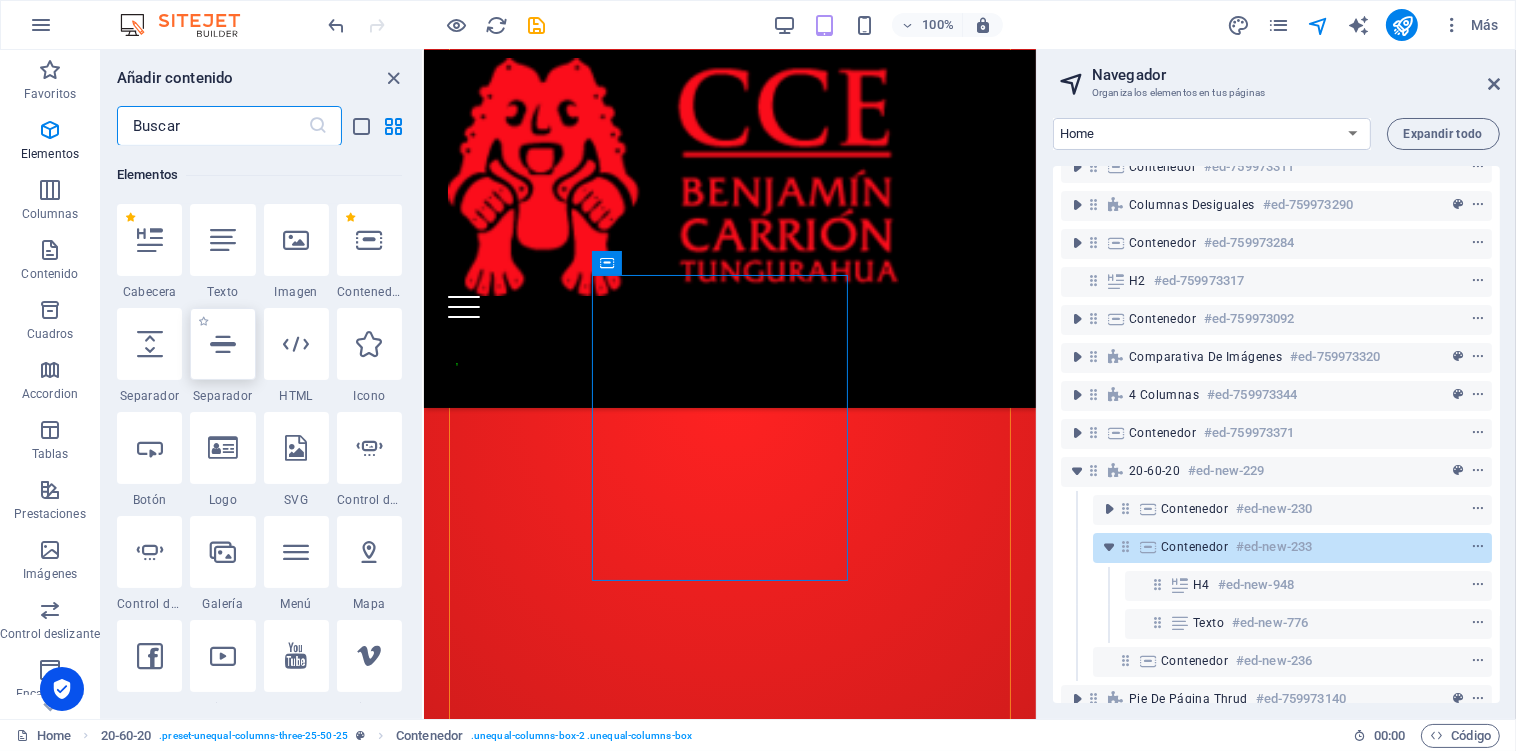 click at bounding box center [222, 344] 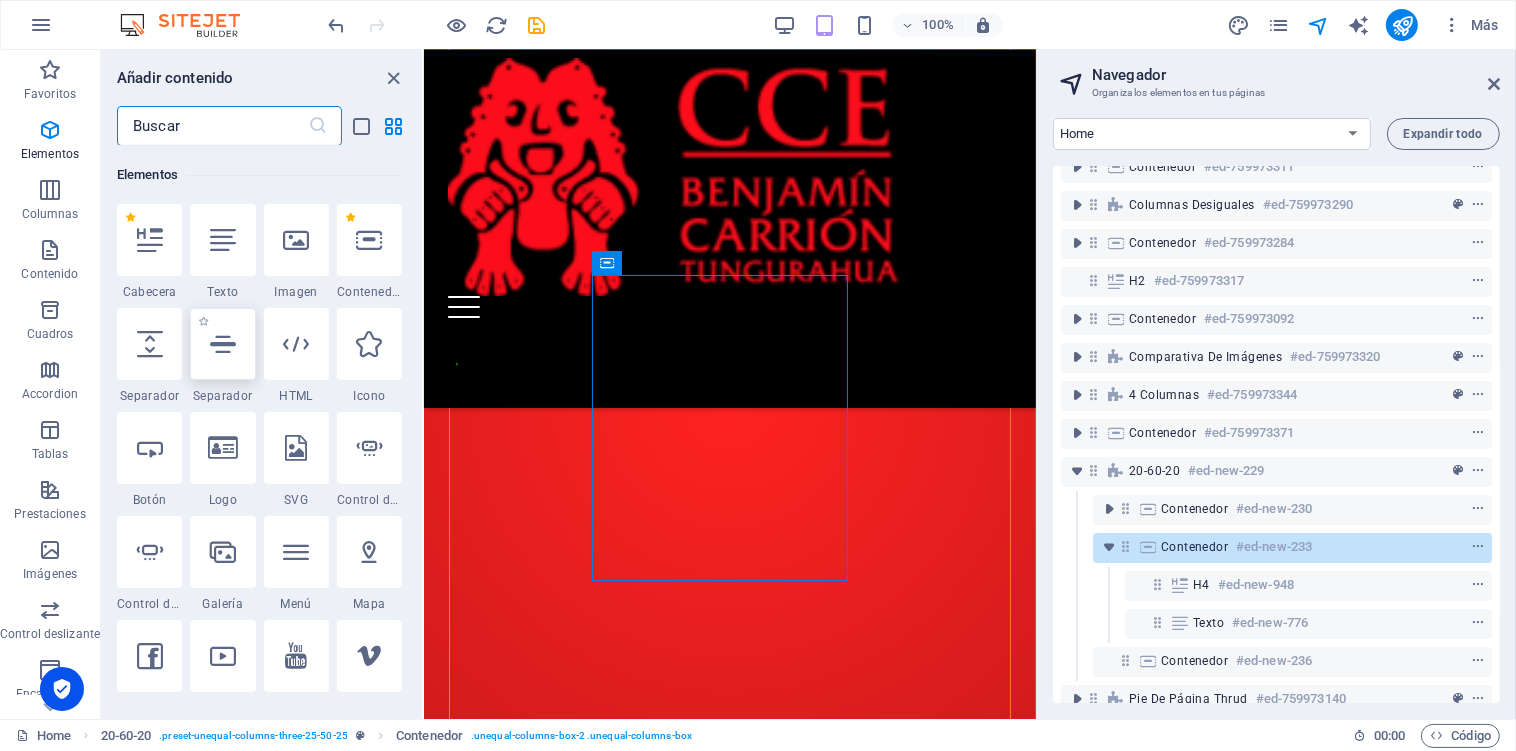 select on "%" 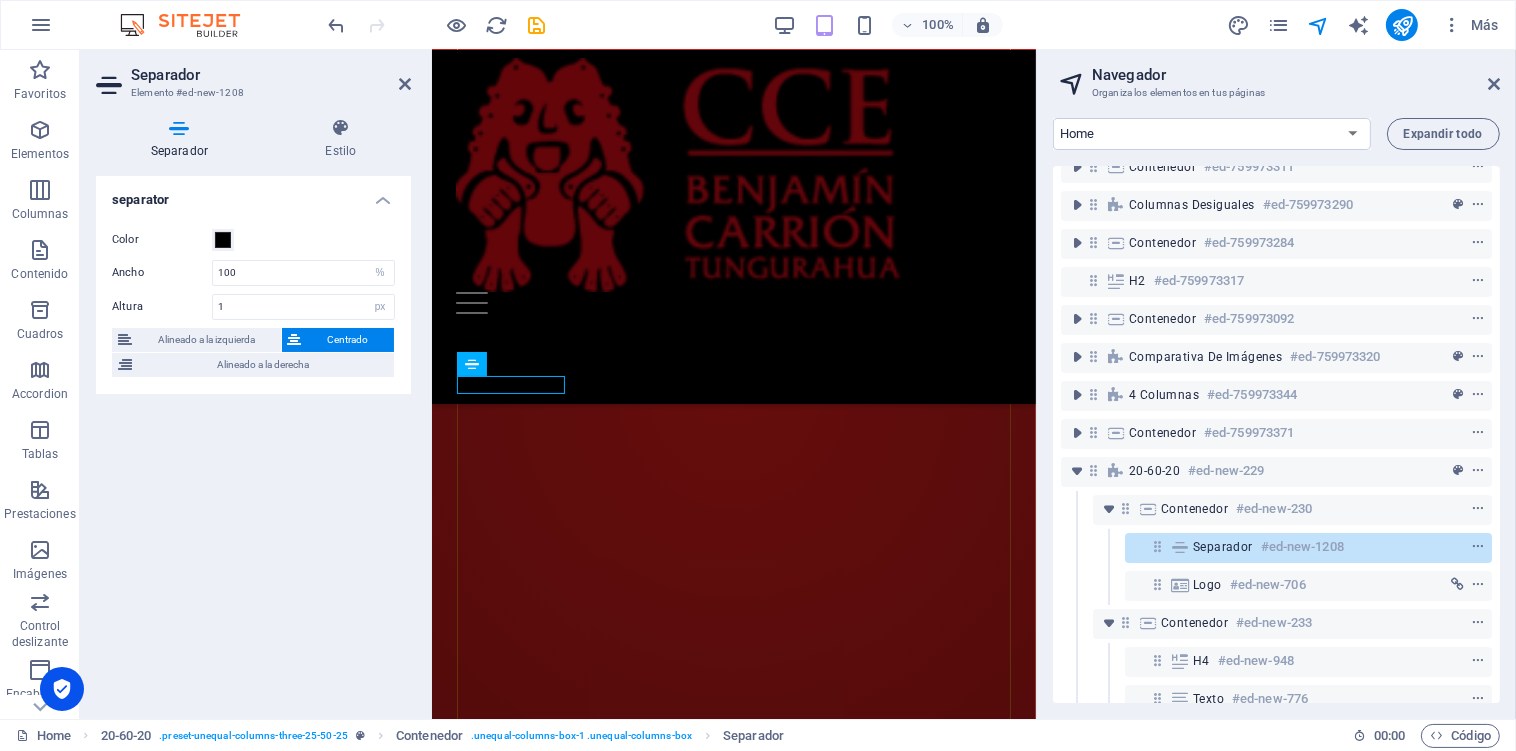 scroll, scrollTop: 3285, scrollLeft: 0, axis: vertical 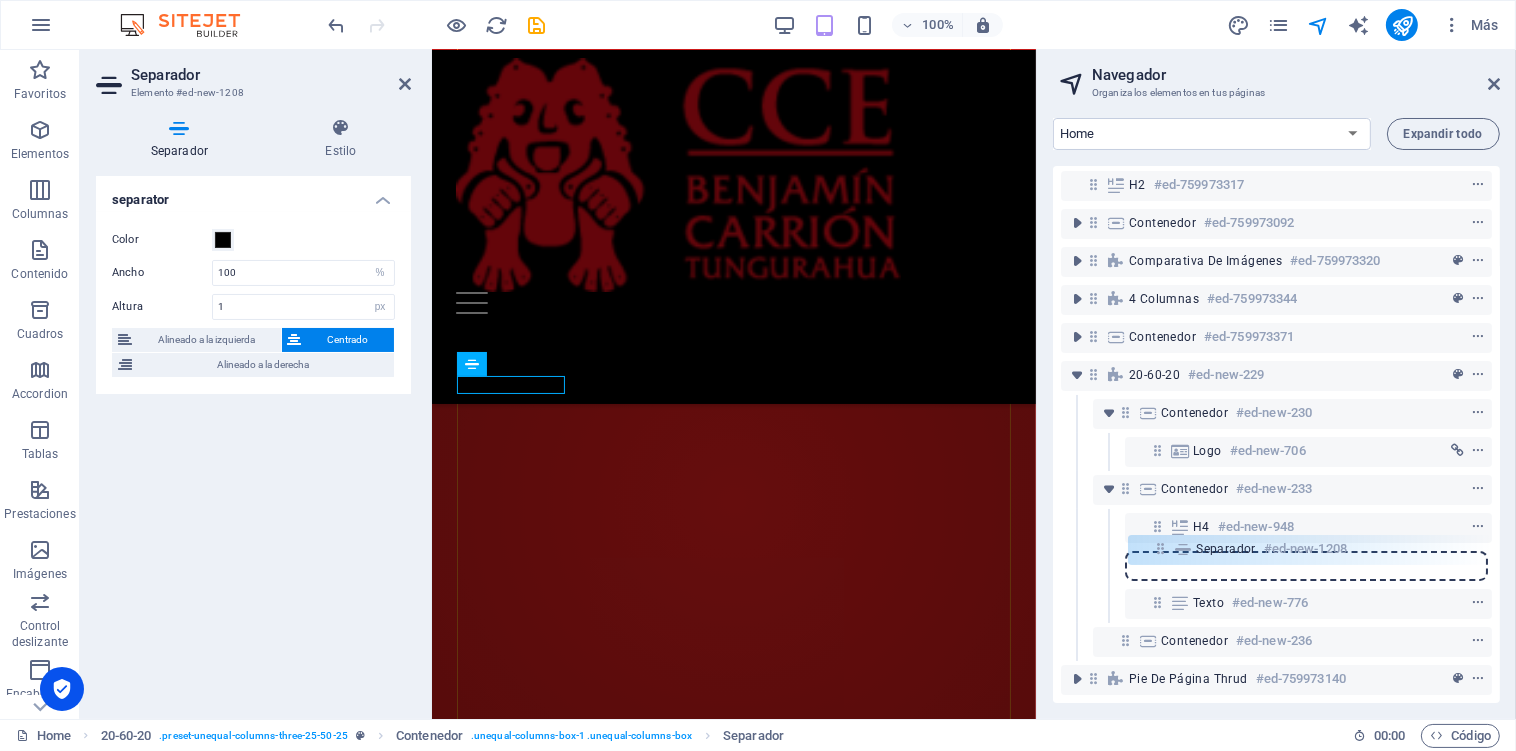 drag, startPoint x: 1161, startPoint y: 435, endPoint x: 1169, endPoint y: 559, distance: 124.2578 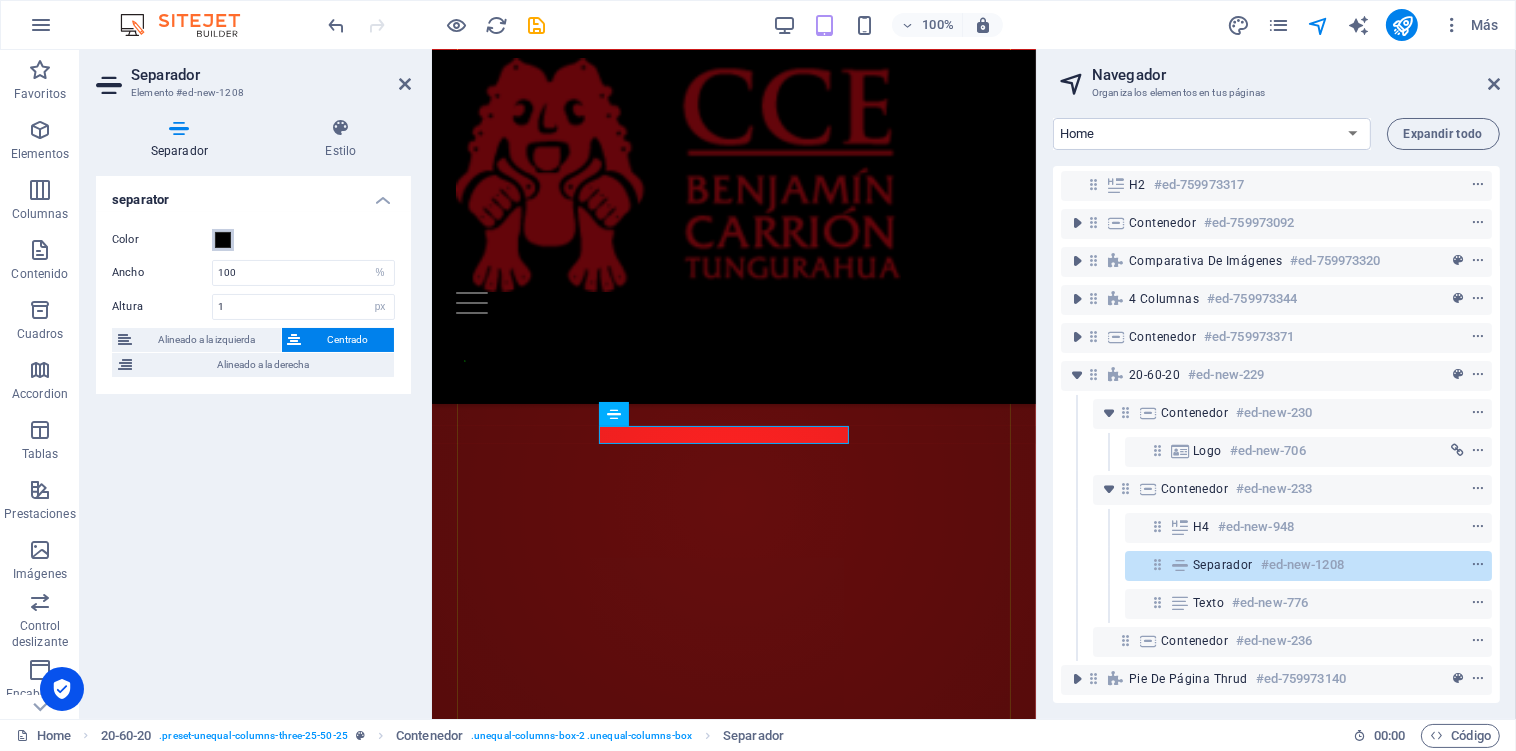 click at bounding box center (223, 240) 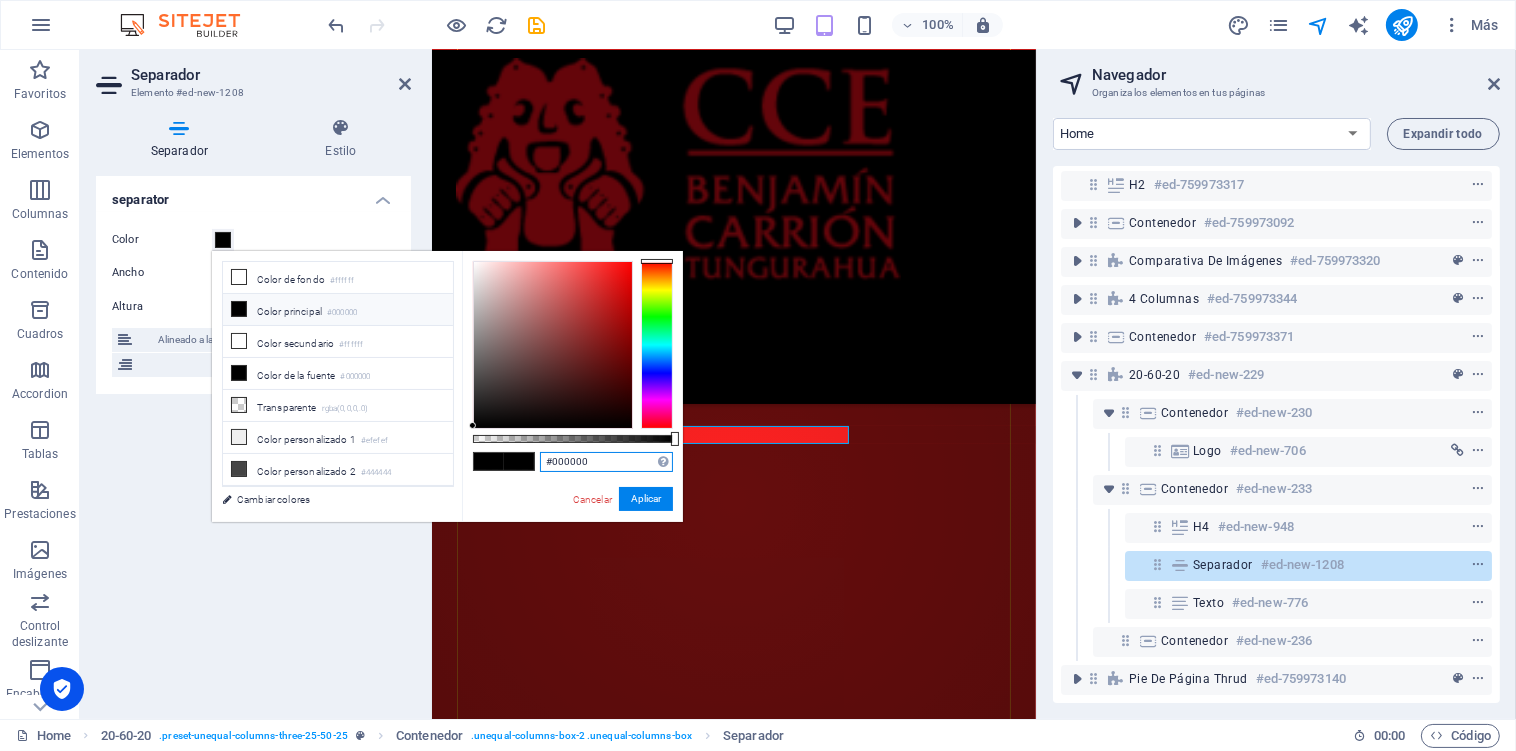 drag, startPoint x: 601, startPoint y: 462, endPoint x: 535, endPoint y: 464, distance: 66.0303 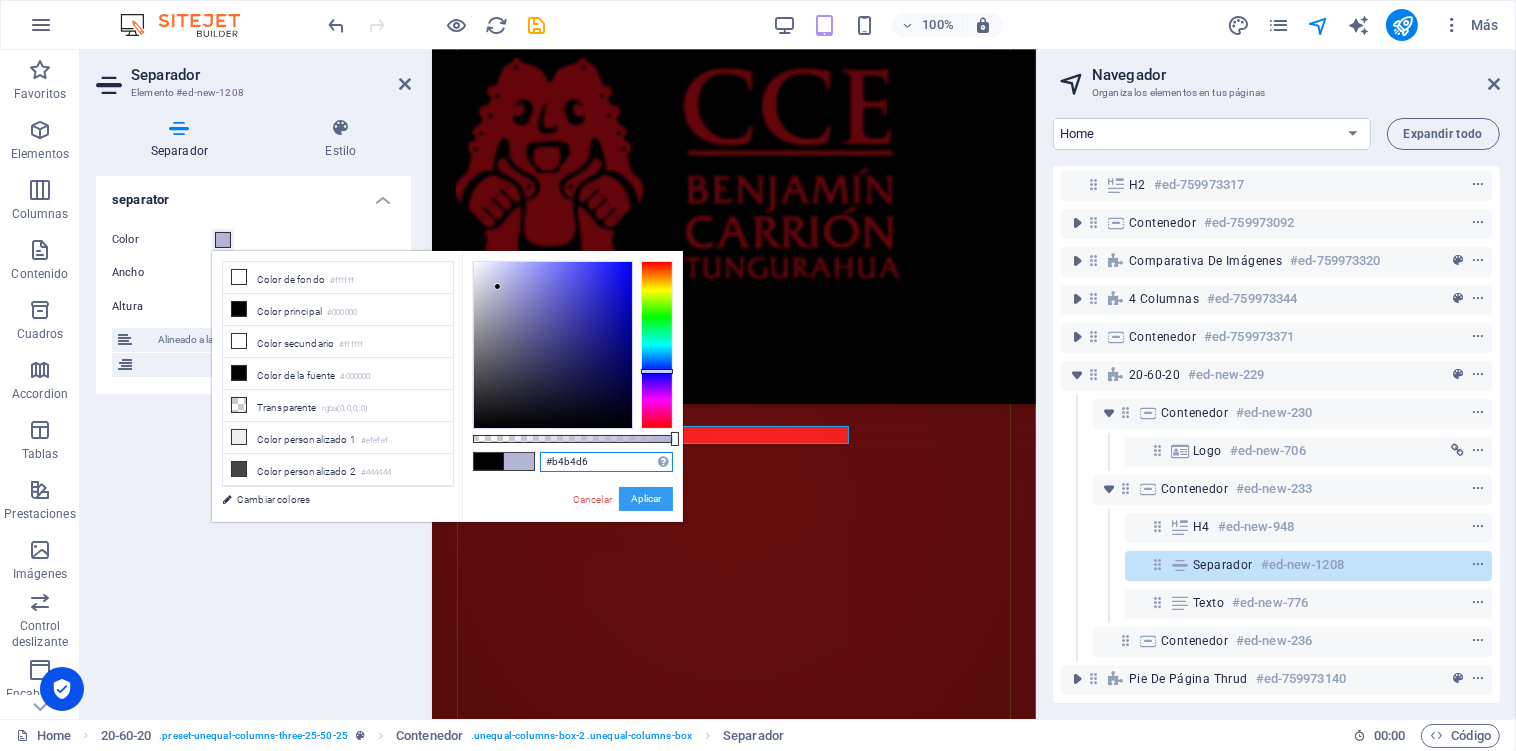 type on "#b4b4d6" 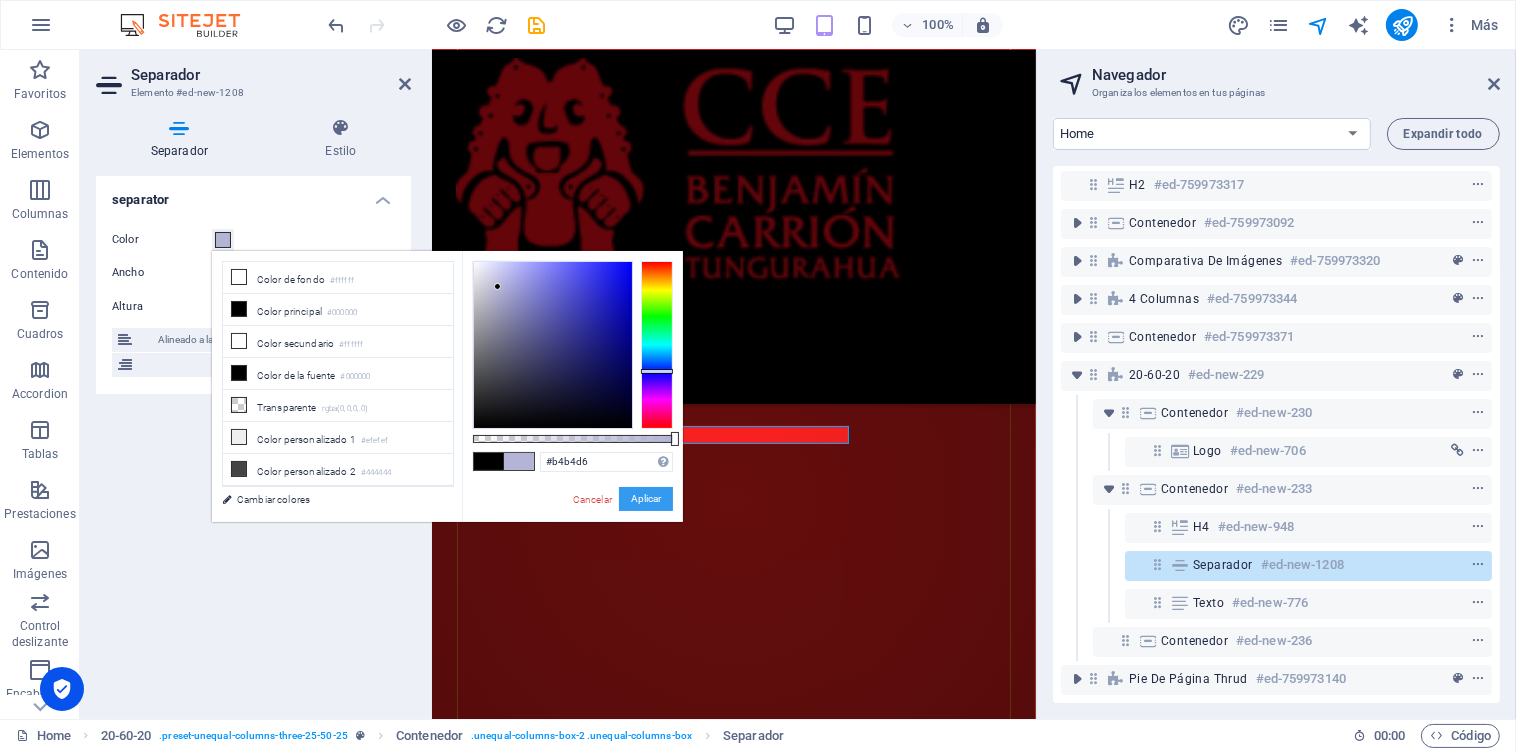 click on "Aplicar" at bounding box center (646, 499) 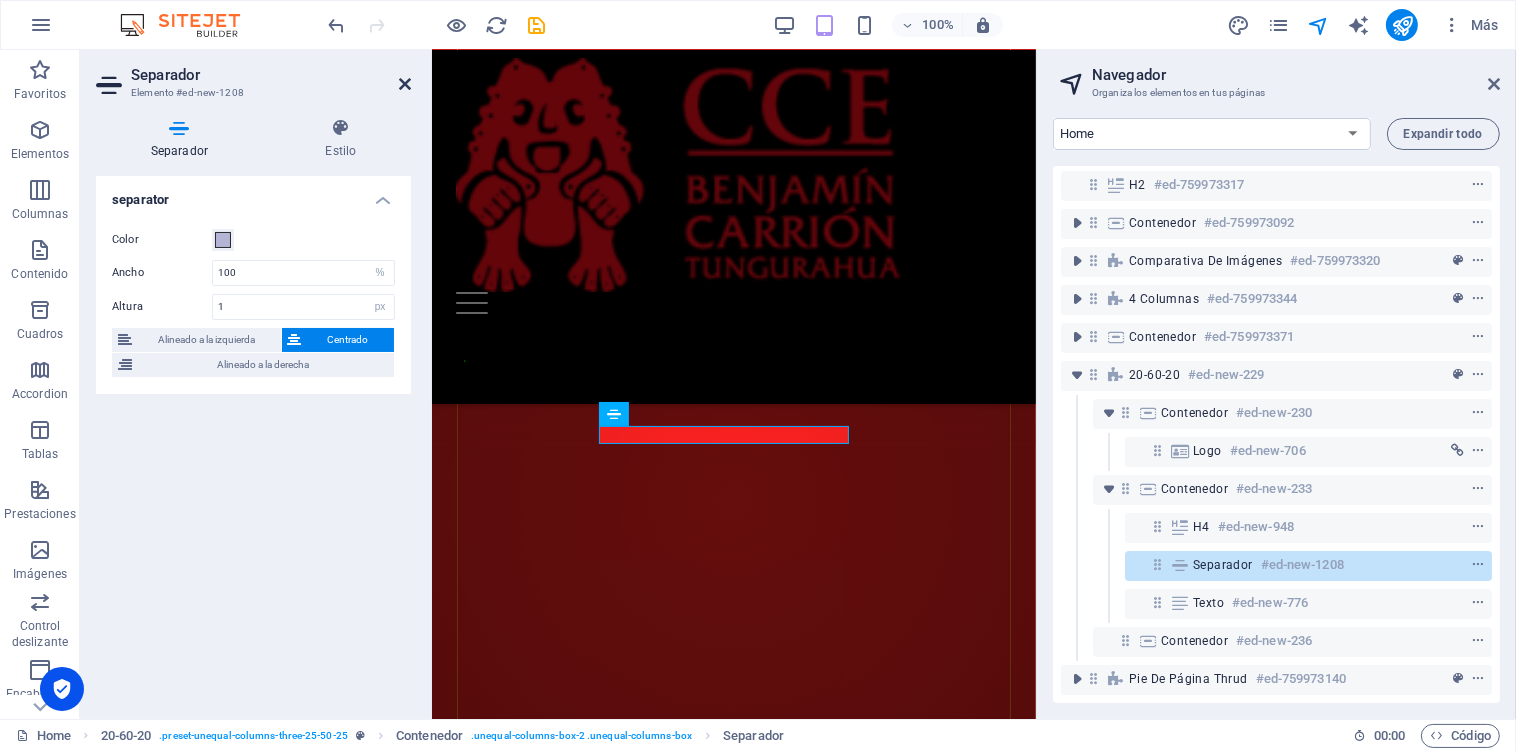 drag, startPoint x: 401, startPoint y: 87, endPoint x: 384, endPoint y: 78, distance: 19.235384 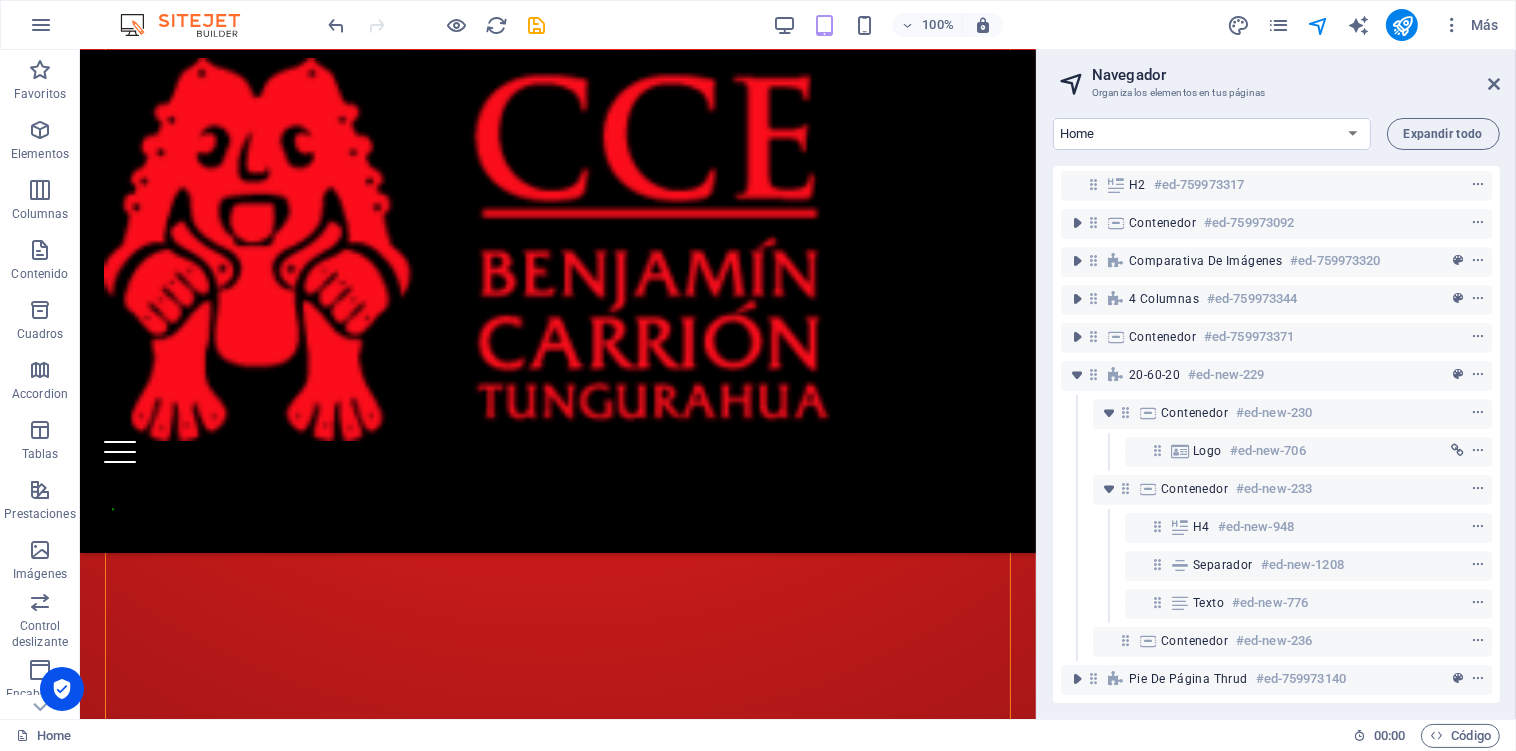 scroll, scrollTop: 3706, scrollLeft: 0, axis: vertical 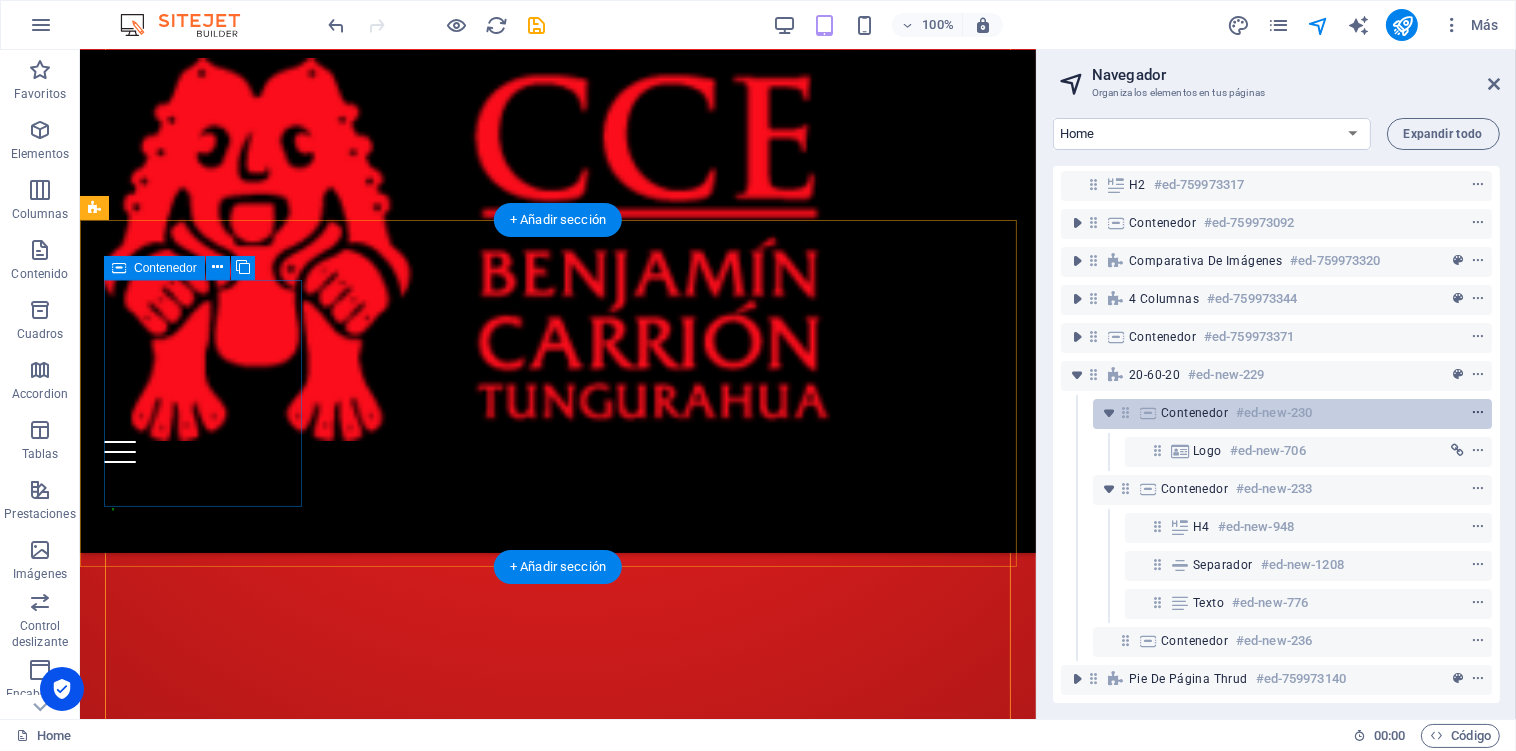 click at bounding box center (1478, 413) 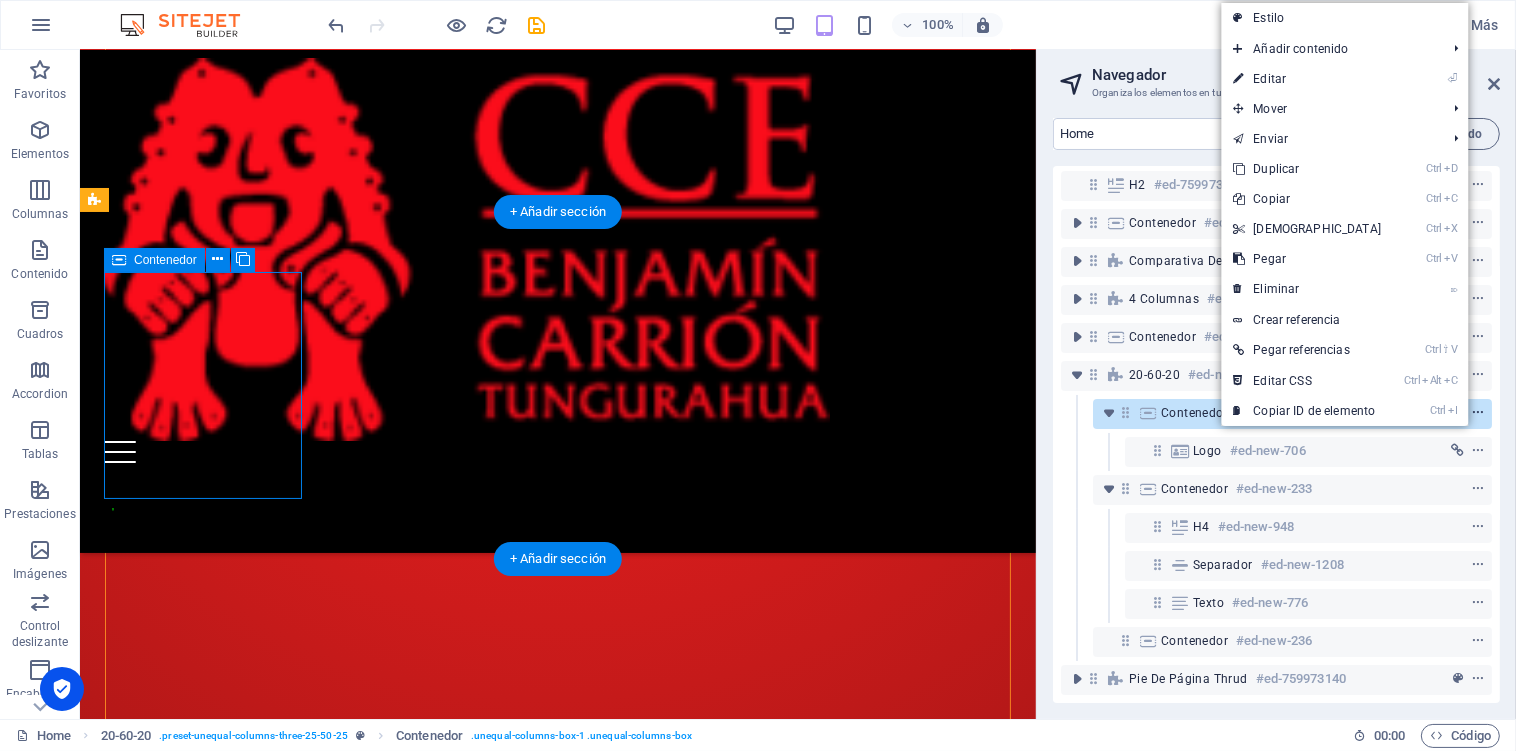 scroll, scrollTop: 3714, scrollLeft: 0, axis: vertical 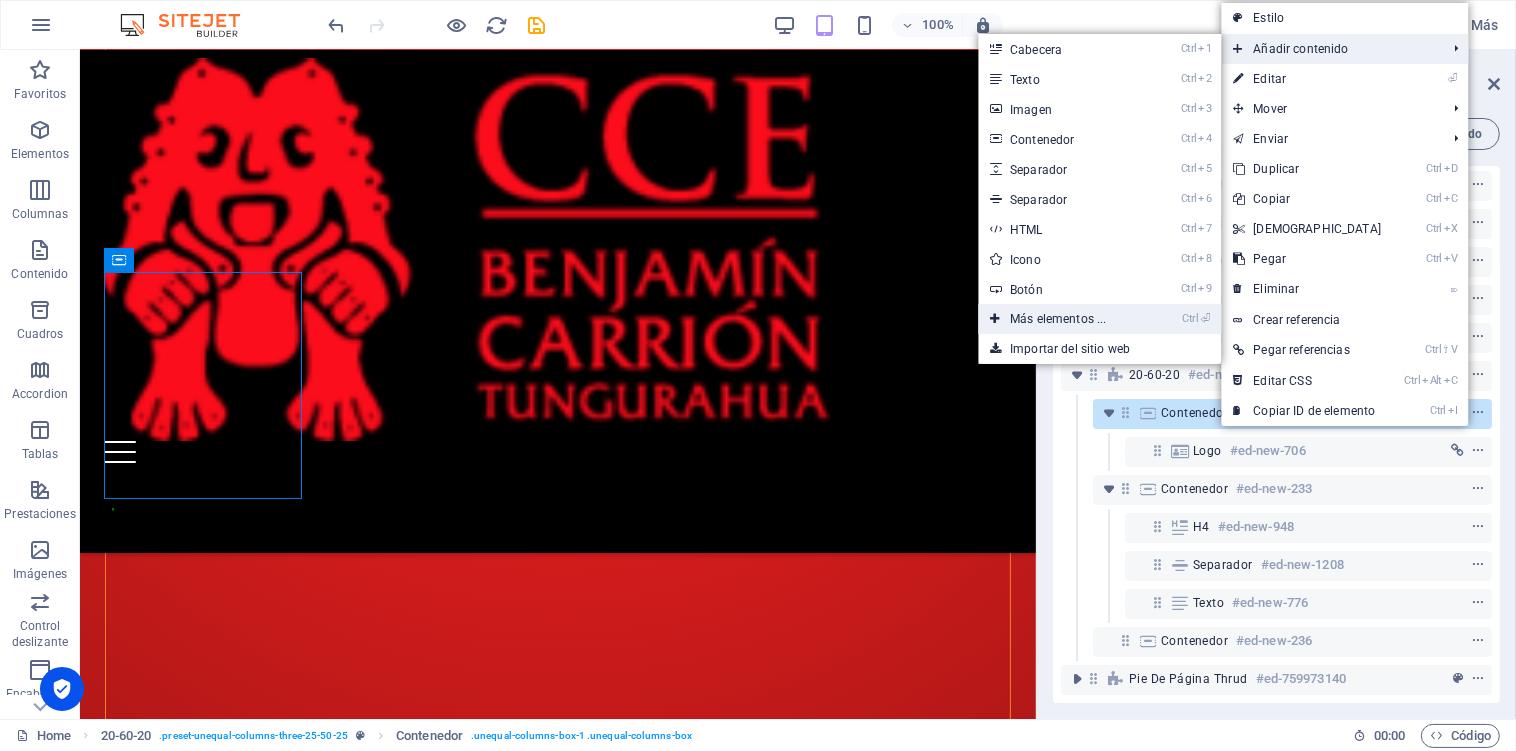 click on "Ctrl ⏎  Más elementos ..." at bounding box center (1062, 319) 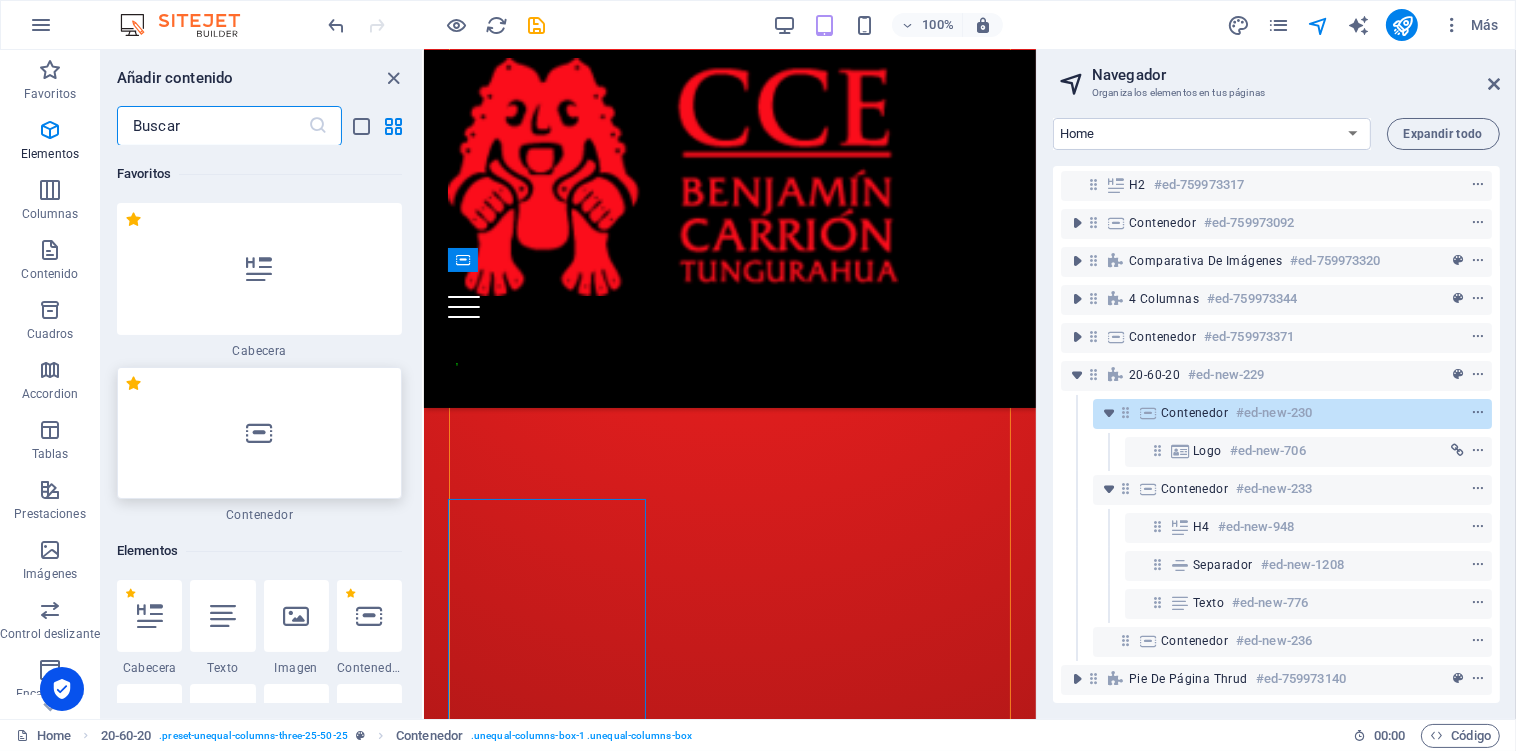 scroll, scrollTop: 3396, scrollLeft: 0, axis: vertical 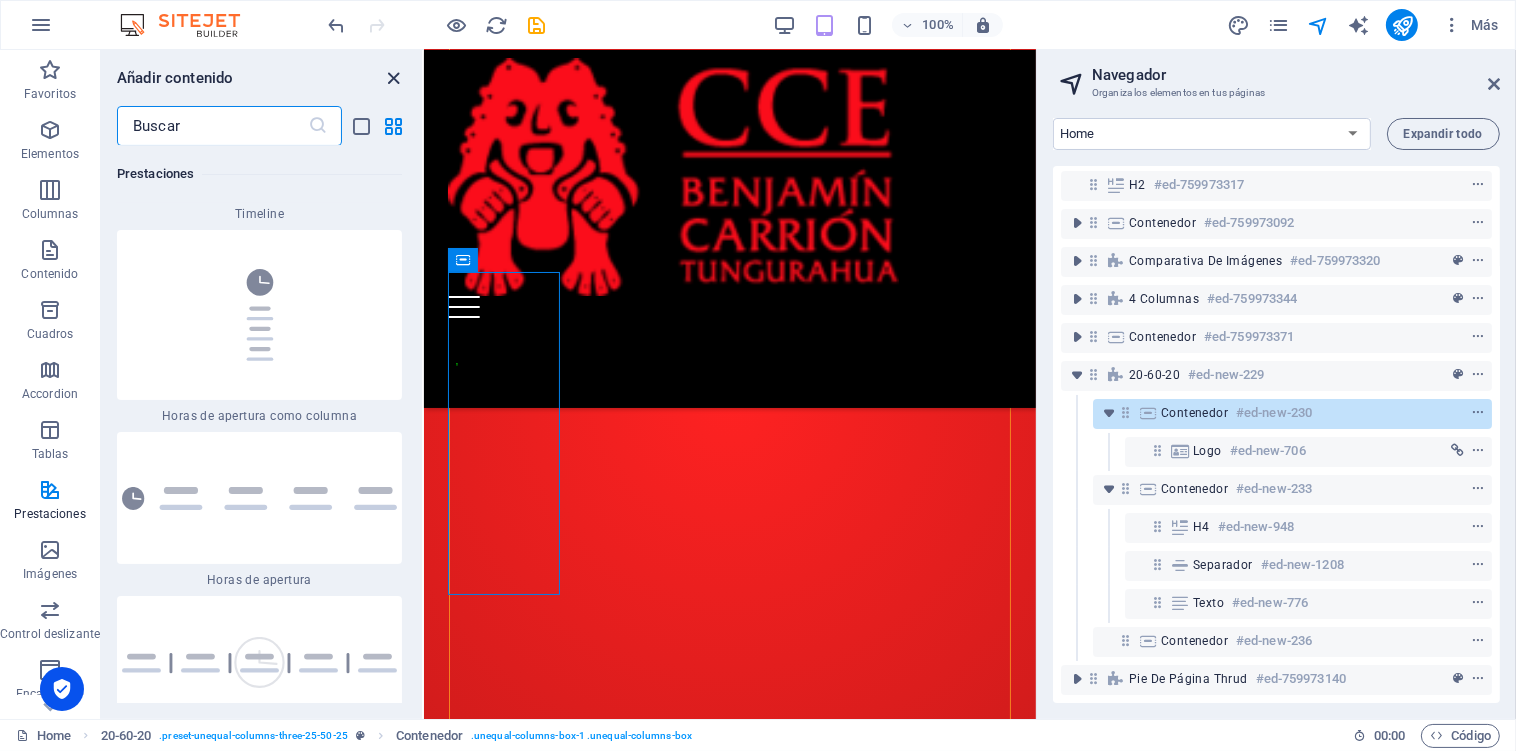 click at bounding box center [394, 78] 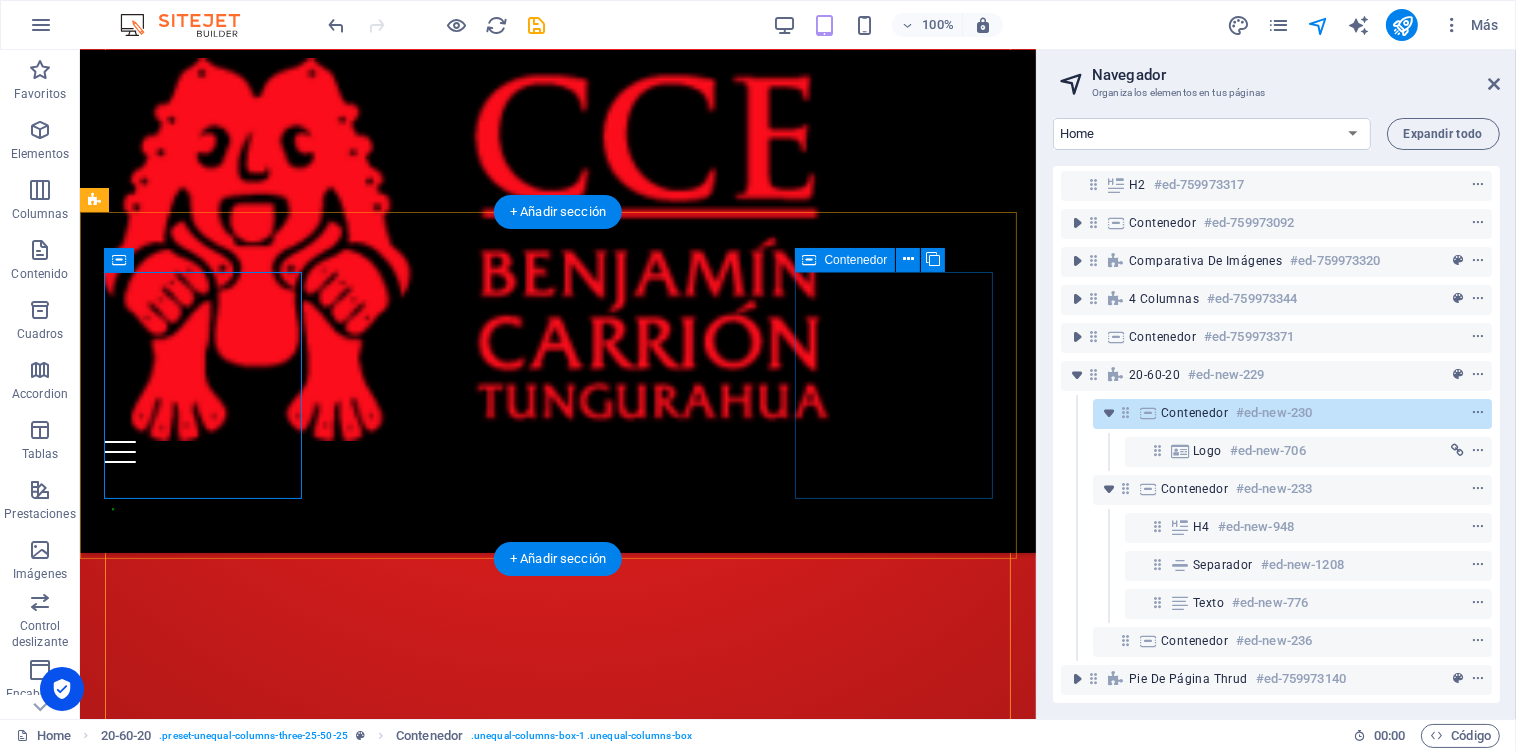 scroll, scrollTop: 3839, scrollLeft: 0, axis: vertical 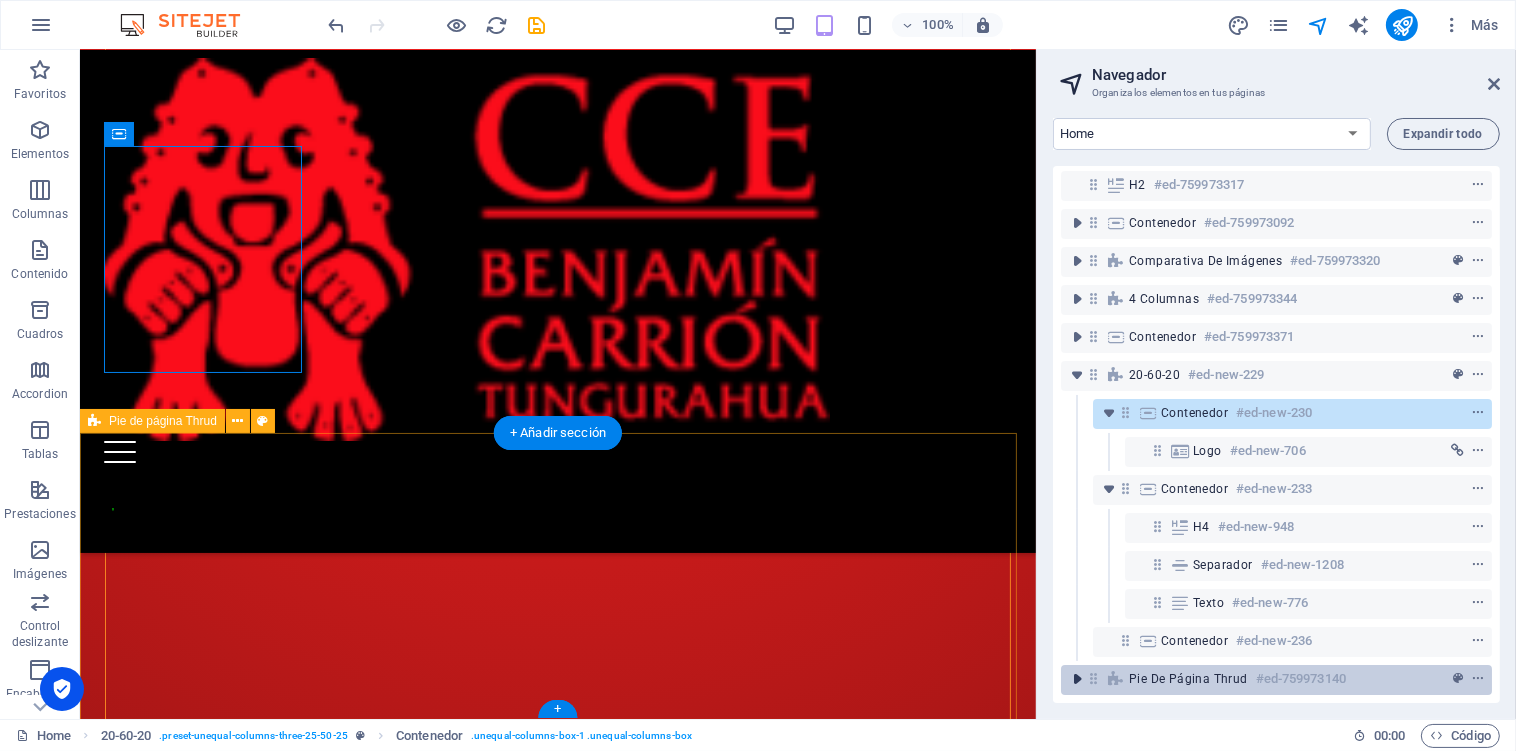click at bounding box center (1077, 679) 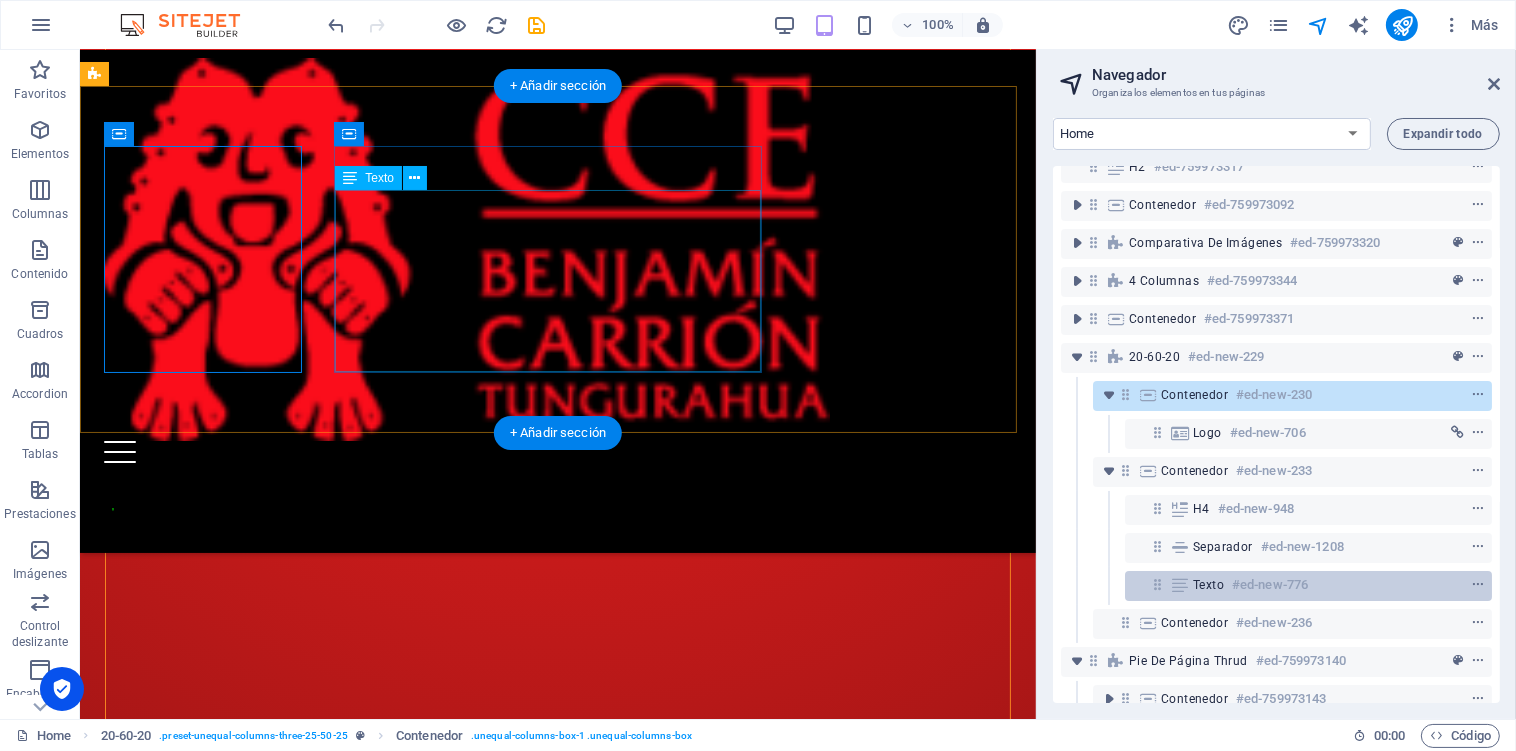 scroll, scrollTop: 288, scrollLeft: 0, axis: vertical 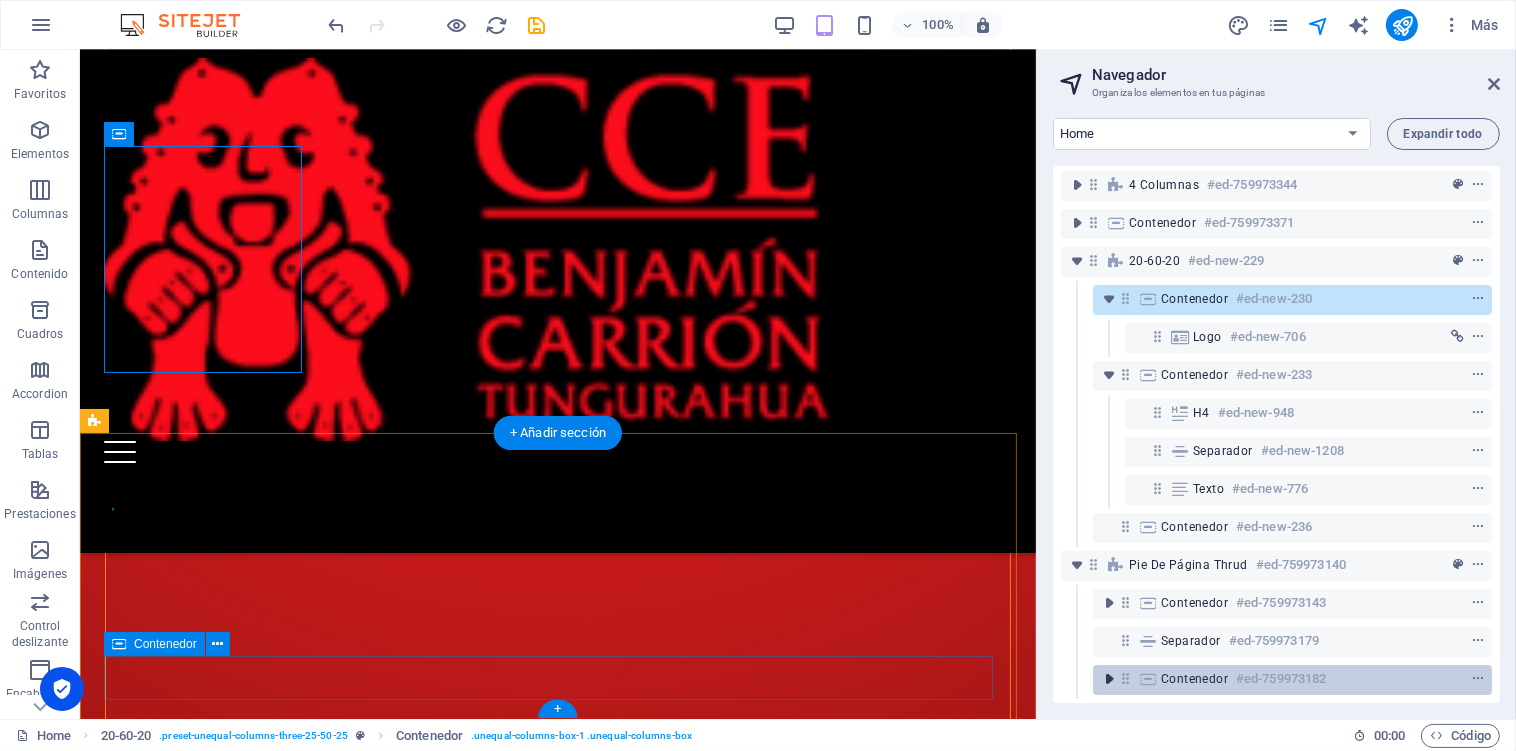 click at bounding box center (1109, 679) 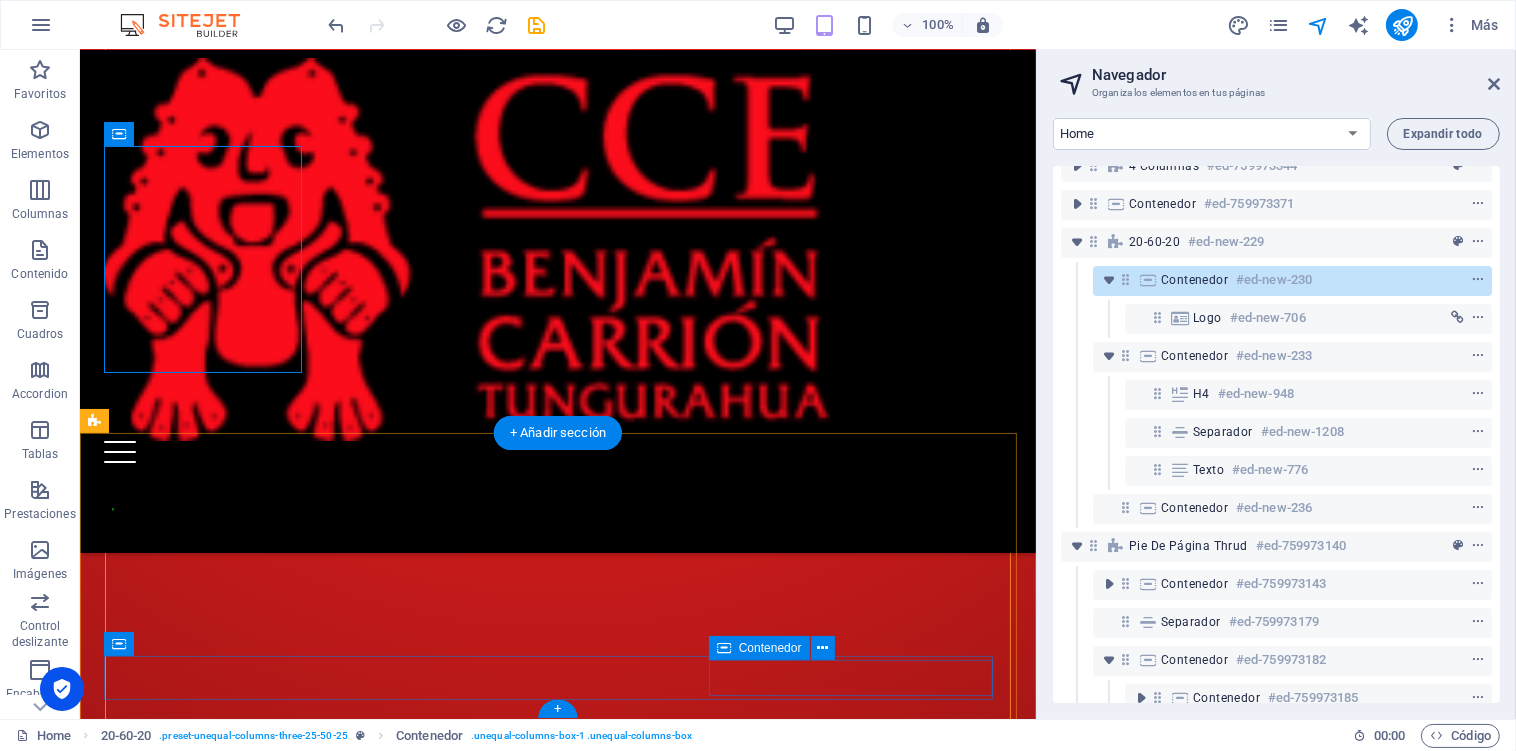 scroll, scrollTop: 364, scrollLeft: 0, axis: vertical 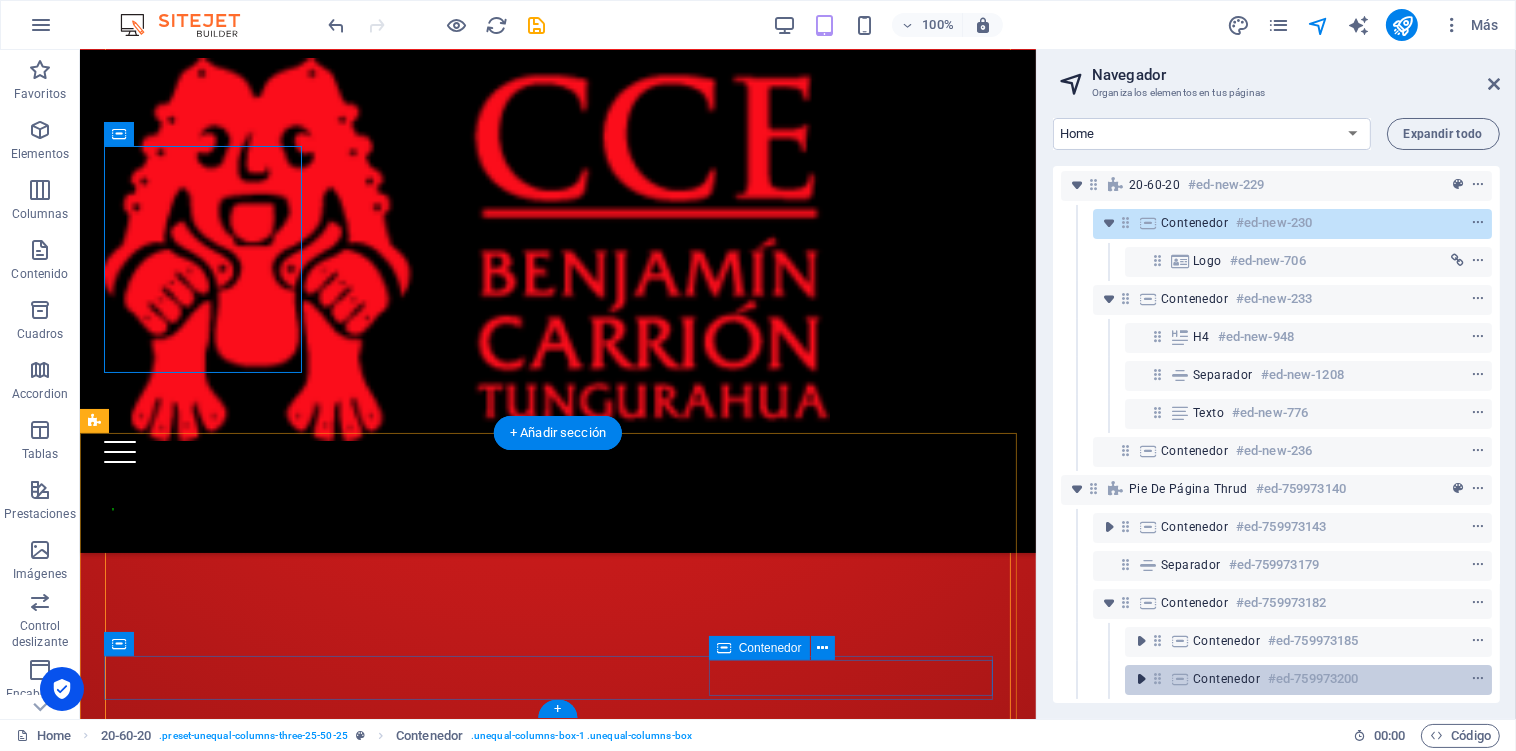 click at bounding box center [1141, 679] 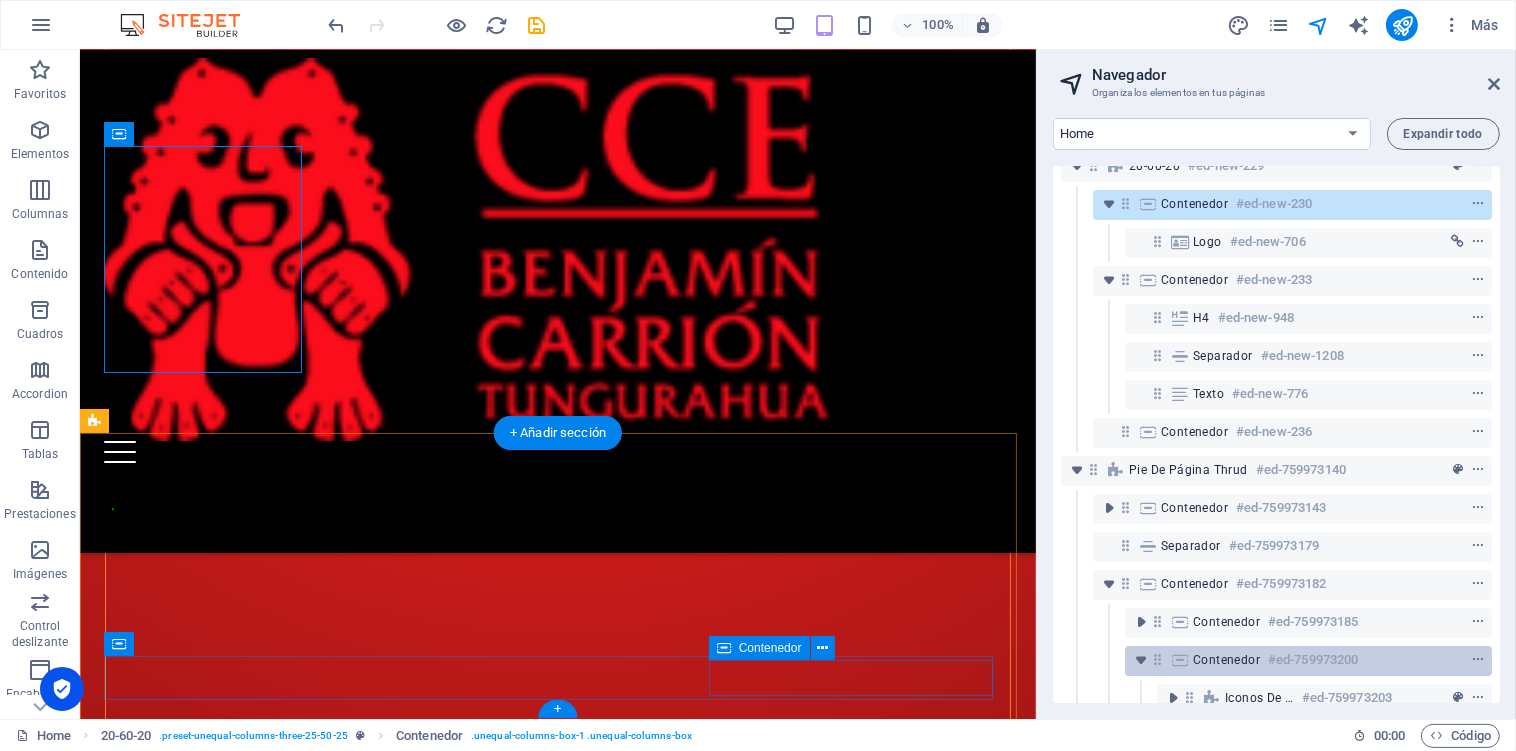 scroll, scrollTop: 402, scrollLeft: 0, axis: vertical 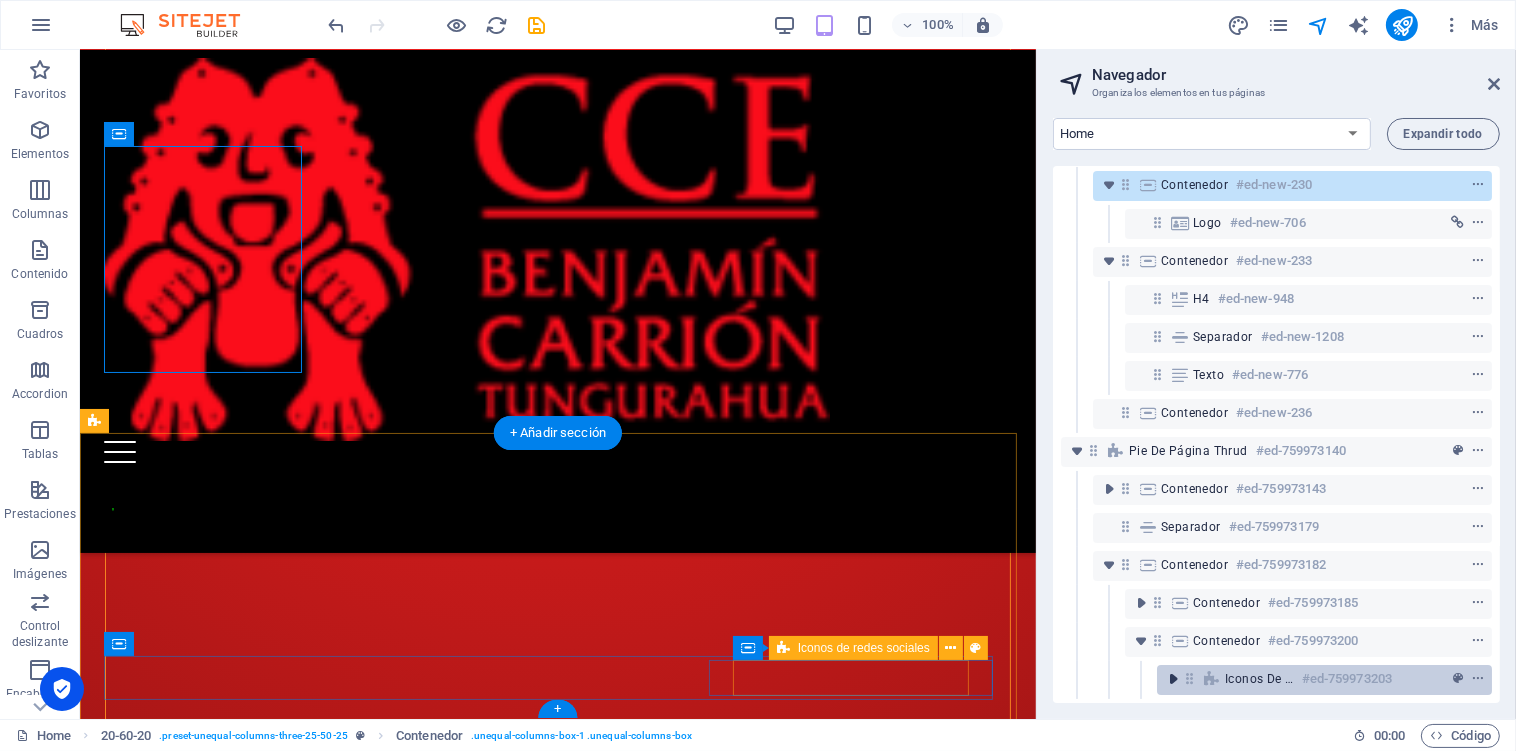 click at bounding box center (1173, 679) 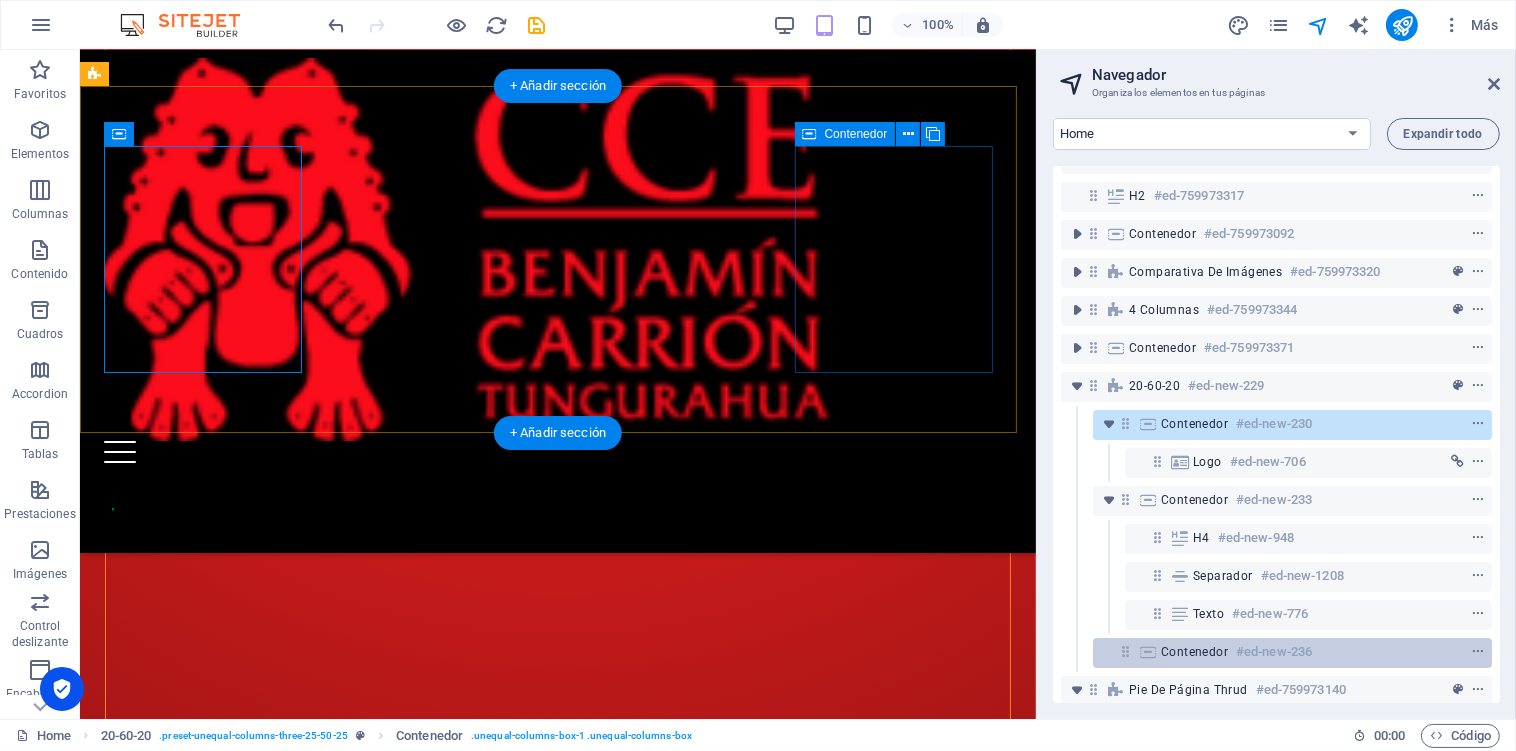 scroll, scrollTop: 592, scrollLeft: 0, axis: vertical 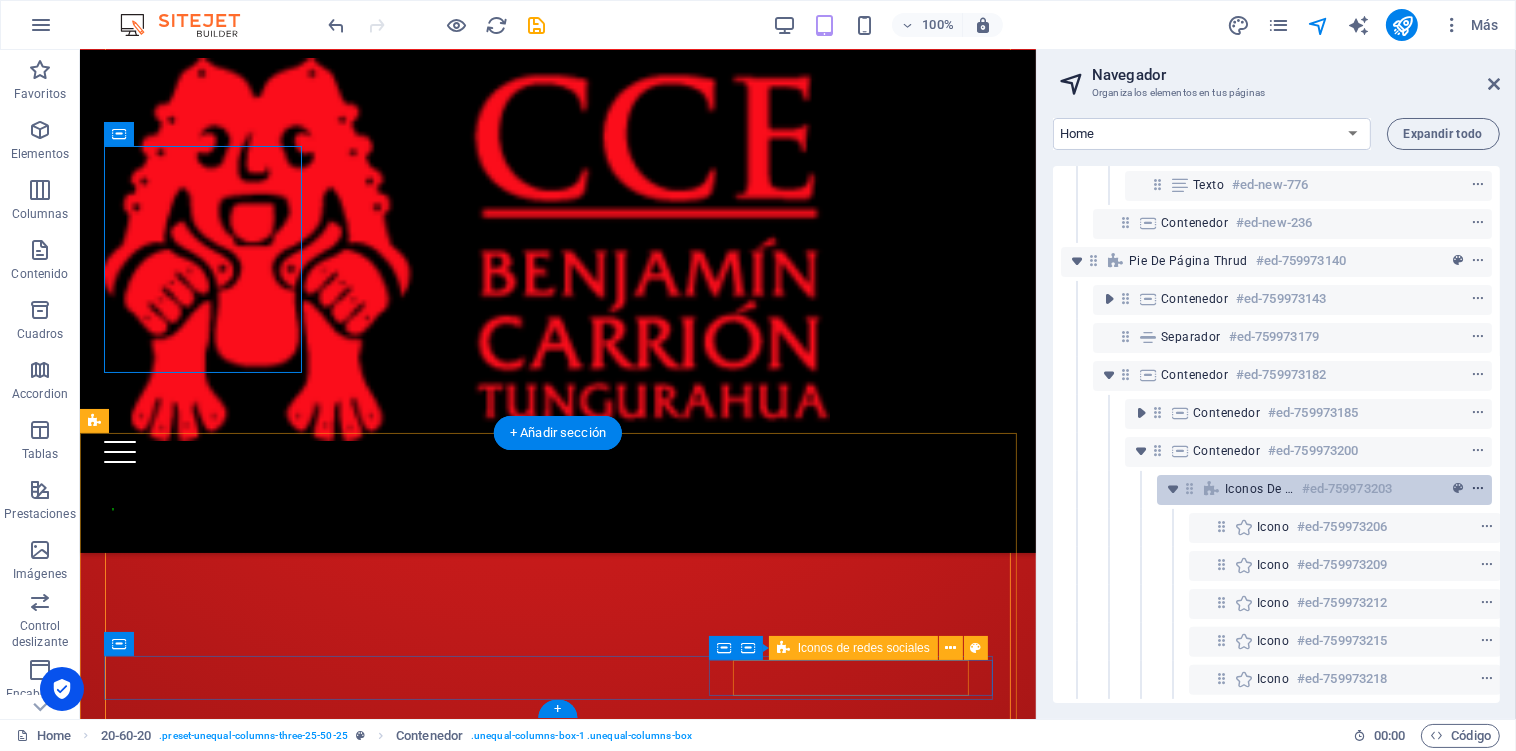 click at bounding box center (1478, 489) 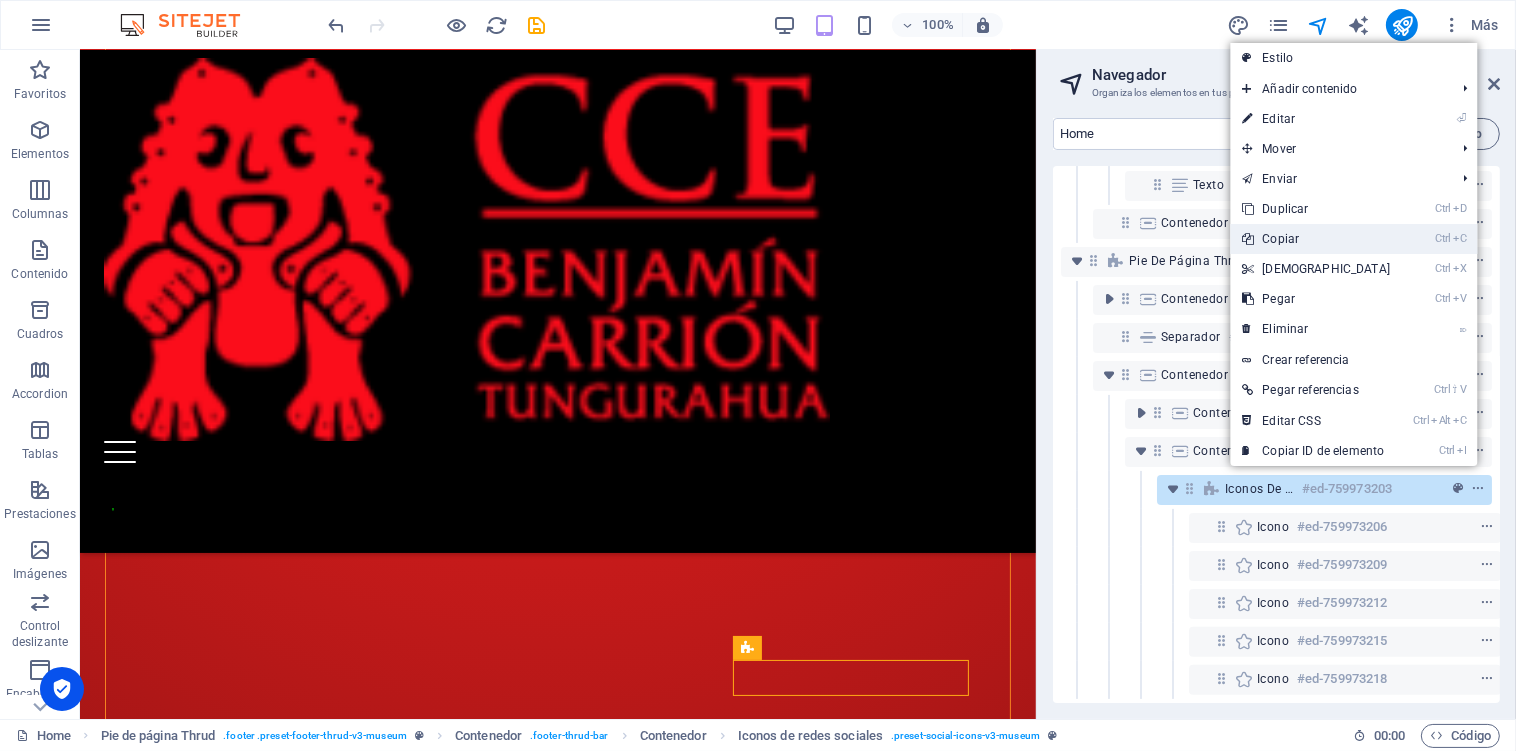 click on "Ctrl C  Copiar" at bounding box center (1316, 239) 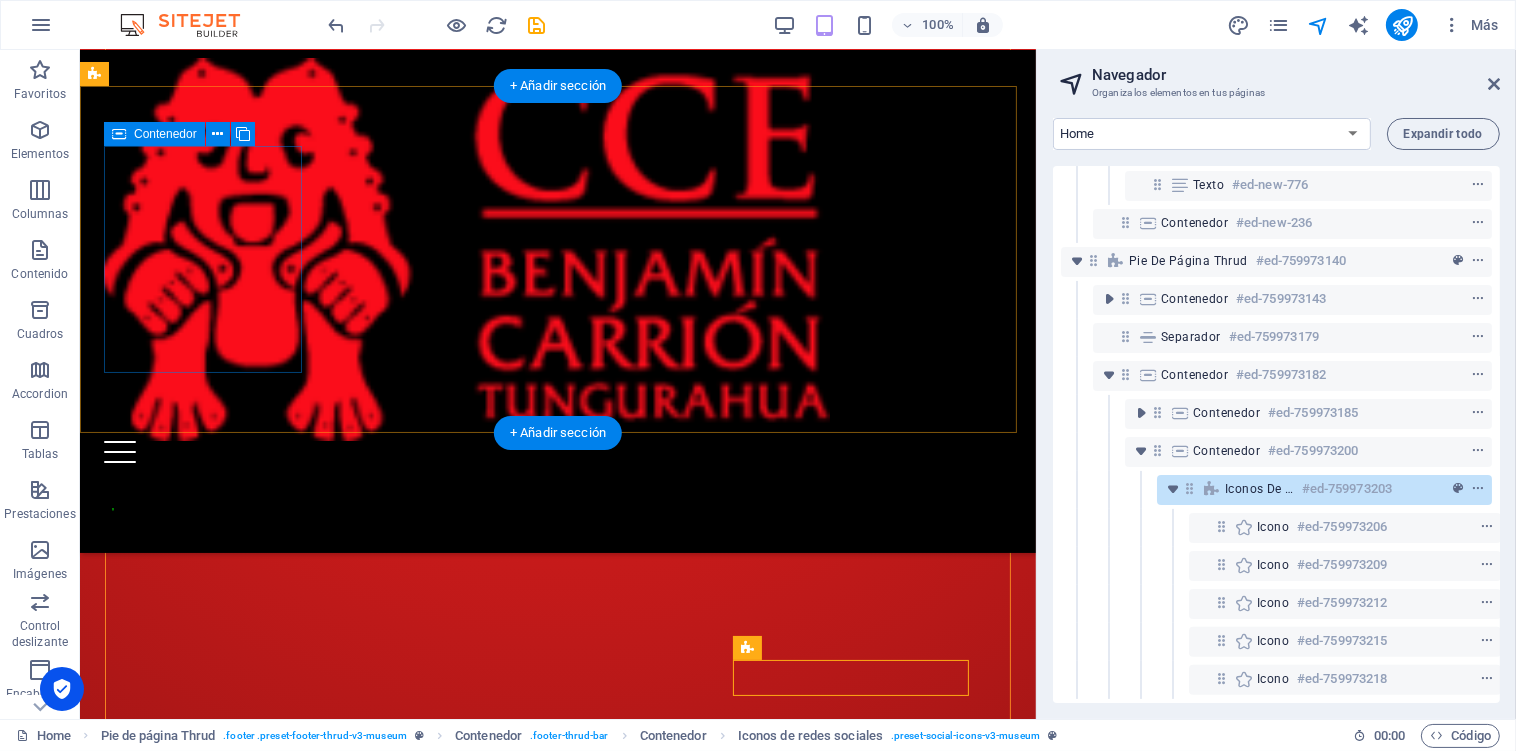 click at bounding box center [557, 7100] 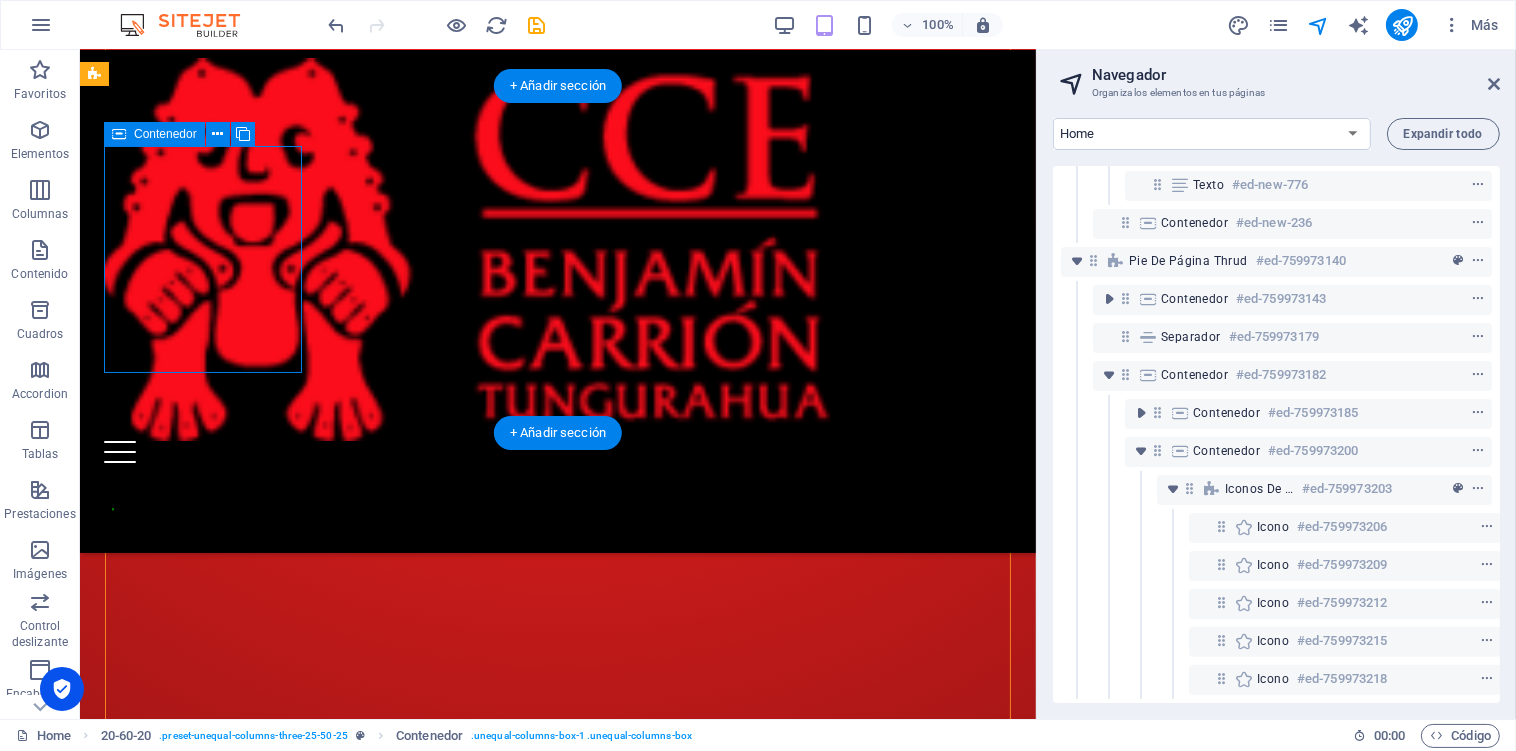 scroll, scrollTop: 144, scrollLeft: 0, axis: vertical 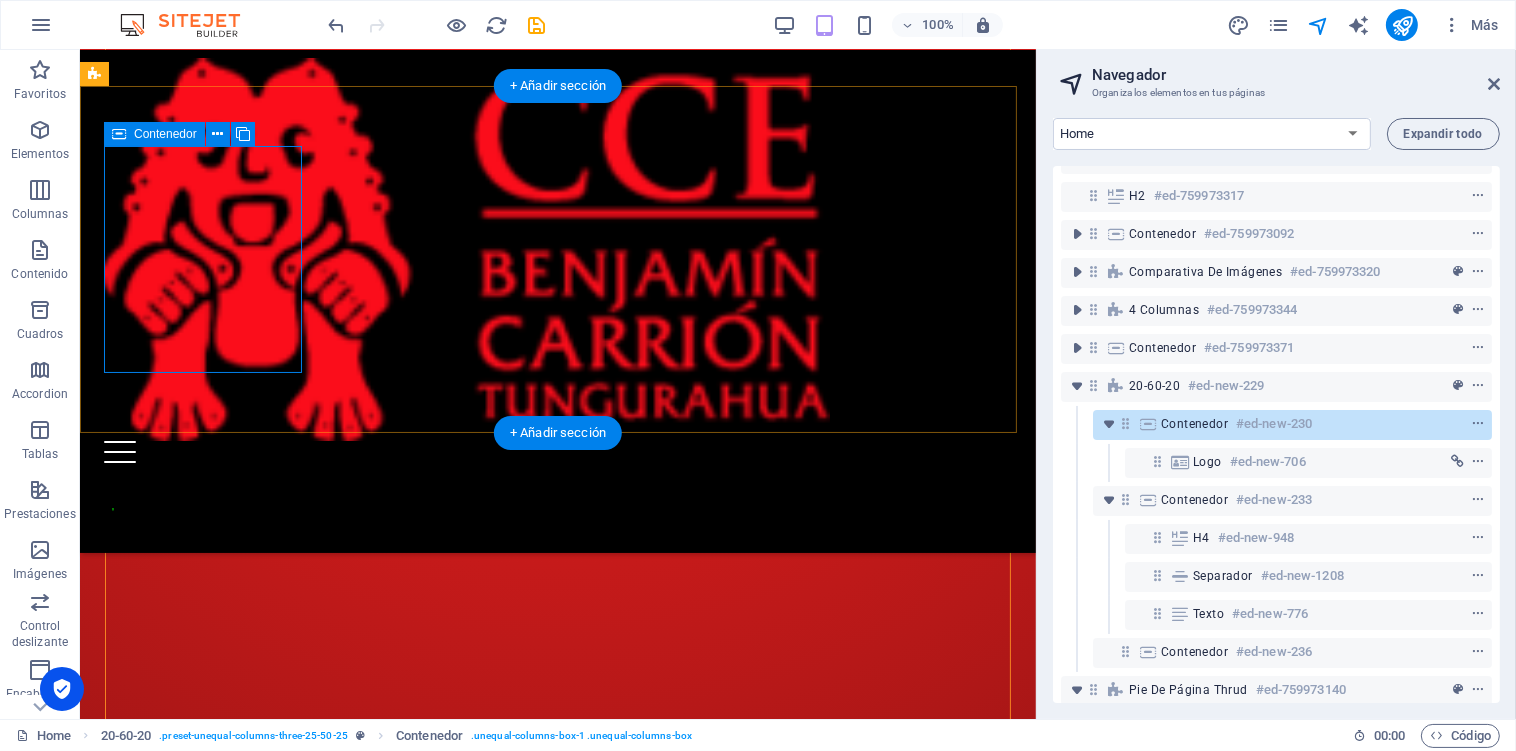 click at bounding box center [1441, 424] 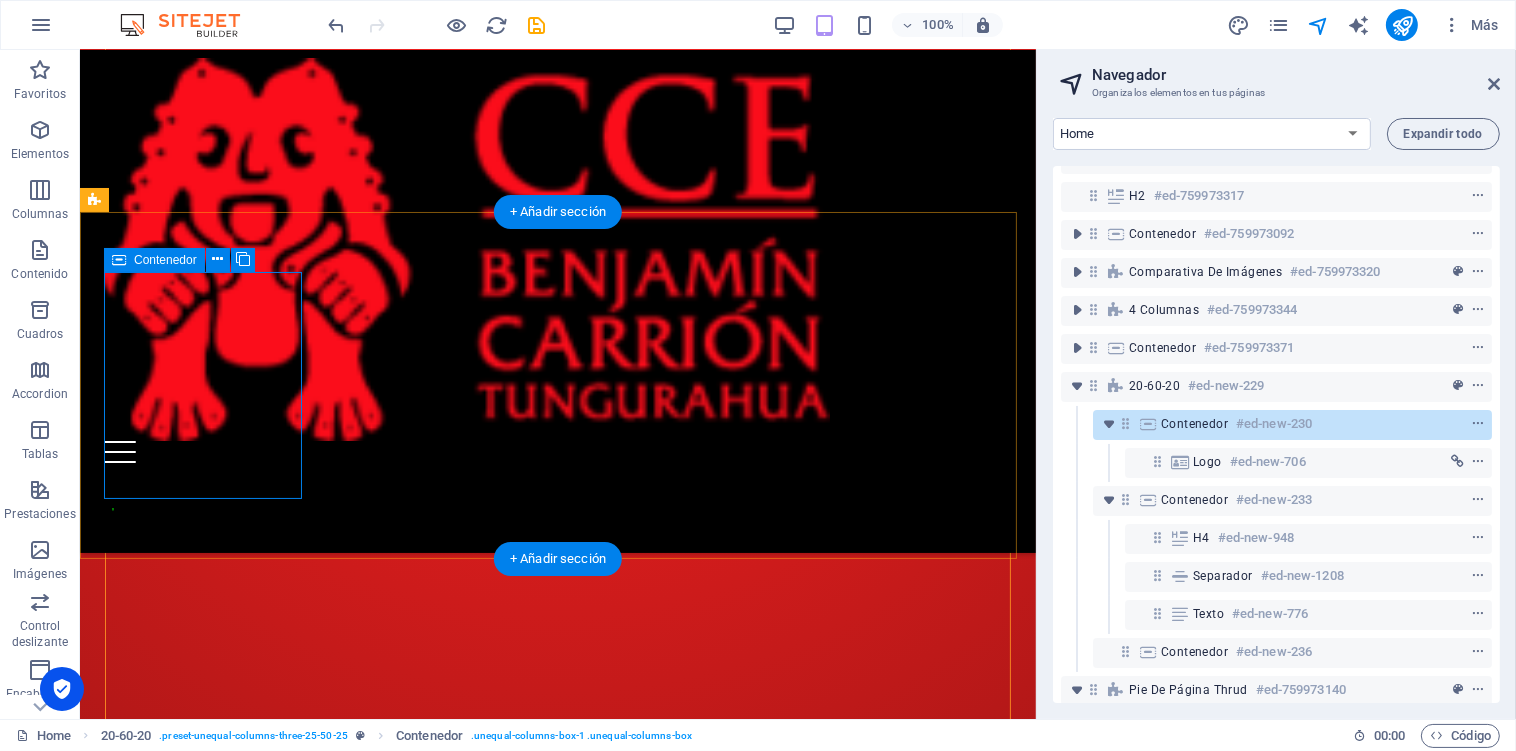 click on "Contenedor" at bounding box center [1194, 424] 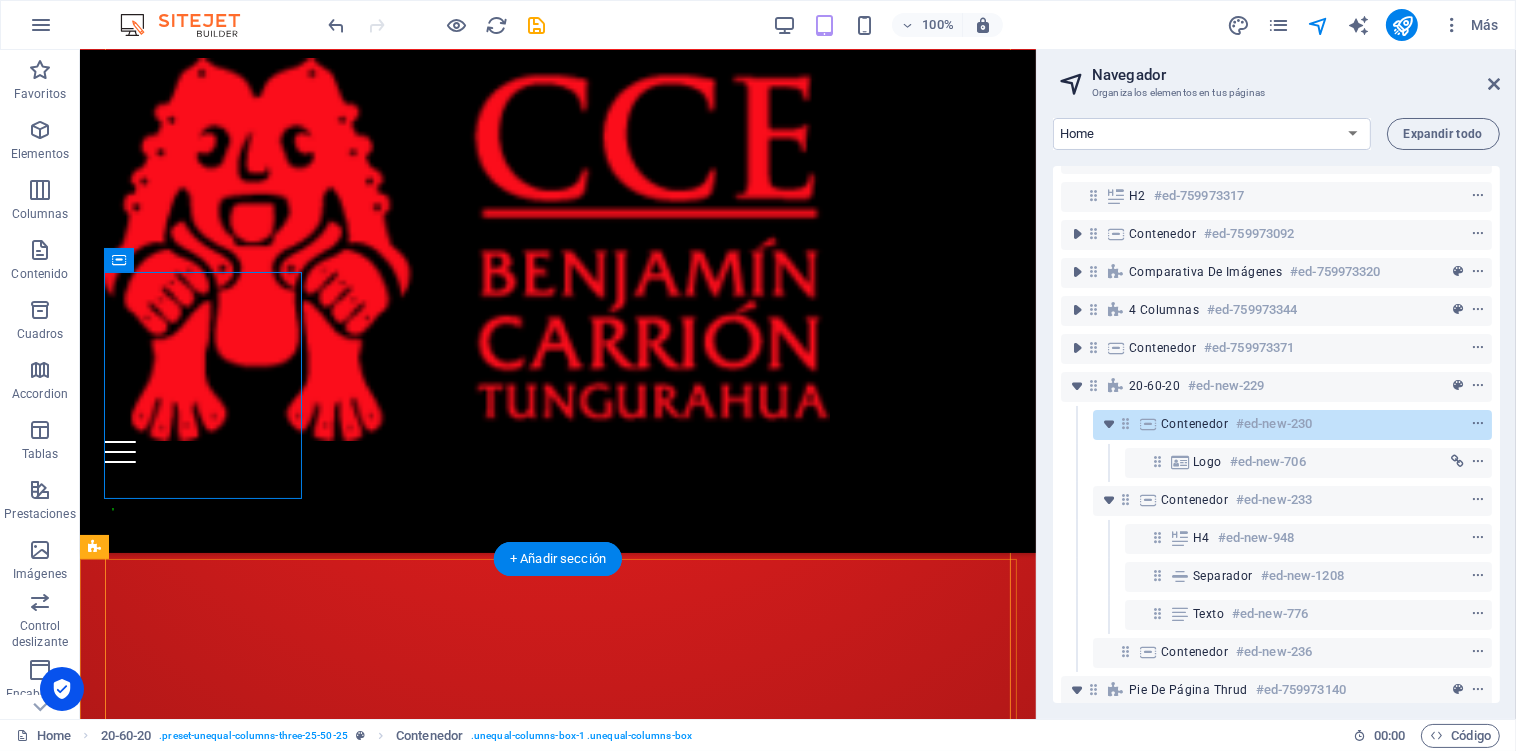 scroll, scrollTop: 592, scrollLeft: 0, axis: vertical 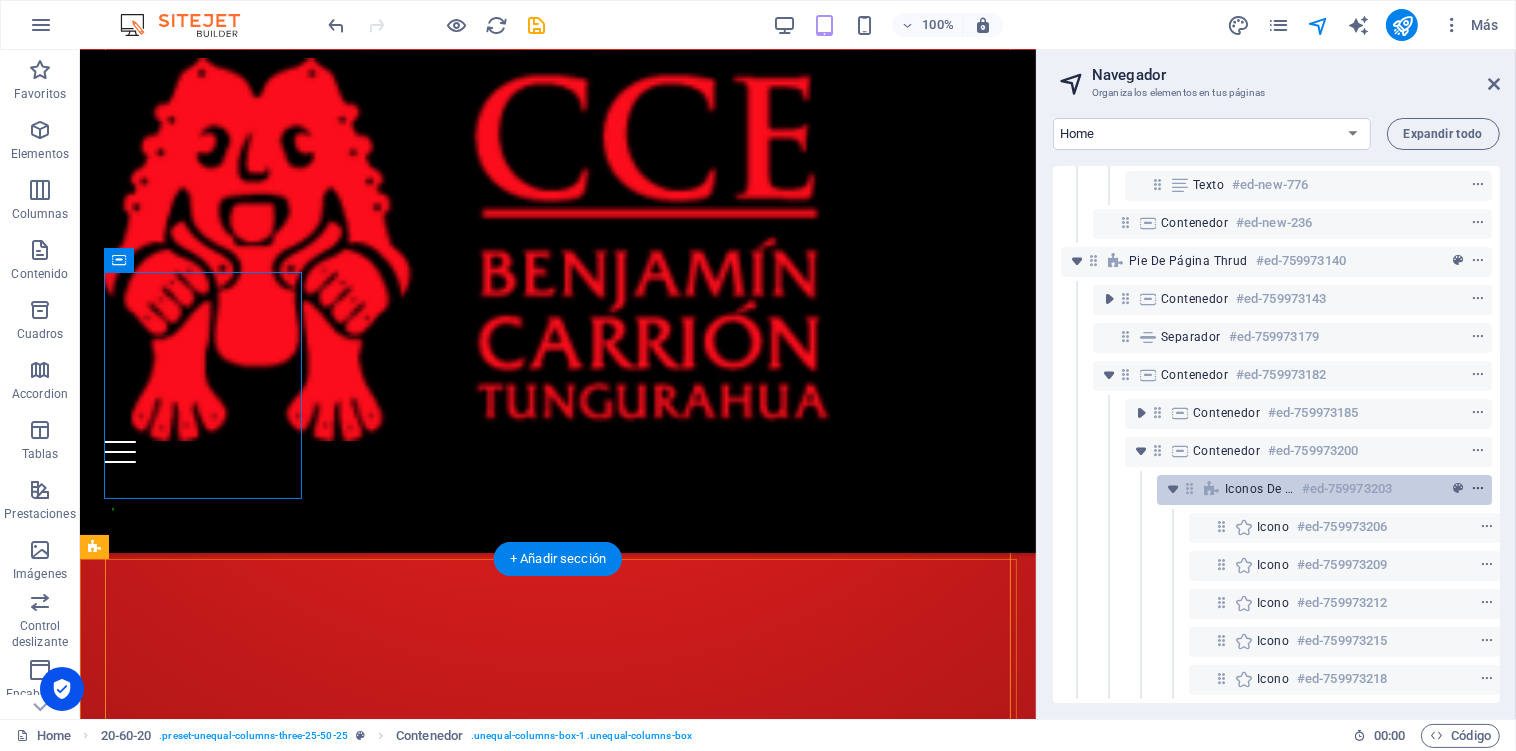 click at bounding box center (1478, 489) 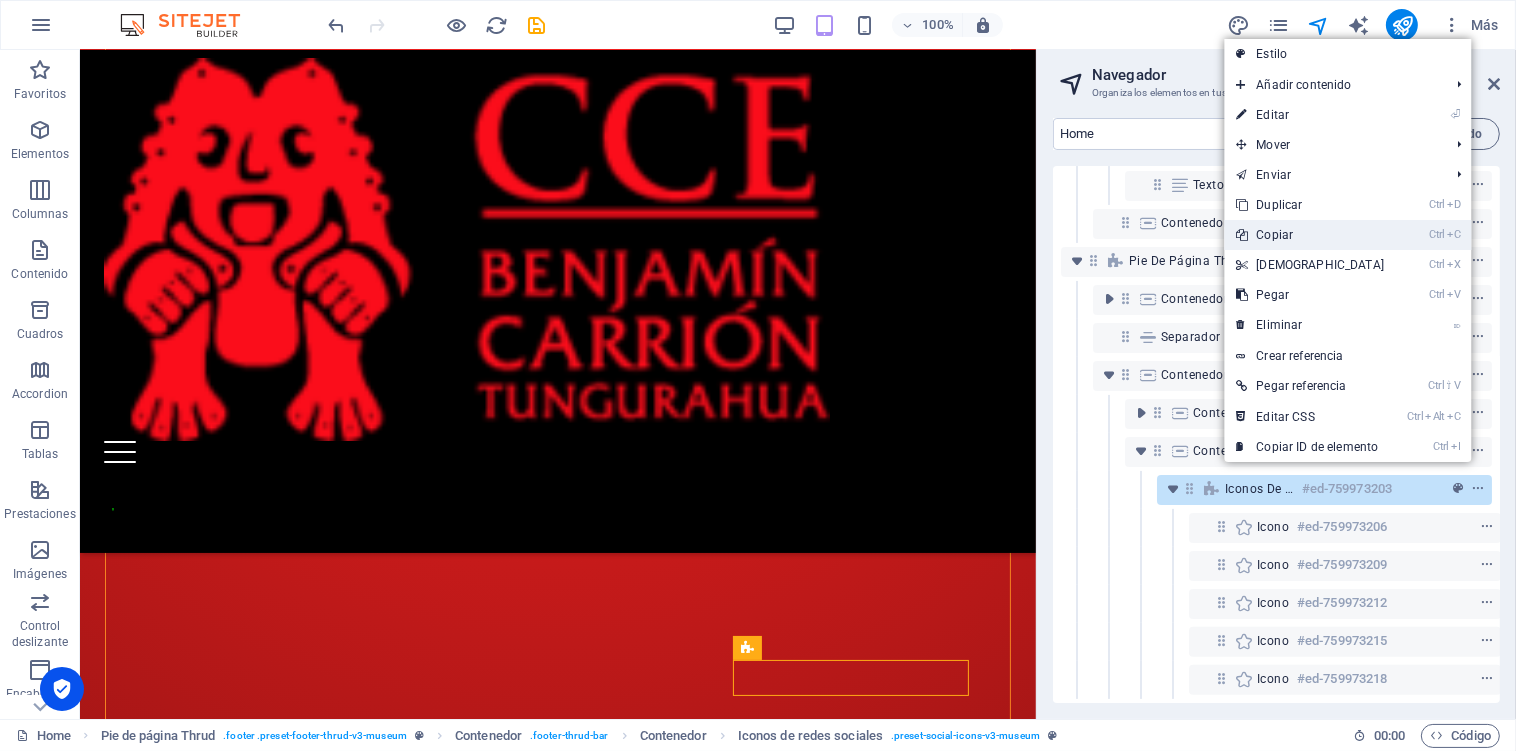 click on "Ctrl C  Copiar" at bounding box center [1310, 235] 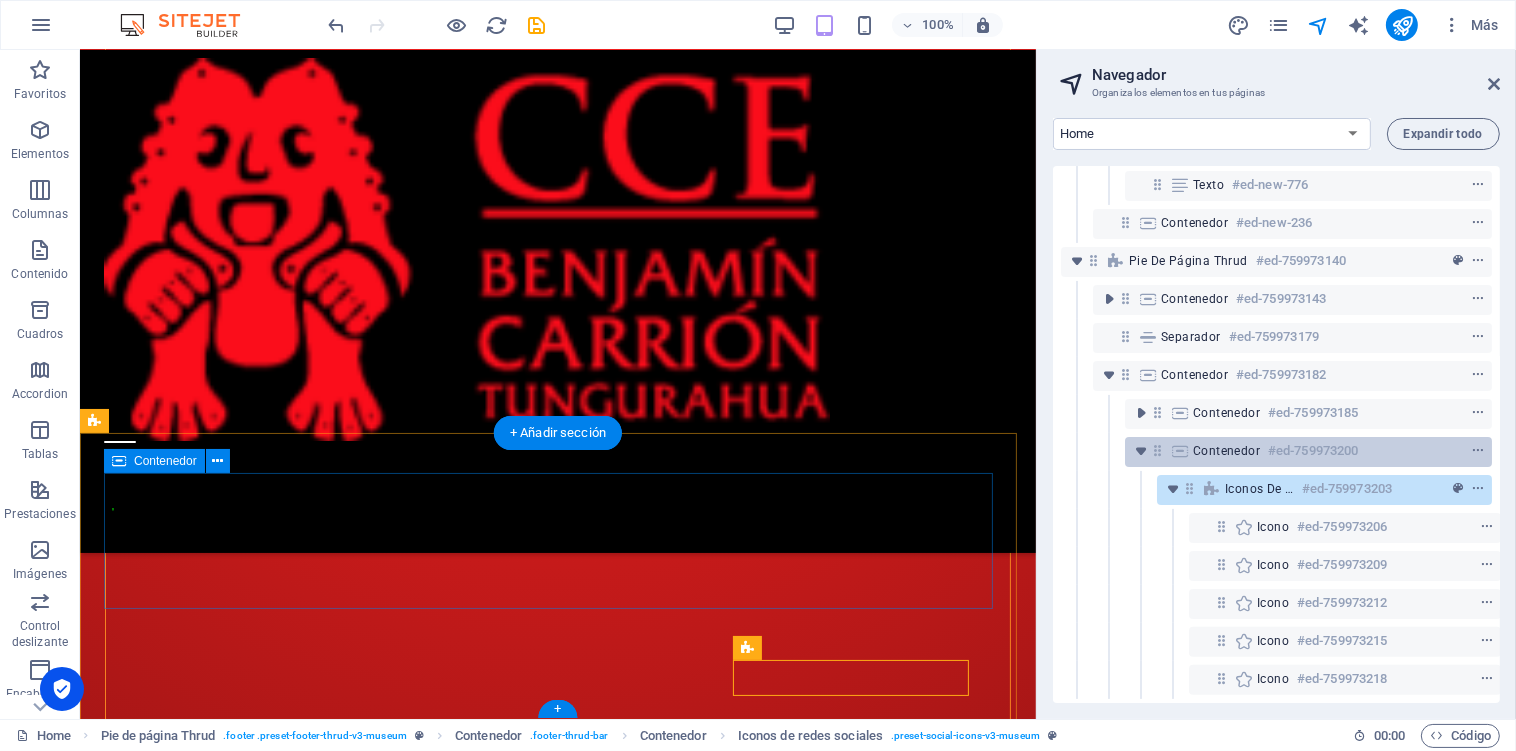 scroll, scrollTop: 192, scrollLeft: 0, axis: vertical 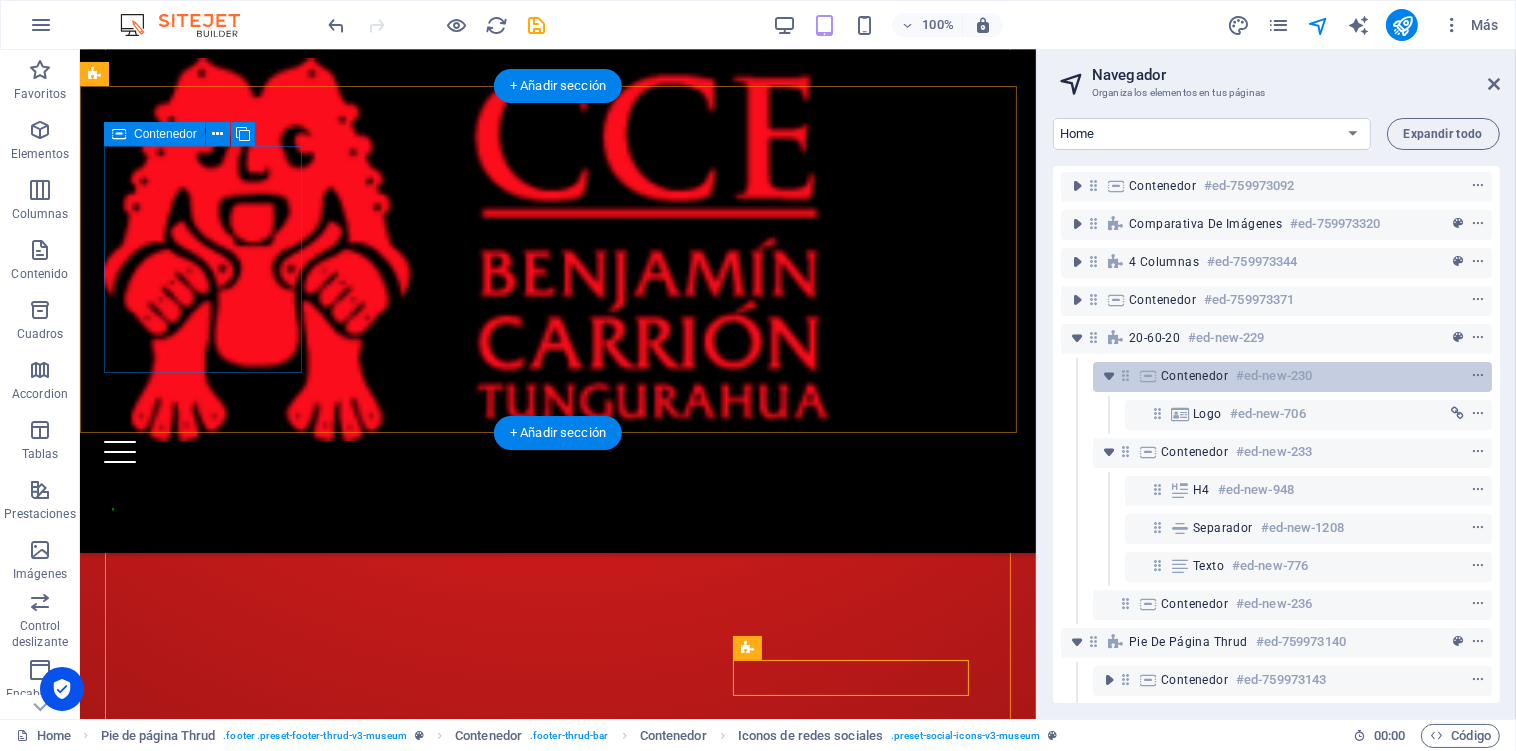 click on "Contenedor" at bounding box center (1194, 376) 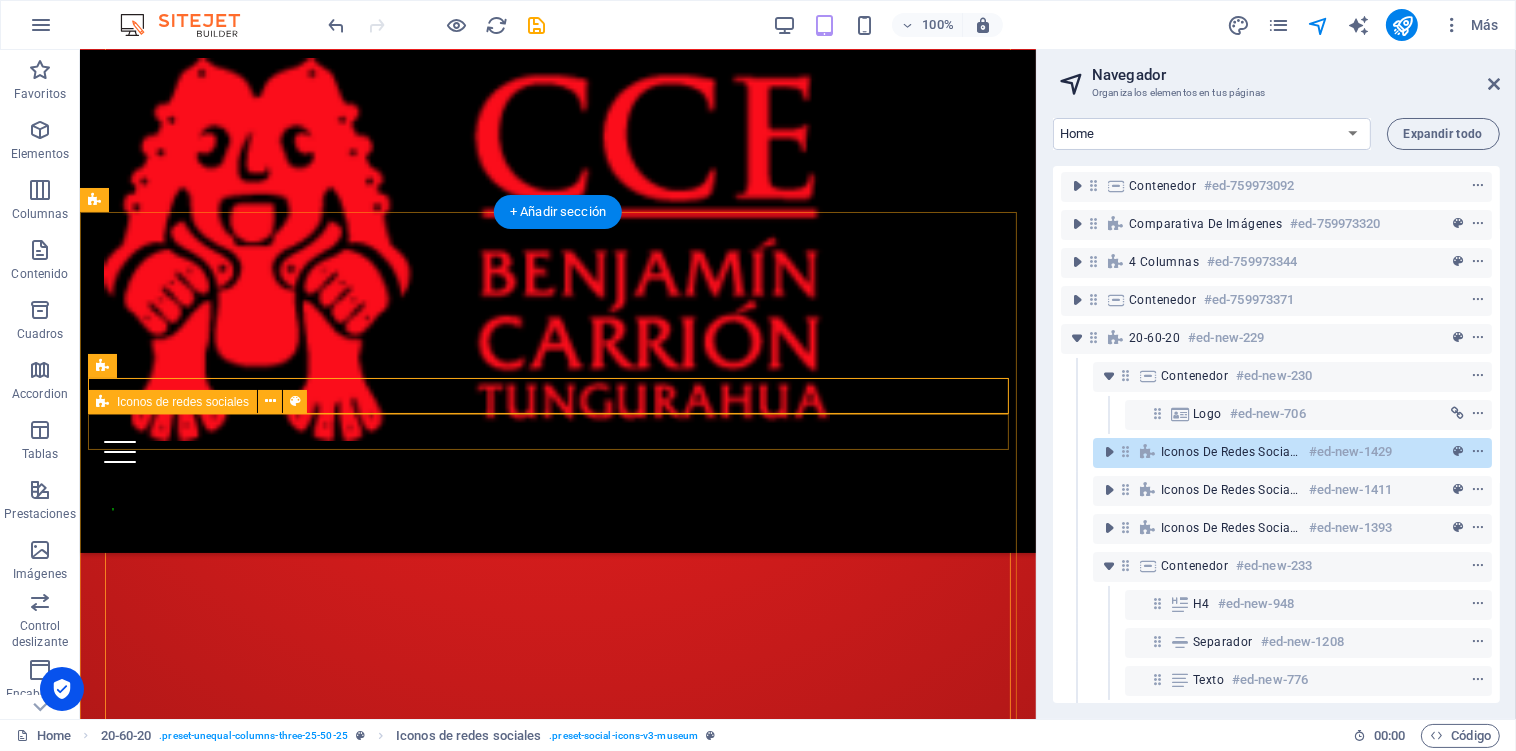 scroll, scrollTop: 3848, scrollLeft: 0, axis: vertical 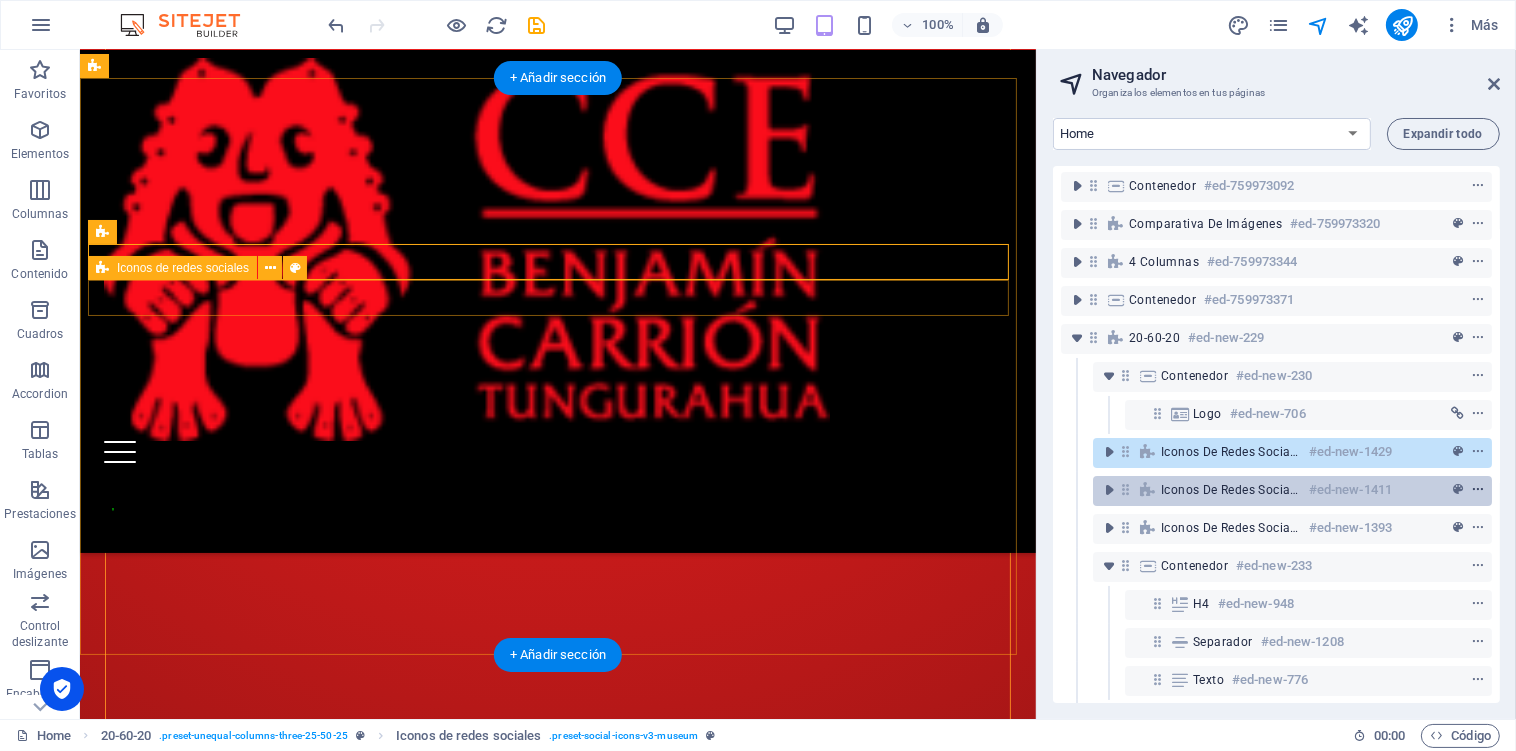 click at bounding box center [1478, 490] 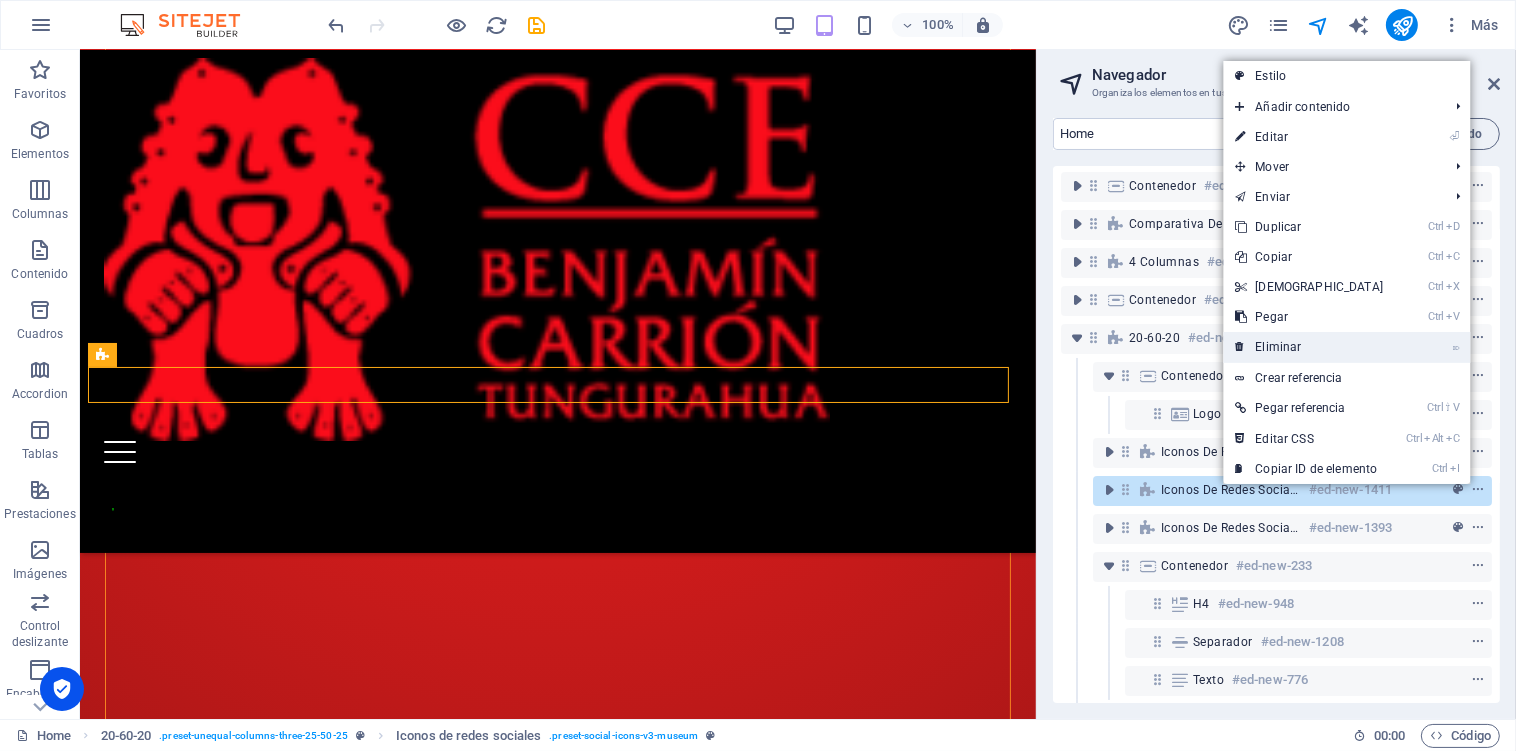 click on "⌦  Eliminar" at bounding box center [1309, 347] 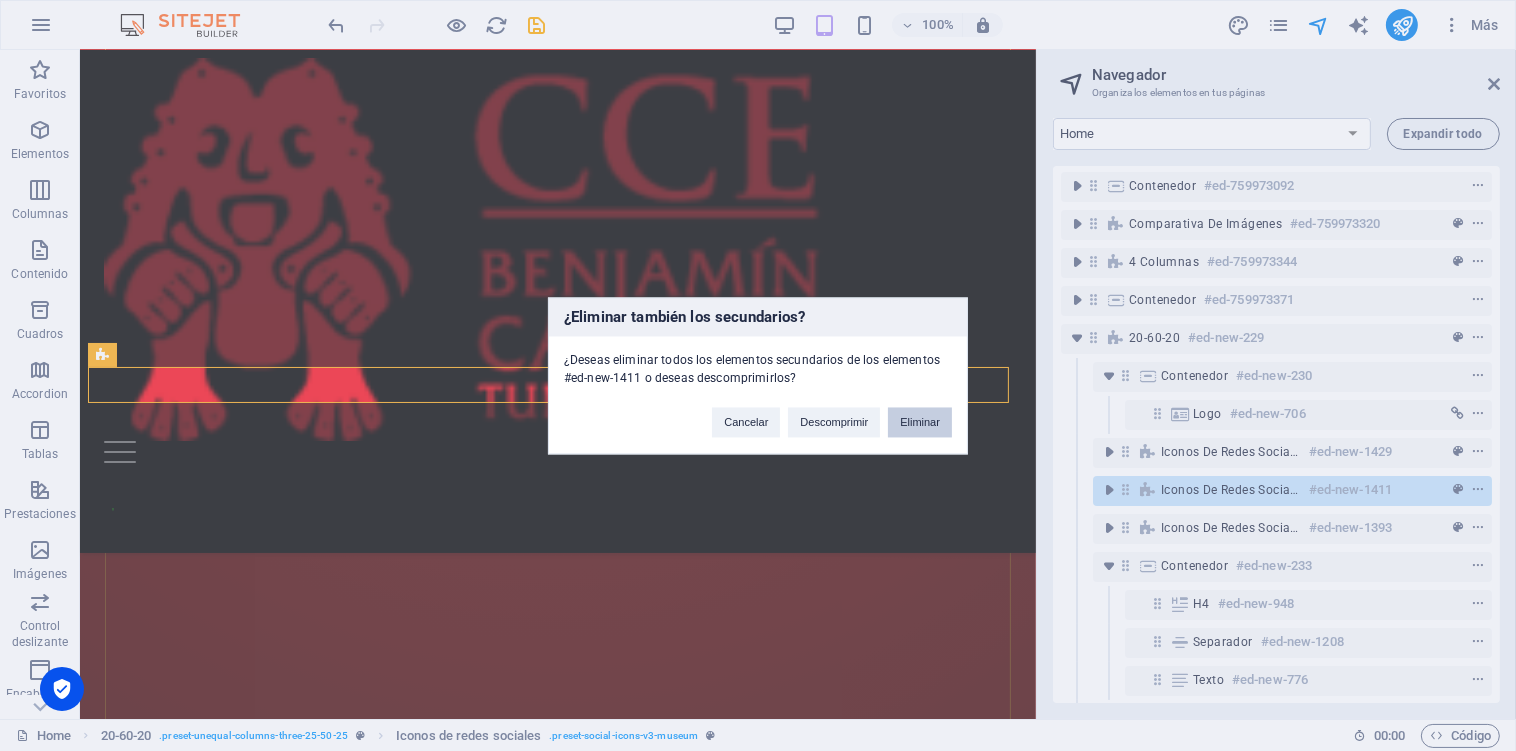 click on "Eliminar" at bounding box center [920, 422] 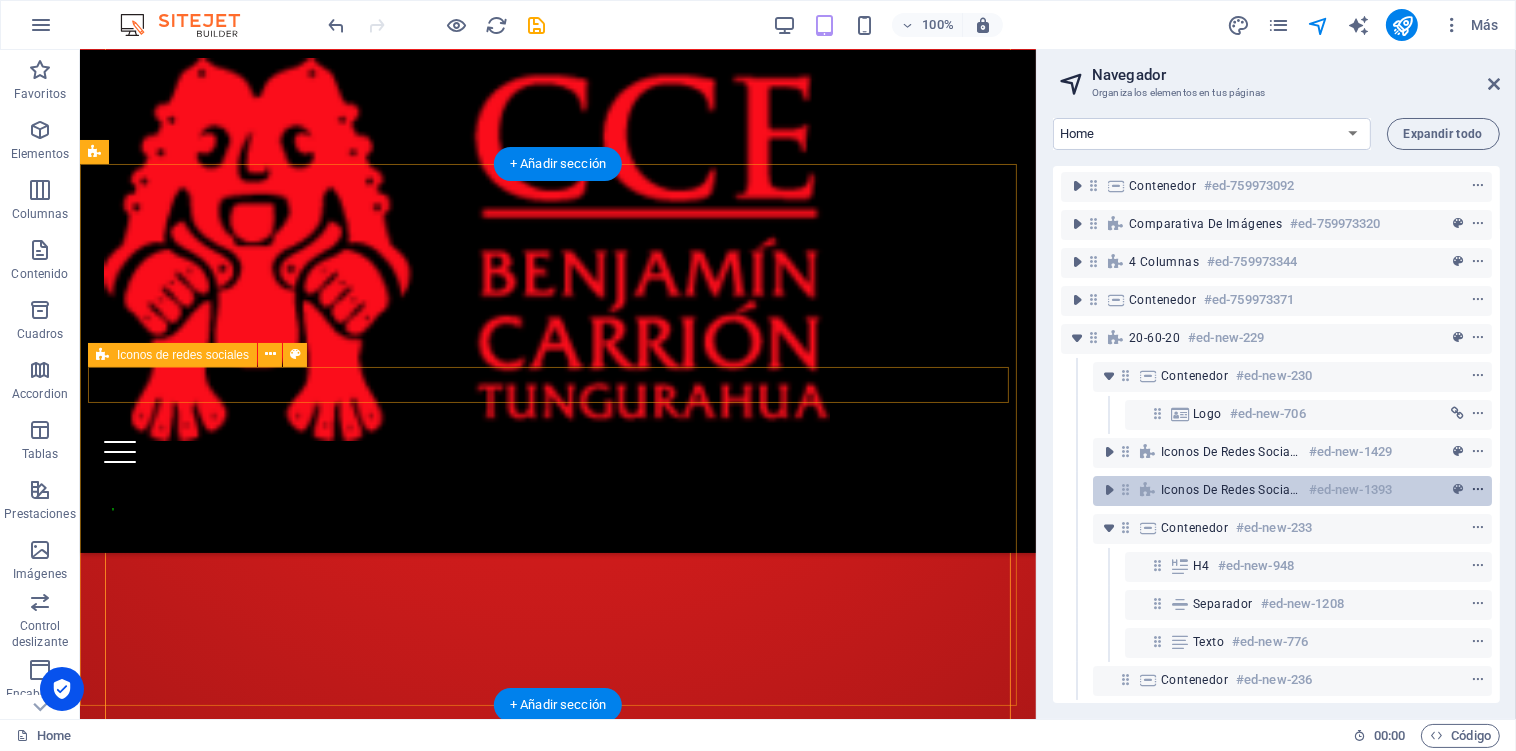 click at bounding box center (1478, 490) 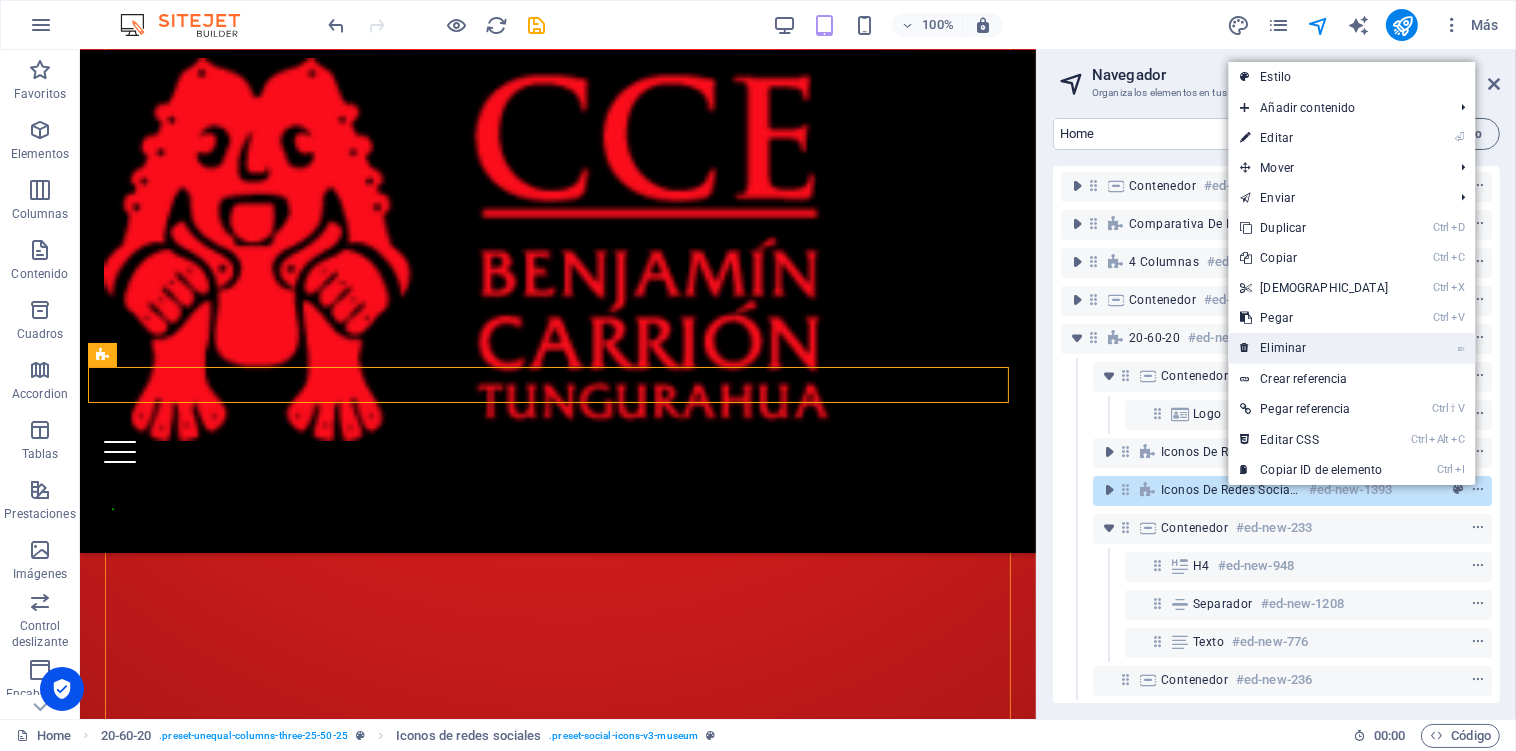 click on "⌦  Eliminar" at bounding box center (1314, 348) 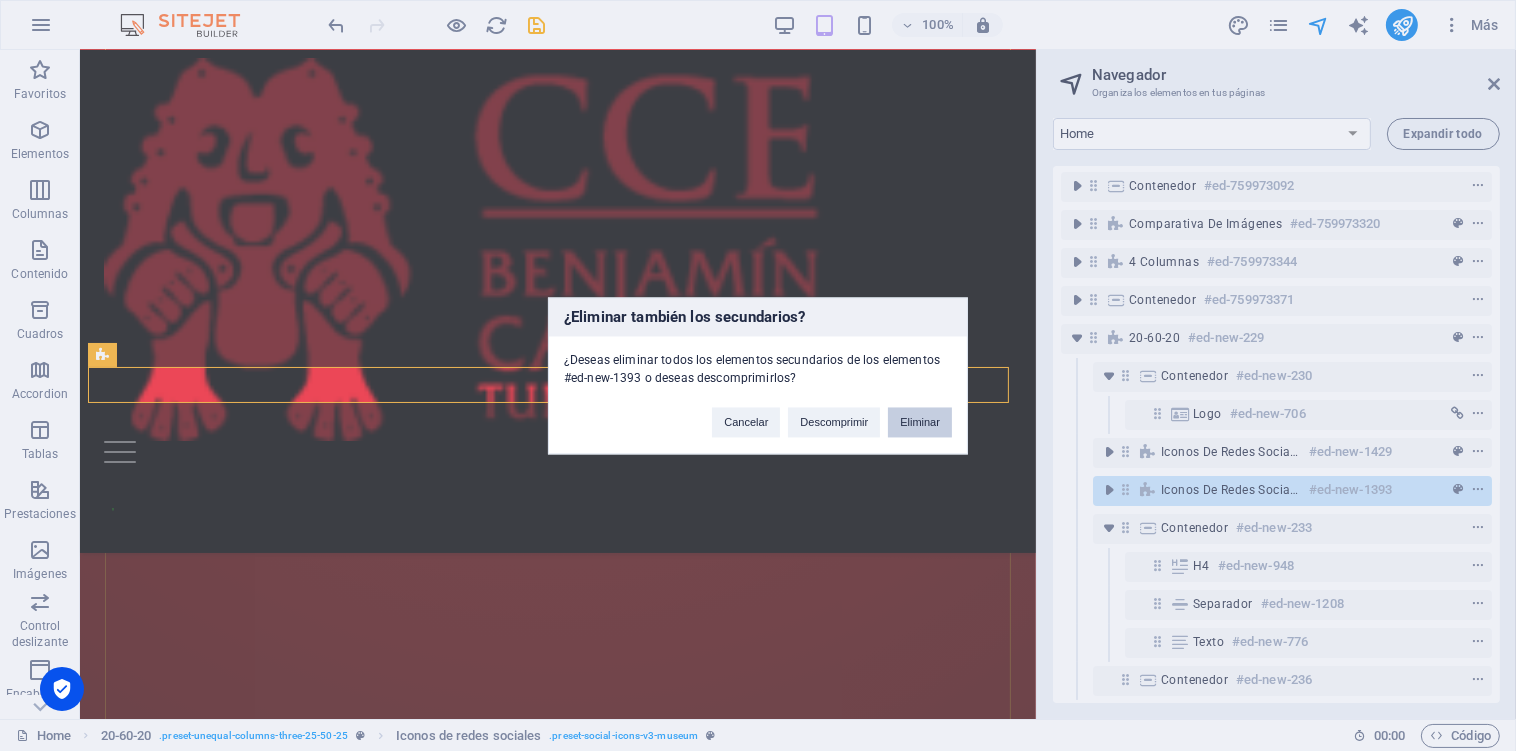 click on "Eliminar" at bounding box center (920, 422) 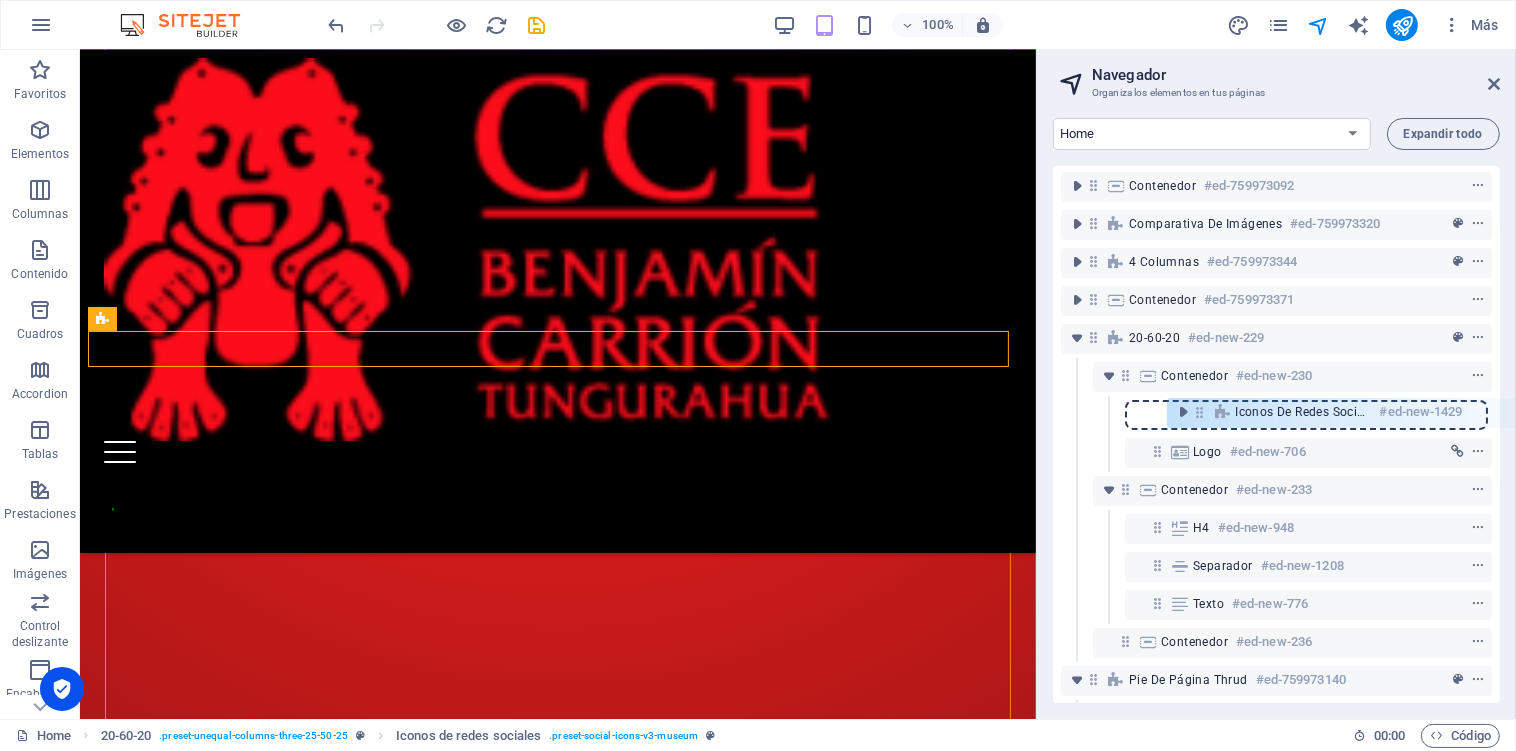 drag, startPoint x: 1128, startPoint y: 450, endPoint x: 1210, endPoint y: 411, distance: 90.80198 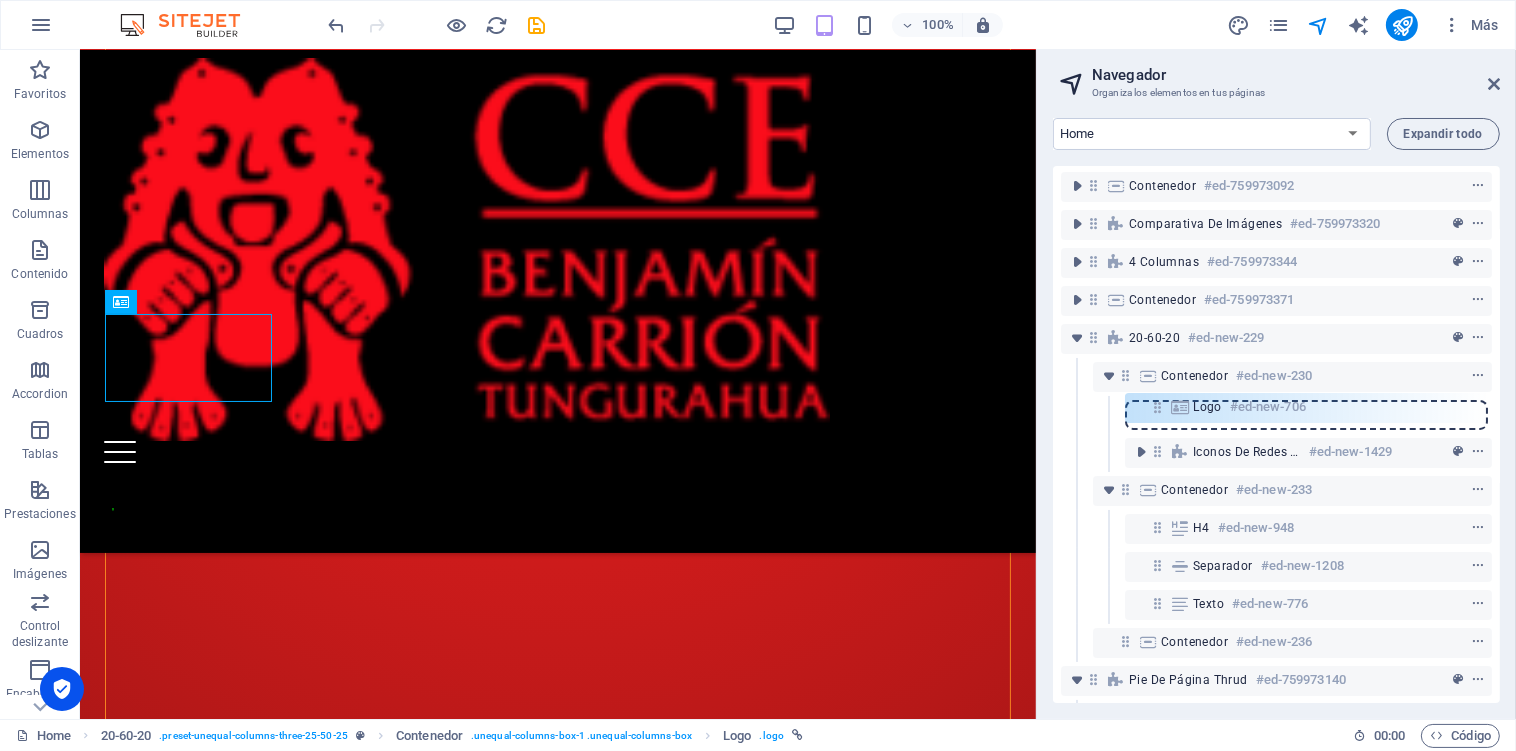 drag, startPoint x: 1161, startPoint y: 452, endPoint x: 1161, endPoint y: 404, distance: 48 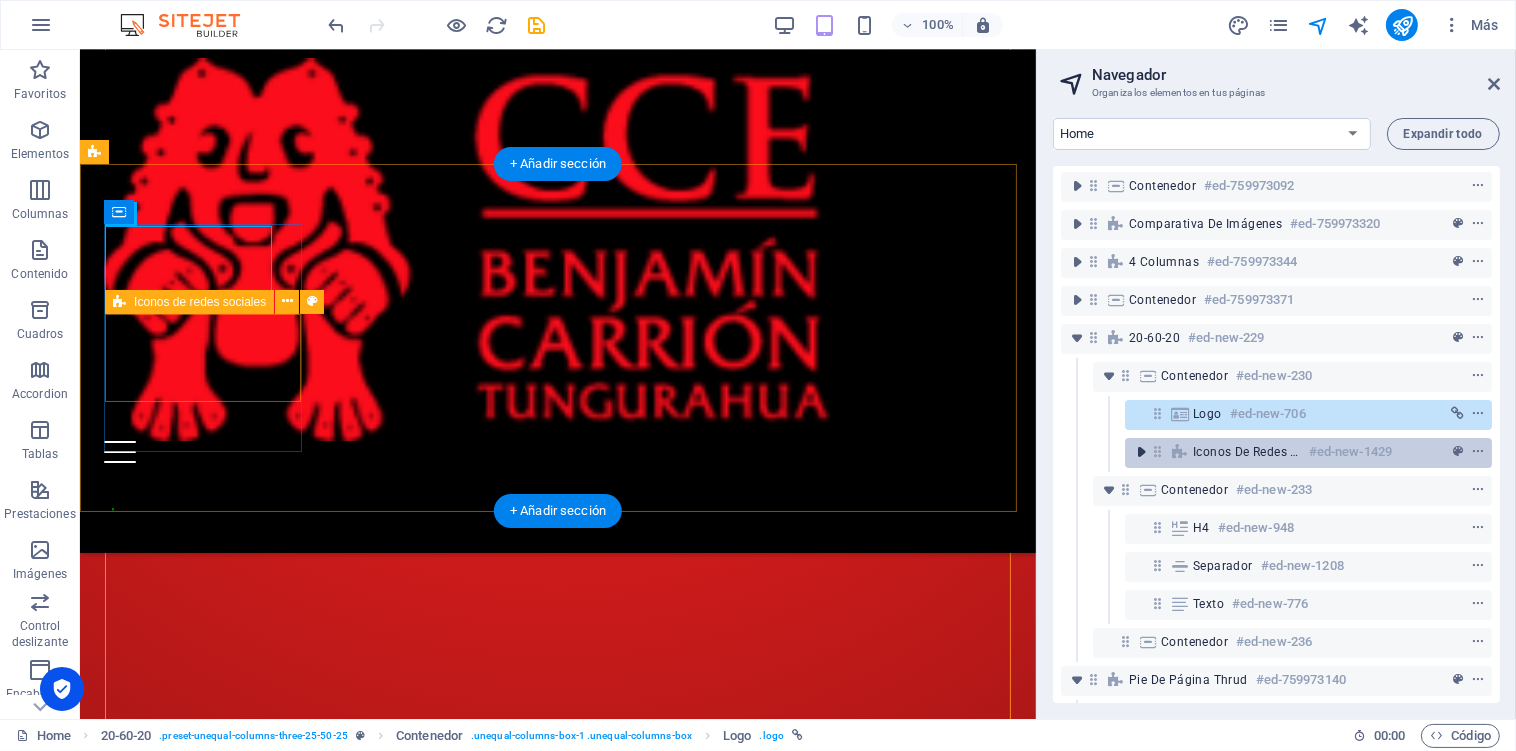 click at bounding box center (1141, 452) 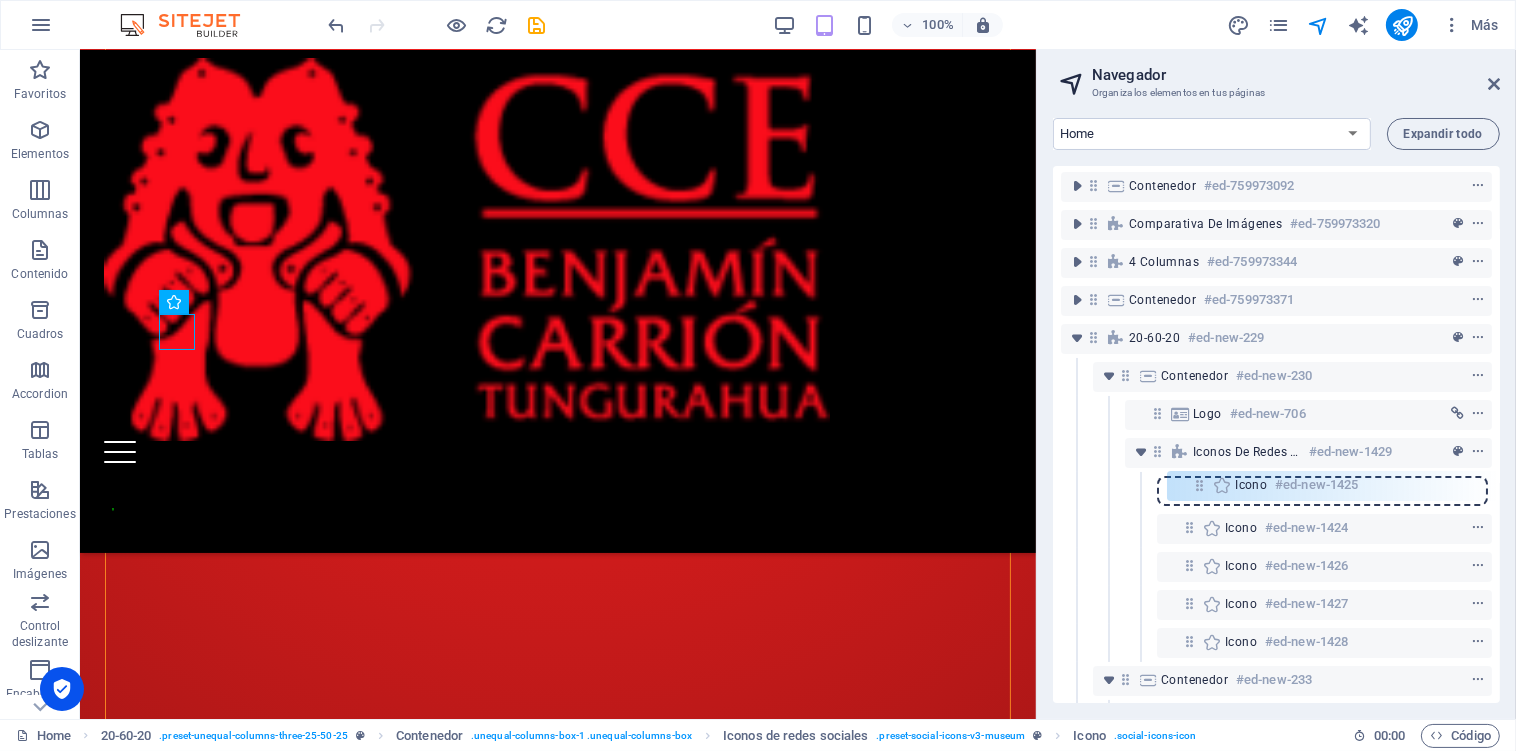 drag, startPoint x: 1186, startPoint y: 524, endPoint x: 1197, endPoint y: 477, distance: 48.270073 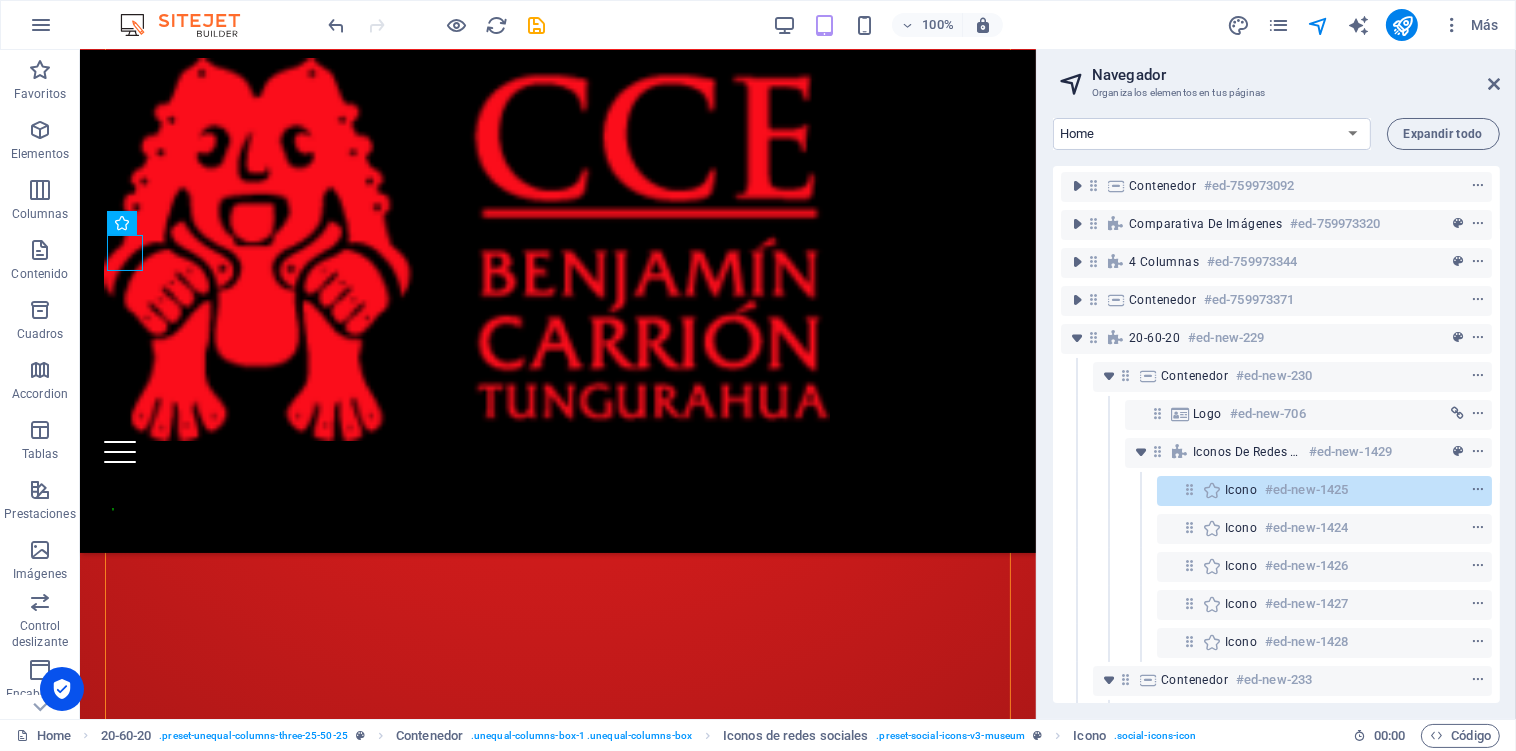 scroll, scrollTop: 3839, scrollLeft: 0, axis: vertical 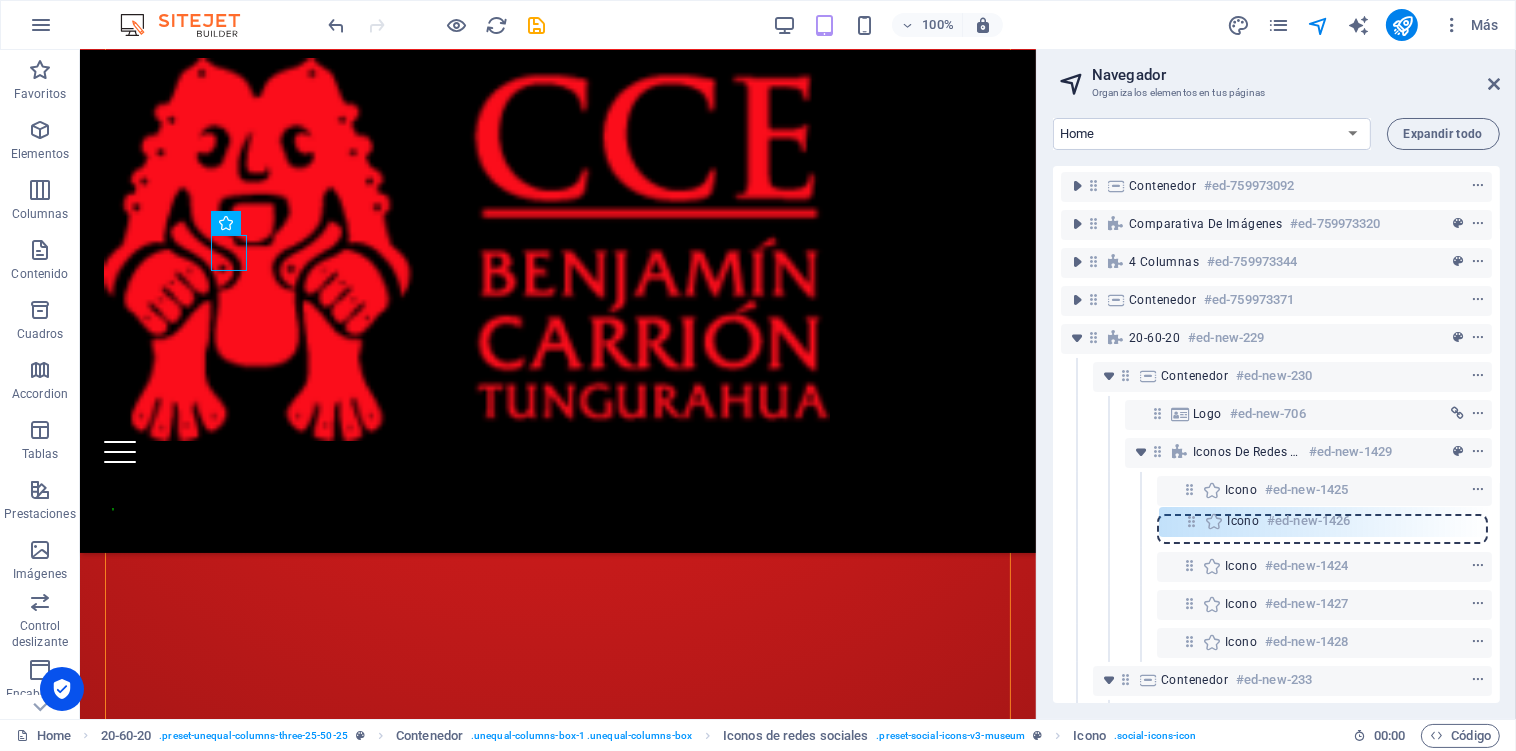 drag, startPoint x: 1192, startPoint y: 560, endPoint x: 1199, endPoint y: 516, distance: 44.553337 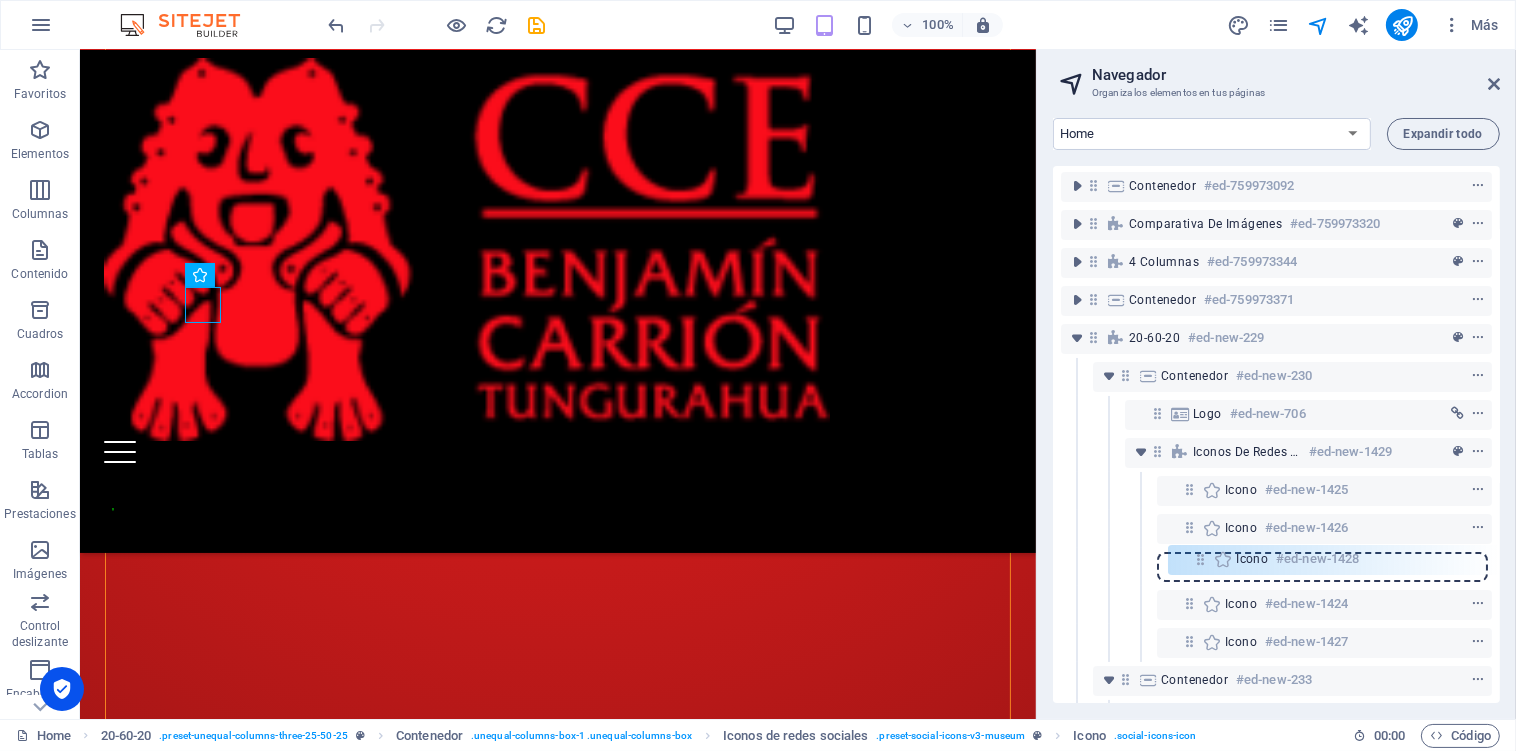 drag, startPoint x: 1181, startPoint y: 645, endPoint x: 1192, endPoint y: 558, distance: 87.69264 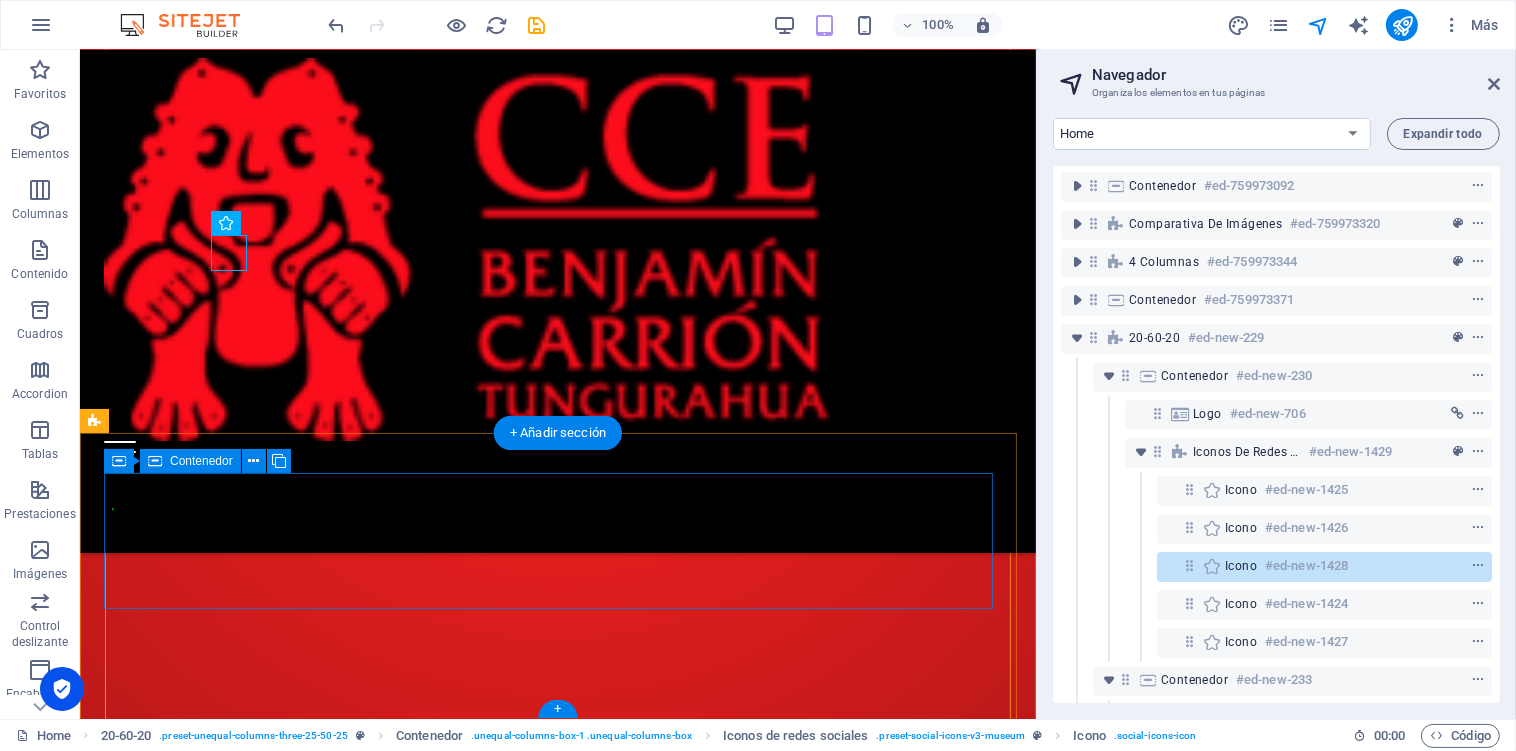 scroll, scrollTop: 3839, scrollLeft: 0, axis: vertical 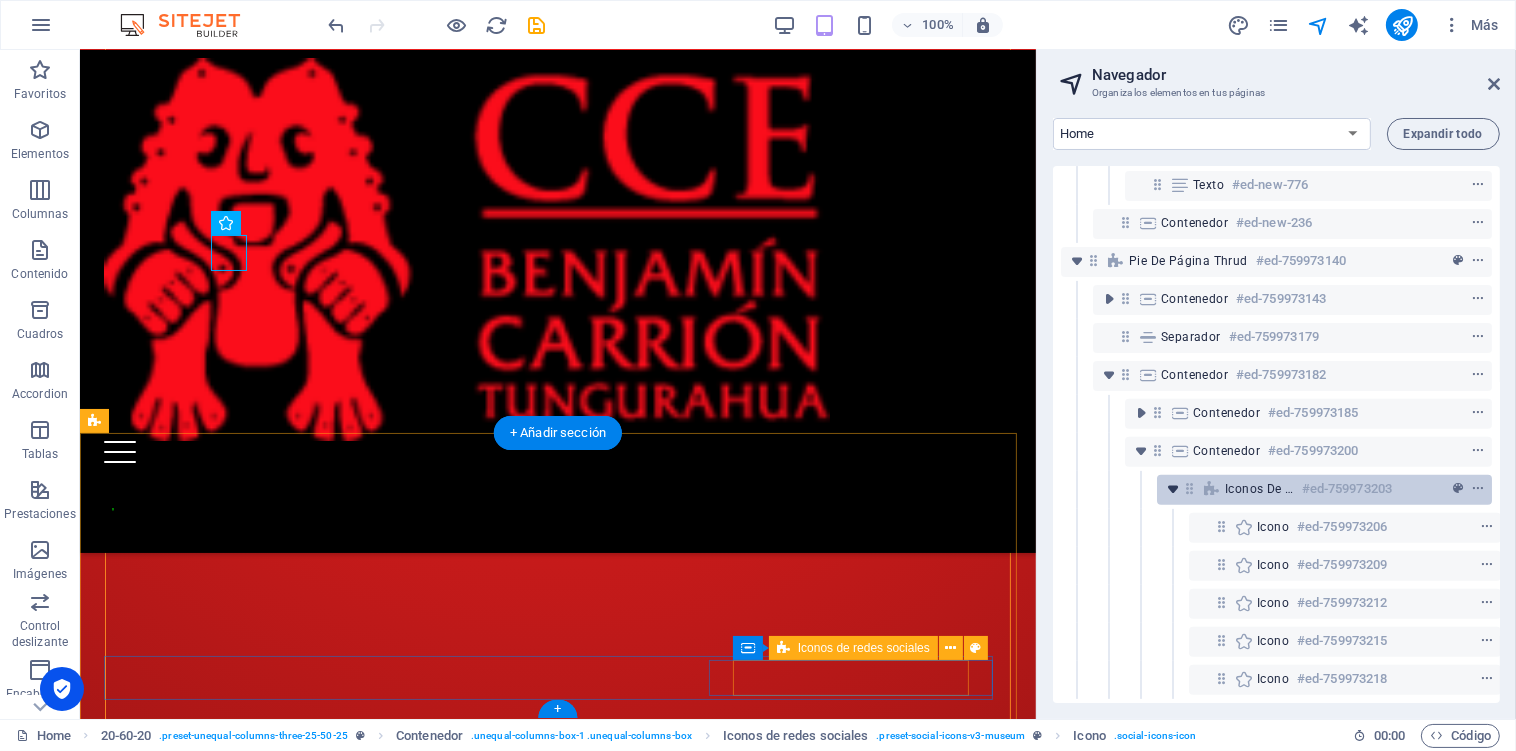 click at bounding box center [1173, 489] 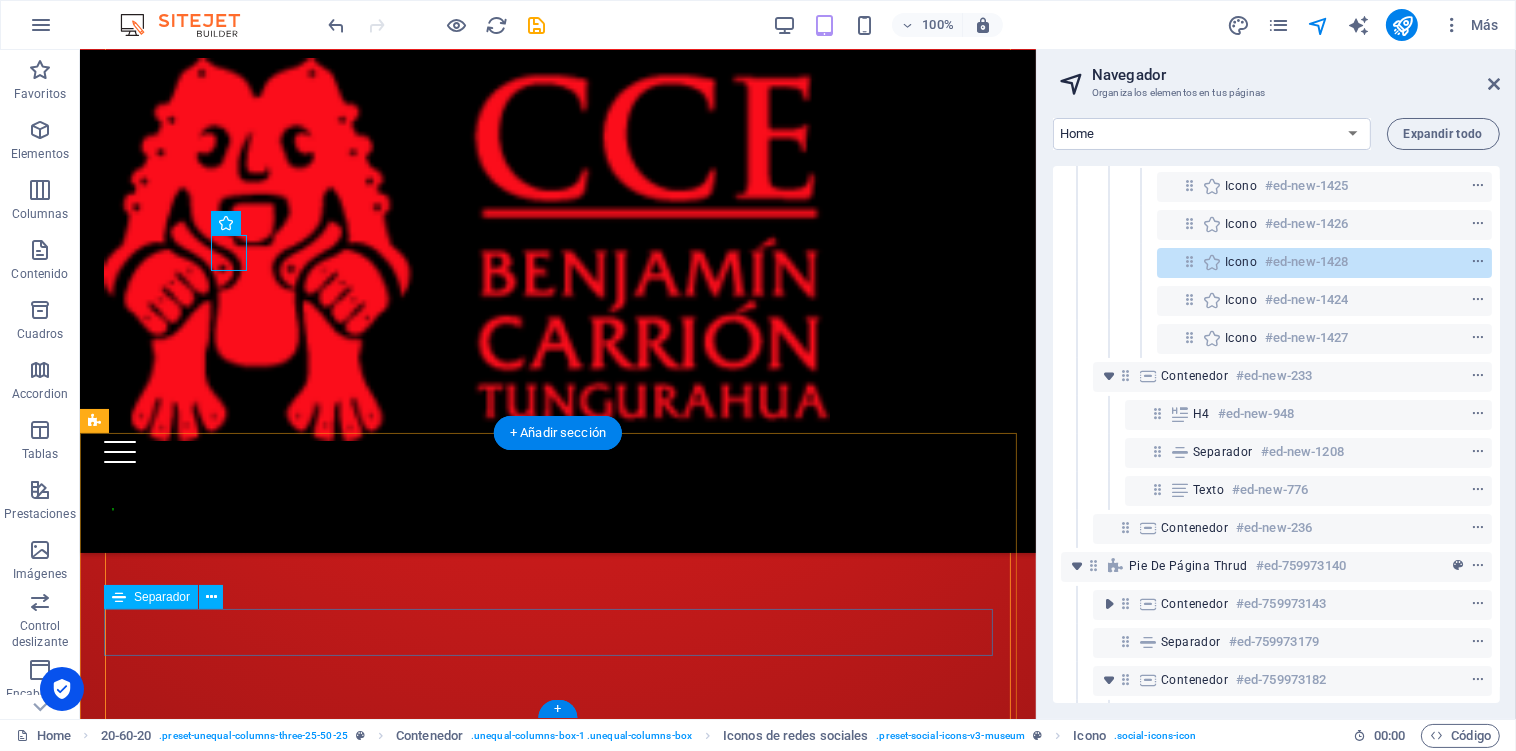 scroll, scrollTop: 630, scrollLeft: 0, axis: vertical 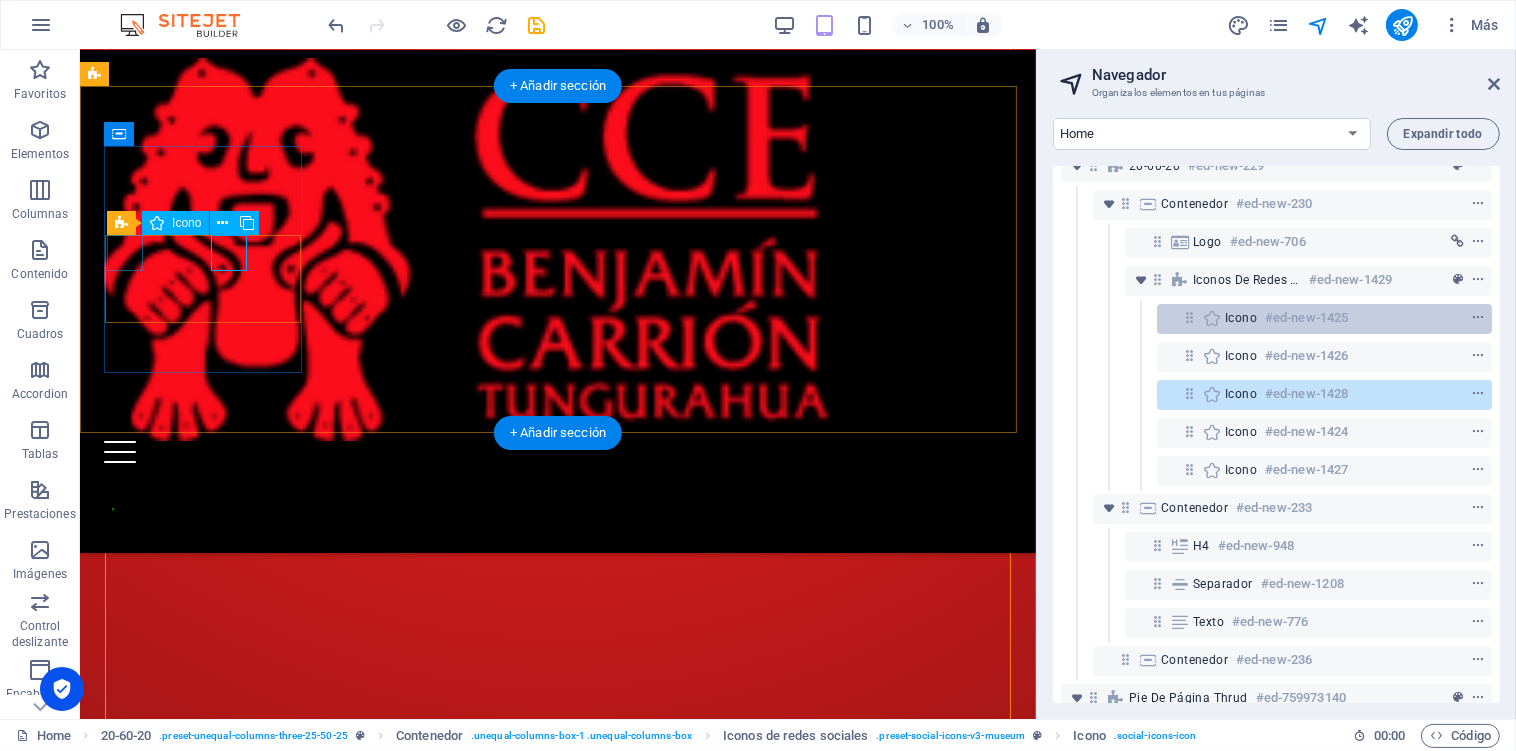 click on "Icono" at bounding box center (1241, 318) 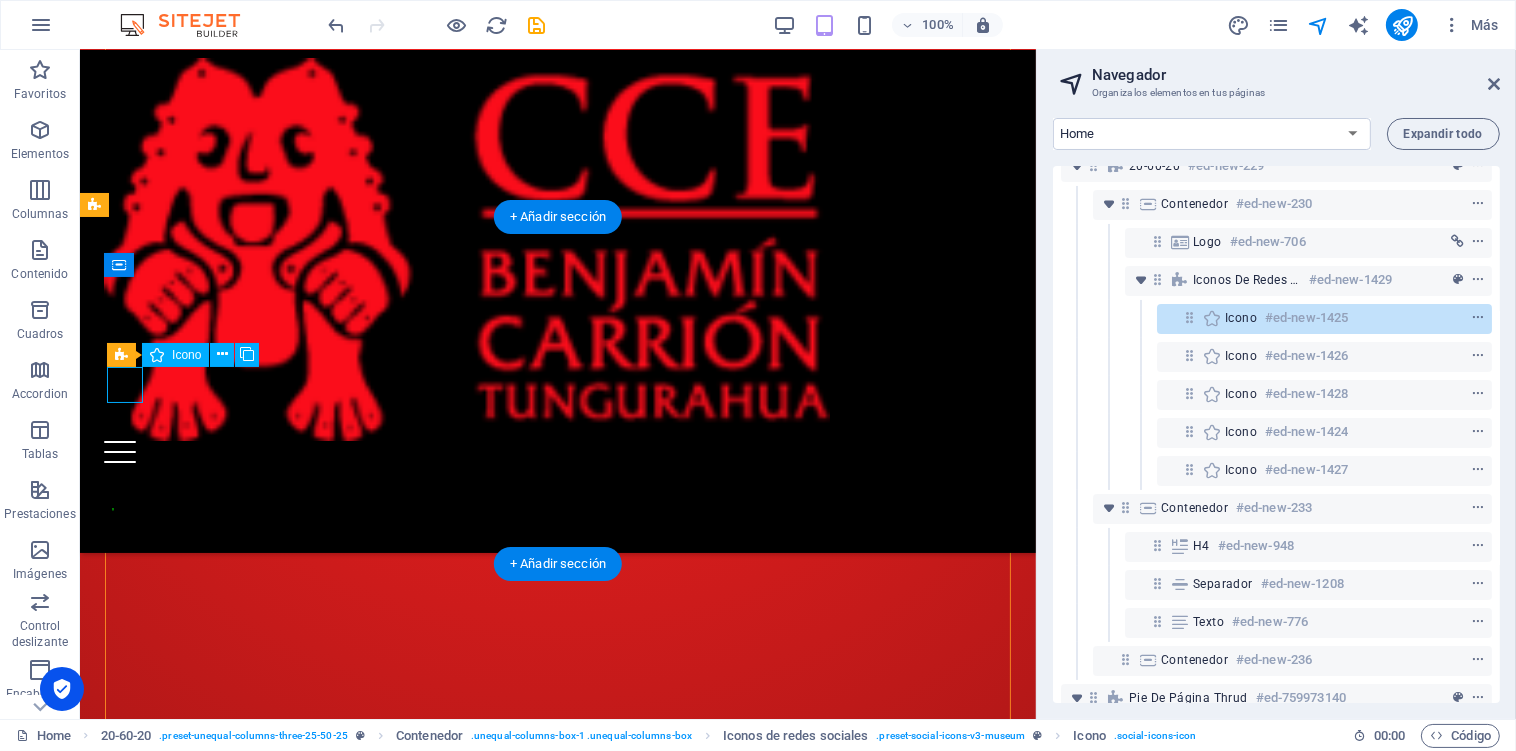 click on "Icono" at bounding box center [1241, 318] 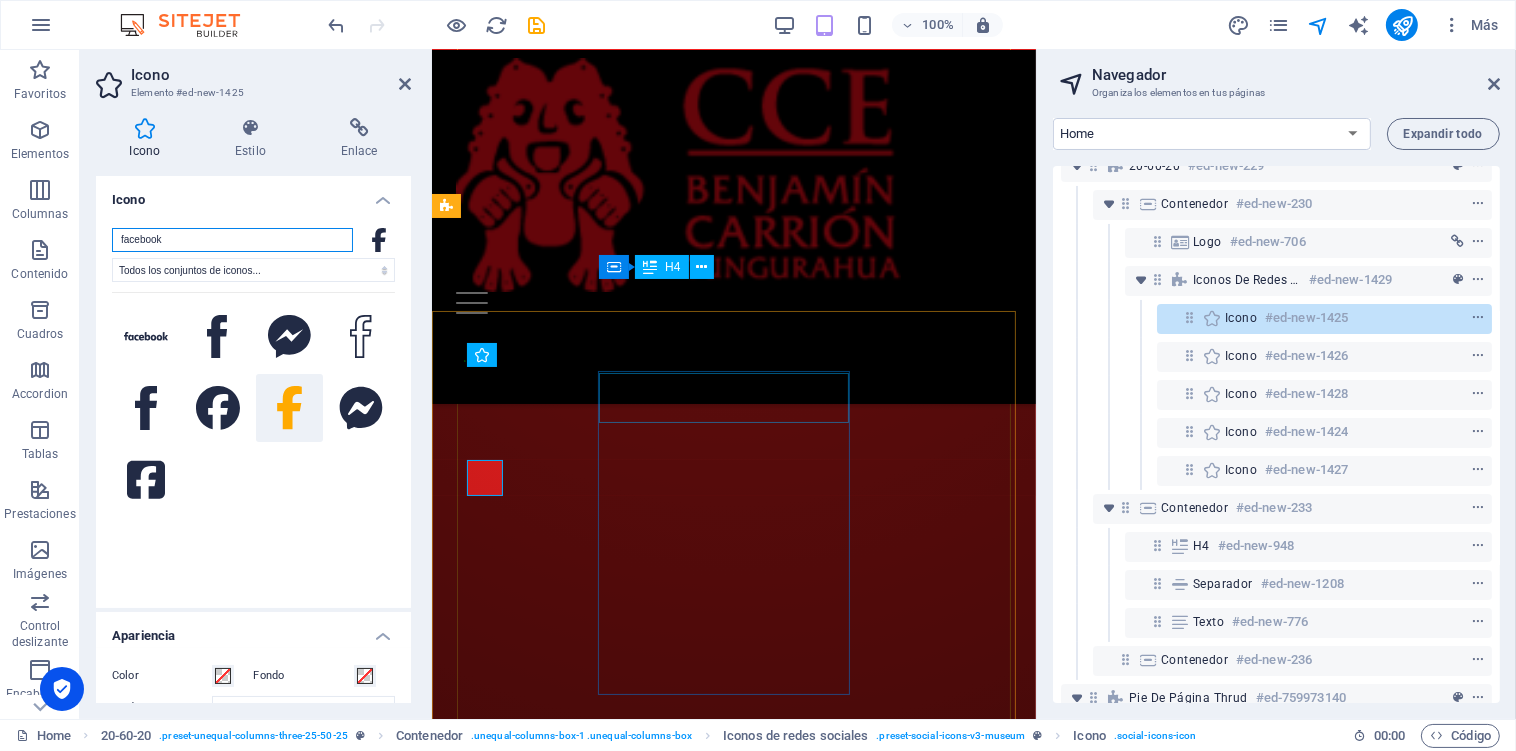 scroll, scrollTop: 3382, scrollLeft: 0, axis: vertical 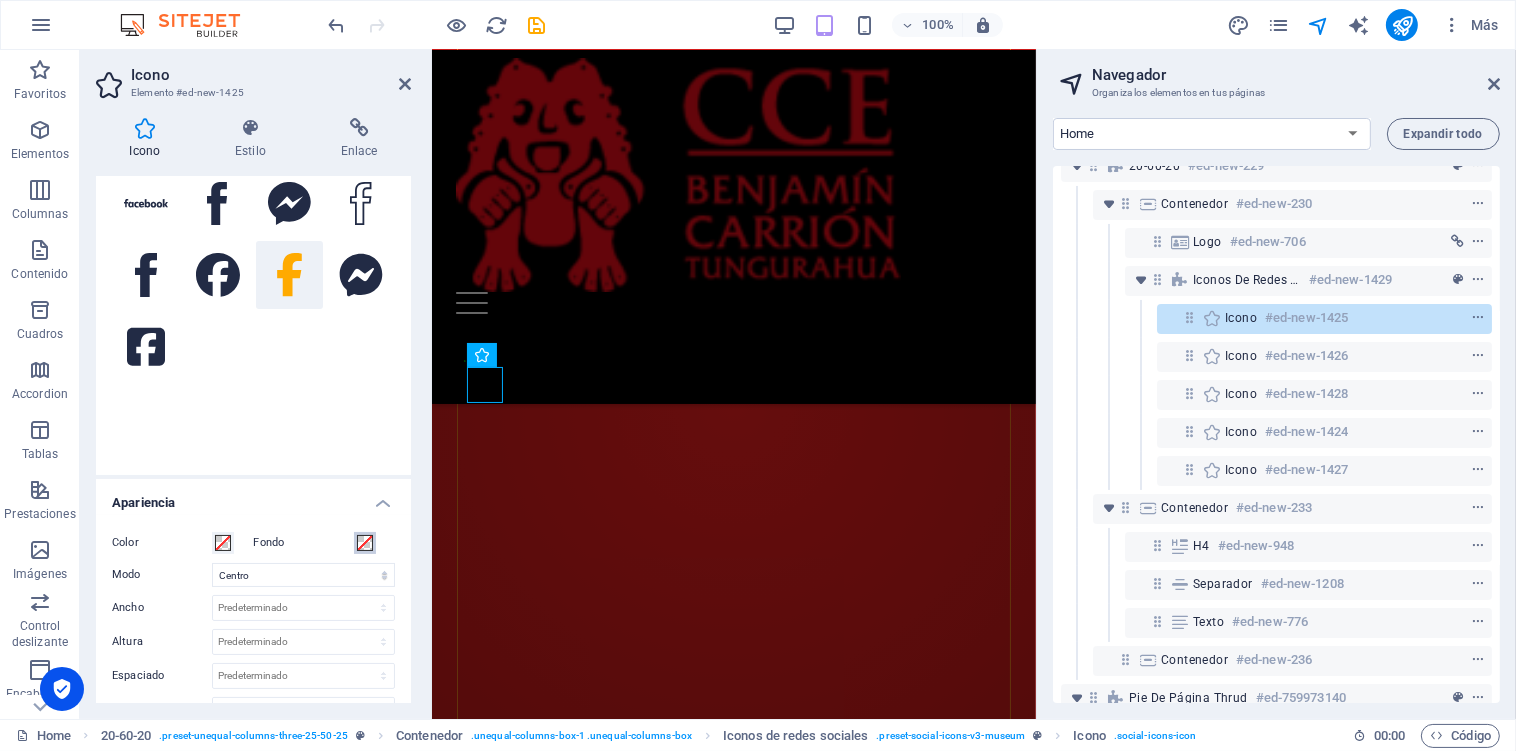 click at bounding box center [365, 543] 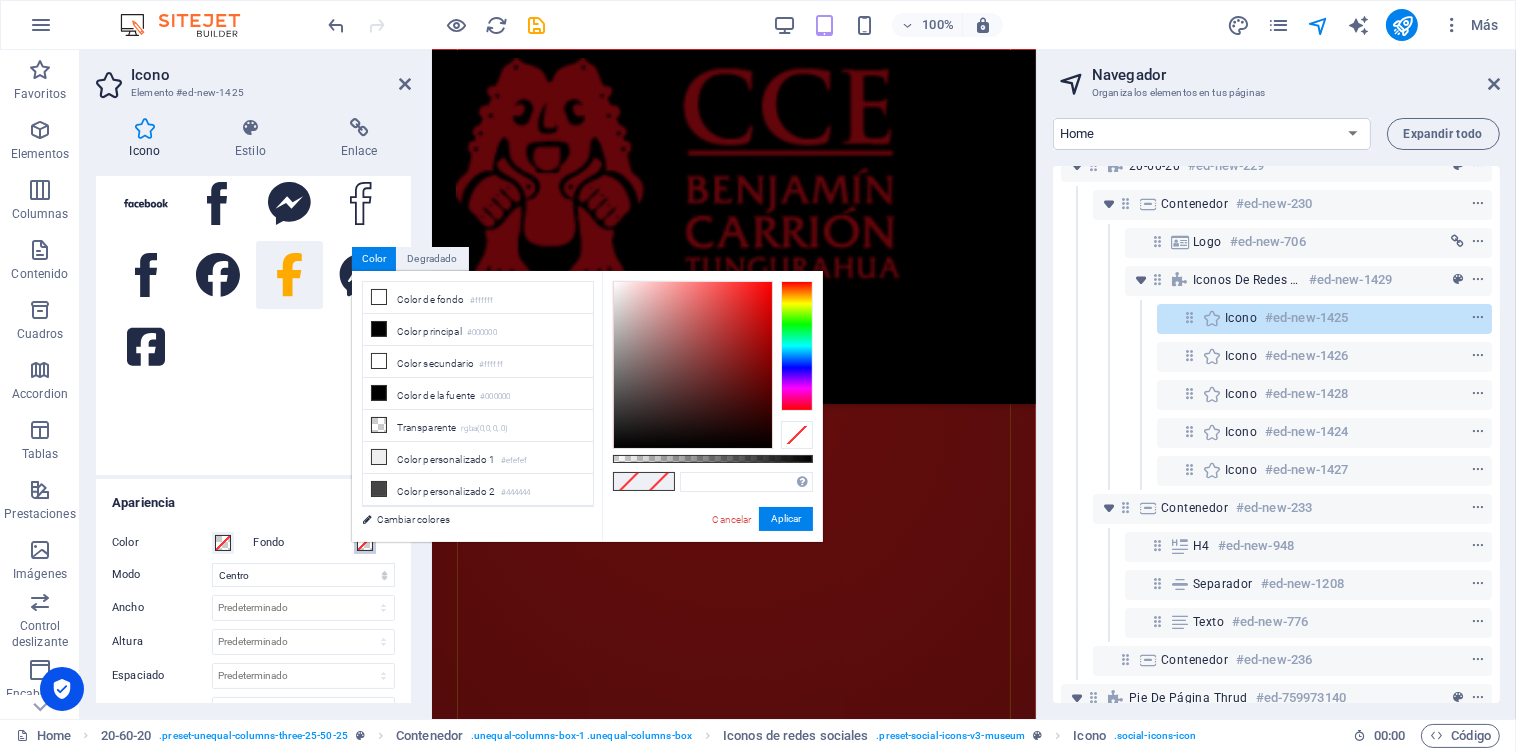 click at bounding box center [365, 543] 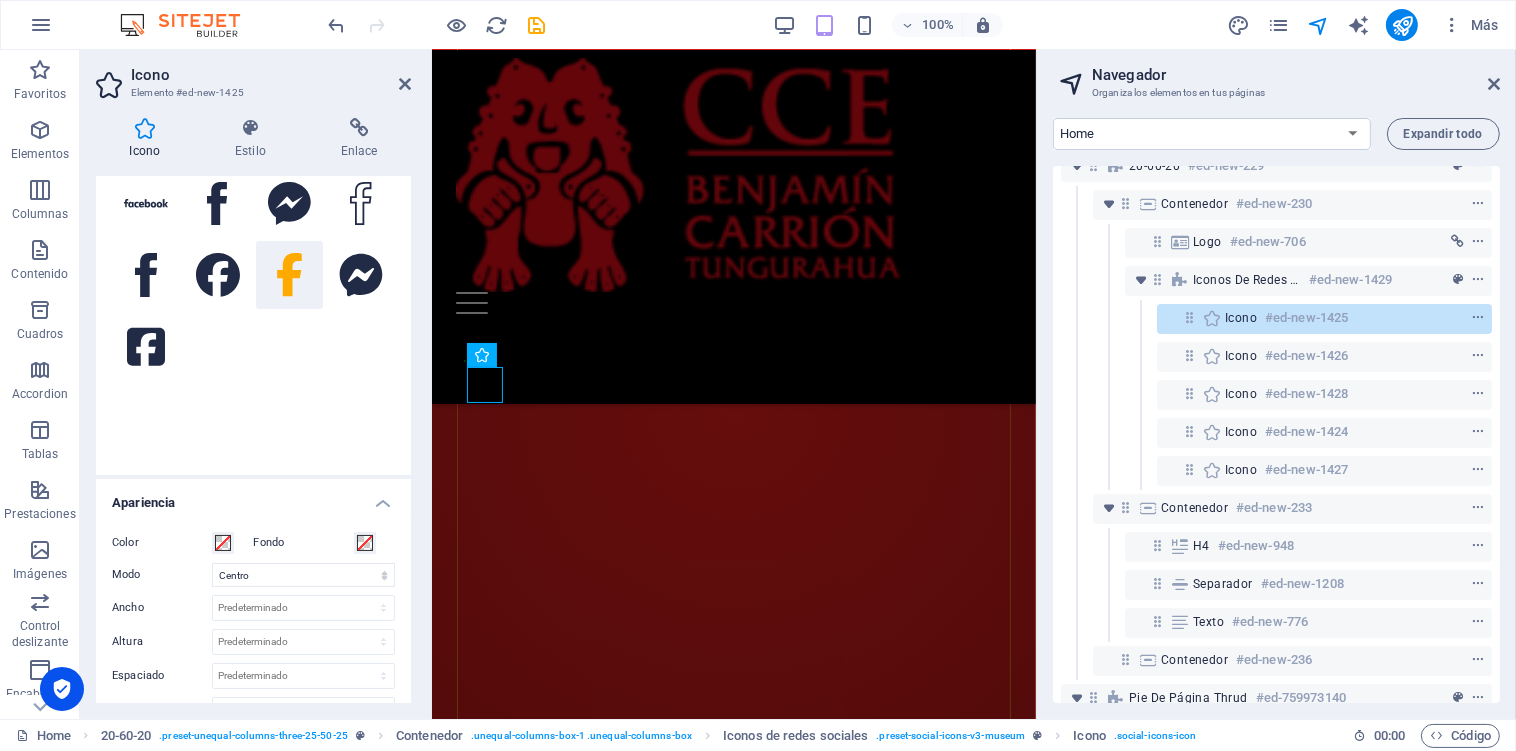 click on "Fondo" at bounding box center (304, 543) 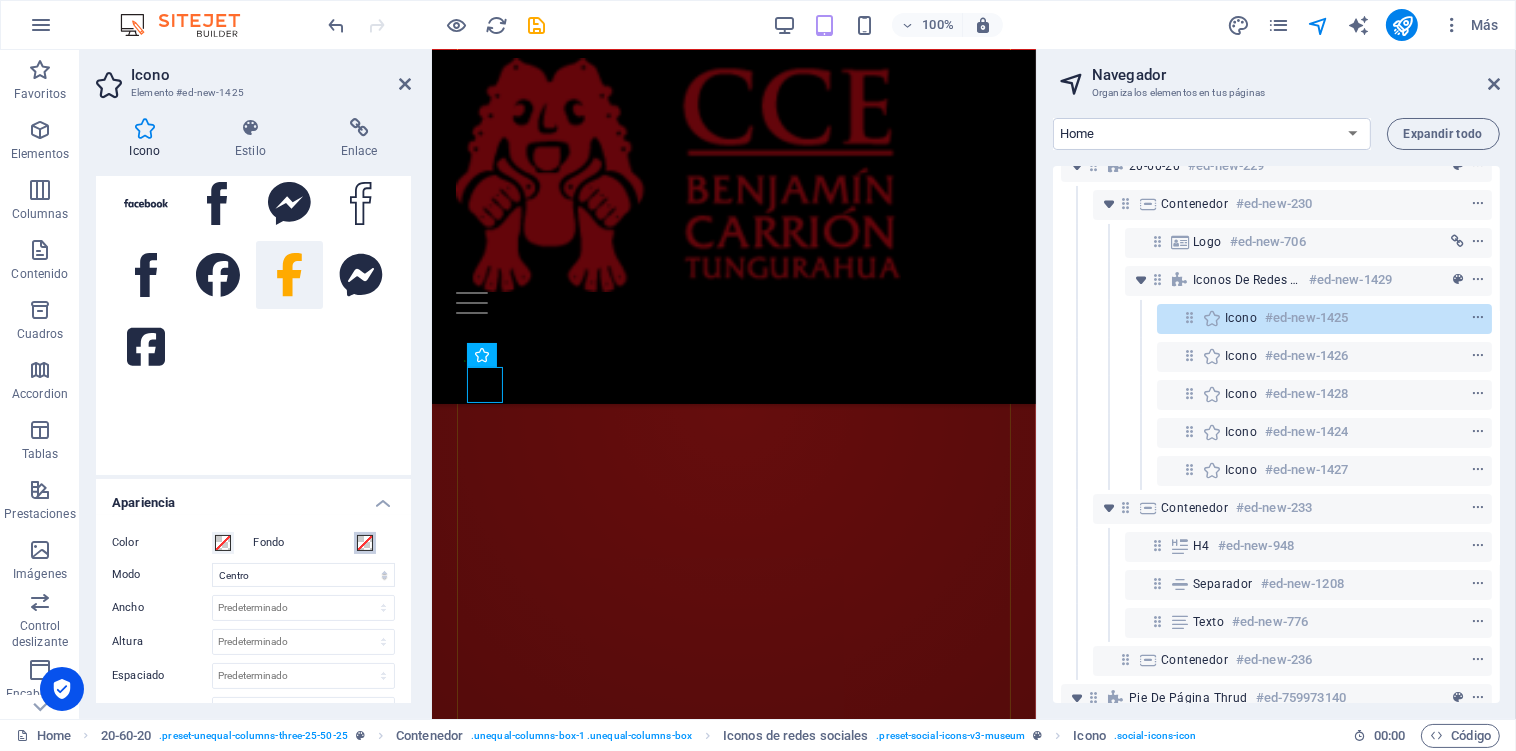click on "Fondo" at bounding box center (365, 543) 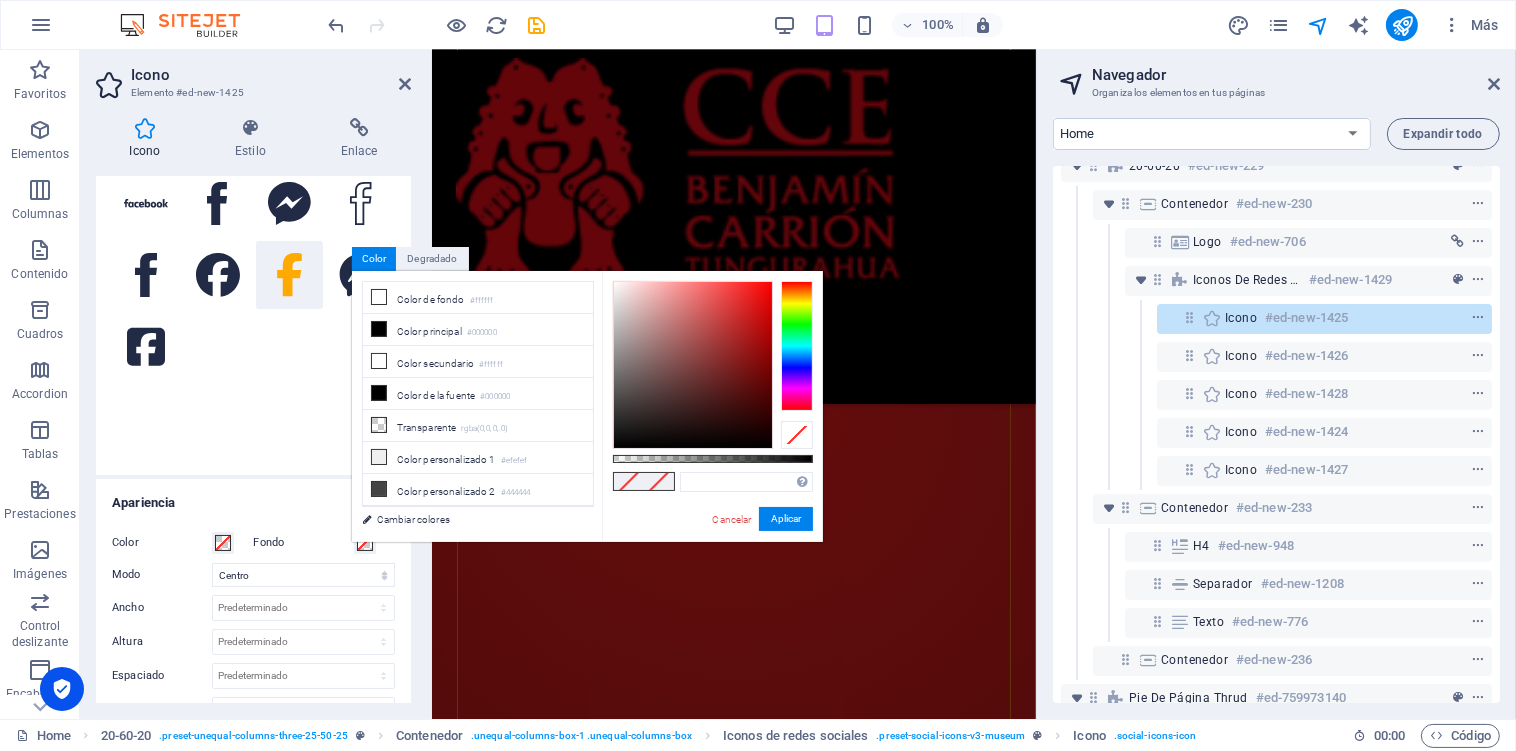 click on "Color Fondo Modo Escalar Izquierda Centro Derecha Ancho Predeterminado automático px rem % em vh vw Altura Predeterminado automático px rem em vh vw Espaciado Predeterminado px rem % em vh vw Ancho del trazo Predeterminado px rem % em vh vw Color del trazo Desbordamiento" at bounding box center [253, 659] 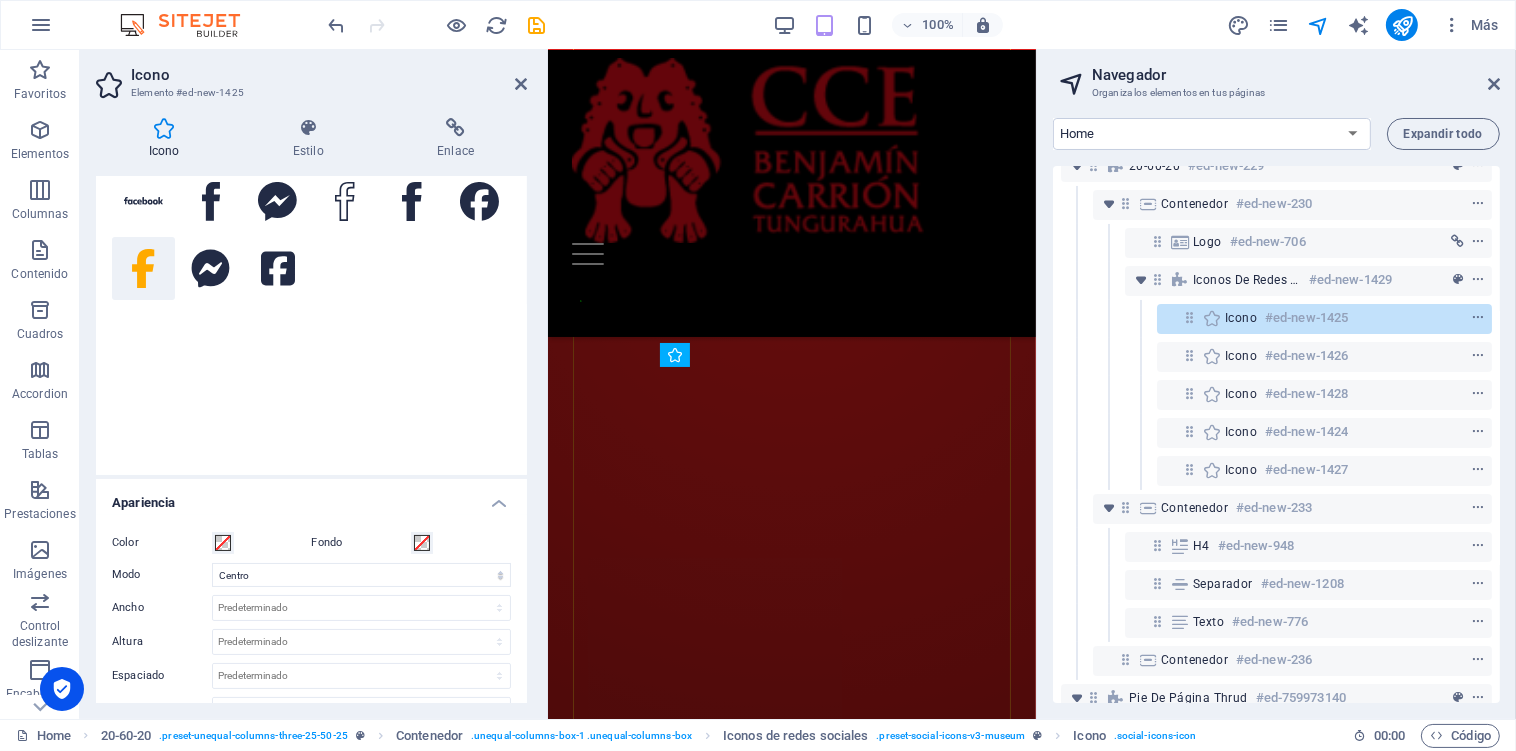 scroll, scrollTop: 5444, scrollLeft: 0, axis: vertical 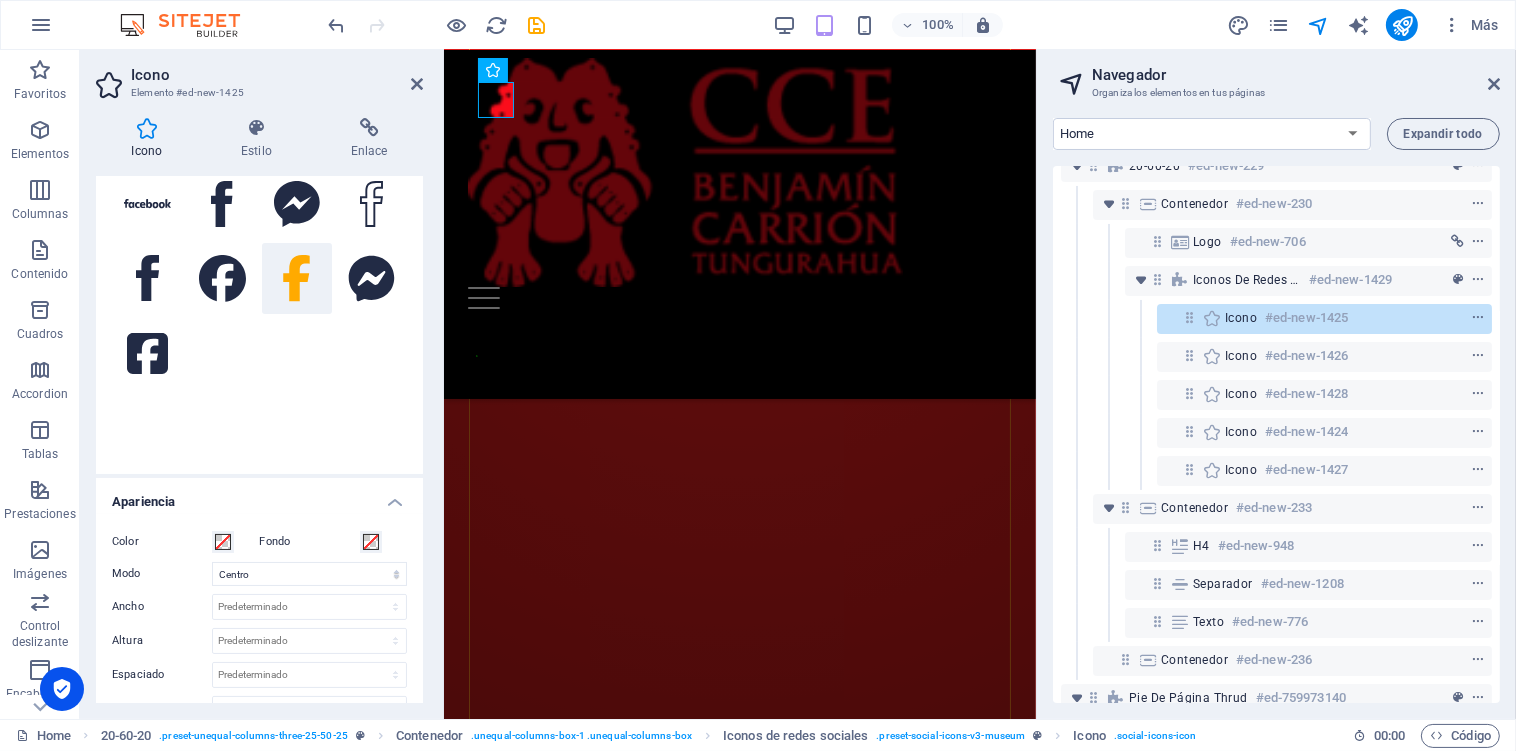 drag, startPoint x: 427, startPoint y: 484, endPoint x: 391, endPoint y: 469, distance: 39 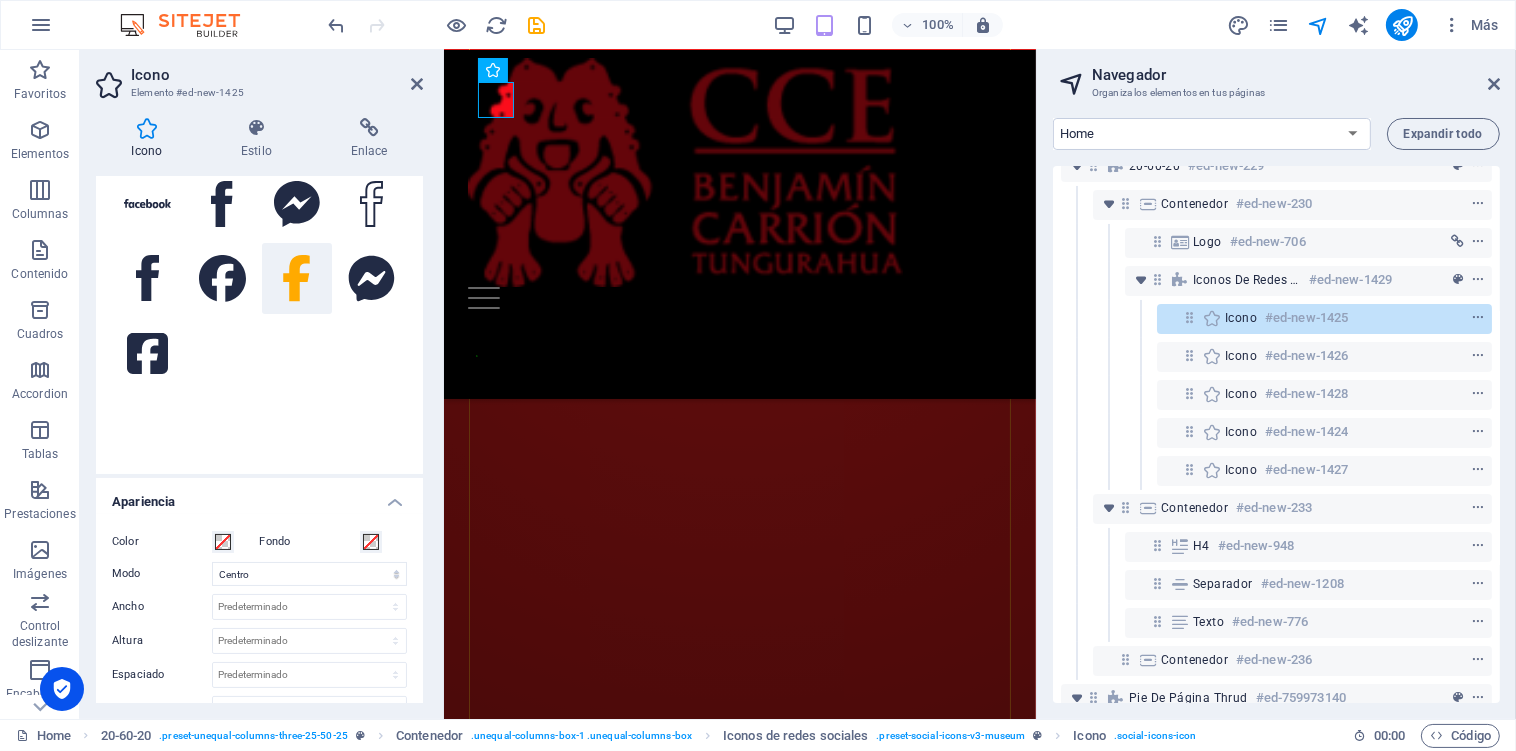 click on "Icono Elemento #ed-new-1425 Icono Estilo Enlace Icono facebook Todos los conjuntos de iconos... IcoFont Ionicons FontAwesome Brands FontAwesome Duotone FontAwesome Solid FontAwesome Regular FontAwesome Light FontAwesome Thin FontAwesome Sharp Solid FontAwesome Sharp Regular FontAwesome Sharp Light FontAwesome Sharp Thin Apariencia Color Fondo Modo Escalar Izquierda Centro Derecha Ancho Predeterminado automático px rem % em vh vw Altura Predeterminado automático px rem em vh vw Espaciado Predeterminado px rem % em vh vw Ancho del trazo Predeterminado px rem % em vh vw Color del trazo Desbordamiento Alineación Alineación Sombra Predeterminado Ninguno Fuera Color X offset 0 px rem vh vw Y offset 0 px rem vh vw Desenfoque 0 px rem % vh vw Texto Texto alternativo El texto alternativo es usado por aquellos dispositivos que no pueden mostrar imágenes (por ejemplo, motores de búsqueda de imágenes) y debería añadirse a cada imagen para así mejorar la accesibilidad al sitio web. Iconos de redes sociales px %" at bounding box center [262, 384] 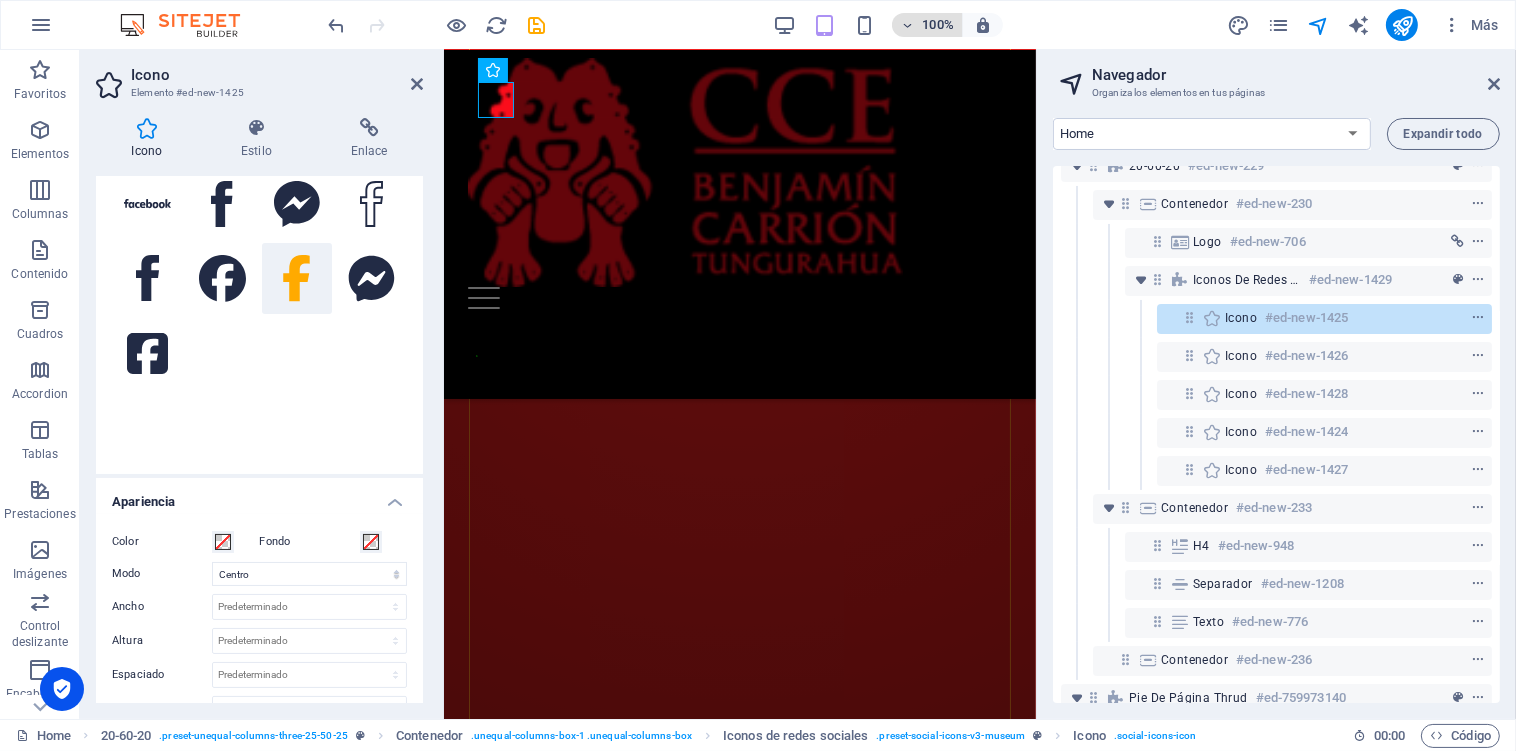 click on "100%" at bounding box center (938, 25) 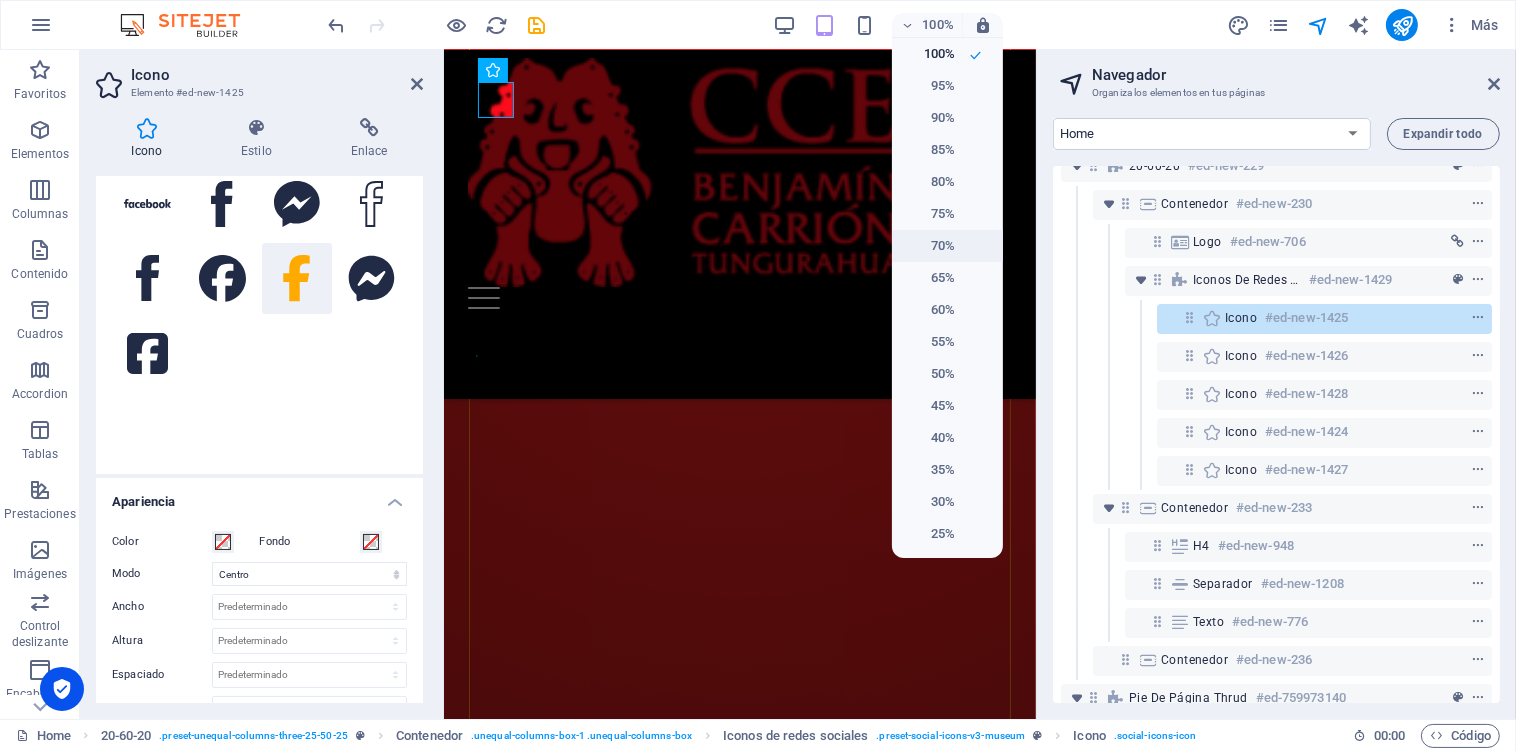 click on "70%" at bounding box center [929, 246] 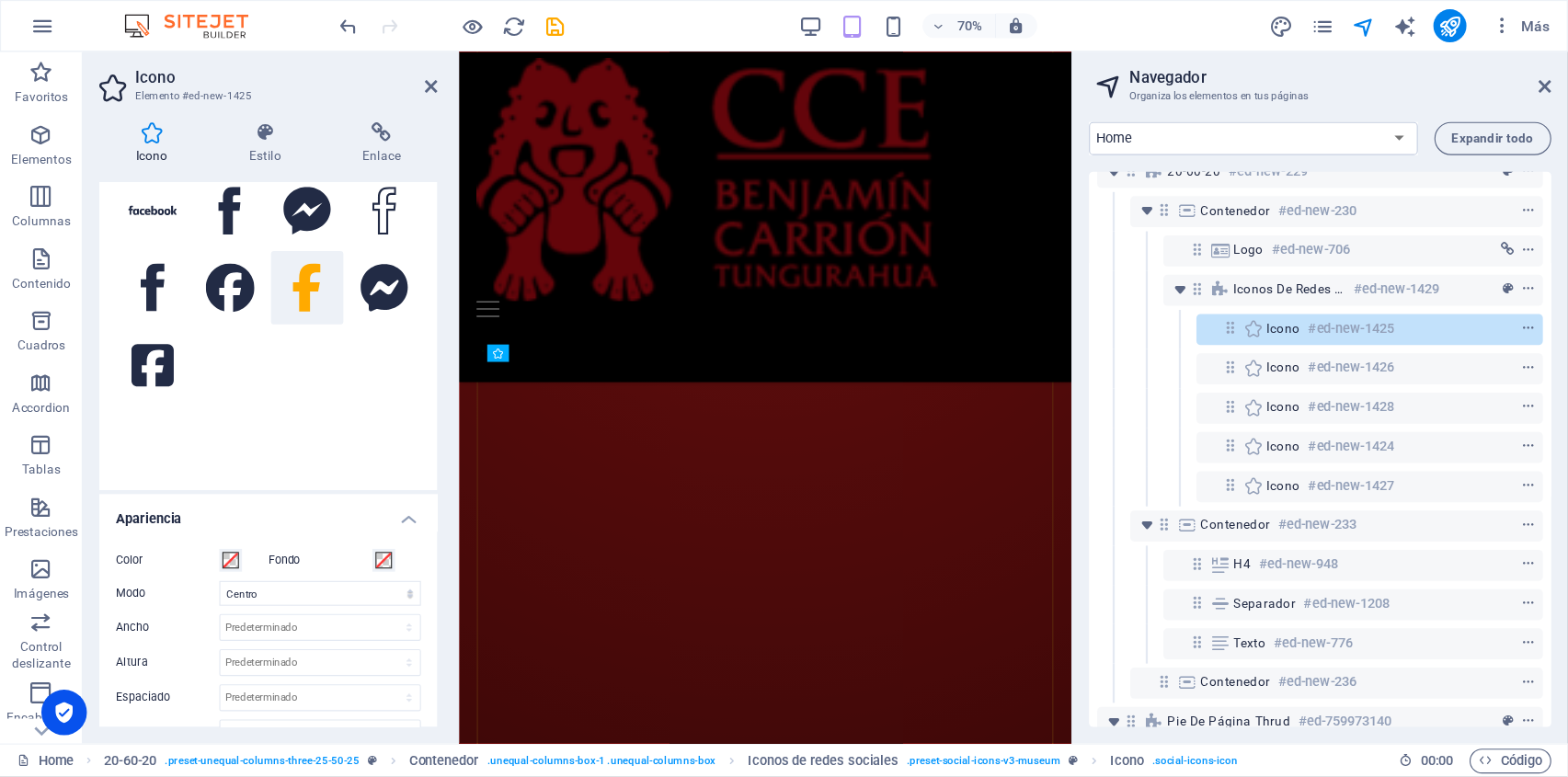 scroll, scrollTop: 3636, scrollLeft: 0, axis: vertical 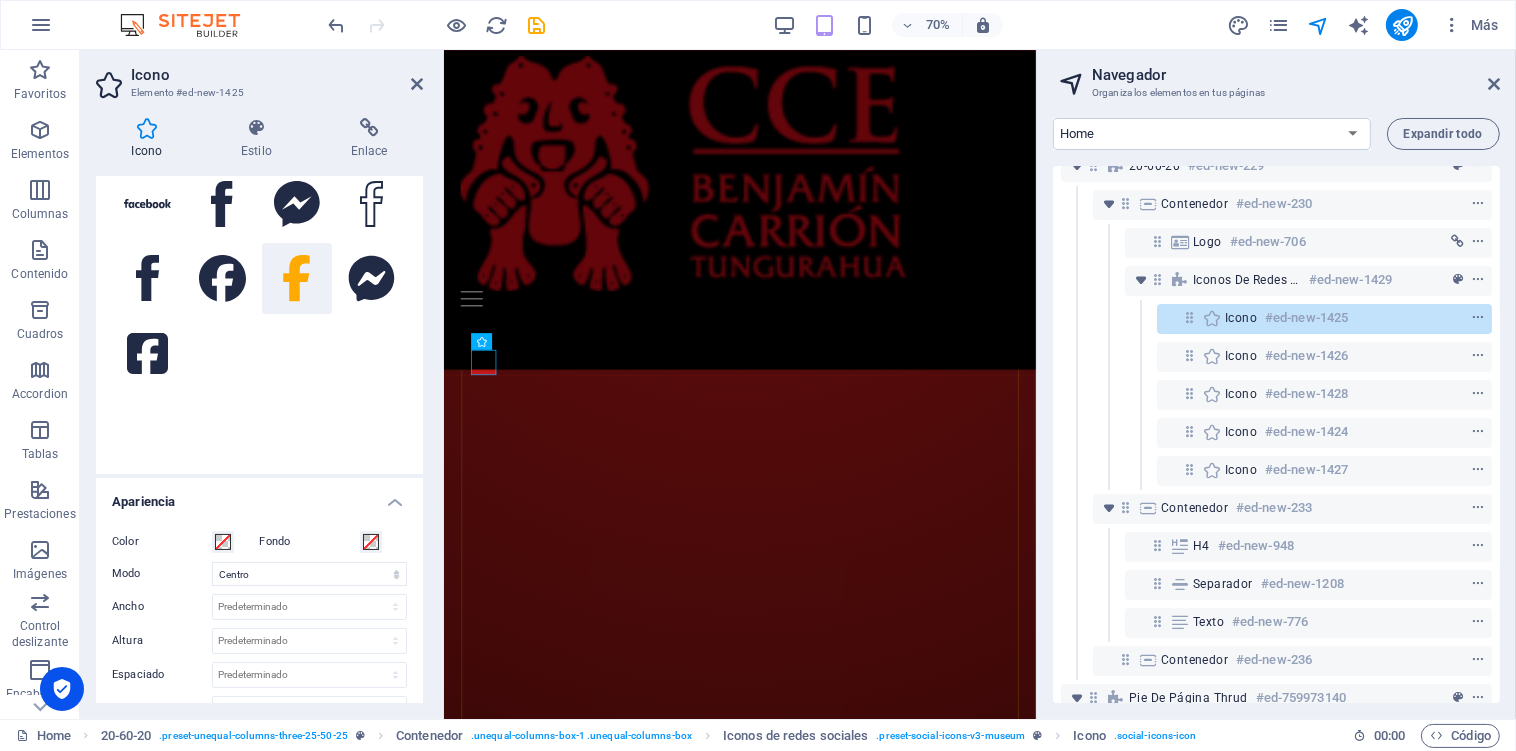 click on "Navegador Organiza los elementos en tus páginas" at bounding box center [1278, 76] 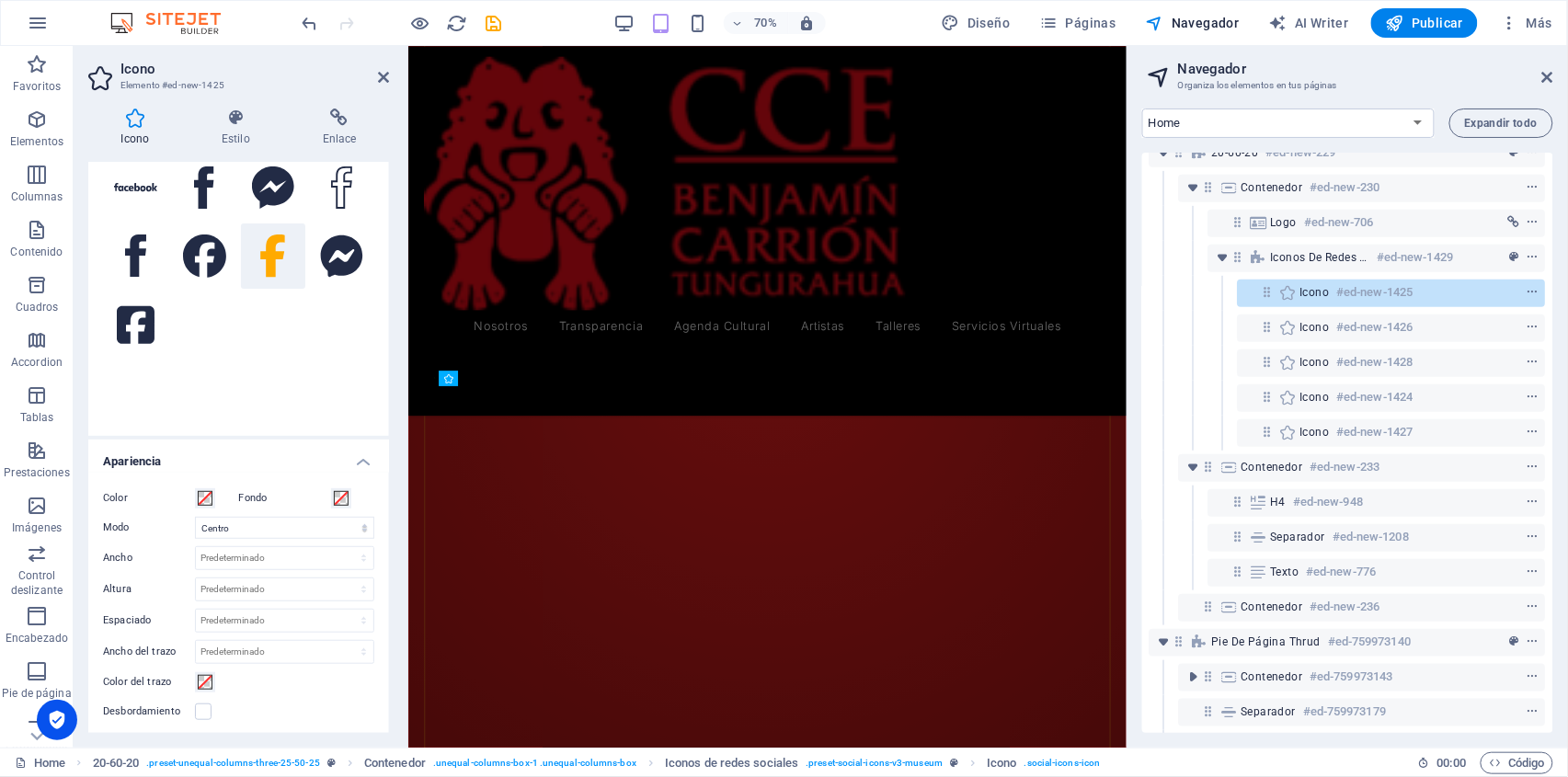 scroll, scrollTop: 123, scrollLeft: 0, axis: vertical 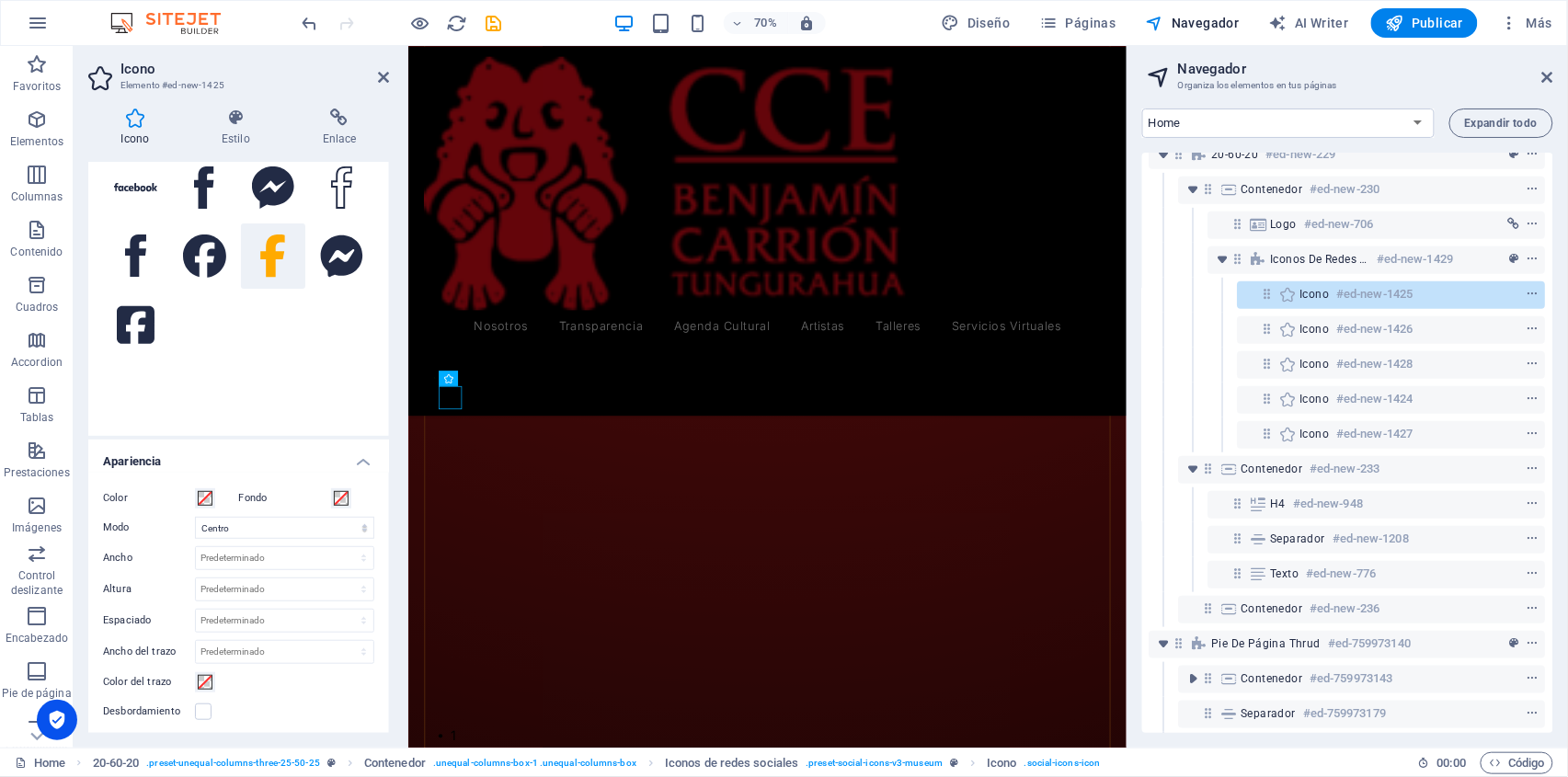 click on "Navegador Organiza los elementos en tus páginas" at bounding box center (1349, 70) 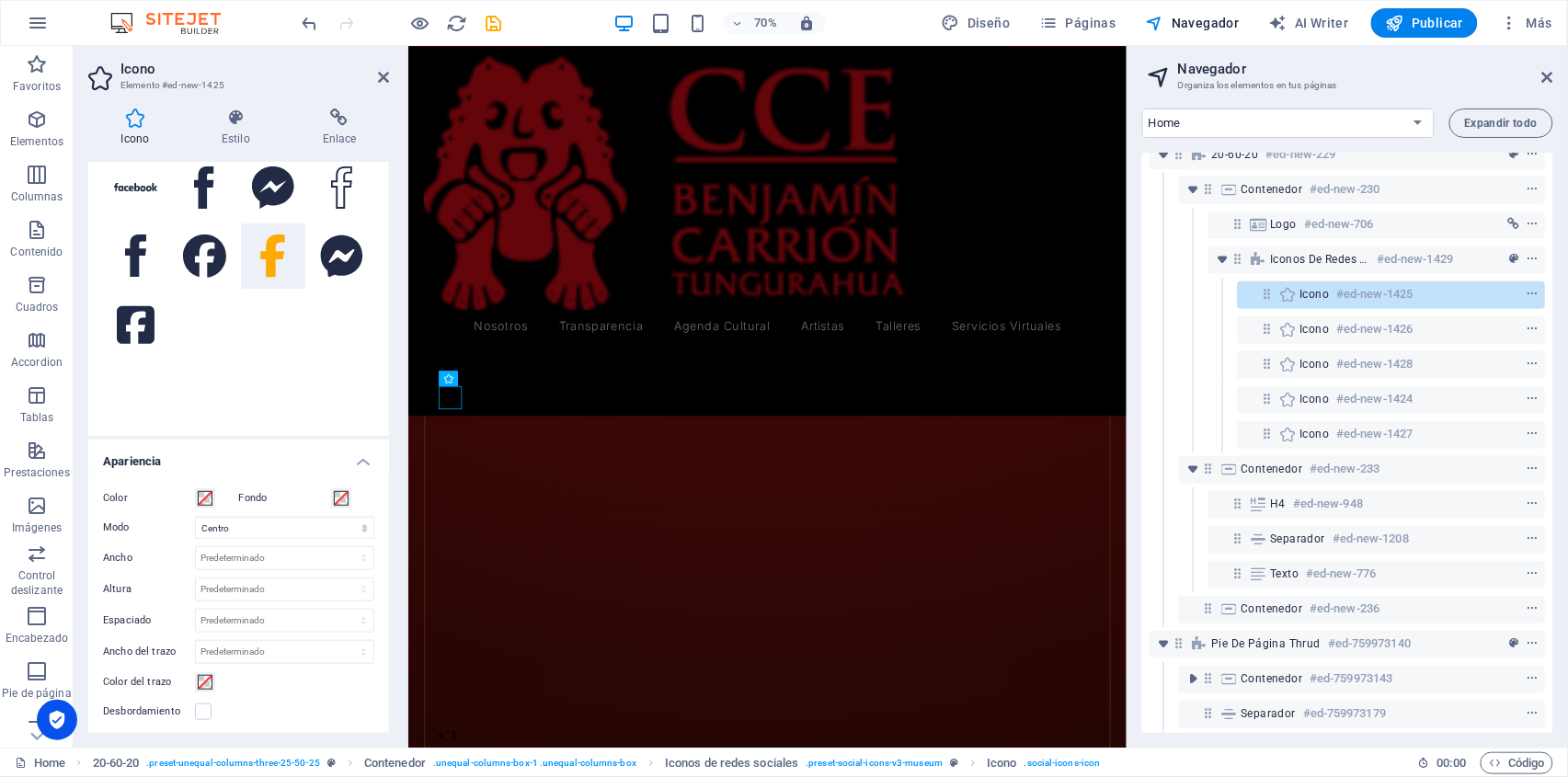scroll, scrollTop: 260, scrollLeft: 0, axis: vertical 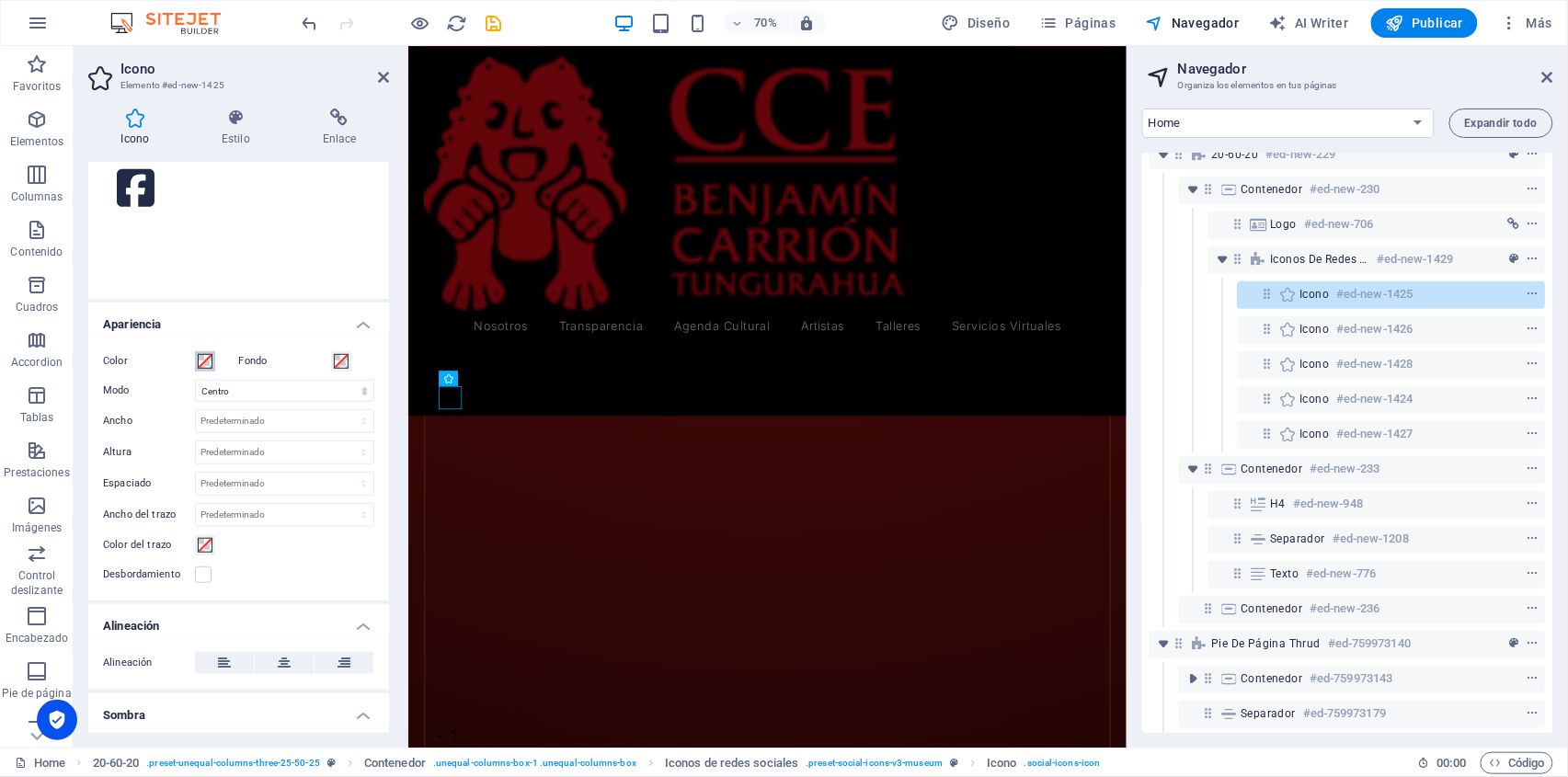 click at bounding box center (205, 361) 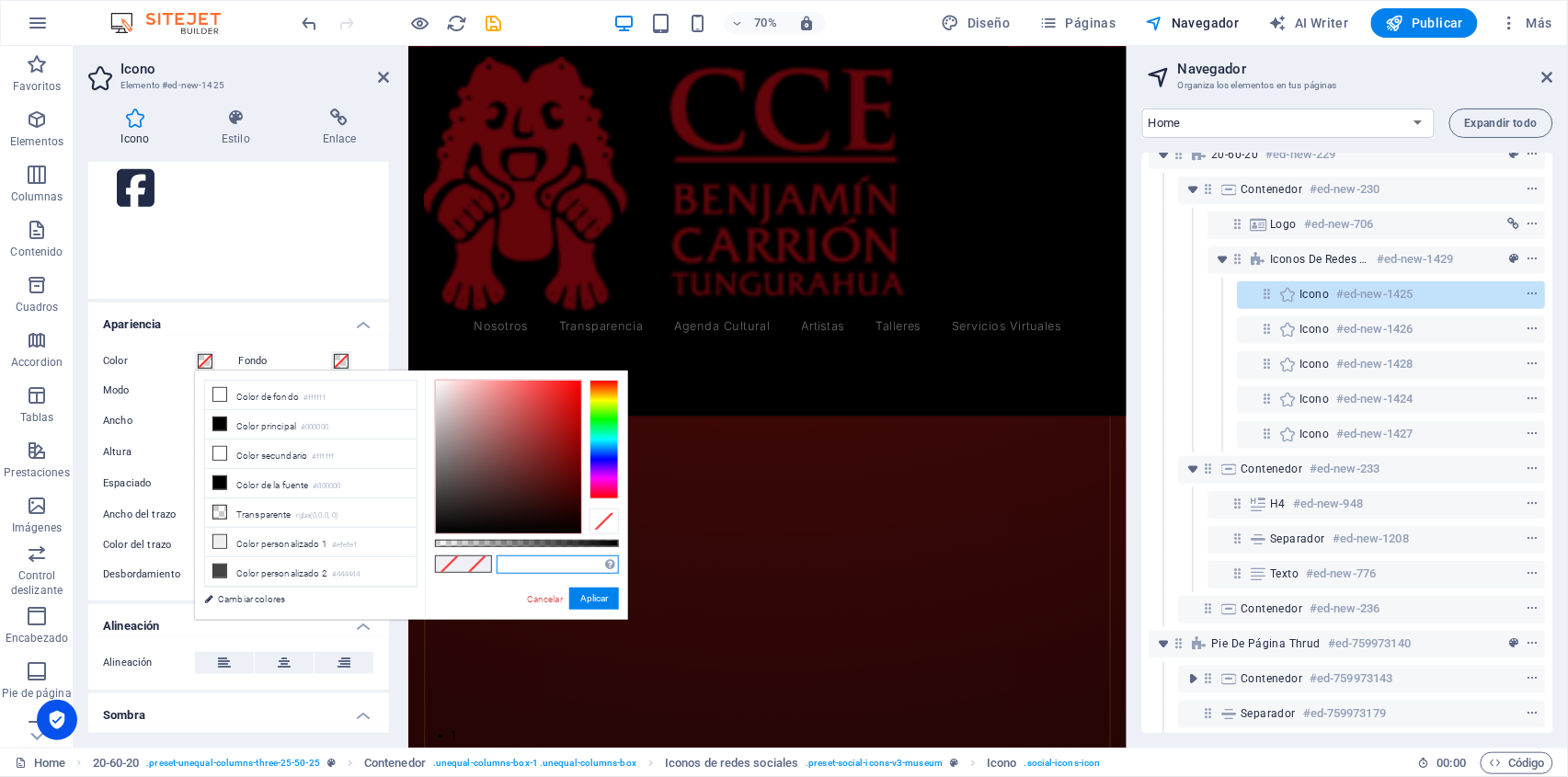 click at bounding box center (557, 565) 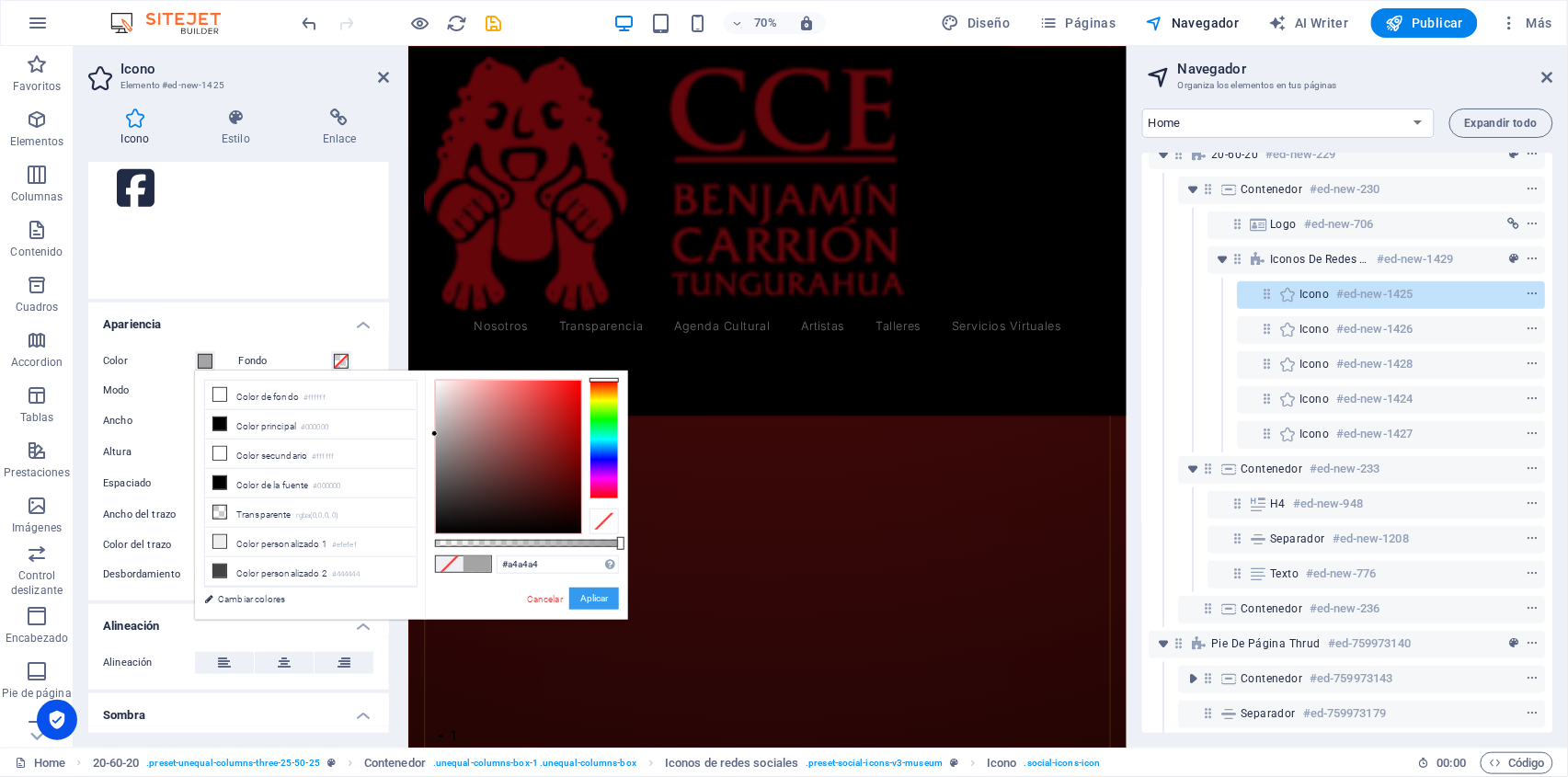 click on "Aplicar" at bounding box center (594, 599) 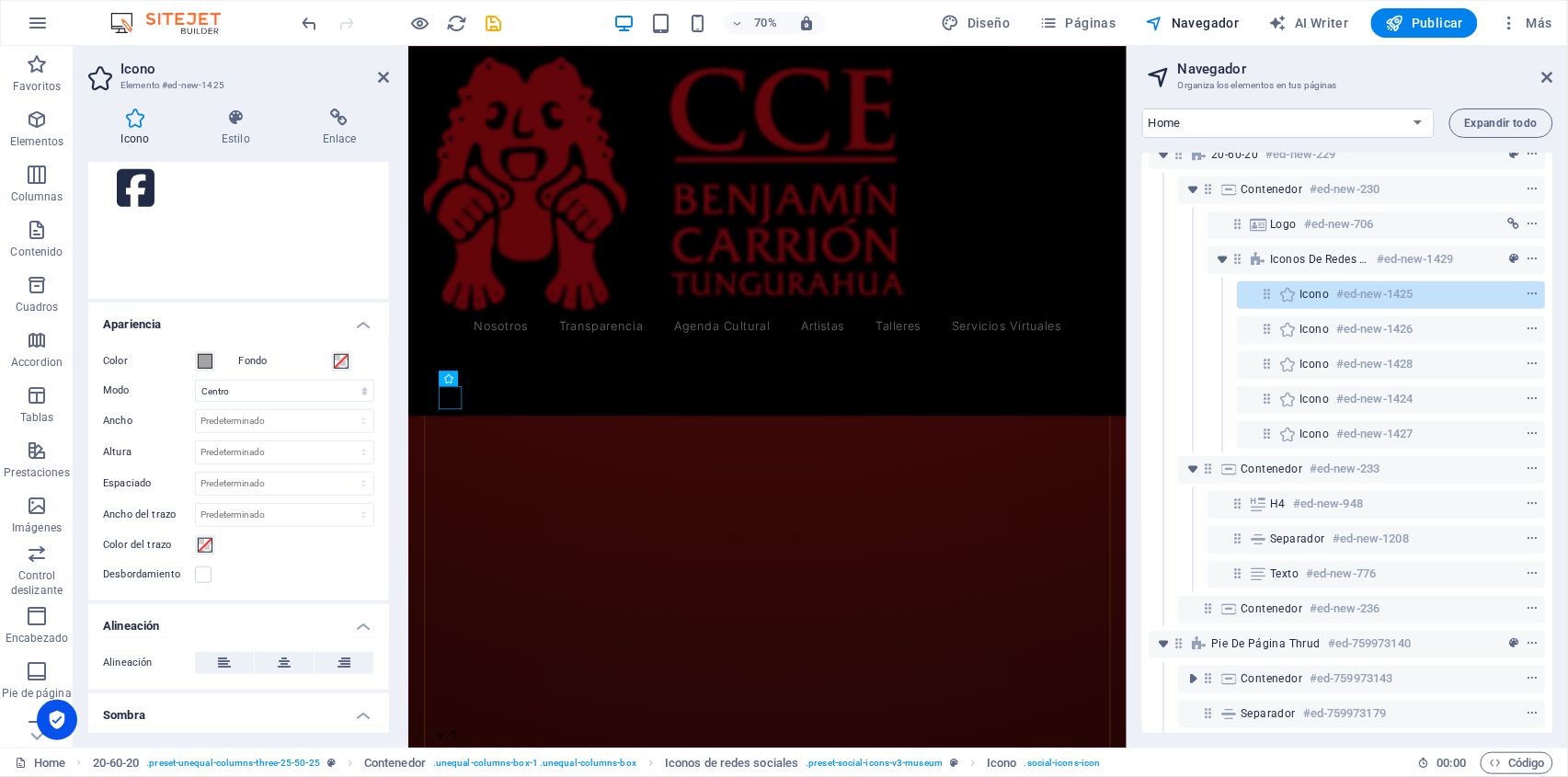 scroll, scrollTop: 0, scrollLeft: 0, axis: both 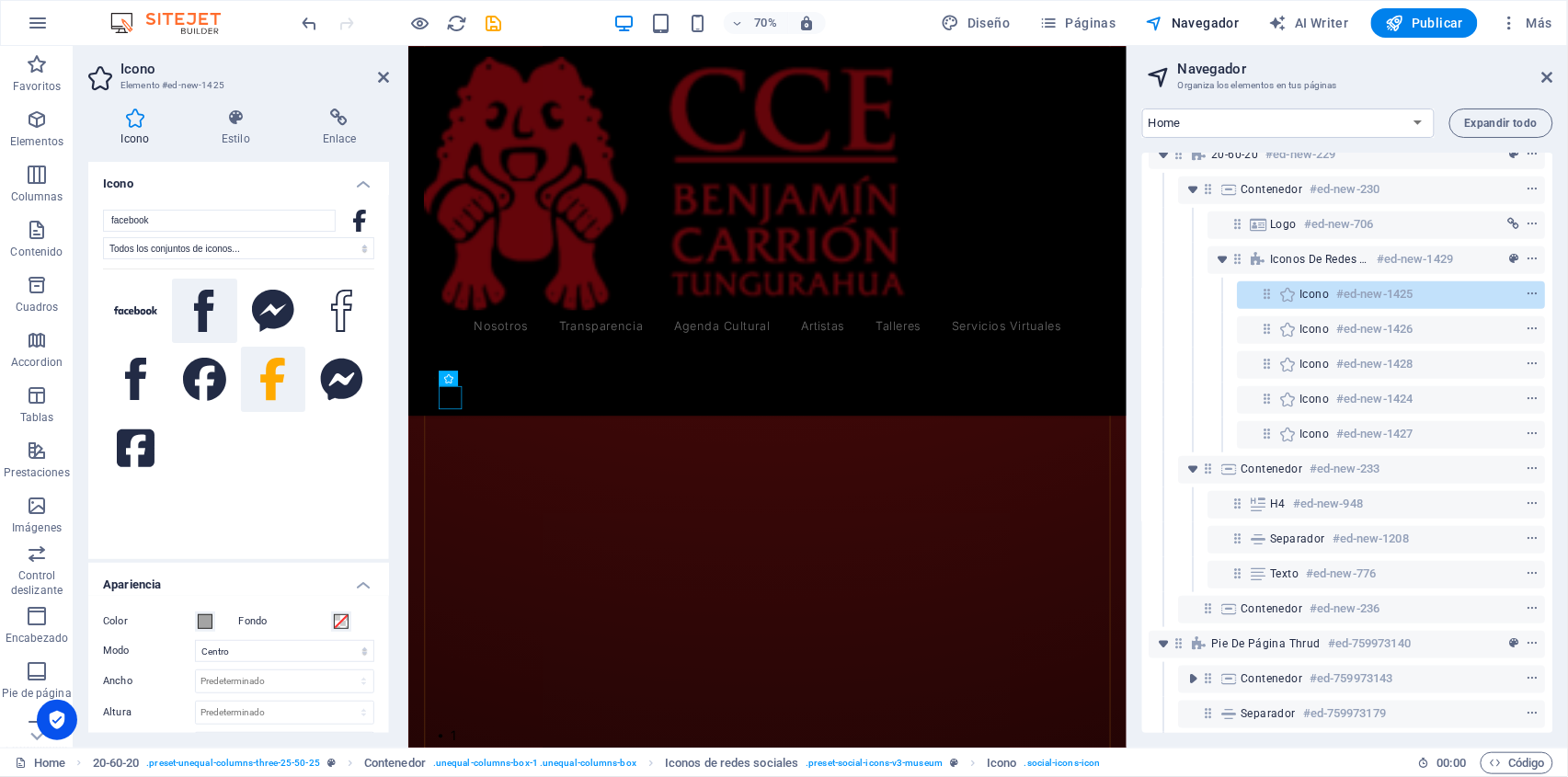 click 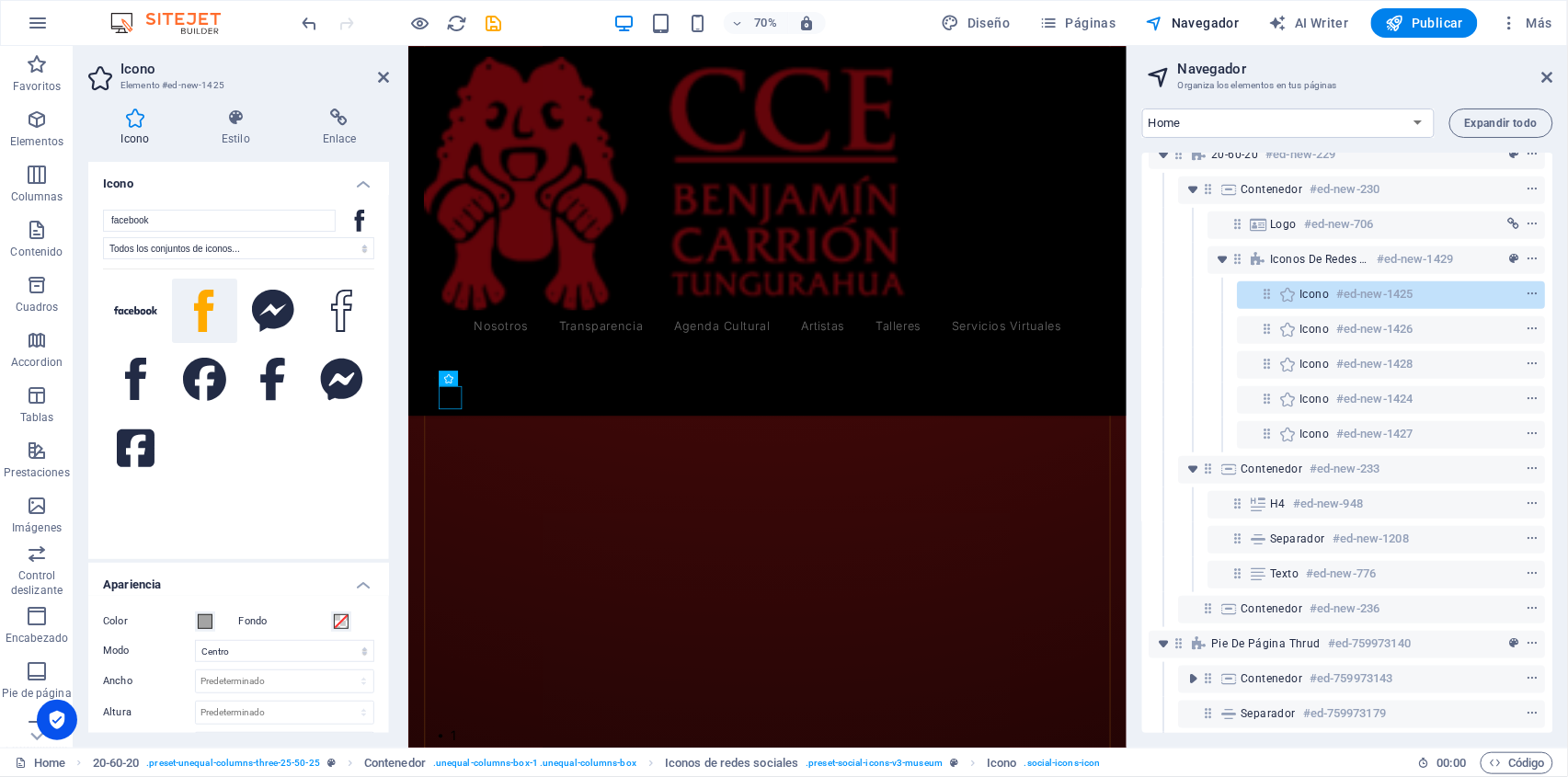 click 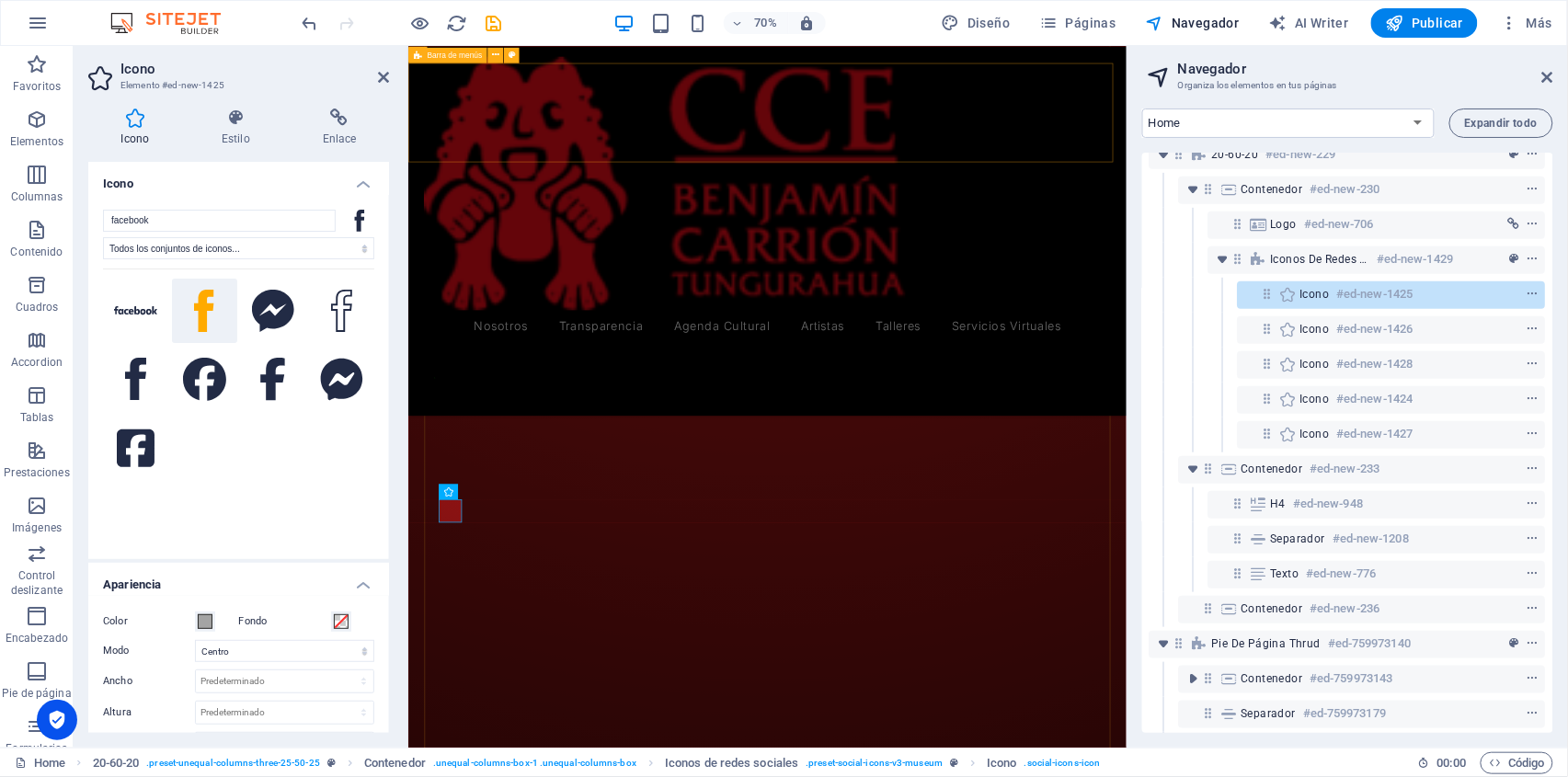 scroll, scrollTop: 4416, scrollLeft: 0, axis: vertical 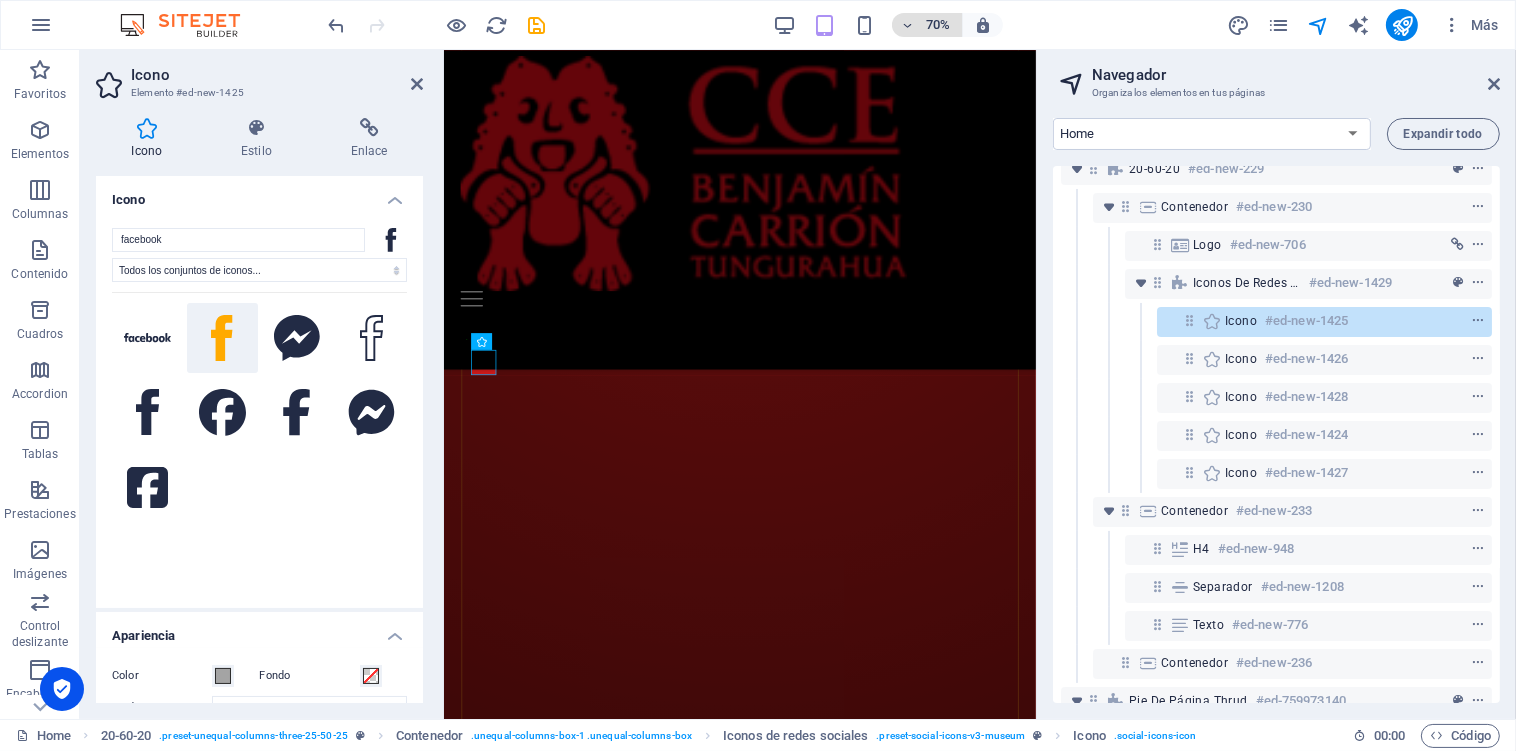 click on "70%" at bounding box center [938, 25] 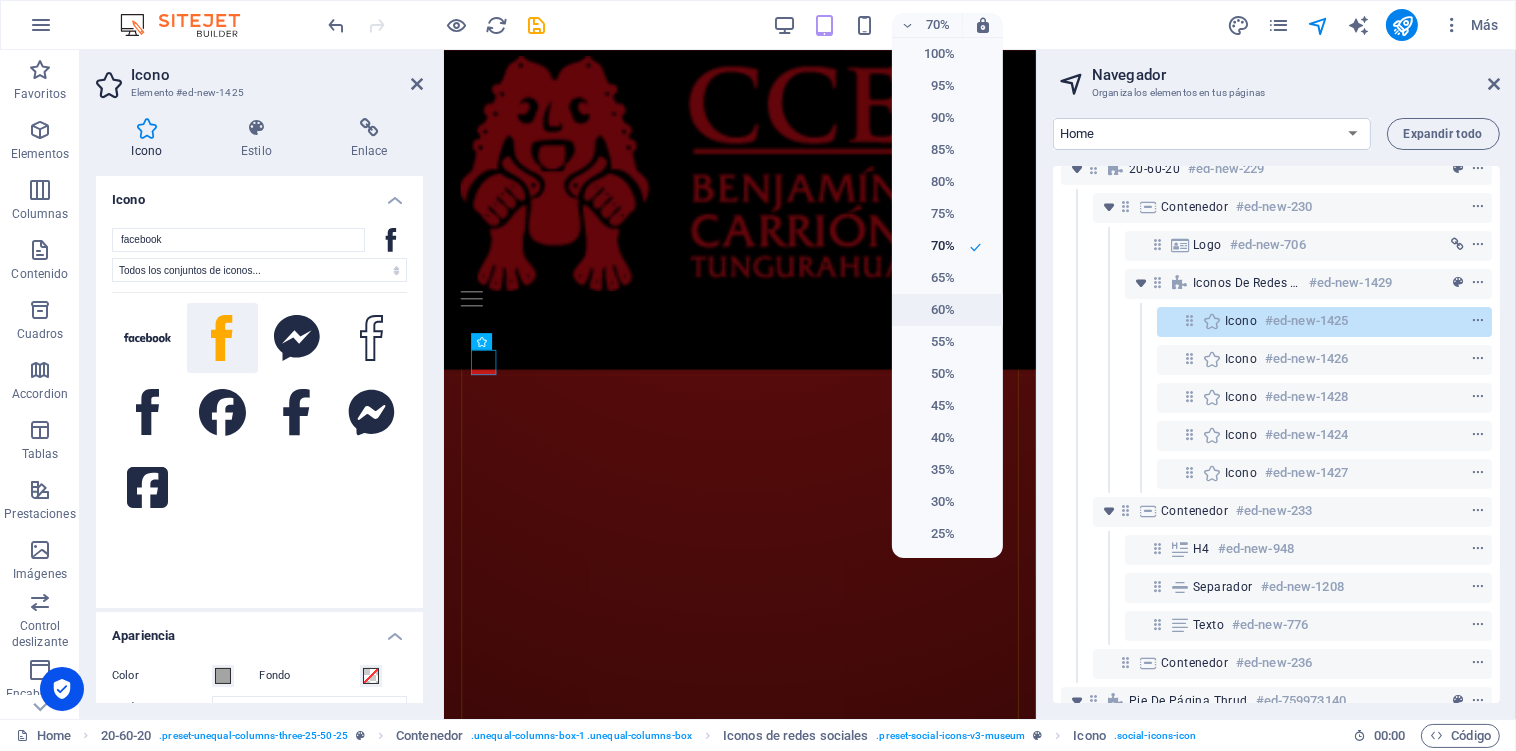 click on "60%" at bounding box center (947, 310) 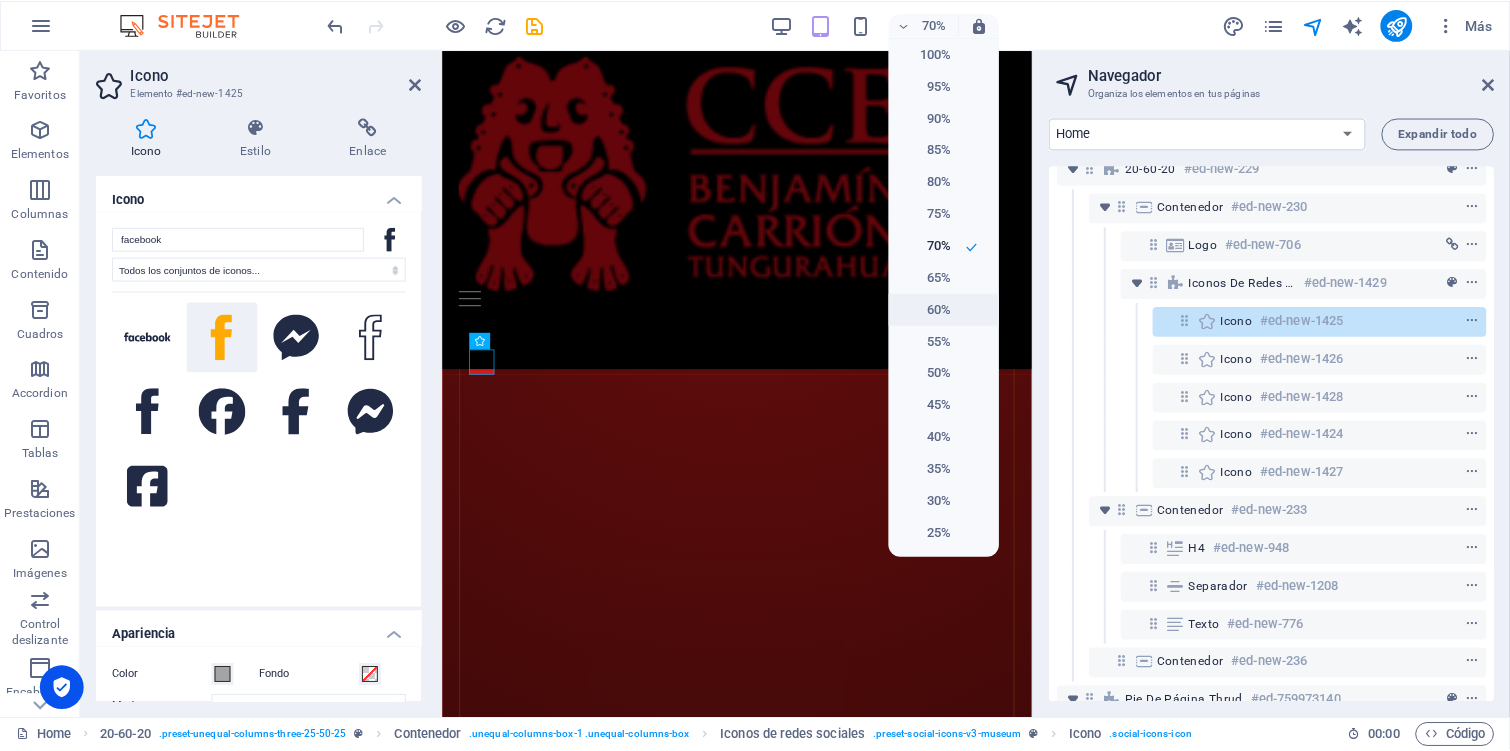 scroll, scrollTop: 4891, scrollLeft: 0, axis: vertical 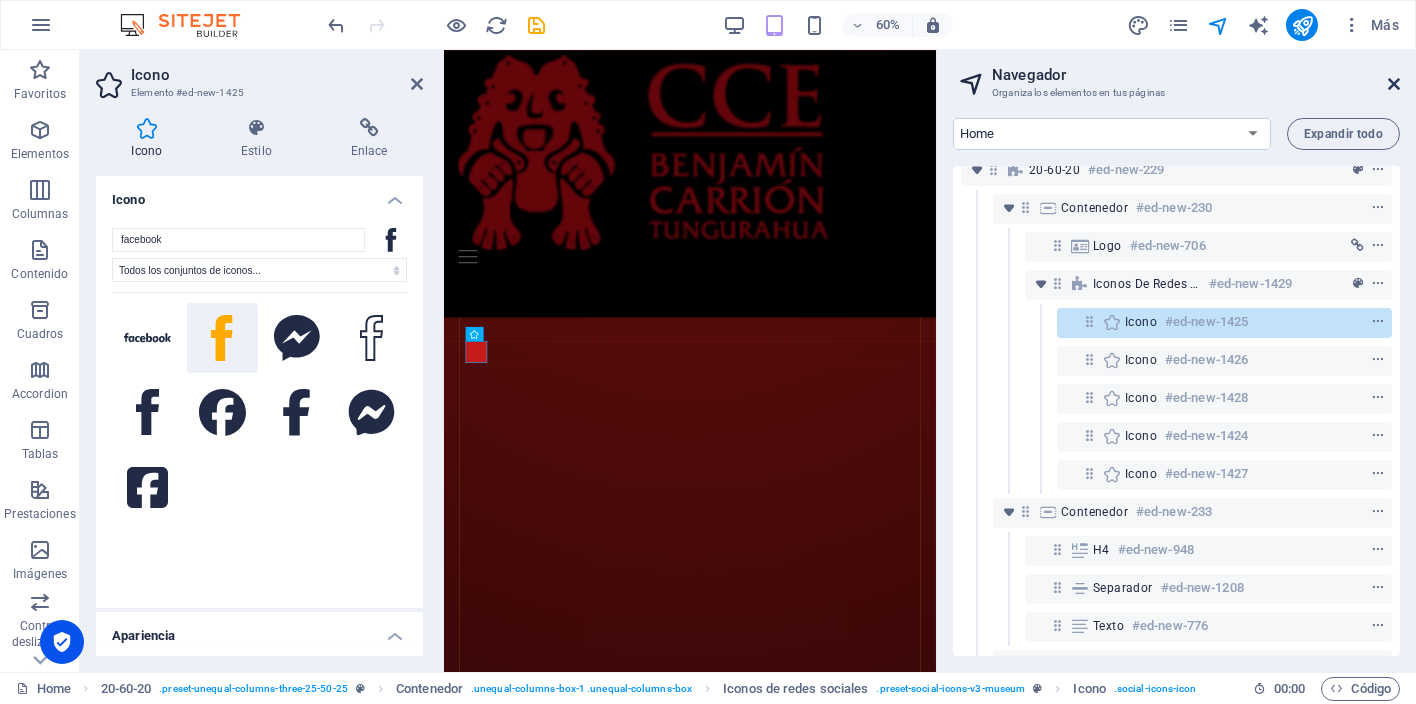 click at bounding box center [1394, 84] 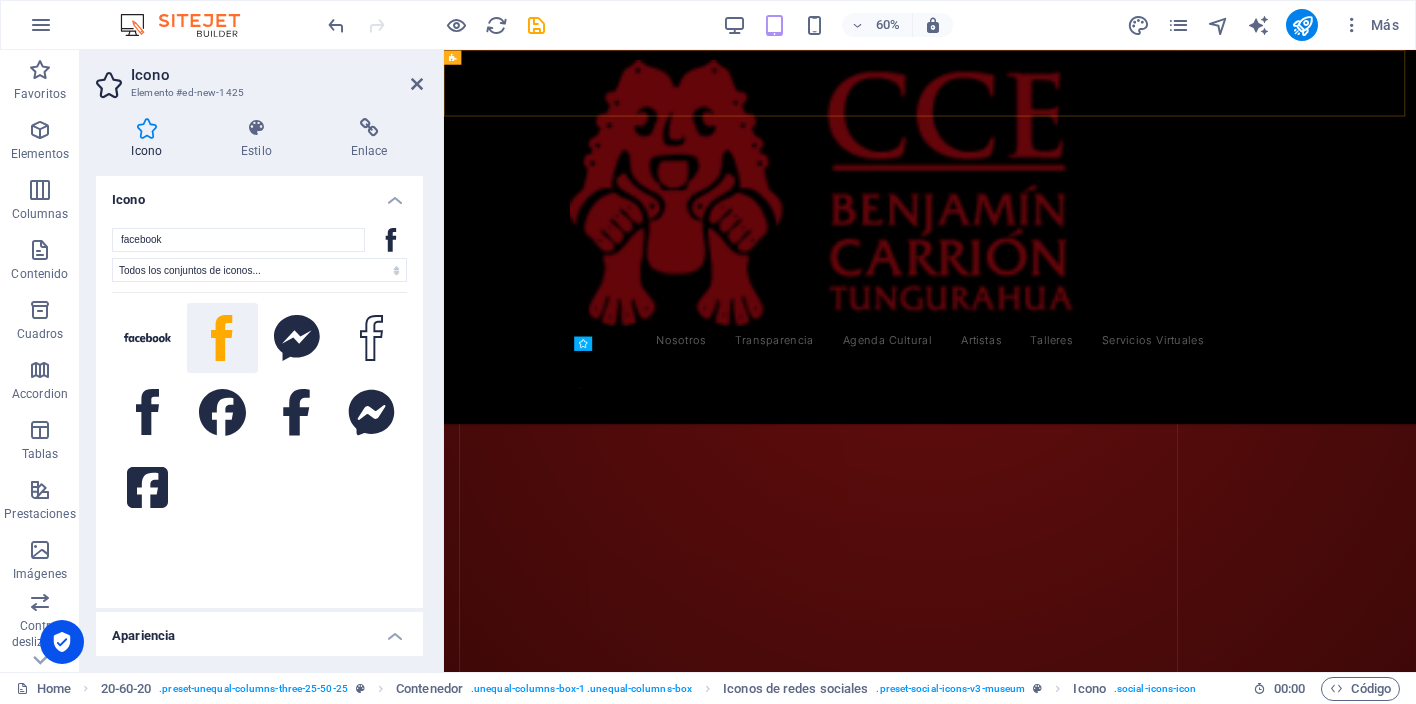 scroll, scrollTop: 5026, scrollLeft: 0, axis: vertical 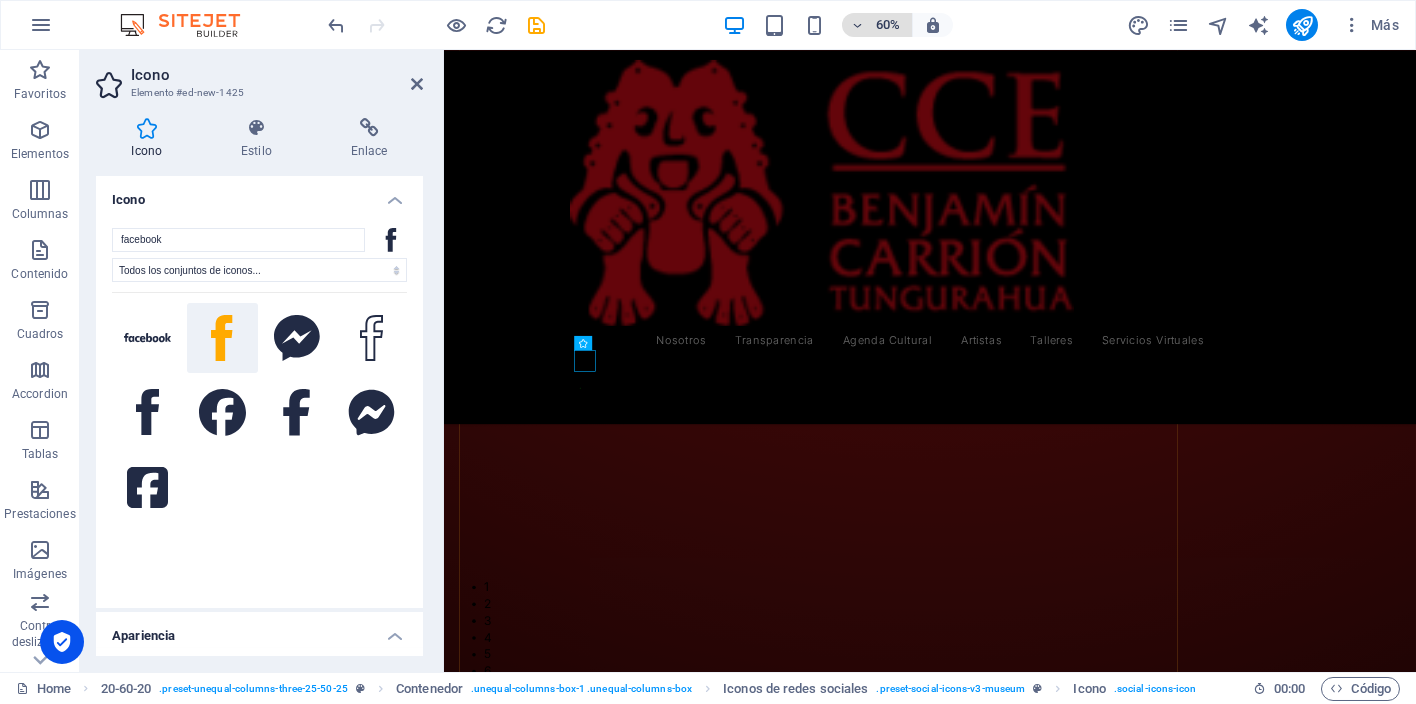 click on "60%" at bounding box center [888, 25] 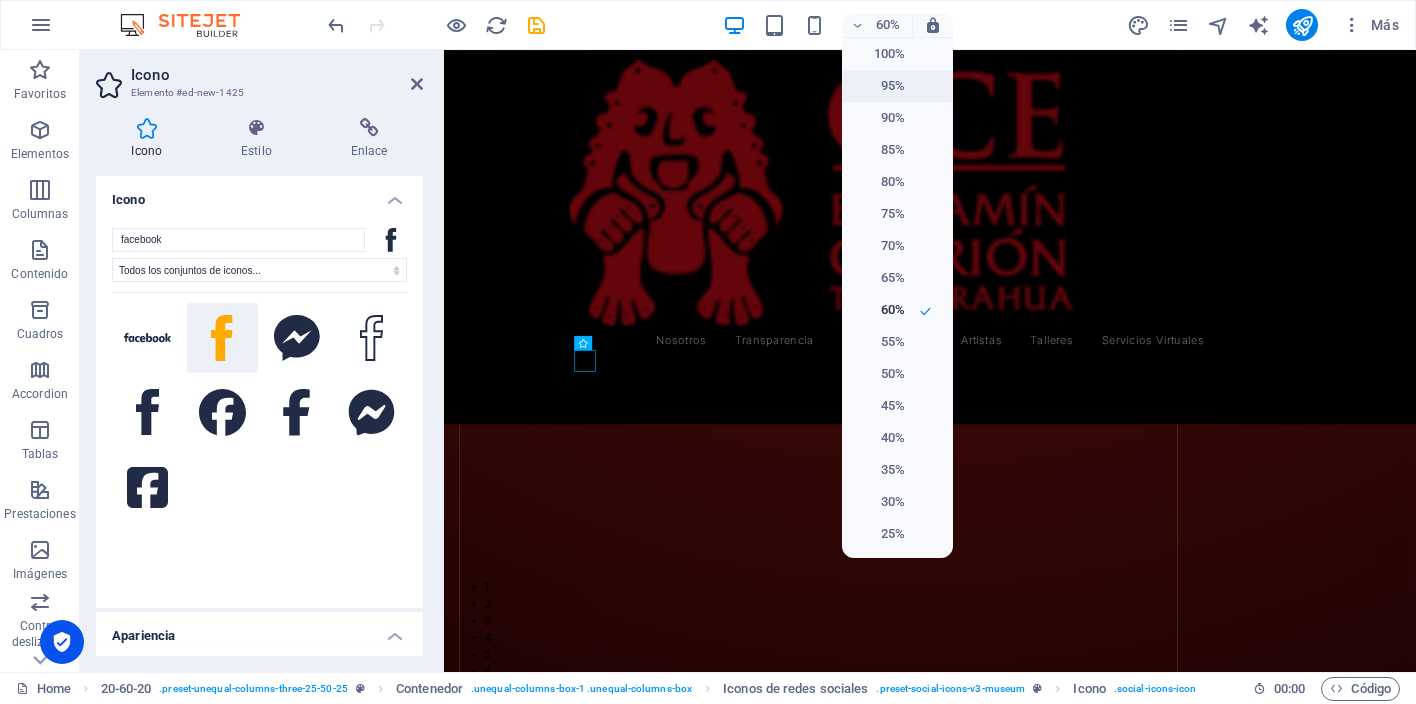 click on "95%" at bounding box center (879, 86) 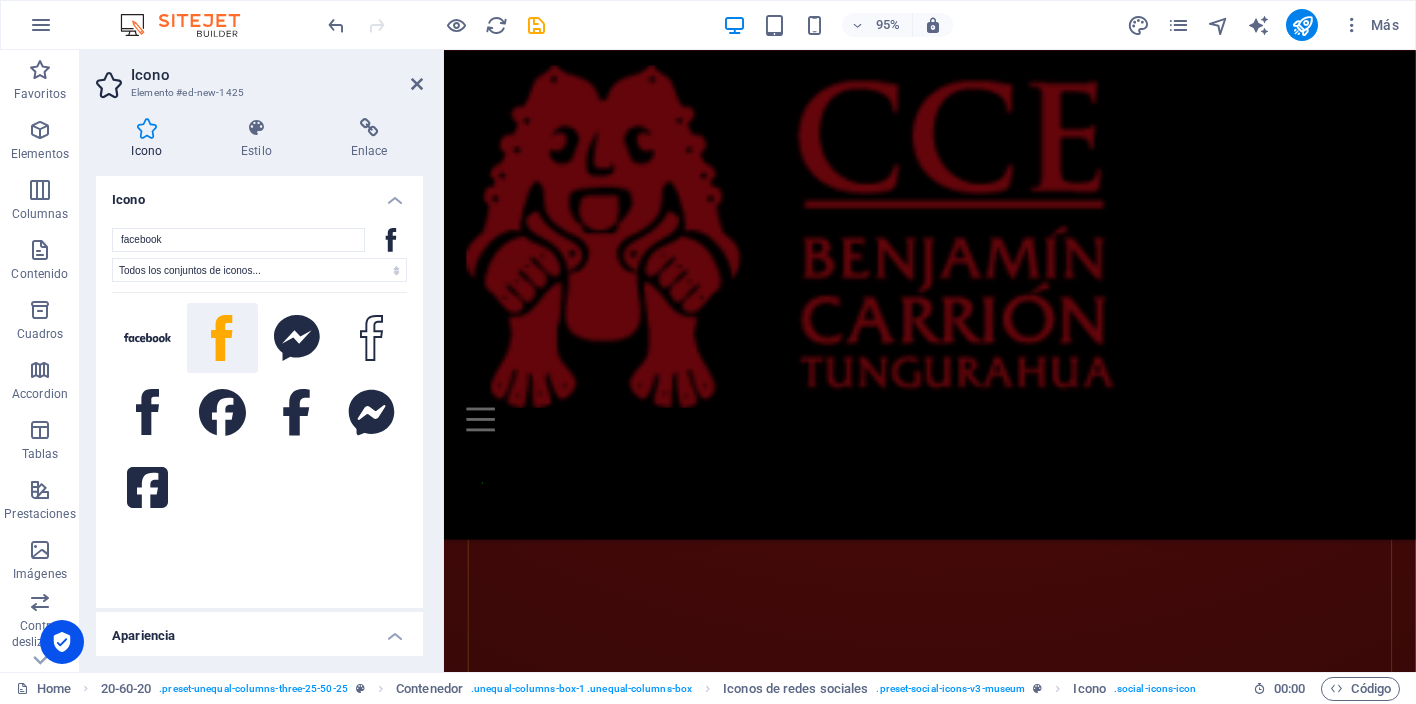 scroll, scrollTop: 4228, scrollLeft: 0, axis: vertical 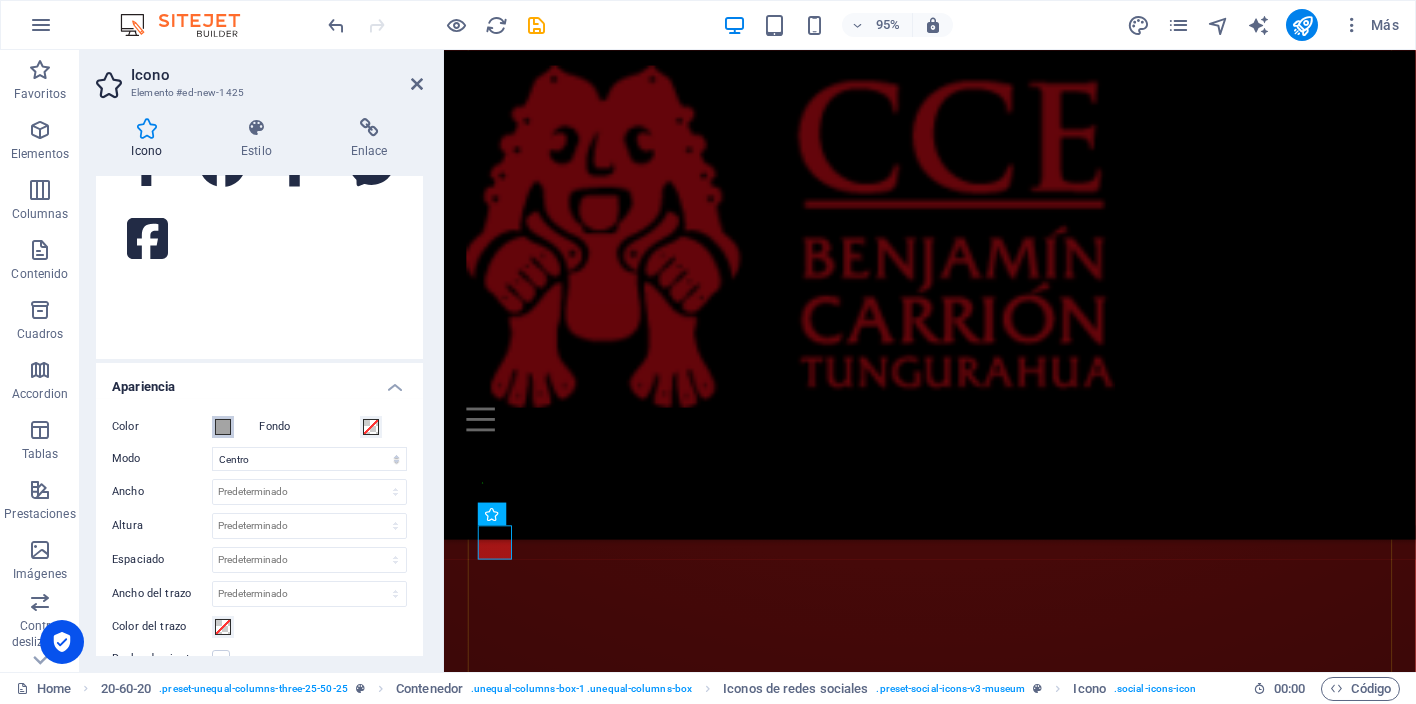 click at bounding box center (223, 427) 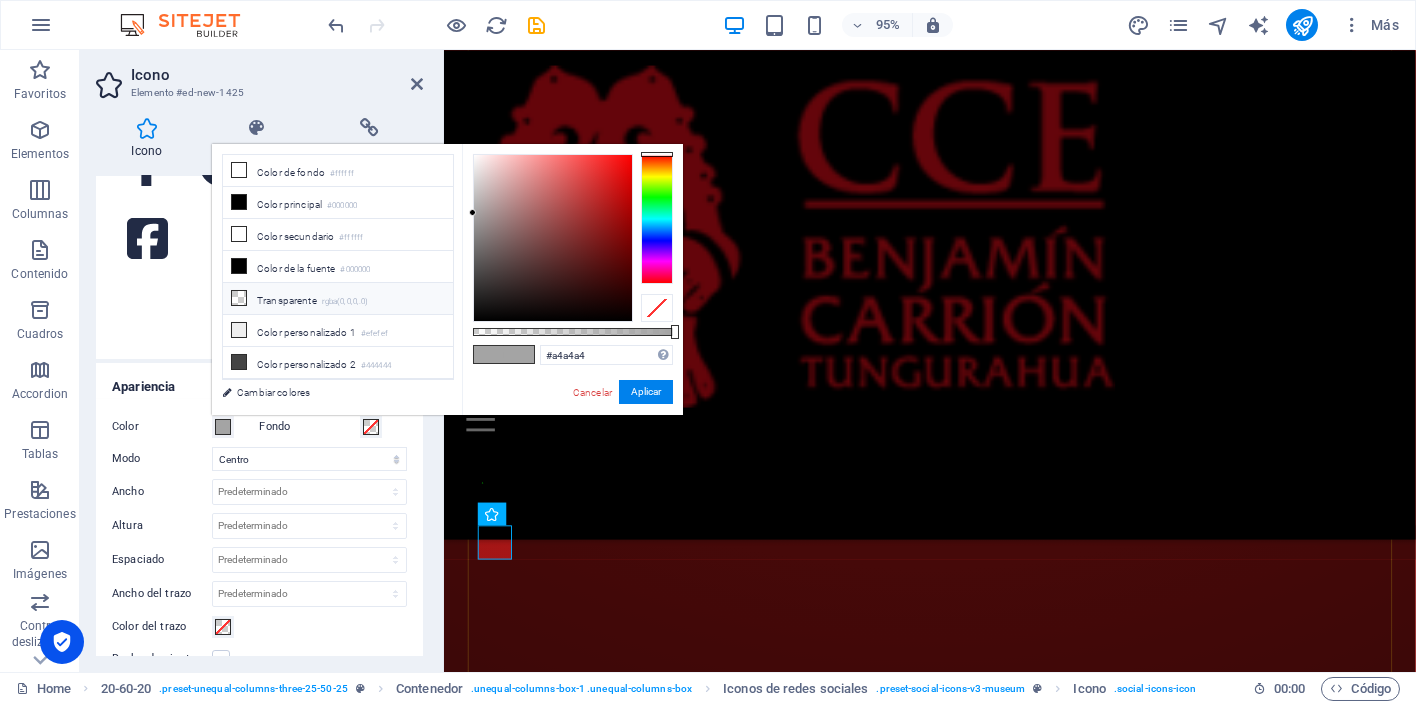 click at bounding box center [239, 298] 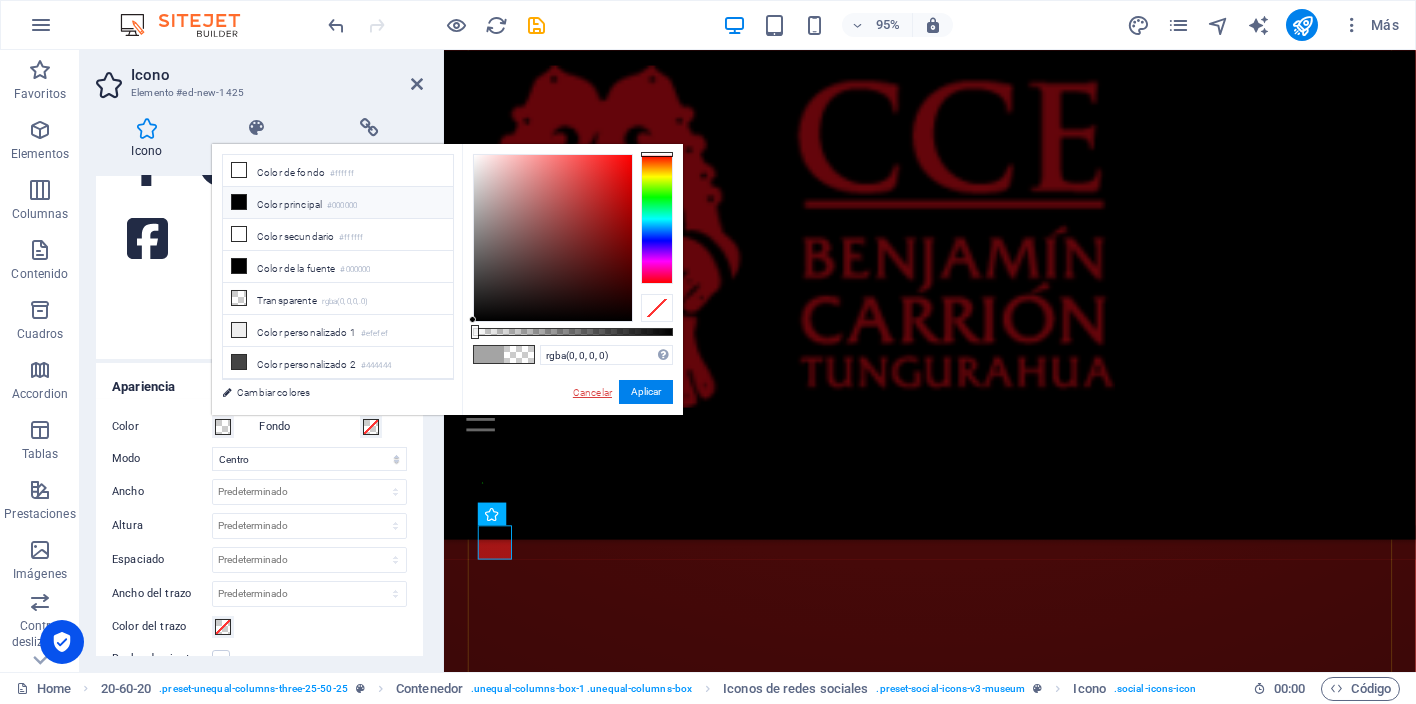 click on "Cancelar" at bounding box center (592, 392) 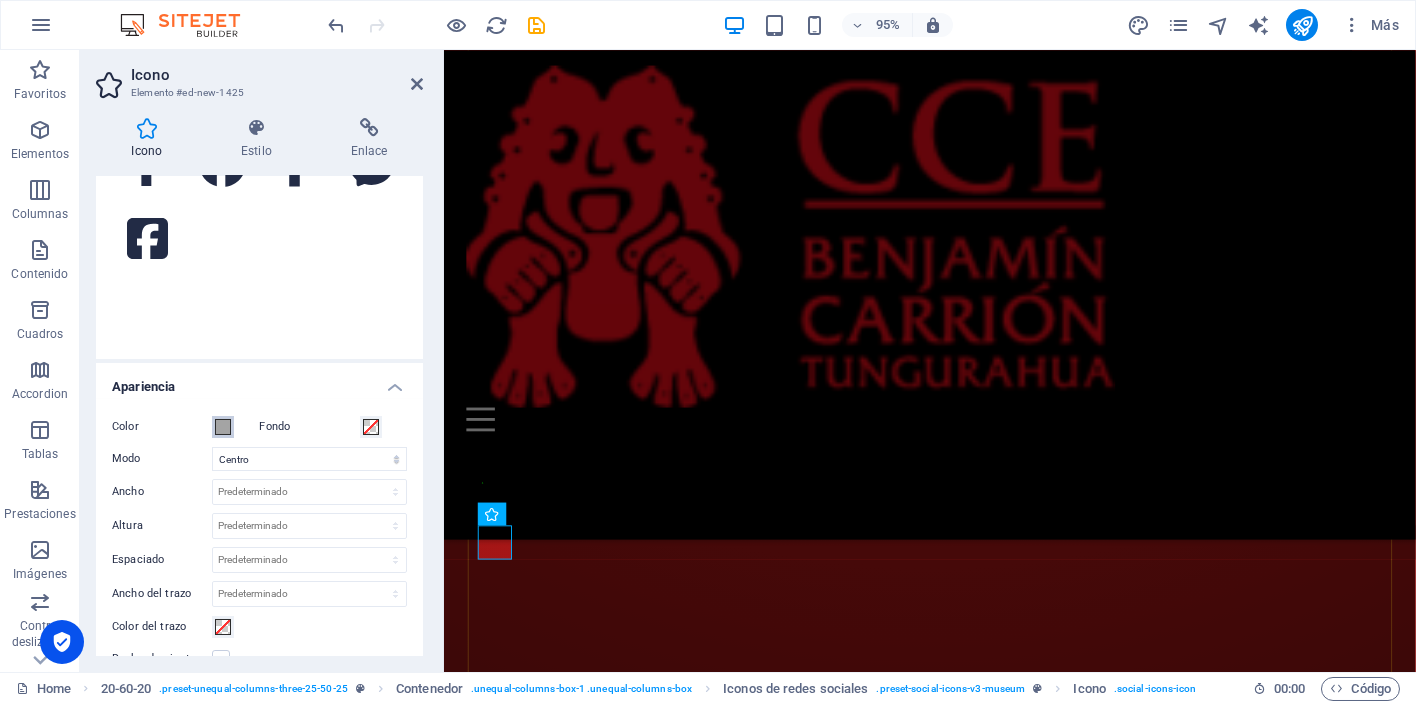 click at bounding box center [223, 427] 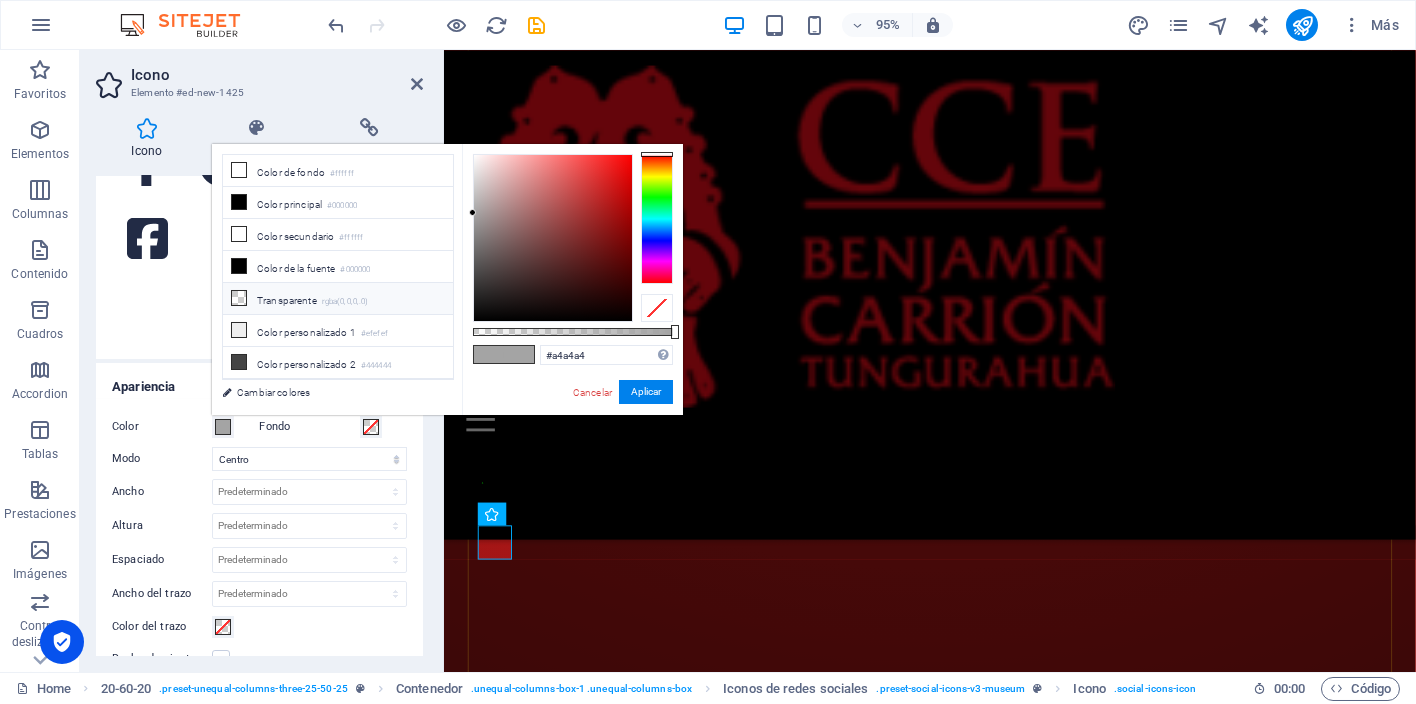 click on "Transparente
rgba(0,0,0,.0)" at bounding box center [338, 299] 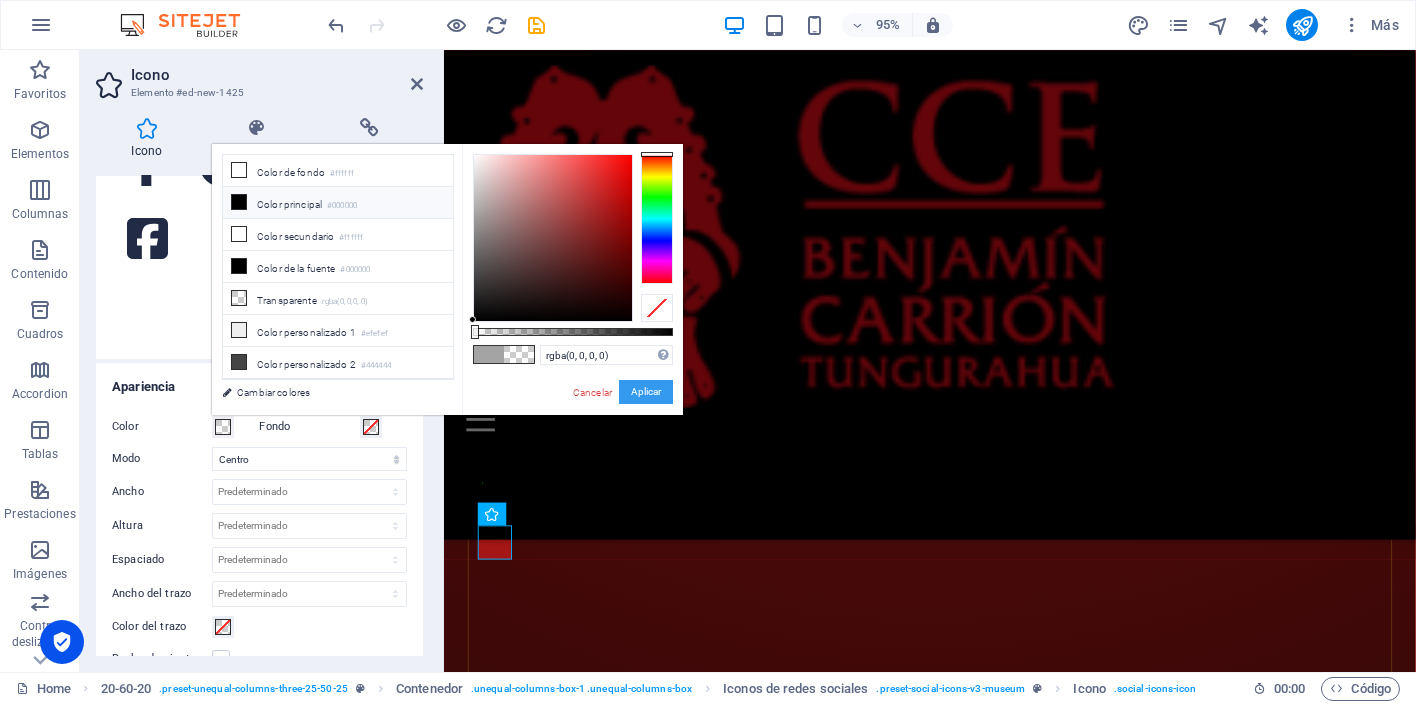 click on "Aplicar" at bounding box center (646, 392) 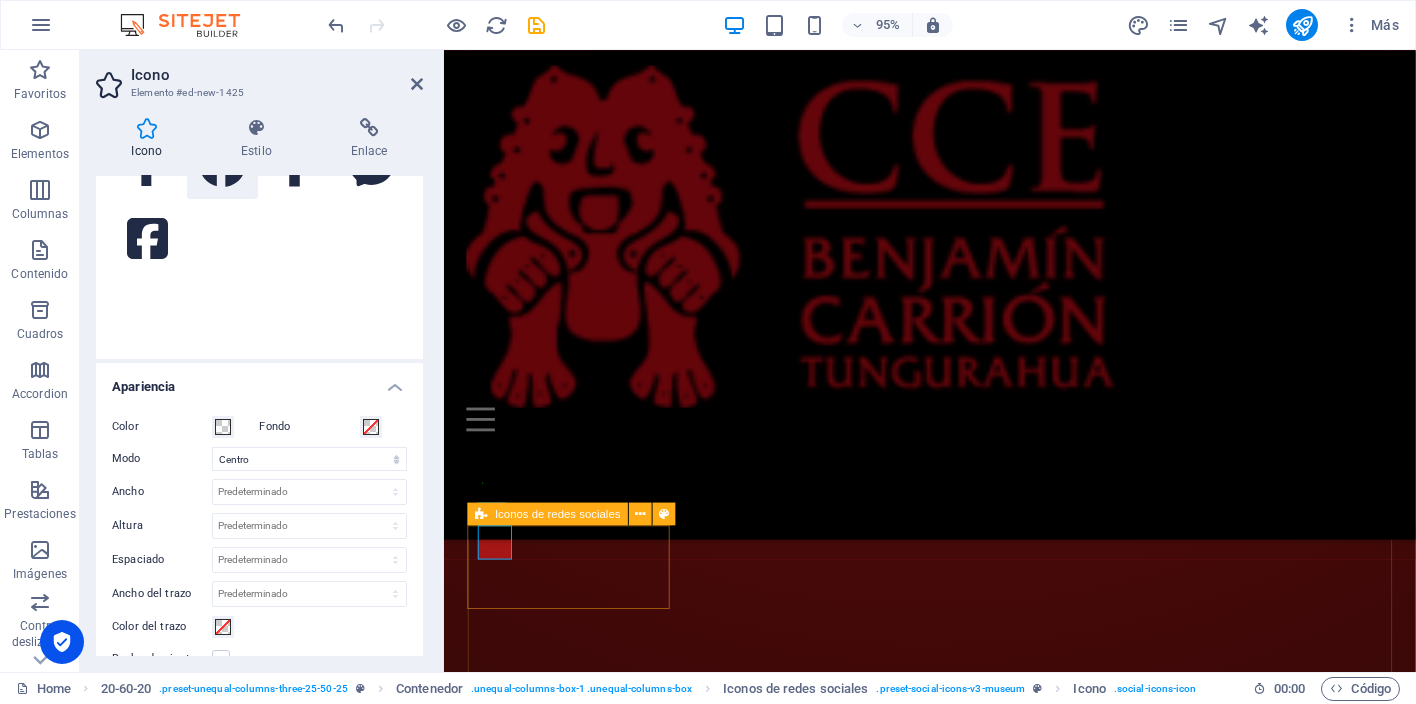 scroll, scrollTop: 125, scrollLeft: 0, axis: vertical 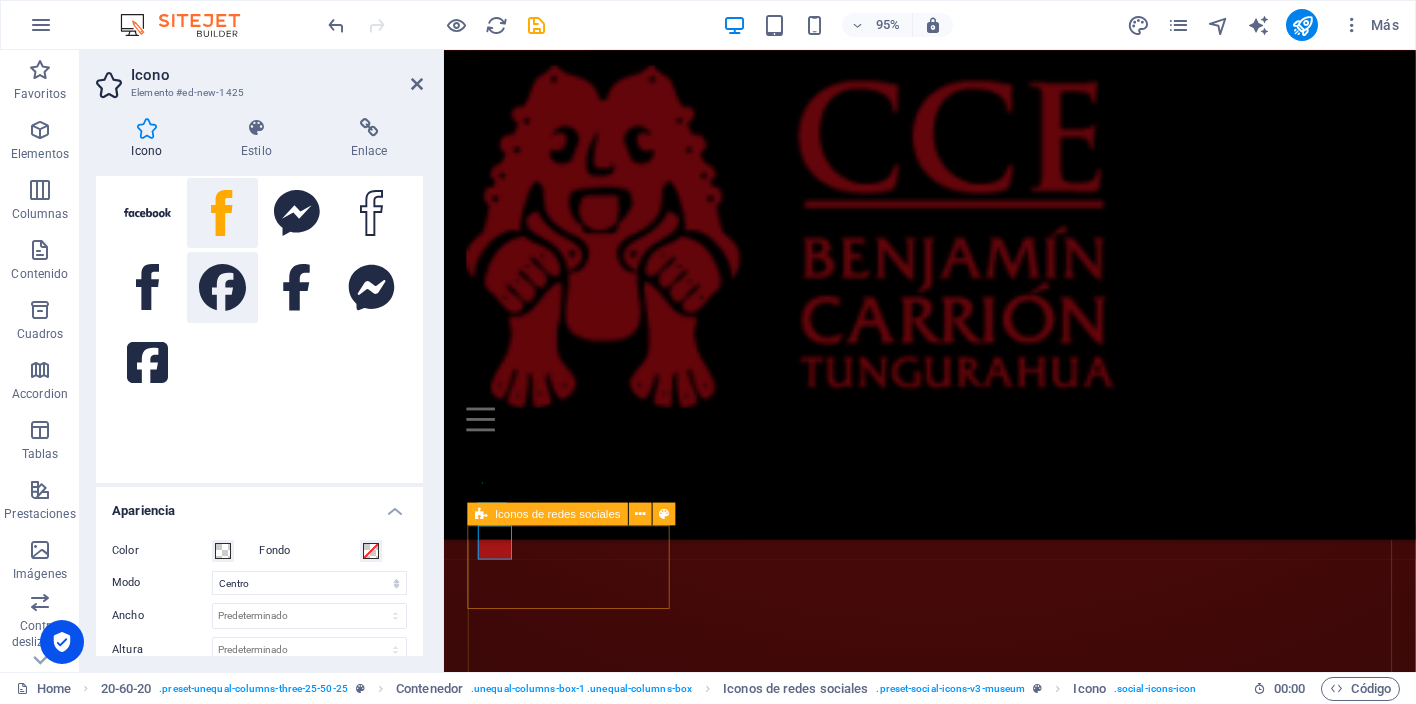 click 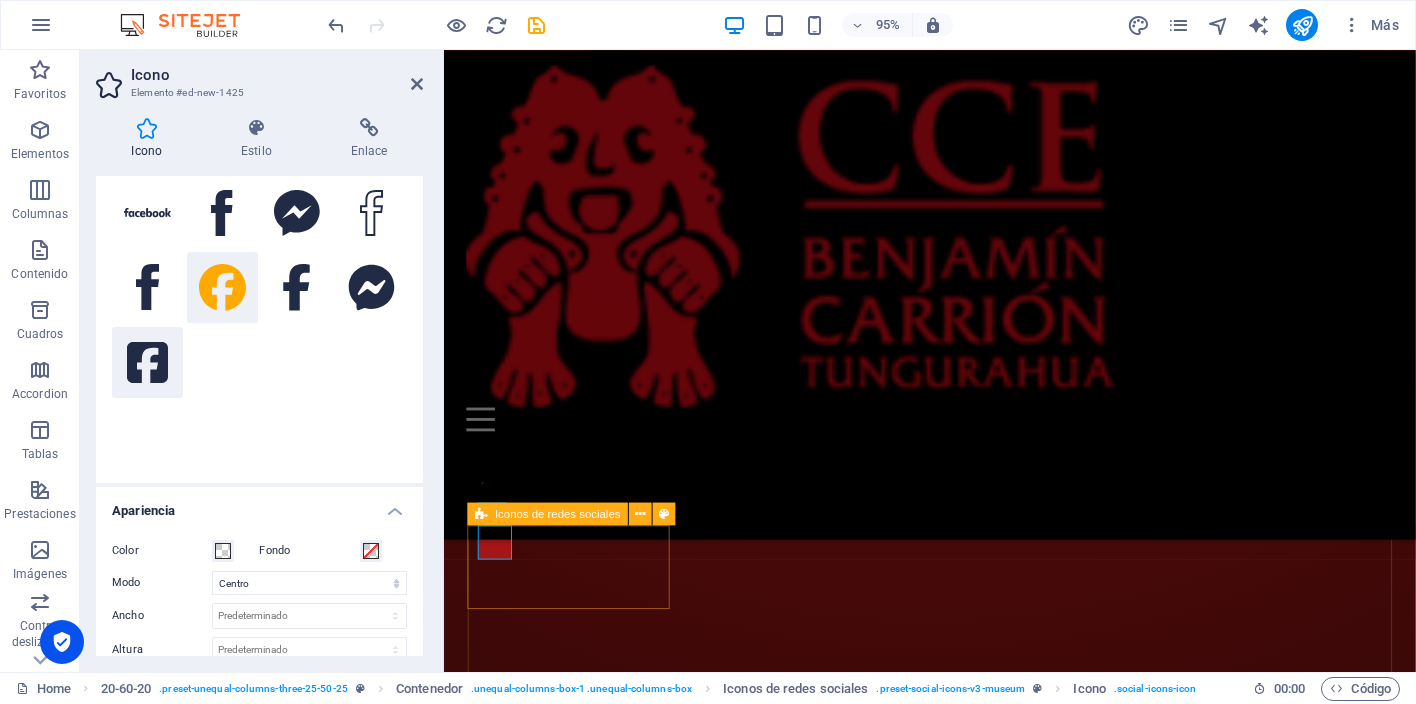 click 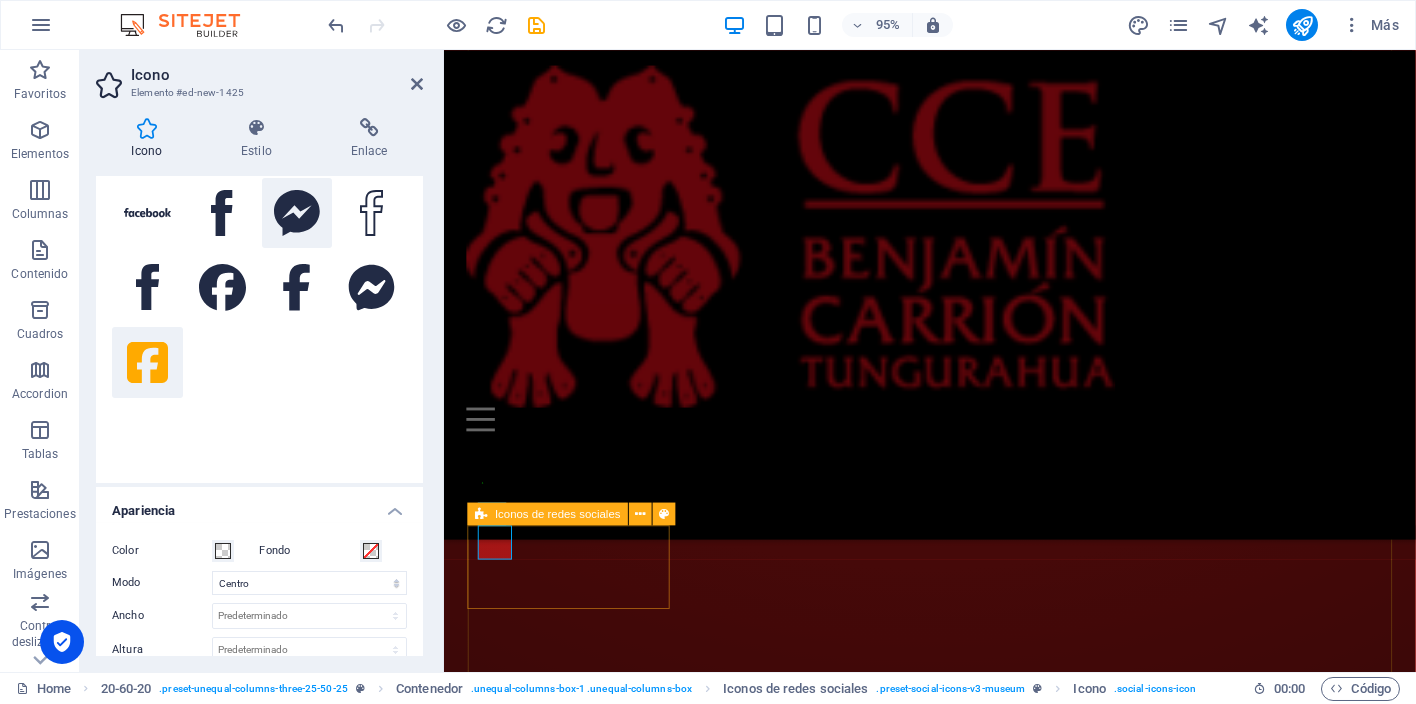 click 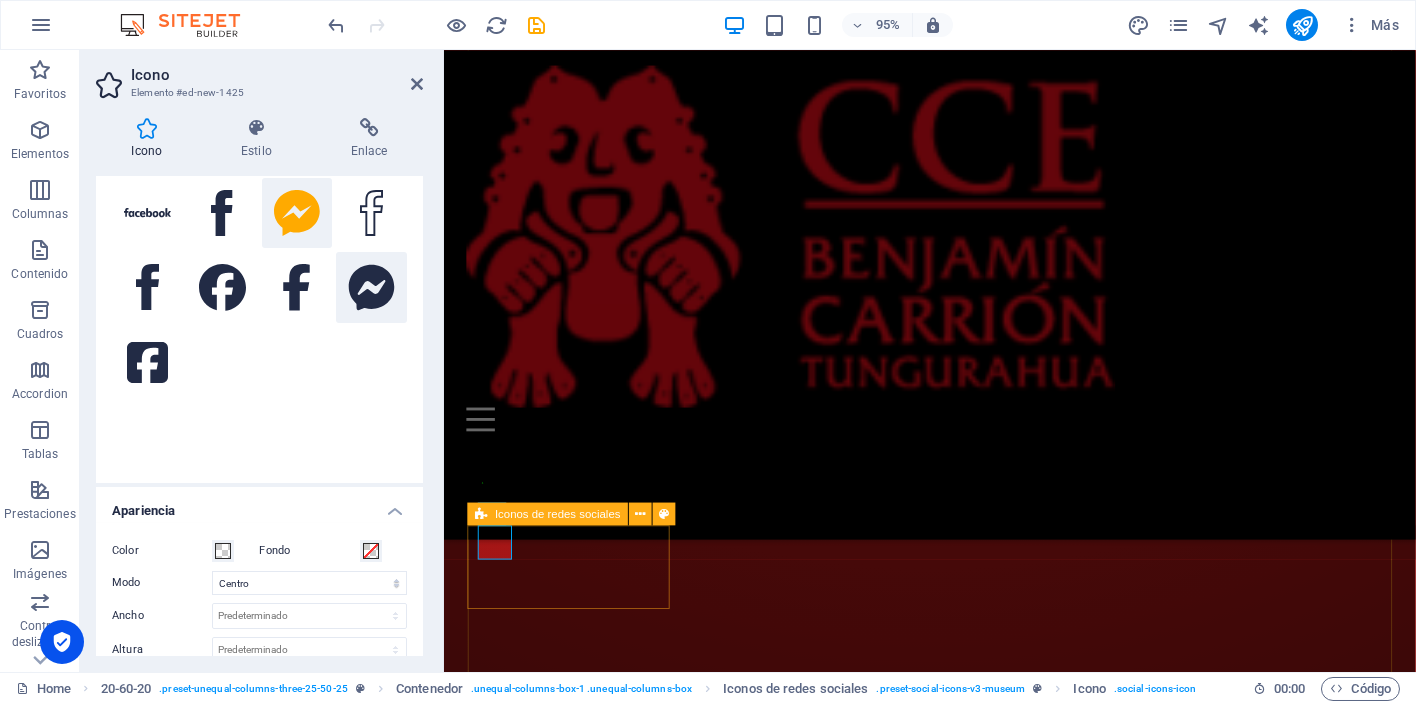 click 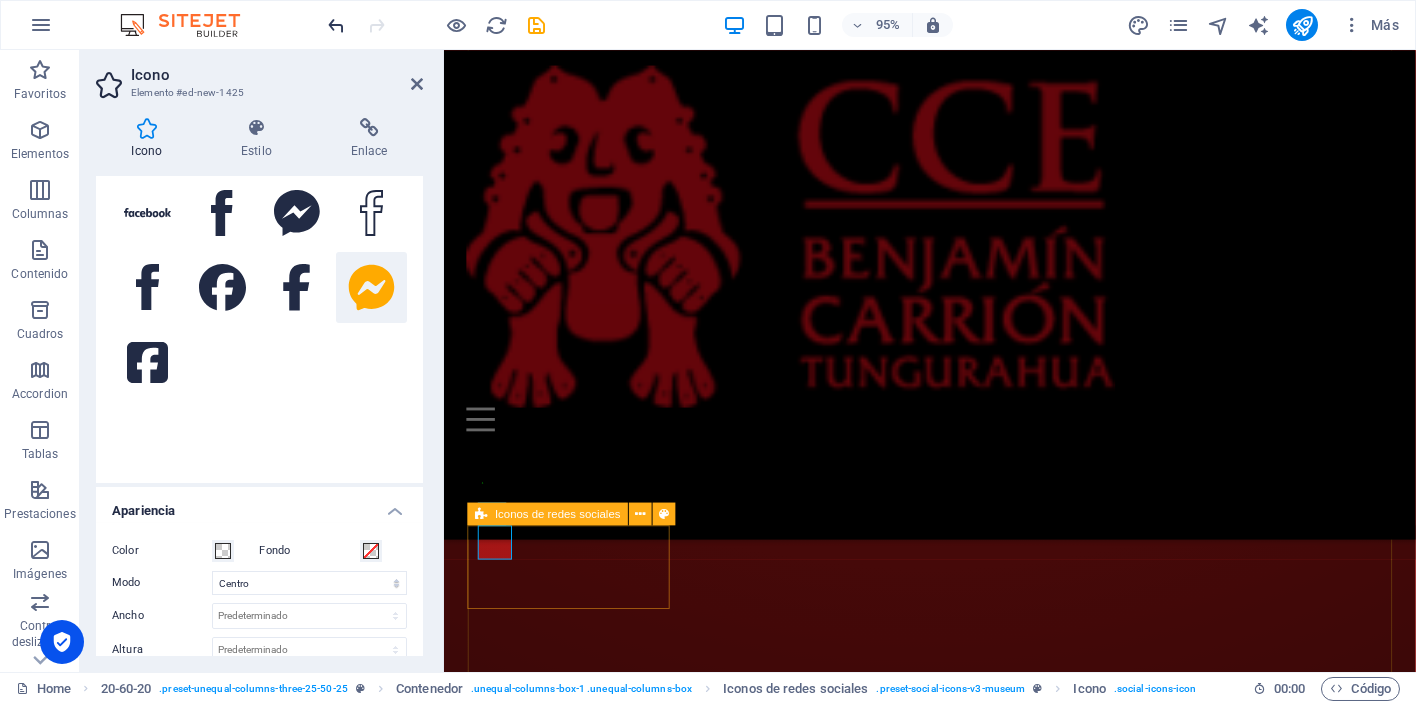 click at bounding box center [337, 25] 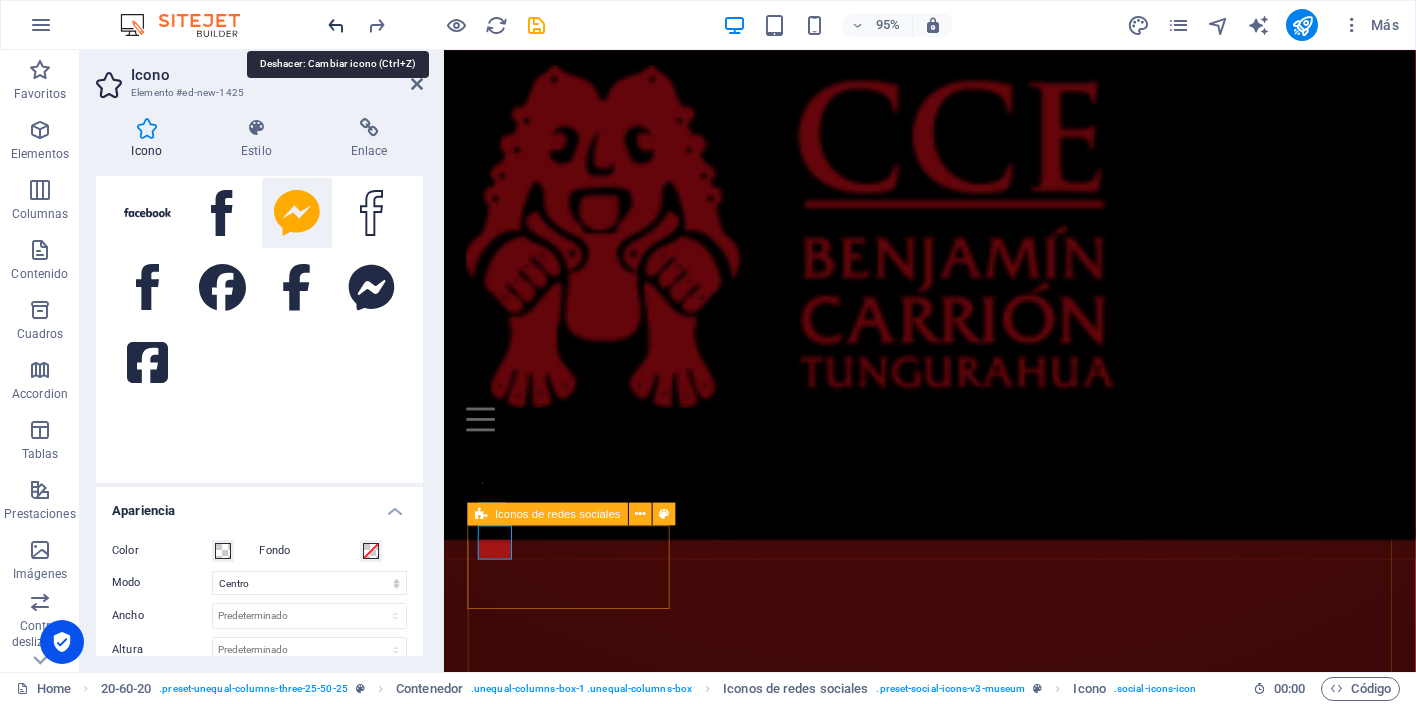click at bounding box center (337, 25) 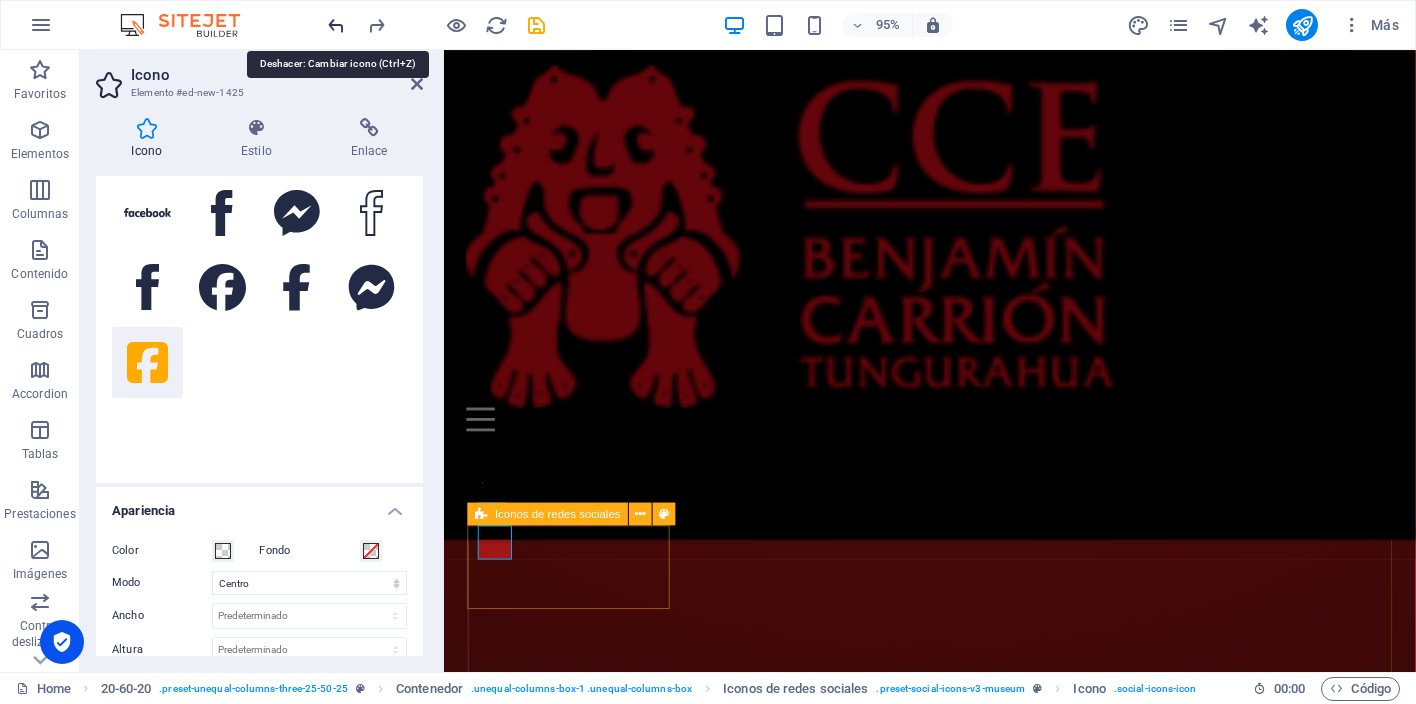 click at bounding box center (337, 25) 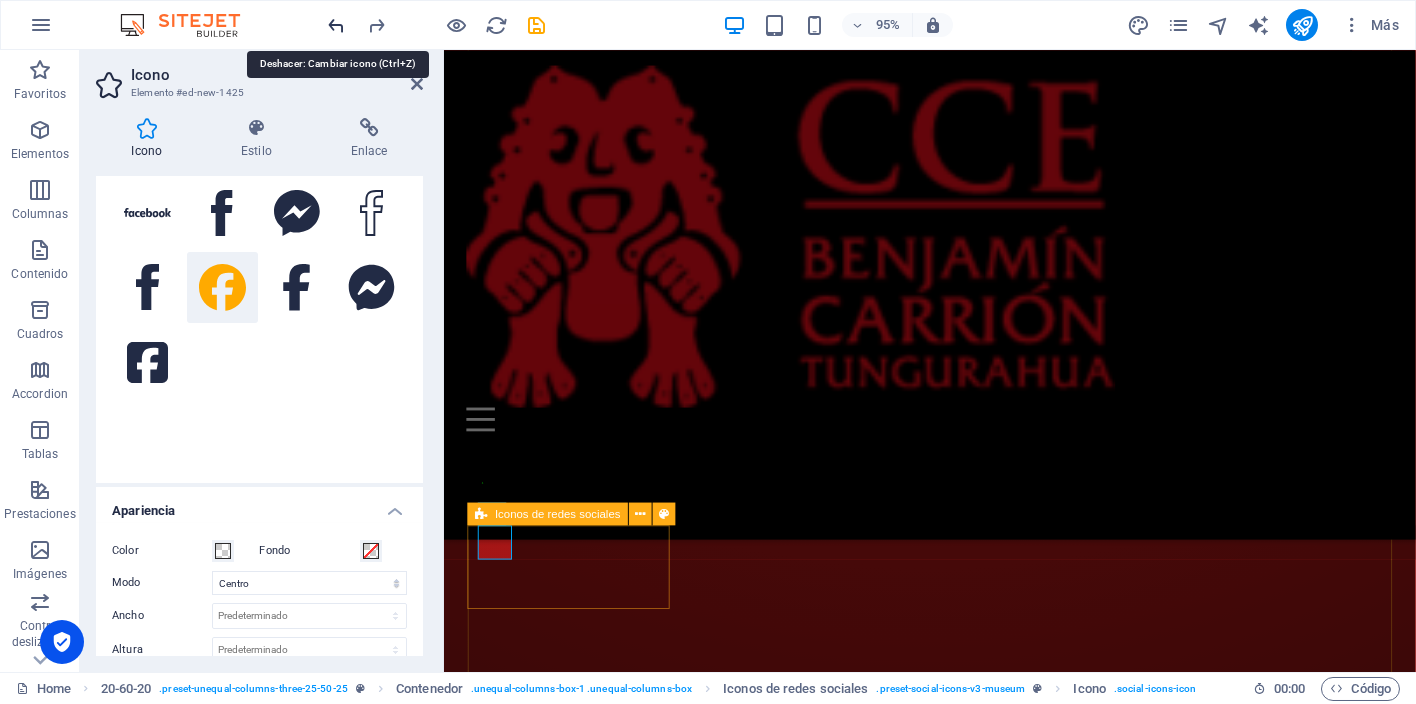 click at bounding box center (337, 25) 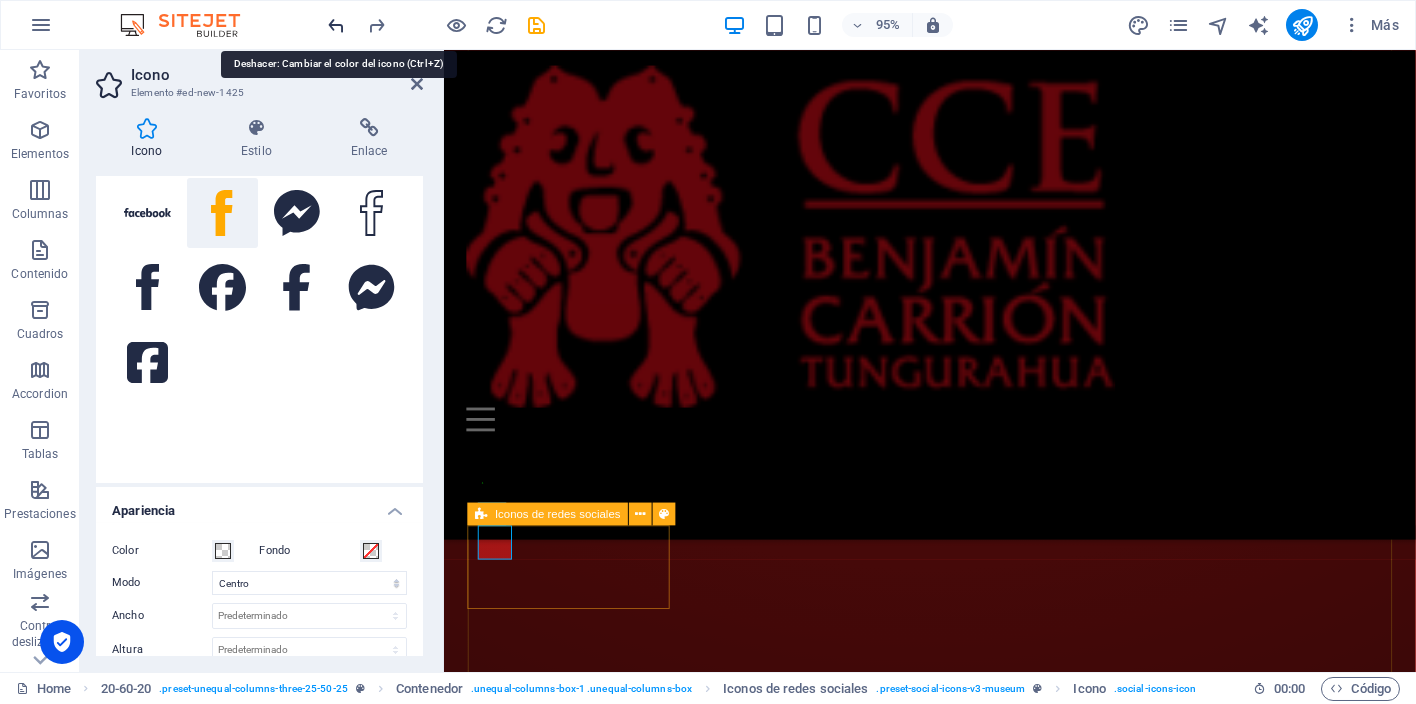 click at bounding box center (337, 25) 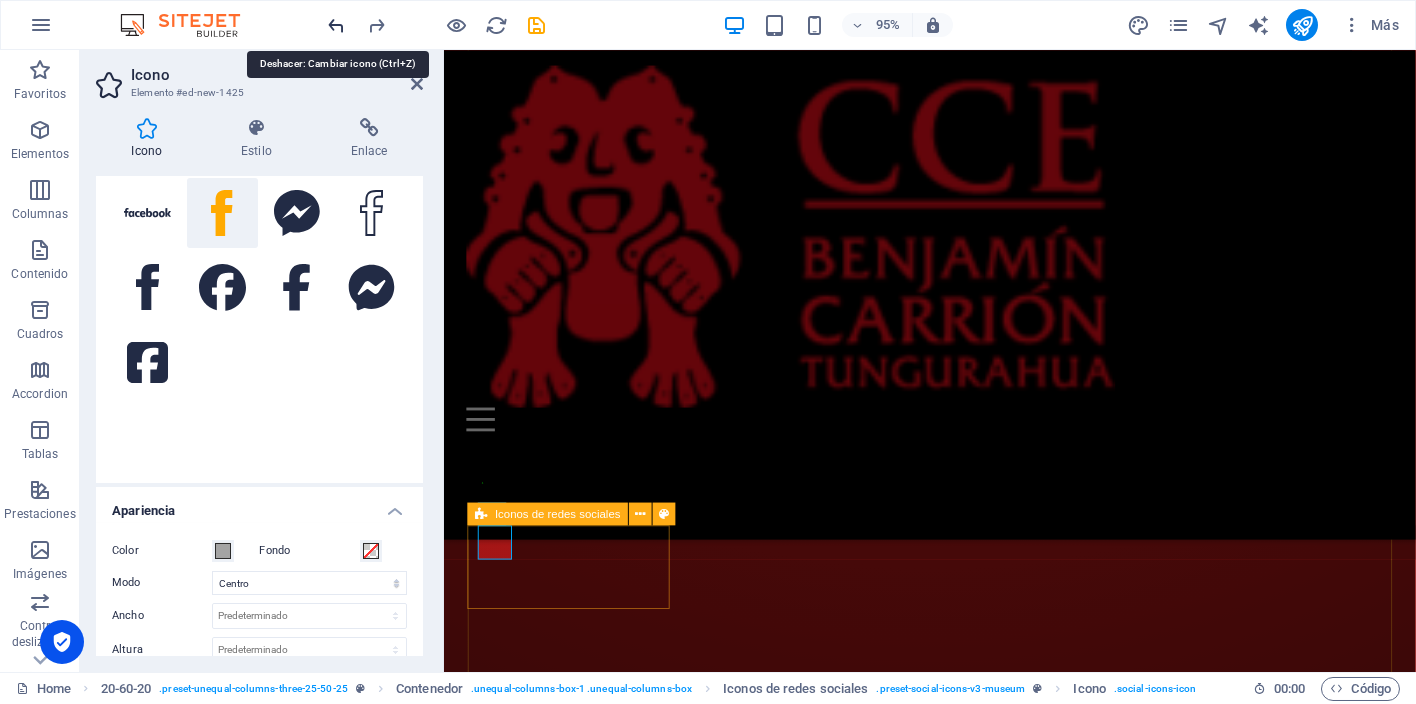 click at bounding box center (337, 25) 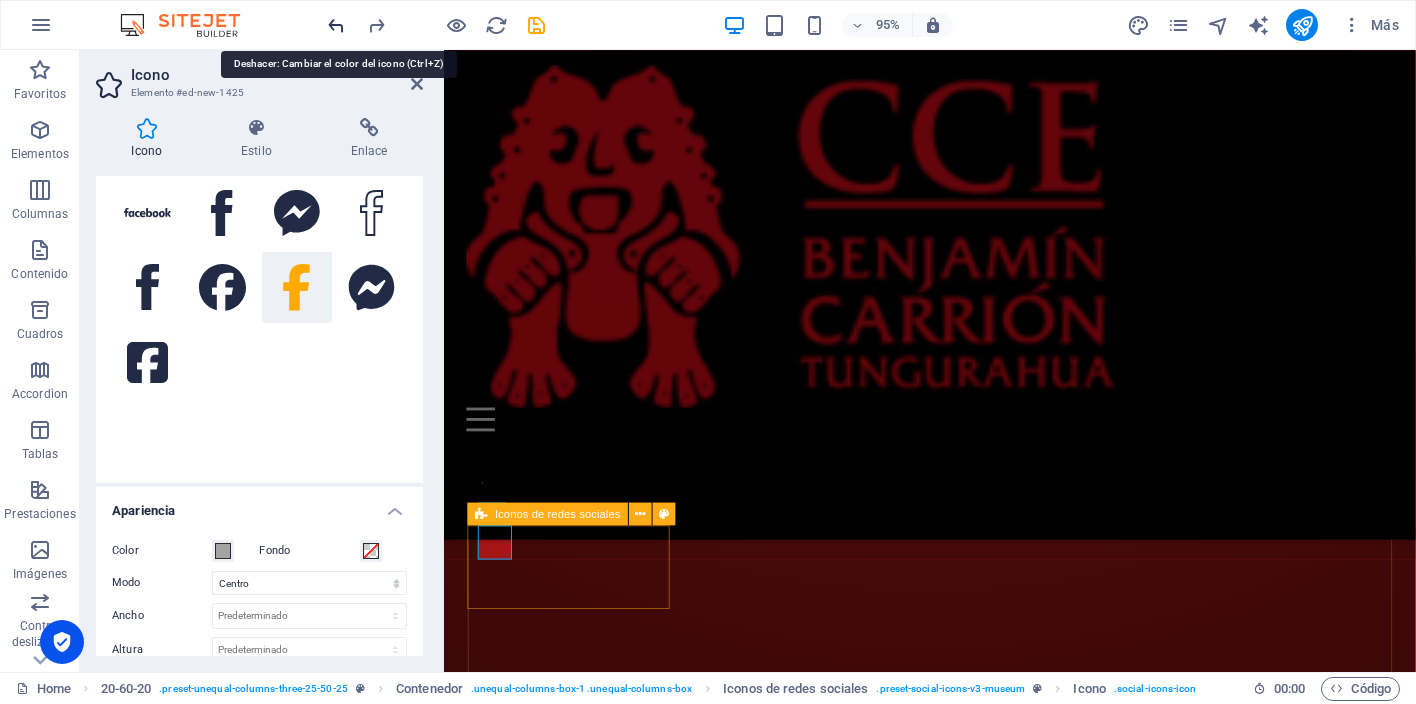 click at bounding box center (337, 25) 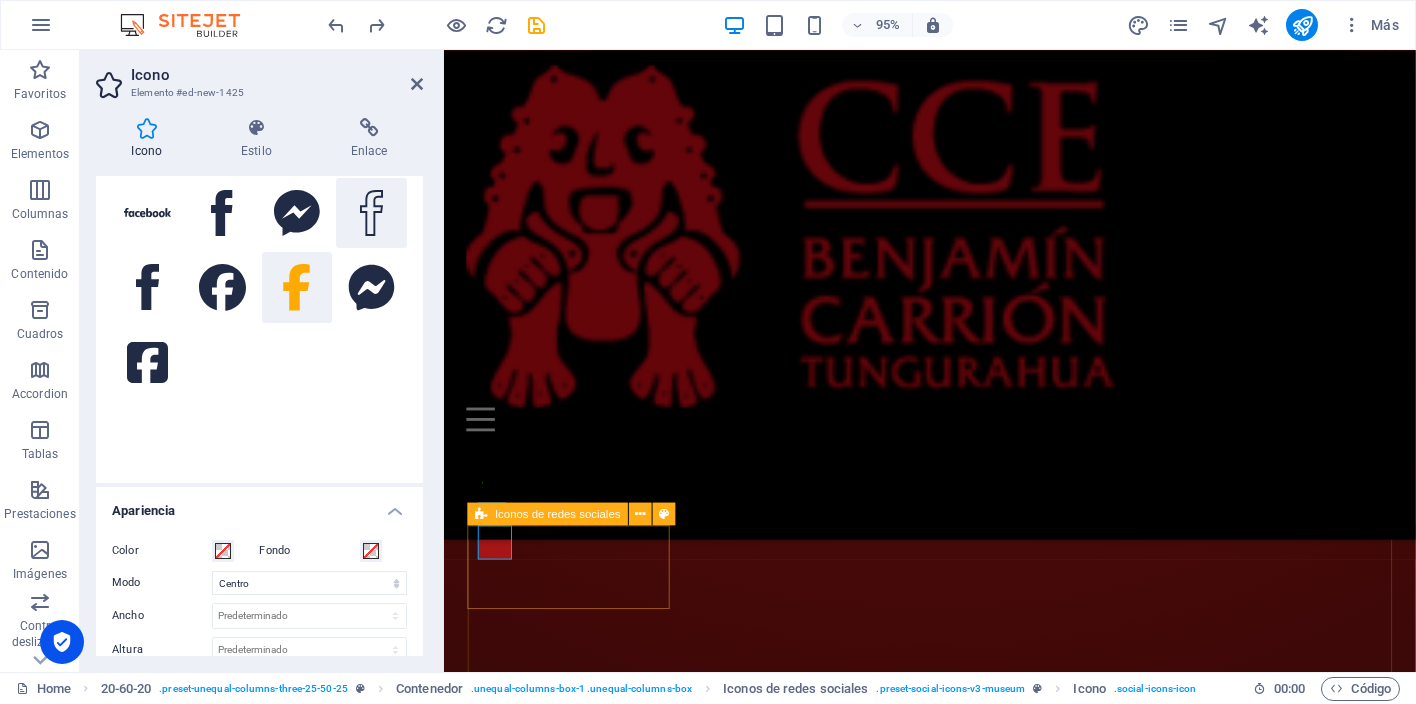 click 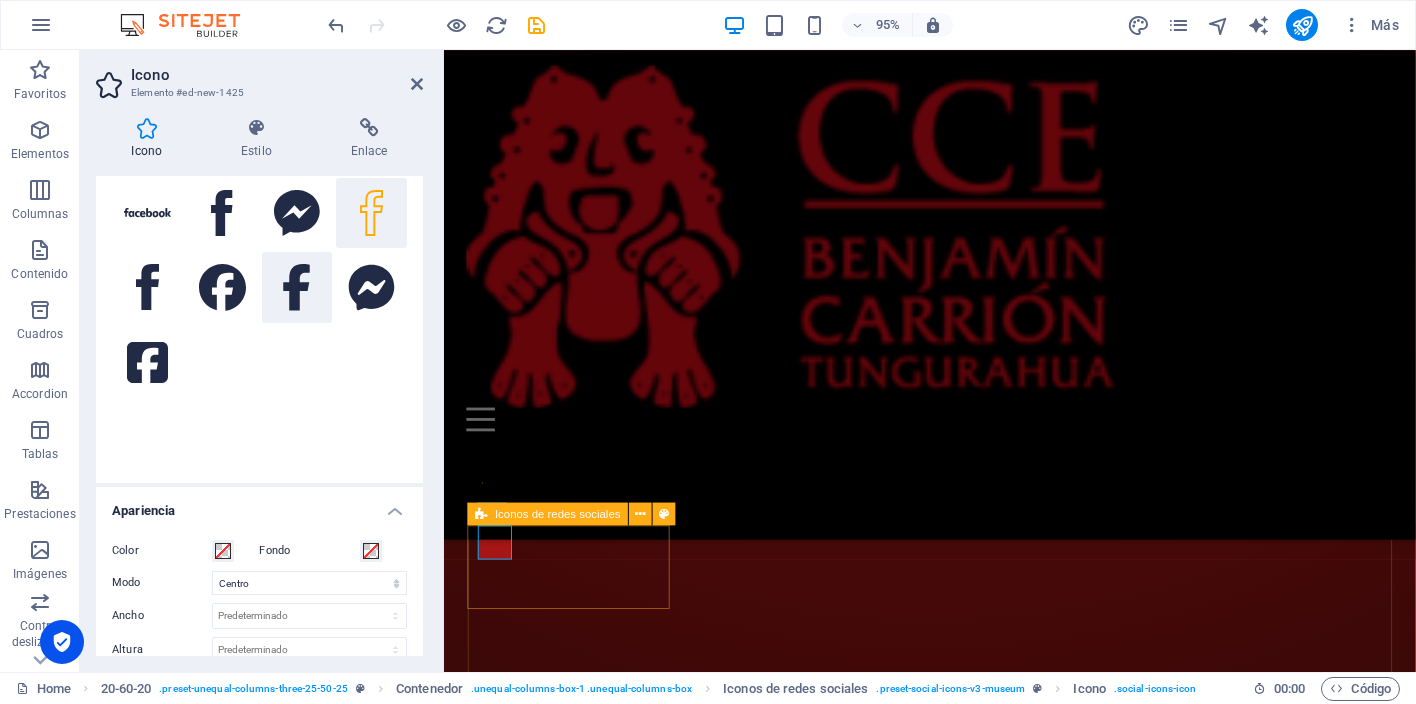 click 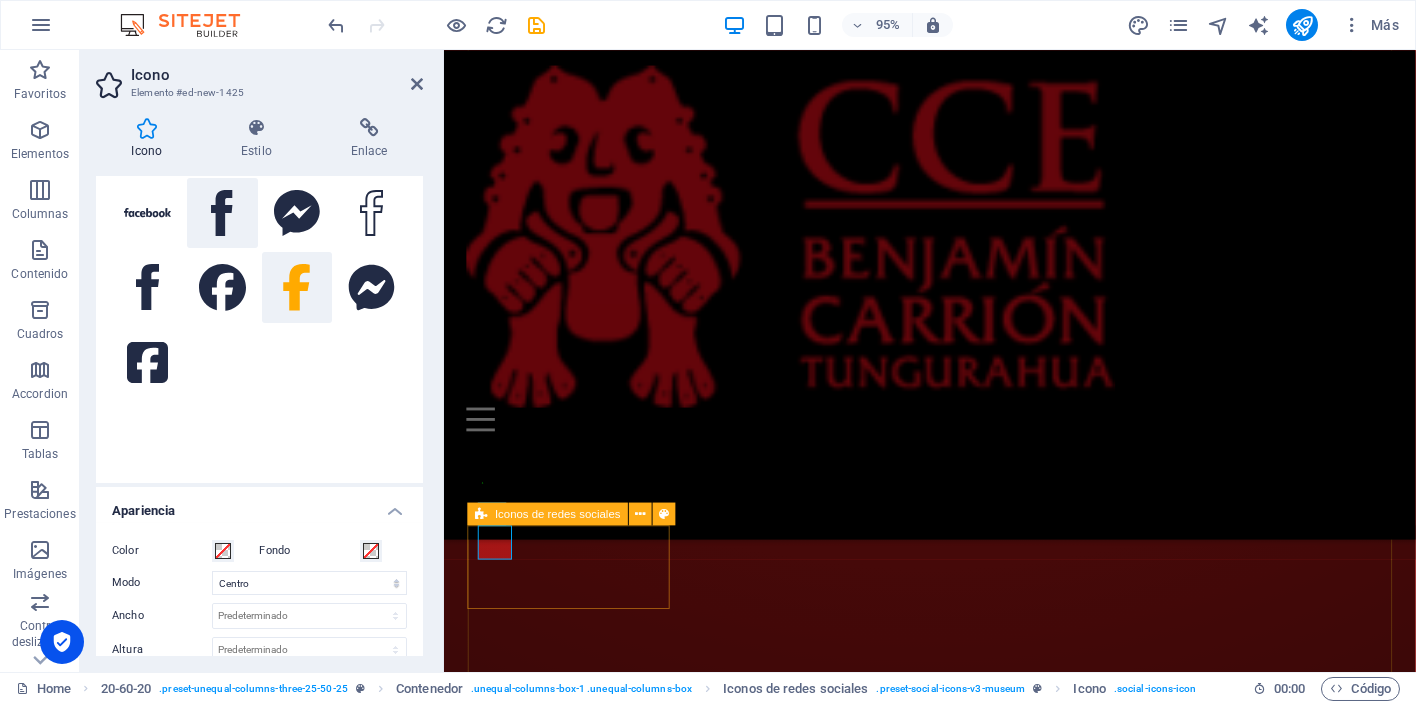 click 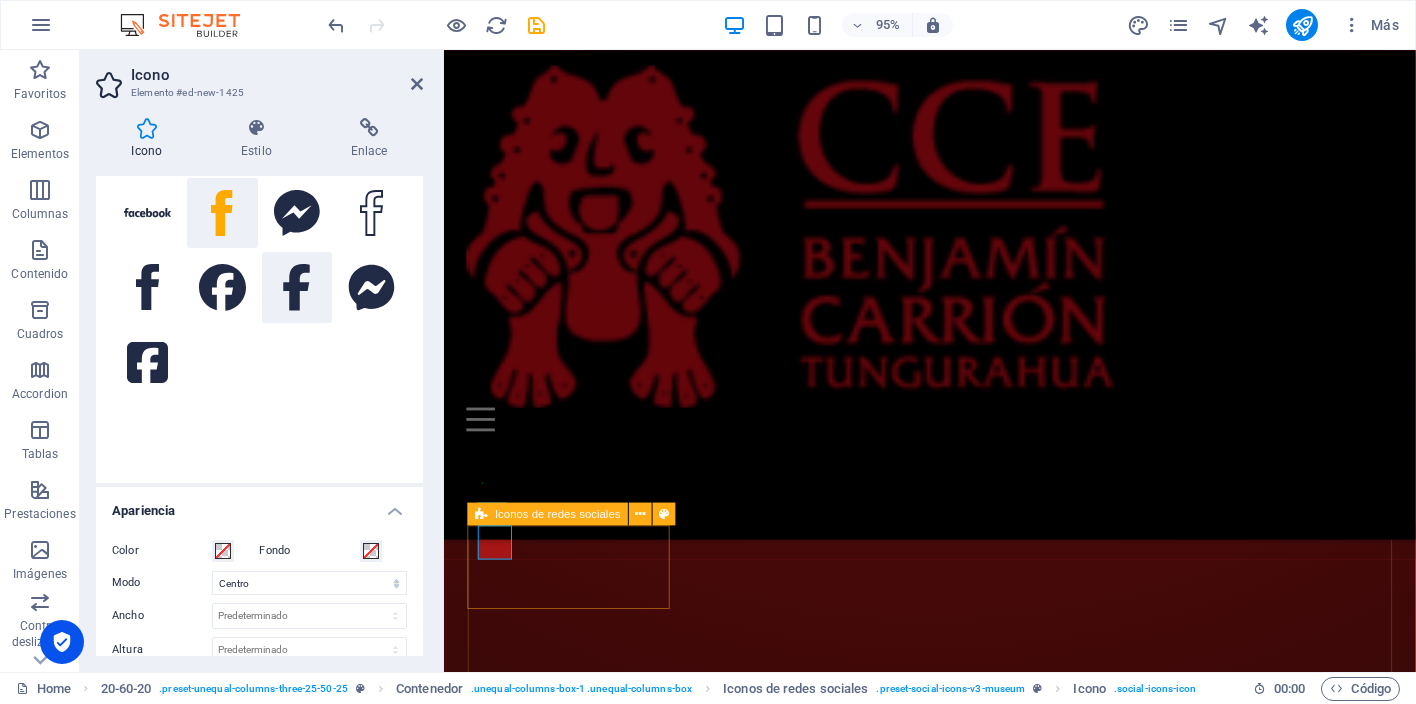 click 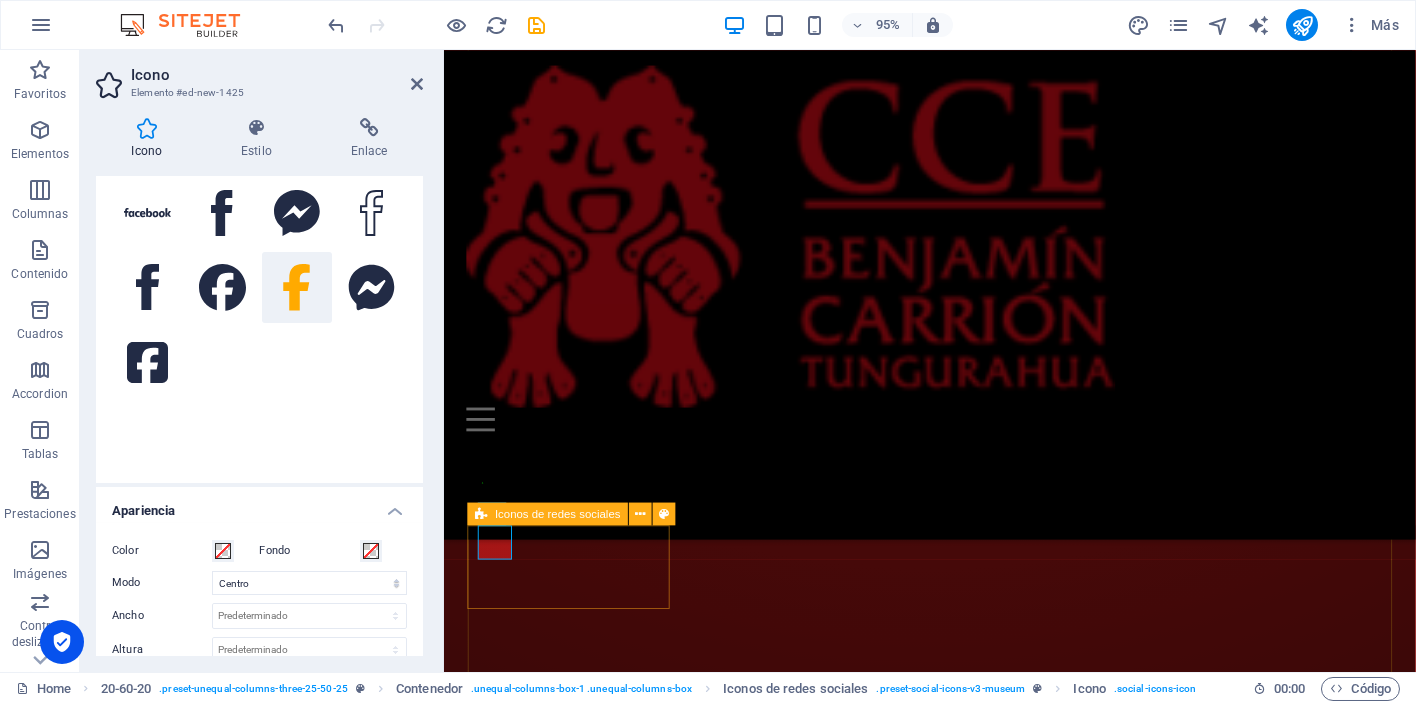 scroll, scrollTop: 0, scrollLeft: 0, axis: both 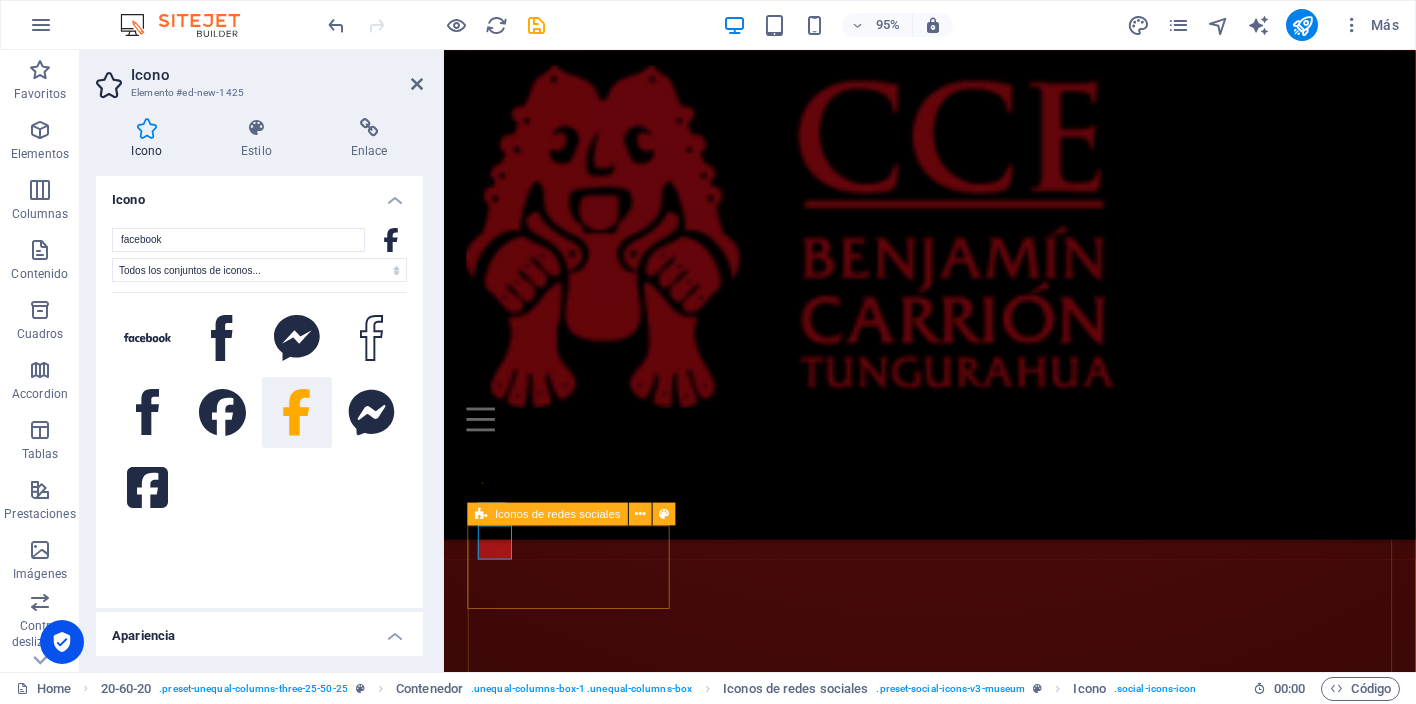 click on "Icono Estilo Enlace Icono facebook Todos los conjuntos de iconos... IcoFont Ionicons FontAwesome Brands FontAwesome Duotone FontAwesome Solid FontAwesome Regular FontAwesome Light FontAwesome Thin FontAwesome Sharp Solid FontAwesome Sharp Regular FontAwesome Sharp Light FontAwesome Sharp Thin Apariencia Color Fondo Modo Escalar Izquierda Centro Derecha Ancho Predeterminado automático px rem % em vh vw Altura Predeterminado automático px rem em vh vw Espaciado Predeterminado px rem % em vh vw Ancho del trazo Predeterminado px rem % em vh vw Color del trazo Desbordamiento Alineación Alineación Sombra Predeterminado Ninguno Fuera Color X offset 0 px rem vh vw Y offset 0 px rem vh vw Desenfoque 0 px rem % vh vw Texto Texto alternativo El texto alternativo es usado por aquellos dispositivos que no pueden mostrar imágenes (por ejemplo, motores de búsqueda de imágenes) y debería añadirse a cada imagen para así mejorar la accesibilidad al sitio web. Iconos de redes sociales Element Diseño Tamaño px % 1/1" at bounding box center [259, 387] 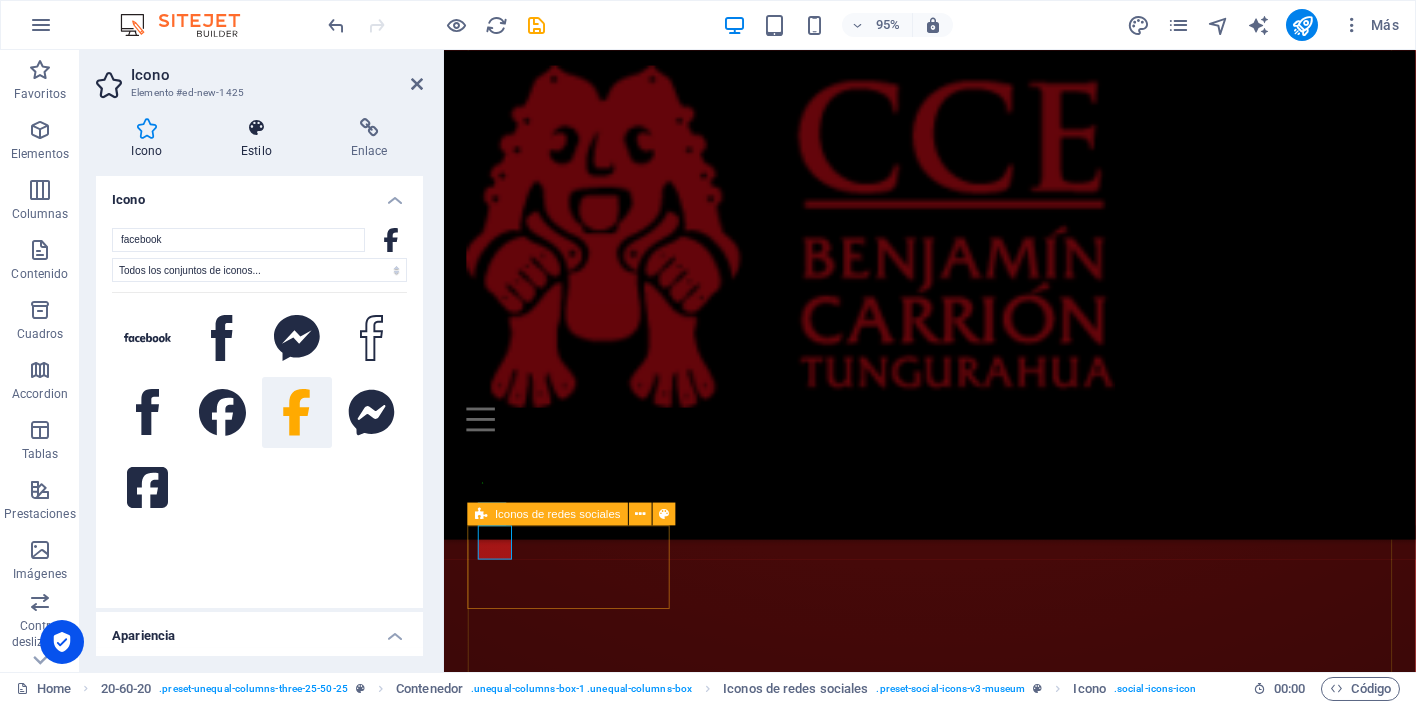 click on "Estilo" at bounding box center (261, 139) 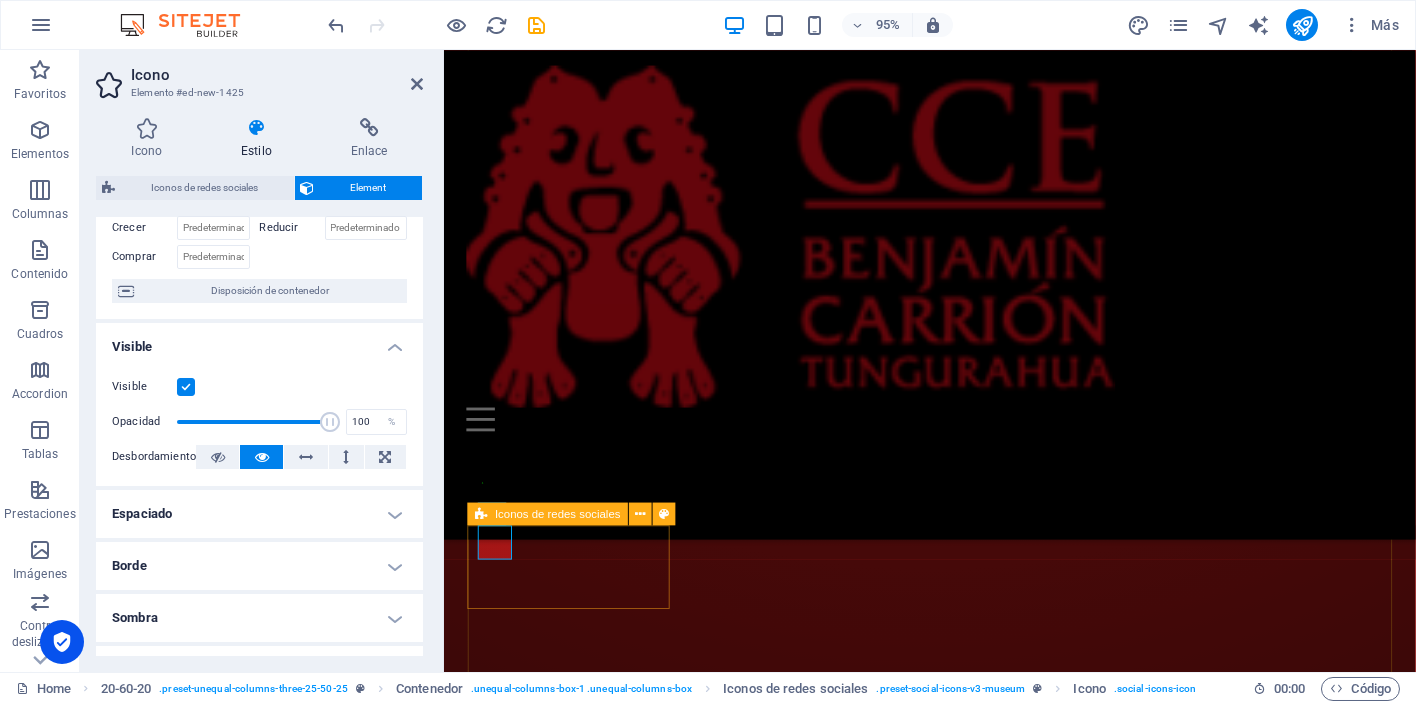 scroll, scrollTop: 0, scrollLeft: 0, axis: both 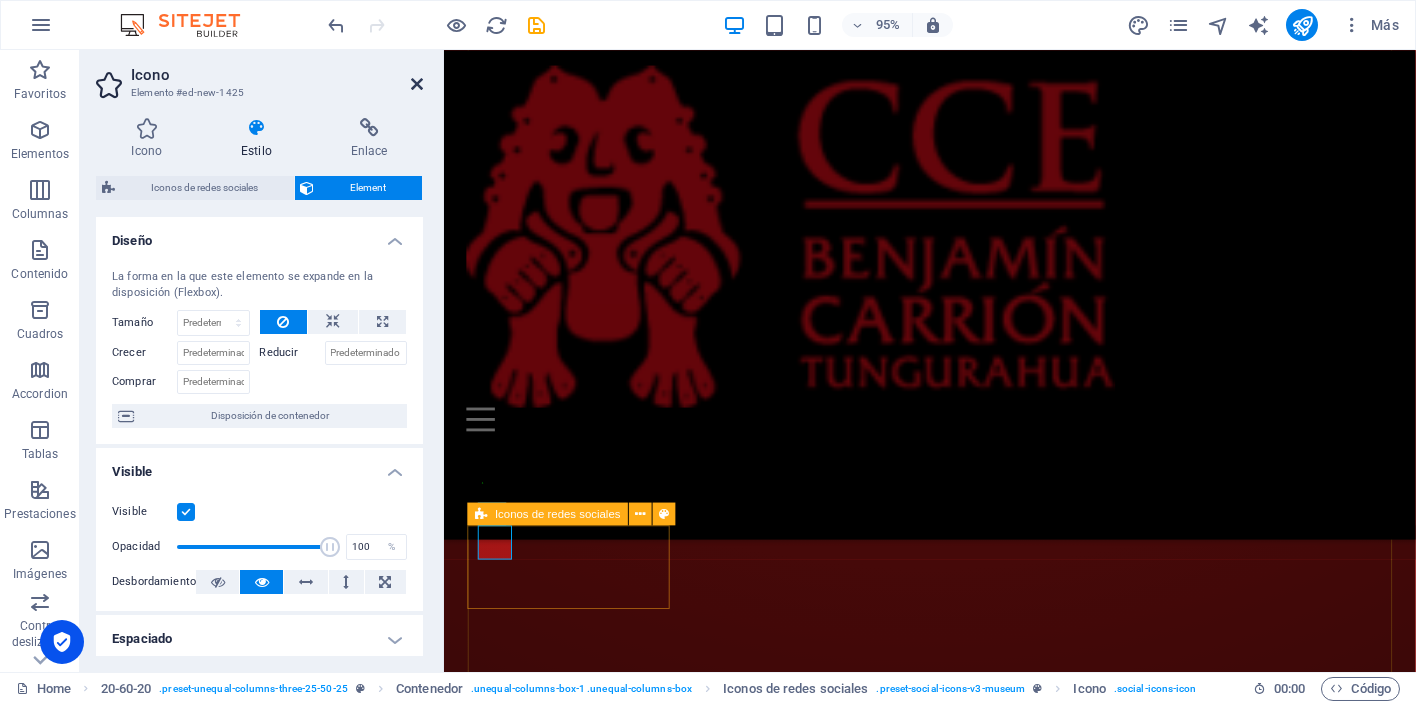 click at bounding box center (417, 84) 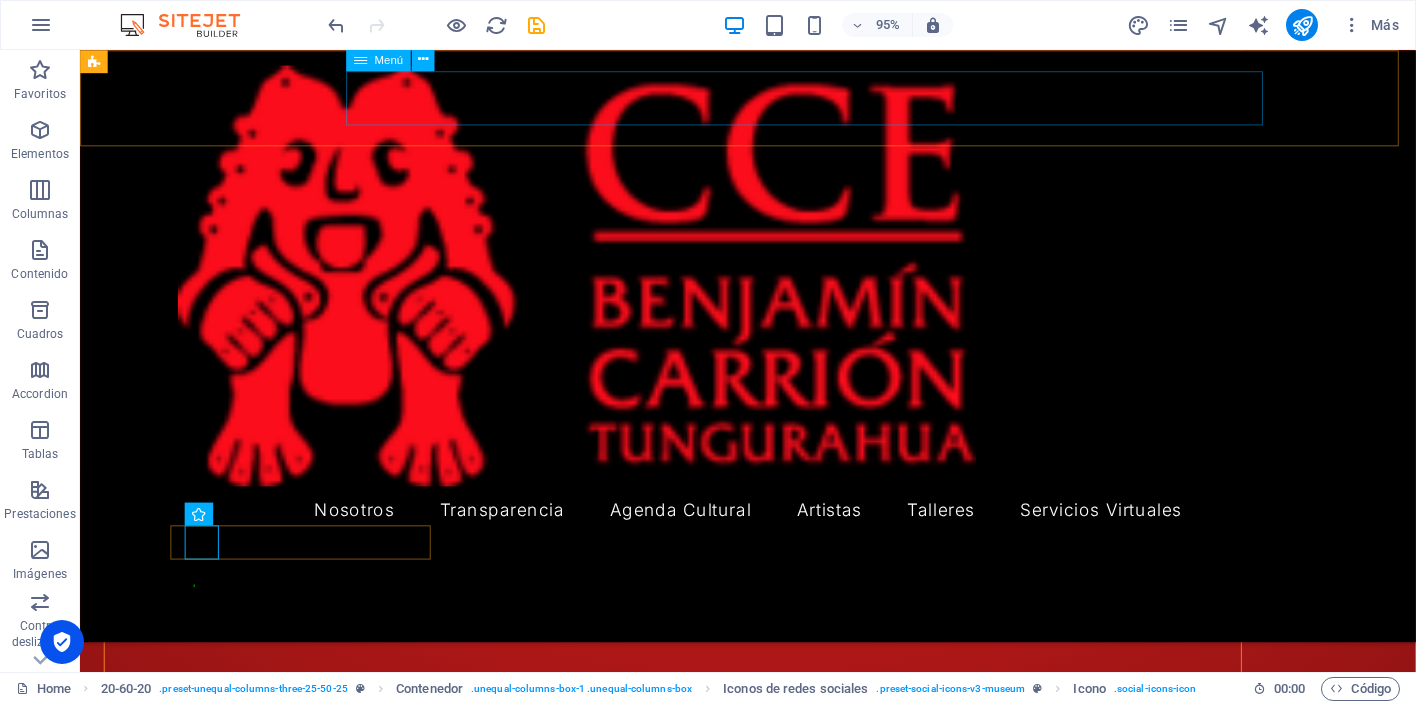scroll, scrollTop: 4414, scrollLeft: 0, axis: vertical 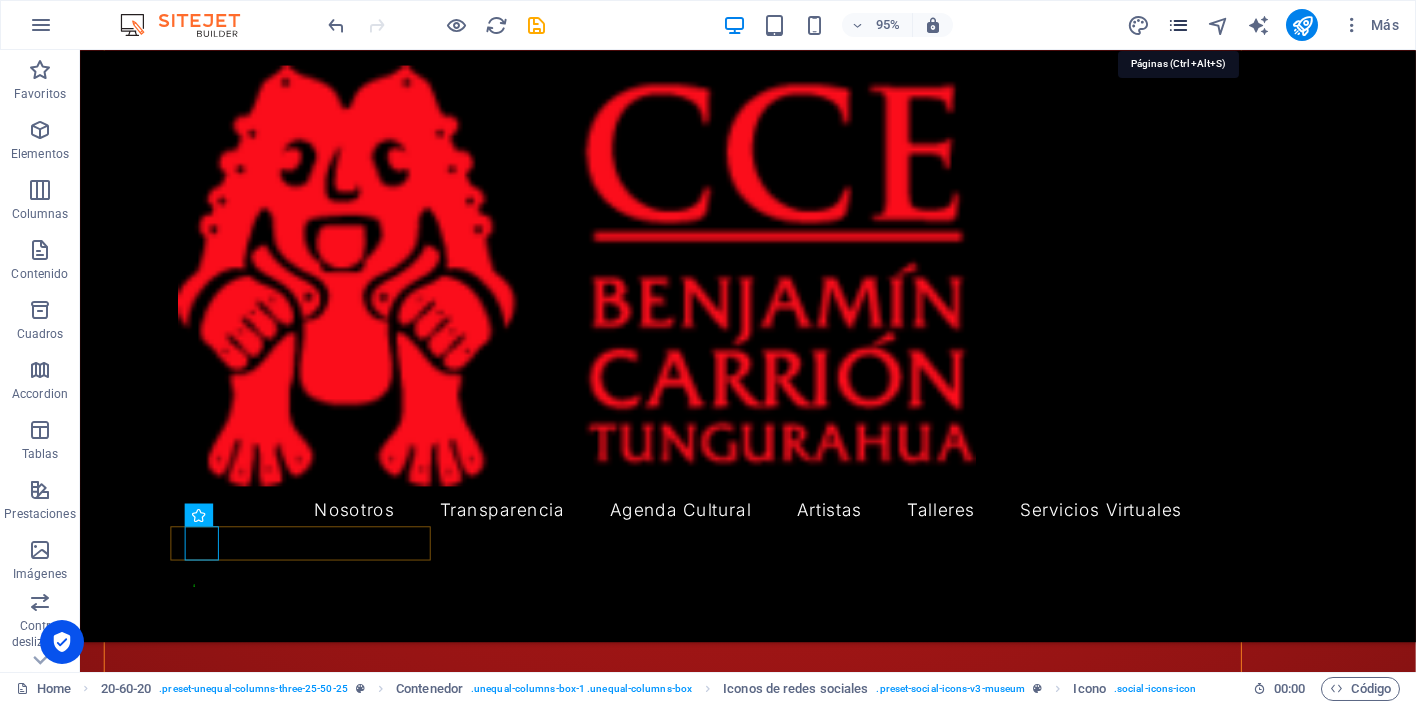 click at bounding box center (1178, 25) 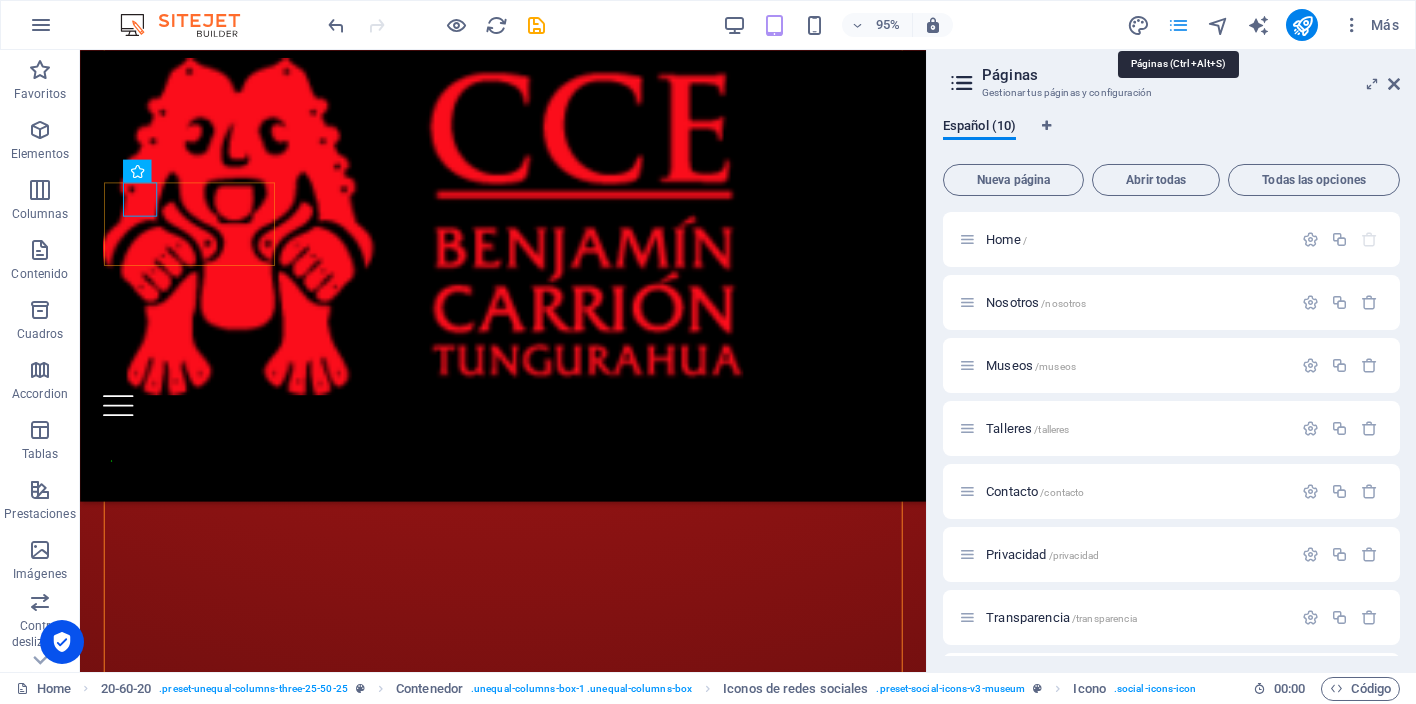 scroll, scrollTop: 3803, scrollLeft: 0, axis: vertical 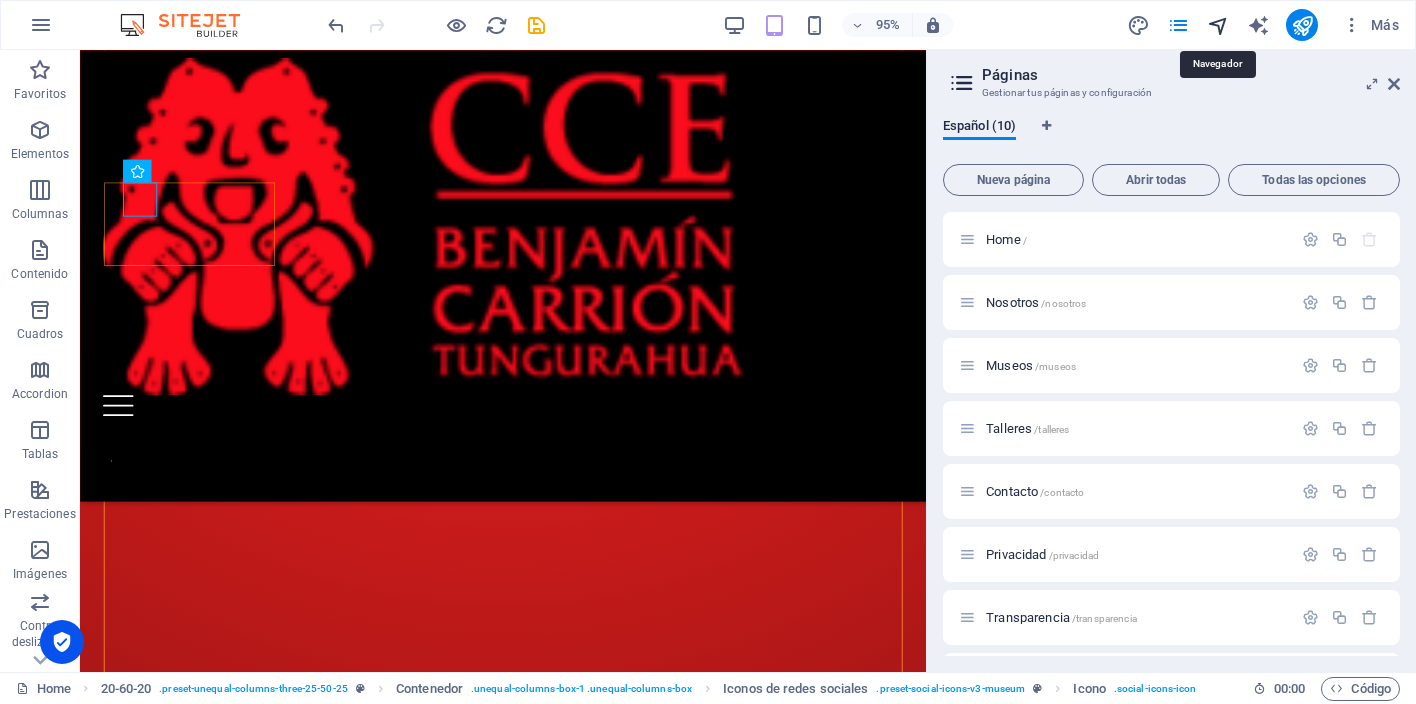 click at bounding box center (1218, 25) 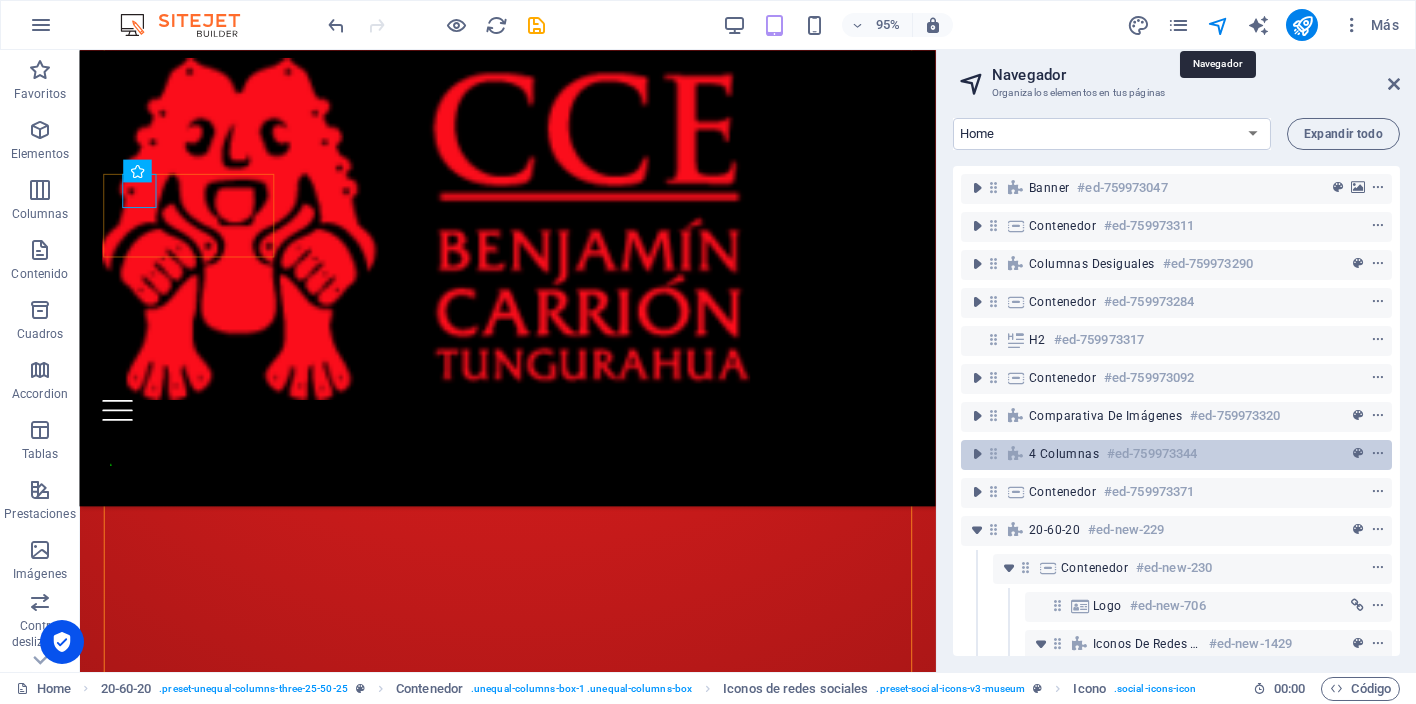 scroll, scrollTop: 3811, scrollLeft: 0, axis: vertical 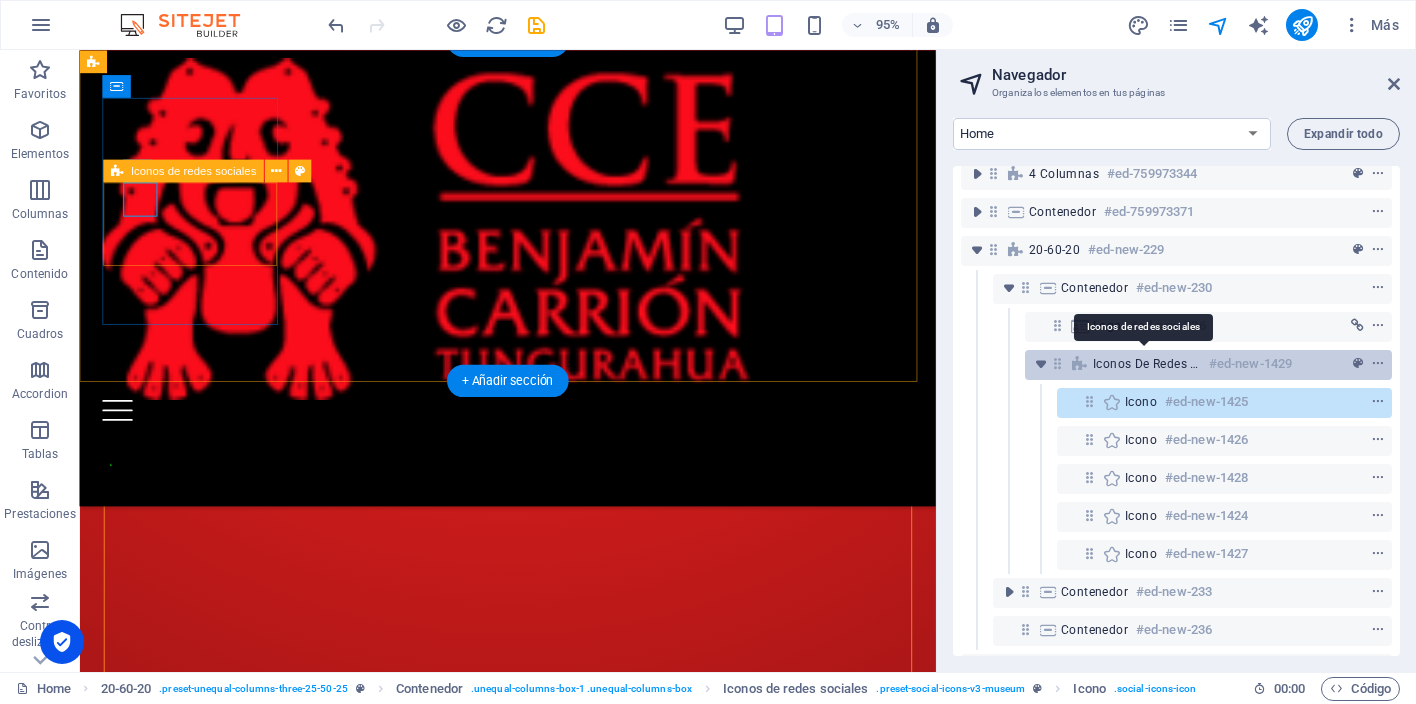 click on "Iconos de redes sociales" at bounding box center [1147, 364] 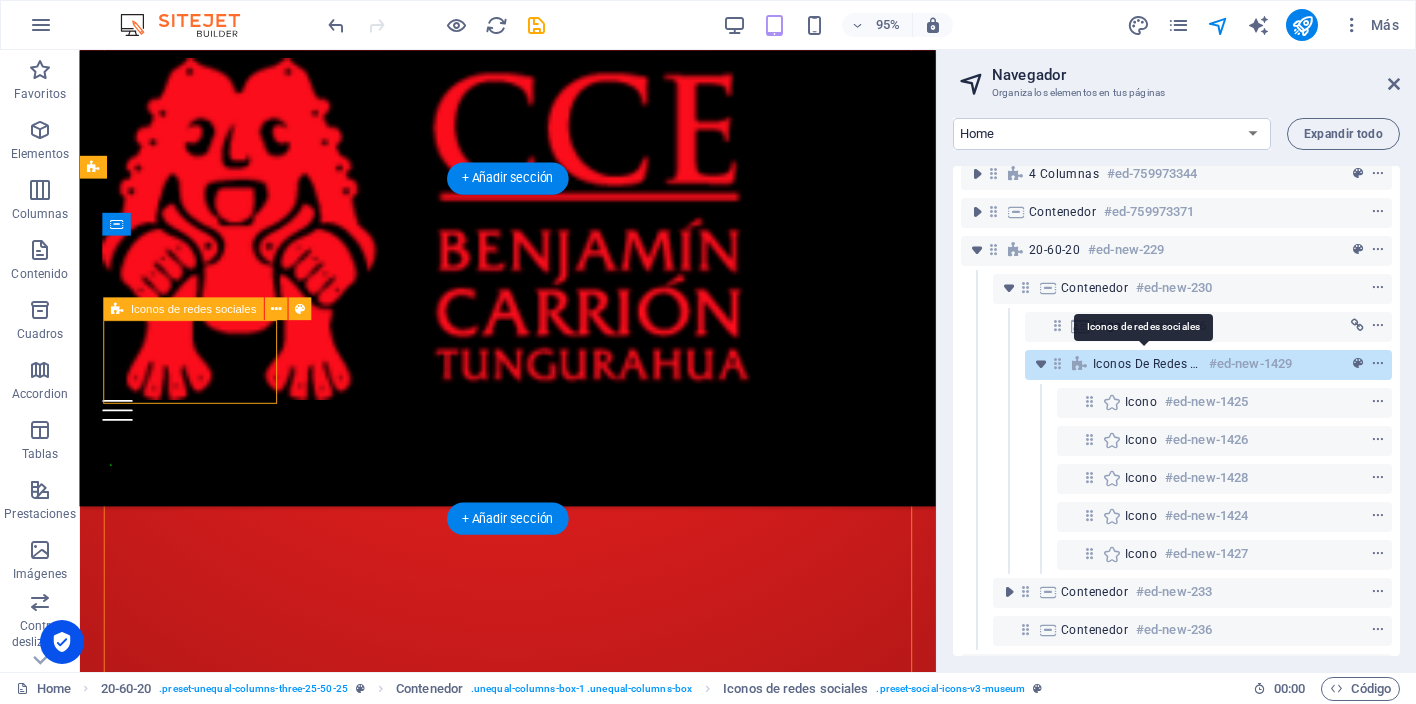 click on "Iconos de redes sociales" at bounding box center [1147, 364] 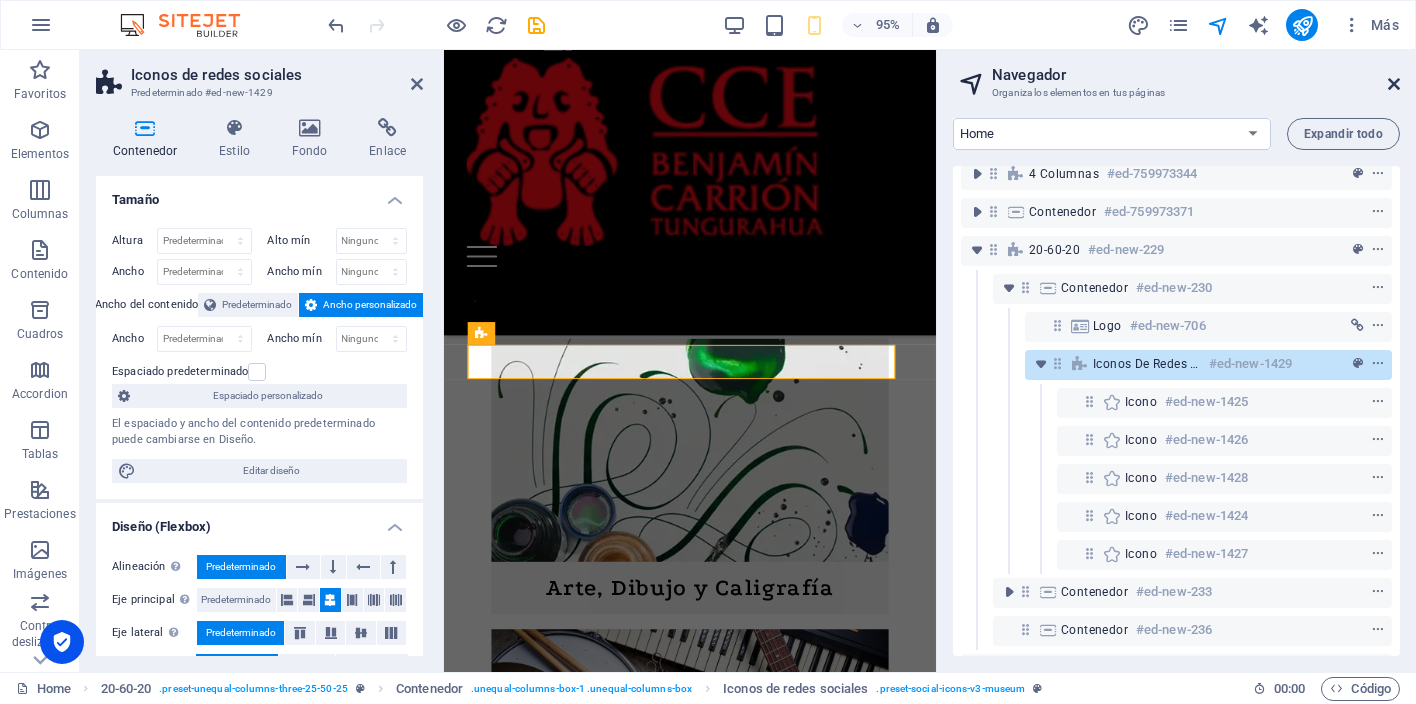 click at bounding box center [1394, 84] 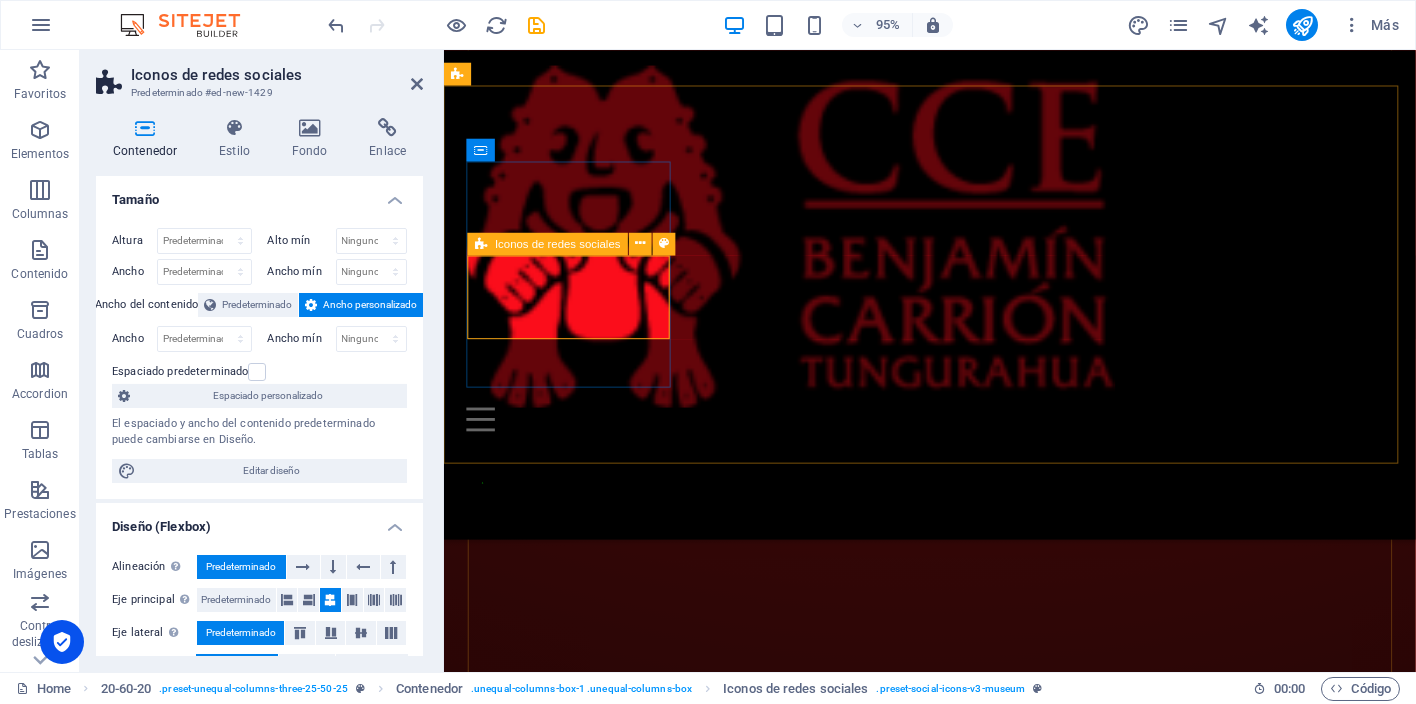 scroll, scrollTop: 4512, scrollLeft: 0, axis: vertical 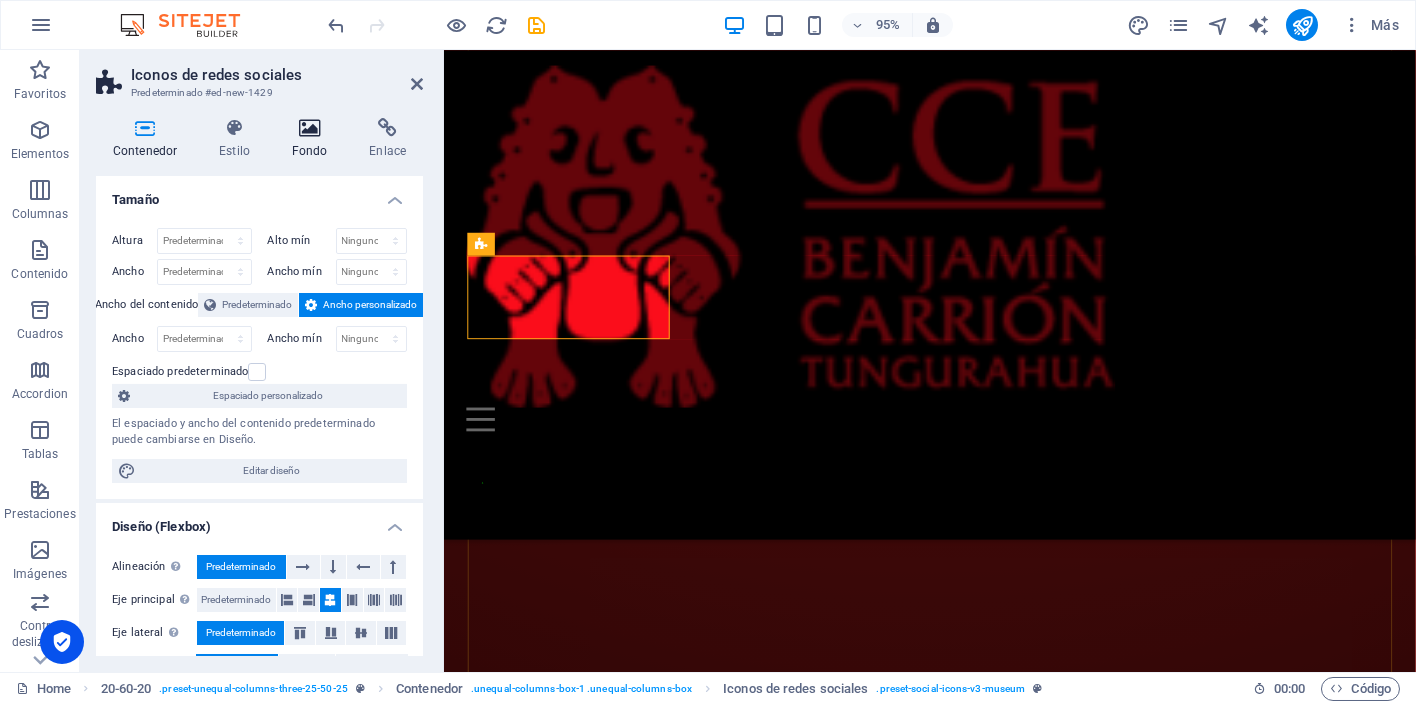 click on "Fondo" at bounding box center [314, 139] 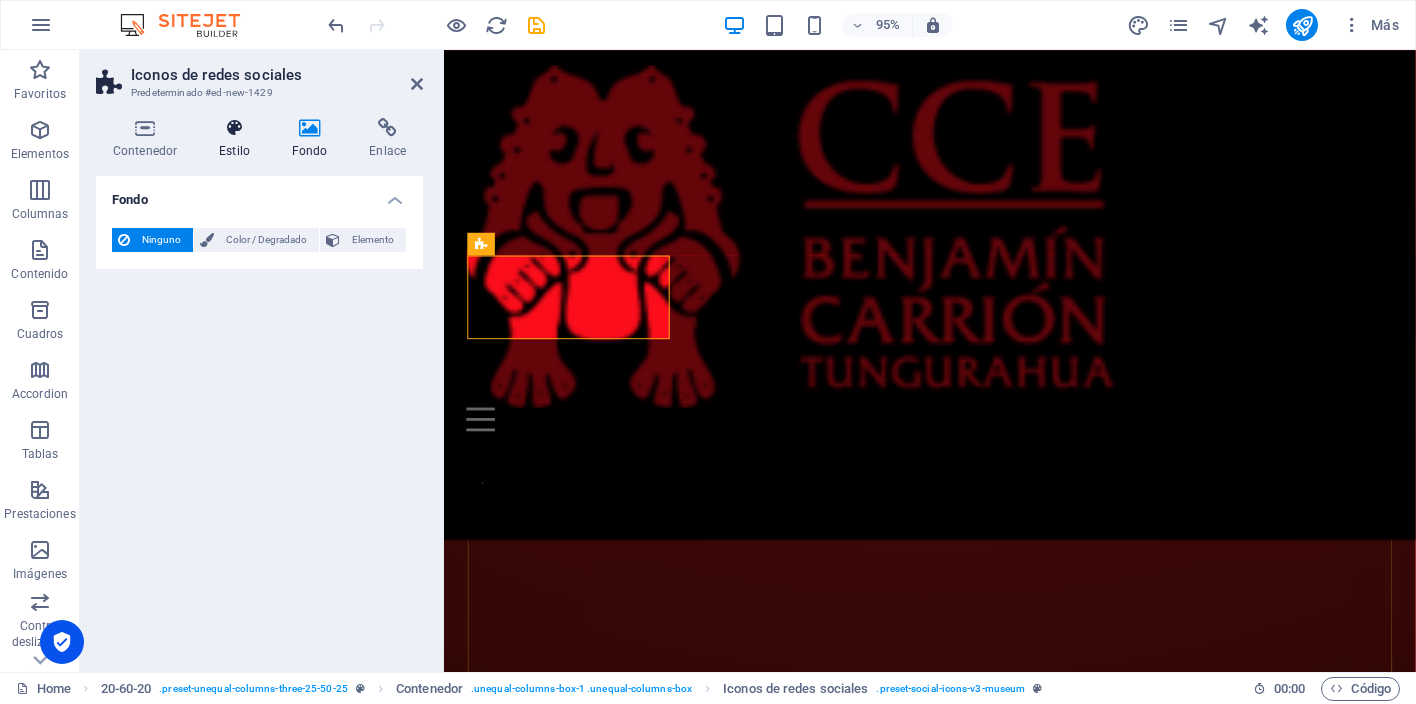 click at bounding box center [234, 128] 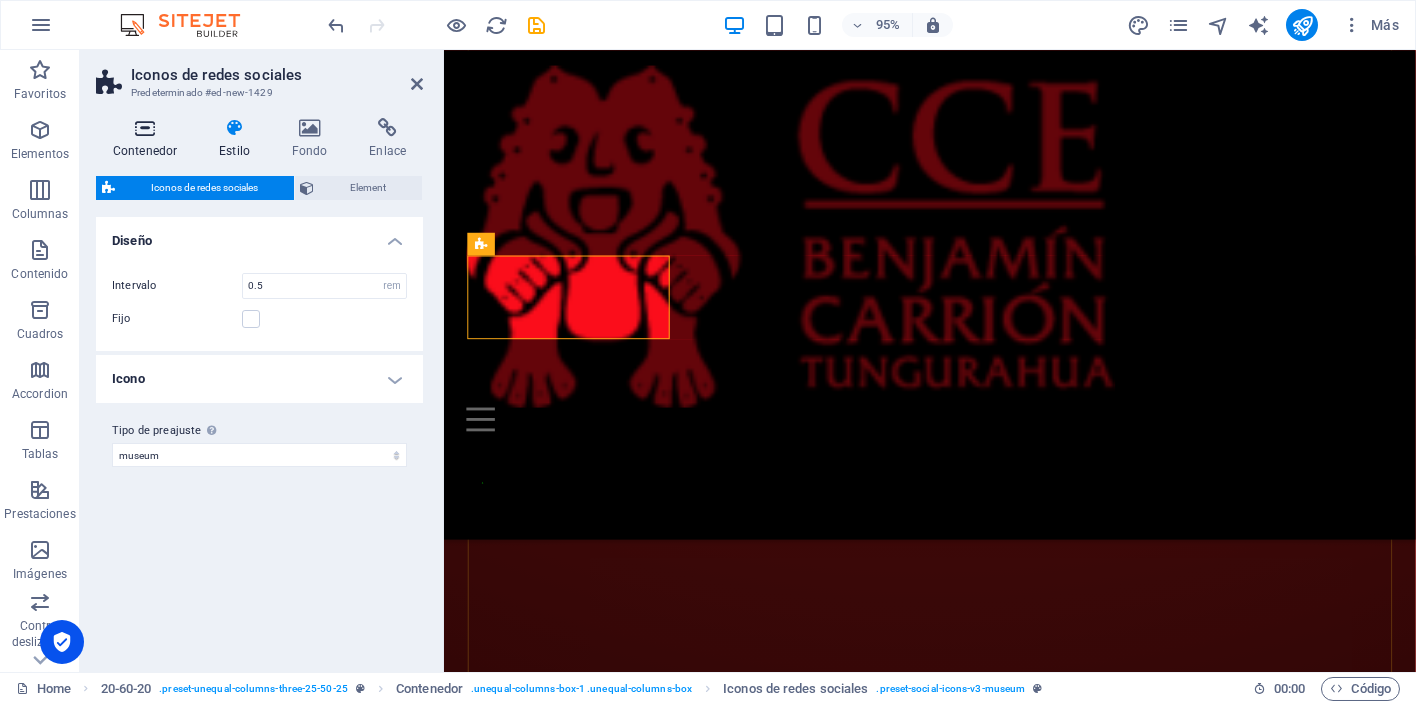 click on "Contenedor" at bounding box center [149, 139] 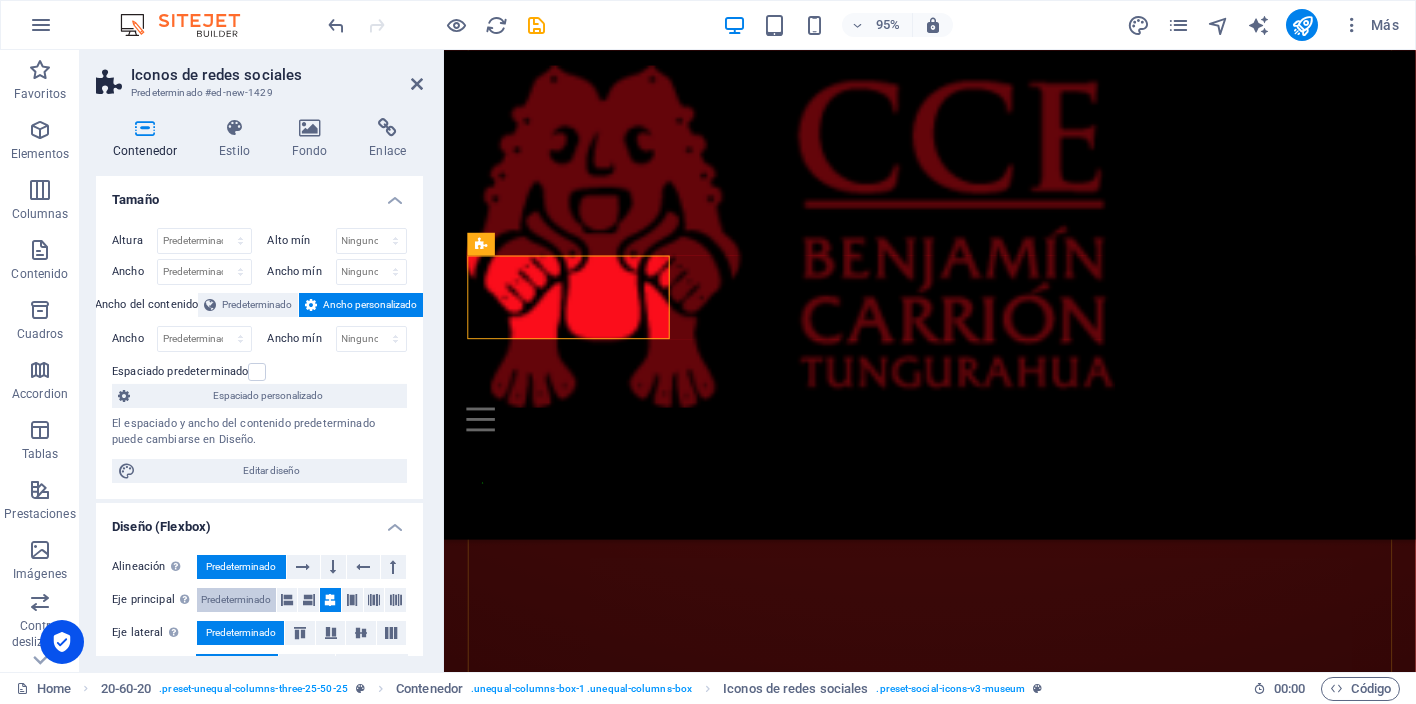 scroll, scrollTop: 335, scrollLeft: 0, axis: vertical 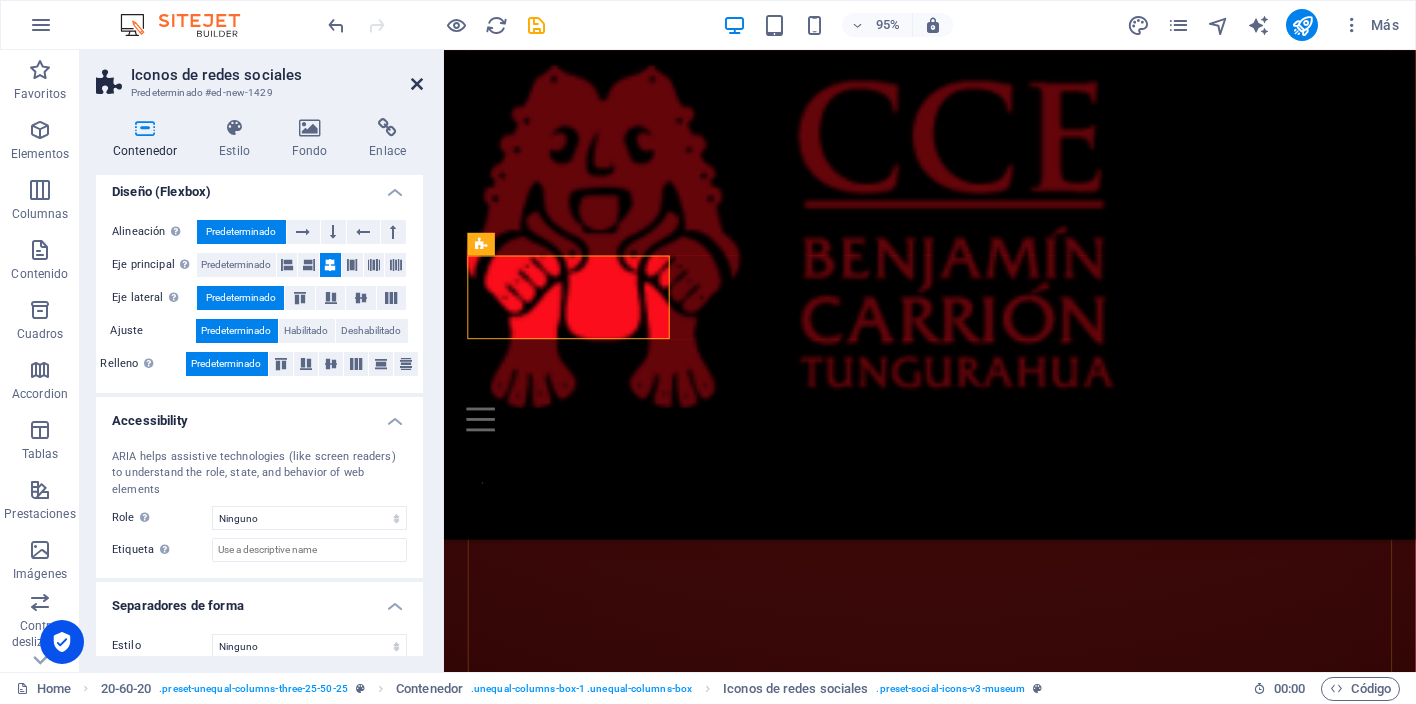 click at bounding box center (417, 84) 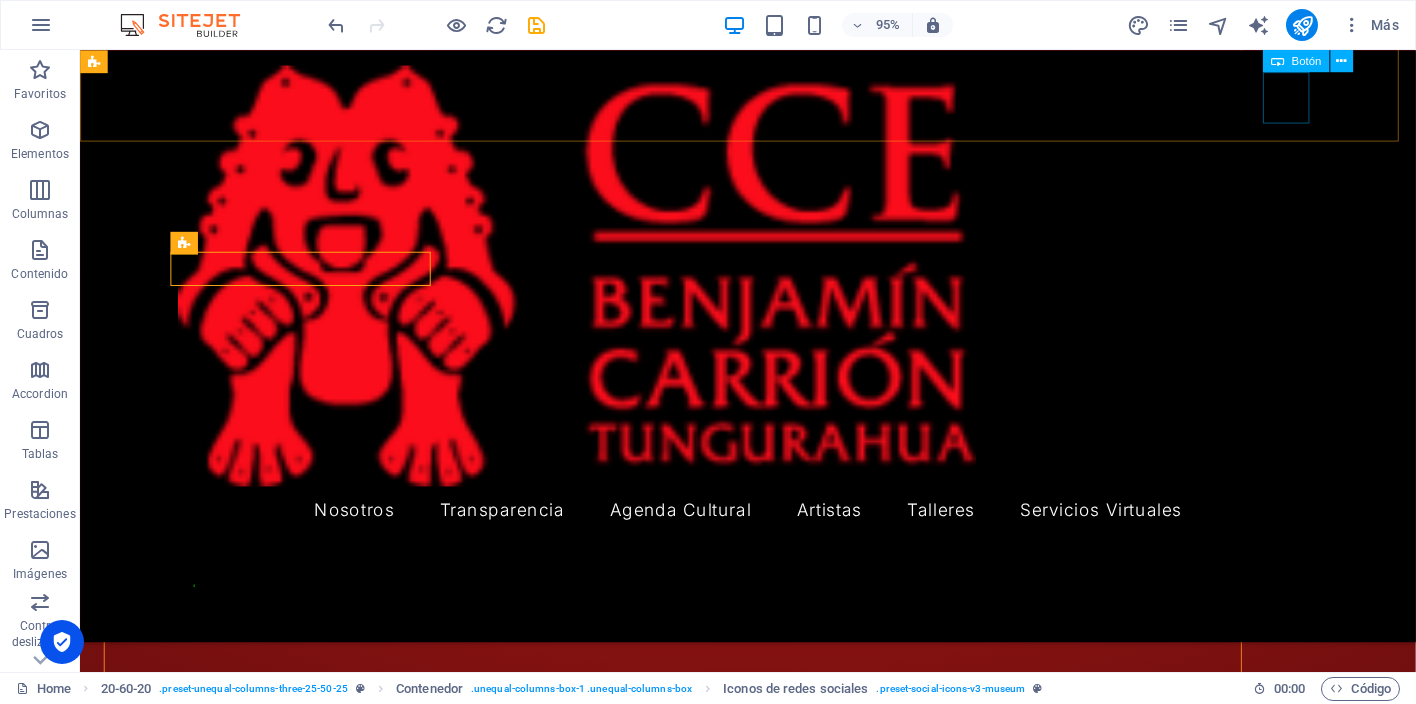 scroll, scrollTop: 4699, scrollLeft: 0, axis: vertical 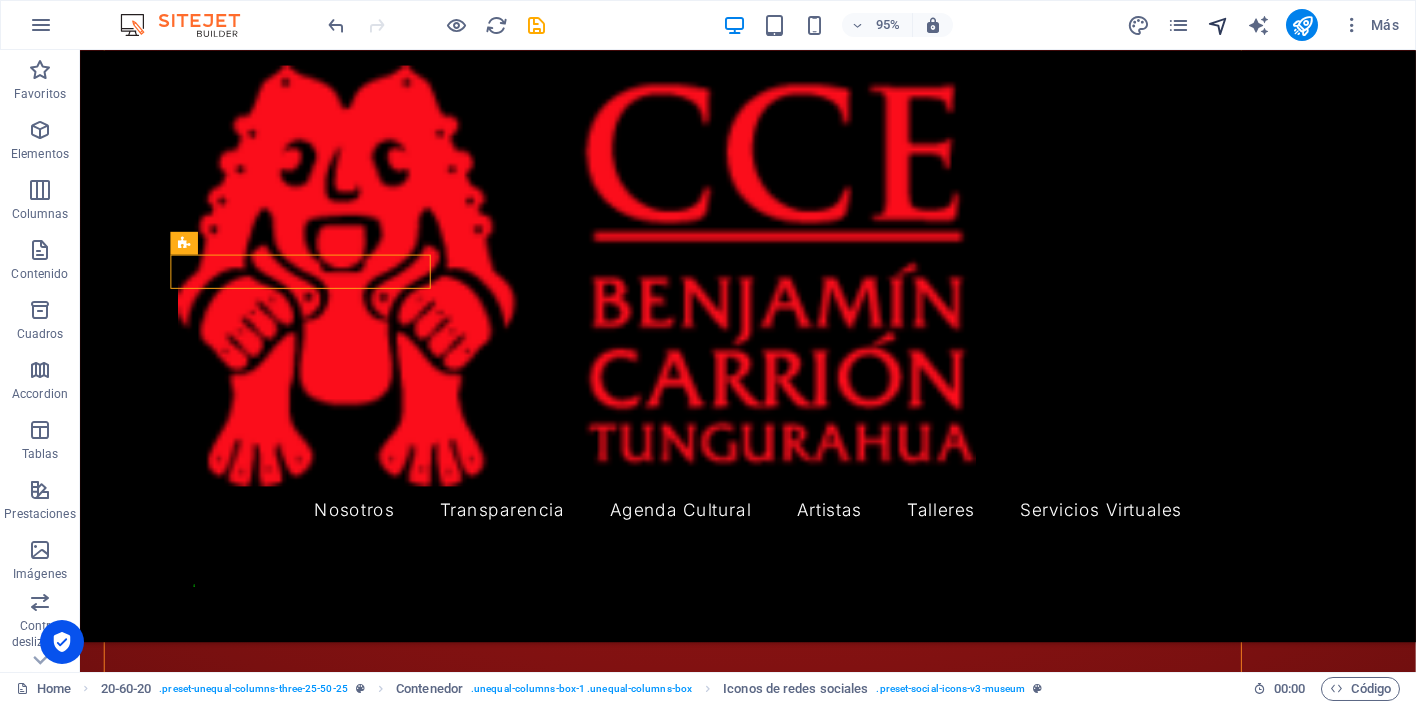 click at bounding box center (1218, 25) 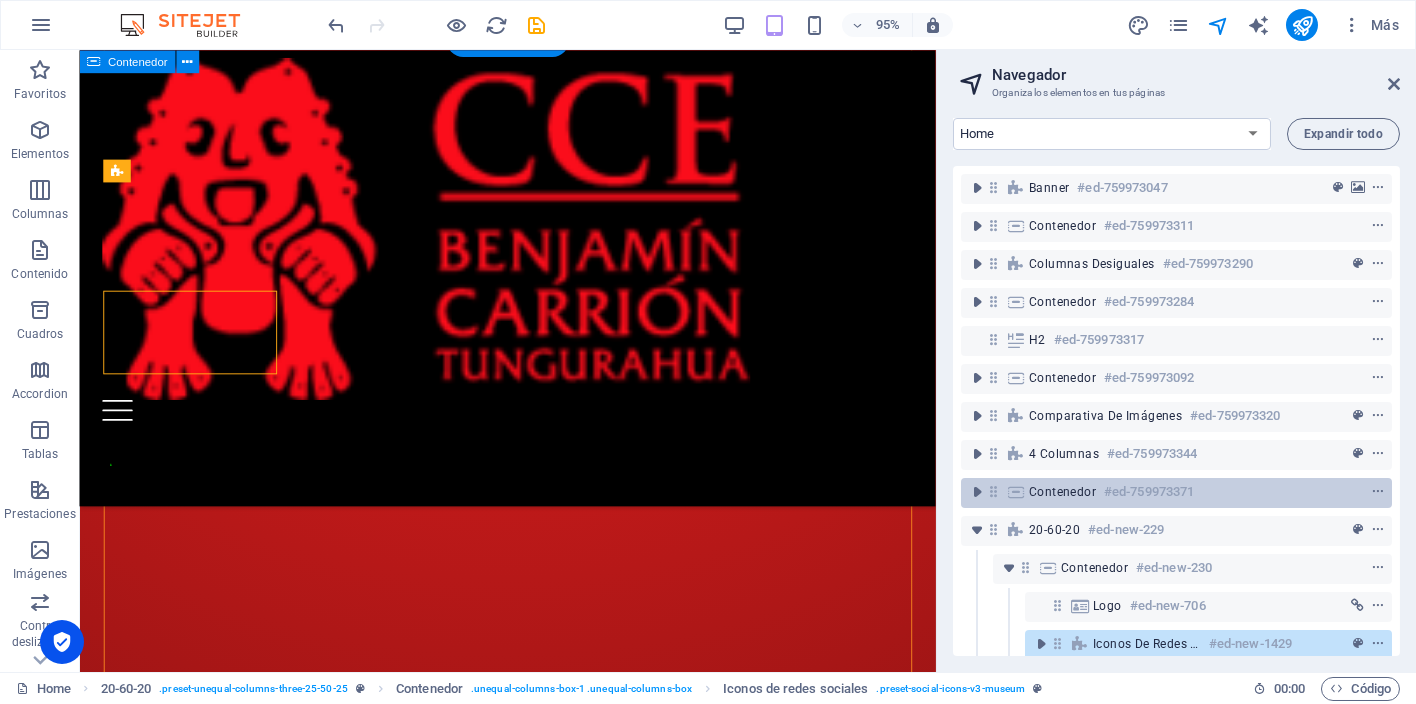 scroll, scrollTop: 3811, scrollLeft: 0, axis: vertical 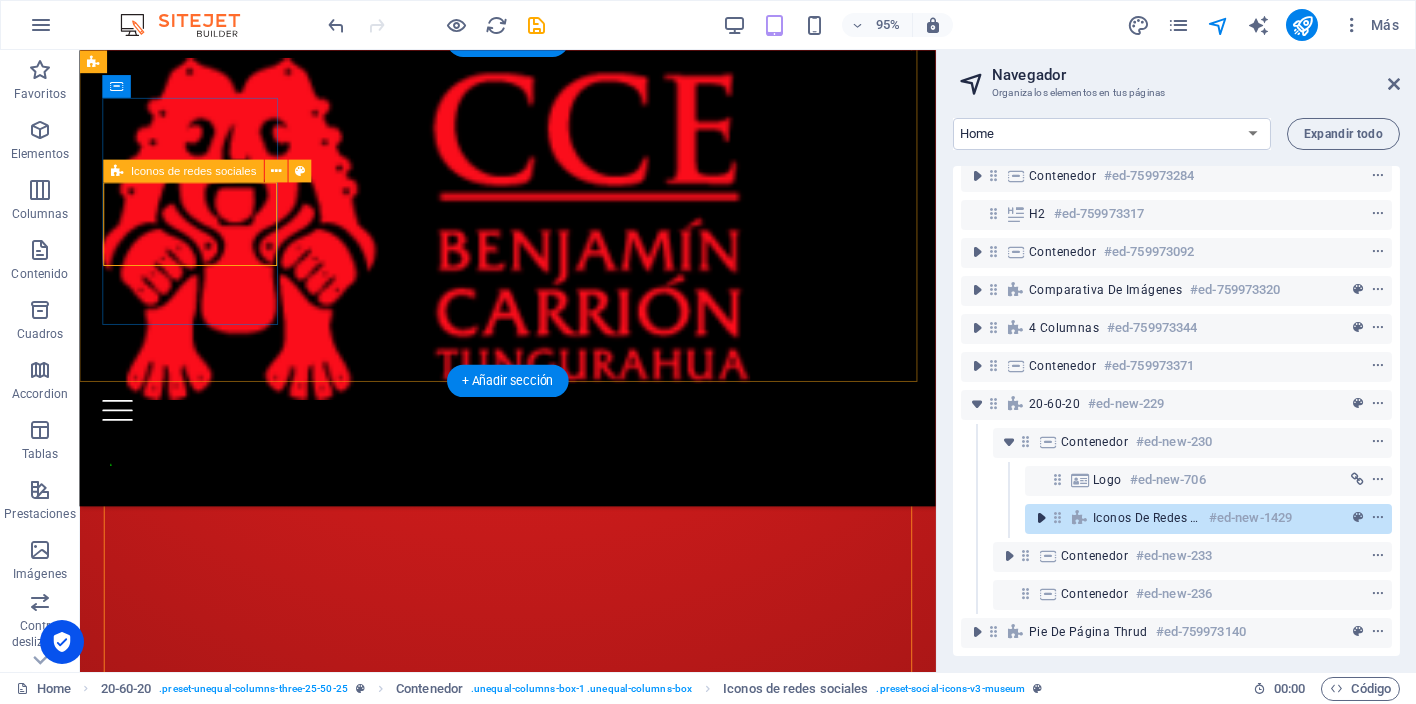 click at bounding box center (1041, 518) 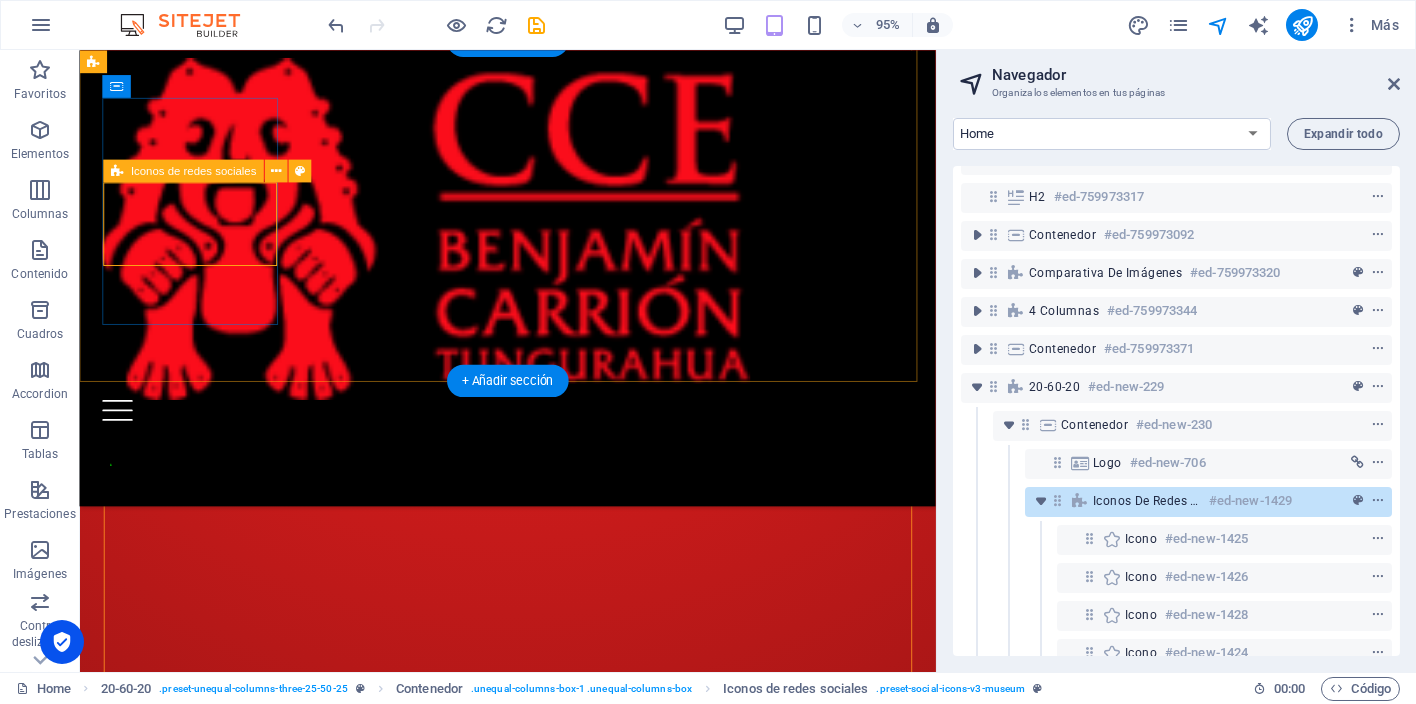 scroll, scrollTop: 332, scrollLeft: 0, axis: vertical 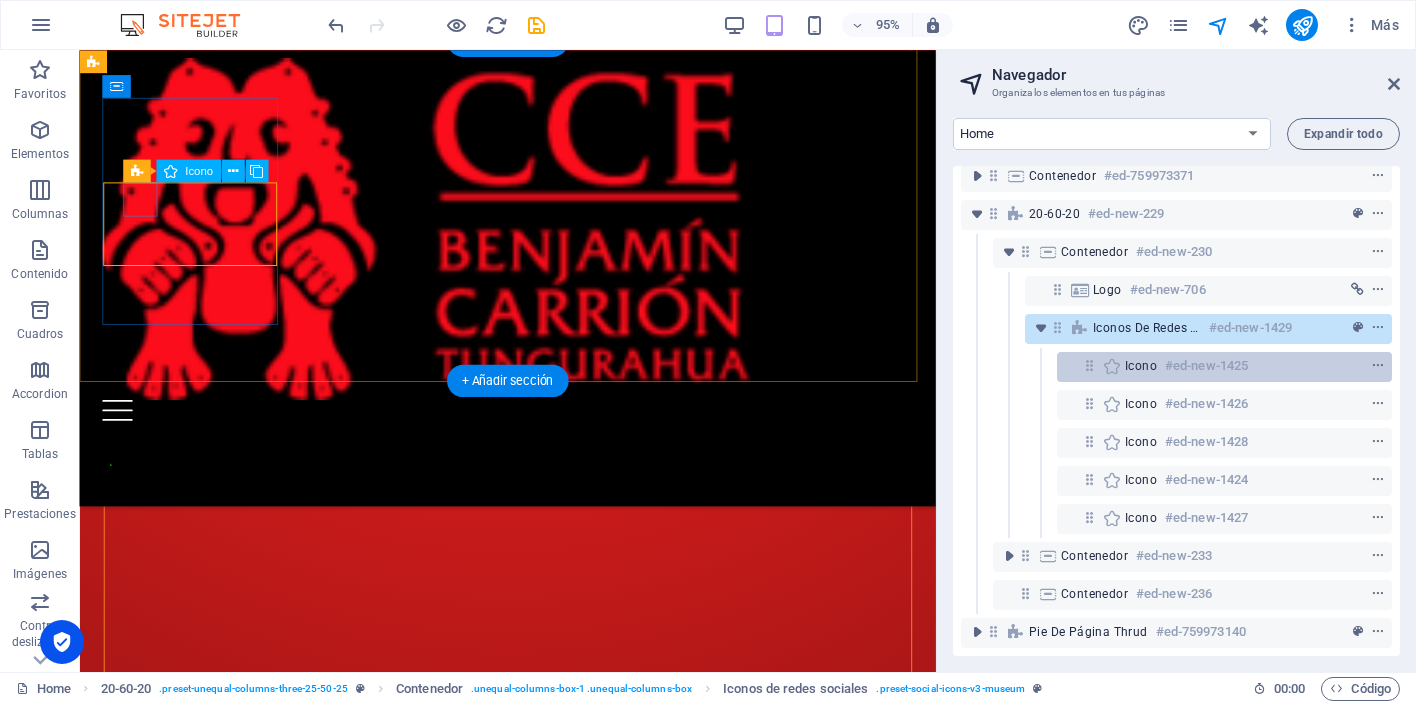 click on "Icono" at bounding box center [1141, 366] 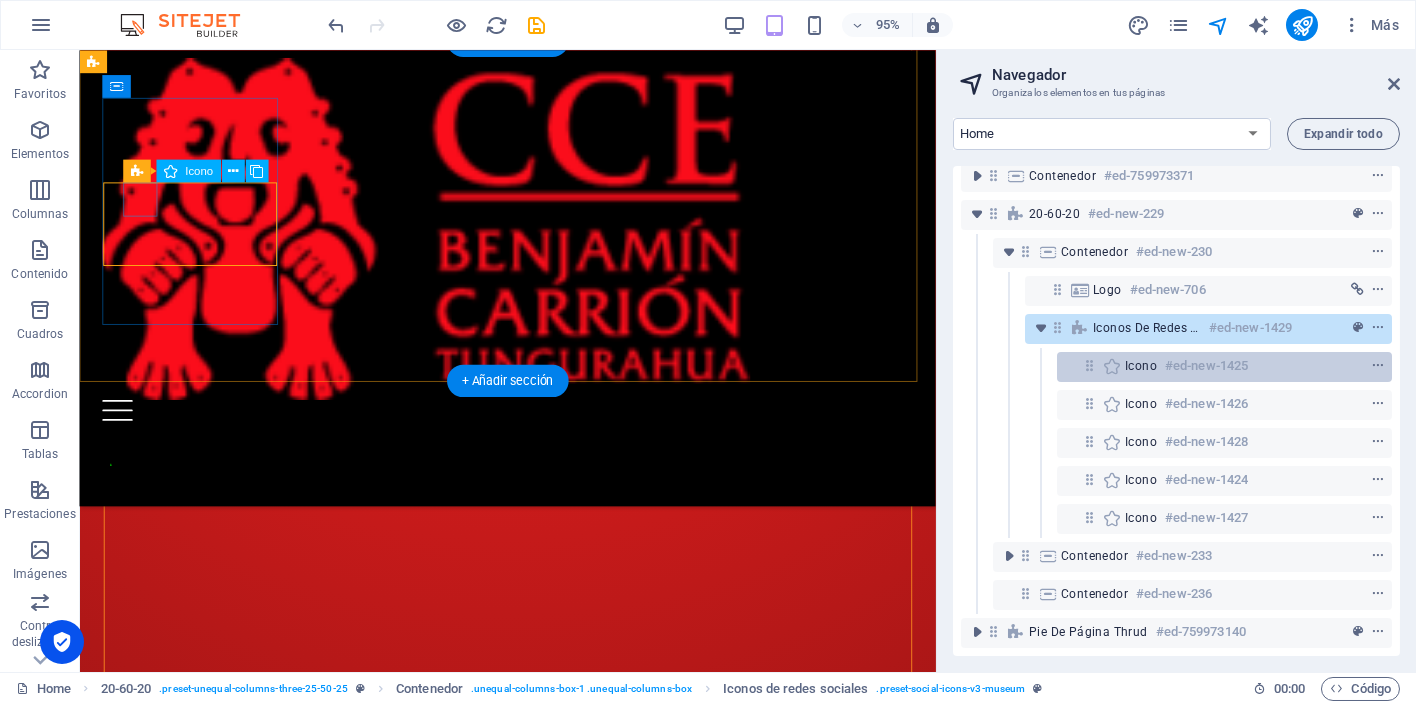 click on "Icono" at bounding box center (1141, 366) 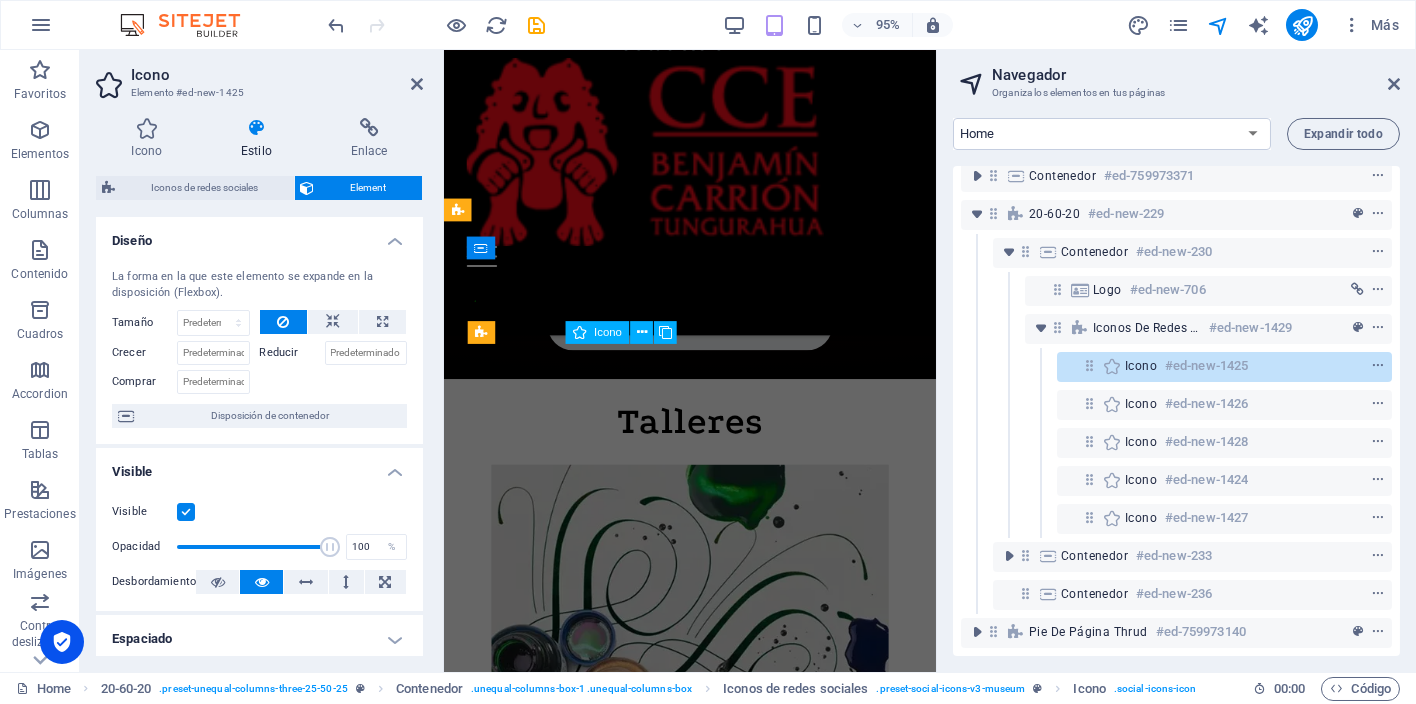 scroll, scrollTop: 5804, scrollLeft: 0, axis: vertical 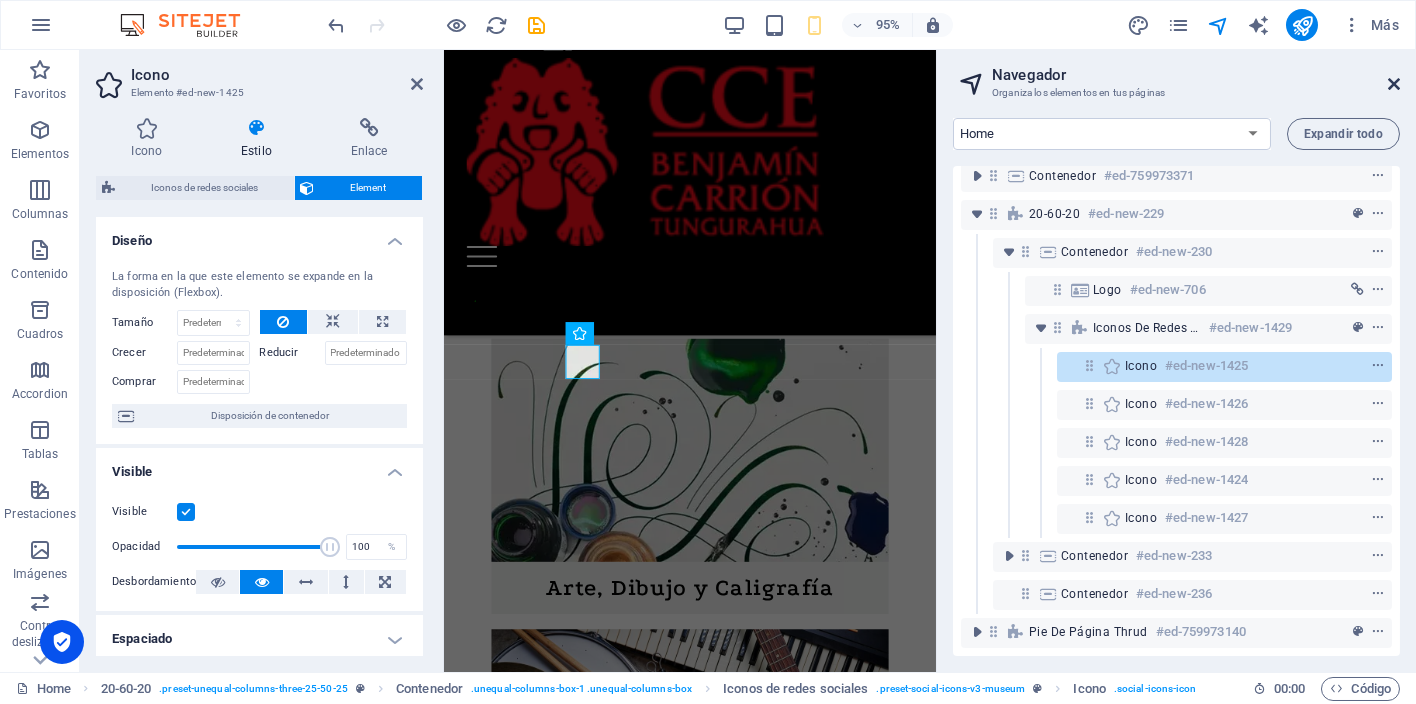 click at bounding box center [1394, 84] 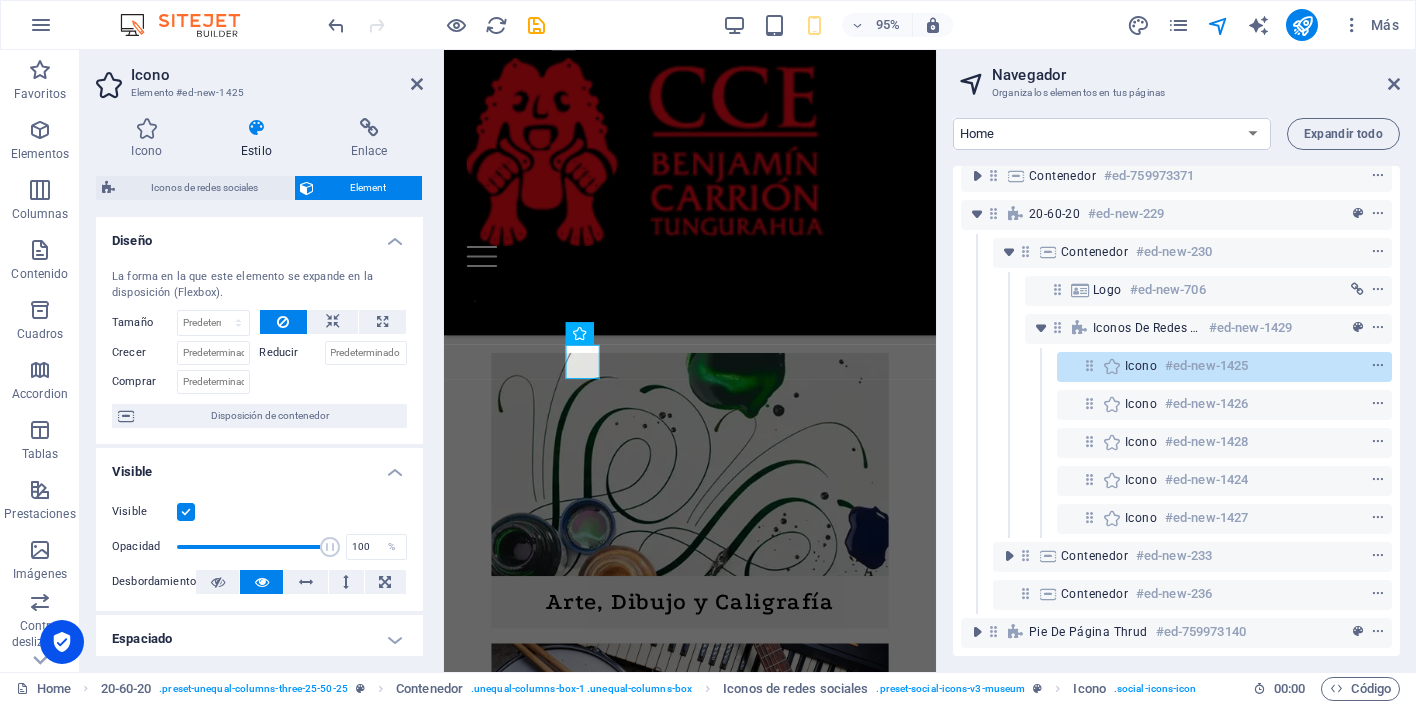 scroll, scrollTop: 4419, scrollLeft: 0, axis: vertical 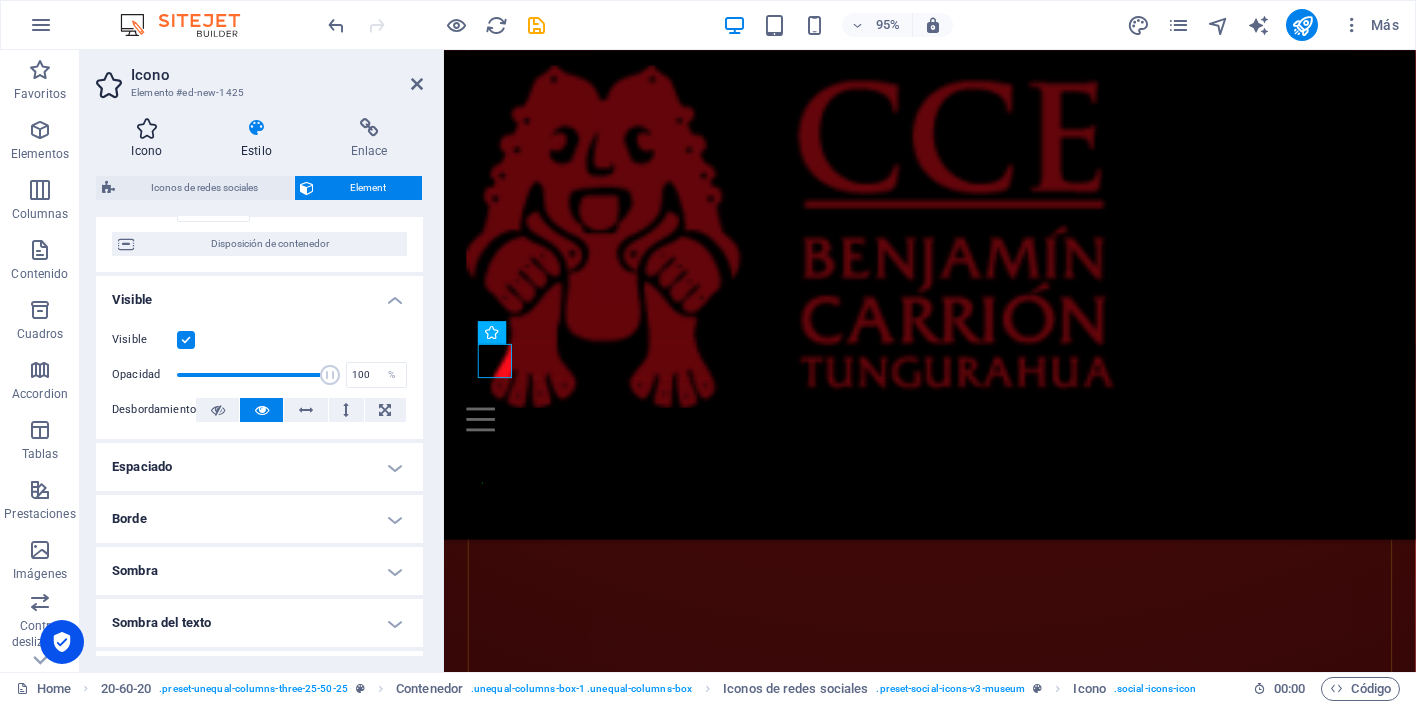 click on "Icono" at bounding box center [151, 139] 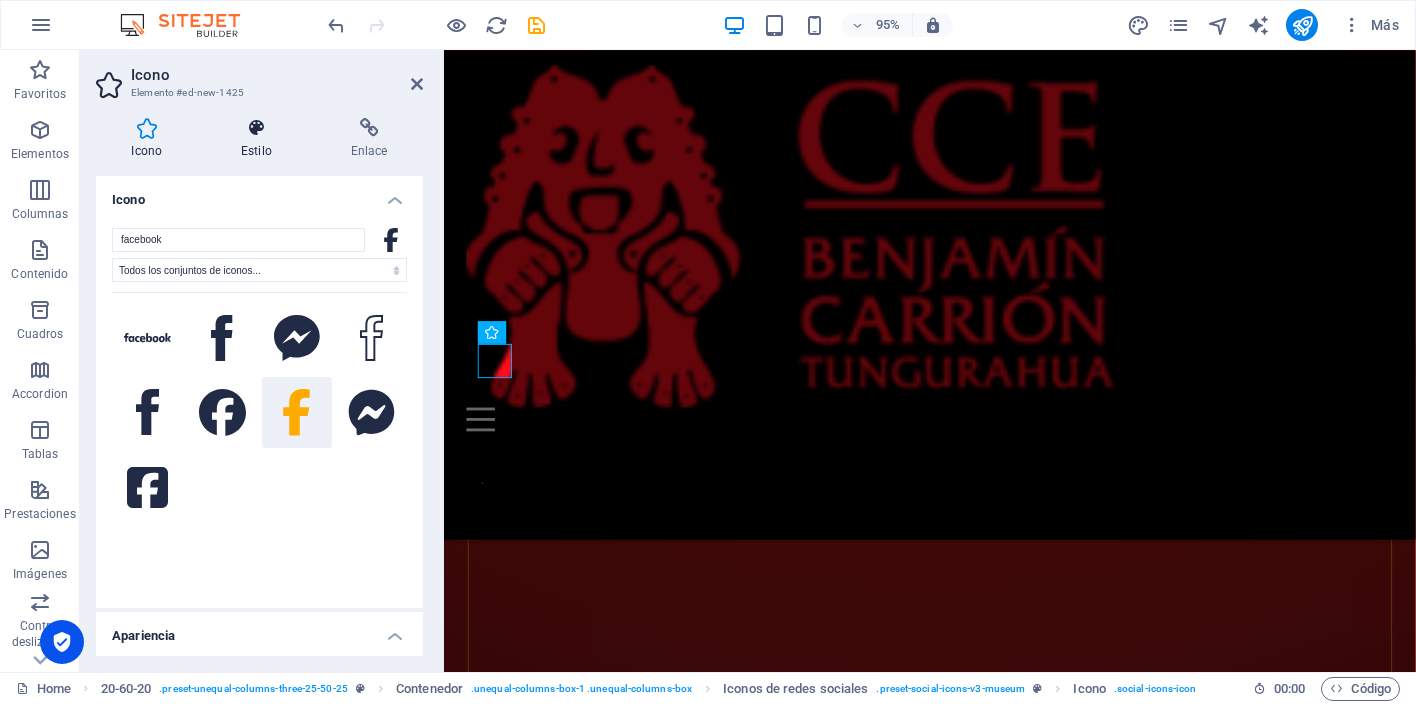 click at bounding box center [257, 128] 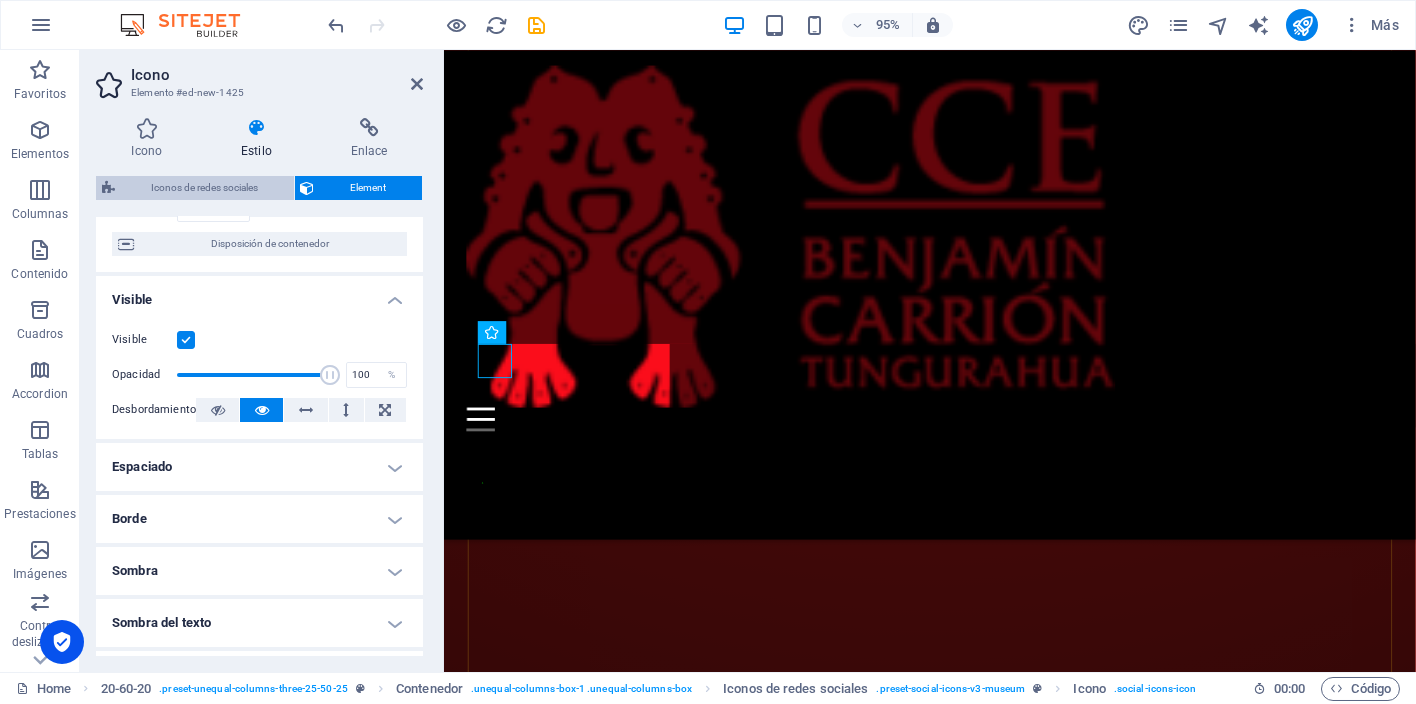 click on "Iconos de redes sociales" at bounding box center (204, 188) 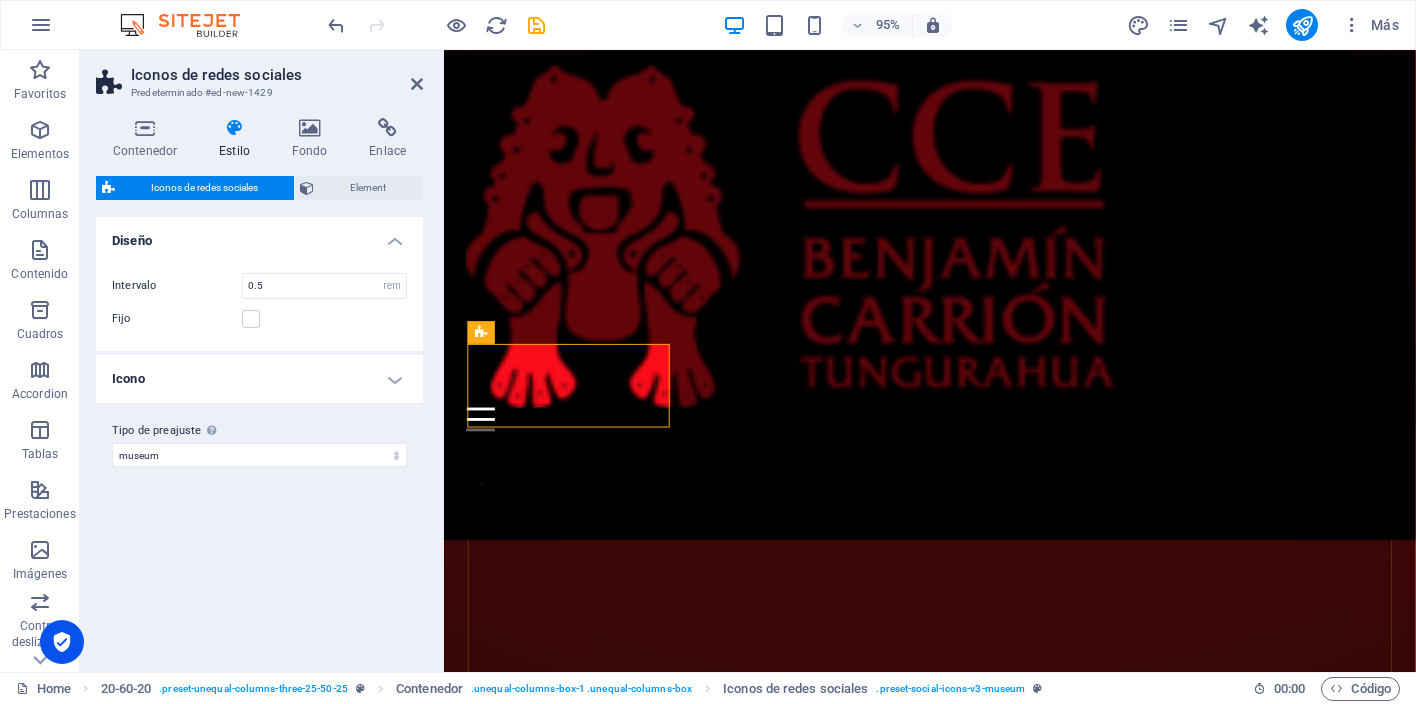 click on "Icono" at bounding box center (259, 379) 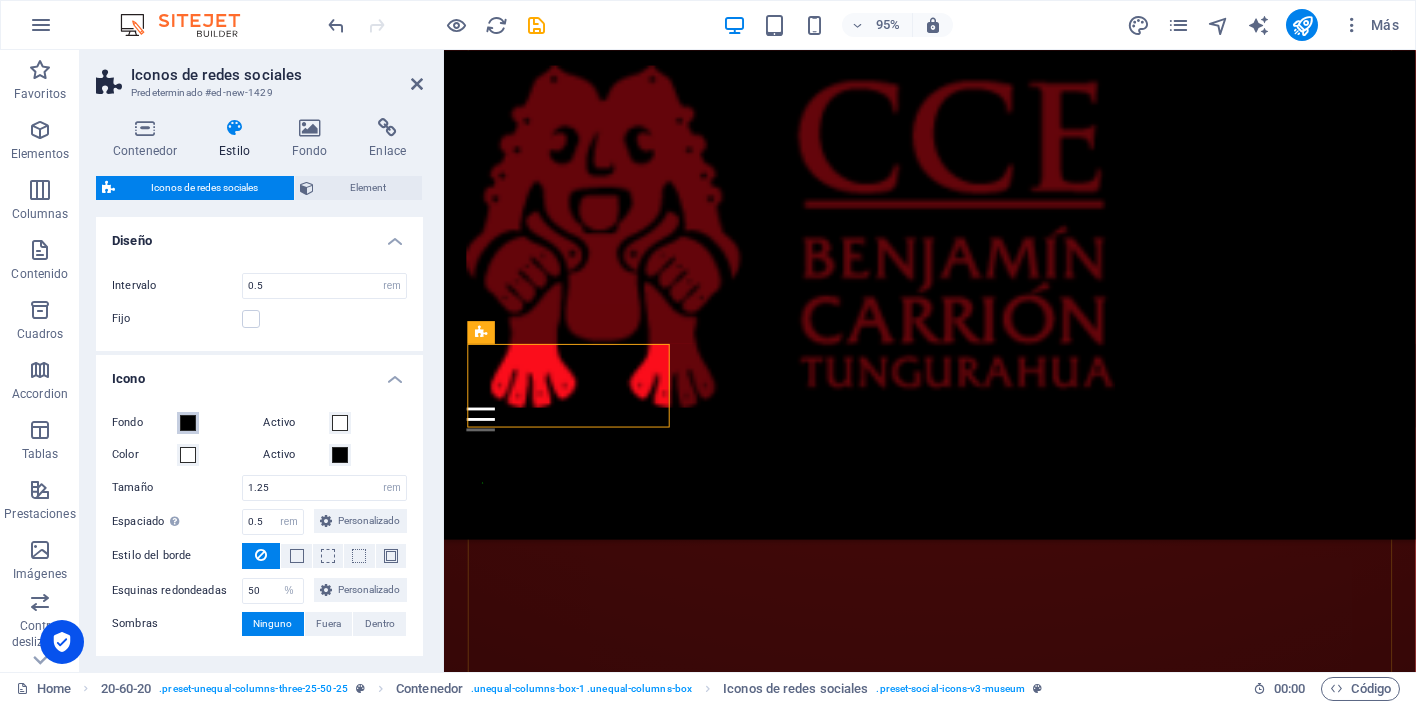 click at bounding box center (188, 423) 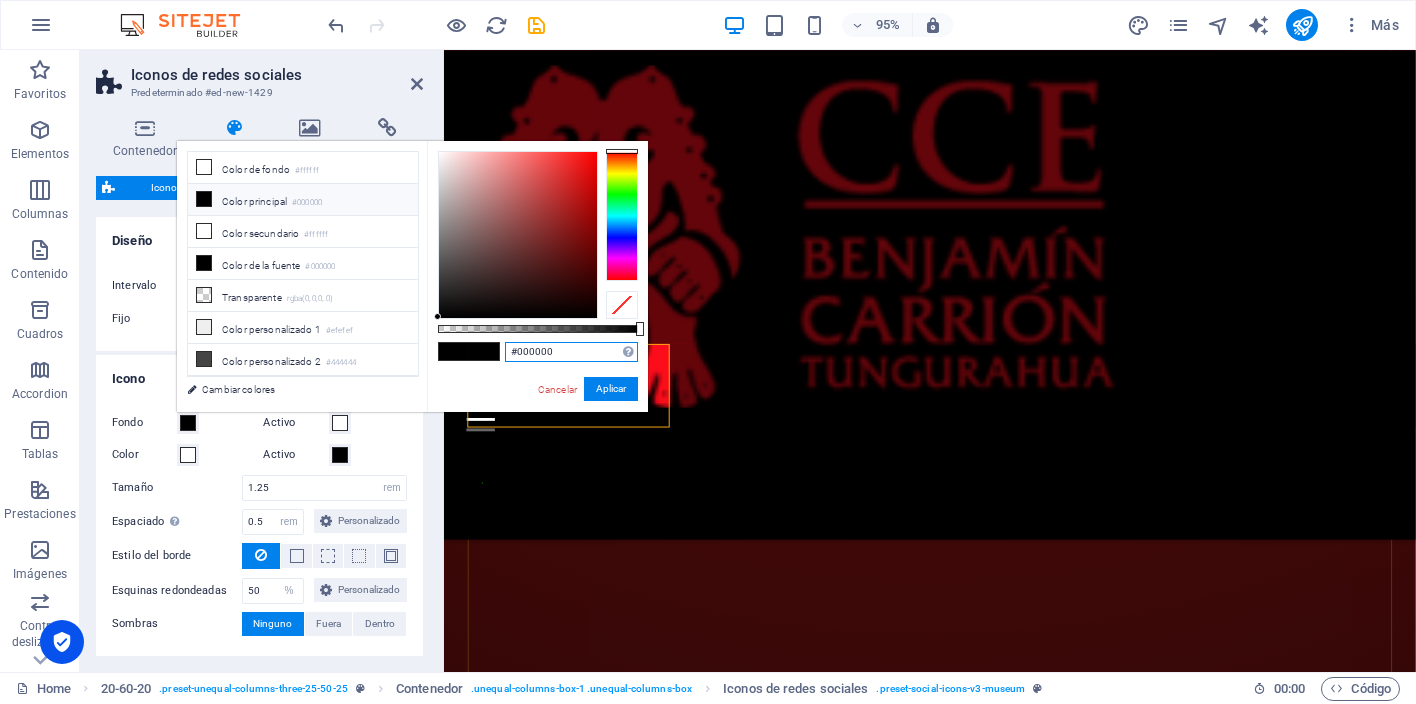 drag, startPoint x: 568, startPoint y: 352, endPoint x: 489, endPoint y: 351, distance: 79.00633 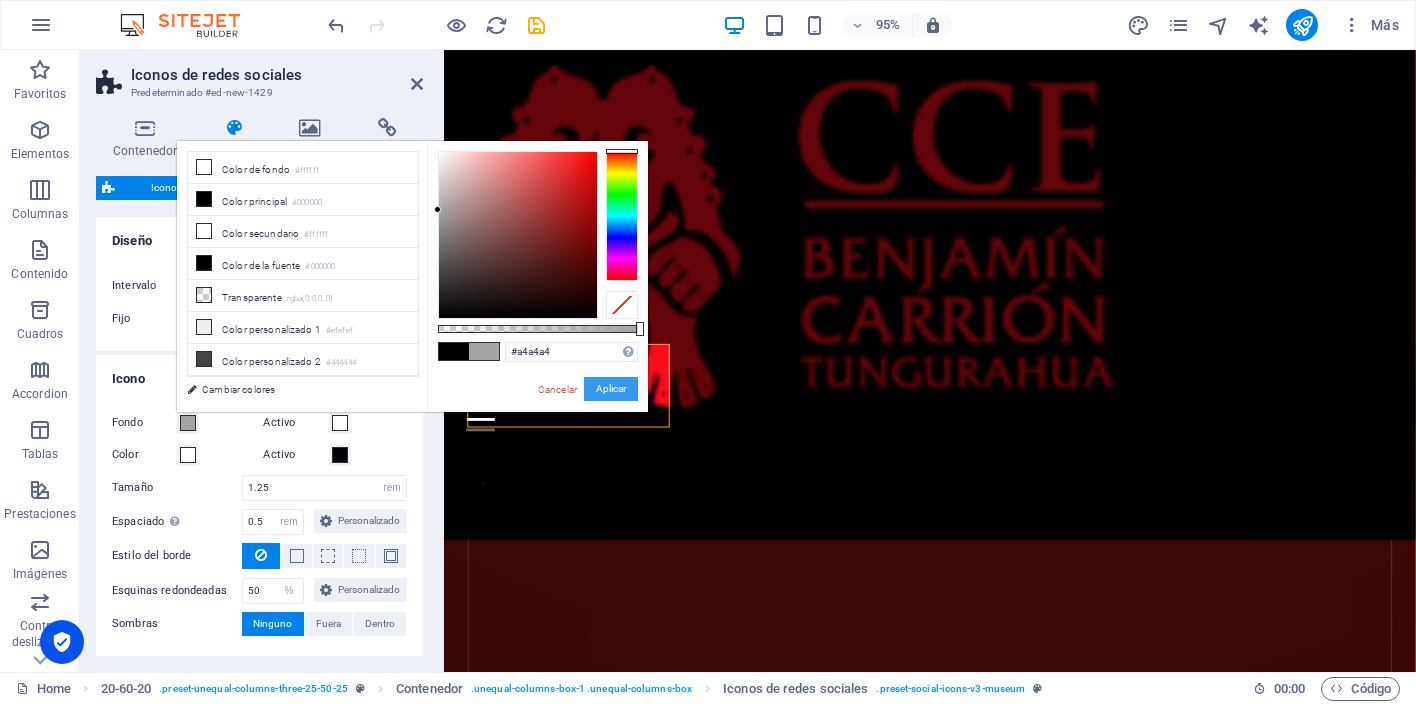 click on "Aplicar" at bounding box center (611, 389) 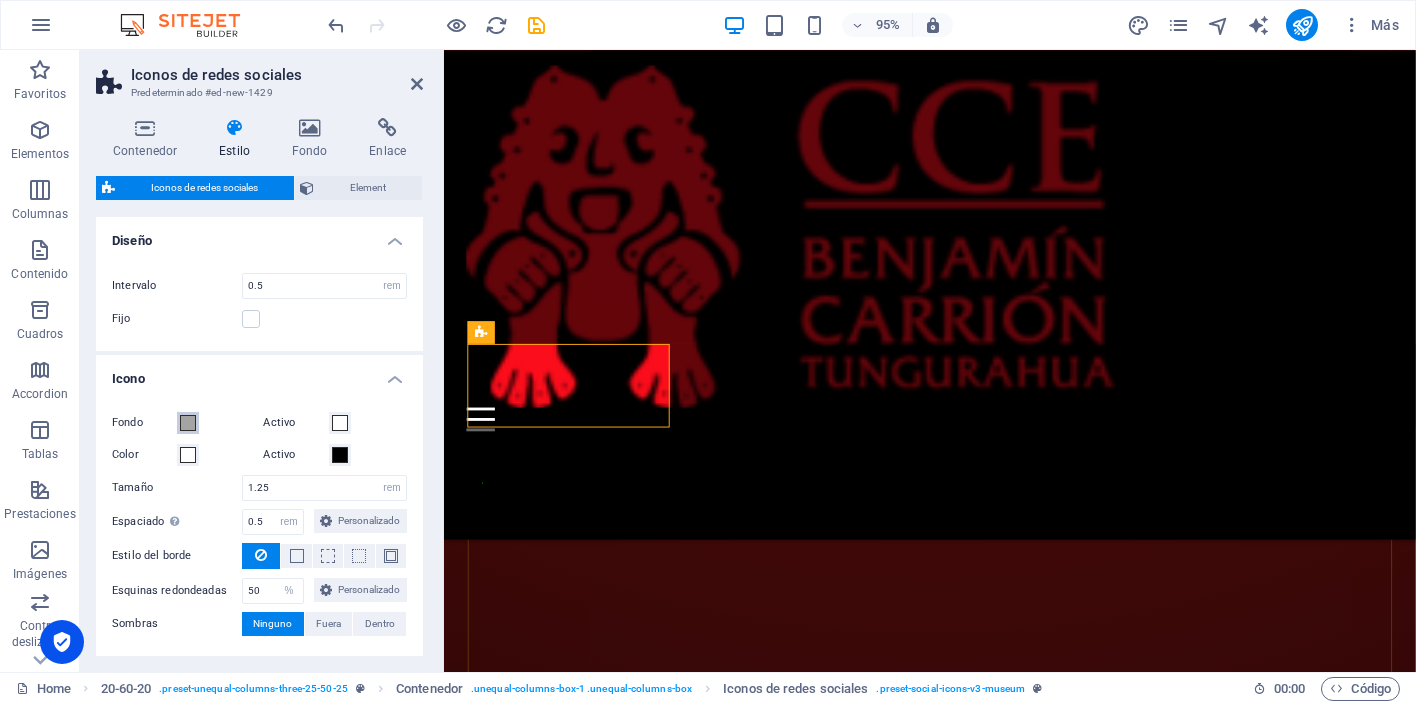 click at bounding box center [188, 423] 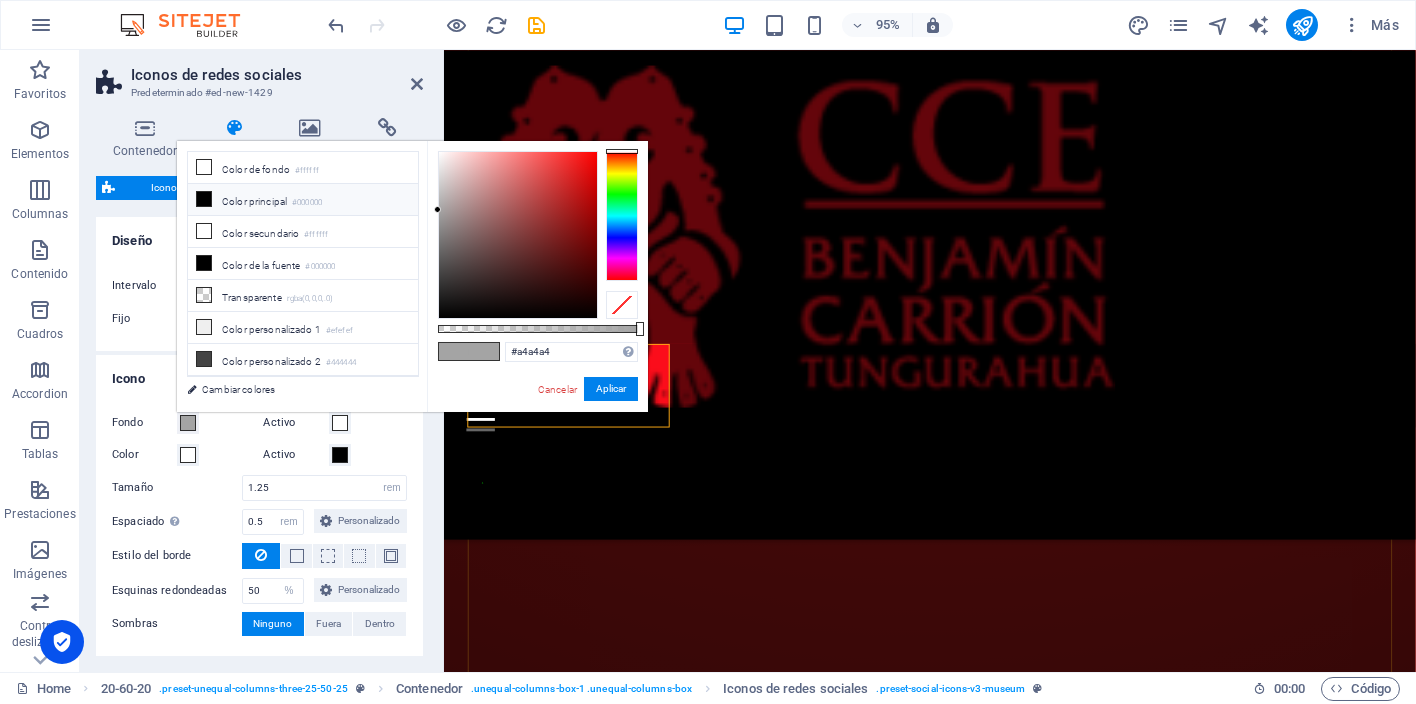 click at bounding box center (204, 199) 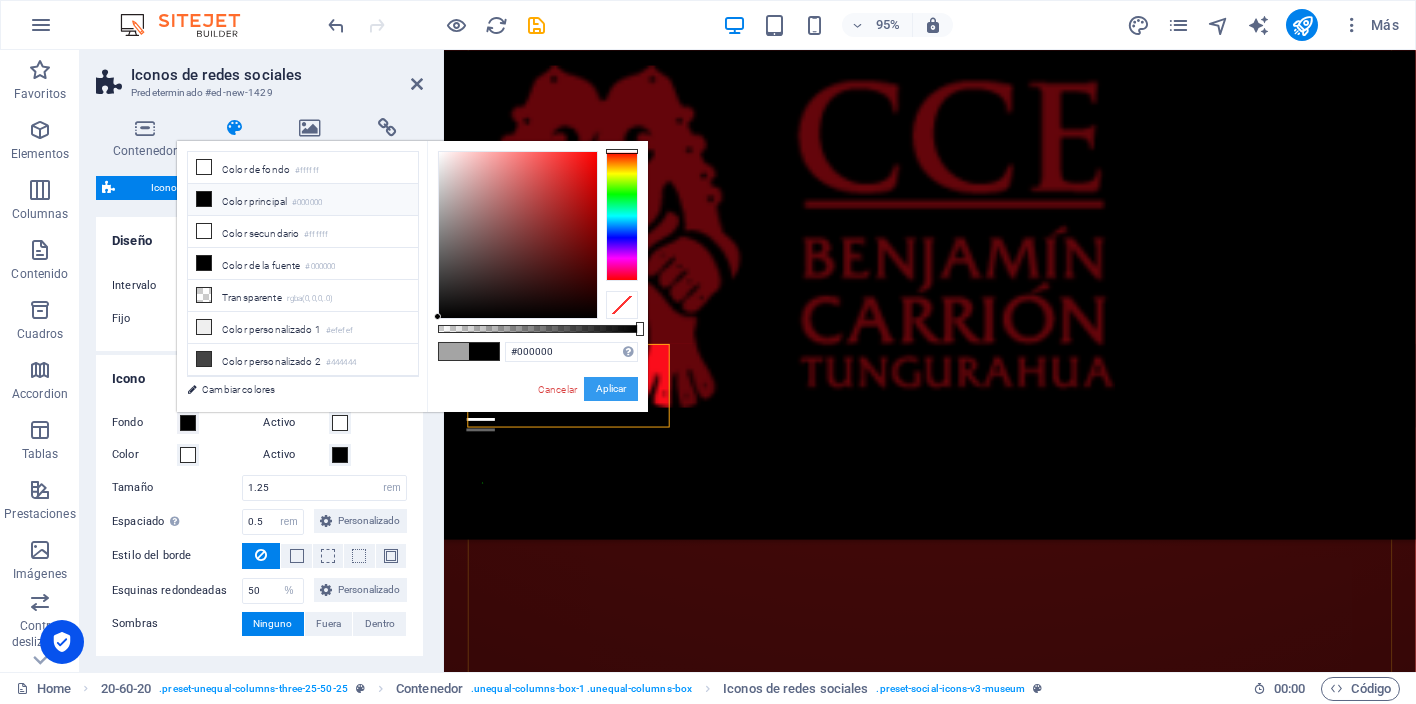 click on "Aplicar" at bounding box center [611, 389] 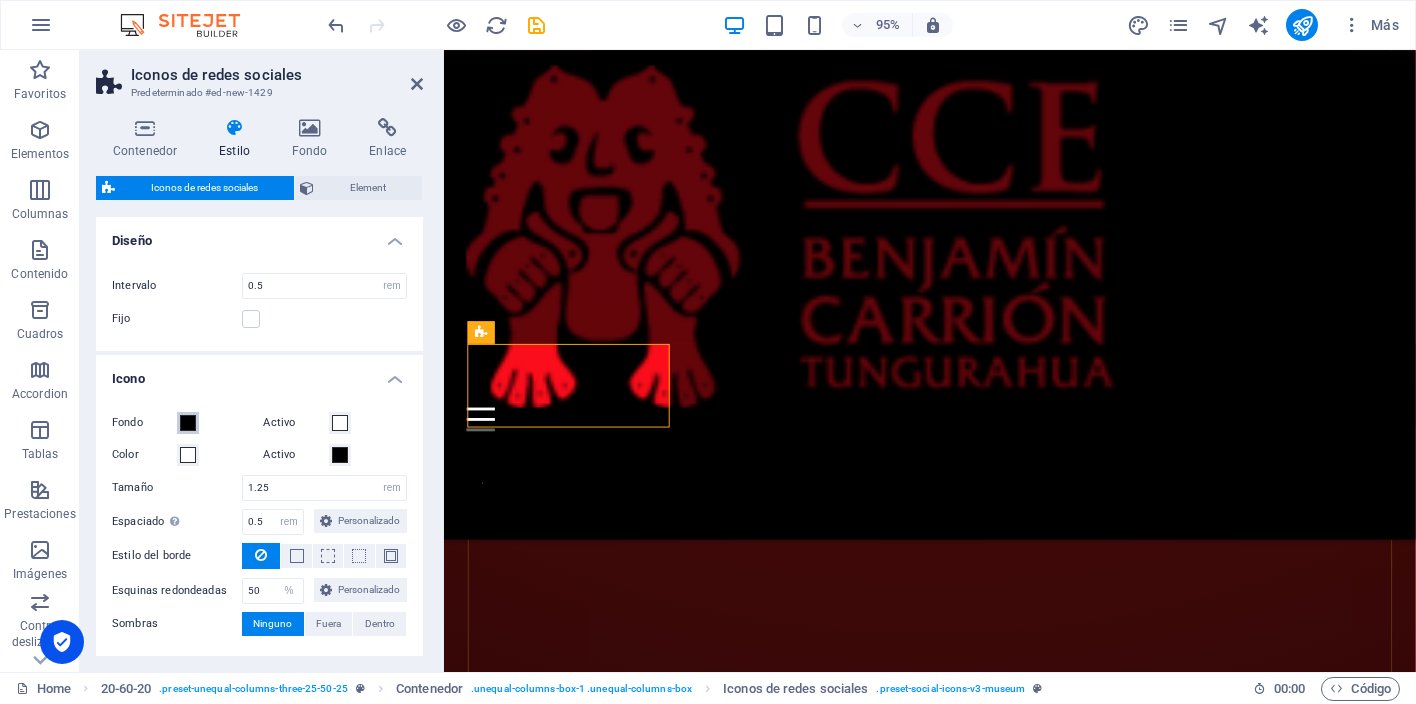 click at bounding box center (188, 423) 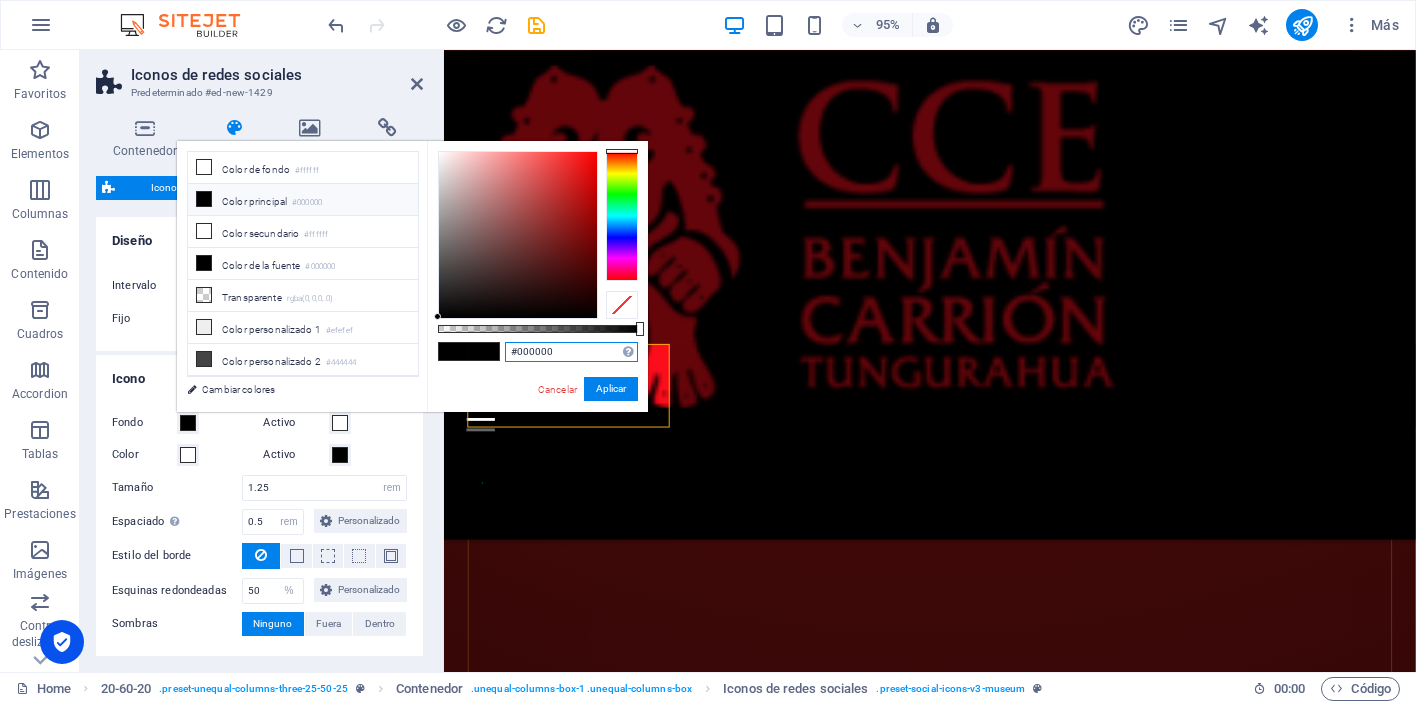 drag, startPoint x: 560, startPoint y: 352, endPoint x: 494, endPoint y: 352, distance: 66 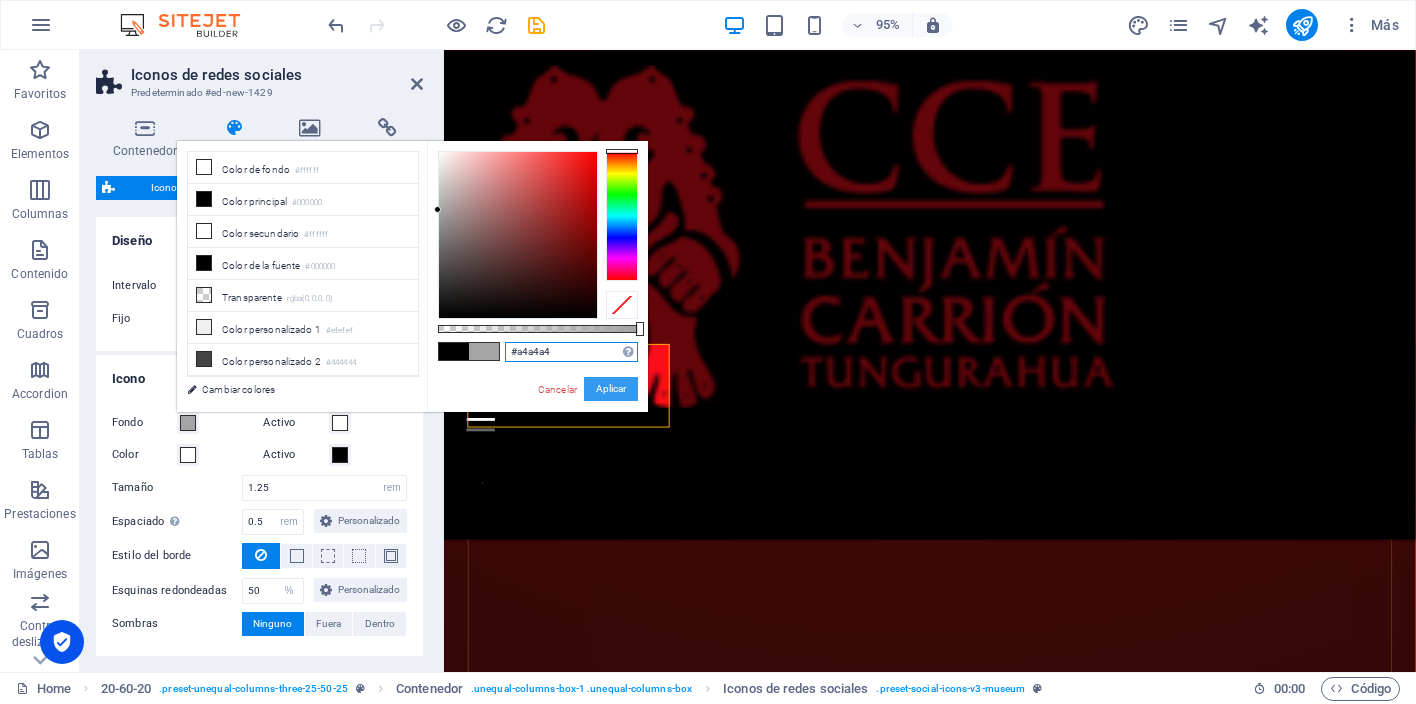 type on "#a4a4a4" 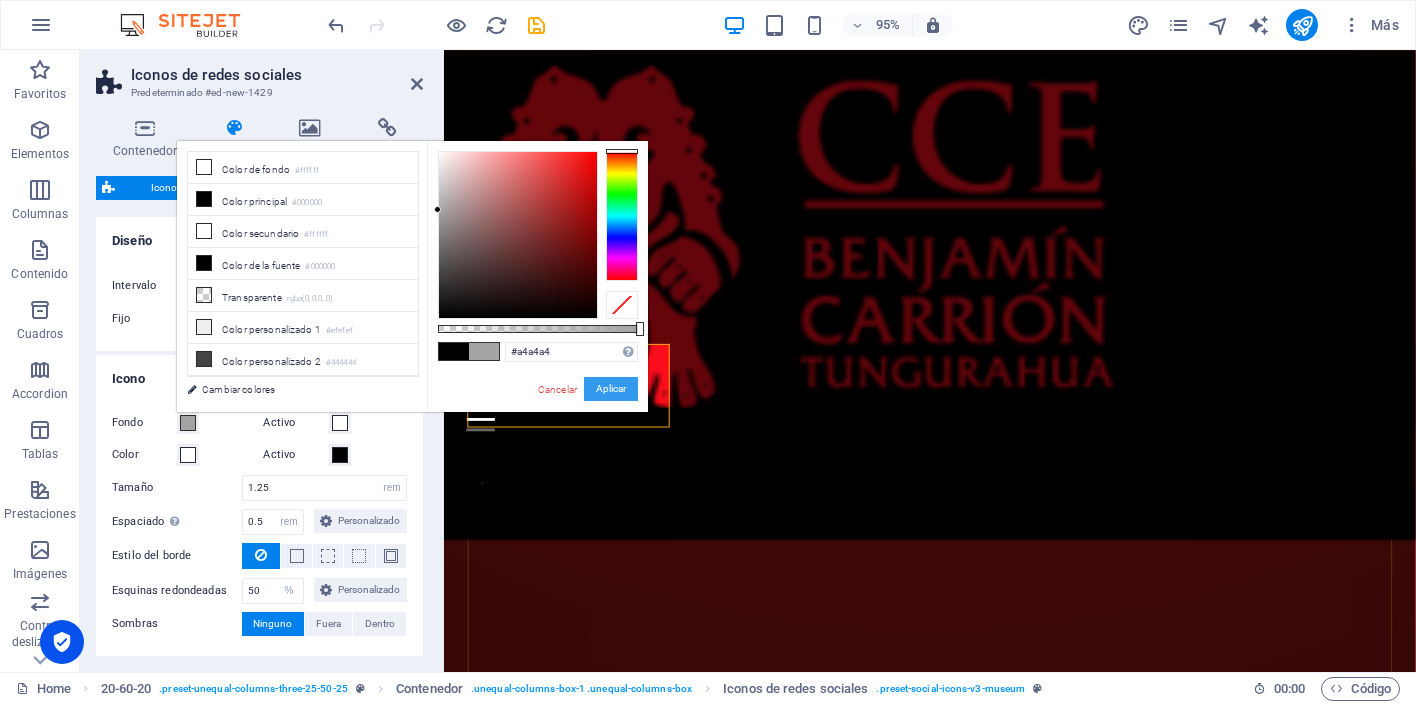 click on "Aplicar" at bounding box center (611, 389) 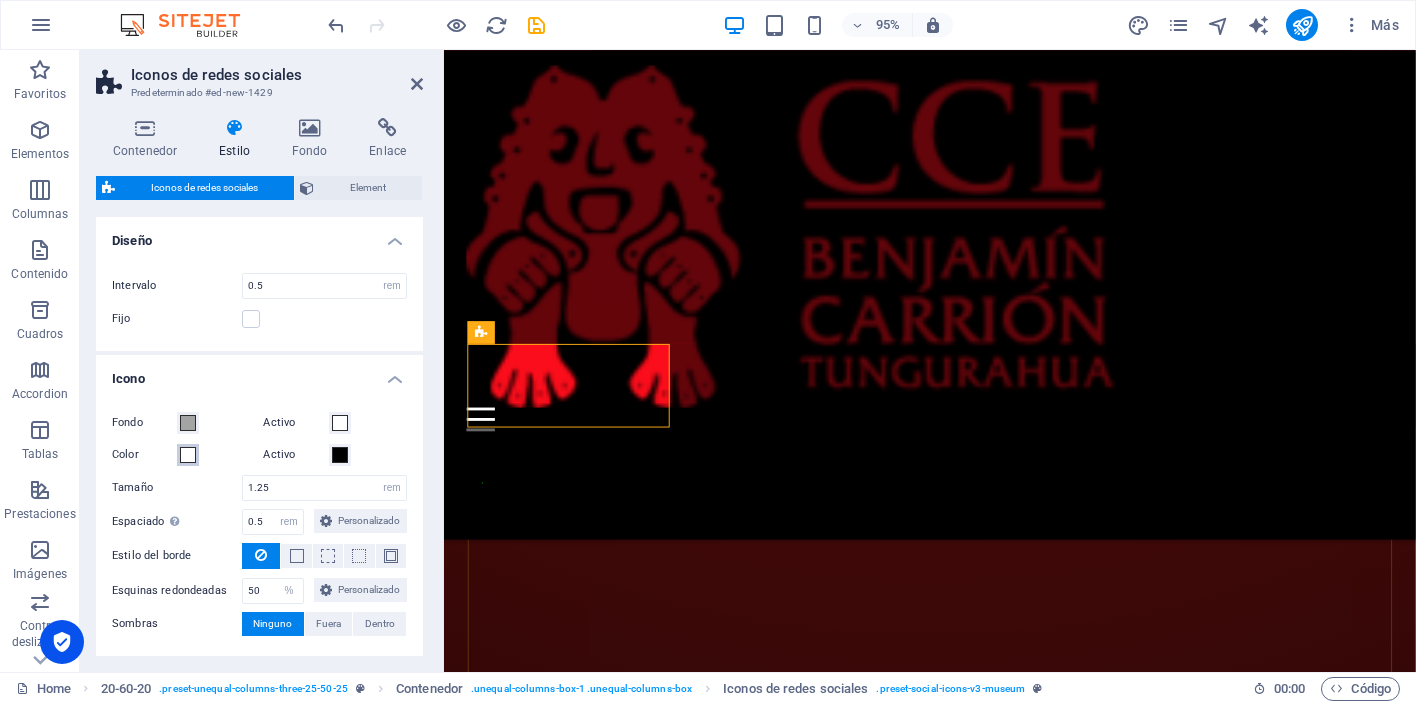 click at bounding box center (188, 455) 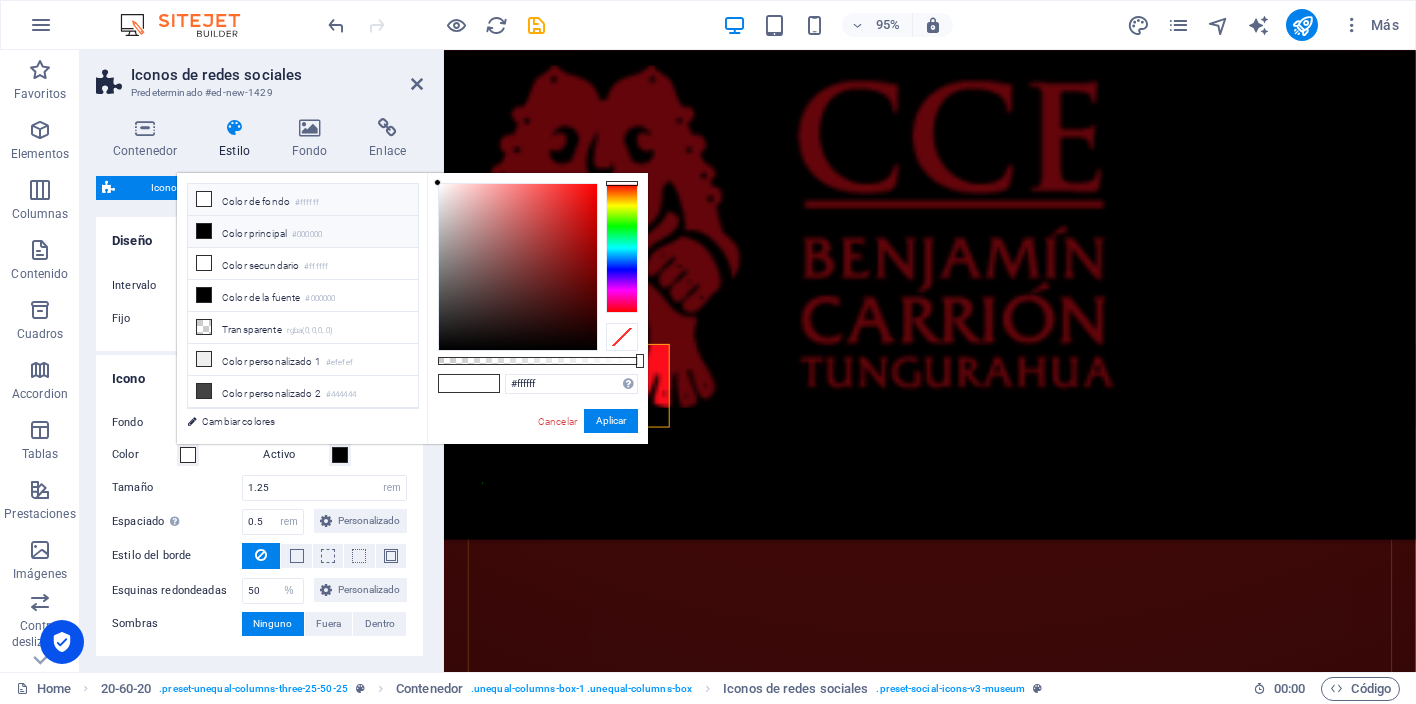 click at bounding box center (204, 231) 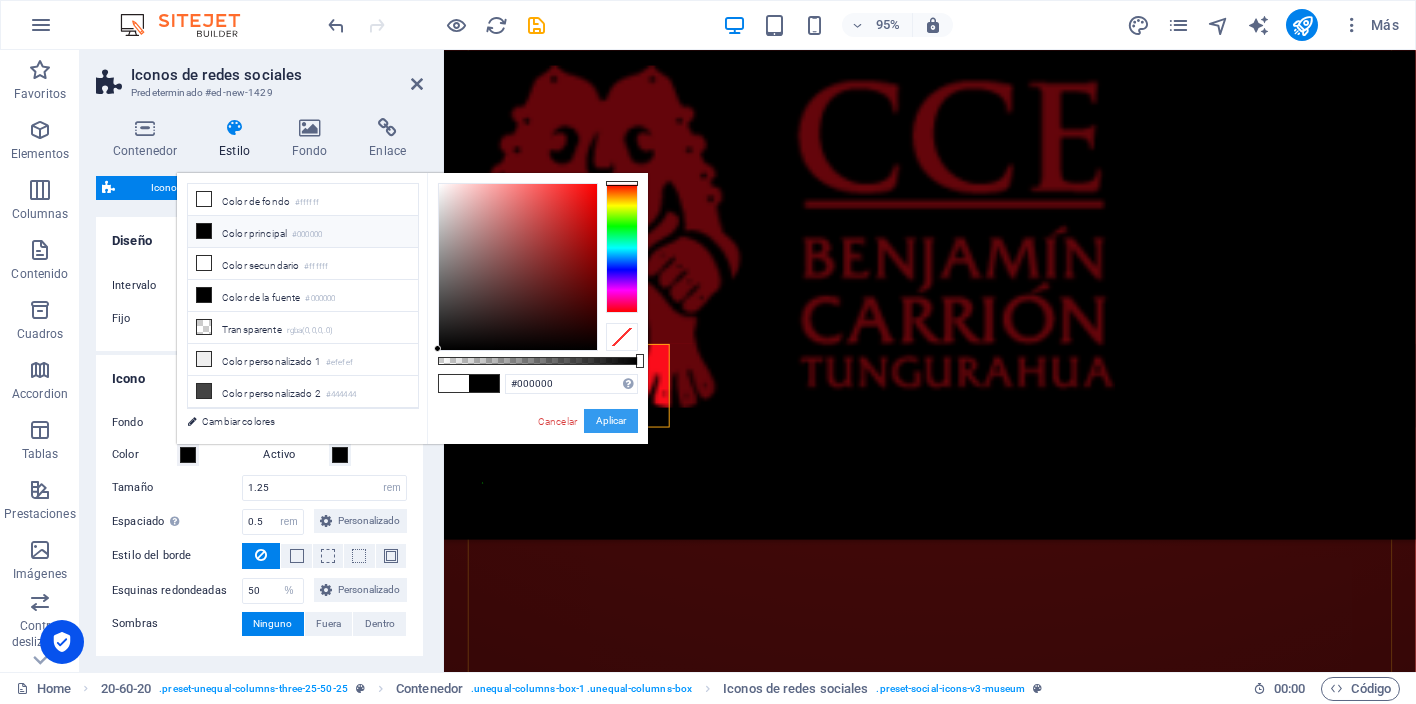 click on "Aplicar" at bounding box center (611, 421) 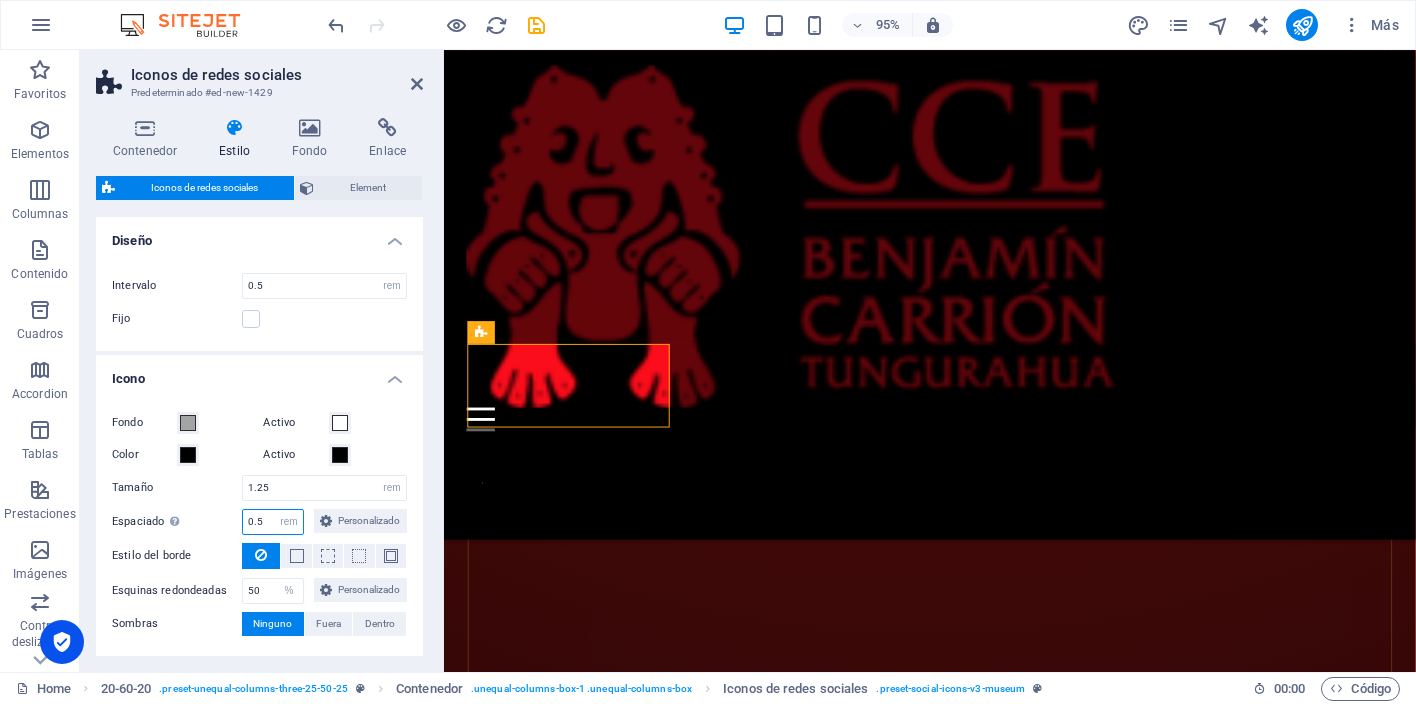 drag, startPoint x: 283, startPoint y: 516, endPoint x: 248, endPoint y: 515, distance: 35.014282 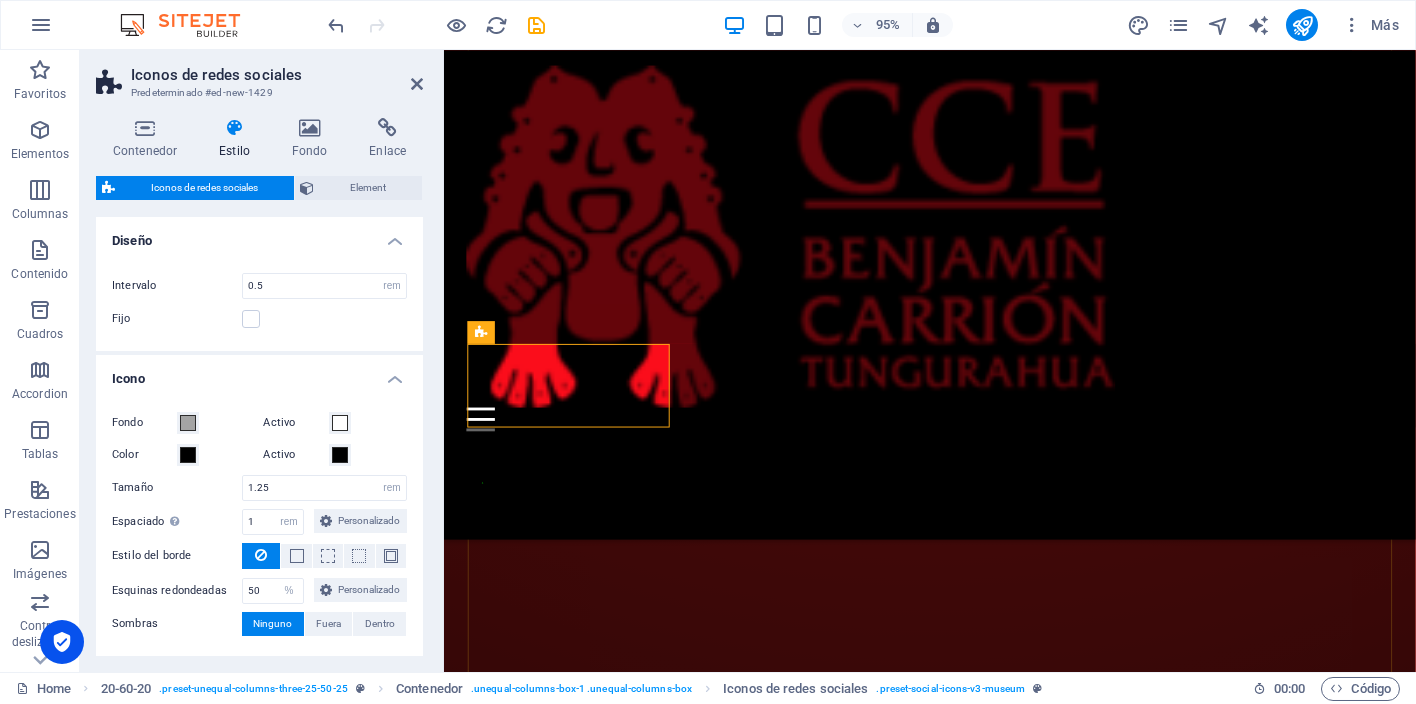 click on "Espaciado Solo si el fondo del icono está activo 1 px rem vh vw Personalizado Personalizado" at bounding box center (259, 522) 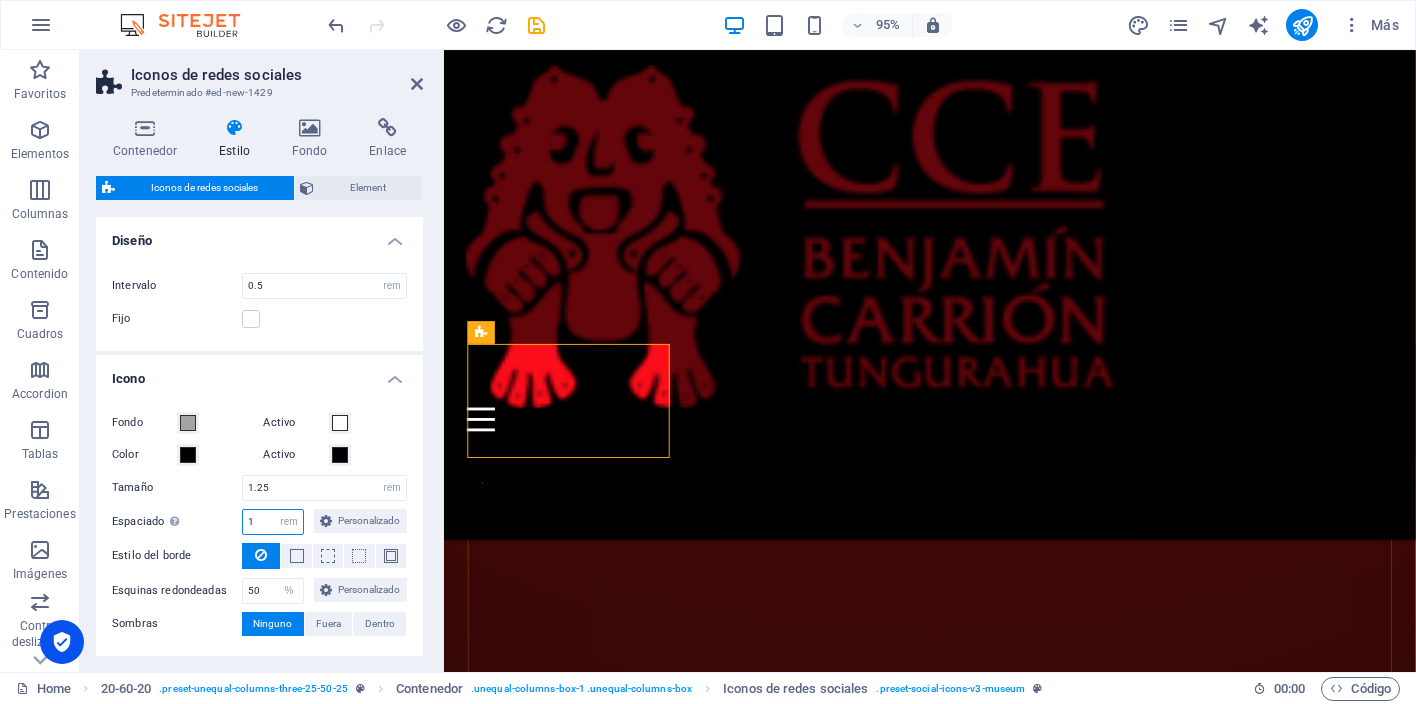 drag, startPoint x: 272, startPoint y: 522, endPoint x: 225, endPoint y: 517, distance: 47.26521 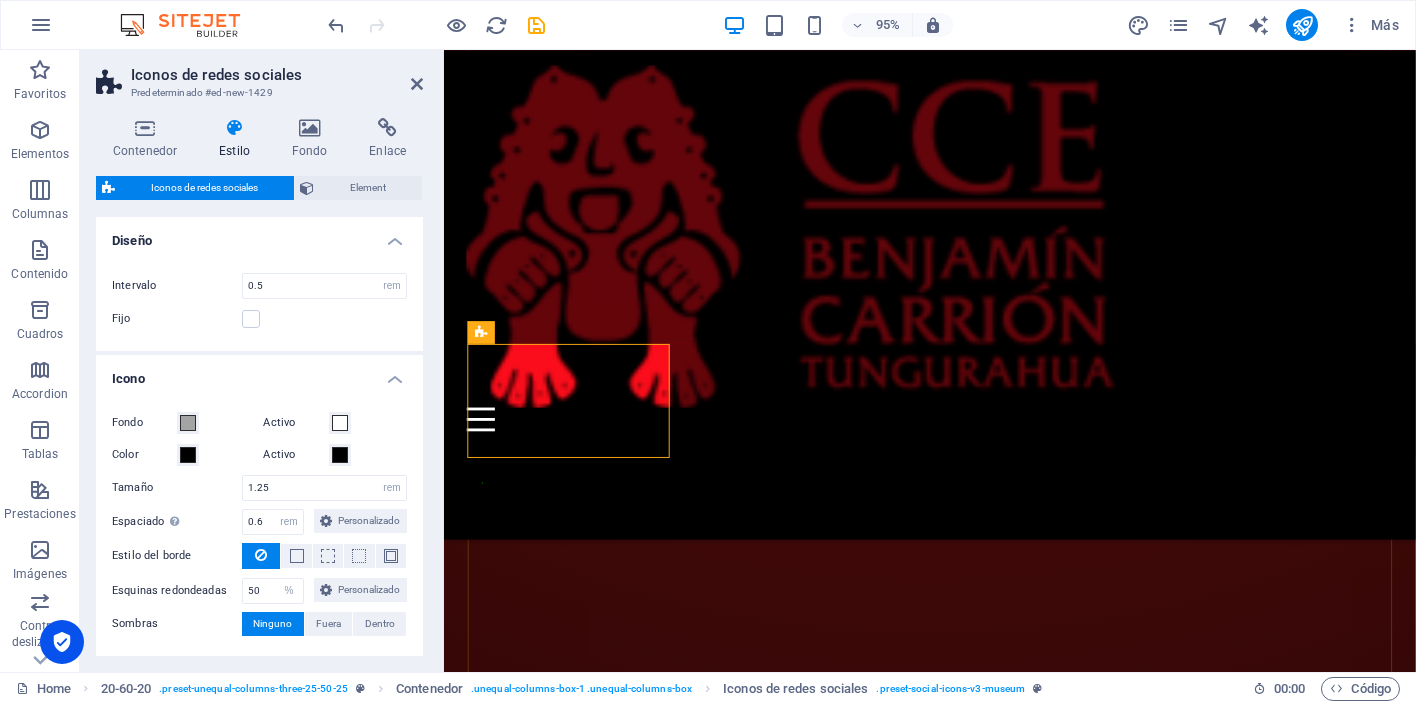 click on "Fondo Activo Color Activo Tamaño 1.25 px rem vh vw Espaciado Solo si el fondo del icono está activo 0.6 px rem vh vw Personalizado Personalizado 0.6 px rem vh vw 0.6 px rem vh vw 0.6 px rem vh vw 0.6 px rem vh vw Estilo del borde              - Ancho 1 px rem vh vw Personalizado Personalizado 1 px rem vh vw 1 px rem vh vw 1 px rem vh vw 1 px rem vh vw  - Color Activo Esquinas redondeadas 50 px rem % vh vw Personalizado Personalizado 50 px rem % vh vw 50 px rem % vh vw 50 px rem % vh vw 50 px rem % vh vw Sombras Ninguno Fuera Dentro Color X offset 0 px rem vh vw Y offset 0 px rem vh vw Desenfoque 0 px rem % vh vw Propagación 0 px rem vh vw" at bounding box center (259, 524) 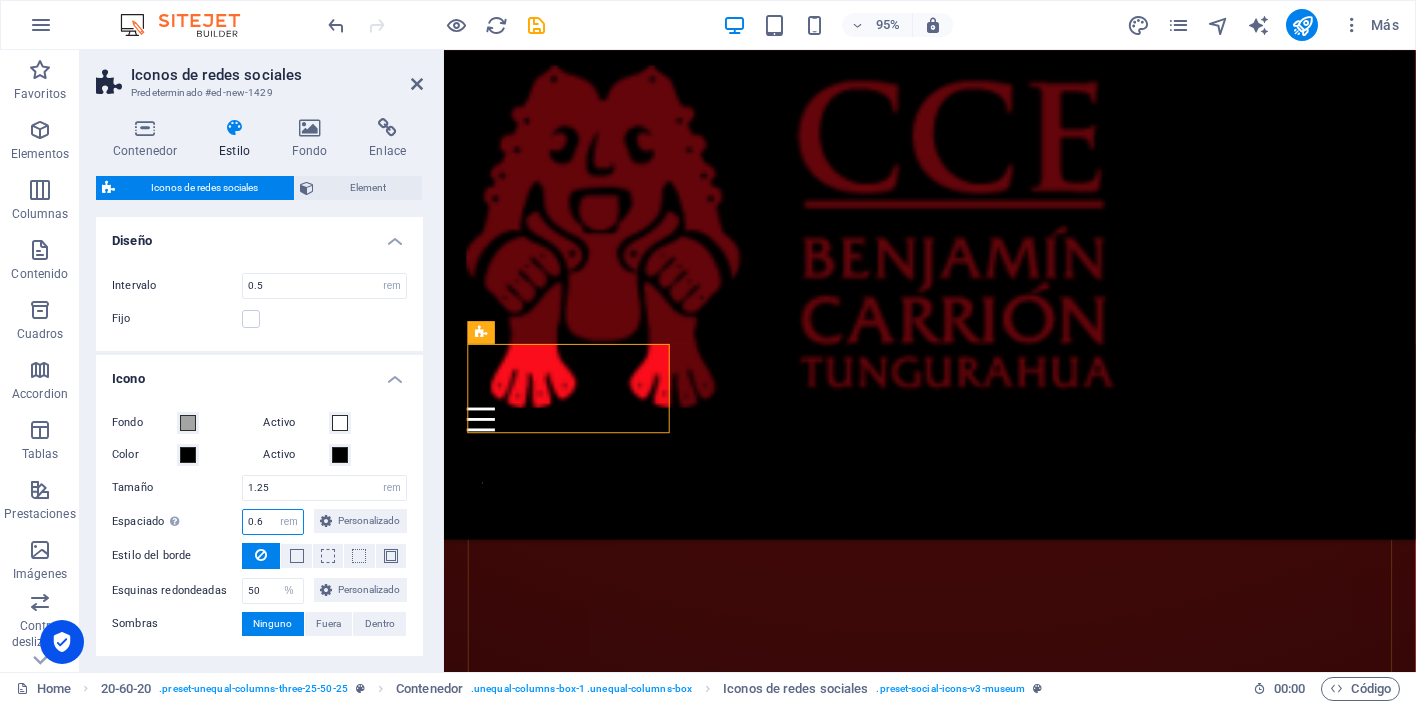 click on "0.6" at bounding box center [273, 522] 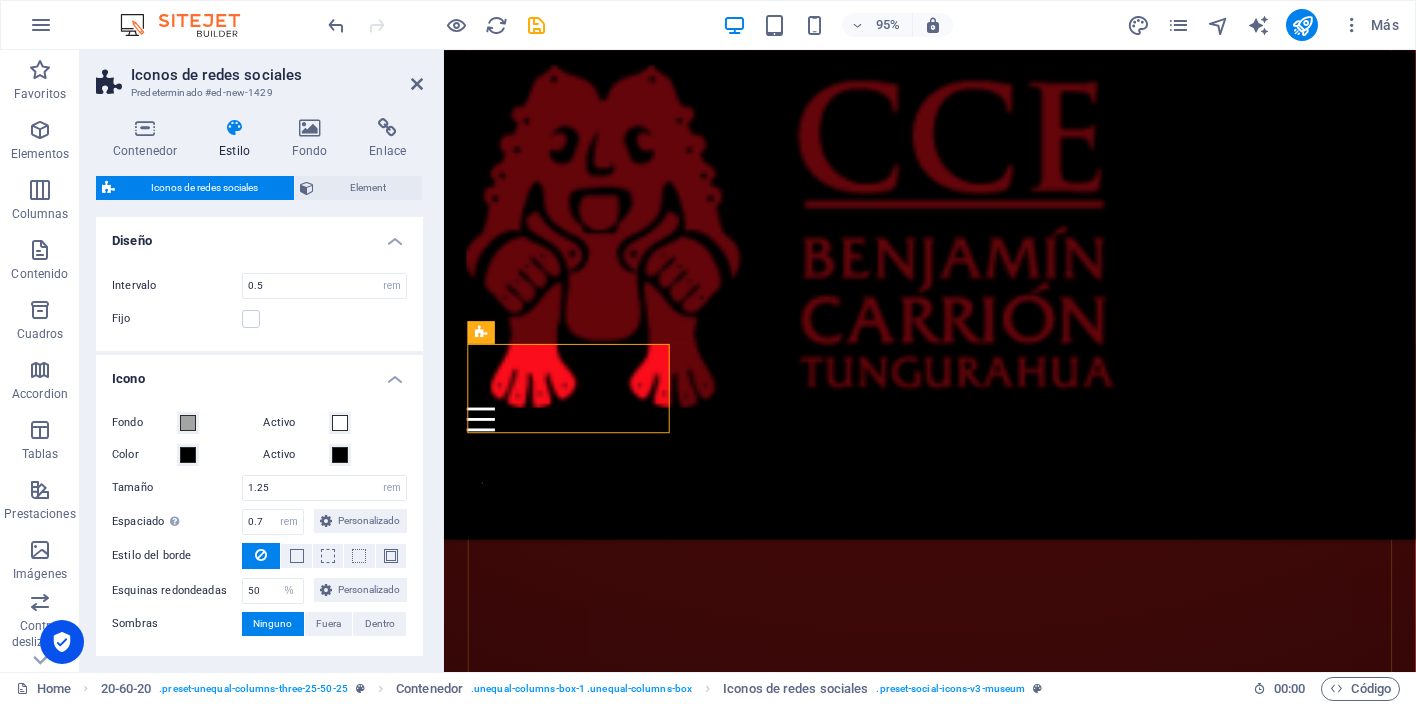 click on "Espaciado Solo si el fondo del icono está activo 0.7 px rem vh vw Personalizado Personalizado" at bounding box center (259, 522) 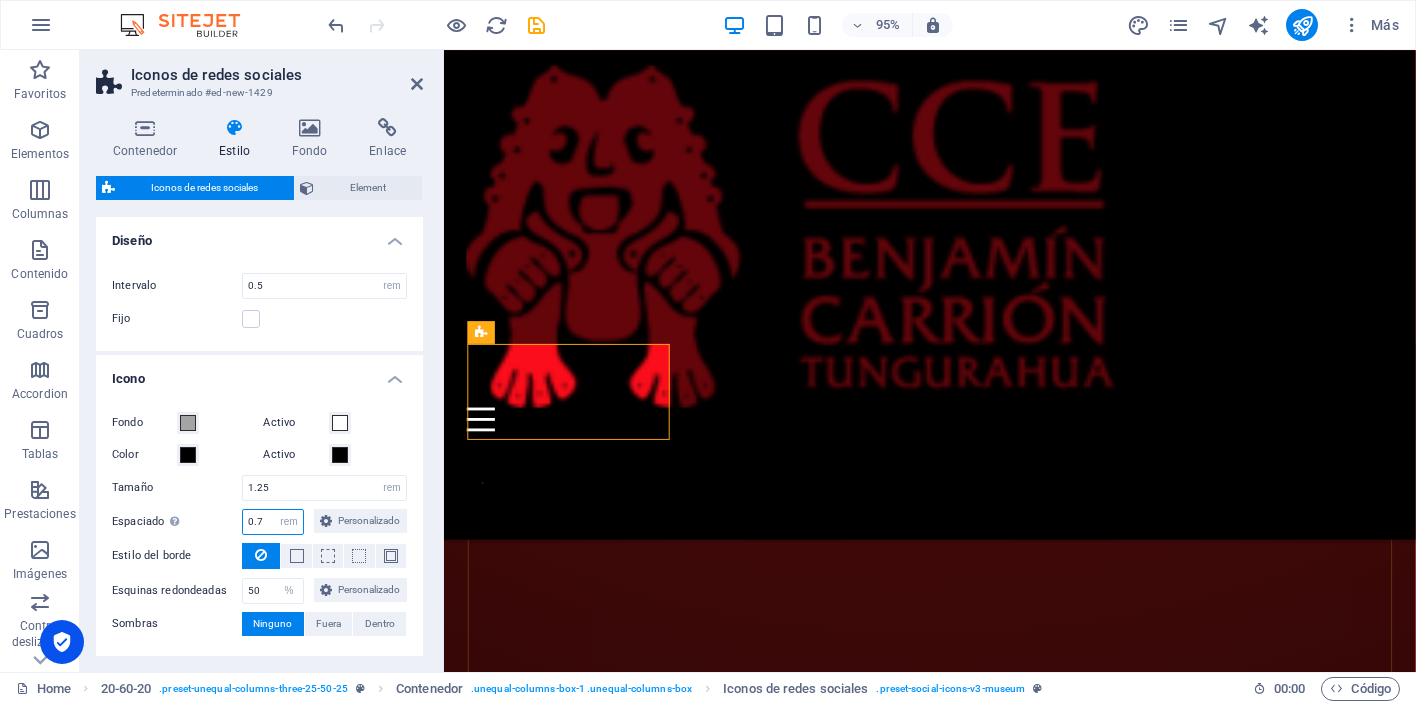 drag, startPoint x: 271, startPoint y: 526, endPoint x: 248, endPoint y: 522, distance: 23.345236 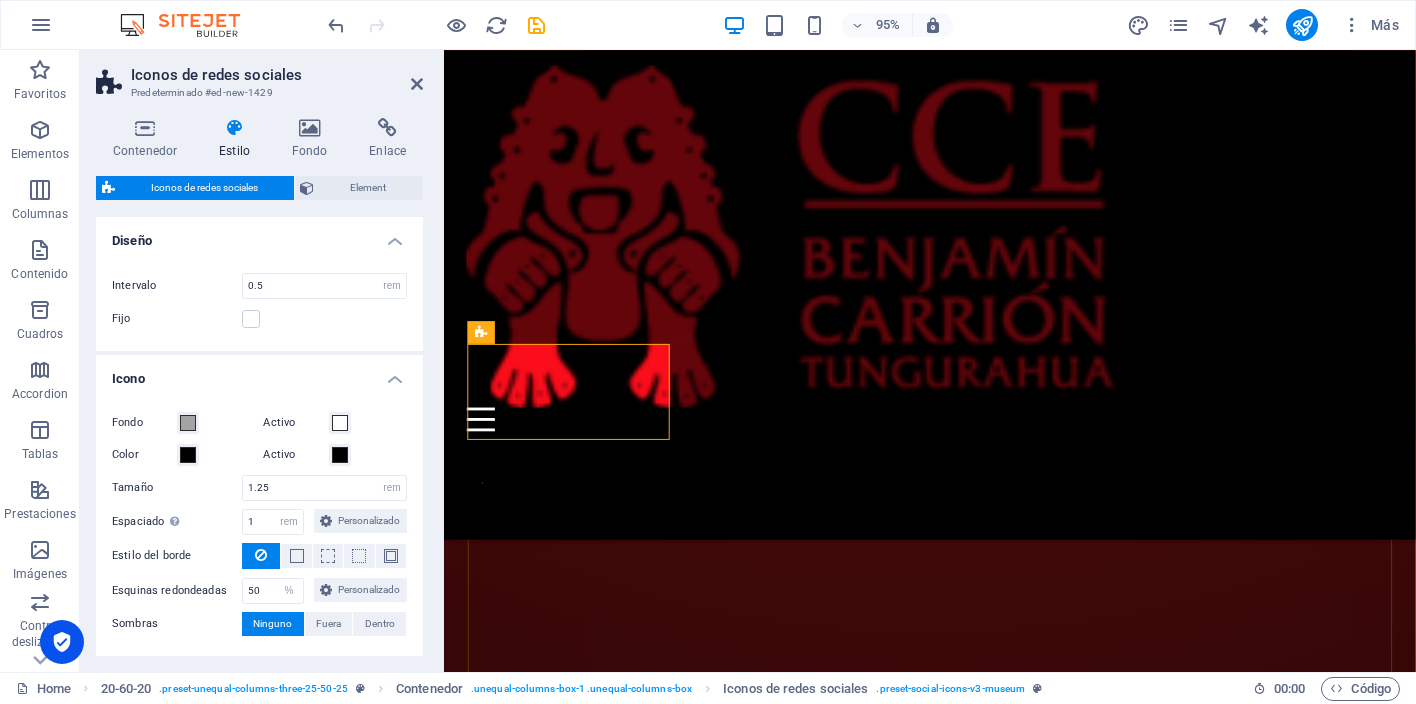 click on "Espaciado Solo si el fondo del icono está activo 1 px rem vh vw Personalizado Personalizado" at bounding box center (259, 522) 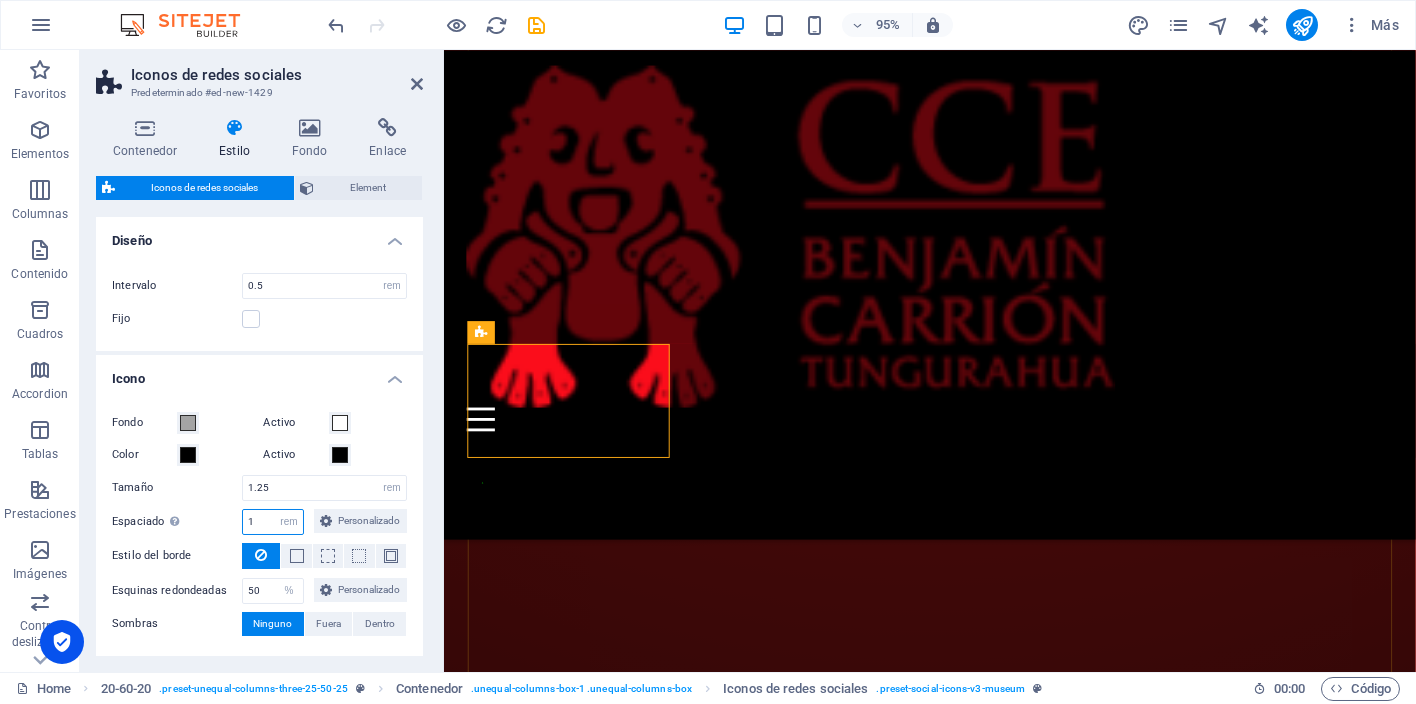 drag, startPoint x: 272, startPoint y: 521, endPoint x: 222, endPoint y: 521, distance: 50 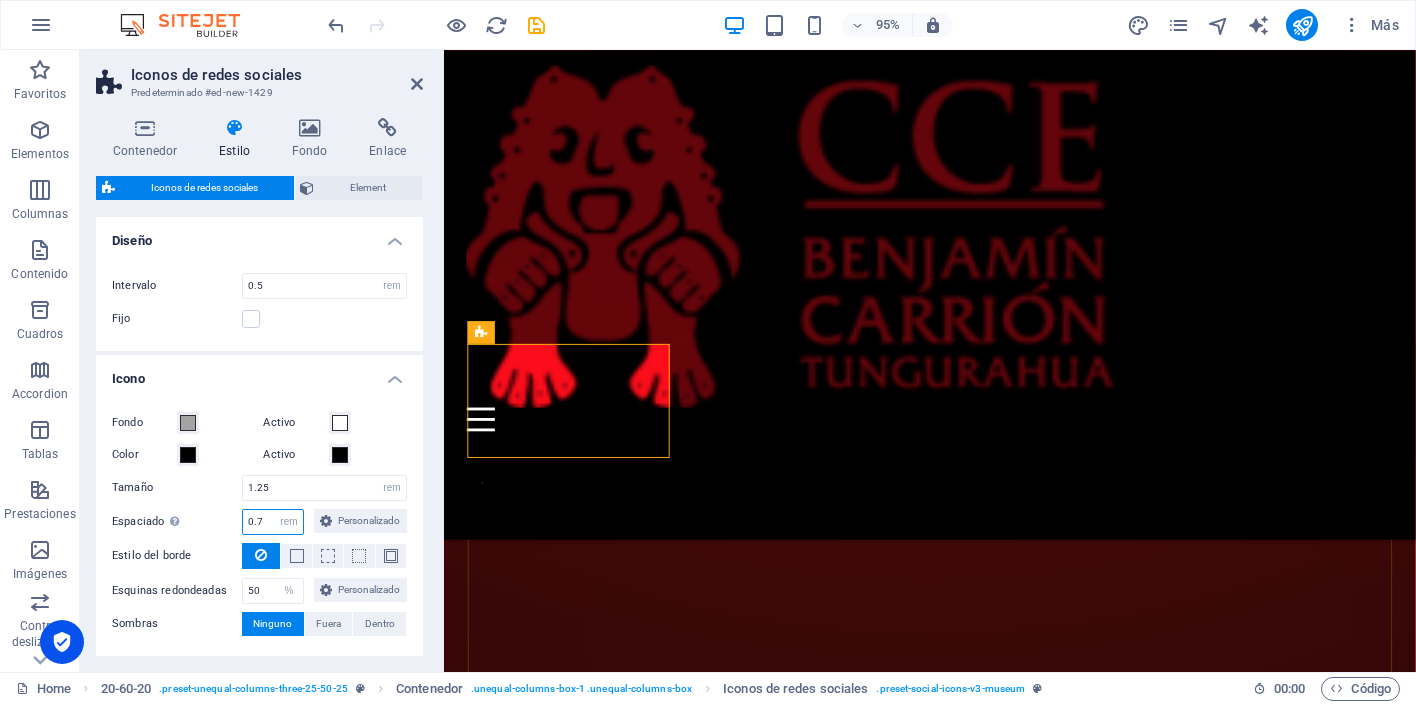 type on "0.7" 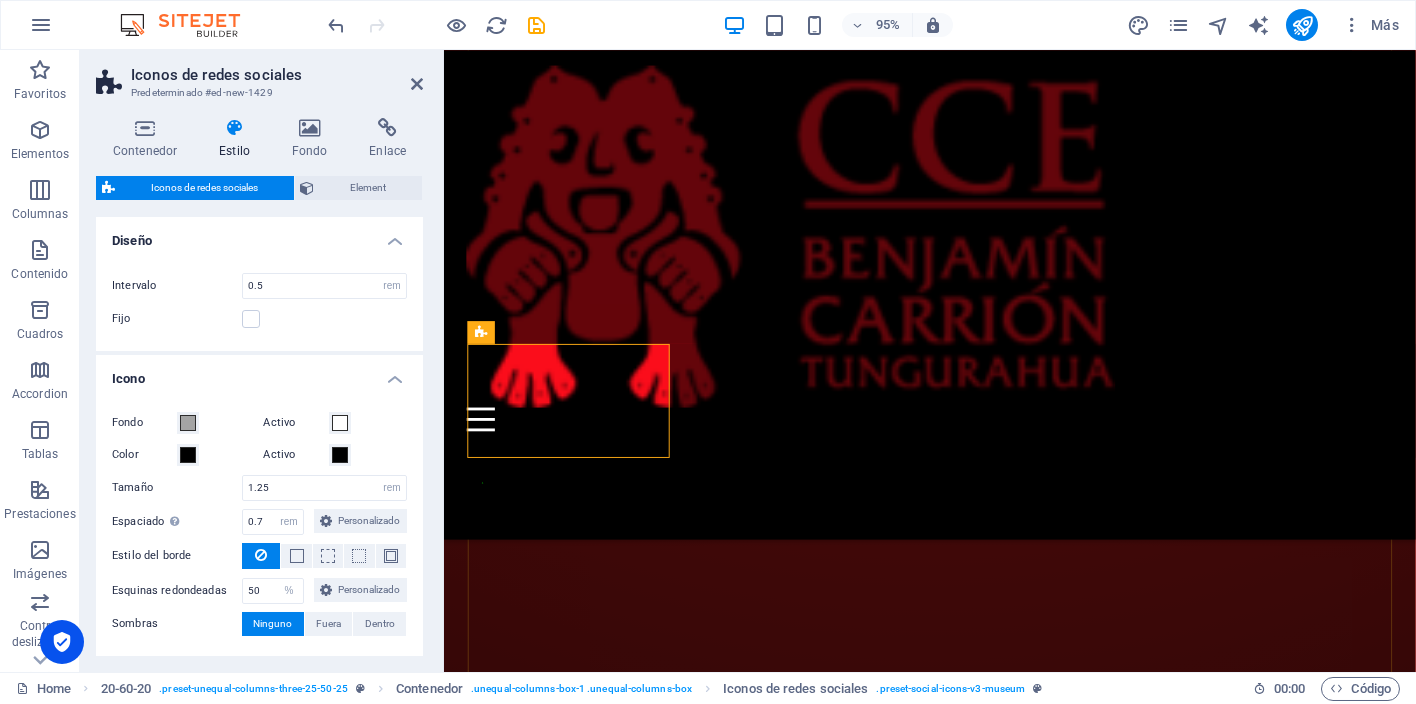 click on "Espaciado Solo si el fondo del icono está activo 0.7 px rem vh vw Personalizado Personalizado" at bounding box center (259, 522) 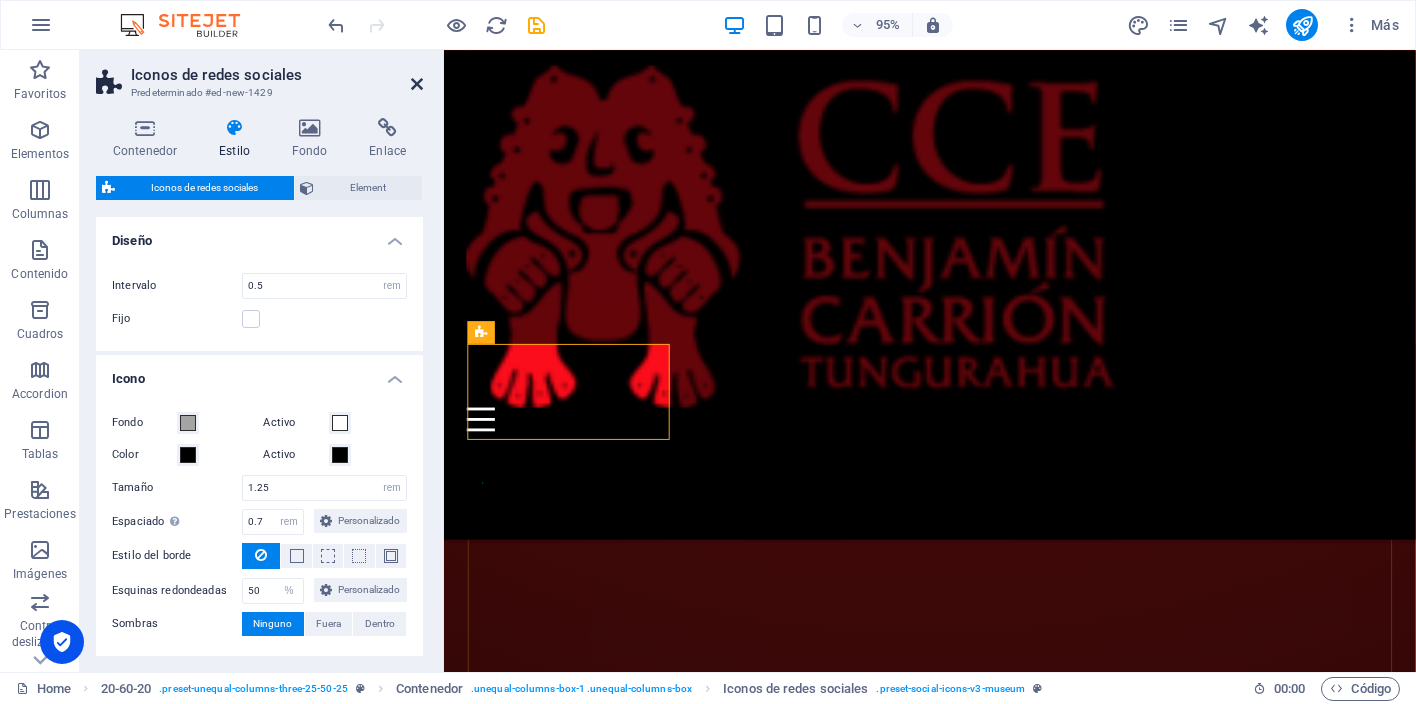 click at bounding box center [417, 84] 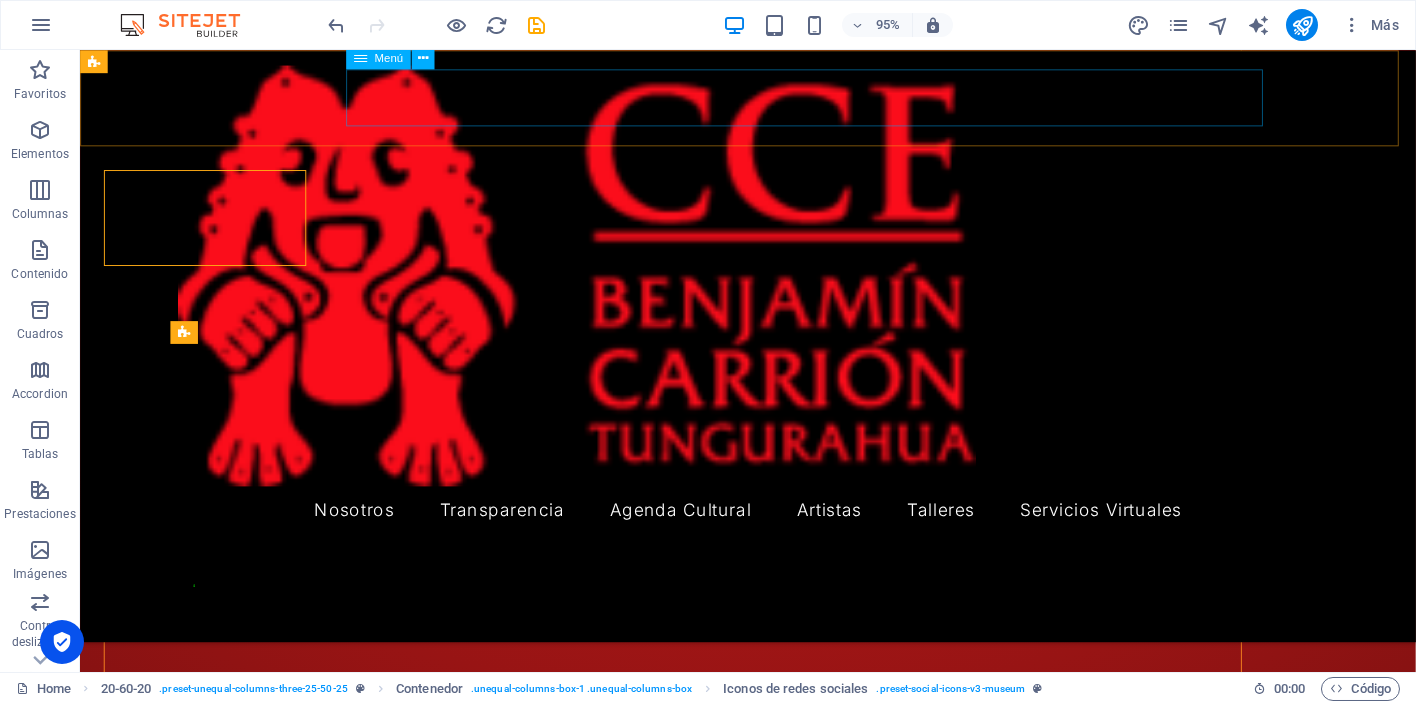 scroll, scrollTop: 4605, scrollLeft: 0, axis: vertical 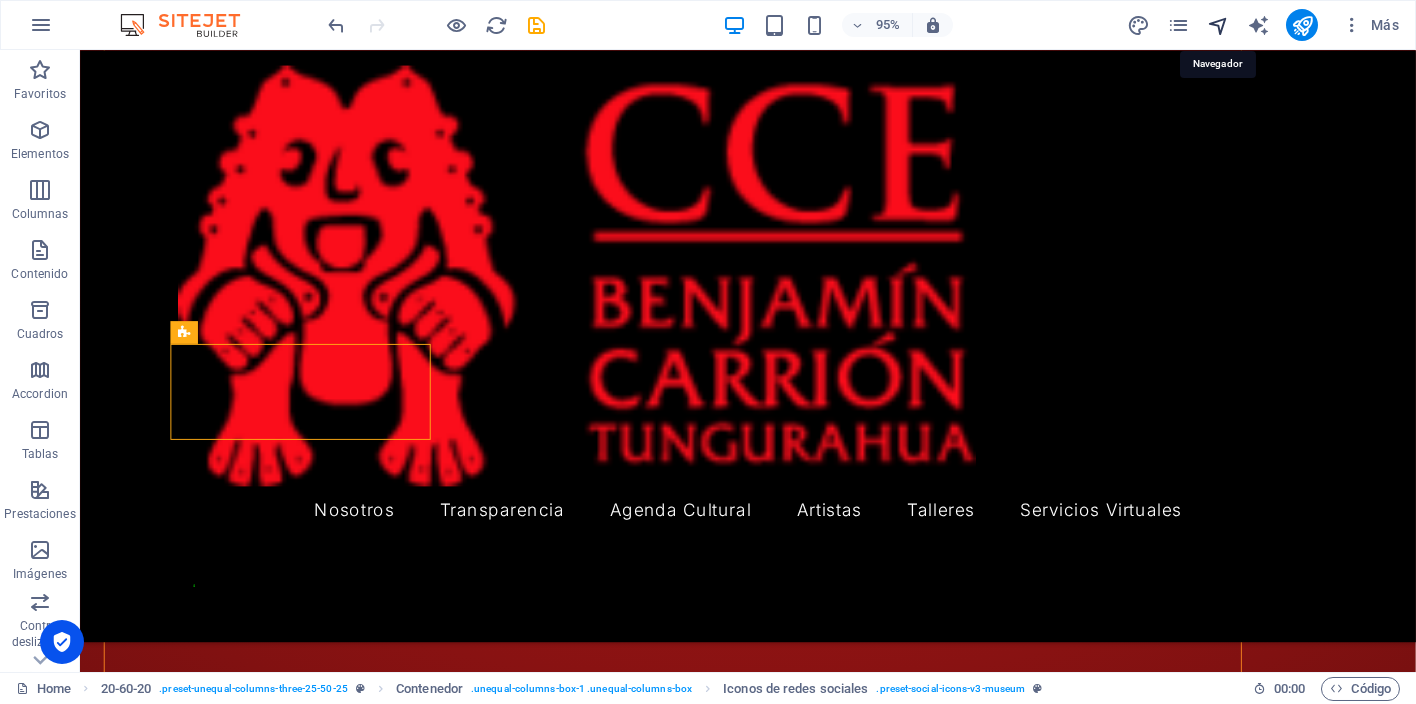 click at bounding box center [1218, 25] 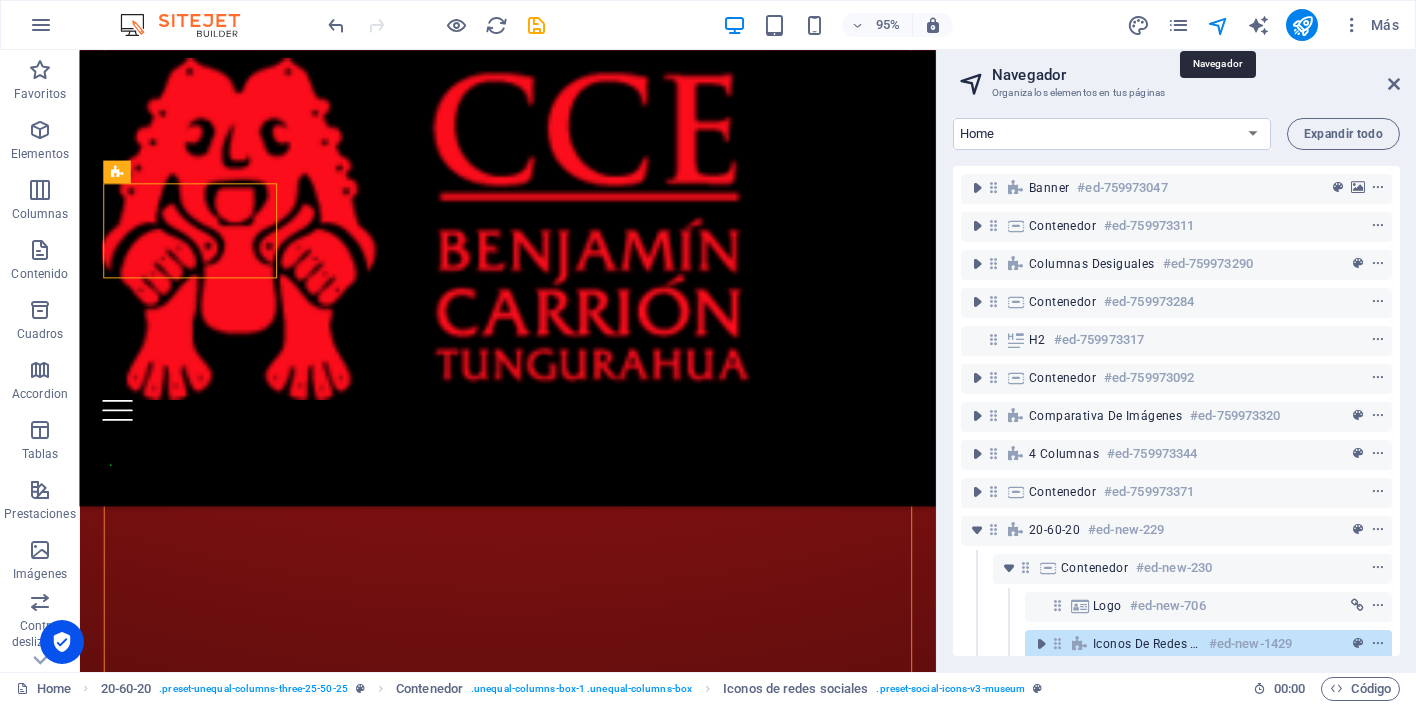 scroll, scrollTop: 3811, scrollLeft: 0, axis: vertical 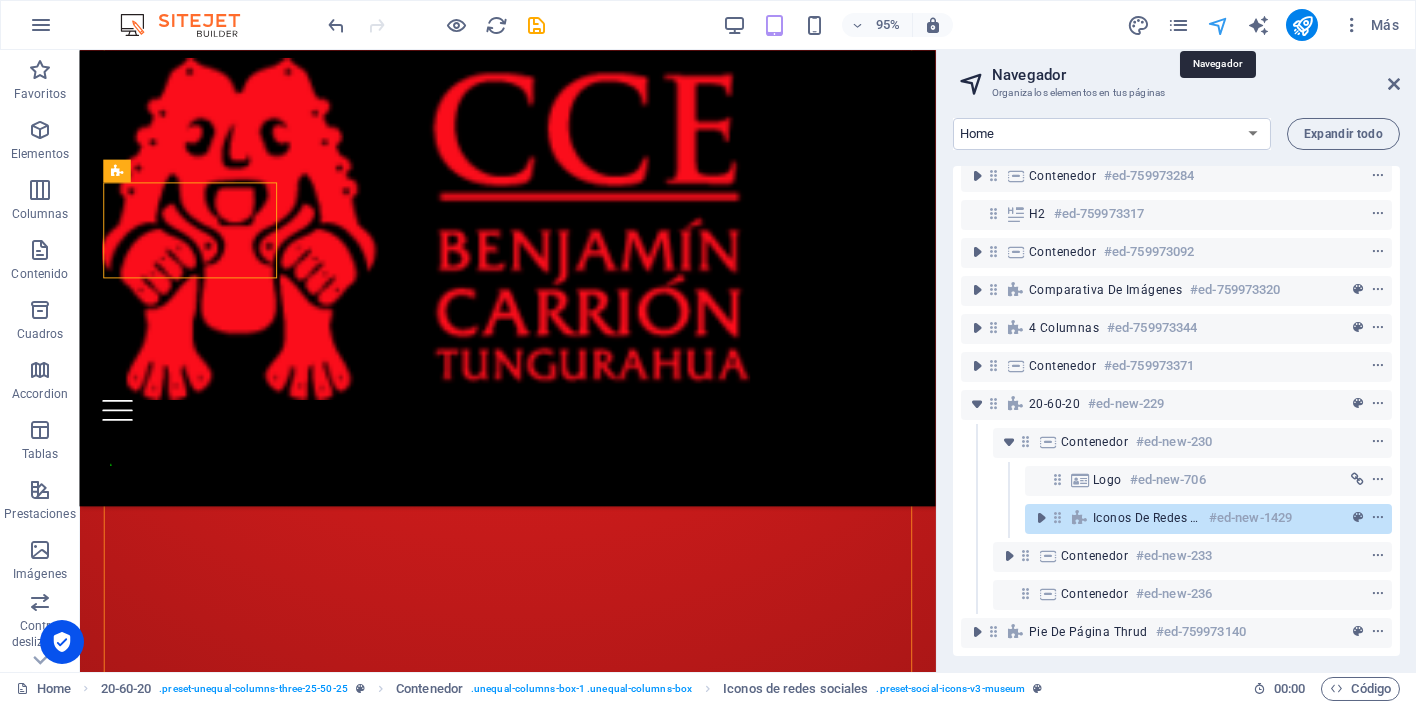 click at bounding box center [1218, 25] 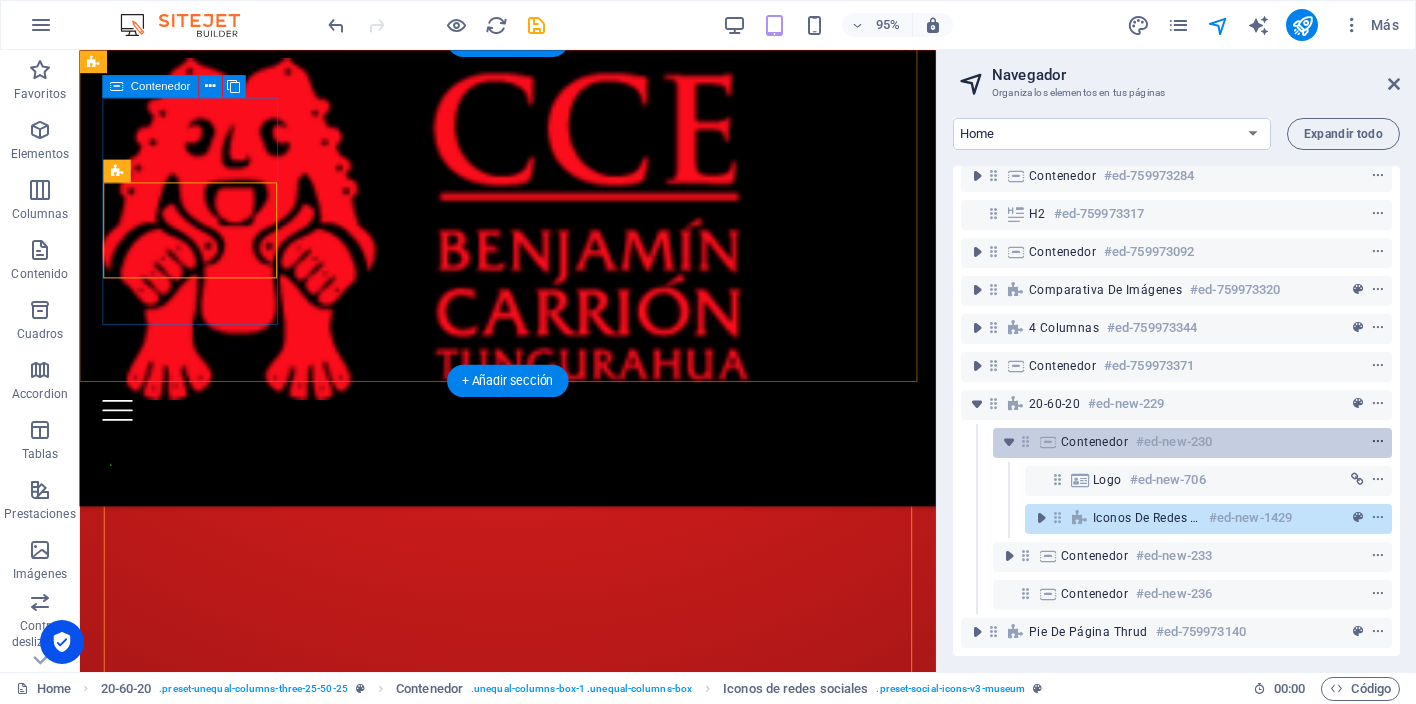 click at bounding box center [1378, 442] 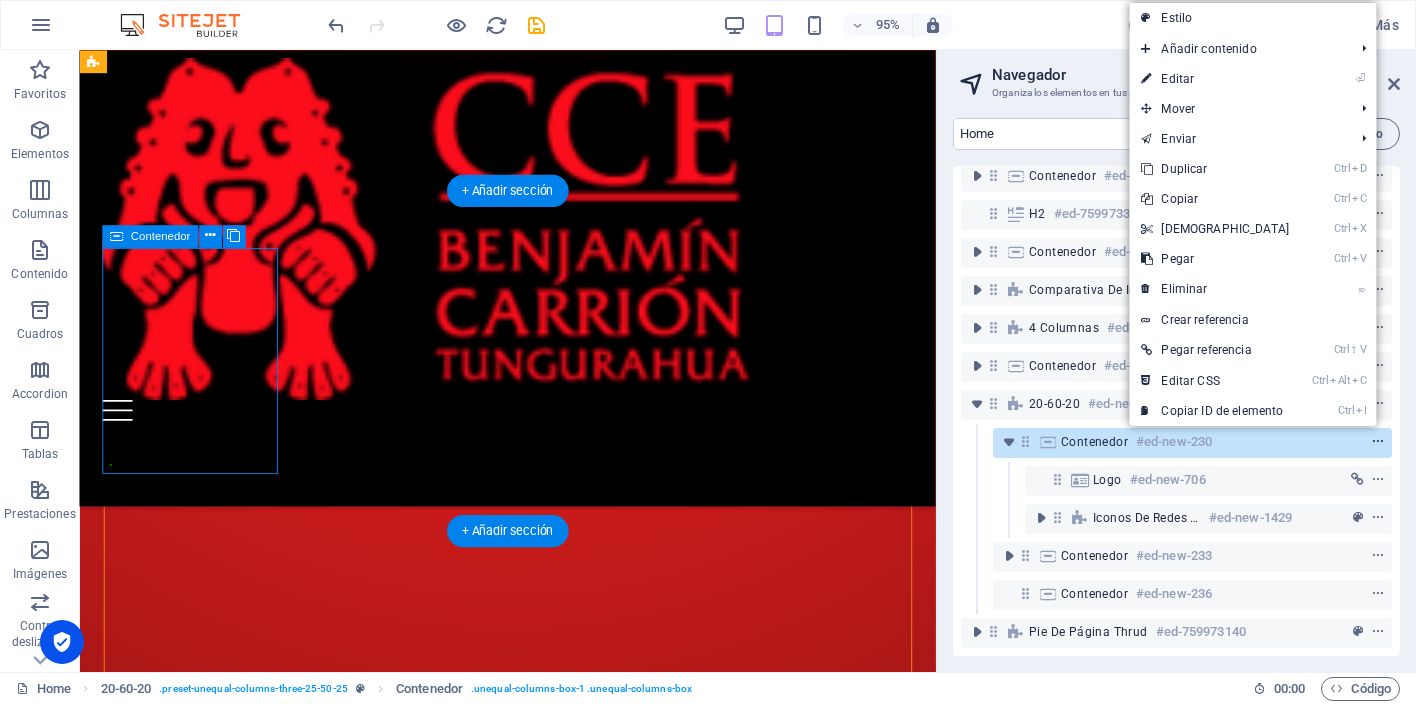 scroll, scrollTop: 3654, scrollLeft: 0, axis: vertical 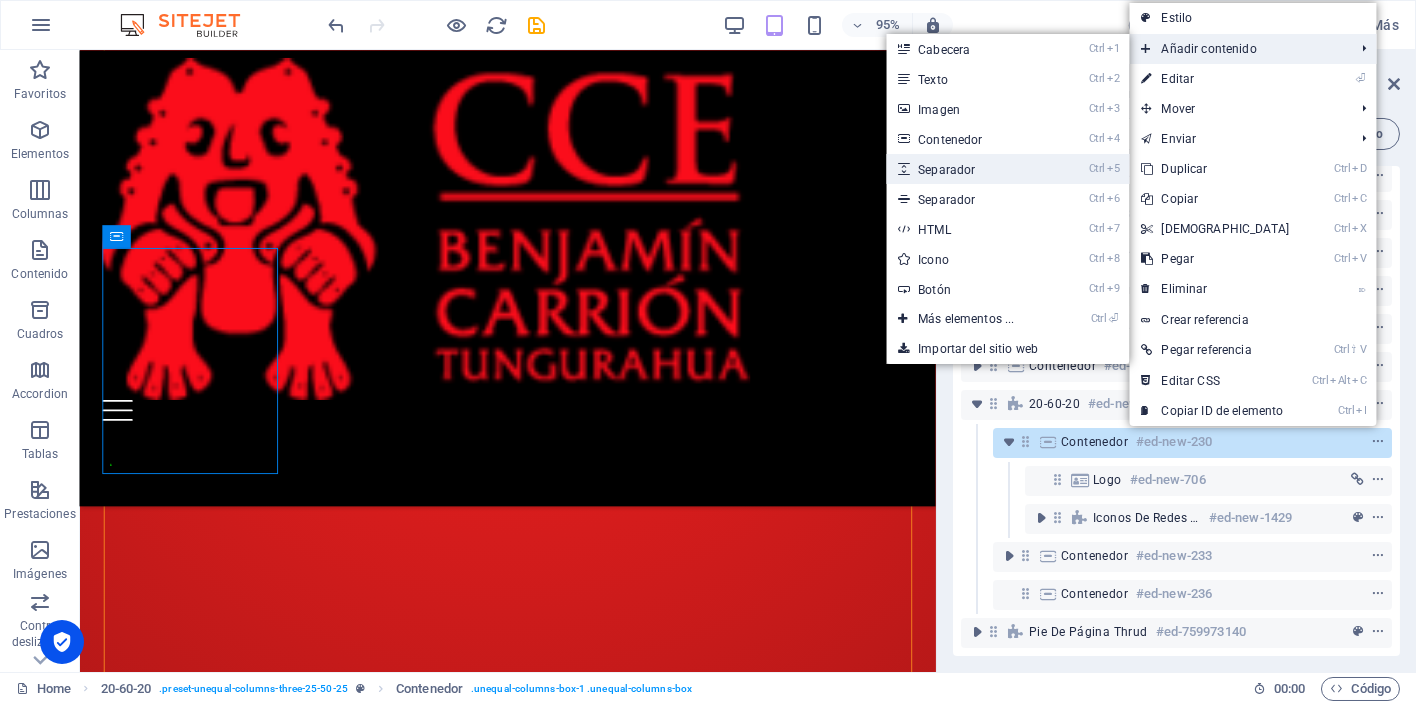 click on "Ctrl 5  Separador" at bounding box center [970, 169] 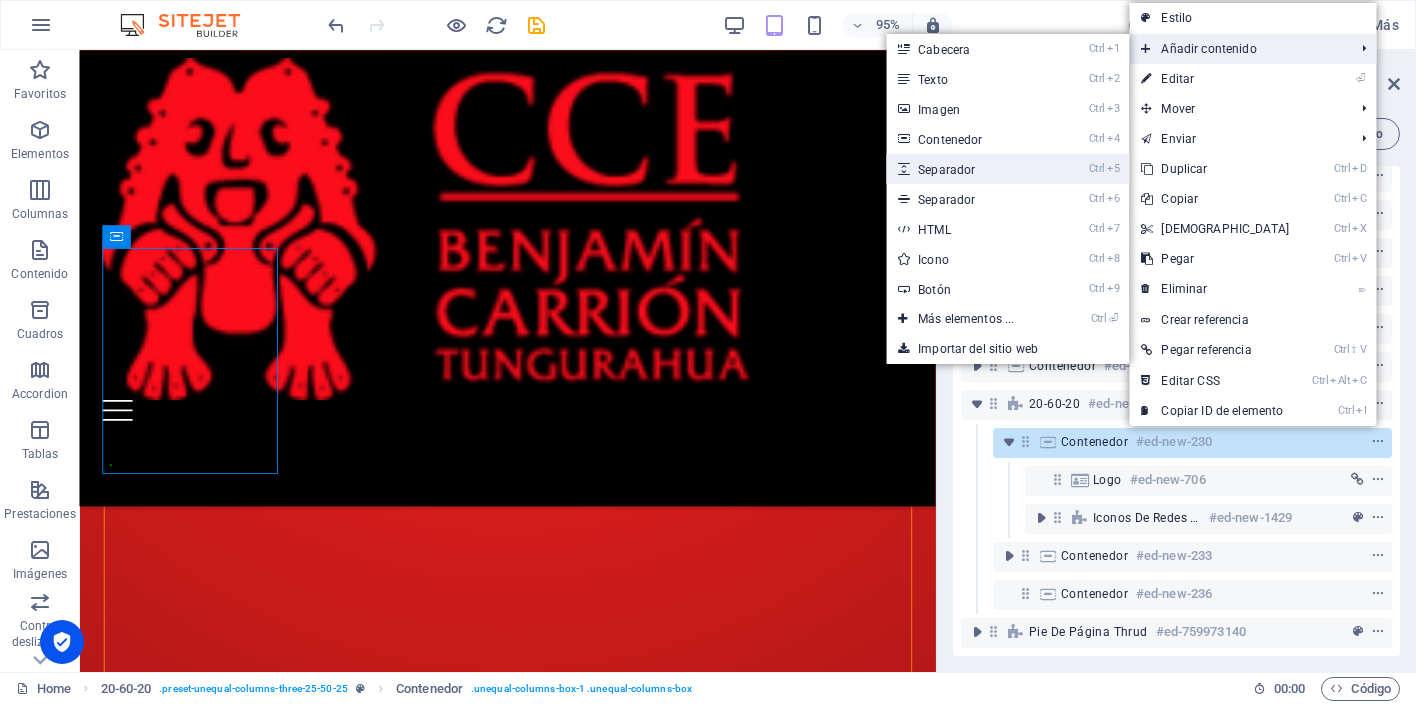 select on "px" 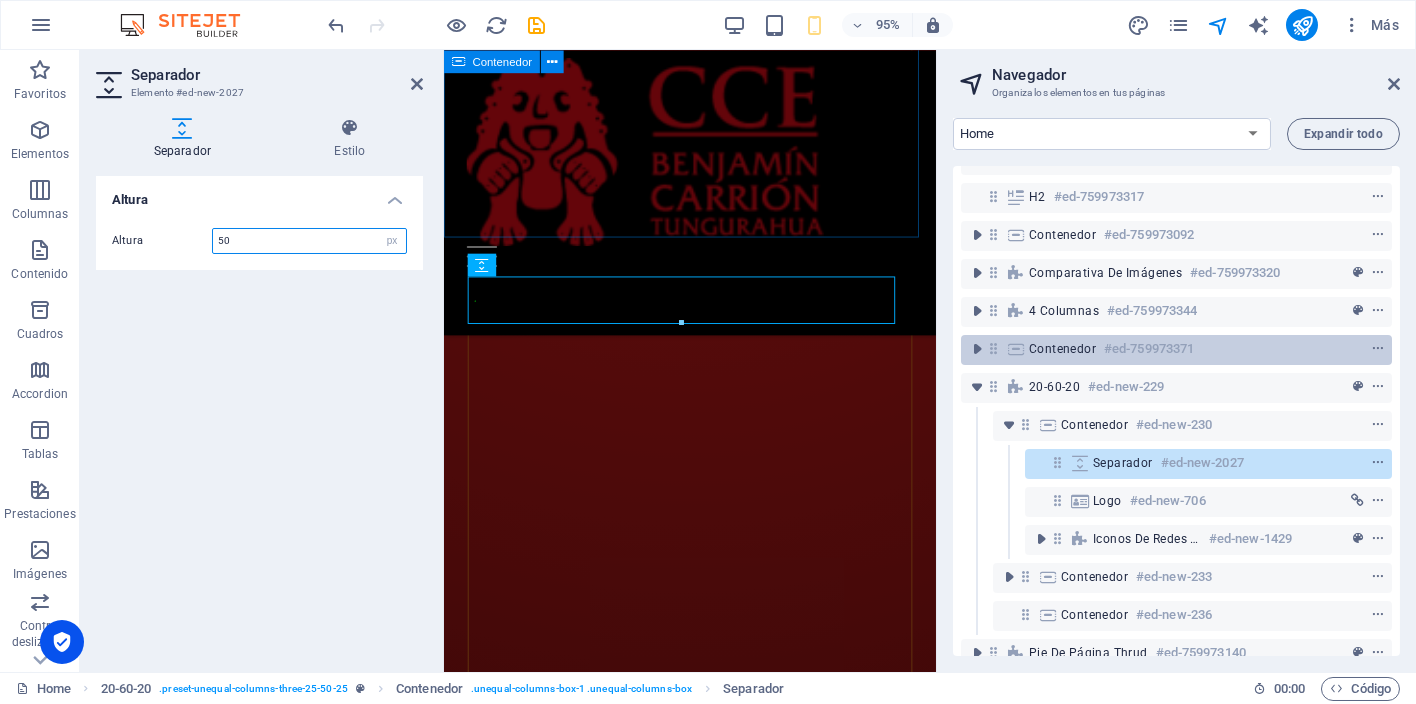 scroll, scrollTop: 5788, scrollLeft: 0, axis: vertical 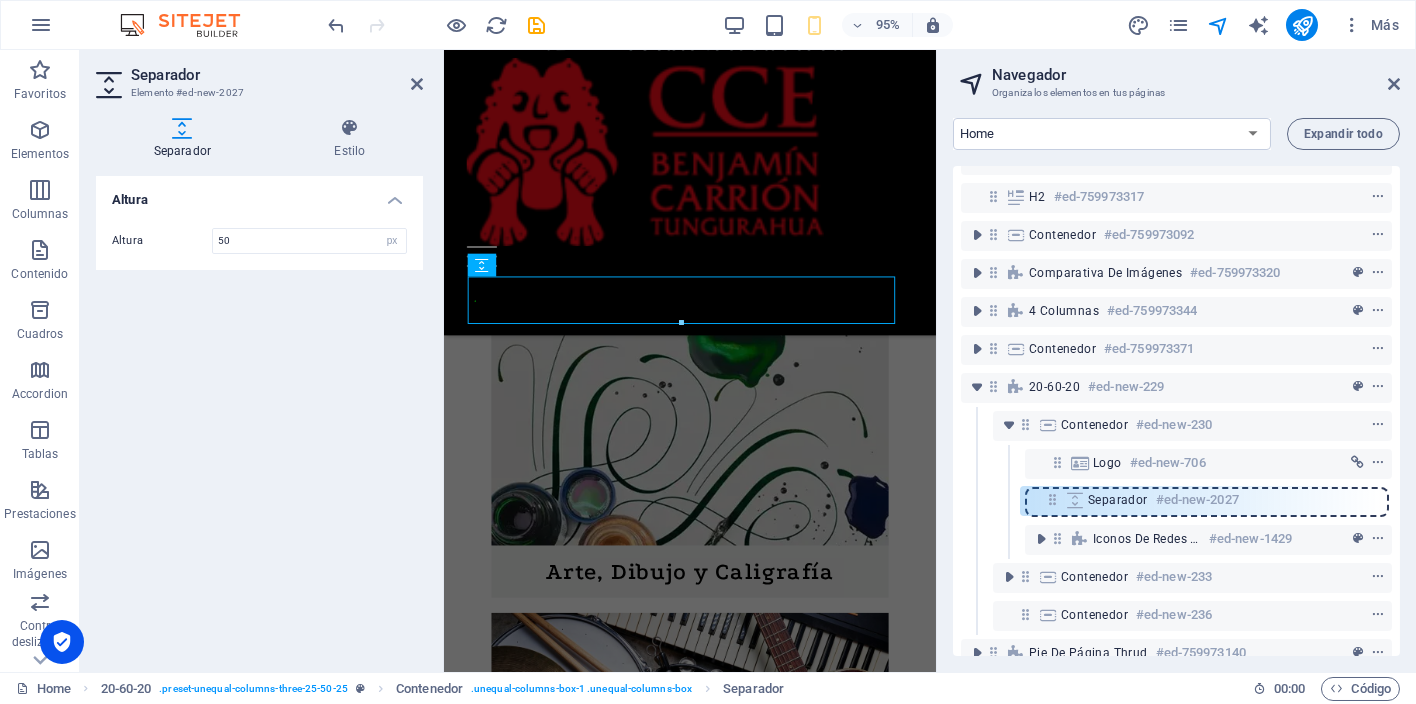 drag, startPoint x: 1062, startPoint y: 463, endPoint x: 1057, endPoint y: 508, distance: 45.276924 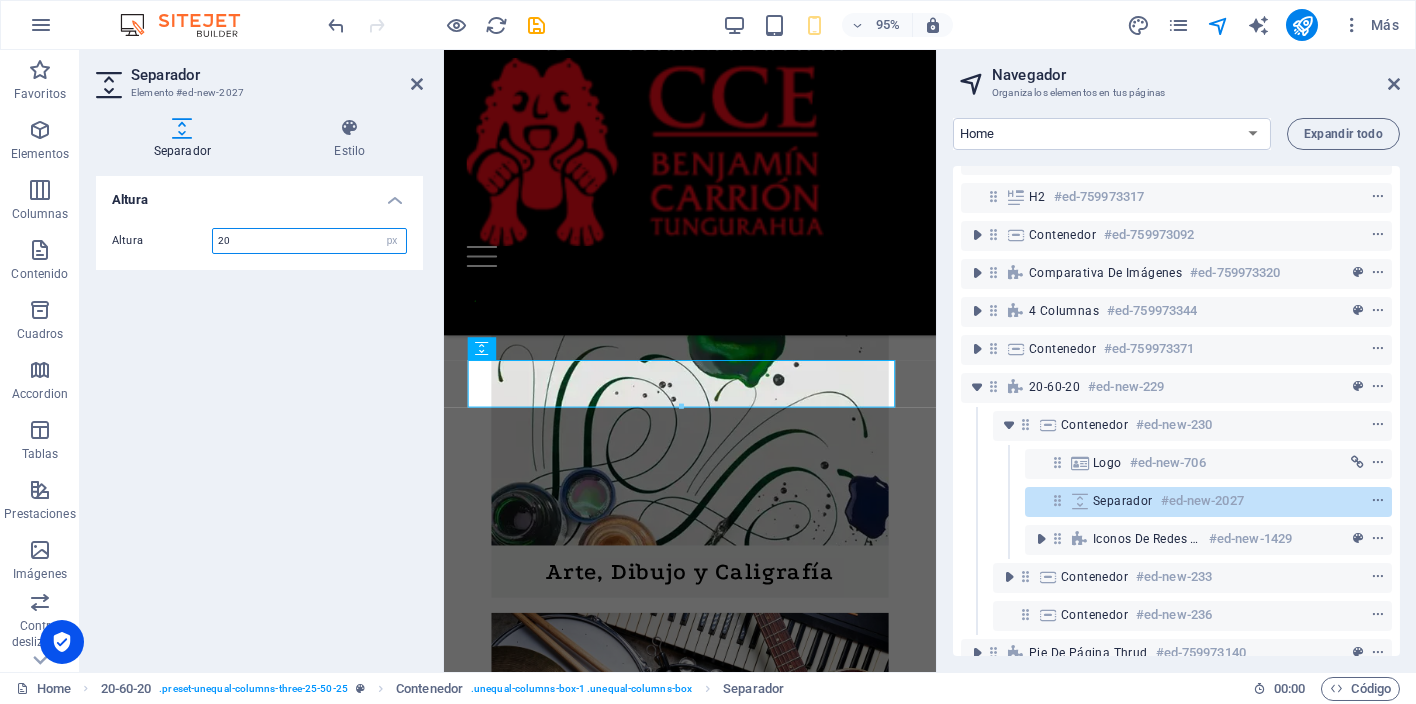type on "20" 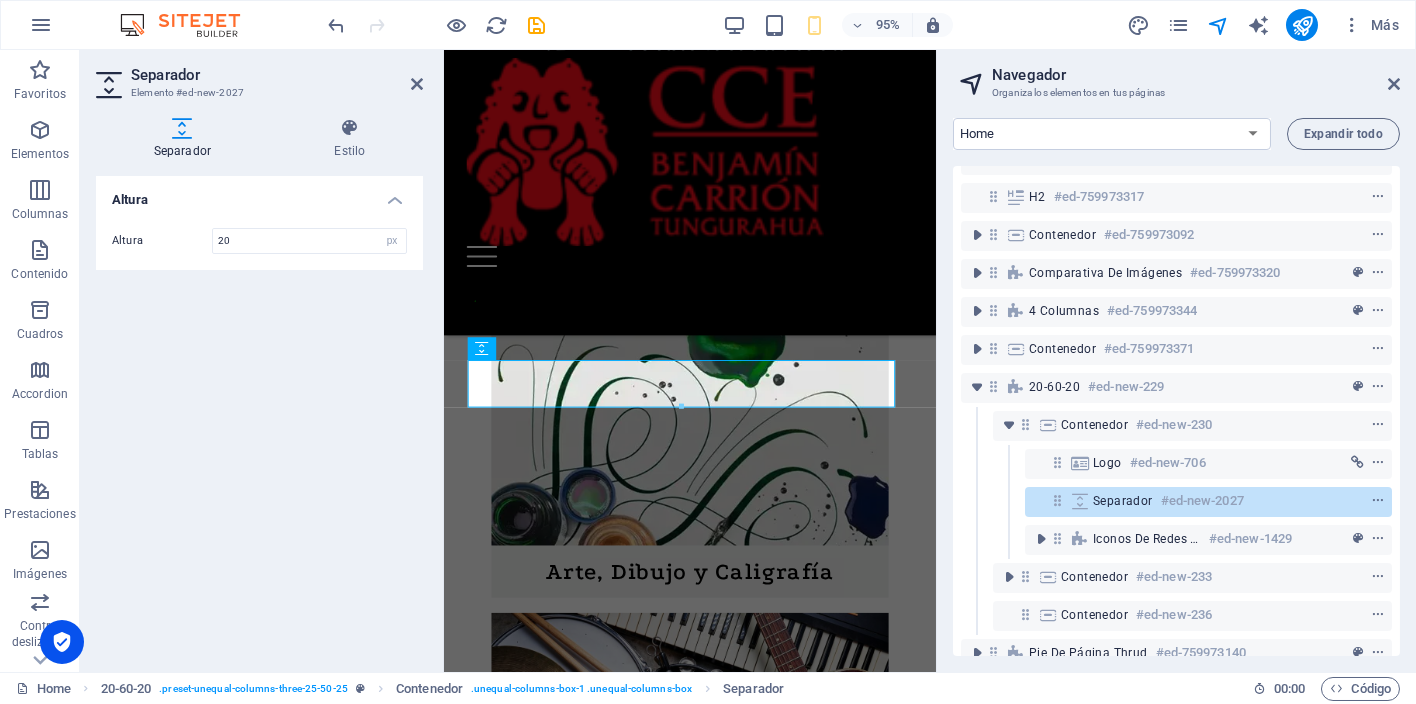 click on "Altura Altura 20 px rem vh vw" at bounding box center [259, 416] 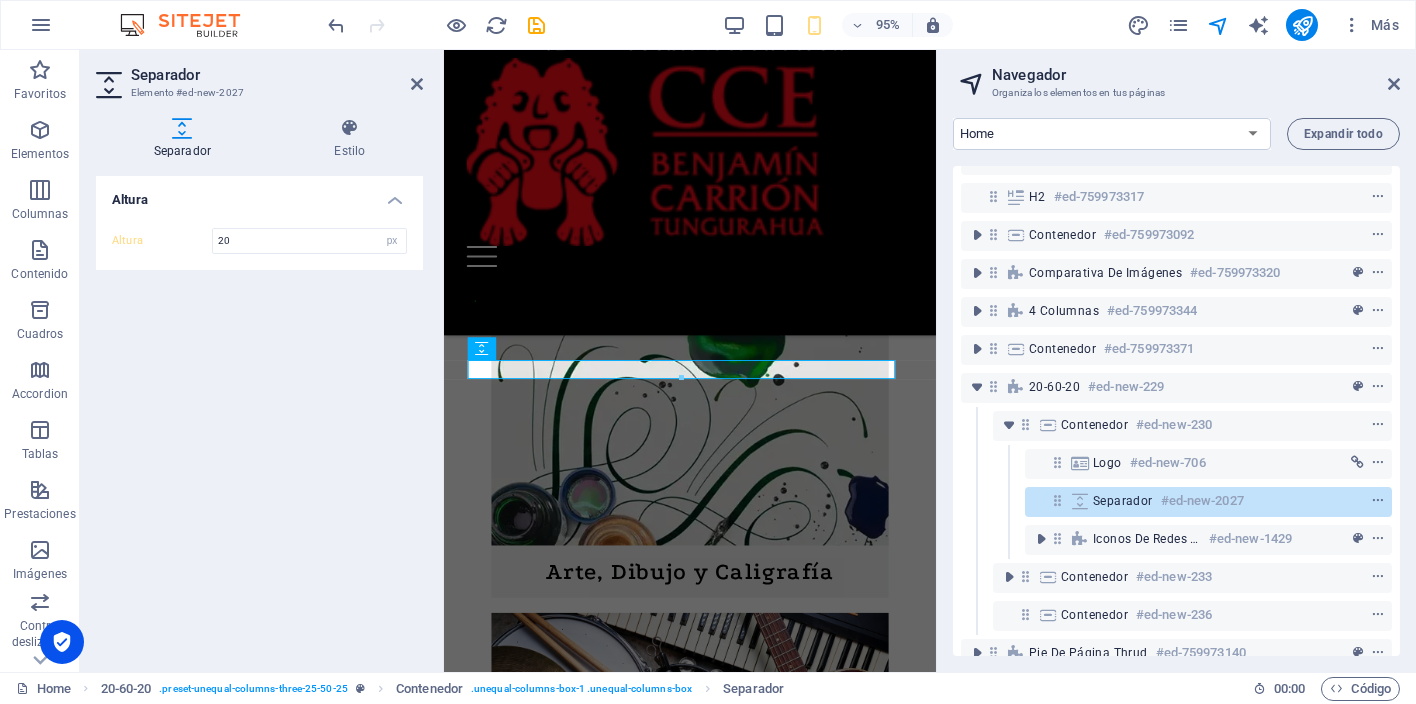 click on "Separador" at bounding box center (277, 75) 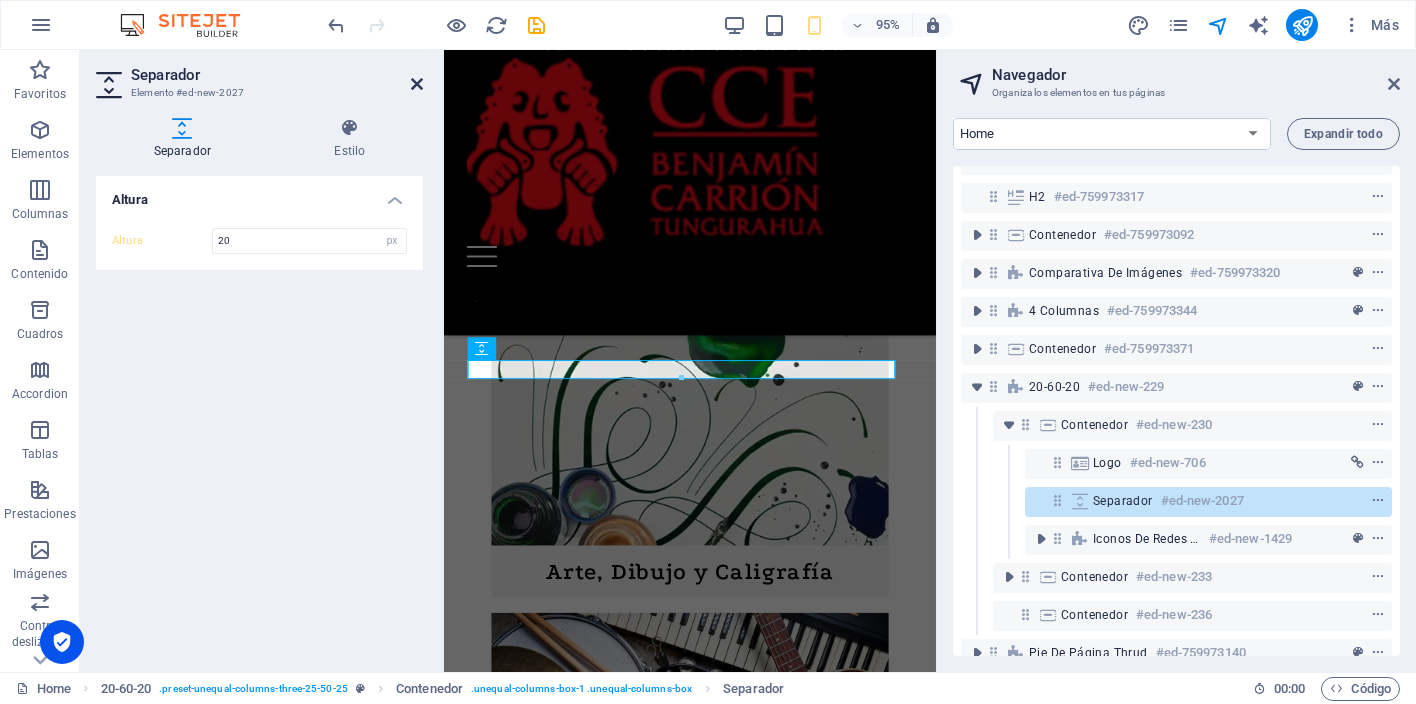 click at bounding box center (417, 84) 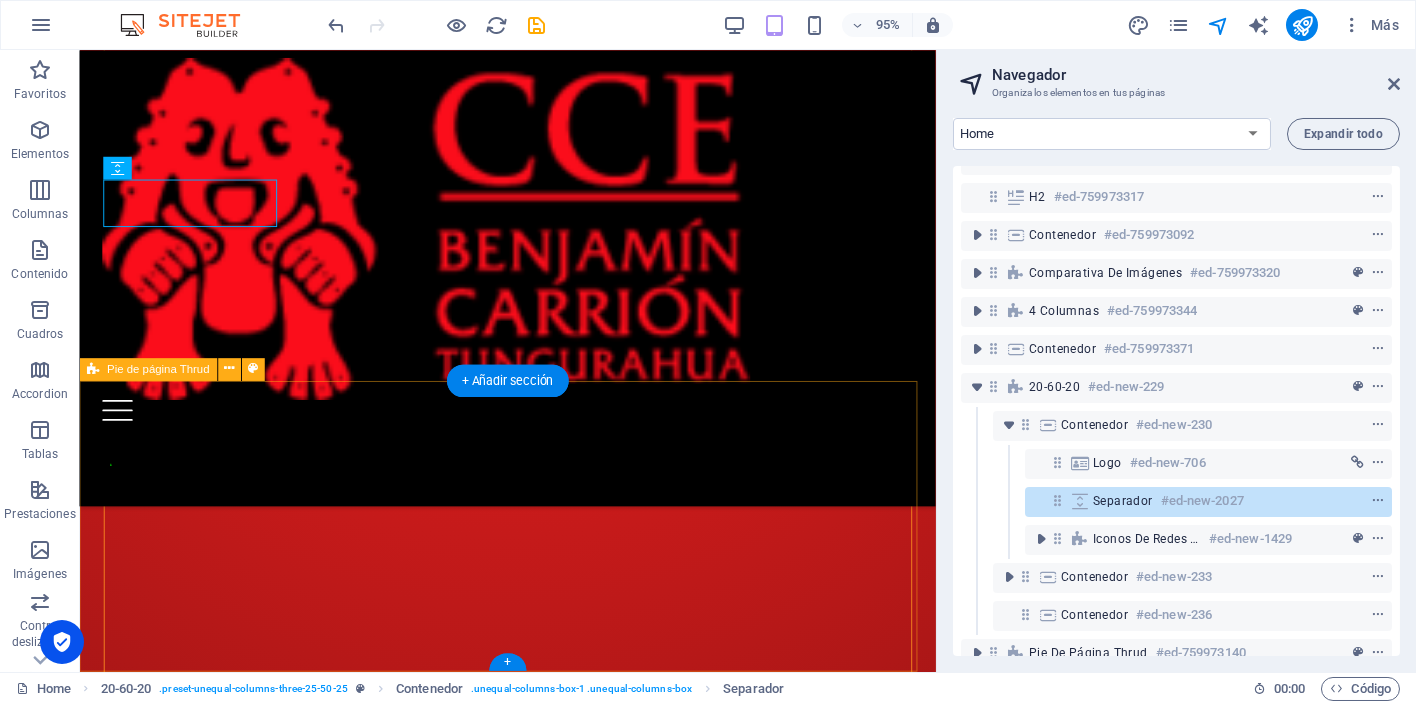 scroll, scrollTop: 3564, scrollLeft: 0, axis: vertical 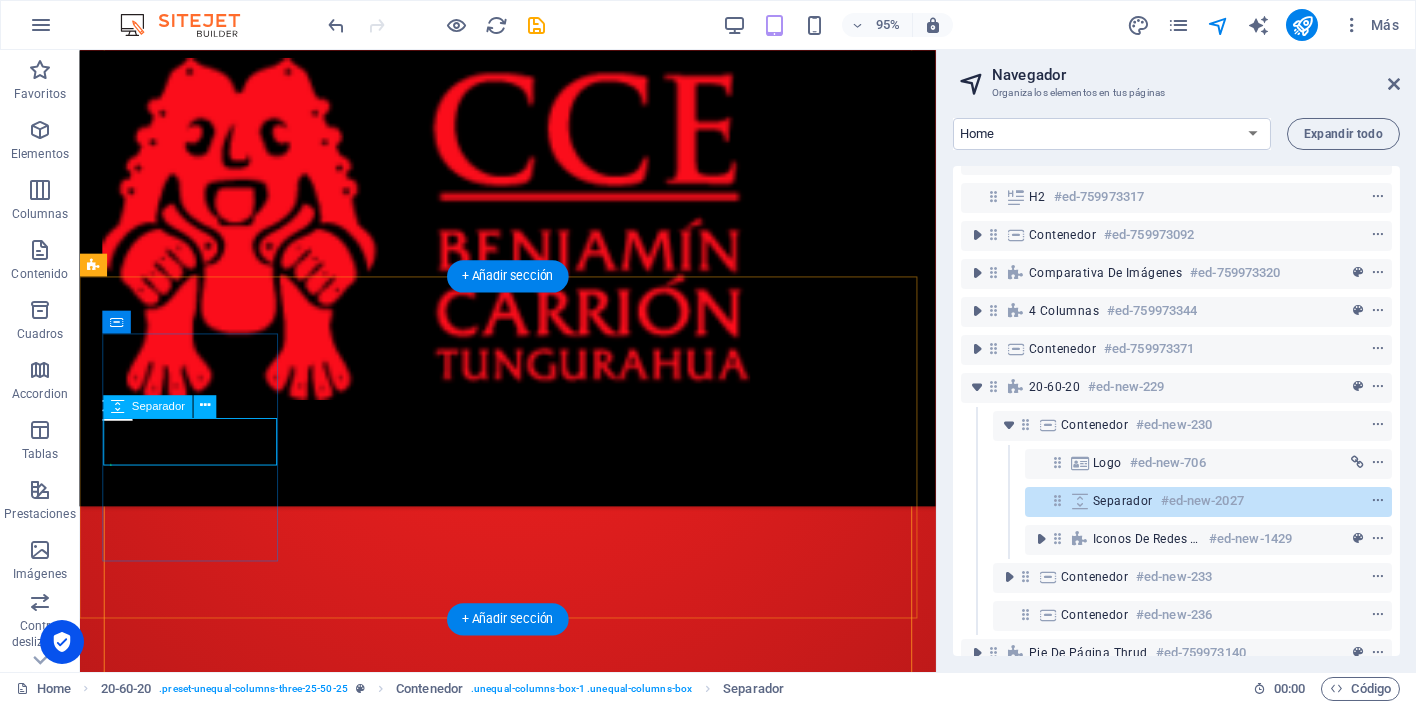 click on "Separador" at bounding box center [1123, 501] 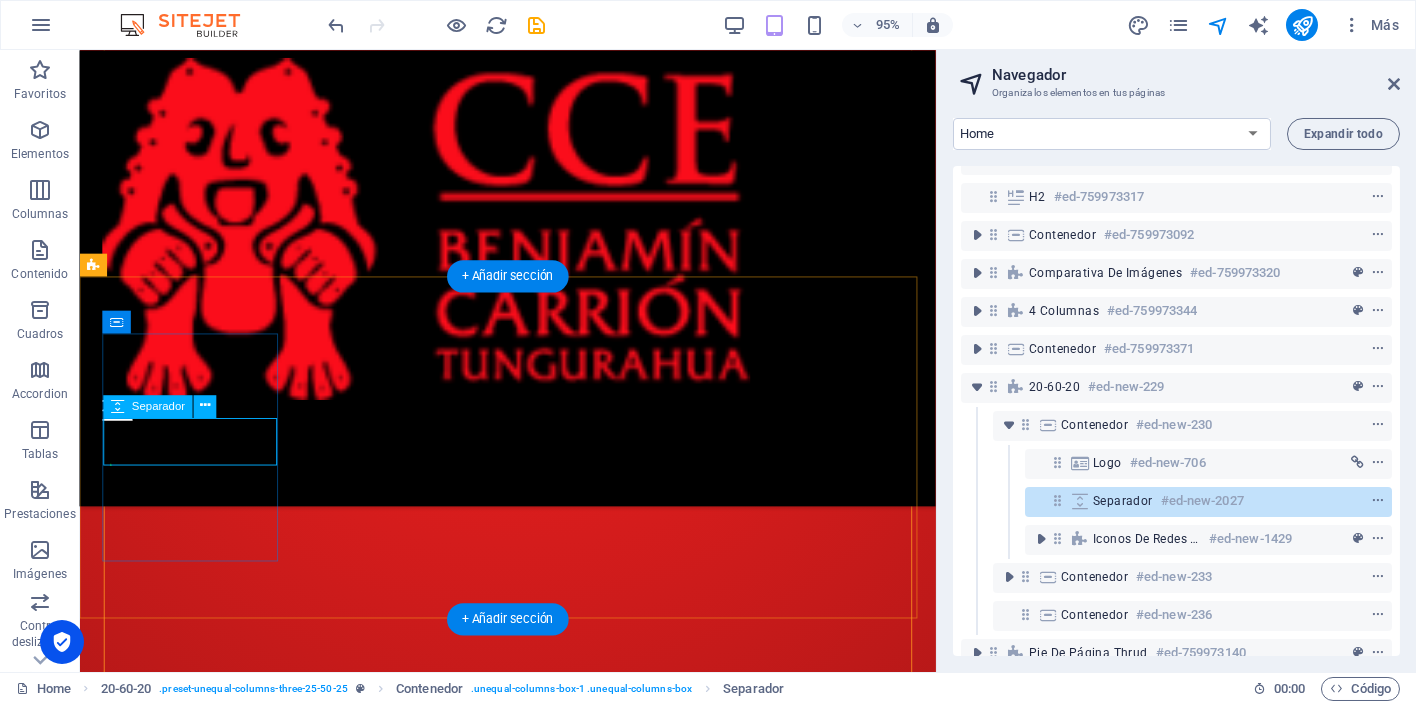 click on "Separador" at bounding box center [1123, 501] 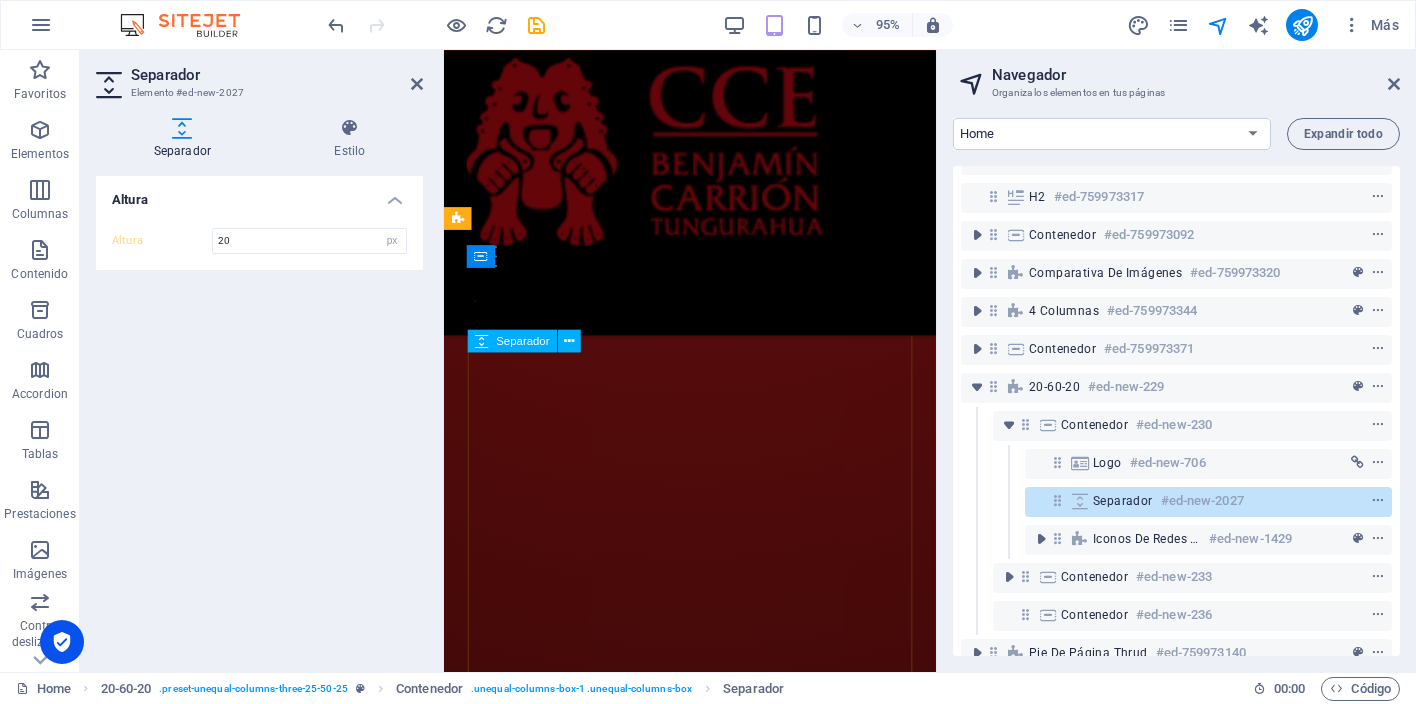 scroll, scrollTop: 5795, scrollLeft: 0, axis: vertical 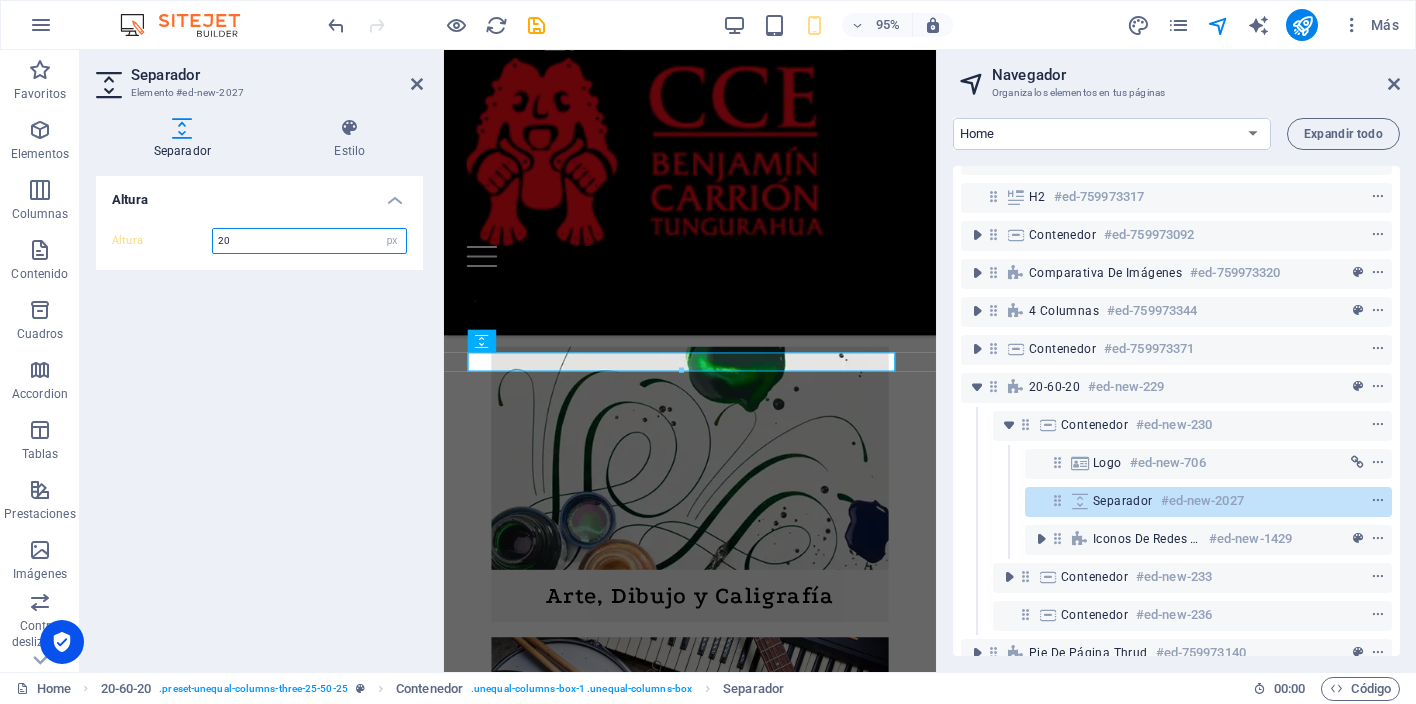drag, startPoint x: 236, startPoint y: 232, endPoint x: 190, endPoint y: 231, distance: 46.010868 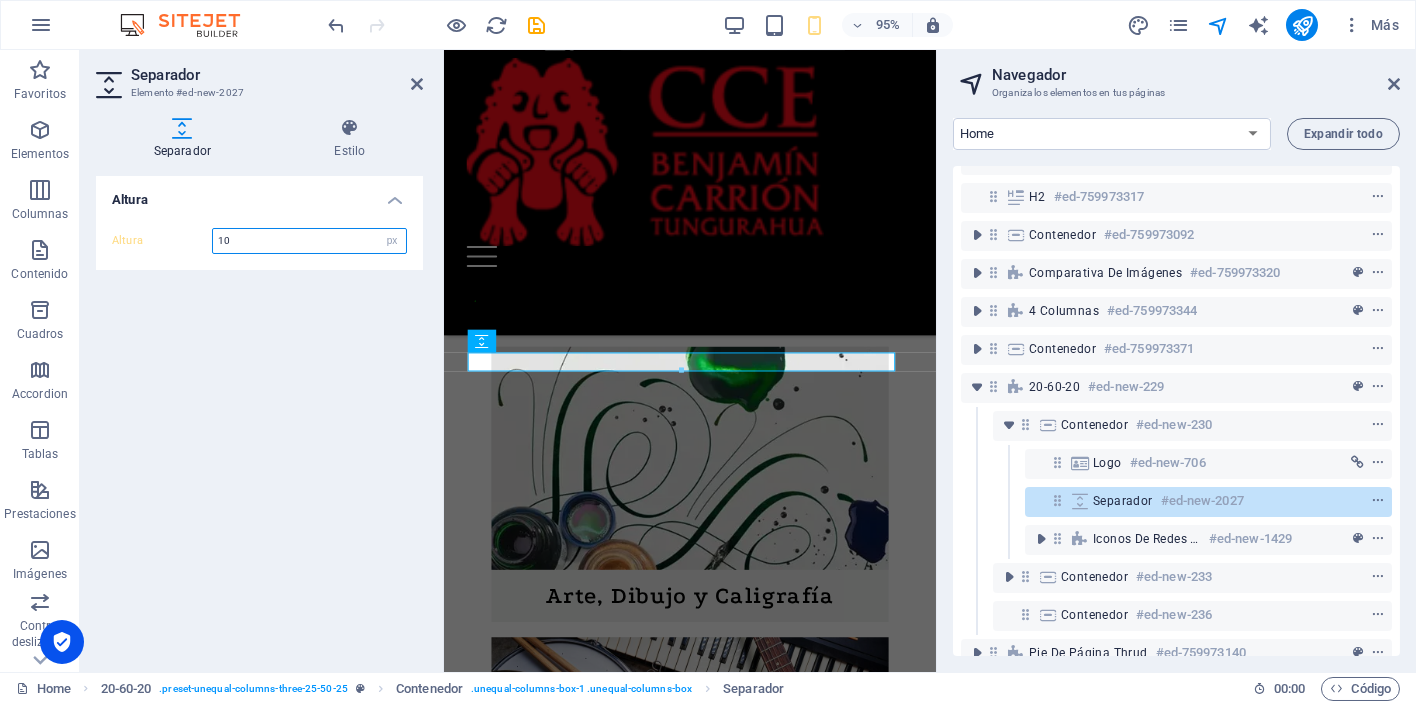 type on "10" 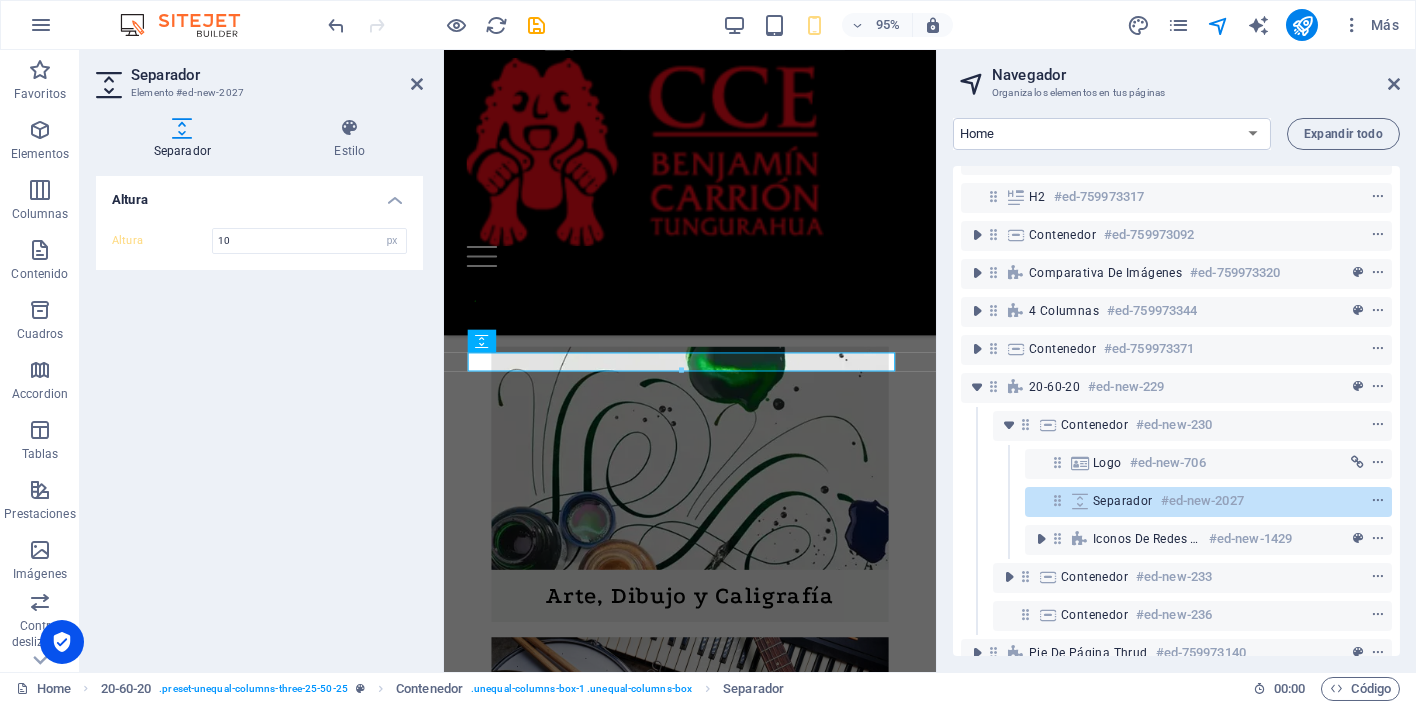 click on "Altura Altura 10 px rem vh vw" at bounding box center [259, 416] 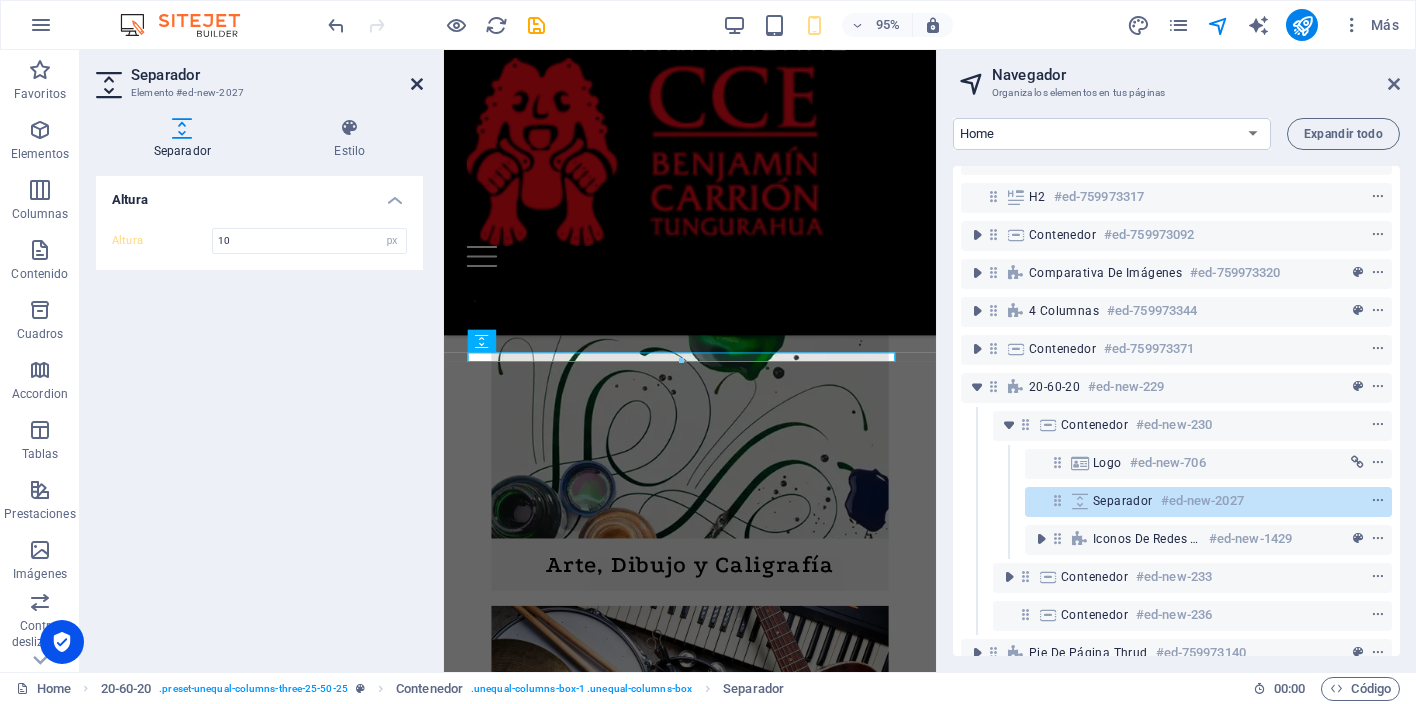 click at bounding box center (417, 84) 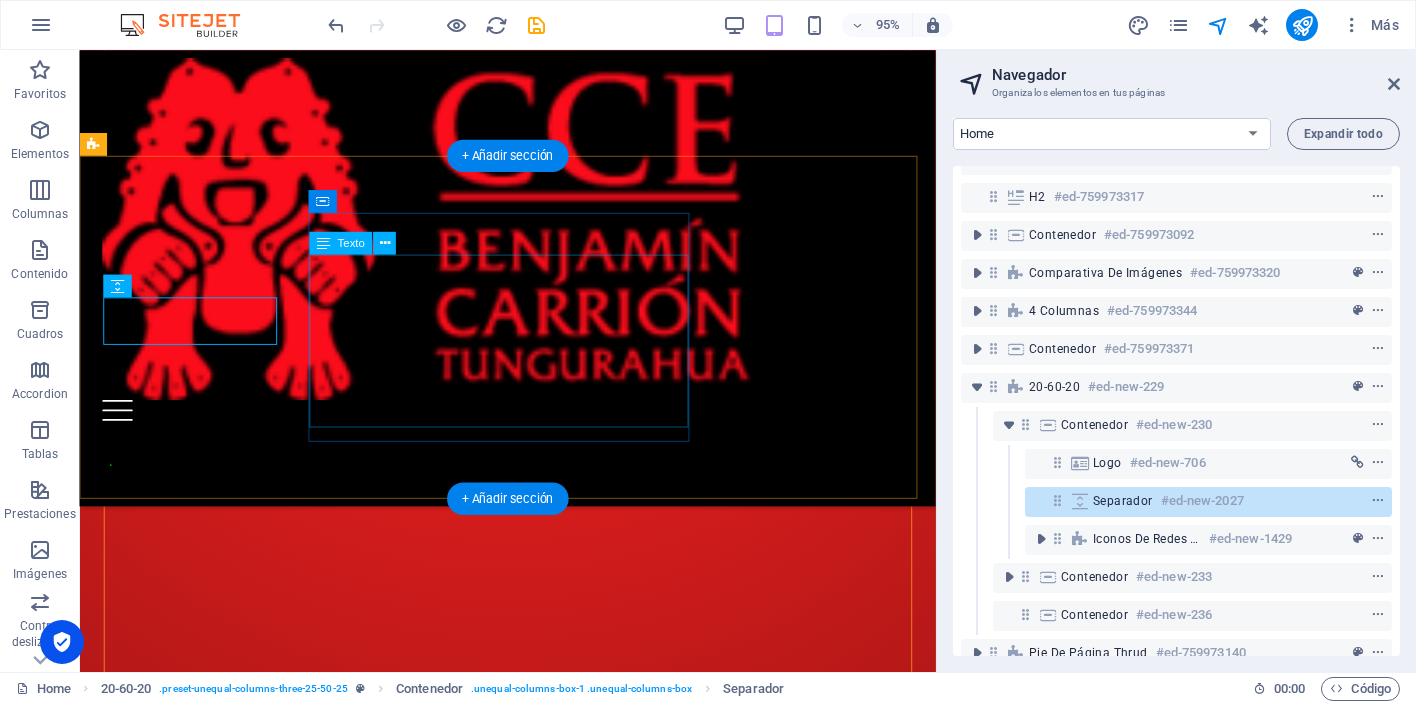 scroll, scrollTop: 3565, scrollLeft: 0, axis: vertical 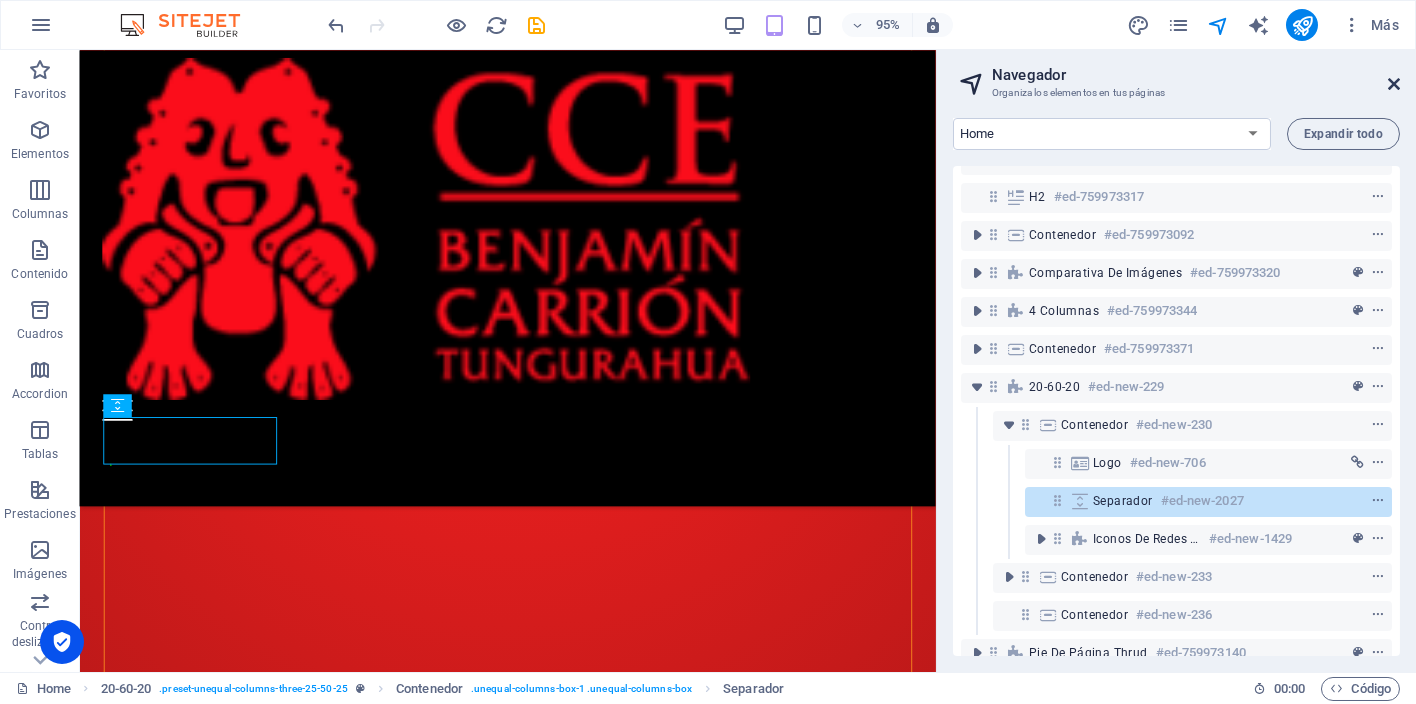 click at bounding box center (1394, 84) 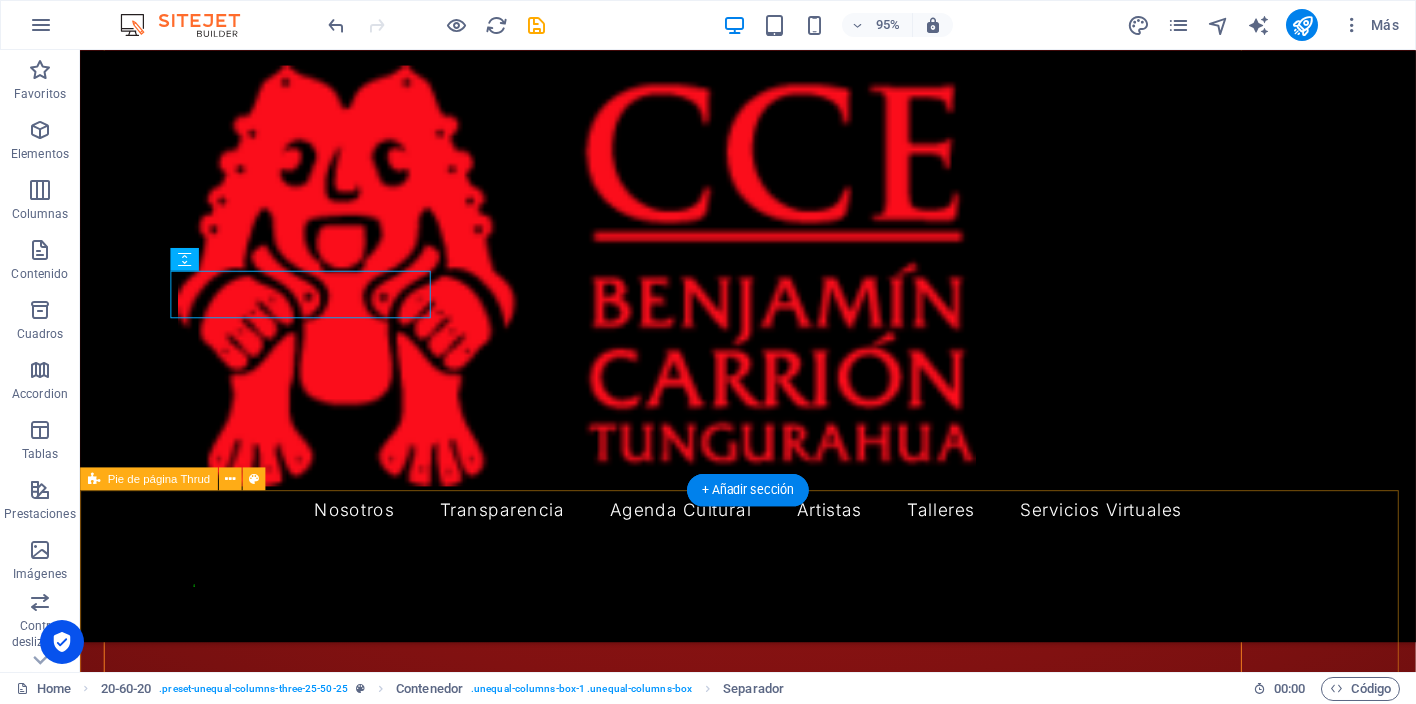 scroll, scrollTop: 4558, scrollLeft: 0, axis: vertical 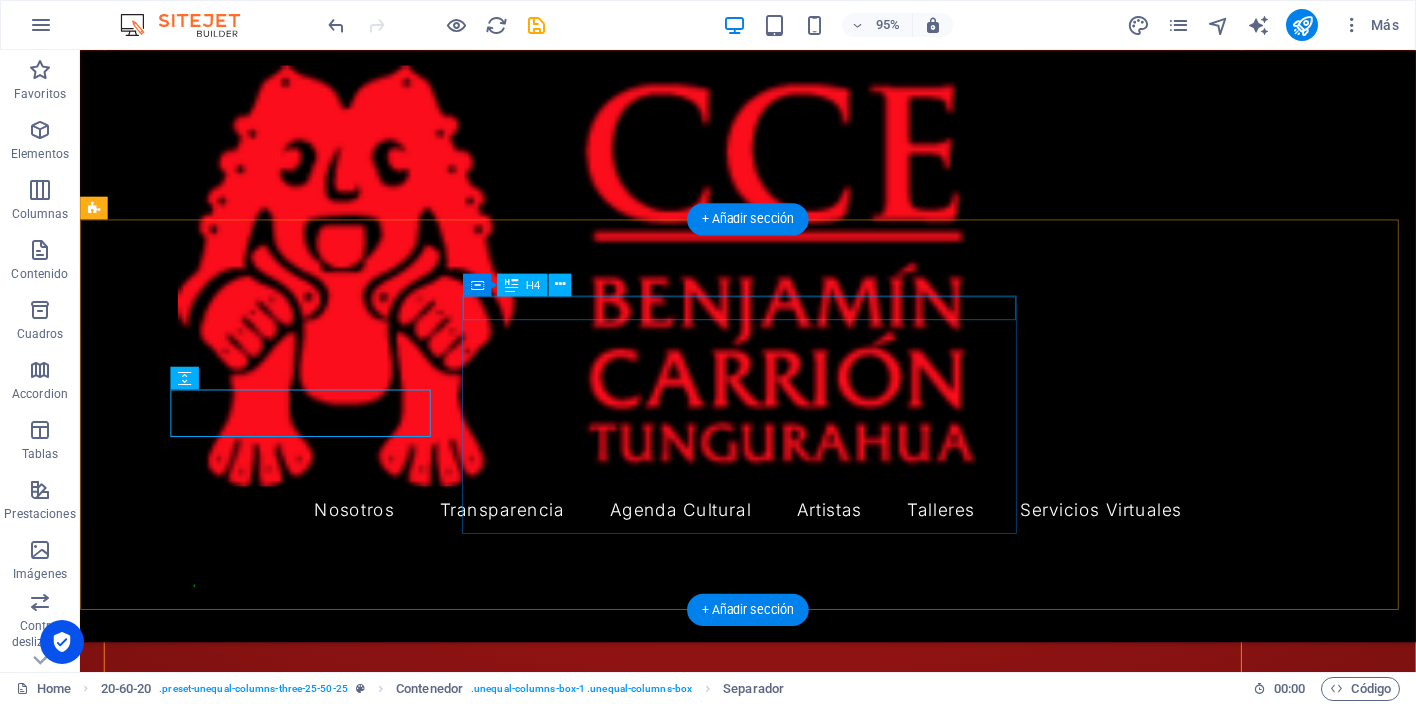 click on "Información de Contacto" at bounding box center (704, 8944) 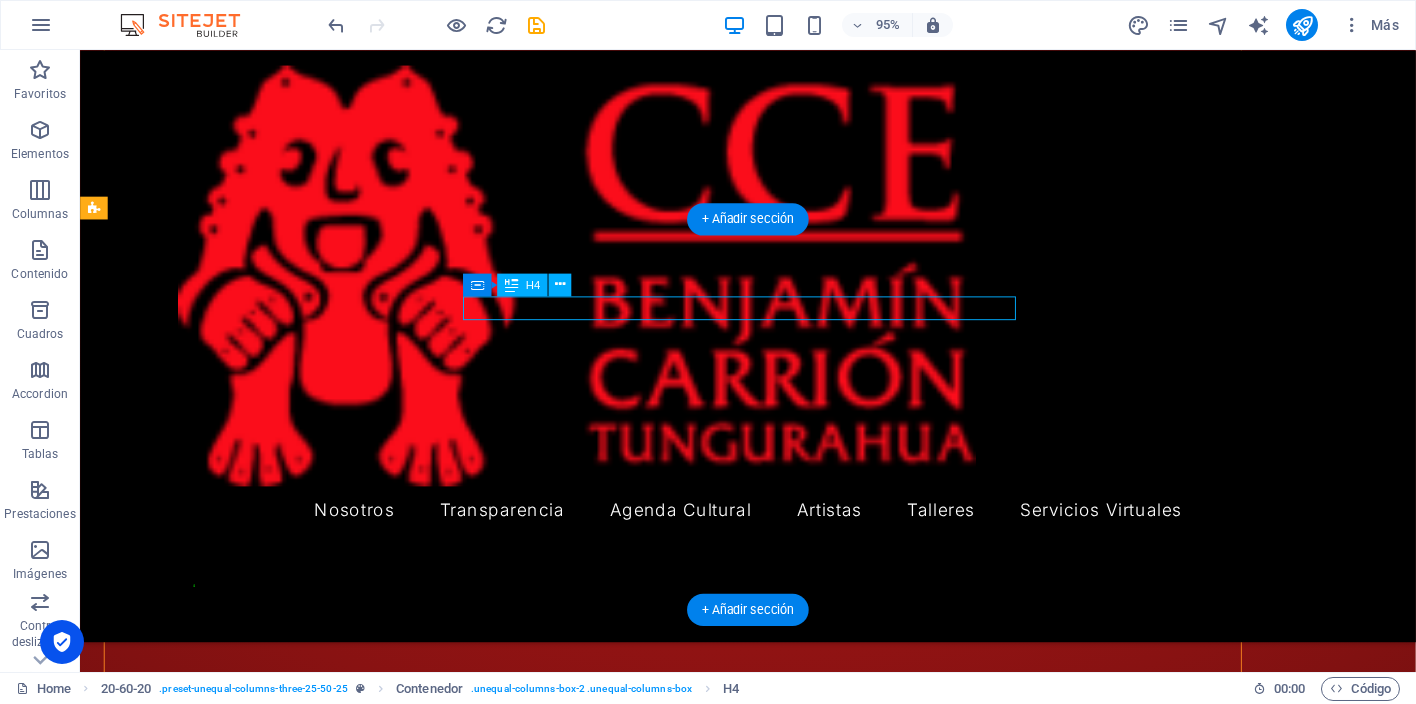 click on "Información de Contacto" at bounding box center (704, 8944) 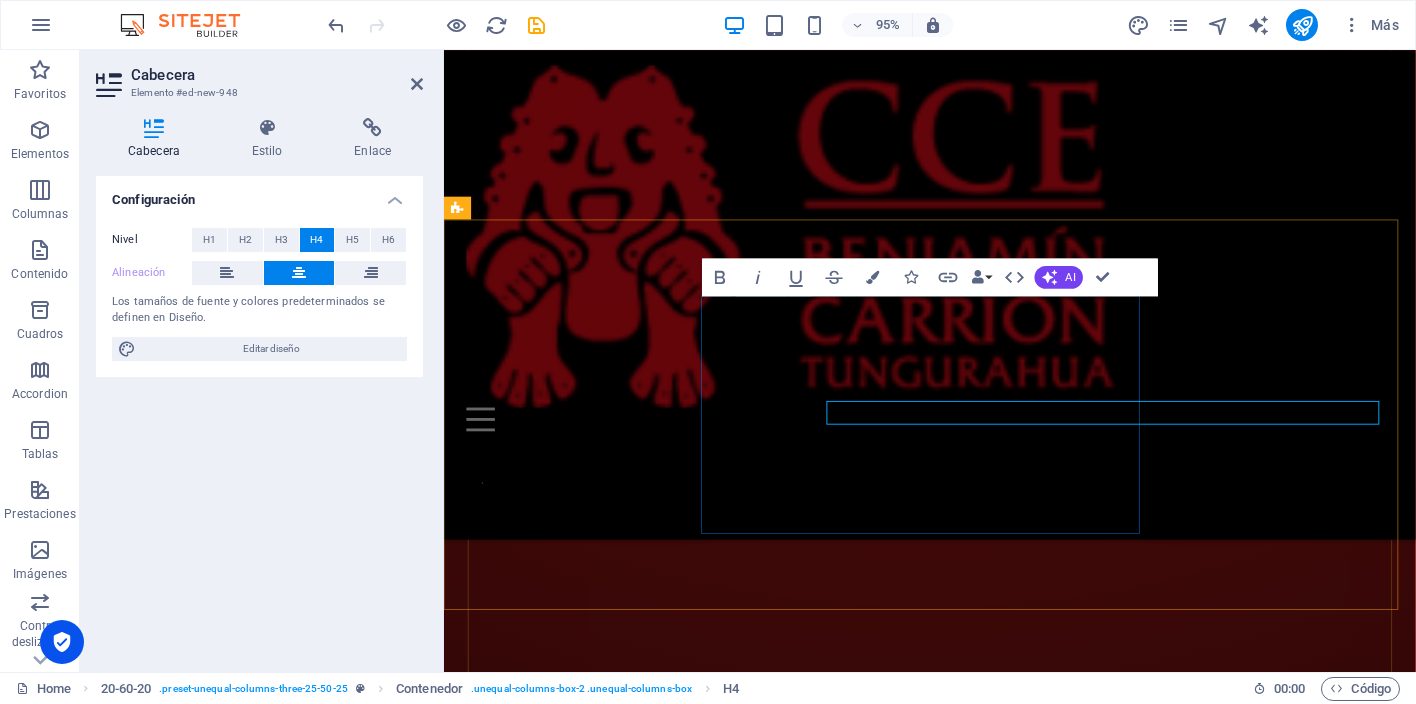 scroll, scrollTop: 4371, scrollLeft: 0, axis: vertical 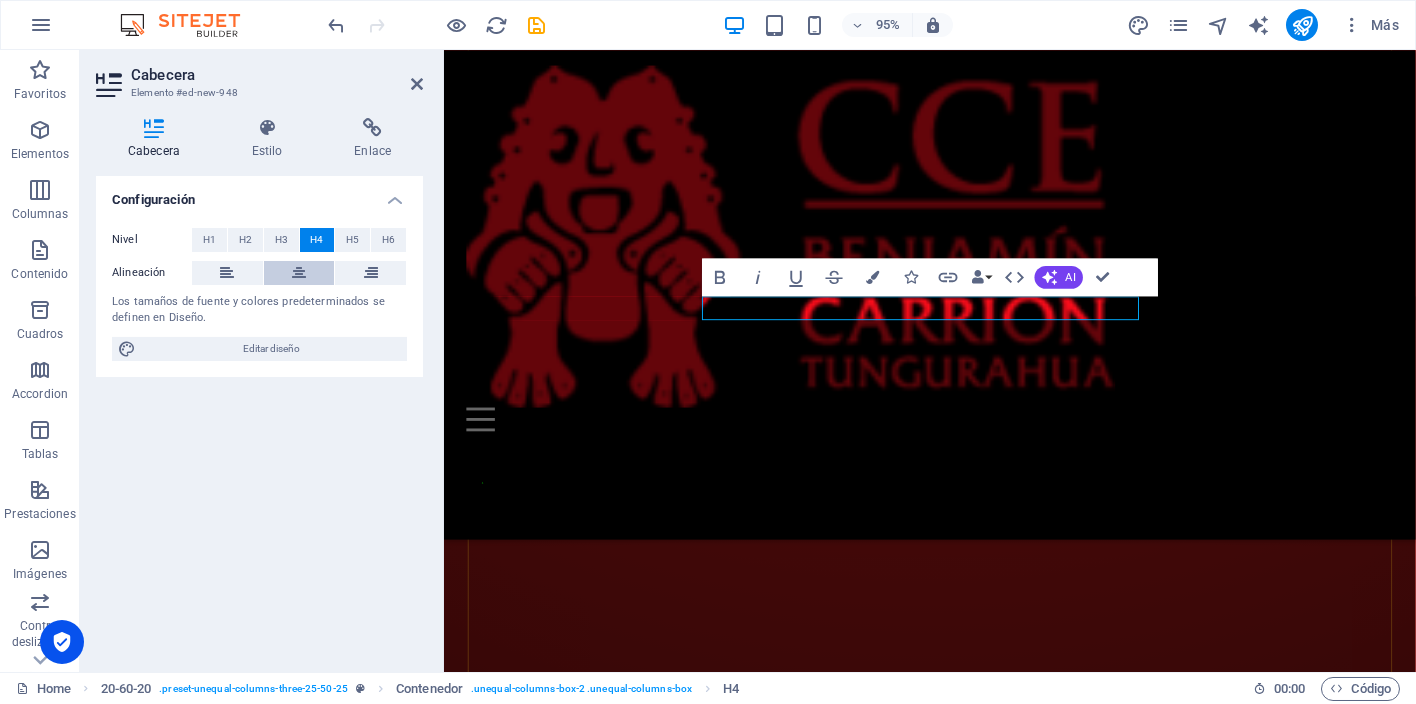 click at bounding box center (299, 273) 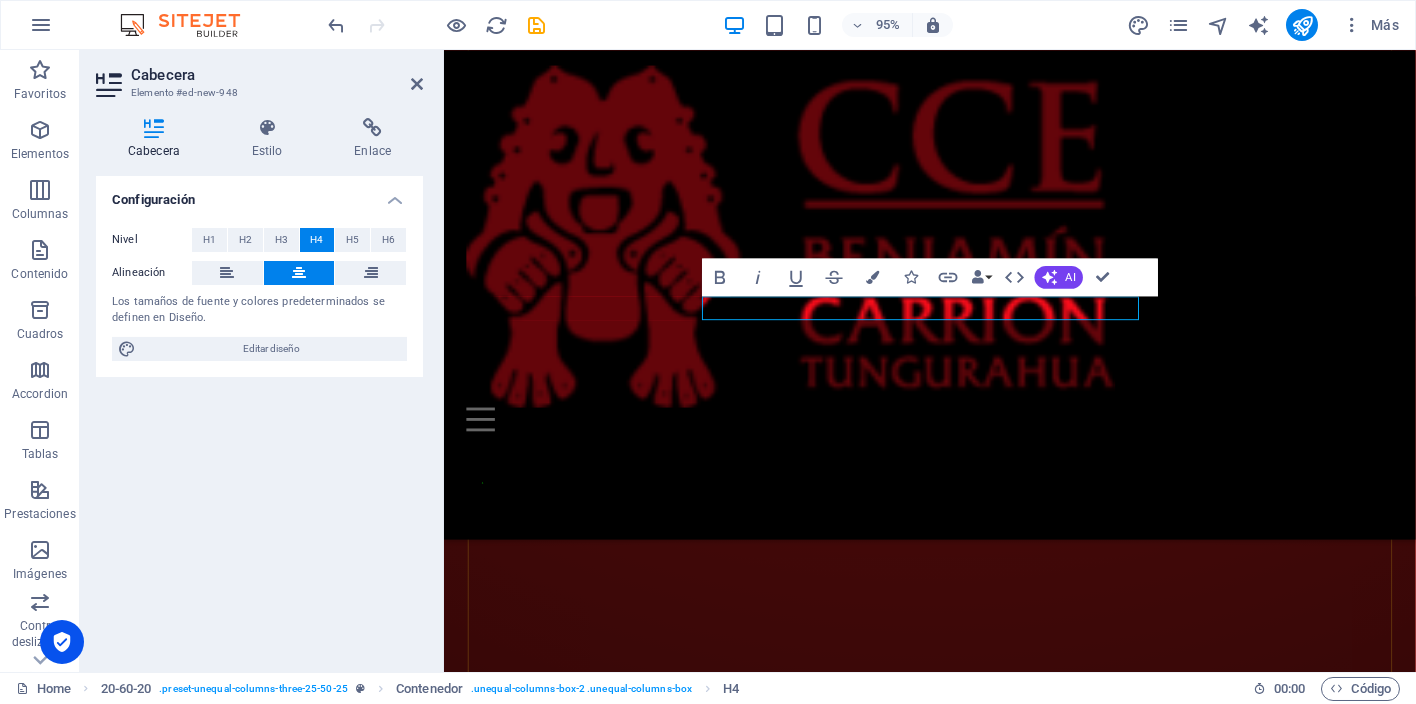 click on "Cabecera Elemento #ed-new-948 Cabecera Estilo Enlace Configuración Nivel H1 H2 H3 H4 H5 H6 Alineación Los tamaños de fuente y colores predeterminados se definen en Diseño. Editar diseño 20-60-20 Element Diseño La forma en la que este elemento se expande en la disposición (Flexbox). Tamaño Predeterminado automático px % 1/1 1/2 1/3 1/4 1/5 1/6 1/7 1/8 1/9 1/10 Crecer Reducir Comprar Disposición de contenedor Visible Visible Opacidad 100 % Desbordamiento Espaciado Margen Predeterminado automático px % rem vw vh Personalizado Personalizado automático px % rem vw vh automático px % rem vw vh automático px % rem vw vh automático px % rem vw vh Espaciado Predeterminado px rem % vh vw Personalizado Personalizado px rem % vh vw px rem % vh vw px rem % vh vw px rem % vh vw Borde Estilo              - Ancho 1 automático px rem % vh vw Personalizado Personalizado 1 automático px rem % vh vw 1 automático px rem % vh vw 1 automático px rem % vh vw 1 automático px rem % vh vw  - Color px rem %" at bounding box center (262, 361) 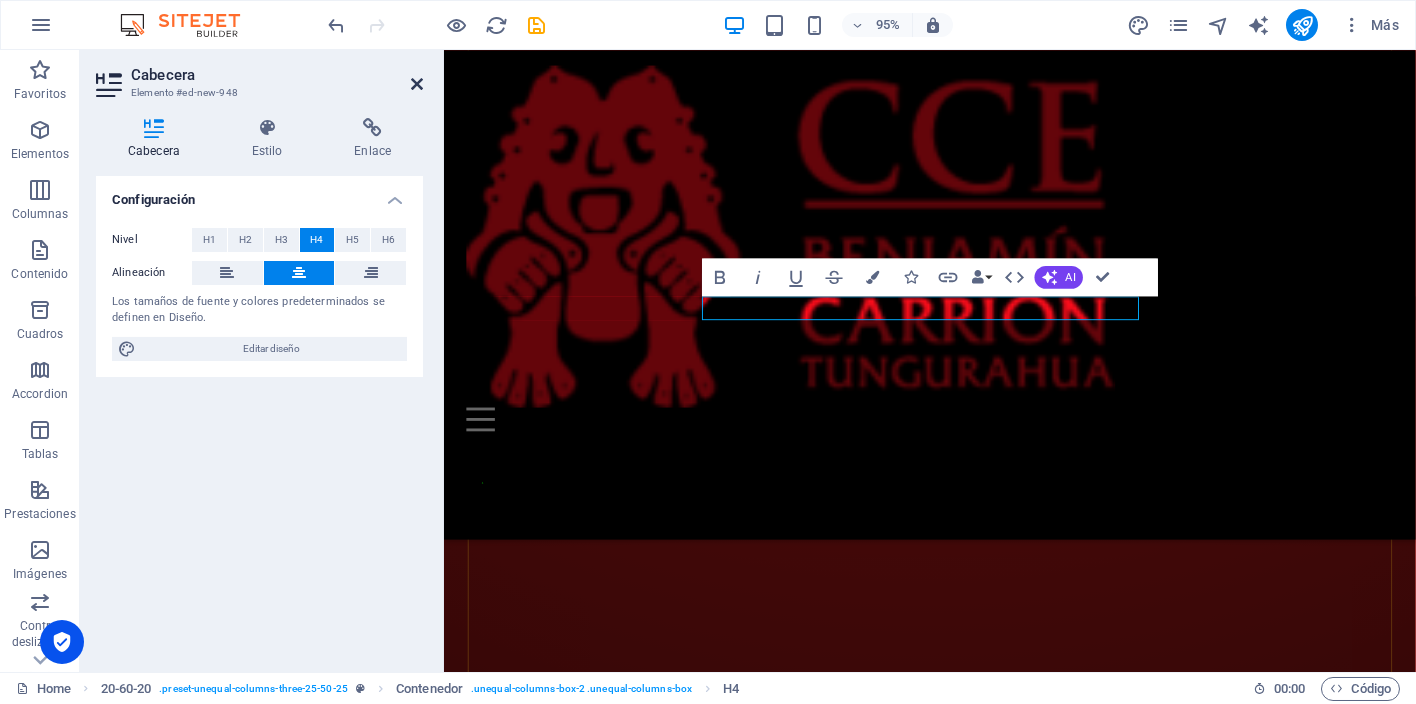 click at bounding box center (417, 84) 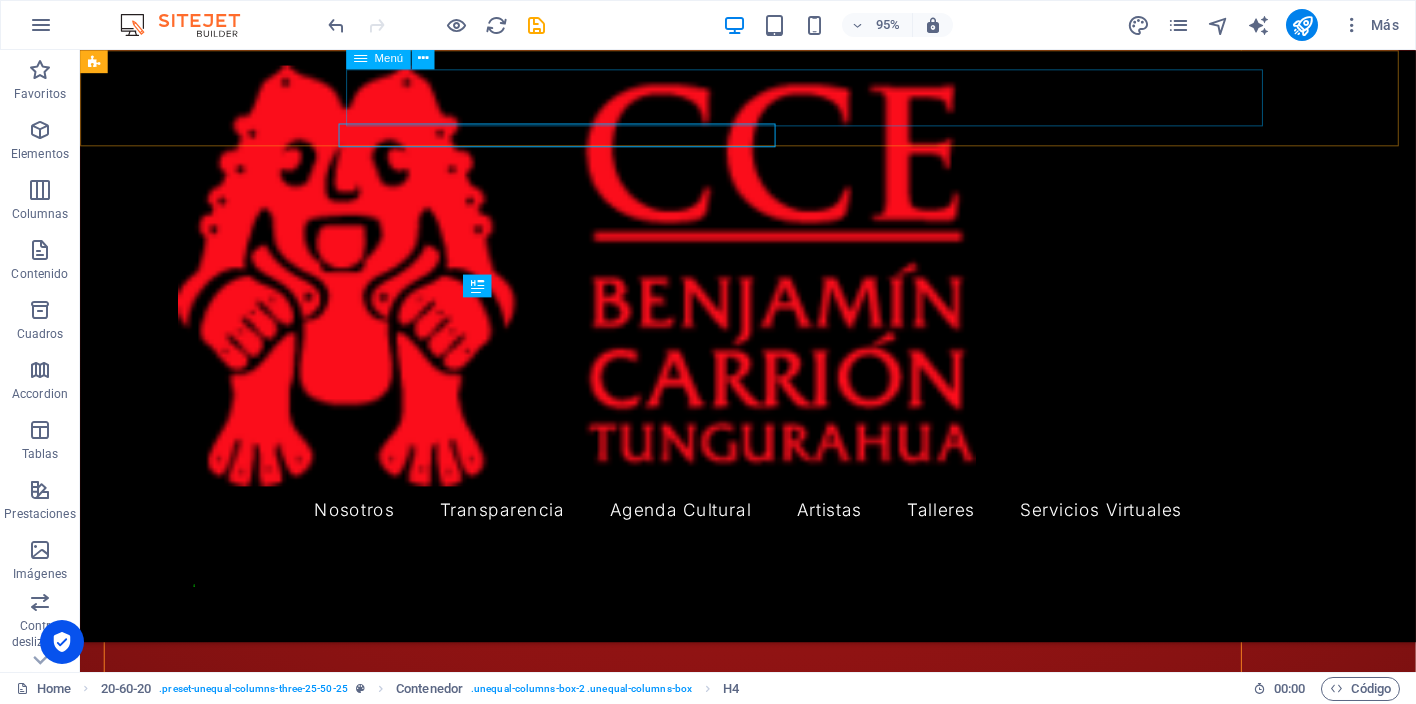 scroll, scrollTop: 4556, scrollLeft: 0, axis: vertical 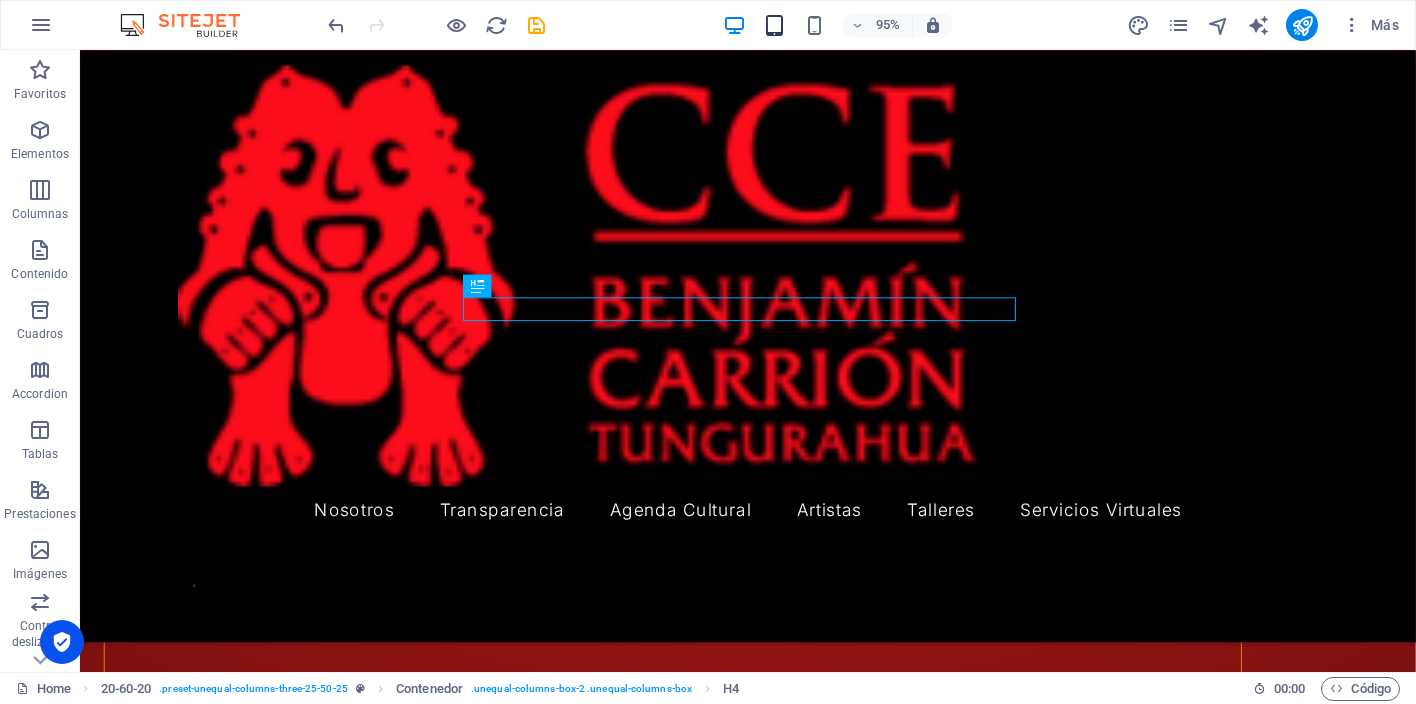 click at bounding box center (774, 25) 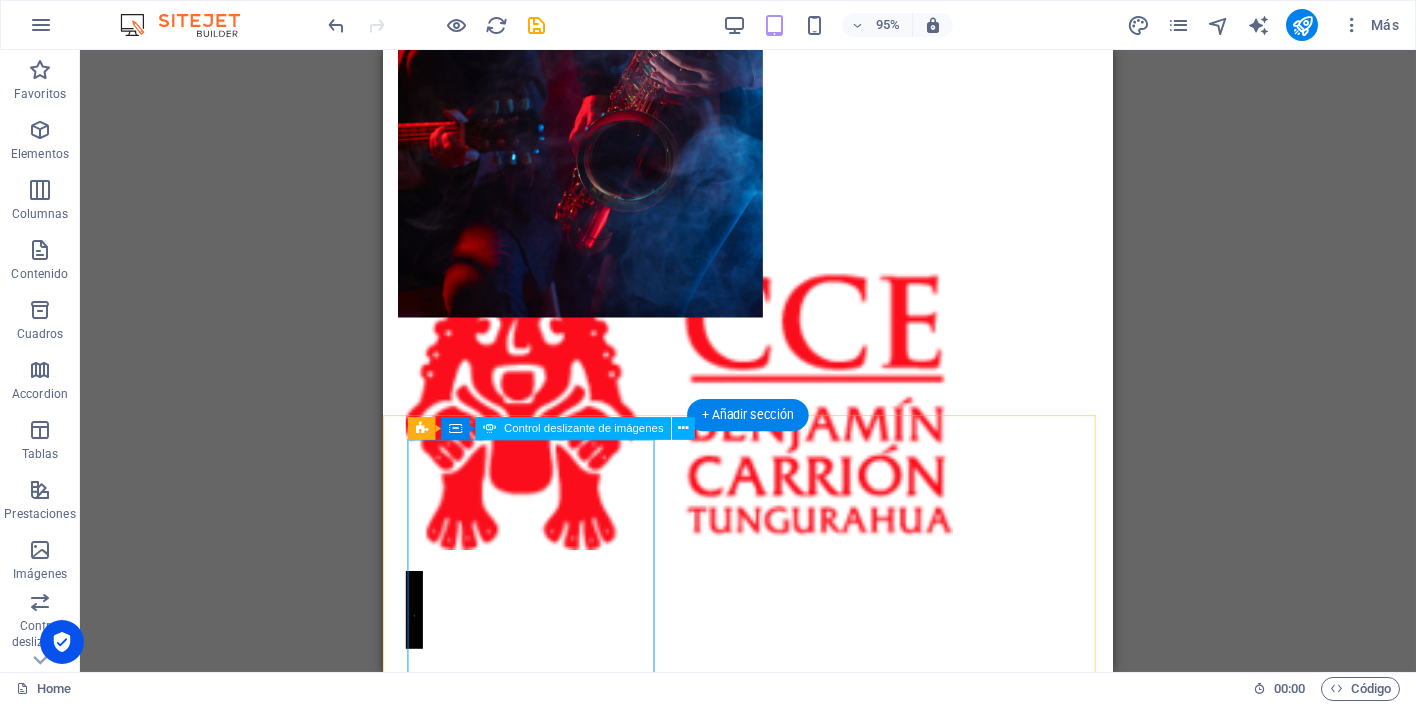 scroll, scrollTop: 0, scrollLeft: 0, axis: both 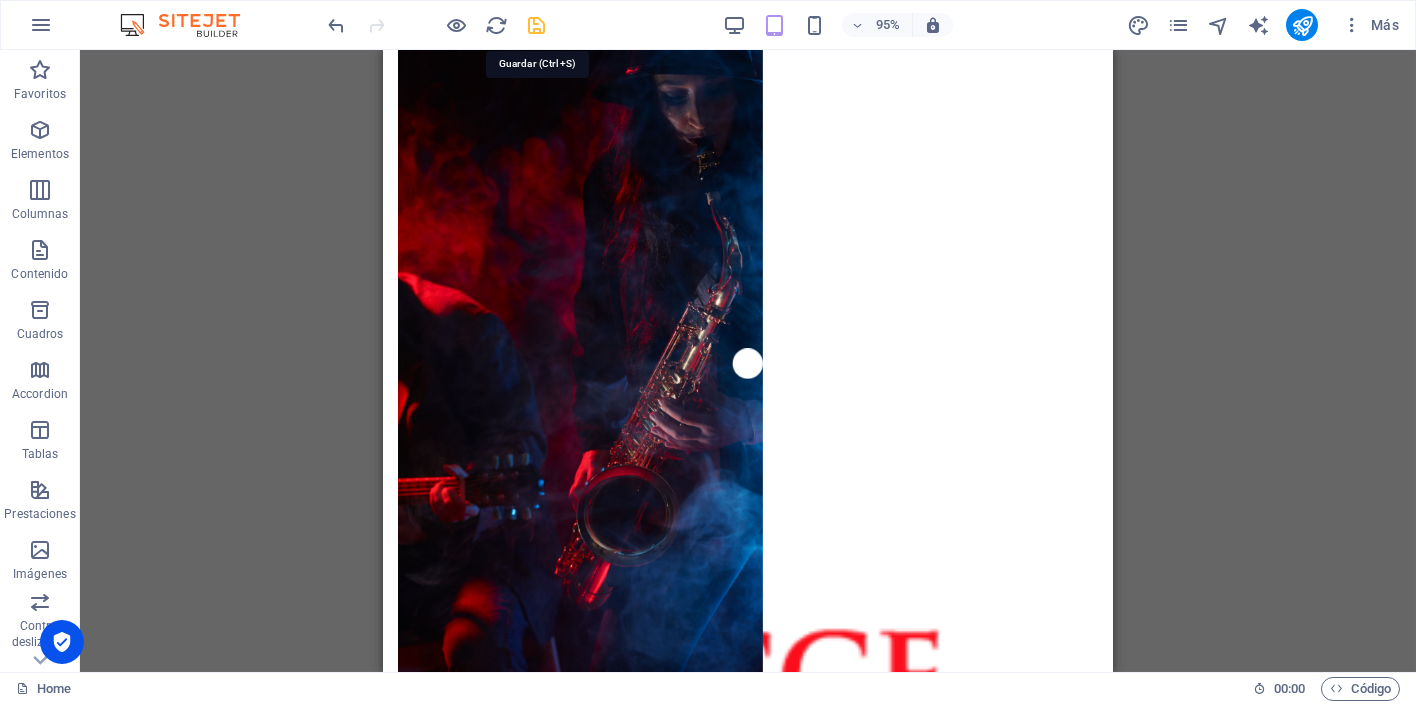 click at bounding box center (537, 25) 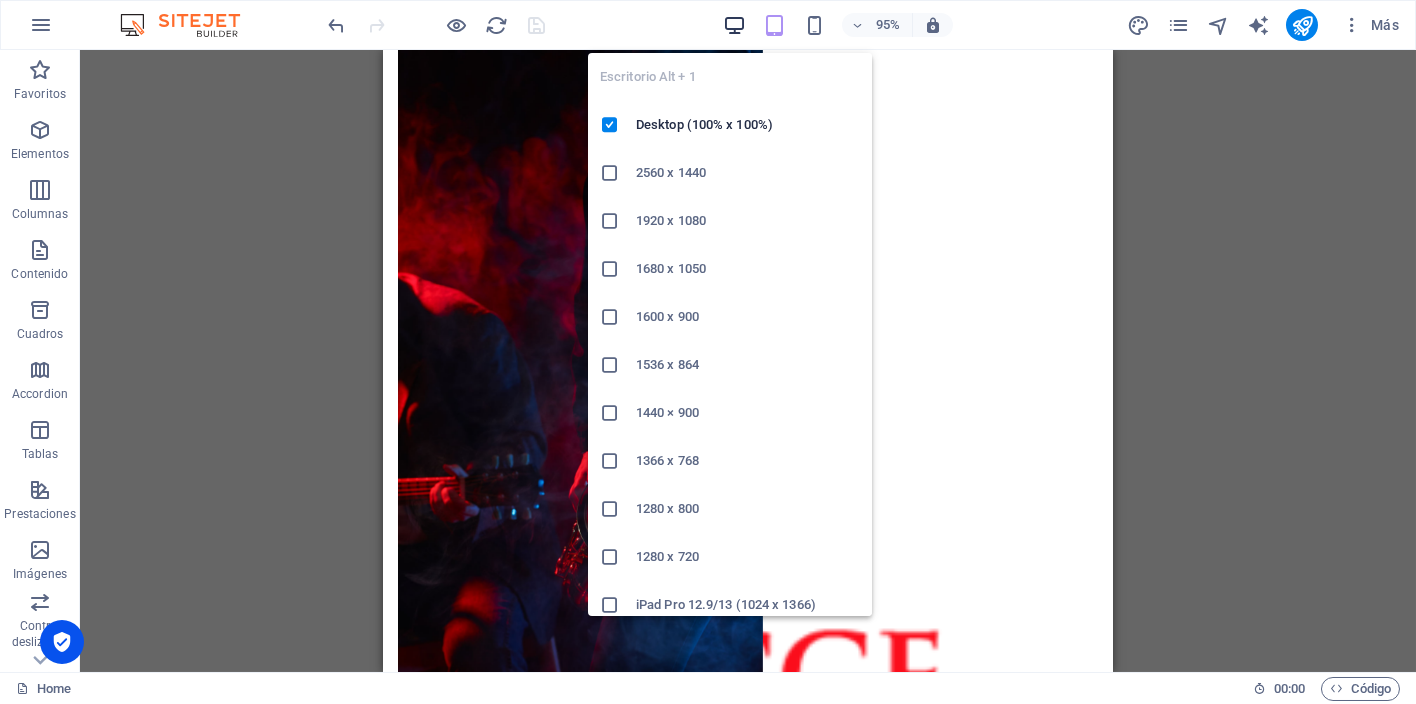 click at bounding box center (734, 25) 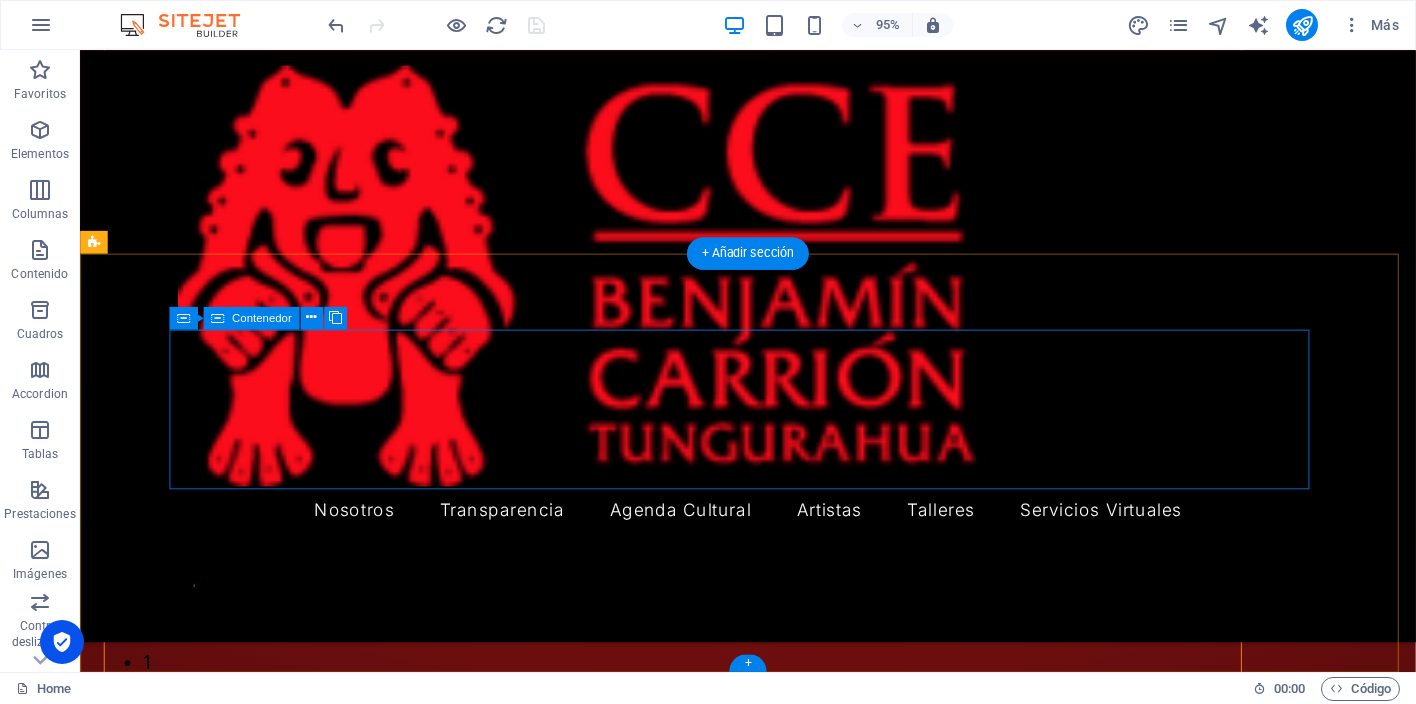 scroll, scrollTop: 4558, scrollLeft: 0, axis: vertical 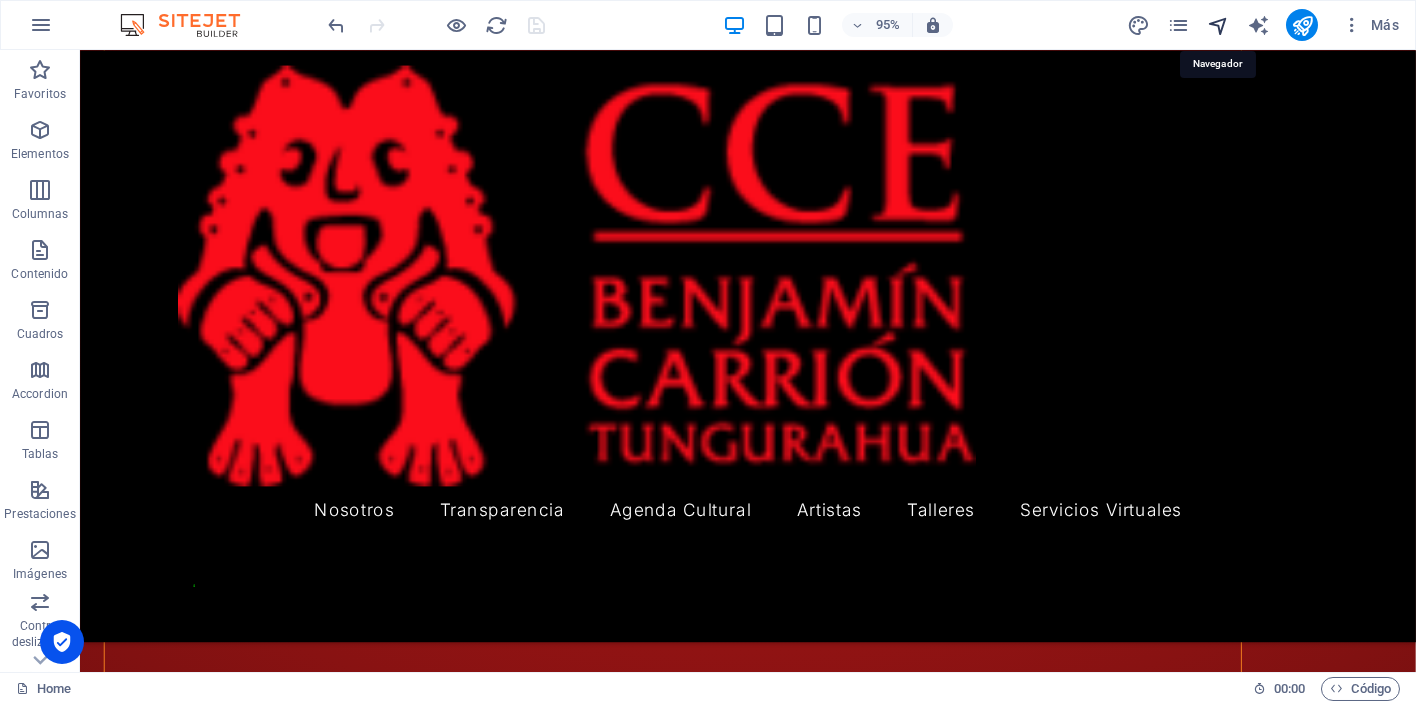 click at bounding box center (1218, 25) 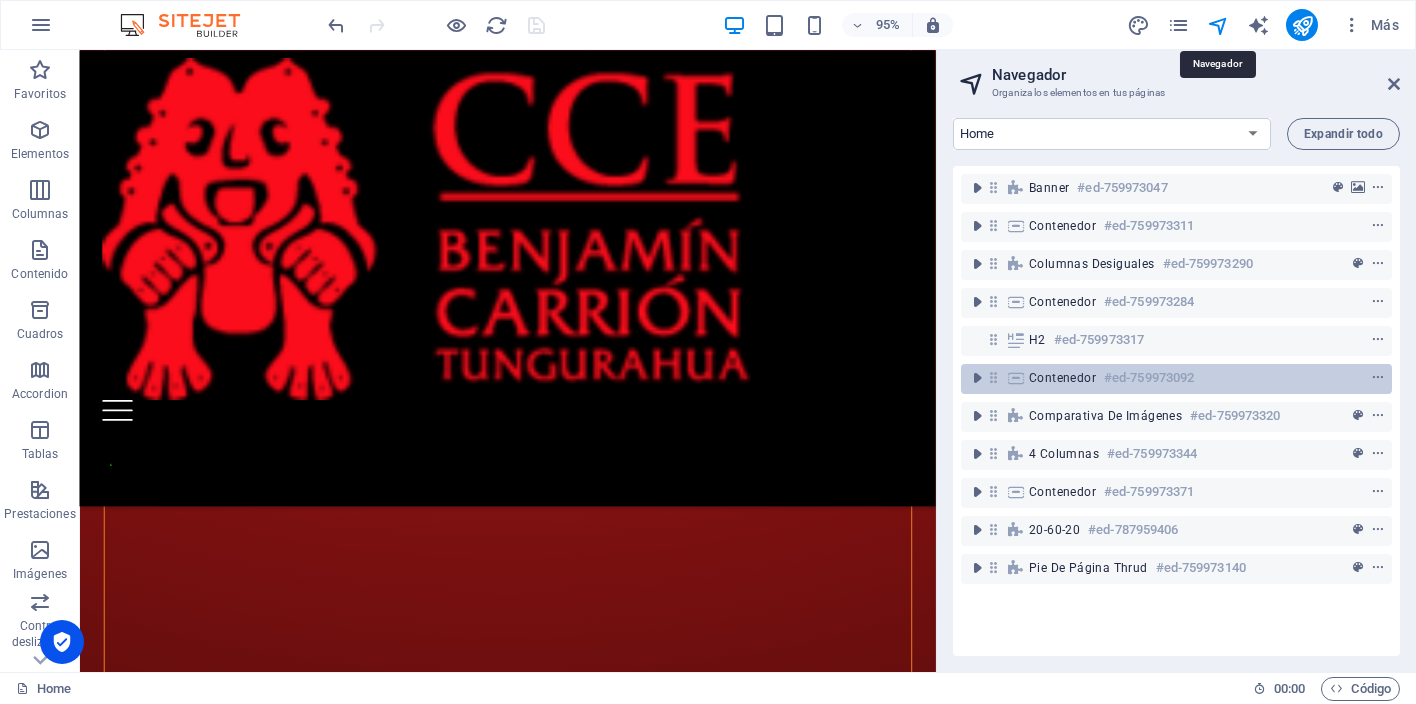 scroll, scrollTop: 3814, scrollLeft: 0, axis: vertical 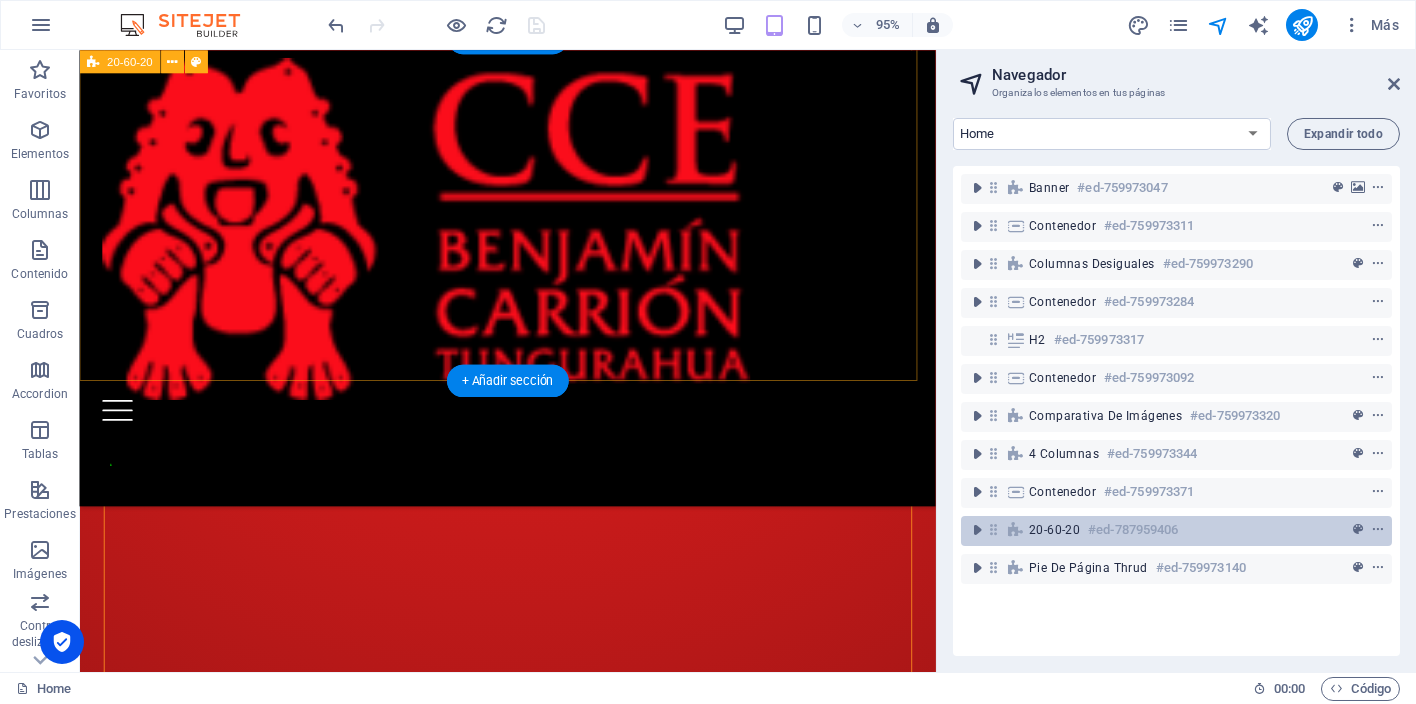 drag, startPoint x: 986, startPoint y: 529, endPoint x: 1025, endPoint y: 528, distance: 39.012817 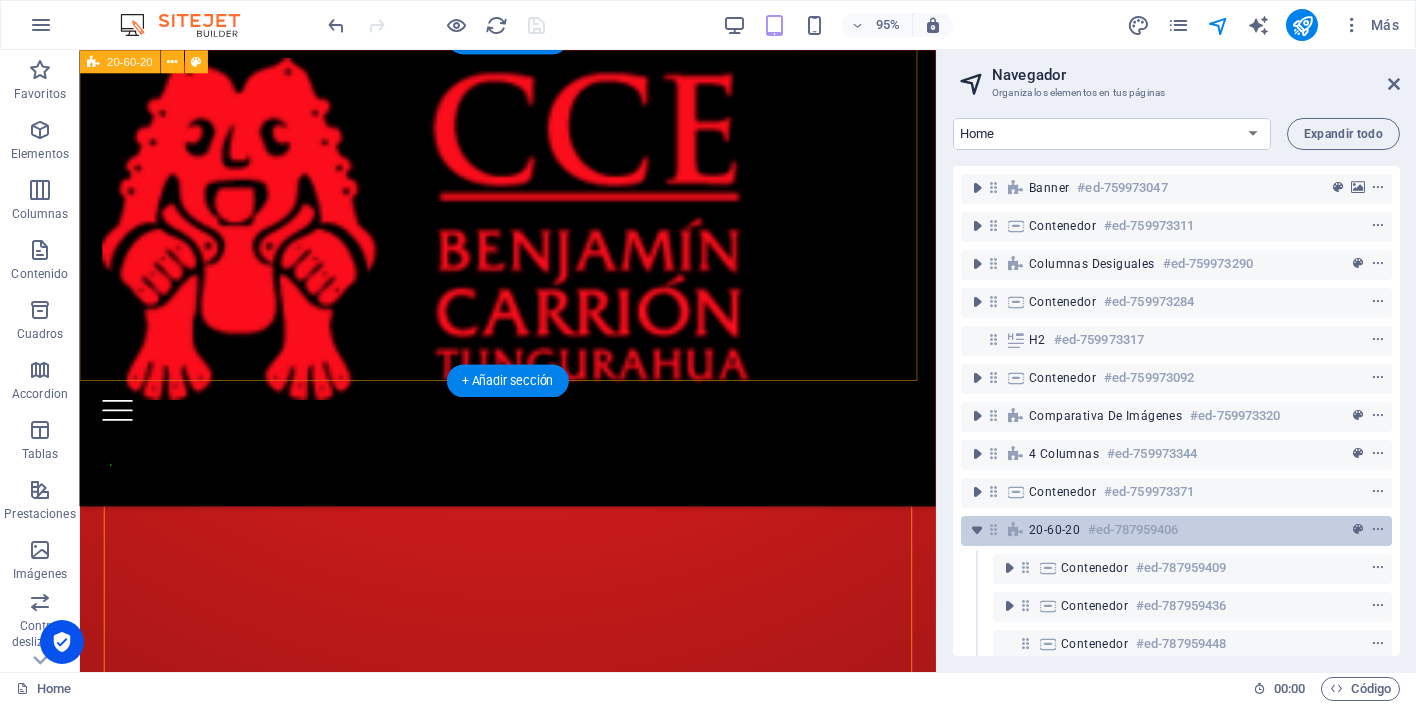 click on "20-60-20" at bounding box center [1054, 530] 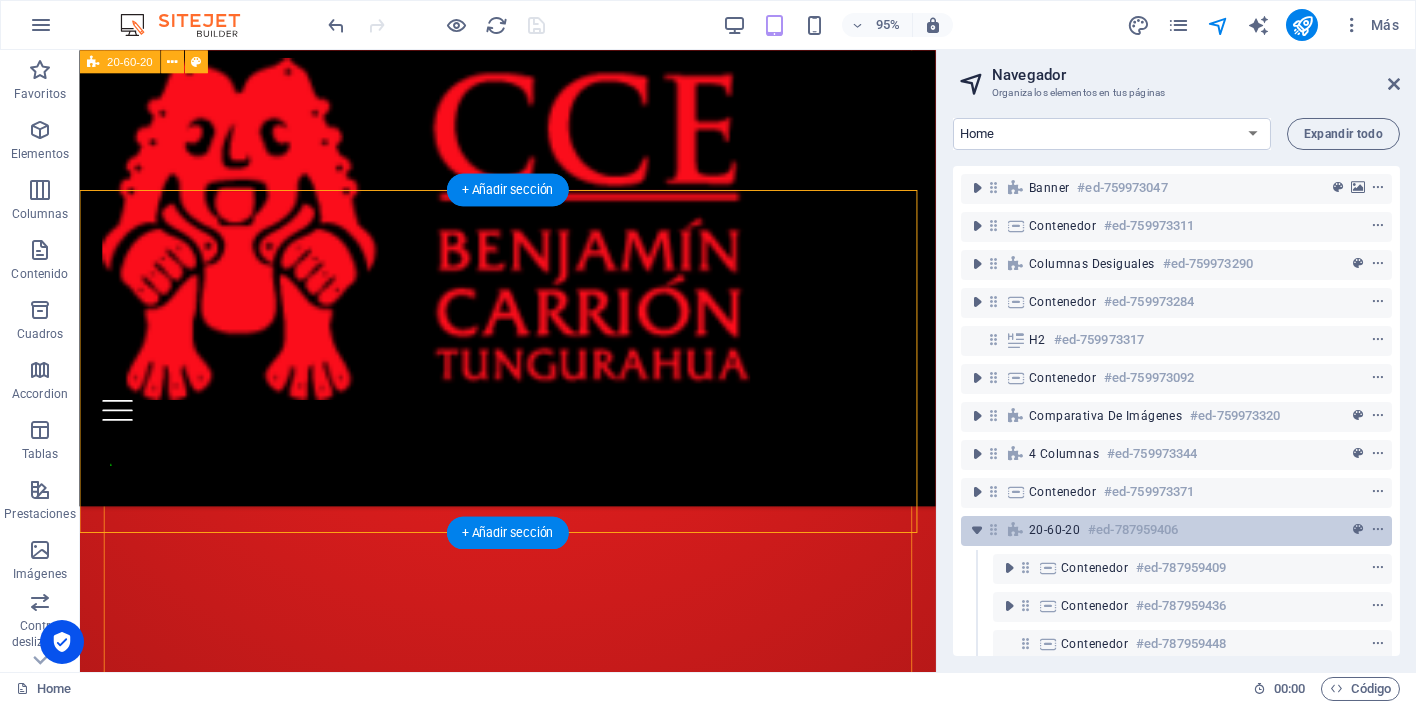 click on "20-60-20" at bounding box center [1054, 530] 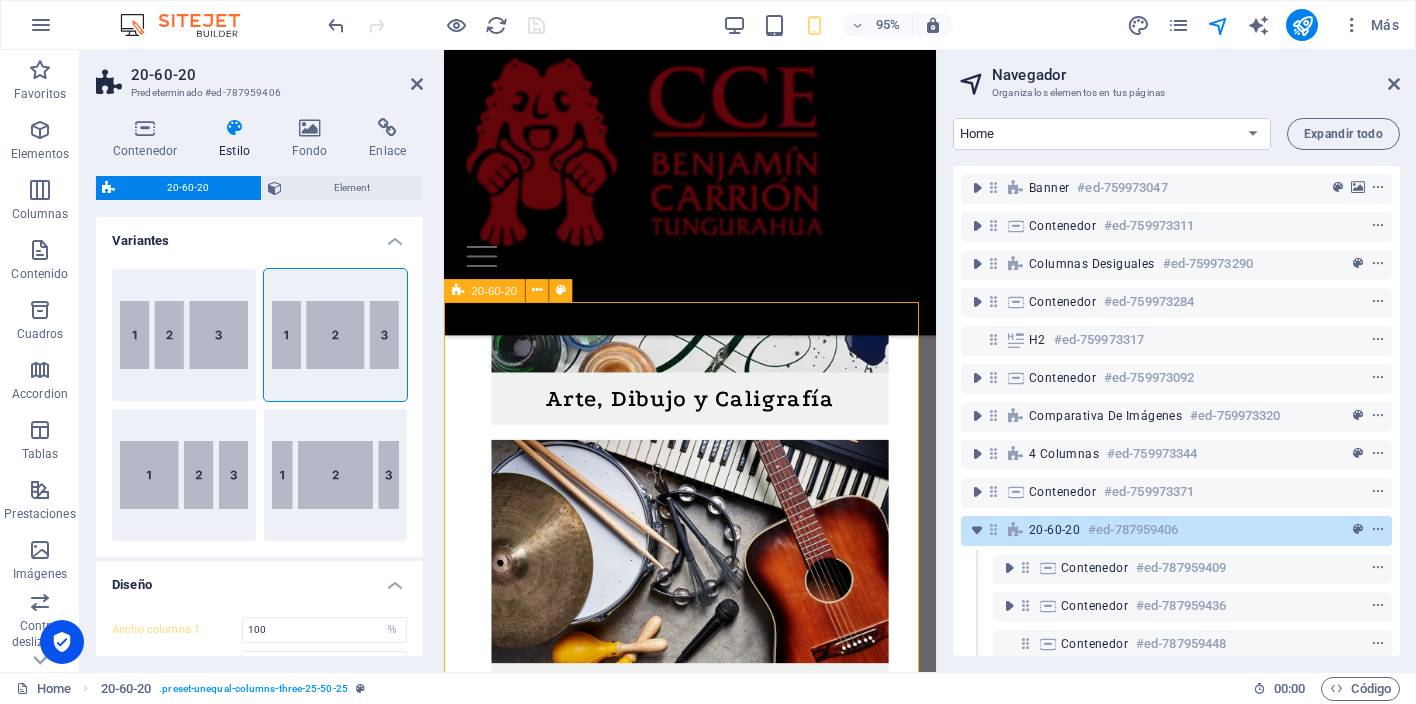 scroll, scrollTop: 5720, scrollLeft: 0, axis: vertical 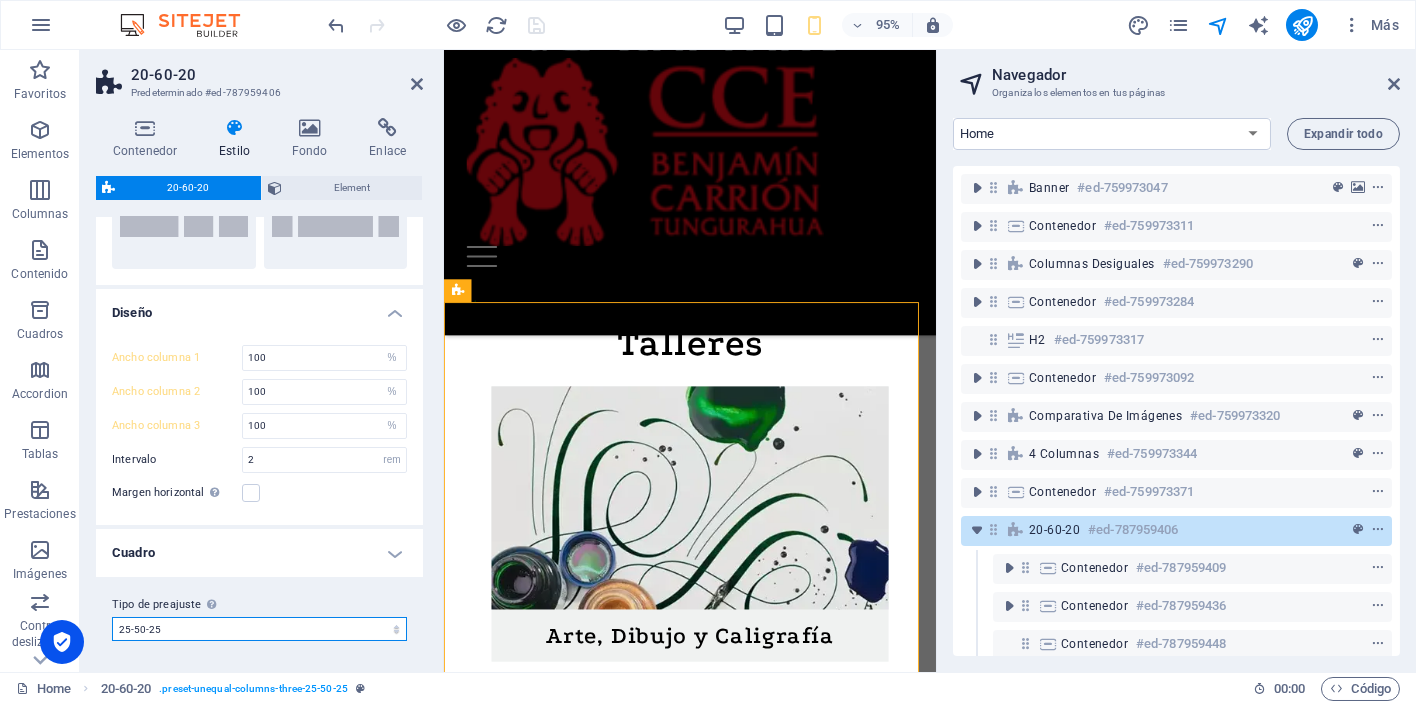 click on "museum-row1 museum-row2 25-50-25 Añadir tipo de preajuste" at bounding box center [259, 629] 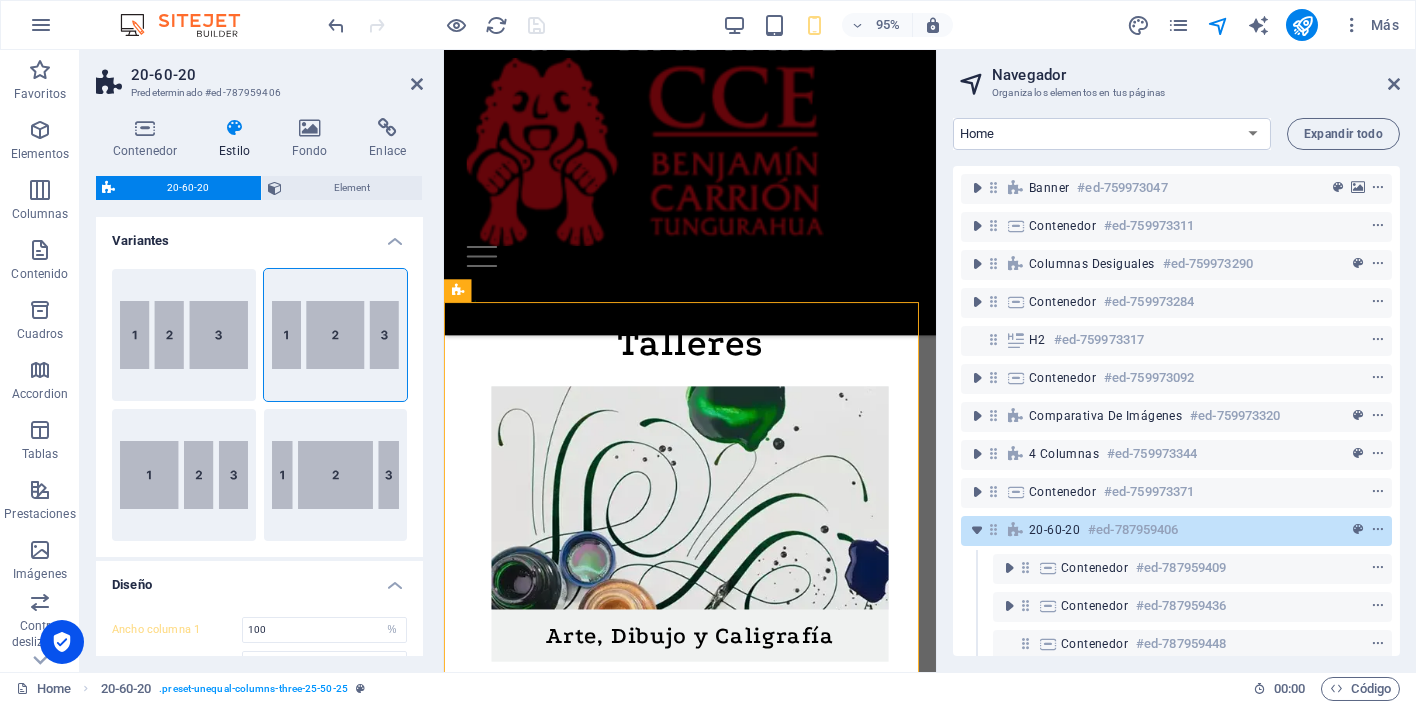 scroll, scrollTop: 125, scrollLeft: 0, axis: vertical 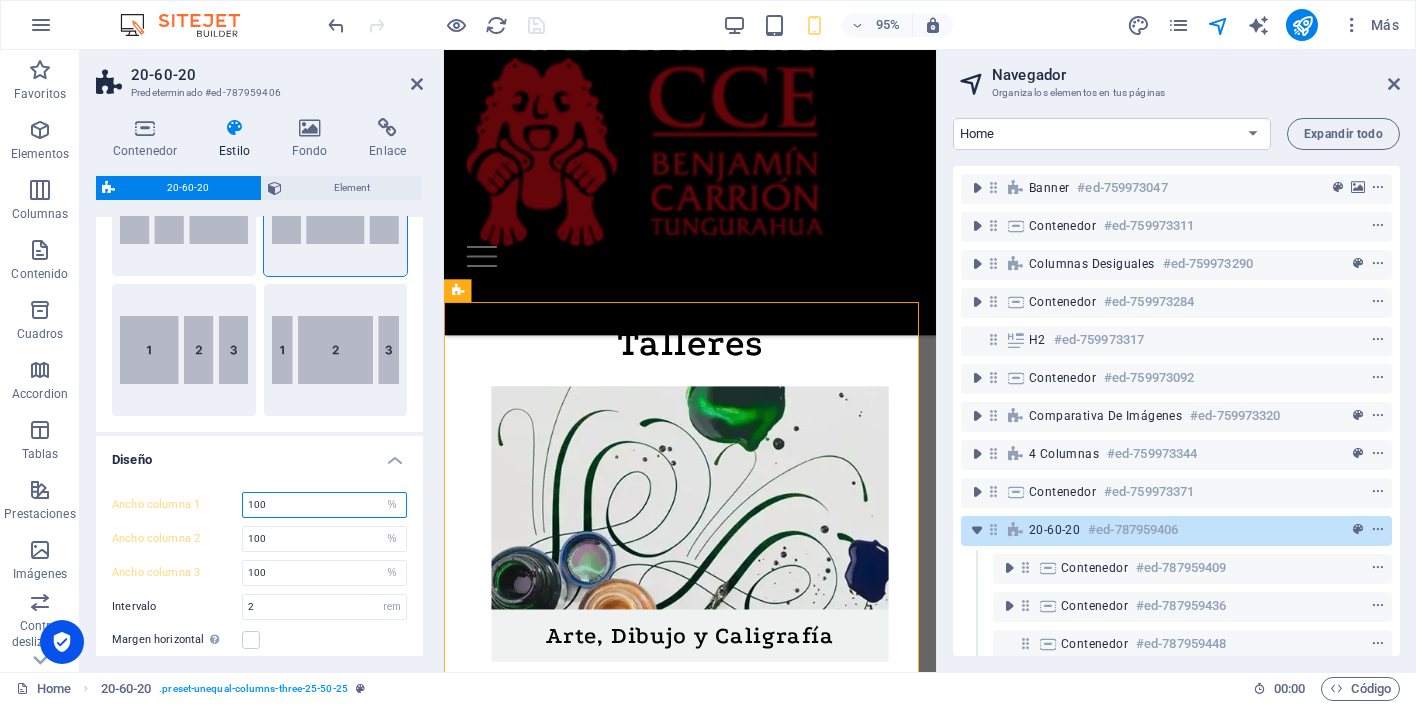 drag, startPoint x: 332, startPoint y: 504, endPoint x: 248, endPoint y: 489, distance: 85.32877 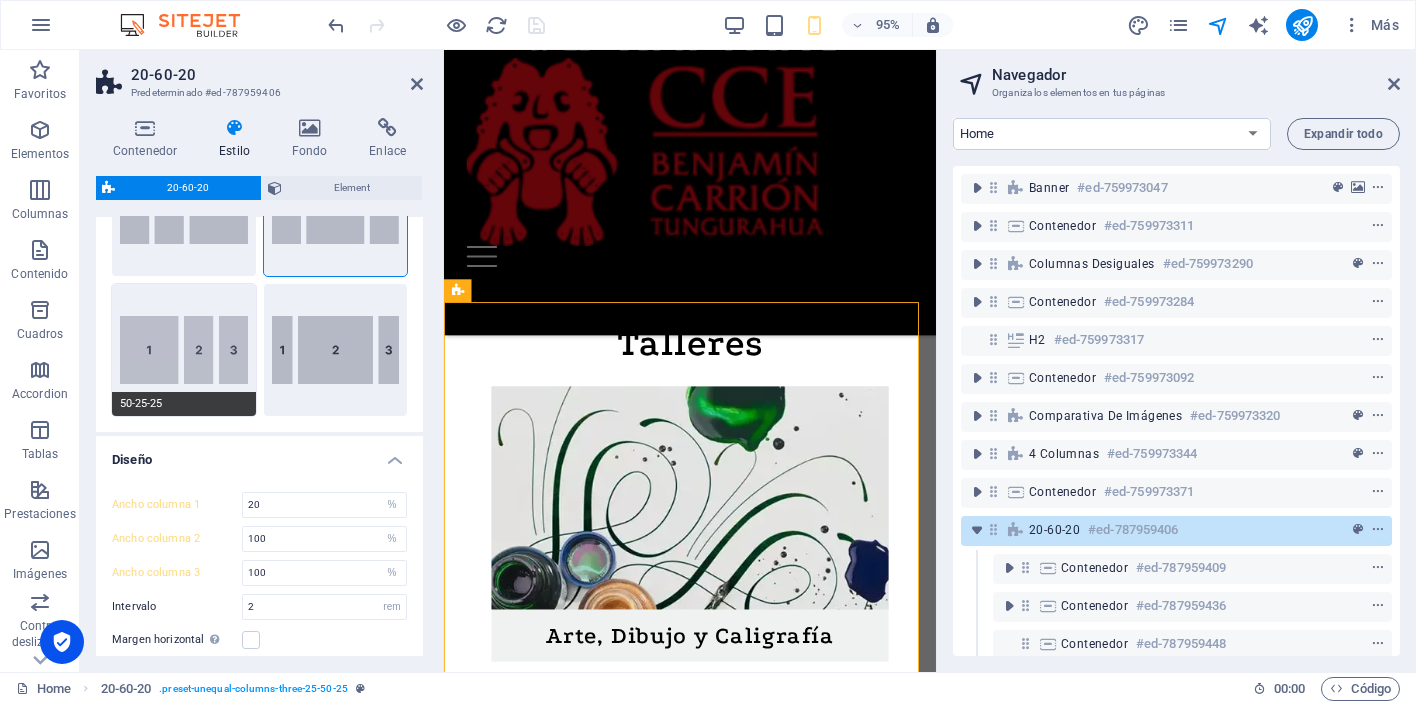 click on "Diseño" at bounding box center [259, 454] 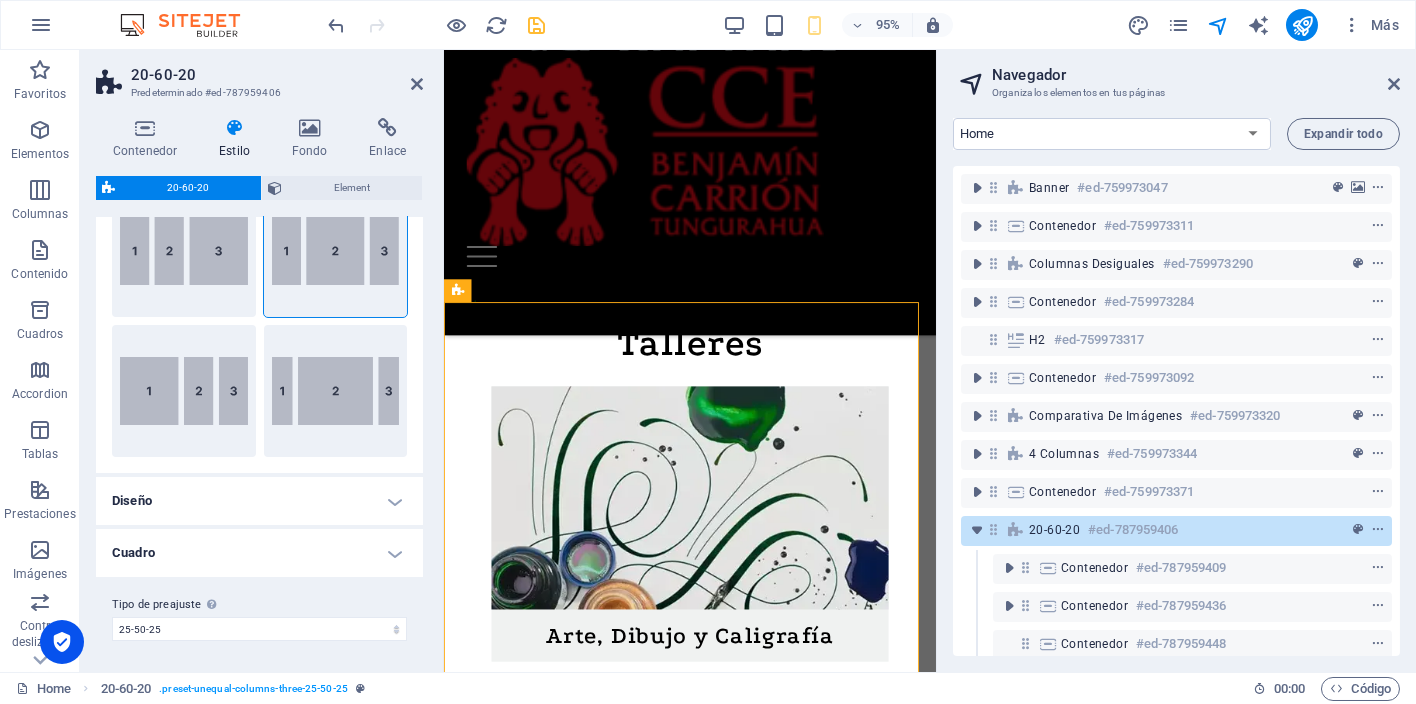 click on "Diseño" at bounding box center (259, 501) 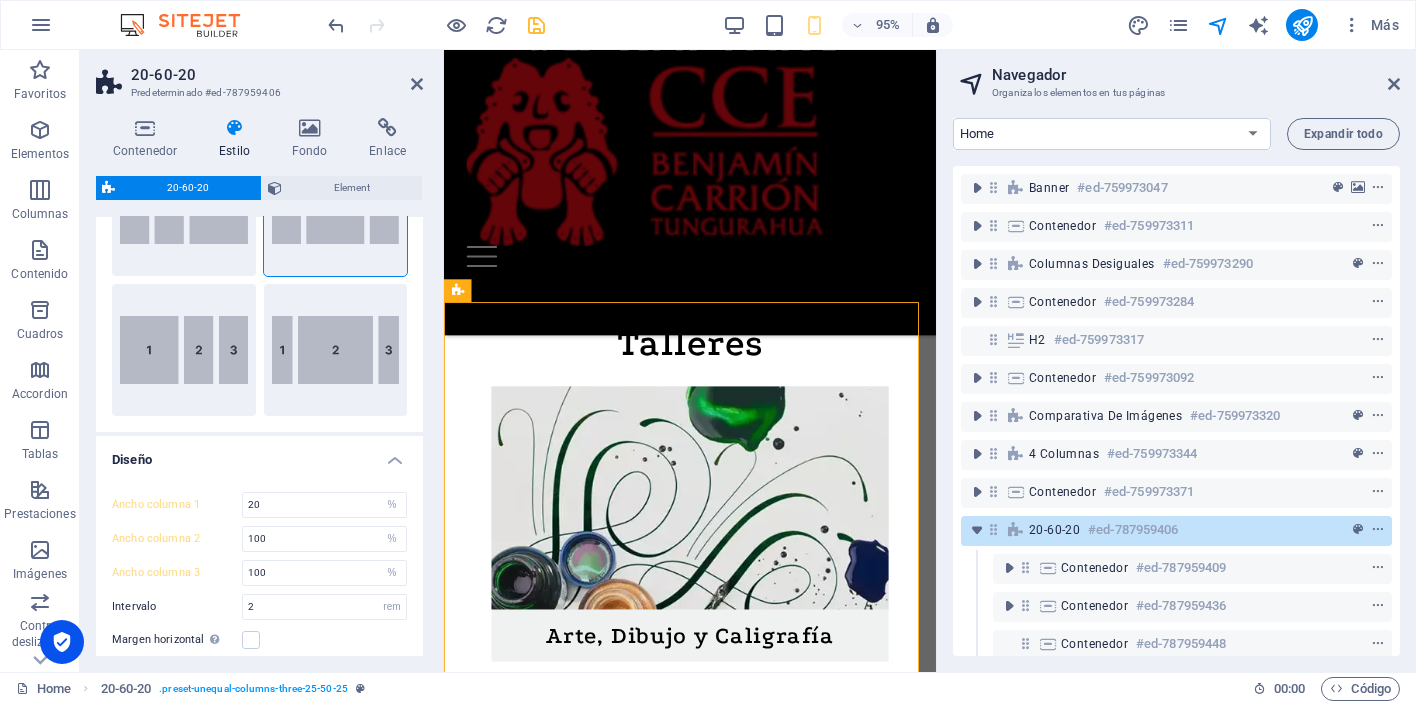 scroll, scrollTop: 272, scrollLeft: 0, axis: vertical 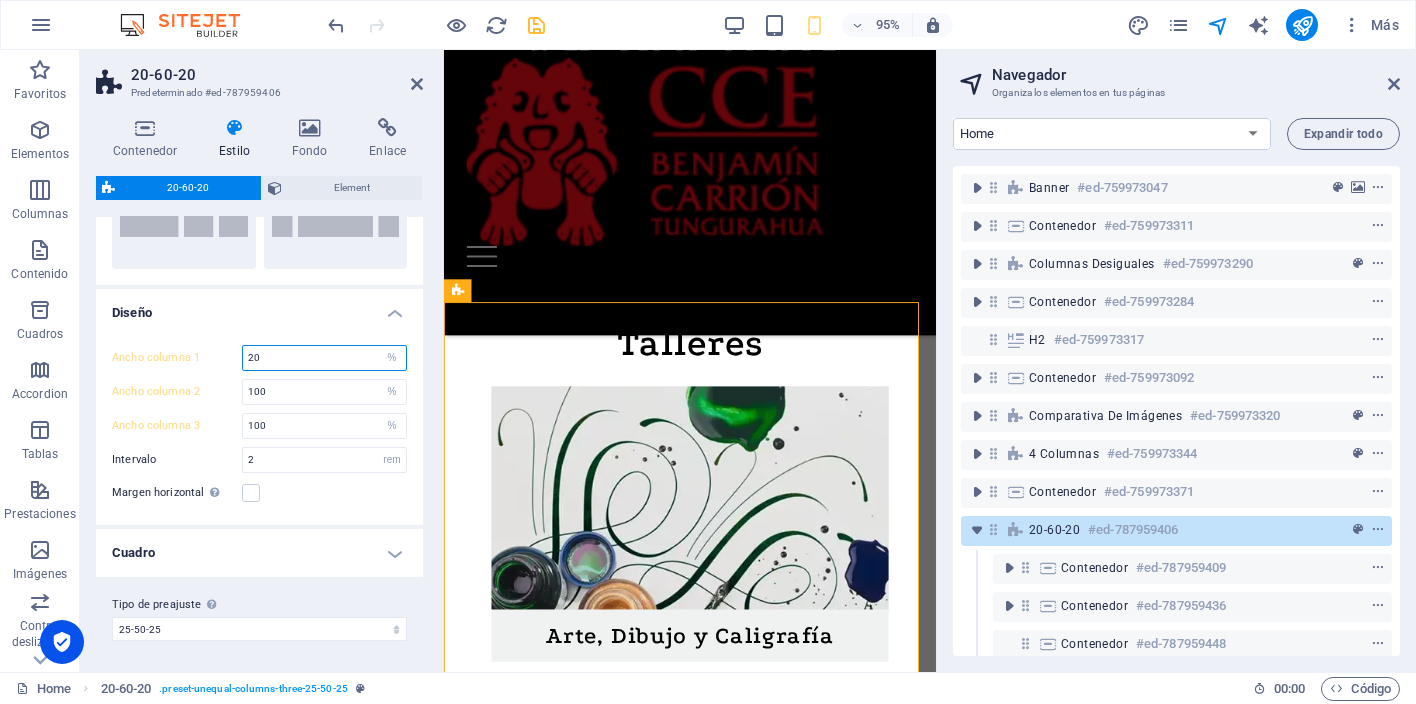 drag, startPoint x: 346, startPoint y: 357, endPoint x: 230, endPoint y: 357, distance: 116 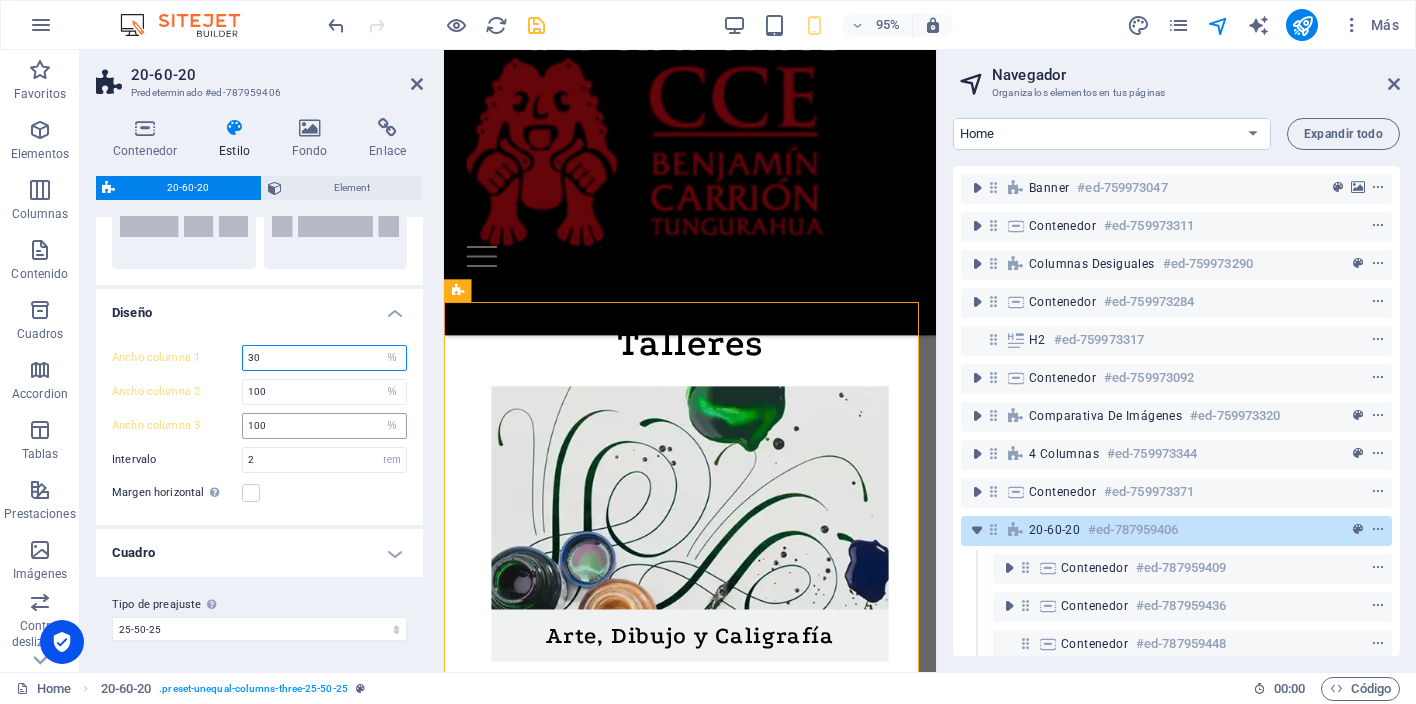 type on "30" 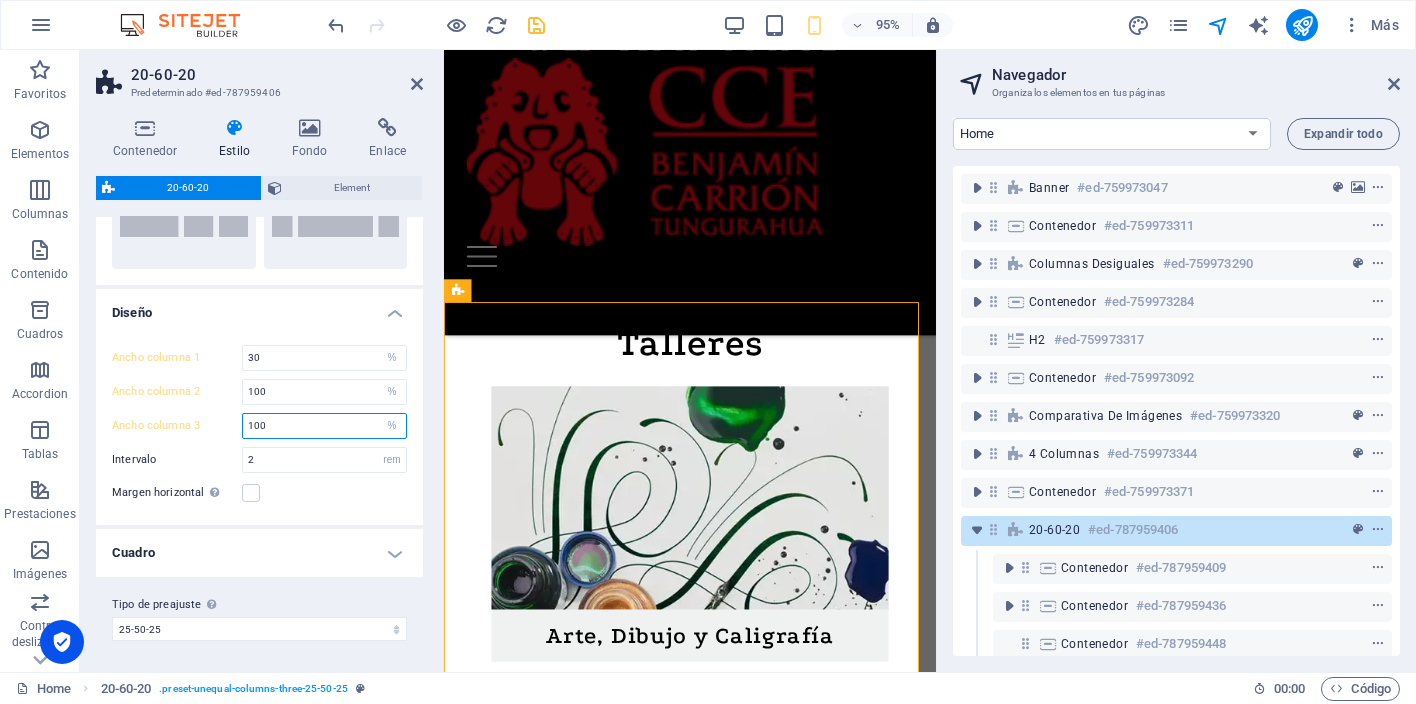 click on "25" at bounding box center (324, 426) 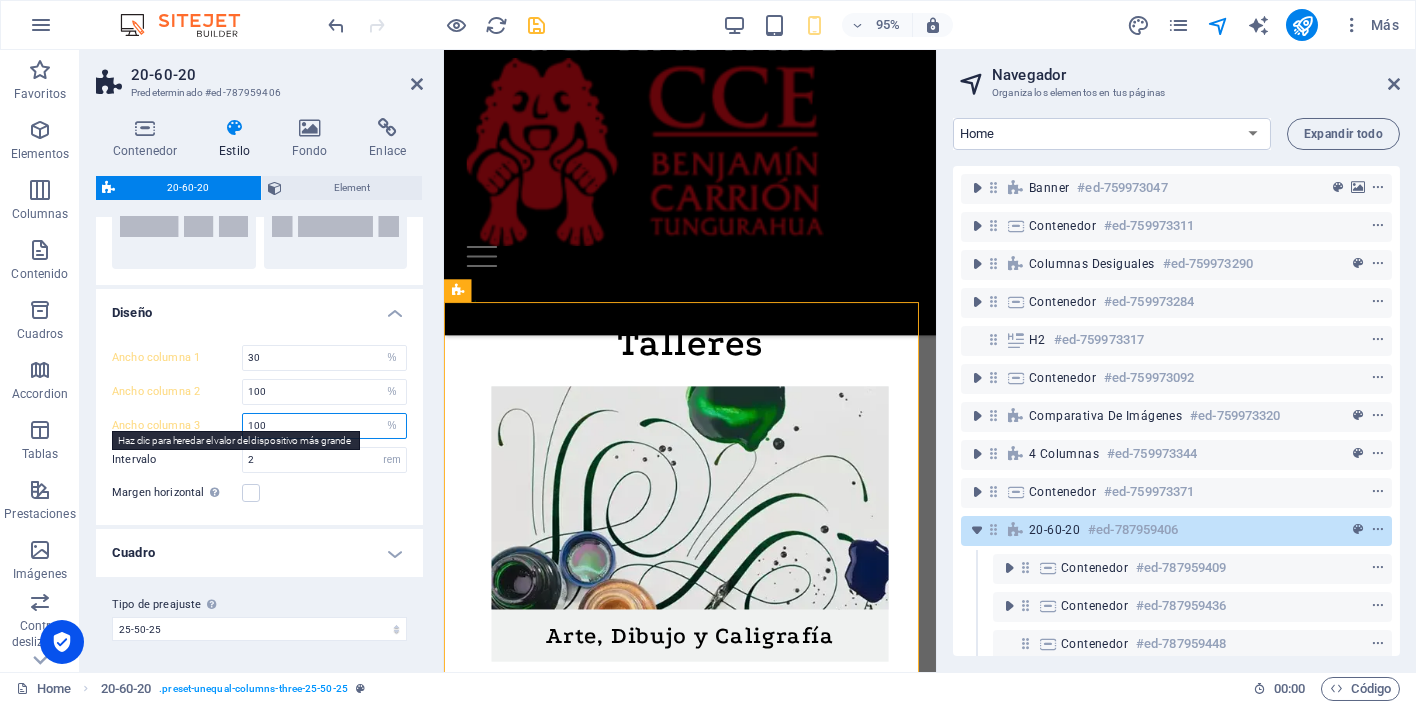 drag, startPoint x: 253, startPoint y: 425, endPoint x: 220, endPoint y: 425, distance: 33 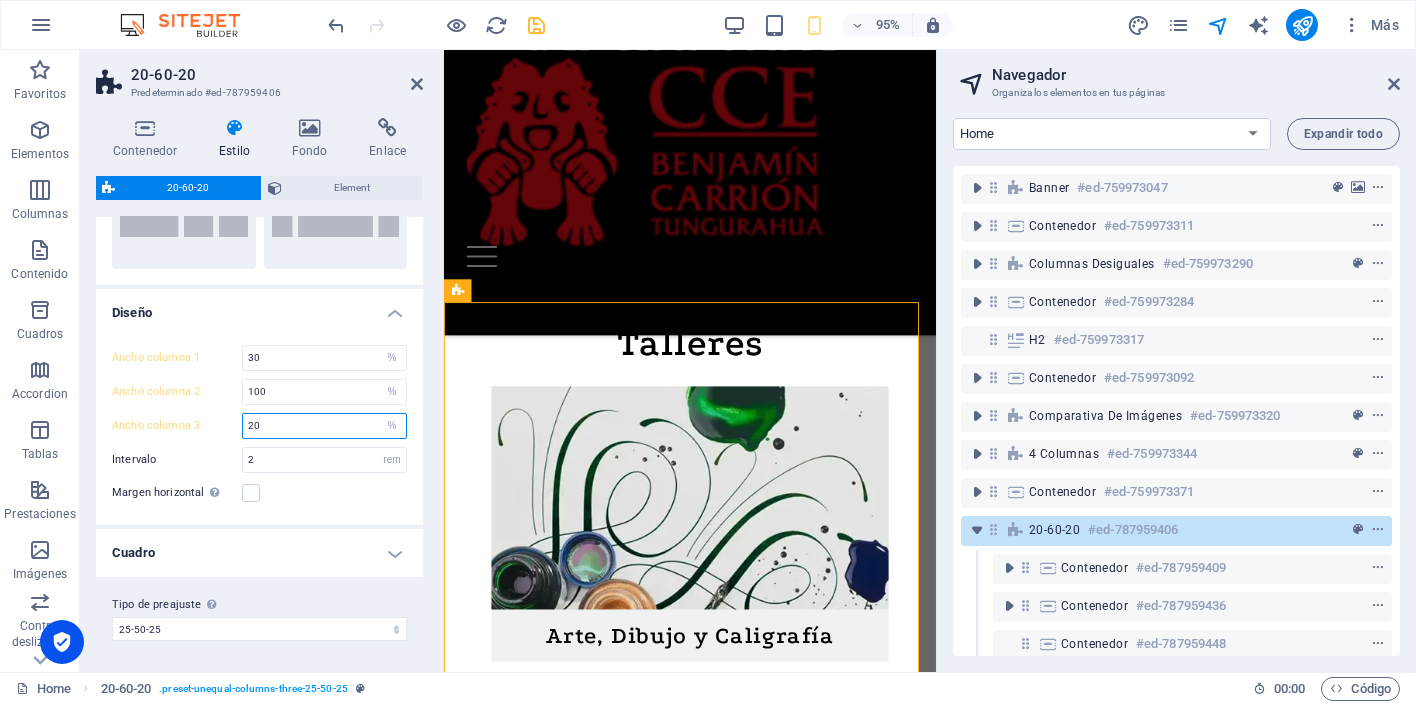 type on "20" 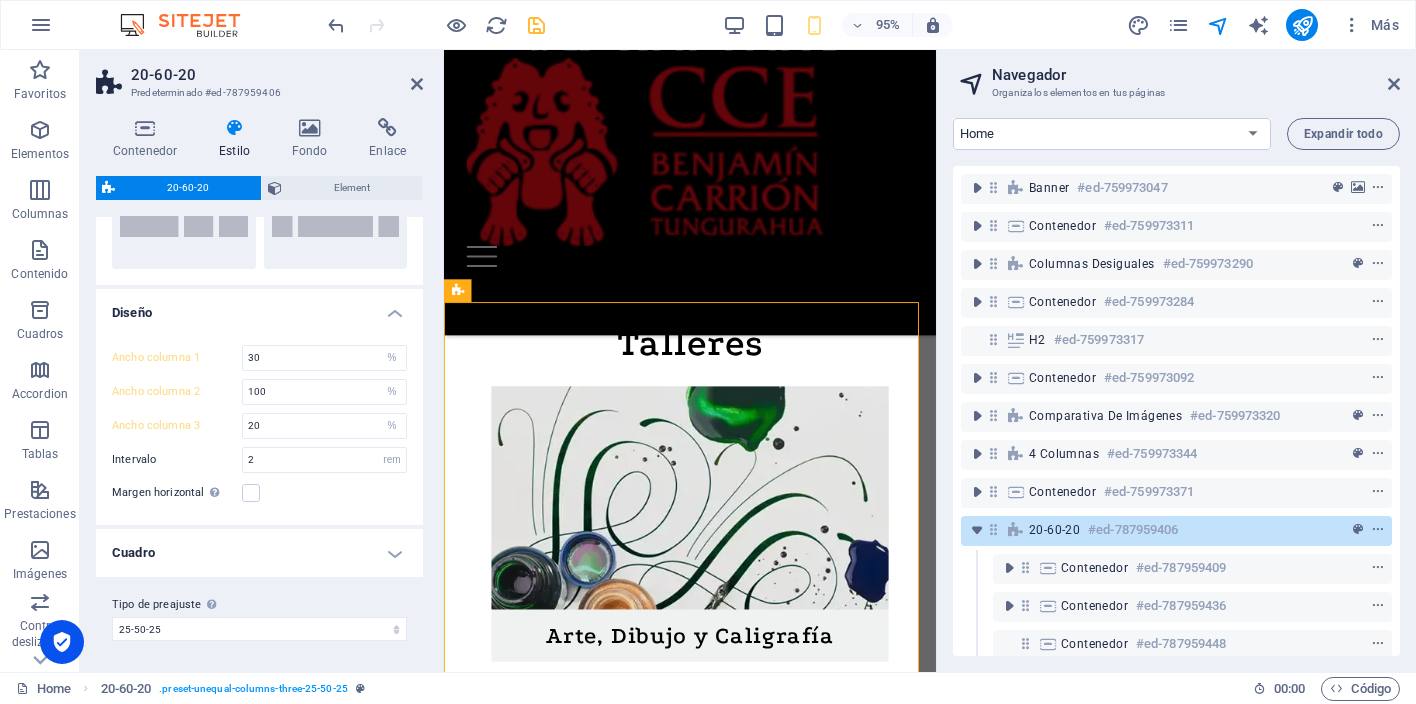 click on "Ancho columna 1 30 px rem % vh vw Ancho columna 2 50 px rem % vh vw Ancho columna 3 20 px rem % vh vw Intervalo 2 px rem % vh vw Margen horizontal Solo si el "Ancho del contenido" de los contenedores no se ha definido a "Predeterminado"" at bounding box center [259, 425] 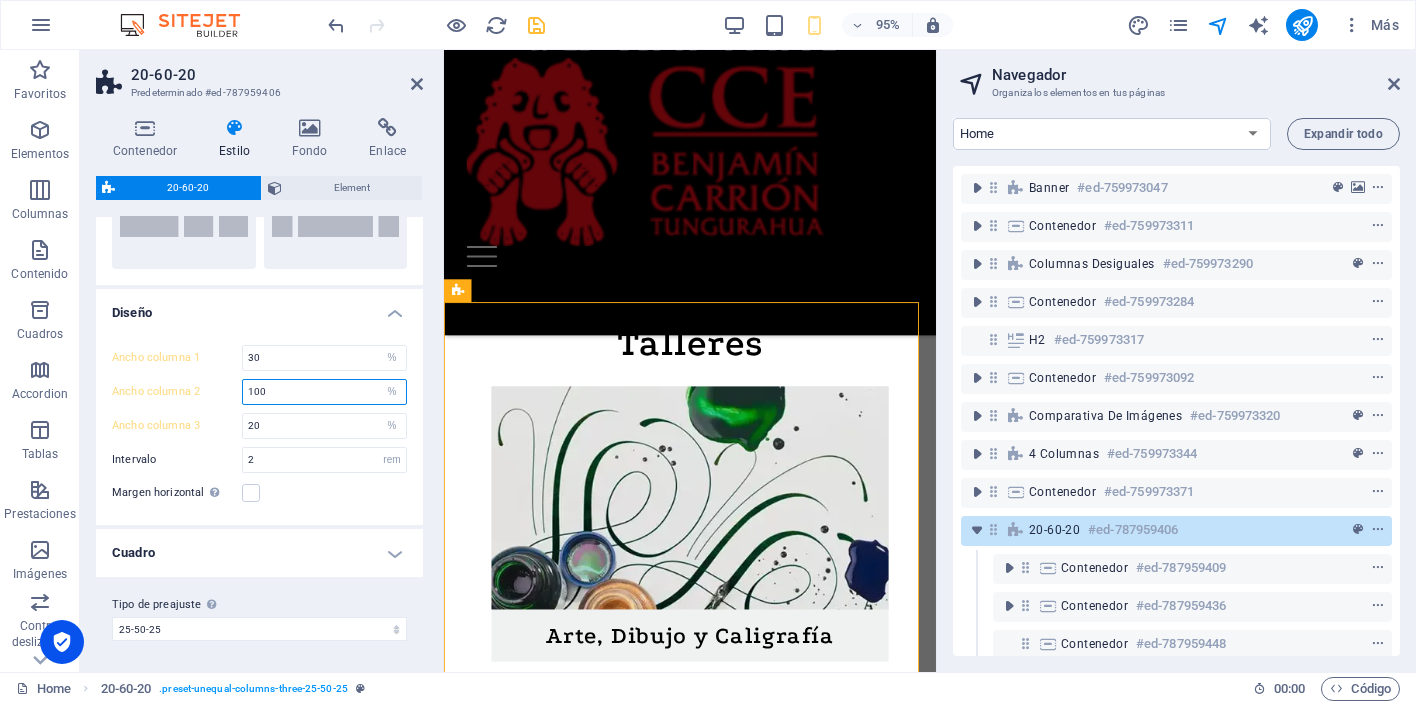 drag, startPoint x: 294, startPoint y: 396, endPoint x: 236, endPoint y: 396, distance: 58 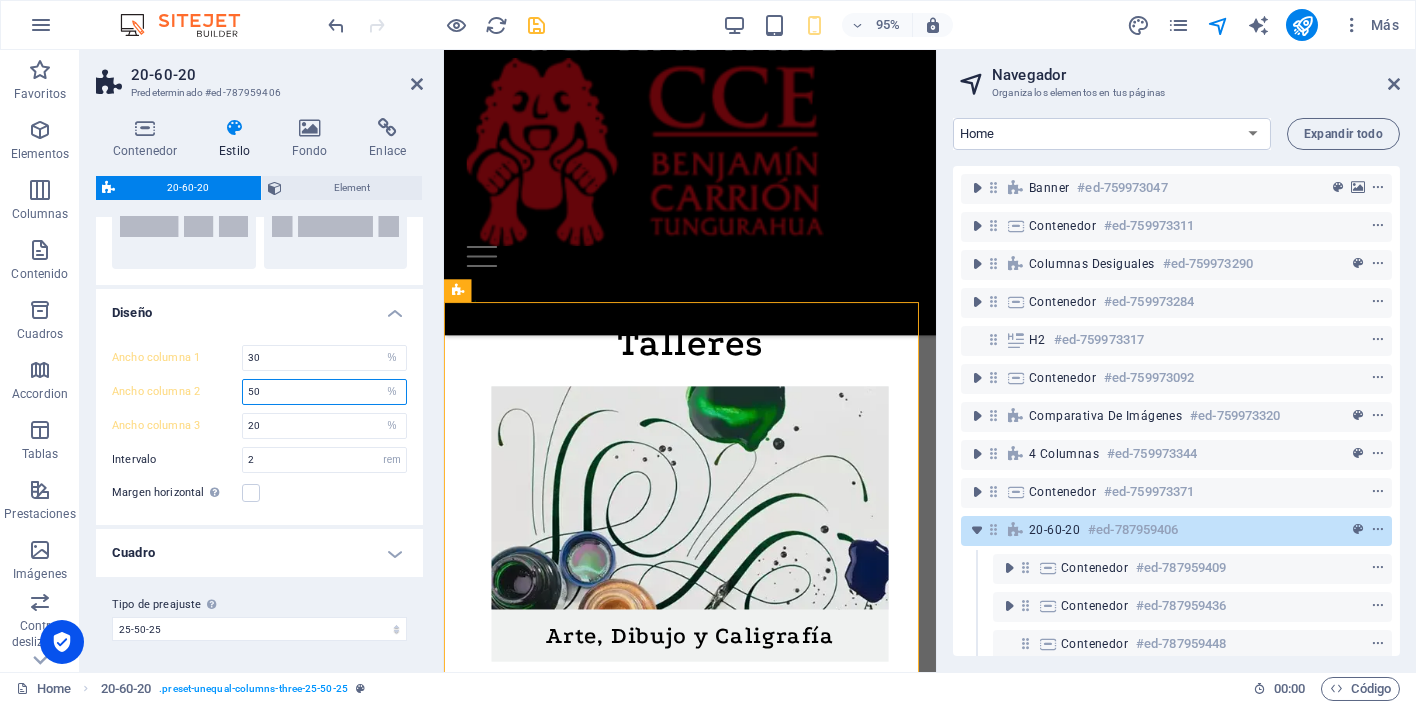 type on "50" 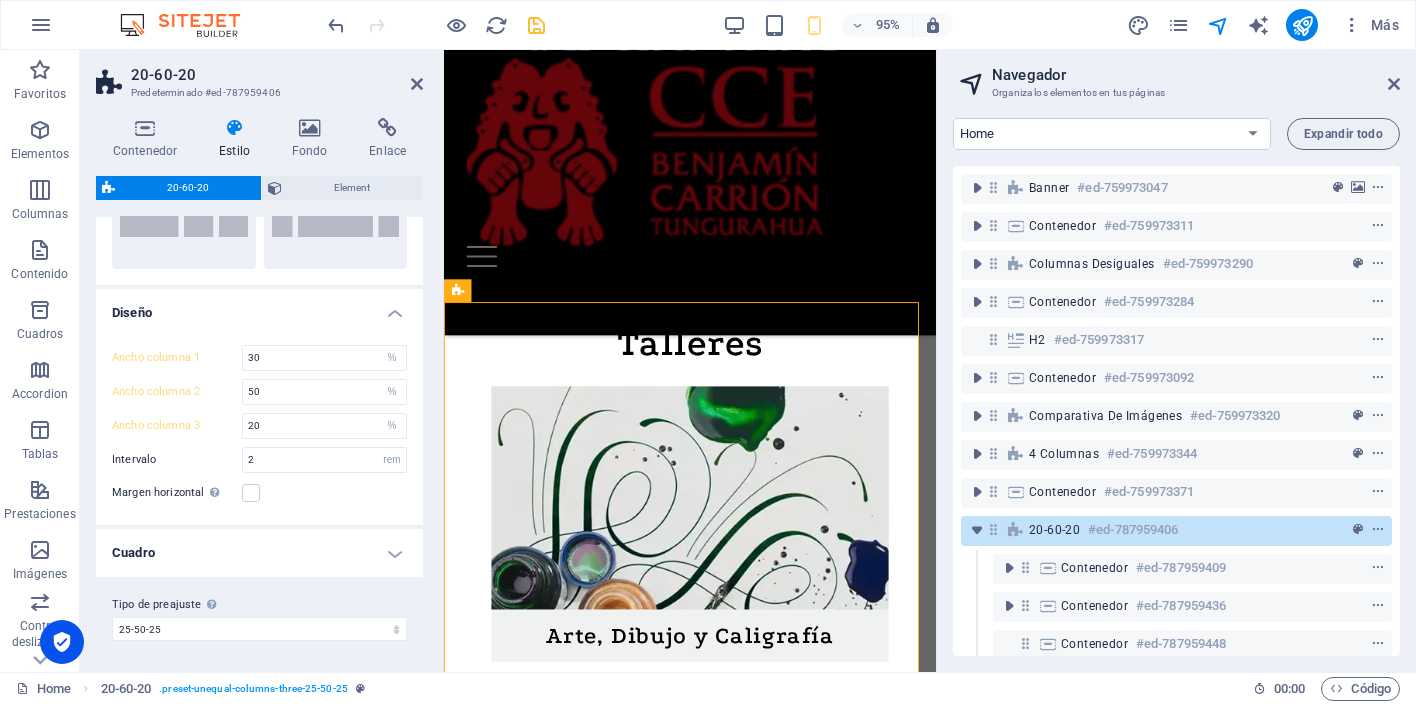 click on "Cuadro" at bounding box center (259, 553) 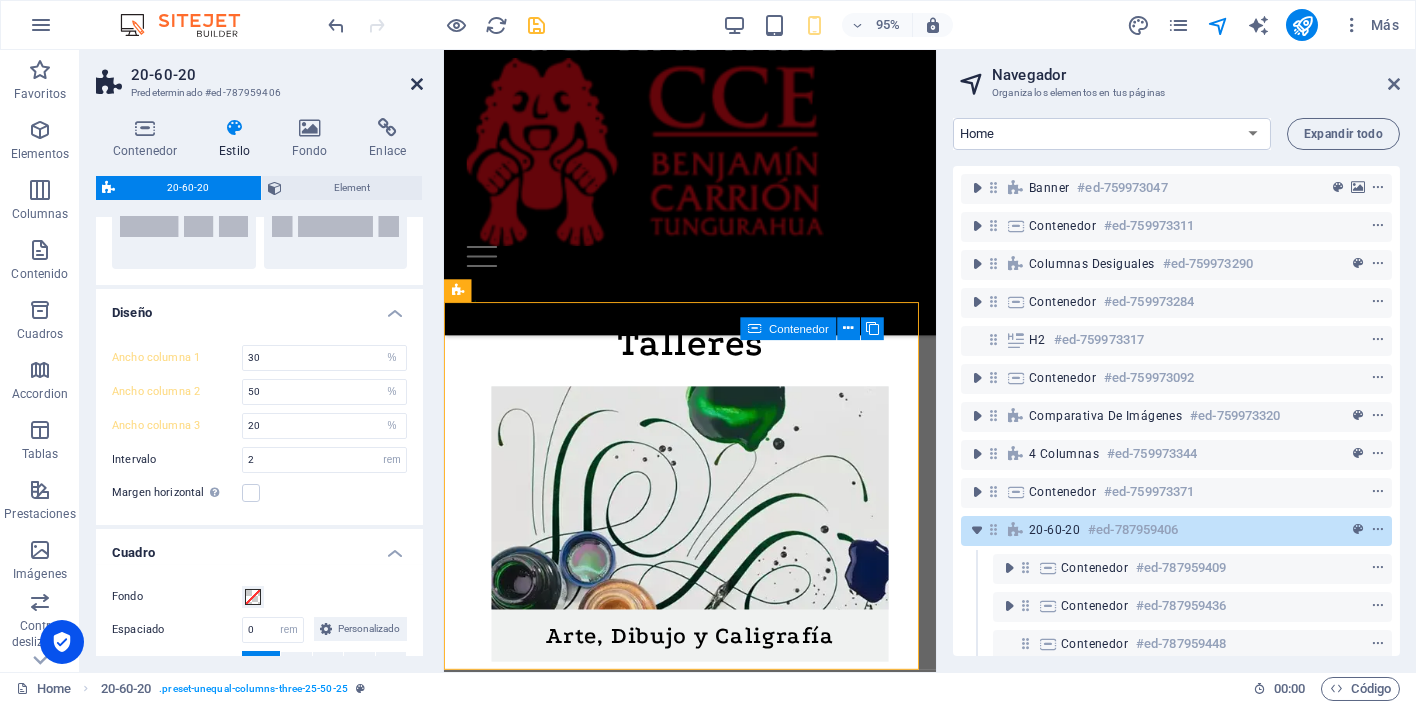 click at bounding box center [417, 84] 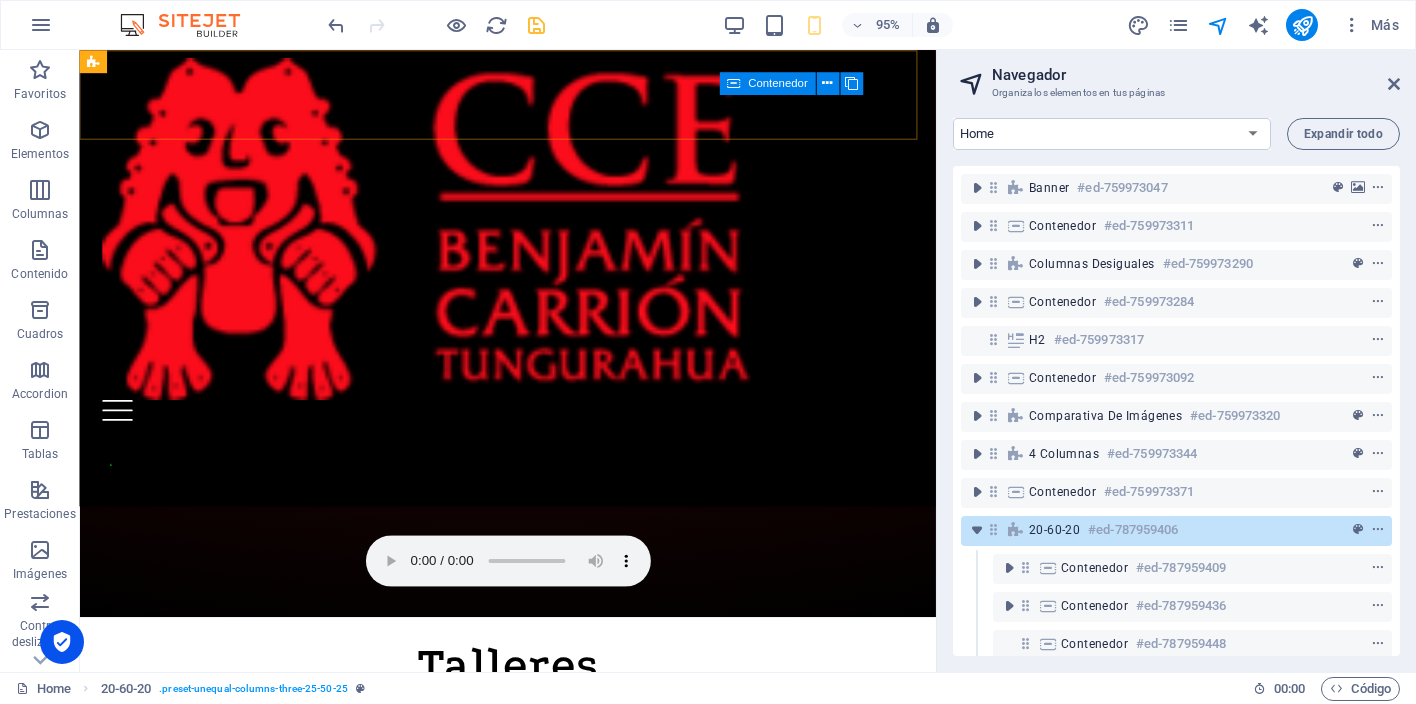scroll, scrollTop: 3814, scrollLeft: 0, axis: vertical 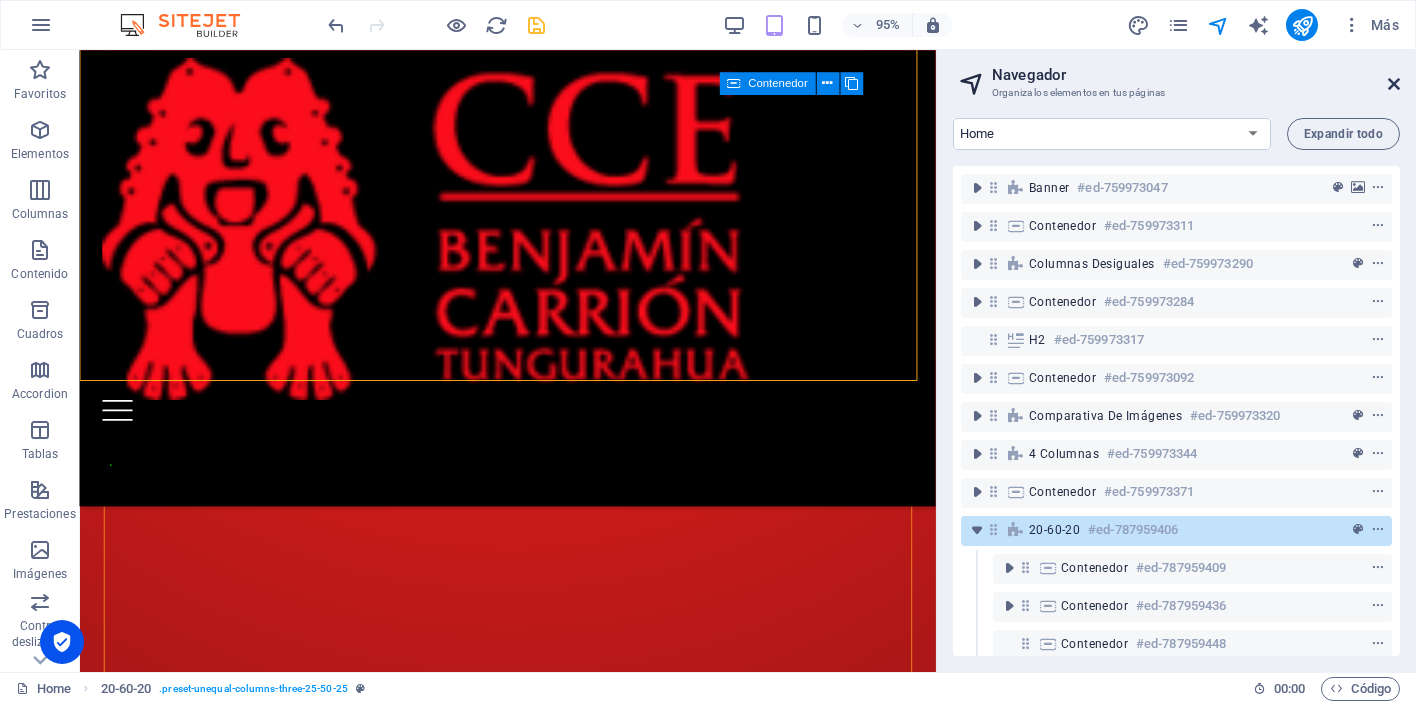 drag, startPoint x: 1397, startPoint y: 79, endPoint x: 964, endPoint y: 349, distance: 510.28326 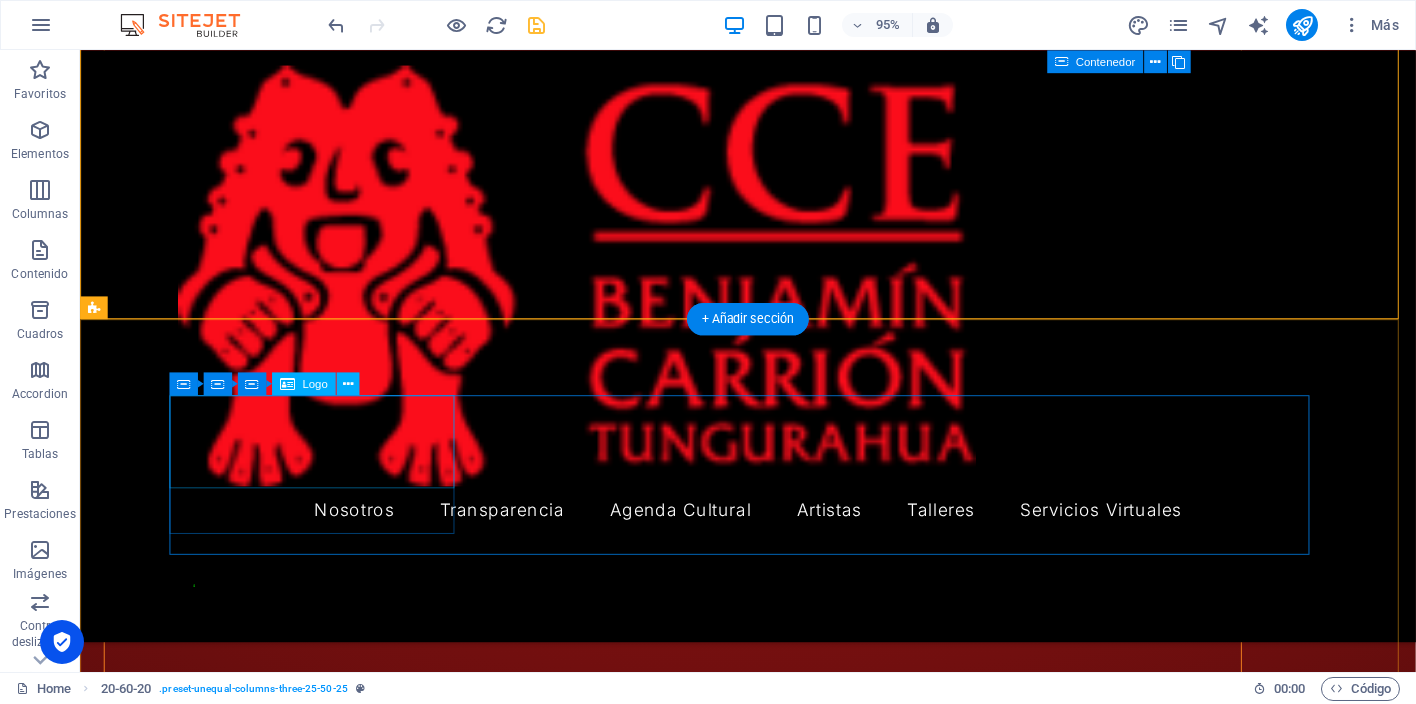 scroll, scrollTop: 4738, scrollLeft: 0, axis: vertical 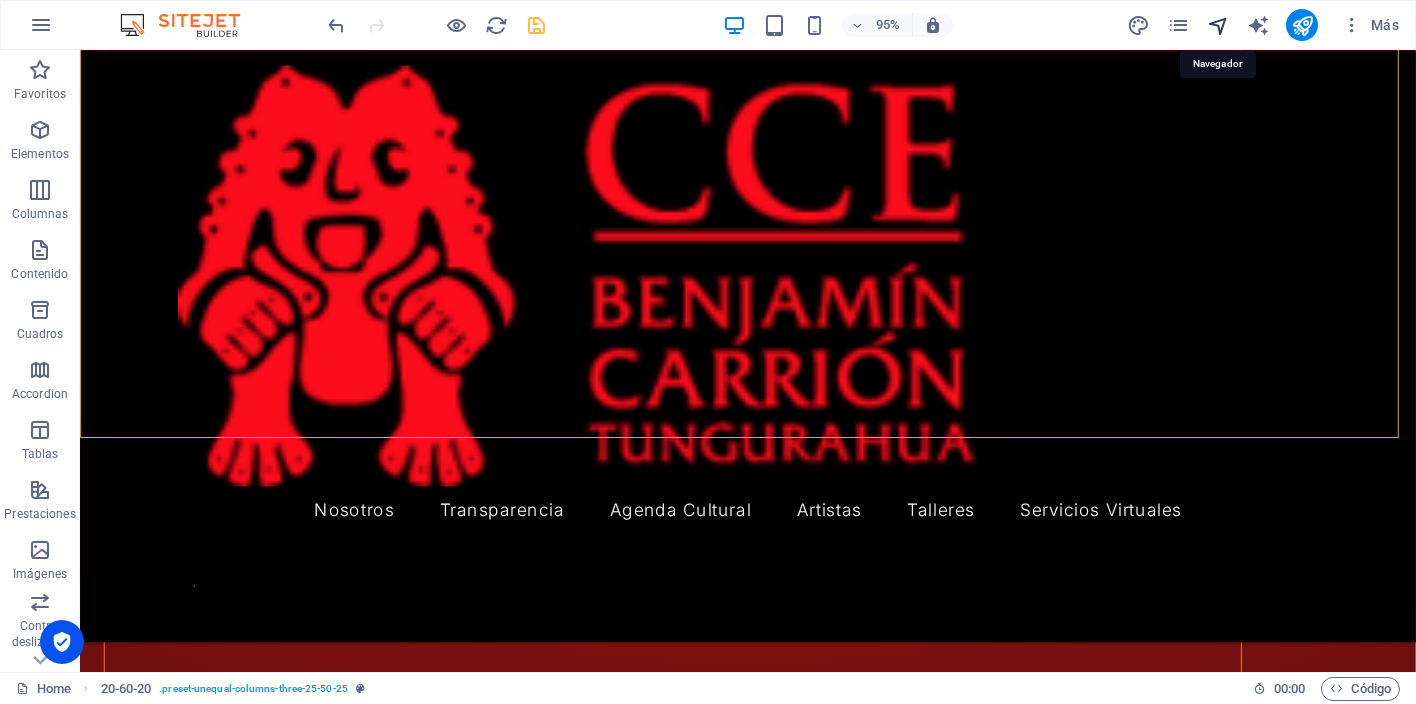 click at bounding box center (1218, 25) 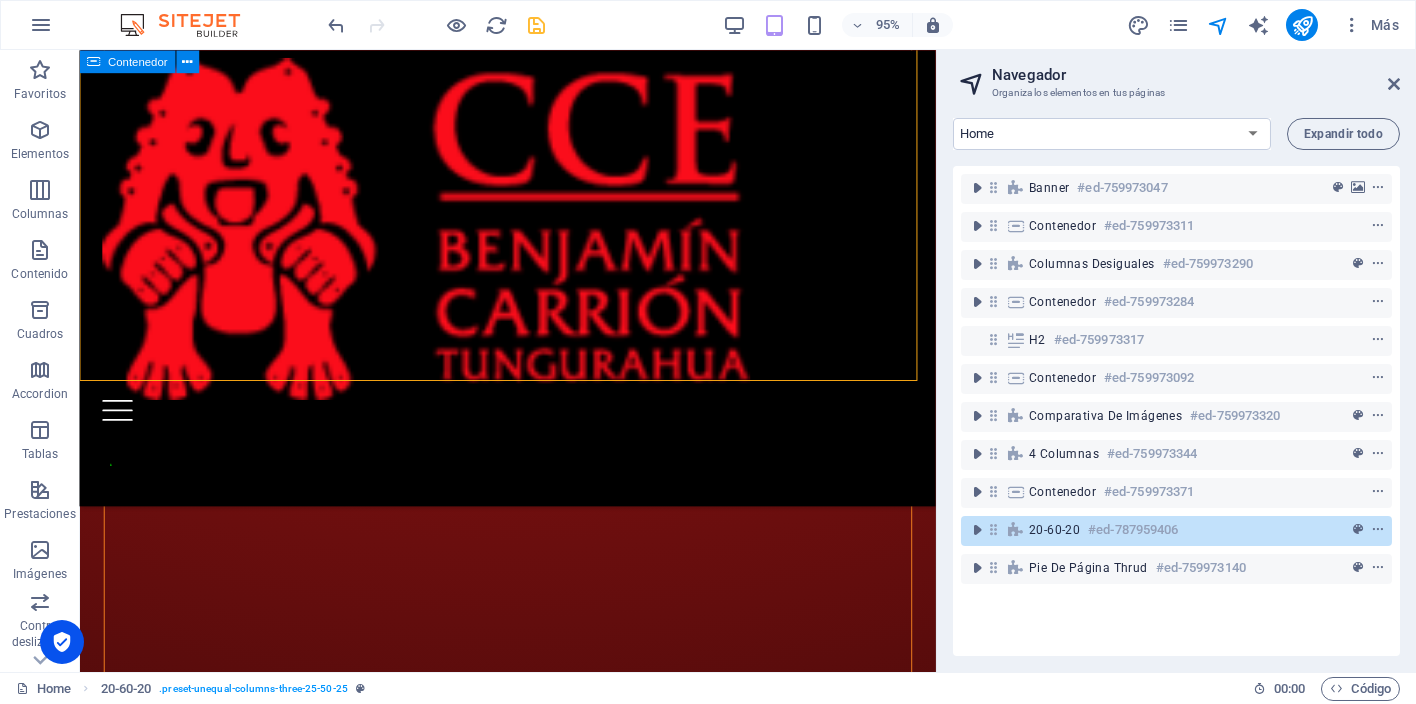 scroll, scrollTop: 3814, scrollLeft: 0, axis: vertical 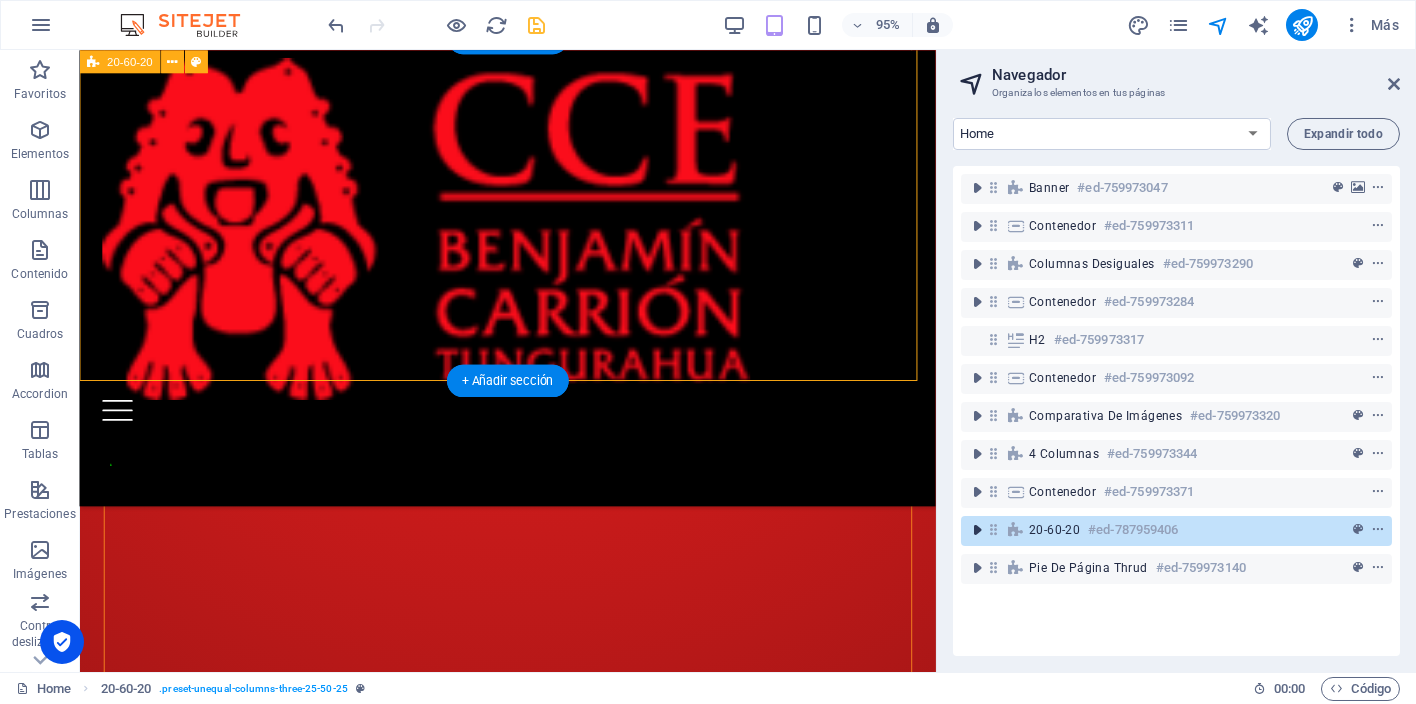 click at bounding box center [977, 530] 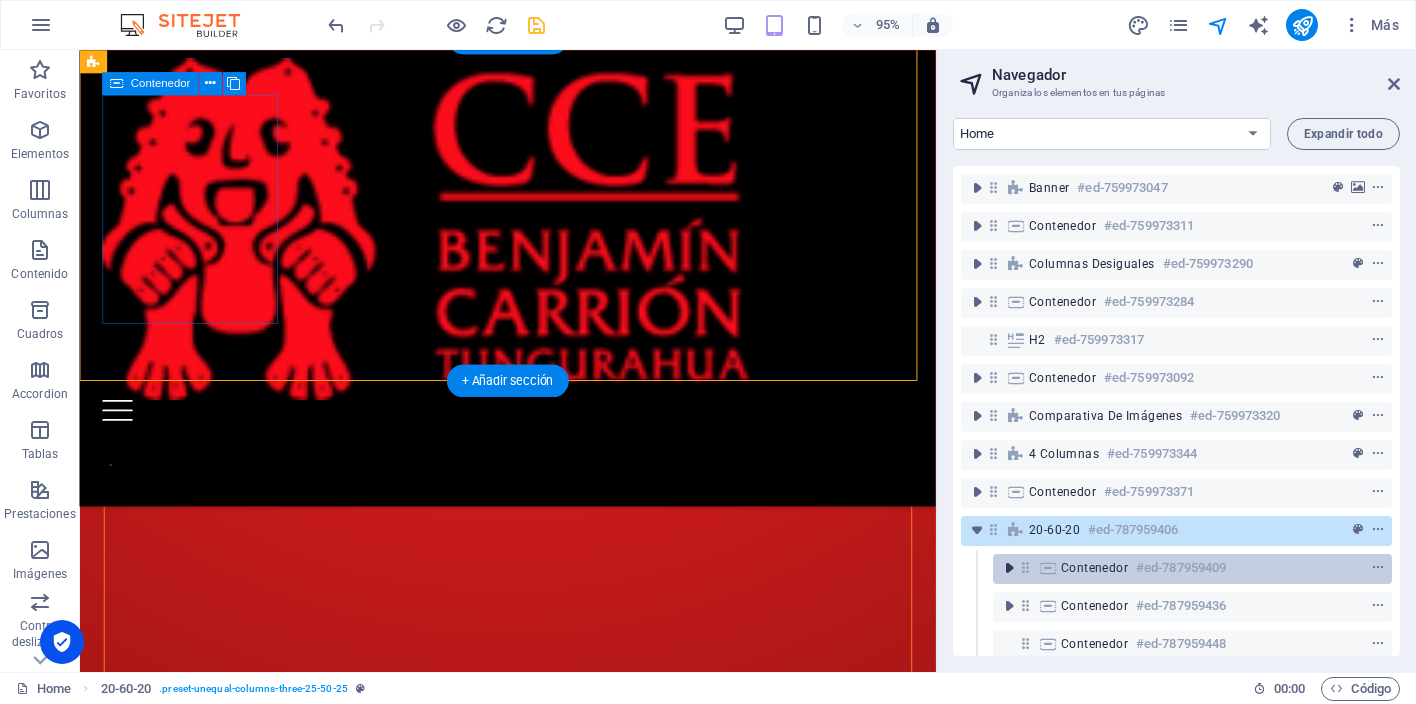click at bounding box center (1009, 568) 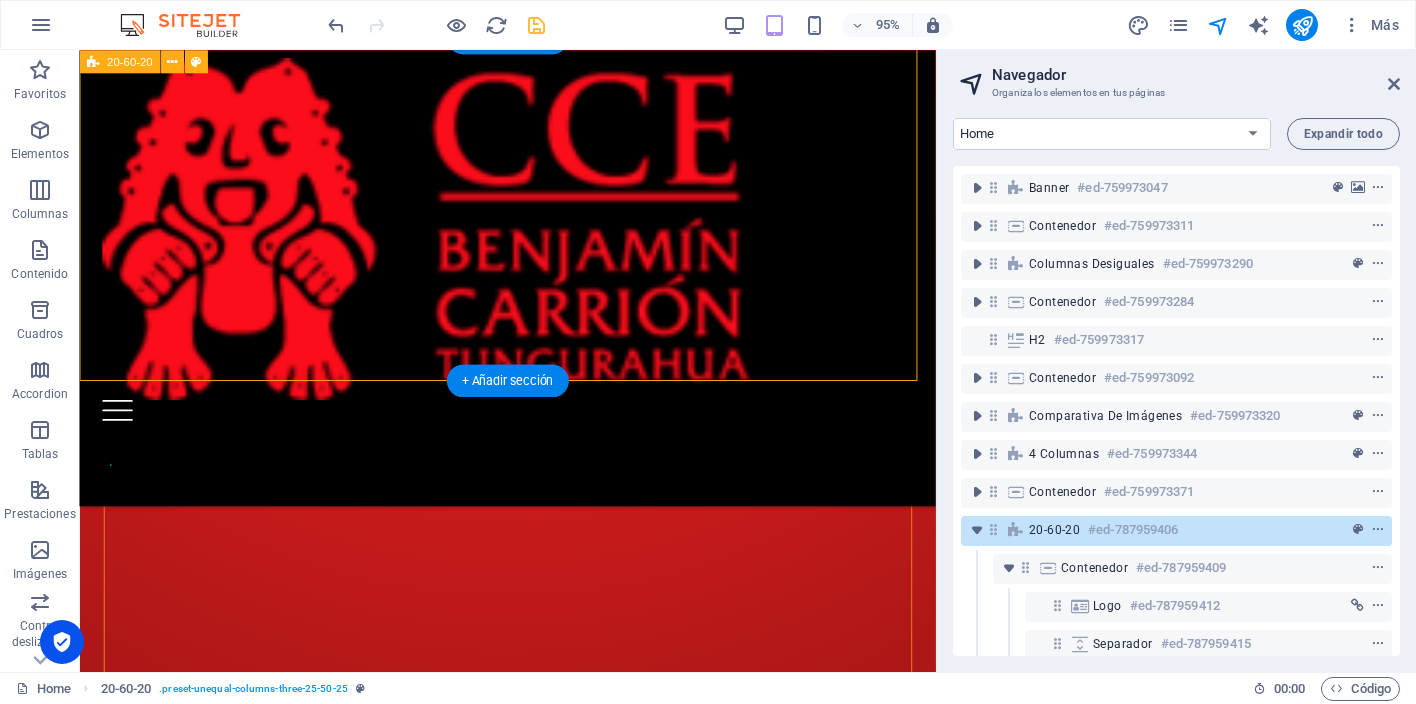 scroll, scrollTop: 181, scrollLeft: 0, axis: vertical 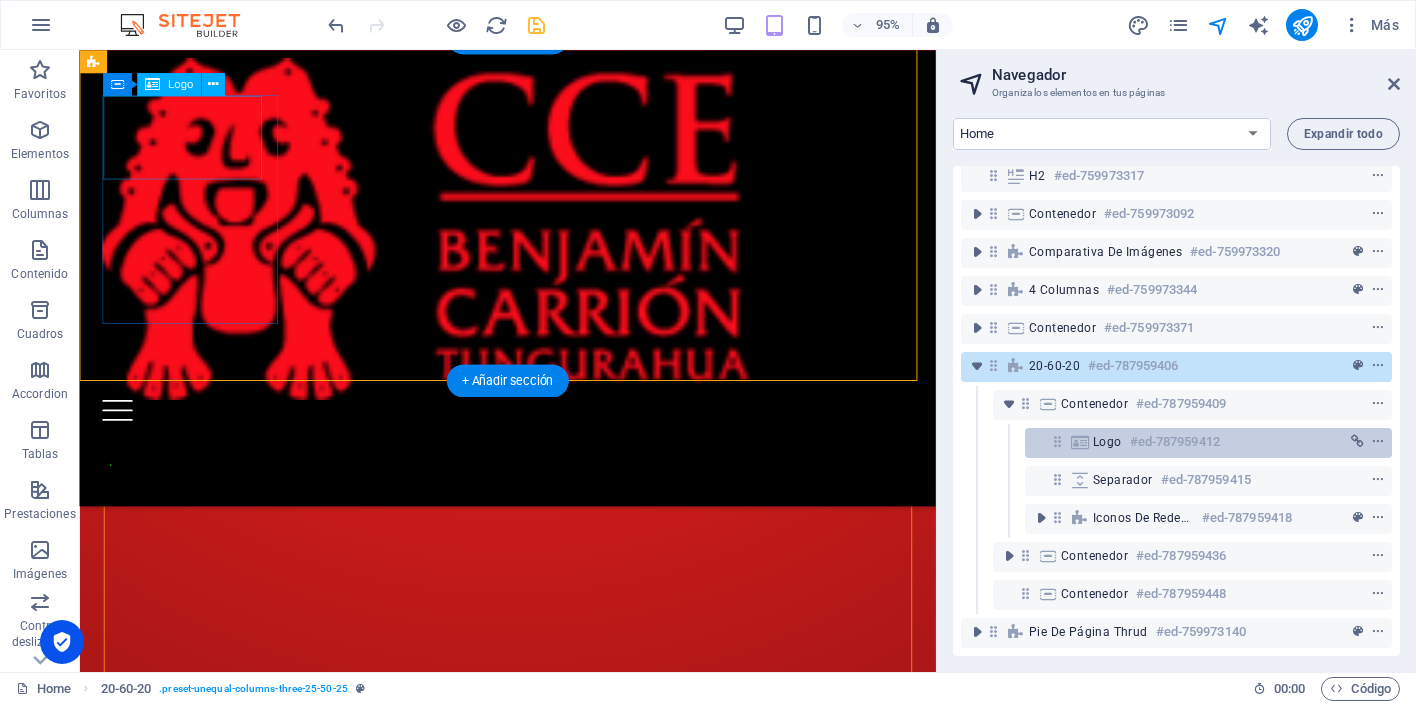 click on "#ed-787959412" at bounding box center (1175, 442) 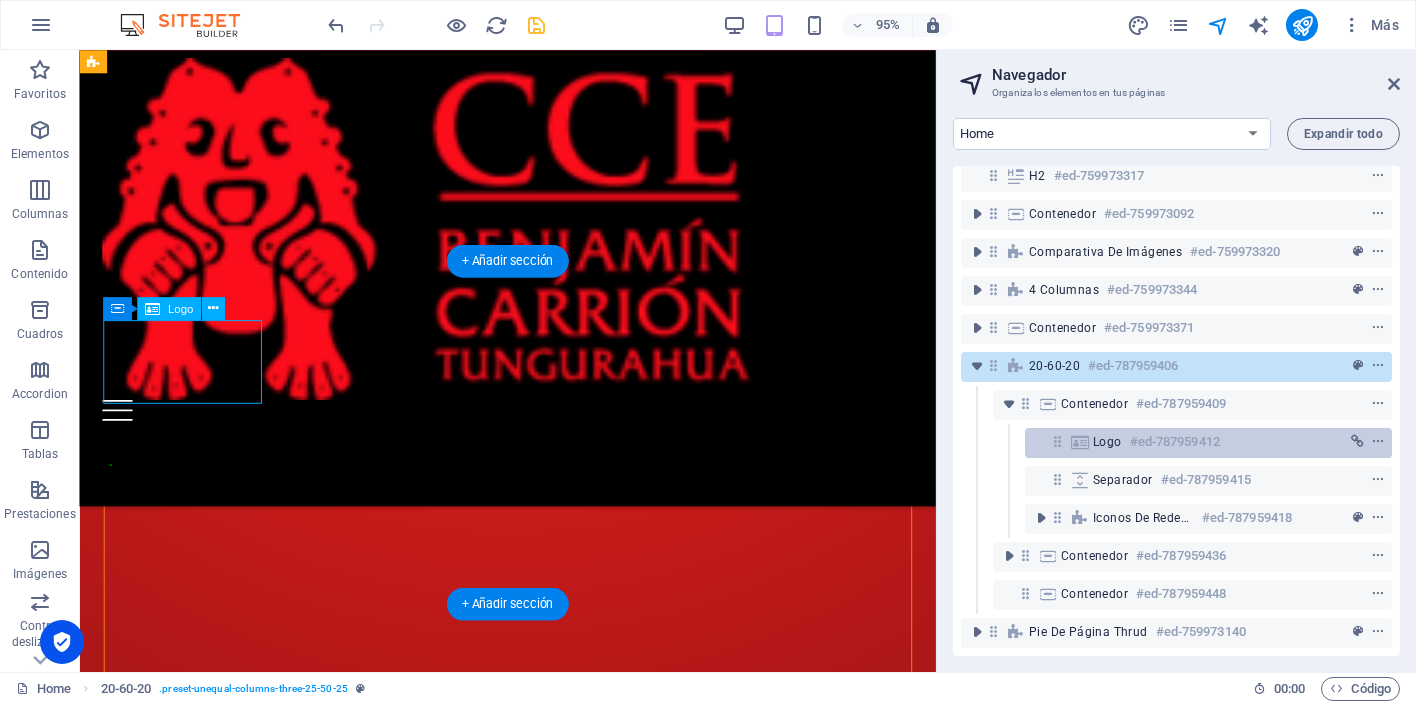 scroll, scrollTop: 3579, scrollLeft: 0, axis: vertical 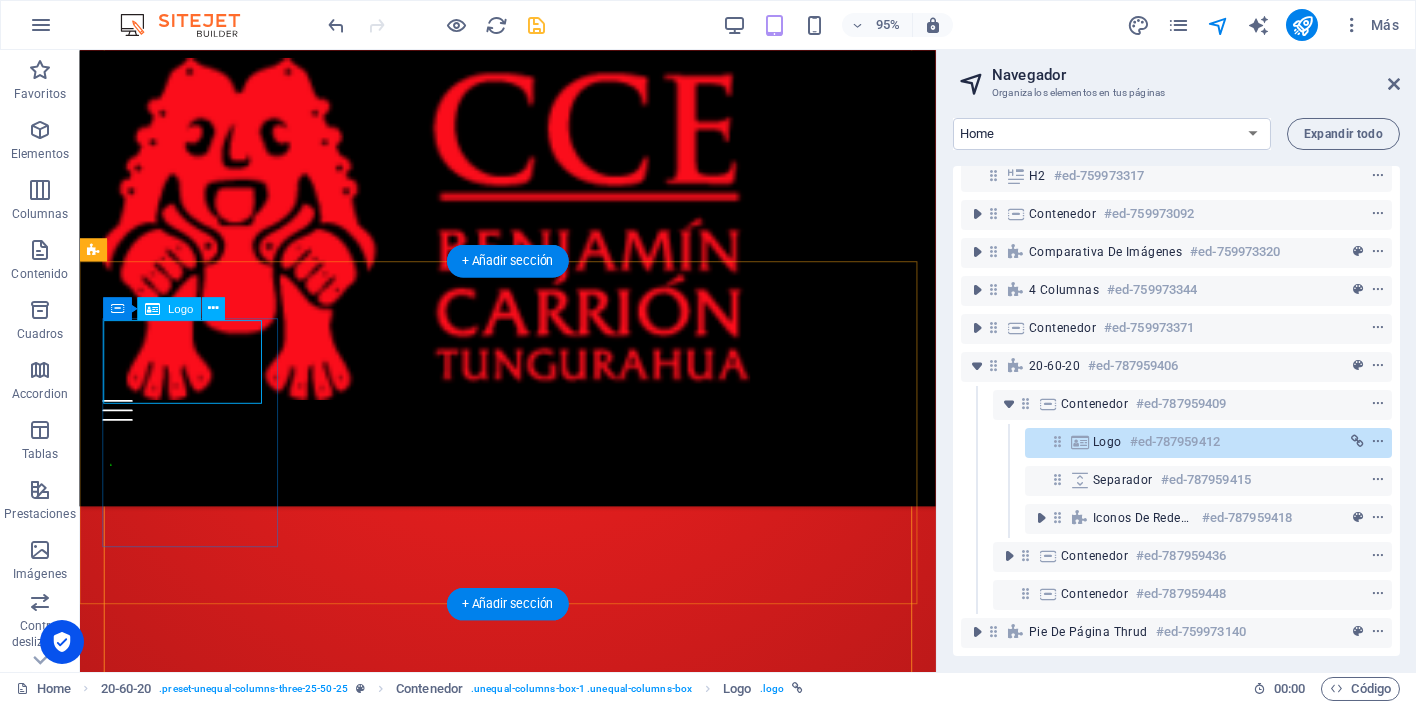 click on "#ed-787959412" at bounding box center [1175, 442] 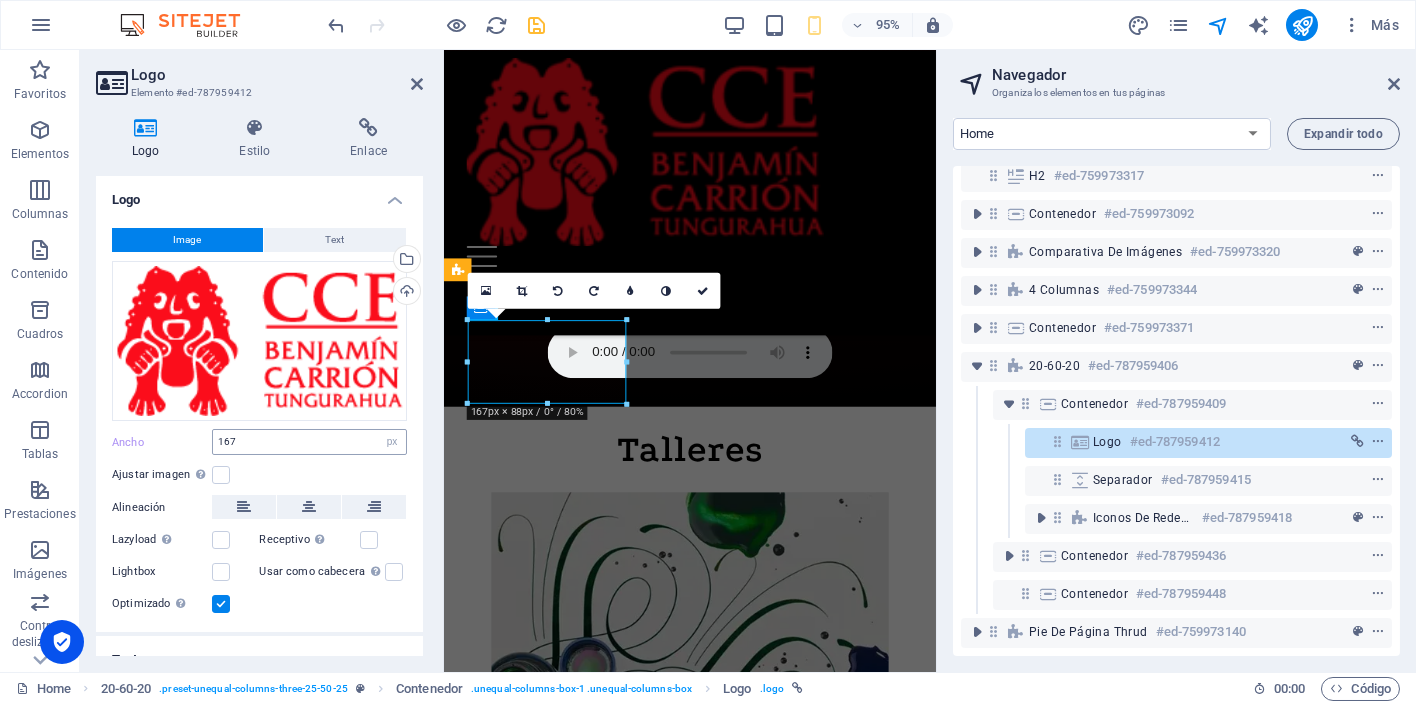 scroll, scrollTop: 5741, scrollLeft: 0, axis: vertical 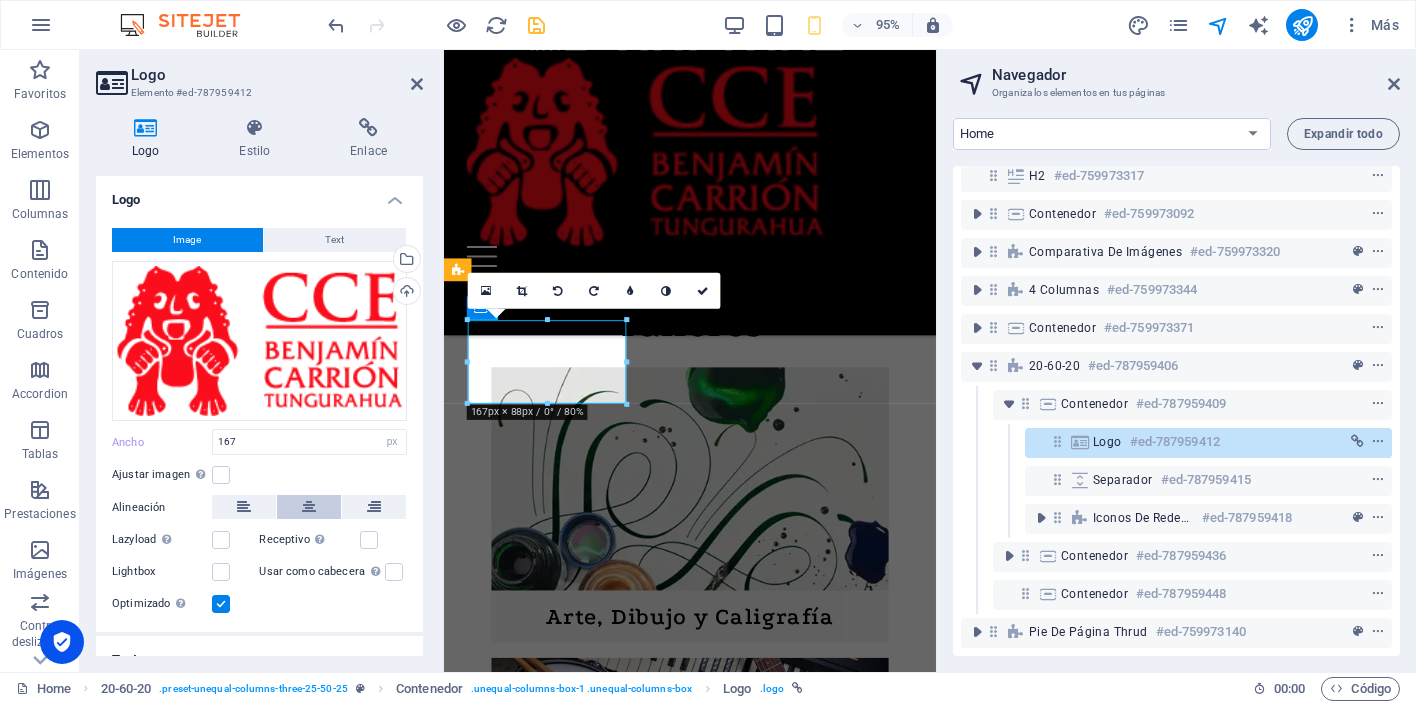click at bounding box center [309, 507] 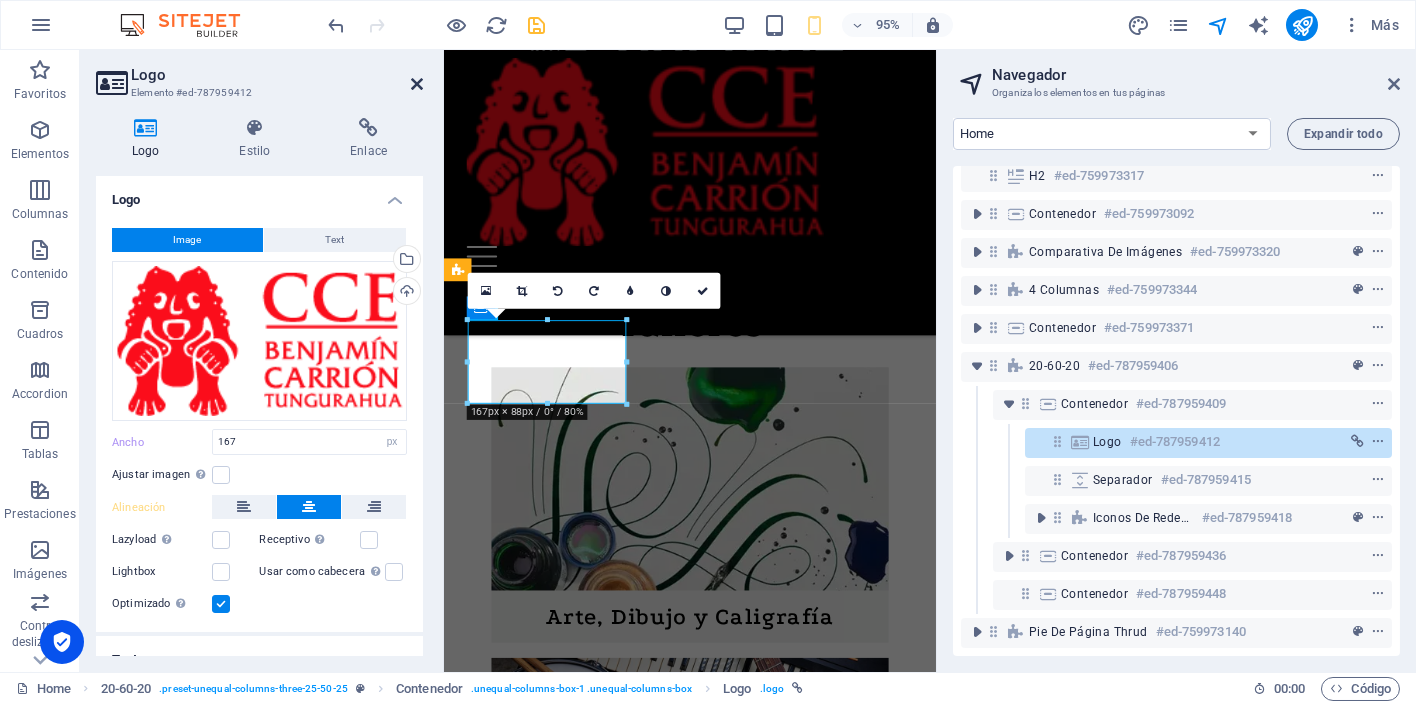 click at bounding box center (417, 84) 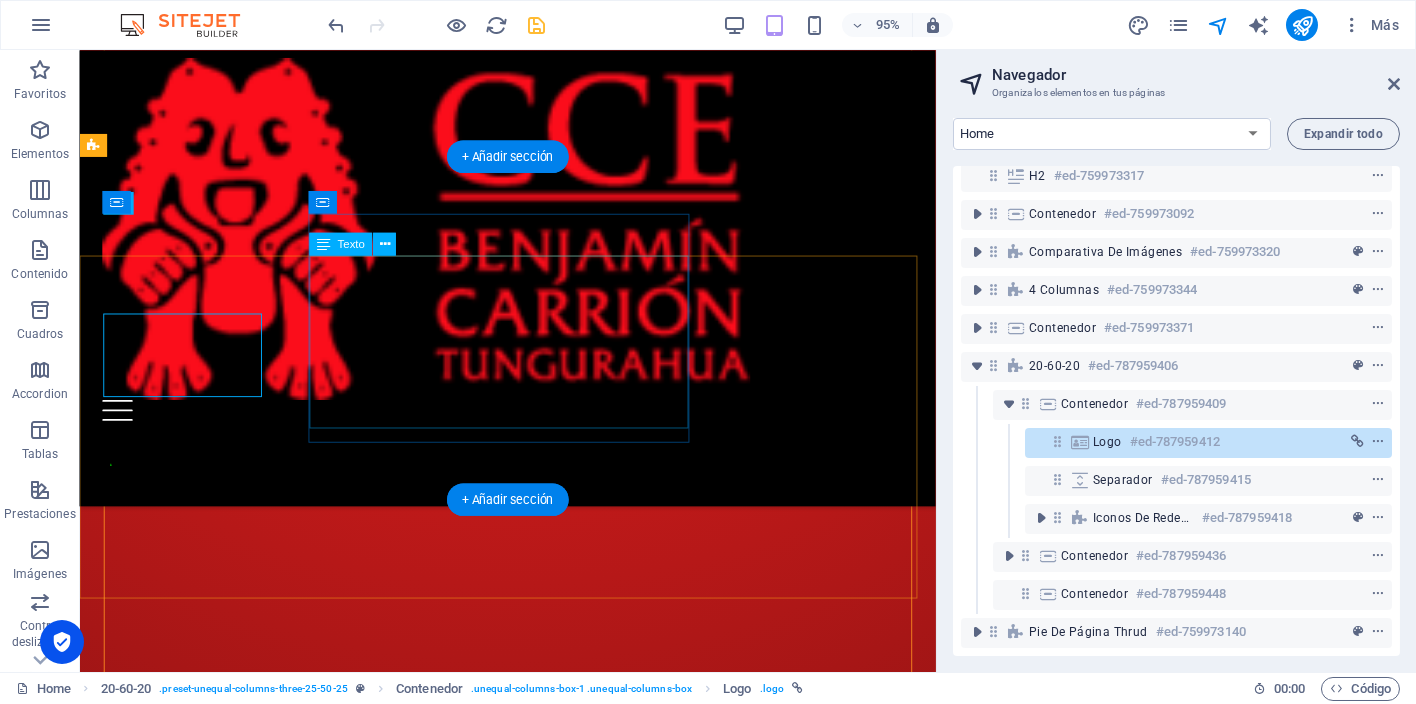 scroll, scrollTop: 3689, scrollLeft: 0, axis: vertical 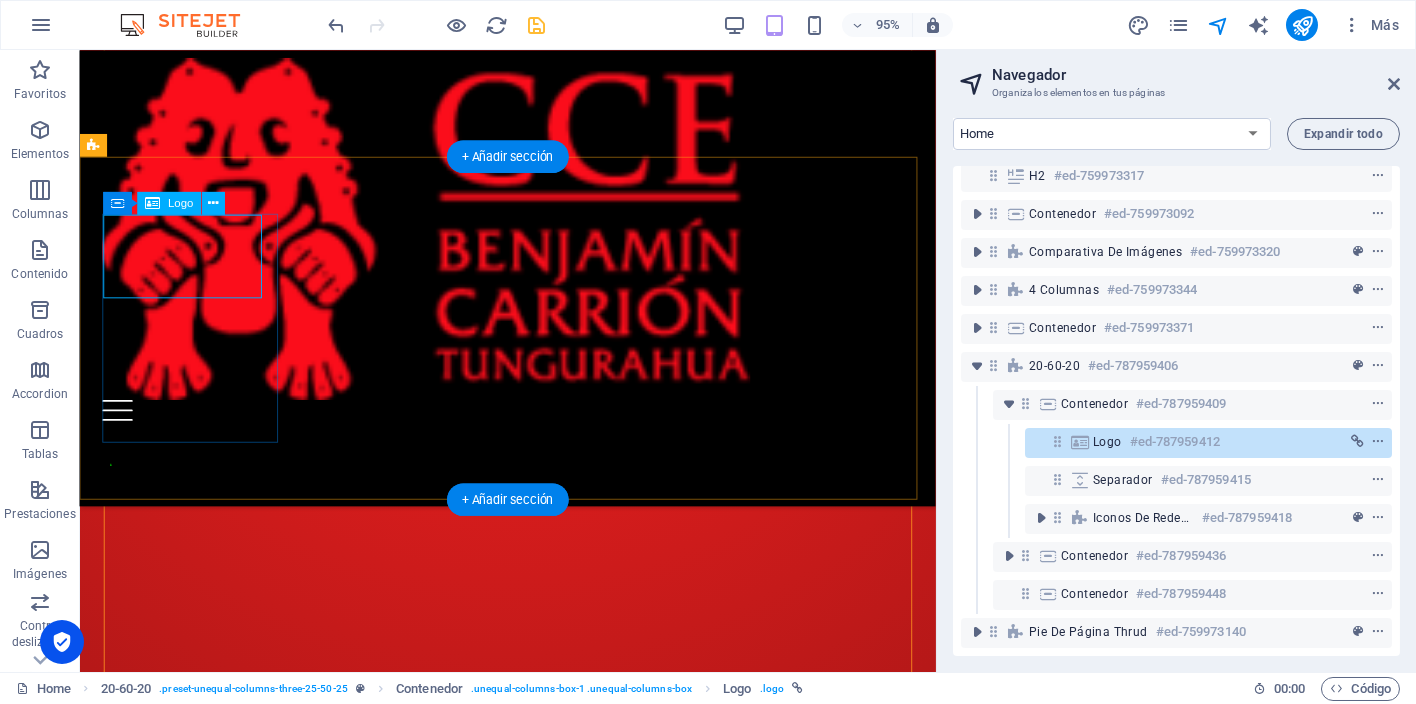 click on "Logo #ed-787959412" at bounding box center (1192, 442) 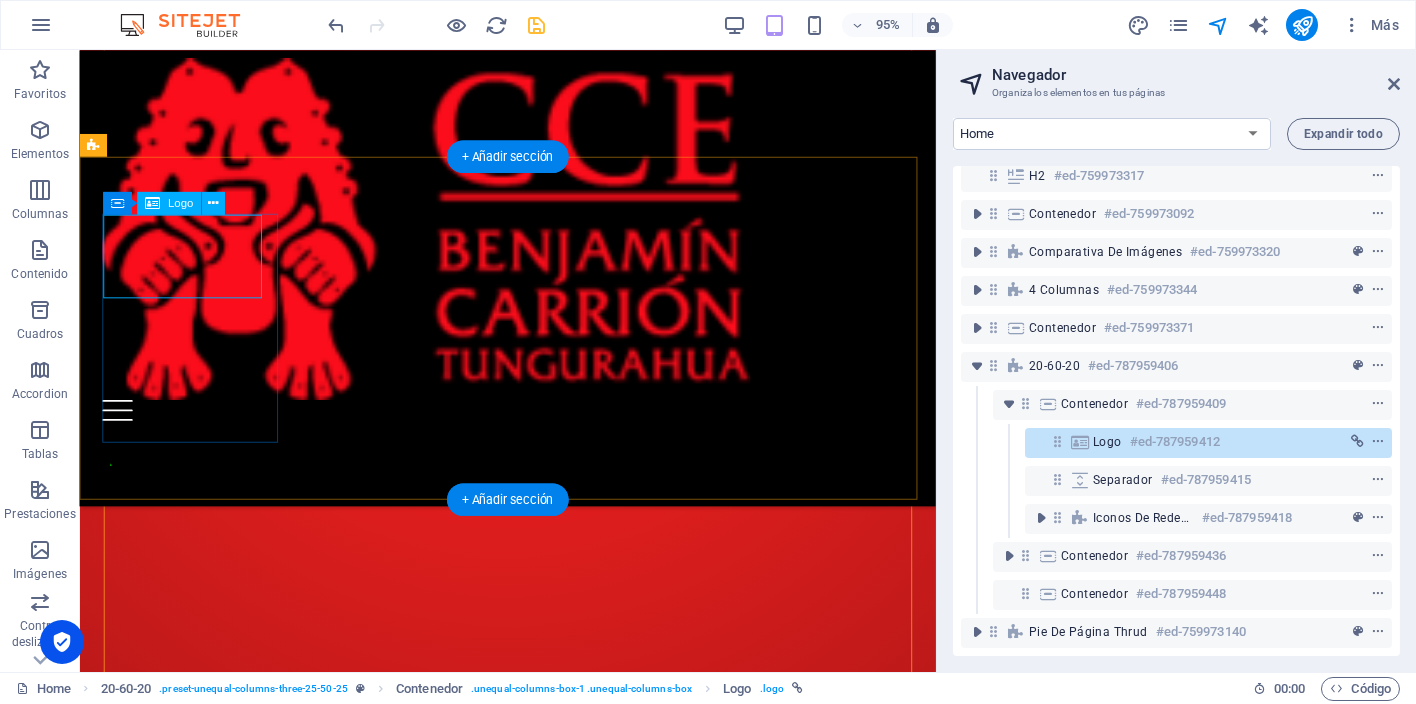 click on "Logo #ed-787959412" at bounding box center (1192, 442) 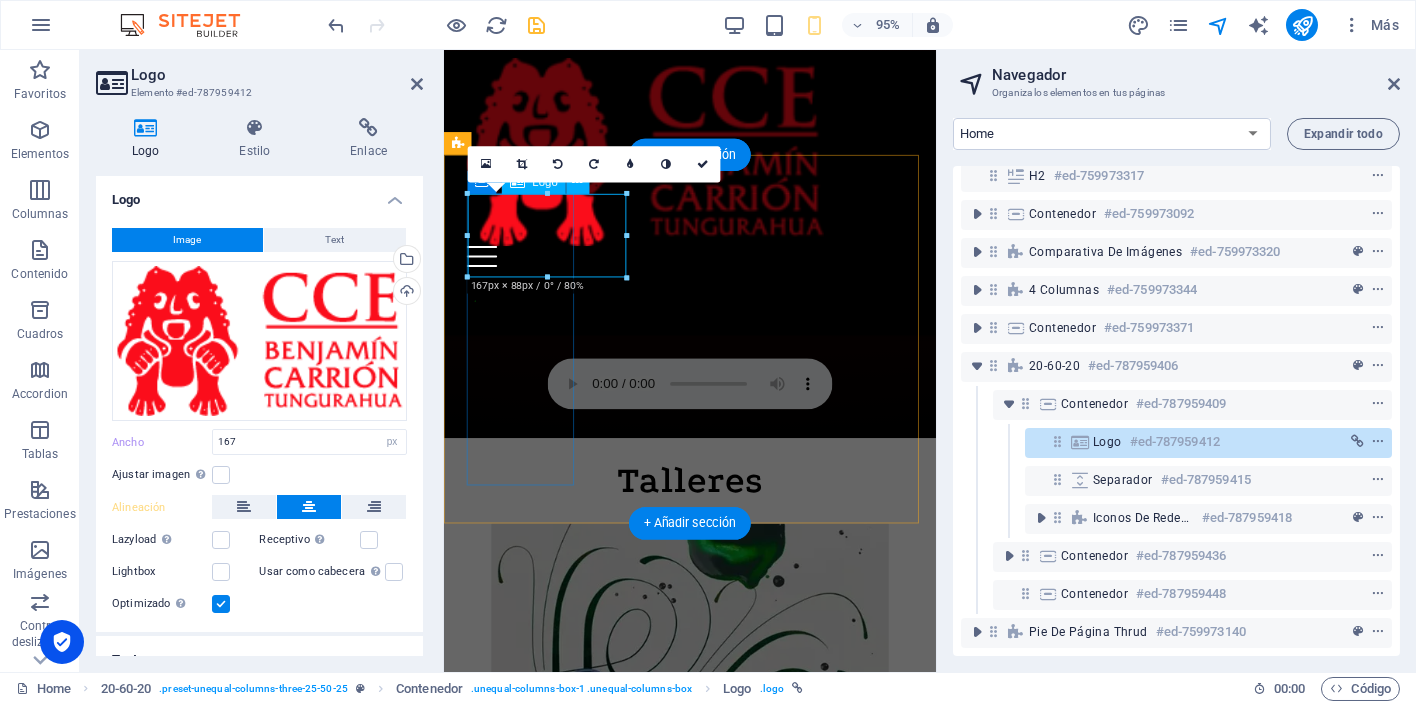 scroll, scrollTop: 5741, scrollLeft: 0, axis: vertical 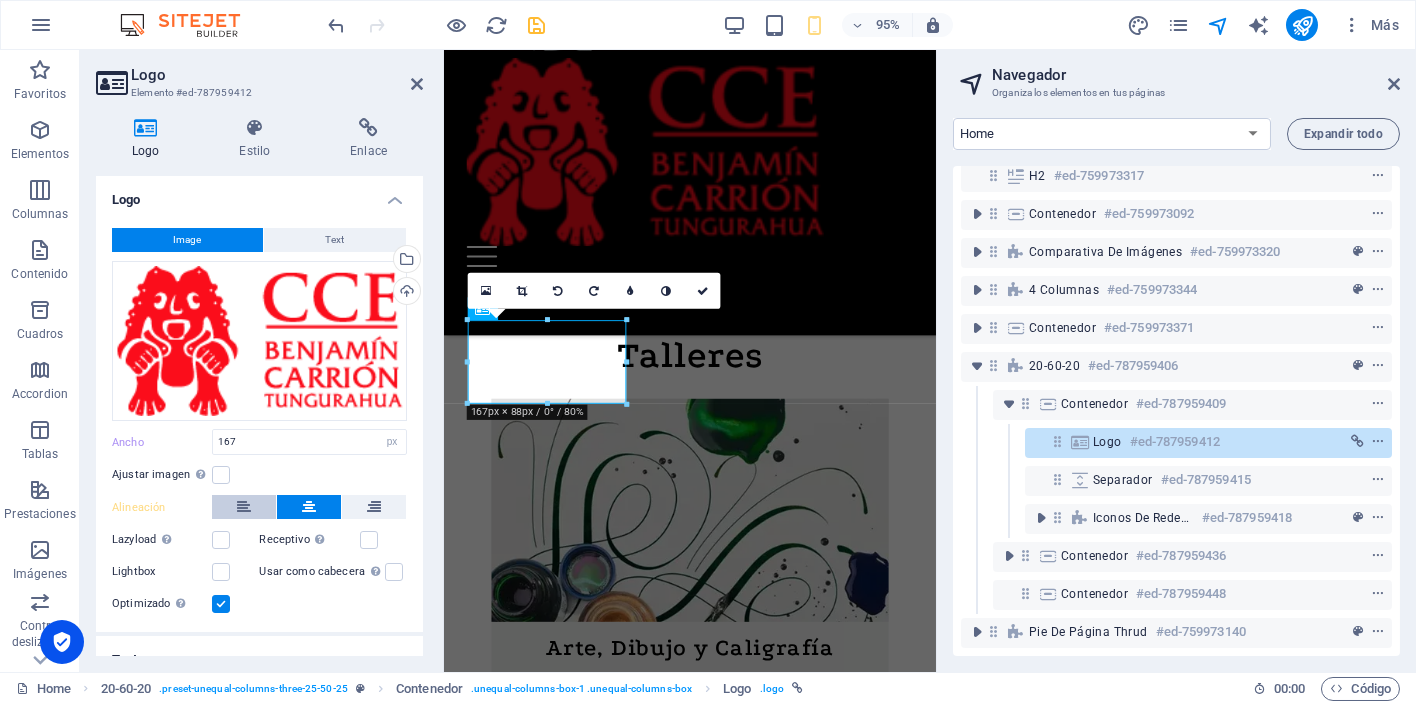 click at bounding box center [244, 507] 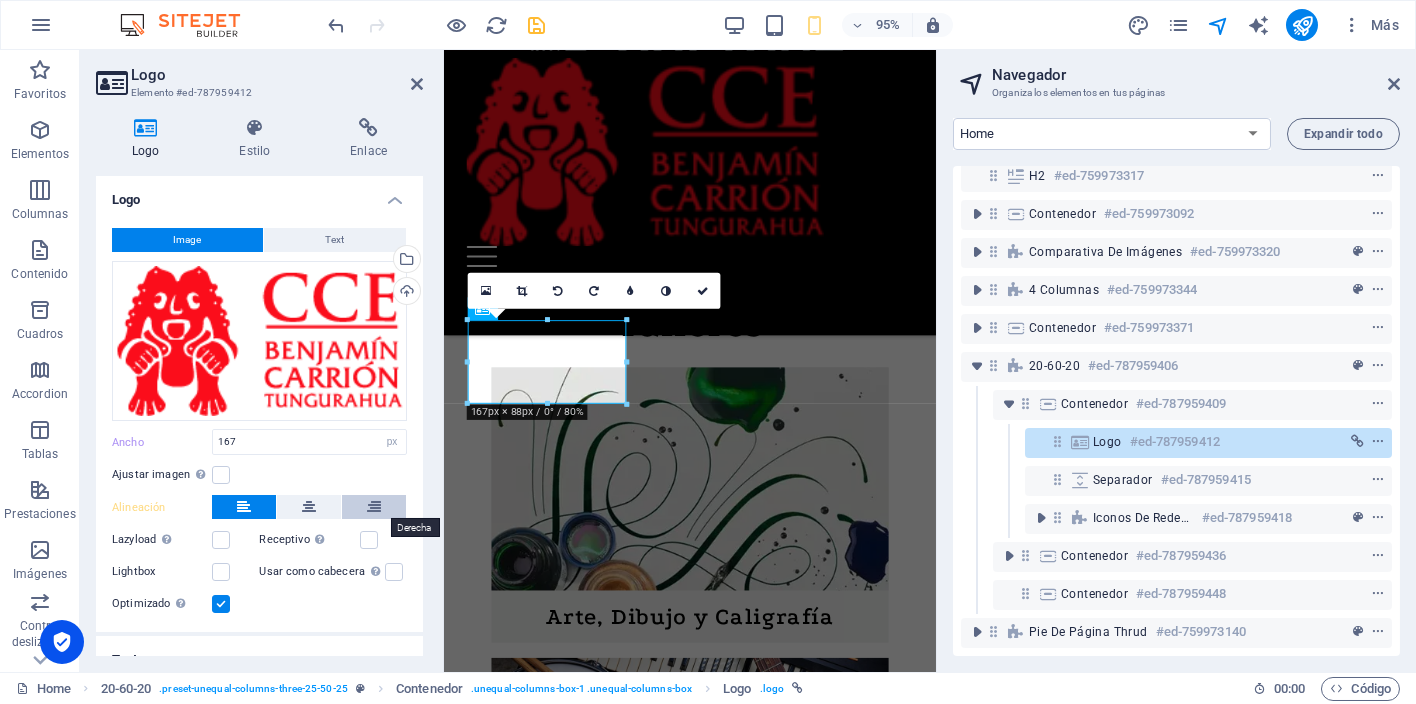click at bounding box center (374, 507) 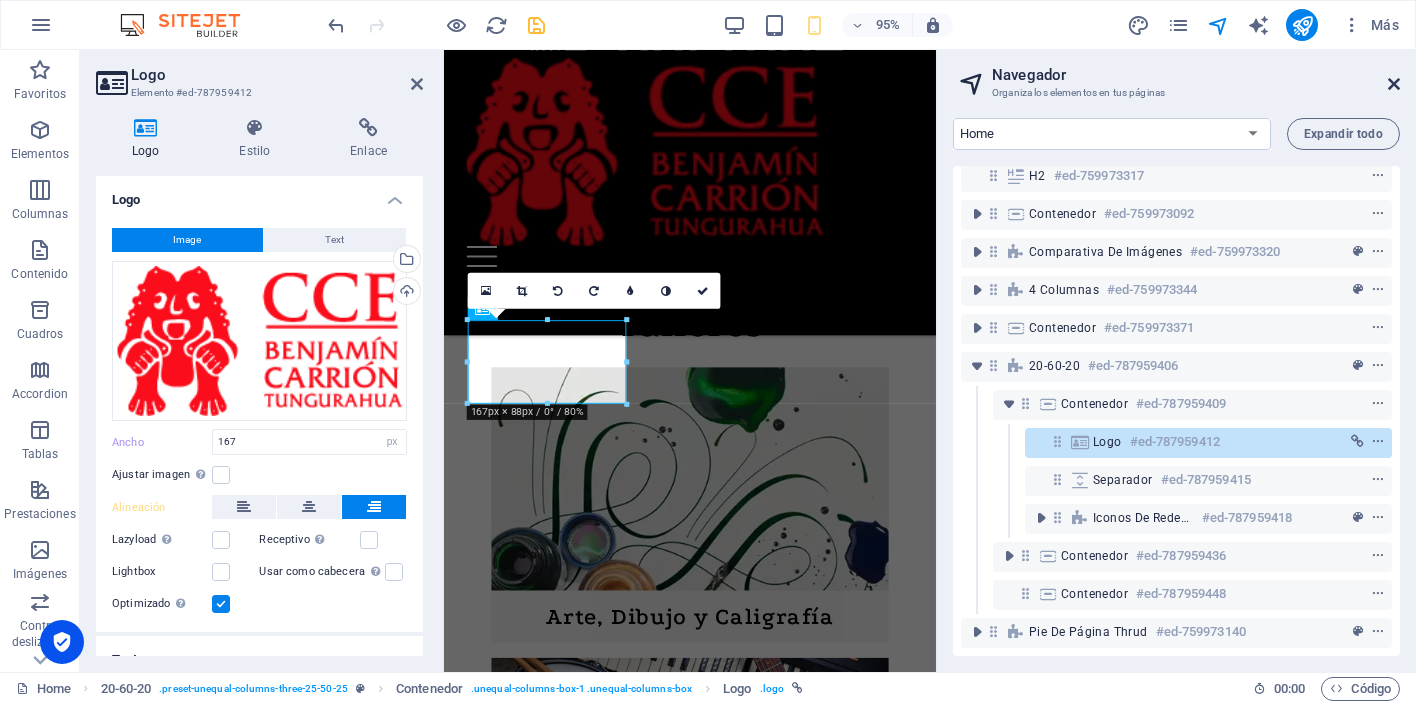 click at bounding box center (1394, 84) 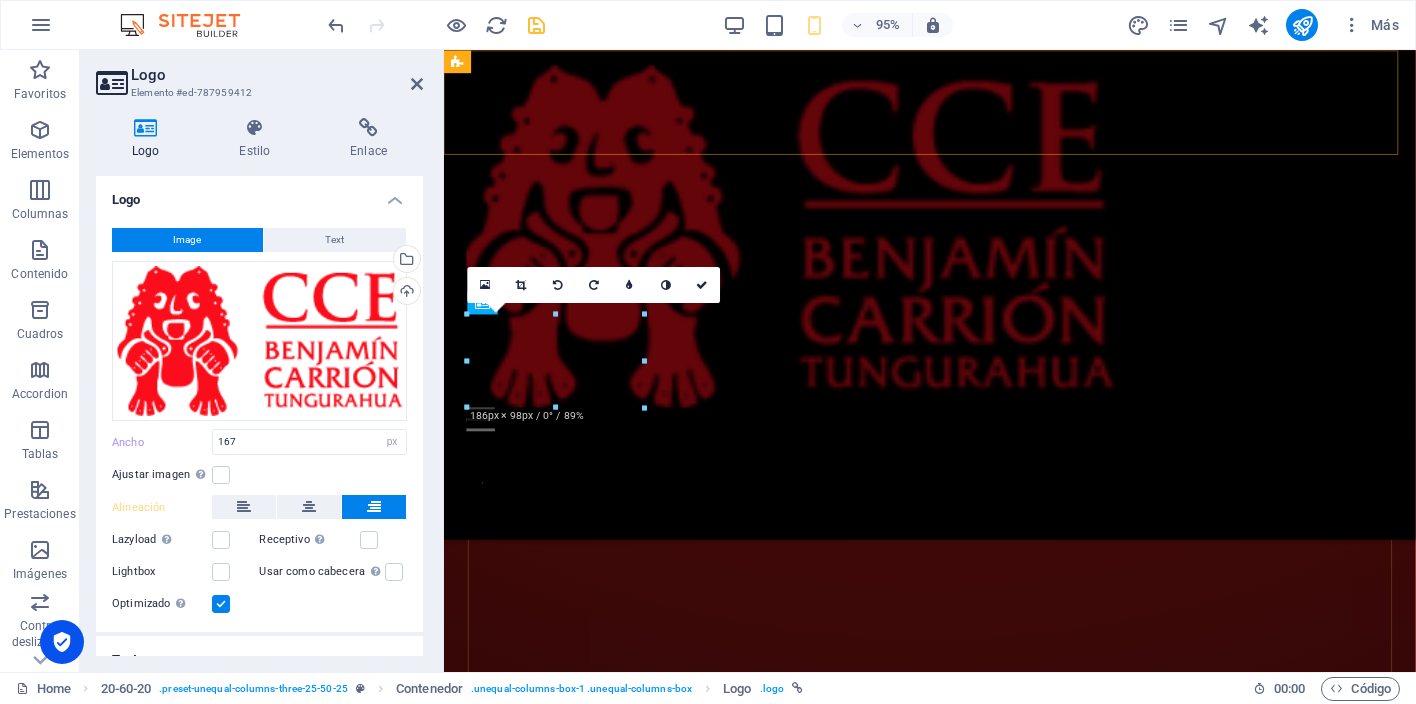 scroll, scrollTop: 4352, scrollLeft: 0, axis: vertical 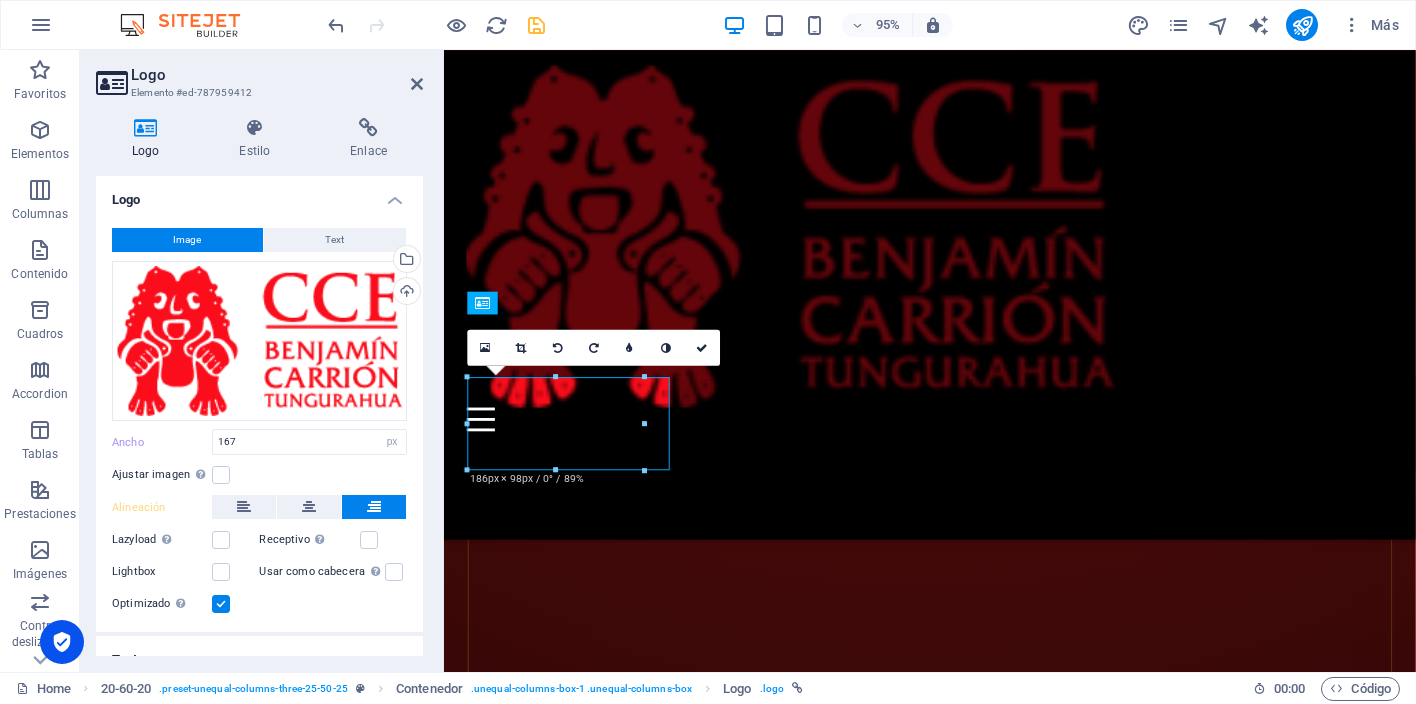 type on "186" 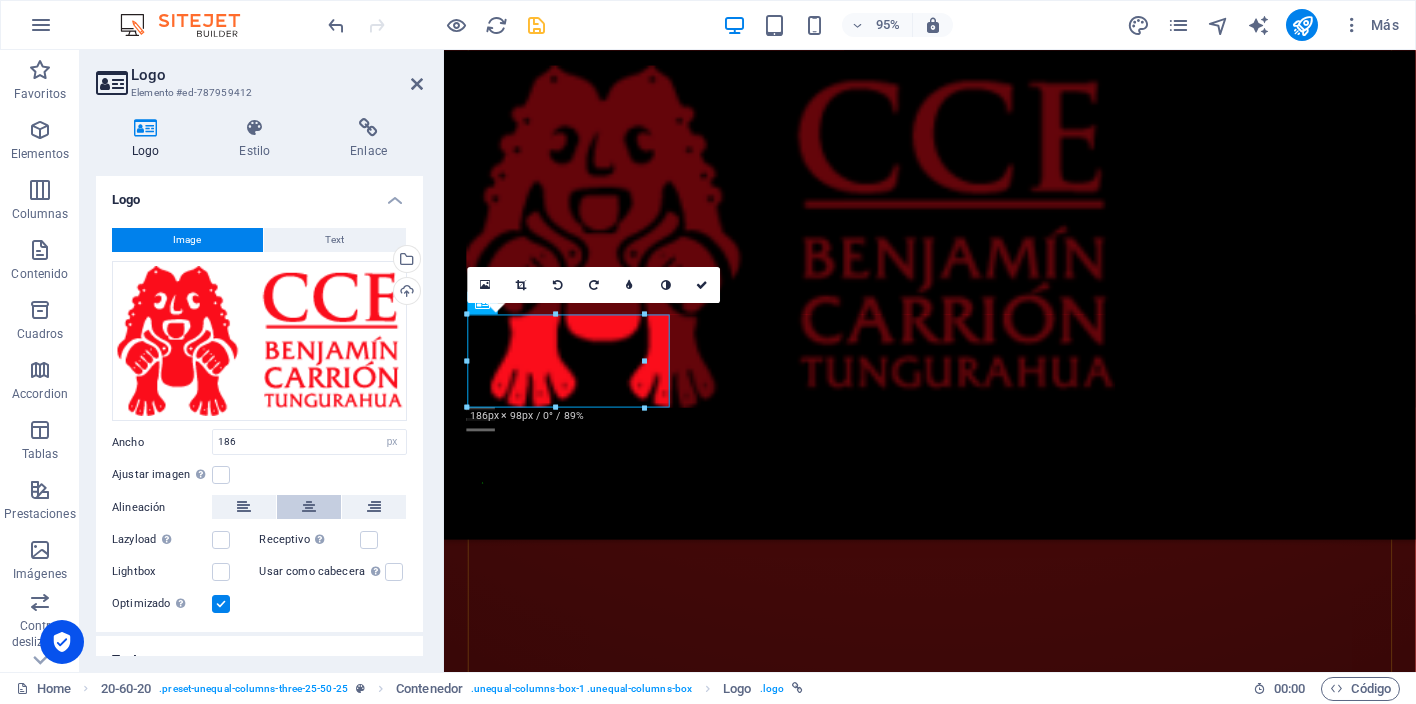 click at bounding box center [309, 507] 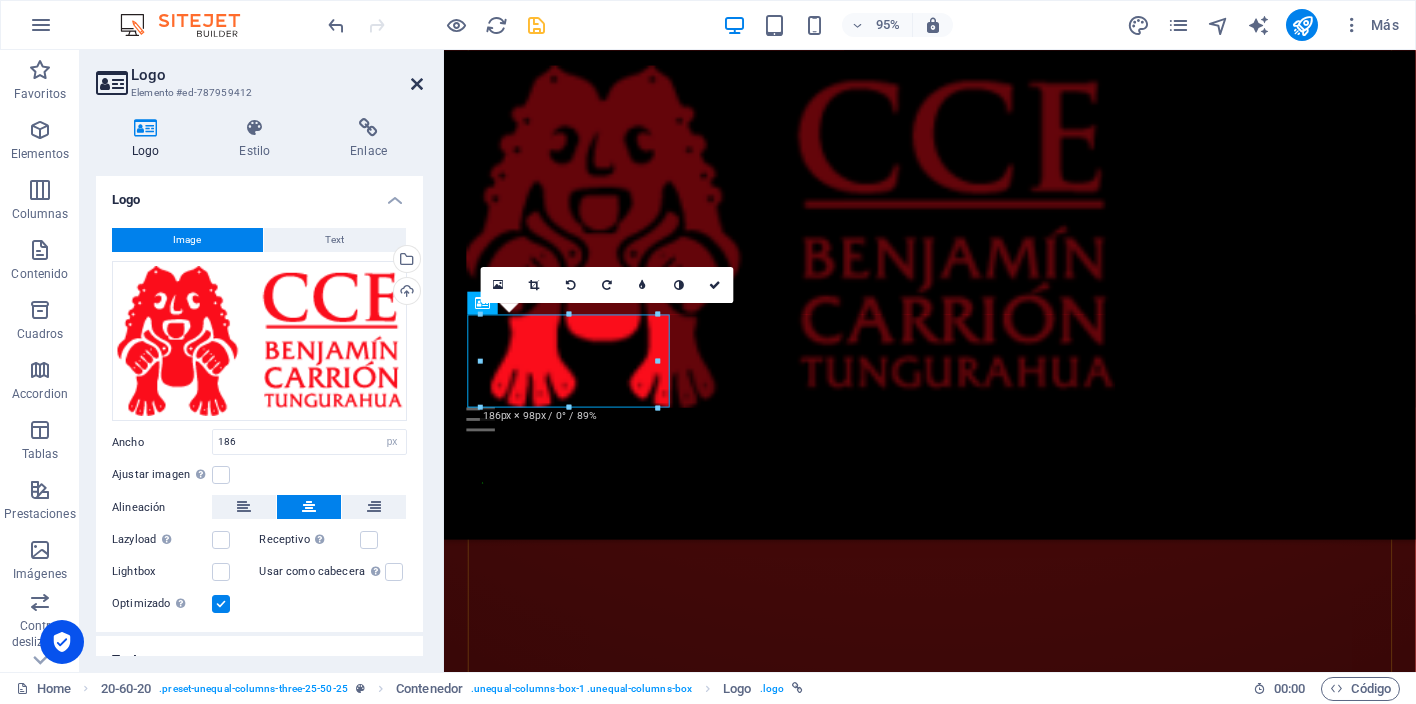 drag, startPoint x: 420, startPoint y: 87, endPoint x: 631, endPoint y: 296, distance: 296.98822 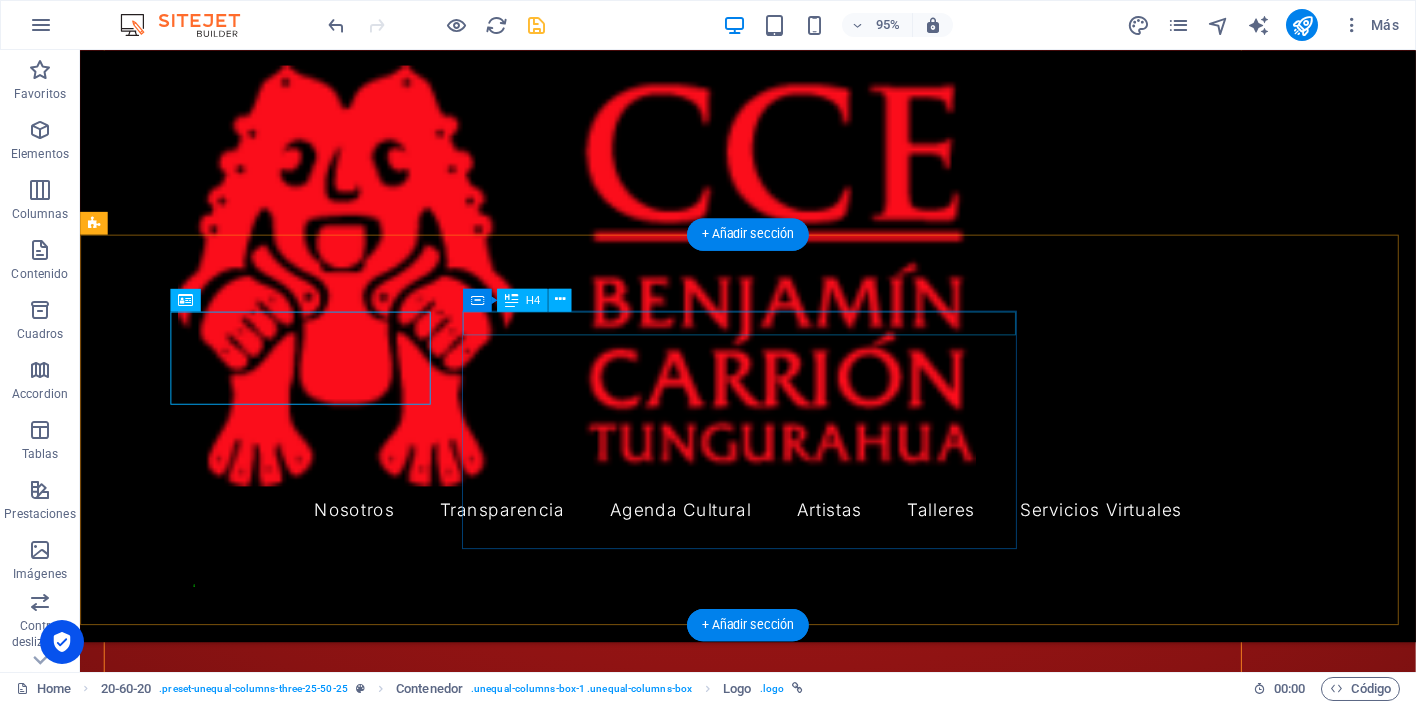 scroll, scrollTop: 4538, scrollLeft: 0, axis: vertical 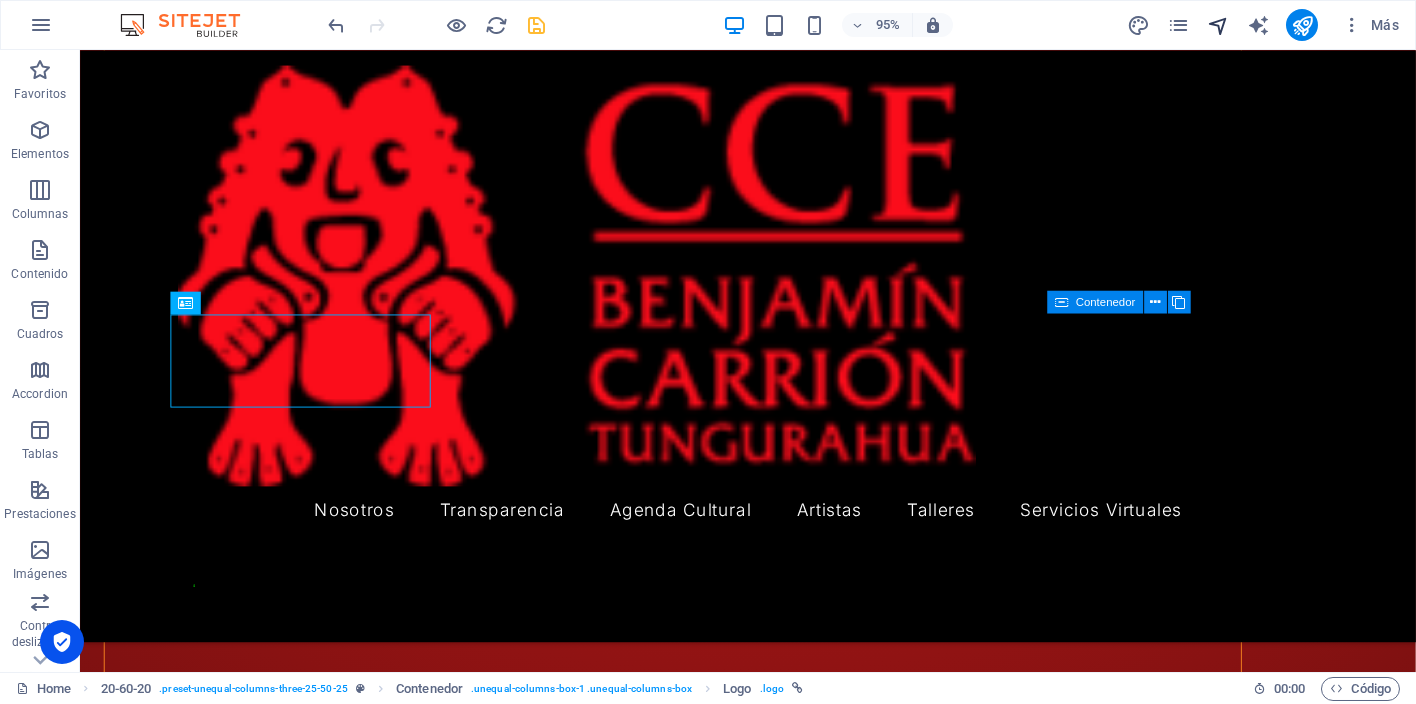 click at bounding box center [1218, 25] 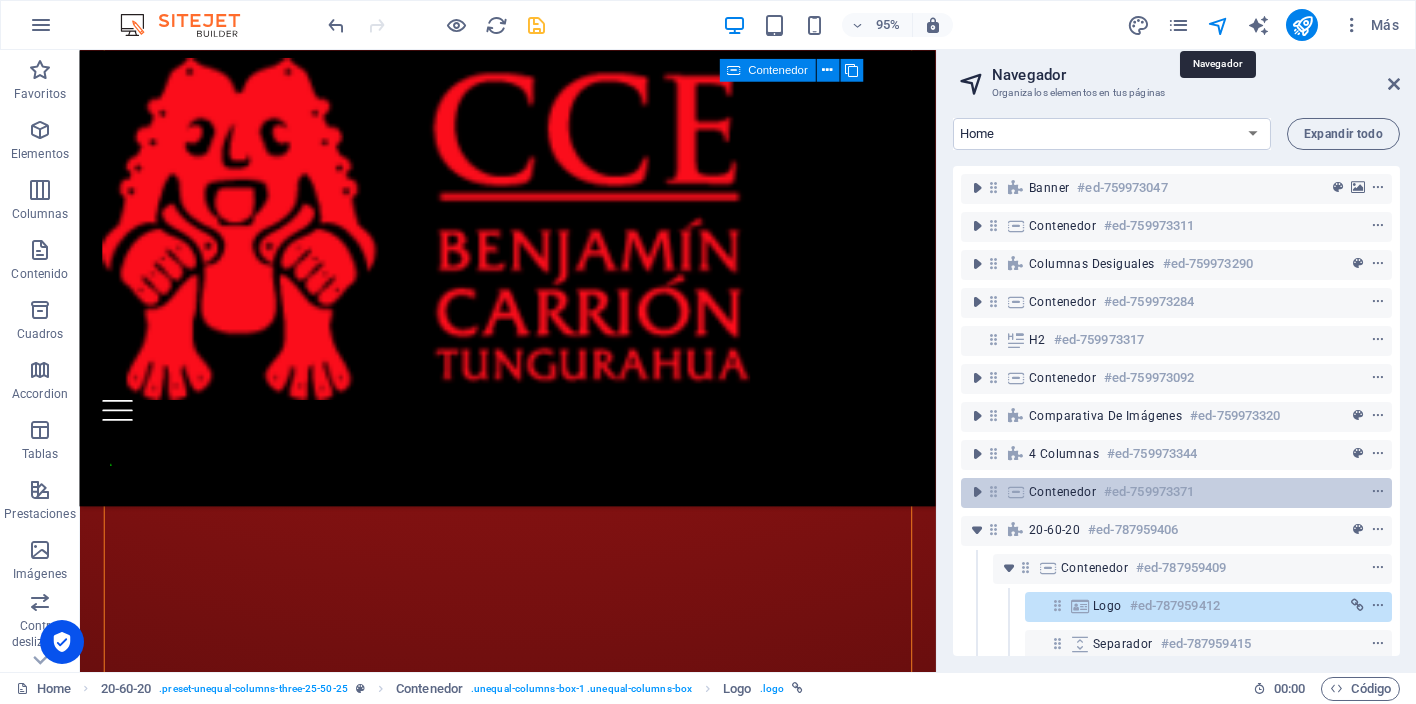 scroll, scrollTop: 3814, scrollLeft: 0, axis: vertical 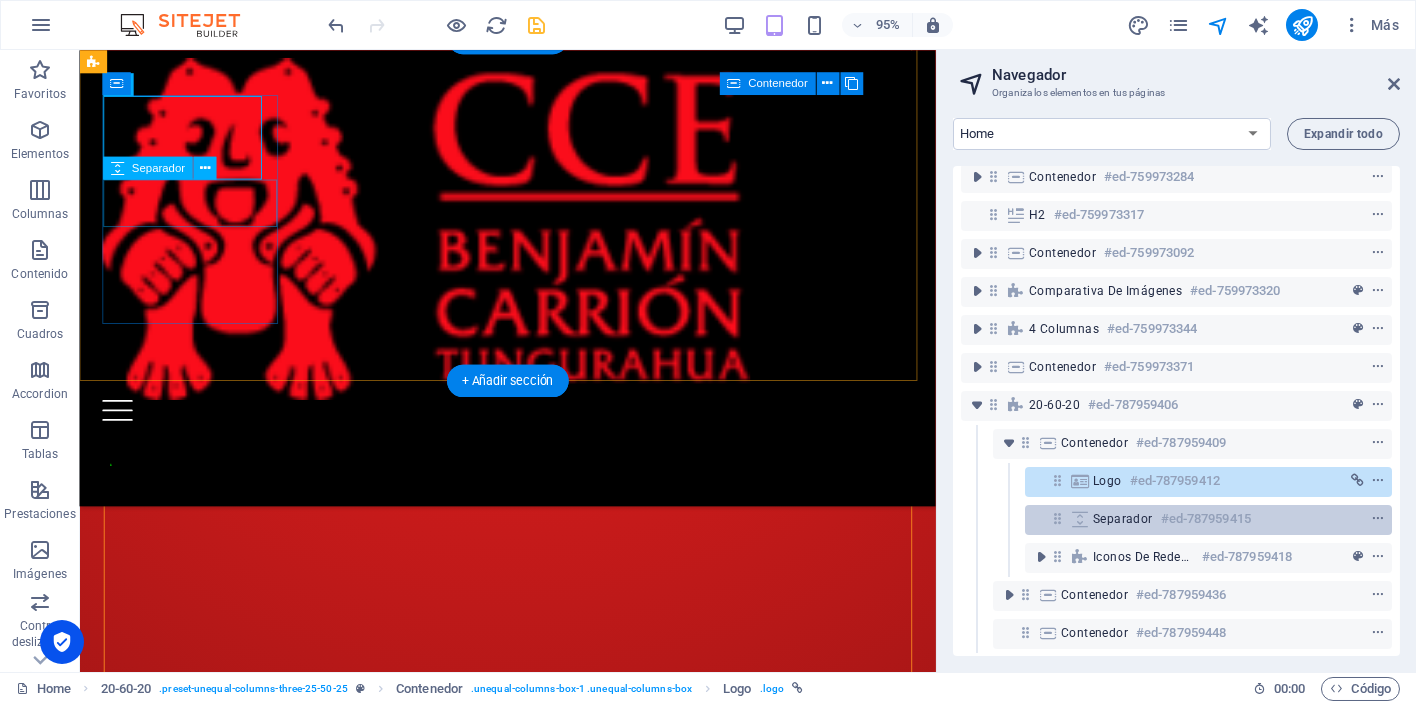 click on "Separador" at bounding box center (1123, 519) 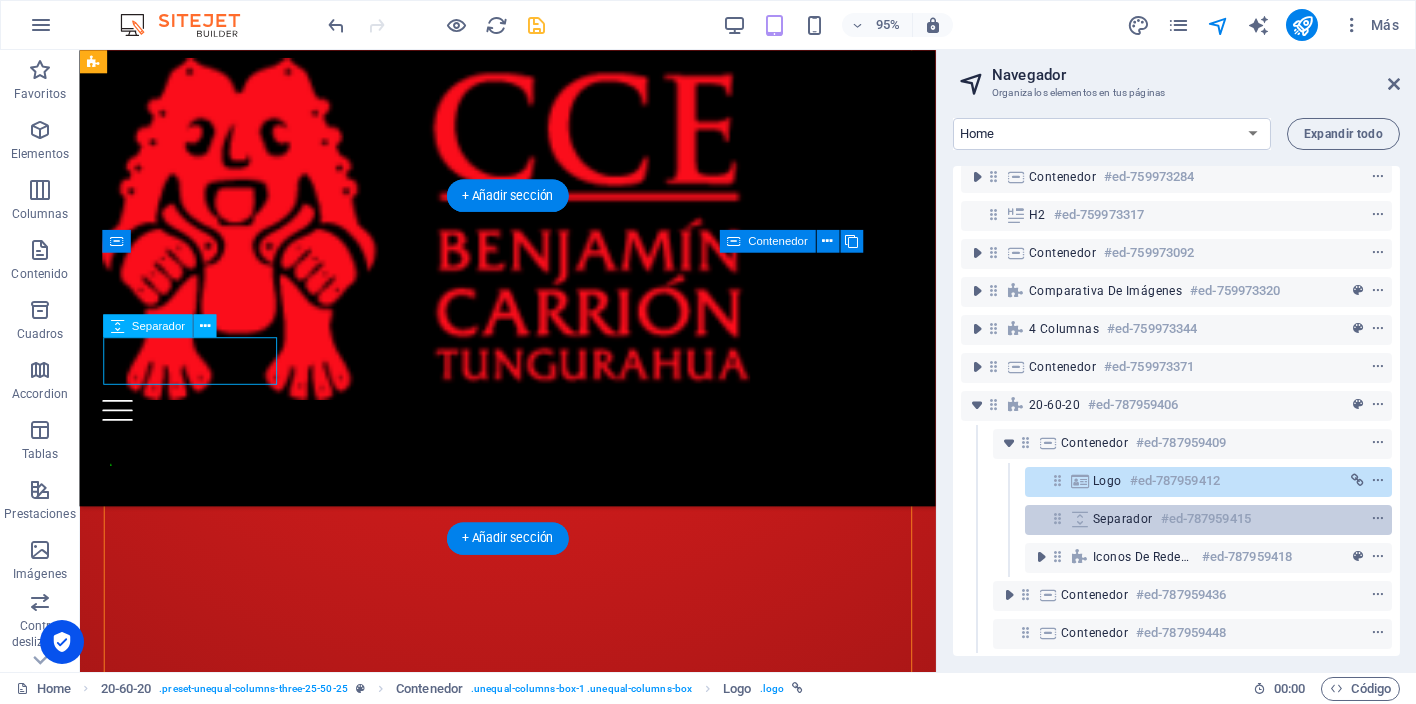 click on "Separador" at bounding box center (1123, 519) 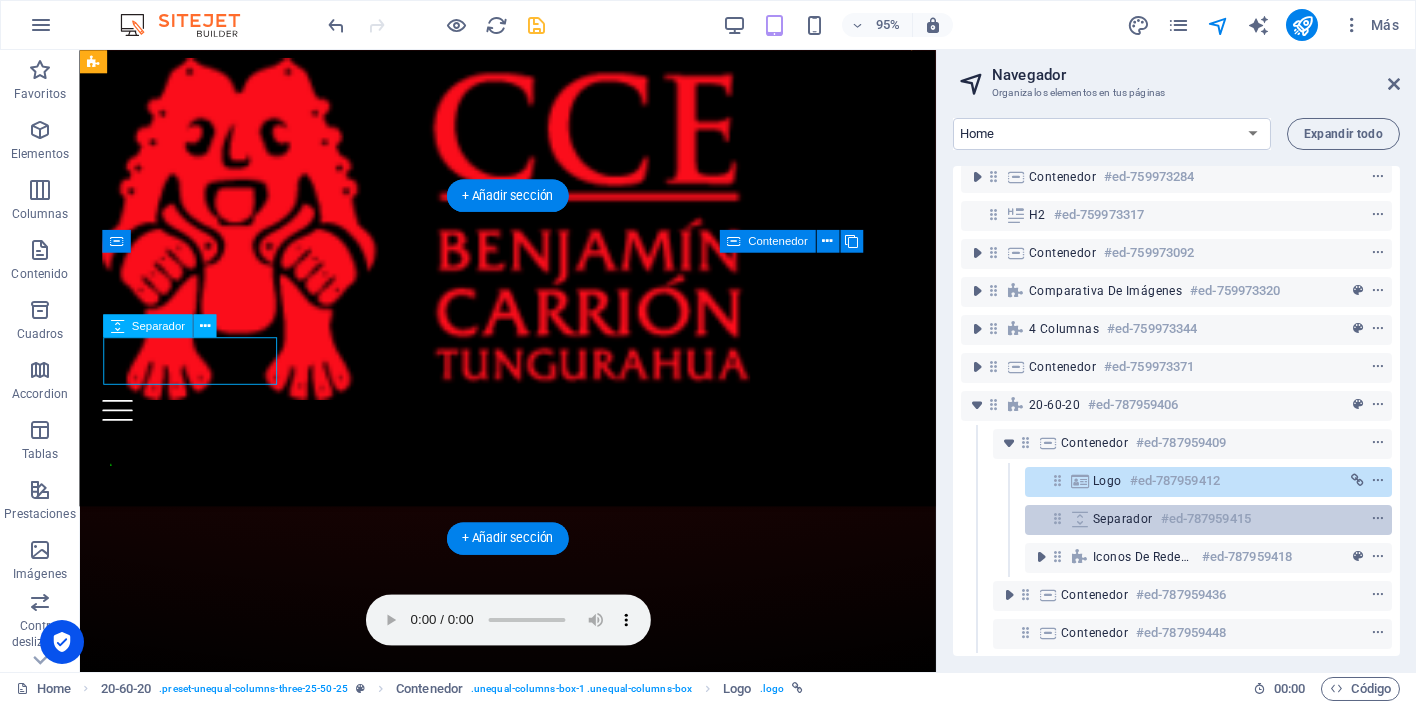 select on "px" 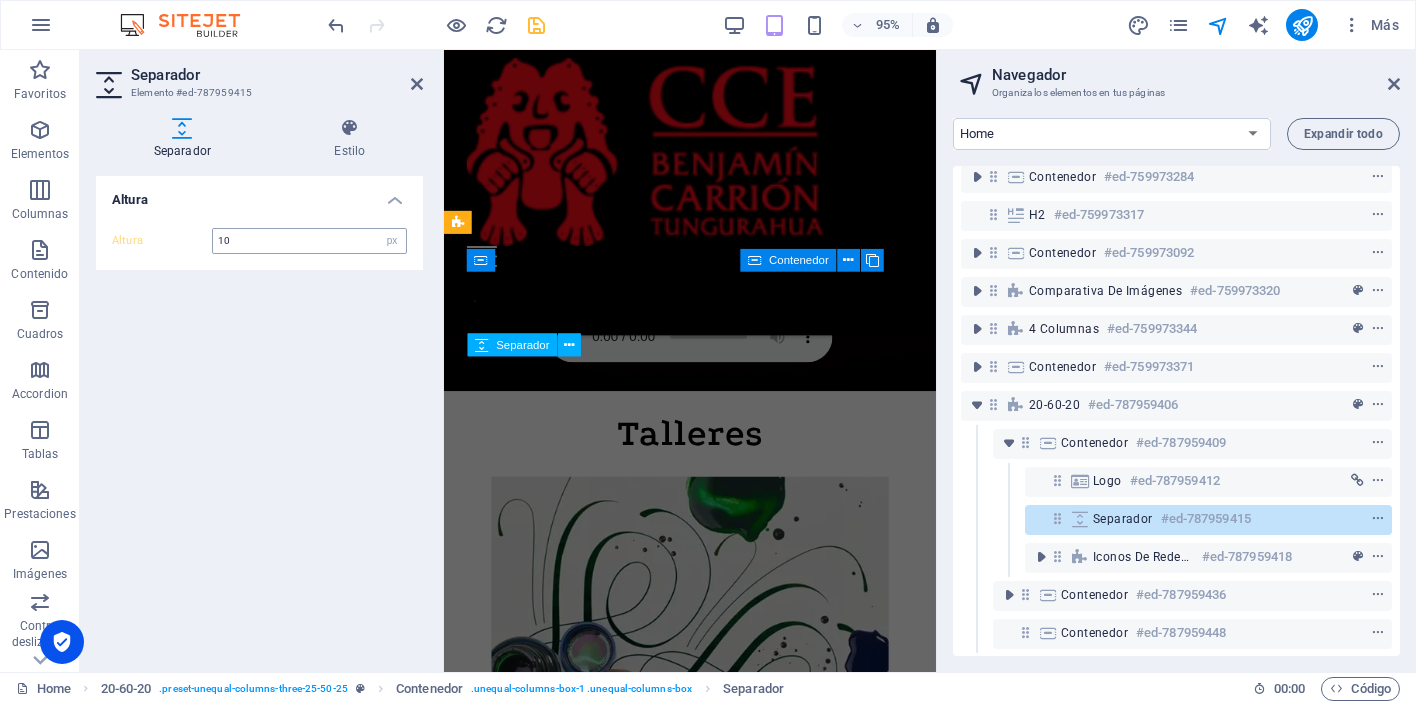 scroll, scrollTop: 5791, scrollLeft: 0, axis: vertical 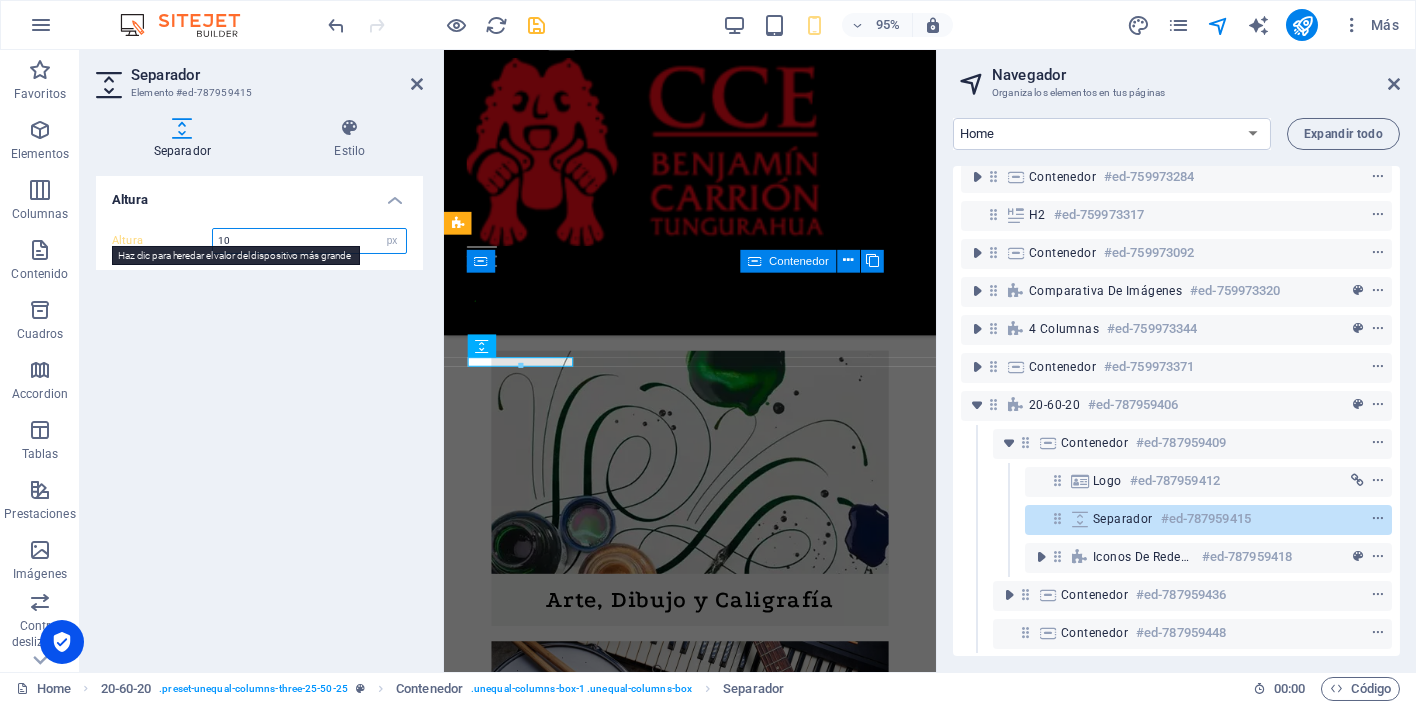 drag, startPoint x: 264, startPoint y: 229, endPoint x: 189, endPoint y: 238, distance: 75.53807 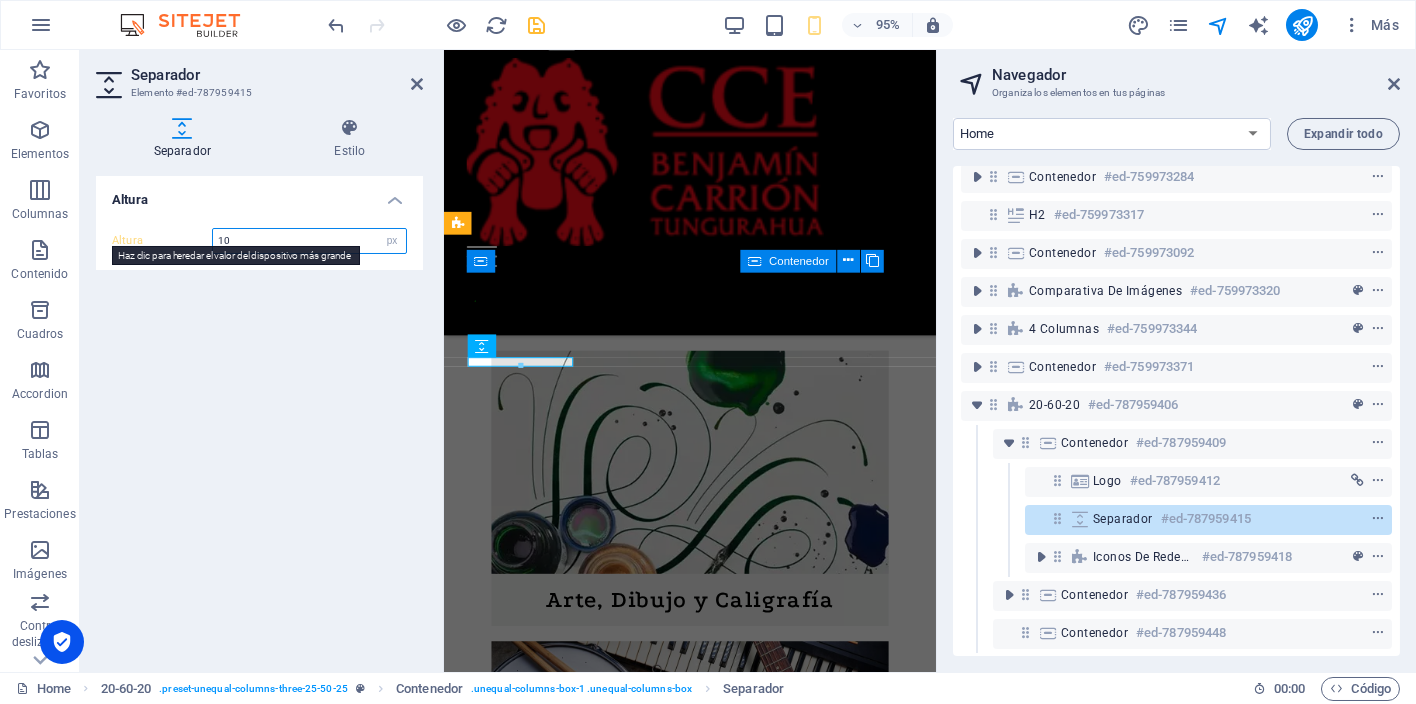 click on "Altura 10 px rem vh vw" at bounding box center (259, 241) 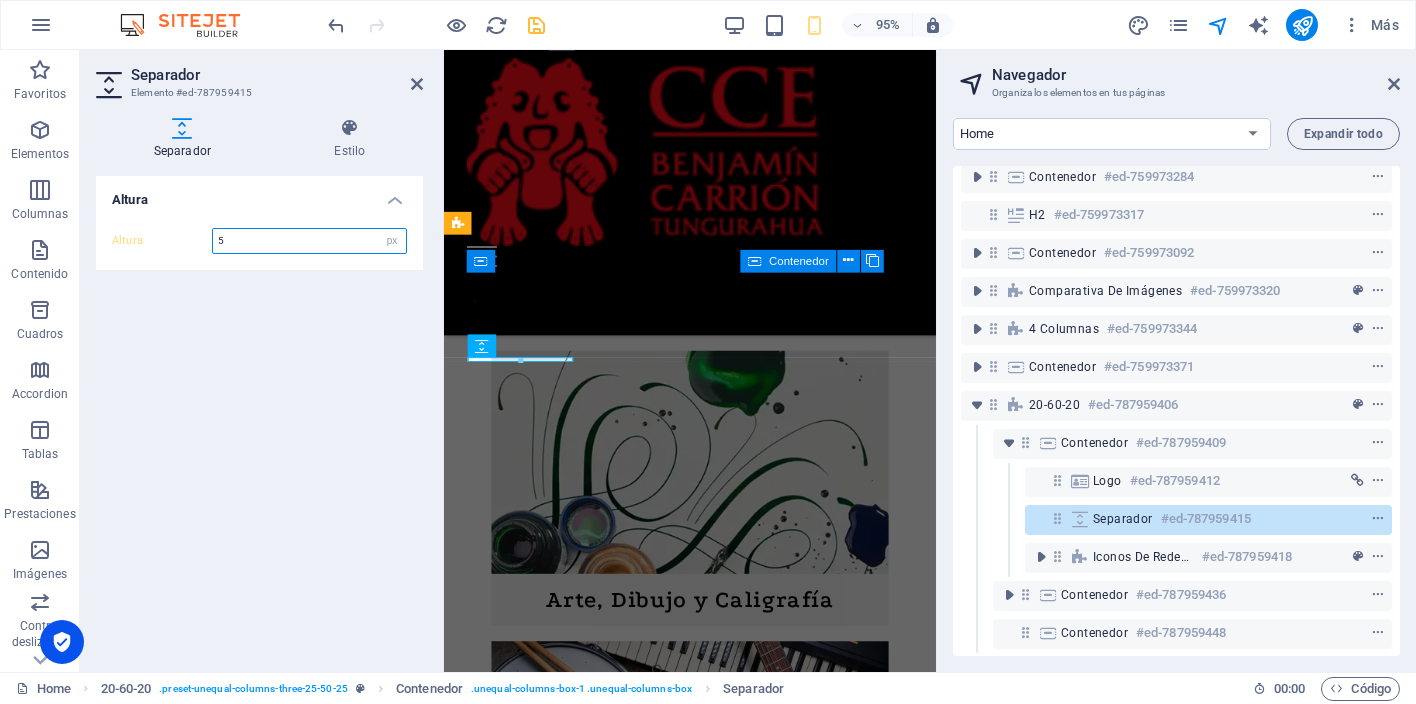 type on "5" 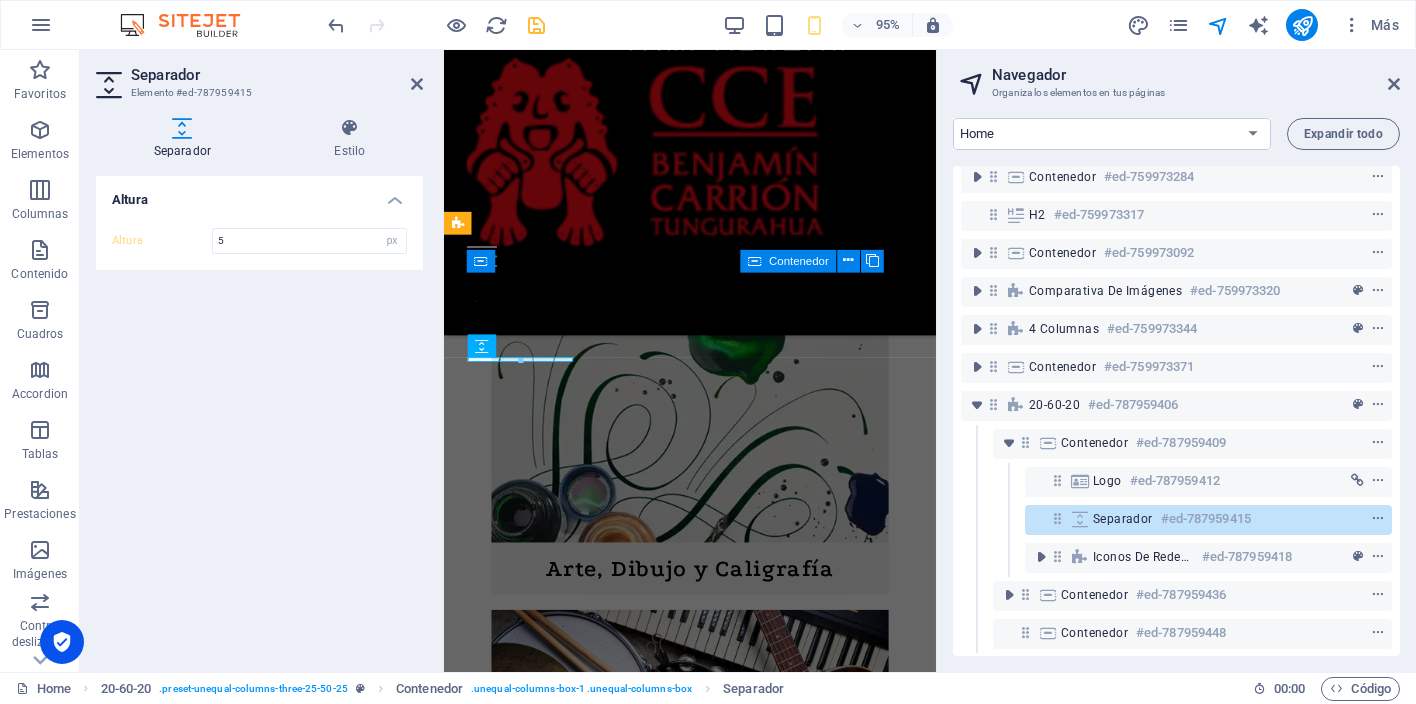 click on "Altura Altura 5 px rem vh vw" at bounding box center [259, 416] 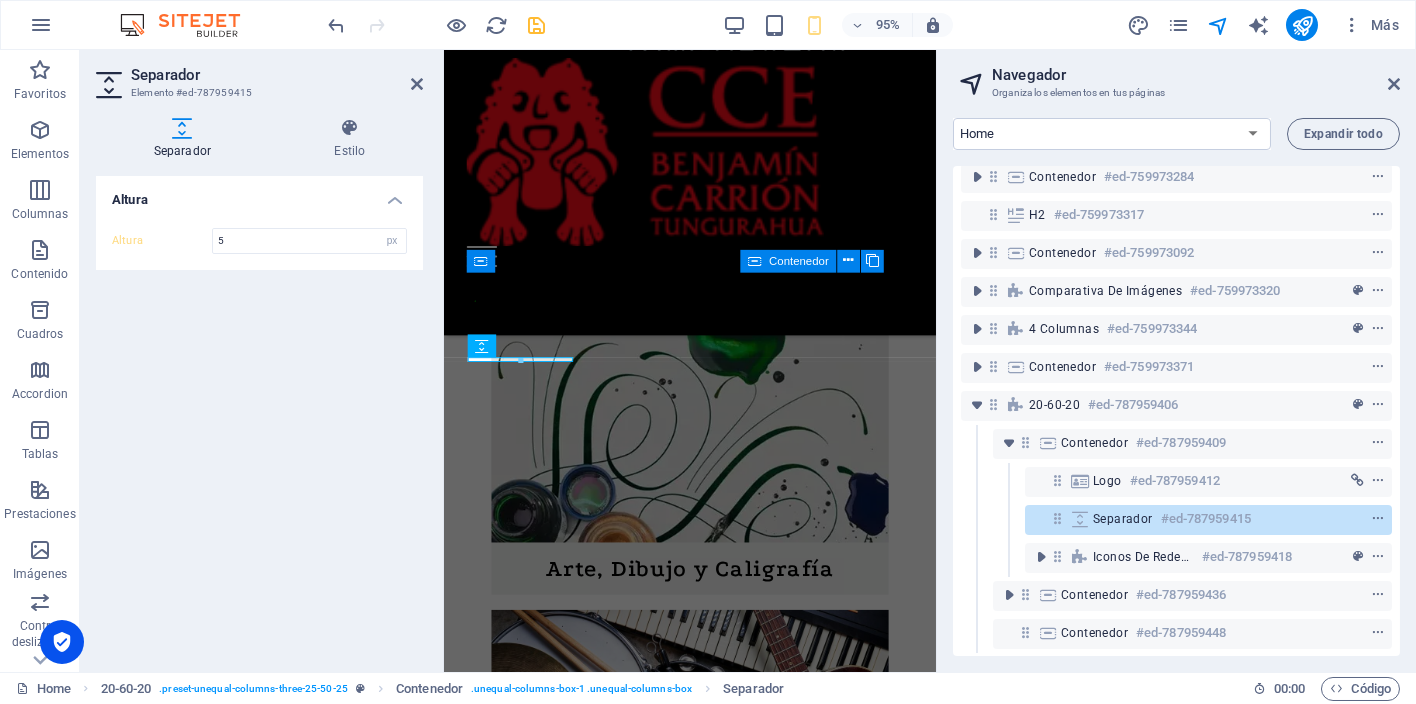 click on "Separador Elemento #ed-787959415 Separador Estilo Altura Altura 5 px rem vh vw 20-60-20 Element Diseño La forma en la que este elemento se expande en la disposición (Flexbox). Tamaño Predeterminado automático px % 1/1 1/2 1/3 1/4 1/5 1/6 1/7 1/8 1/9 1/10 Crecer Reducir Comprar Disposición de contenedor Visible Visible Opacidad 100 % Desbordamiento Espaciado Margen Predeterminado automático px % rem vw vh Personalizado Personalizado automático px % rem vw vh automático px % rem vw vh automático px % rem vw vh automático px % rem vw vh Espaciado Predeterminado px rem % vh vw Personalizado Personalizado px rem % vh vw px rem % vh vw px rem % vh vw px rem % vh vw Borde Estilo              - Ancho 1 automático px rem % vh vw Personalizado Personalizado 1 automático px rem % vh vw 1 automático px rem % vh vw 1 automático px rem % vh vw 1 automático px rem % vh vw  - Color Esquinas redondeadas Predeterminado px rem % vh vw Personalizado Personalizado px rem % vh vw px rem % vh vw px rem % vh" at bounding box center [262, 361] 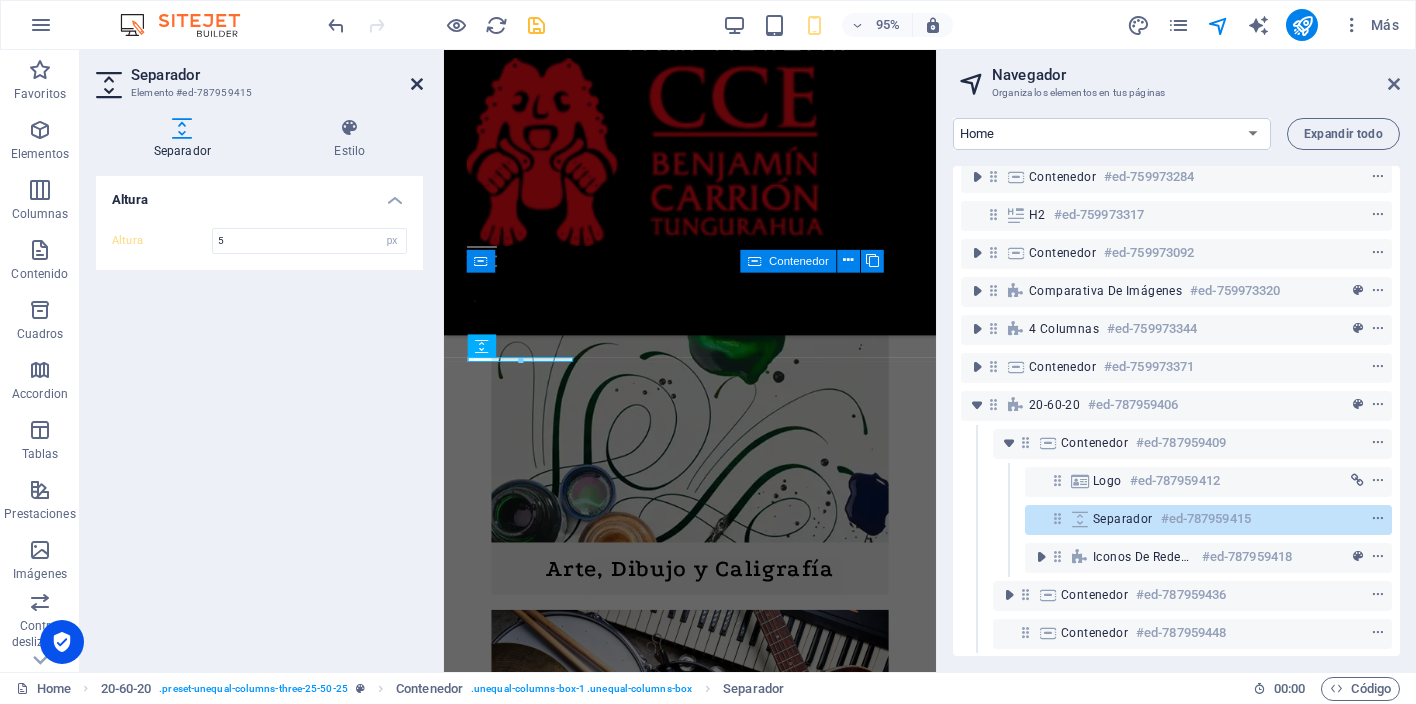 click at bounding box center [417, 84] 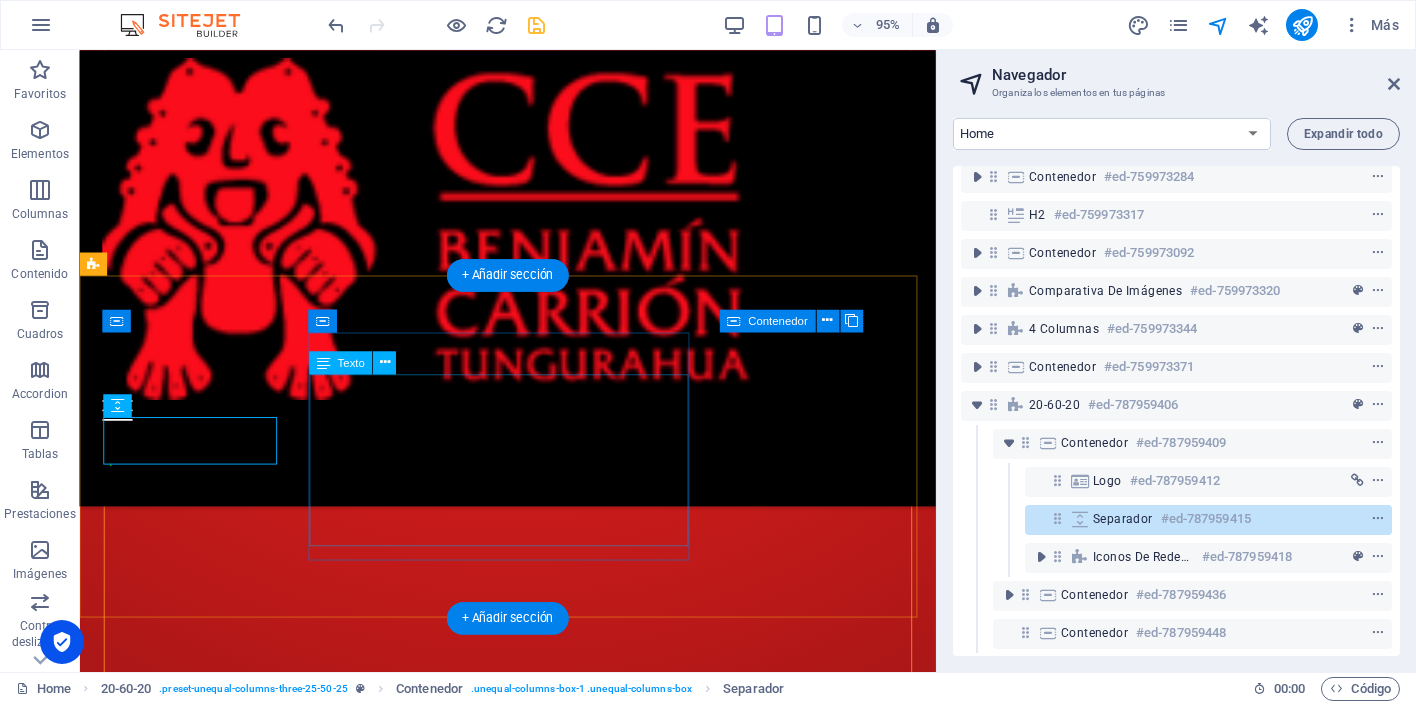 scroll, scrollTop: 3565, scrollLeft: 0, axis: vertical 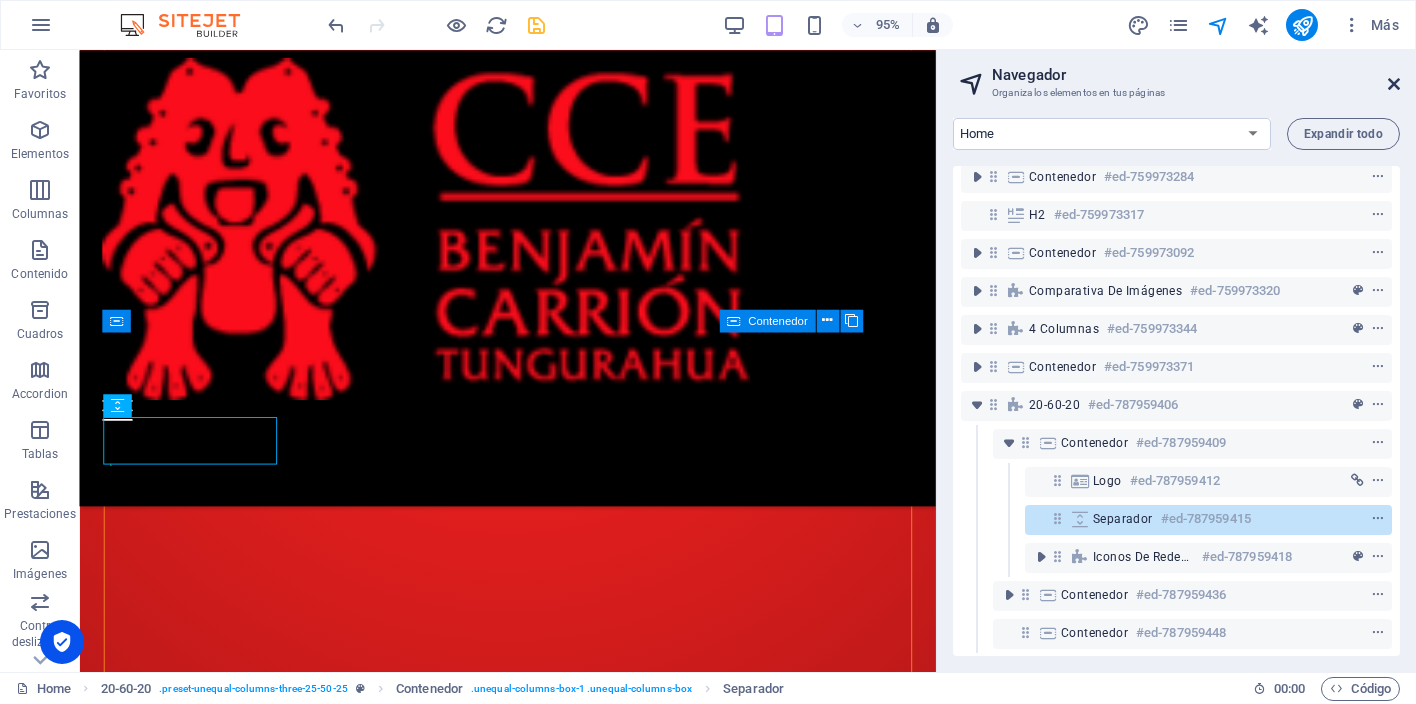 click at bounding box center (1394, 84) 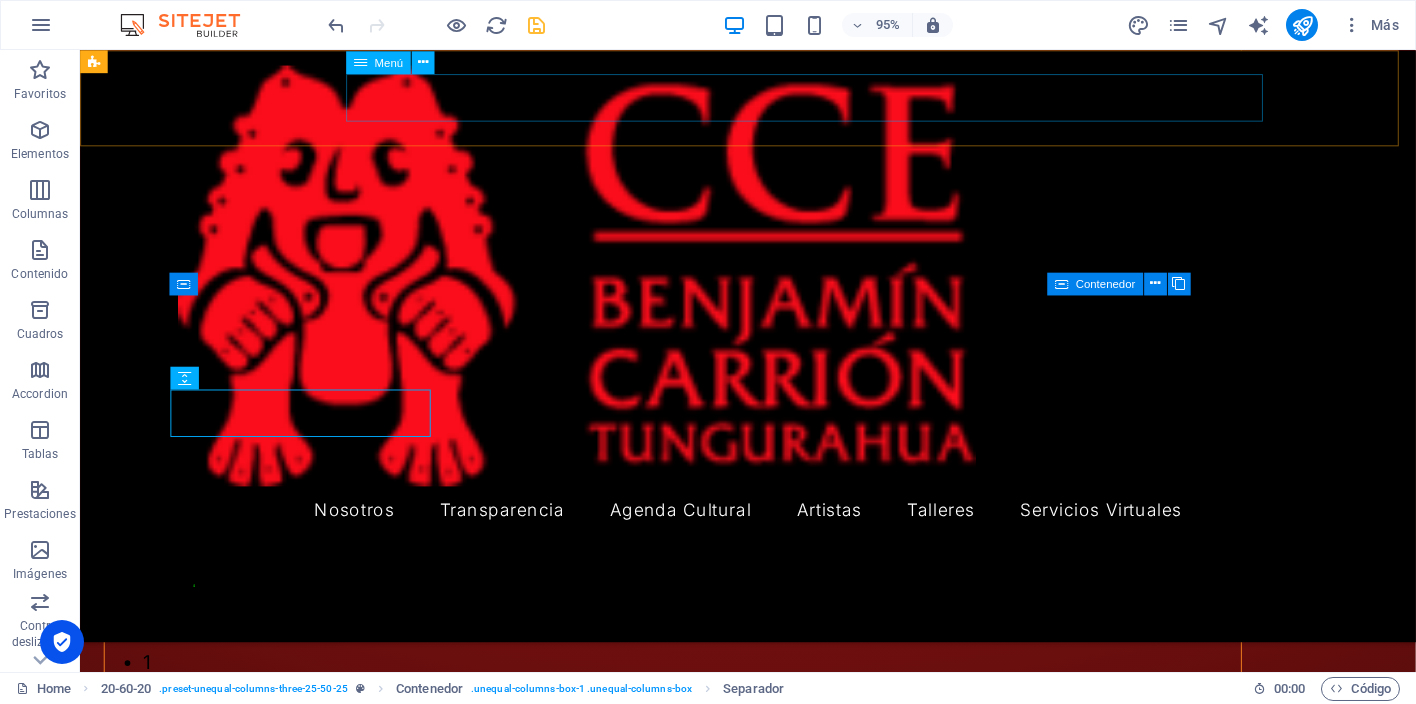 scroll, scrollTop: 4558, scrollLeft: 0, axis: vertical 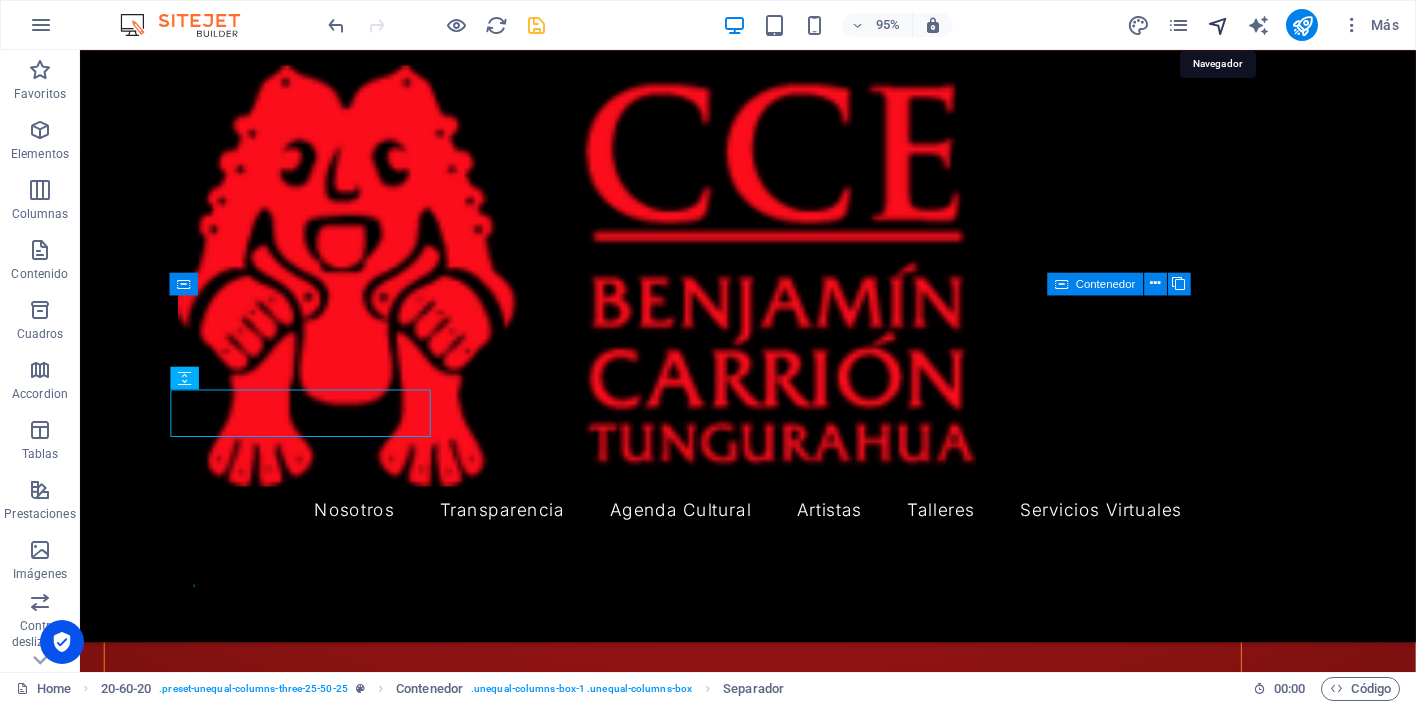 click at bounding box center [1218, 25] 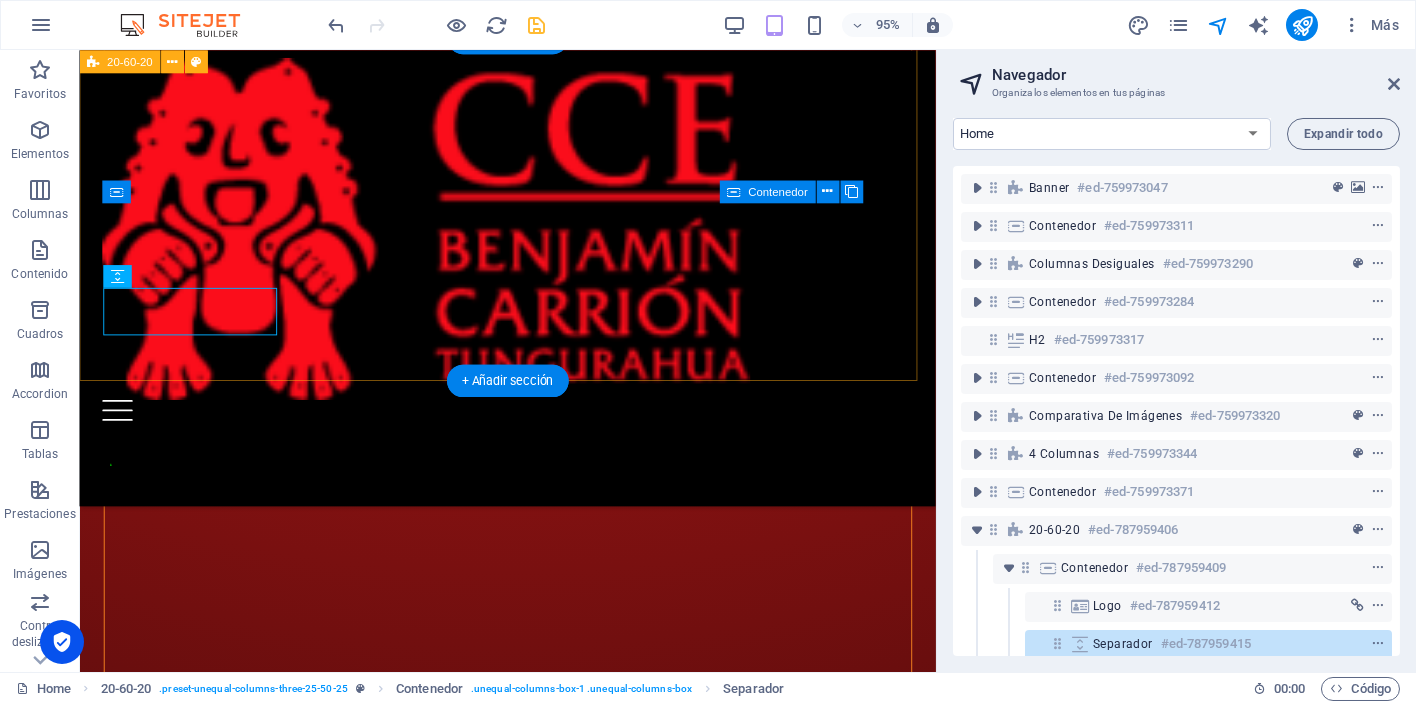 scroll, scrollTop: 181, scrollLeft: 0, axis: vertical 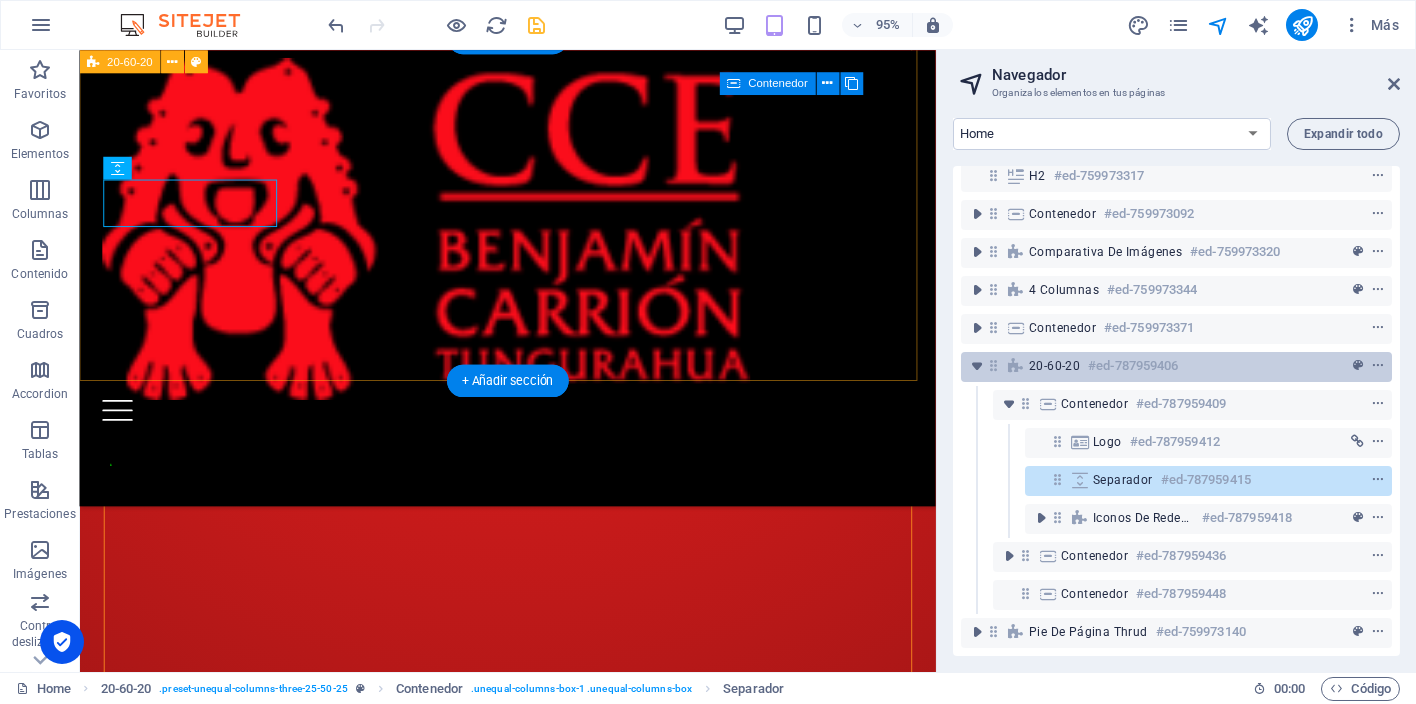 click on "20-60-20" at bounding box center (1054, 366) 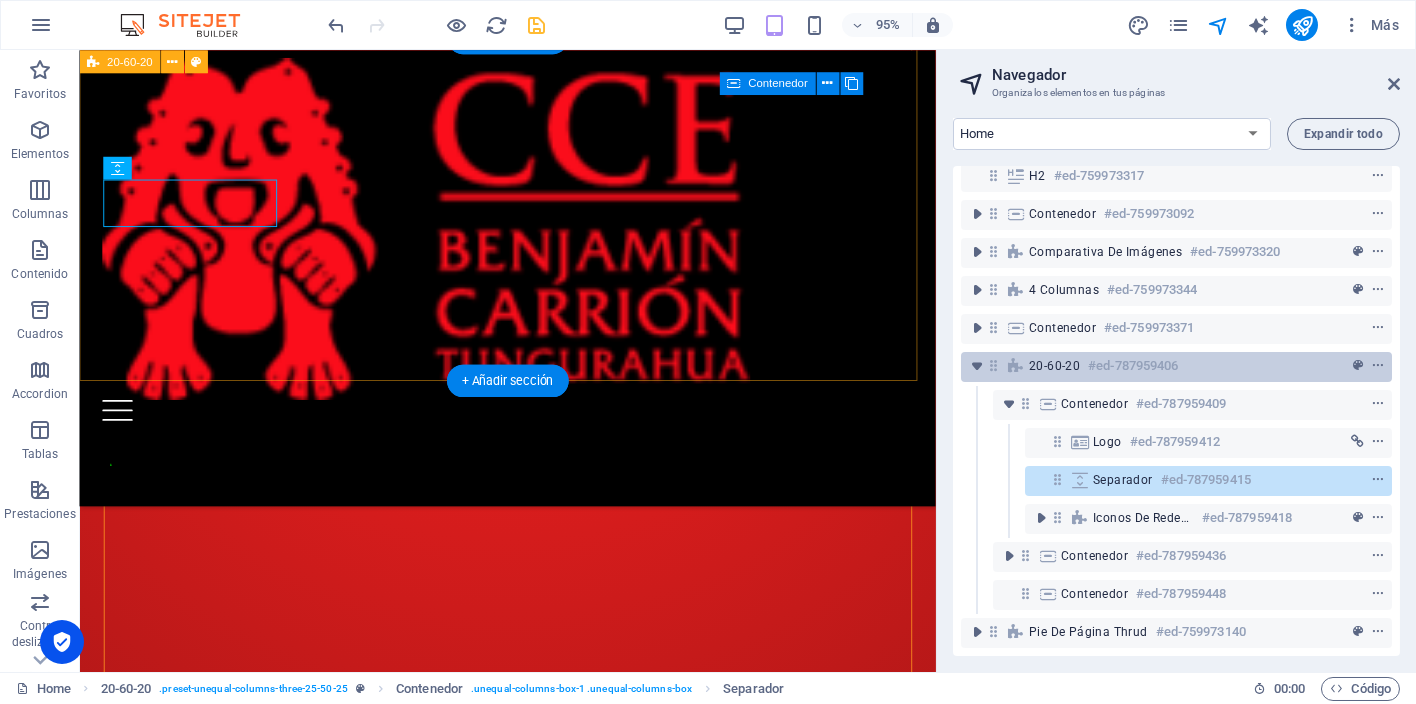 click on "20-60-20" at bounding box center (1054, 366) 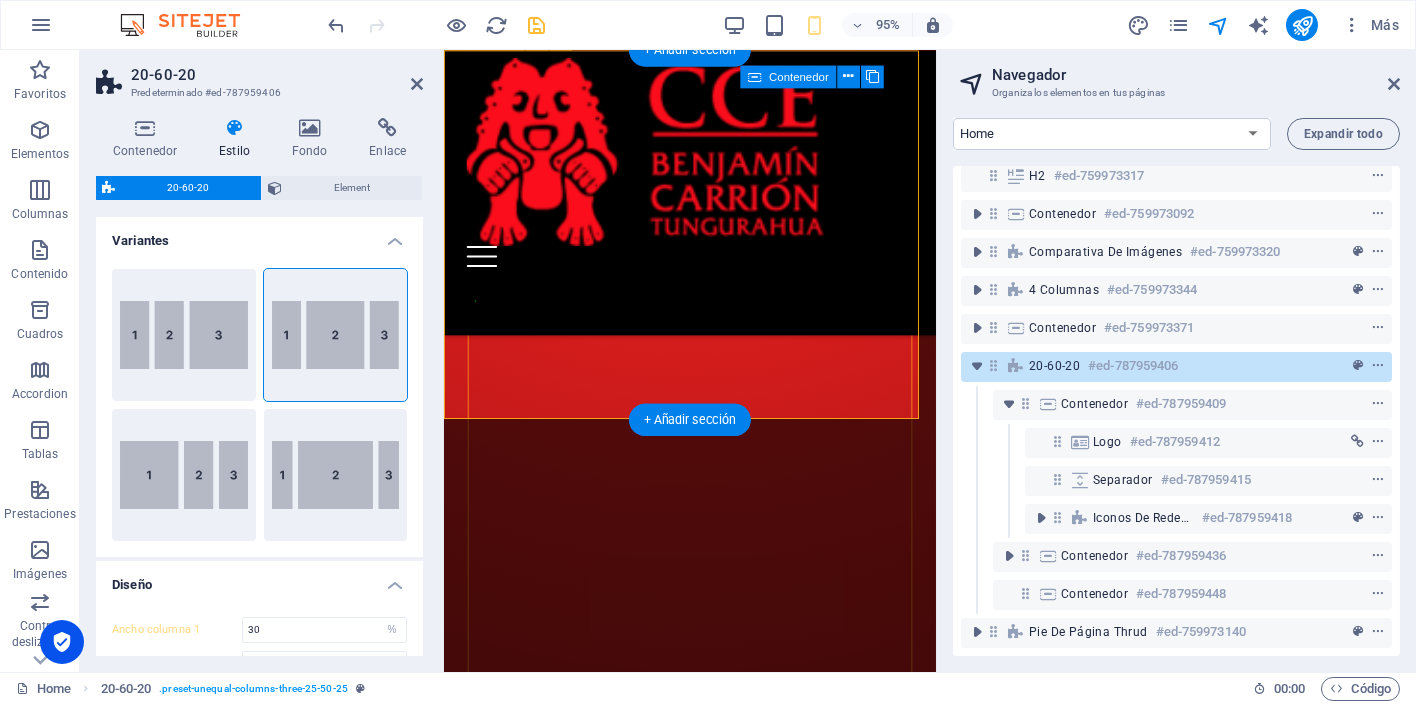 scroll, scrollTop: 5852, scrollLeft: 0, axis: vertical 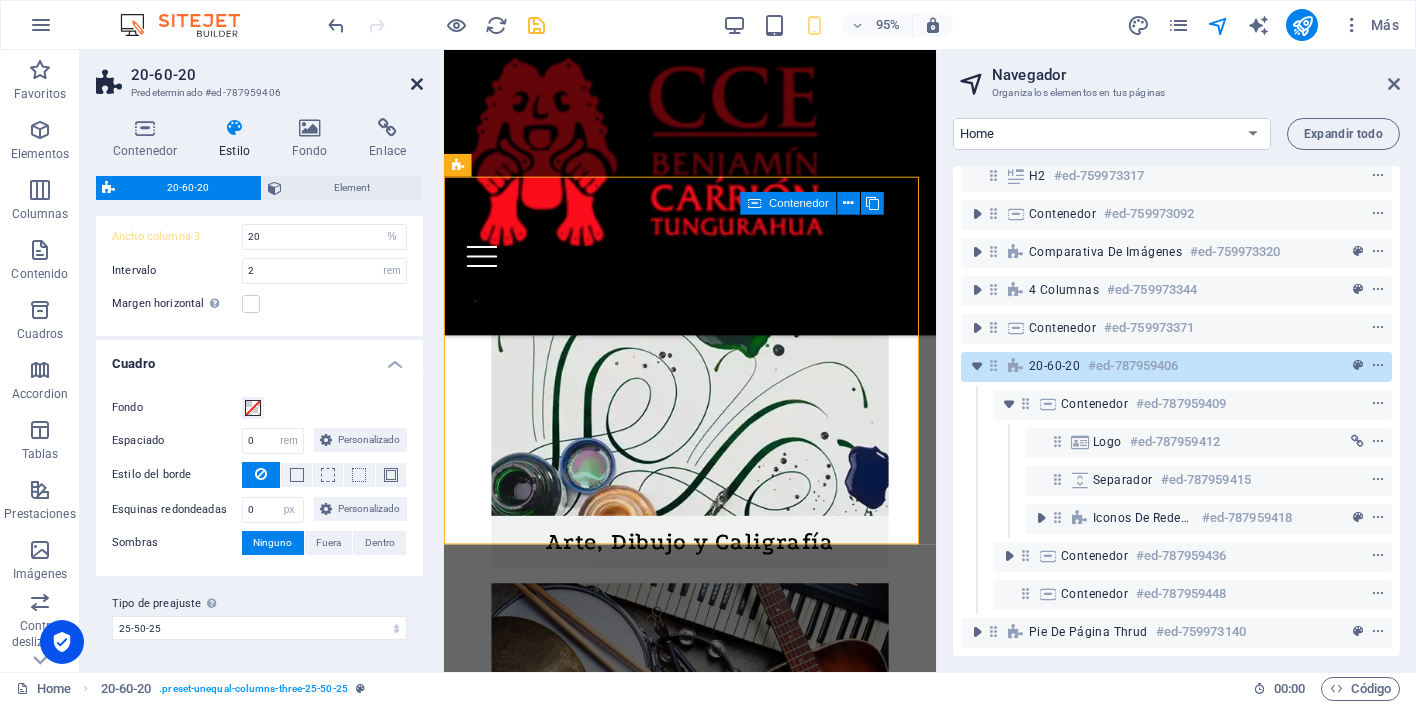 click at bounding box center (417, 84) 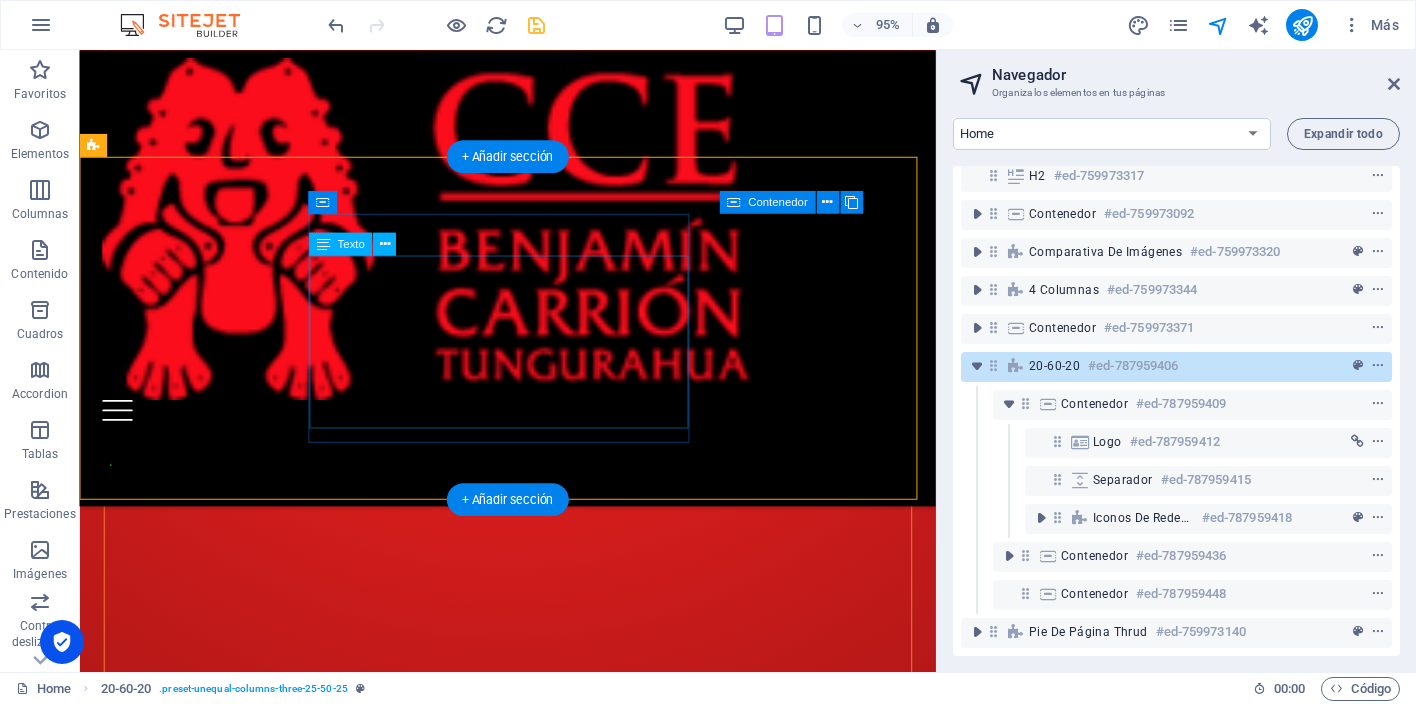 scroll, scrollTop: 3564, scrollLeft: 0, axis: vertical 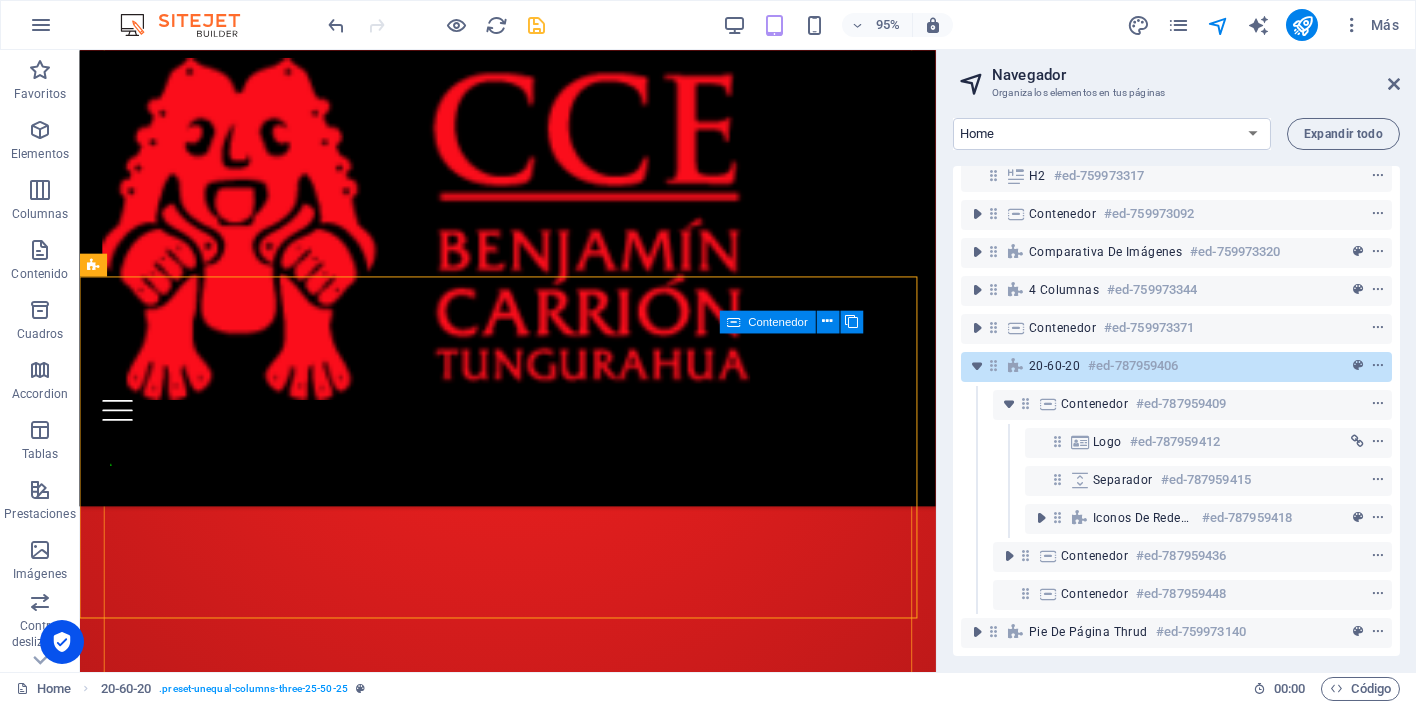 click on "Navegador Organiza los elementos en tus páginas" at bounding box center (1178, 76) 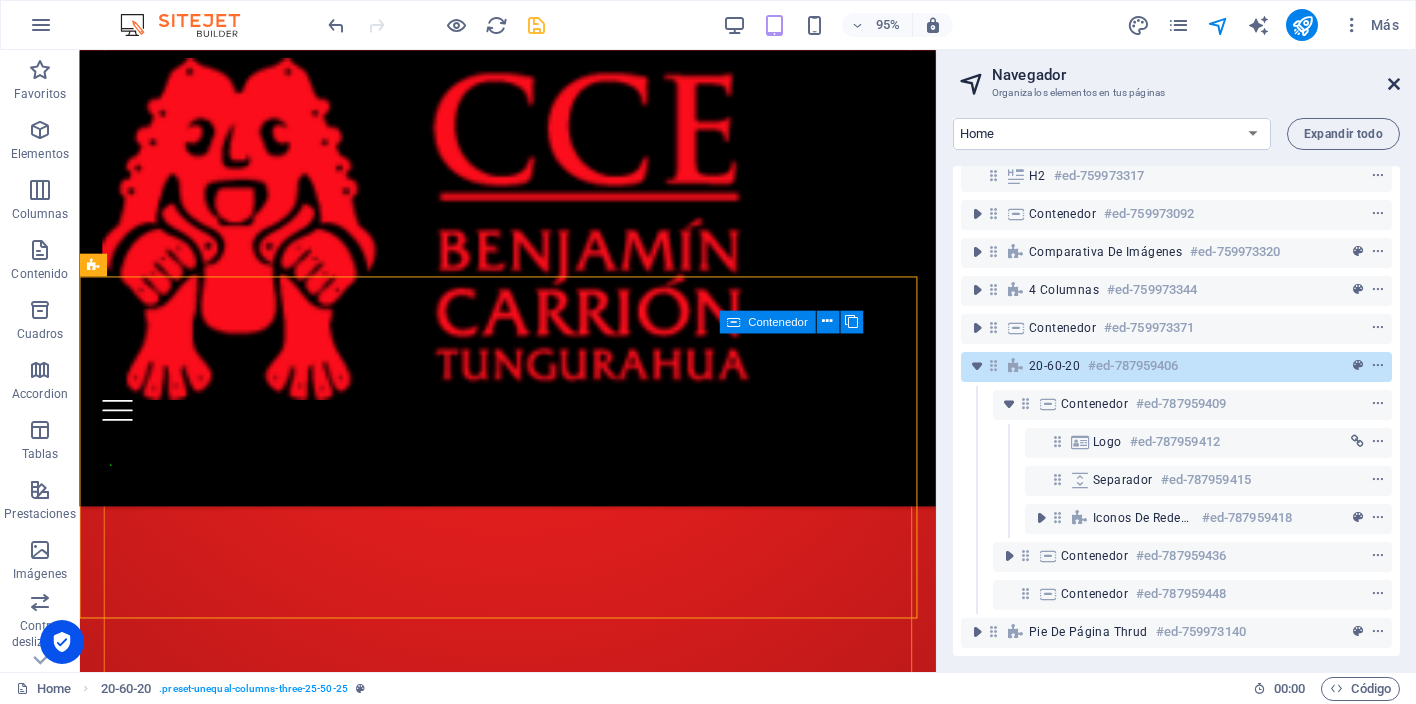 click at bounding box center [1394, 84] 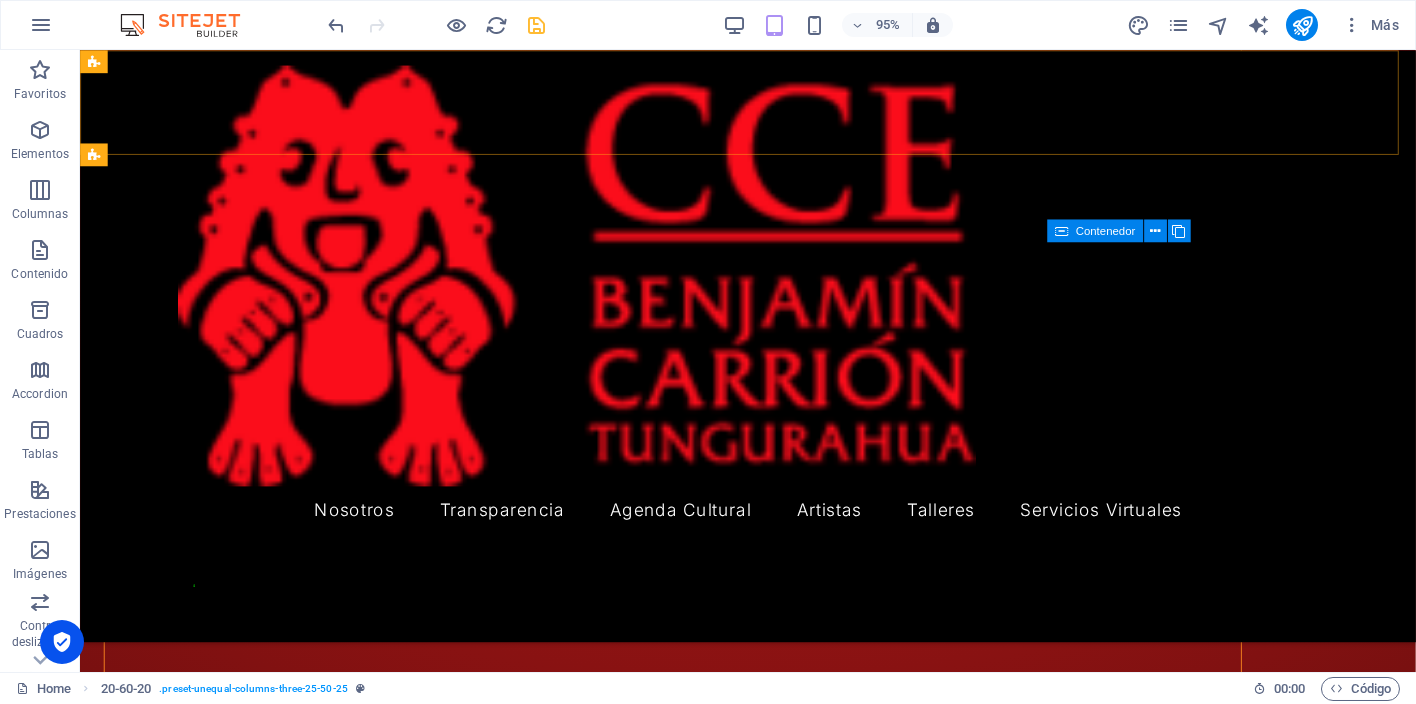 scroll, scrollTop: 4613, scrollLeft: 0, axis: vertical 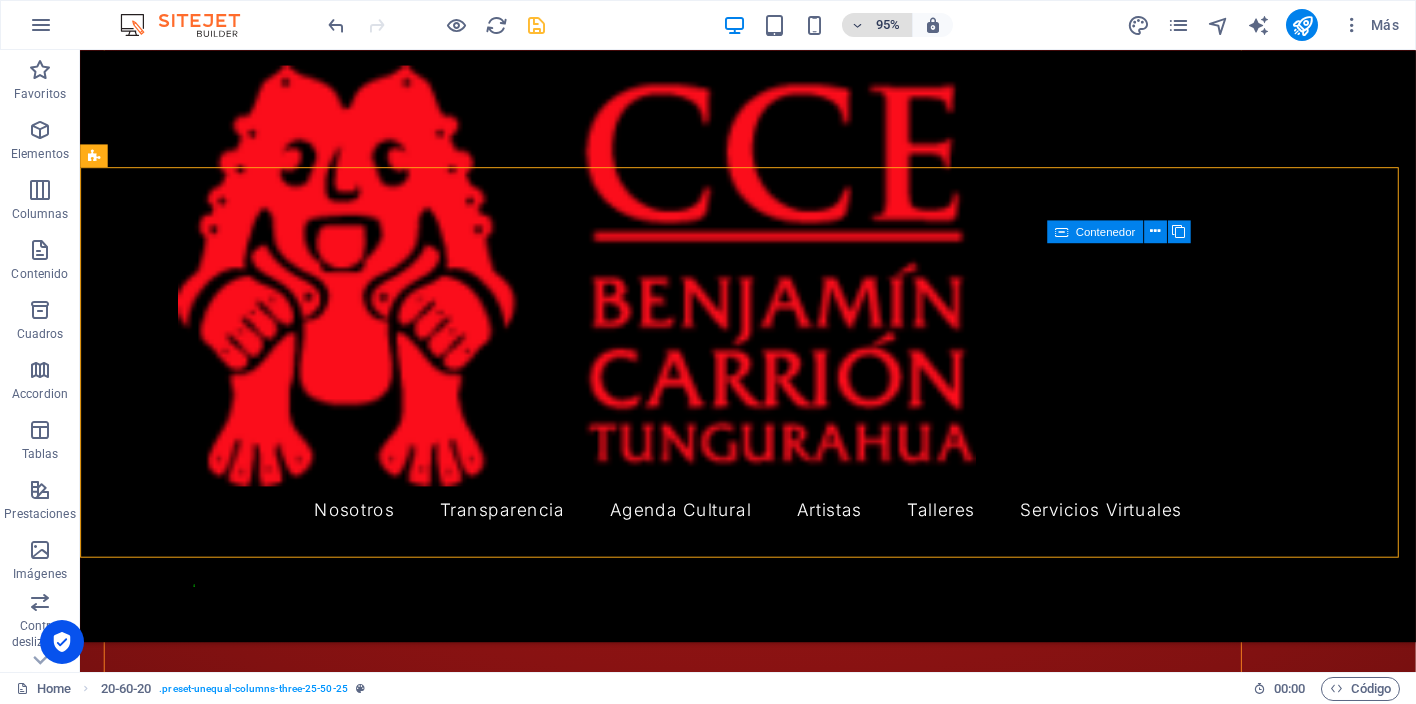click on "95%" at bounding box center (888, 25) 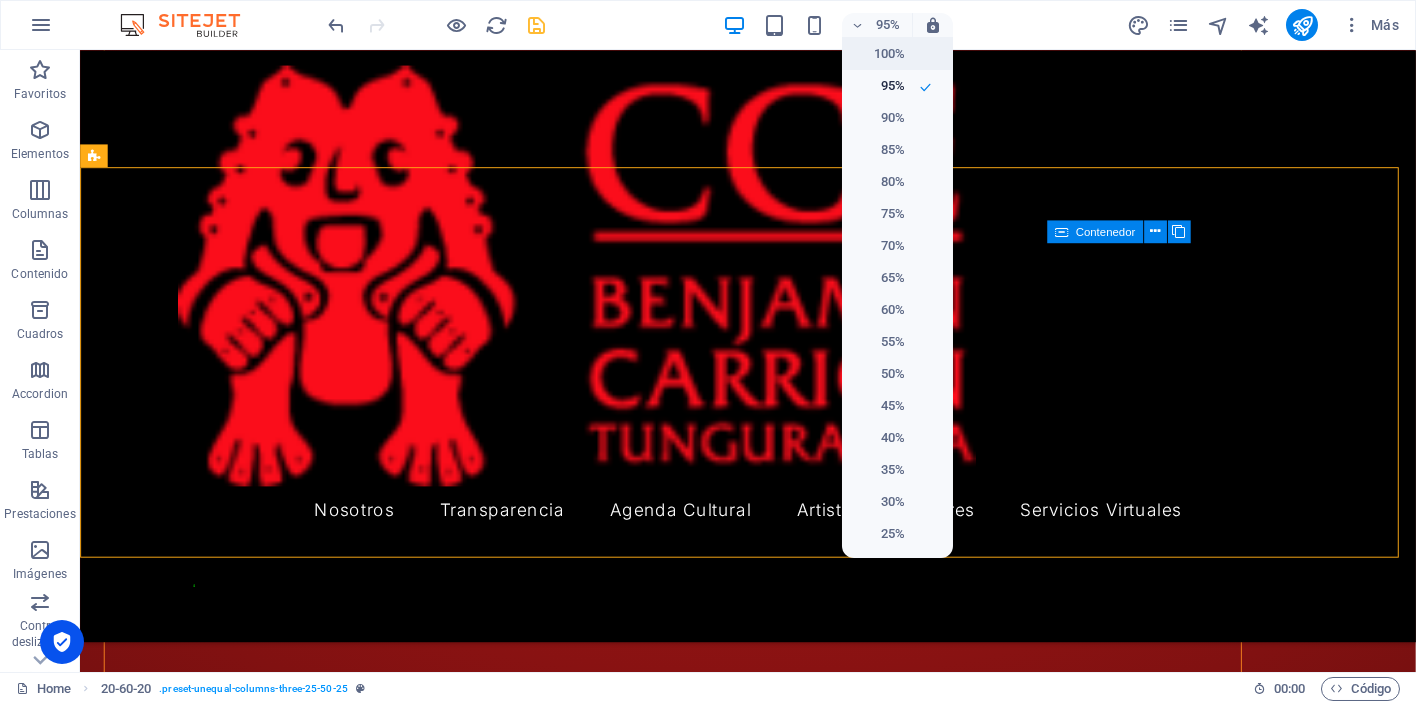 click on "100%" at bounding box center [897, 54] 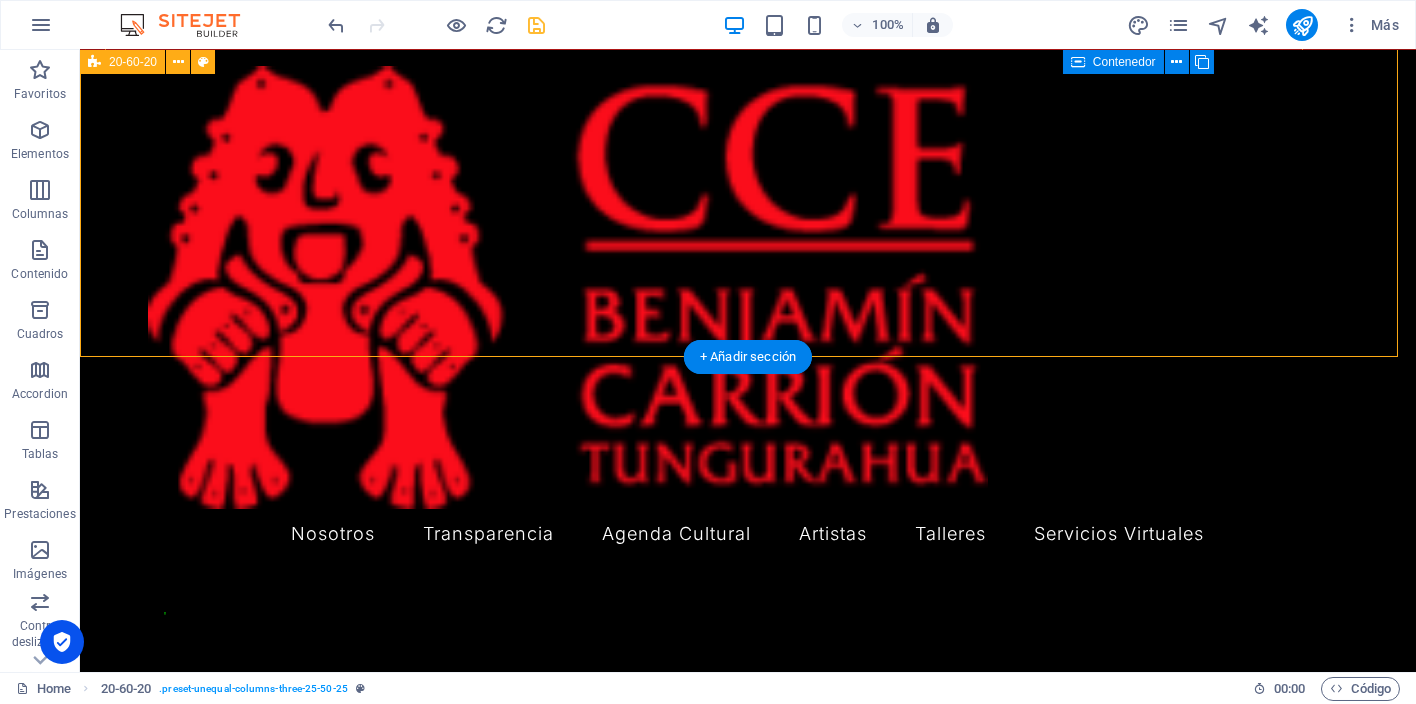 scroll, scrollTop: 4663, scrollLeft: 0, axis: vertical 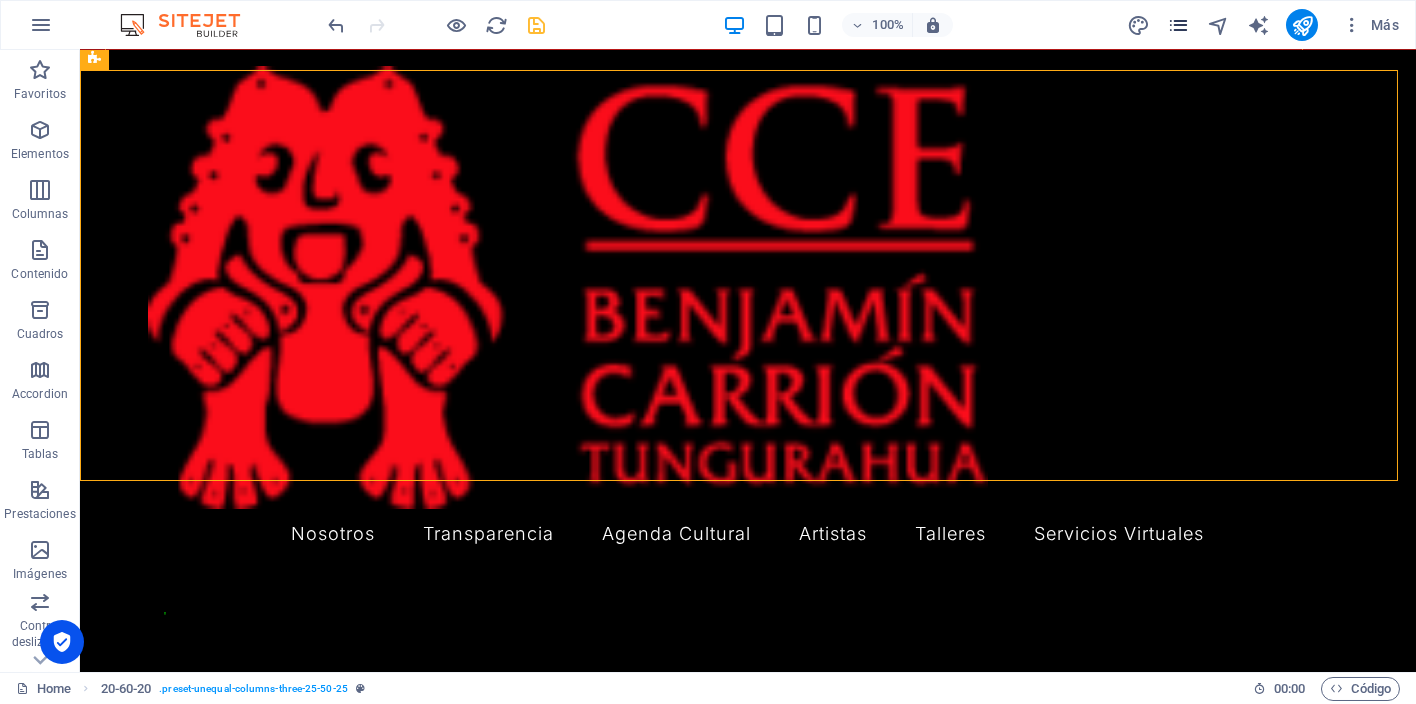 click at bounding box center (1178, 25) 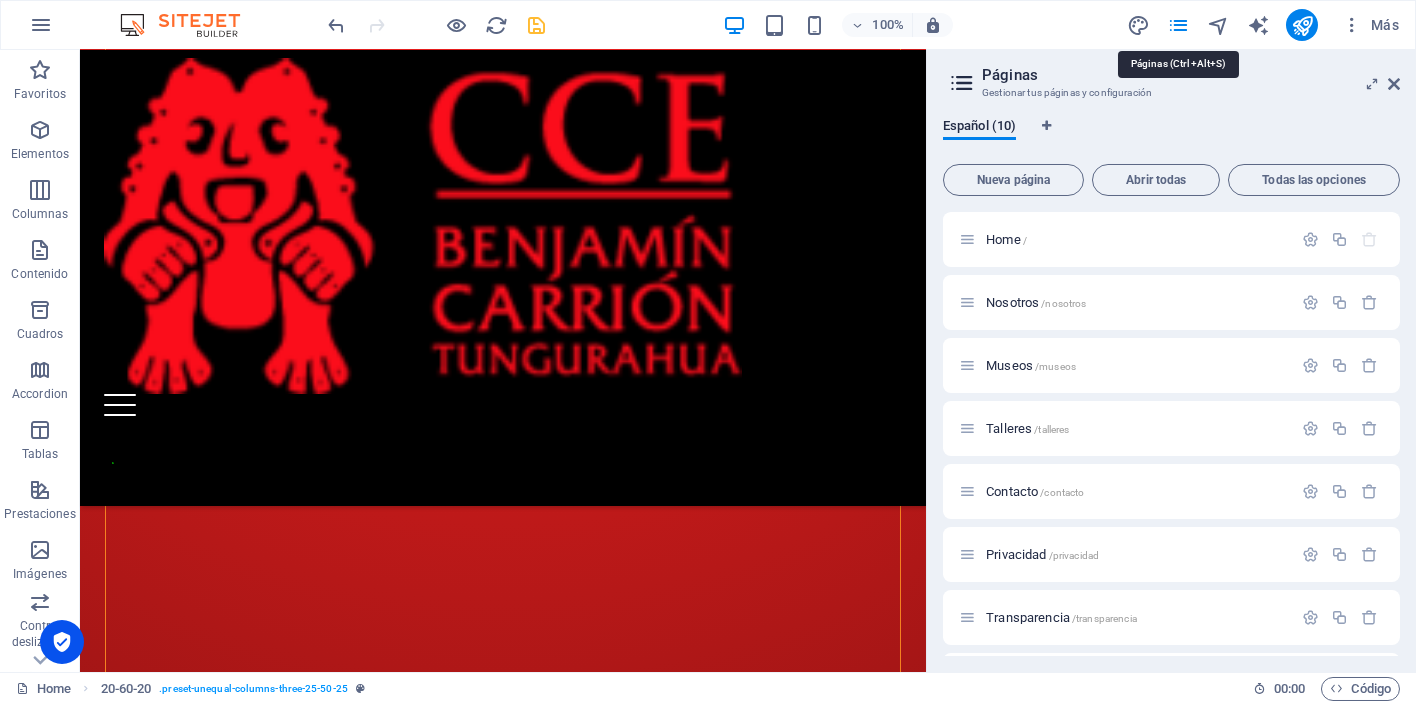scroll, scrollTop: 3754, scrollLeft: 0, axis: vertical 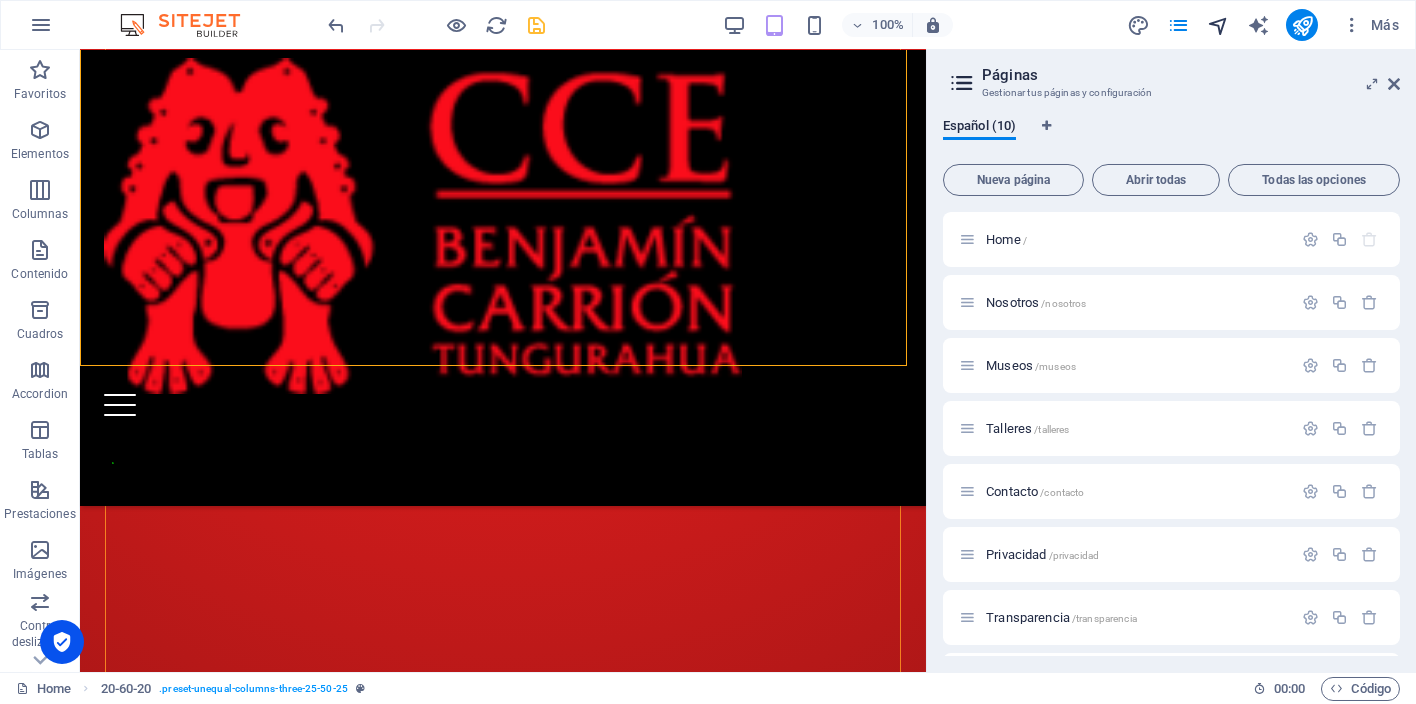 click at bounding box center (1218, 25) 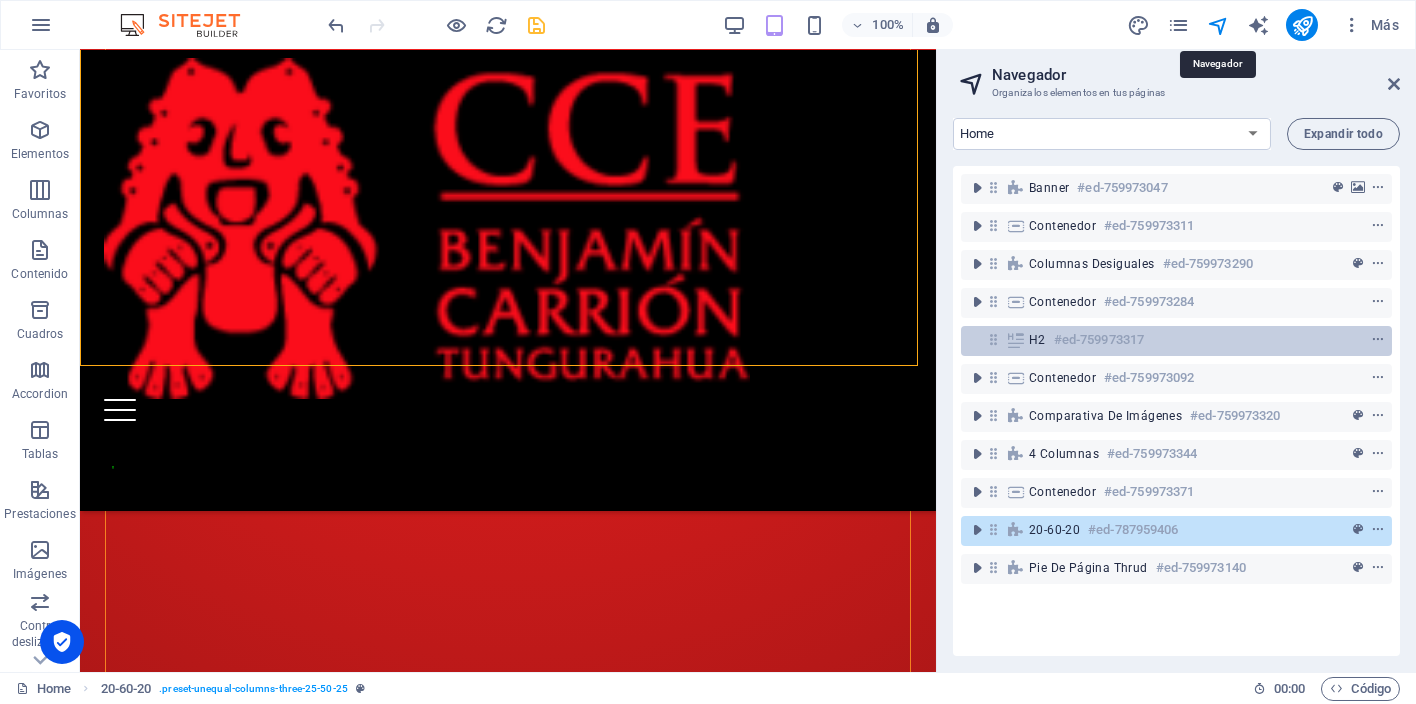 scroll, scrollTop: 3764, scrollLeft: 0, axis: vertical 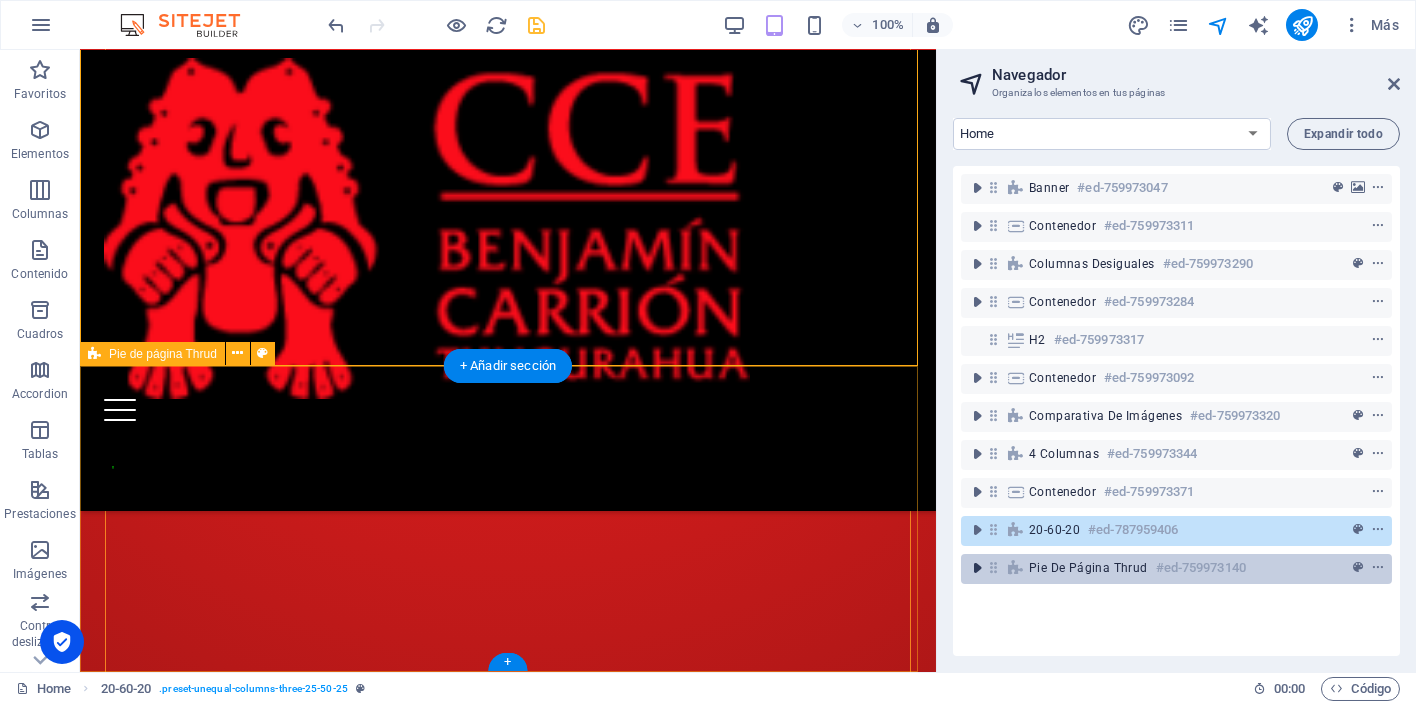 click at bounding box center (977, 568) 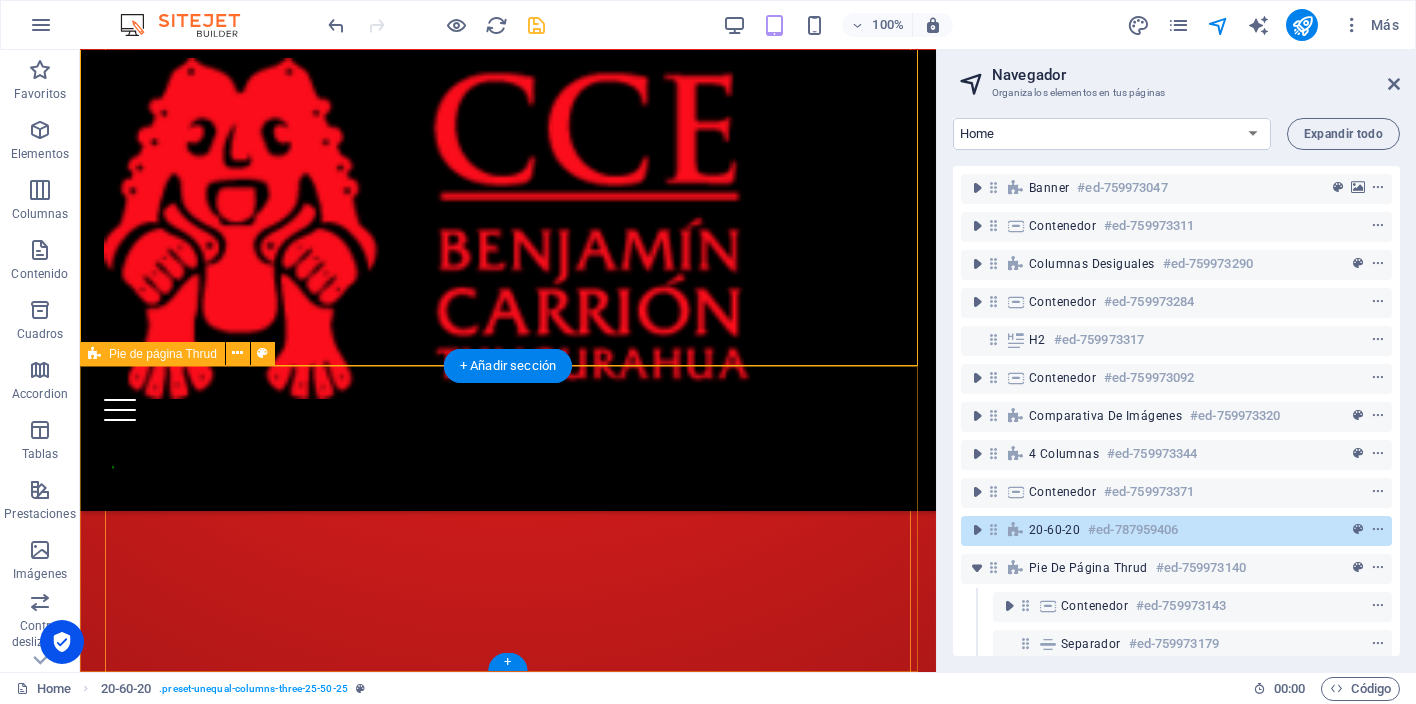 scroll, scrollTop: 66, scrollLeft: 0, axis: vertical 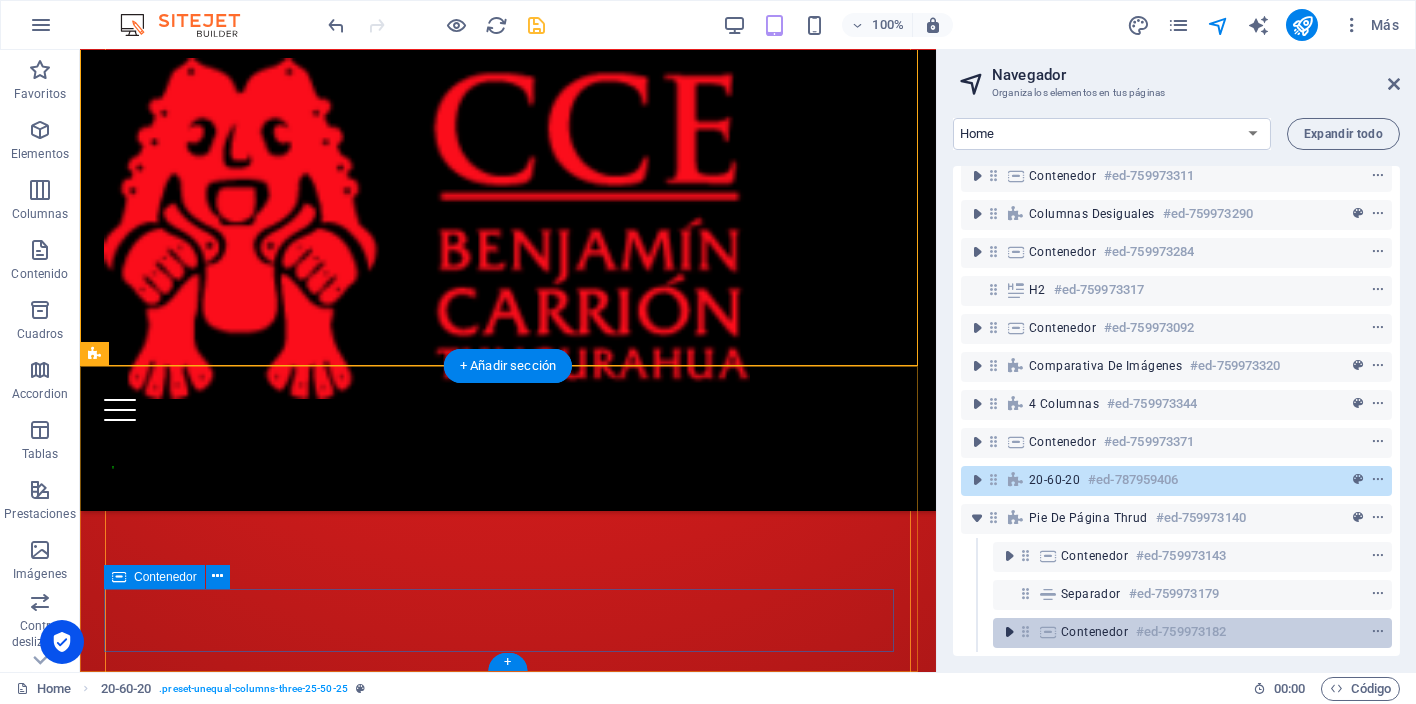 click at bounding box center (1009, 632) 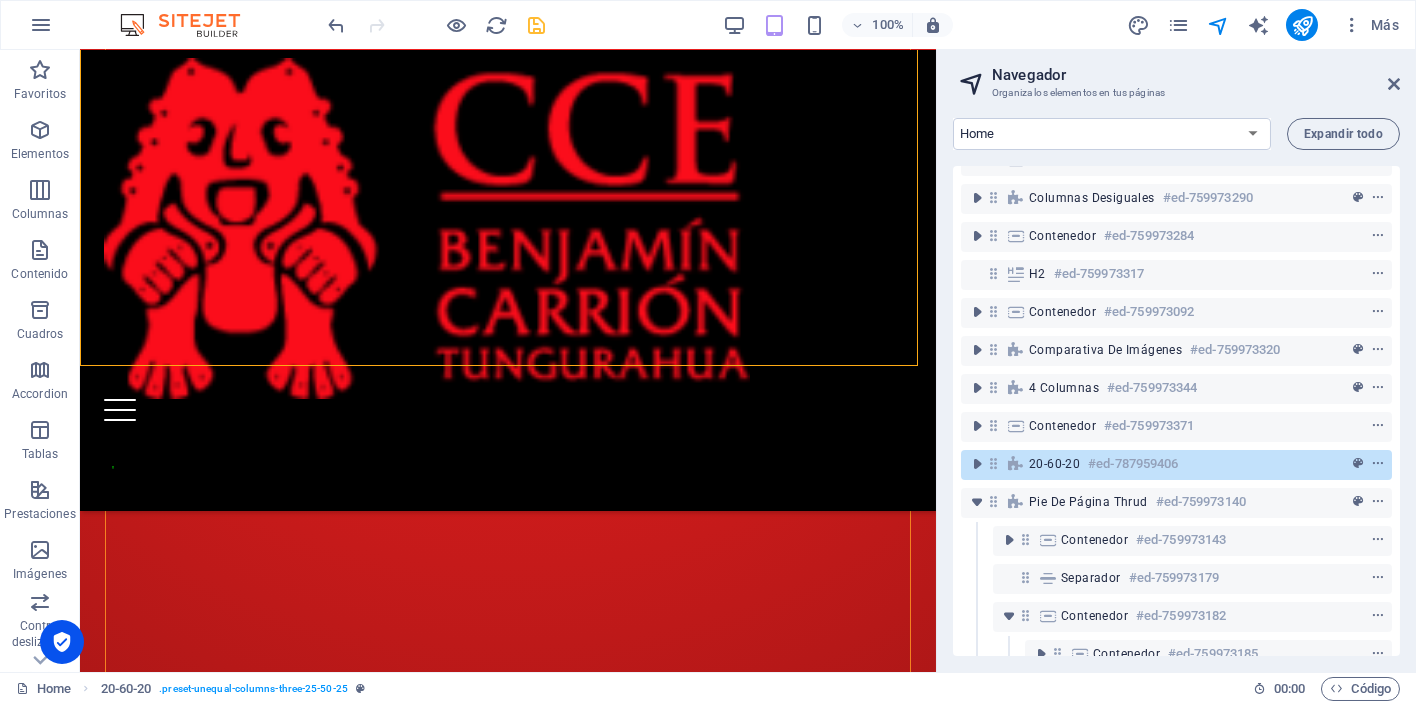 scroll, scrollTop: 143, scrollLeft: 0, axis: vertical 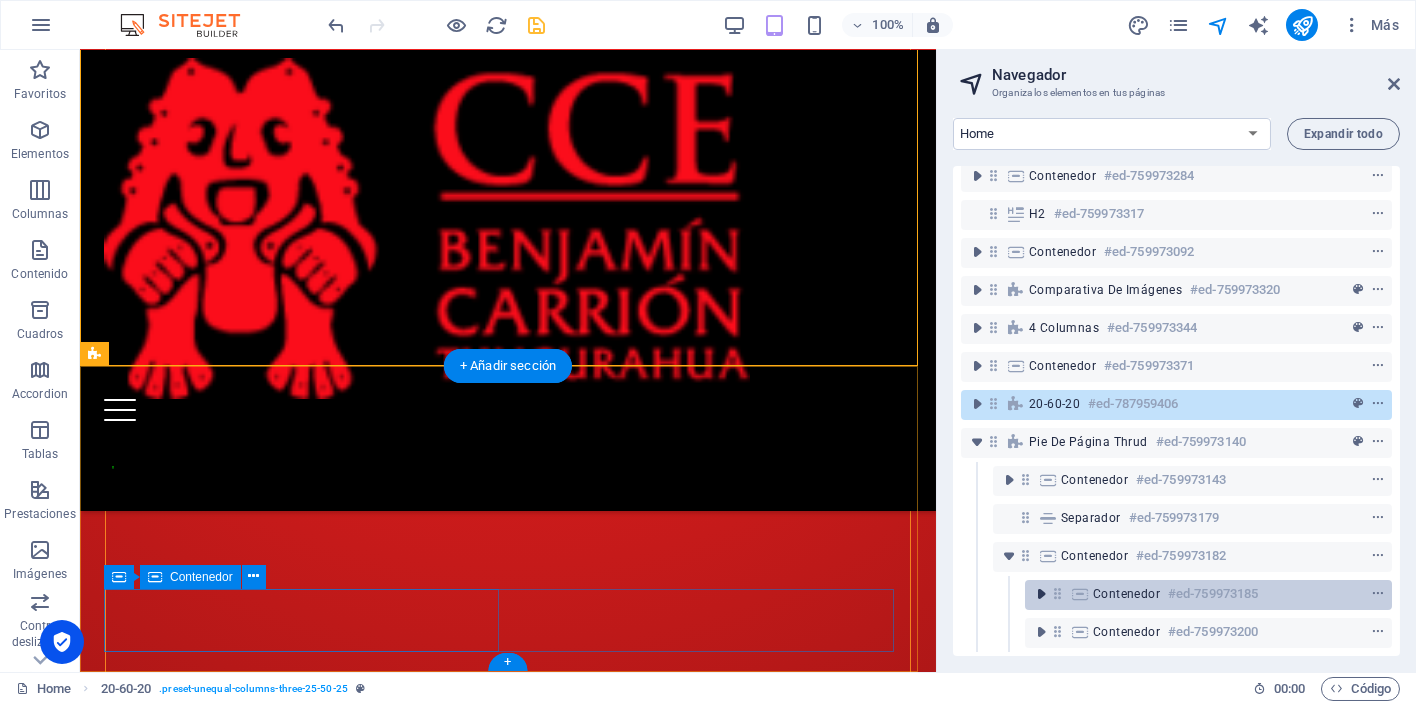 click at bounding box center (1041, 594) 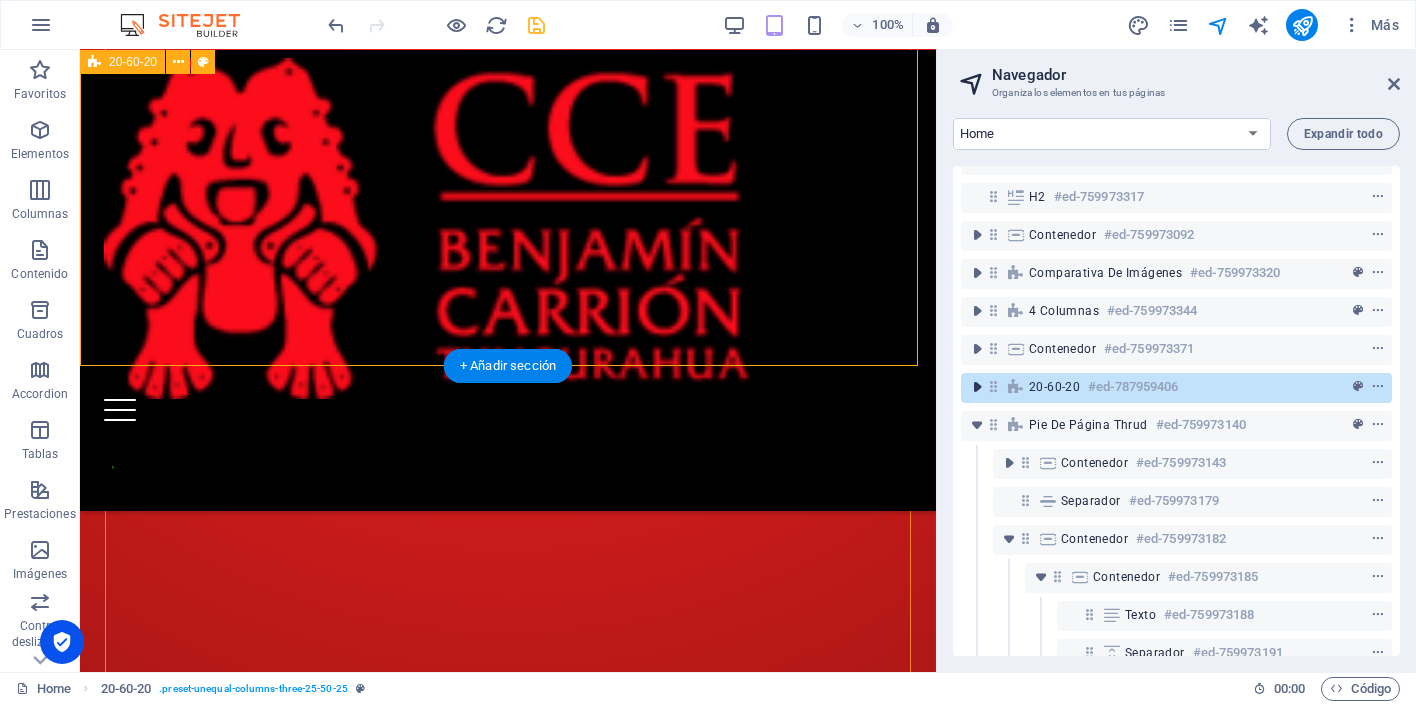 click at bounding box center (977, 387) 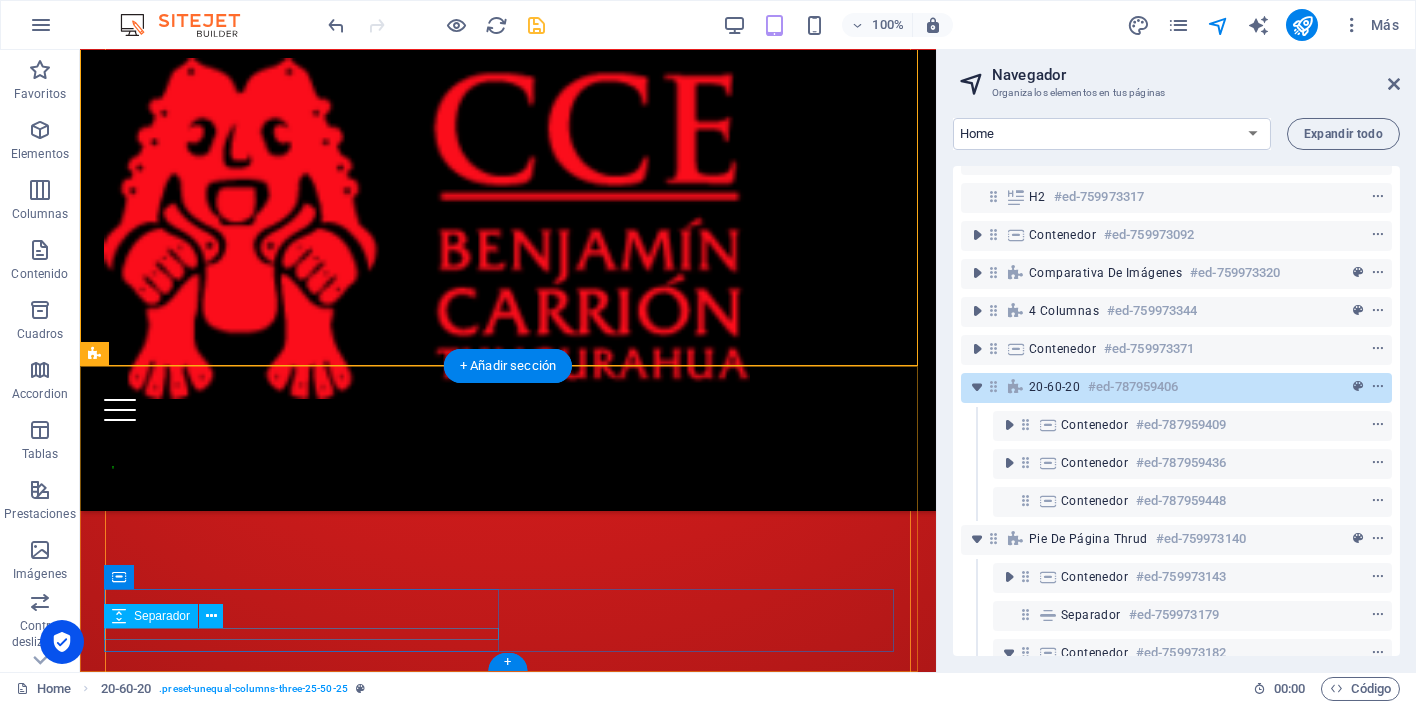 scroll, scrollTop: 371, scrollLeft: 0, axis: vertical 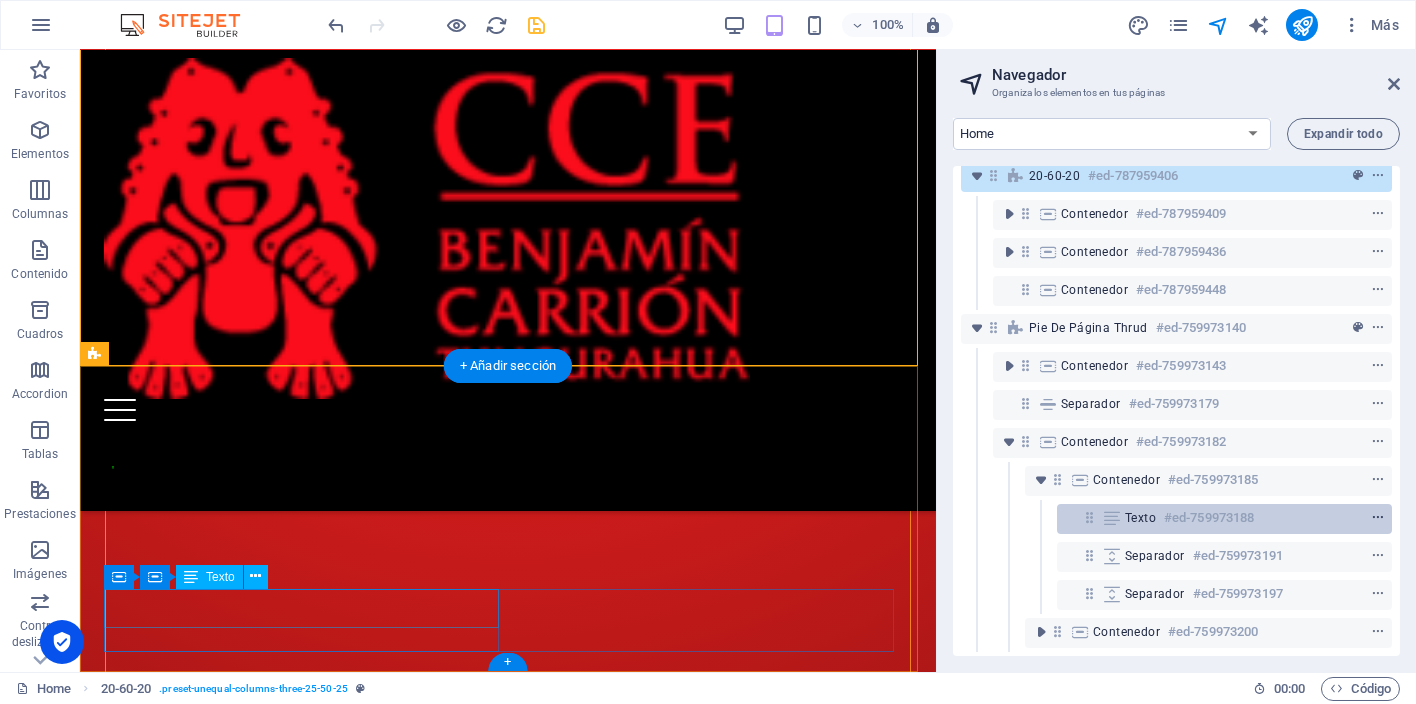 click at bounding box center [1378, 518] 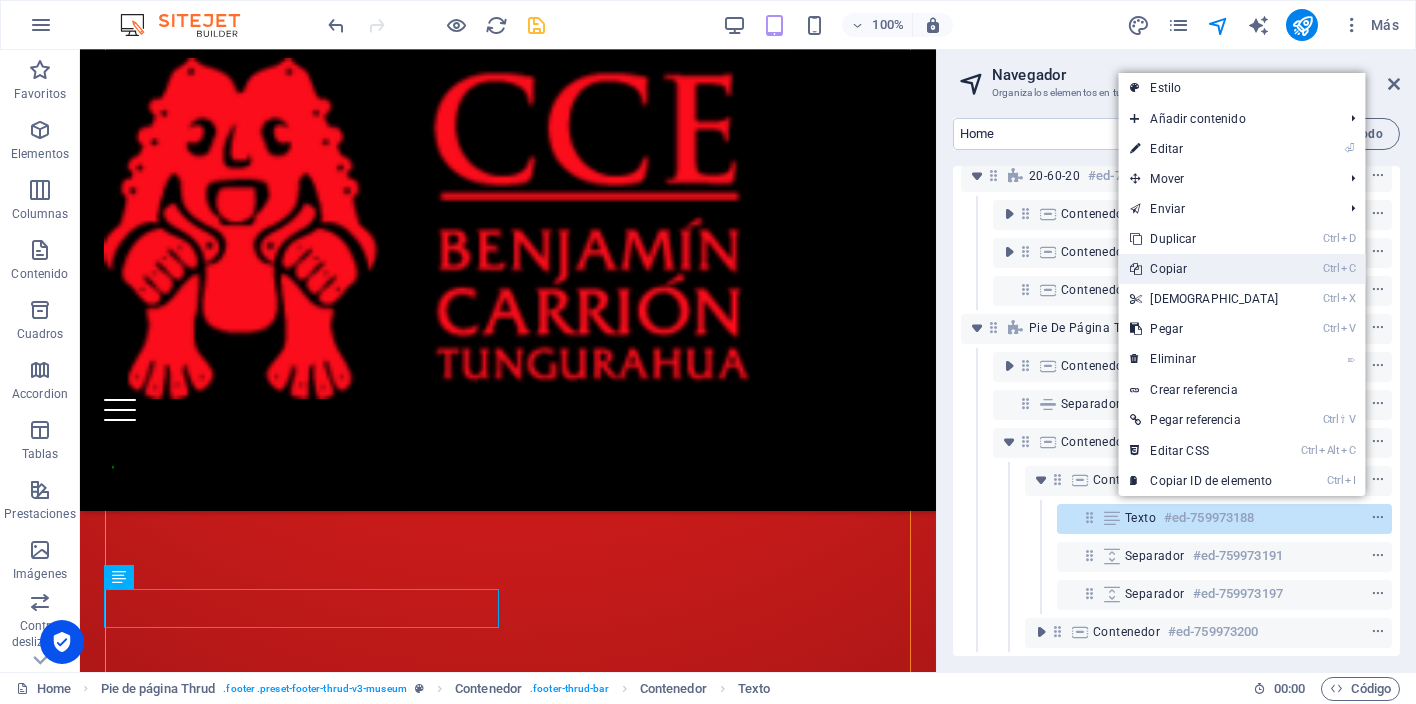 click on "Ctrl C  Copiar" at bounding box center (1204, 269) 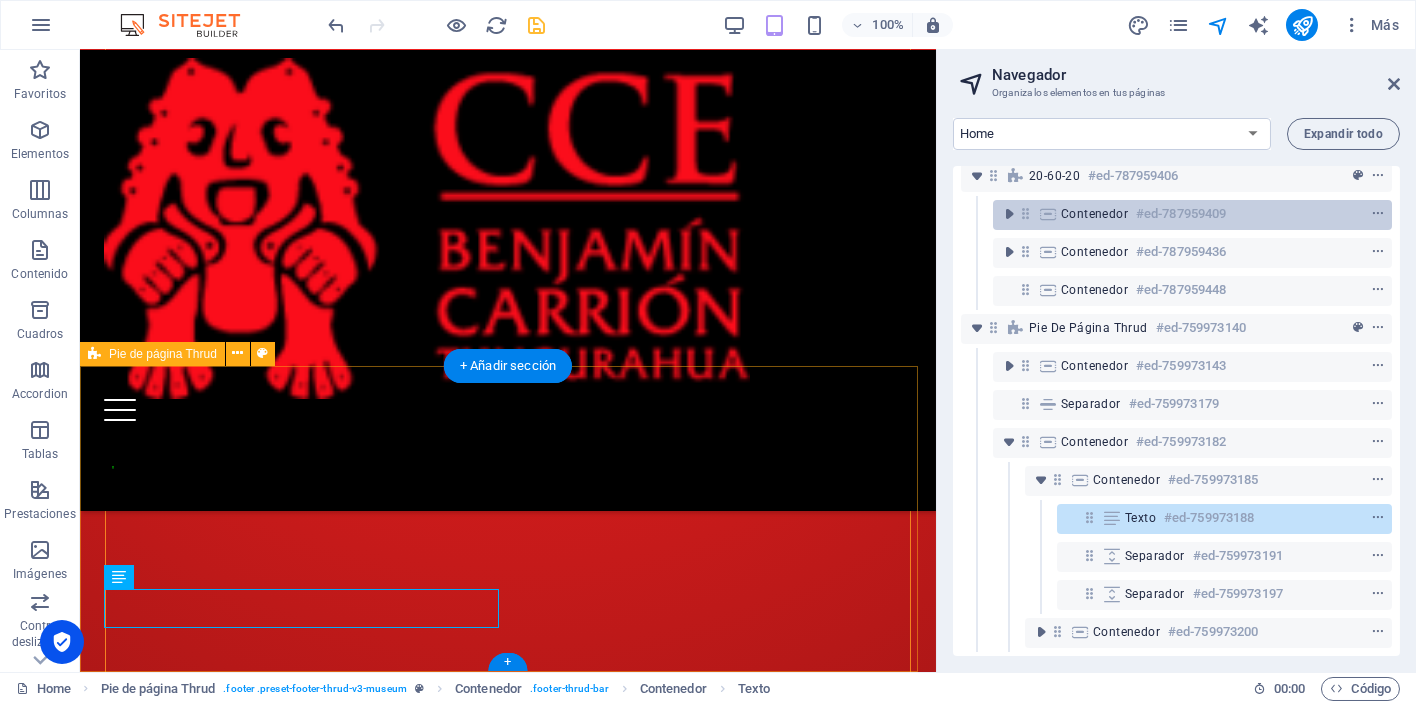 scroll, scrollTop: 246, scrollLeft: 0, axis: vertical 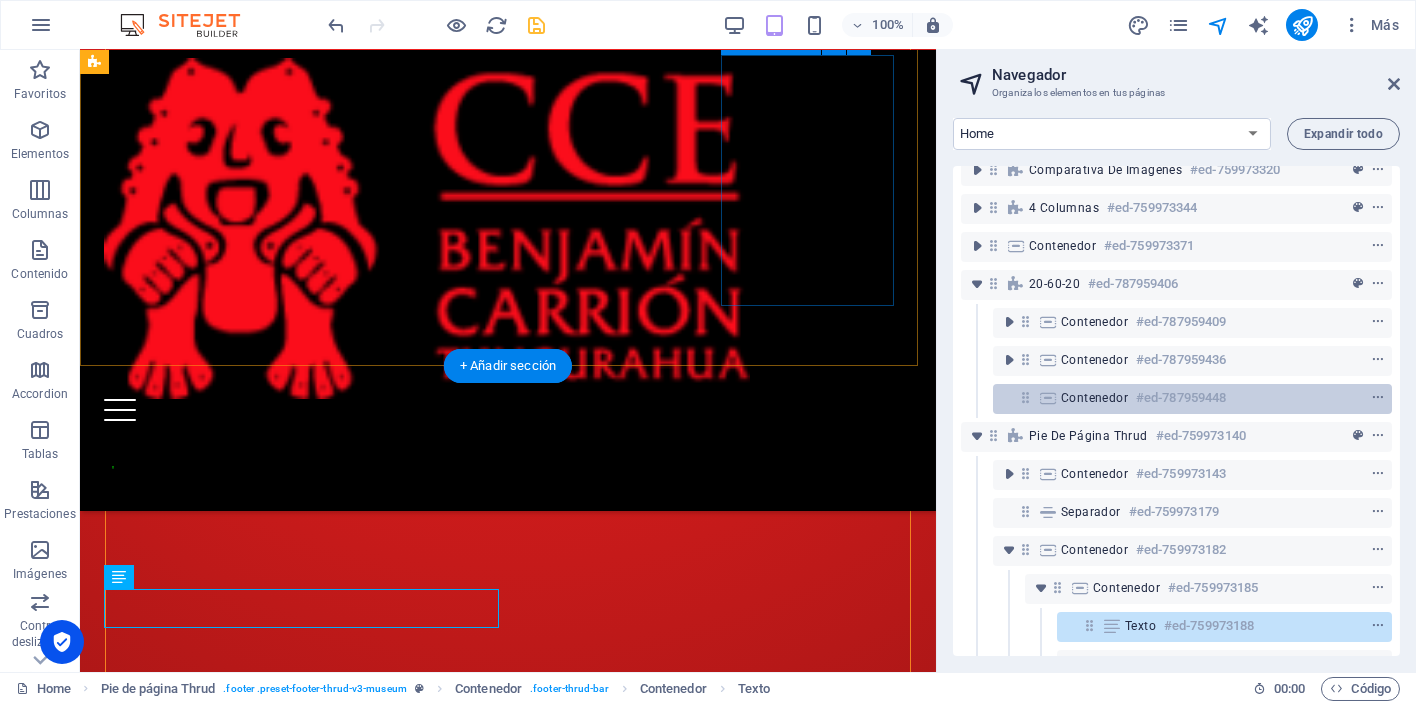 click on "Contenedor #ed-787959448" at bounding box center [1176, 398] 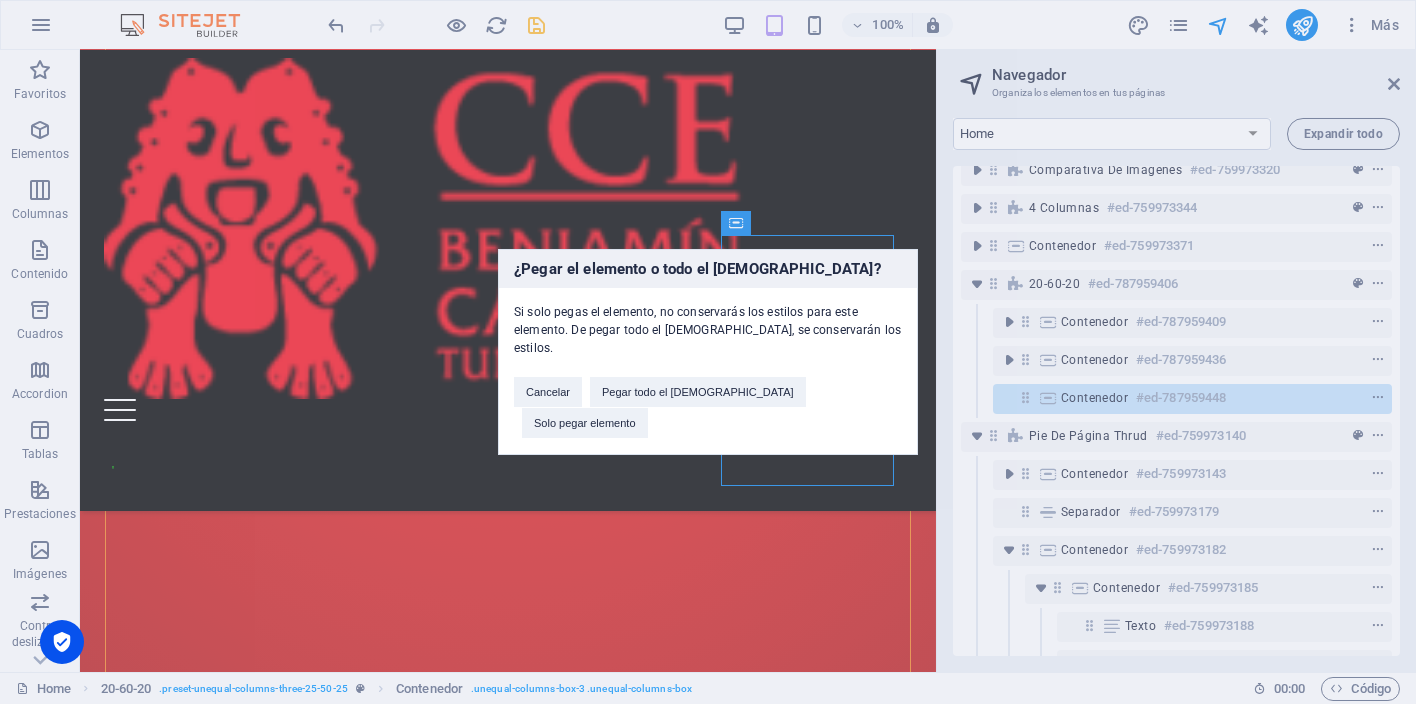 type 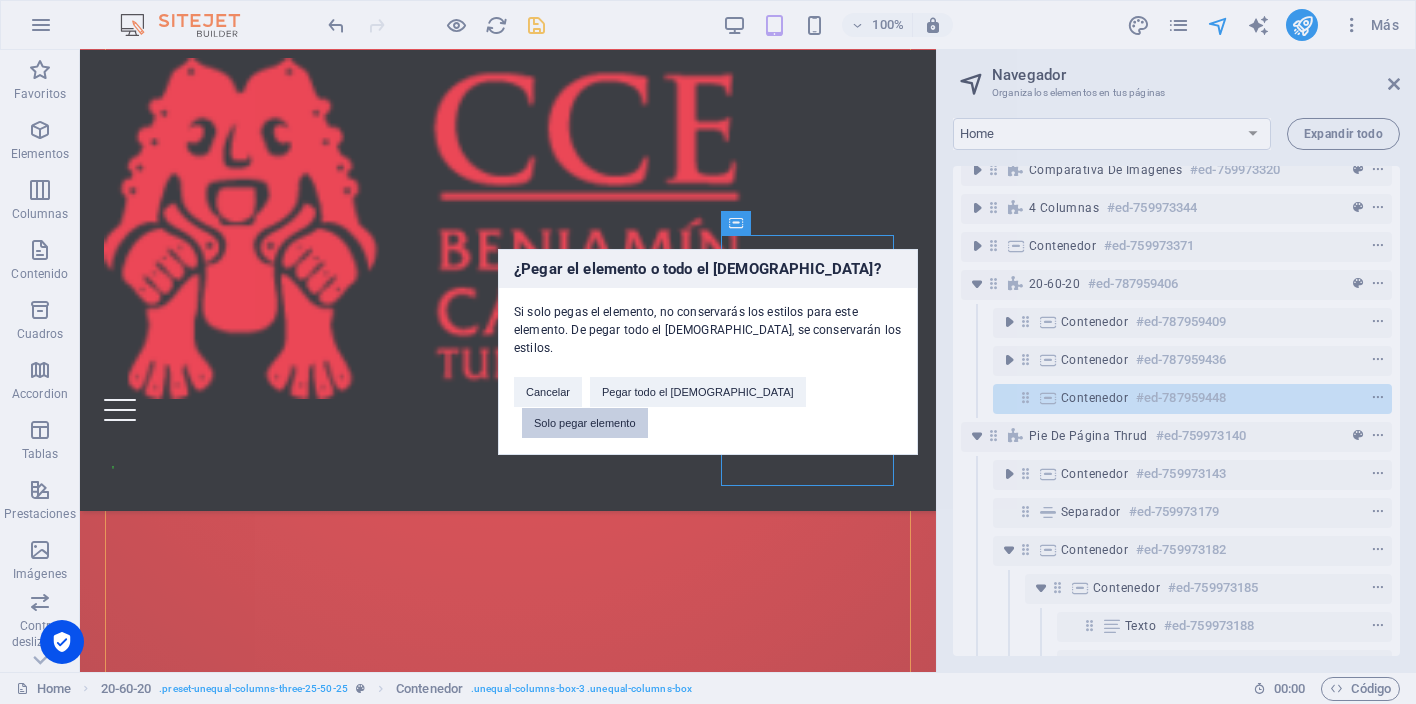 click on "Solo pegar elemento" at bounding box center (585, 423) 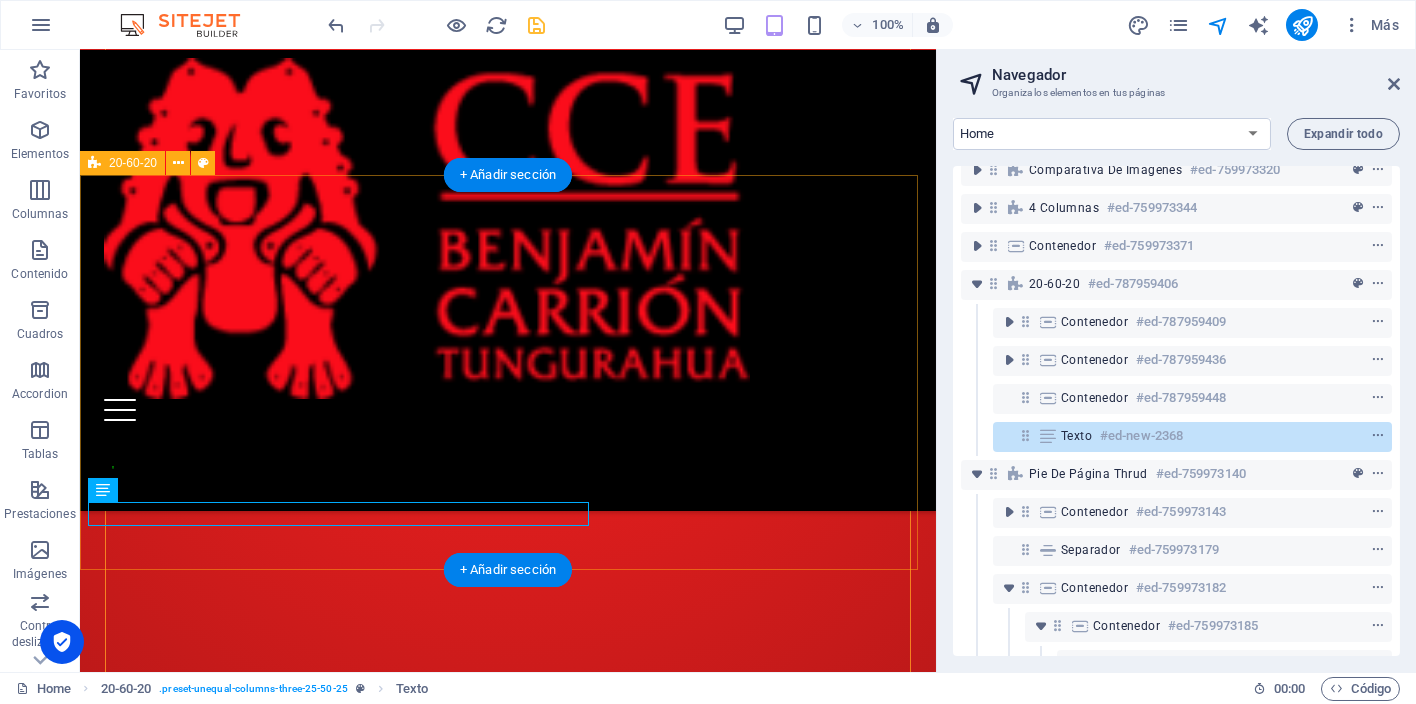 scroll, scrollTop: 3787, scrollLeft: 0, axis: vertical 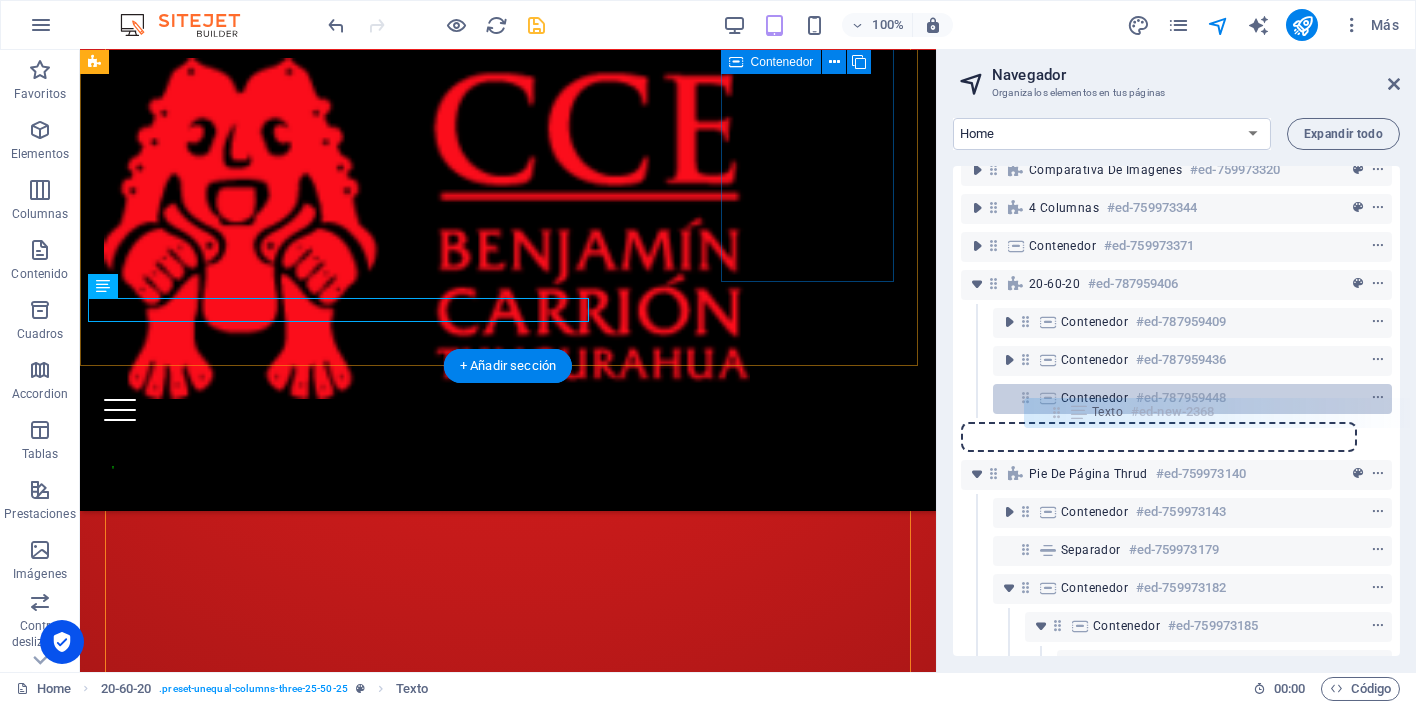 drag, startPoint x: 1025, startPoint y: 433, endPoint x: 1061, endPoint y: 410, distance: 42.72002 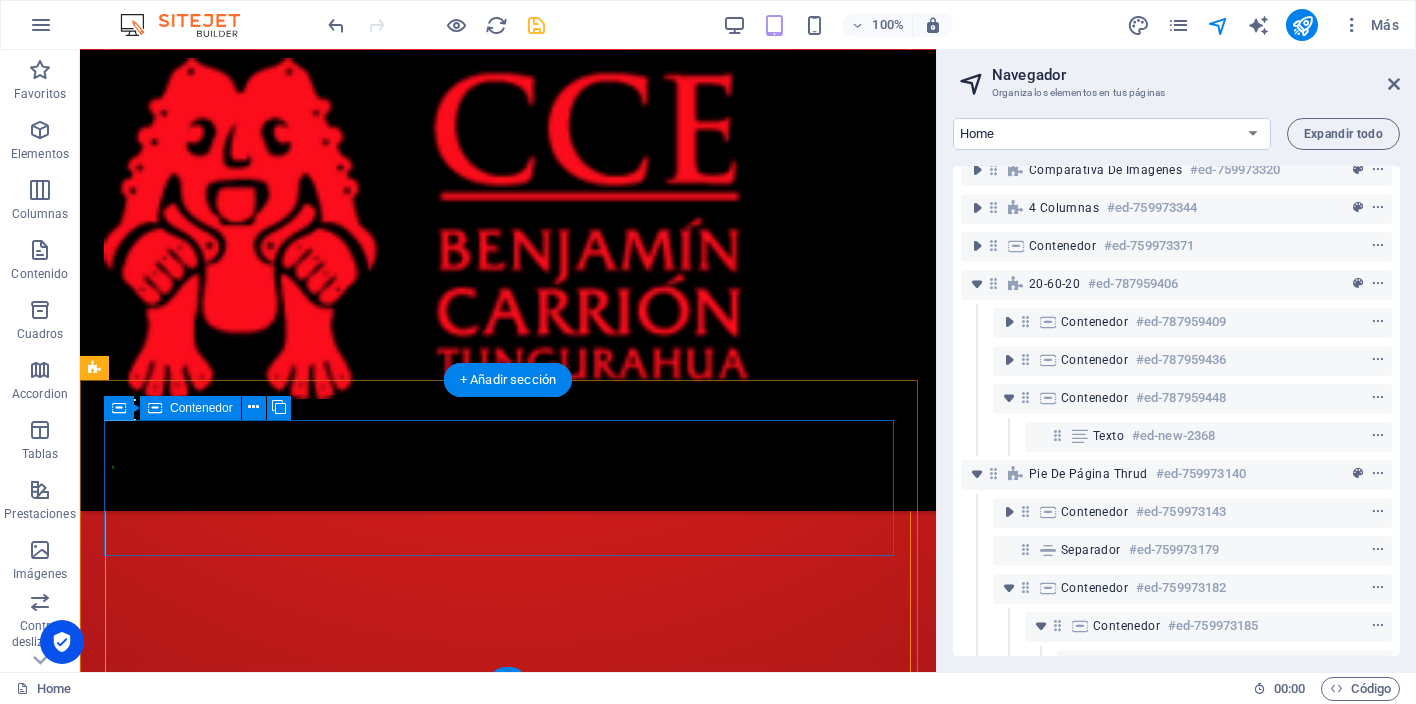 scroll, scrollTop: 3764, scrollLeft: 0, axis: vertical 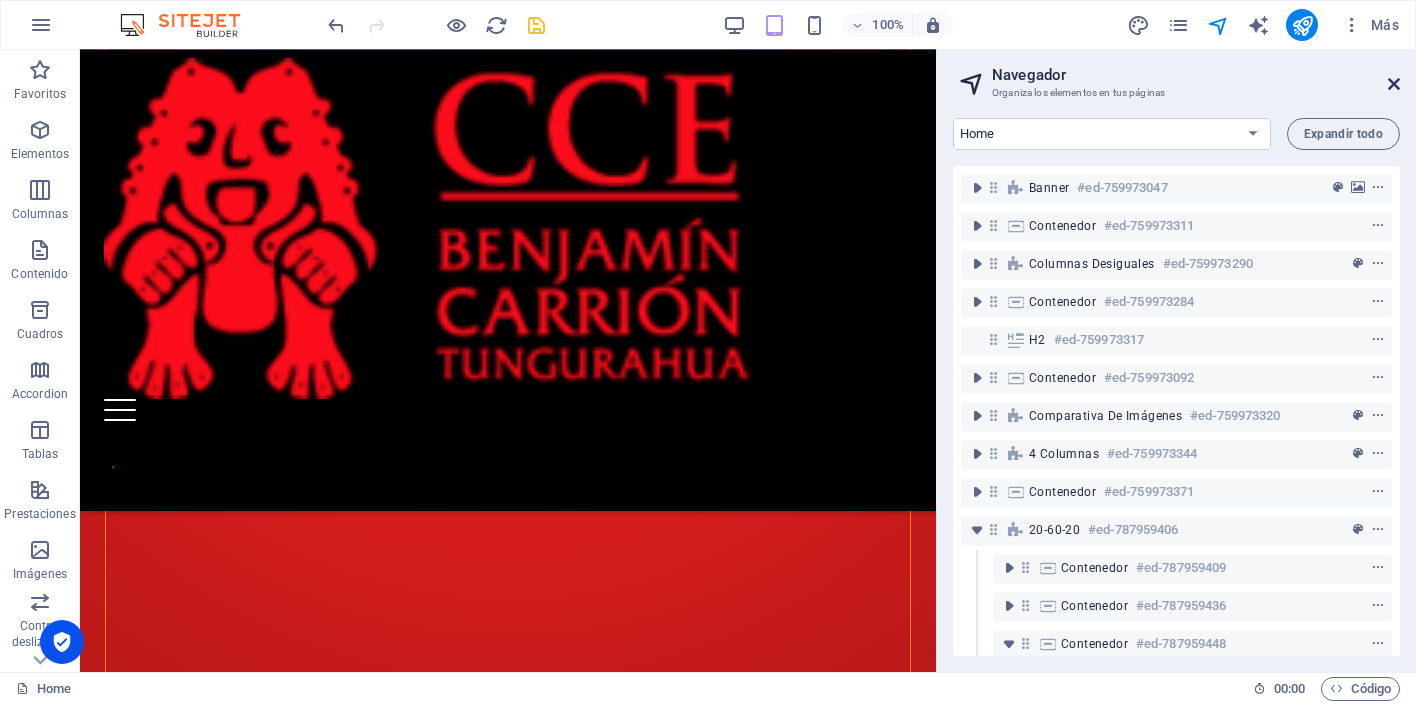 click at bounding box center [1394, 84] 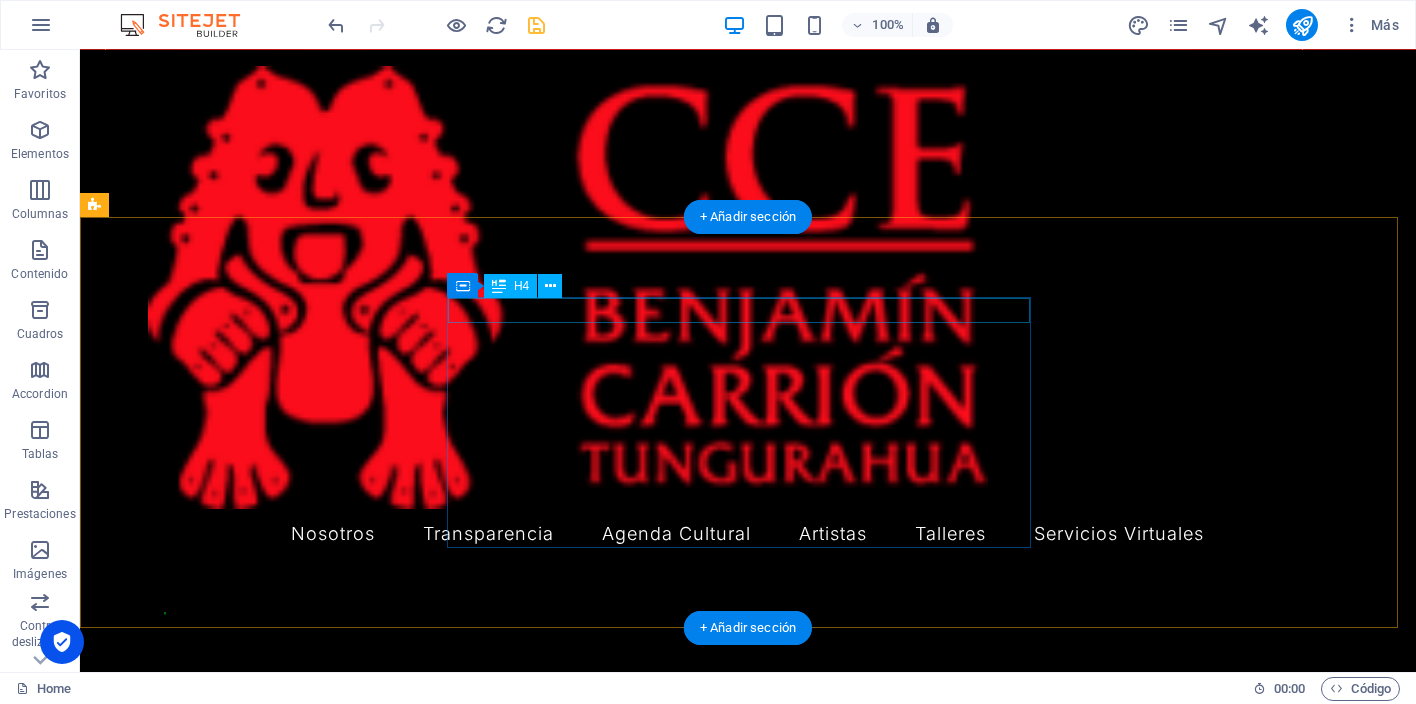 scroll, scrollTop: 4642, scrollLeft: 0, axis: vertical 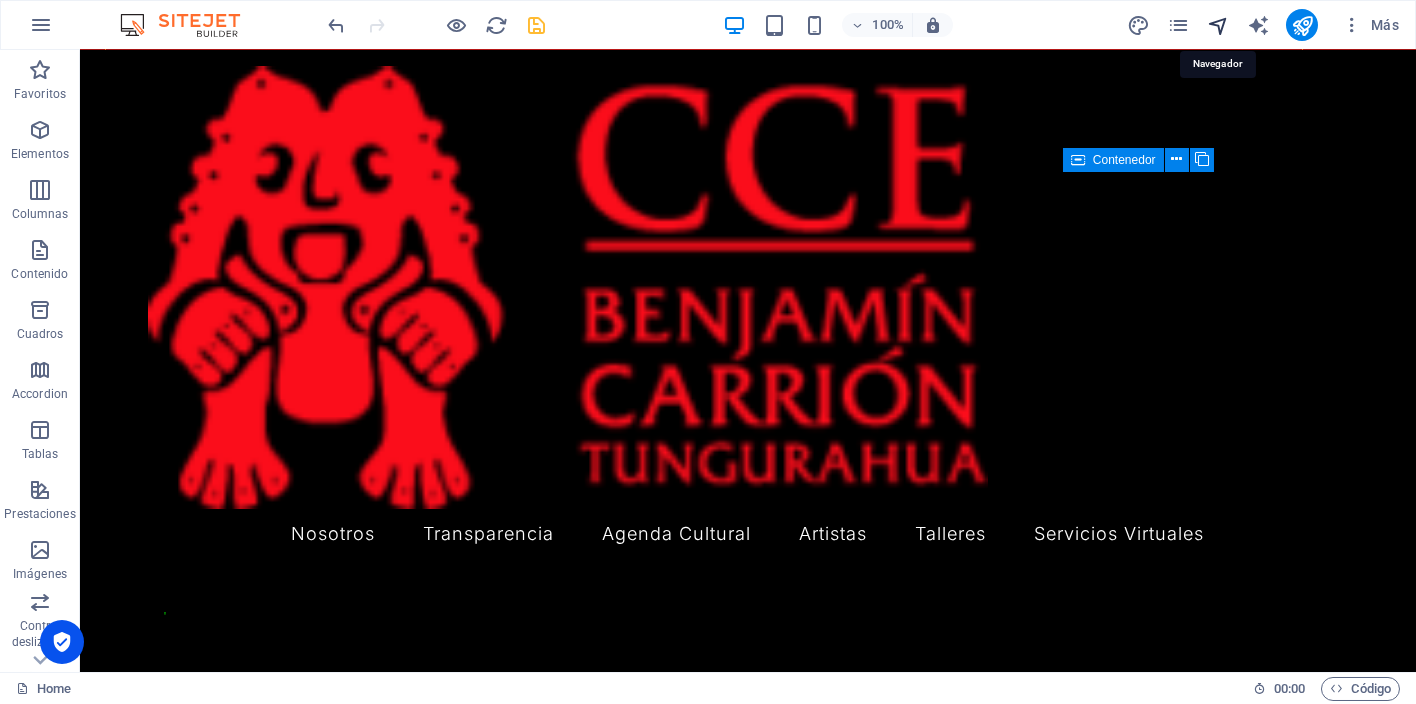 click at bounding box center [1218, 25] 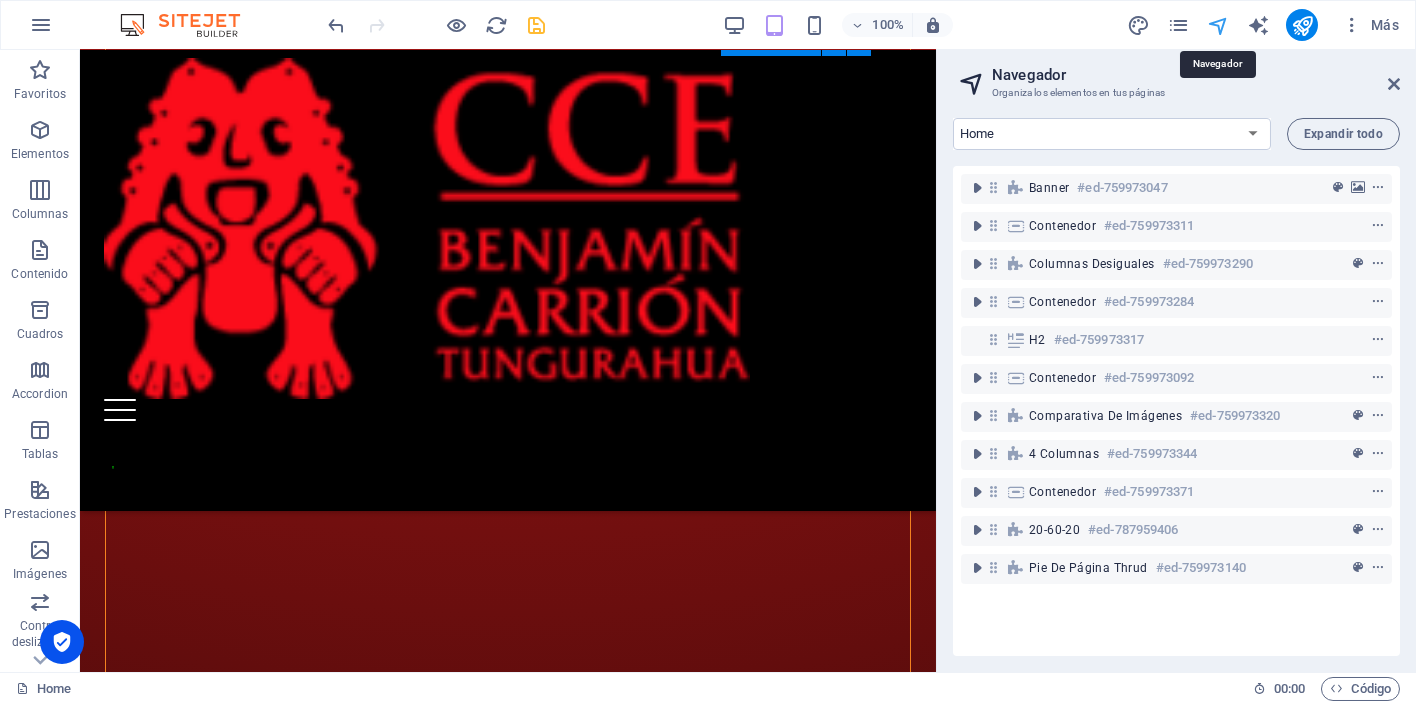 scroll, scrollTop: 3764, scrollLeft: 0, axis: vertical 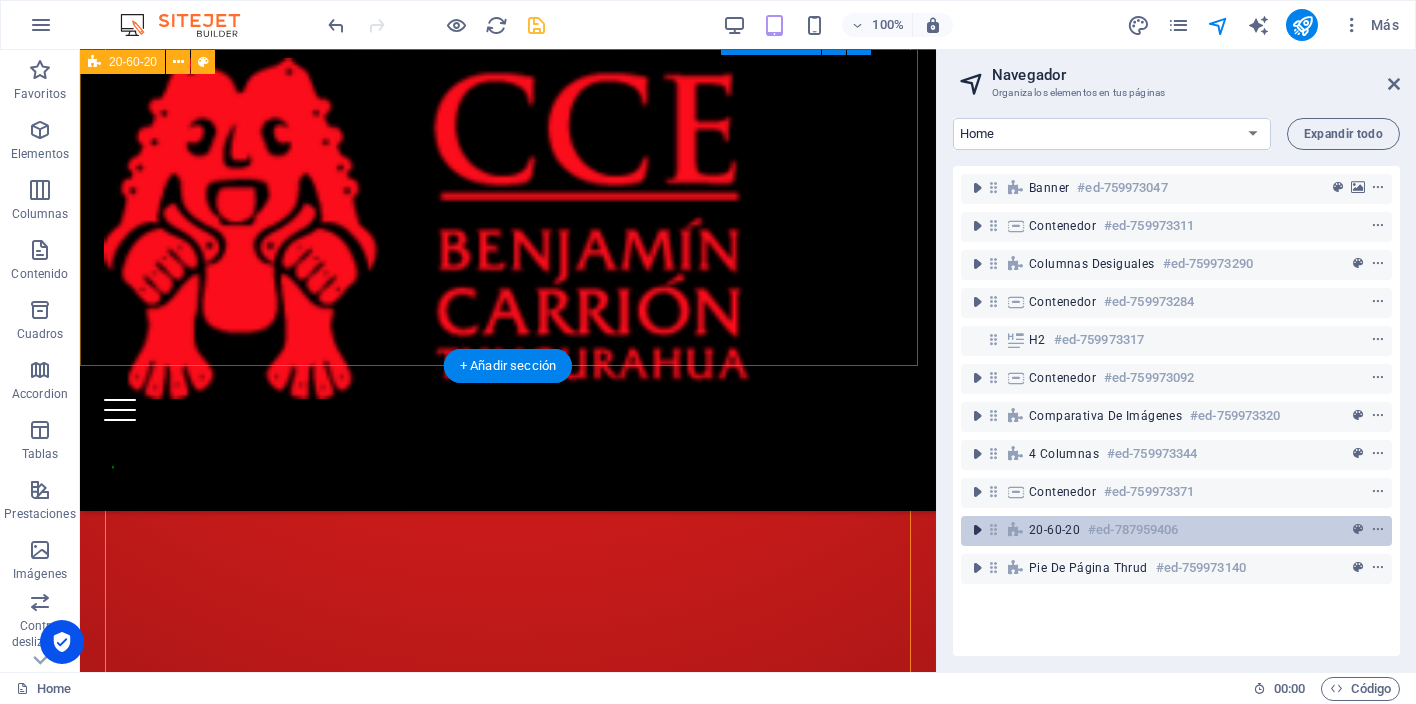 click at bounding box center (977, 530) 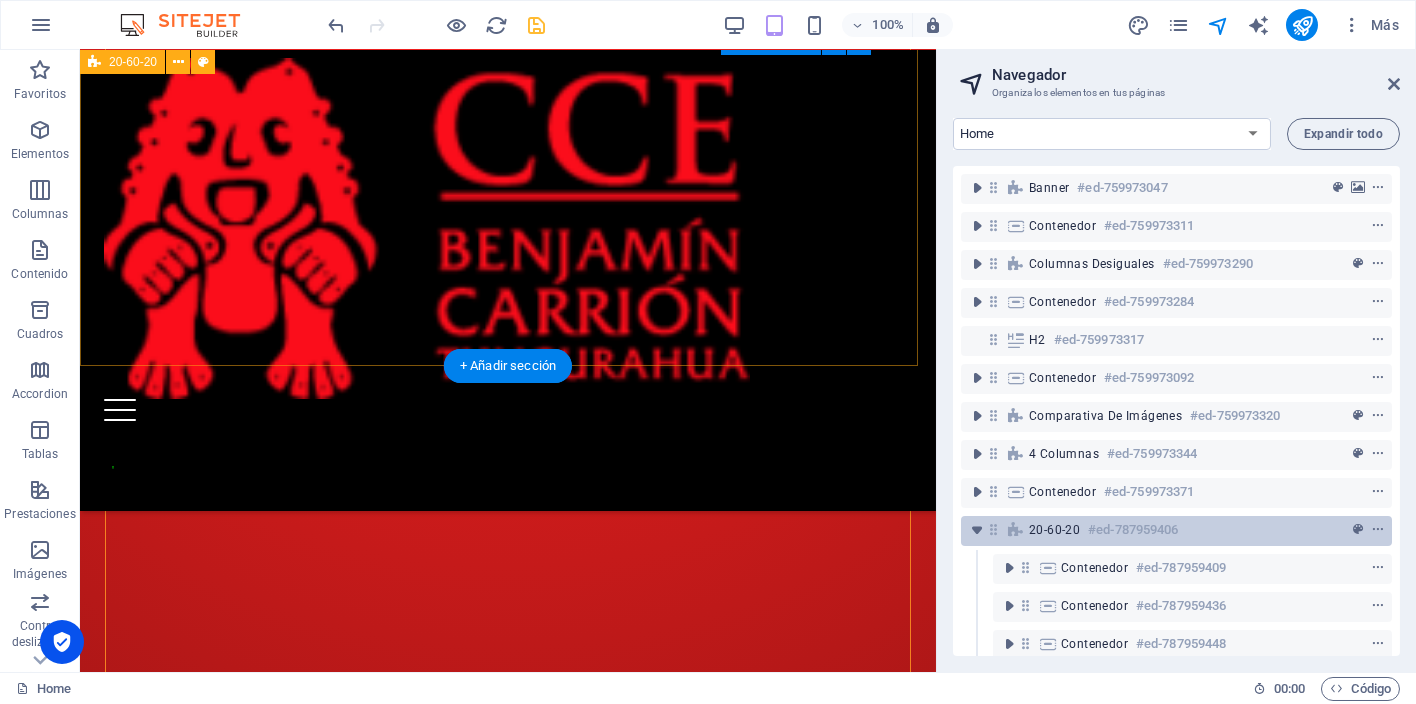 scroll, scrollTop: 66, scrollLeft: 0, axis: vertical 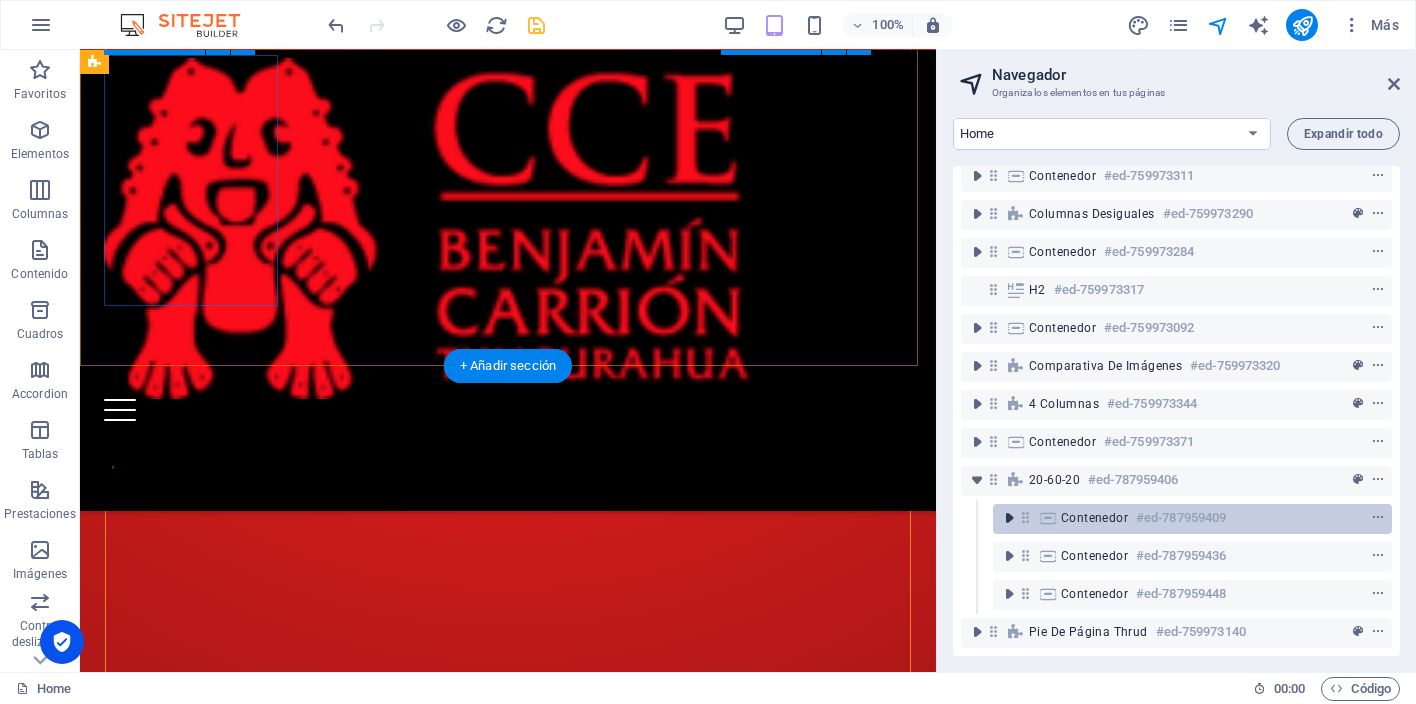 click at bounding box center (1009, 518) 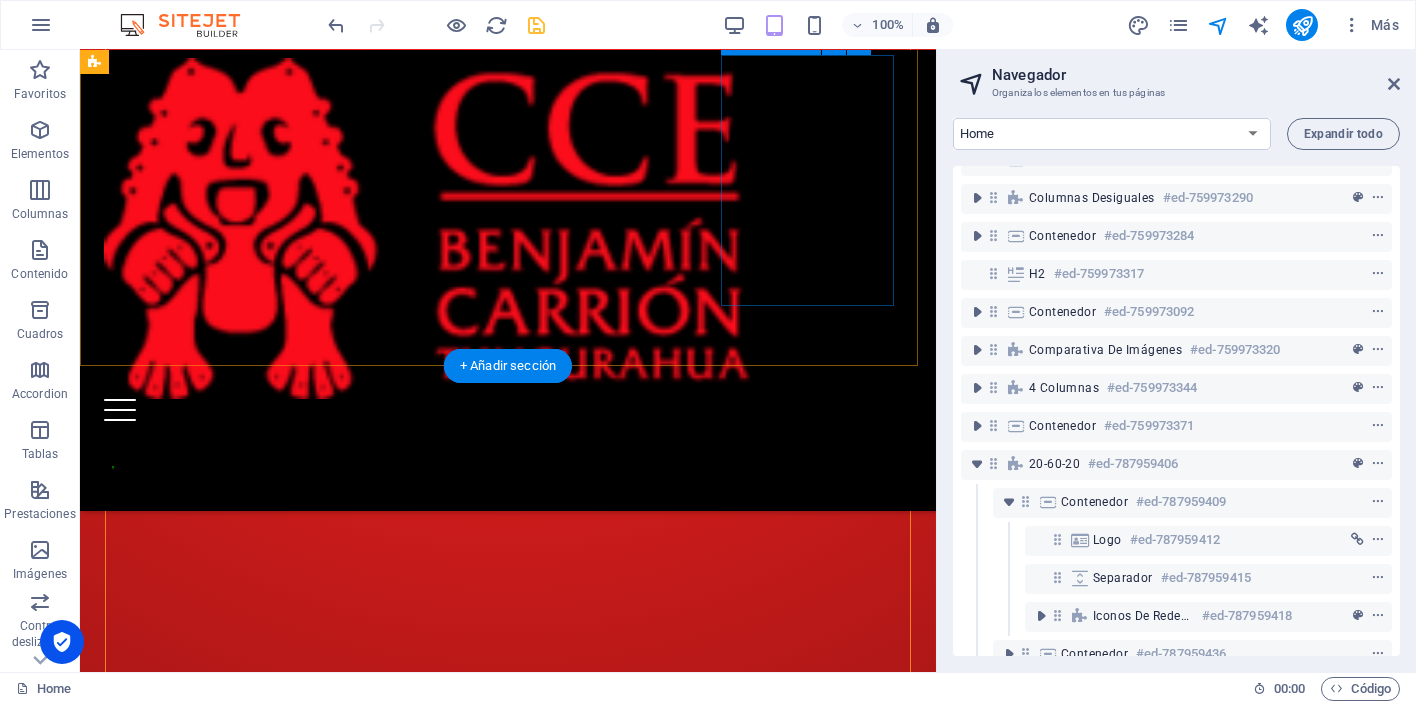 scroll, scrollTop: 181, scrollLeft: 0, axis: vertical 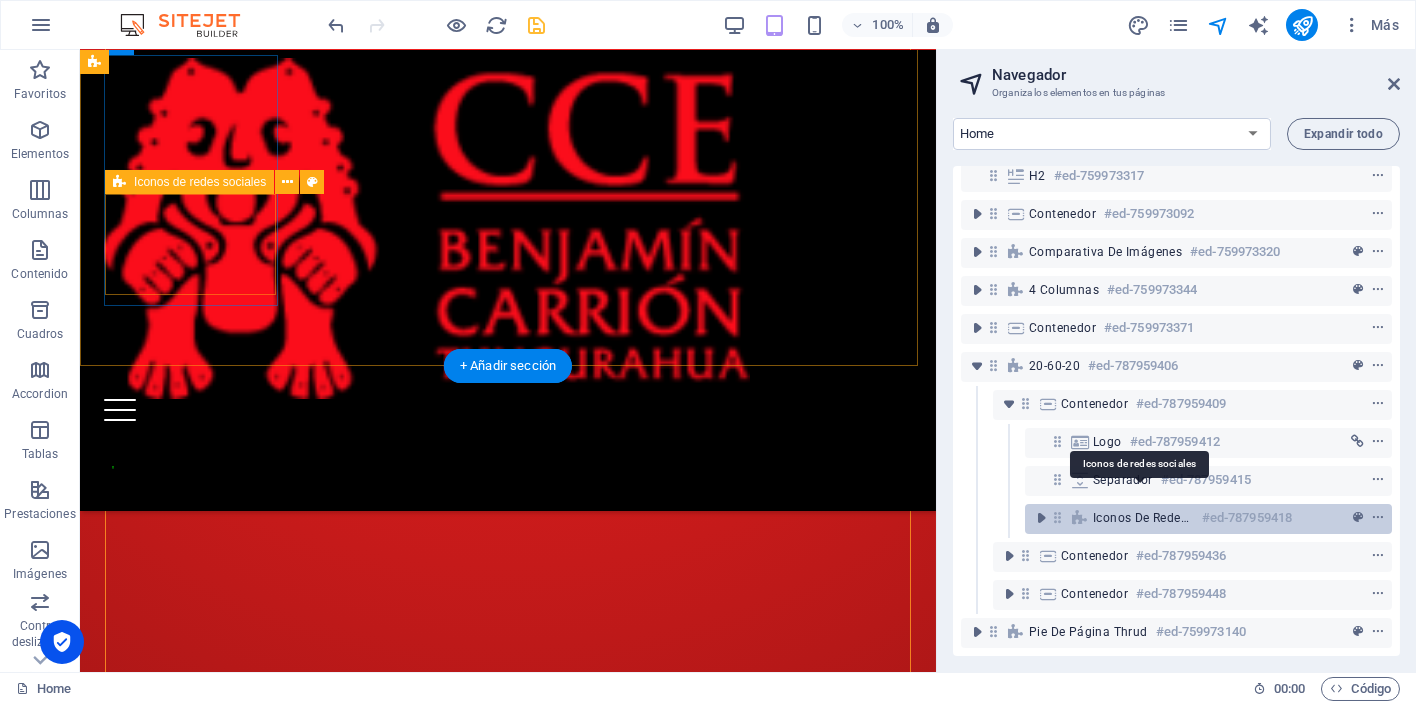 click on "Iconos de redes sociales" at bounding box center (1143, 518) 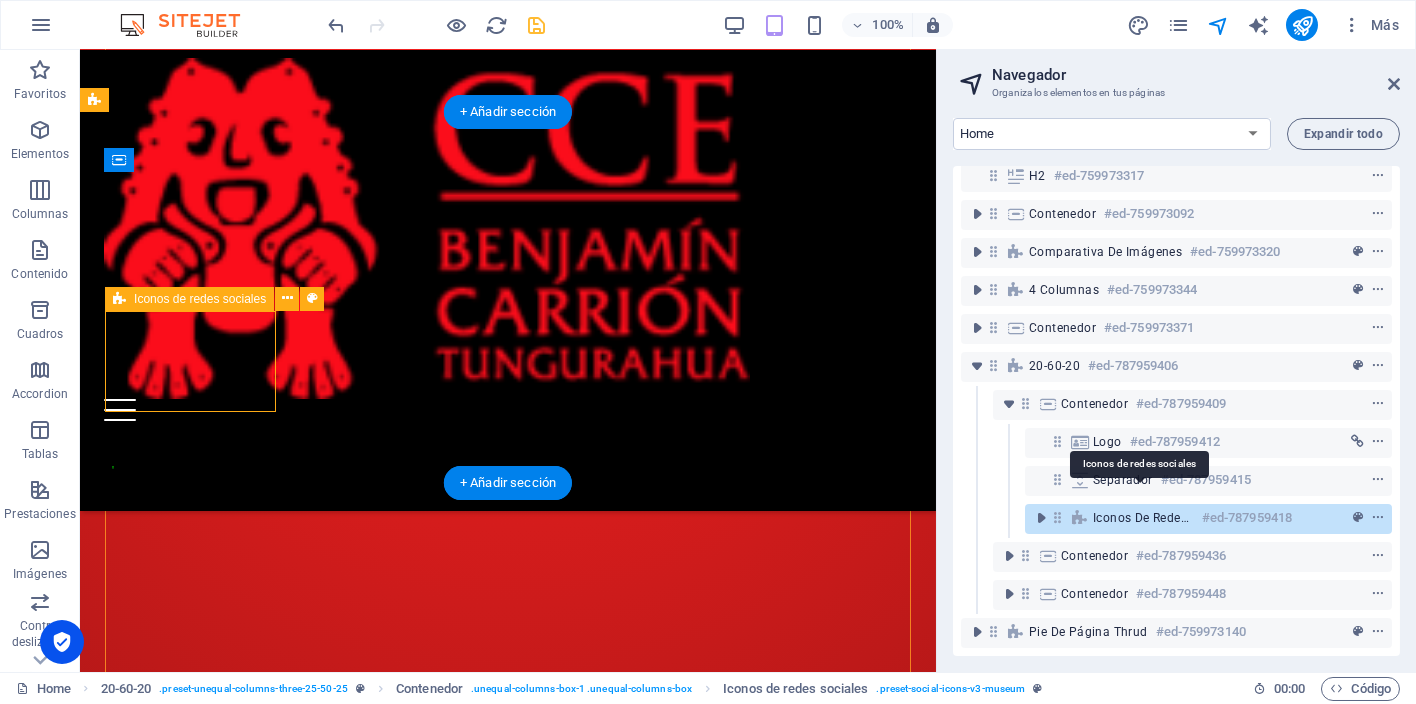 click on "Iconos de redes sociales" at bounding box center [1143, 518] 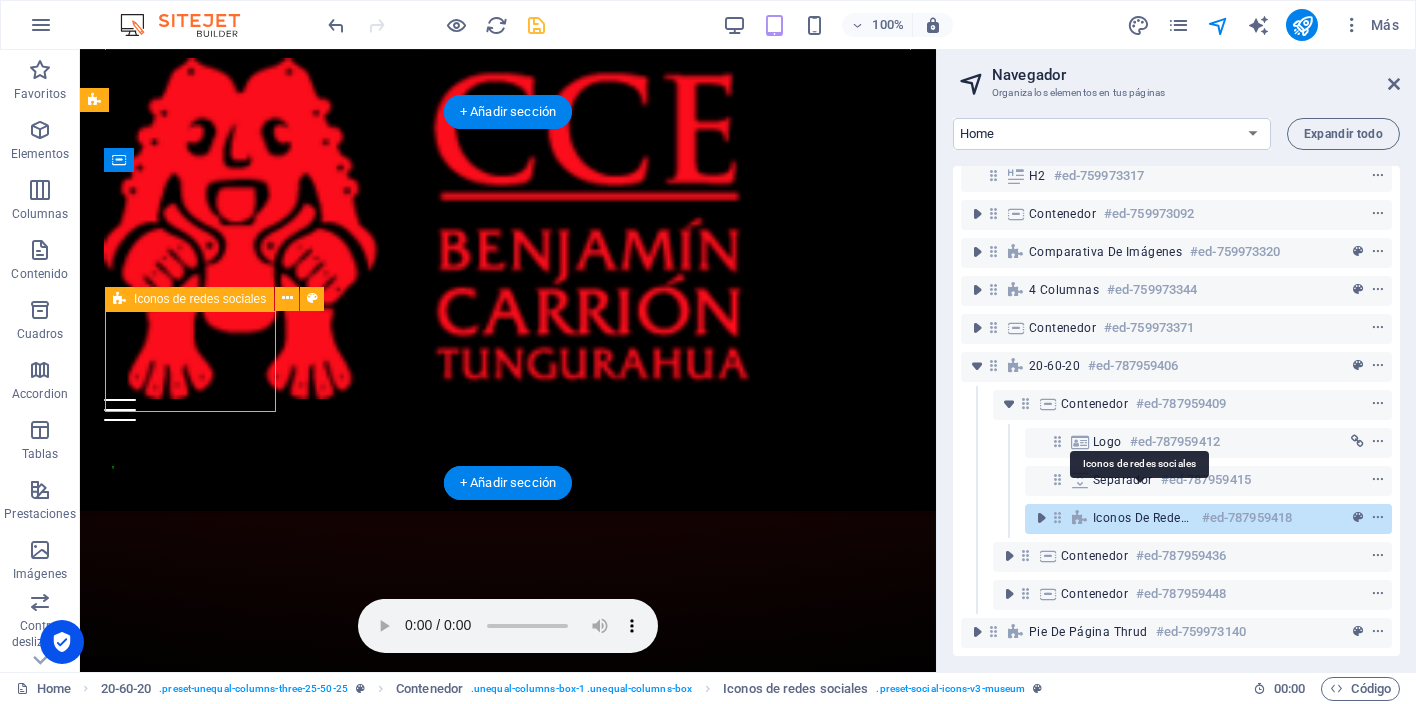 select on "rem" 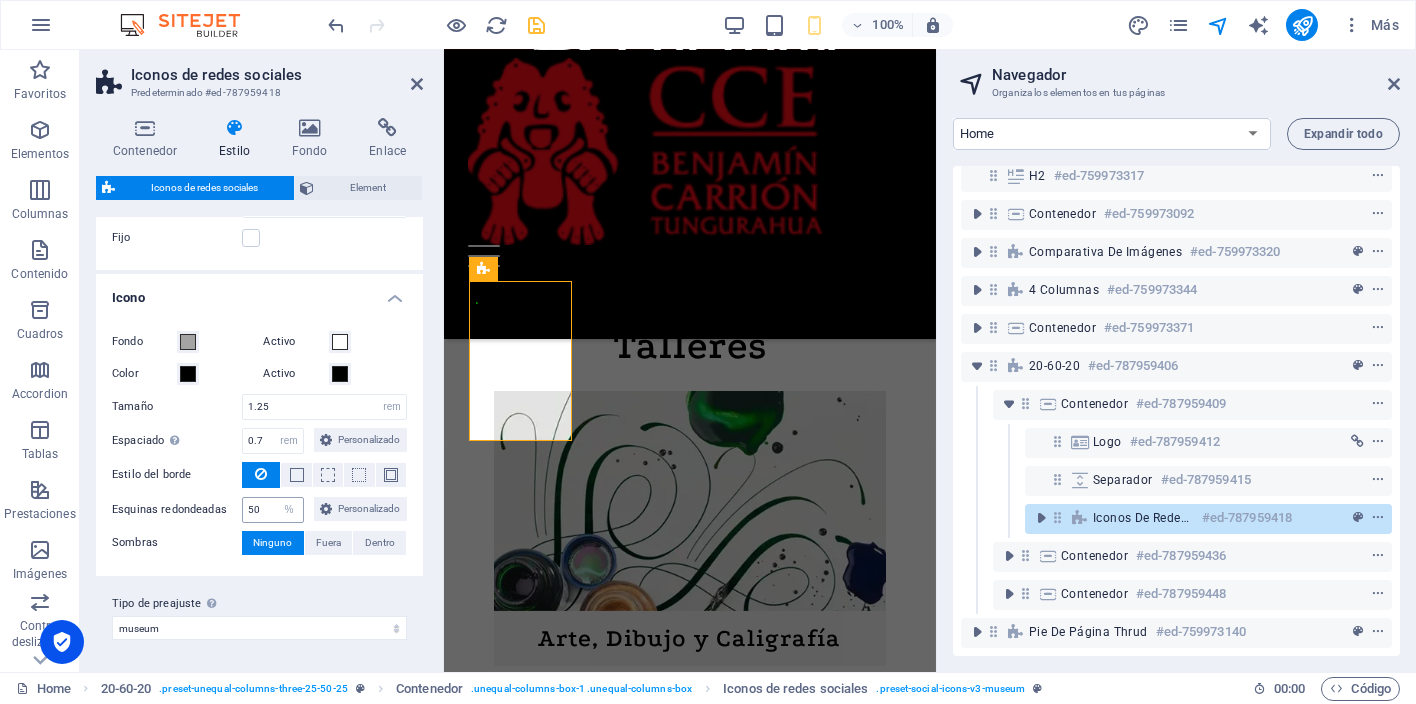 scroll, scrollTop: 0, scrollLeft: 0, axis: both 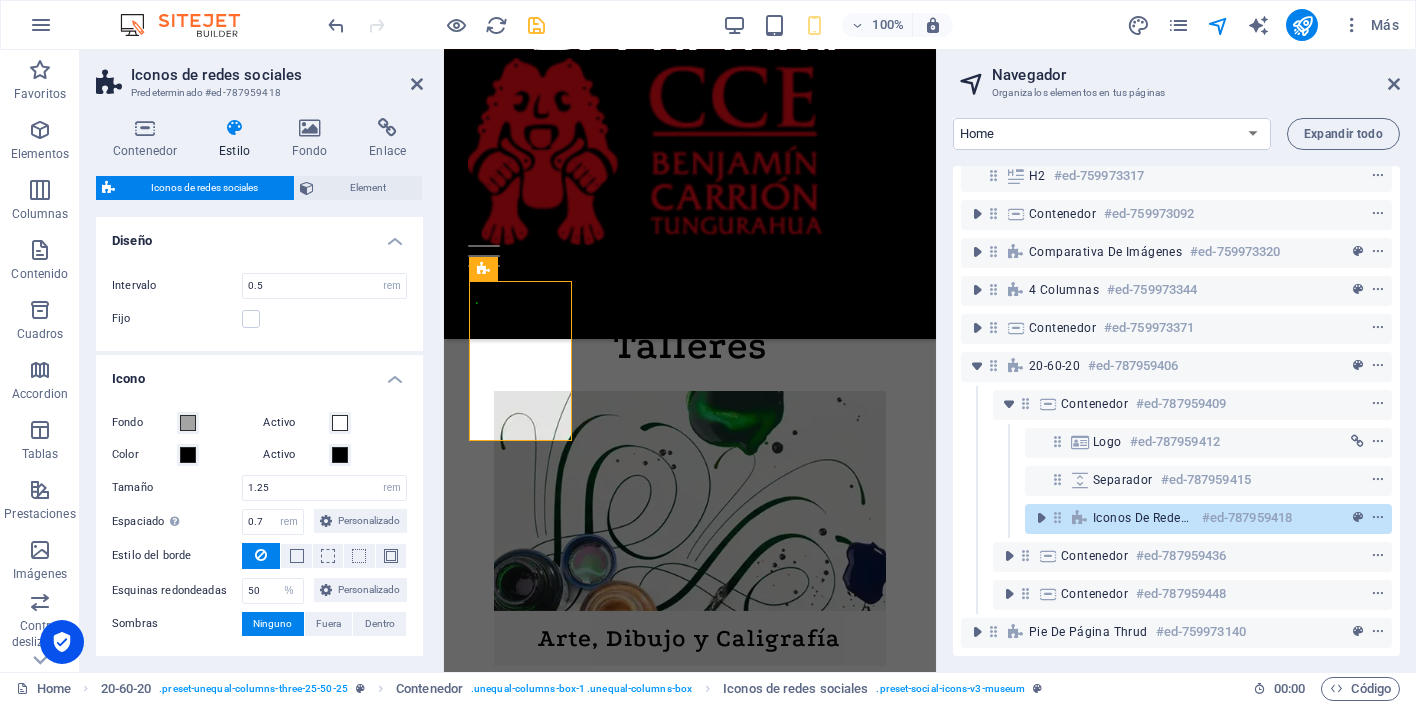 click on "Icono" at bounding box center (259, 373) 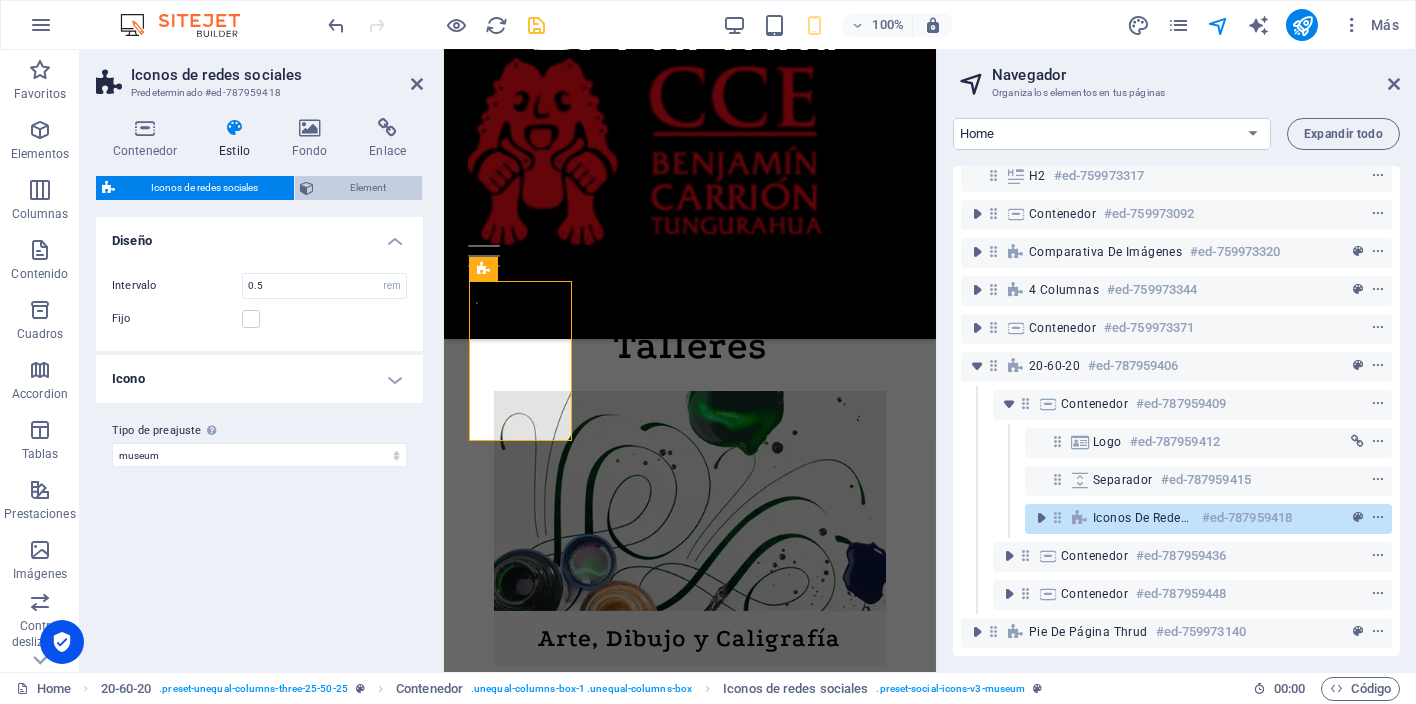 click on "Element" at bounding box center [369, 188] 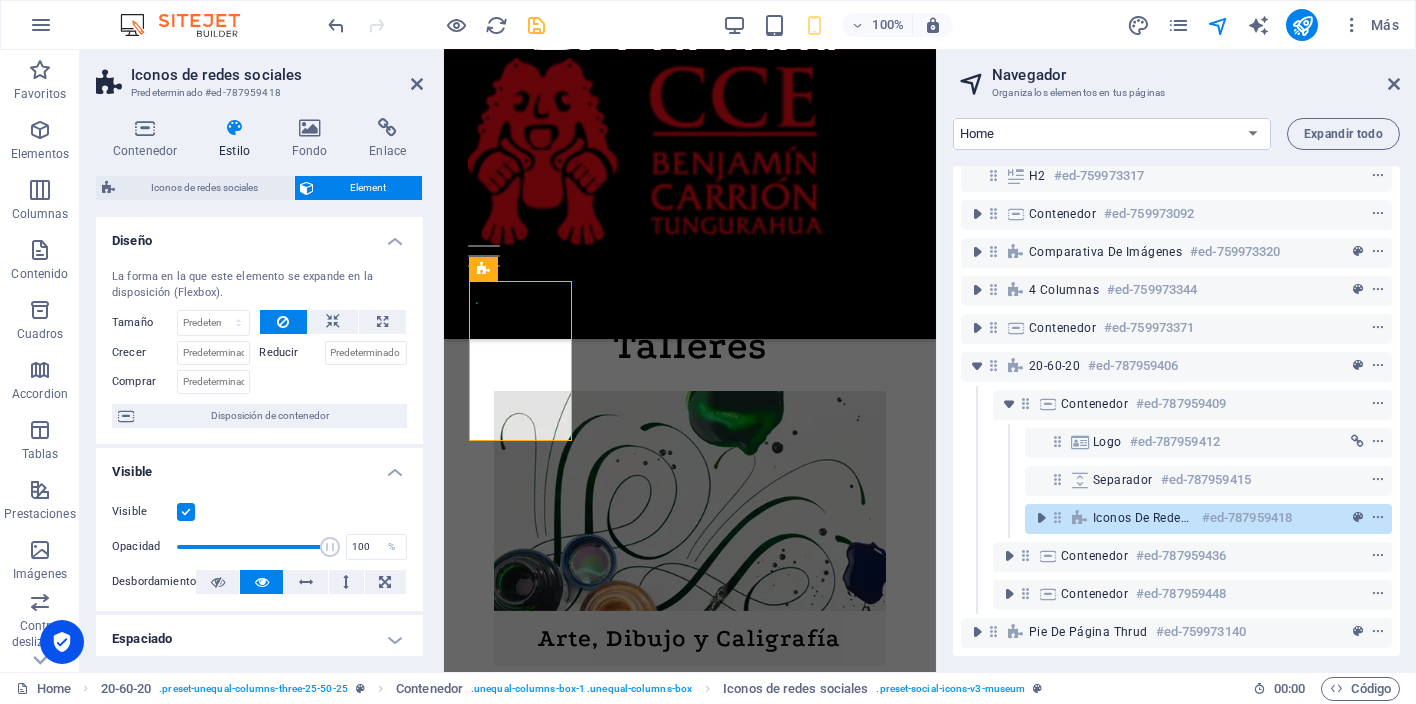 scroll, scrollTop: 125, scrollLeft: 0, axis: vertical 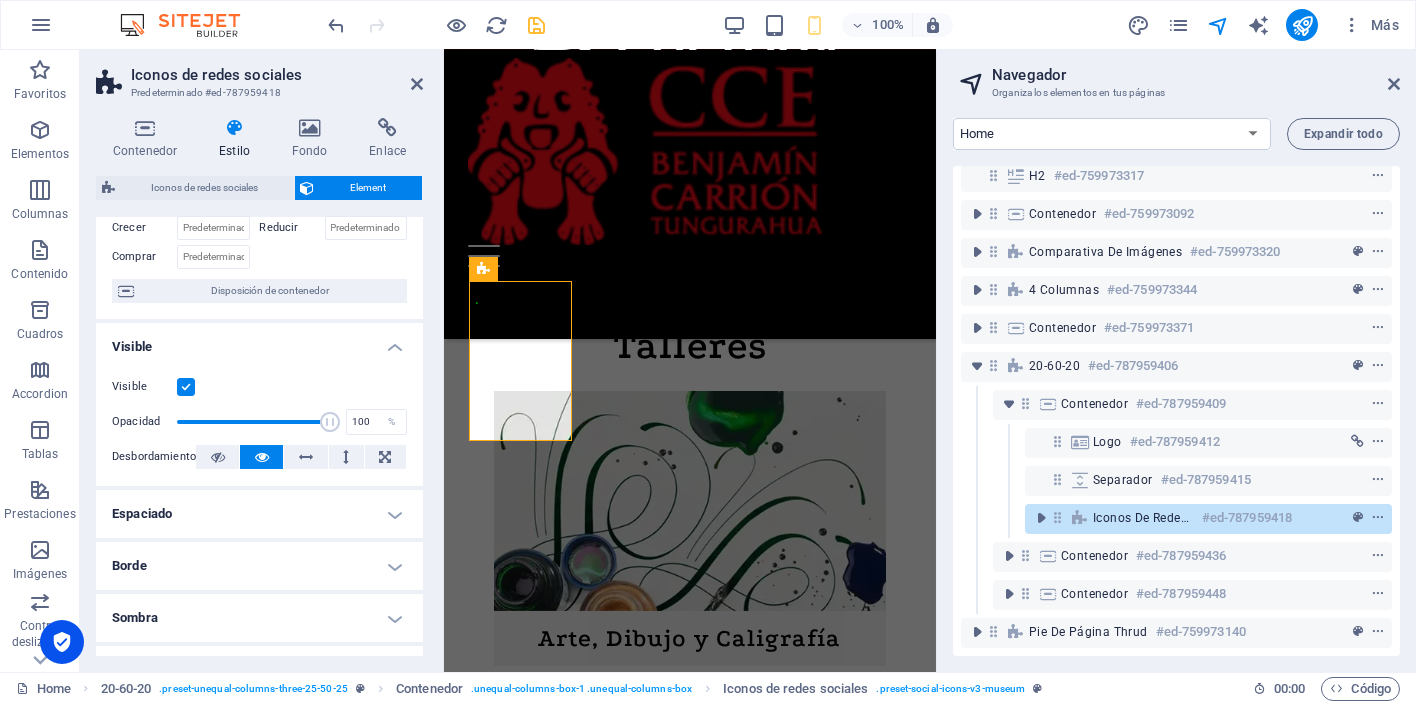 click on "Espaciado" at bounding box center [259, 514] 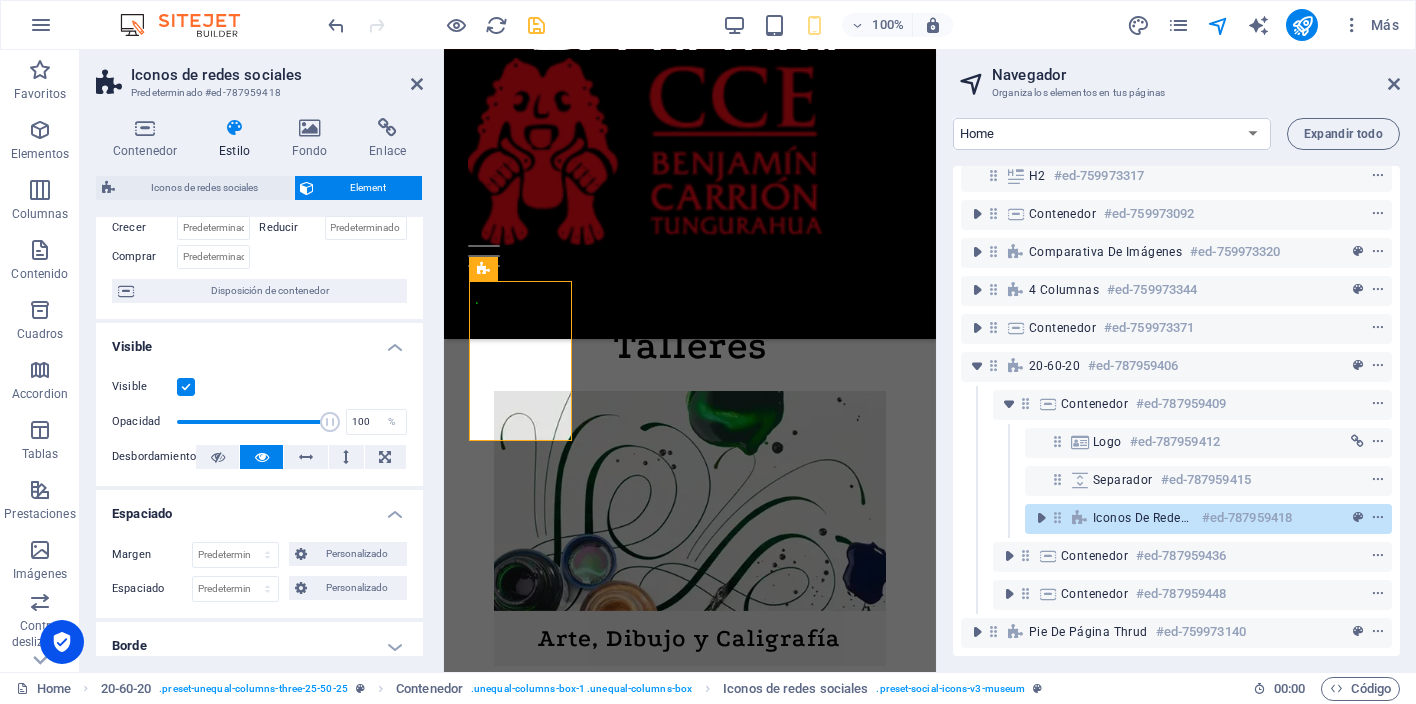click on "Espaciado" at bounding box center [259, 508] 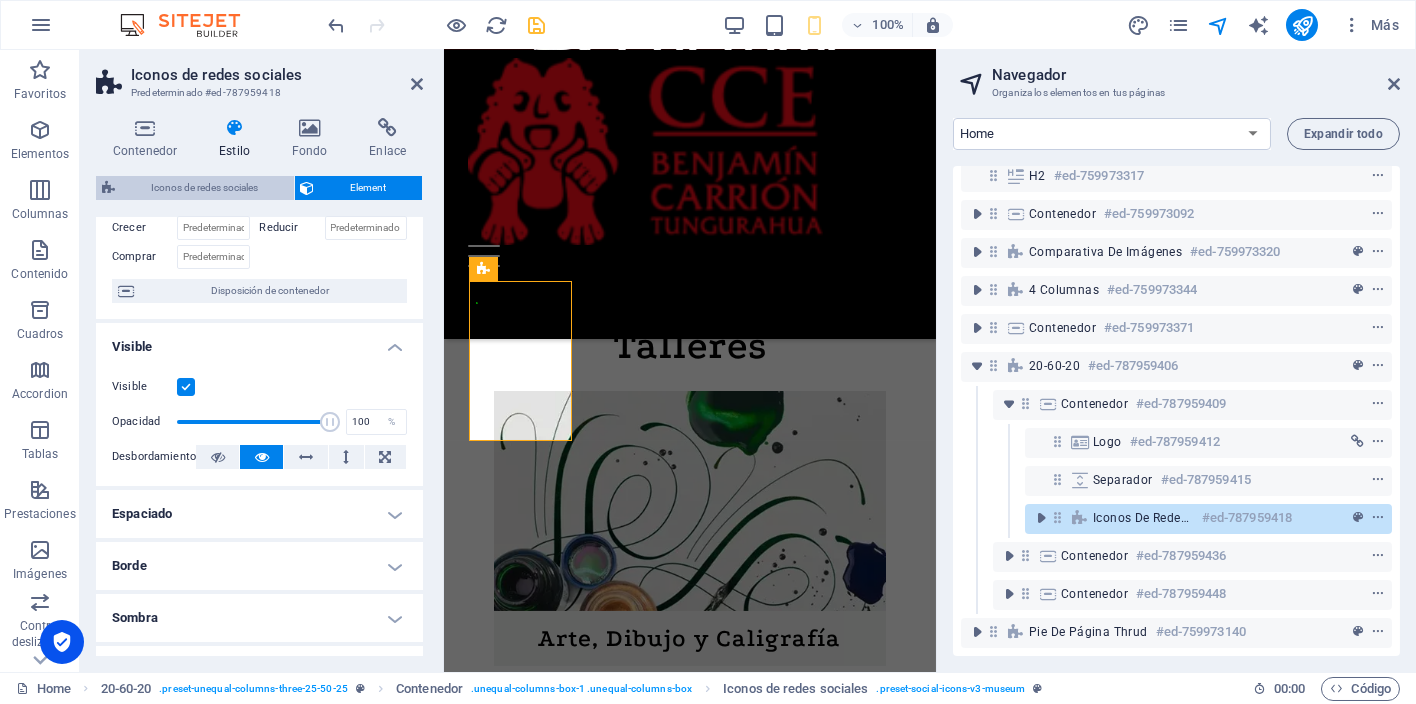 click on "Iconos de redes sociales" at bounding box center (204, 188) 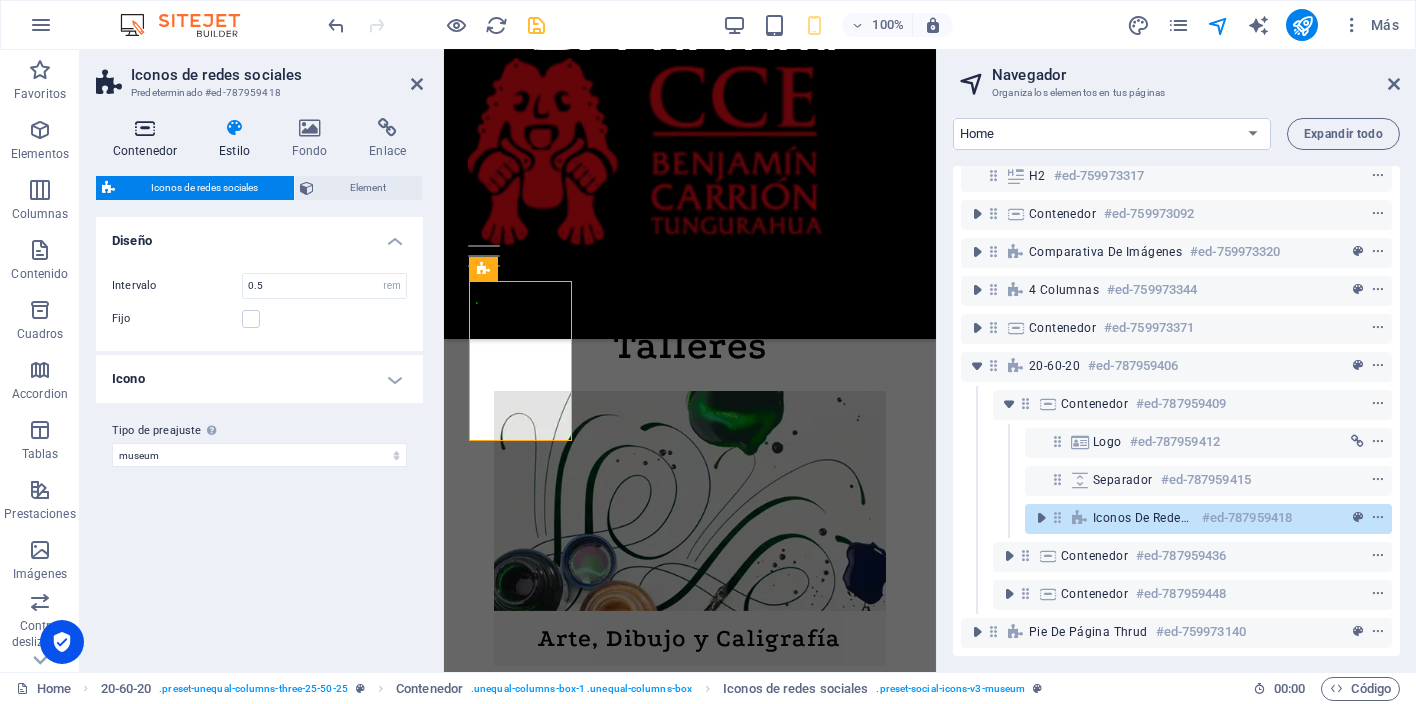 click on "Contenedor" at bounding box center (149, 139) 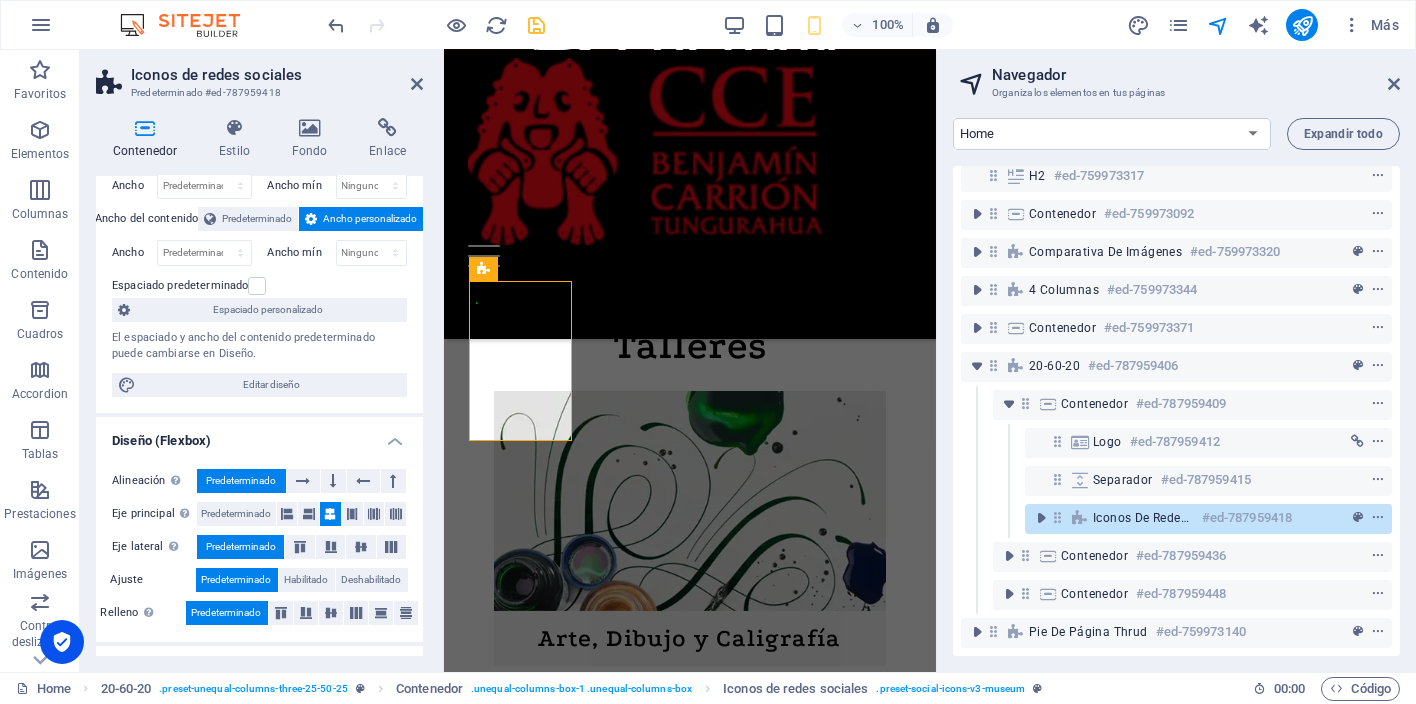 scroll, scrollTop: 0, scrollLeft: 0, axis: both 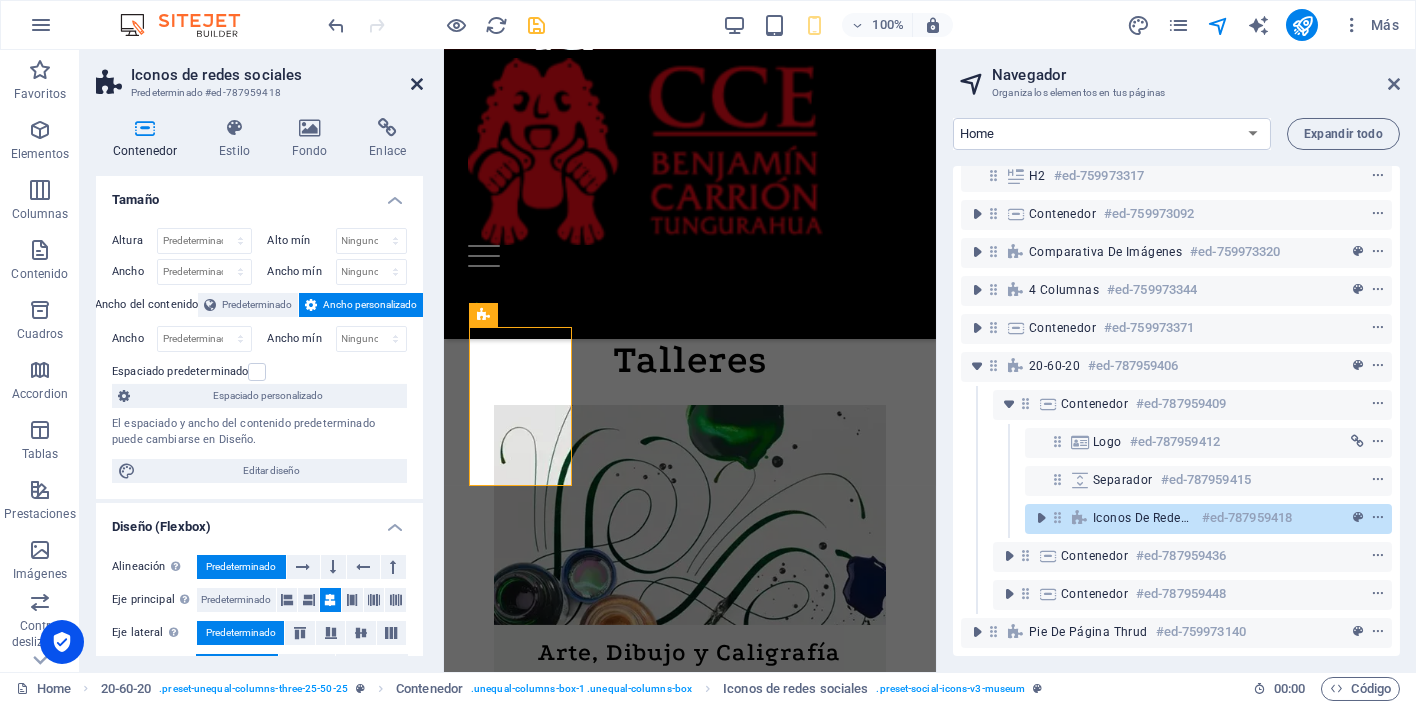 click at bounding box center [417, 84] 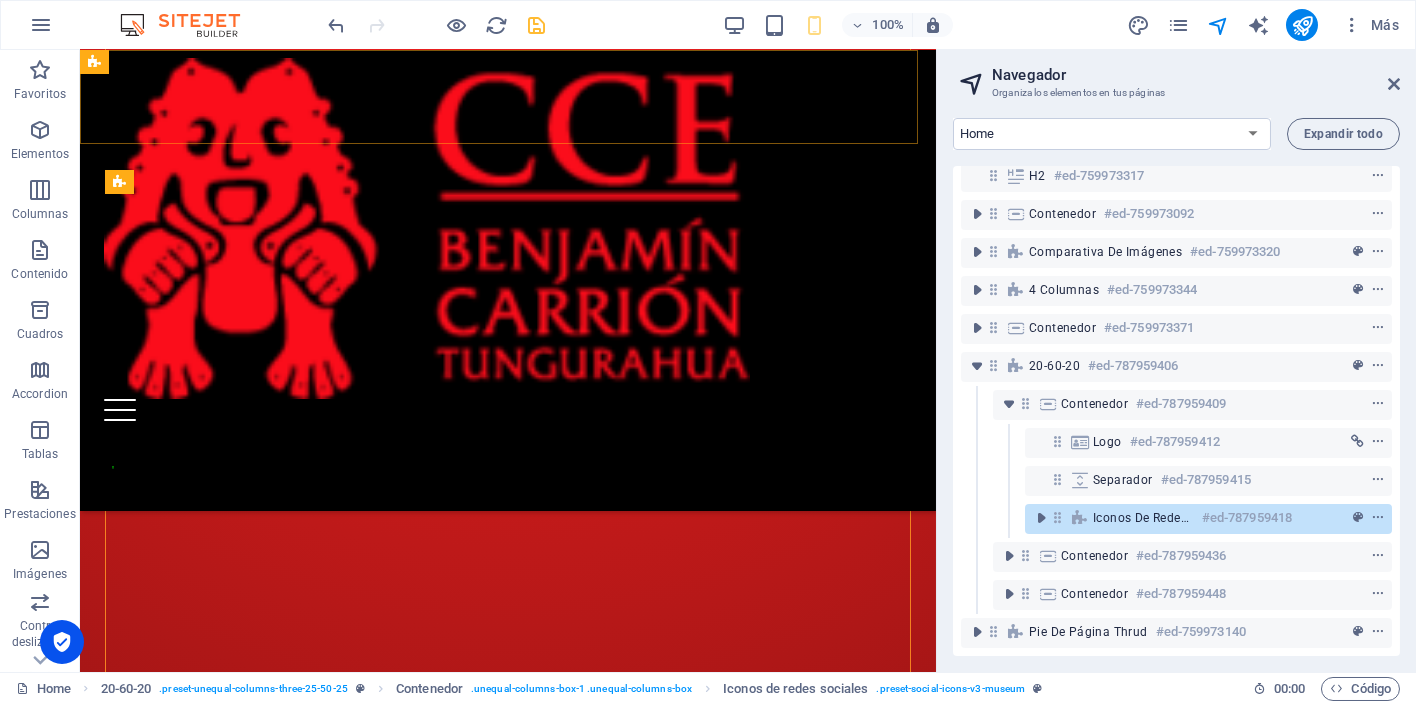 scroll, scrollTop: 3764, scrollLeft: 0, axis: vertical 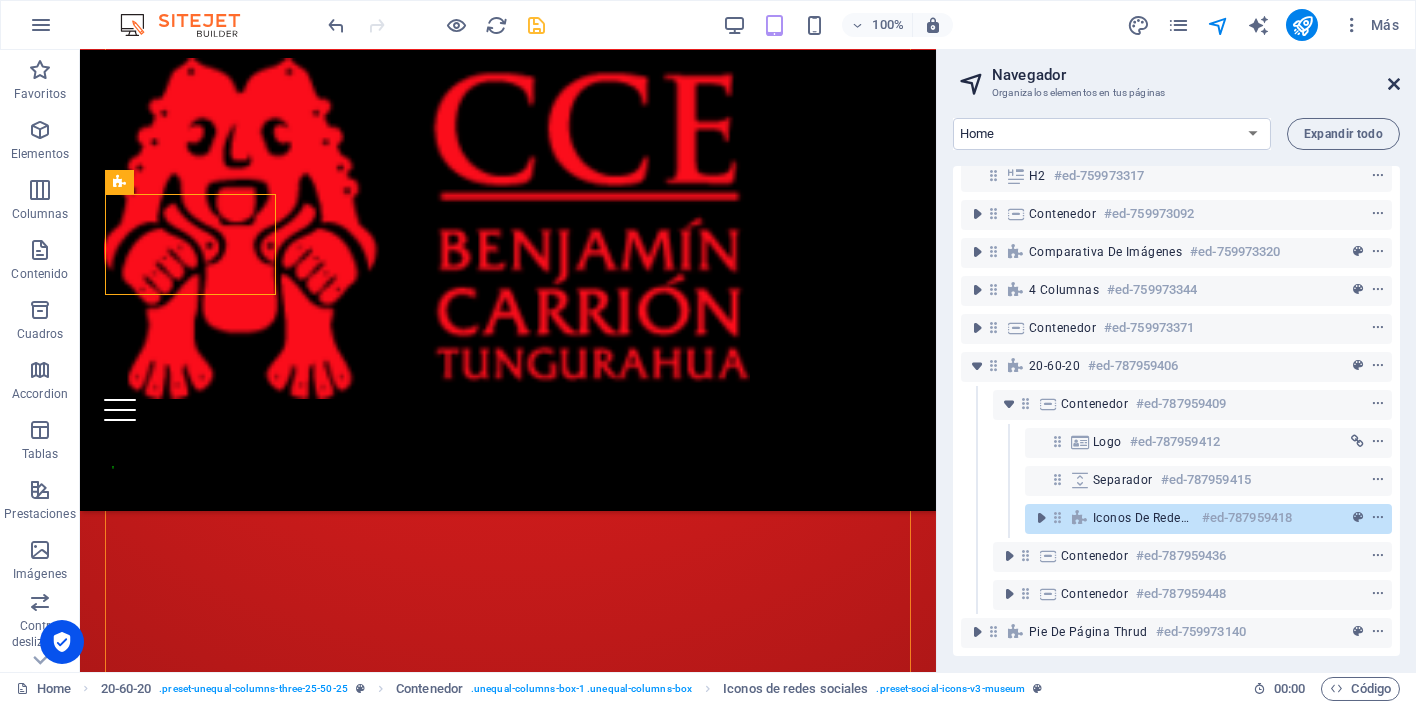 click at bounding box center (1394, 84) 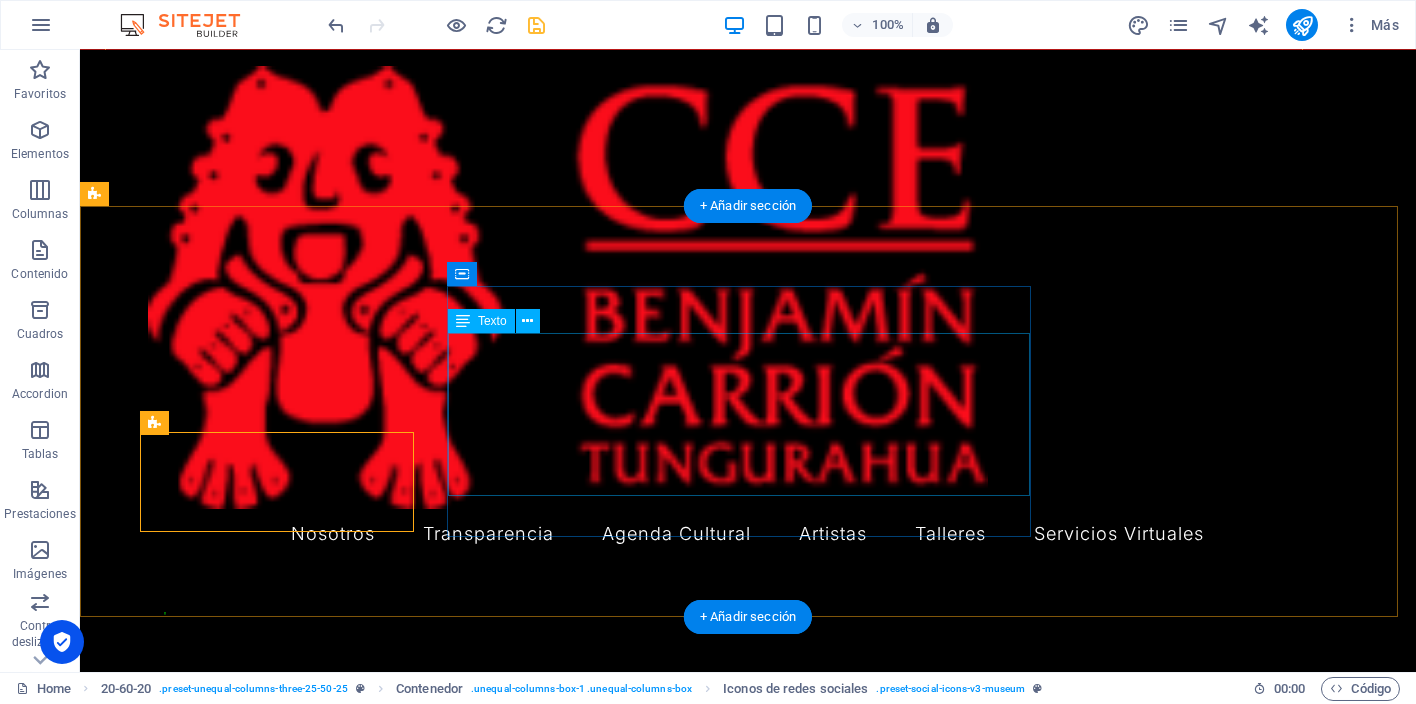 scroll, scrollTop: 4527, scrollLeft: 0, axis: vertical 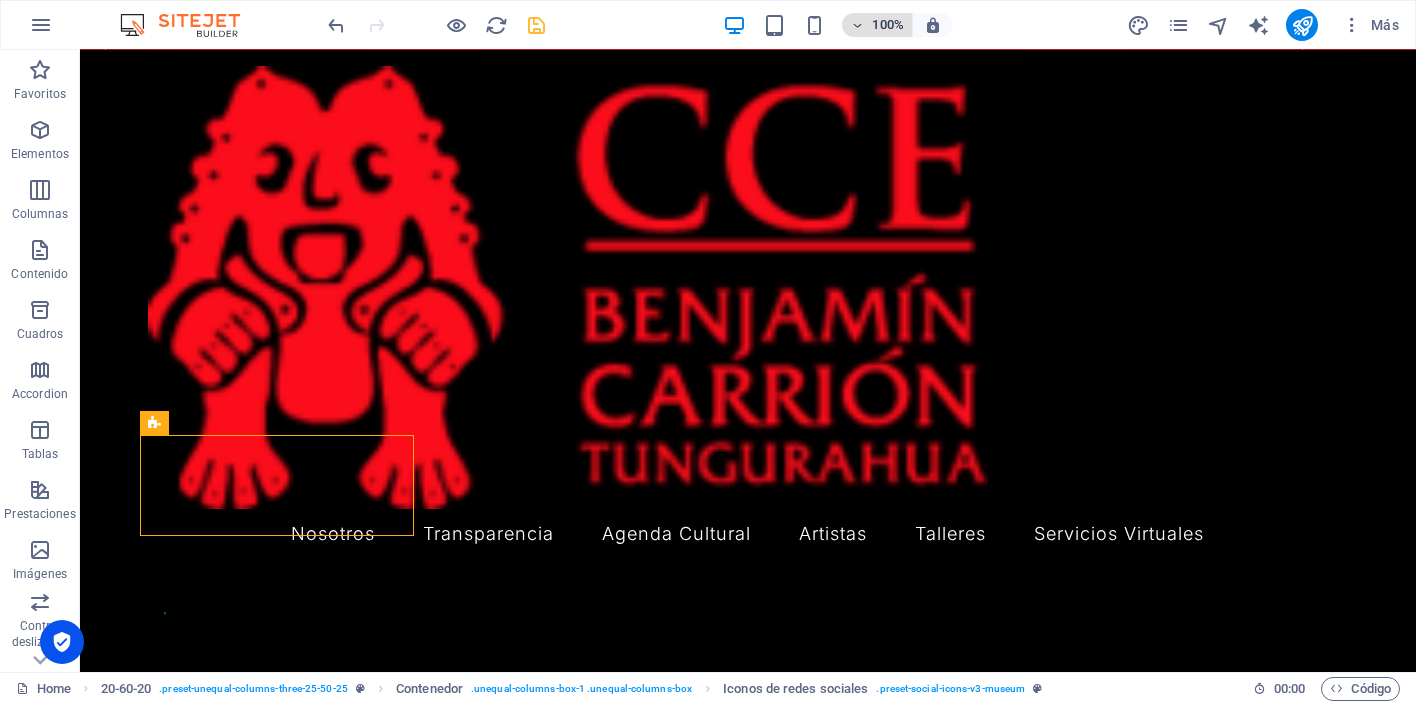 click on "100%" at bounding box center [888, 25] 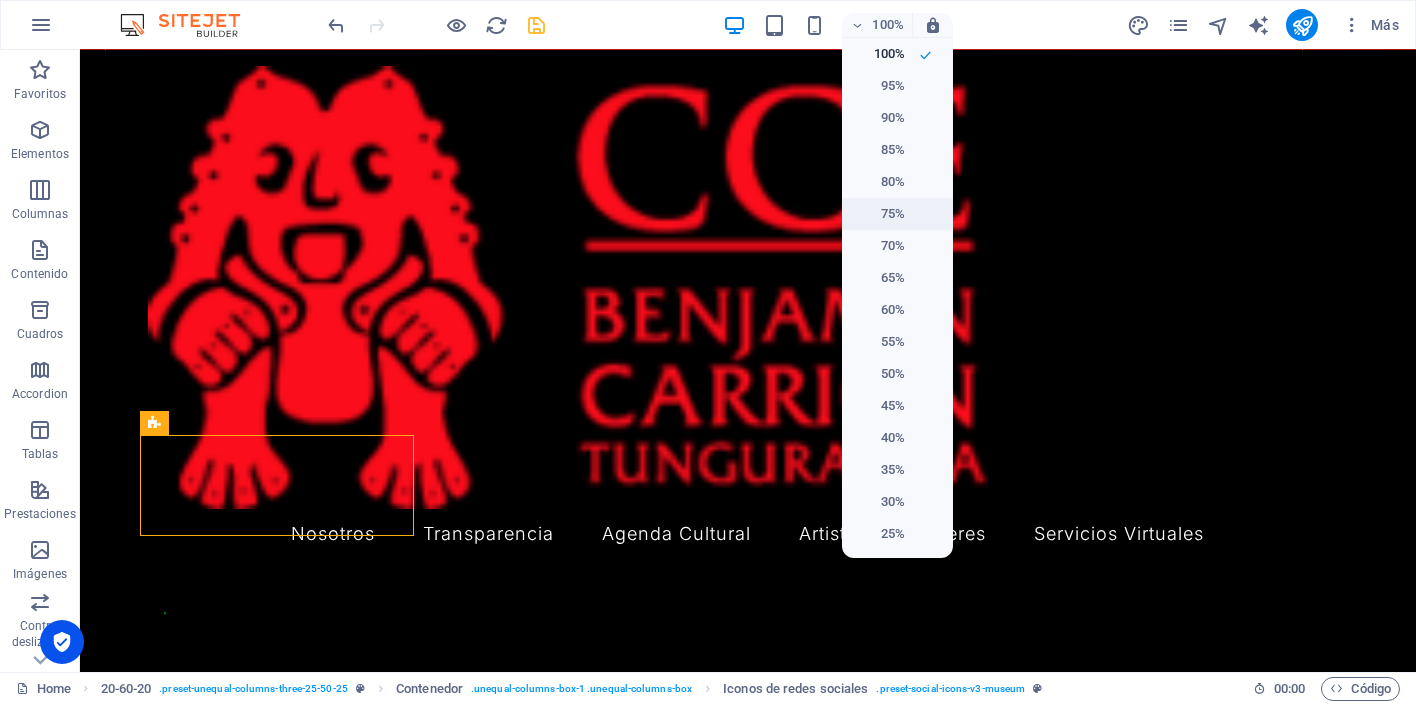 click on "75%" at bounding box center (897, 214) 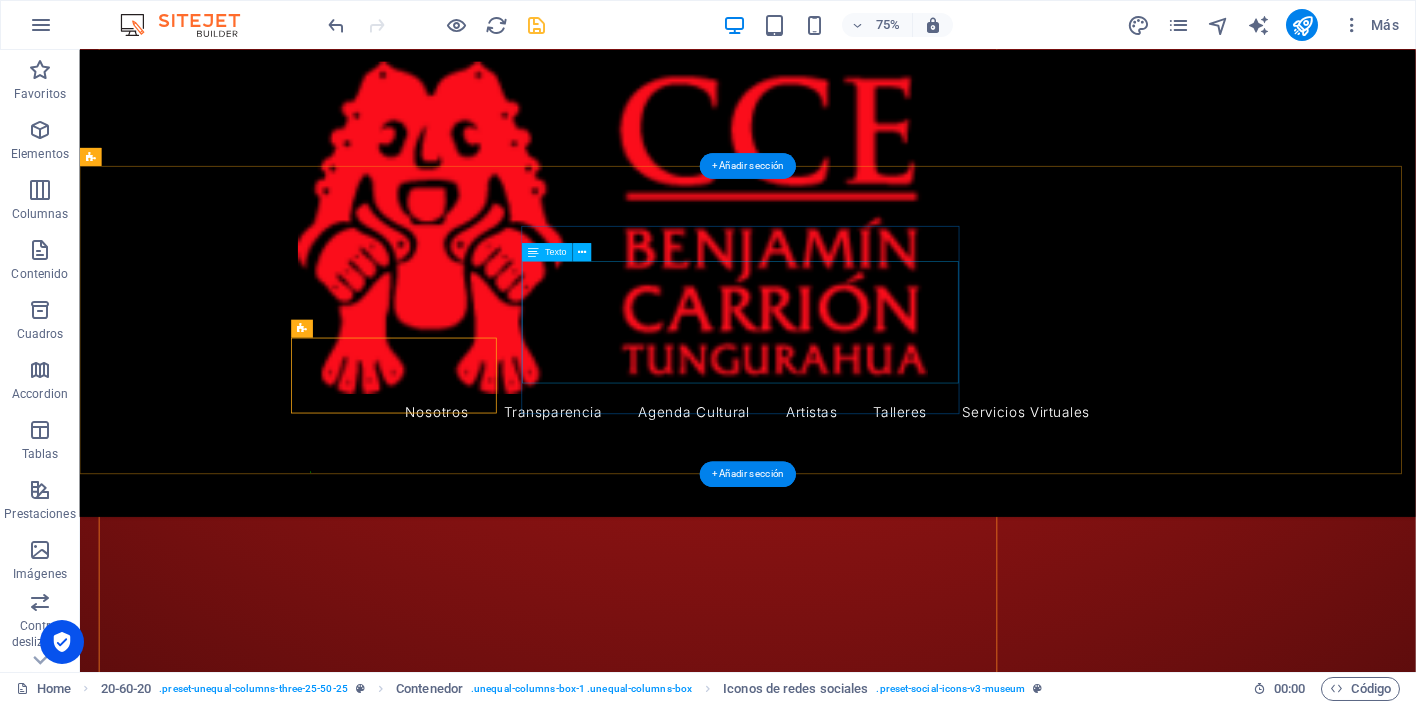 scroll, scrollTop: 4985, scrollLeft: 0, axis: vertical 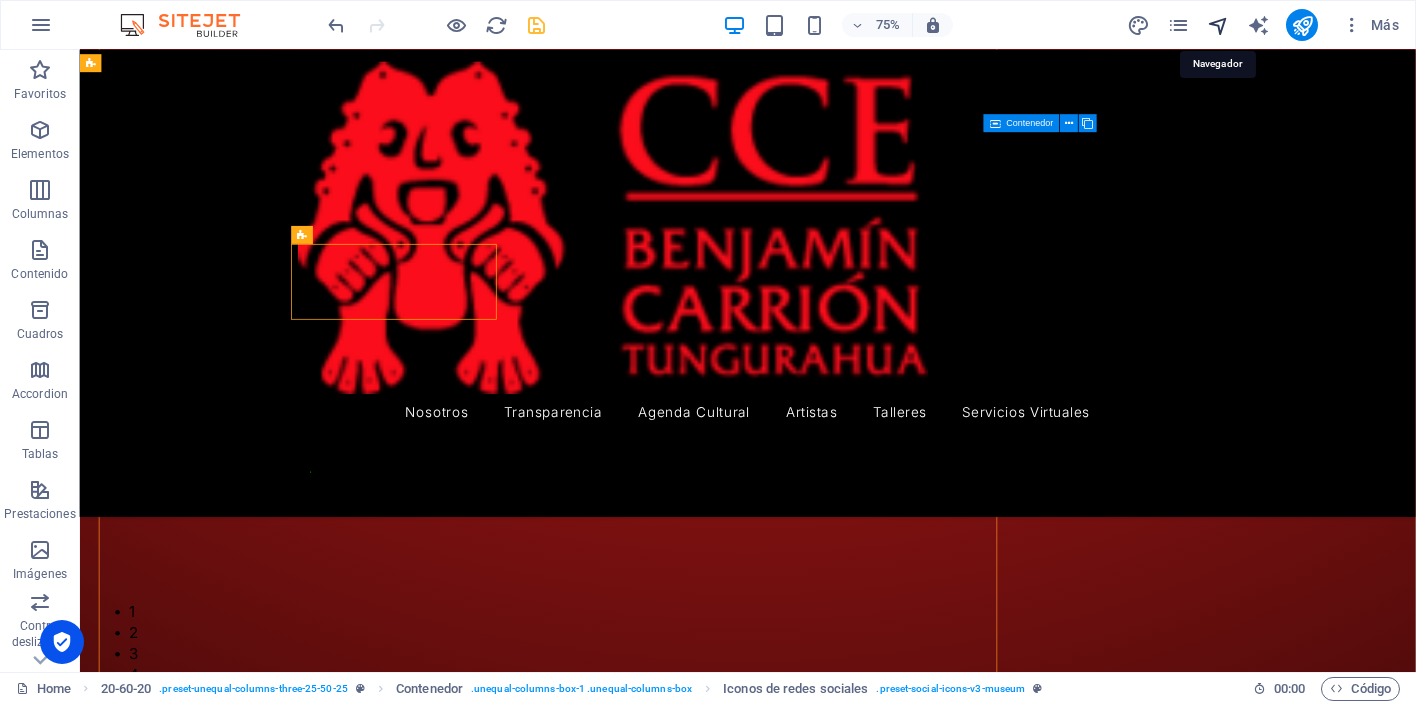click at bounding box center (1218, 25) 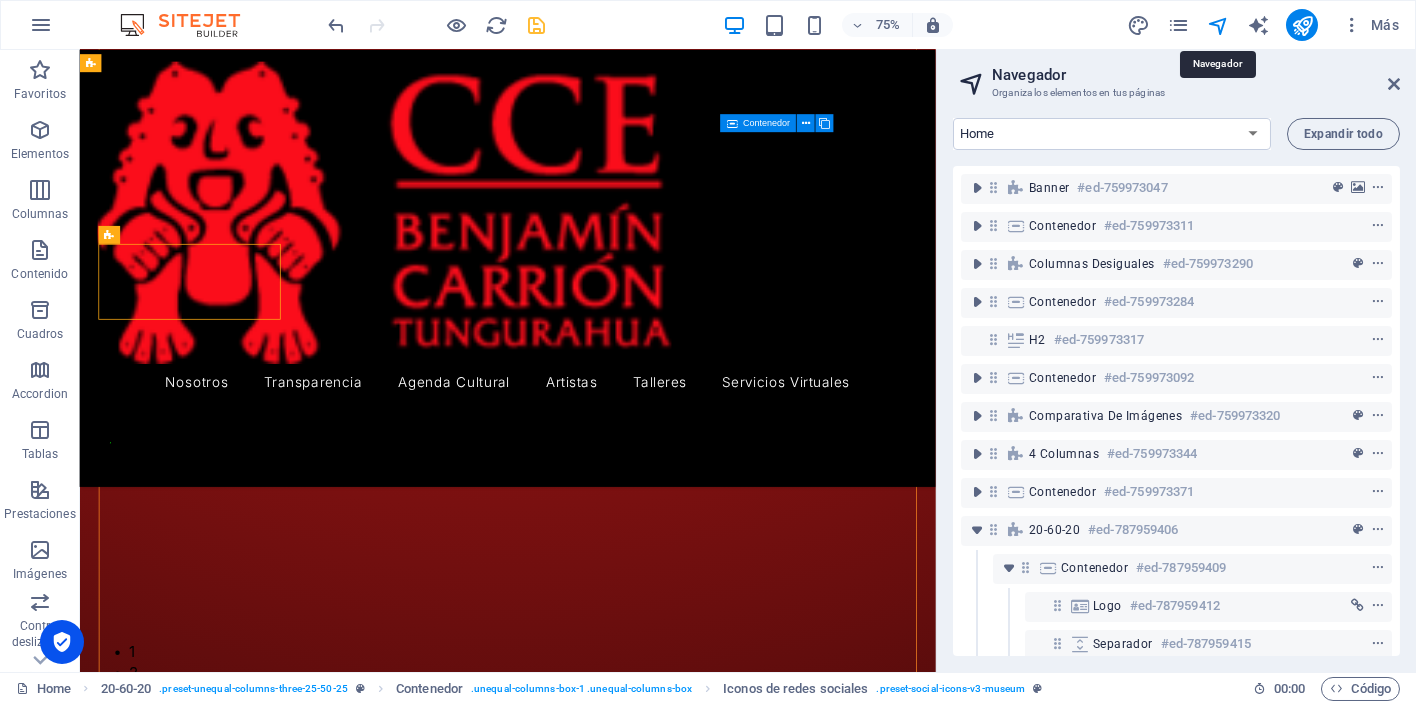 scroll, scrollTop: 4878, scrollLeft: 0, axis: vertical 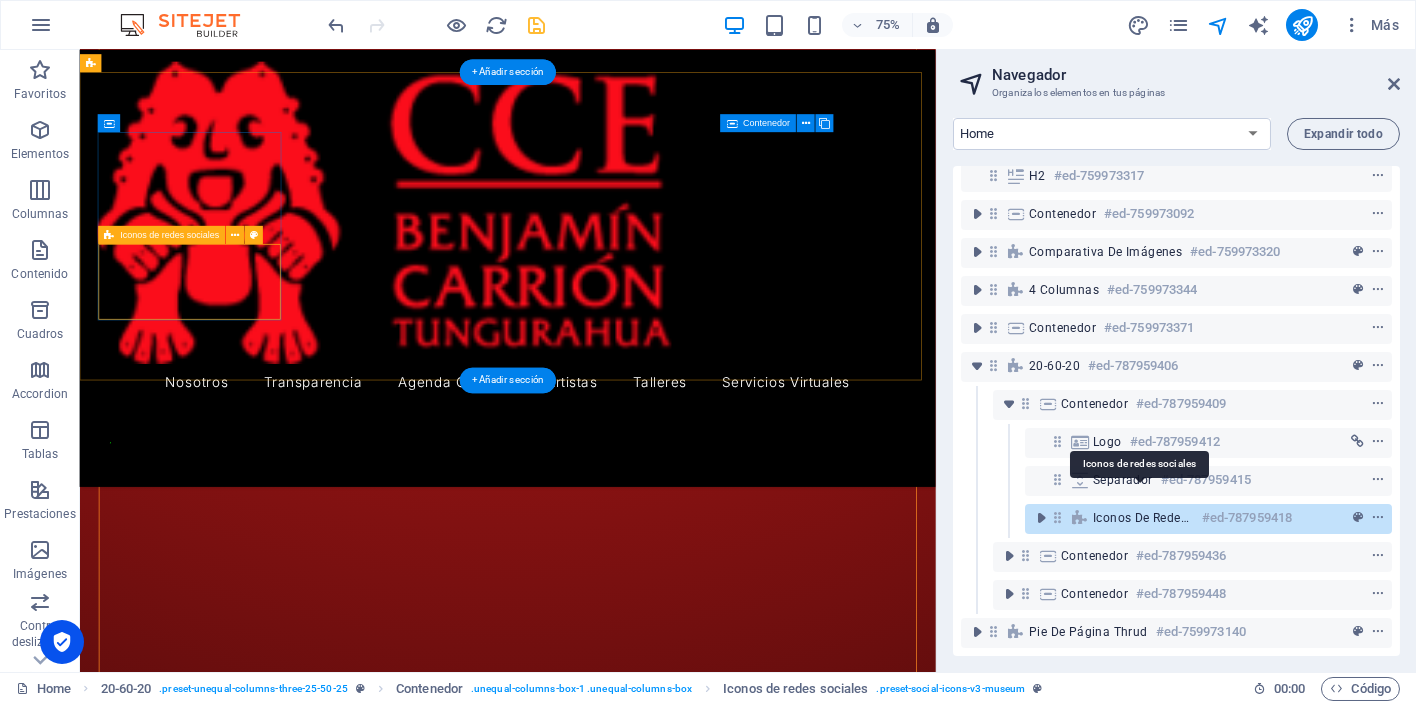 click on "Iconos de redes sociales" at bounding box center (1143, 518) 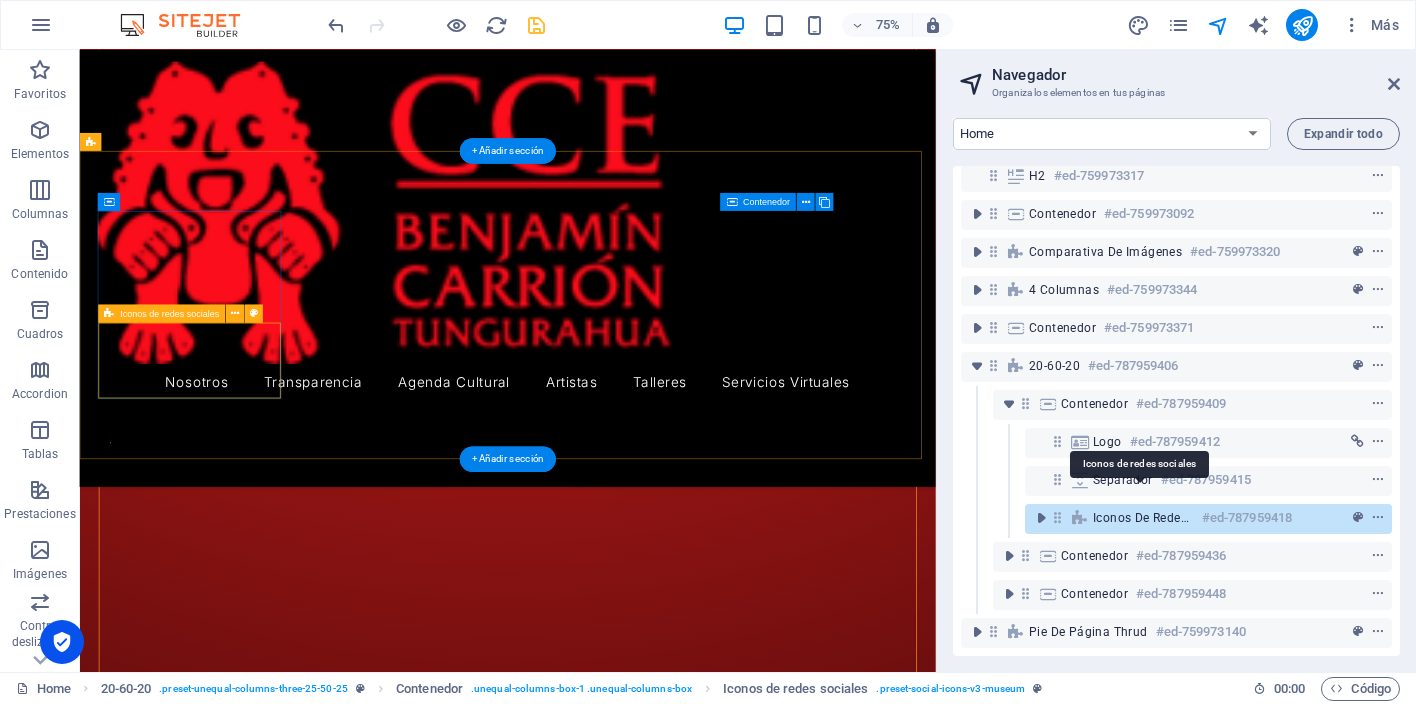 click on "Iconos de redes sociales" at bounding box center (1143, 518) 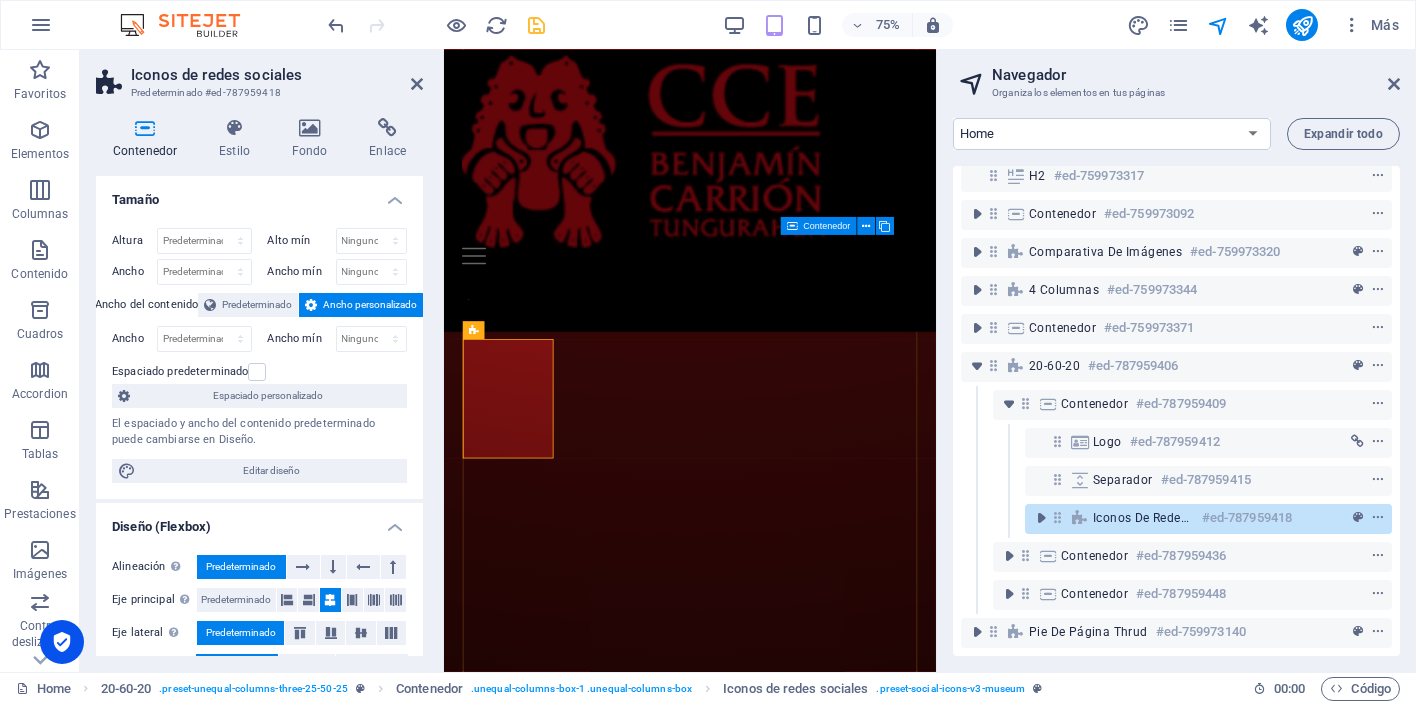 scroll, scrollTop: 3818, scrollLeft: 0, axis: vertical 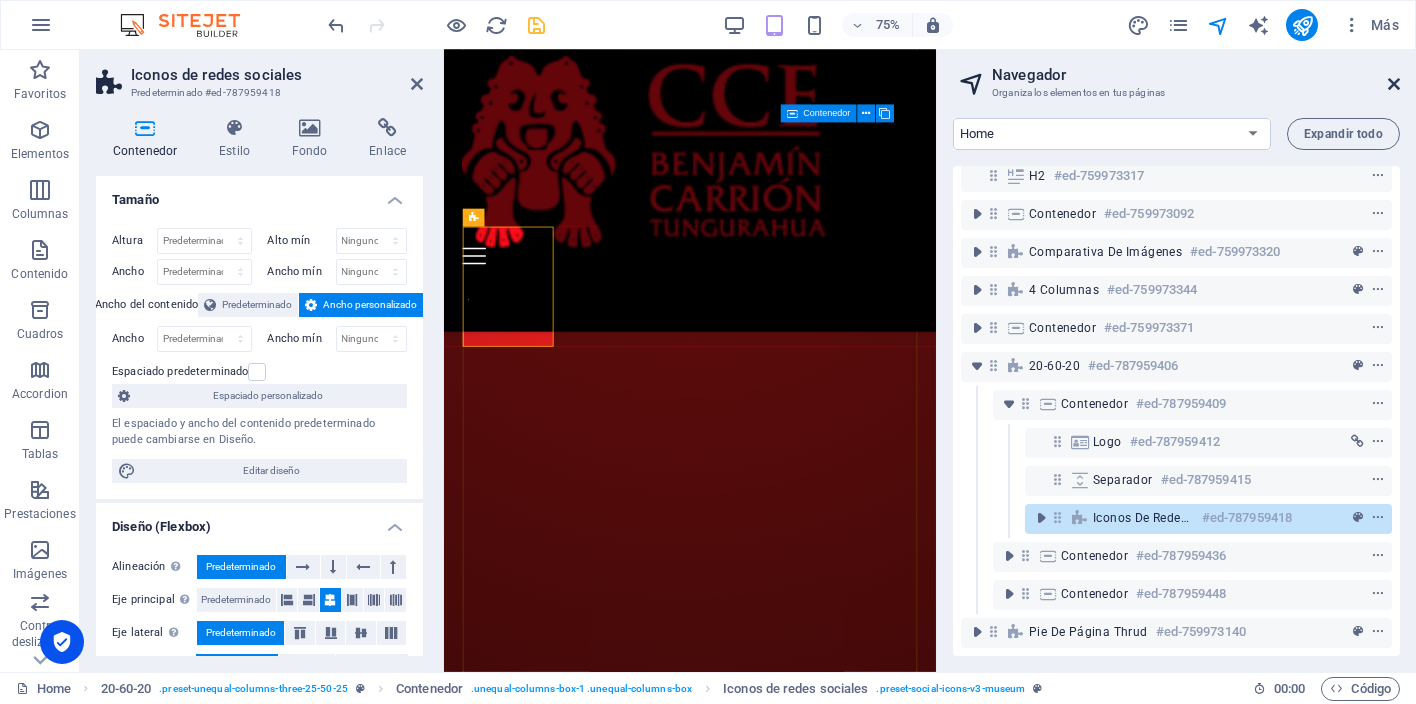click at bounding box center [1394, 84] 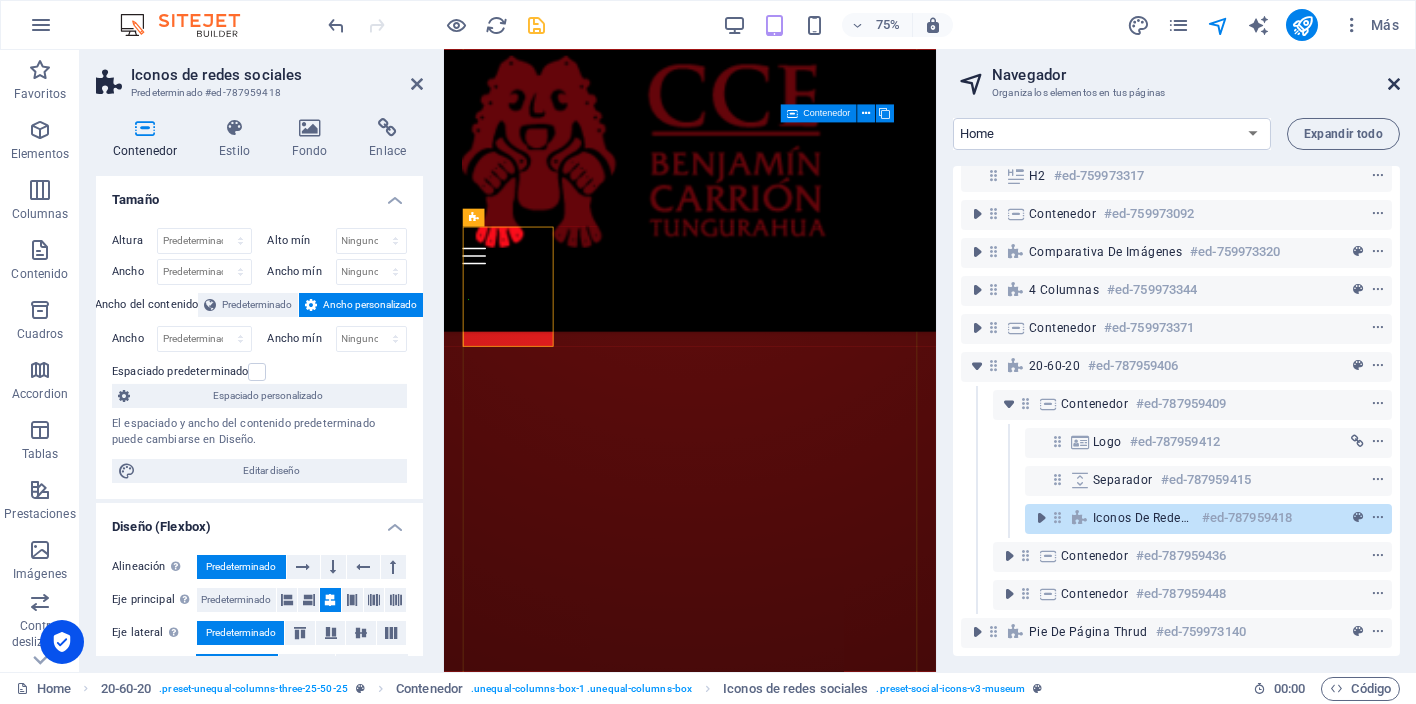 scroll, scrollTop: 4881, scrollLeft: 0, axis: vertical 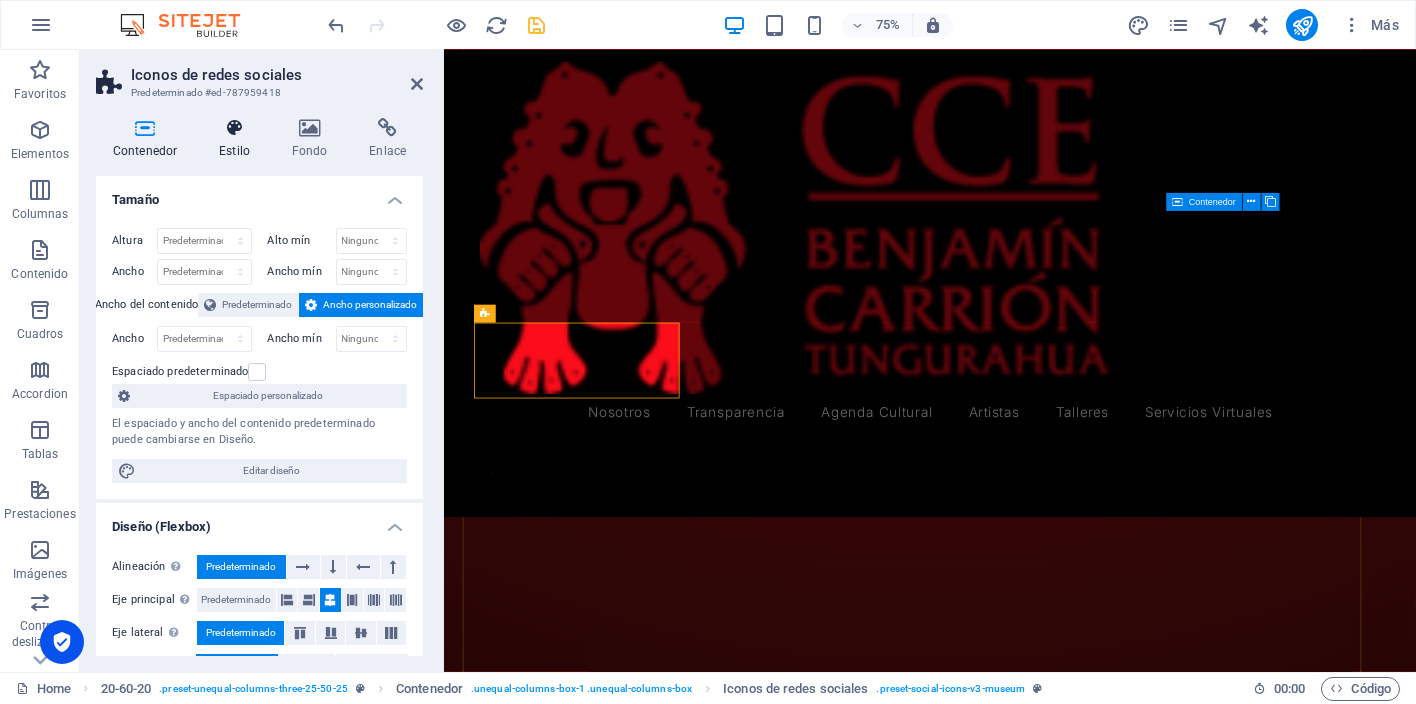 click on "Estilo" at bounding box center [238, 139] 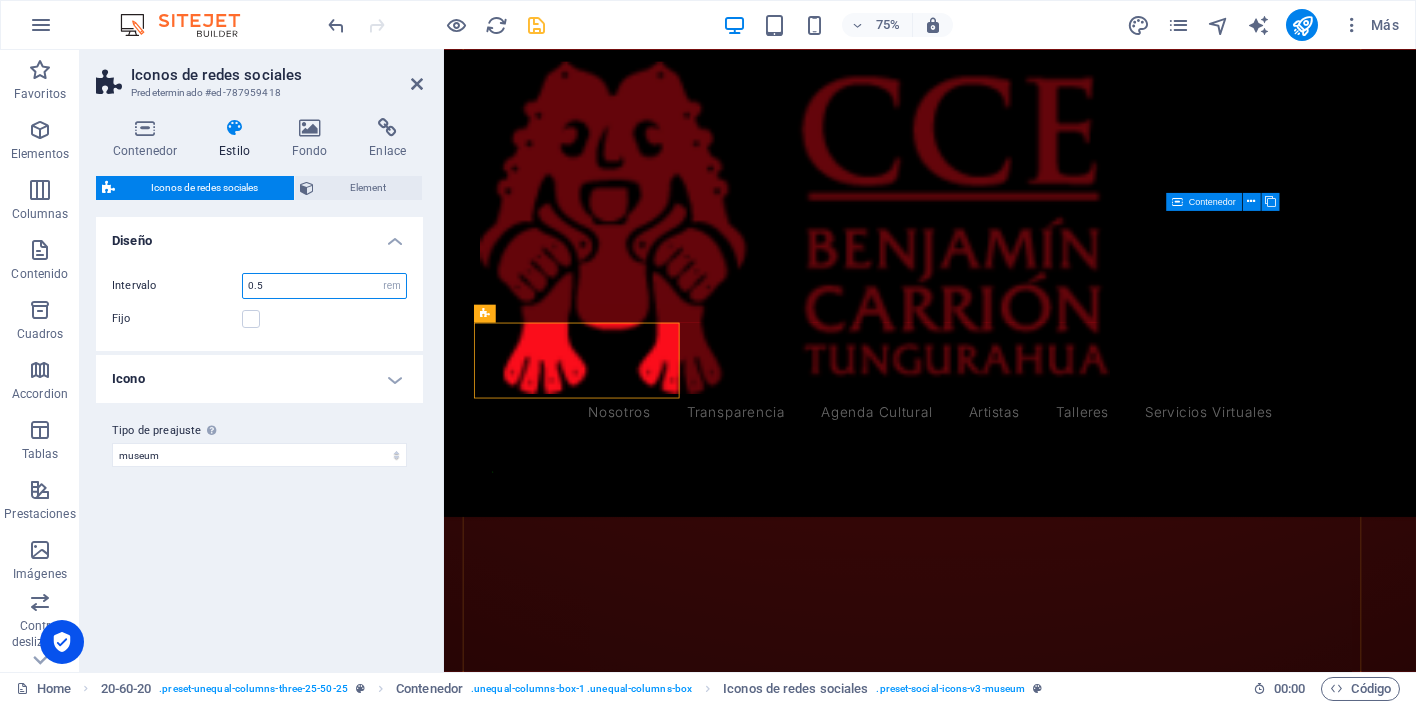 click on "0.5" at bounding box center (324, 286) 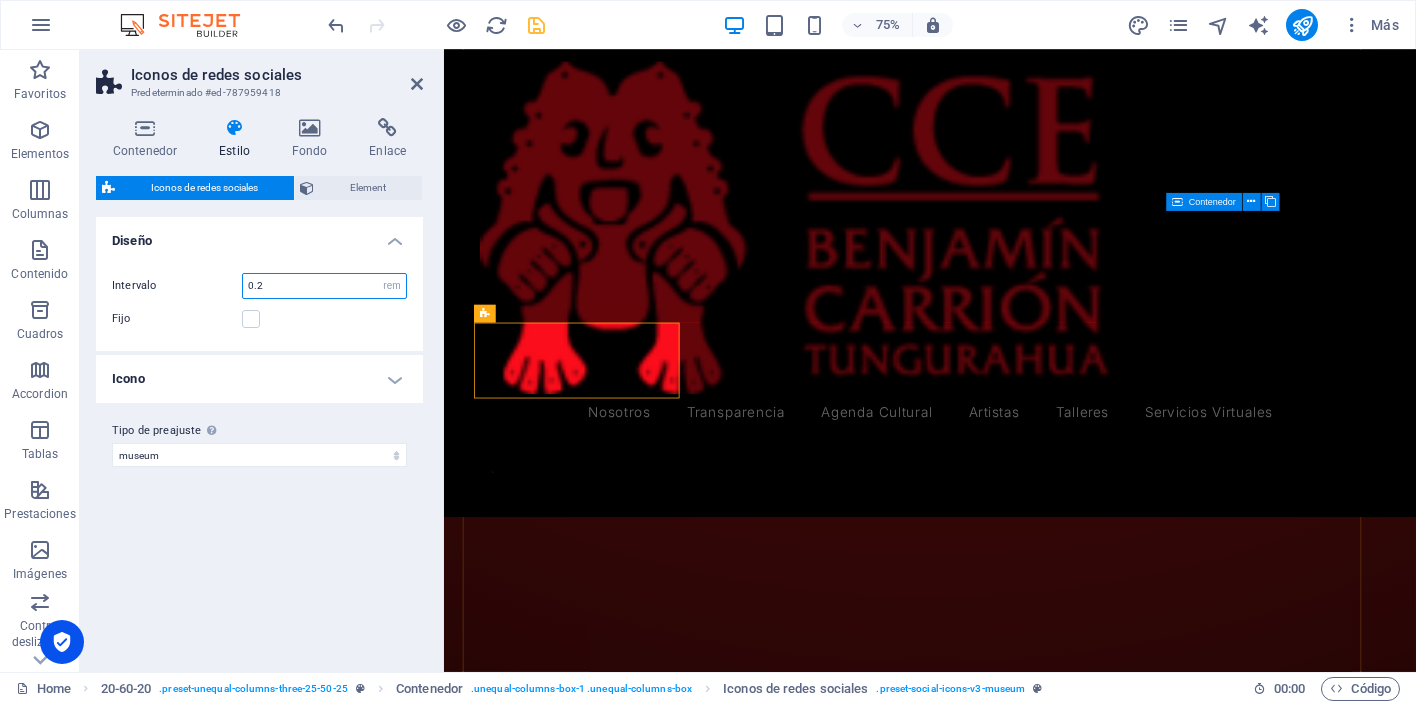 type on "0.2" 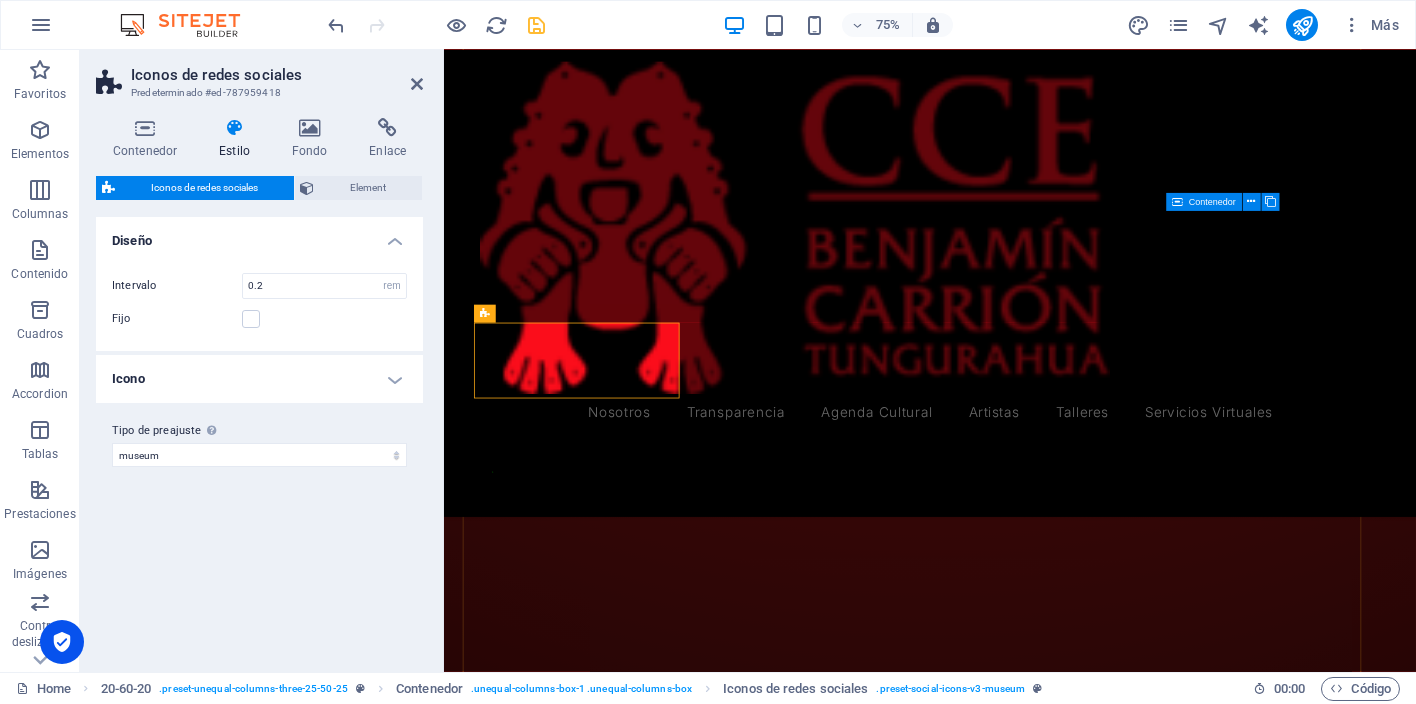 click on "Fijo" at bounding box center (259, 319) 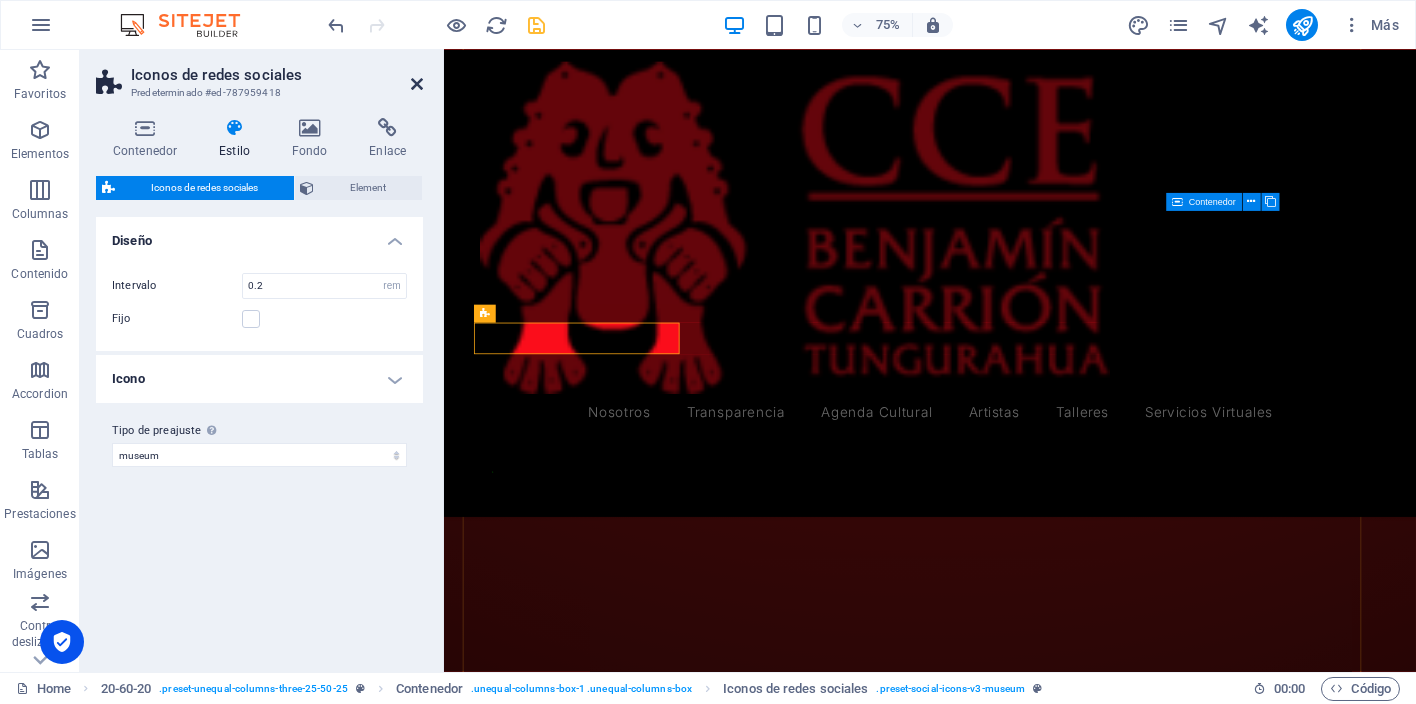 click at bounding box center (417, 84) 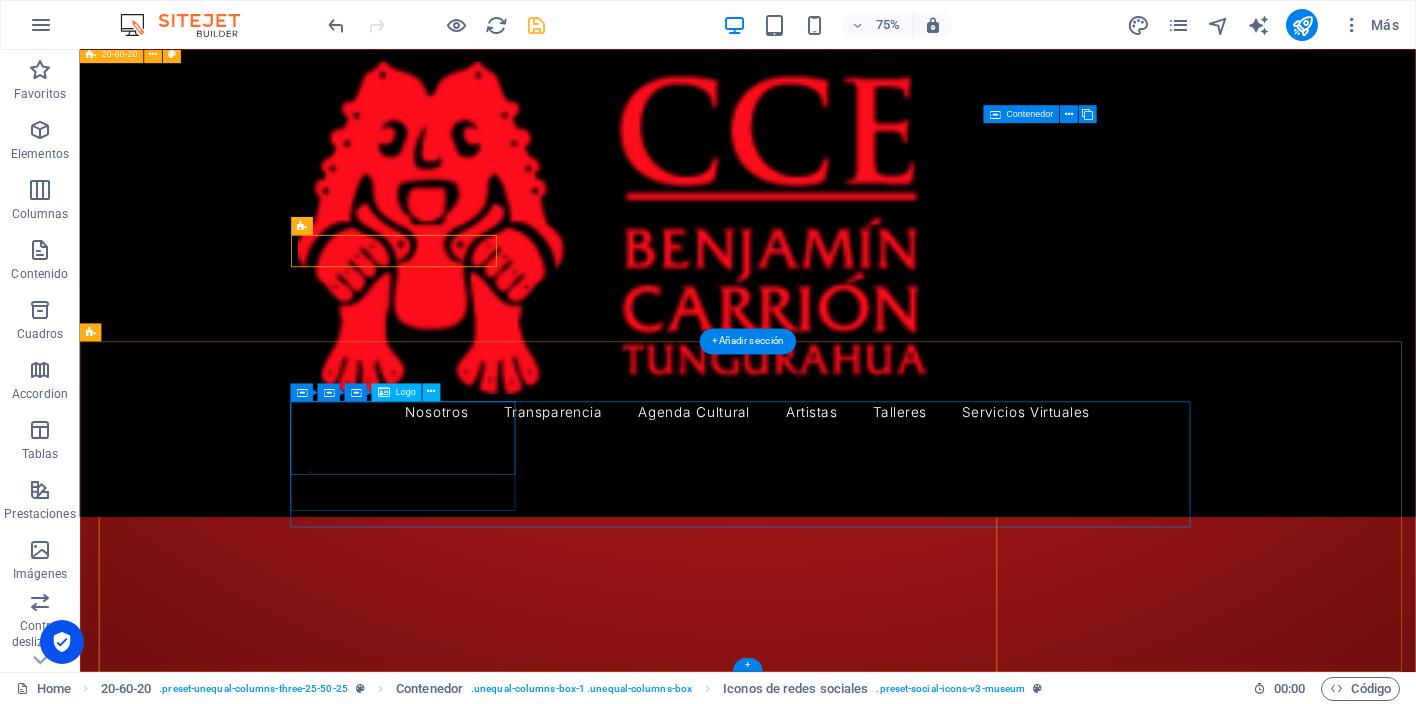 scroll, scrollTop: 4997, scrollLeft: 0, axis: vertical 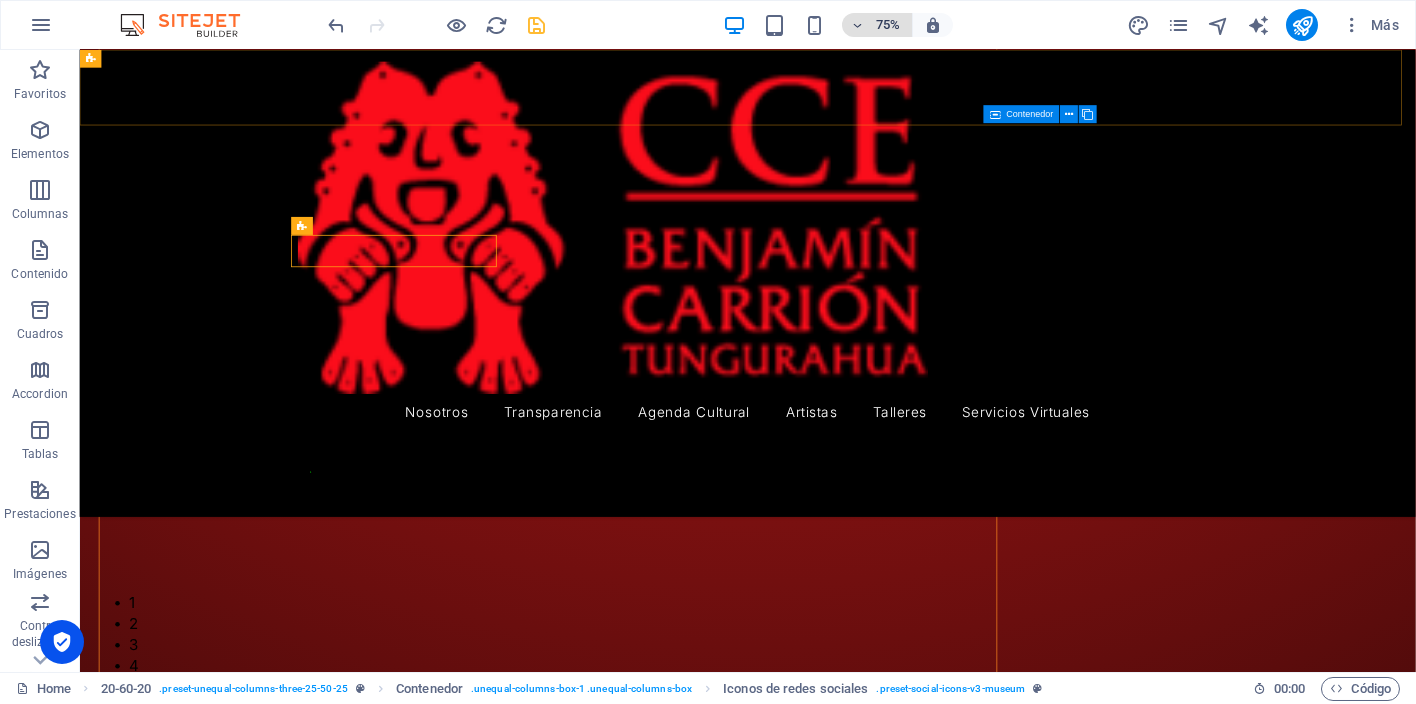 click on "75%" at bounding box center [888, 25] 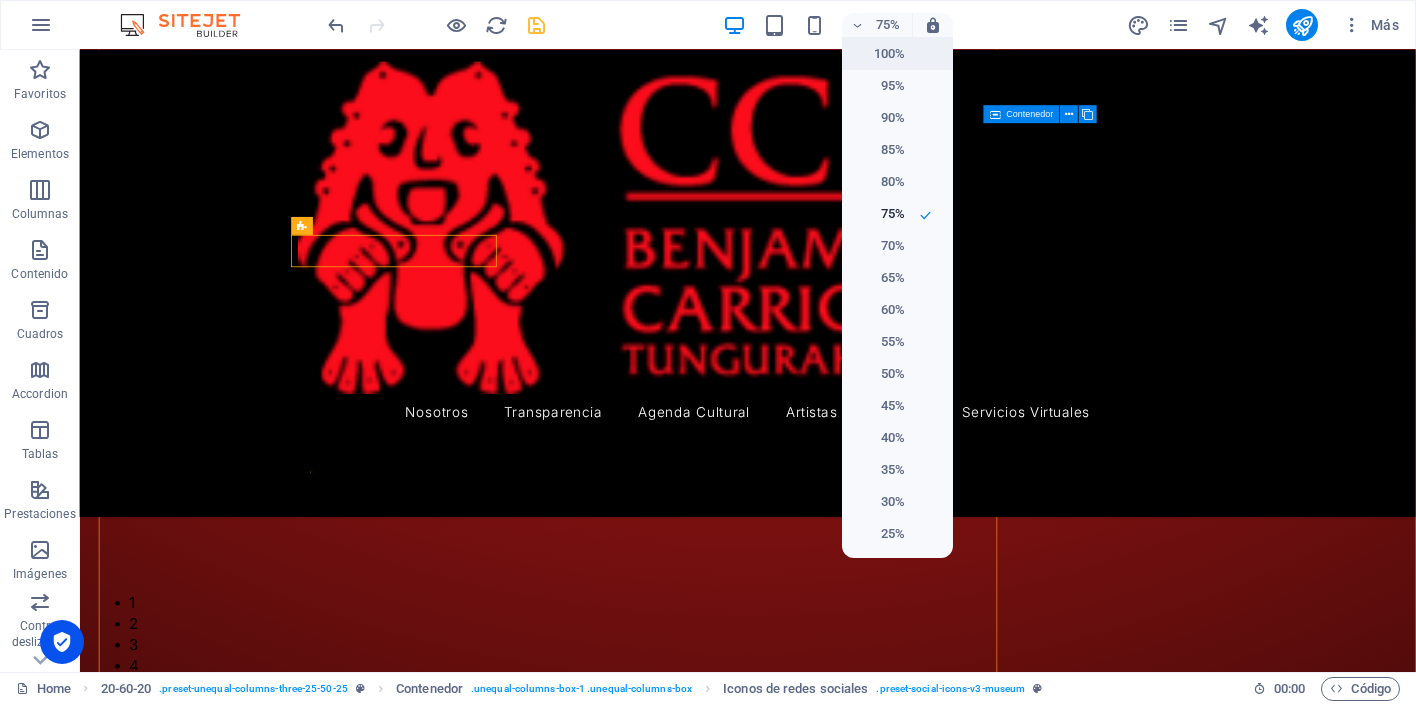 click on "100%" at bounding box center [879, 54] 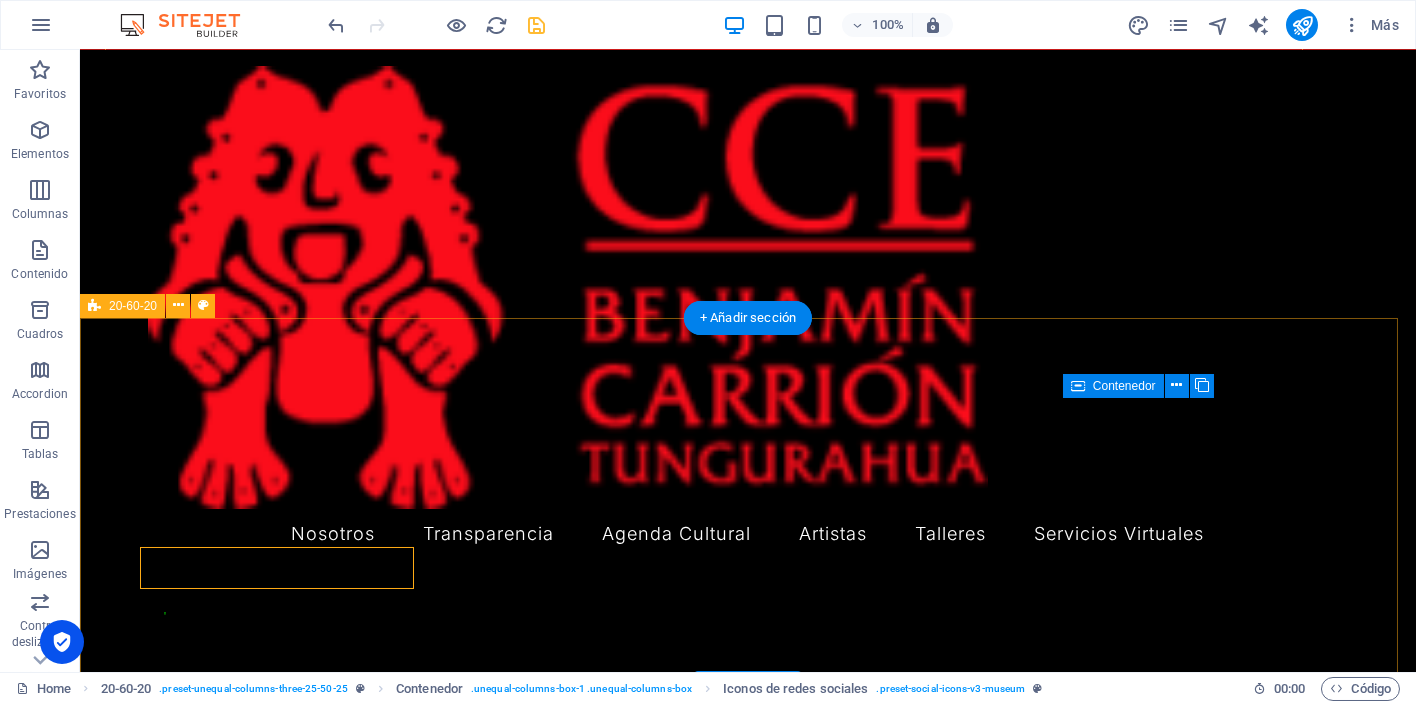scroll, scrollTop: 4540, scrollLeft: 0, axis: vertical 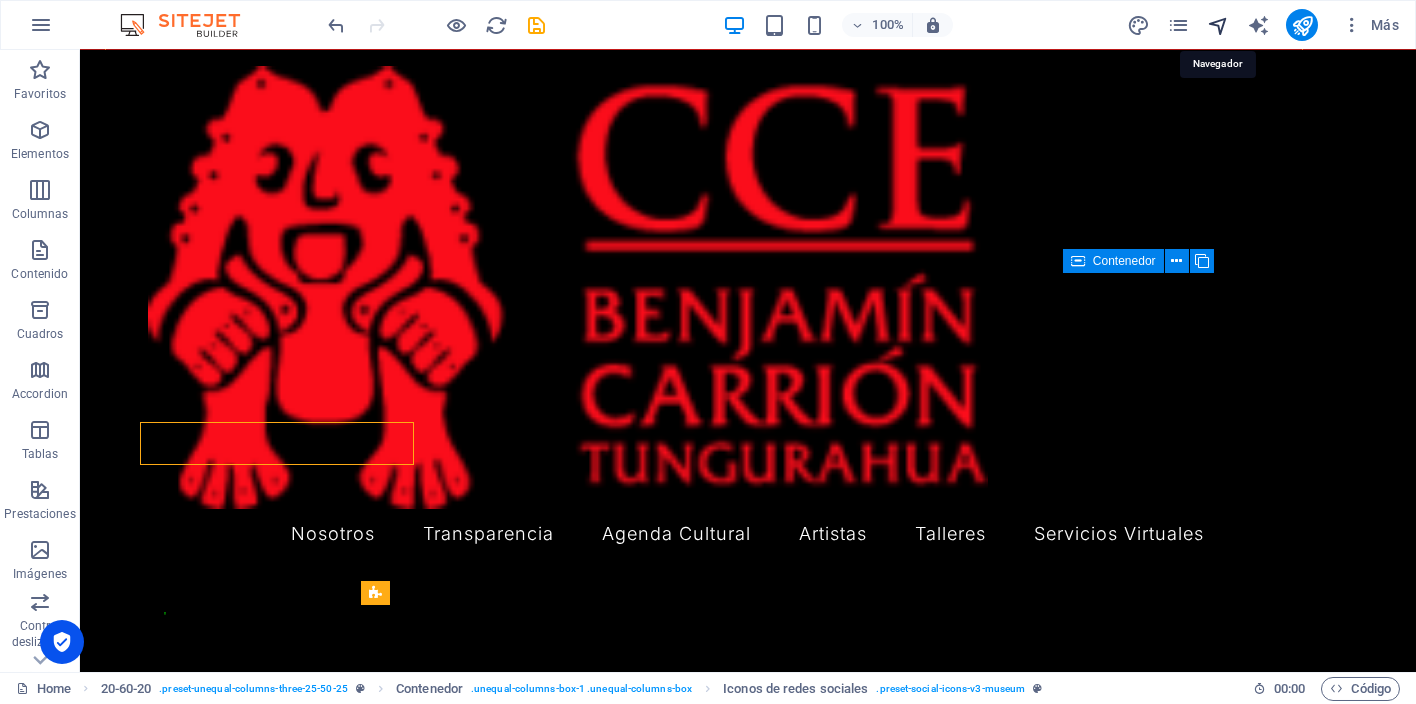 click at bounding box center [1218, 25] 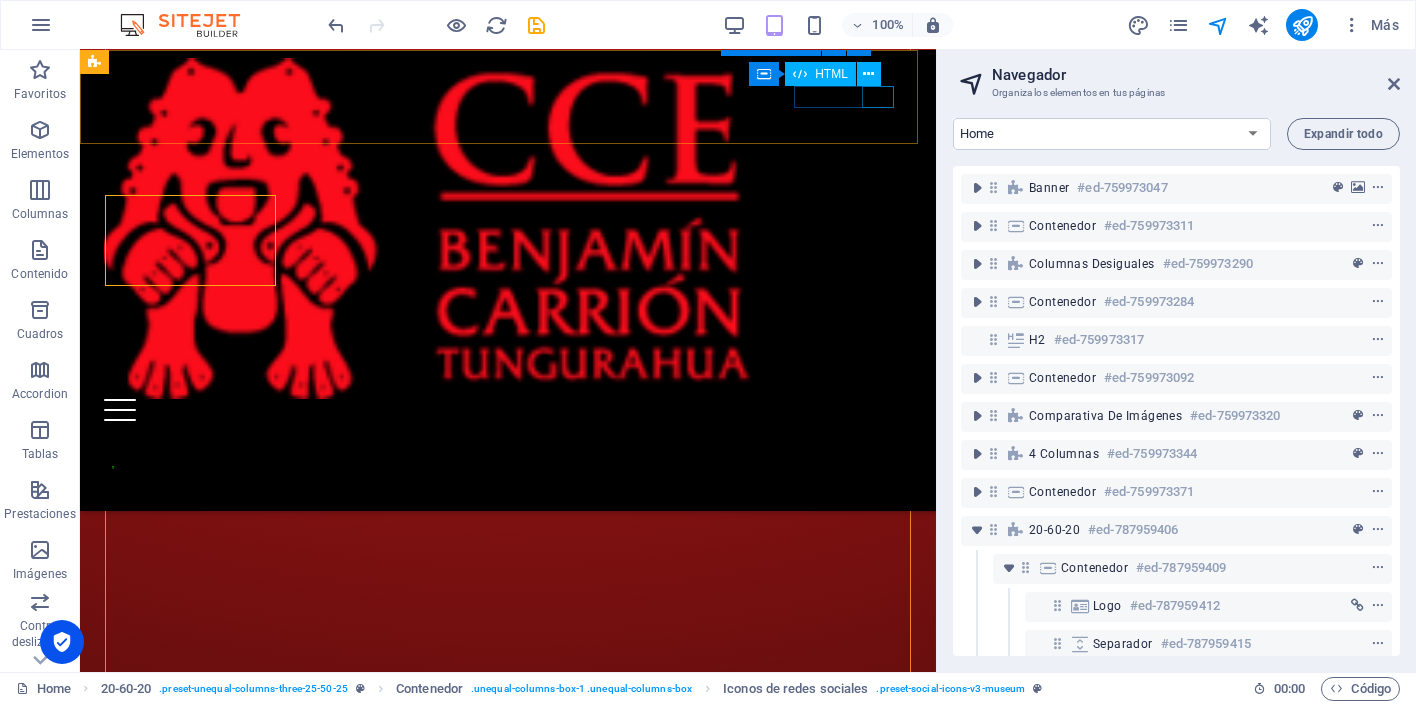 scroll, scrollTop: 3764, scrollLeft: 0, axis: vertical 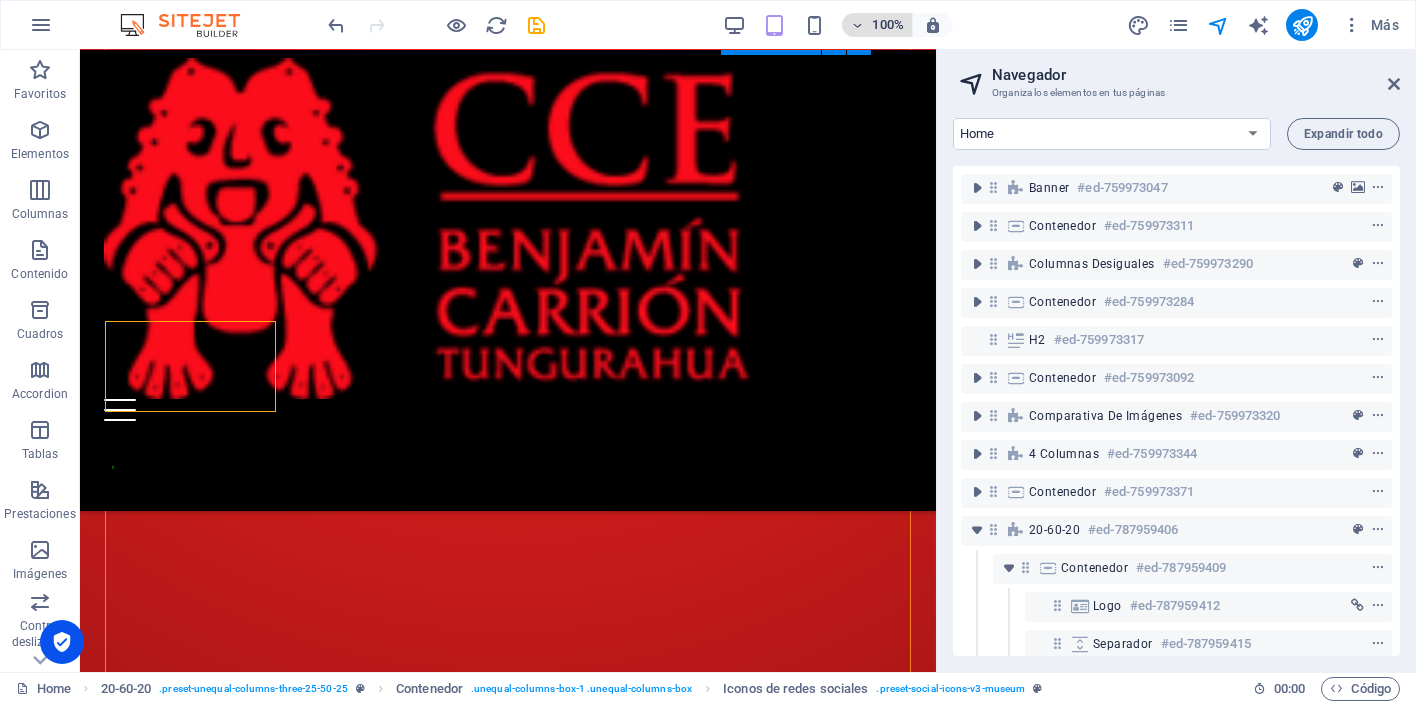 click on "100%" at bounding box center [888, 25] 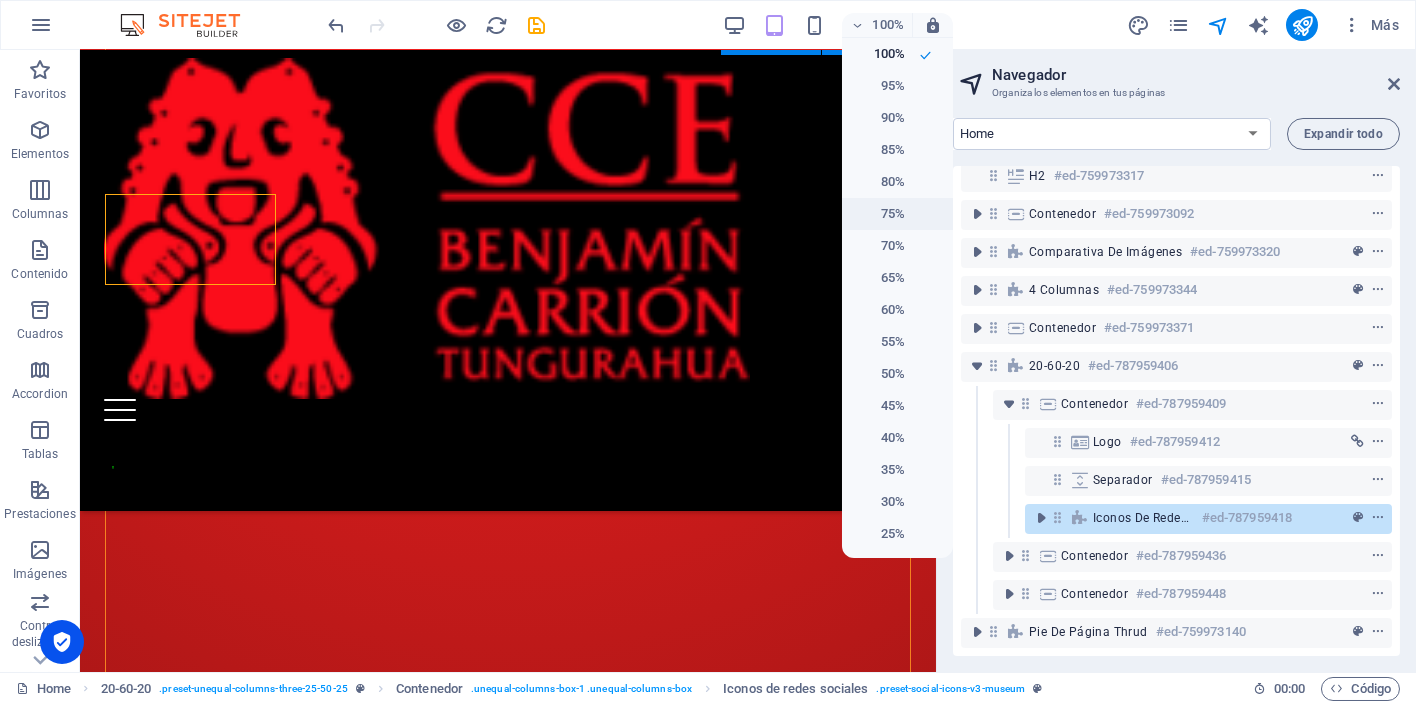 click on "75%" at bounding box center (879, 214) 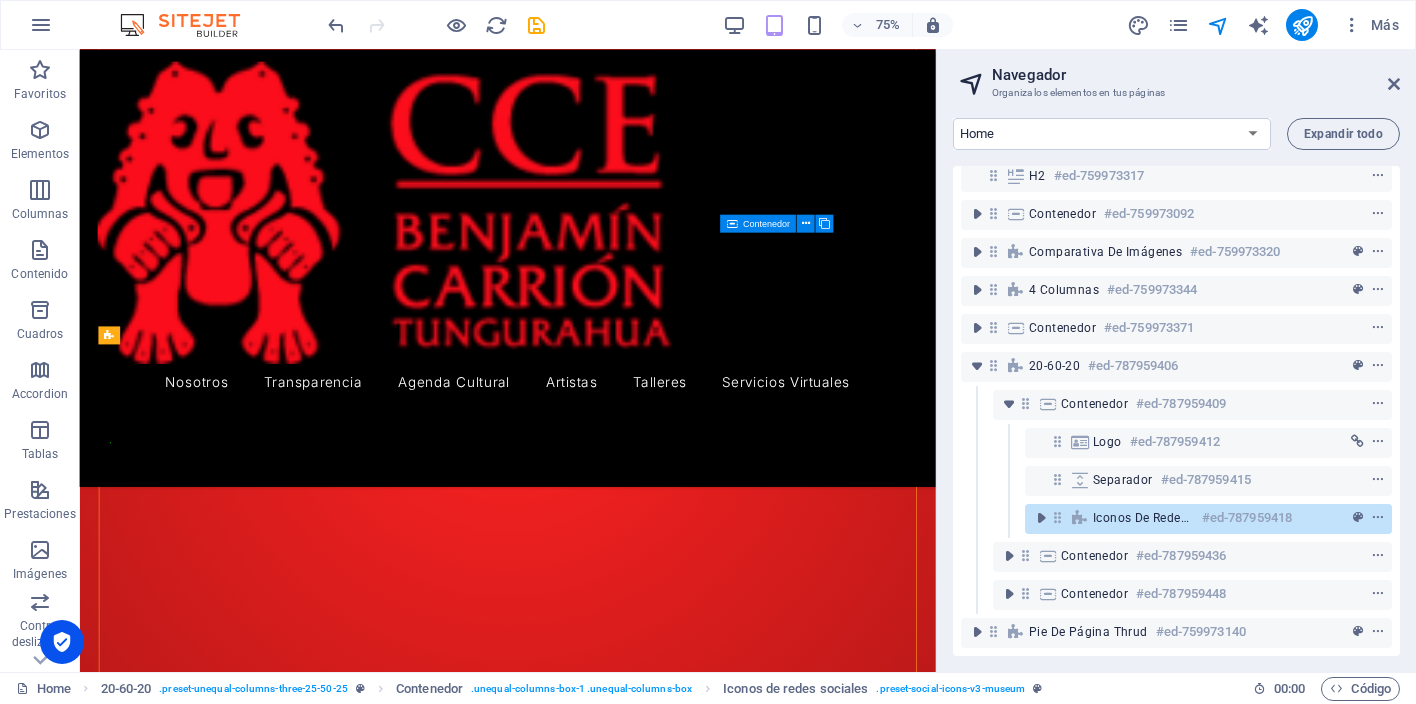 scroll, scrollTop: 4744, scrollLeft: 0, axis: vertical 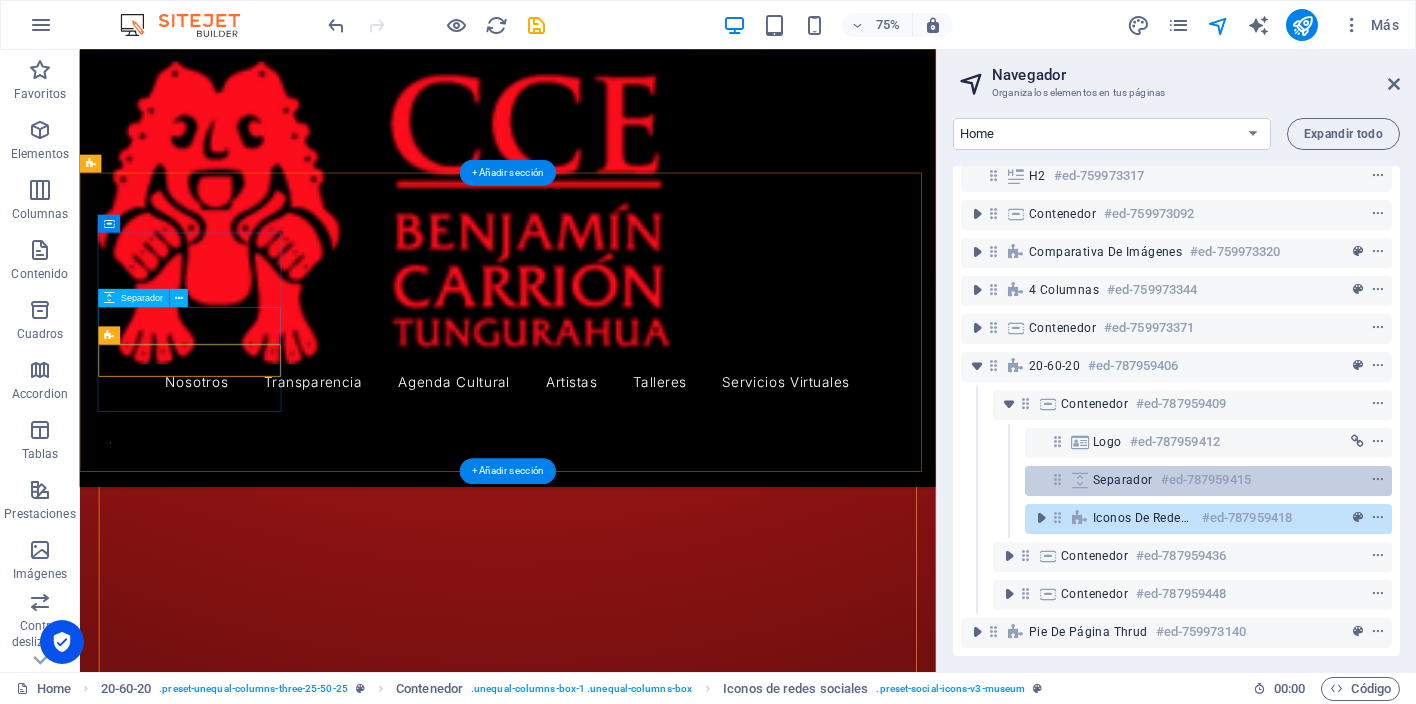 click on "Separador" at bounding box center (1123, 480) 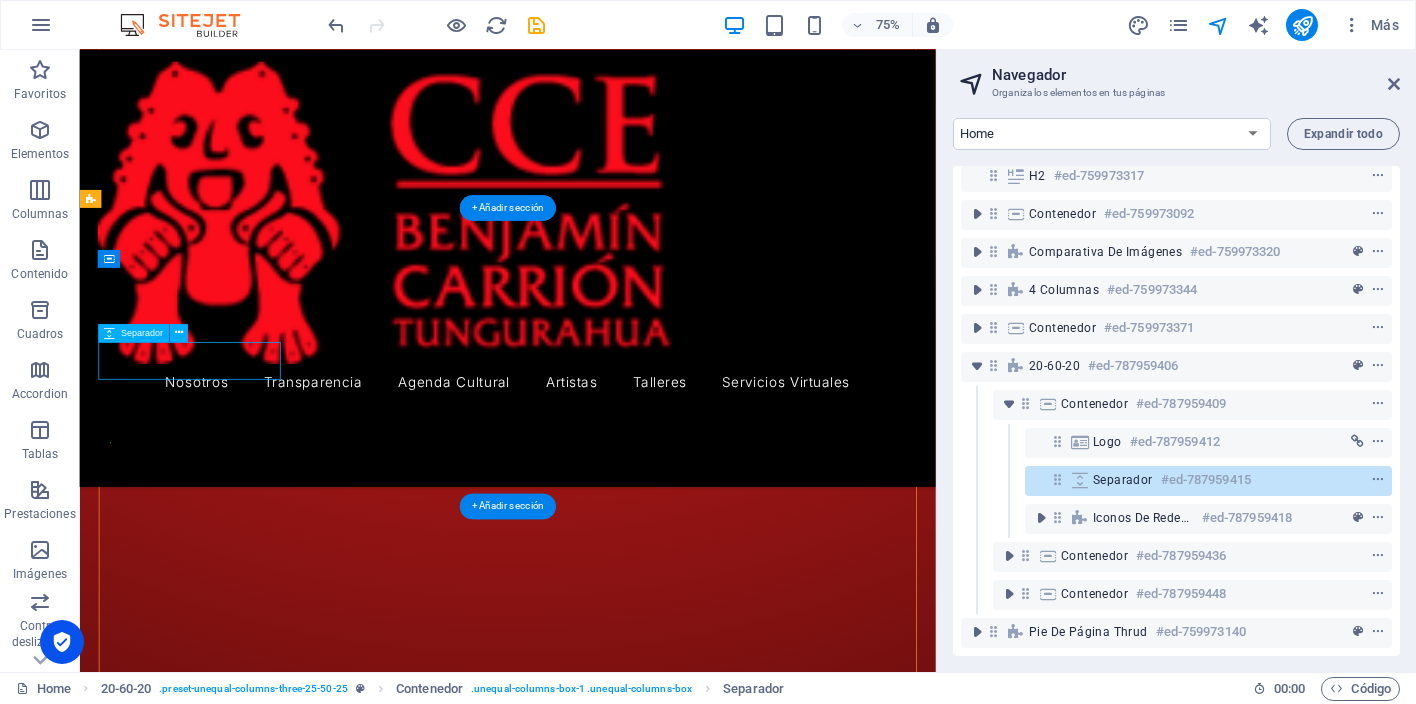 click on "Separador" at bounding box center (1123, 480) 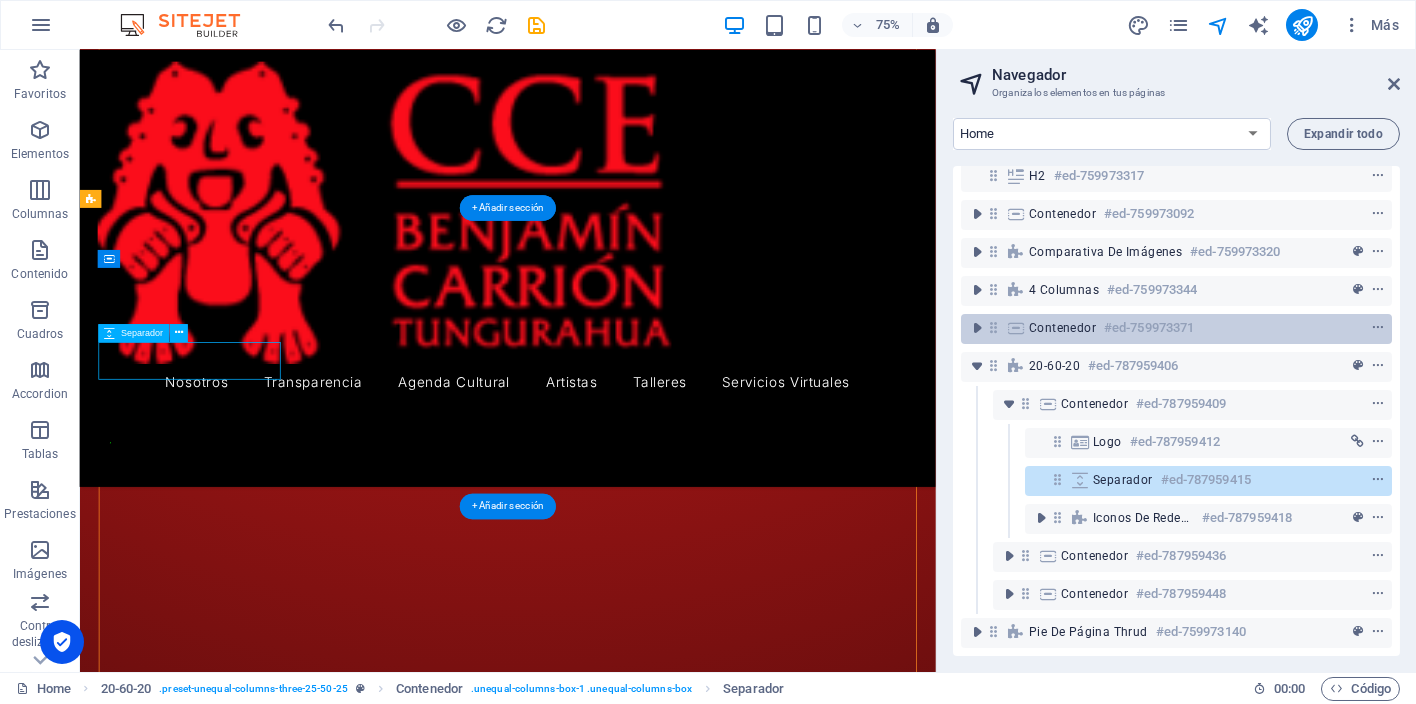 select on "px" 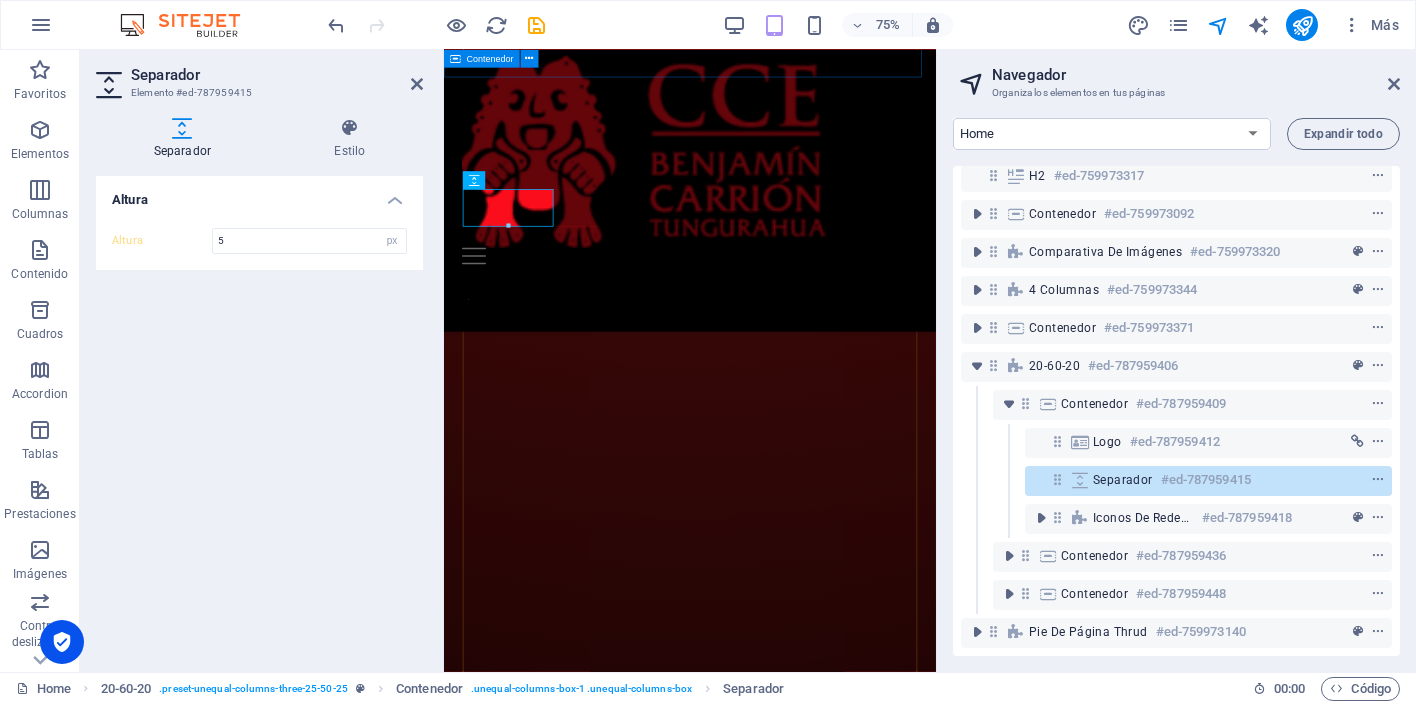 scroll, scrollTop: 3818, scrollLeft: 0, axis: vertical 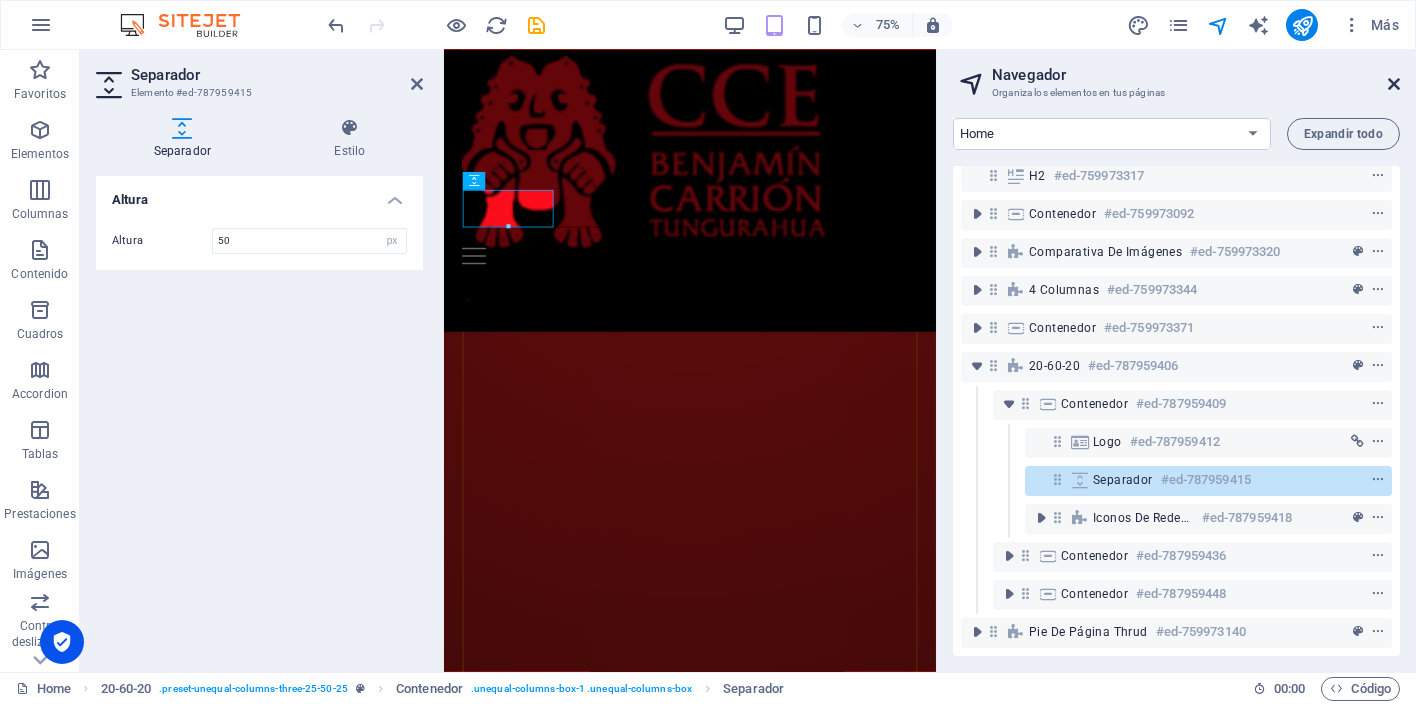 click on "Navegador Organiza los elementos en tus páginas Home  Nosotros  Museos  Talleres  Contacto  Privacidad  Transparencia  Exhibitions: Single Page Layout  Events: Single Page Layout  Artistas: Diseño de página única  Expandir todo Banner #ed-759973047 Contenedor #ed-759973311 Columnas desiguales #ed-759973290 Contenedor #ed-759973284 H2 #ed-759973317 Contenedor #ed-759973092 Comparativa de imágenes #ed-759973320 4 columnas #ed-759973344 Contenedor #ed-759973371 20-60-20 #ed-787959406 Contenedor #ed-787959409 Logo #ed-787959412 Separador #ed-787959415 Iconos de redes sociales #ed-787959418 Contenedor #ed-787959436 Contenedor #ed-787959448 Pie de página Thrud #ed-759973140" at bounding box center (1176, 361) 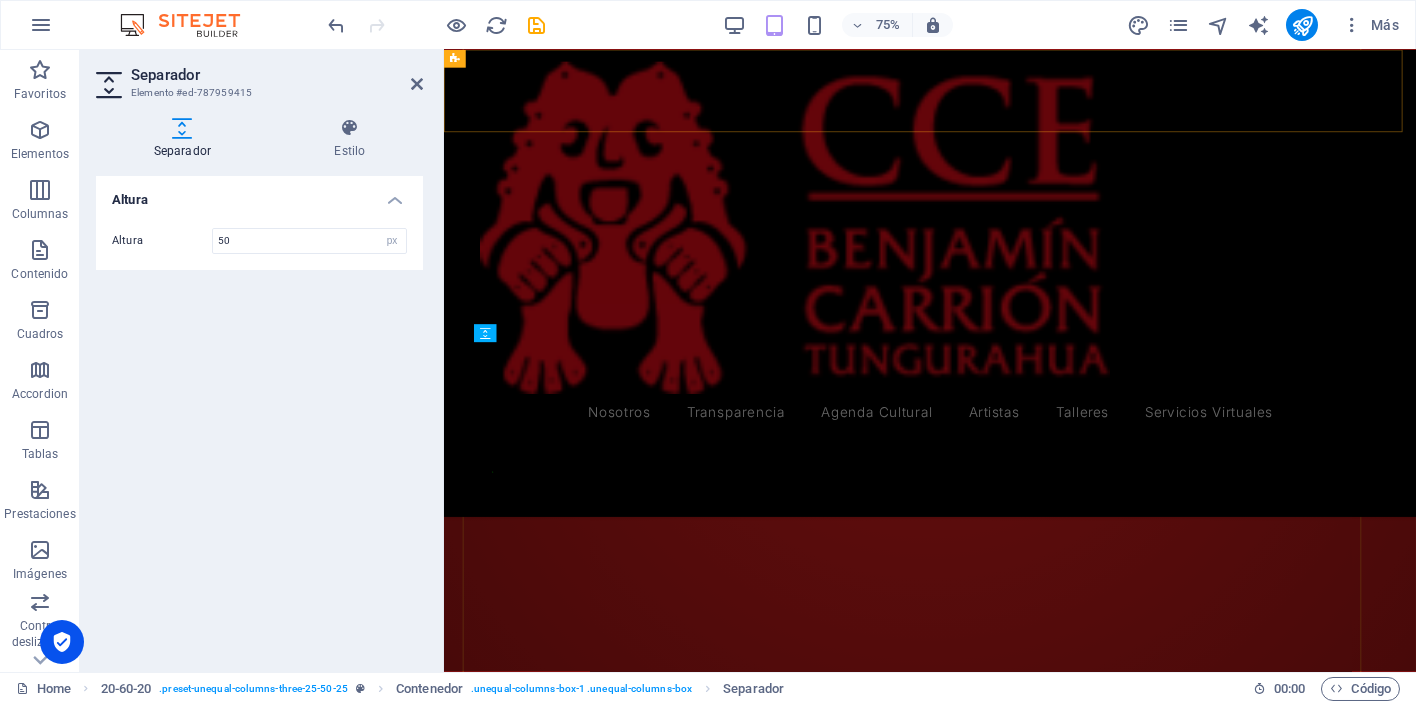 scroll, scrollTop: 4805, scrollLeft: 0, axis: vertical 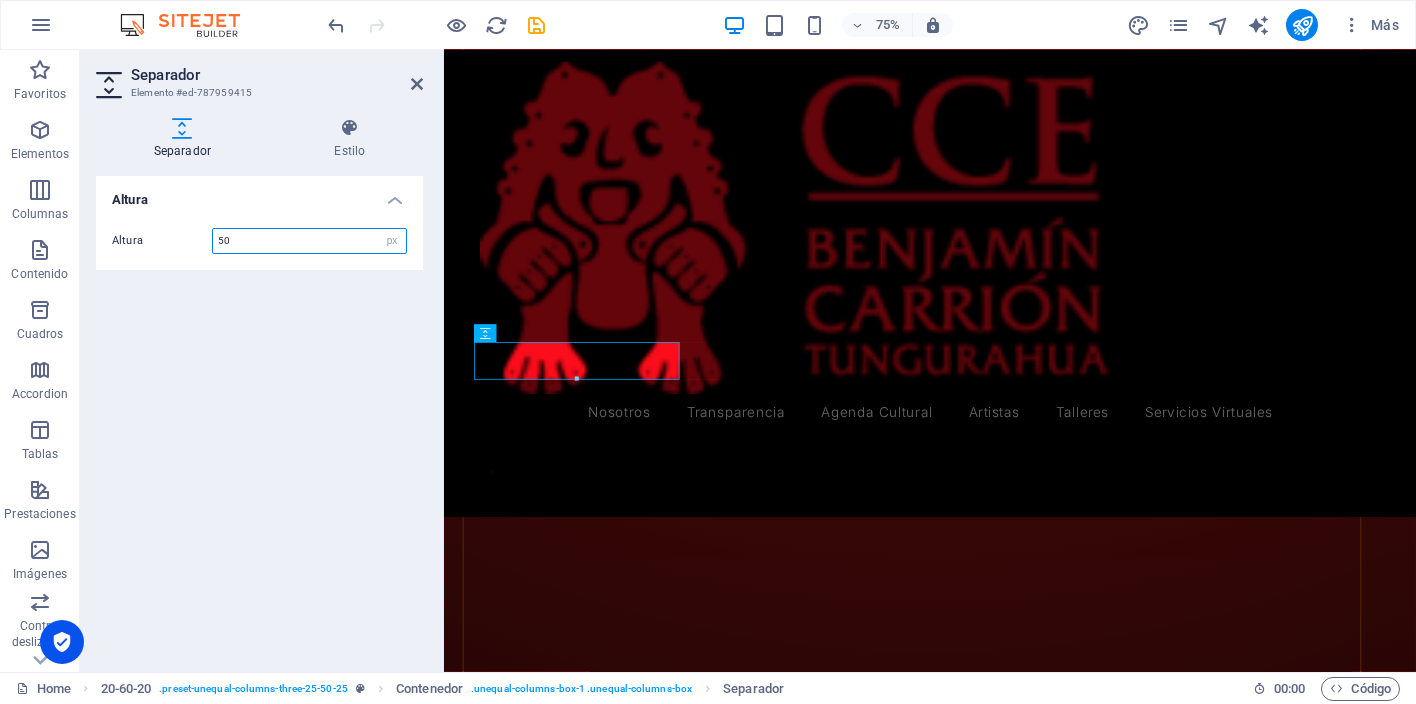 drag, startPoint x: 278, startPoint y: 244, endPoint x: 212, endPoint y: 229, distance: 67.68308 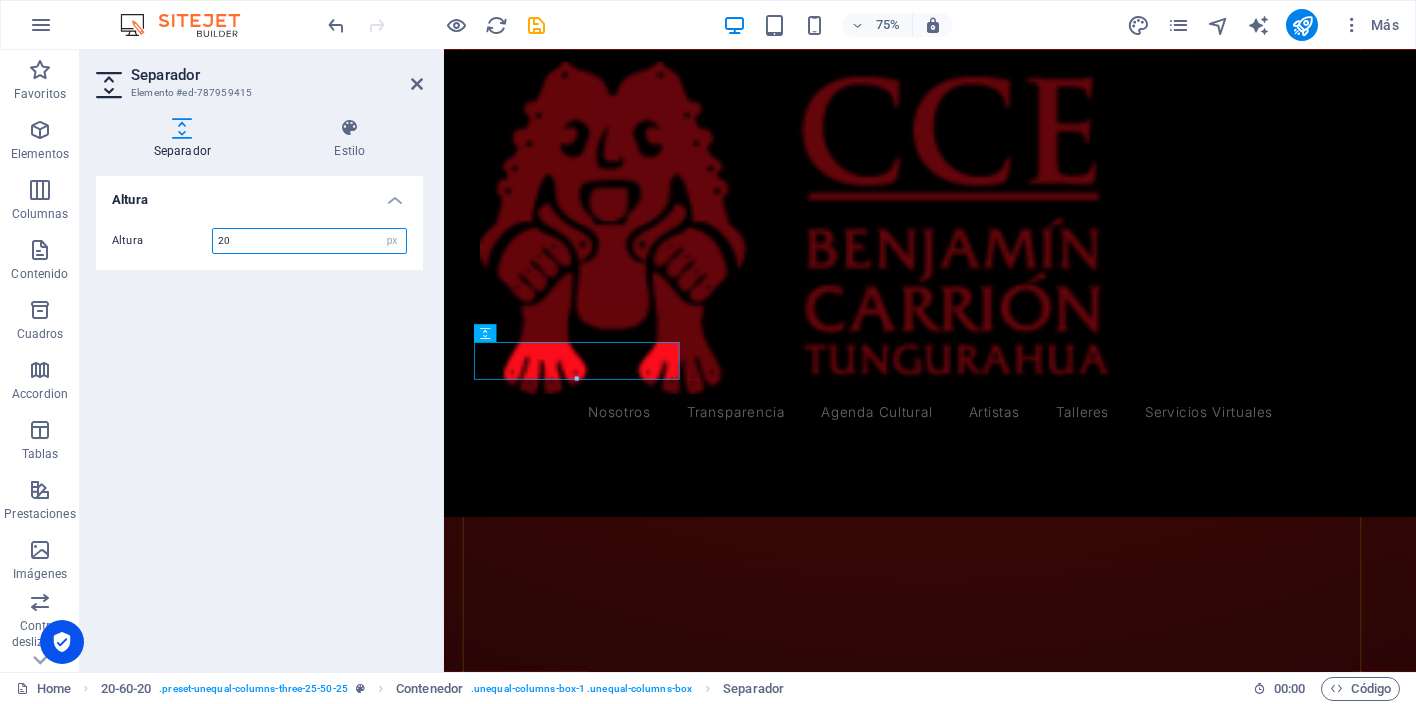 type on "20" 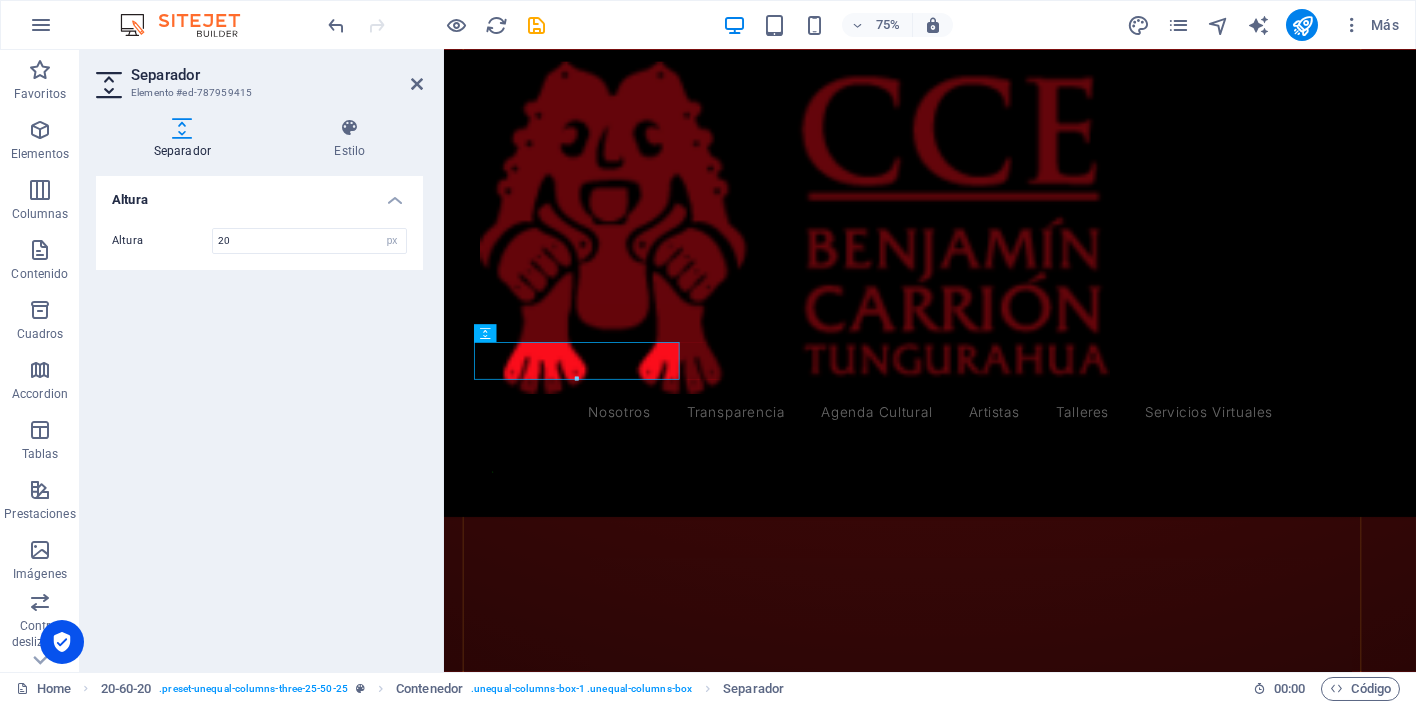 click on "Altura Altura 20 px rem vh vw" at bounding box center (259, 416) 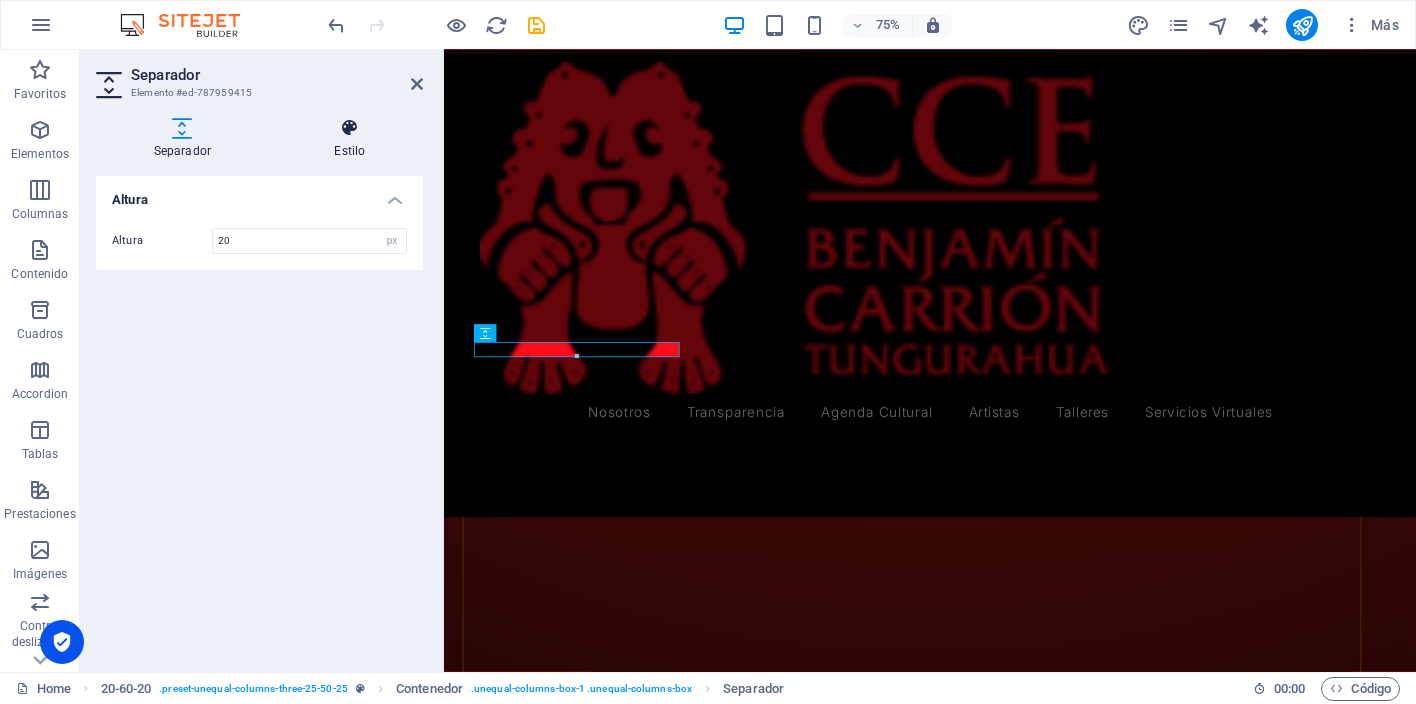 click on "Estilo" at bounding box center (350, 139) 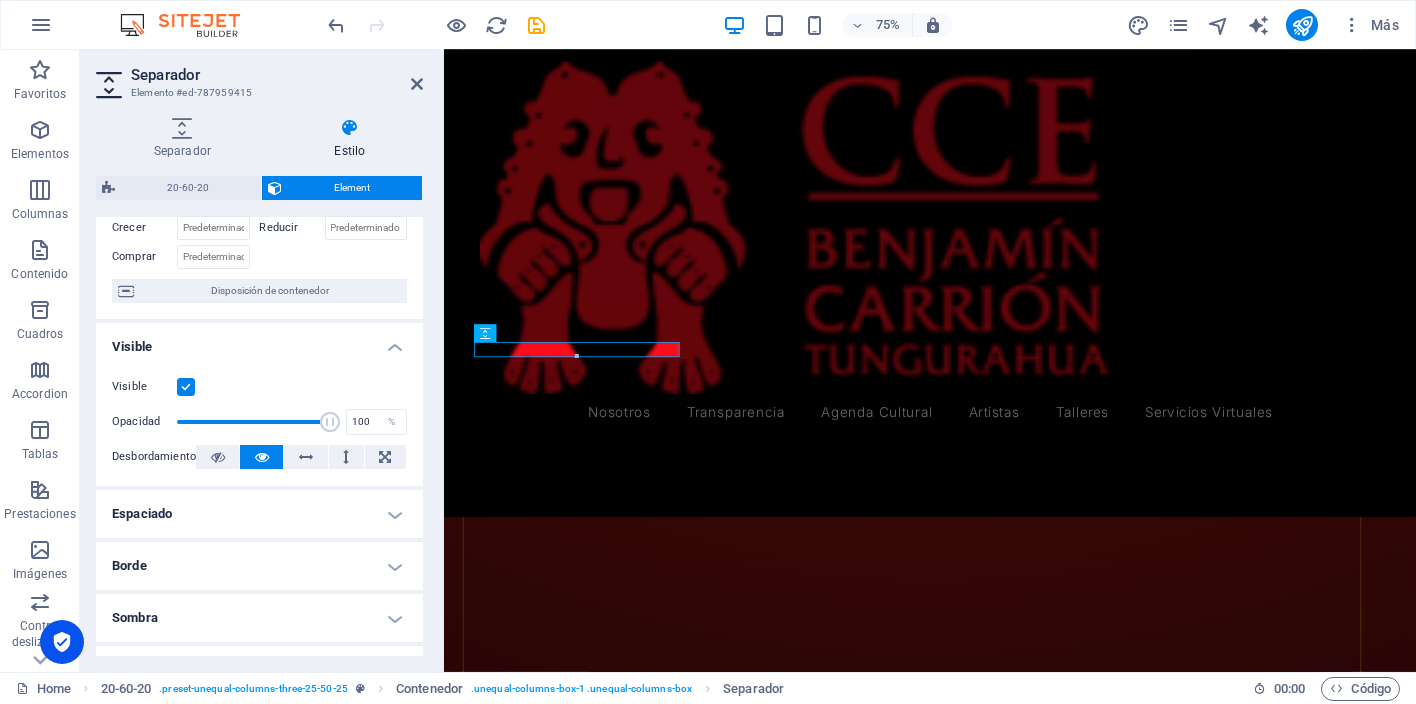 scroll, scrollTop: 249, scrollLeft: 0, axis: vertical 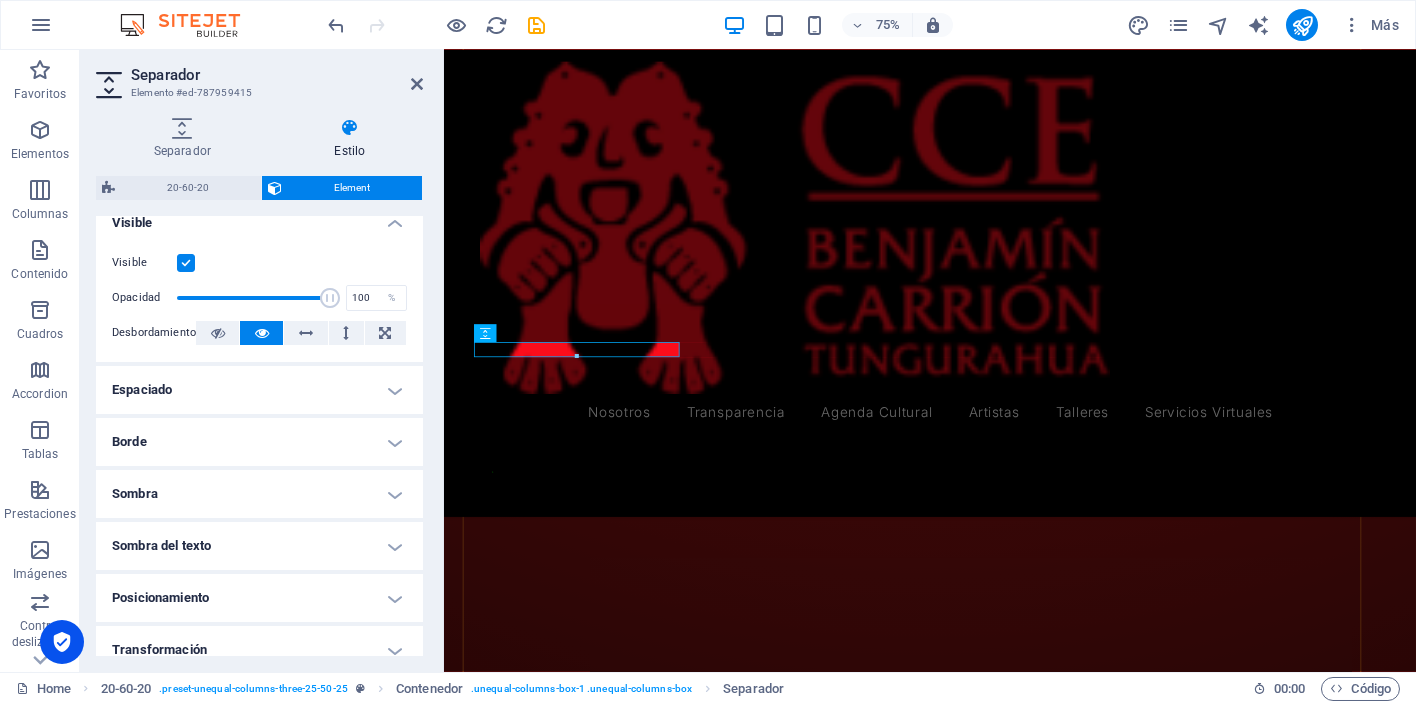 click on "Visible" at bounding box center (259, 217) 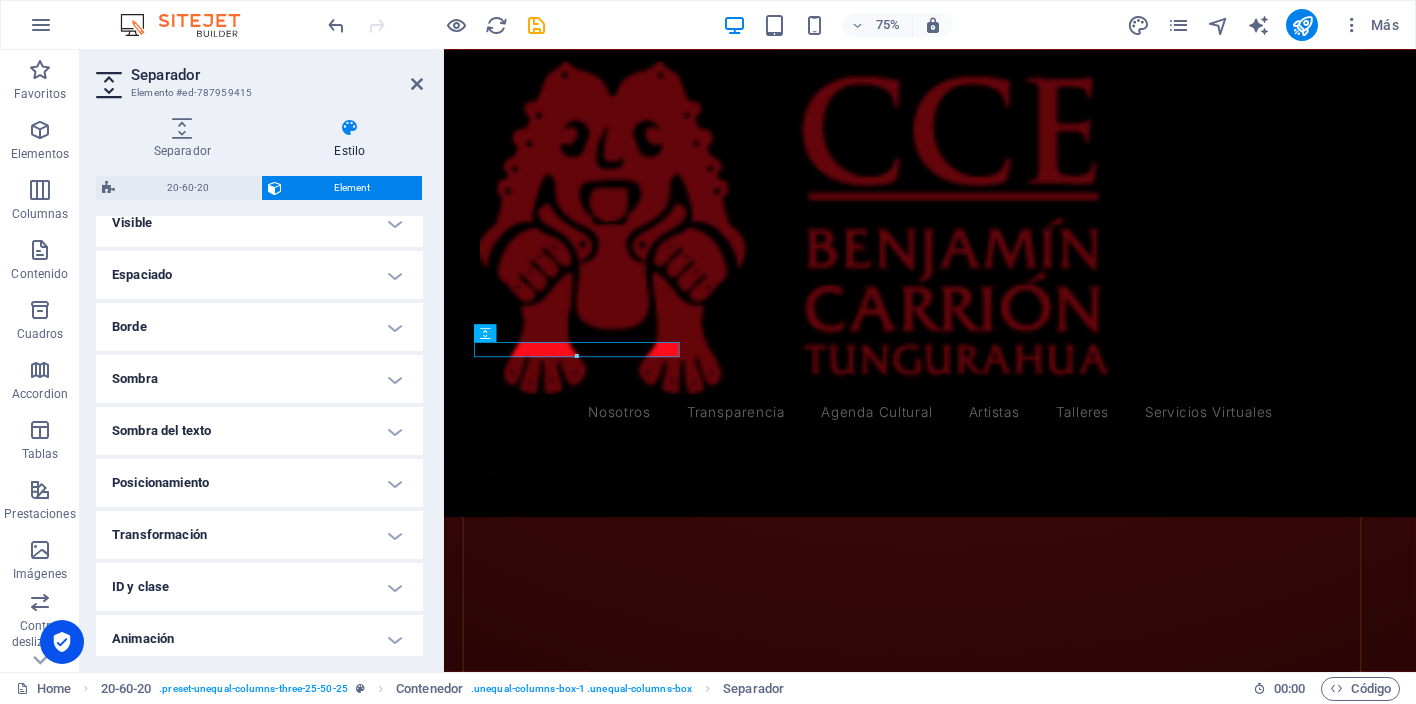 click on "Borde" at bounding box center (259, 327) 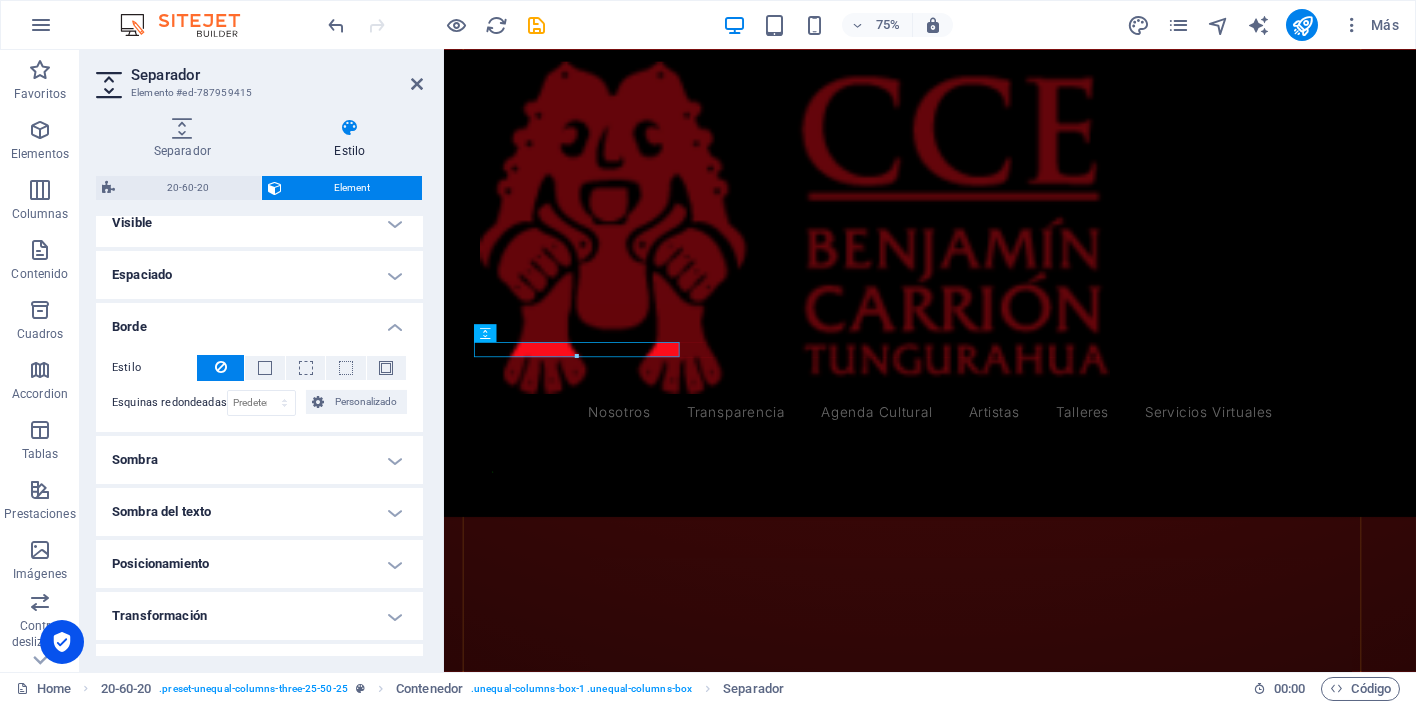click on "Borde" at bounding box center [259, 321] 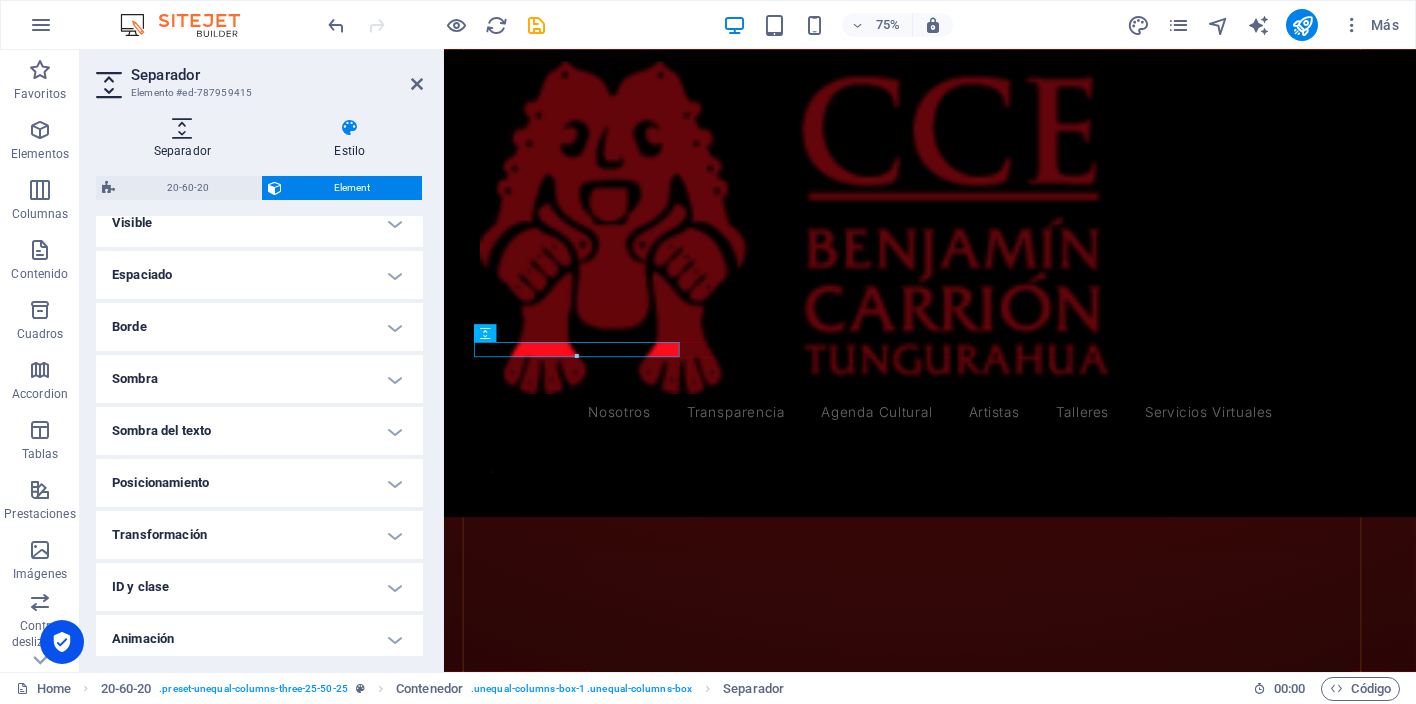 click on "Separador" at bounding box center (186, 139) 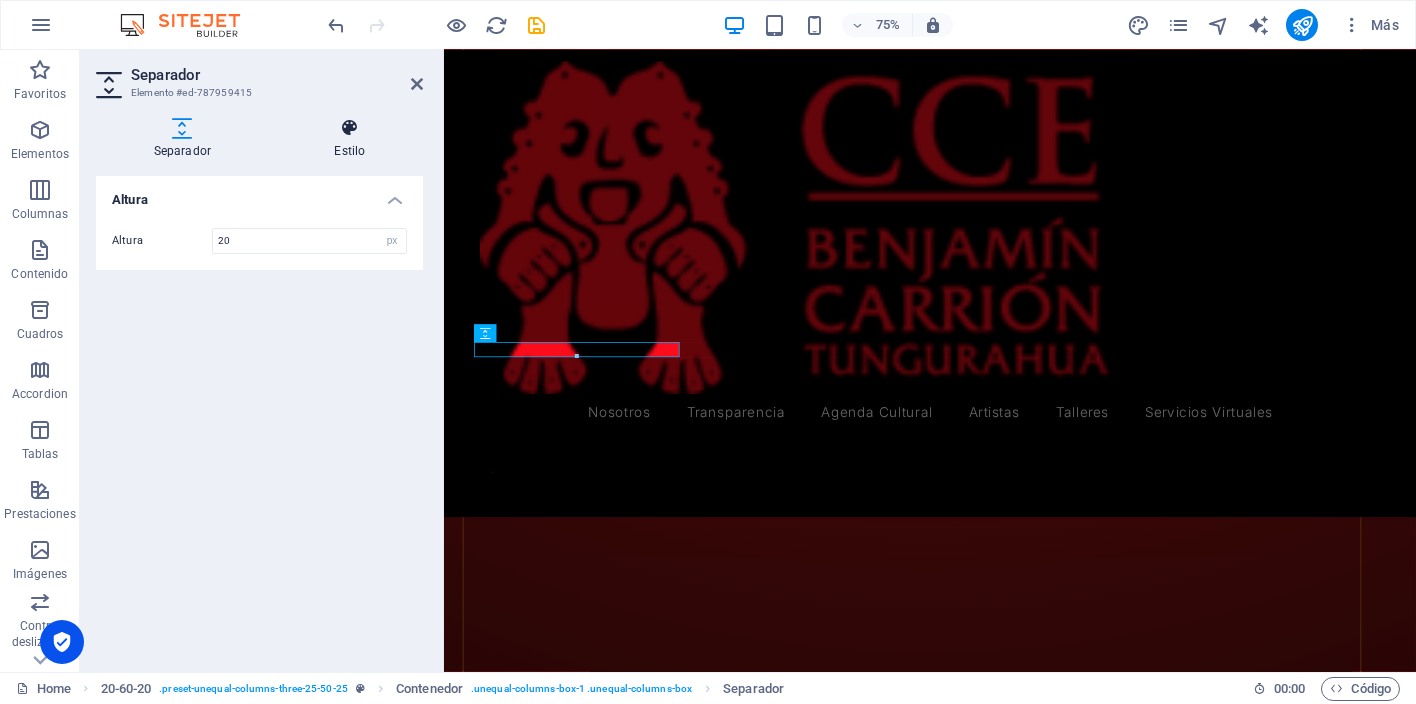 click at bounding box center [350, 128] 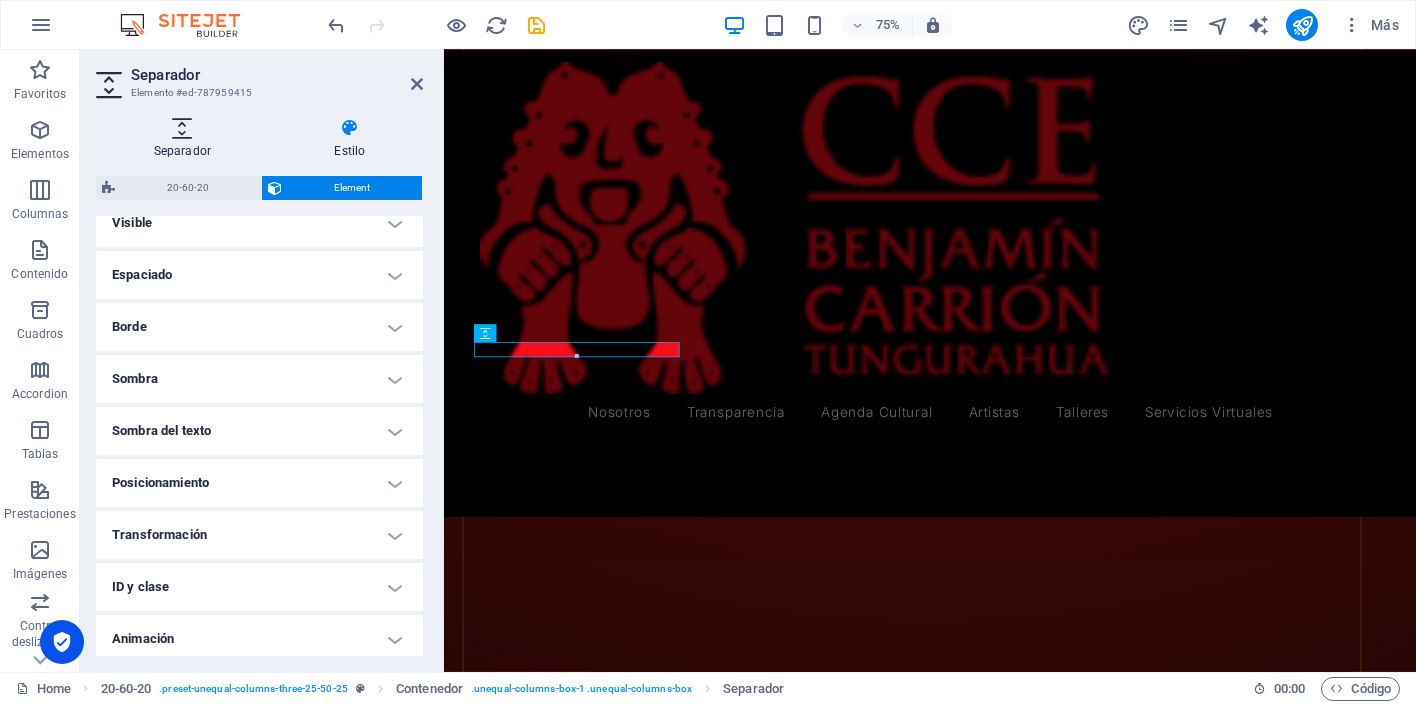 click on "Separador" at bounding box center (186, 139) 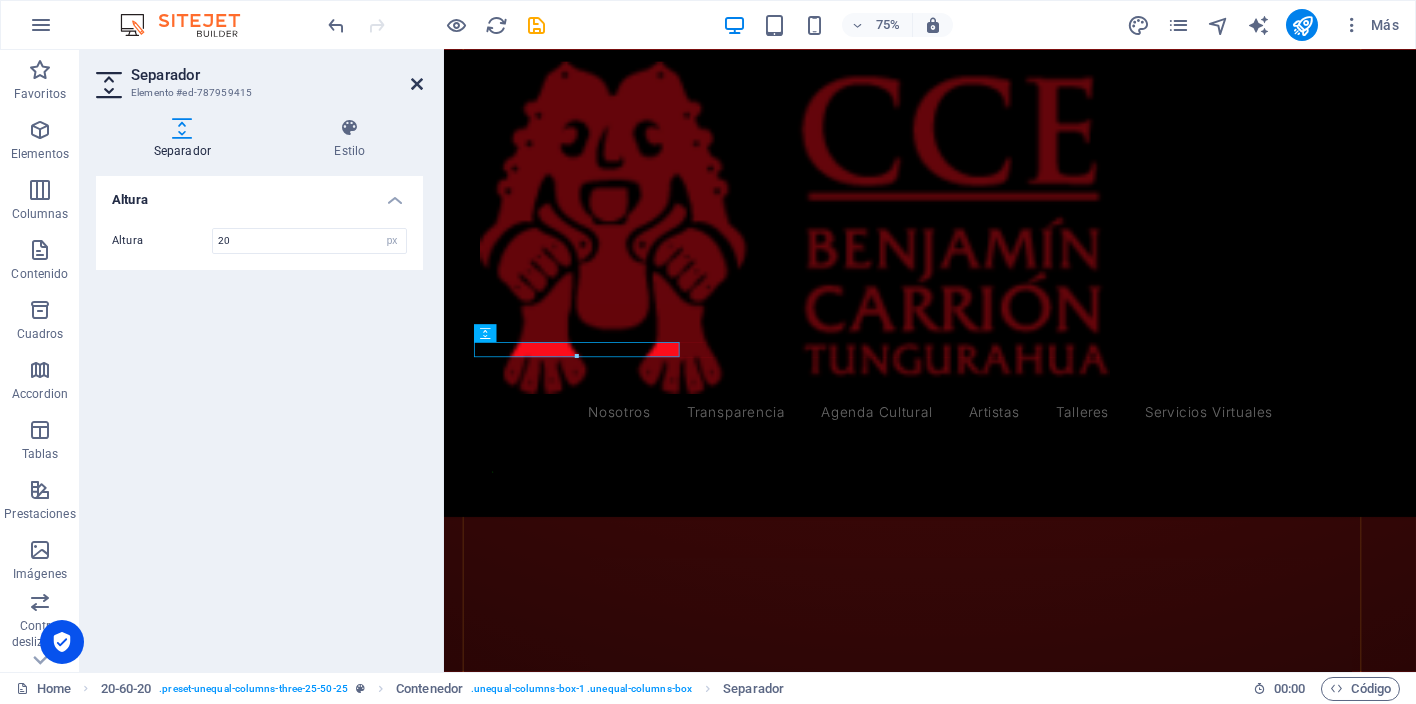 drag, startPoint x: 422, startPoint y: 79, endPoint x: 1546, endPoint y: 76, distance: 1124.004 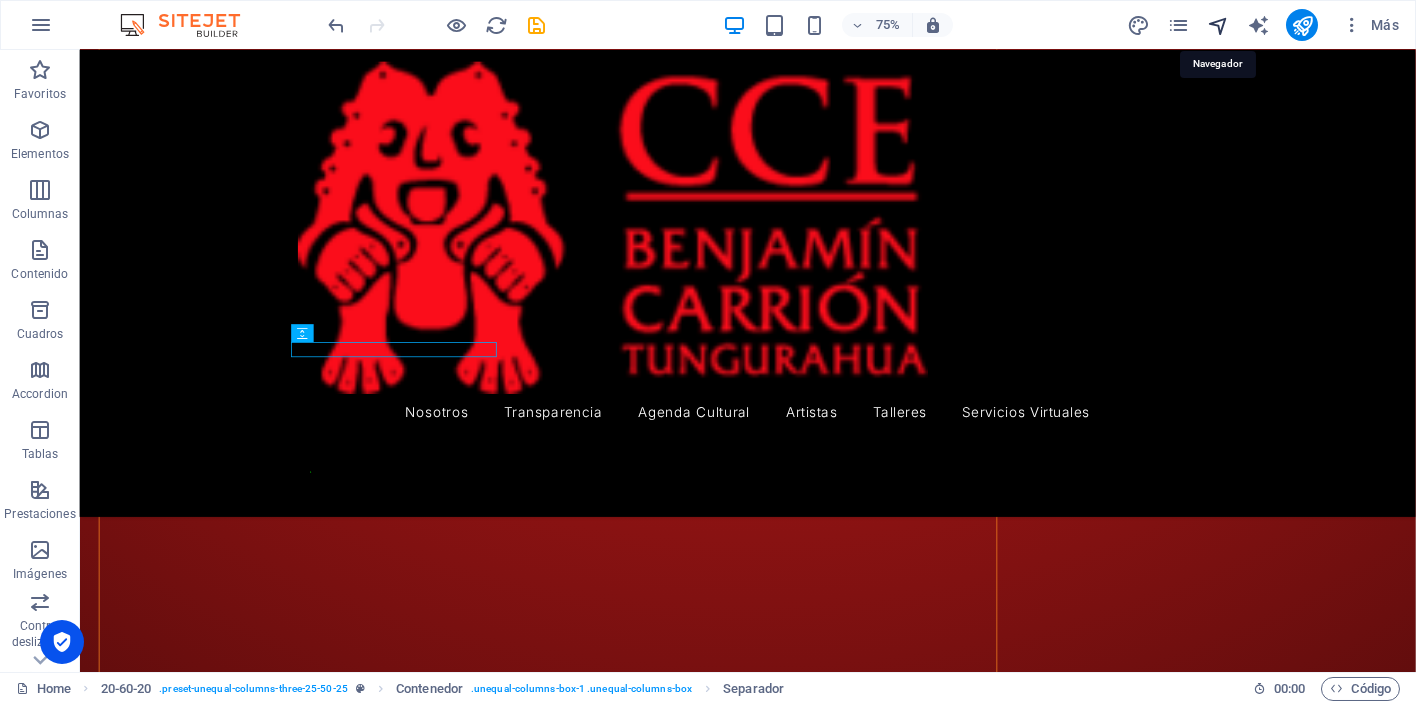 click at bounding box center (1218, 25) 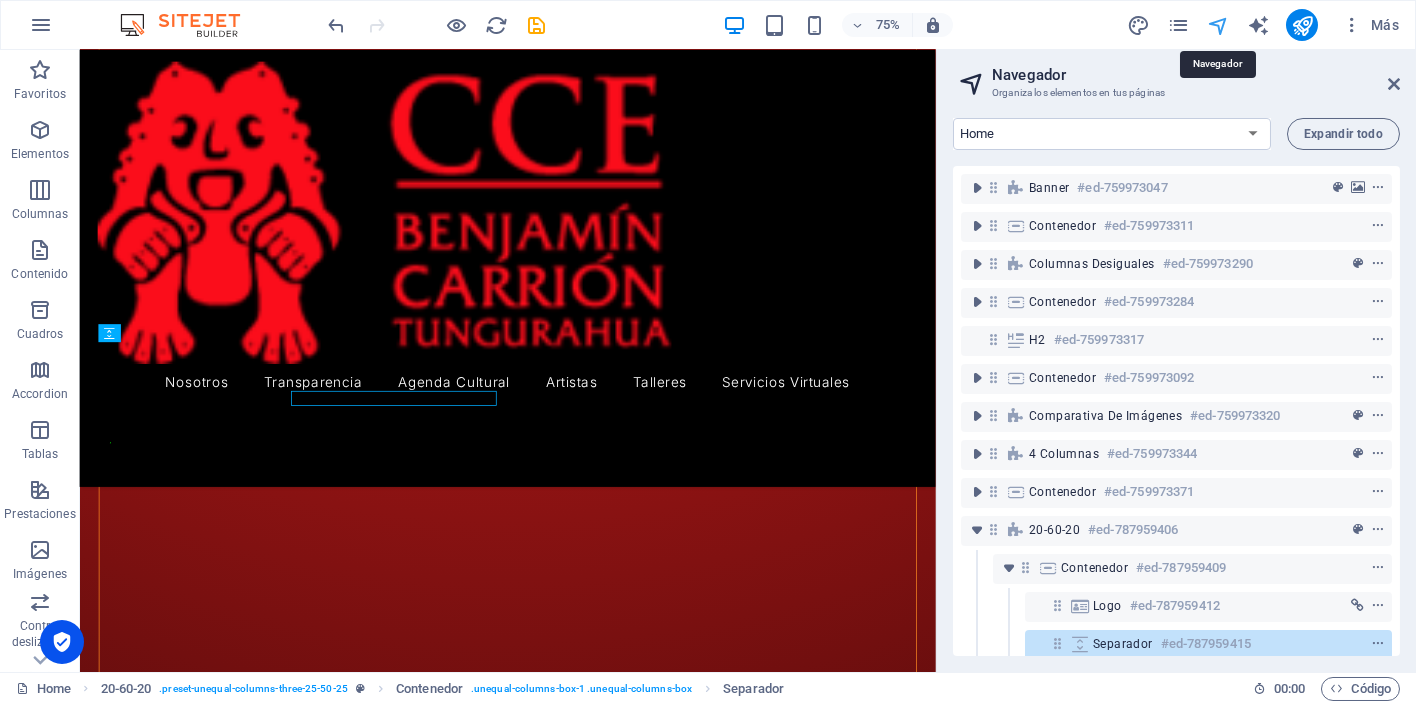 scroll, scrollTop: 4698, scrollLeft: 0, axis: vertical 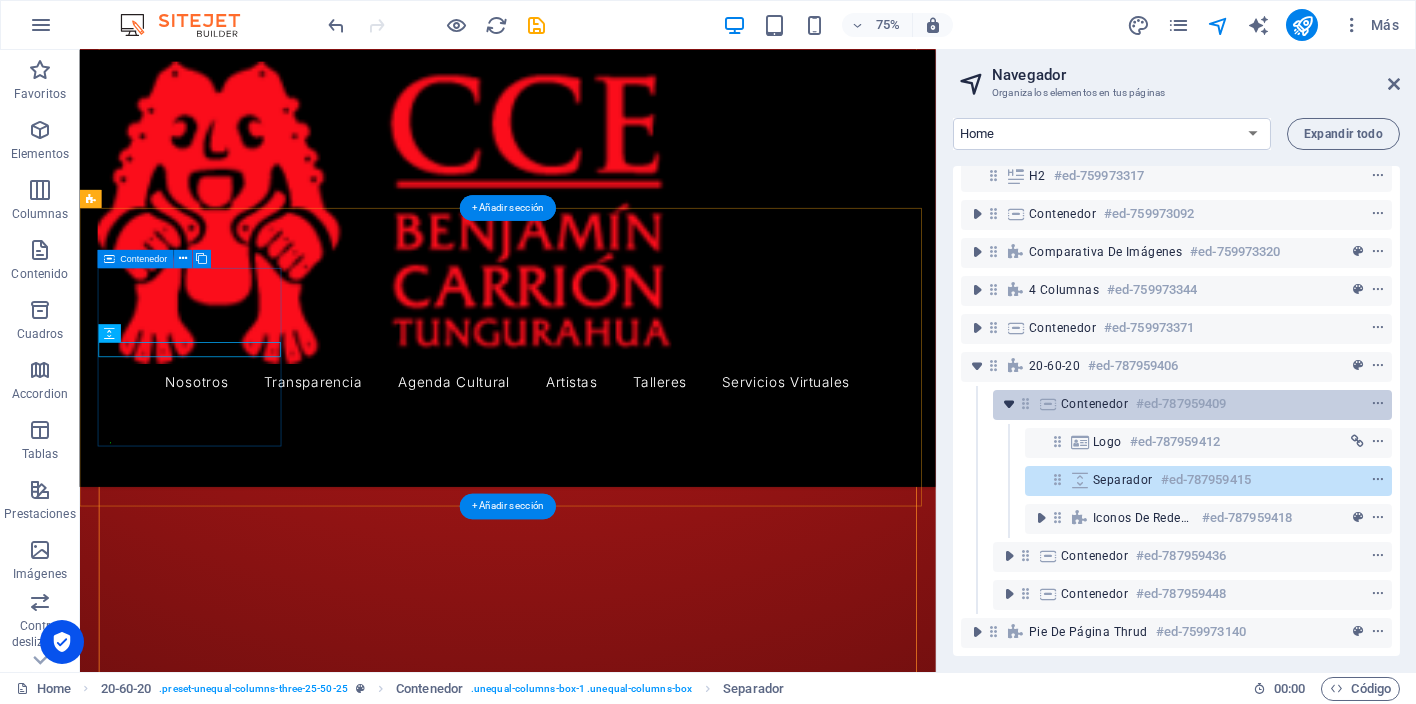 click at bounding box center [1009, 404] 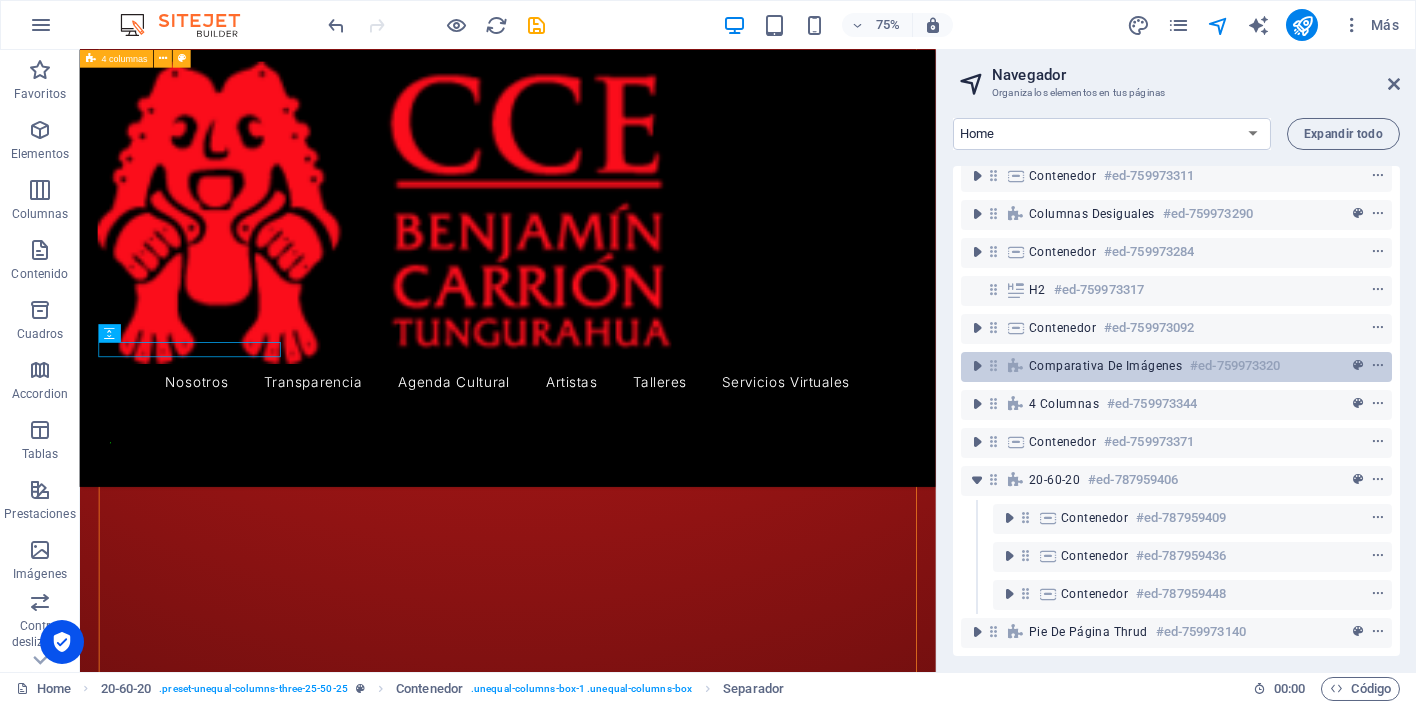 scroll, scrollTop: 68, scrollLeft: 0, axis: vertical 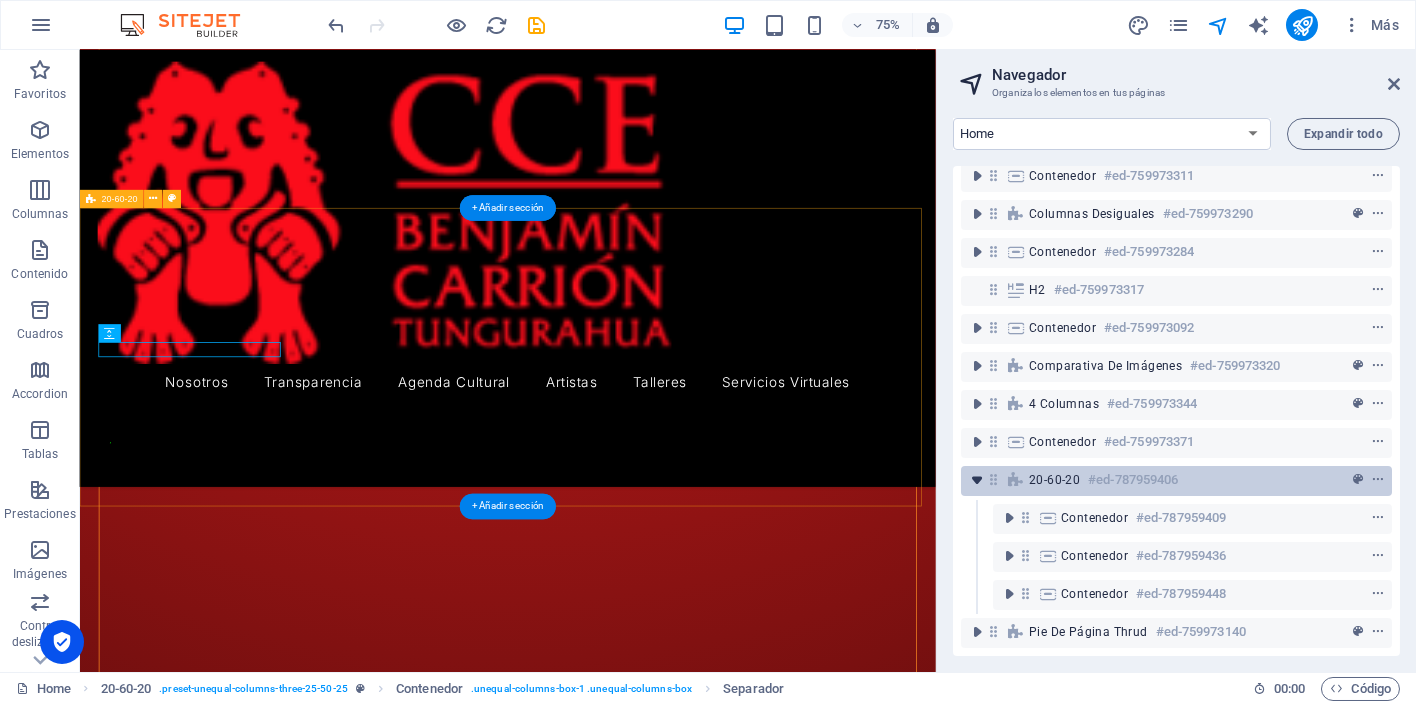 click at bounding box center [977, 480] 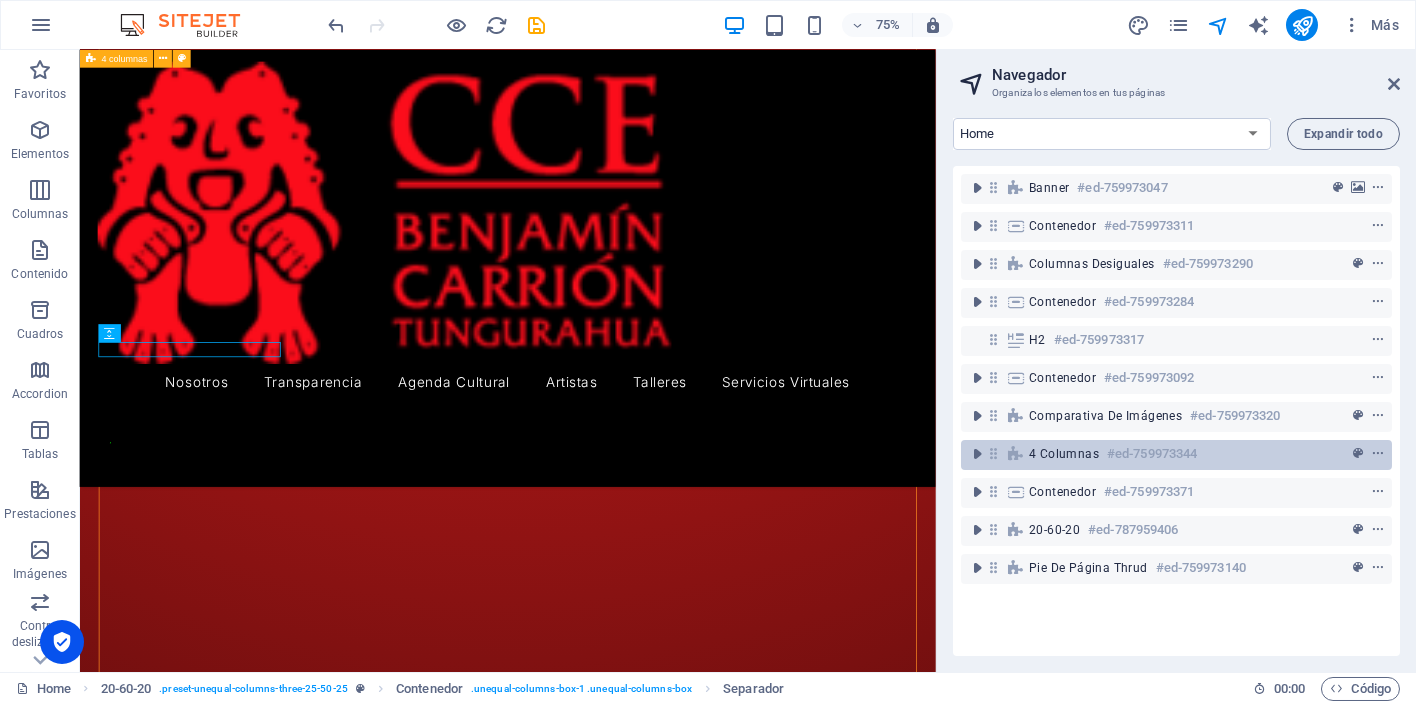 scroll, scrollTop: 0, scrollLeft: 0, axis: both 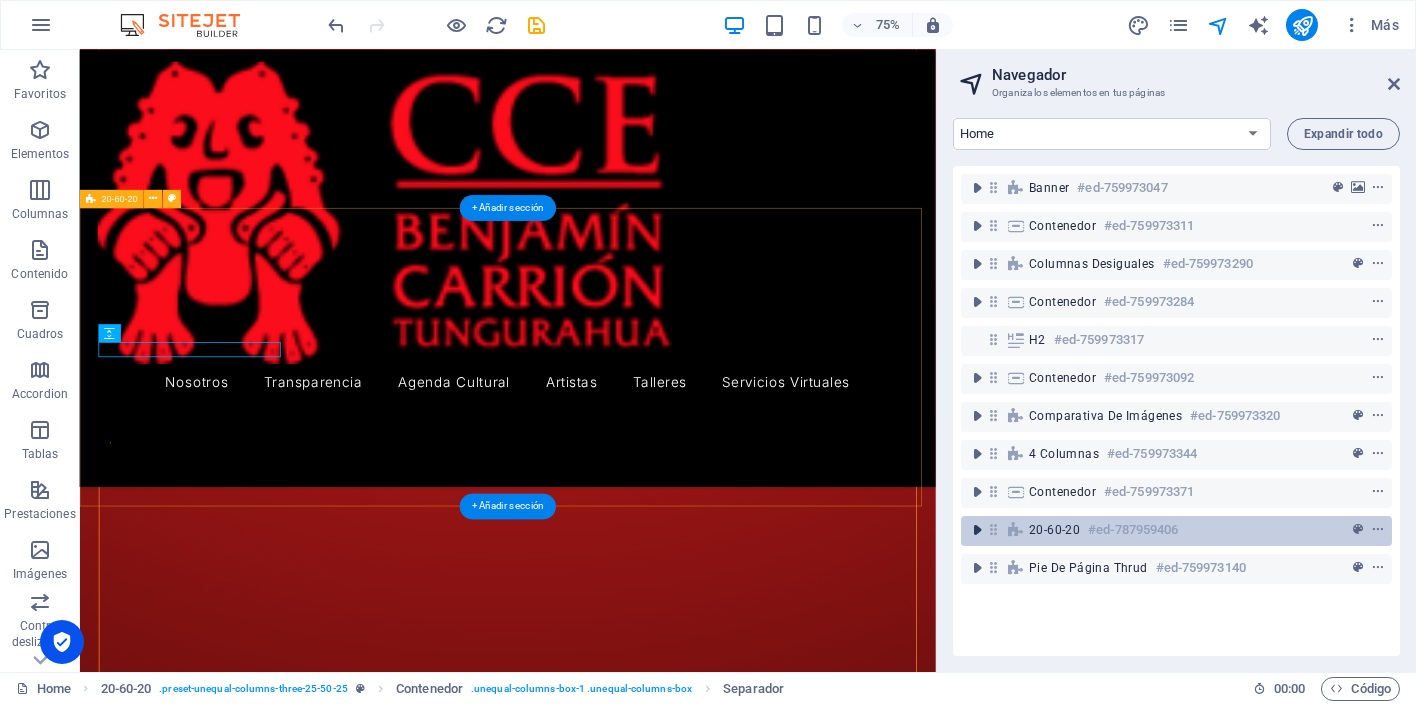 click at bounding box center [977, 530] 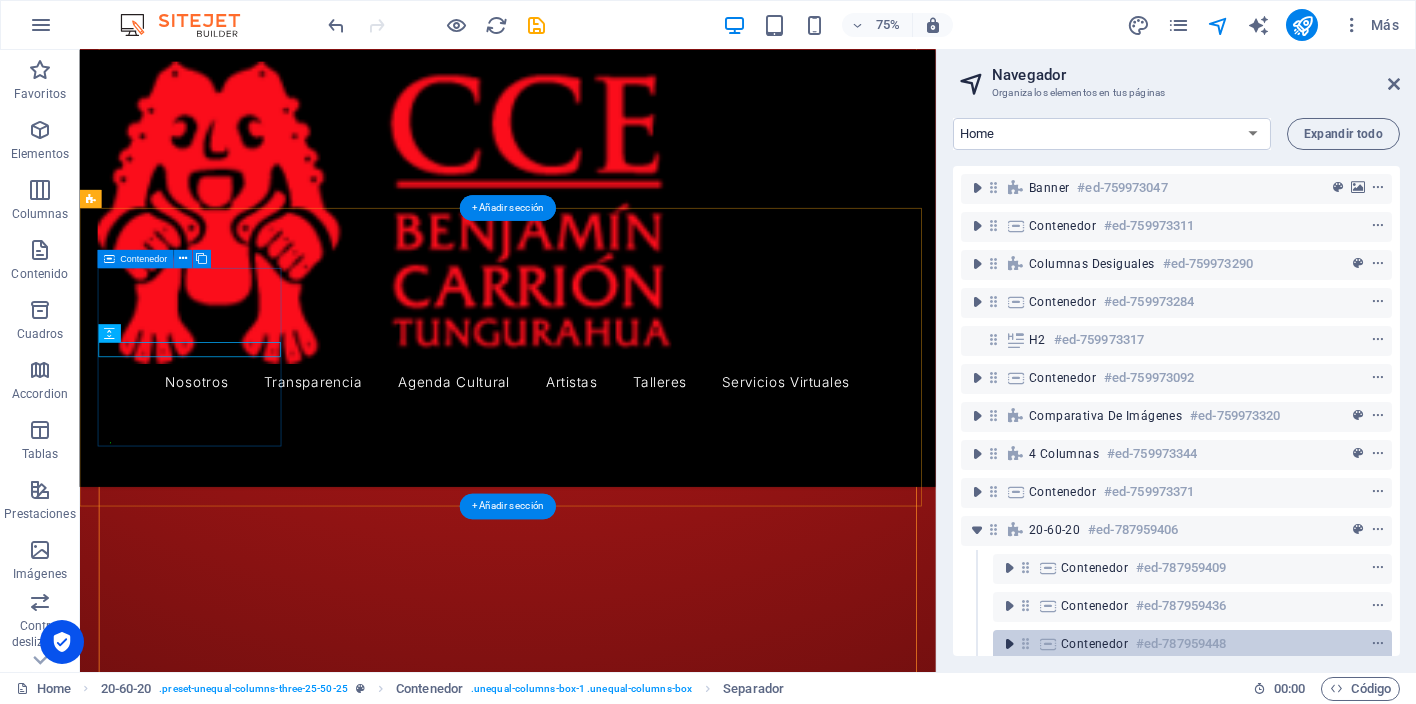 scroll, scrollTop: 66, scrollLeft: 0, axis: vertical 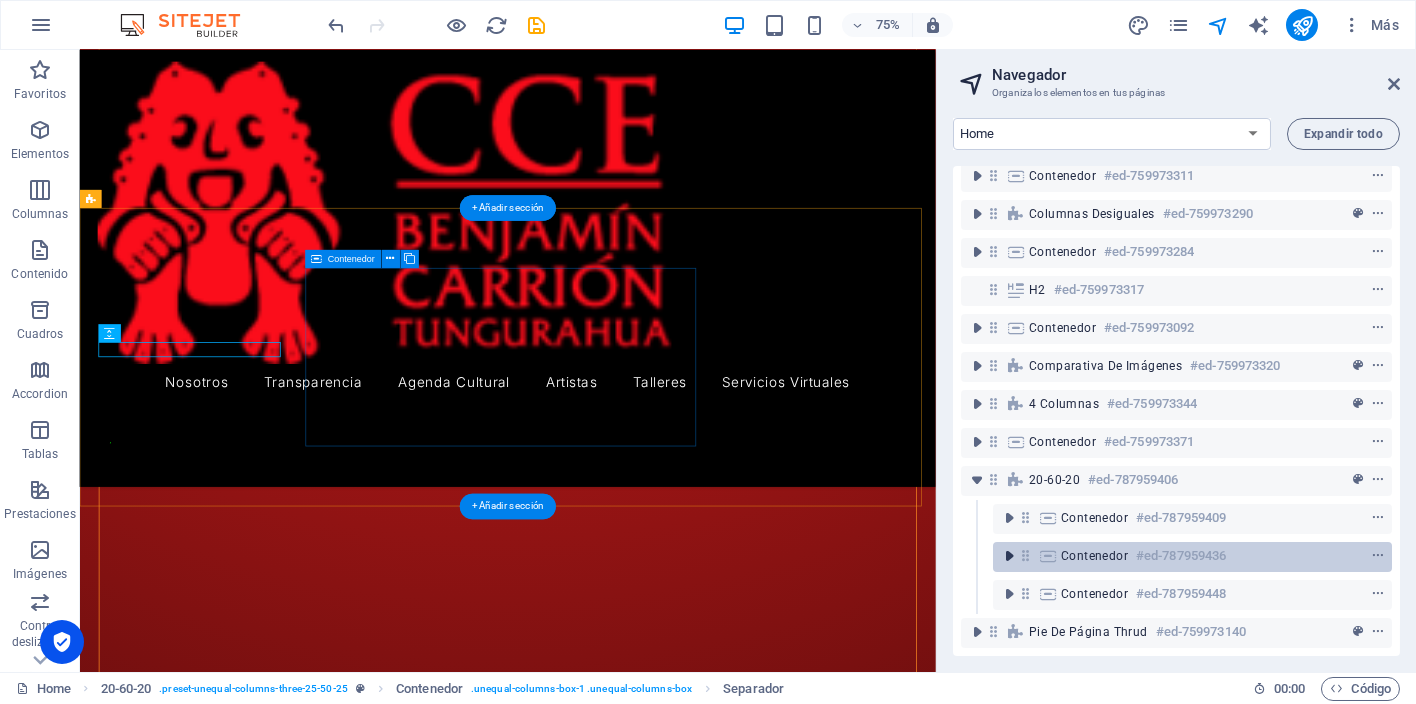 click at bounding box center (1009, 556) 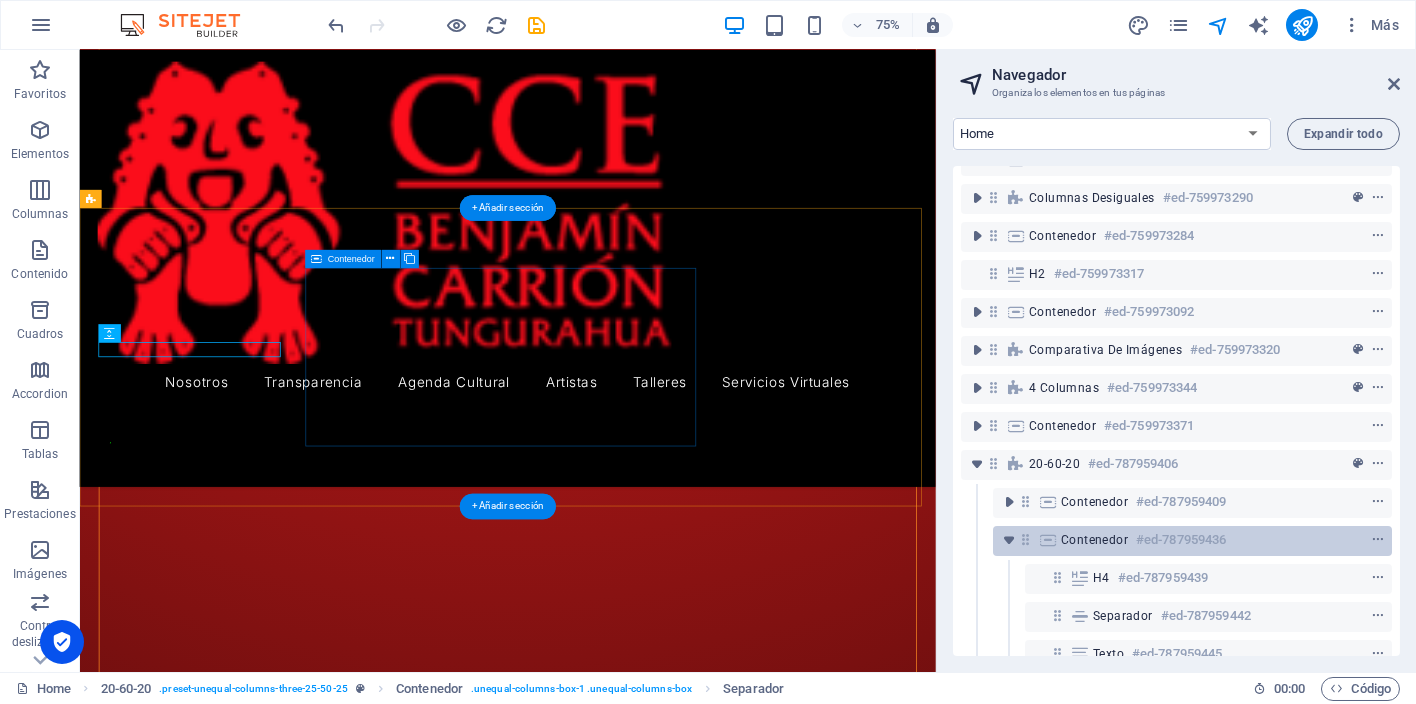 scroll, scrollTop: 181, scrollLeft: 0, axis: vertical 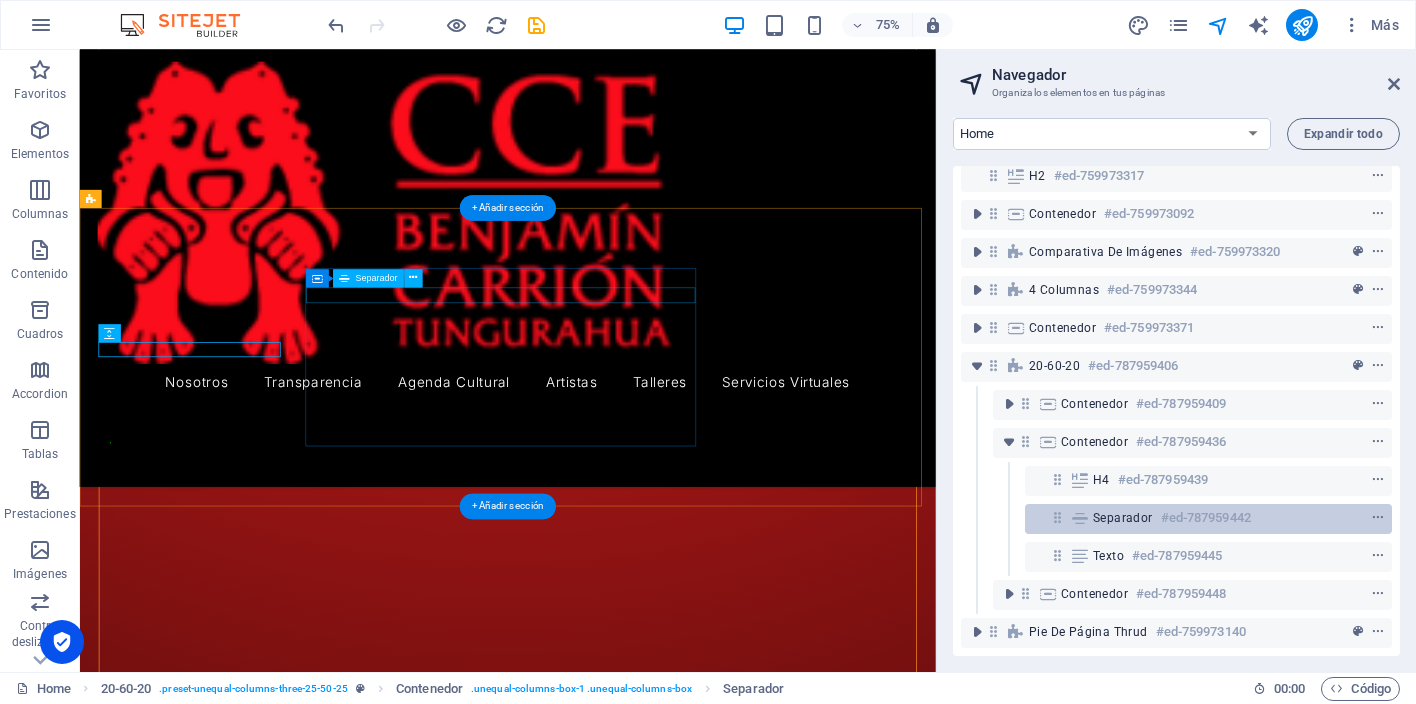 click on "Separador" at bounding box center [1123, 518] 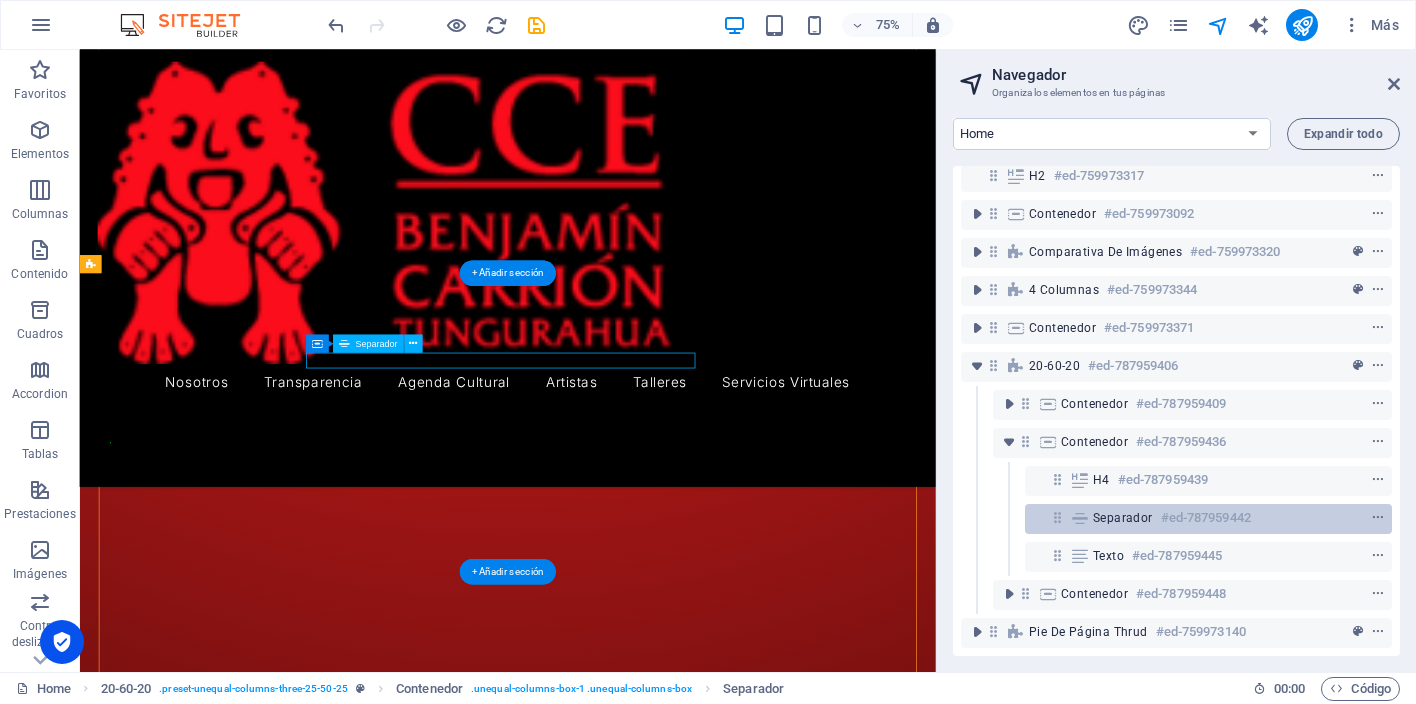 click on "Separador" at bounding box center (1123, 518) 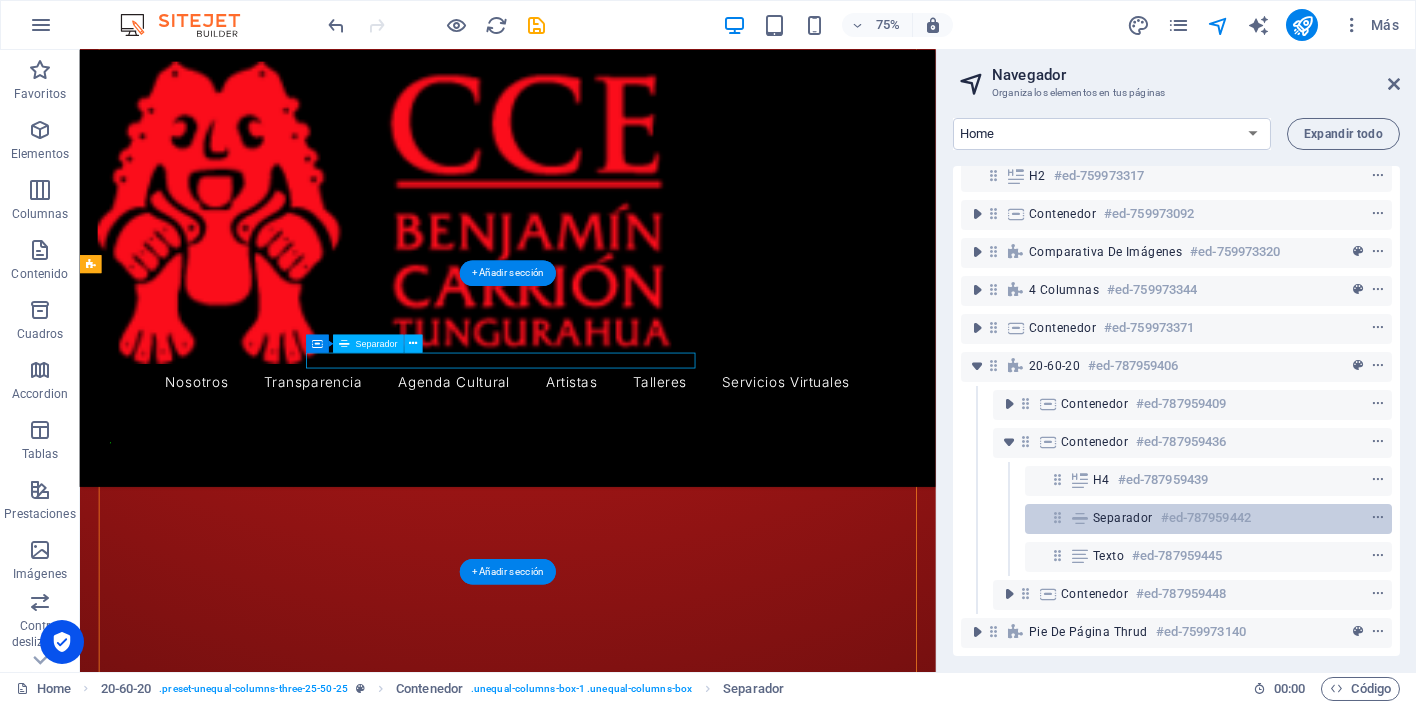 select on "%" 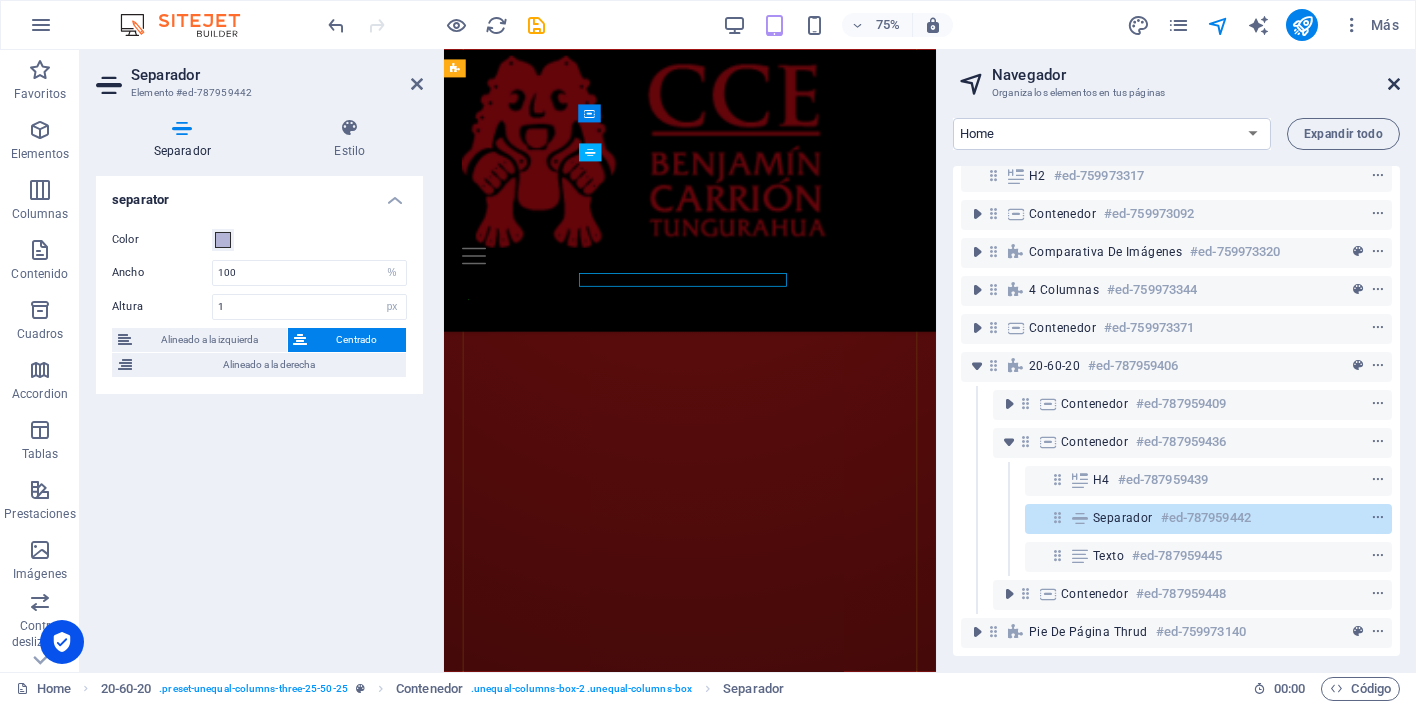 click at bounding box center (1394, 84) 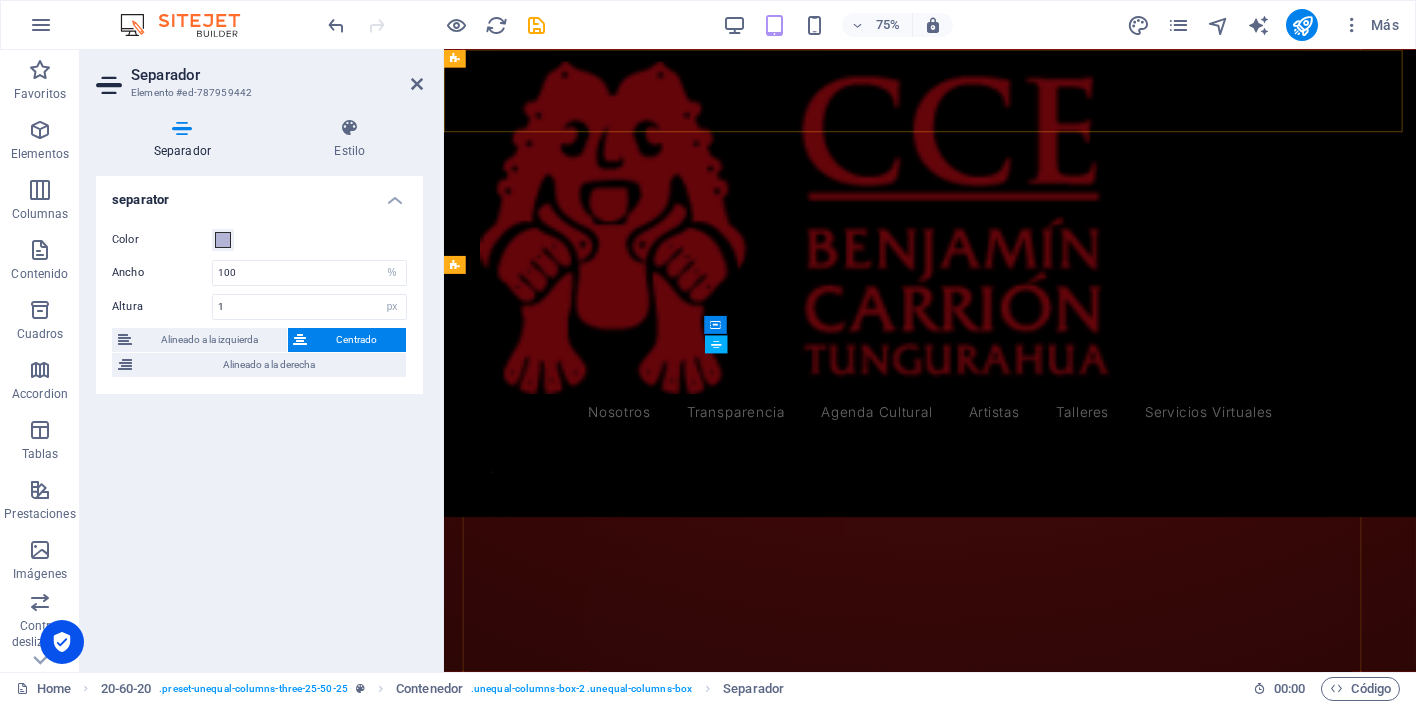scroll, scrollTop: 4717, scrollLeft: 0, axis: vertical 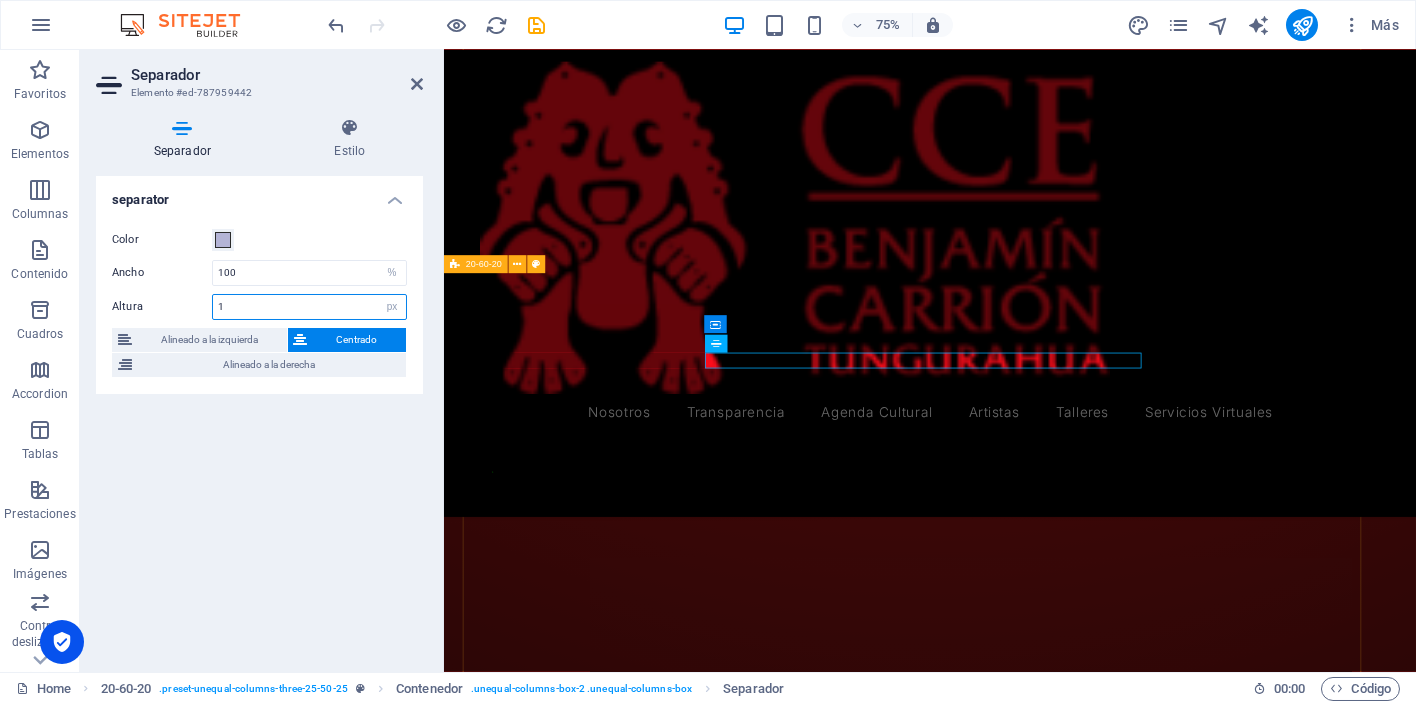 click on "1" at bounding box center (309, 307) 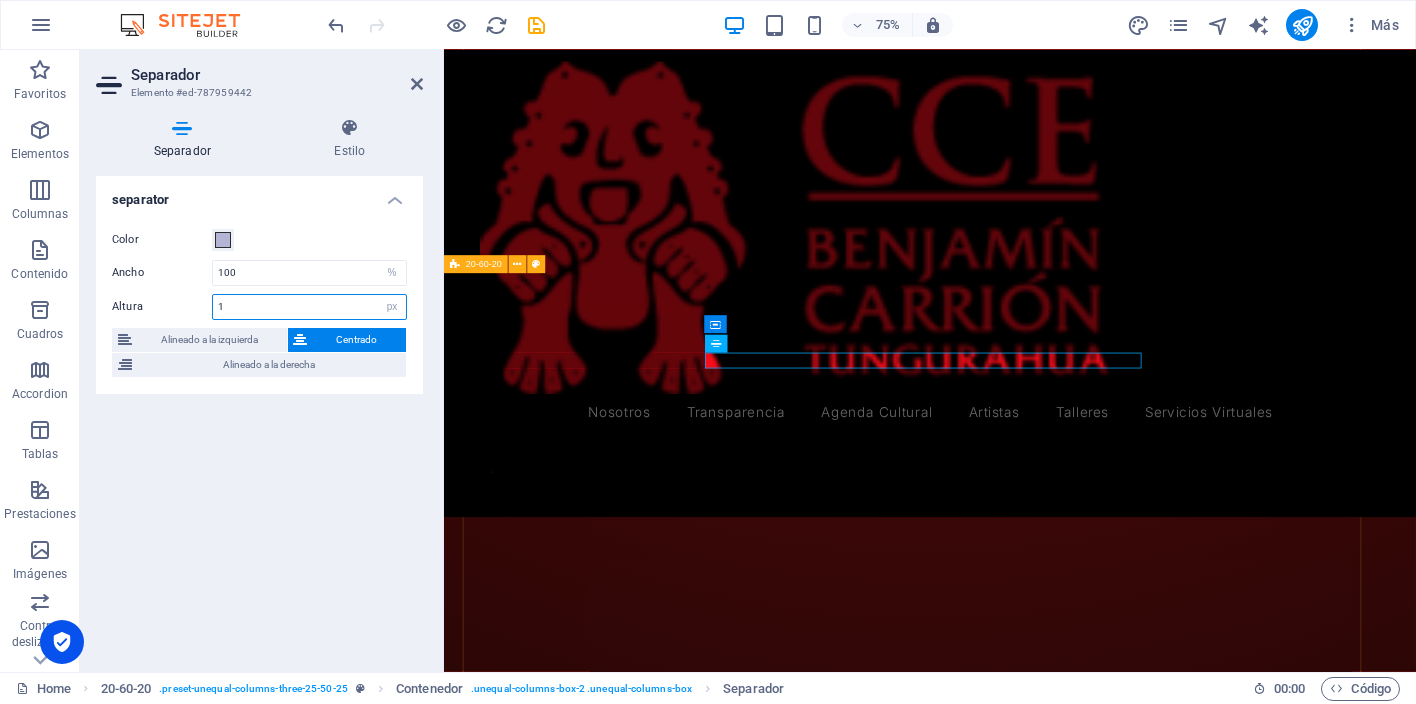 drag, startPoint x: 345, startPoint y: 302, endPoint x: 215, endPoint y: 302, distance: 130 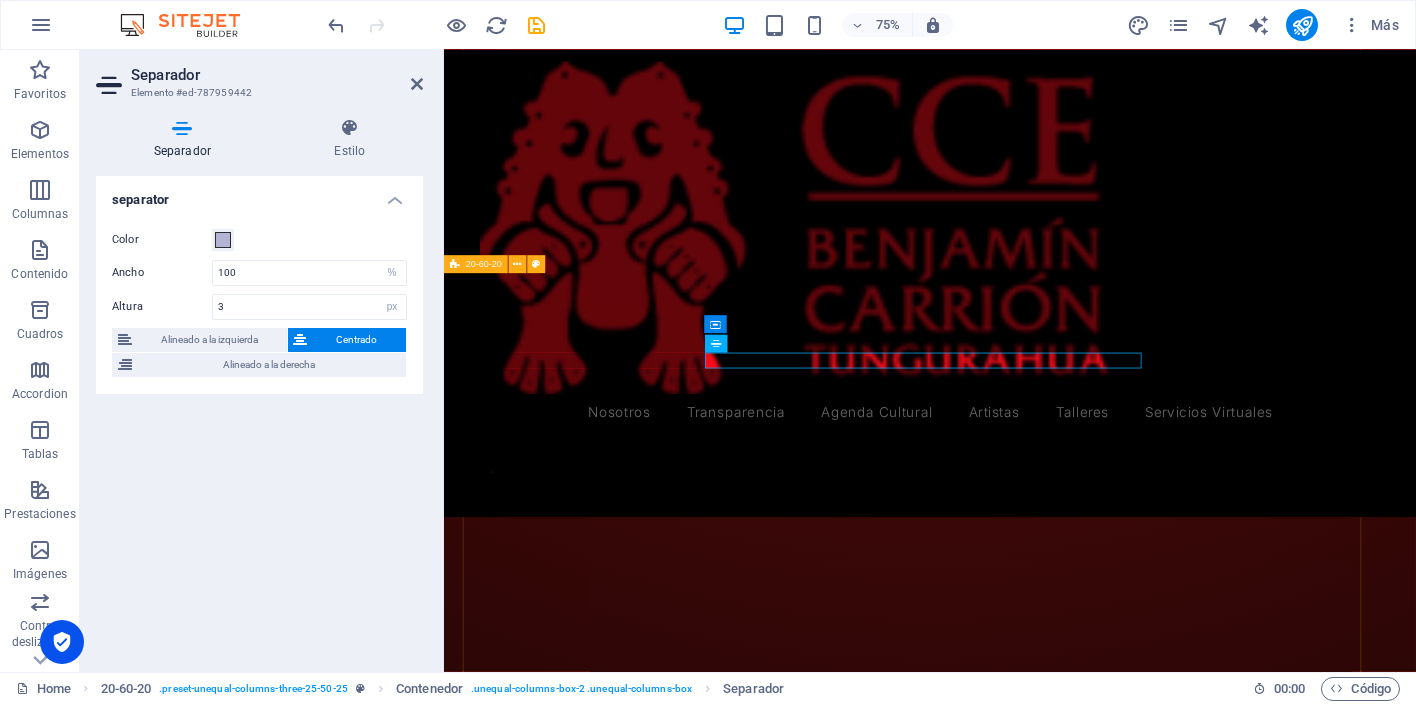 click on "separator Color Ancho 100 px rem % vh vw Altura 3 px rem vh vw Alineado a la izquierda Centrado Alineado a la derecha" at bounding box center [259, 416] 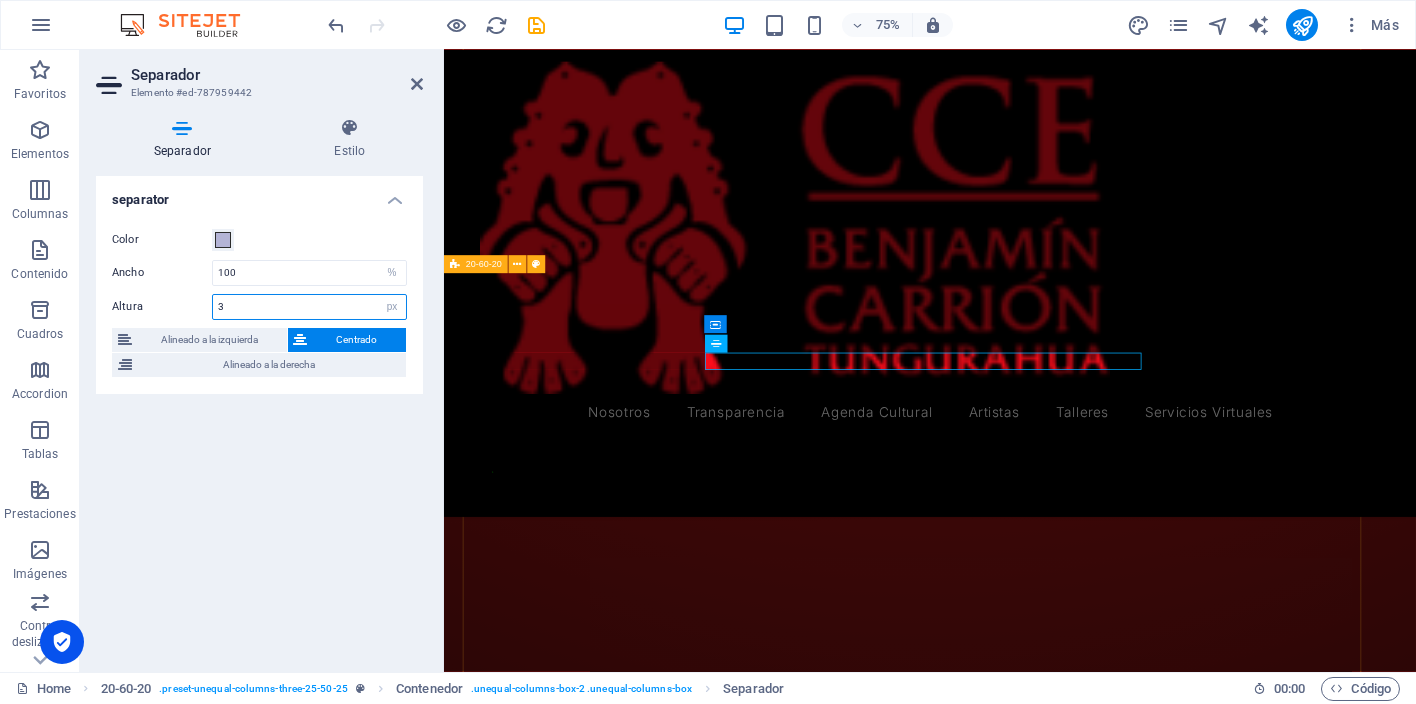 drag, startPoint x: 289, startPoint y: 306, endPoint x: 196, endPoint y: 304, distance: 93.0215 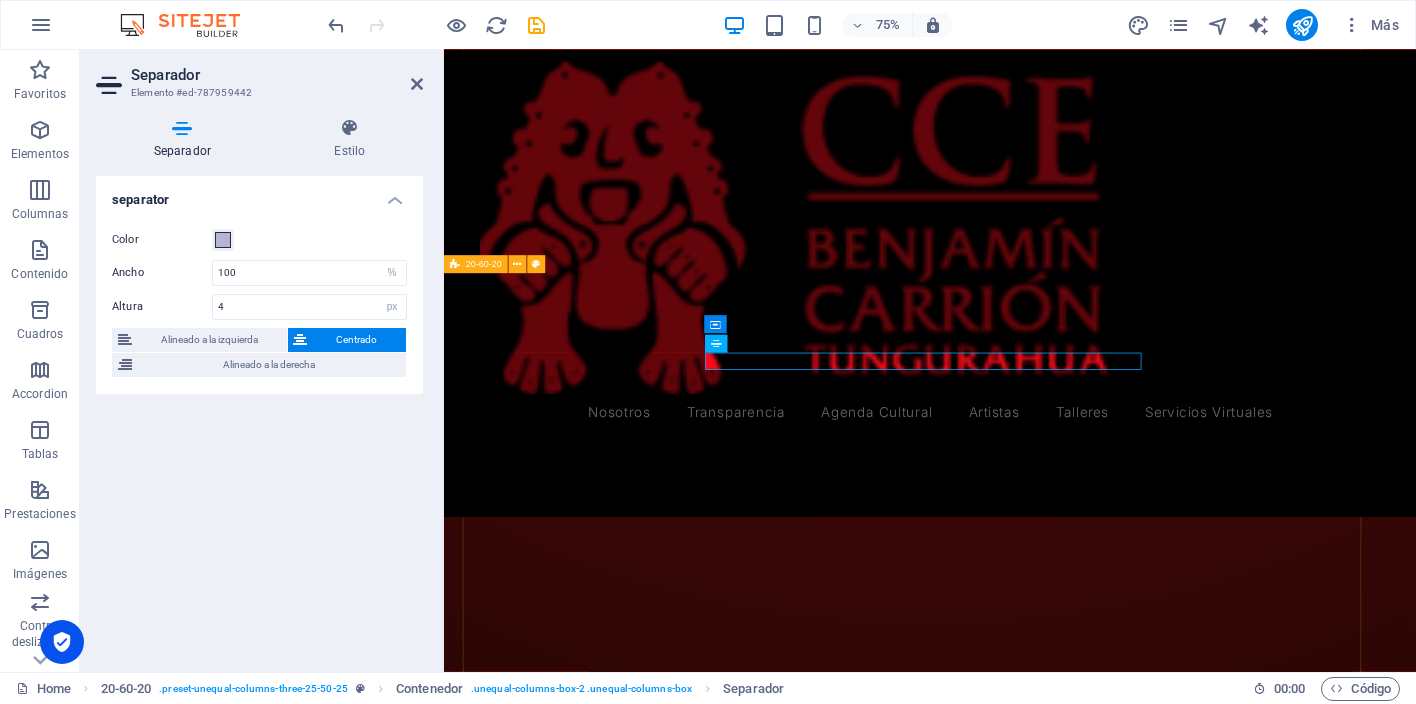 click on "separator Color Ancho 100 px rem % vh vw Altura 4 px rem vh vw Alineado a la izquierda Centrado Alineado a la derecha" at bounding box center (259, 416) 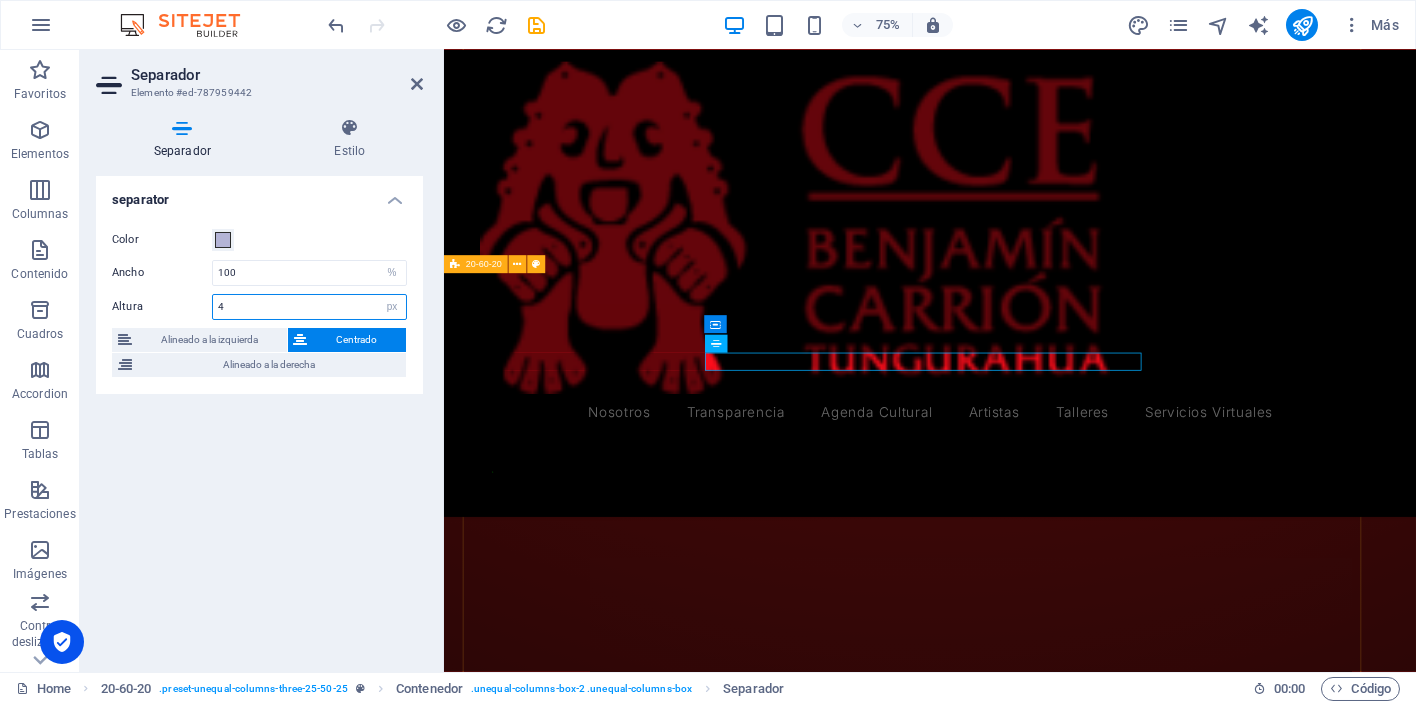 drag, startPoint x: 266, startPoint y: 307, endPoint x: 207, endPoint y: 306, distance: 59.008472 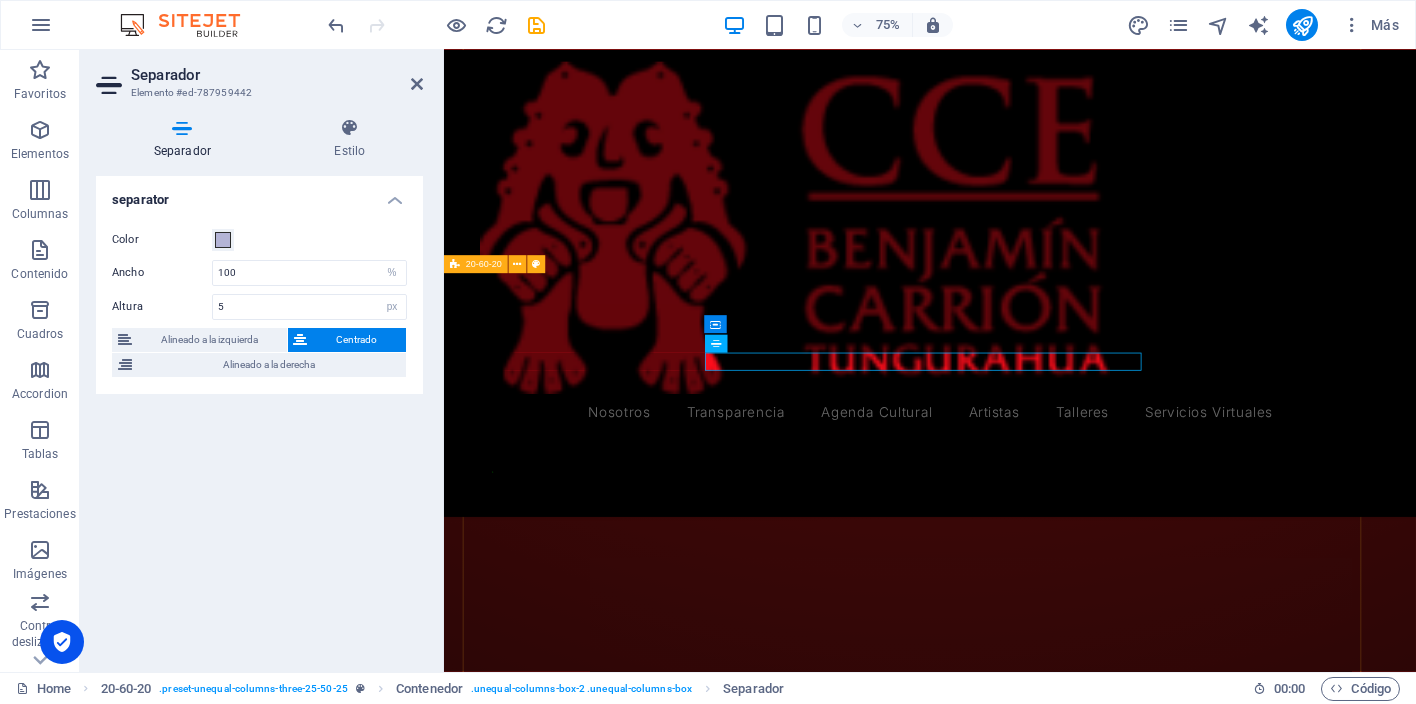 click on "separator Color Ancho 100 px rem % vh vw Altura 5 px rem vh vw Alineado a la izquierda Centrado Alineado a la derecha" at bounding box center [259, 416] 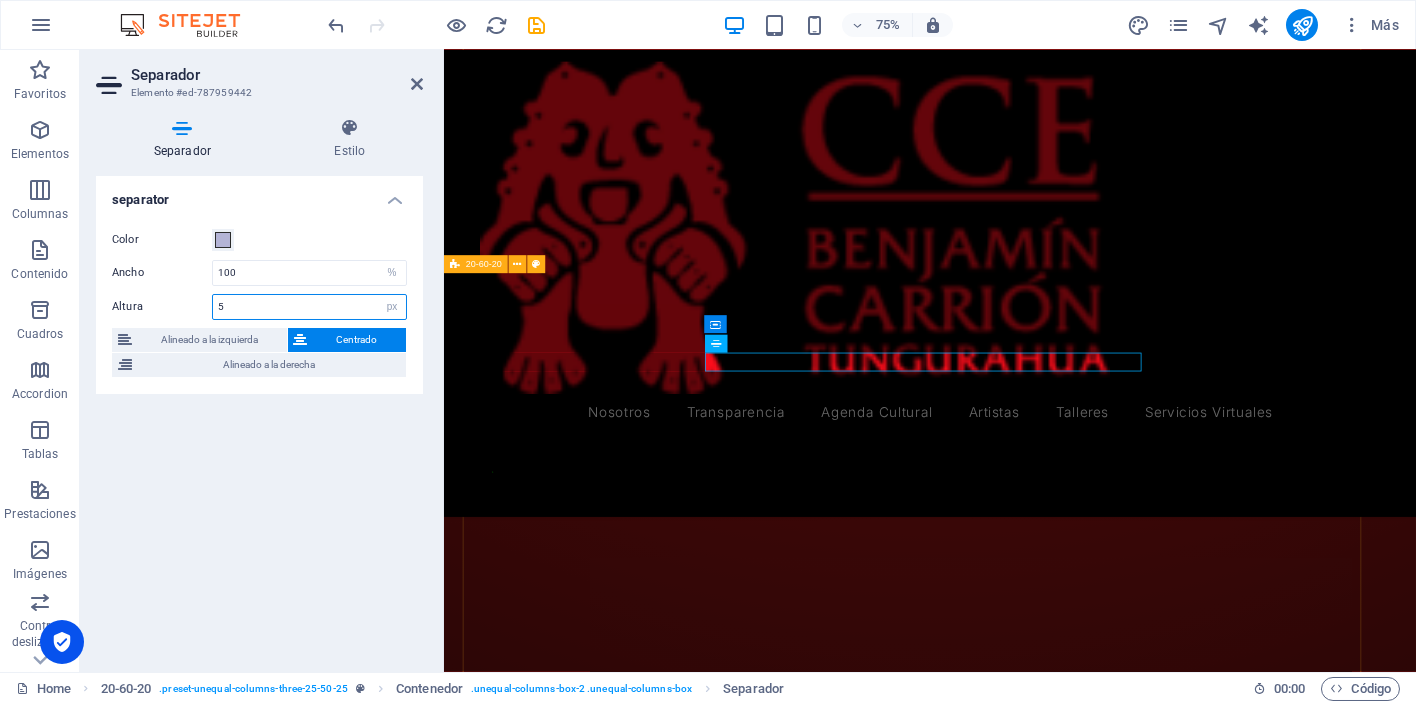 drag, startPoint x: 219, startPoint y: 307, endPoint x: 206, endPoint y: 306, distance: 13.038404 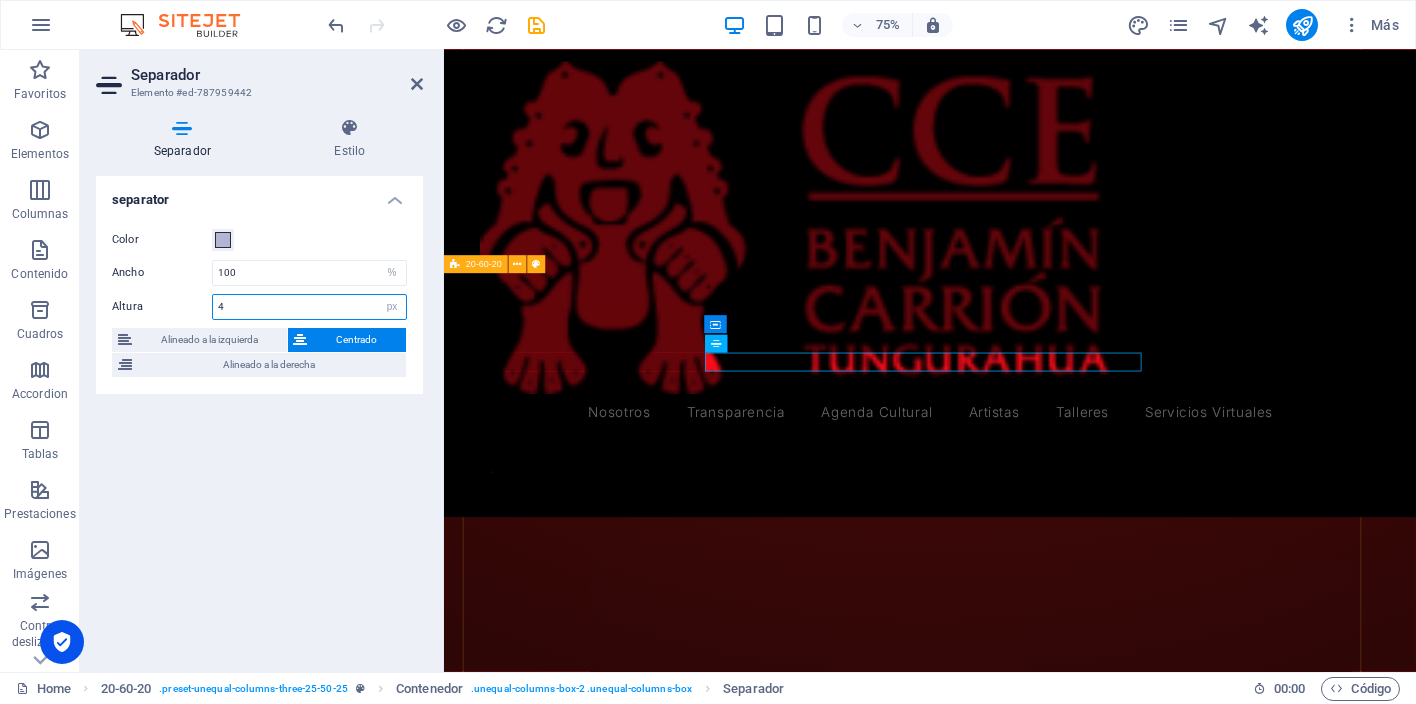 type on "4" 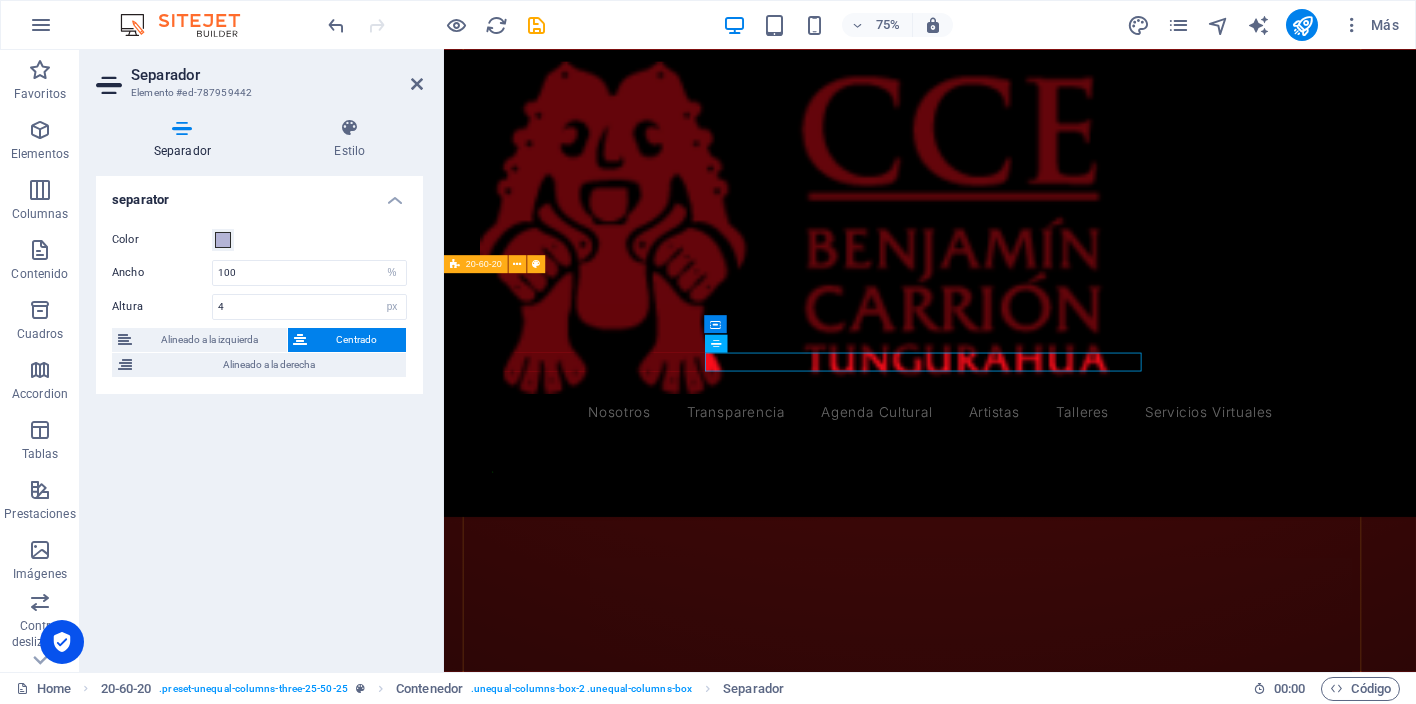 click on "separator Color Ancho 100 px rem % vh vw Altura 4 px rem vh vw Alineado a la izquierda Centrado Alineado a la derecha" at bounding box center [259, 416] 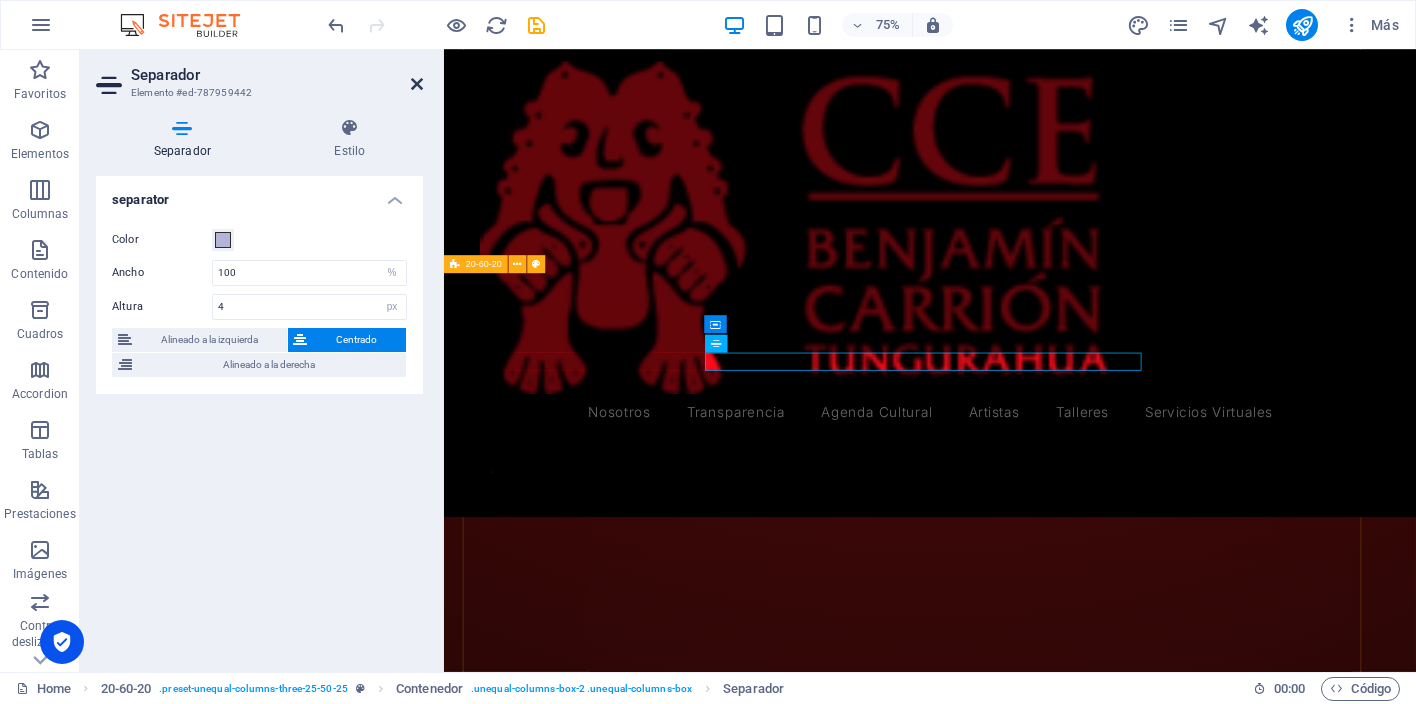 click at bounding box center [417, 84] 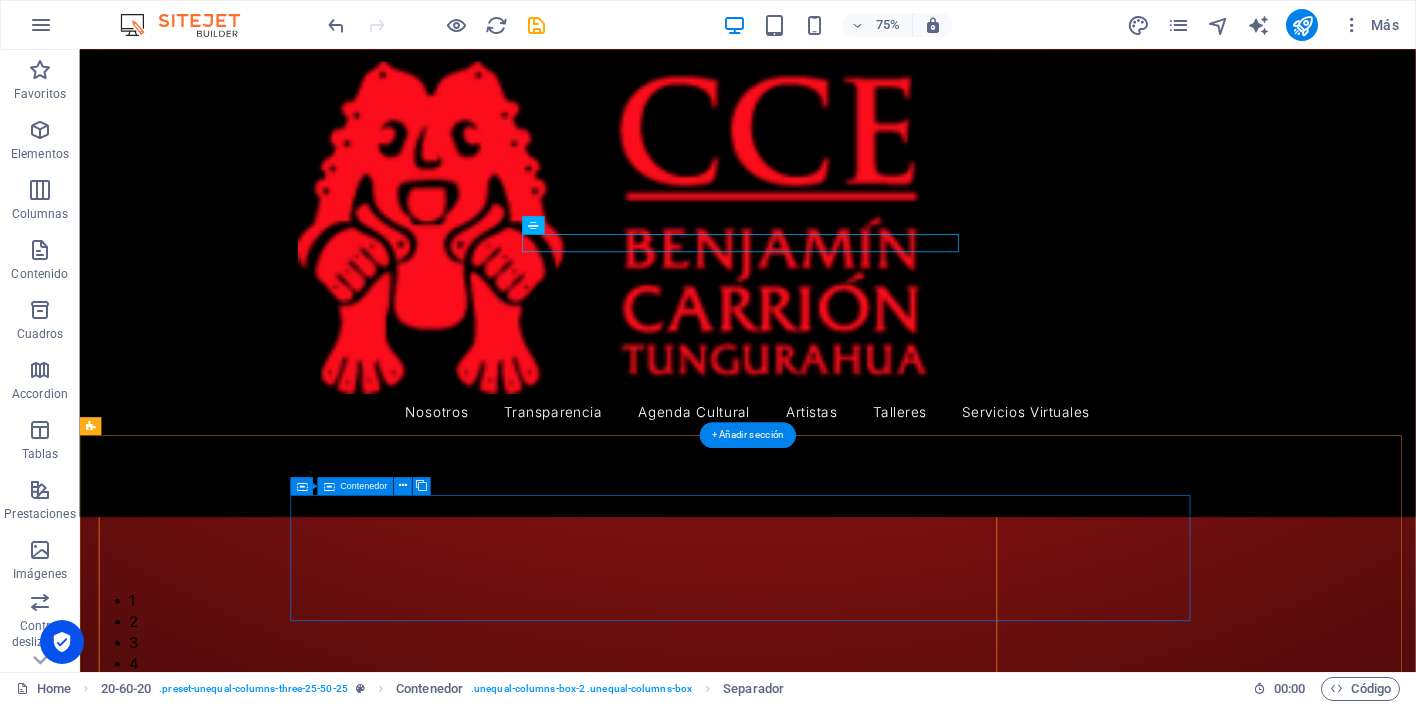 scroll, scrollTop: 4875, scrollLeft: 0, axis: vertical 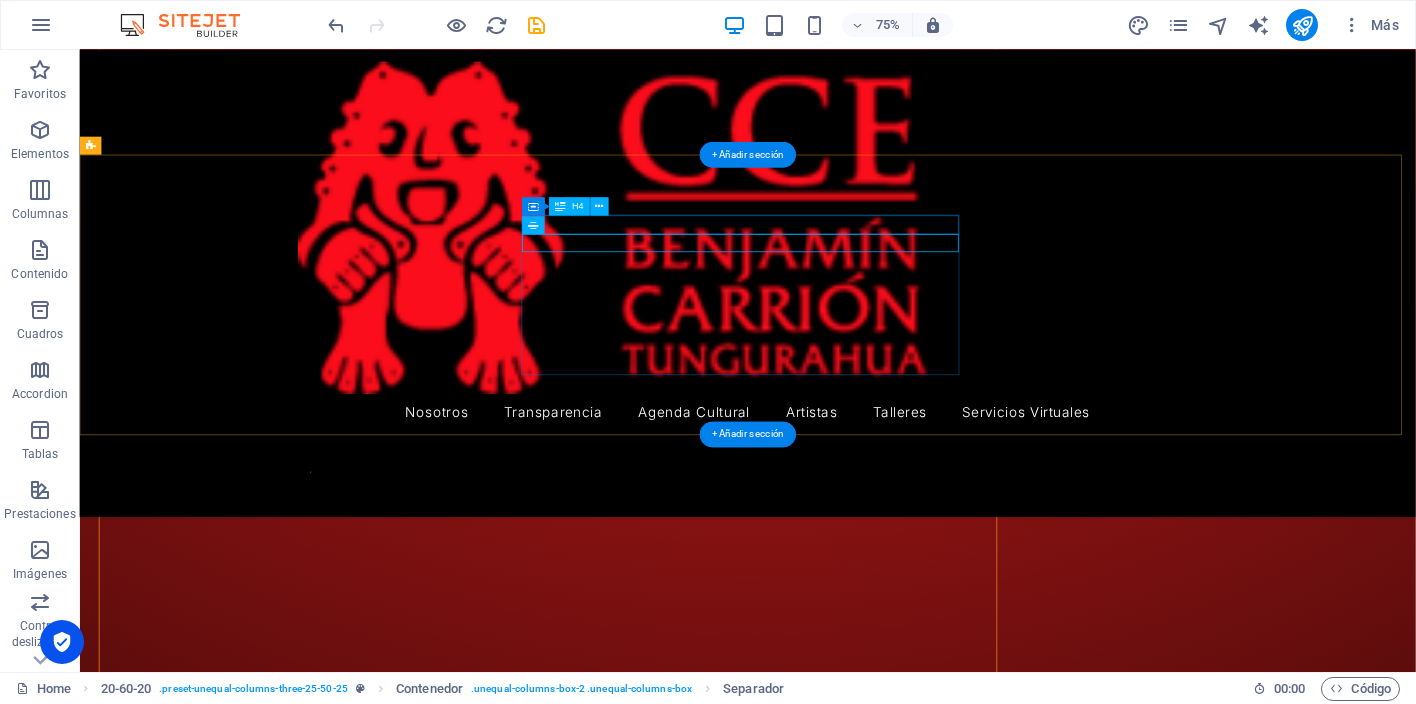 click on "Información de Contacto" at bounding box center (704, 8858) 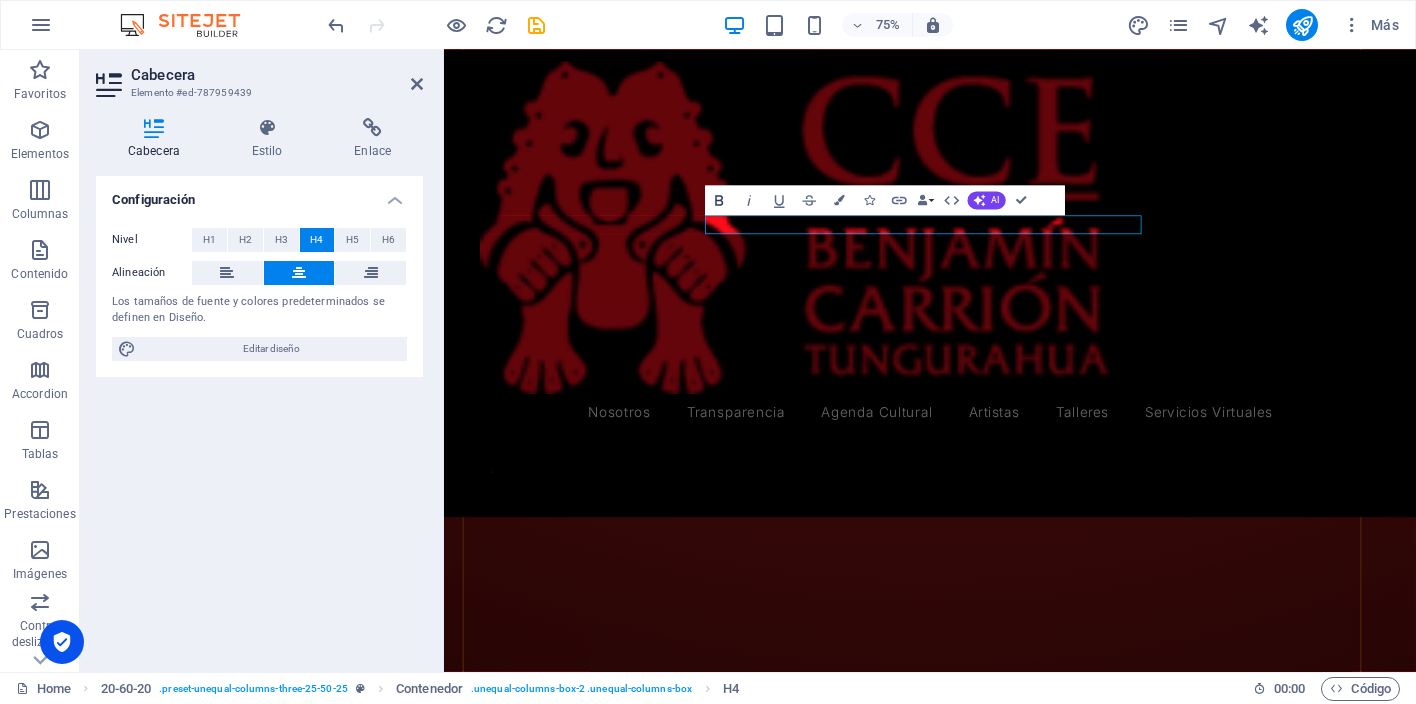 click on "Bold" at bounding box center (719, 201) 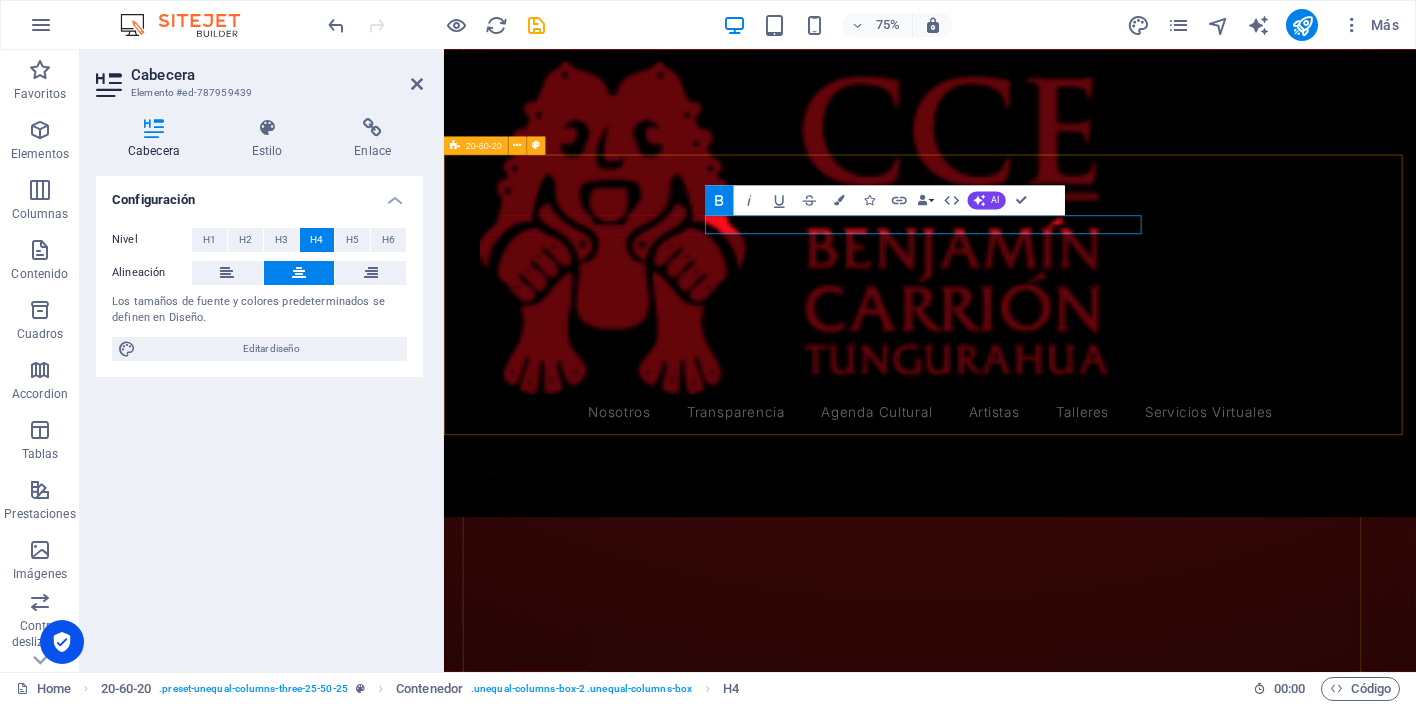 click on "Dirección:  Simón Bolívar y Juan Montalvo Ambato - Tungurahua - Ecuador     Contacto:  032820338     Correo:   nucleotungurahua@gmail.com     Correo:  nucleo.tungurahua@casadelacultura.gob.ec" at bounding box center [1068, 12085] 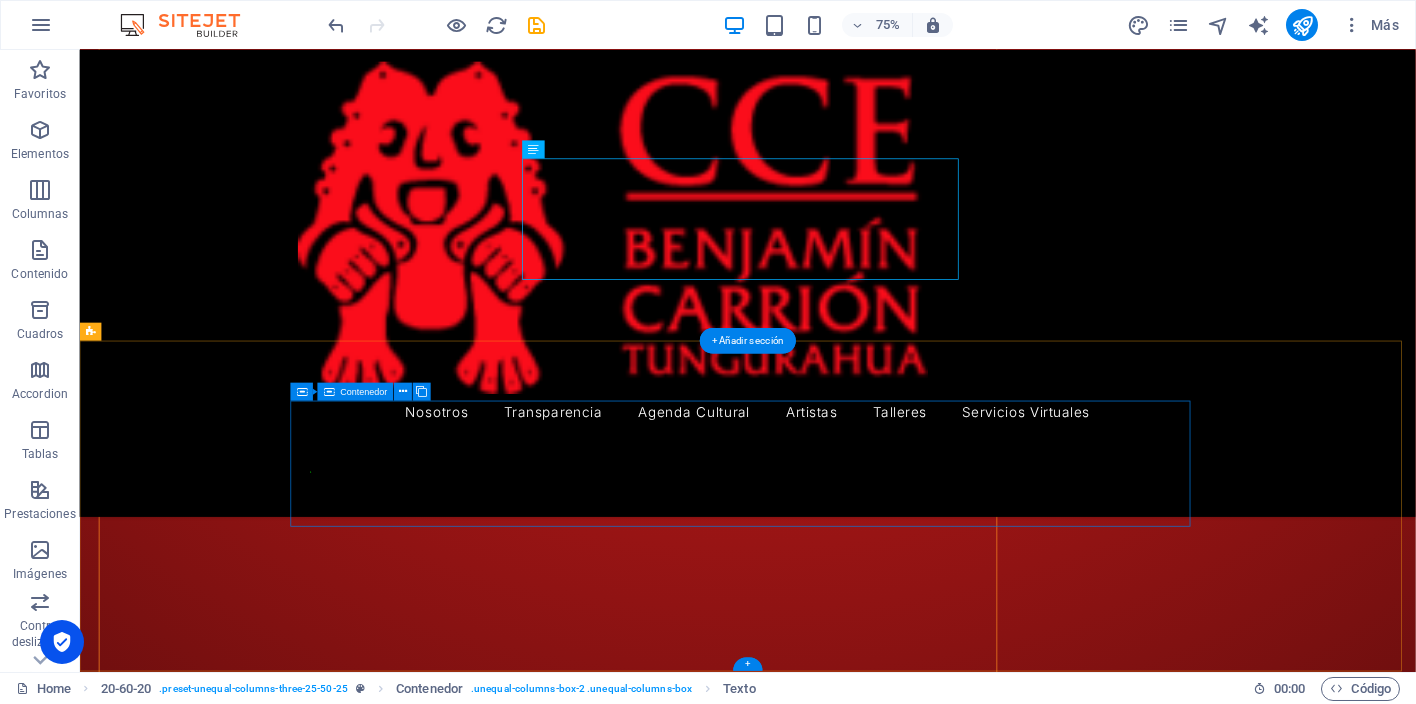 scroll, scrollTop: 5000, scrollLeft: 0, axis: vertical 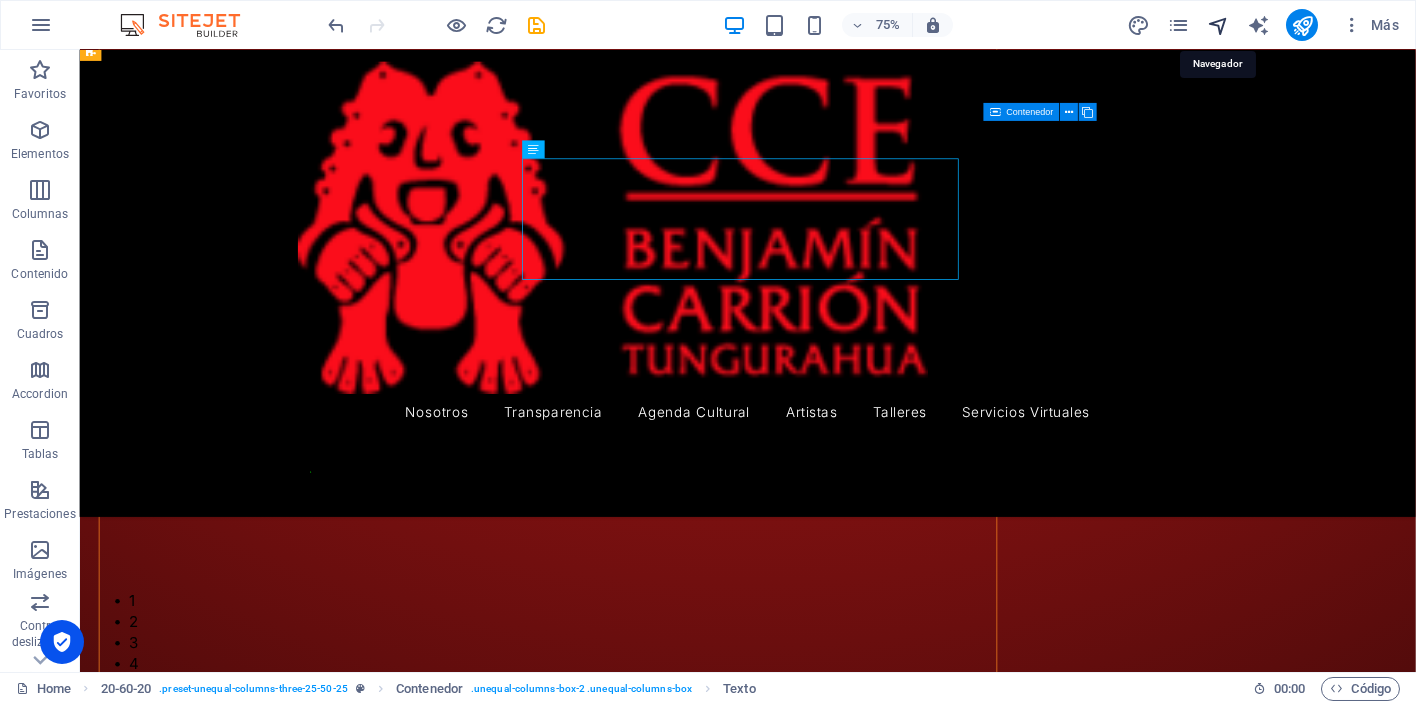 click at bounding box center (1218, 25) 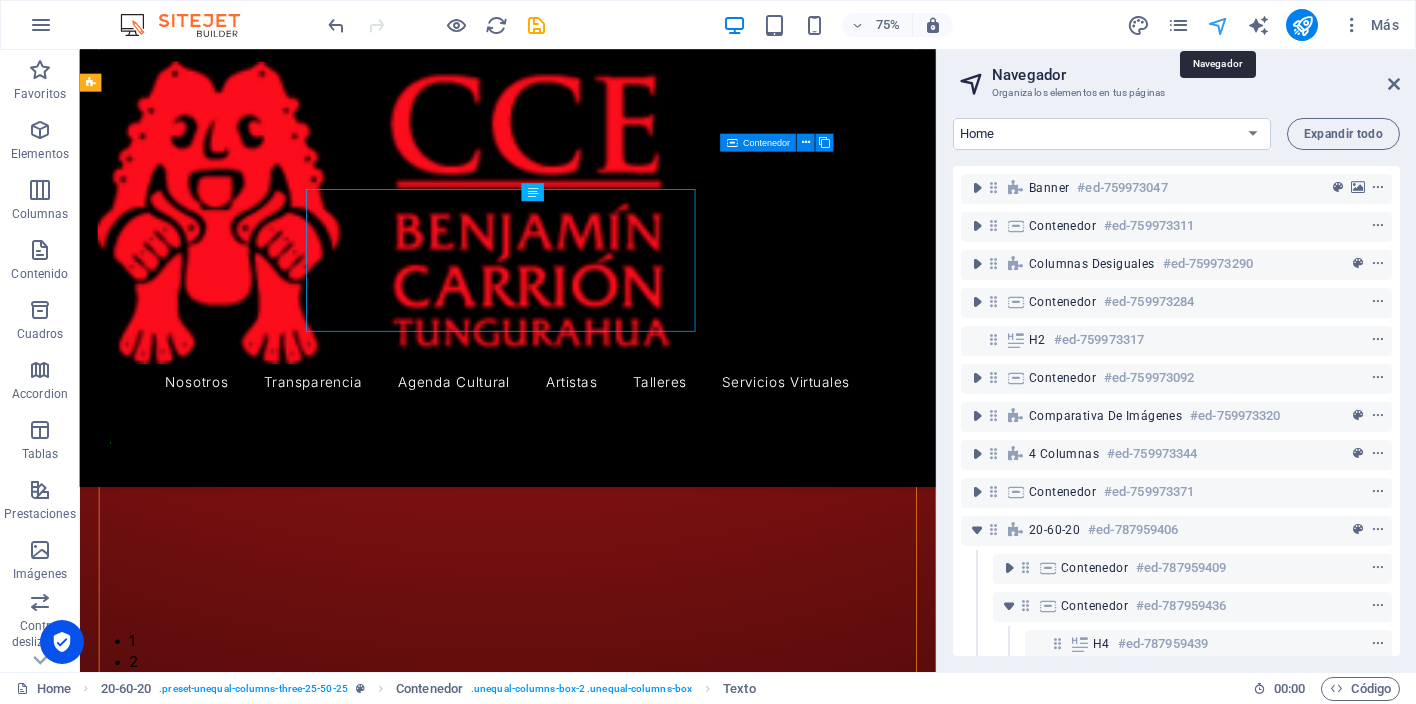 scroll, scrollTop: 4893, scrollLeft: 0, axis: vertical 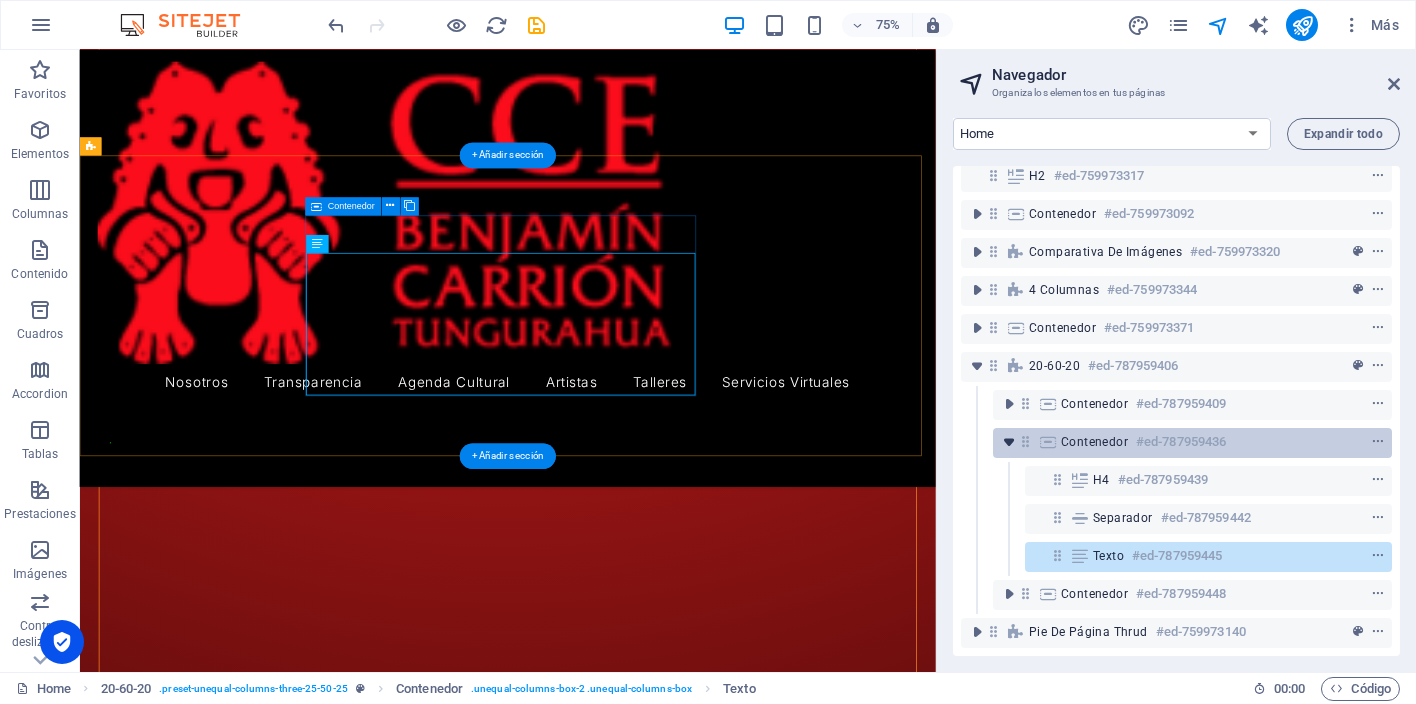 click at bounding box center (1009, 442) 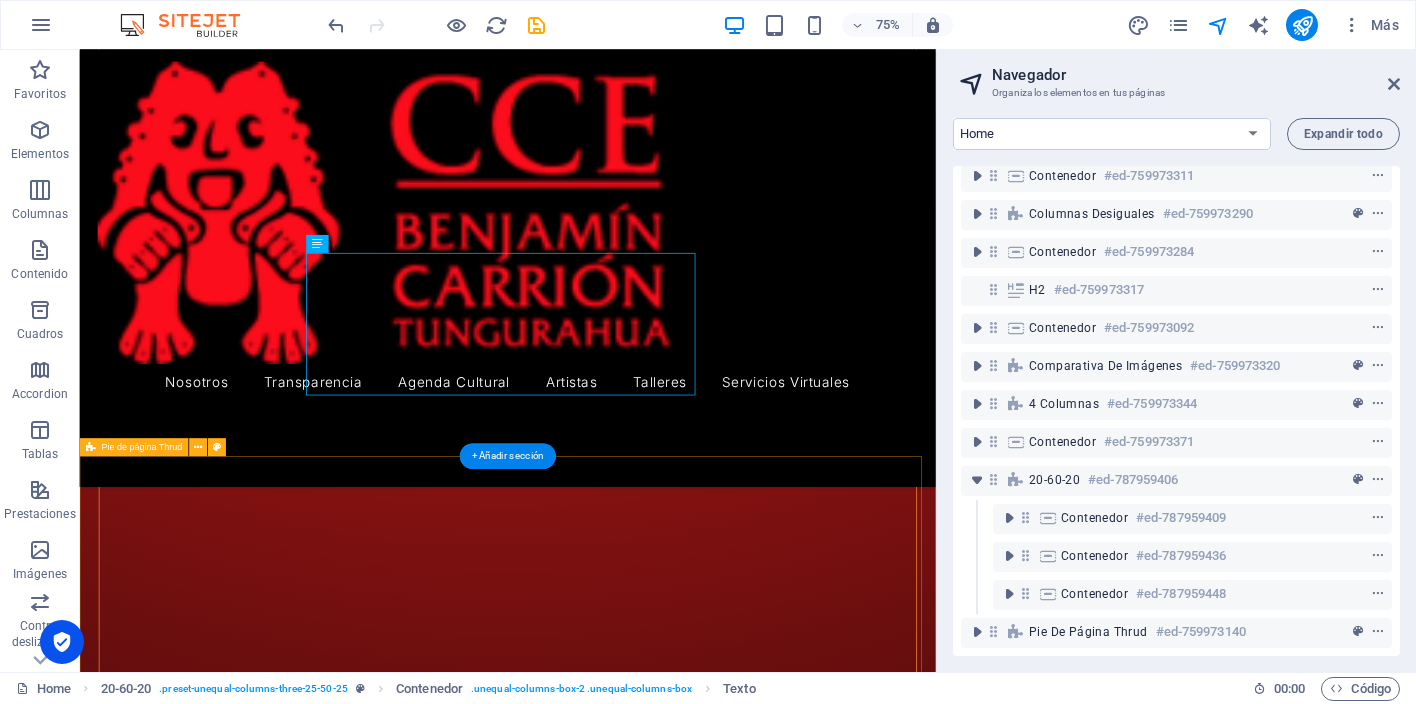 scroll, scrollTop: 4950, scrollLeft: 0, axis: vertical 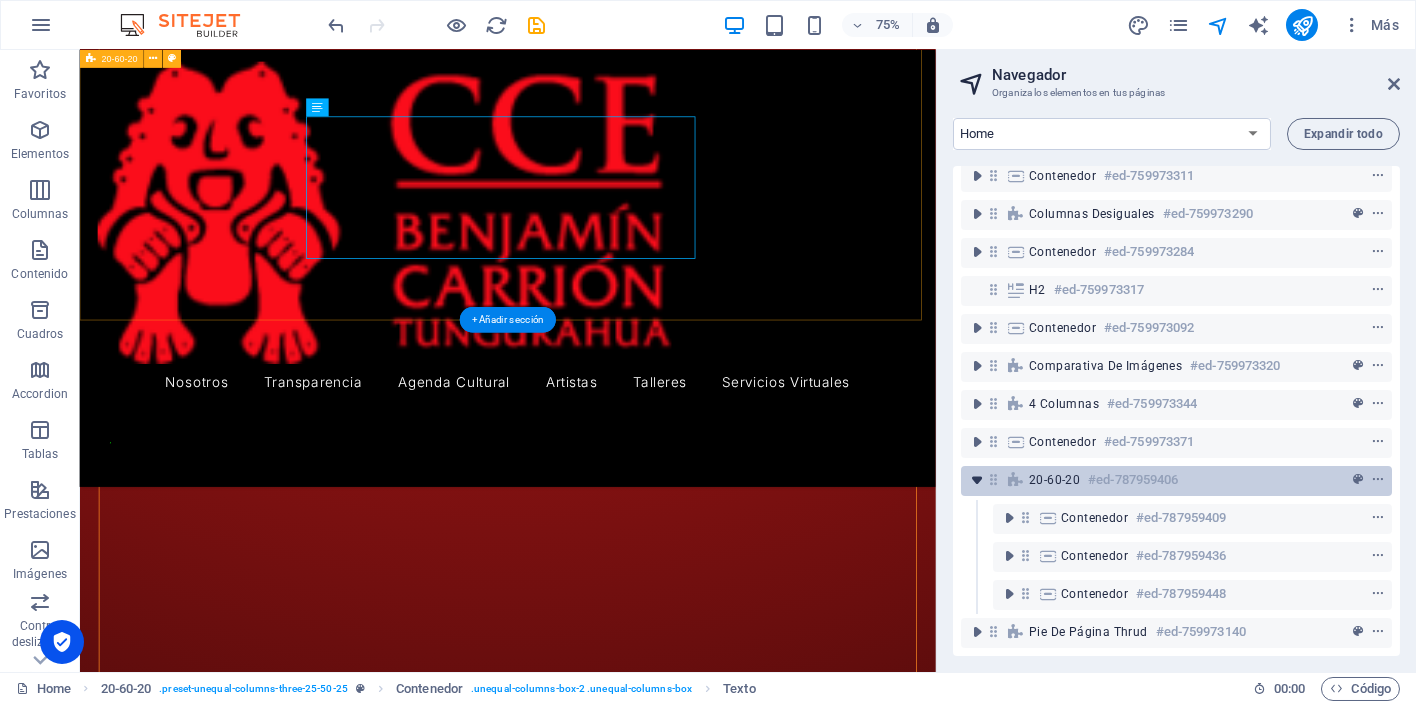 click at bounding box center (977, 480) 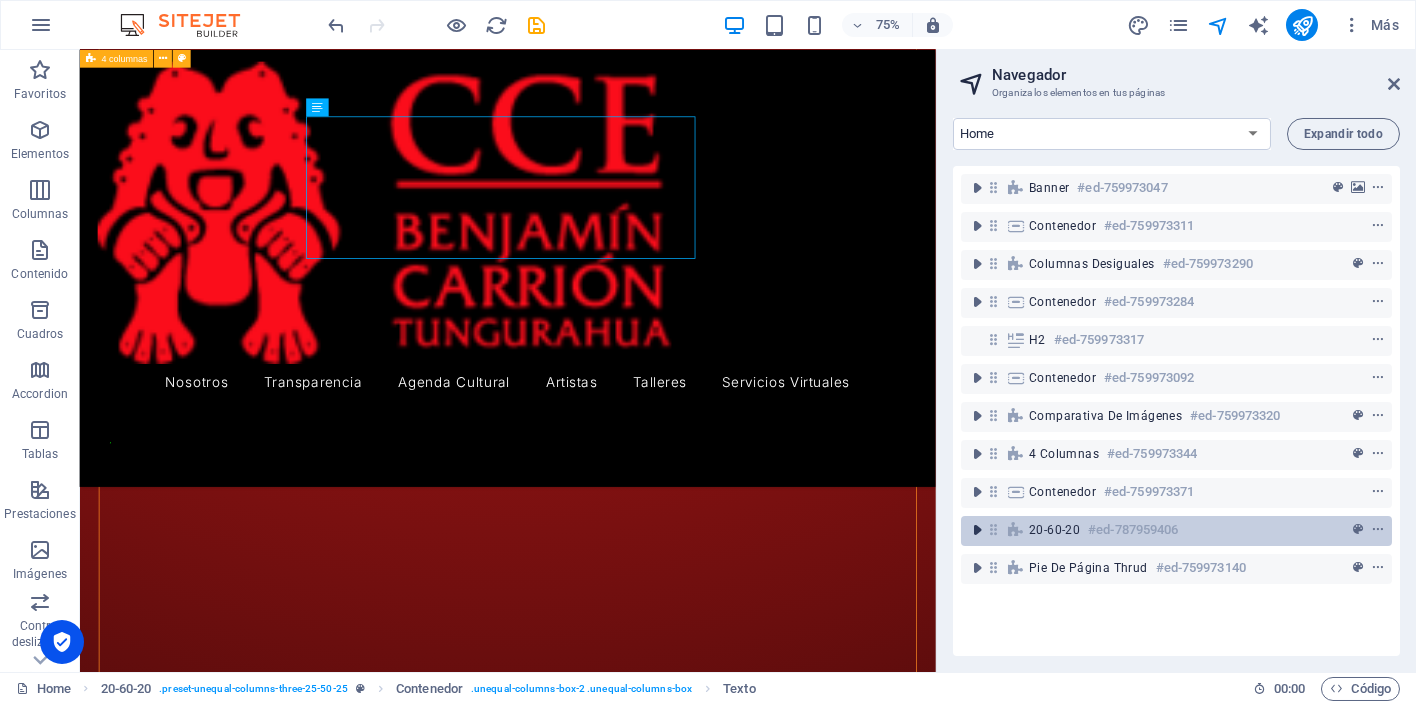 scroll, scrollTop: 0, scrollLeft: 0, axis: both 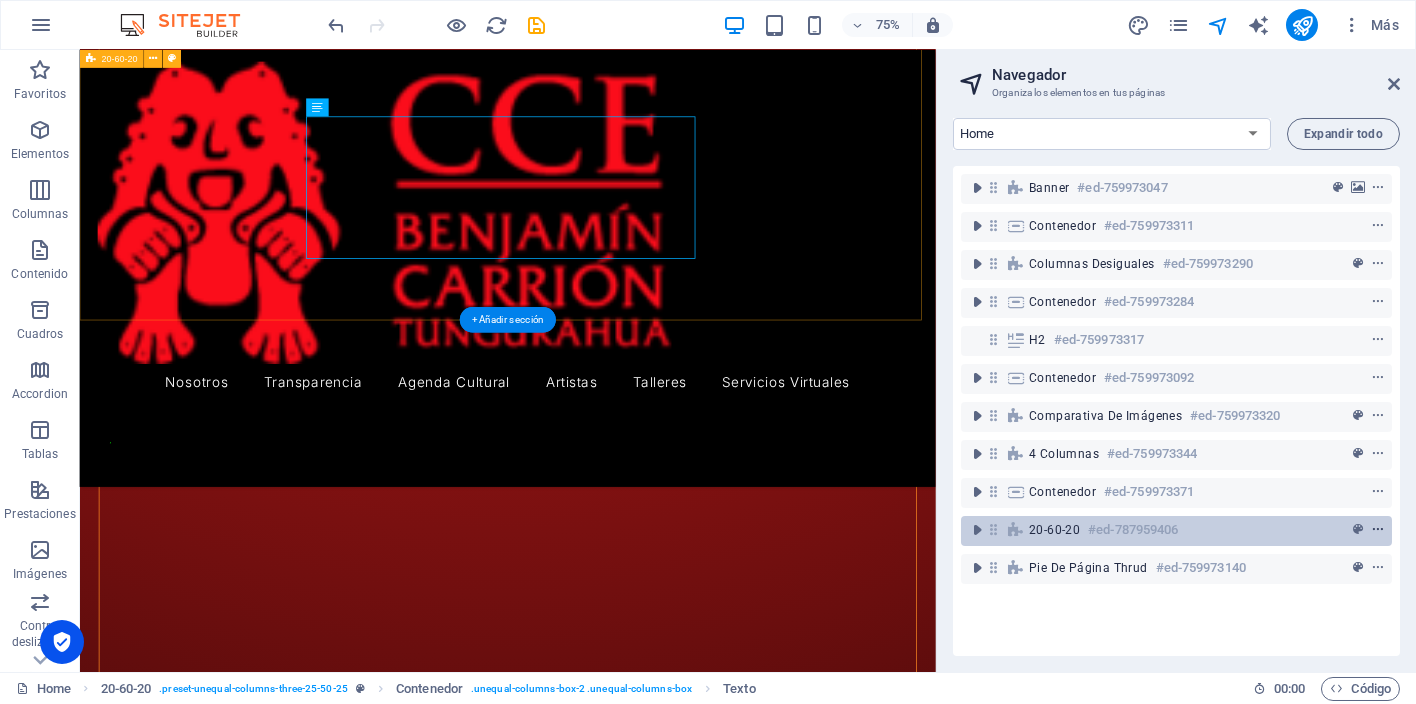 click at bounding box center [1378, 530] 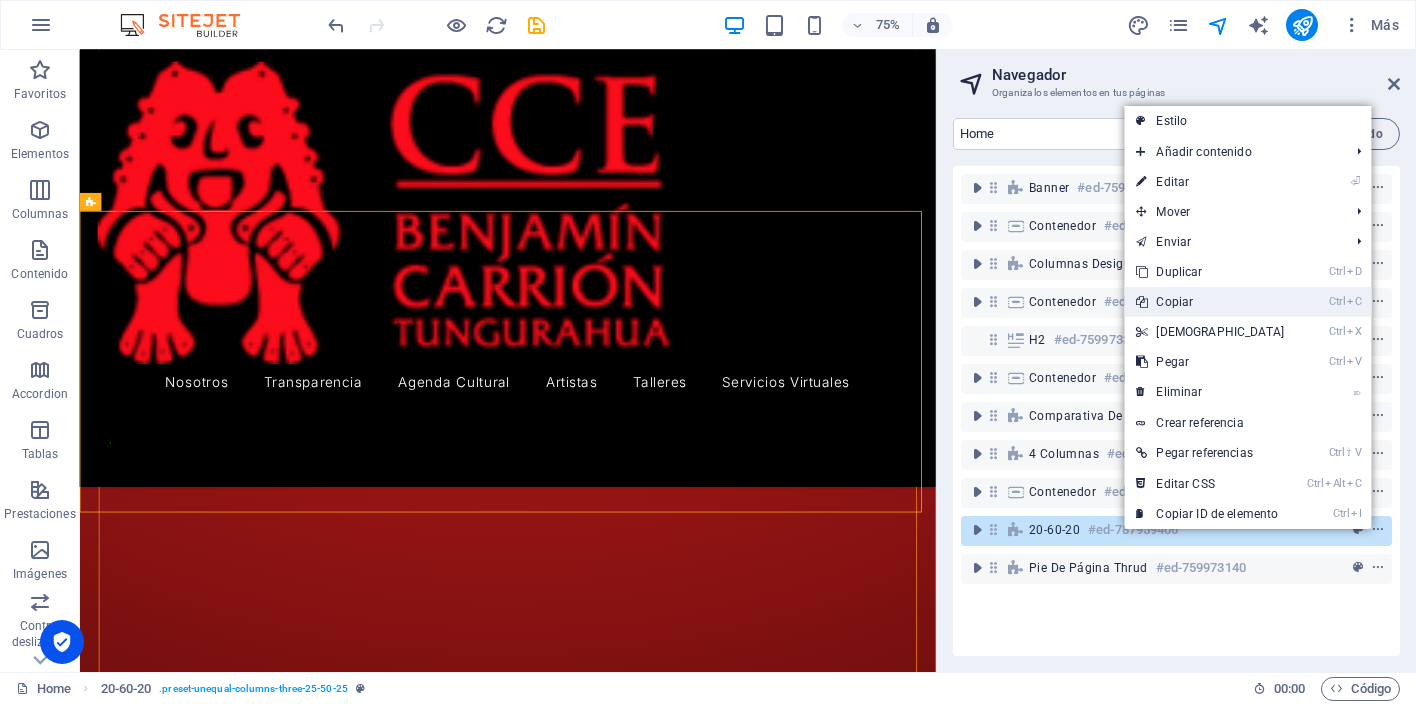 click on "Ctrl C  Copiar" at bounding box center [1210, 302] 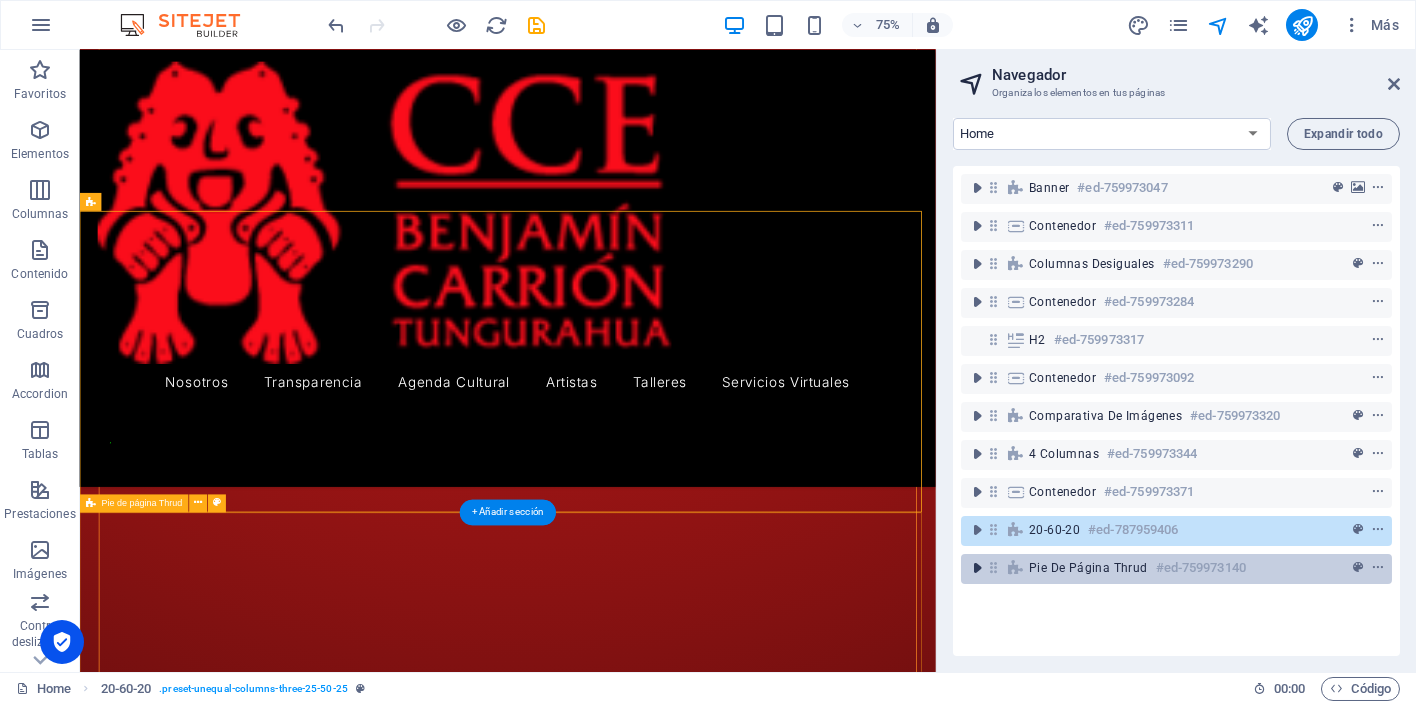 click at bounding box center (977, 568) 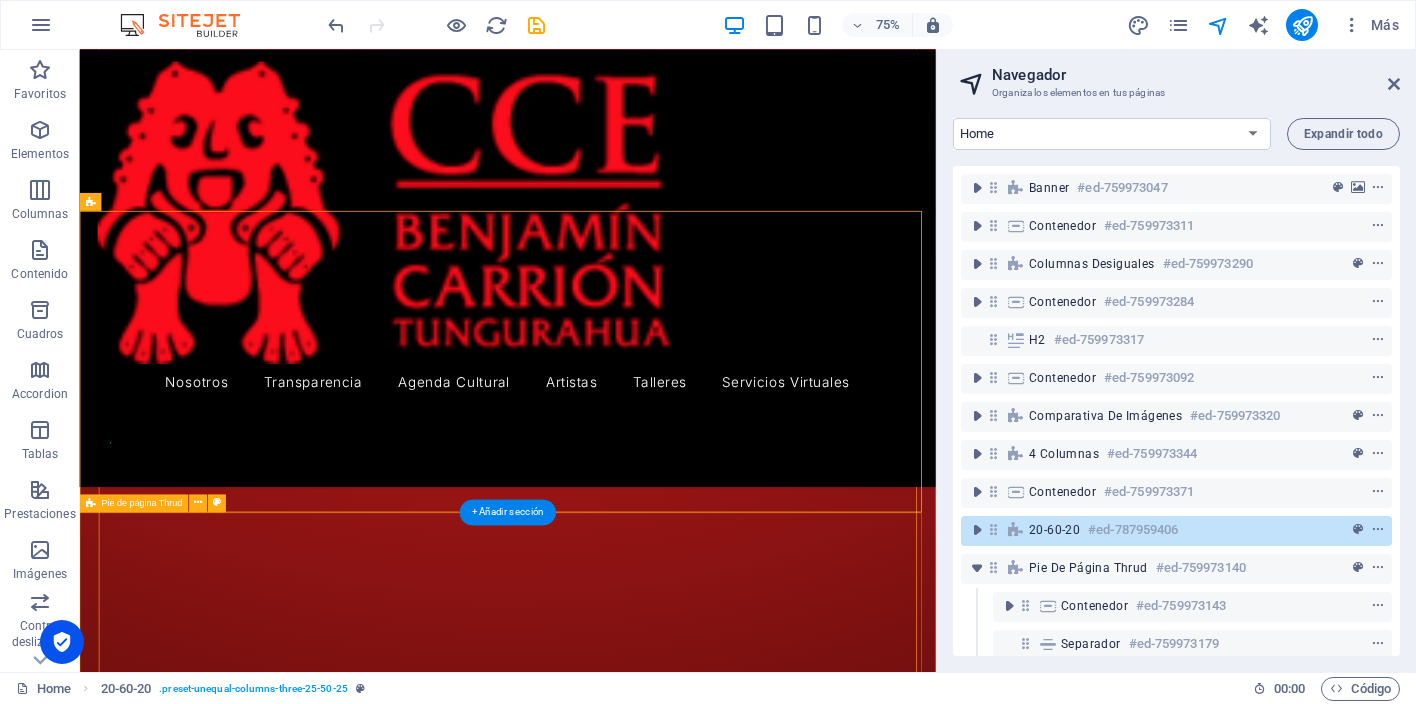 scroll, scrollTop: 66, scrollLeft: 0, axis: vertical 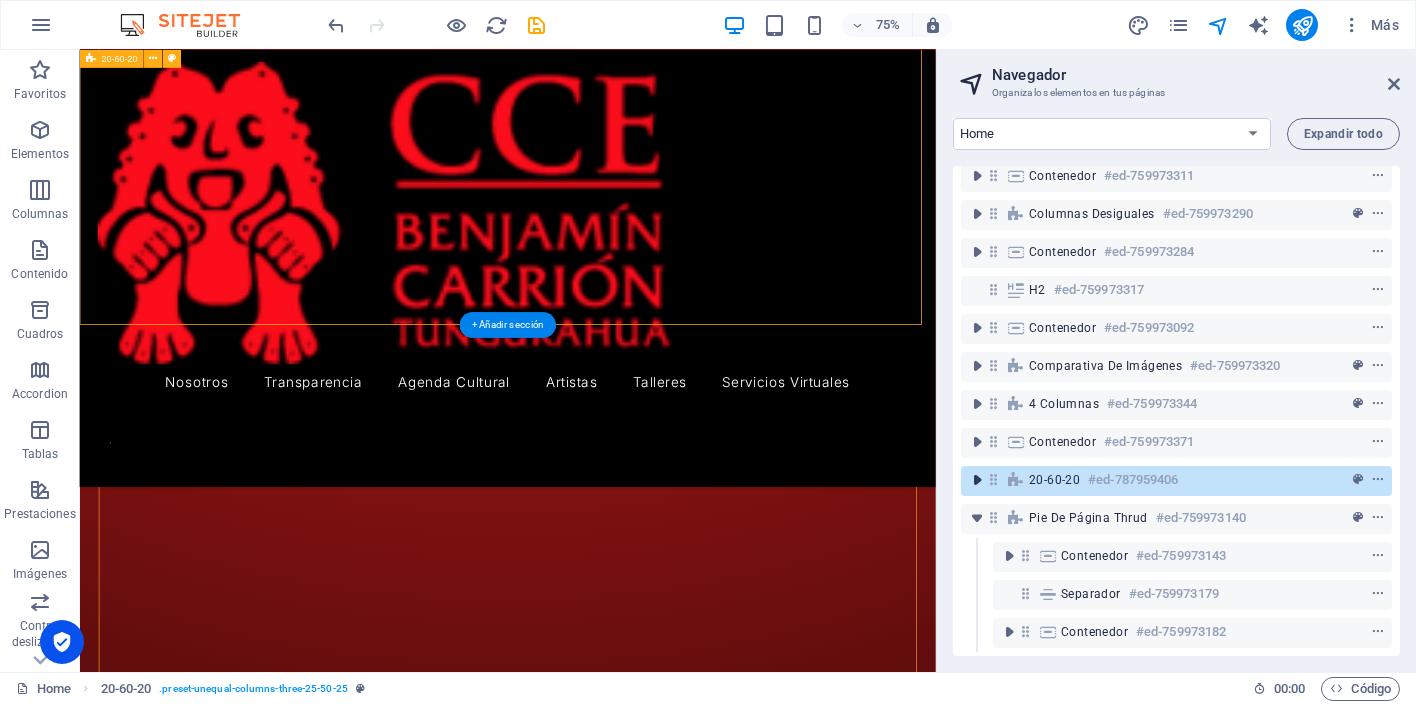 drag, startPoint x: 975, startPoint y: 458, endPoint x: 987, endPoint y: 455, distance: 12.369317 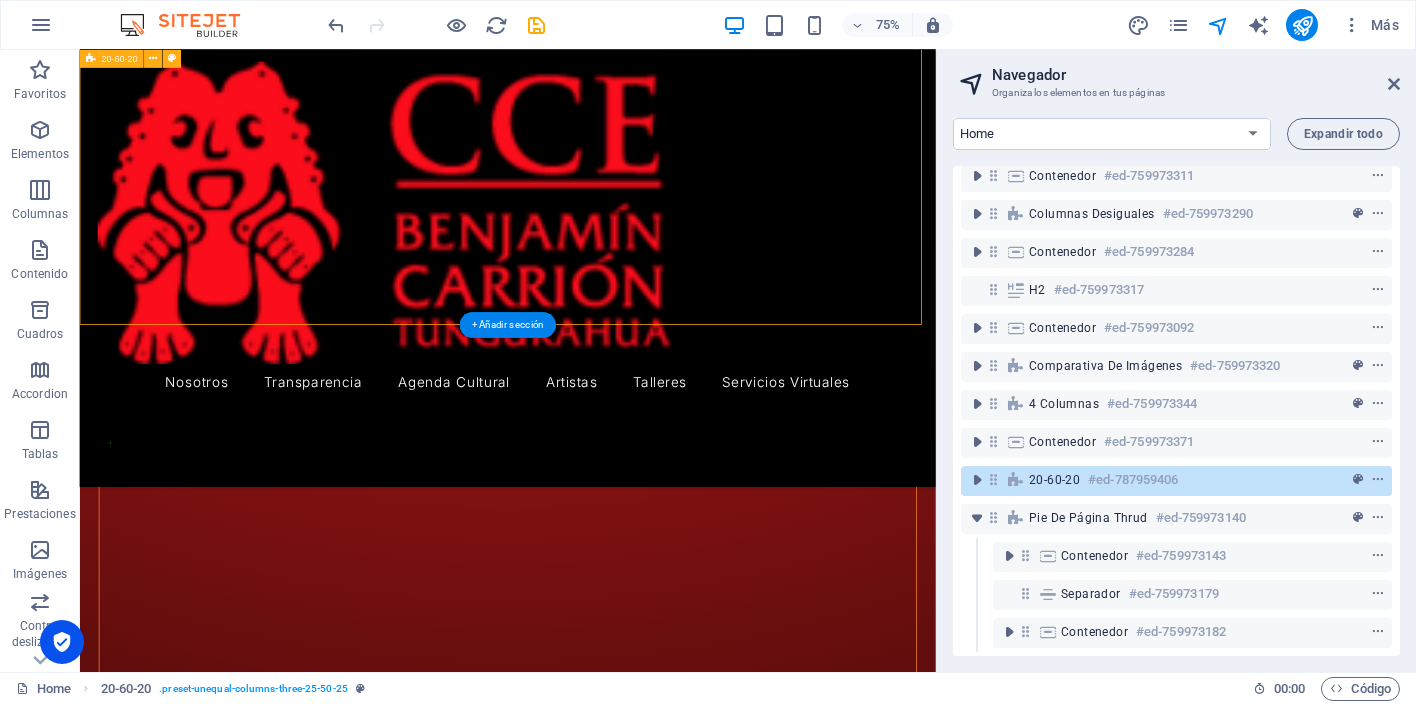 scroll, scrollTop: 4694, scrollLeft: 0, axis: vertical 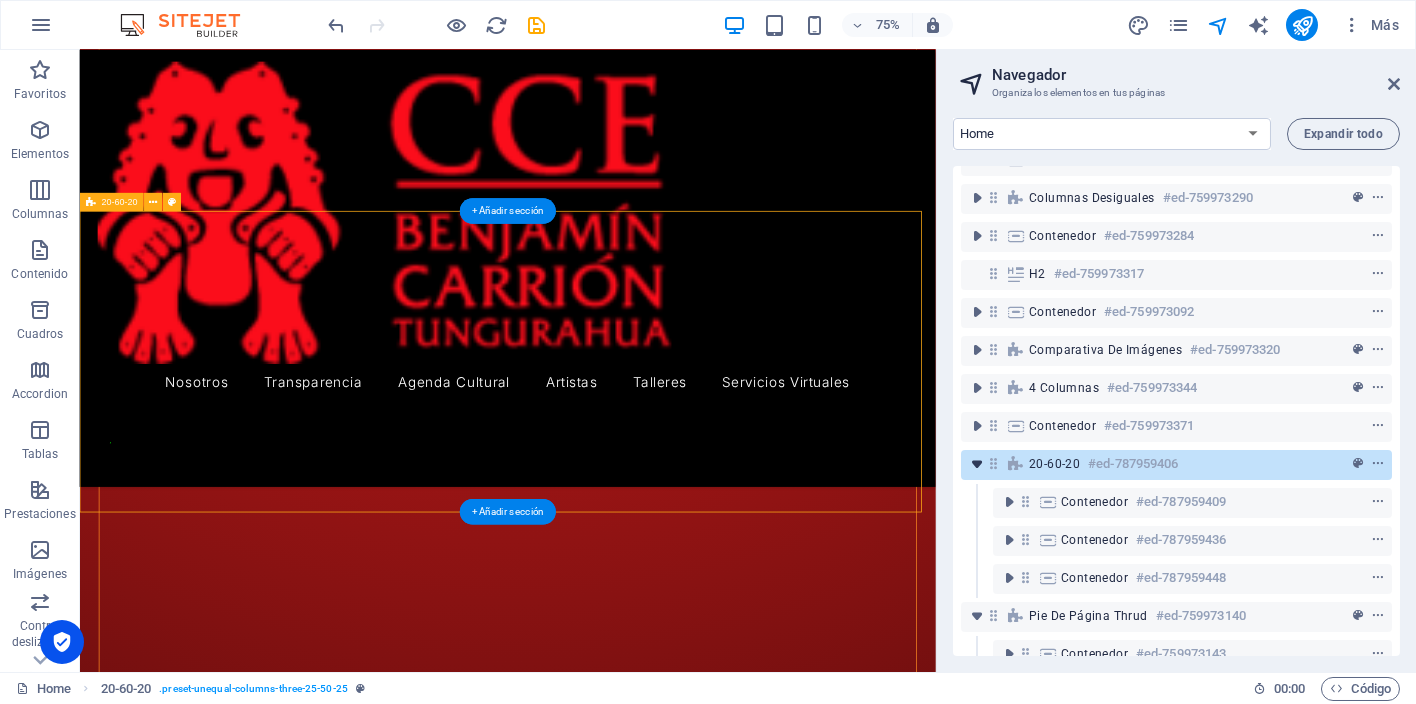 click at bounding box center [977, 464] 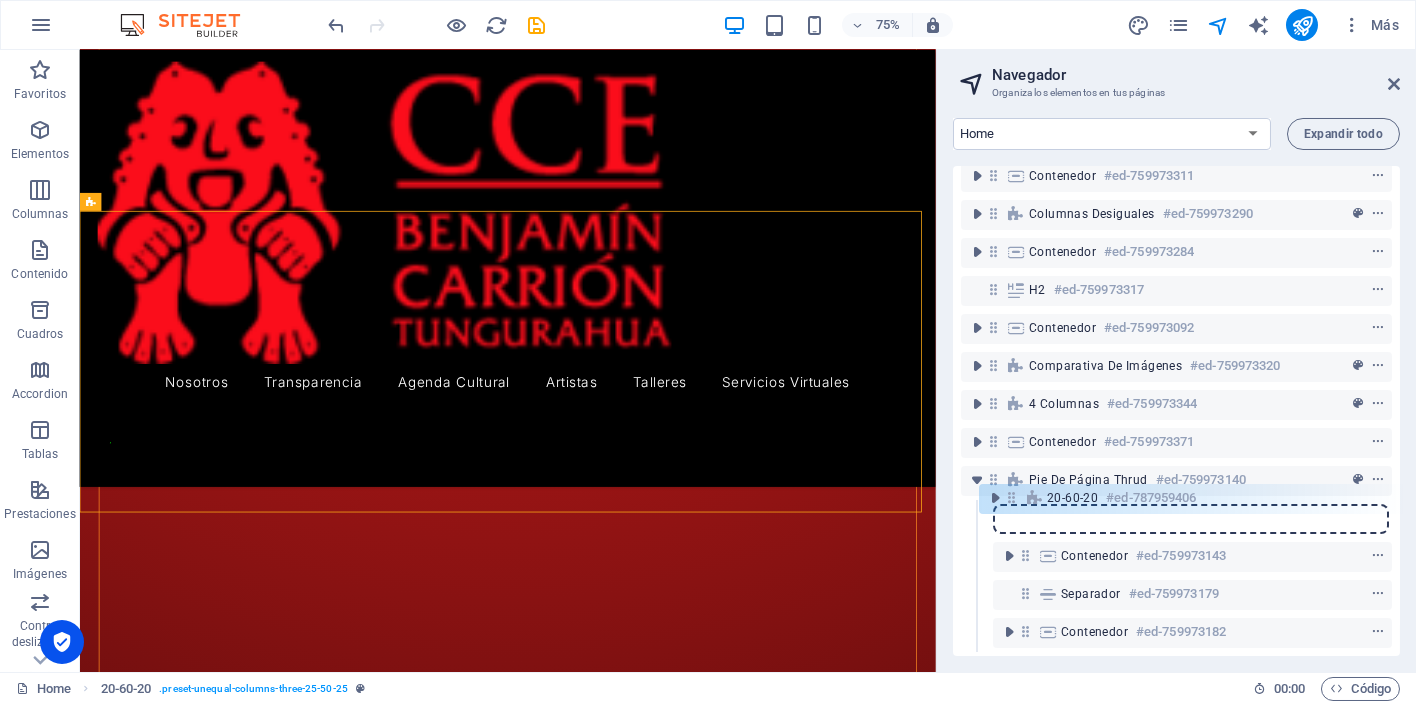 drag, startPoint x: 998, startPoint y: 464, endPoint x: 1019, endPoint y: 505, distance: 46.06517 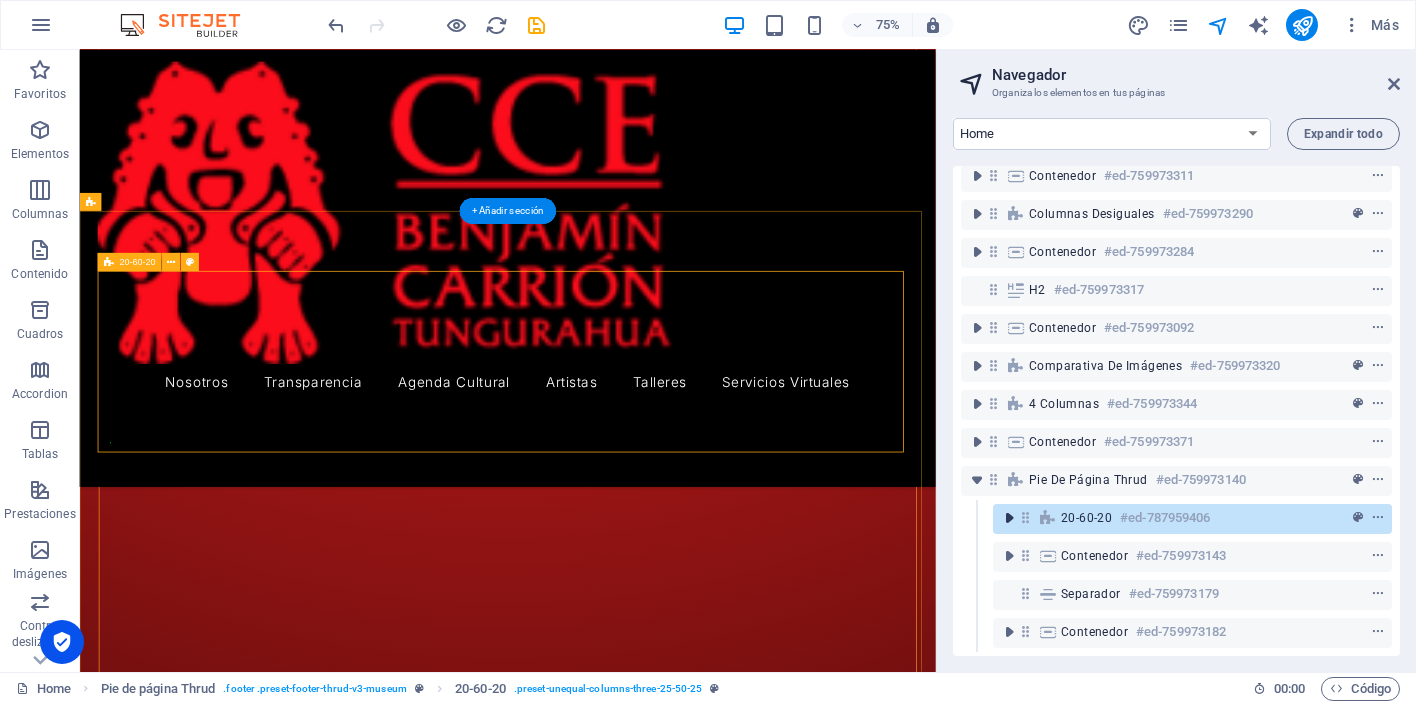 click at bounding box center [1009, 518] 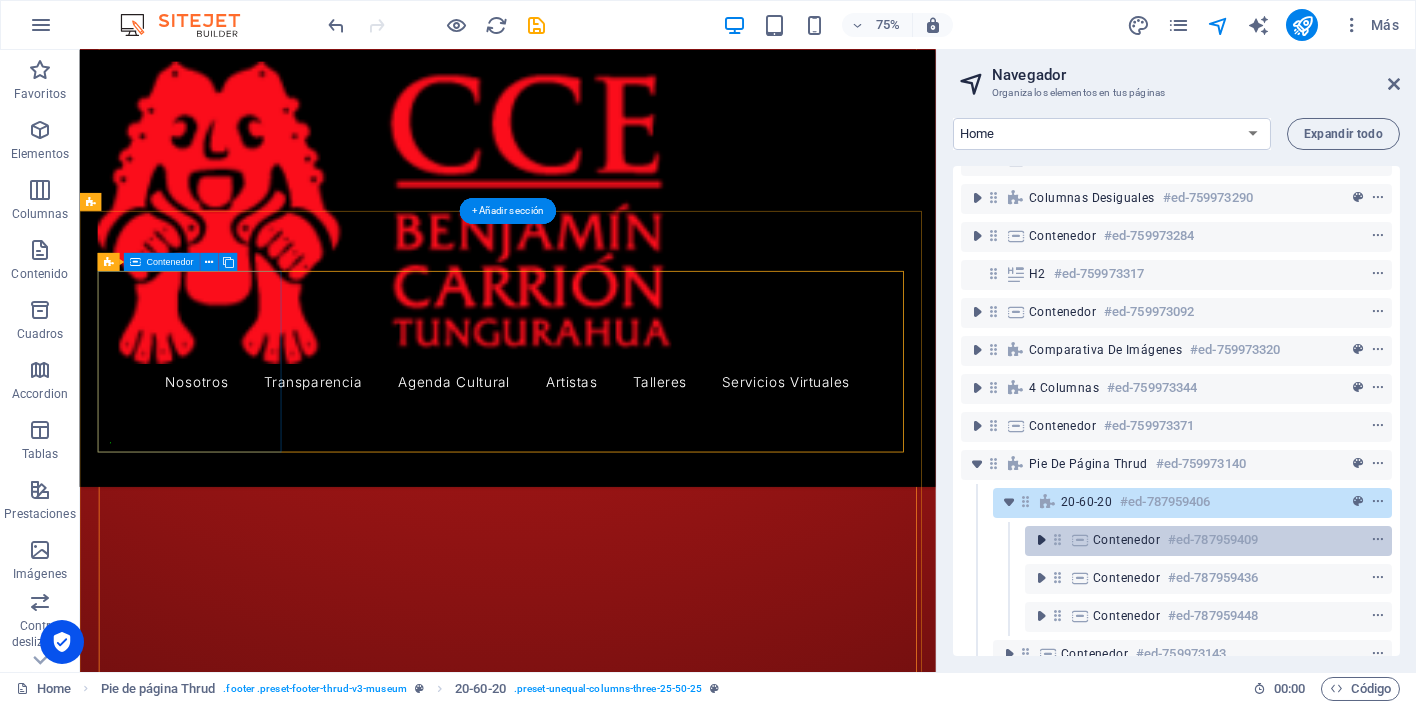 click at bounding box center [1041, 540] 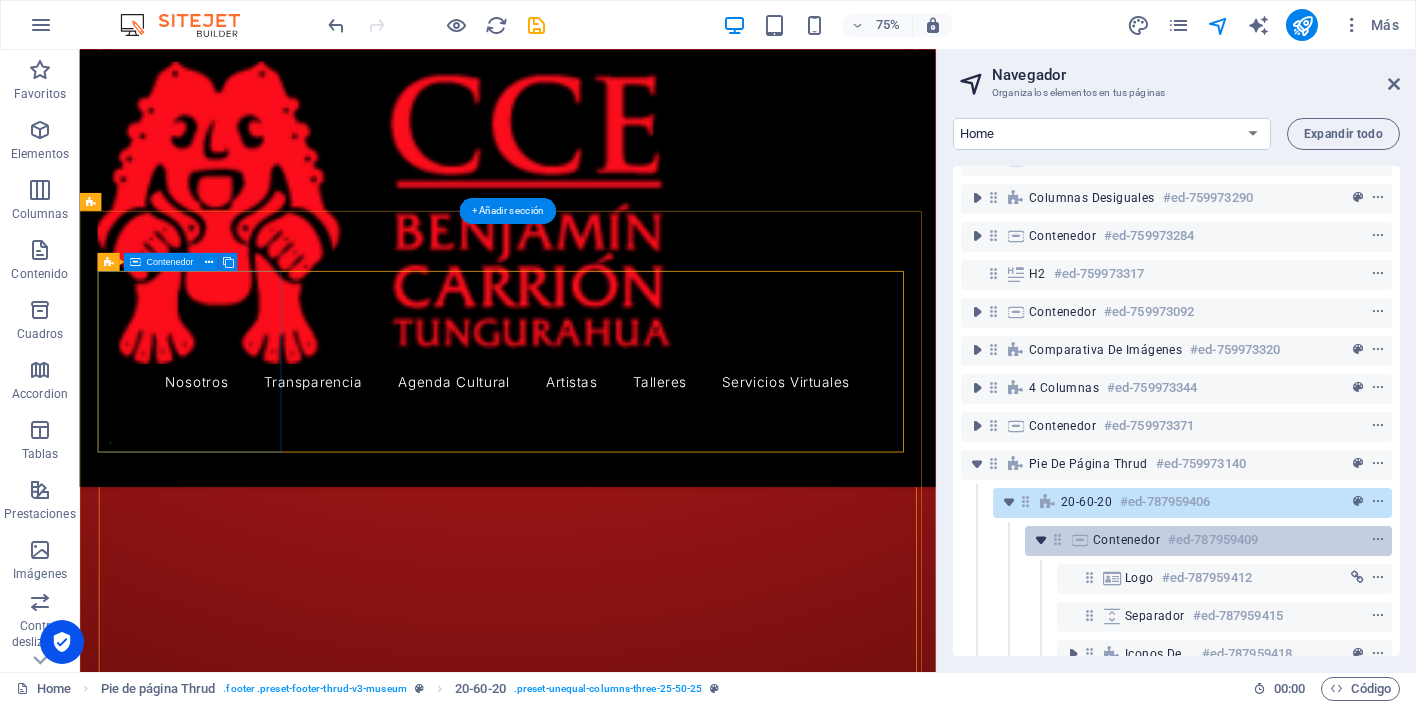 click at bounding box center (1041, 540) 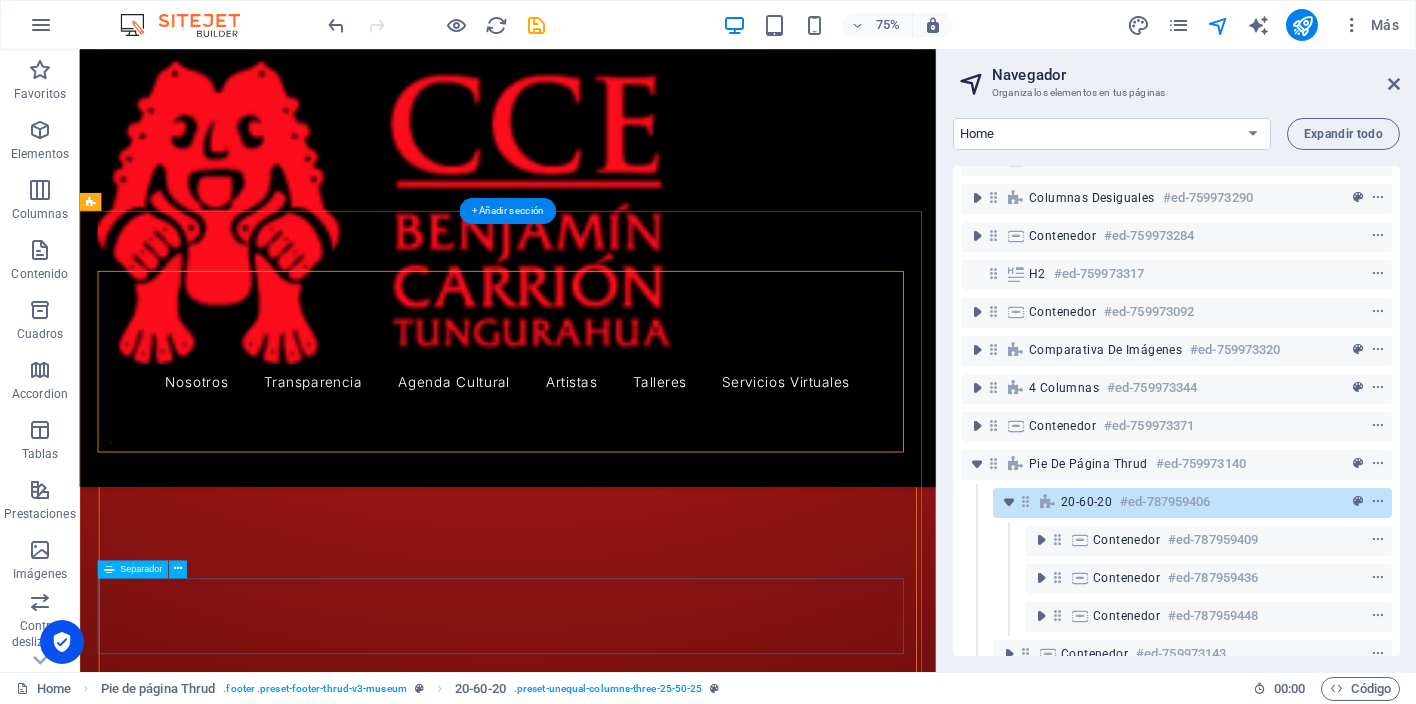 scroll, scrollTop: 181, scrollLeft: 0, axis: vertical 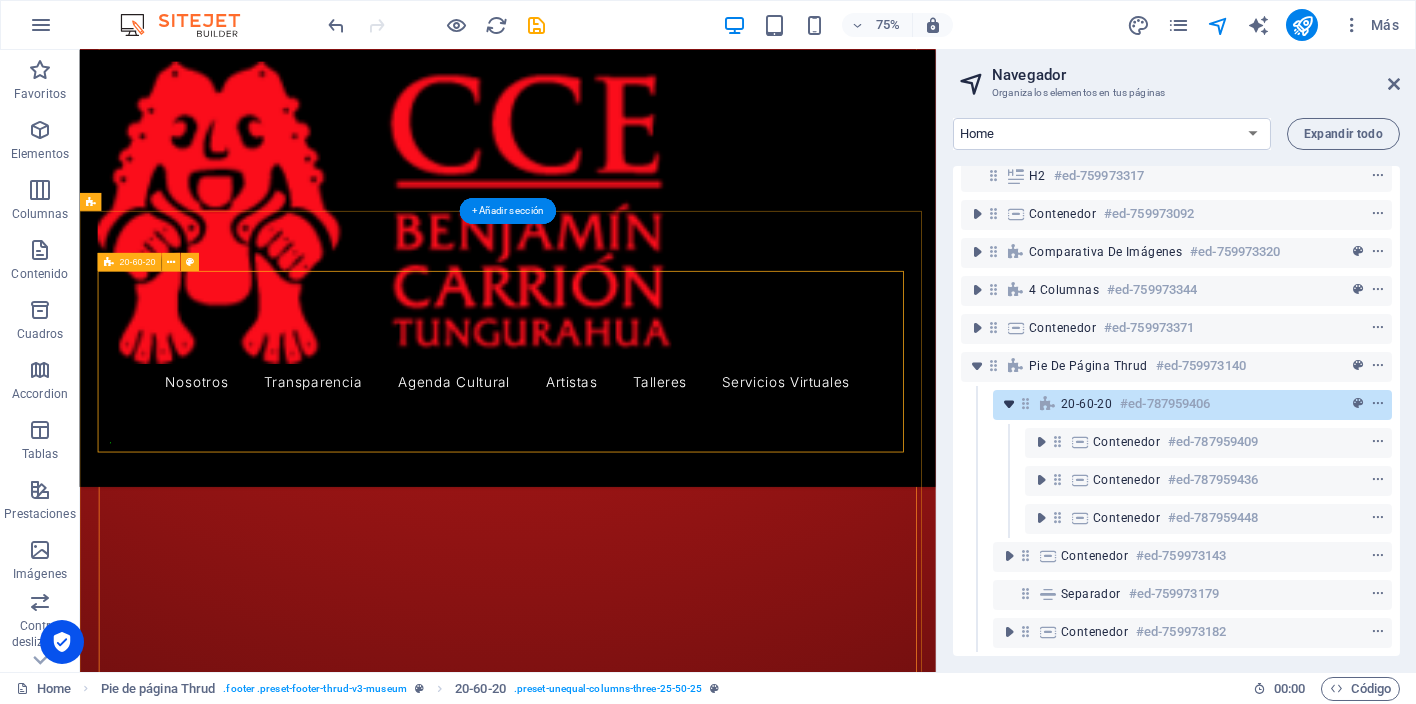 click at bounding box center (1009, 404) 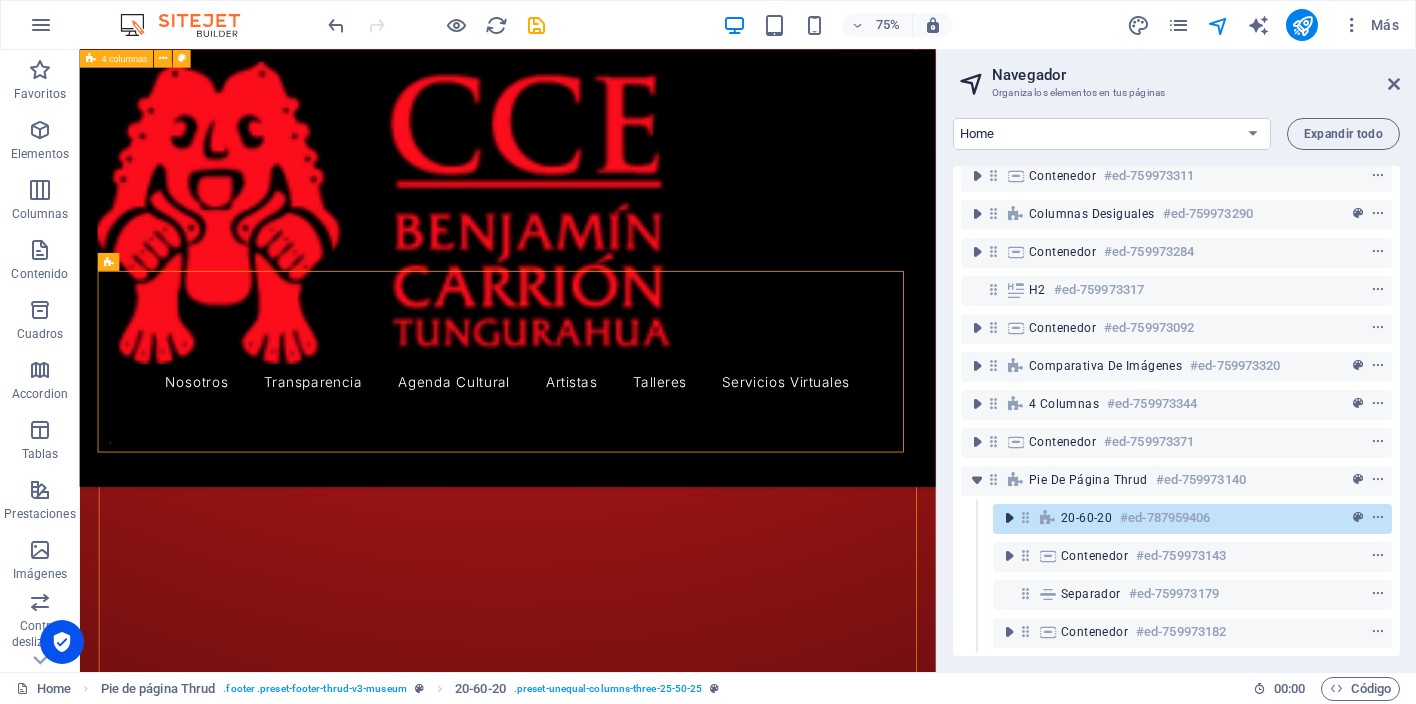scroll, scrollTop: 68, scrollLeft: 0, axis: vertical 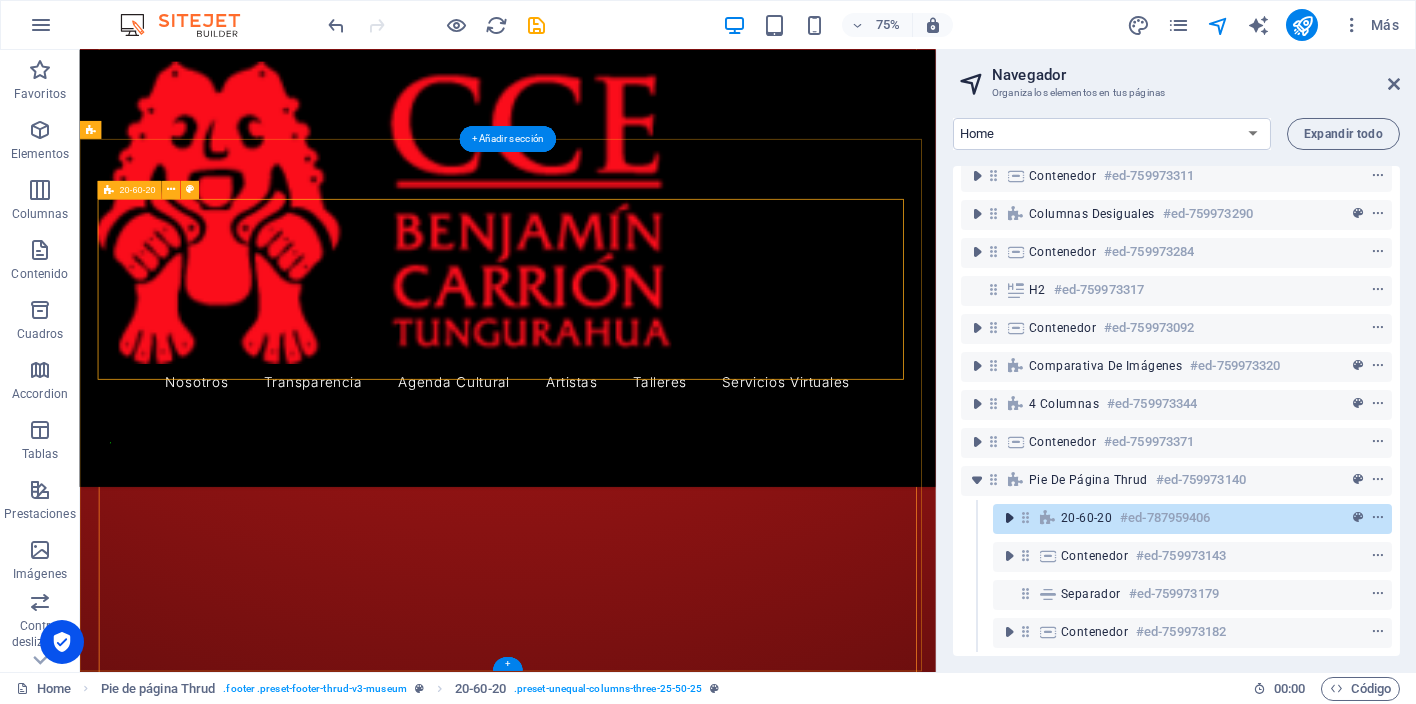 click at bounding box center [1009, 518] 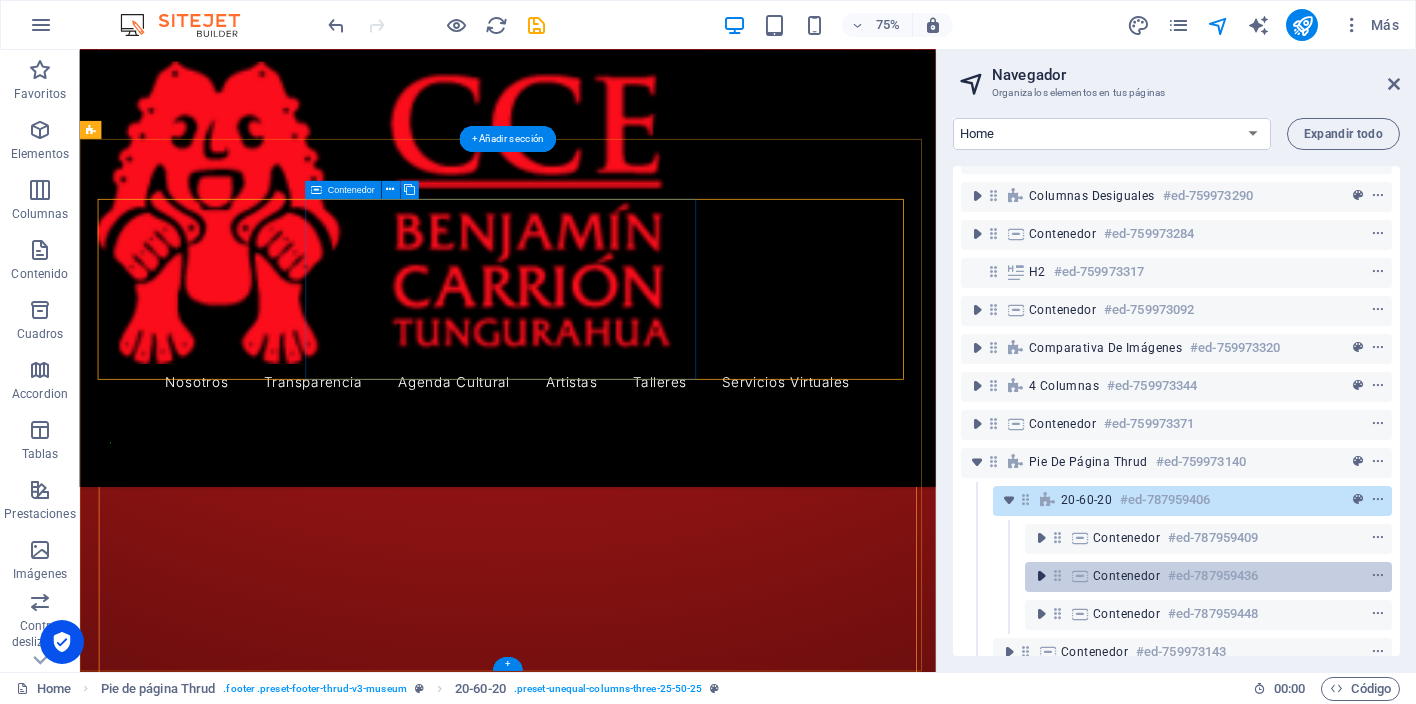 click at bounding box center (1041, 576) 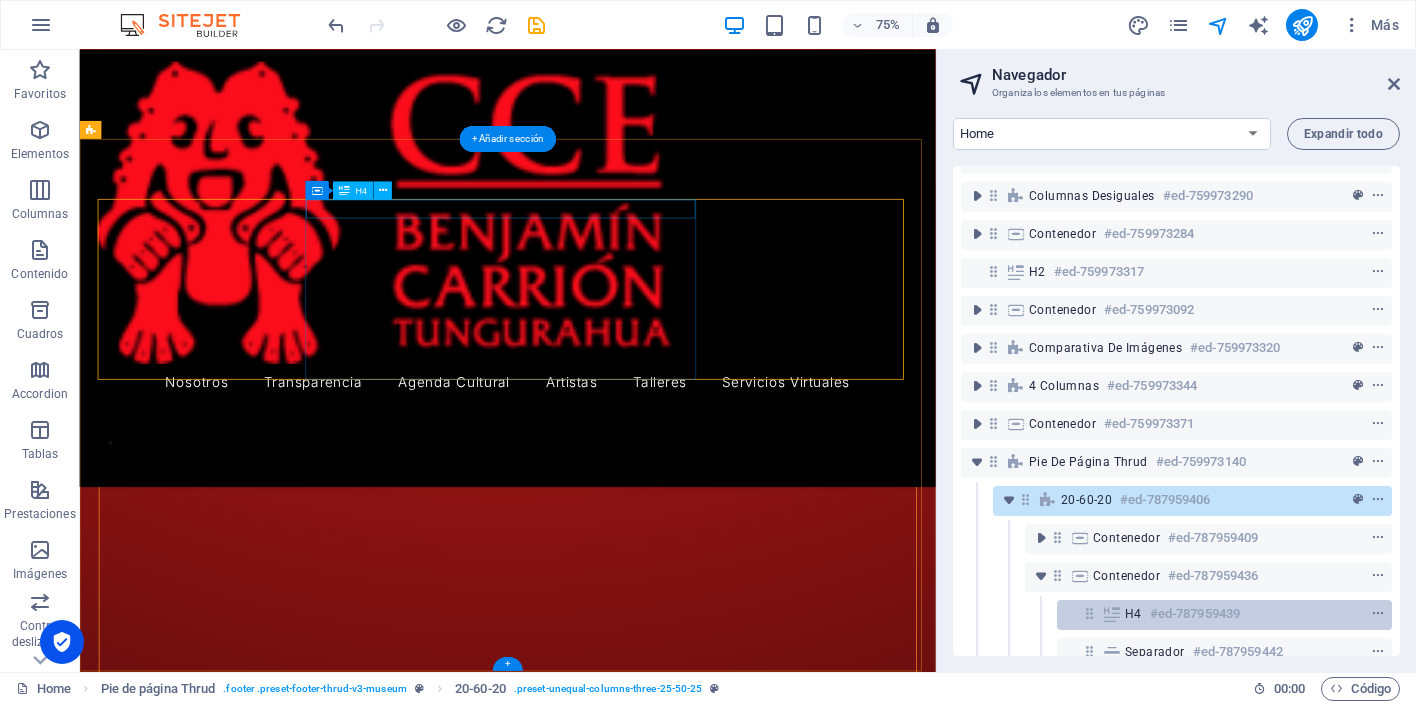 click on "H4" at bounding box center [1133, 614] 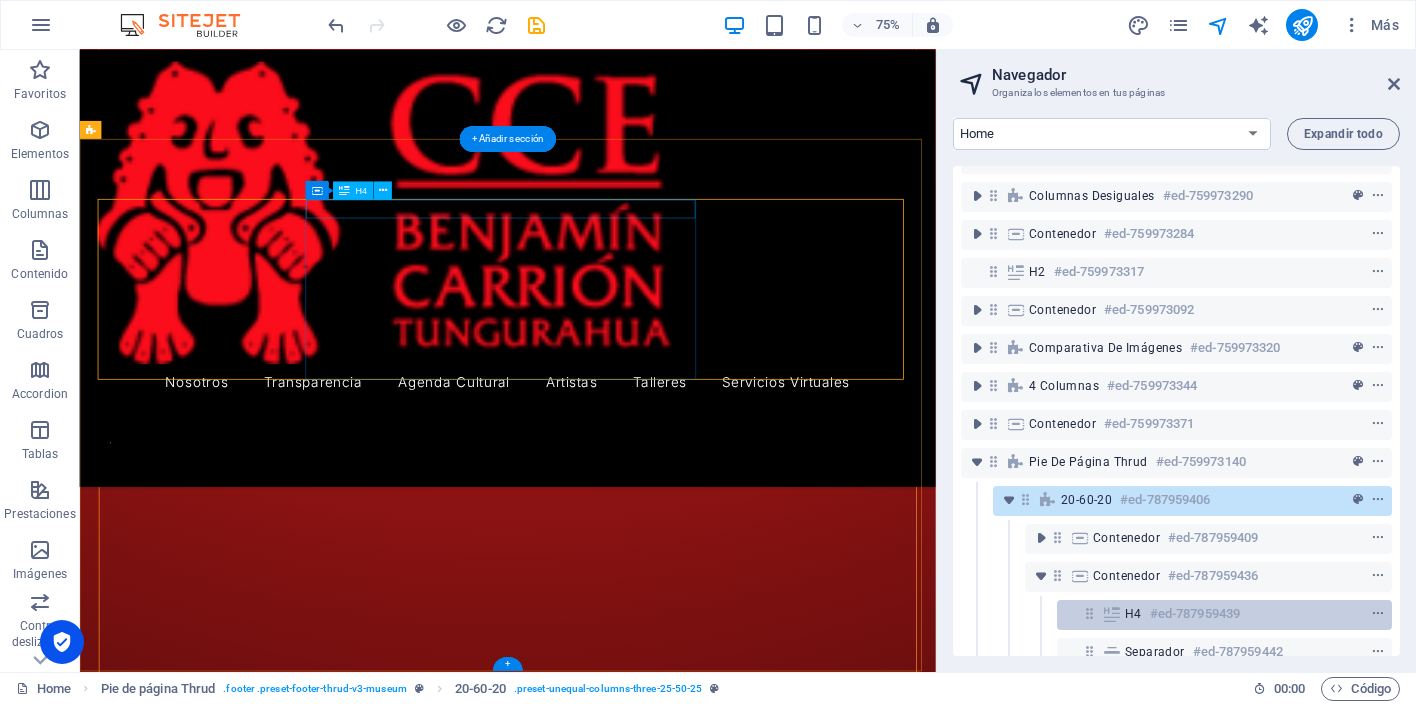 scroll, scrollTop: 4588, scrollLeft: 0, axis: vertical 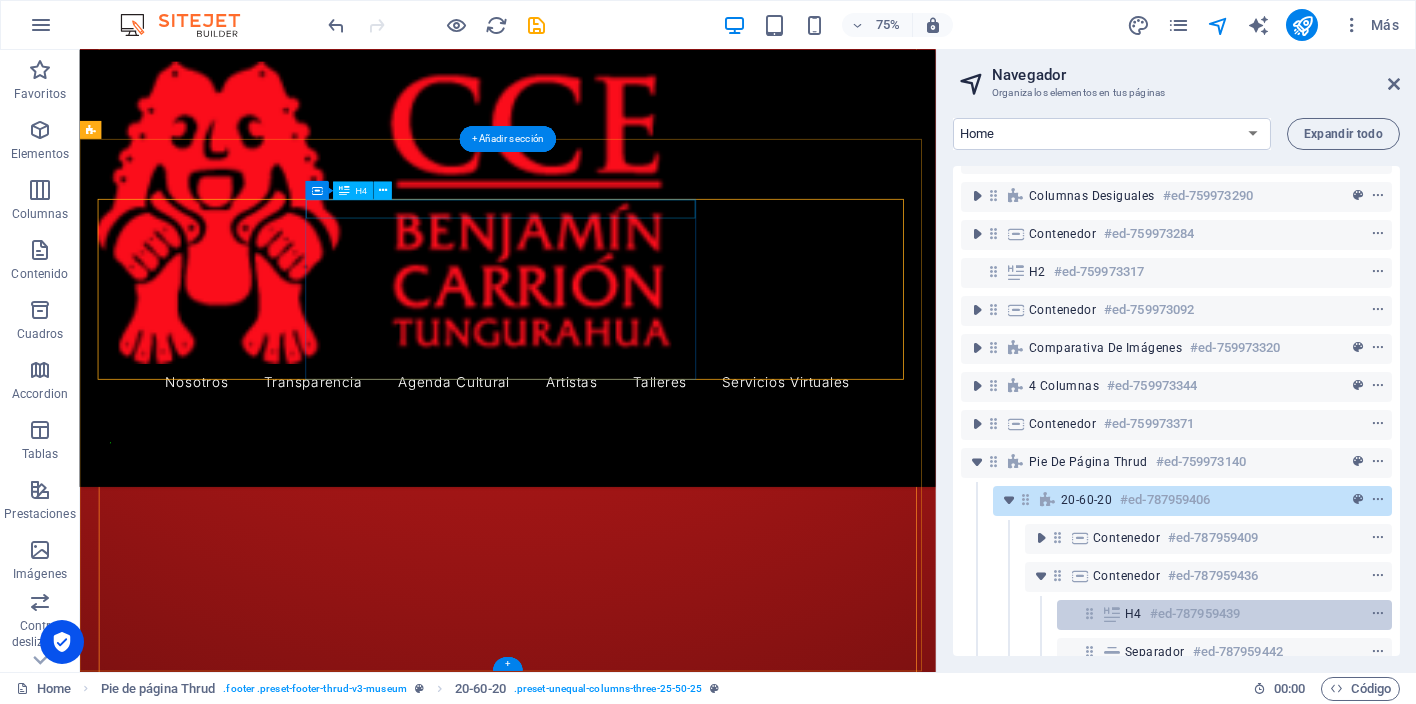 click on "H4" at bounding box center (1133, 614) 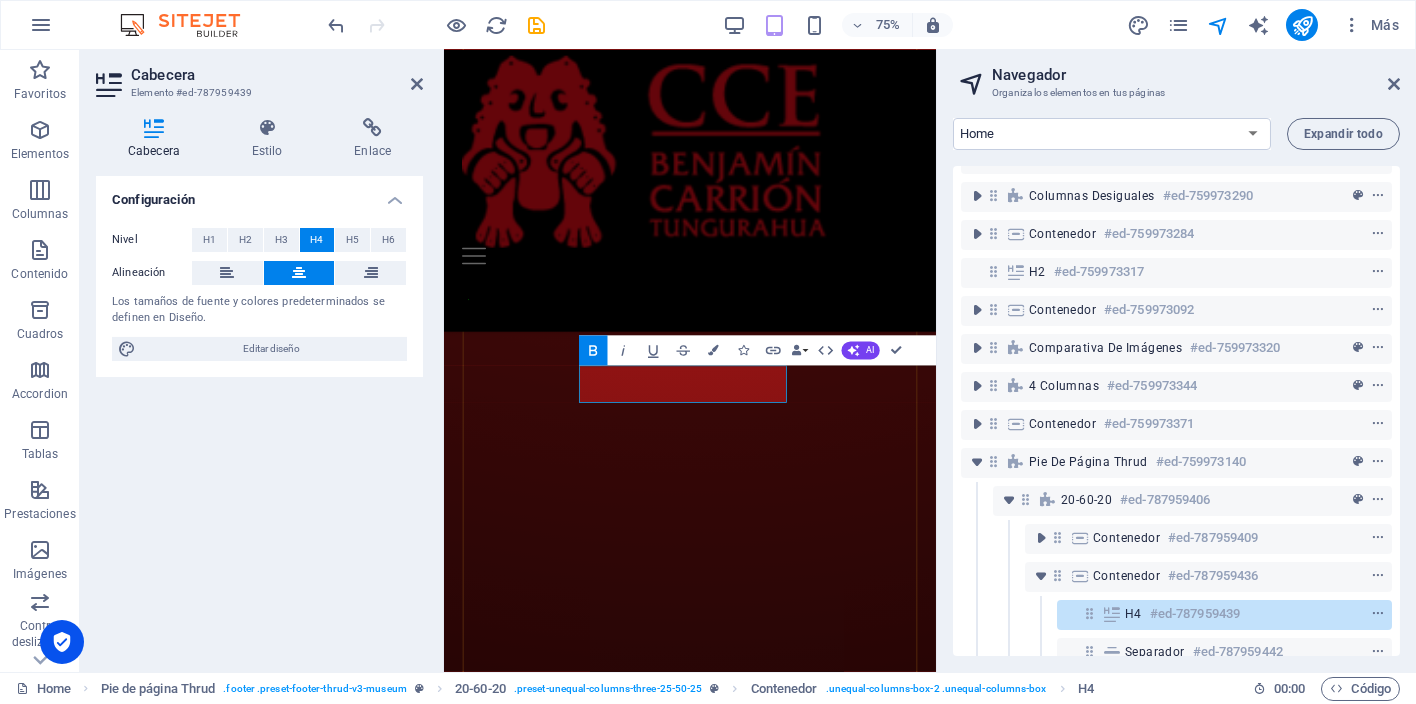 scroll, scrollTop: 3625, scrollLeft: 0, axis: vertical 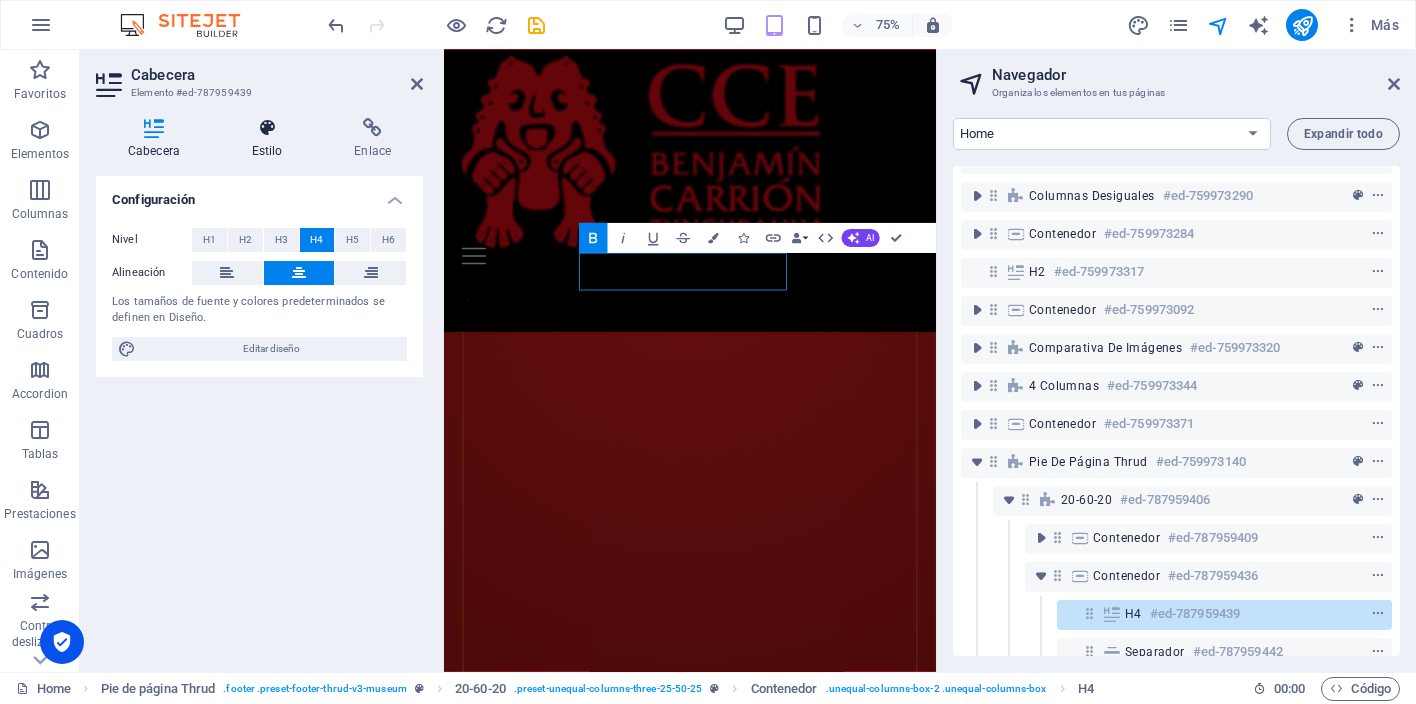 click on "Estilo" at bounding box center [271, 139] 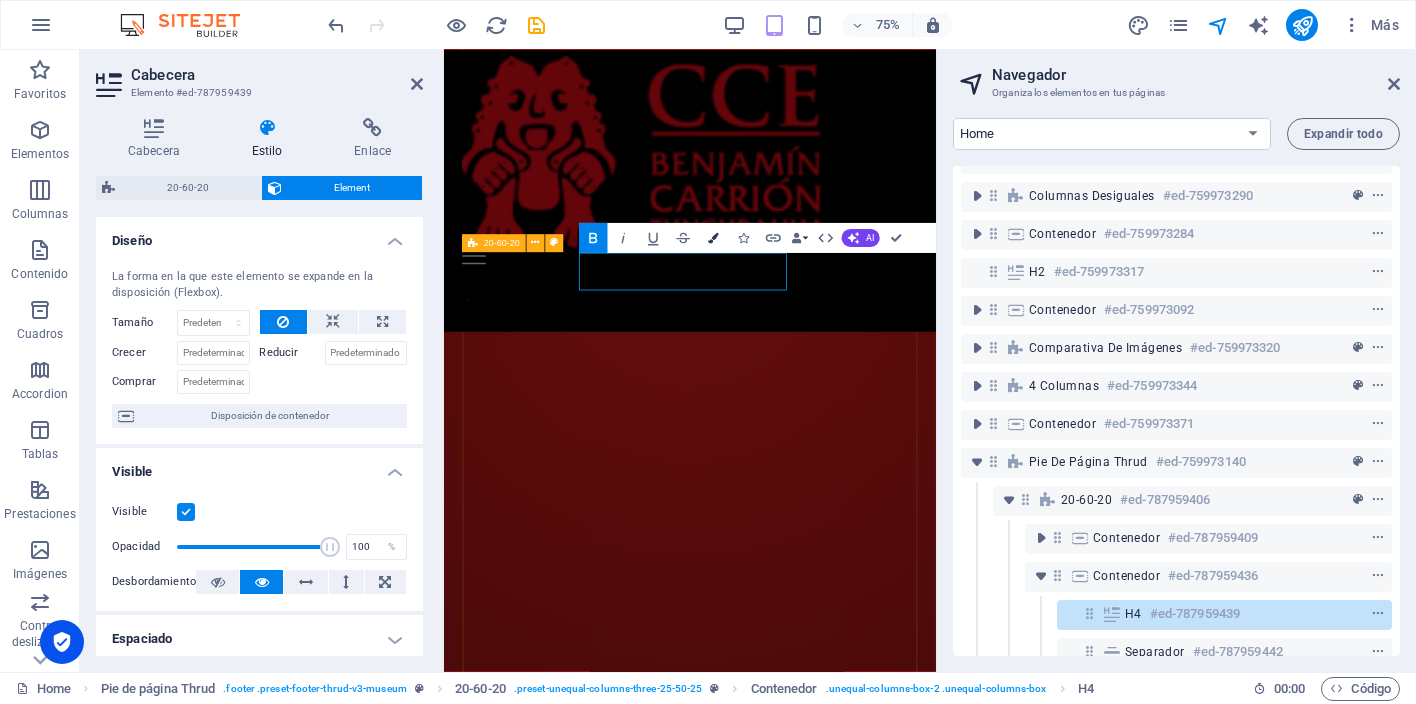 click at bounding box center (713, 238) 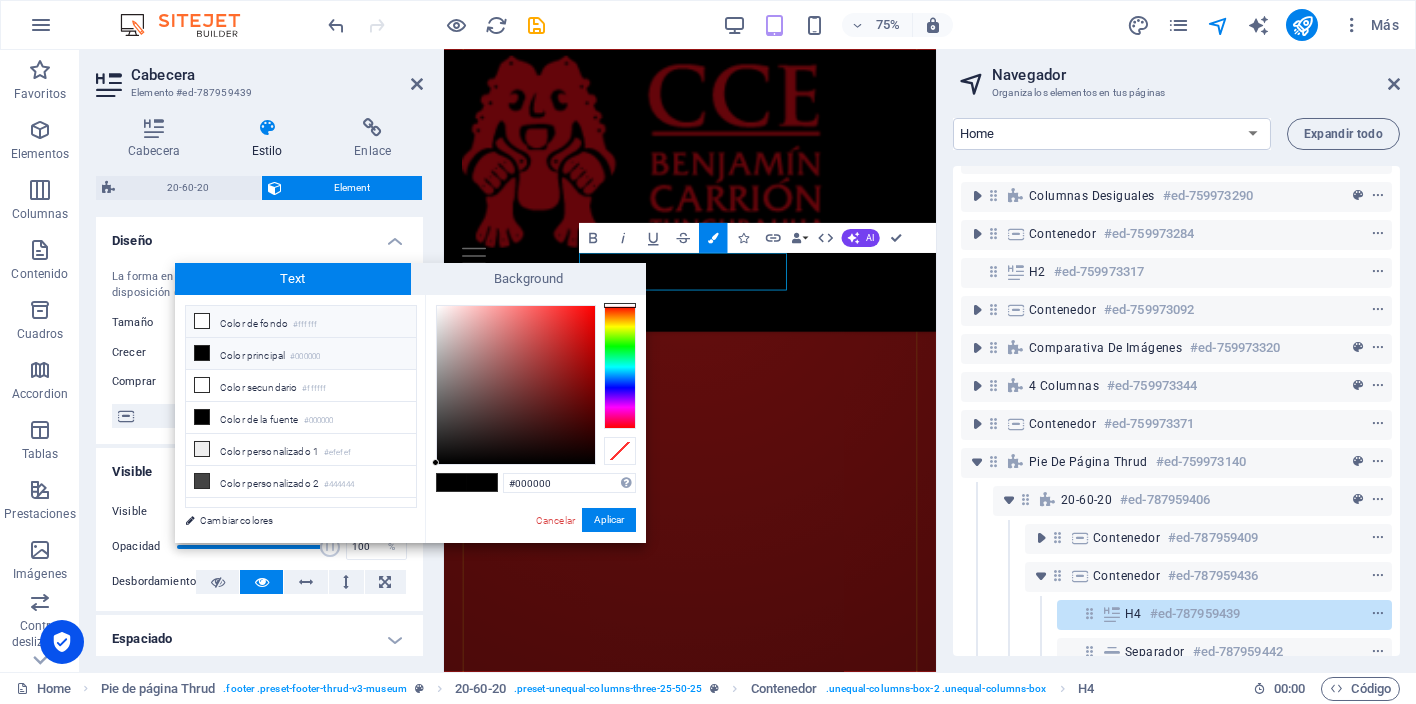 click at bounding box center (202, 321) 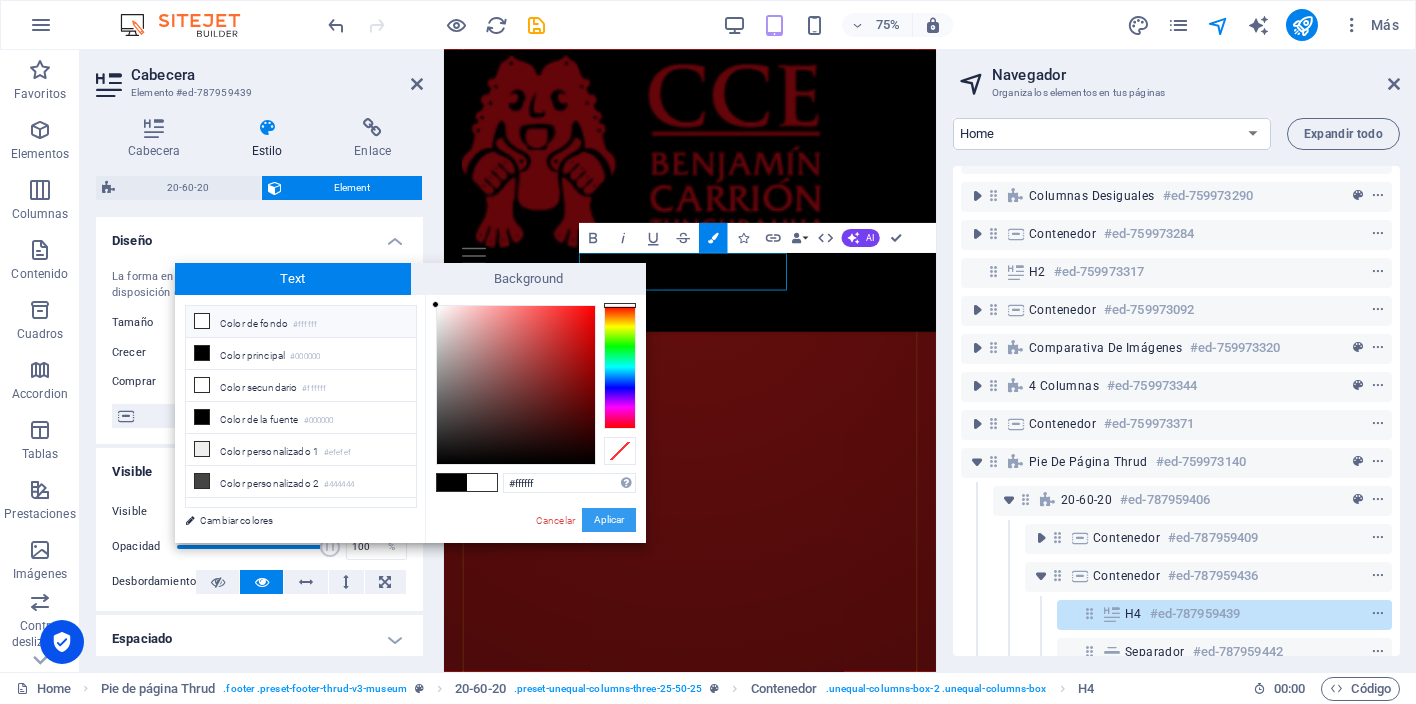 click on "Aplicar" at bounding box center [609, 520] 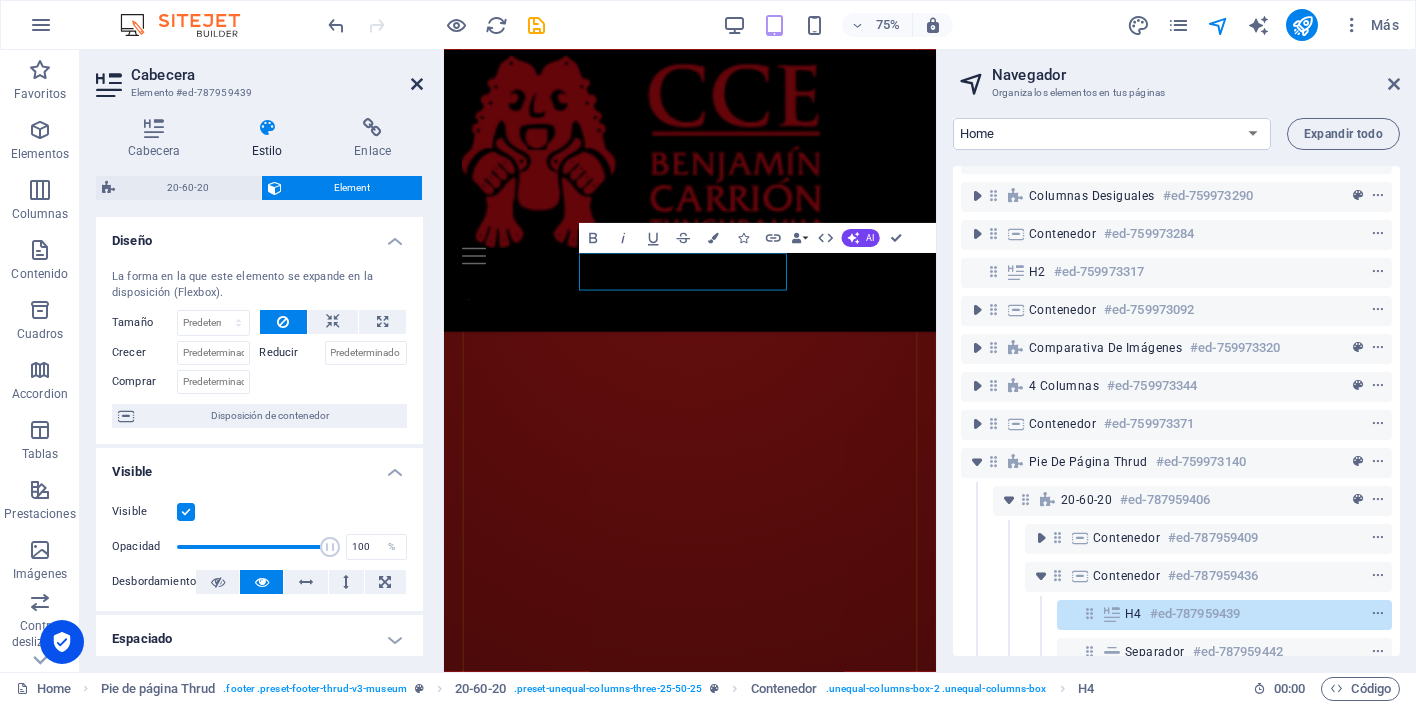 drag, startPoint x: 417, startPoint y: 78, endPoint x: 845, endPoint y: 554, distance: 640.125 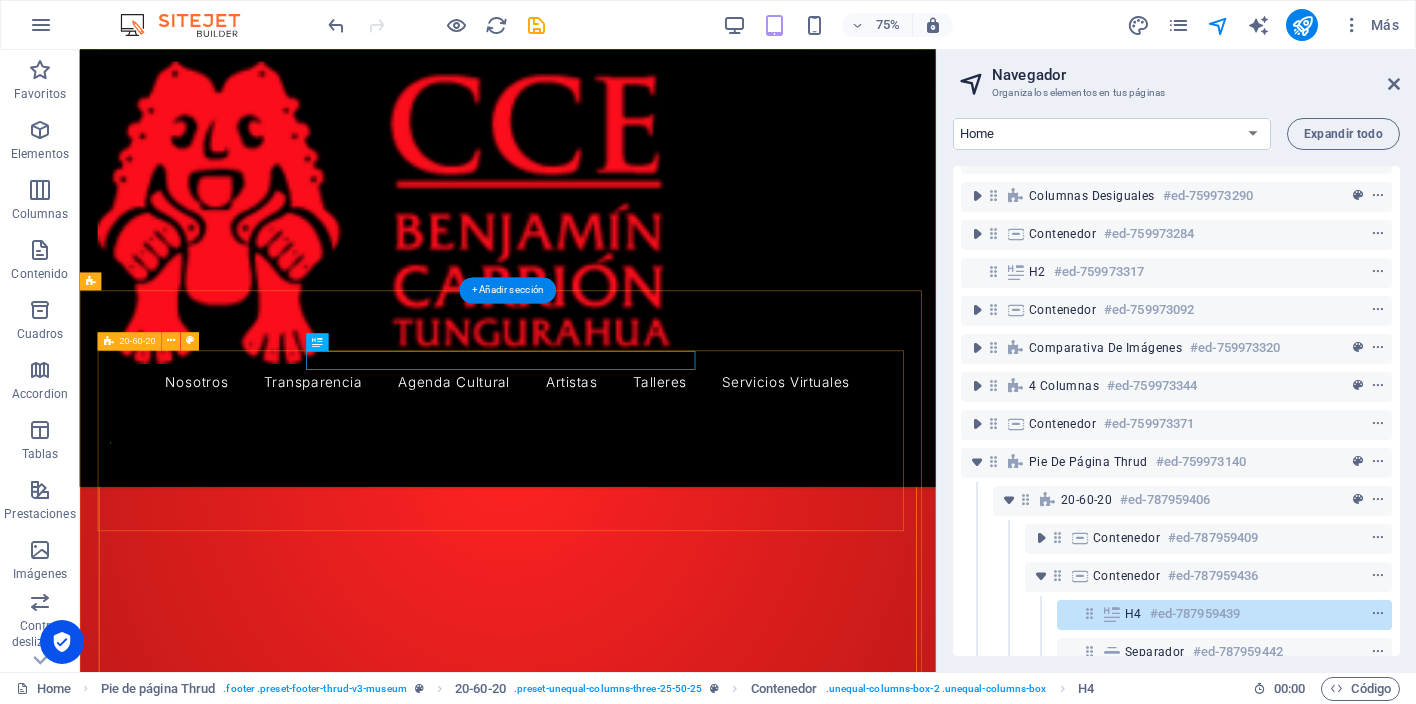 scroll, scrollTop: 4588, scrollLeft: 0, axis: vertical 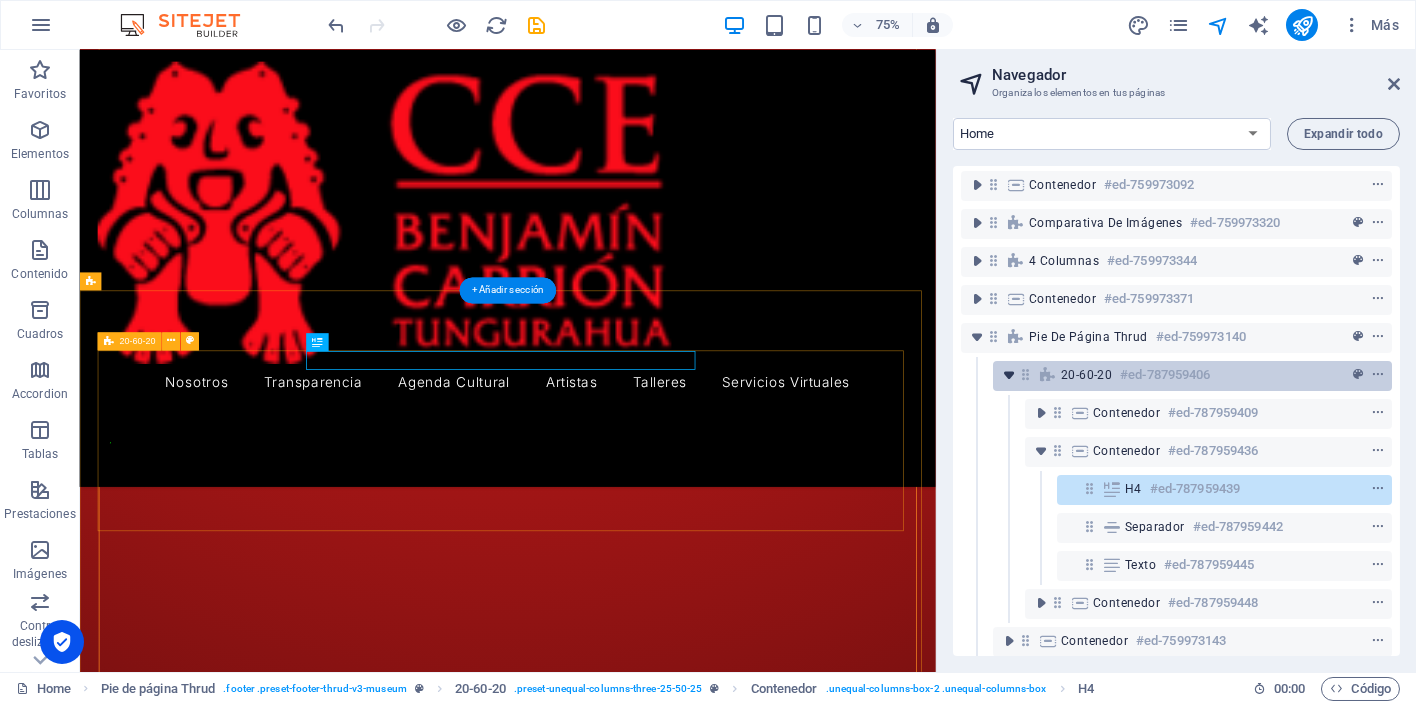 click at bounding box center (1009, 375) 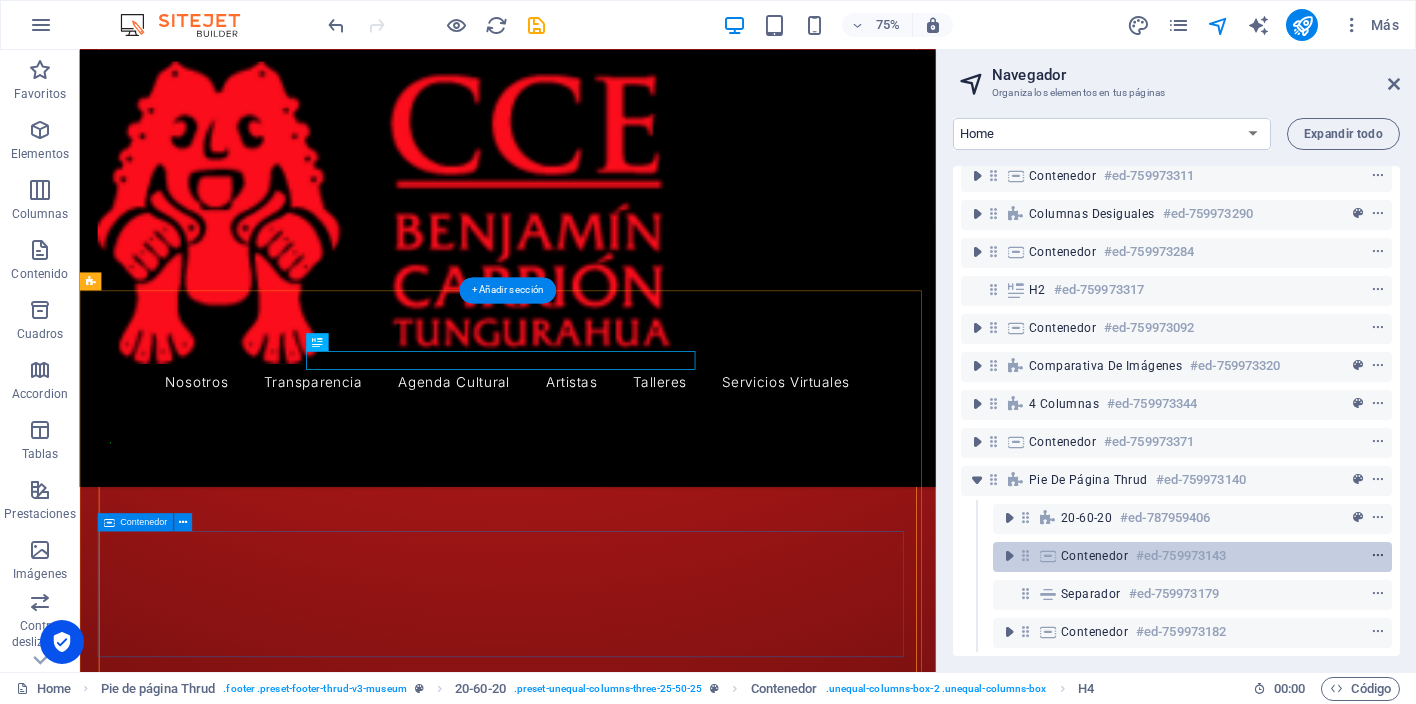 click at bounding box center [1378, 556] 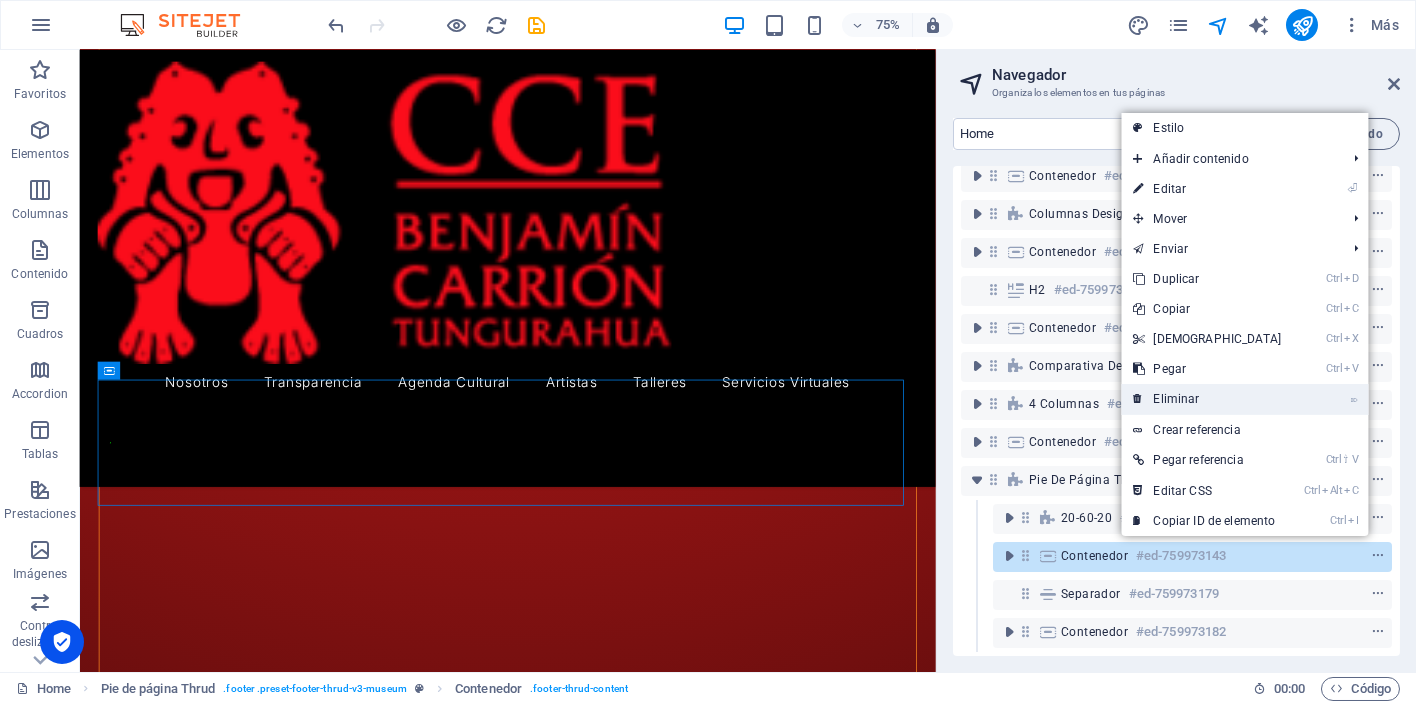 click on "⌦  Eliminar" at bounding box center [1207, 399] 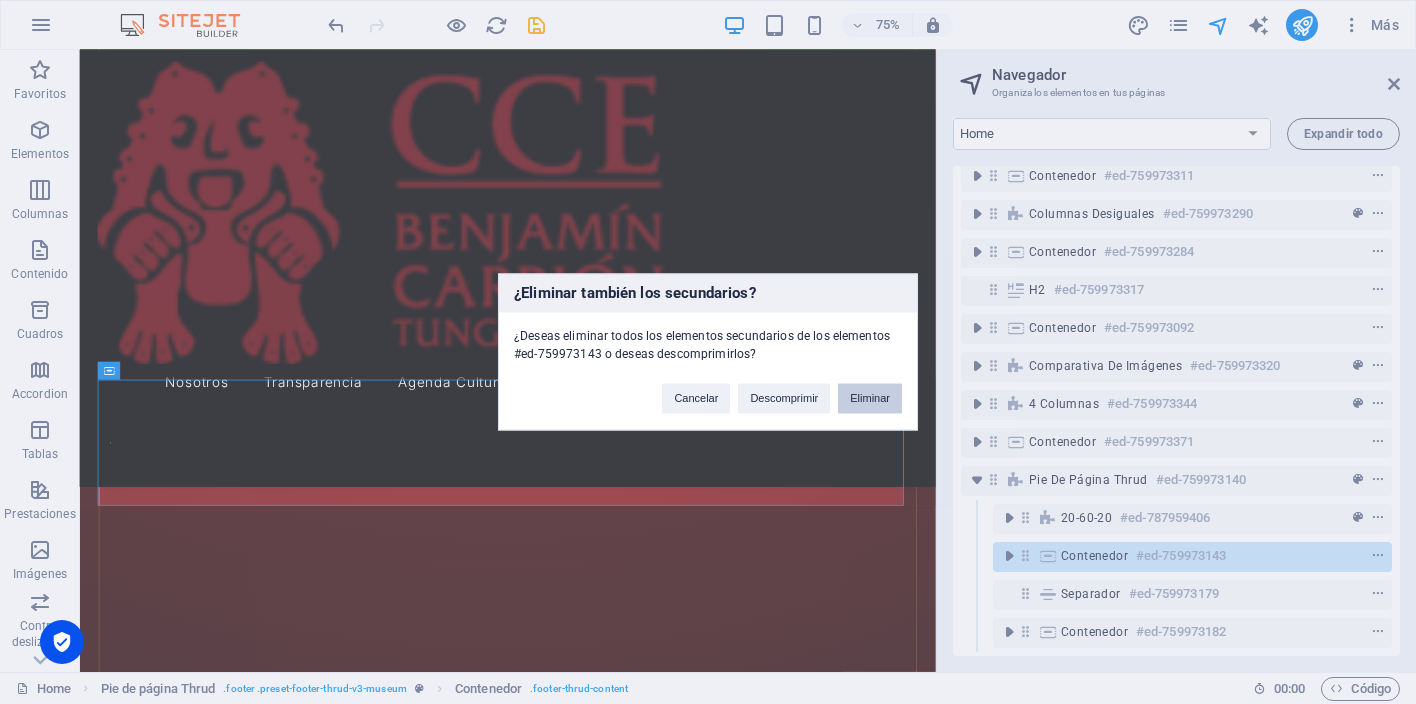 click on "Eliminar" at bounding box center [870, 399] 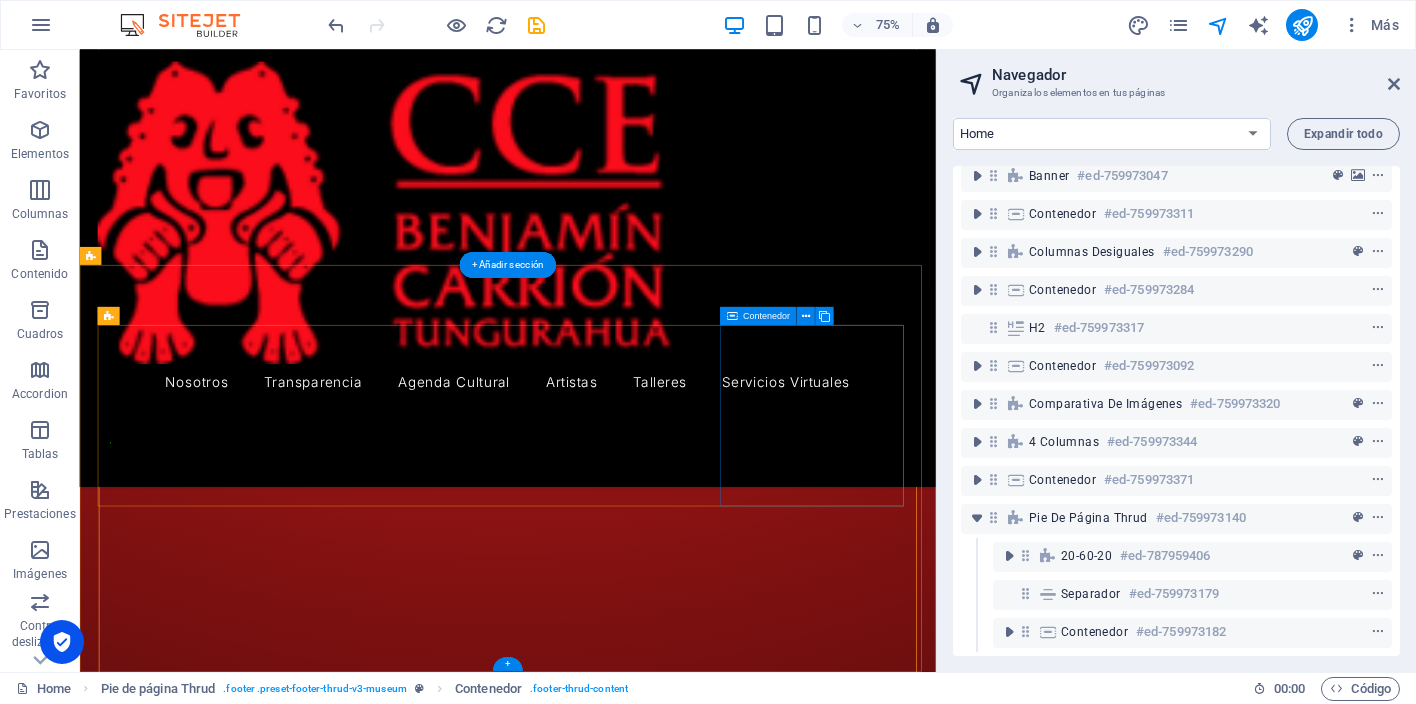scroll, scrollTop: 4621, scrollLeft: 0, axis: vertical 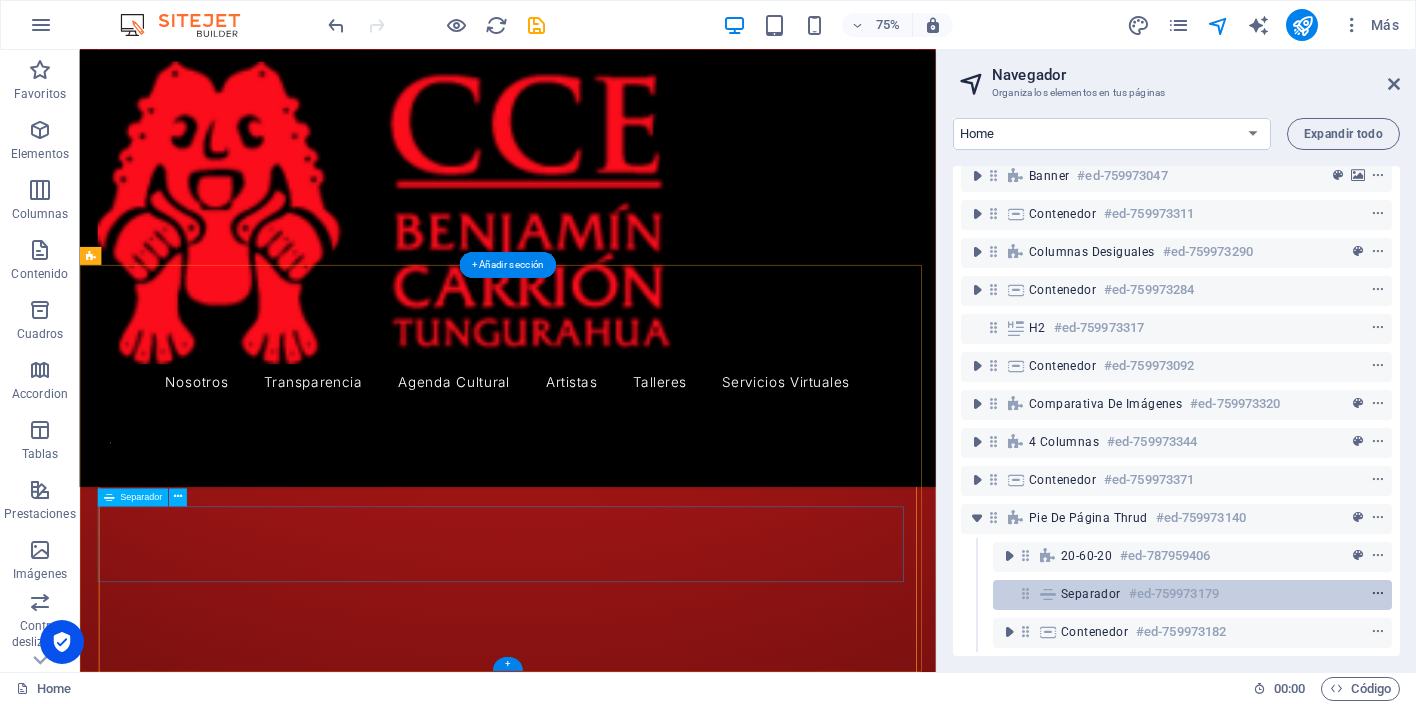 click at bounding box center (1378, 594) 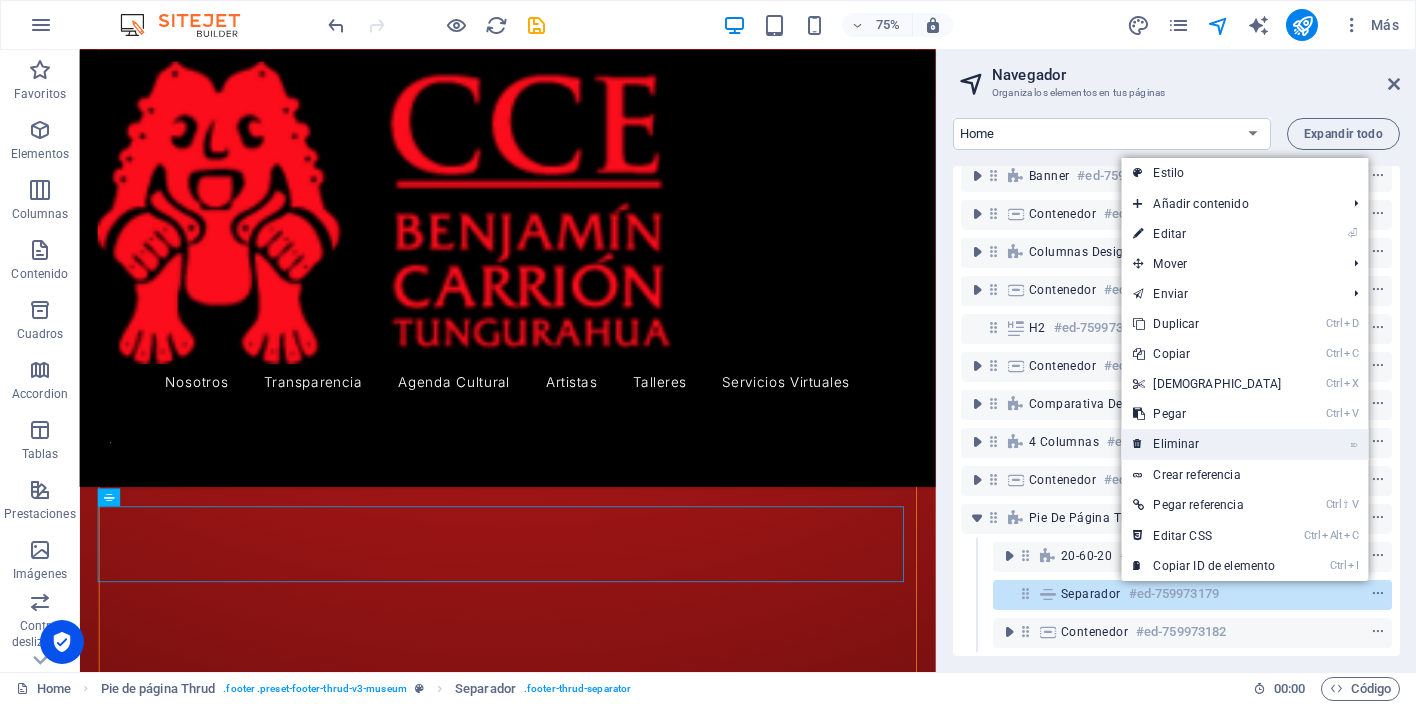 click on "⌦  Eliminar" at bounding box center [1207, 444] 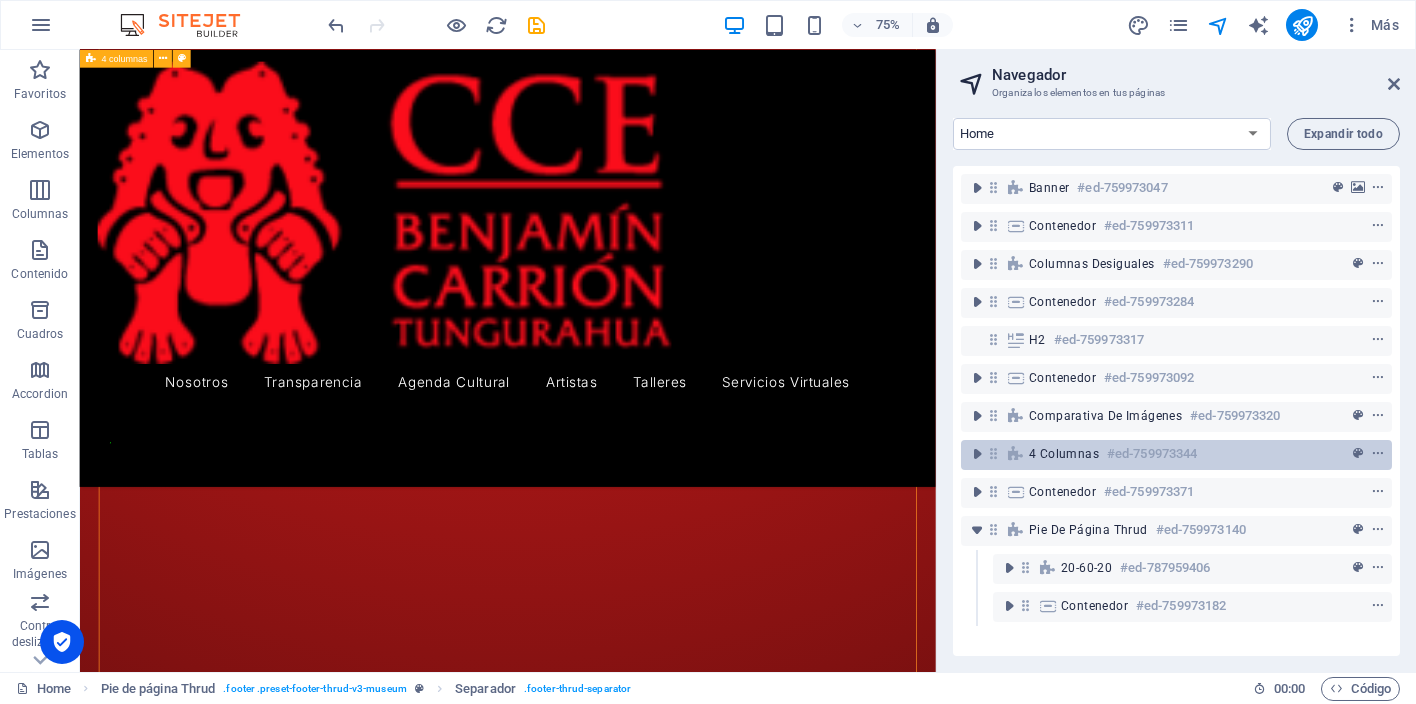 scroll, scrollTop: 0, scrollLeft: 0, axis: both 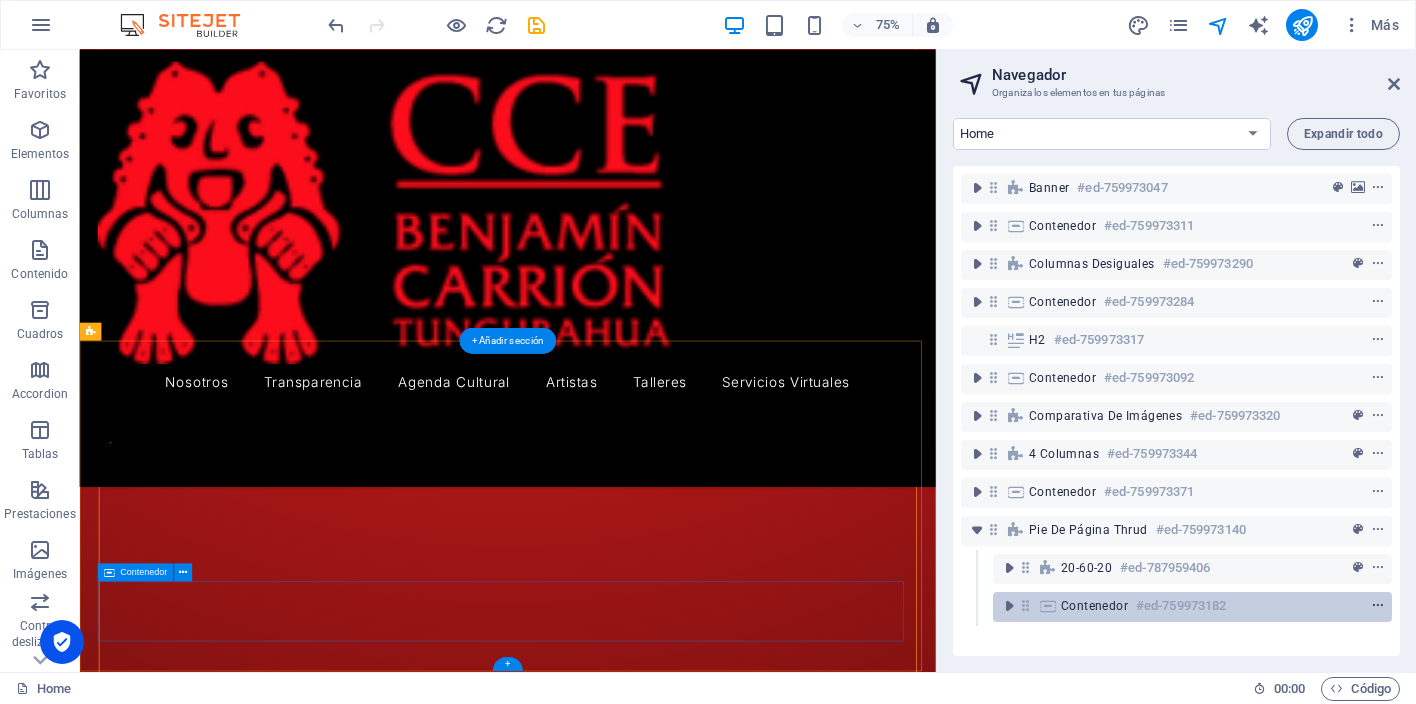 click at bounding box center (1378, 606) 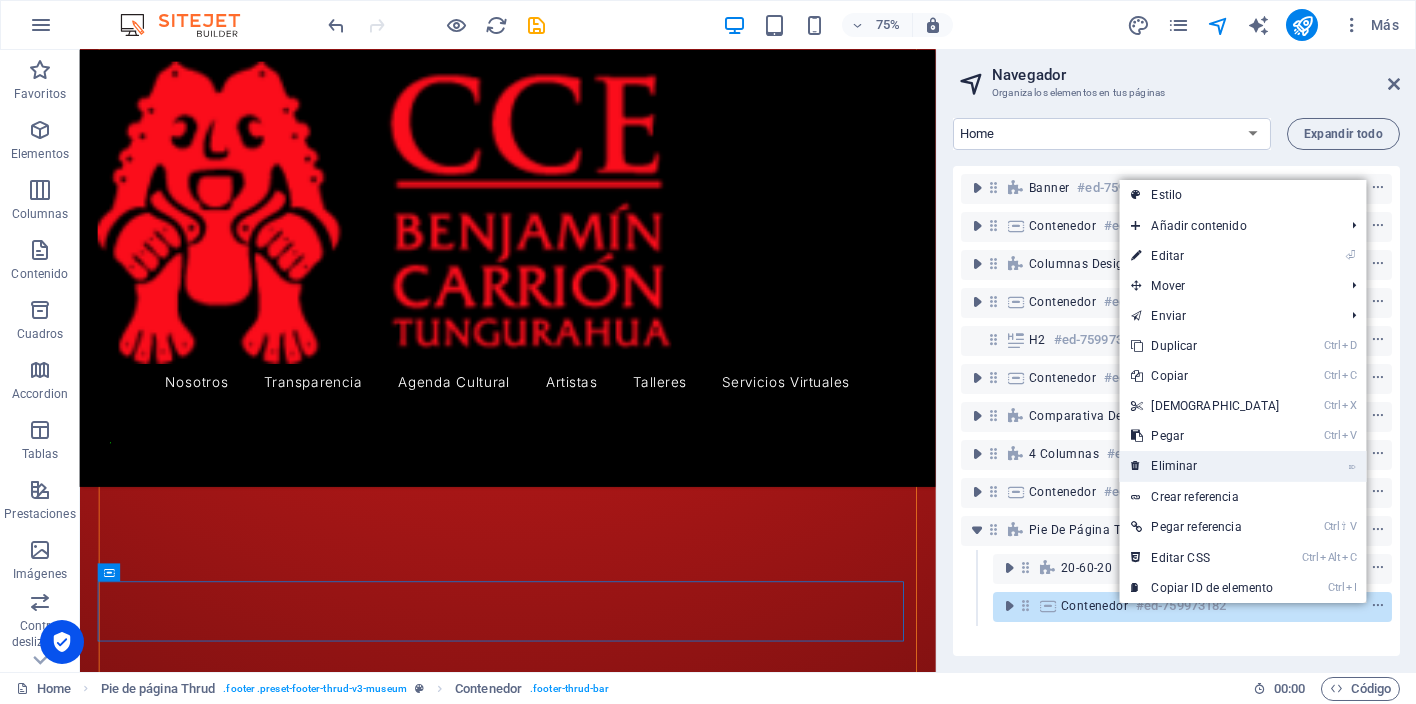 click on "⌦  Eliminar" at bounding box center [1205, 466] 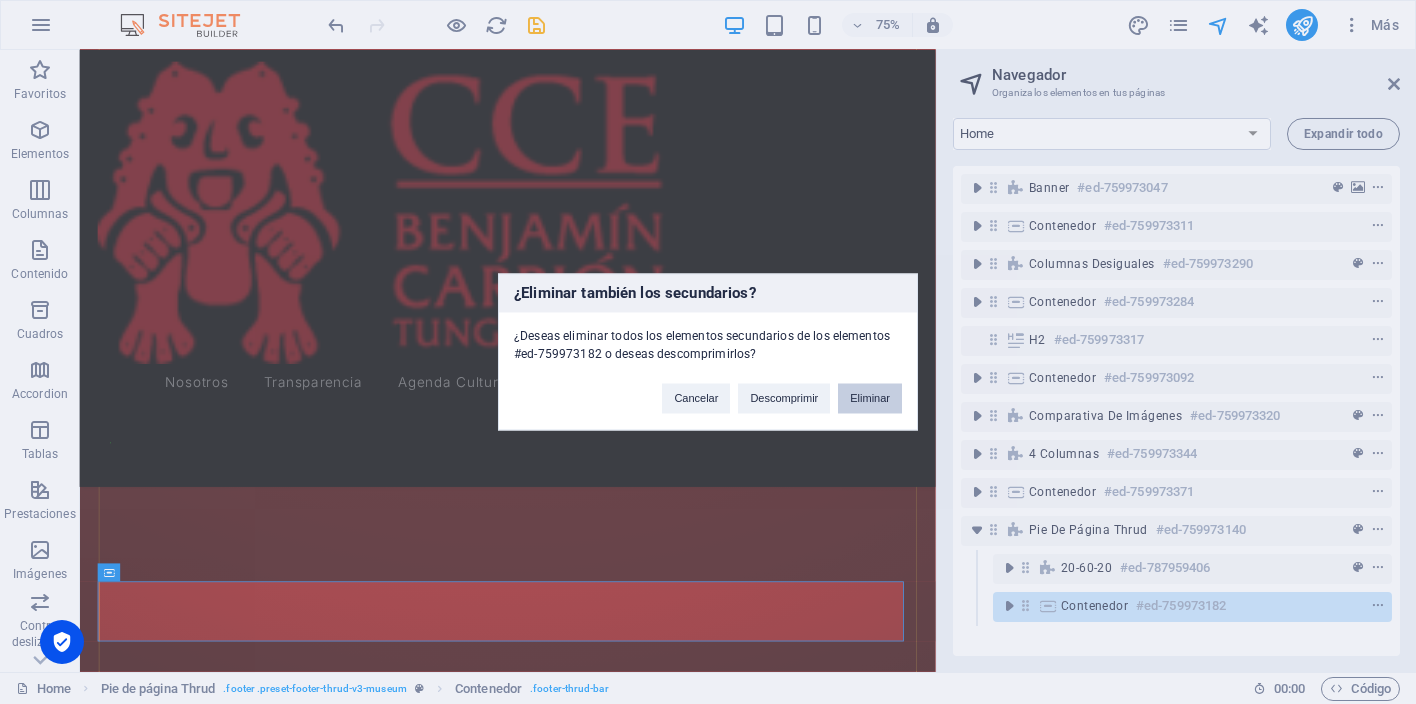 click on "Eliminar" at bounding box center (870, 399) 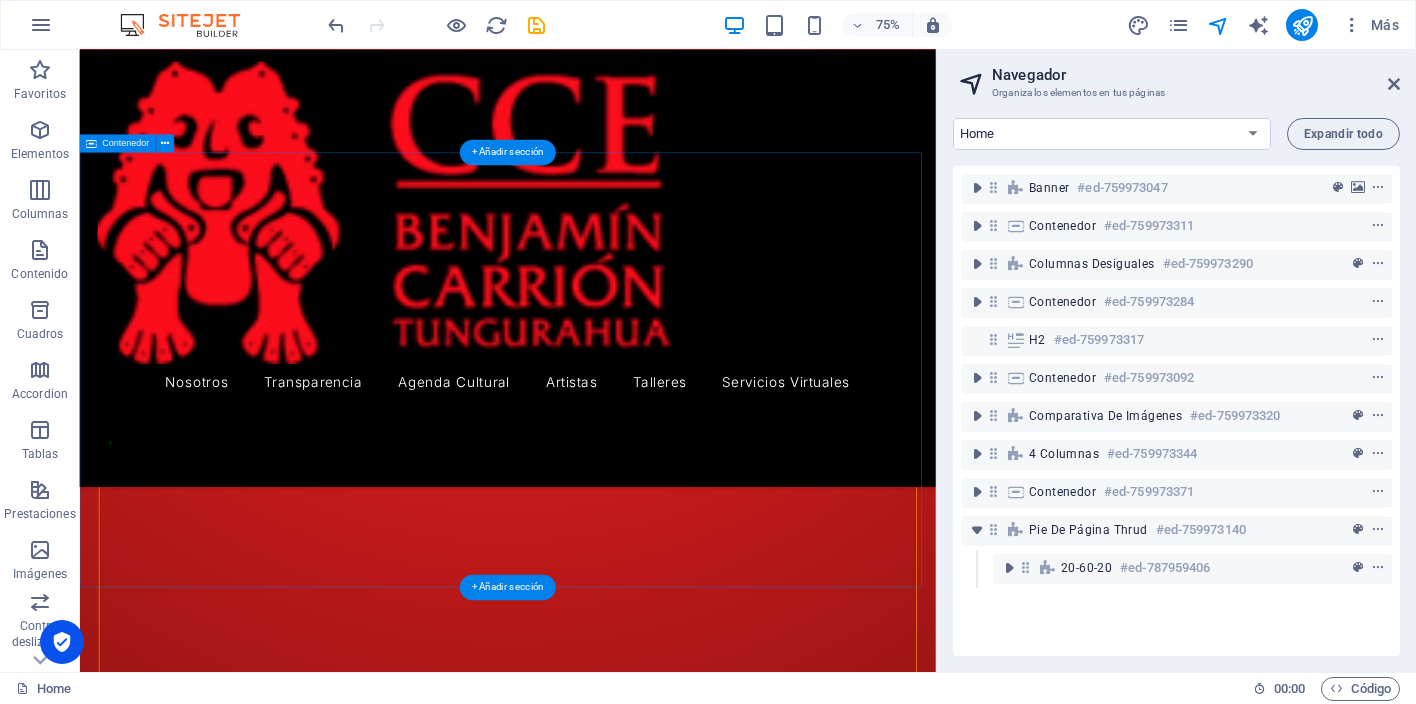 scroll, scrollTop: 4441, scrollLeft: 0, axis: vertical 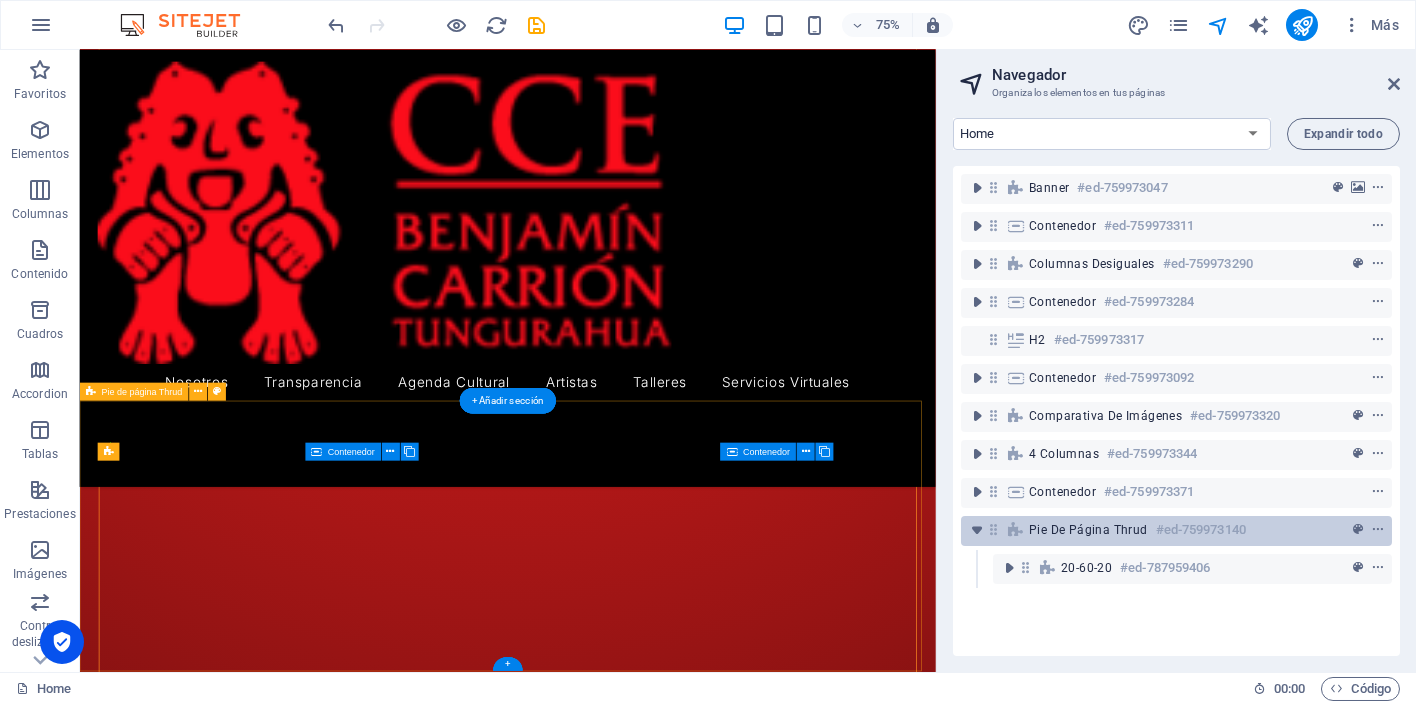 click on "Pie de página Thrud" at bounding box center (1088, 530) 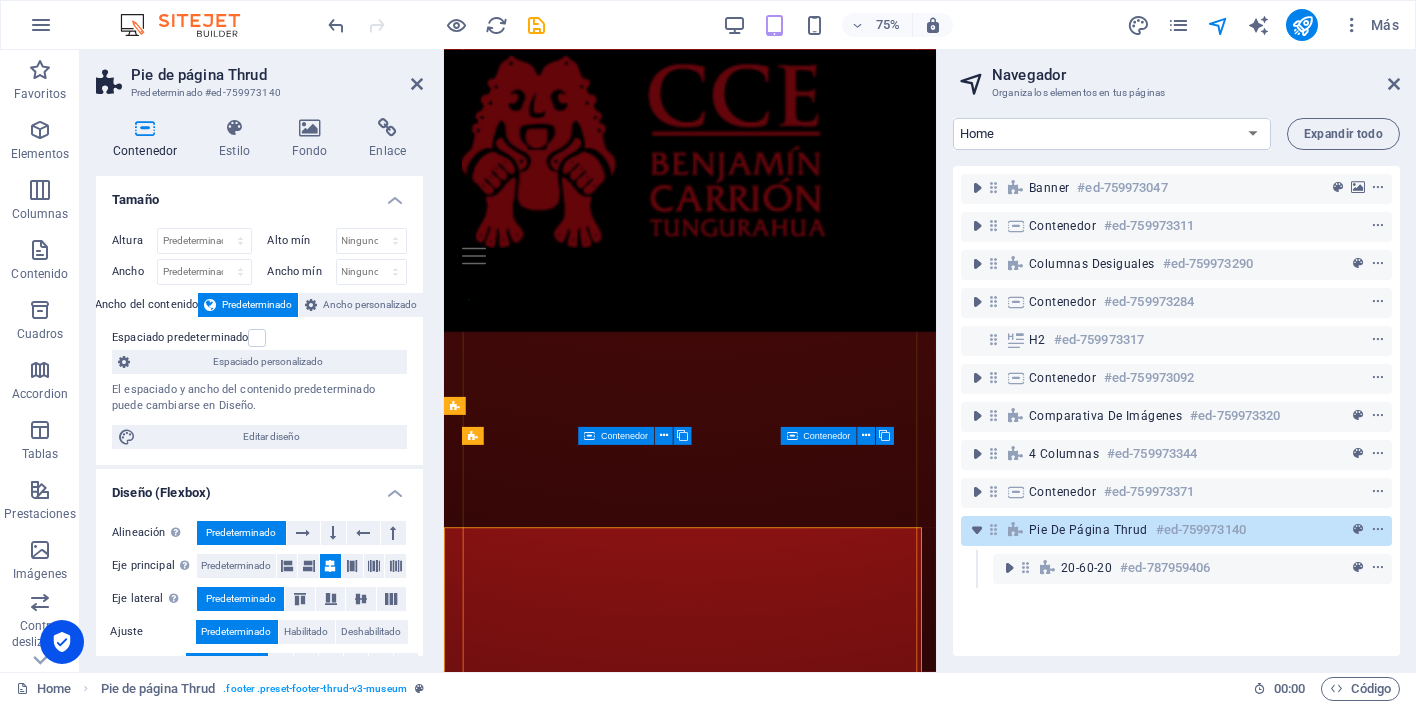 scroll, scrollTop: 302, scrollLeft: 0, axis: vertical 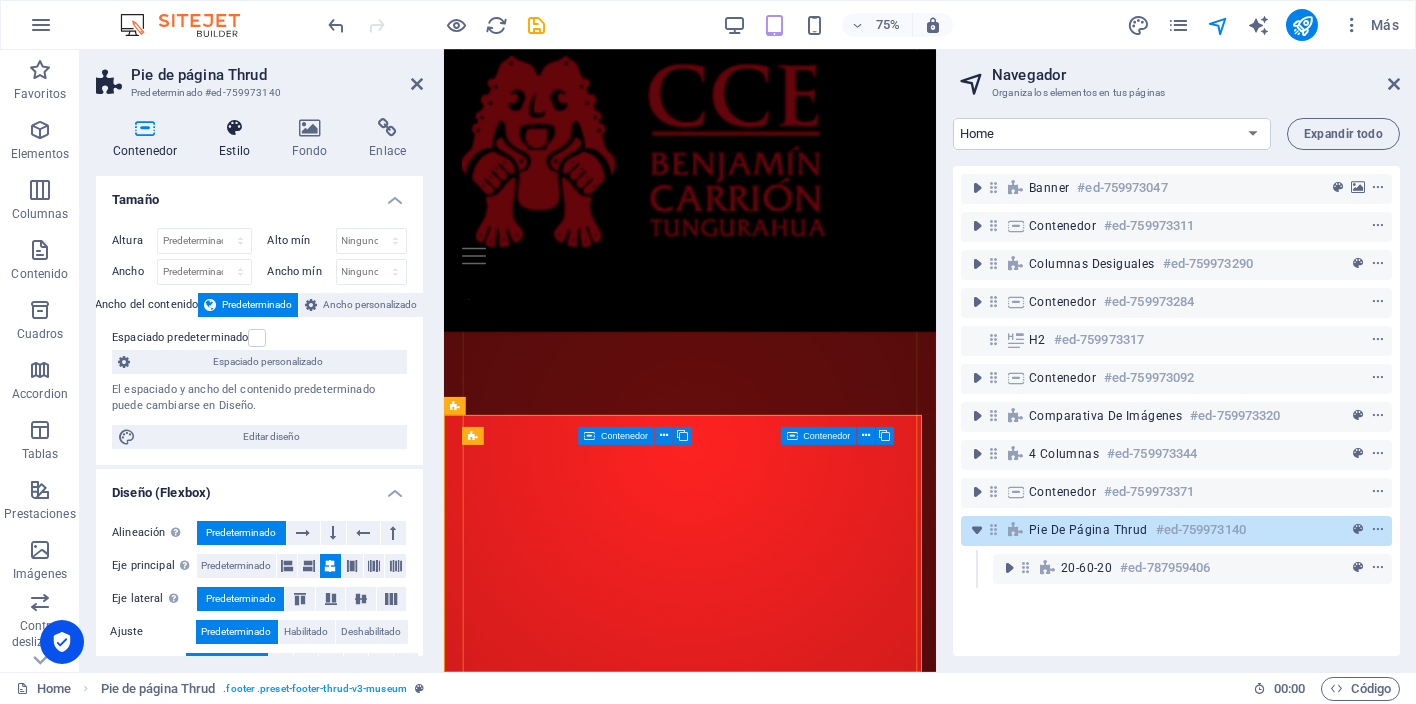 click on "Estilo" at bounding box center (238, 139) 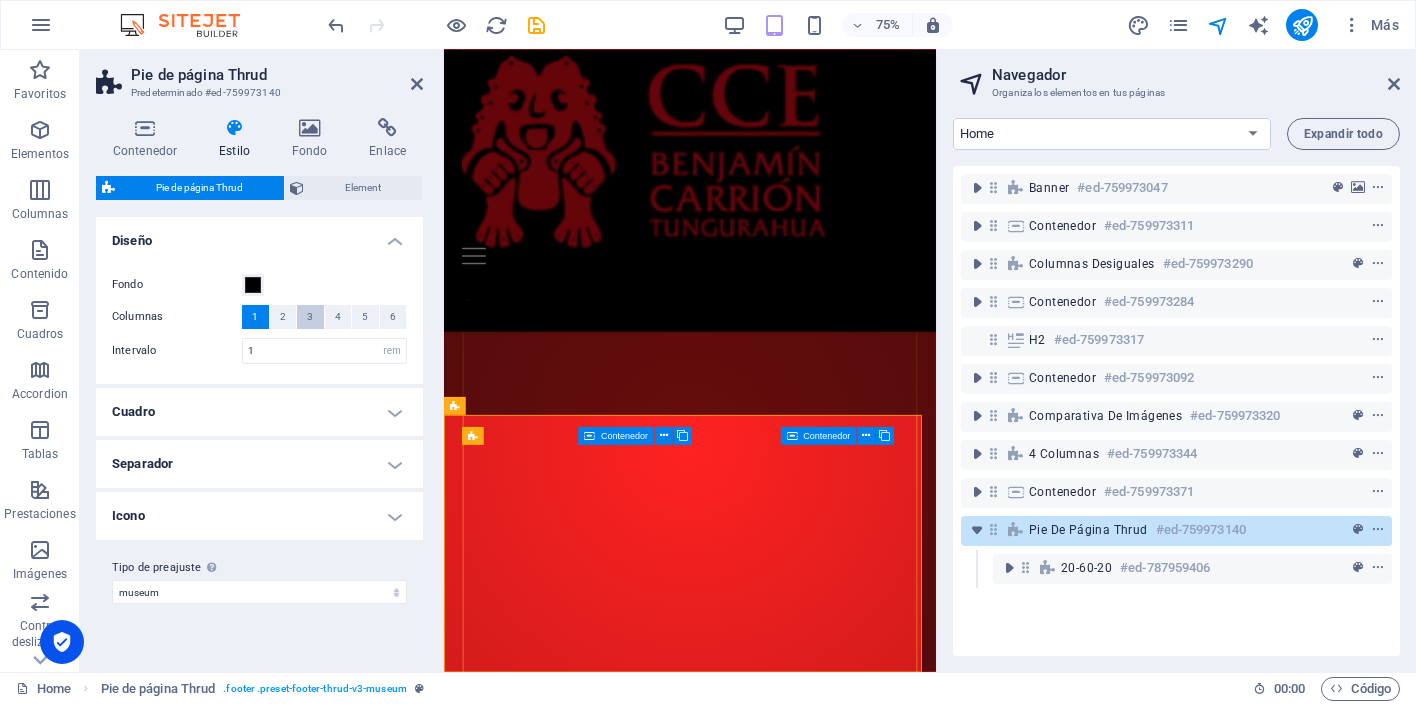 click on "3" at bounding box center (310, 317) 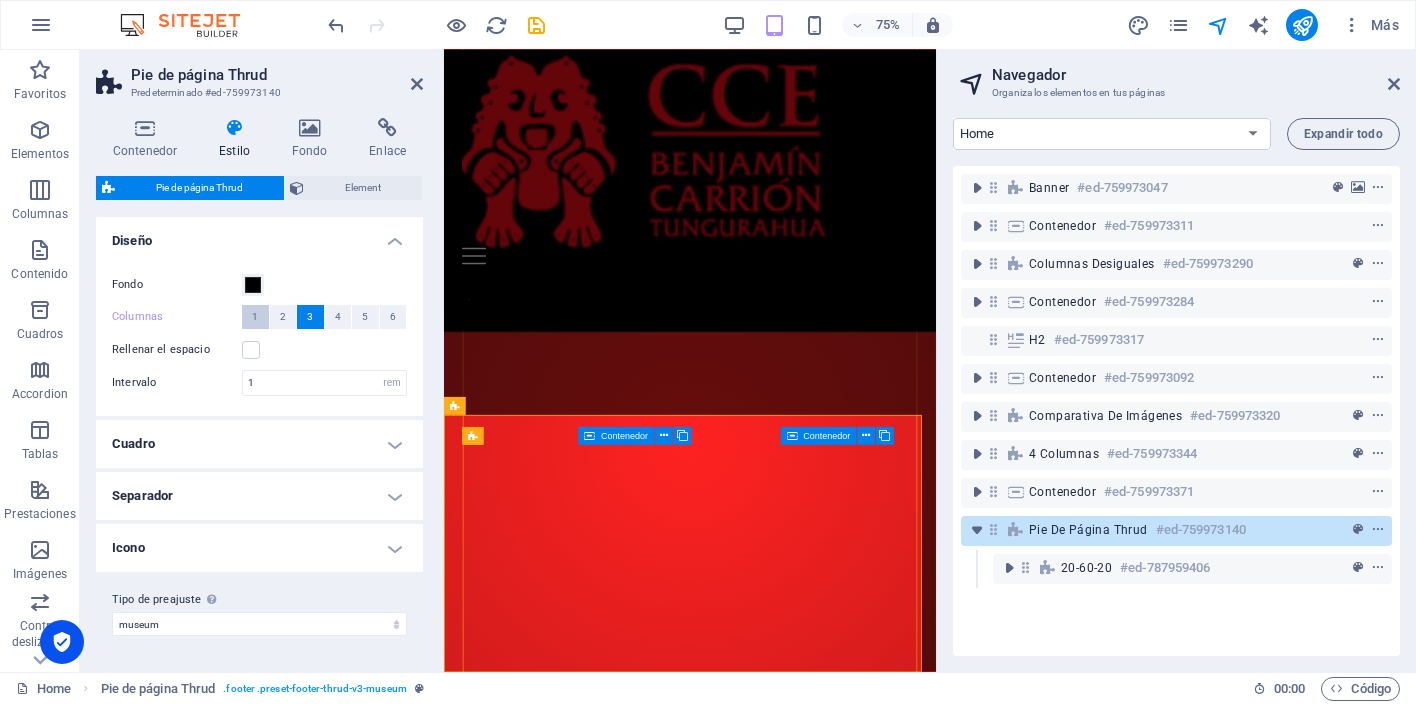 click on "1" at bounding box center (255, 317) 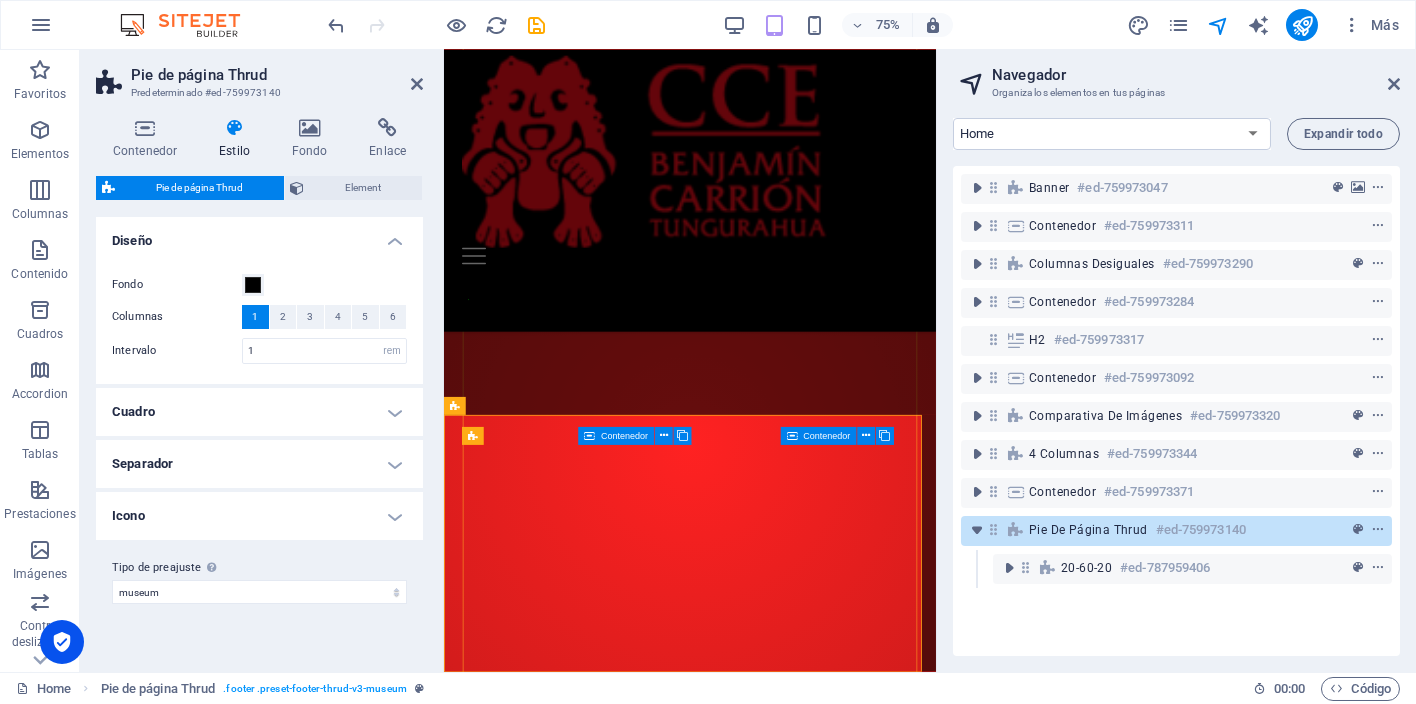 click on "Fondo Columnas 1 2 3 4 5 6 Rellenar el espacio Intervalo 1 rem px % vh vw" at bounding box center (259, 318) 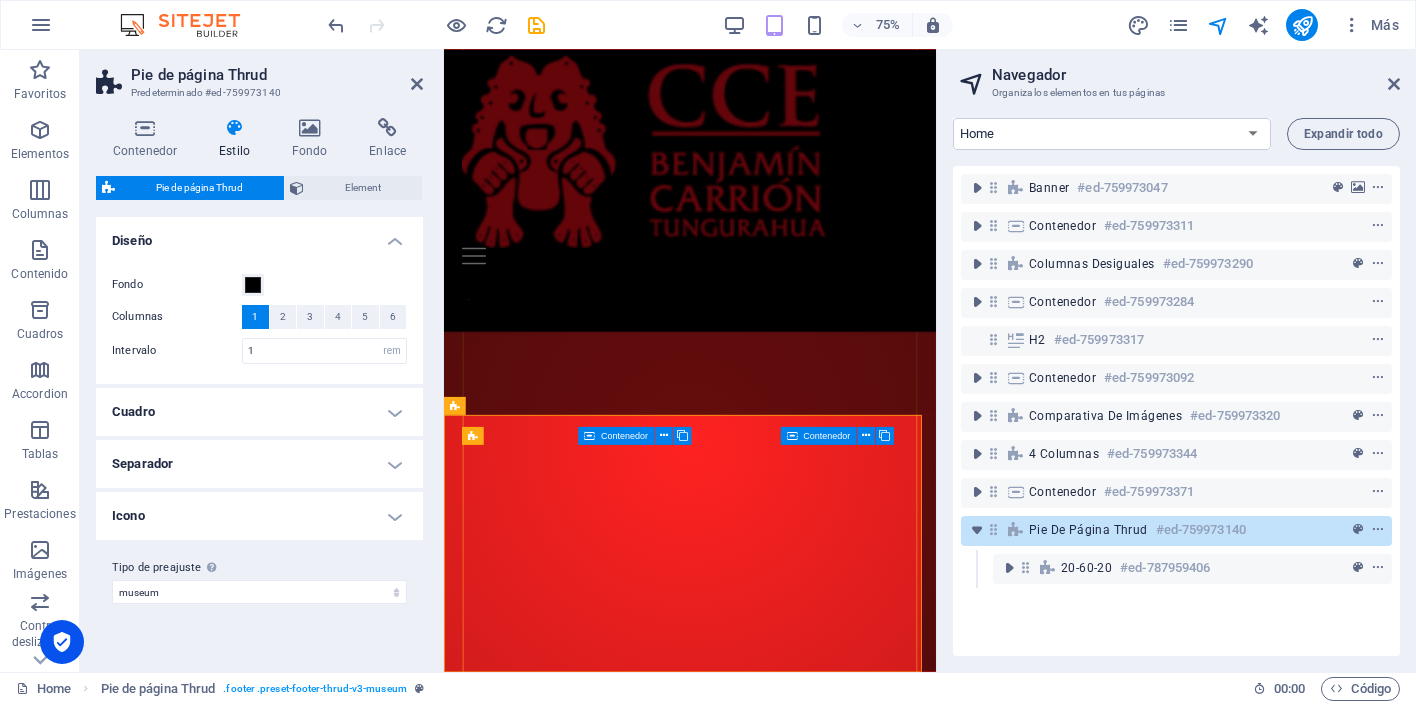 click on "Cuadro" at bounding box center [259, 412] 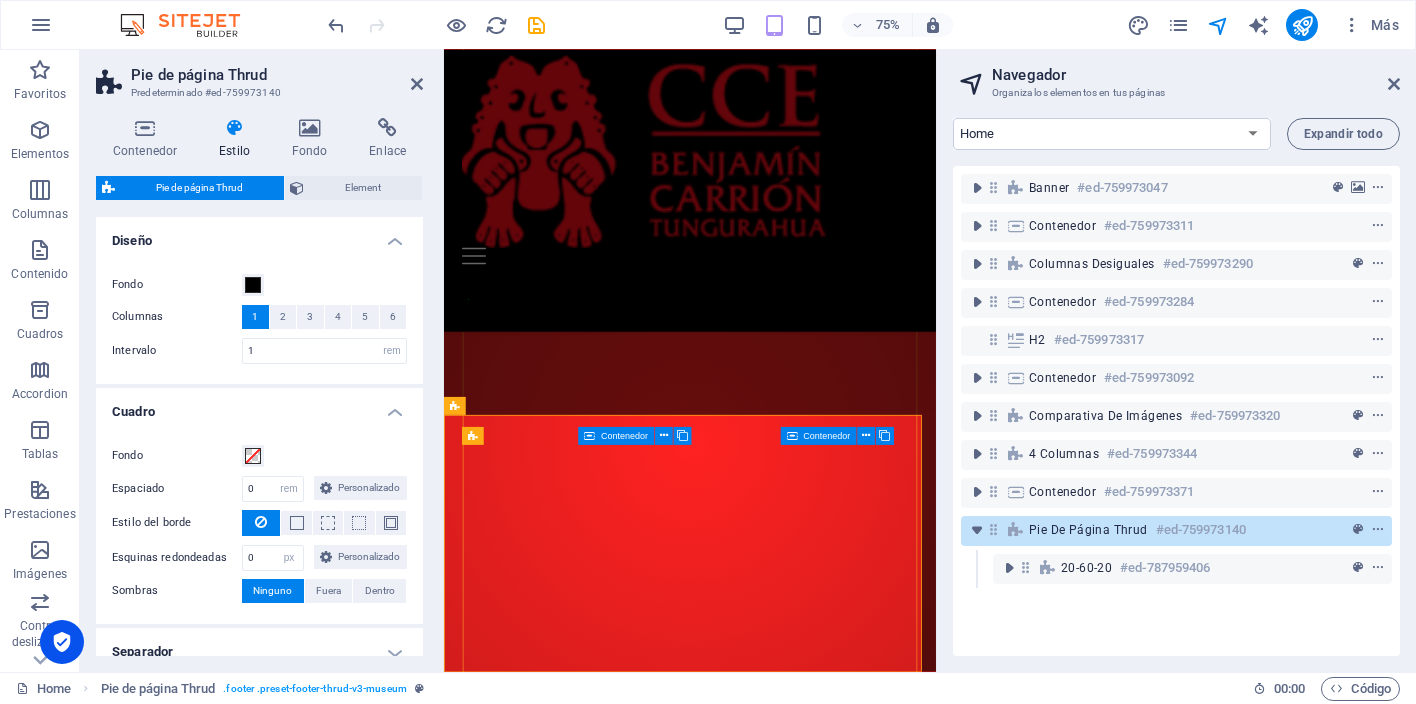 scroll, scrollTop: 125, scrollLeft: 0, axis: vertical 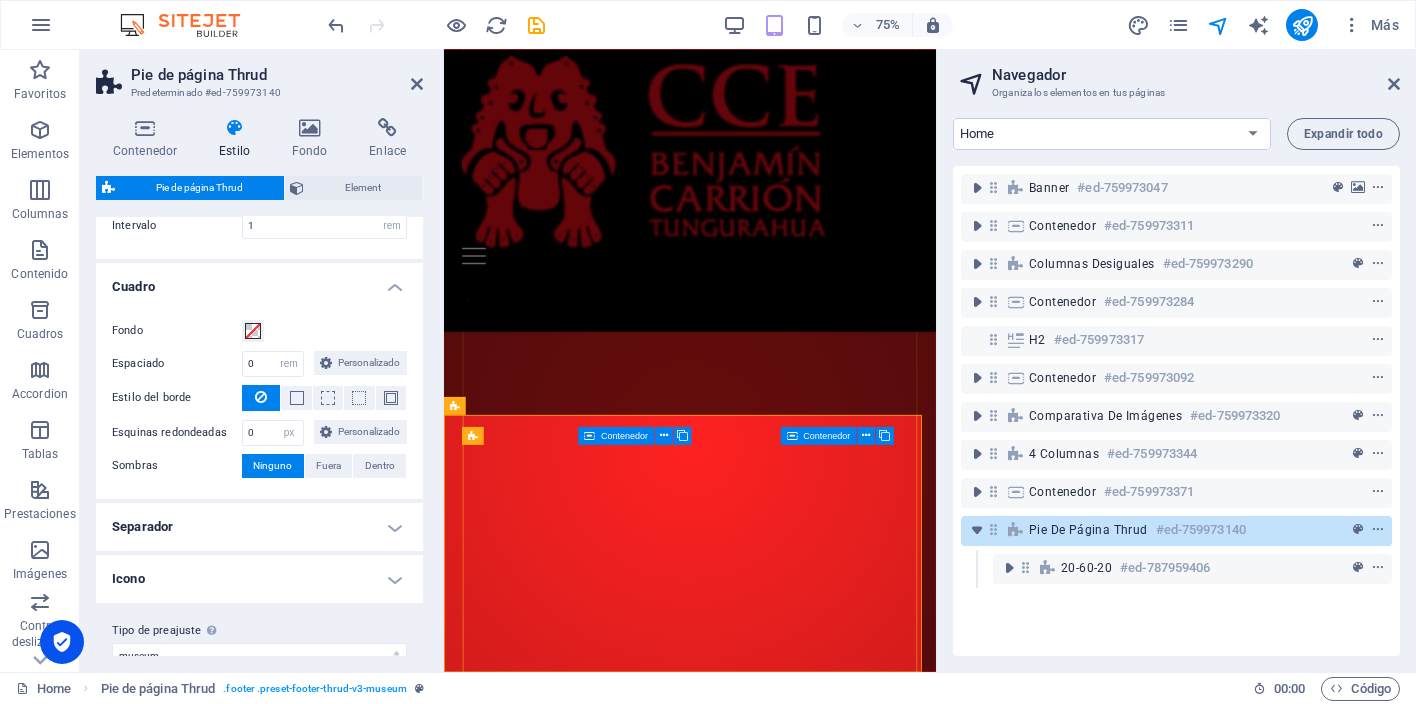 click on "Cuadro" at bounding box center (259, 281) 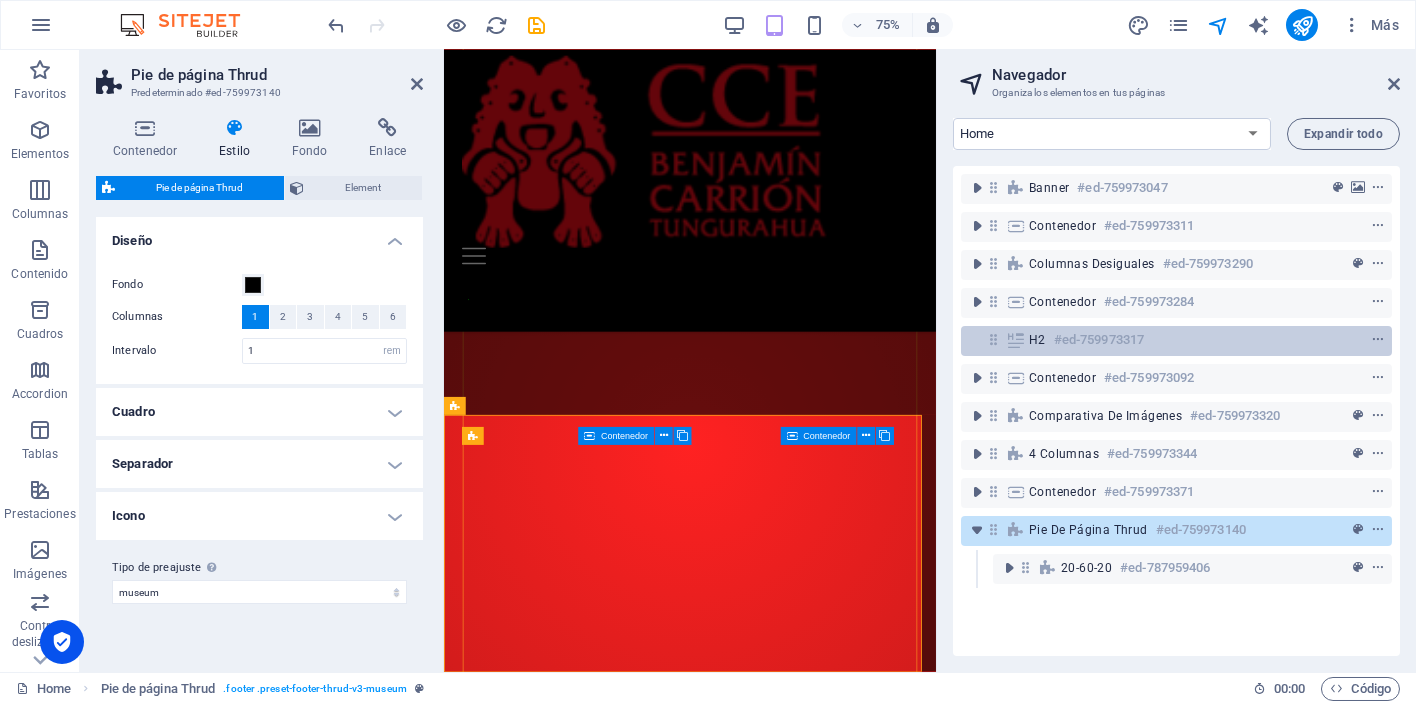 scroll, scrollTop: 0, scrollLeft: 0, axis: both 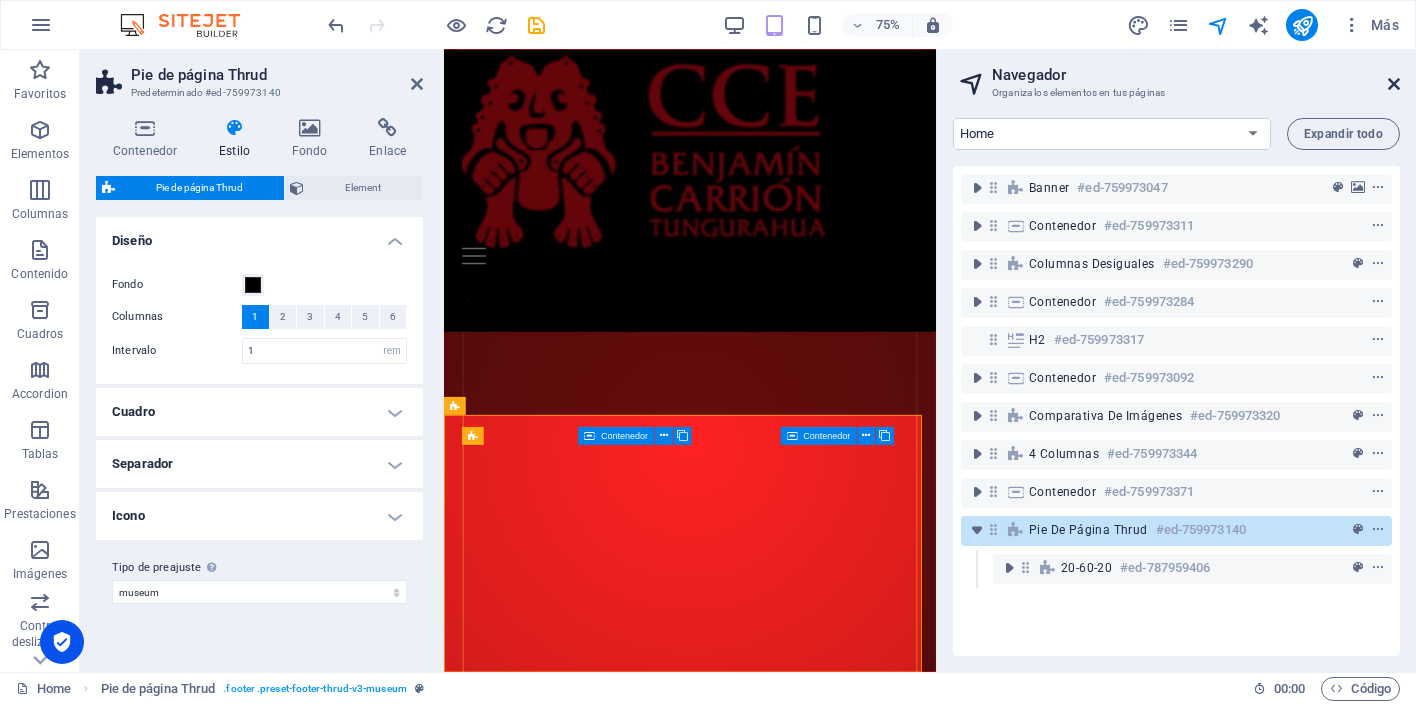 drag, startPoint x: 1399, startPoint y: 80, endPoint x: 1018, endPoint y: 543, distance: 599.6082 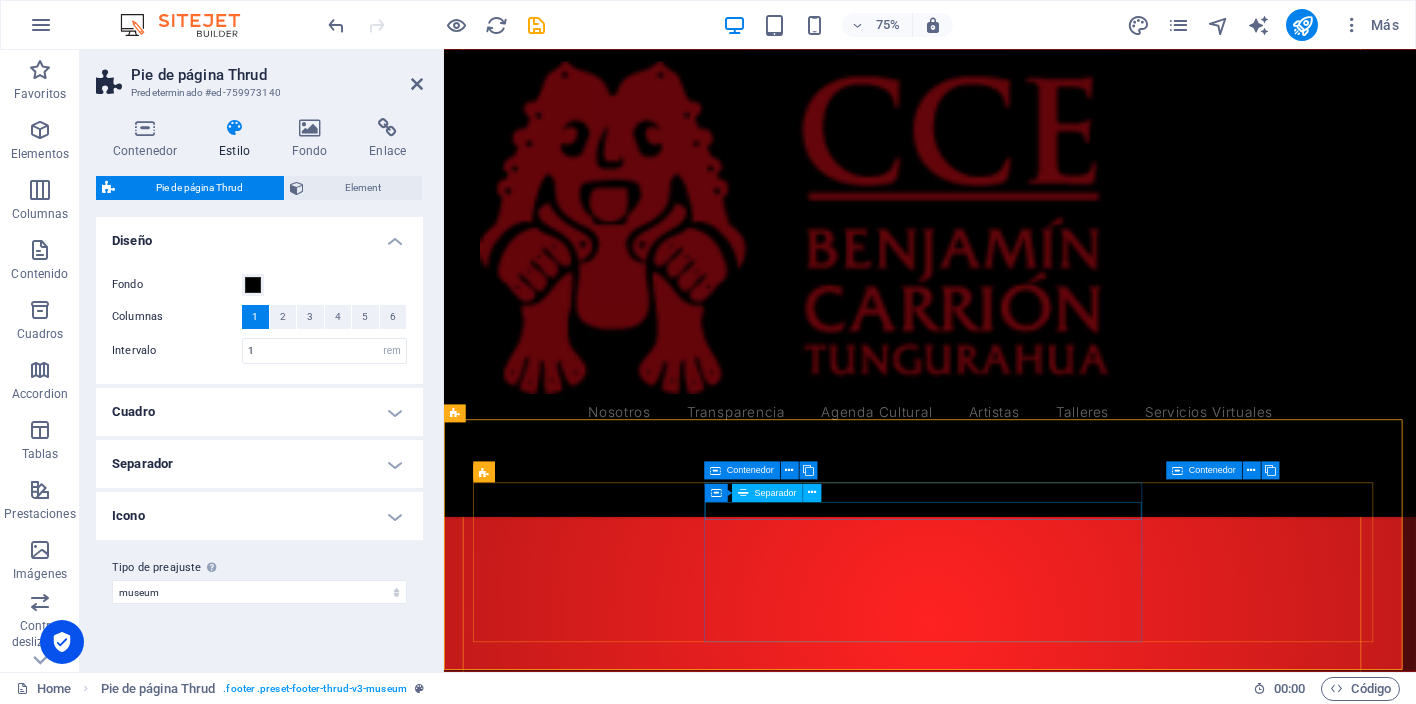 scroll, scrollTop: 4519, scrollLeft: 0, axis: vertical 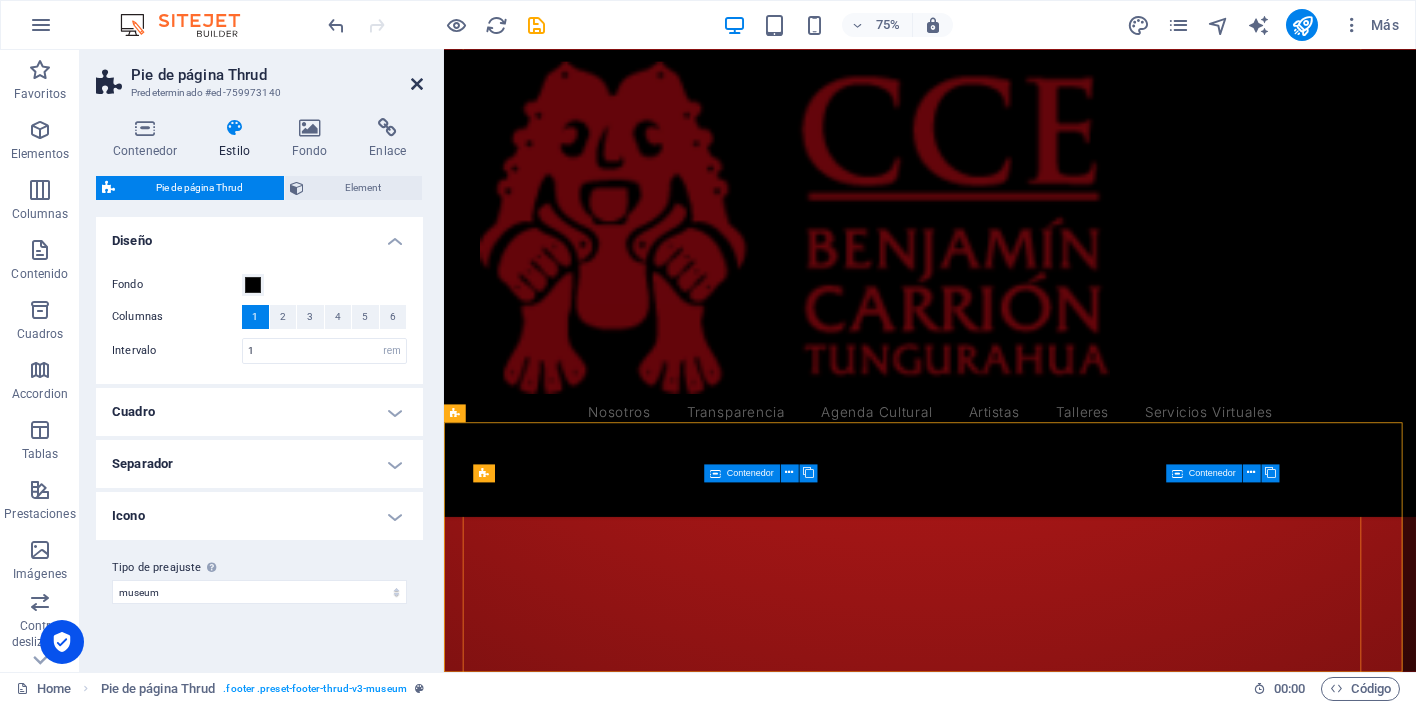 click at bounding box center [417, 84] 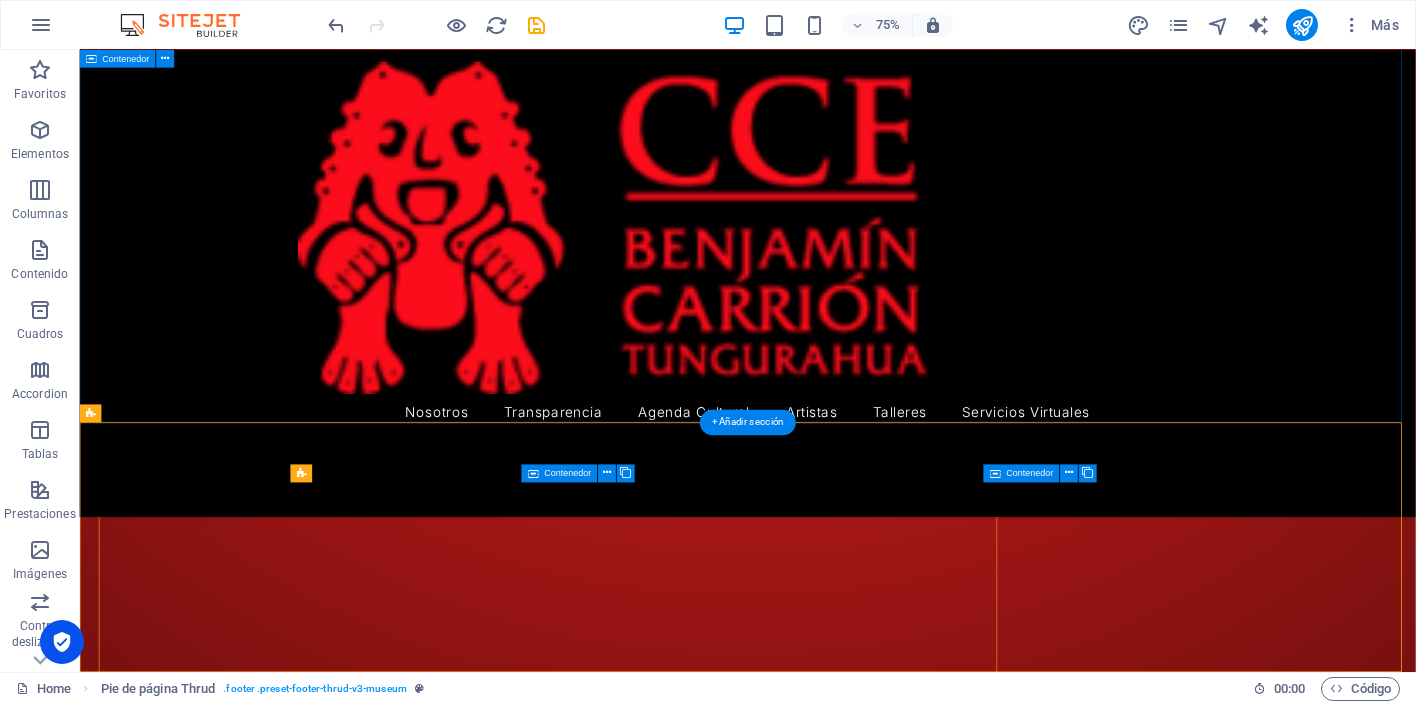 click on "Encuéntranos en..." at bounding box center [970, 7856] 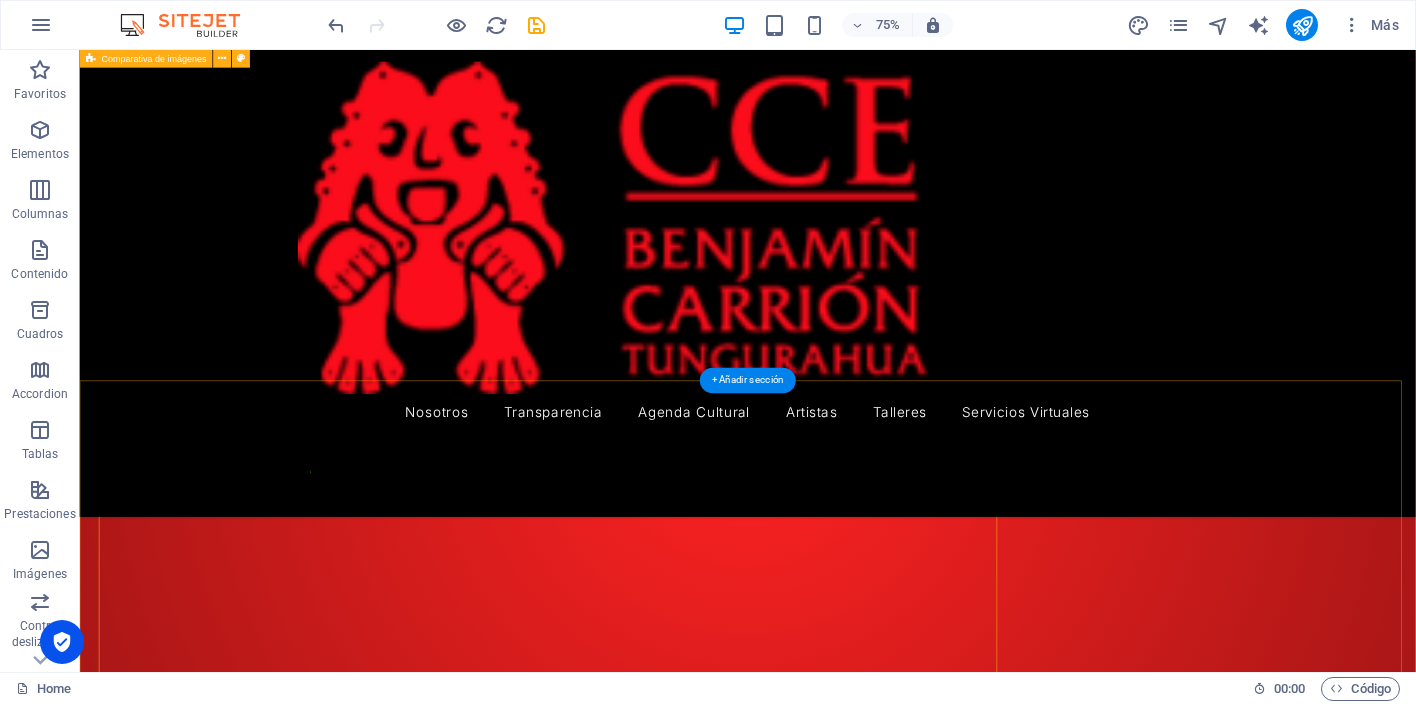 scroll, scrollTop: 2770, scrollLeft: 0, axis: vertical 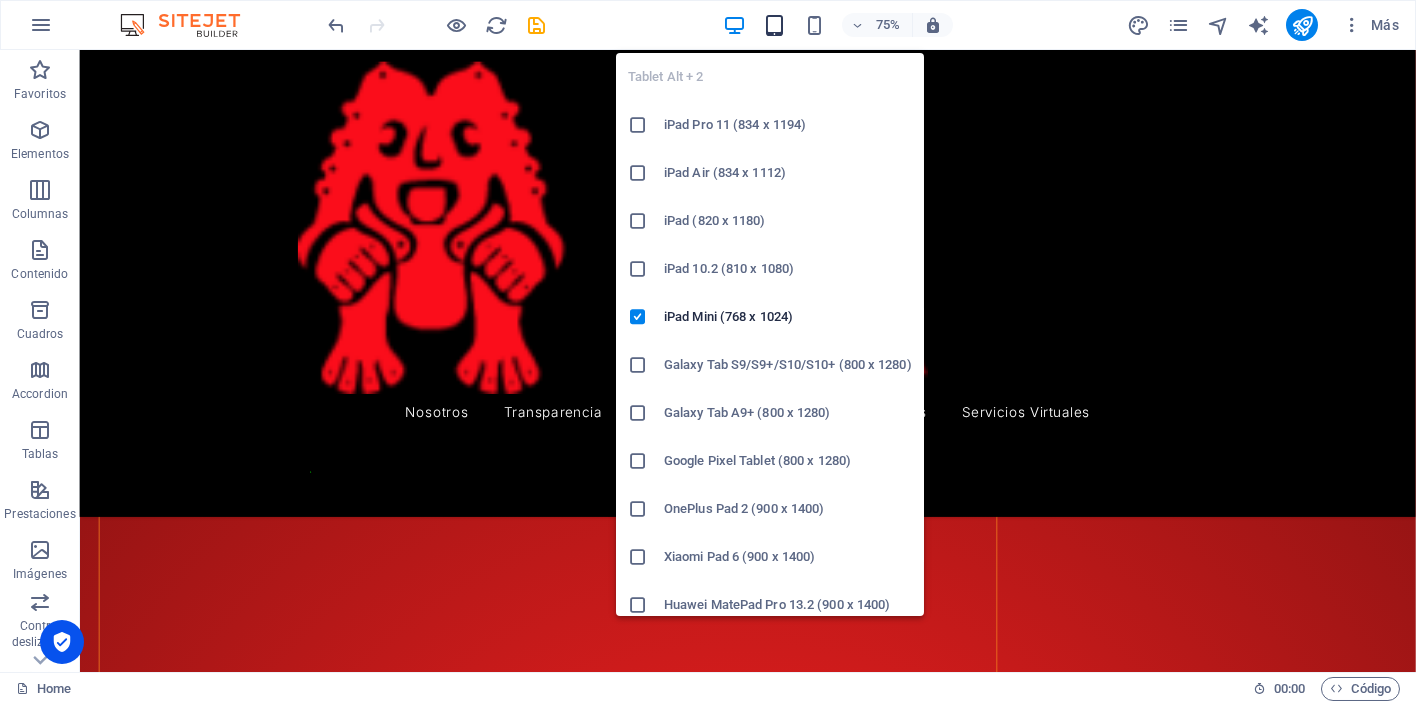 click at bounding box center (774, 25) 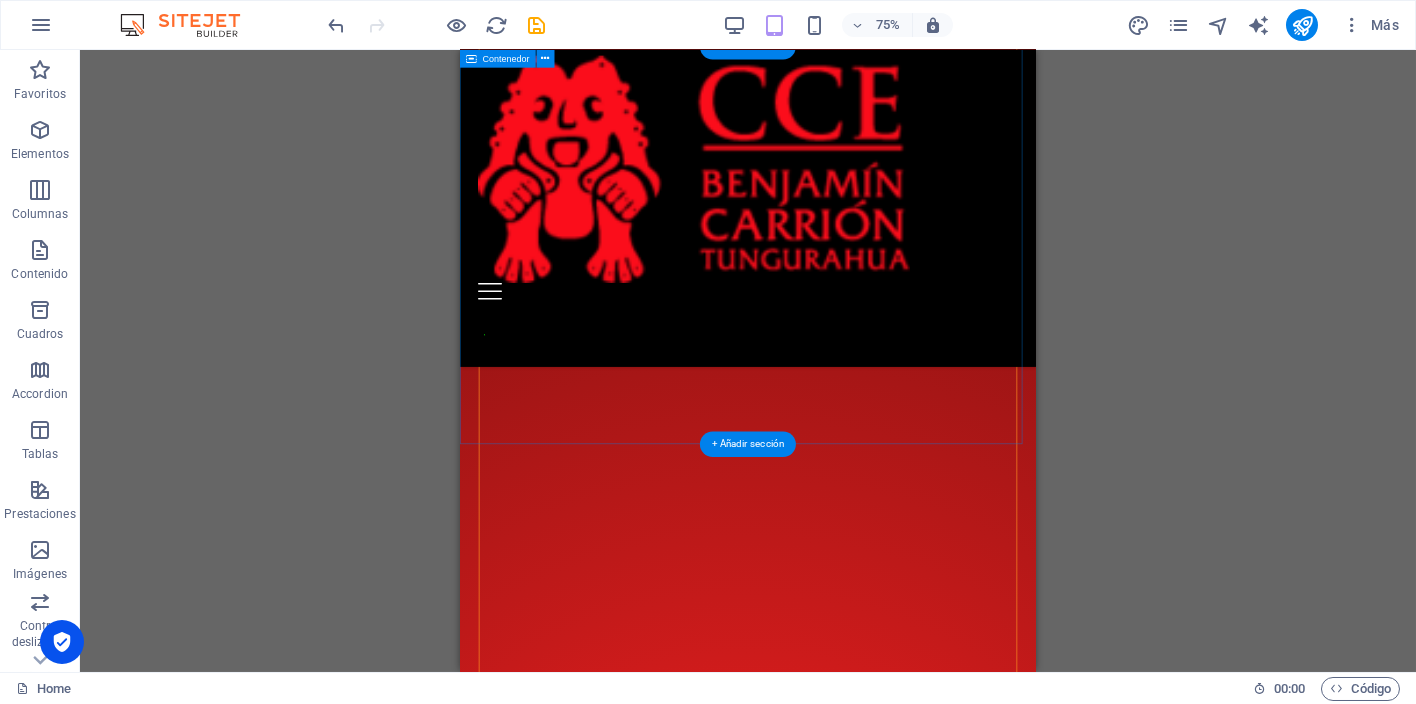 scroll, scrollTop: 3433, scrollLeft: 0, axis: vertical 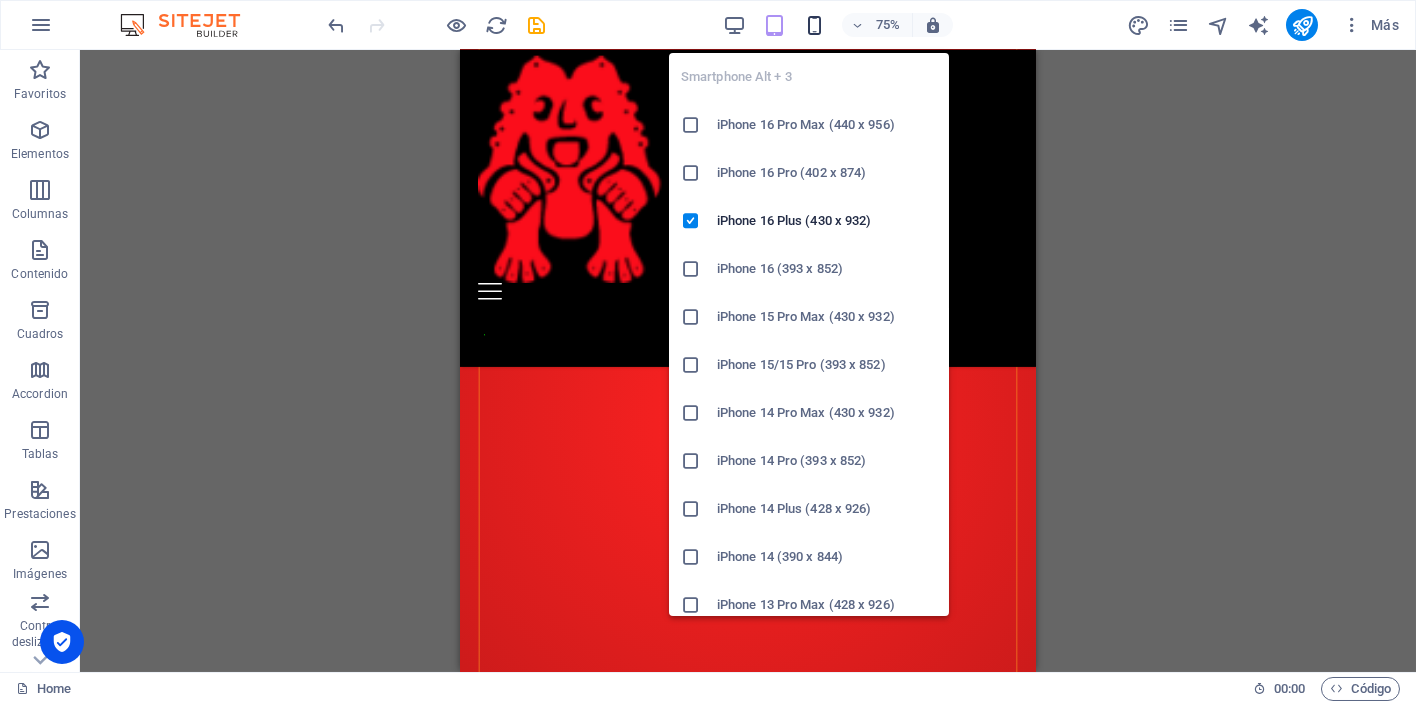 click at bounding box center (814, 25) 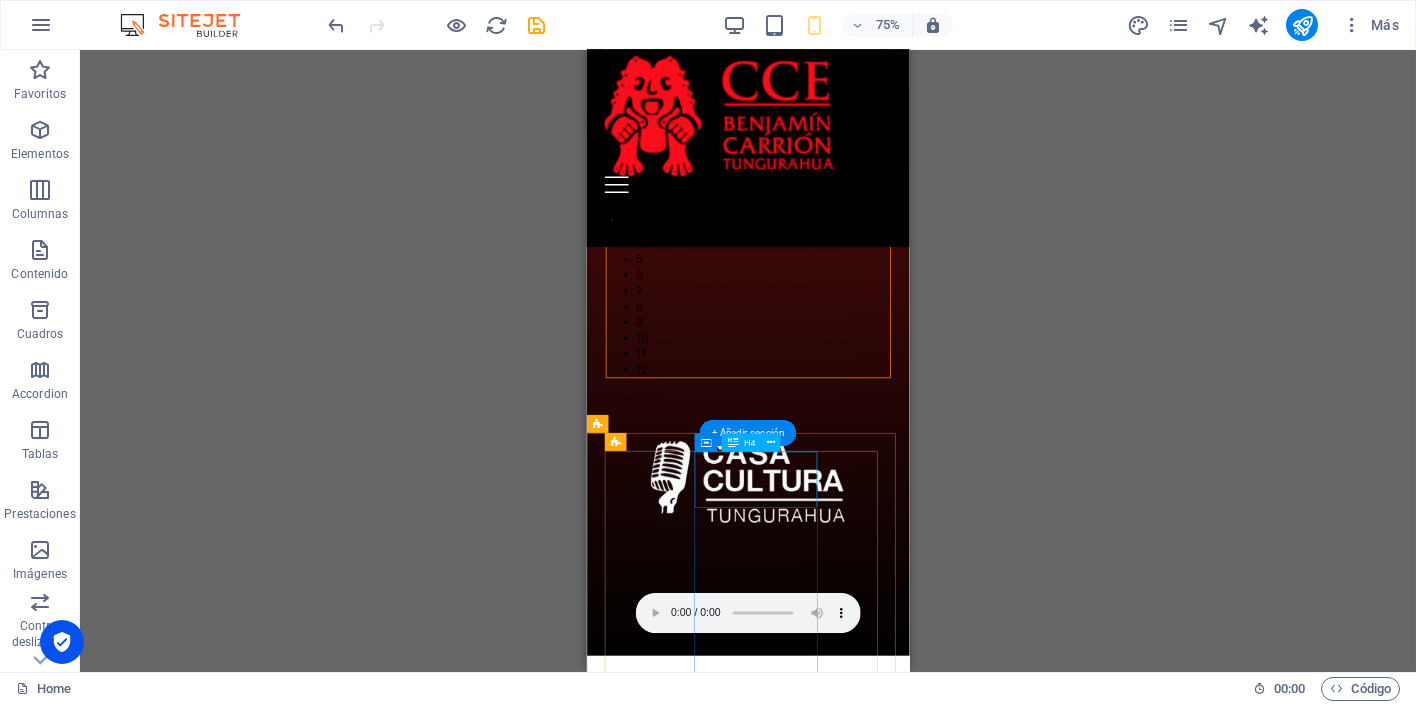 scroll, scrollTop: 5374, scrollLeft: 0, axis: vertical 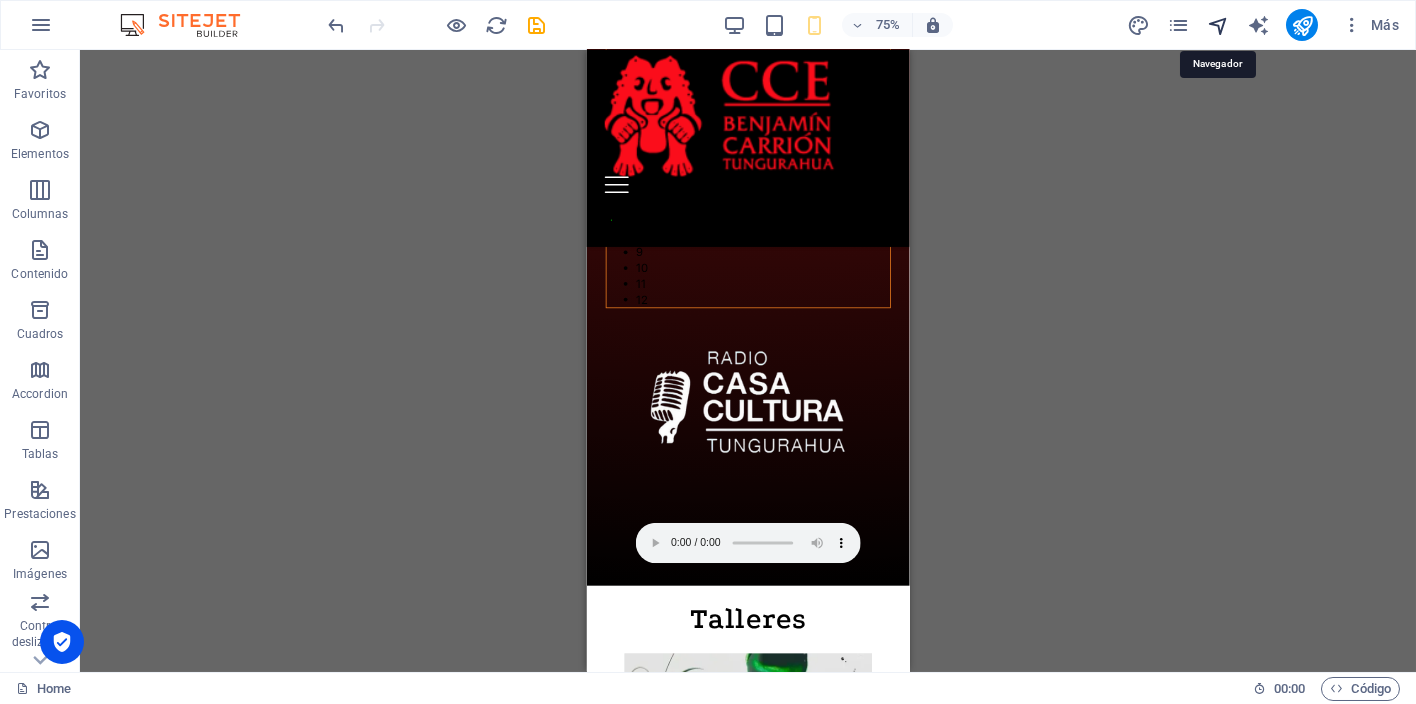 click at bounding box center [1218, 25] 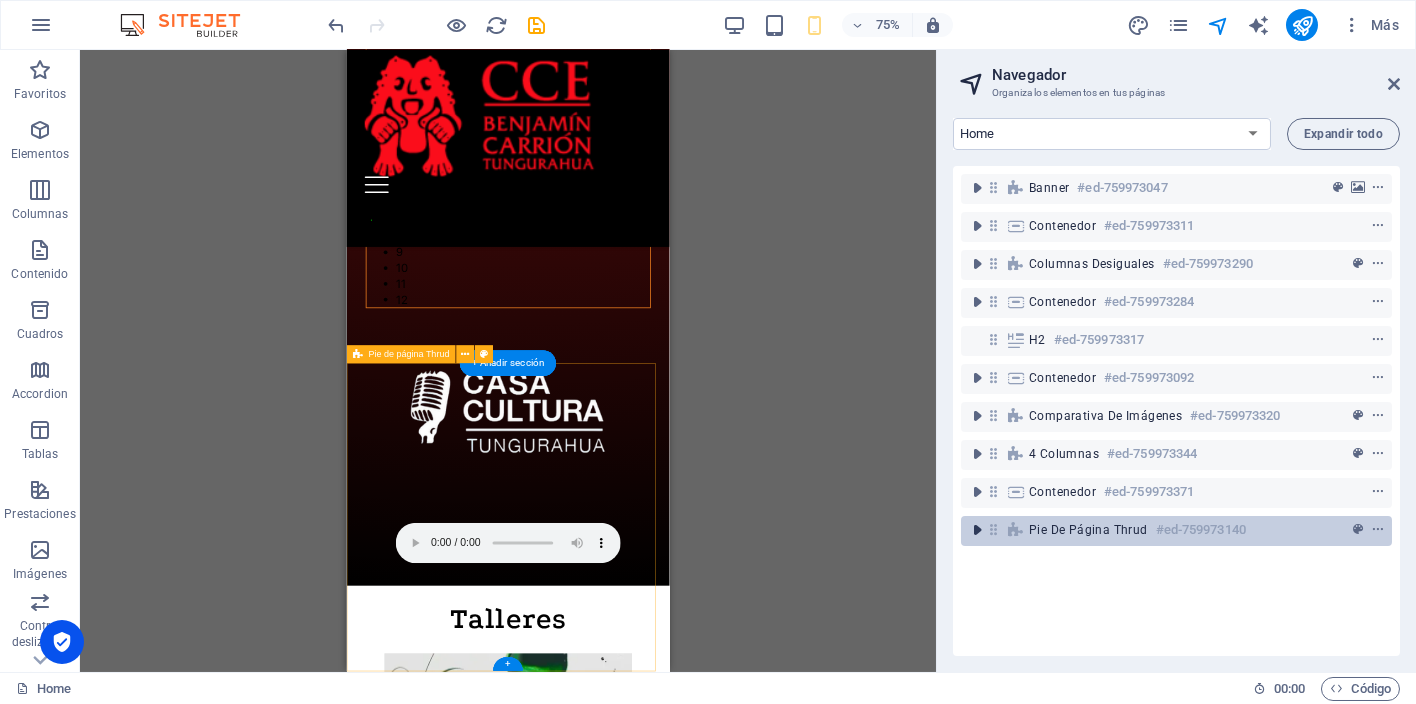 click at bounding box center [977, 530] 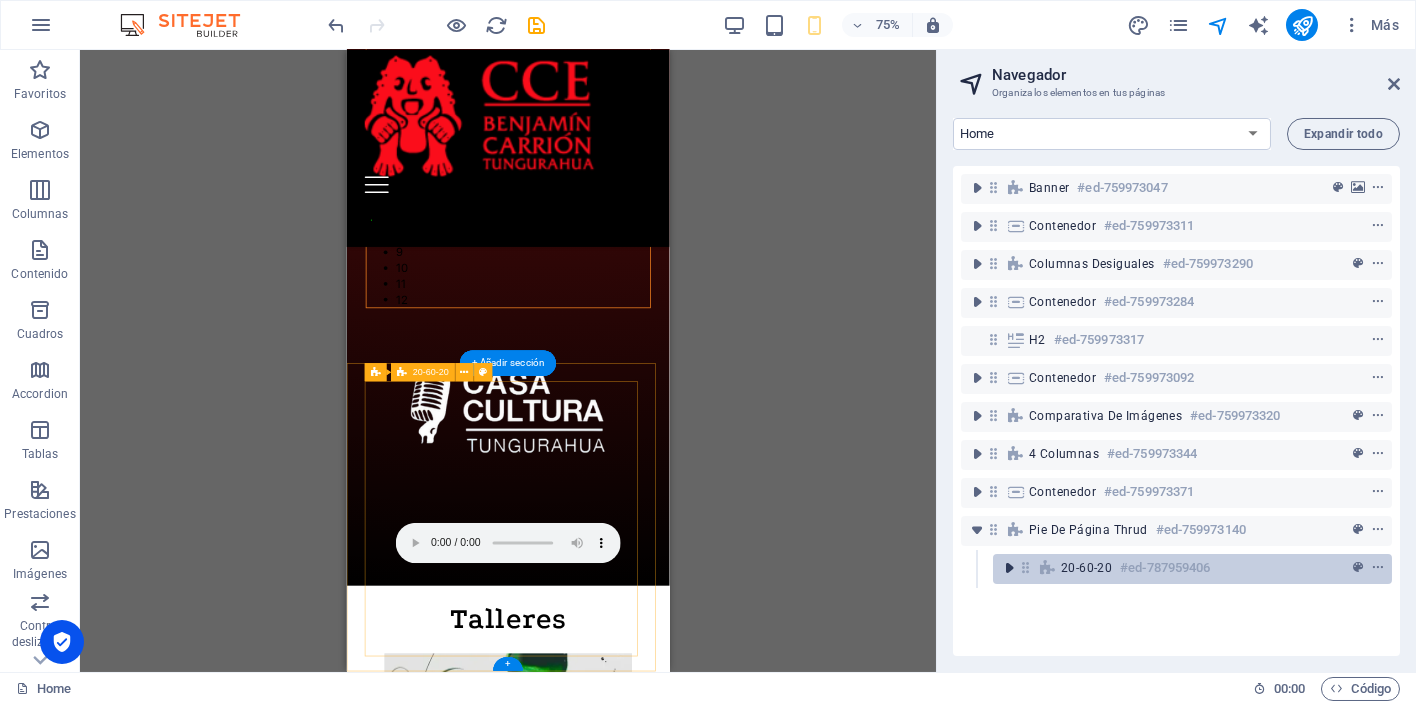 click at bounding box center [1009, 568] 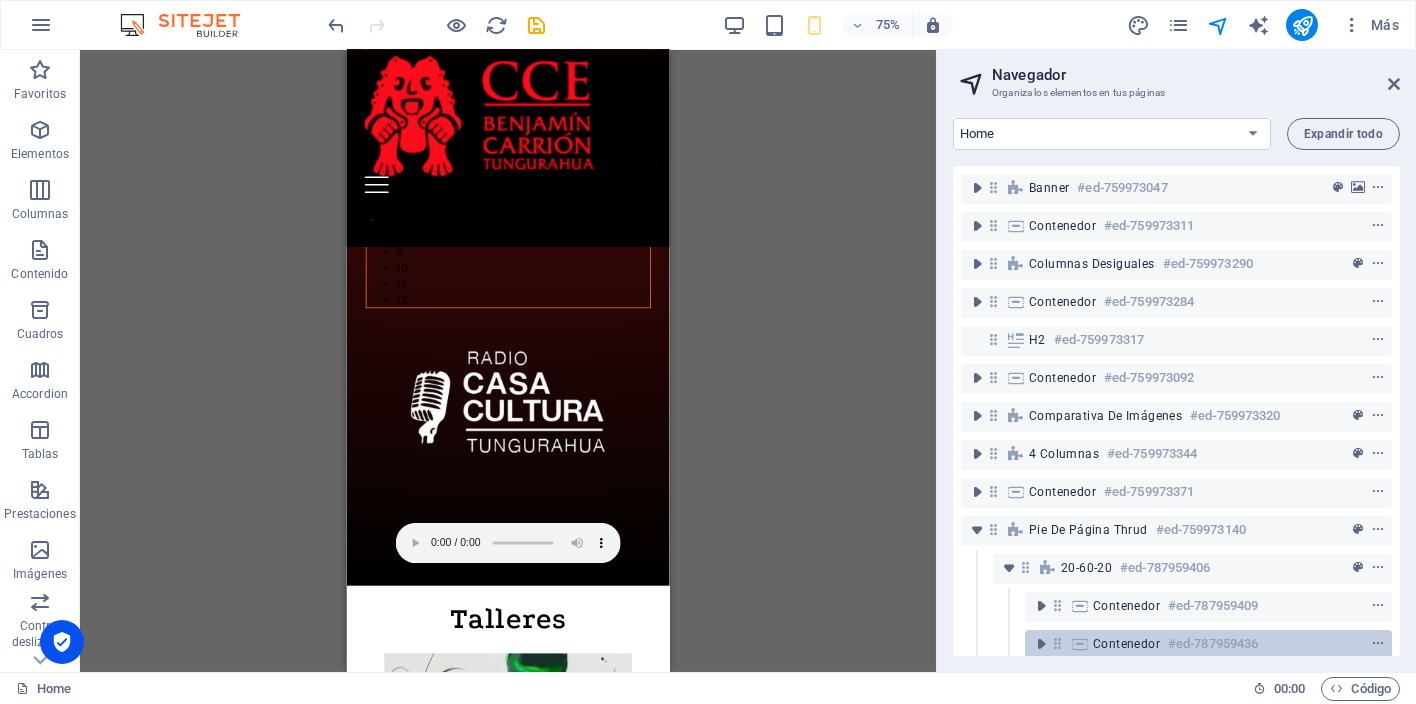 scroll, scrollTop: 66, scrollLeft: 0, axis: vertical 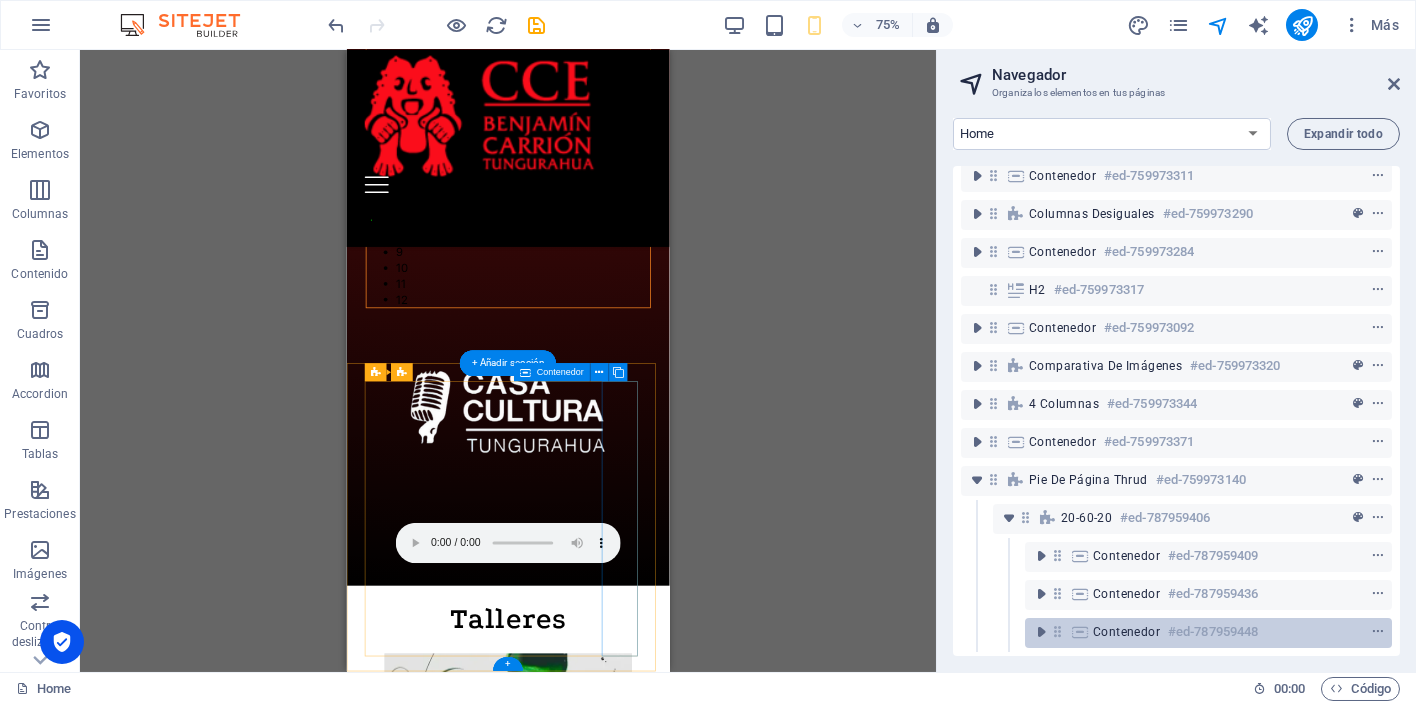 click on "#ed-787959448" at bounding box center (1213, 632) 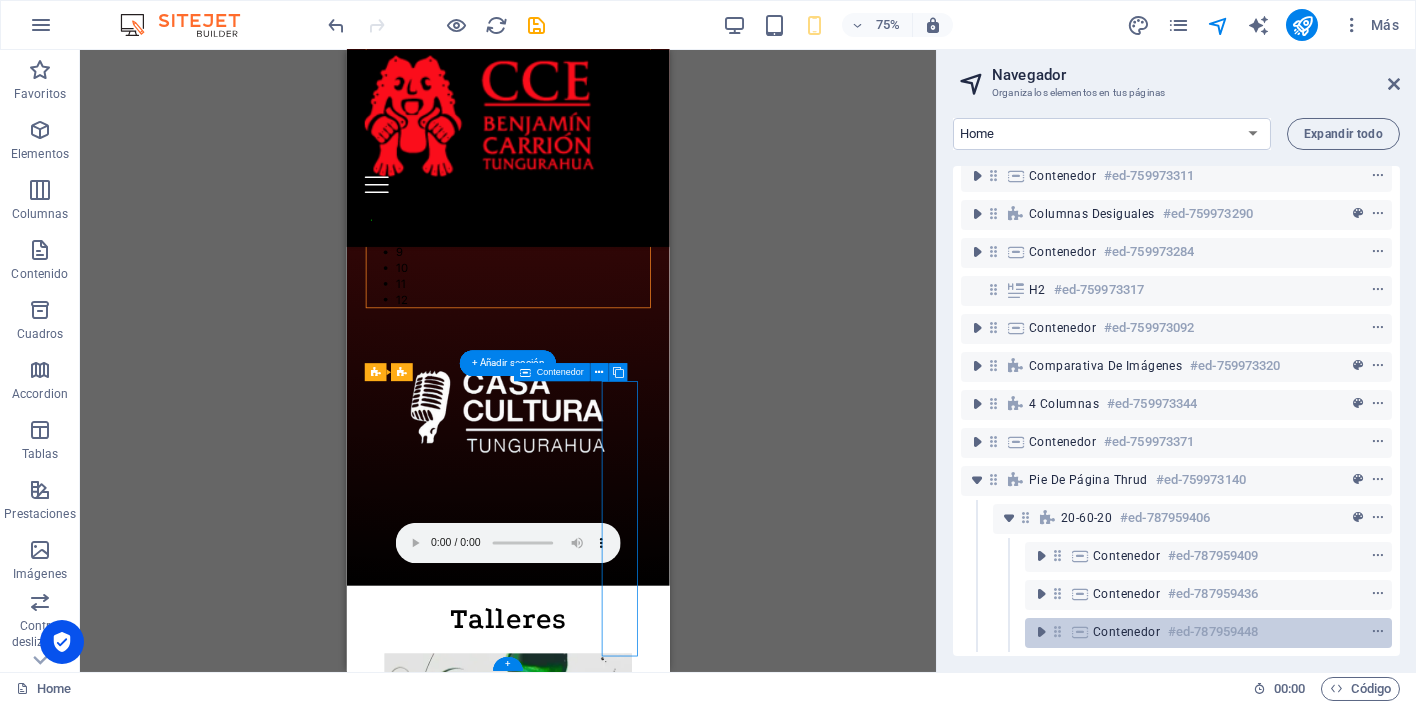 click on "#ed-787959448" at bounding box center [1213, 632] 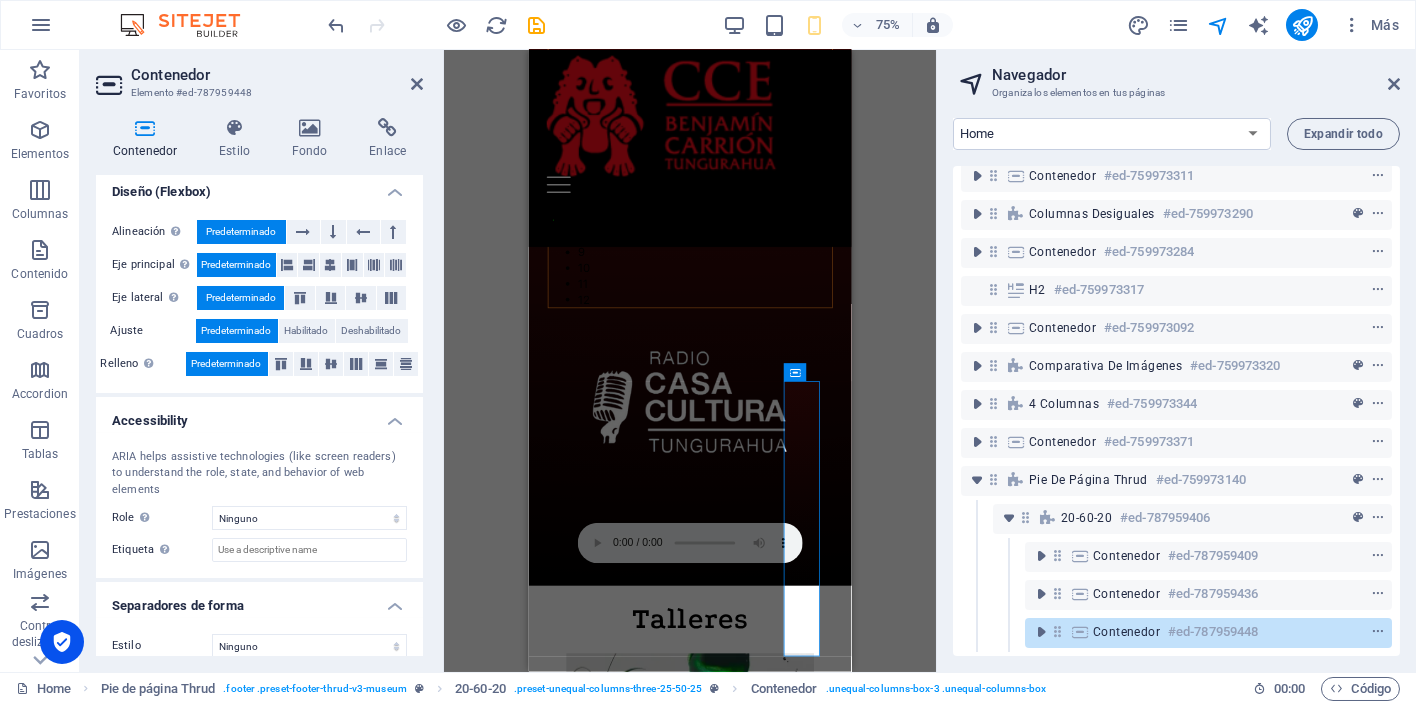 scroll, scrollTop: 0, scrollLeft: 0, axis: both 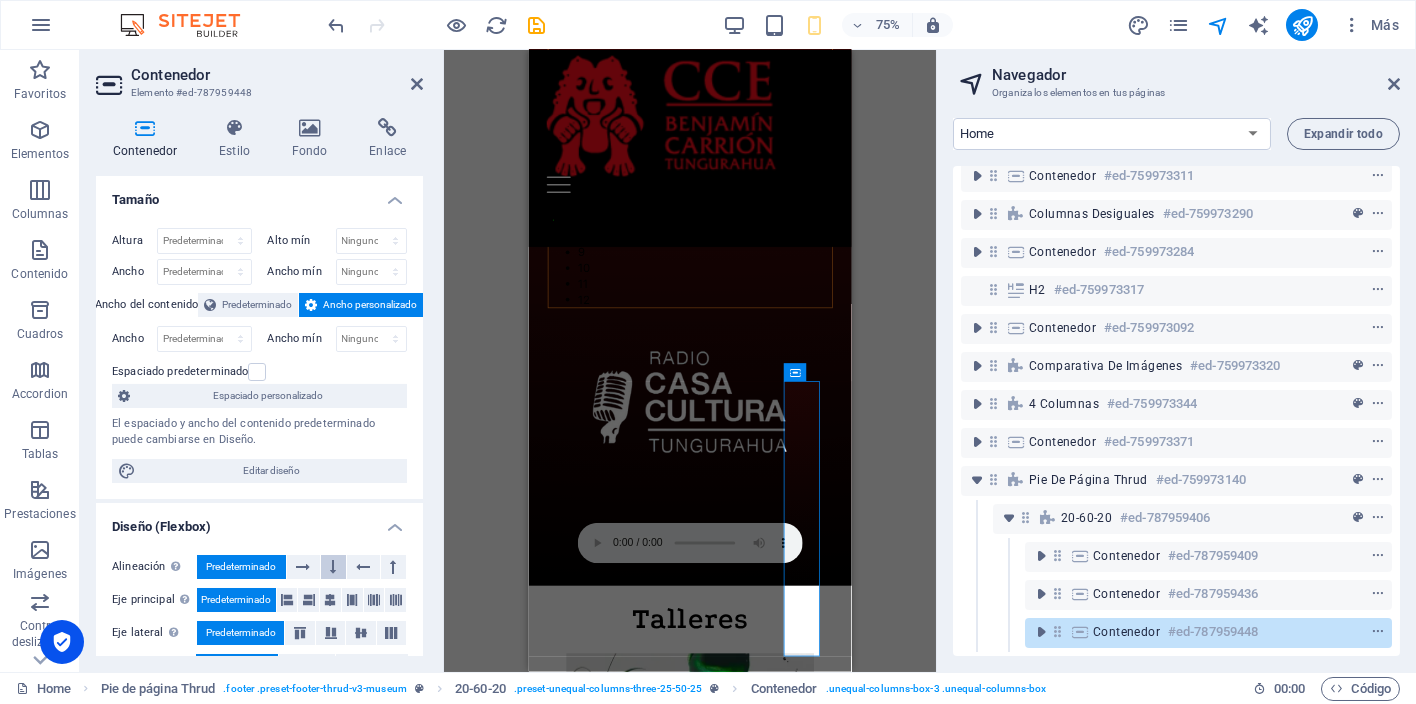 click at bounding box center [334, 567] 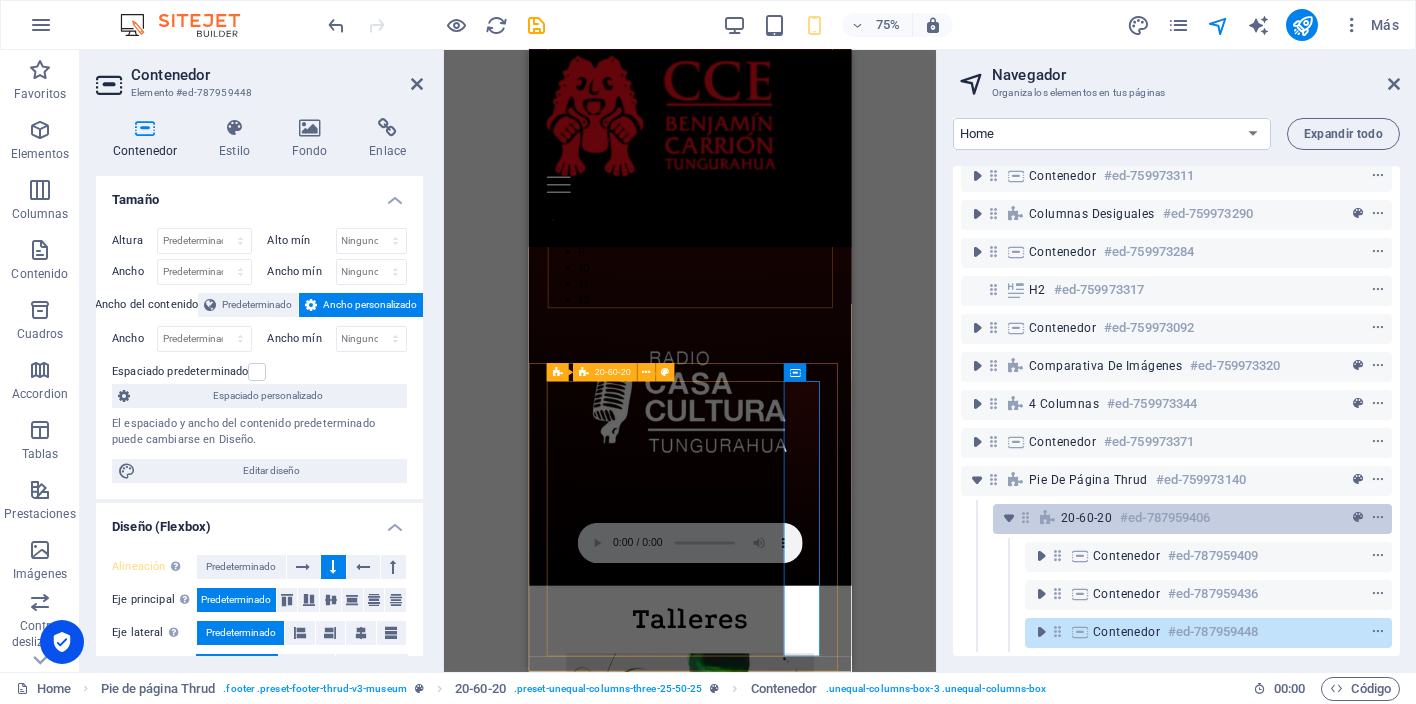 click on "20-60-20" at bounding box center (1086, 518) 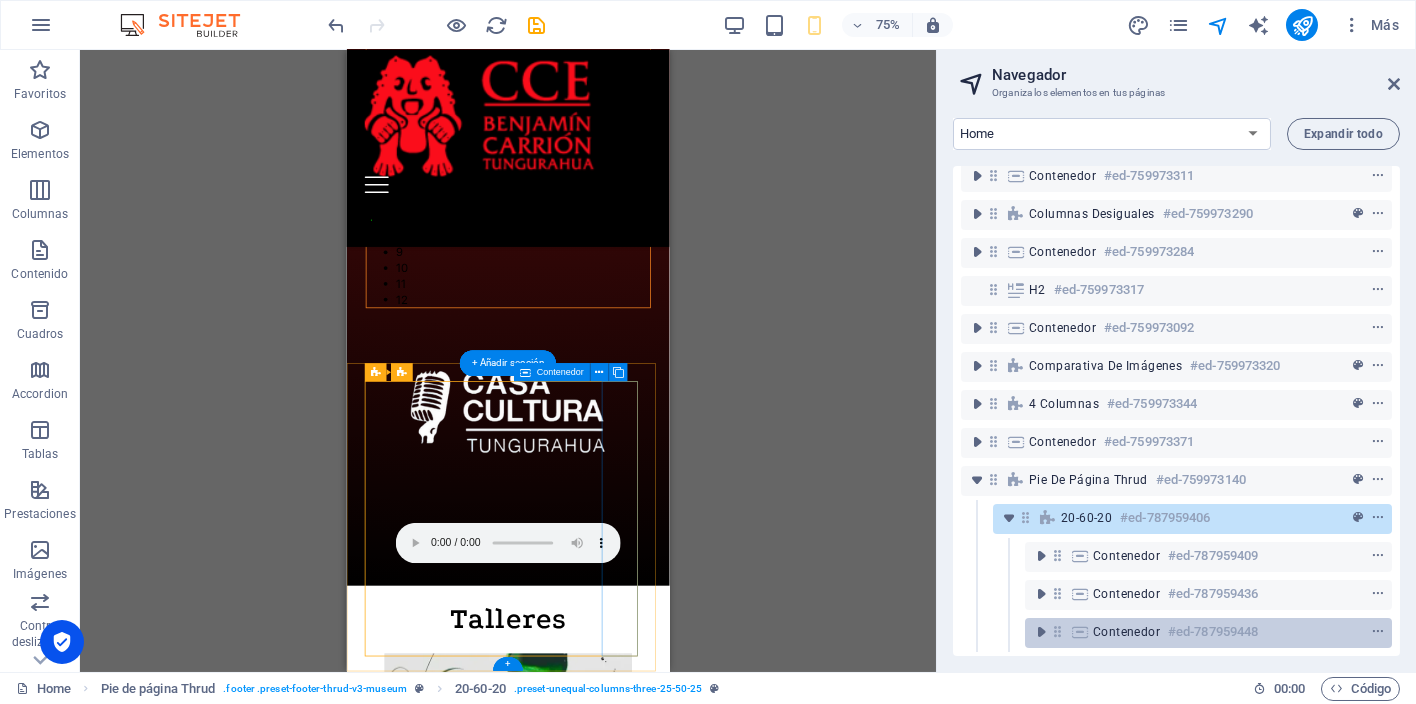click on "Contenedor" at bounding box center [1126, 632] 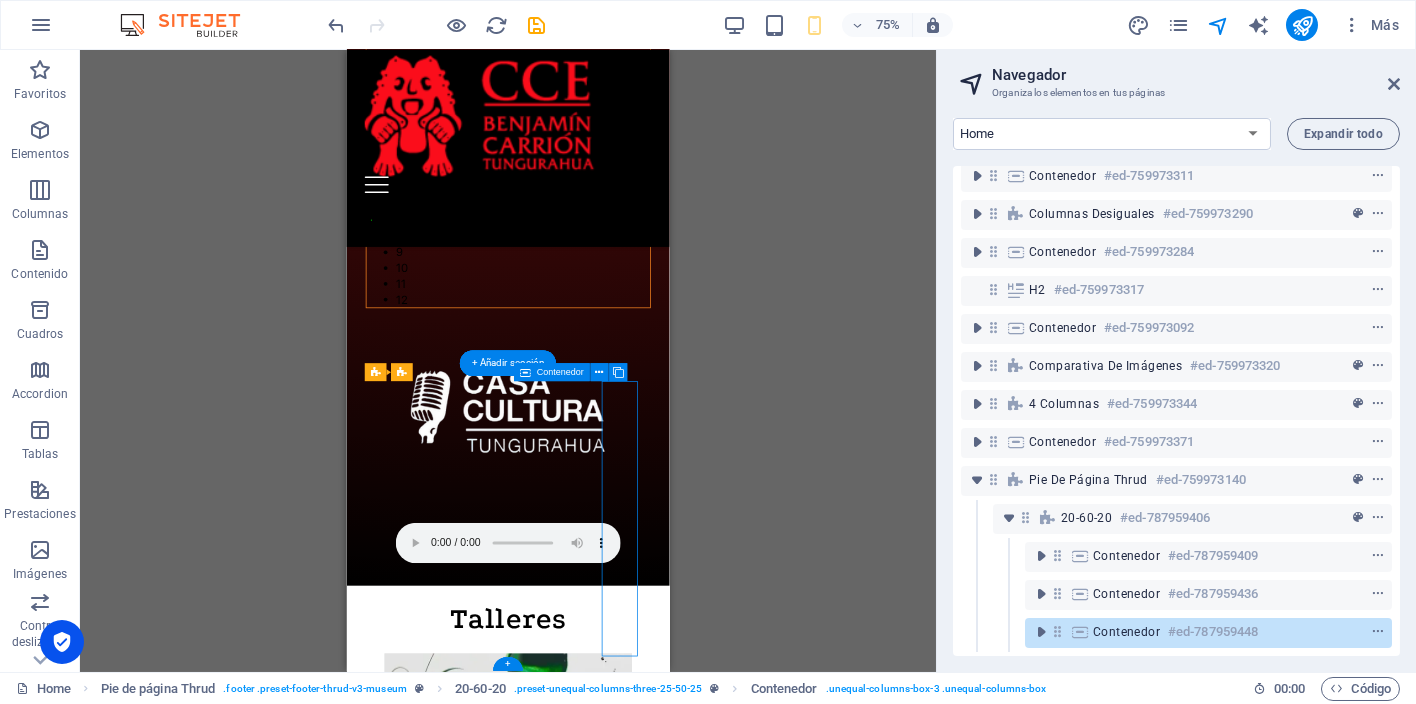 click on "Contenedor" at bounding box center [1126, 632] 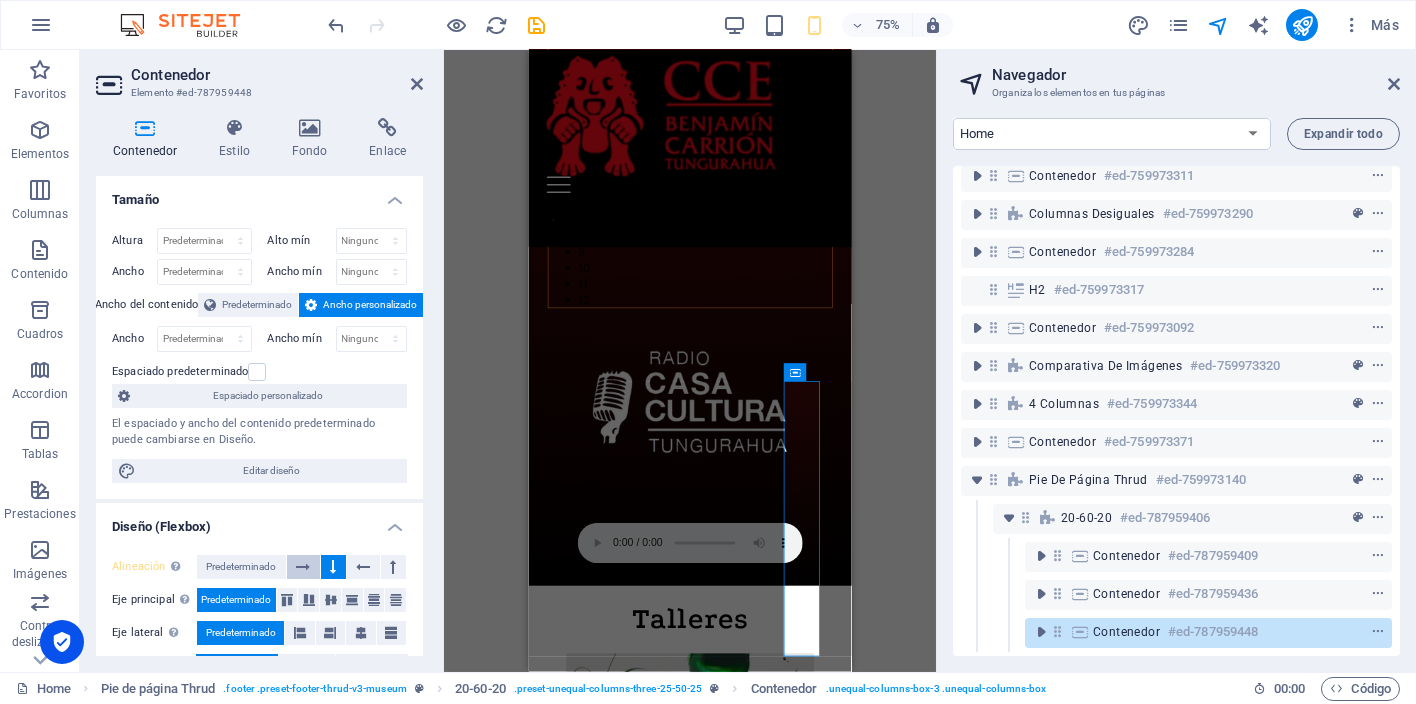 click at bounding box center (304, 567) 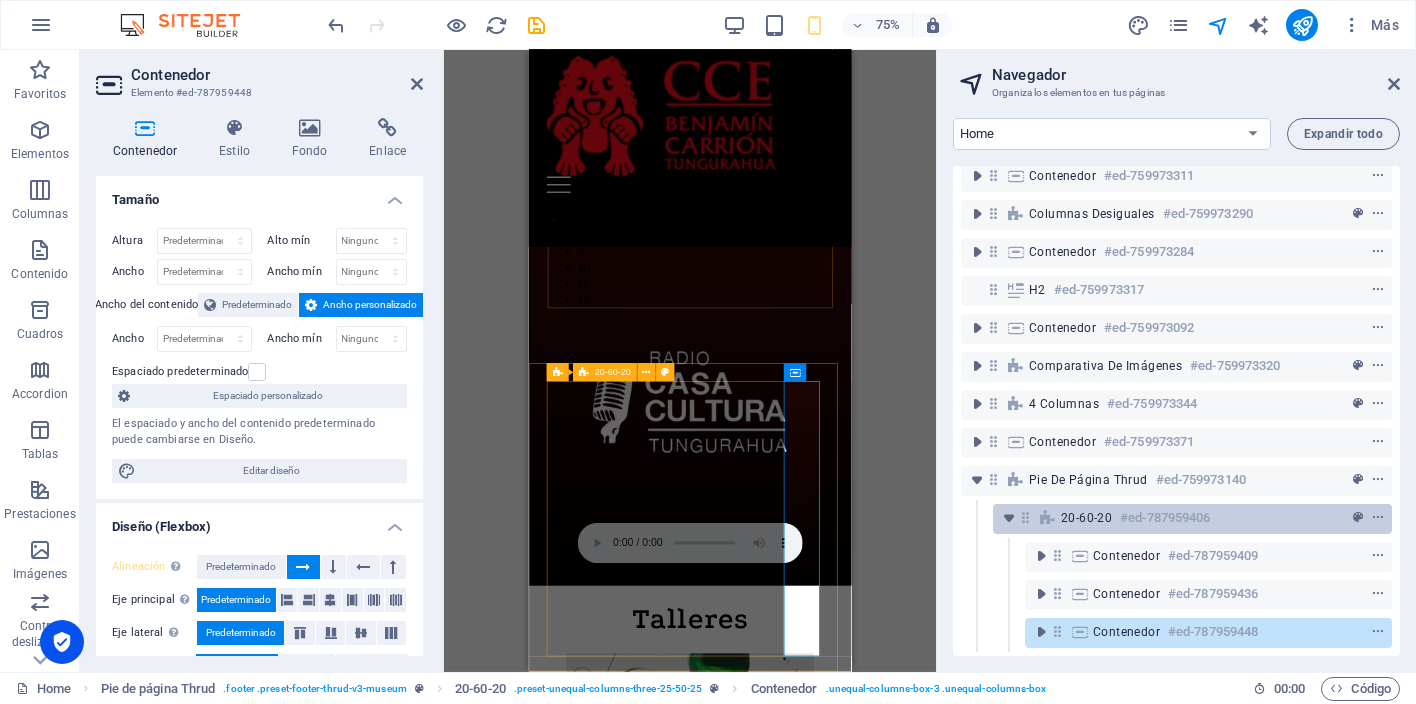 click on "20-60-20" at bounding box center (1086, 518) 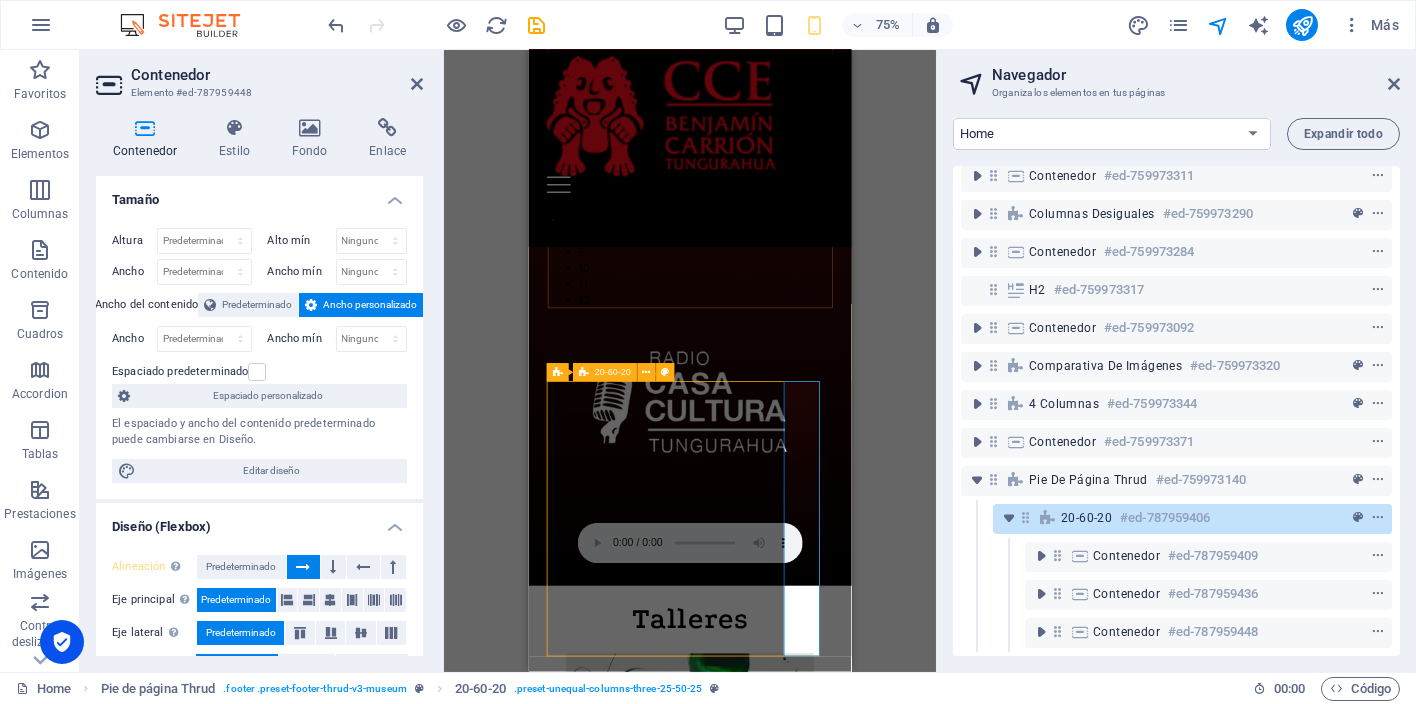 click on "20-60-20" at bounding box center [1086, 518] 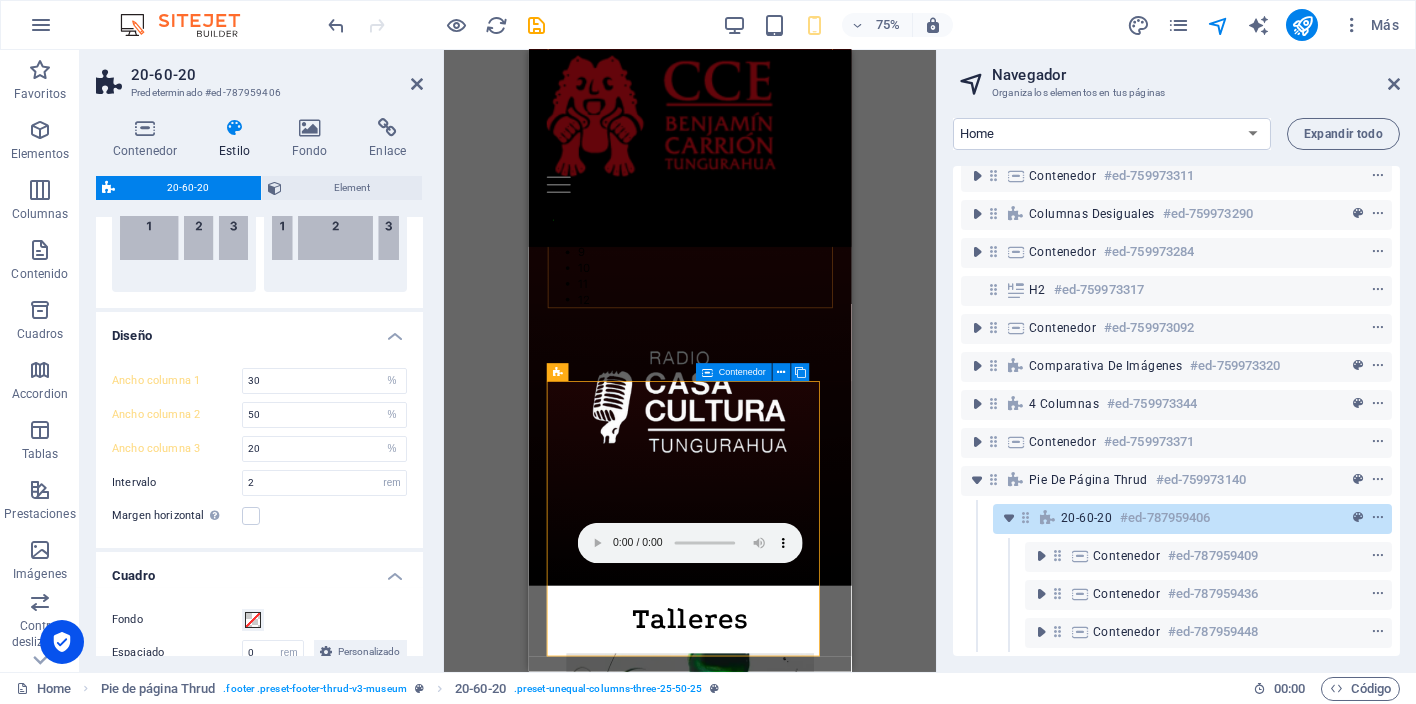 scroll, scrollTop: 507, scrollLeft: 0, axis: vertical 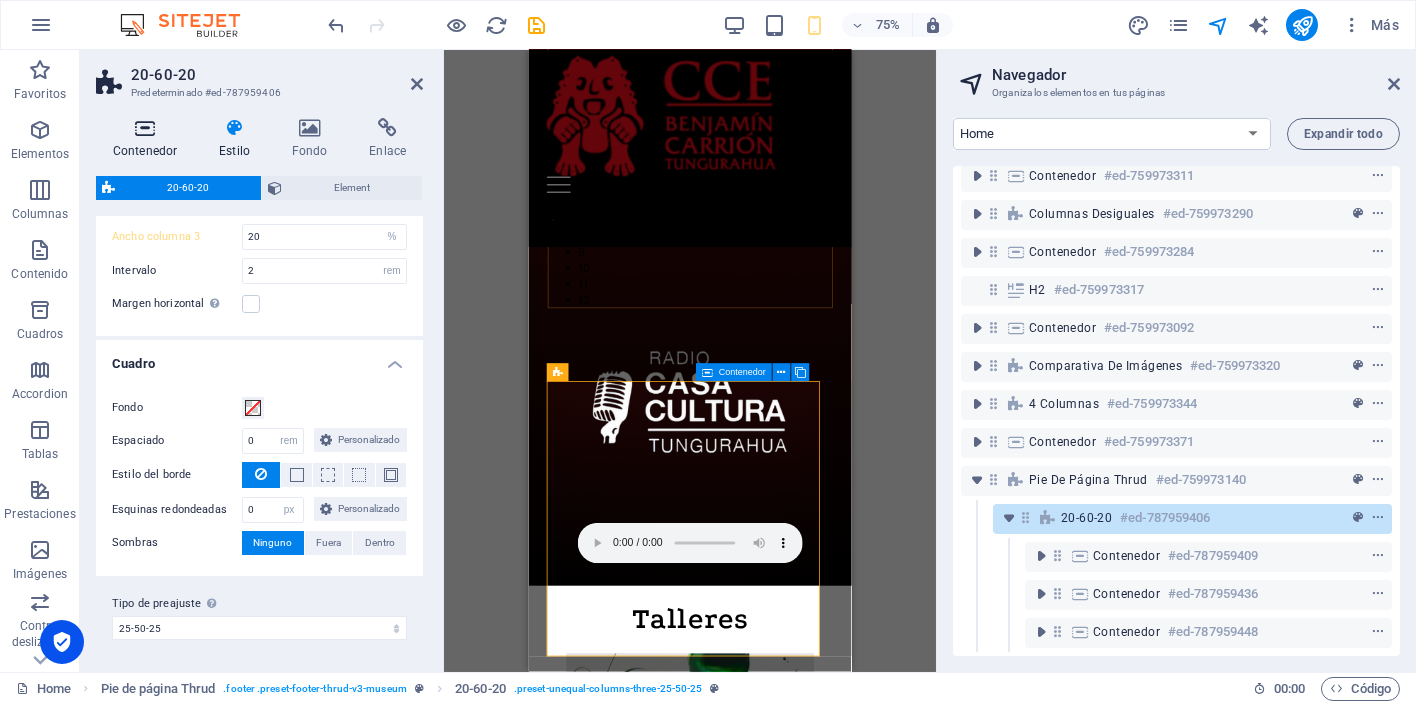 click at bounding box center [145, 128] 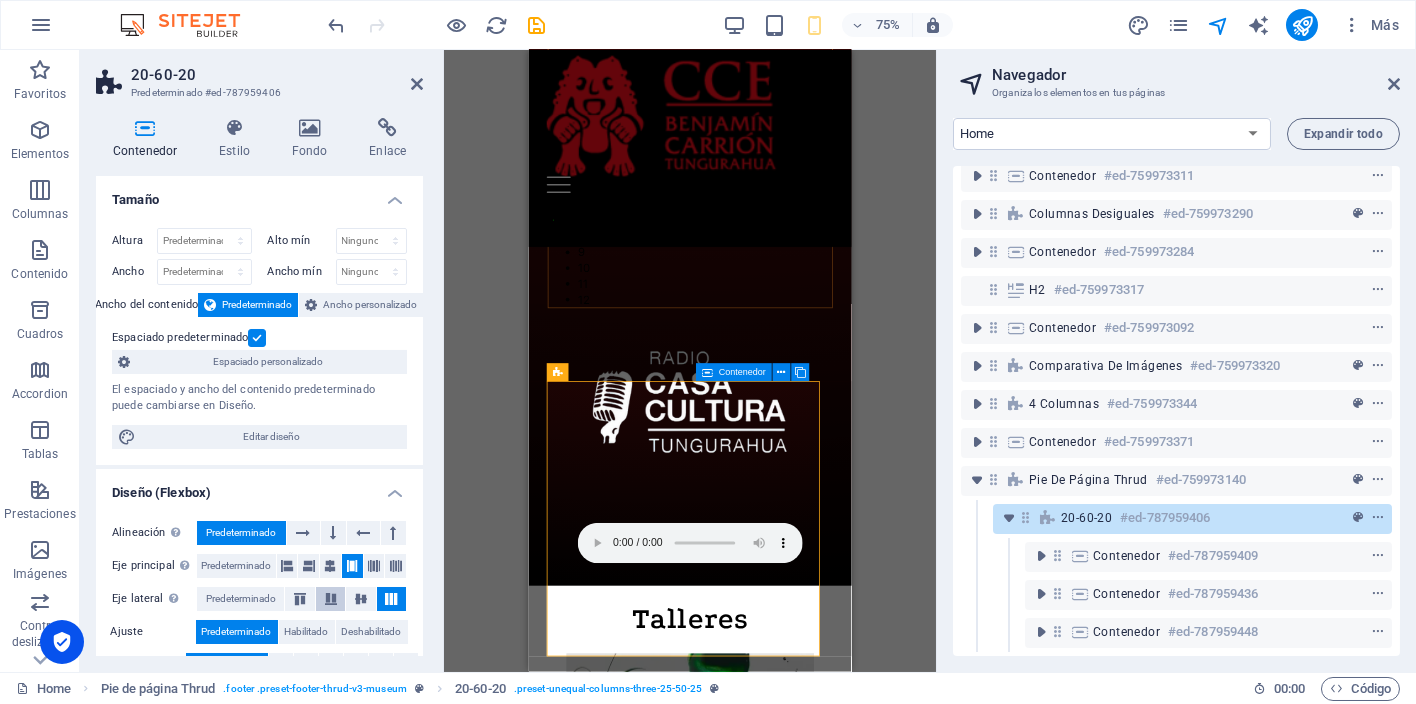scroll, scrollTop: 125, scrollLeft: 0, axis: vertical 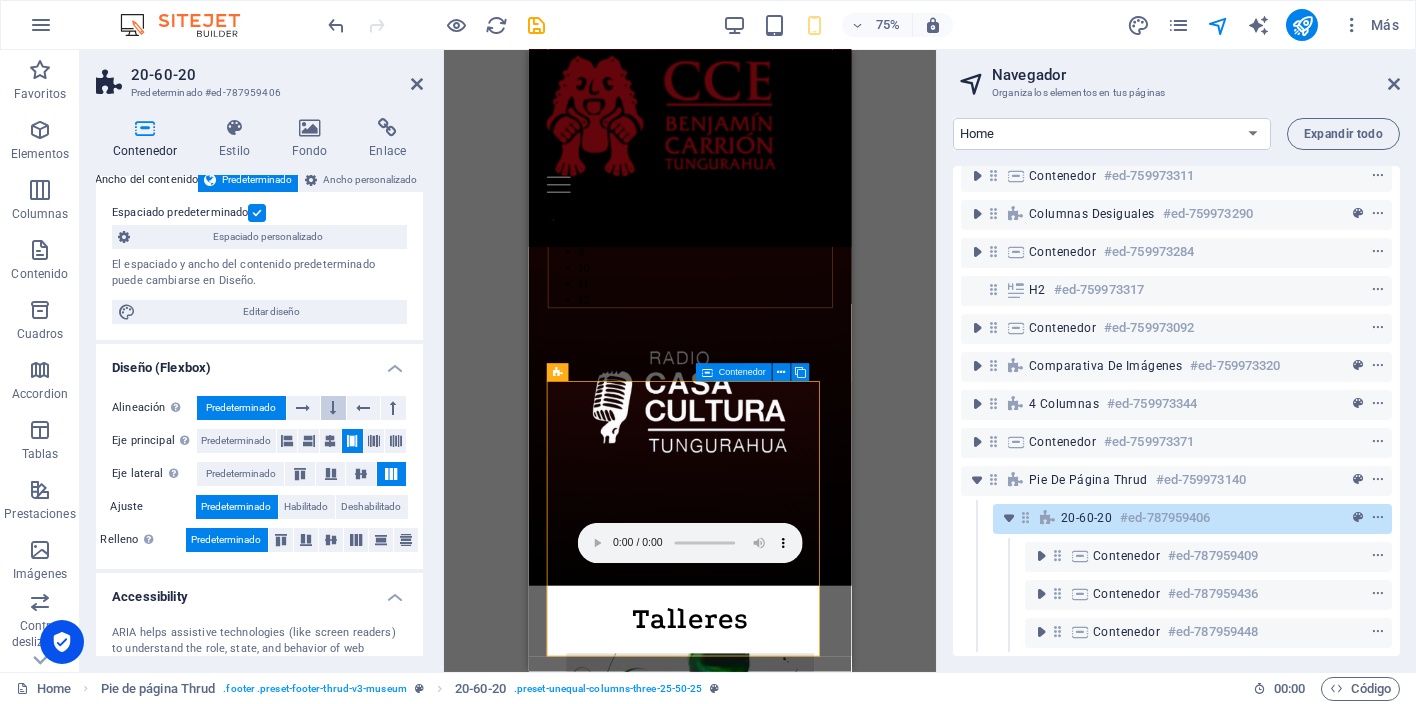 click at bounding box center [334, 408] 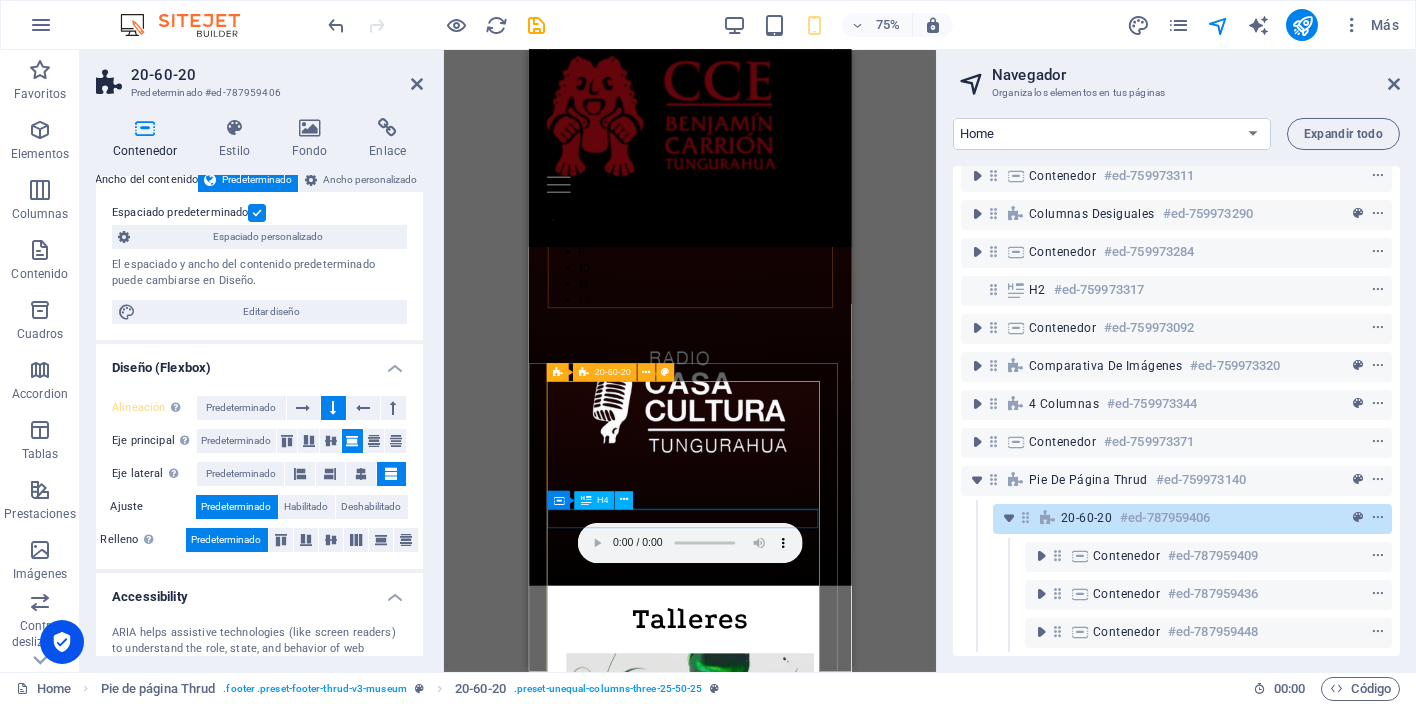 scroll, scrollTop: 5468, scrollLeft: 0, axis: vertical 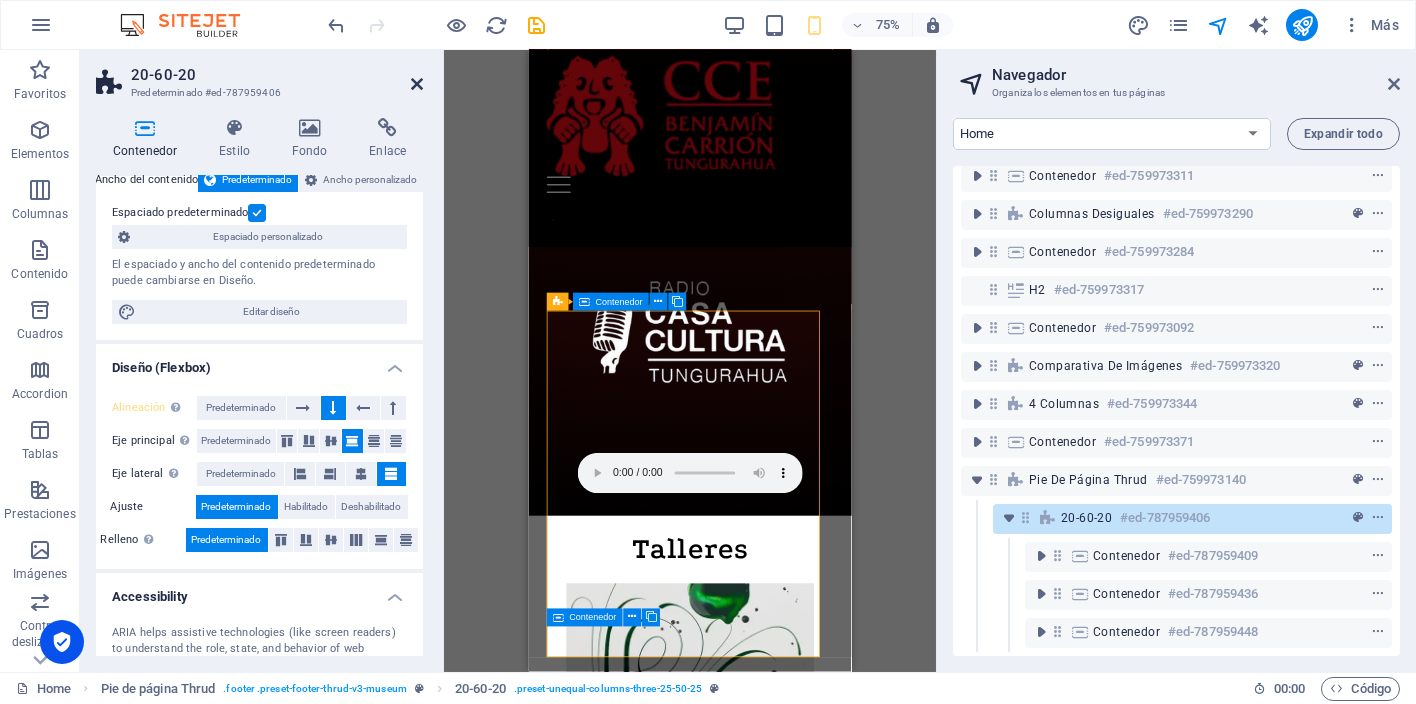 click at bounding box center [417, 84] 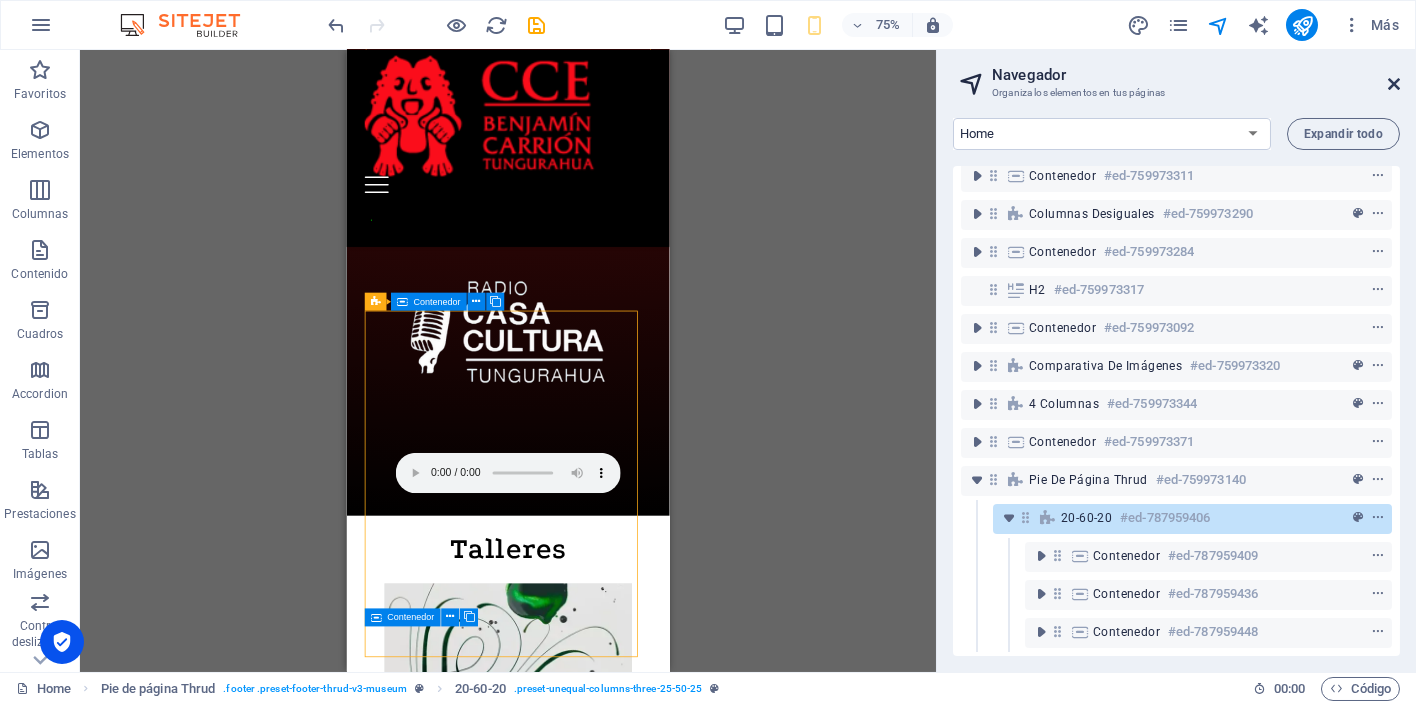 click at bounding box center [1394, 84] 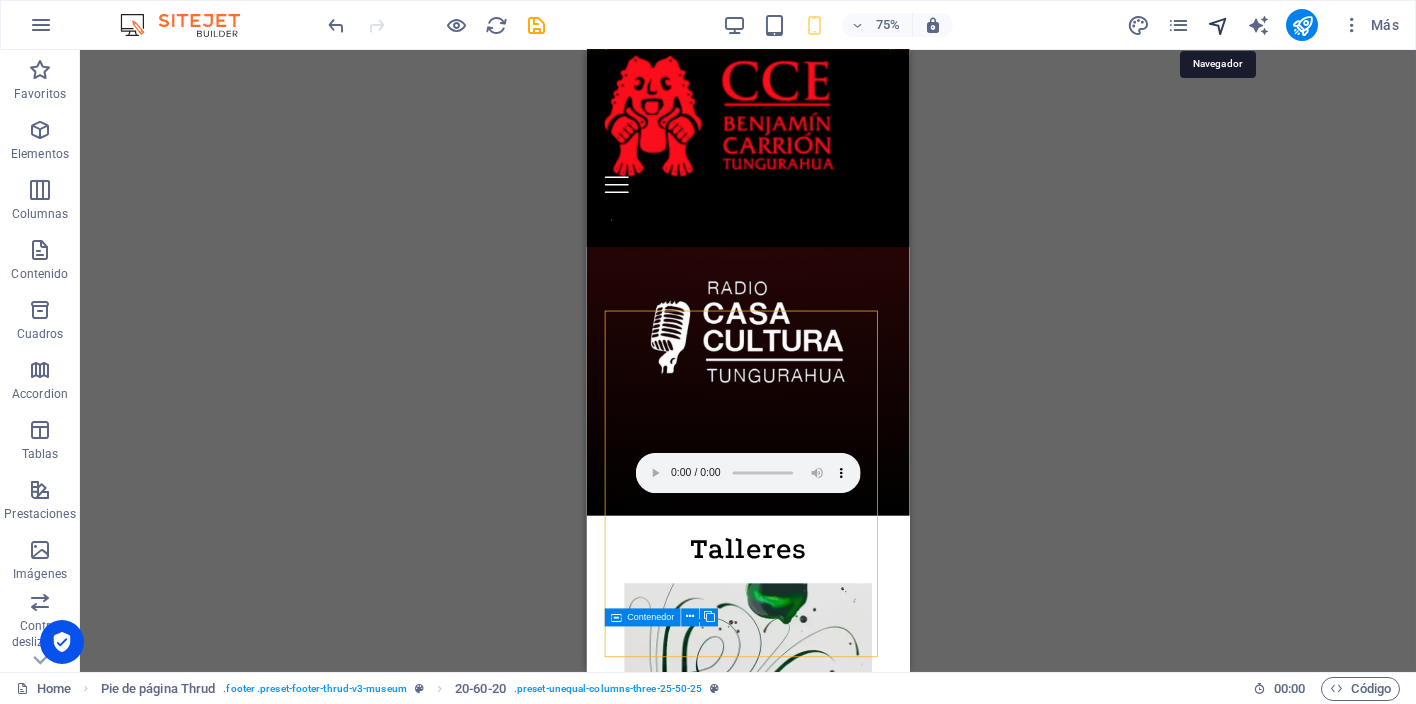 click at bounding box center (1218, 25) 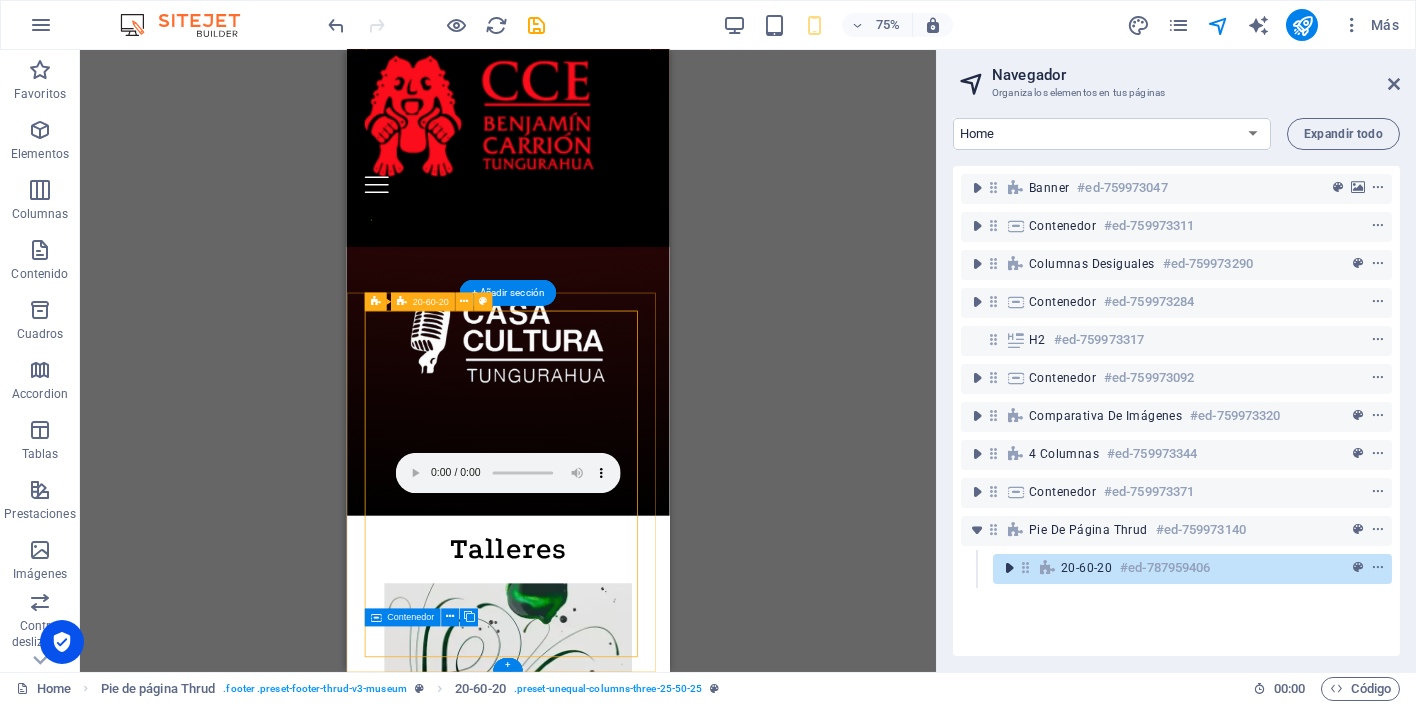 click at bounding box center (1009, 568) 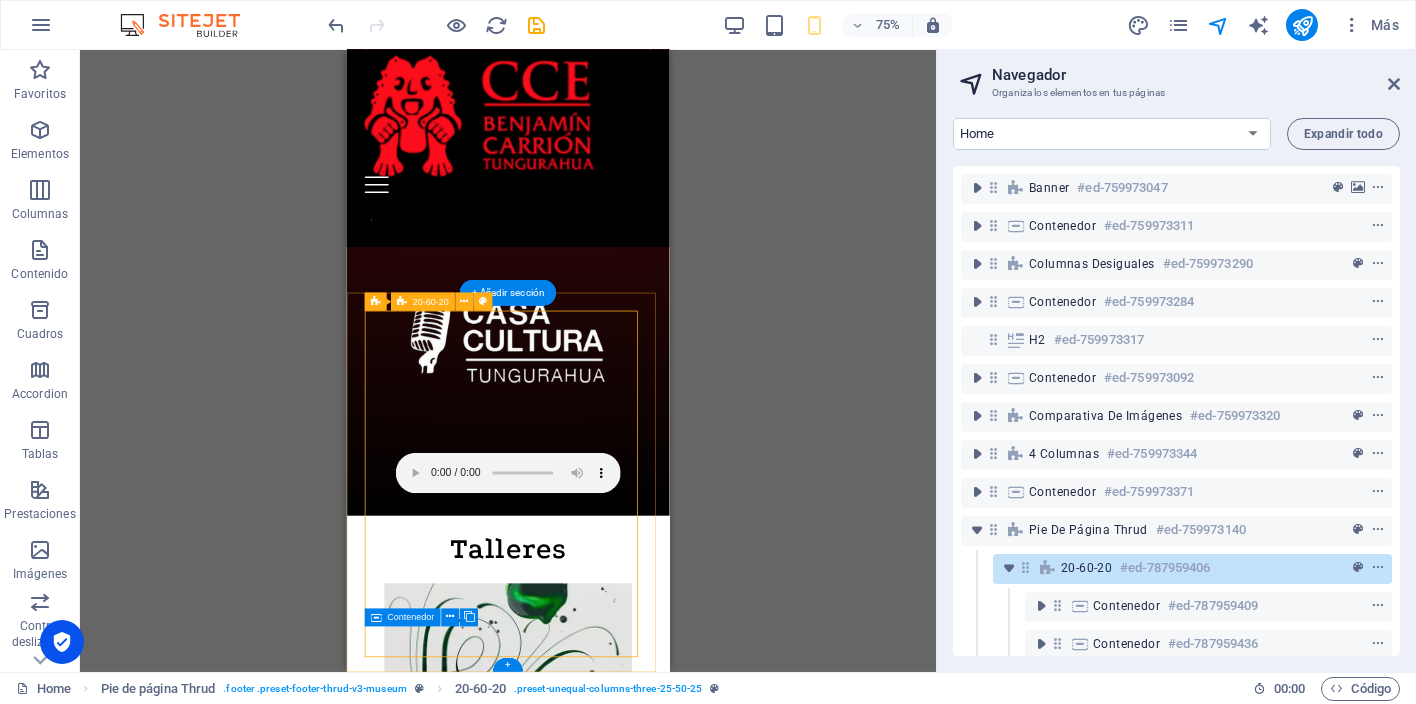 scroll, scrollTop: 66, scrollLeft: 0, axis: vertical 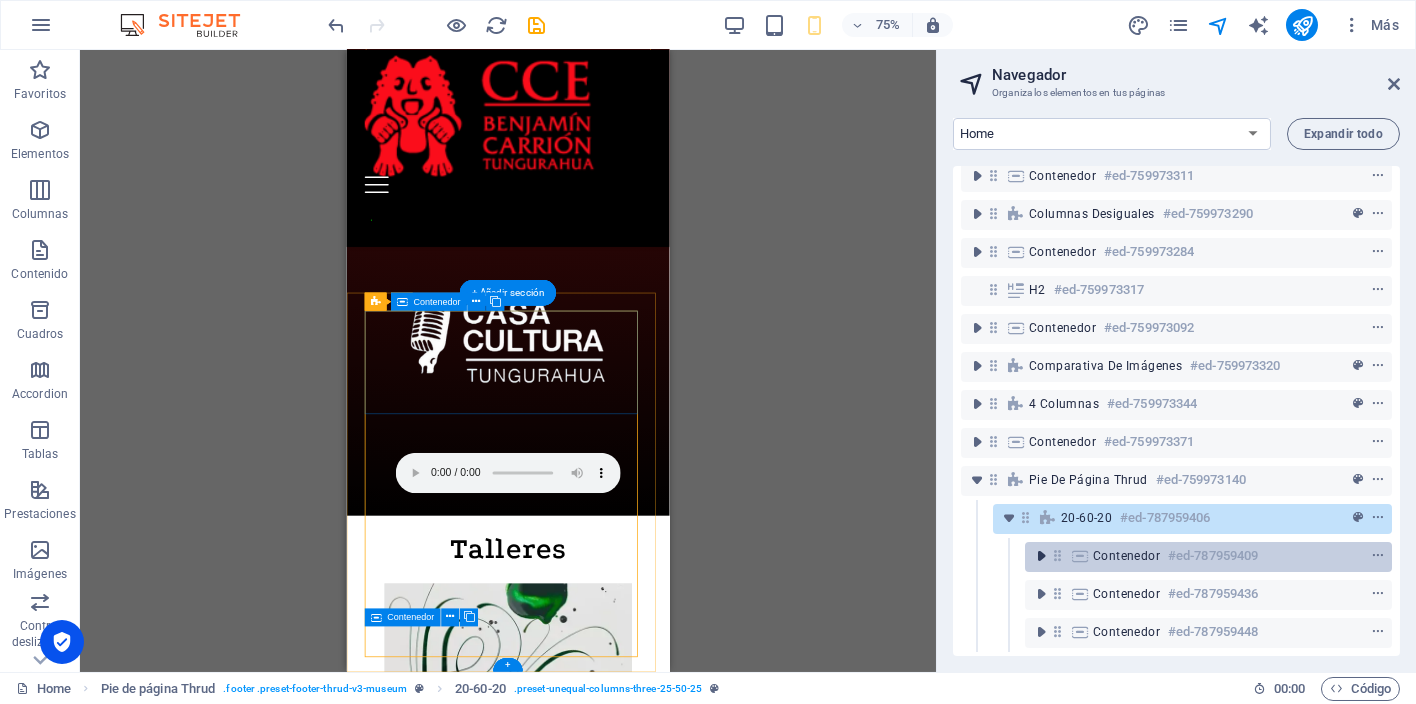 click at bounding box center [1041, 556] 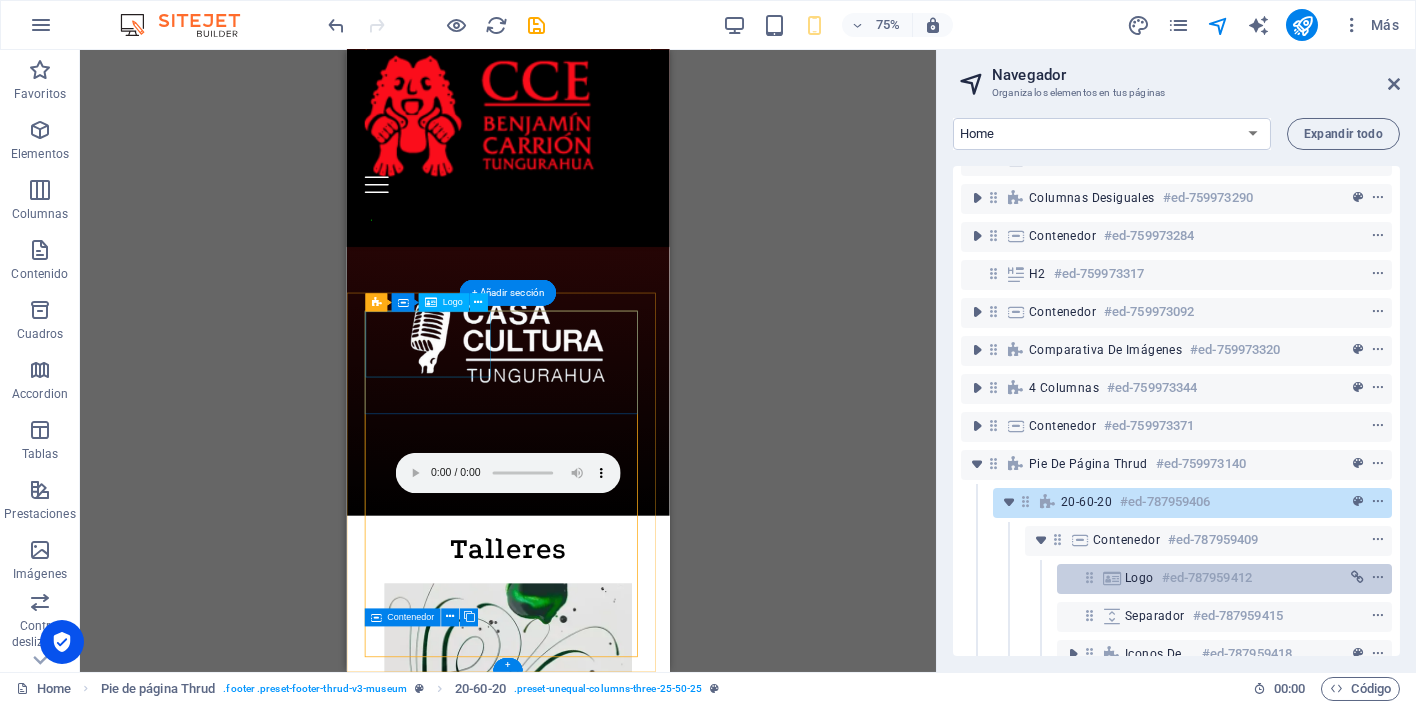 click on "Logo" at bounding box center [1139, 578] 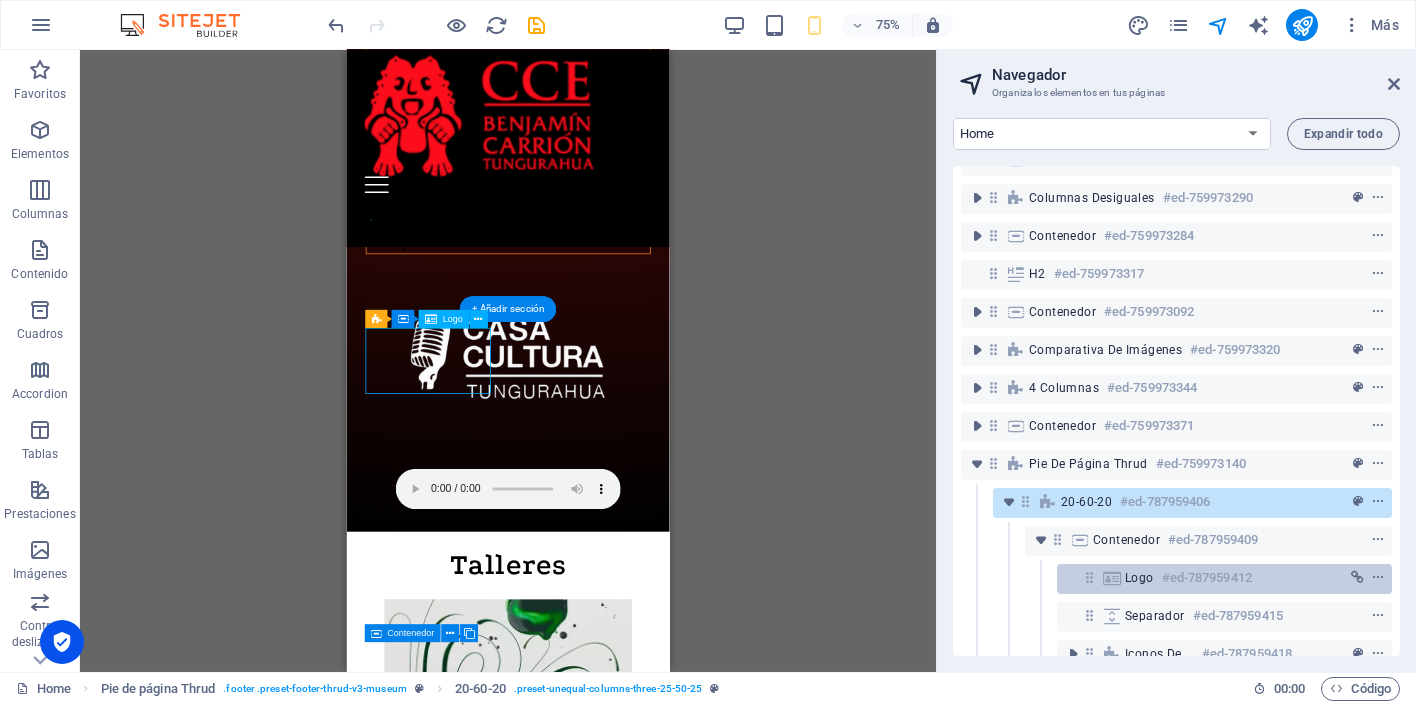click on "Logo" at bounding box center [1139, 578] 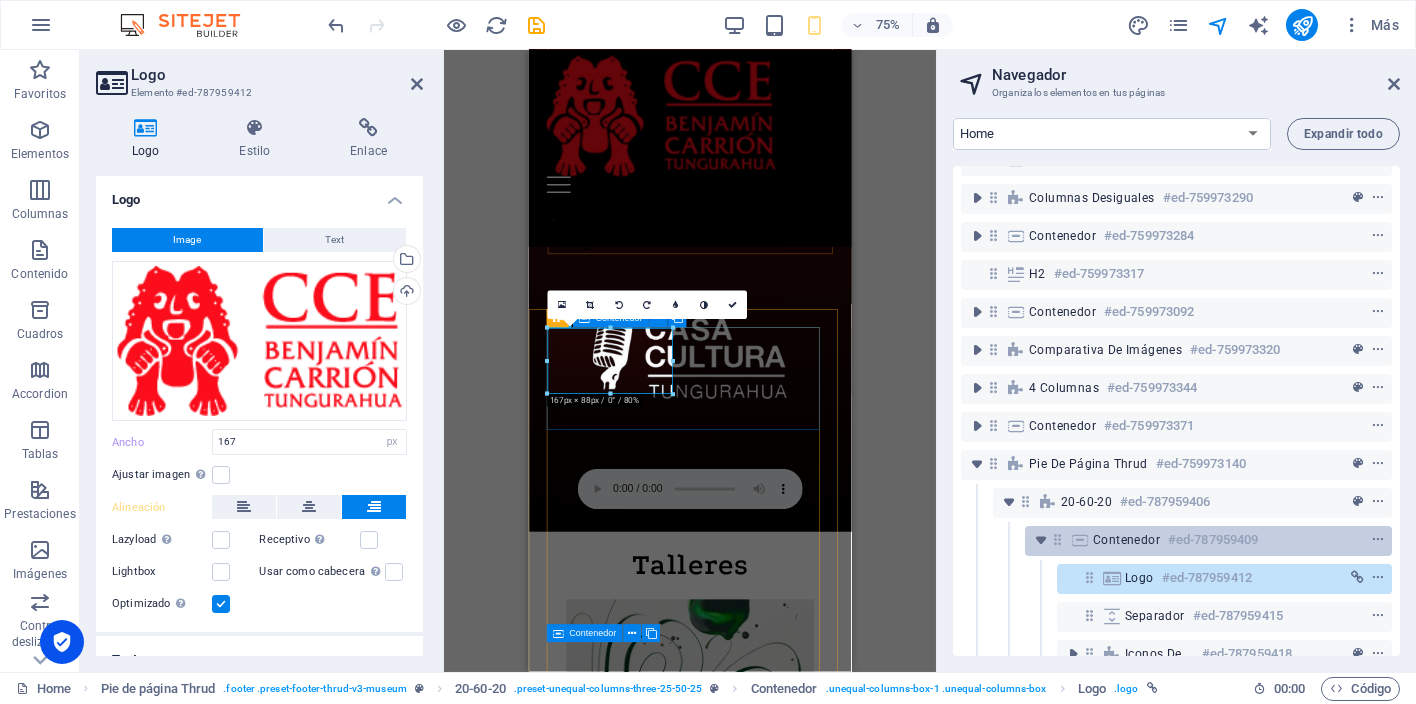 click on "Contenedor" at bounding box center [1126, 540] 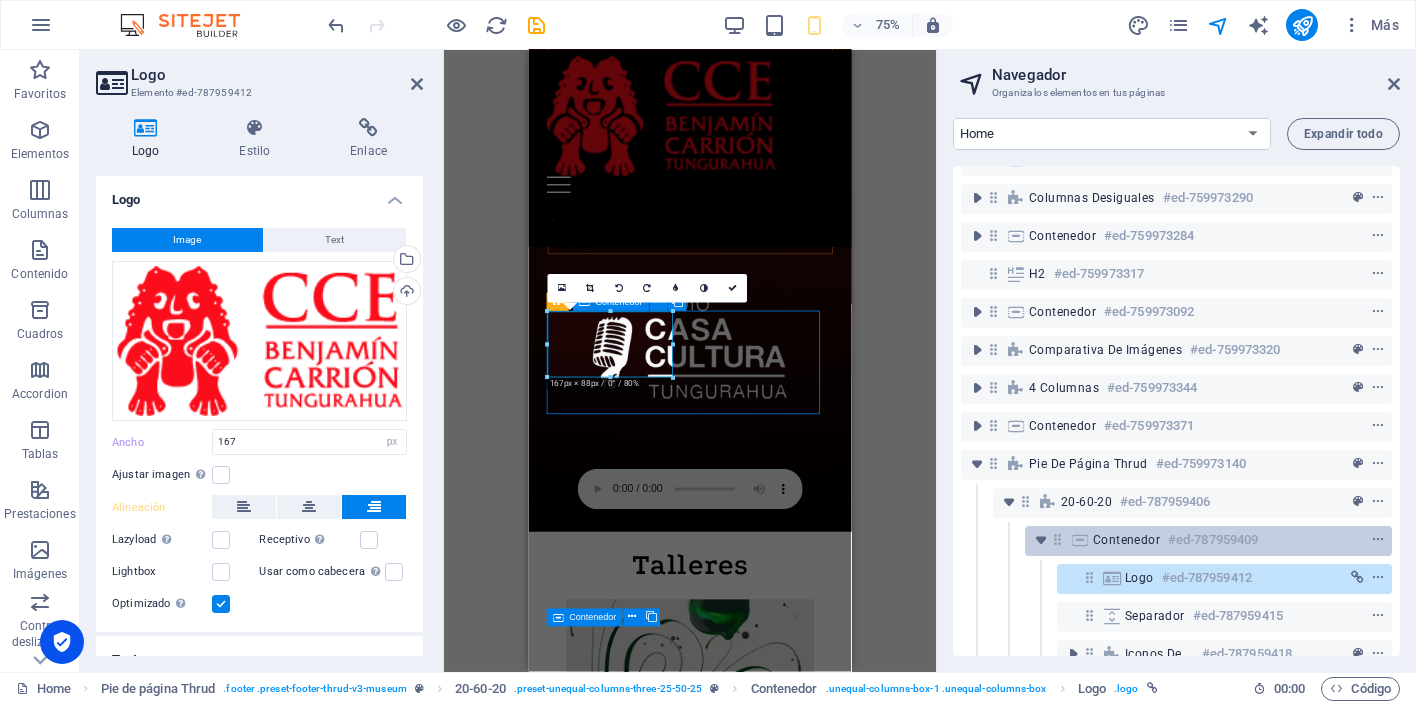 scroll, scrollTop: 5468, scrollLeft: 0, axis: vertical 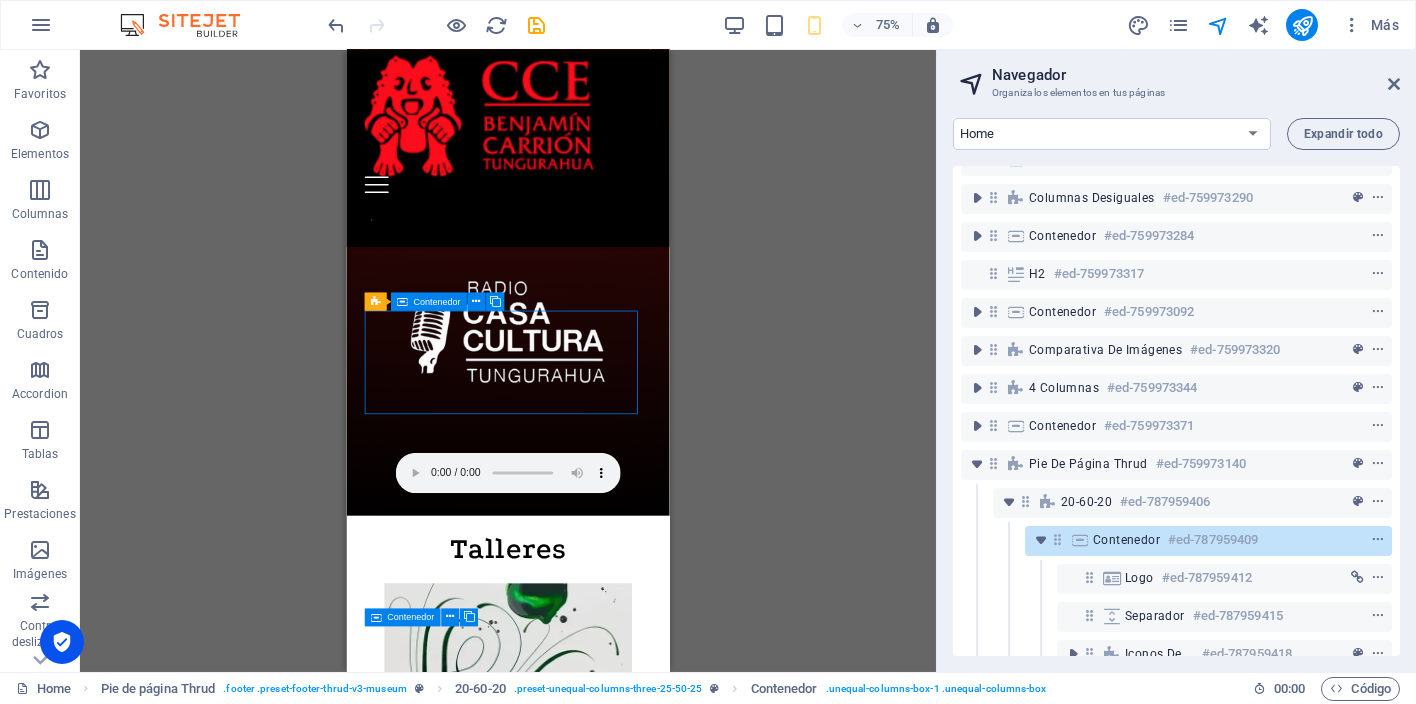 click on "Contenedor" at bounding box center (1126, 540) 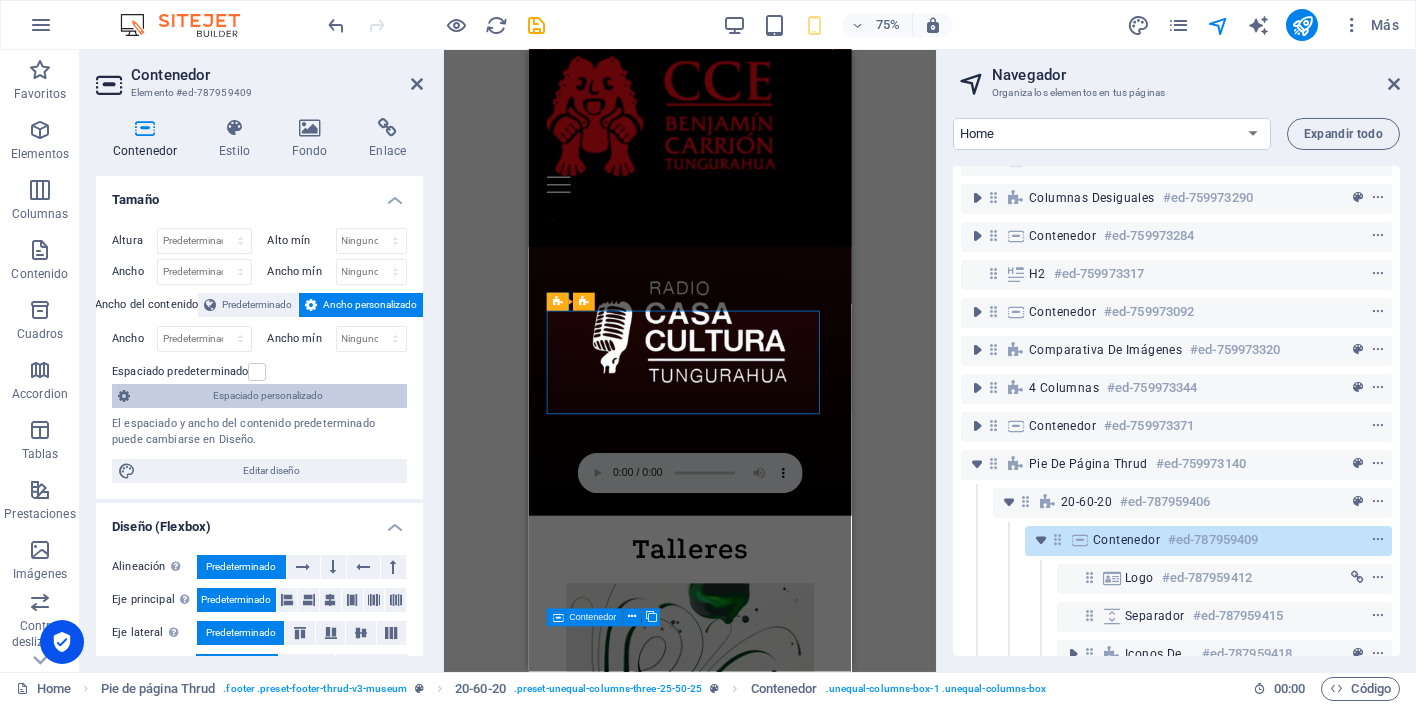 scroll, scrollTop: 249, scrollLeft: 0, axis: vertical 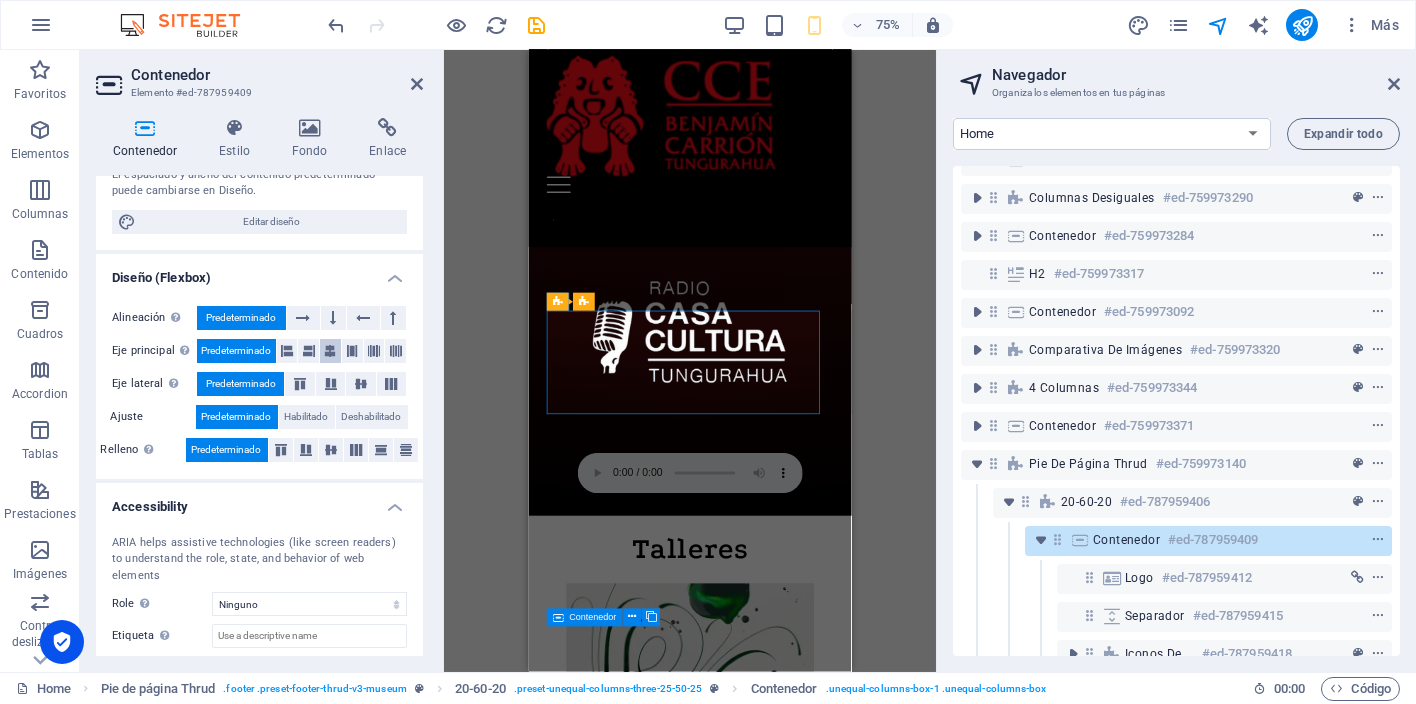 click at bounding box center (331, 351) 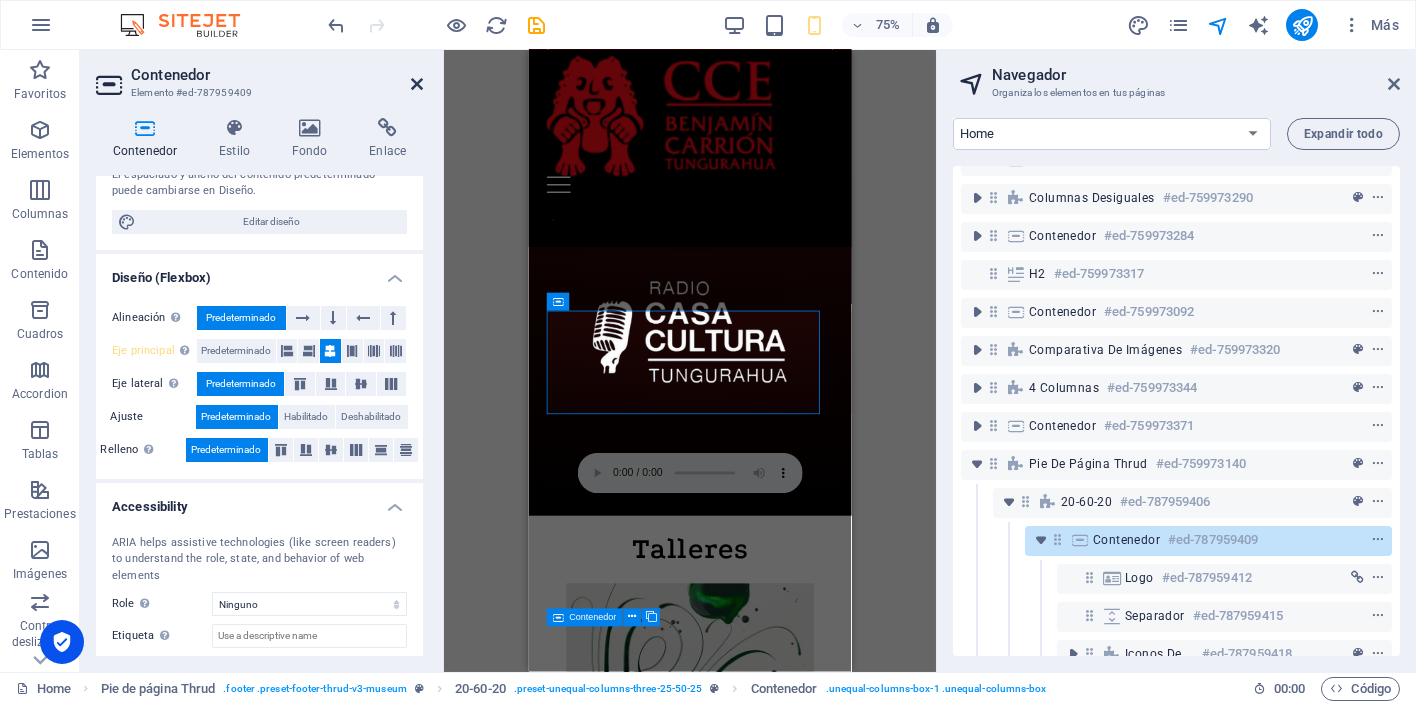 click at bounding box center (417, 84) 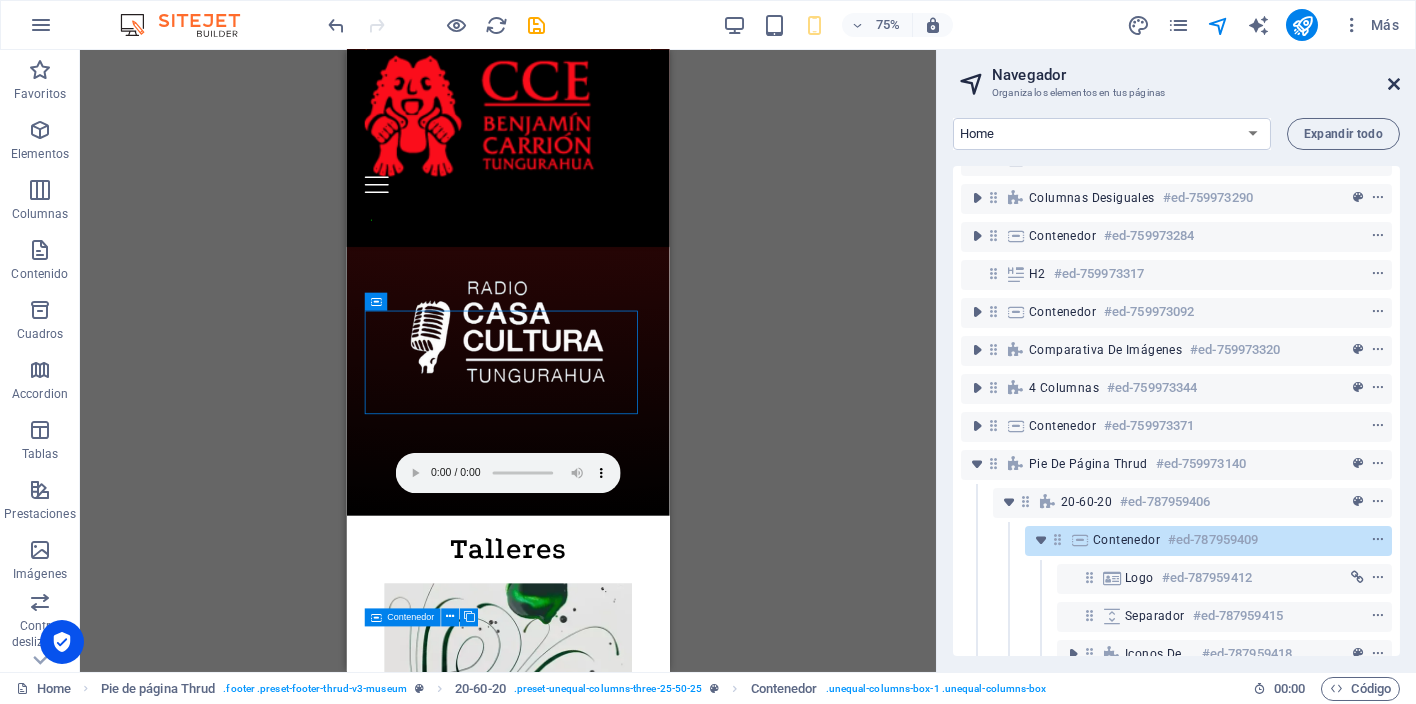 click at bounding box center (1394, 84) 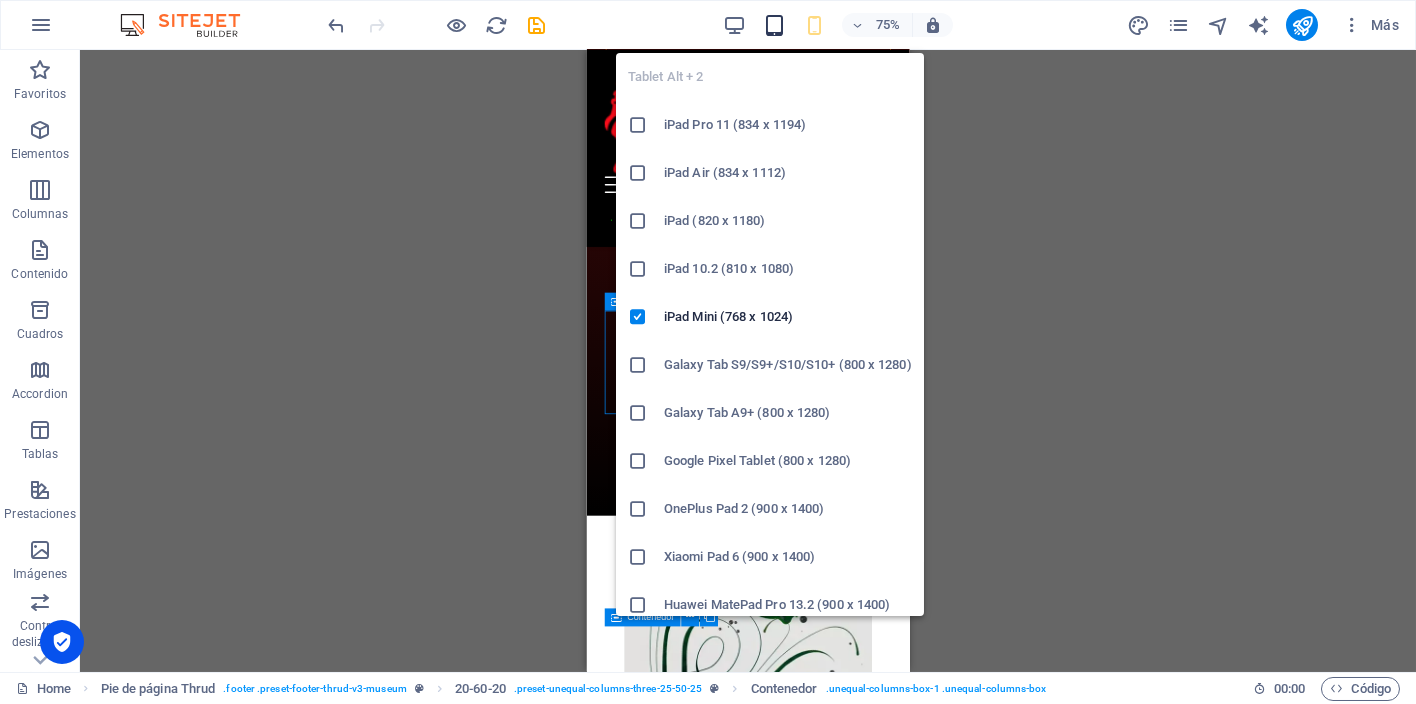 click at bounding box center (774, 25) 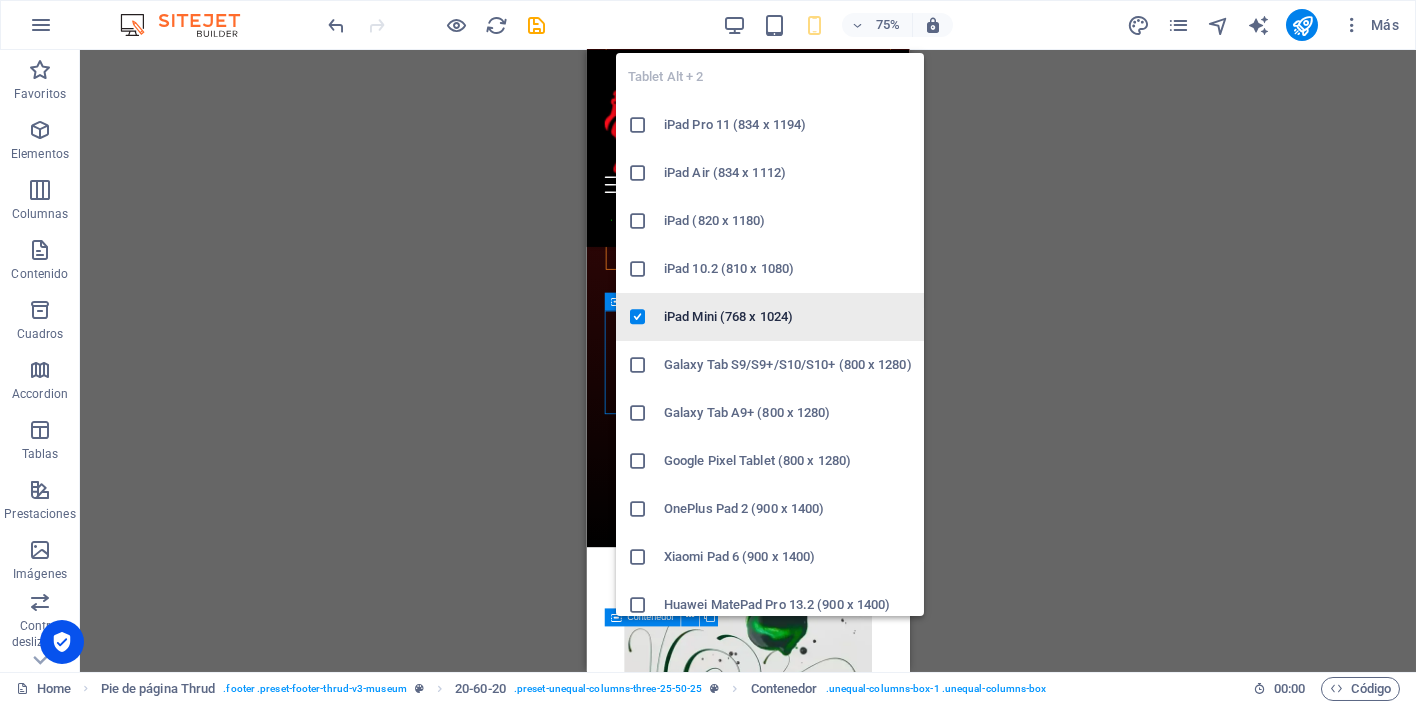 scroll, scrollTop: 3433, scrollLeft: 0, axis: vertical 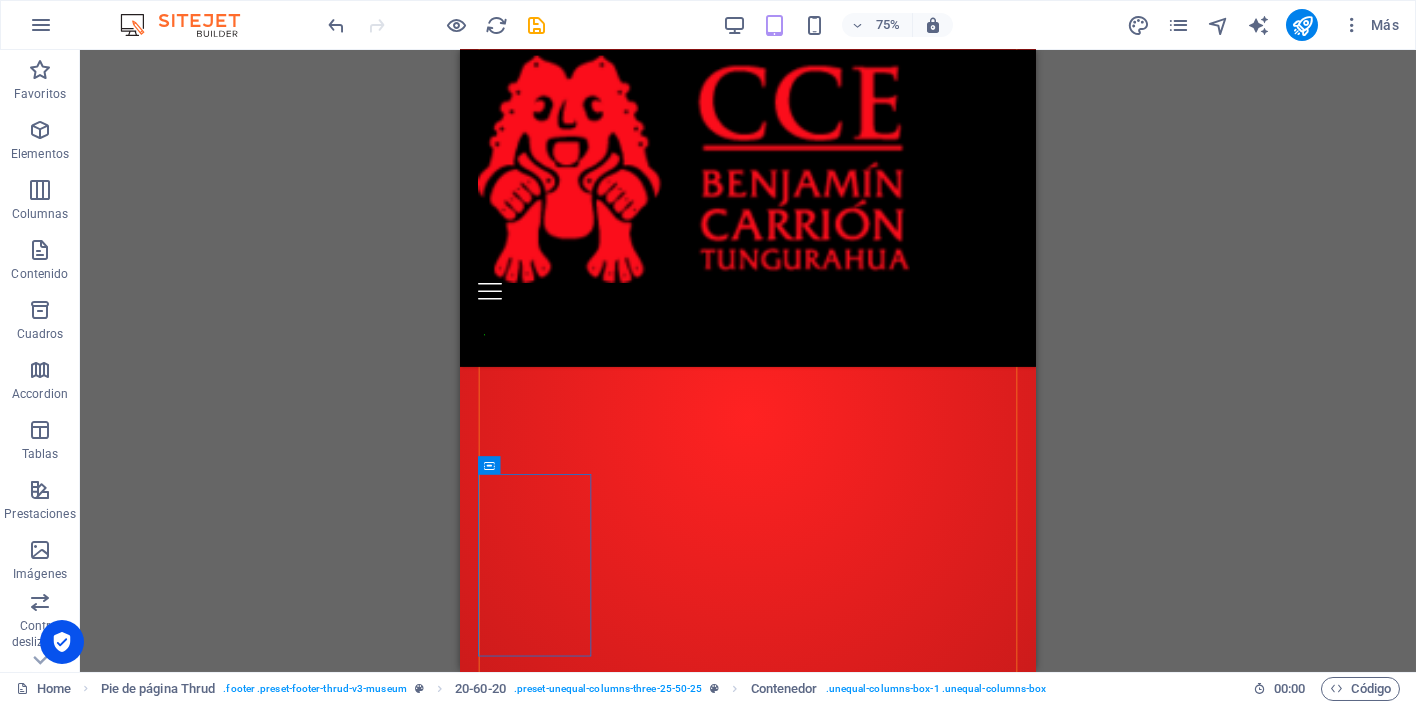 click on "Arrastra aquí para reemplazar el contenido existente. Si quieres crear un elemento nuevo, pulsa “Ctrl”.
H1   Banner   Contenedor   Contenedor   Texto   Contenedor   Imagen   Columnas desiguales   Contenedor   H2   Barra de menús   Menú   Columnas desiguales   Contenedor   Control deslizante de imágenes   Contenedor   H2   Contenedor   Contenedor   Imagen   Tarjetas   Contenedor   Tarjetas   Contenedor   Imagen   Tarjetas   Contenedor   H2   Imagen   Contenedor   20-60-20   20-60-20   Contenedor   Contenedor   Imagen   20-60-20   Contenedor   Comparativa de imágenes   4 columnas   Contenedor   Imagen   Contenedor   Contenedor   Mapa   H2   Pie de página Thrud   Contenedor   Contenedor   Contenedor   H2   Contenedor   Texto   Contenedor   Contenedor   Separador   Separador   Separador   Logo   Contenedor   Contenedor   Marcador   Barra de menús   Logo   Botón   Pie de página Thrud   20-60-20   Marcador   Contenedor   Contenedor   Marcador   Contenedor   Marcador     Contenedor" at bounding box center (748, 361) 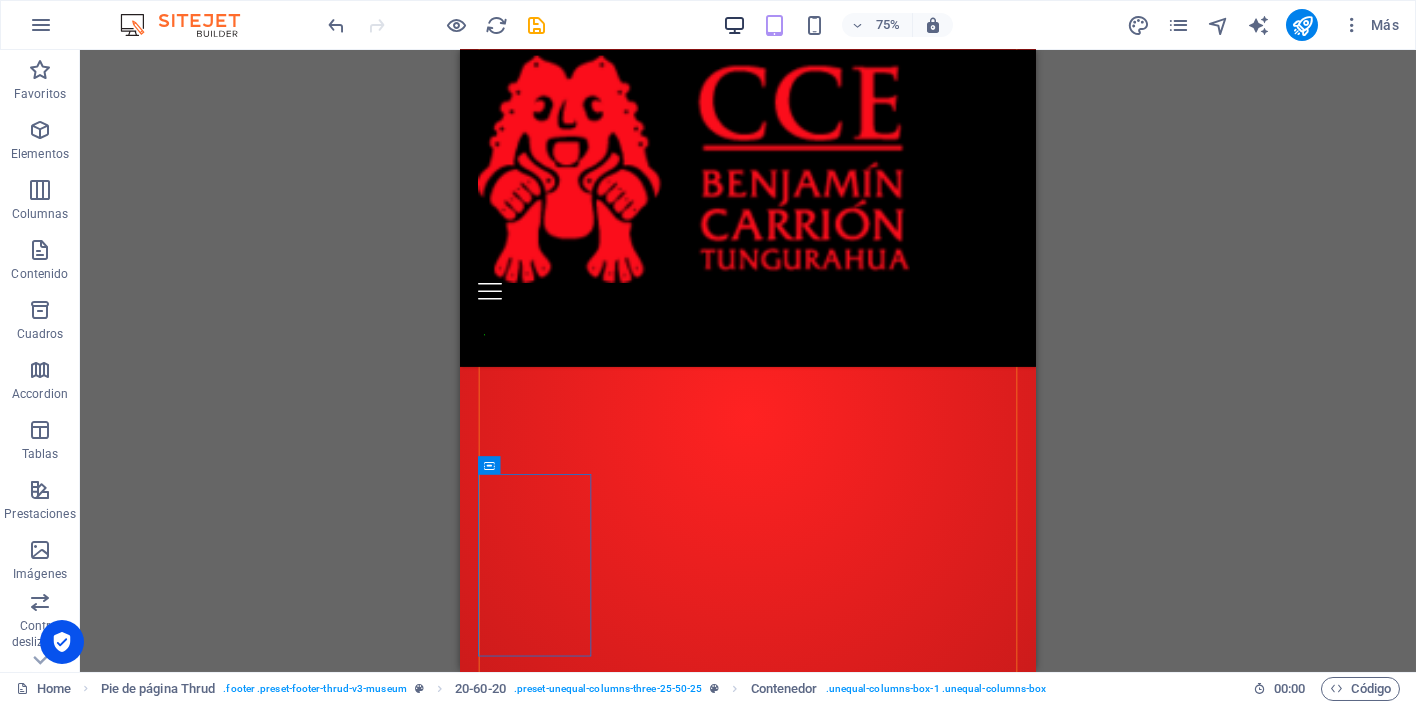 click at bounding box center (734, 25) 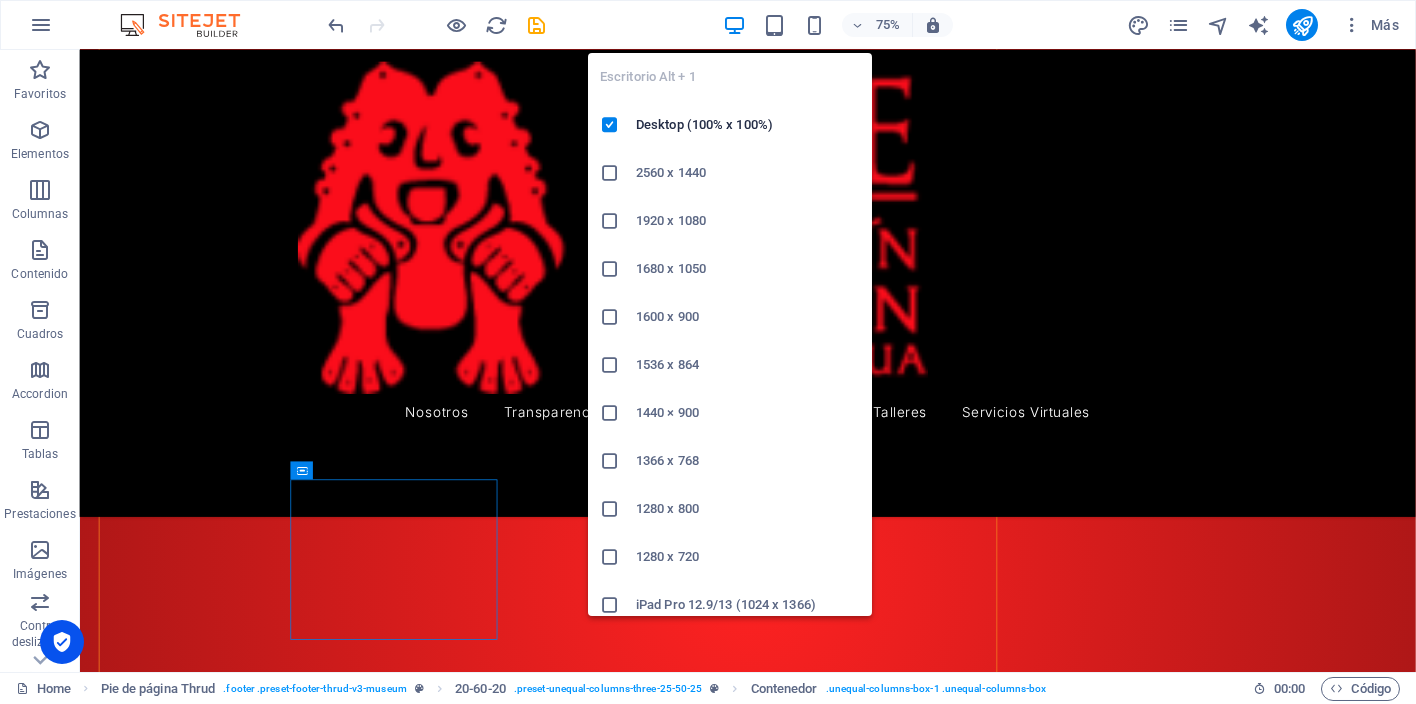 scroll, scrollTop: 4519, scrollLeft: 0, axis: vertical 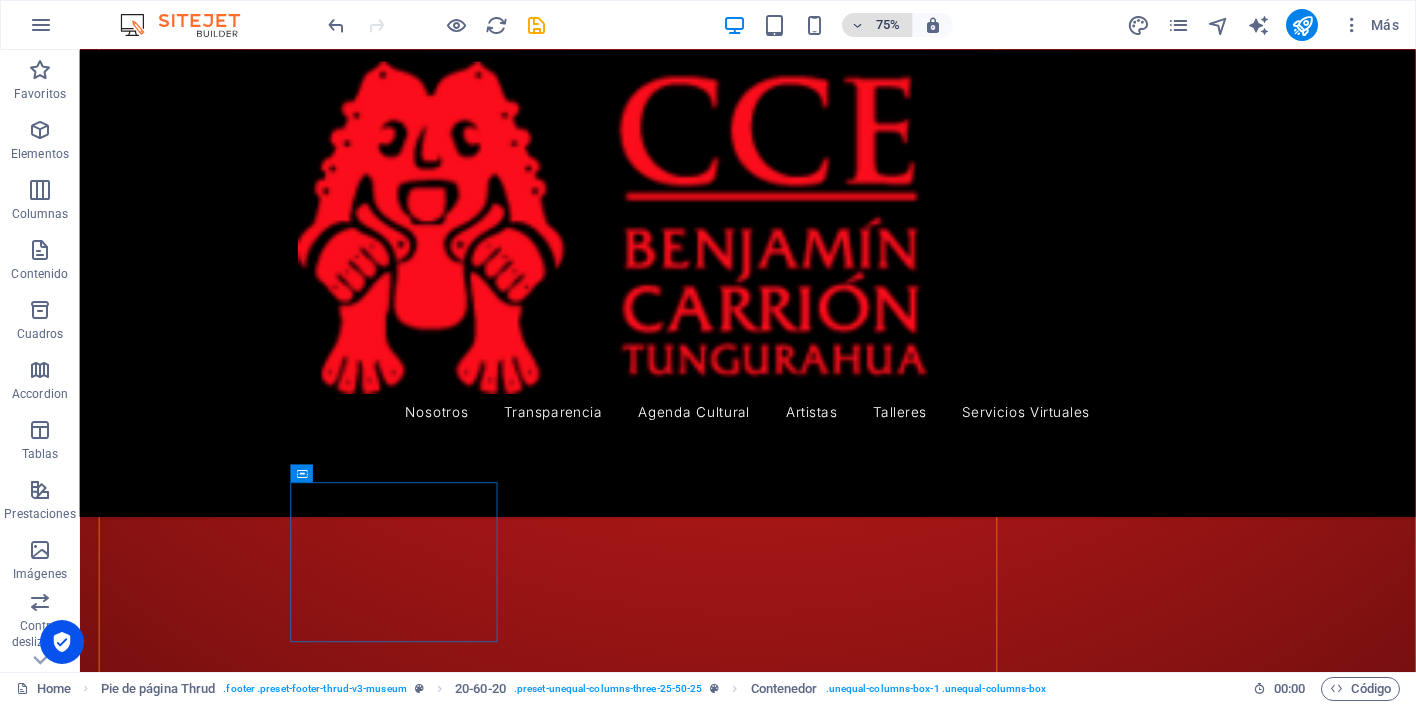 click on "75%" at bounding box center (888, 25) 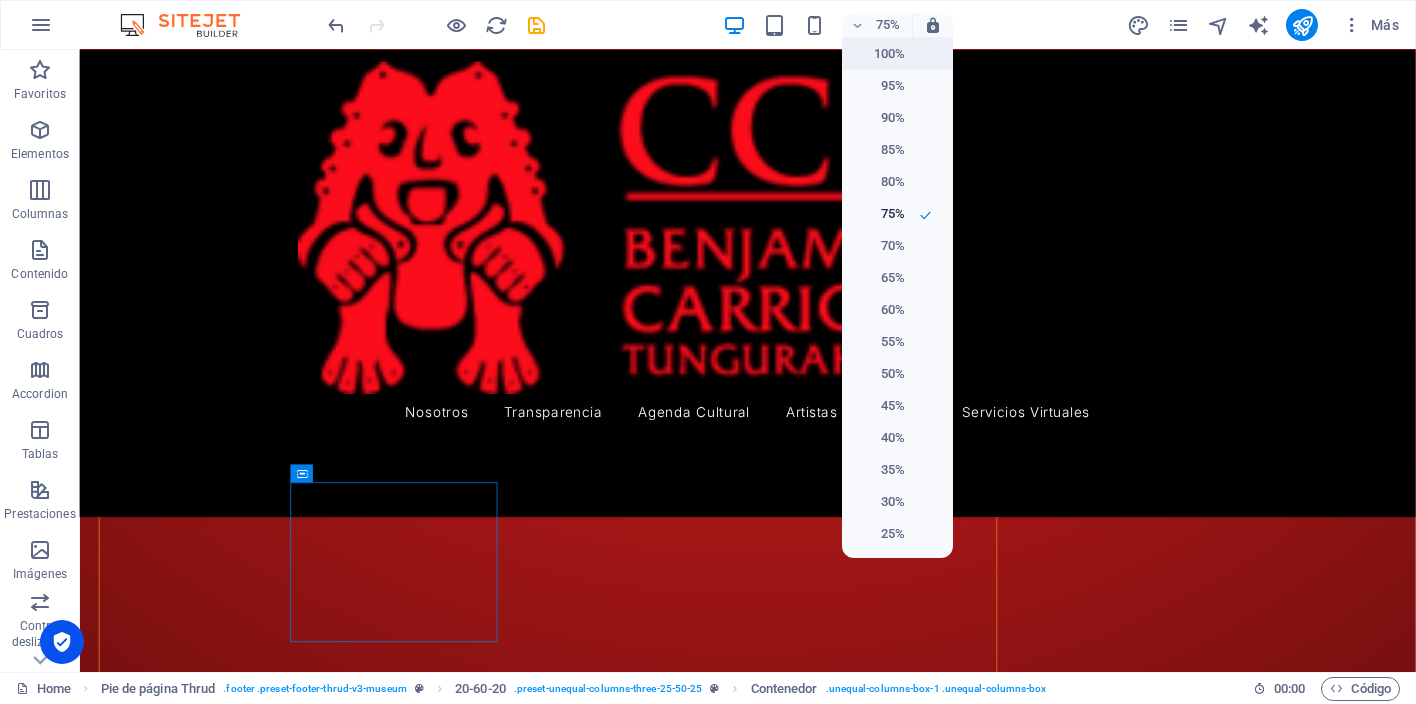 click on "100%" at bounding box center (879, 54) 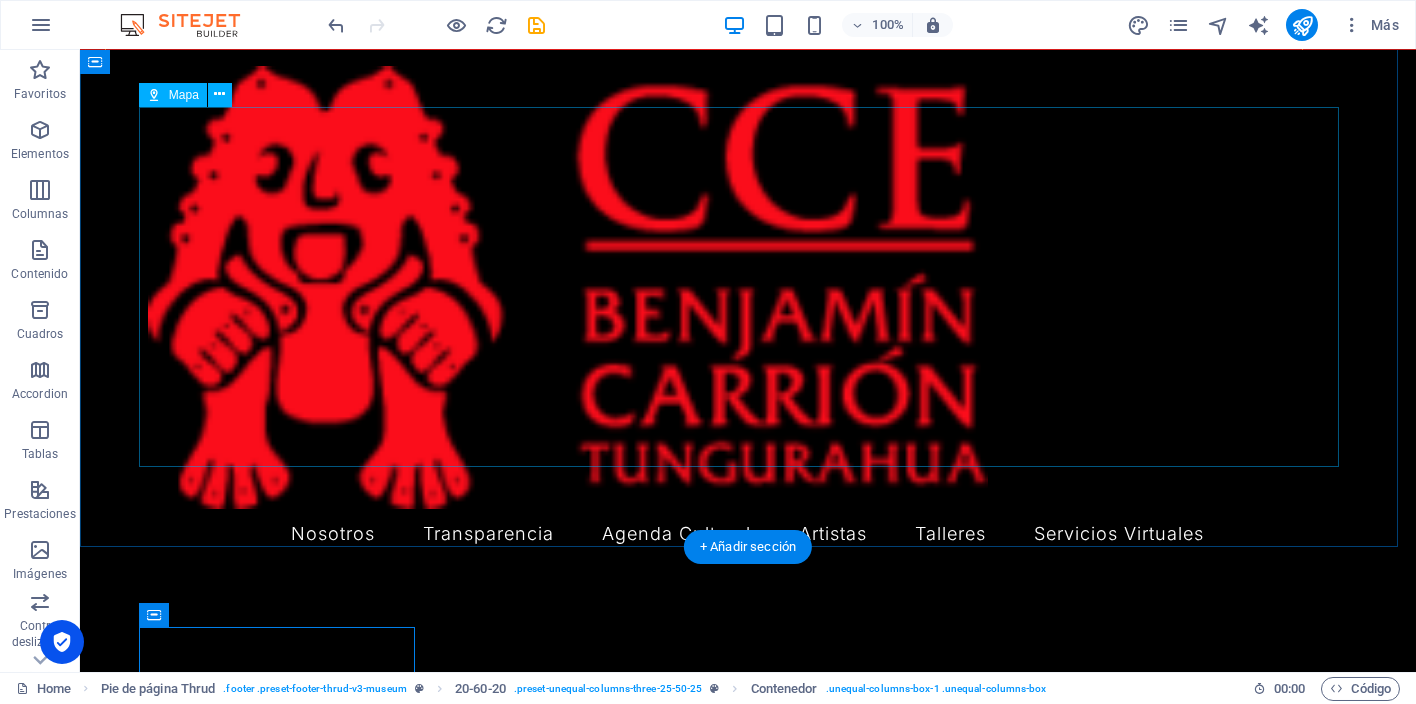 scroll, scrollTop: 4394, scrollLeft: 0, axis: vertical 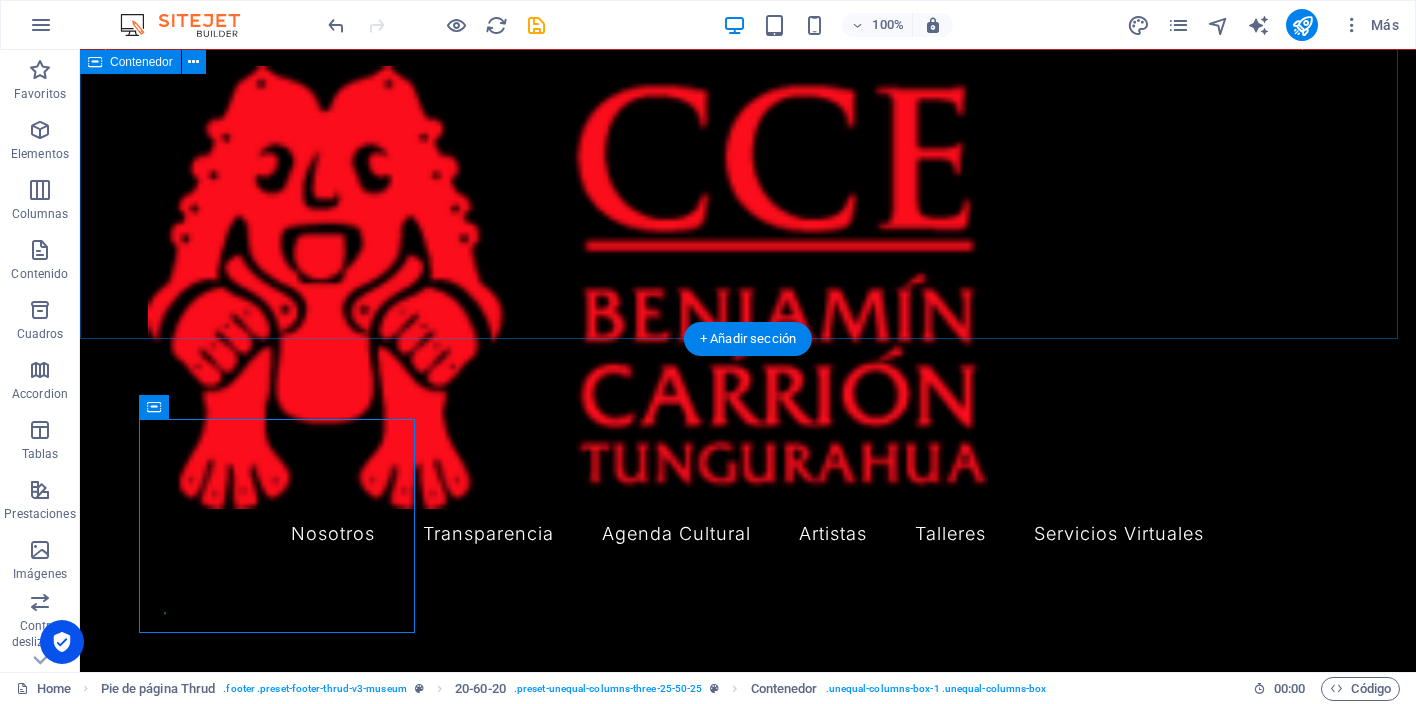 click on "Encuéntranos en..." at bounding box center (748, 7649) 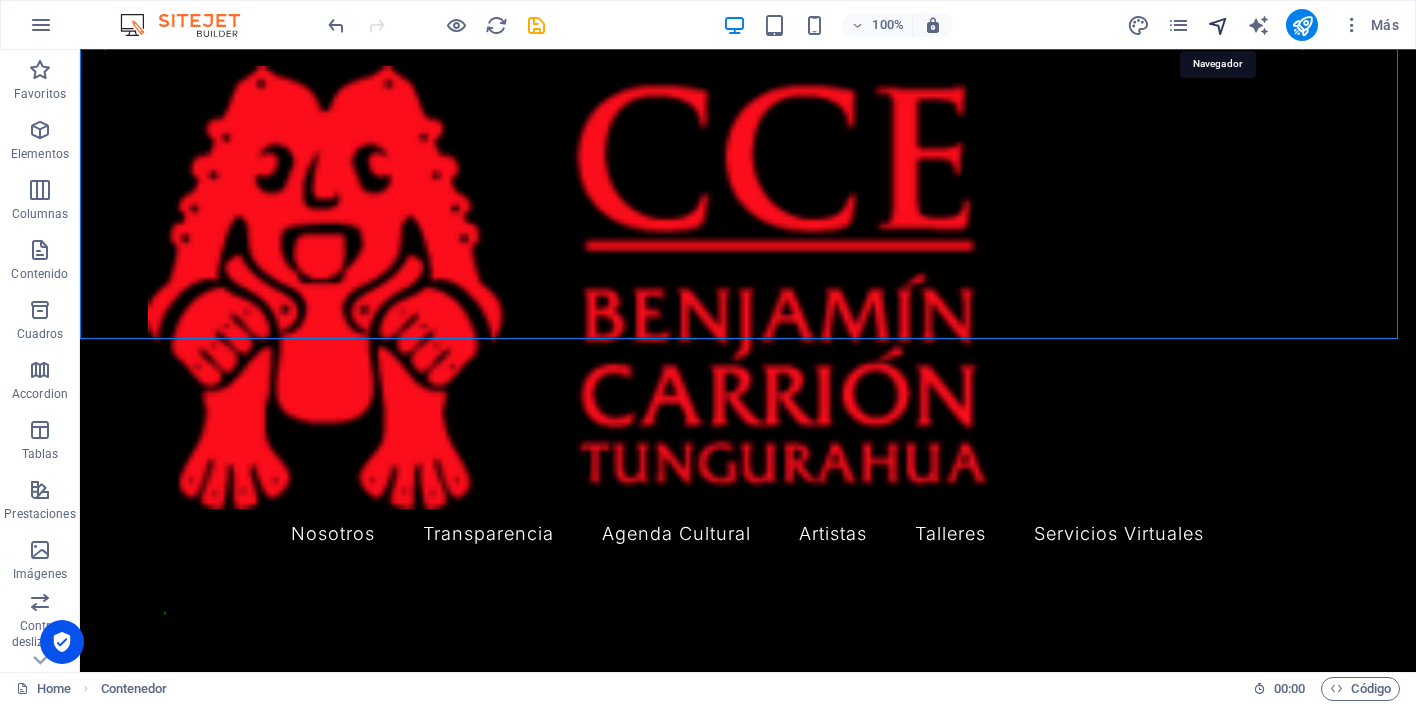 click at bounding box center [1218, 25] 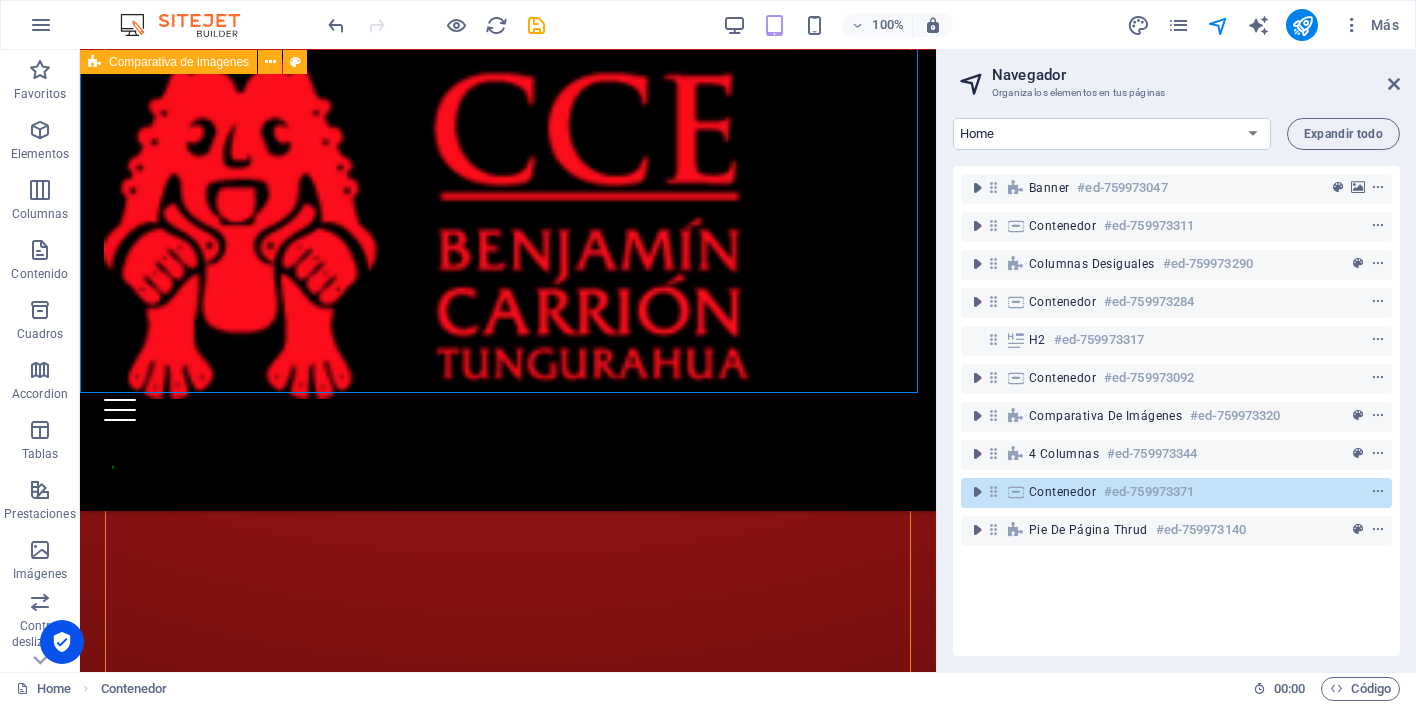 scroll, scrollTop: 3365, scrollLeft: 0, axis: vertical 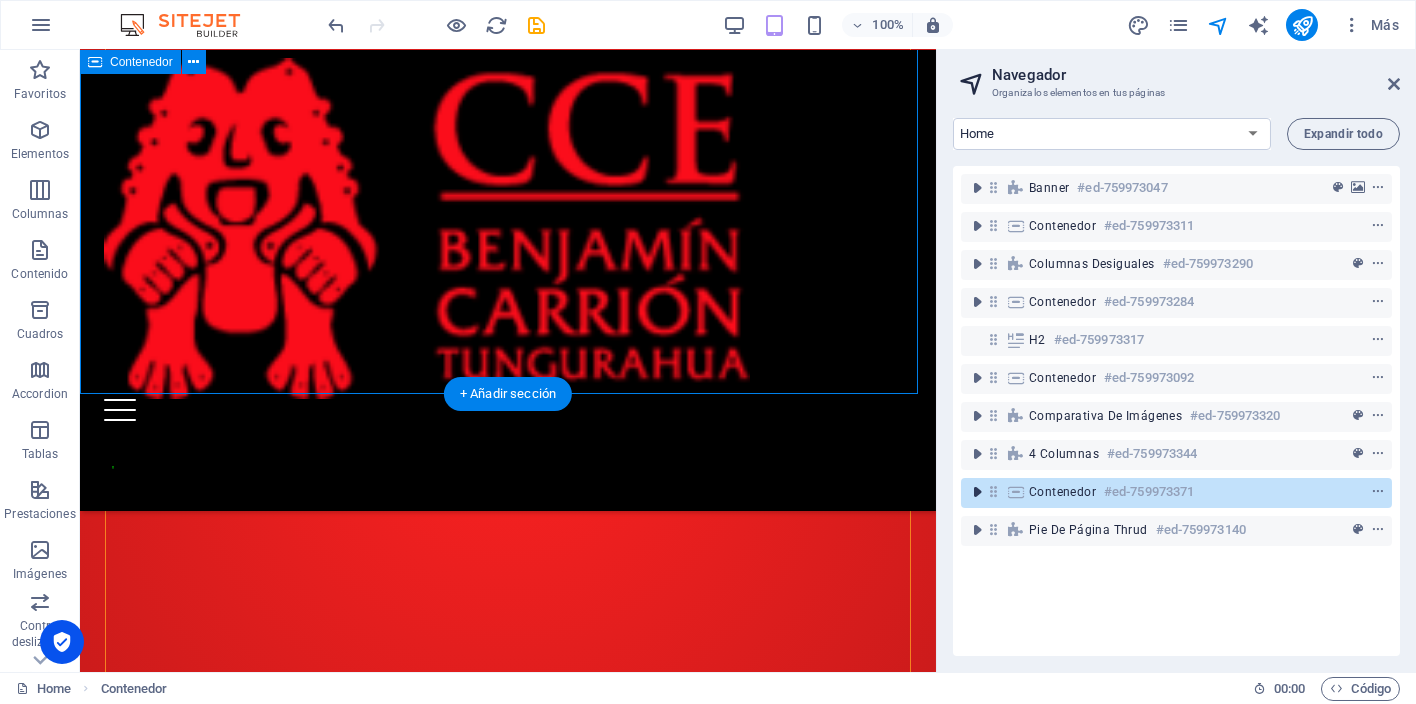click at bounding box center [977, 492] 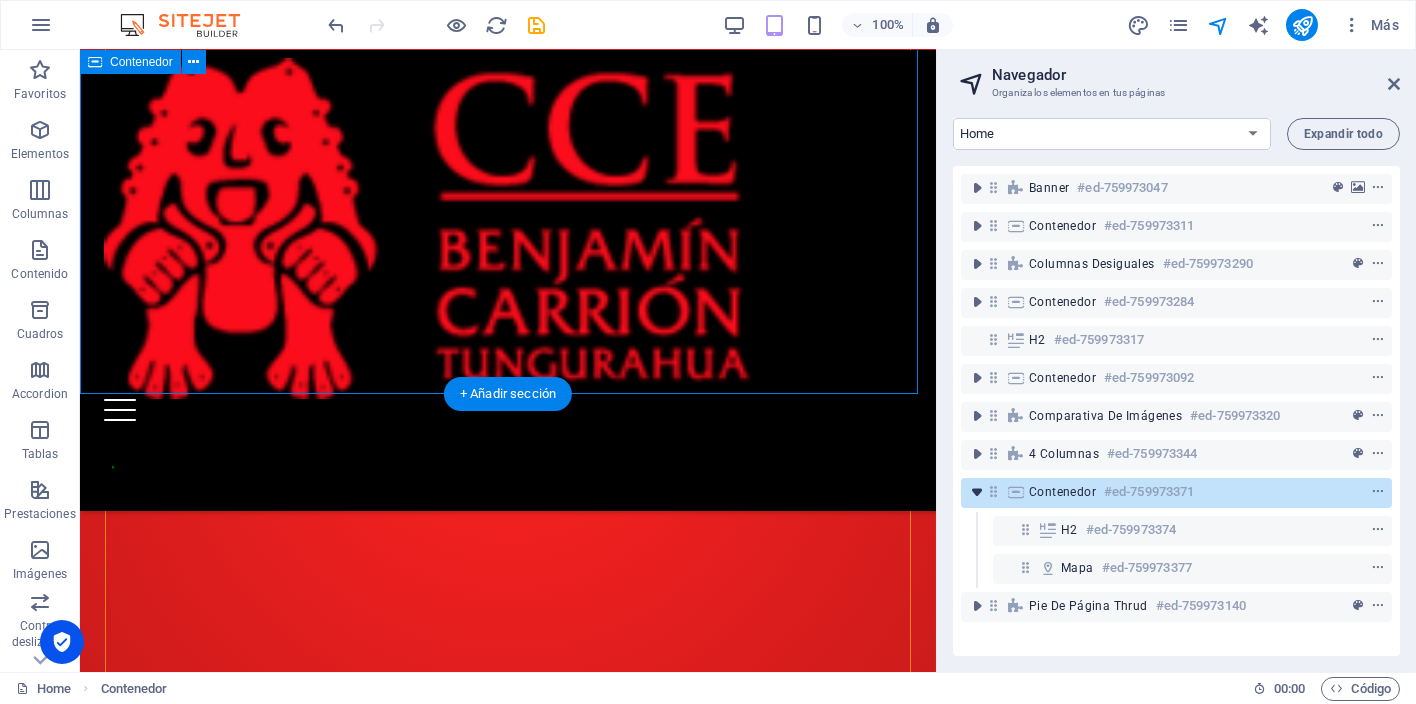 click at bounding box center (977, 492) 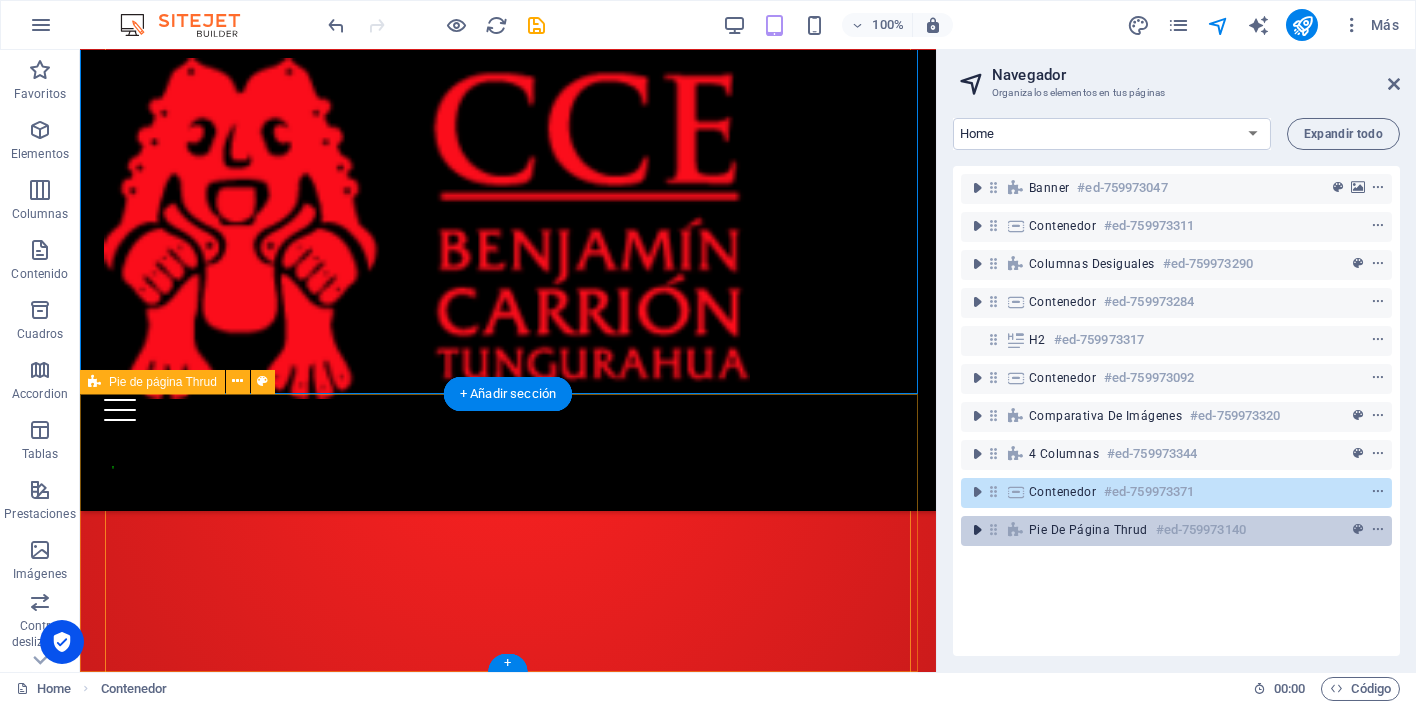 click at bounding box center [977, 530] 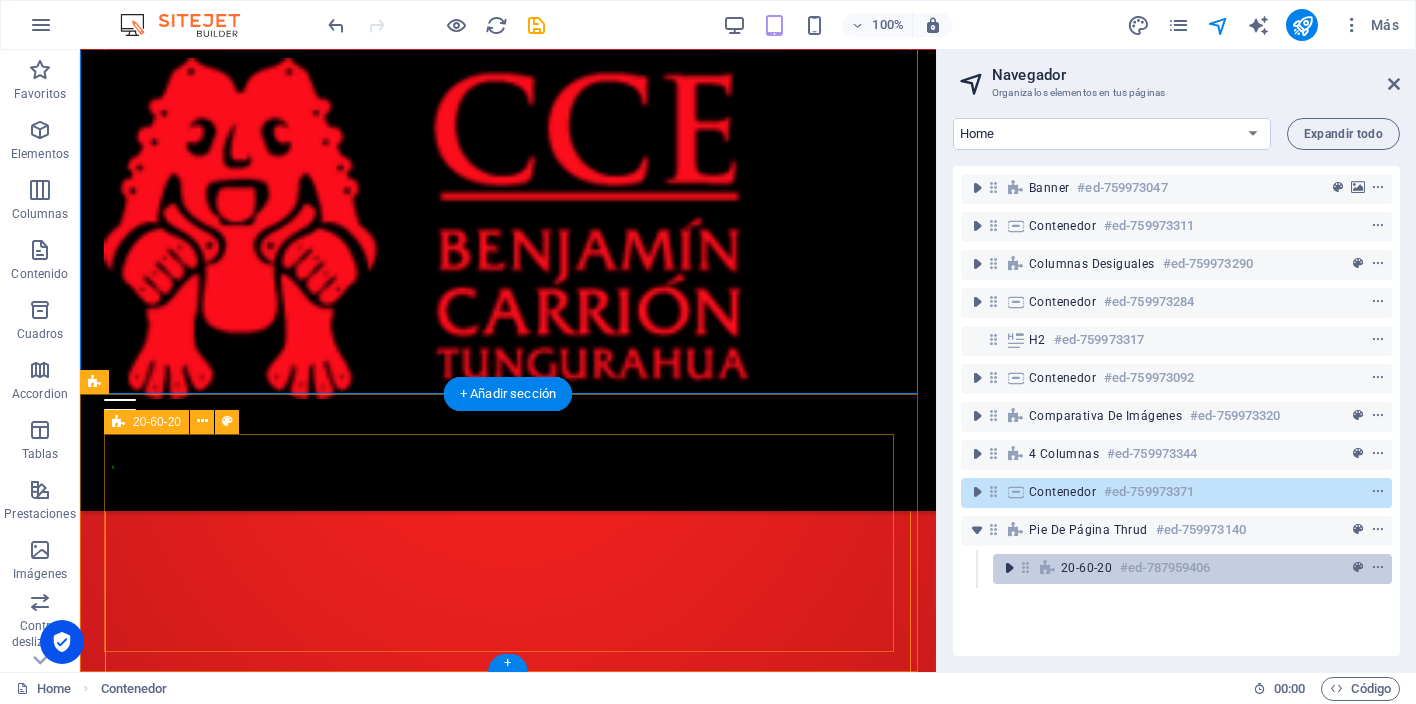 click at bounding box center [1009, 568] 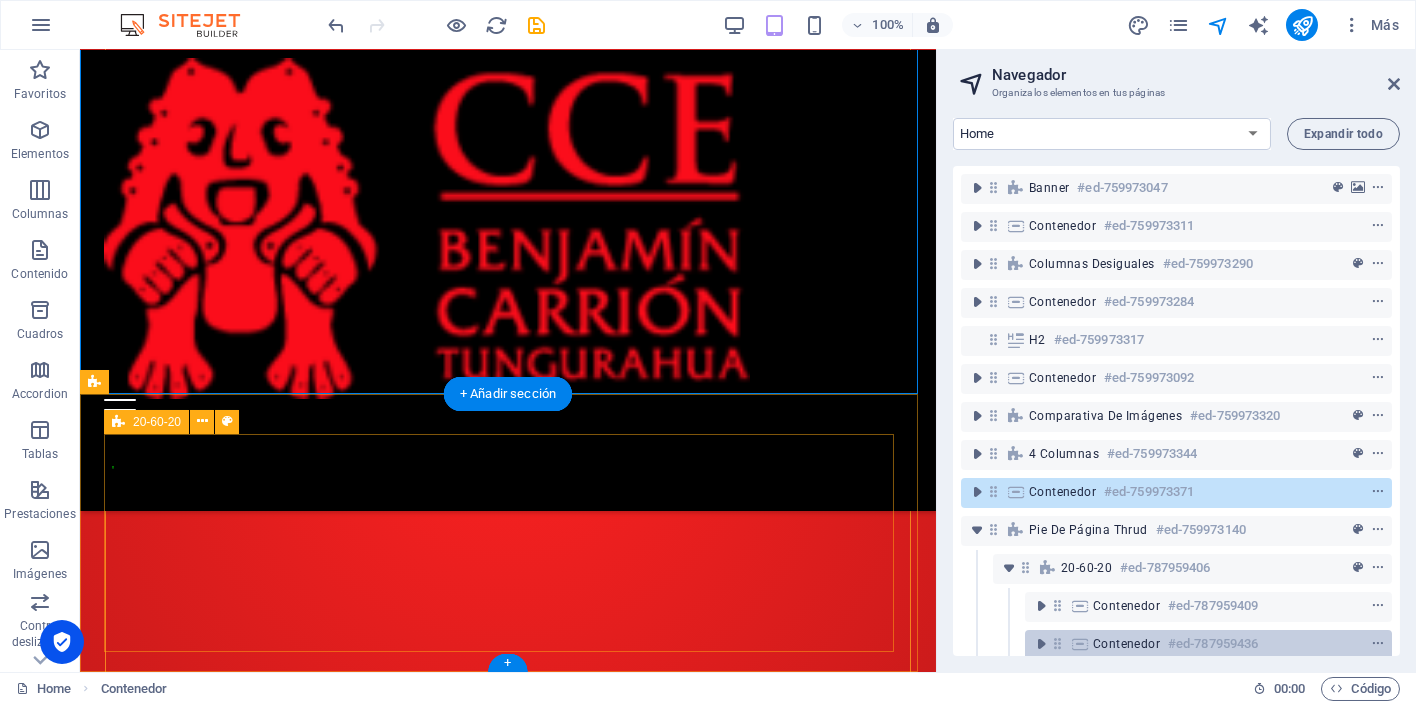 scroll, scrollTop: 66, scrollLeft: 0, axis: vertical 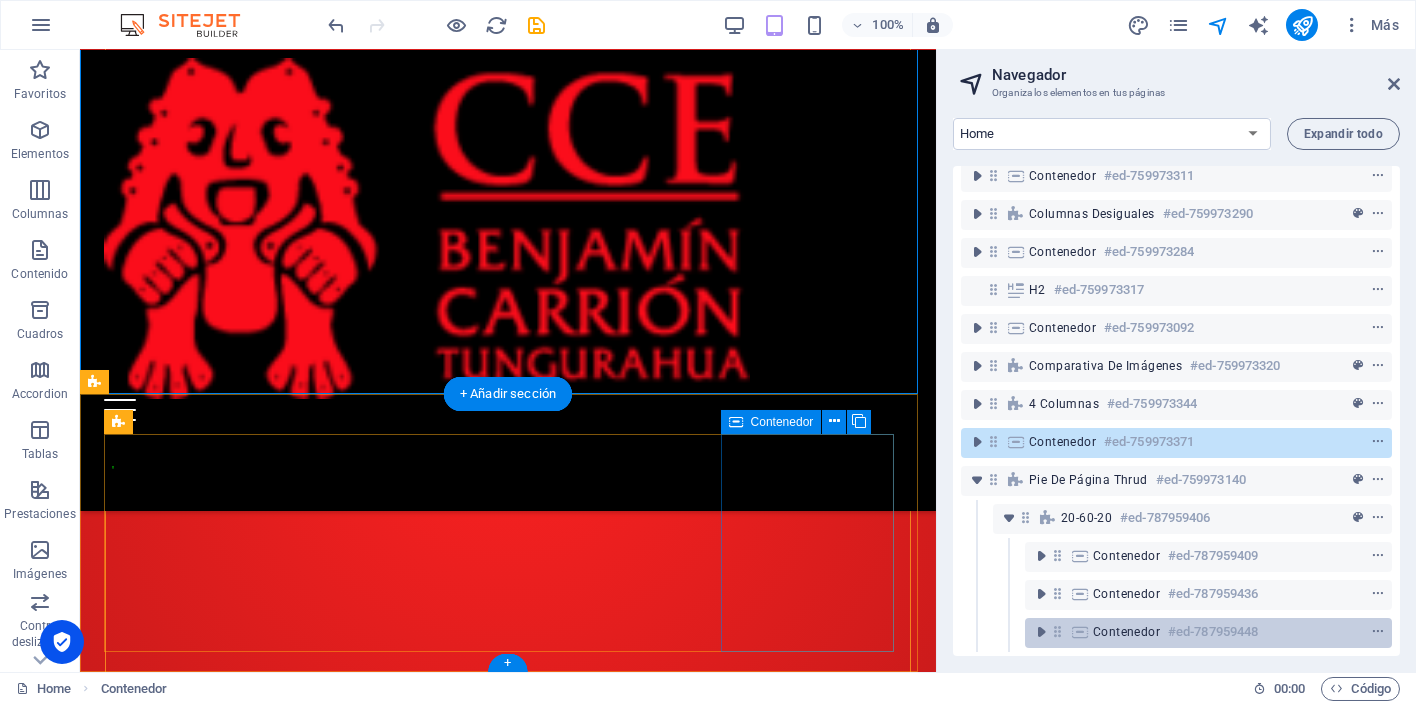click at bounding box center (1080, 632) 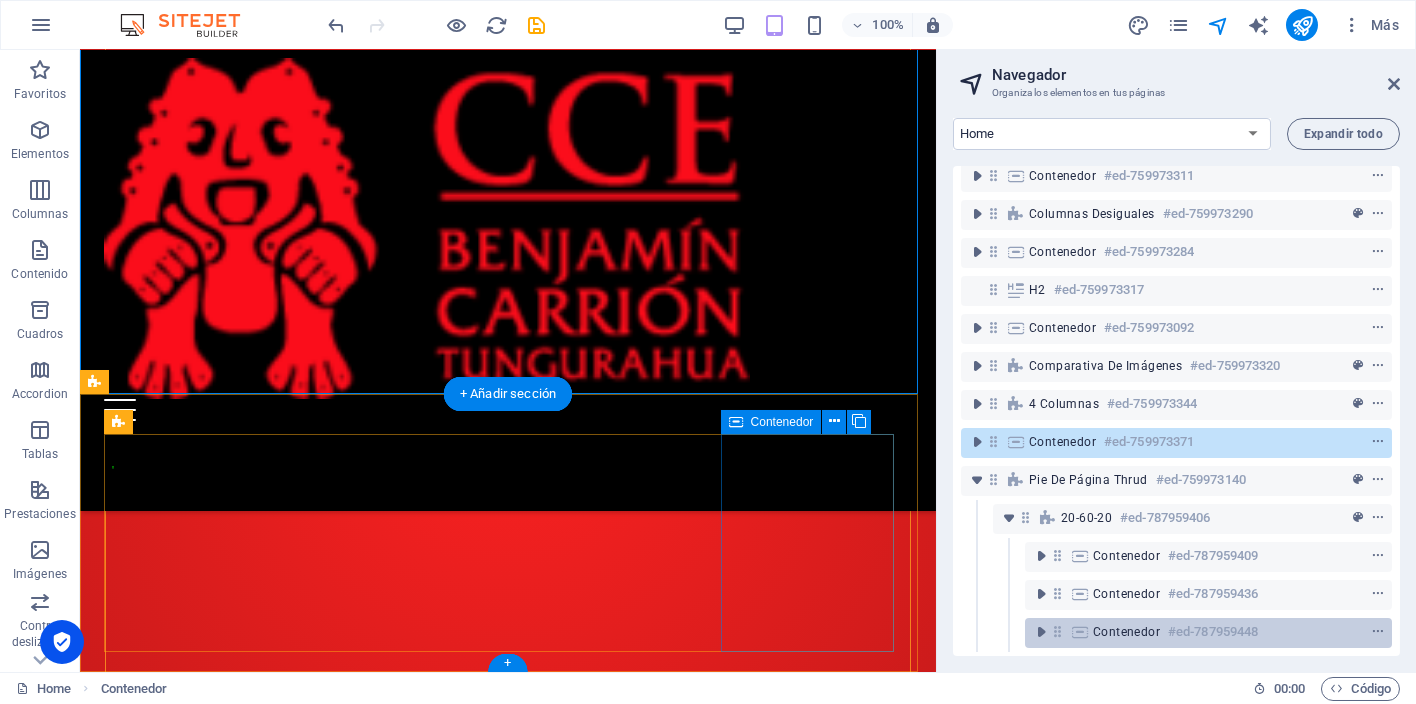 click at bounding box center (1080, 632) 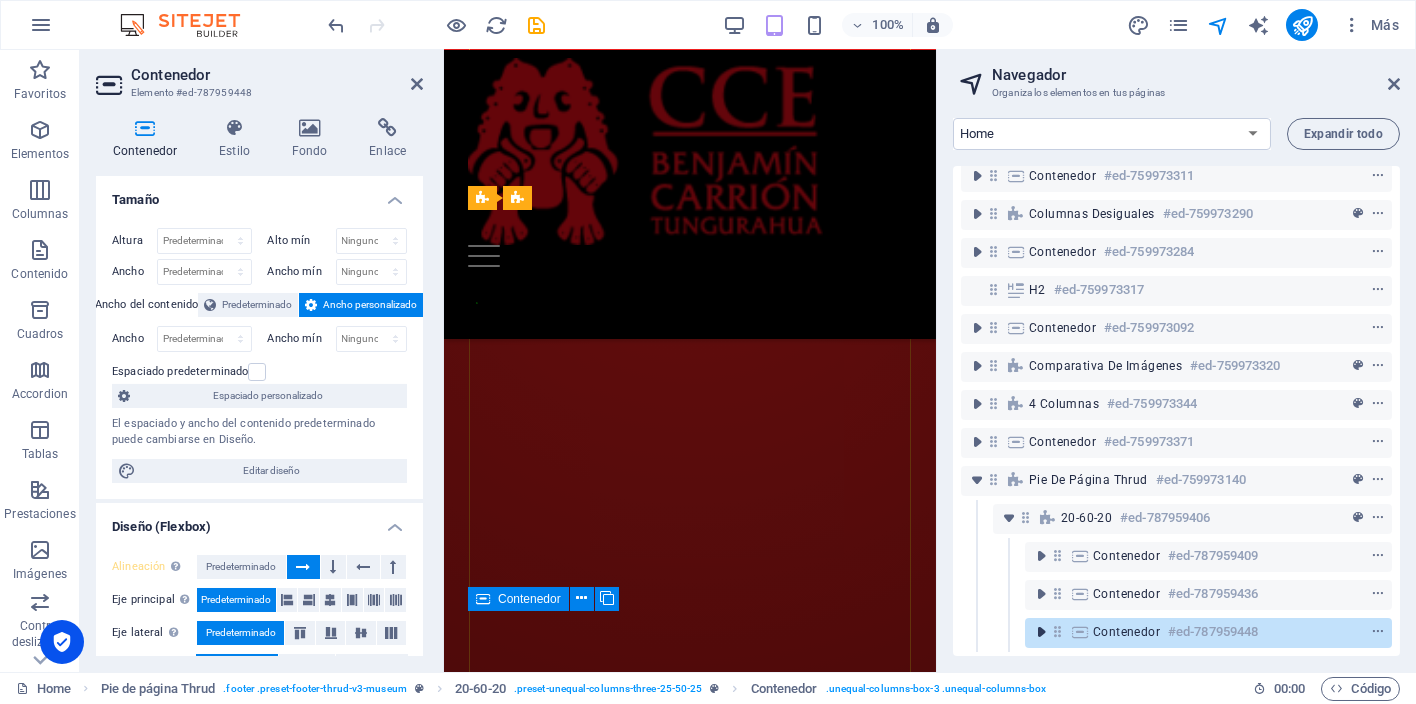 scroll, scrollTop: 5685, scrollLeft: 0, axis: vertical 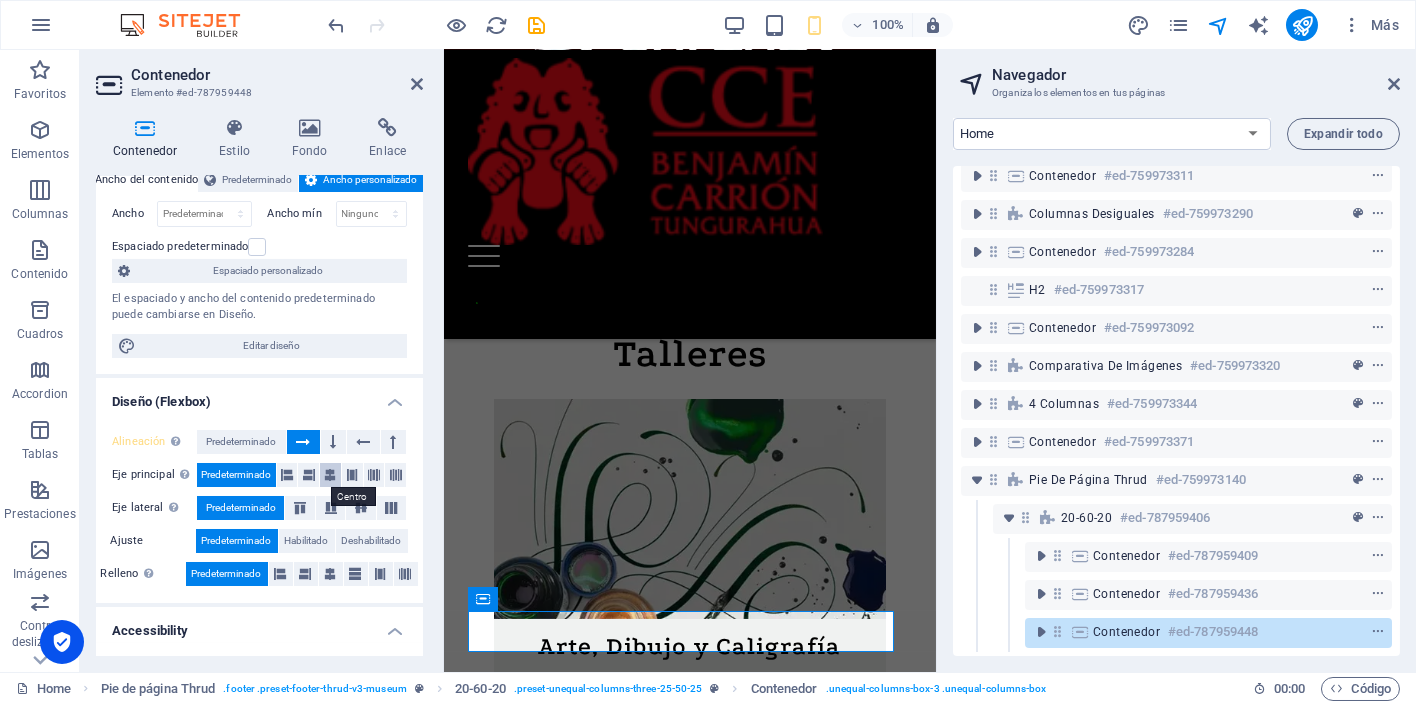 click at bounding box center (331, 475) 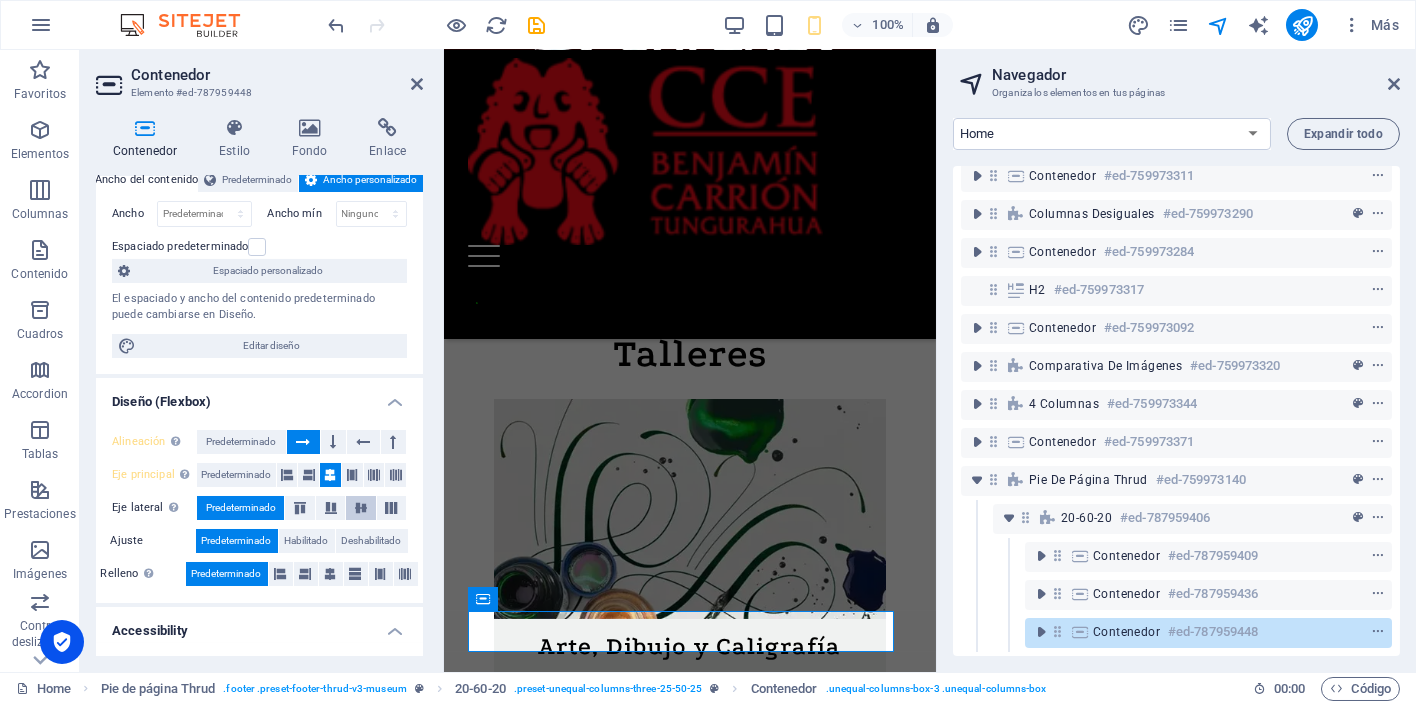 click at bounding box center [361, 508] 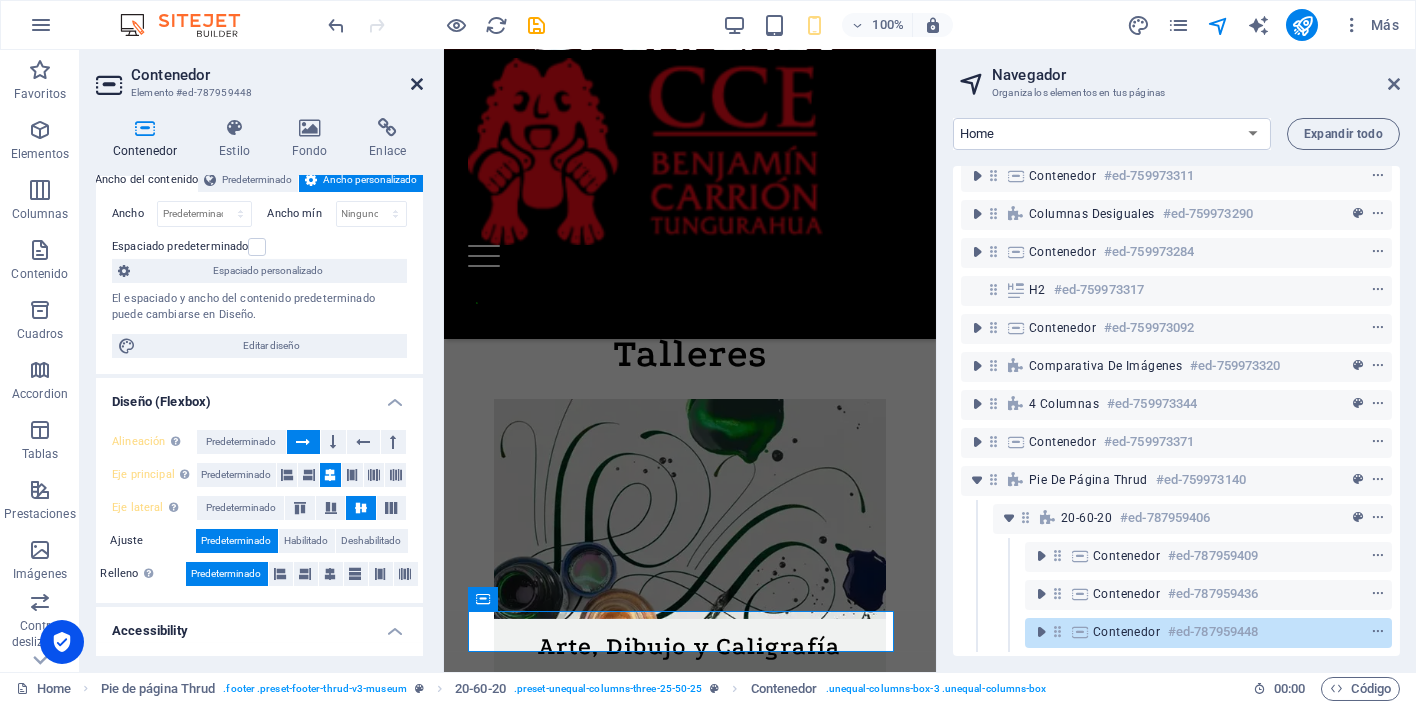 click at bounding box center (417, 84) 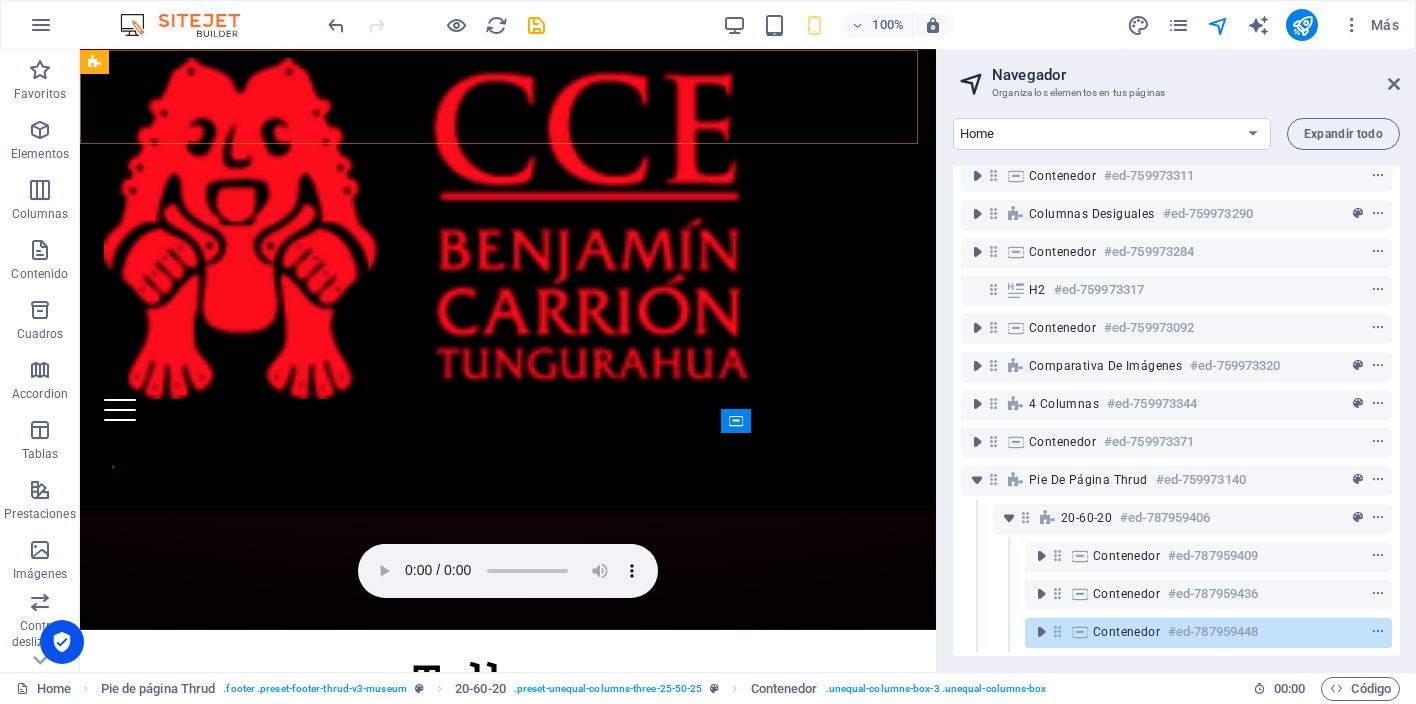 scroll, scrollTop: 3365, scrollLeft: 0, axis: vertical 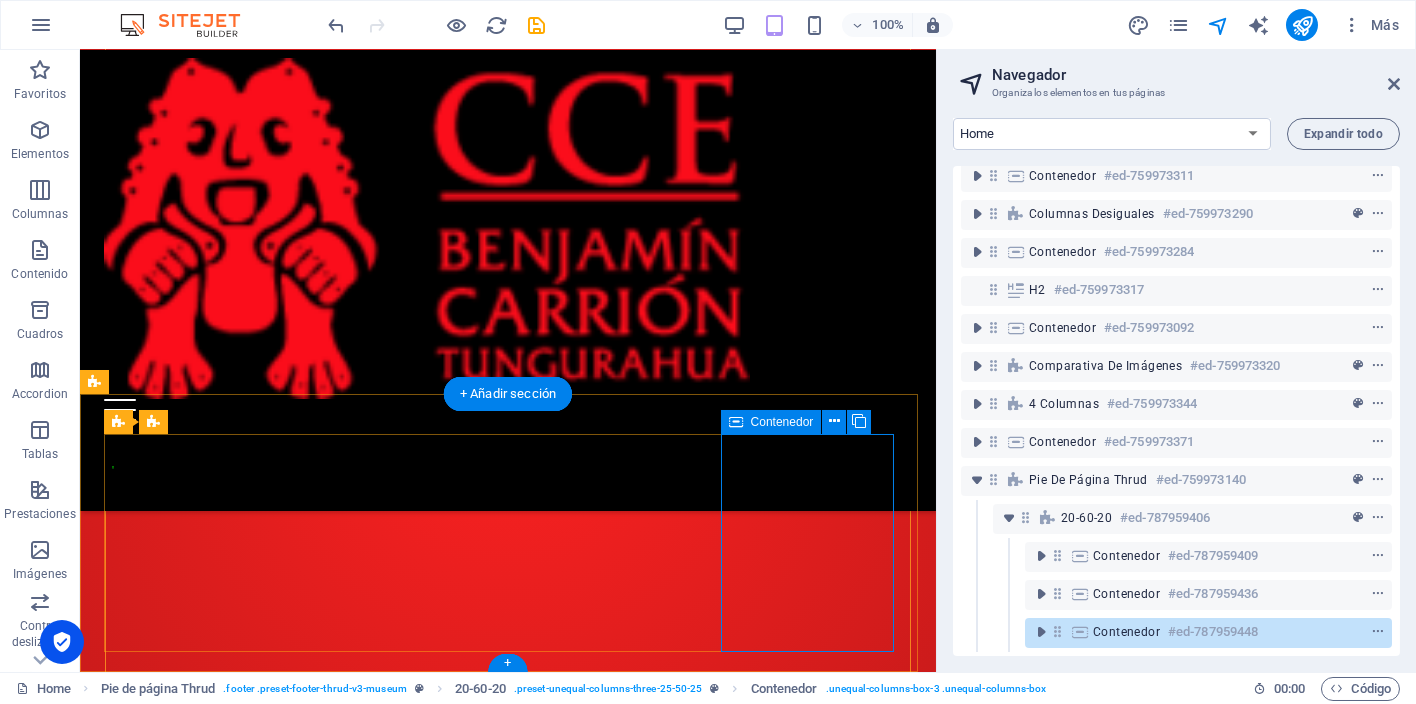 click on "Contenedor" at bounding box center (1126, 632) 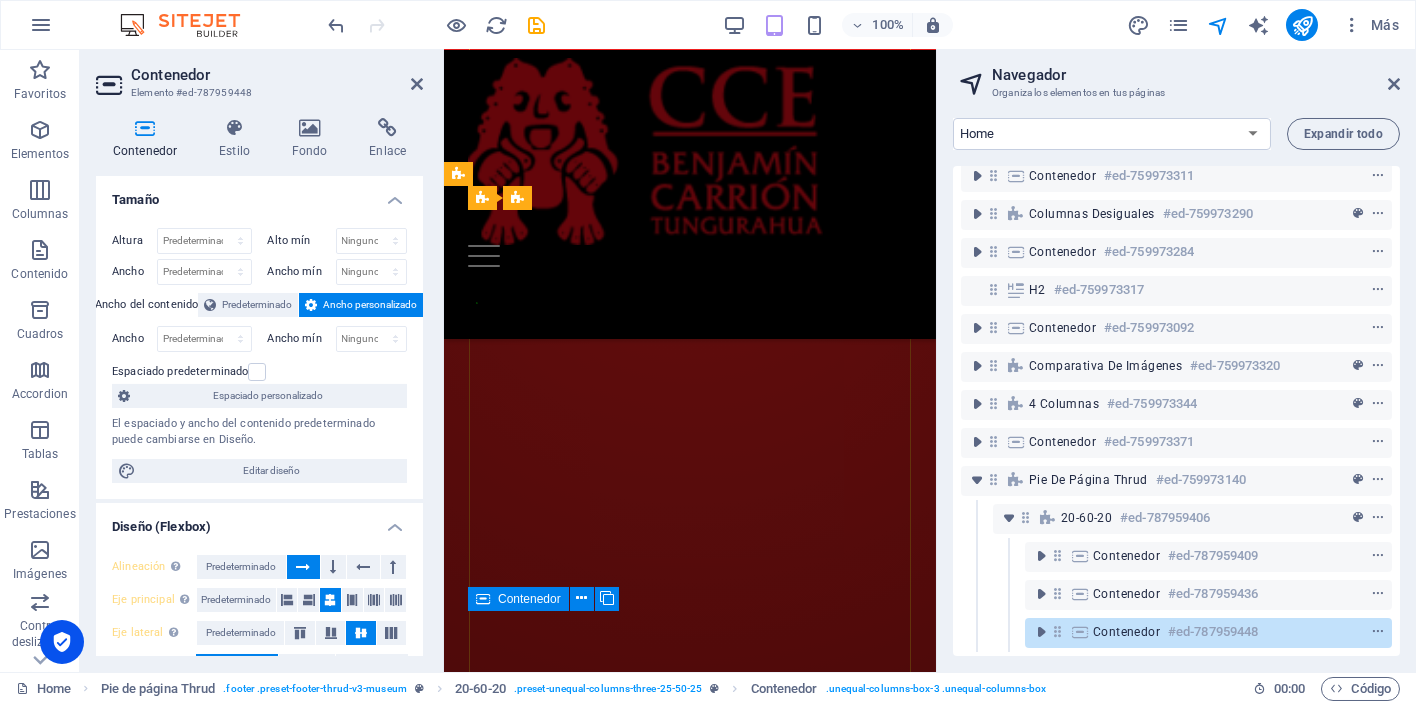 scroll, scrollTop: 5685, scrollLeft: 0, axis: vertical 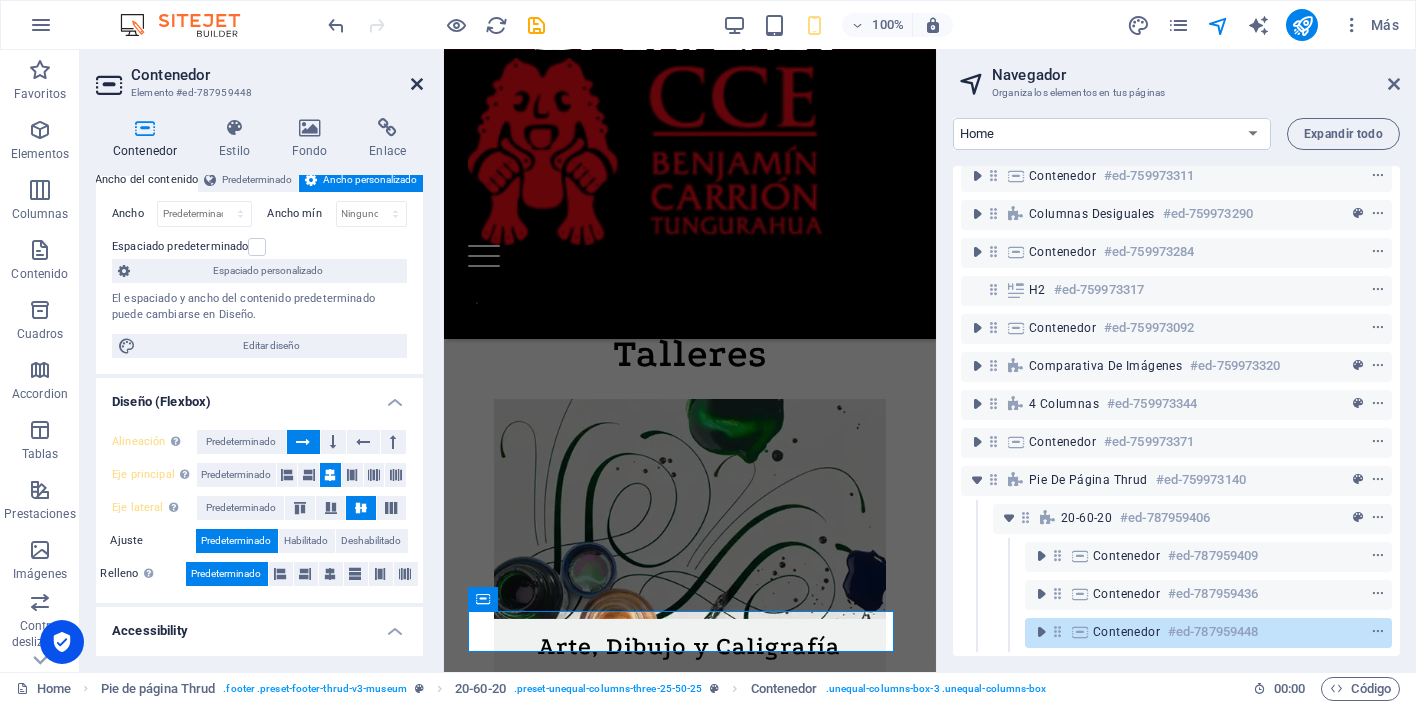 drag, startPoint x: 412, startPoint y: 79, endPoint x: 327, endPoint y: 30, distance: 98.11218 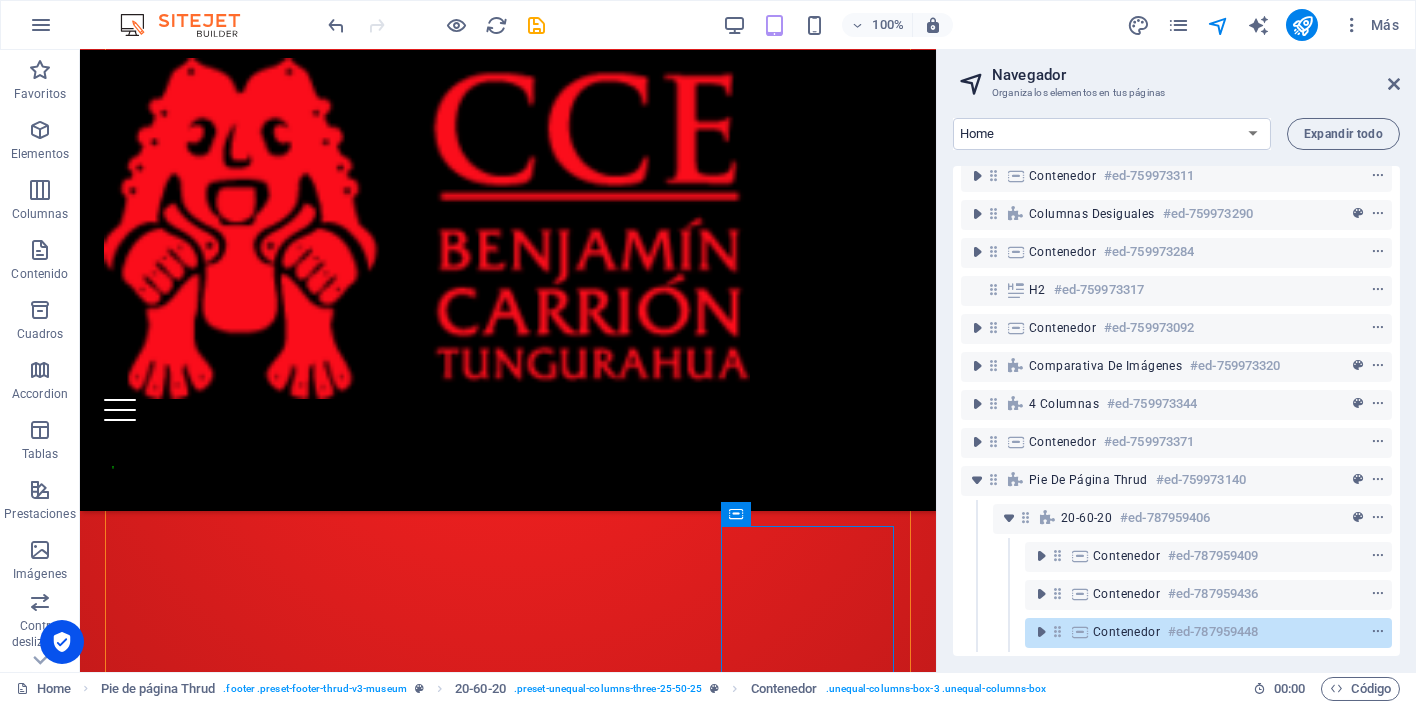 scroll, scrollTop: 3365, scrollLeft: 0, axis: vertical 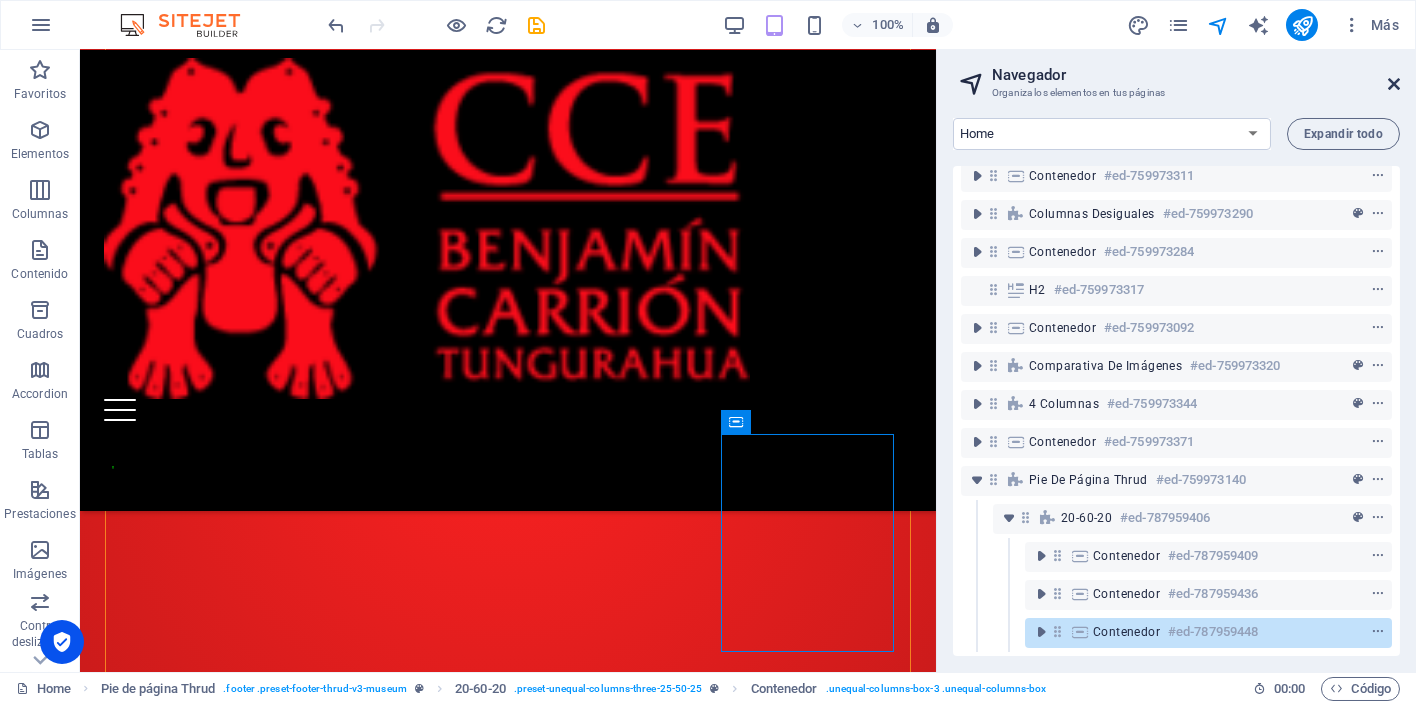 click at bounding box center [1394, 84] 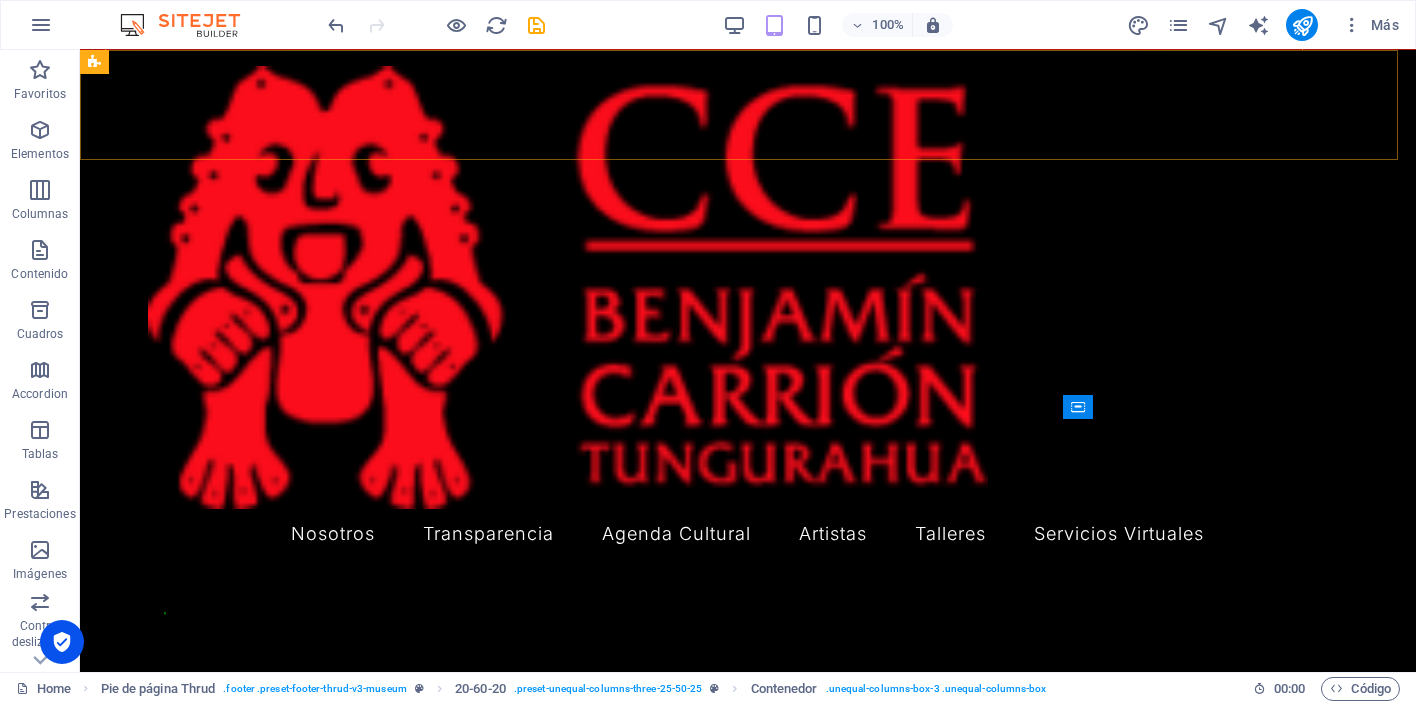 scroll, scrollTop: 4394, scrollLeft: 0, axis: vertical 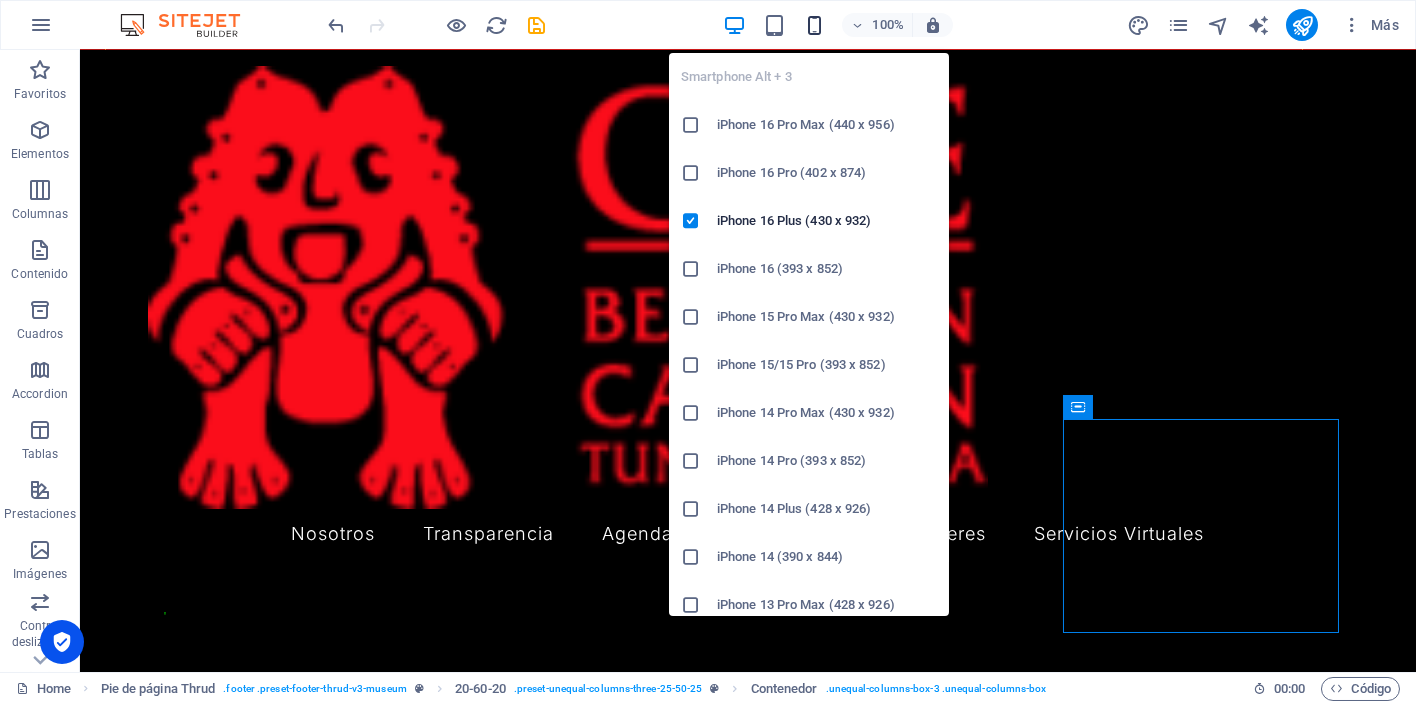 click at bounding box center (814, 25) 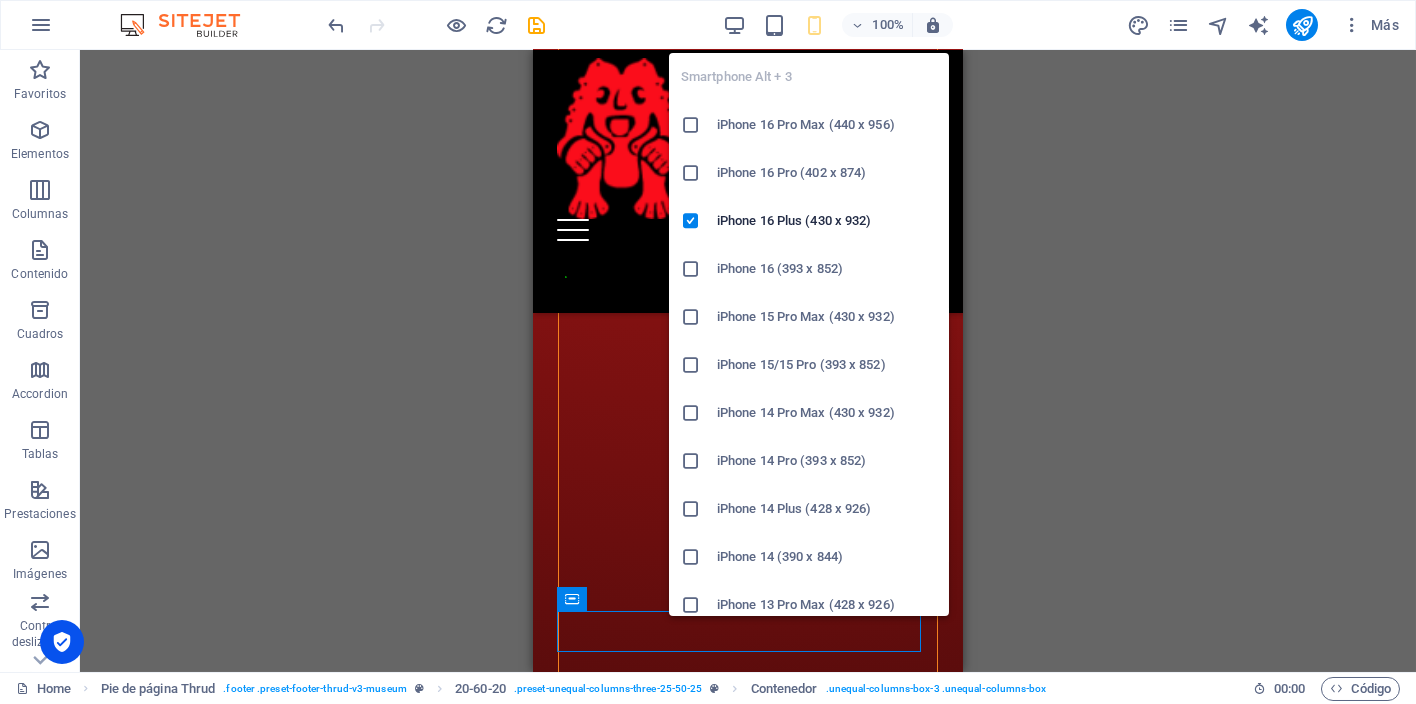 scroll, scrollTop: 5427, scrollLeft: 0, axis: vertical 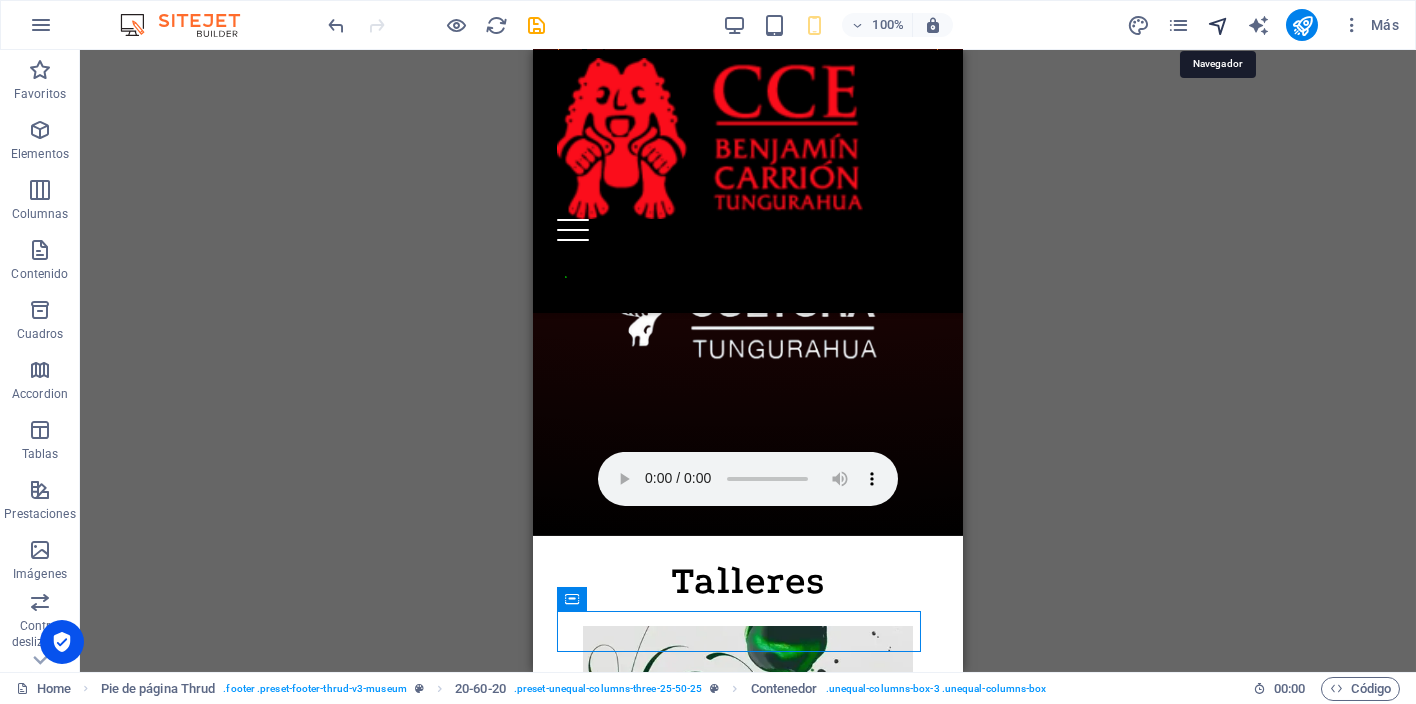 click at bounding box center (1218, 25) 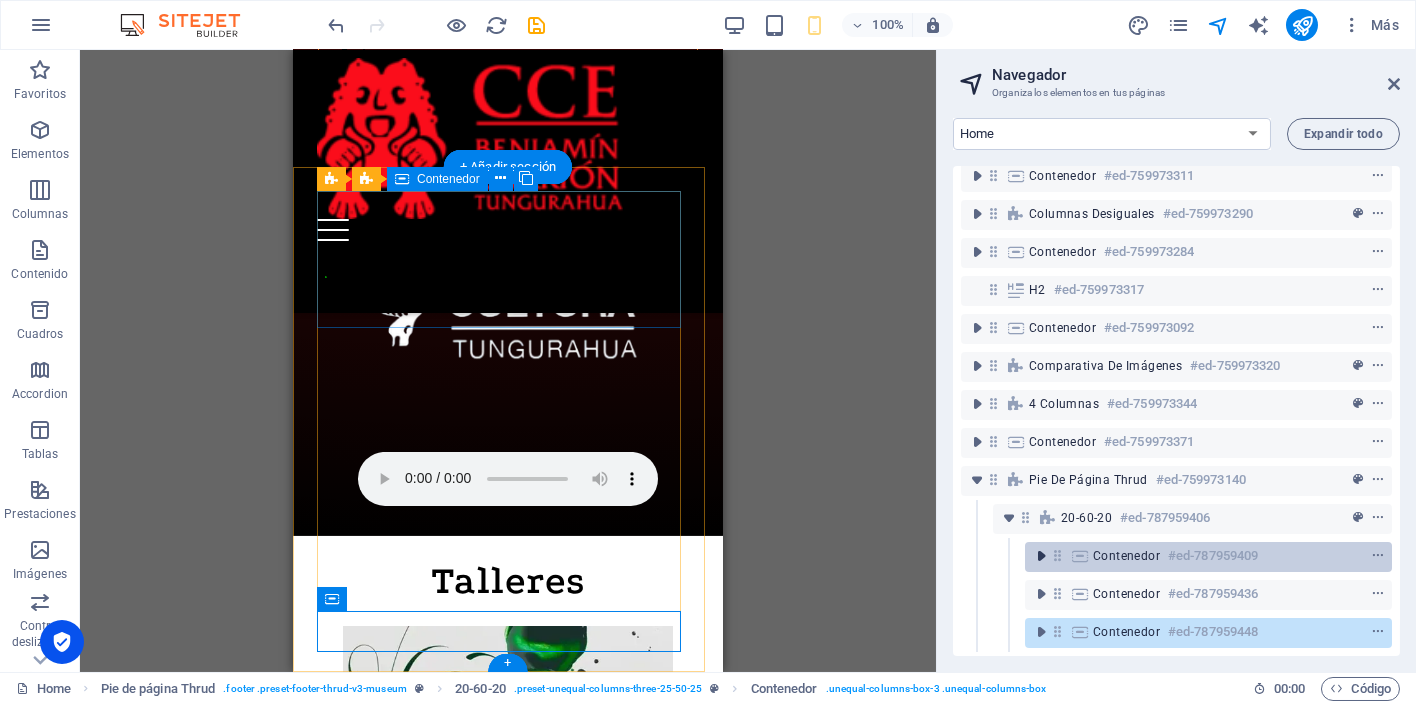 click at bounding box center (1041, 556) 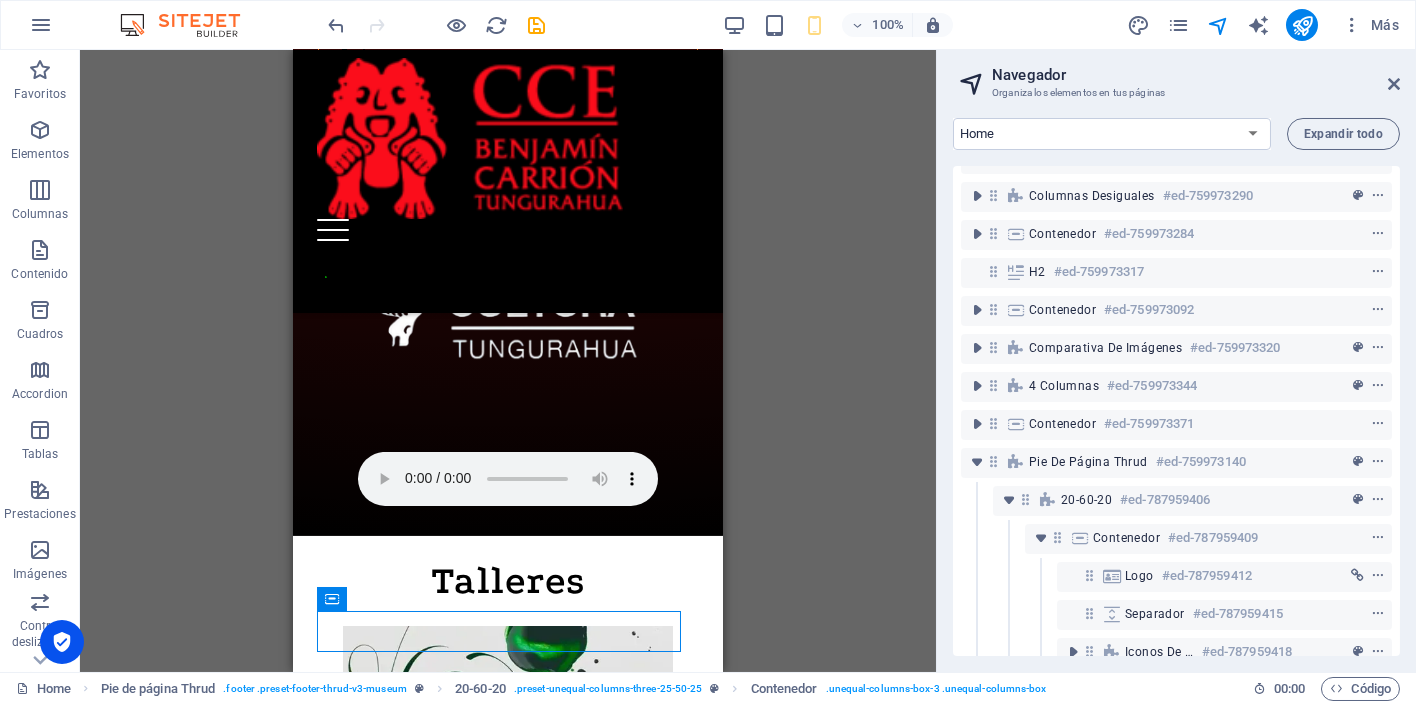 scroll, scrollTop: 181, scrollLeft: 0, axis: vertical 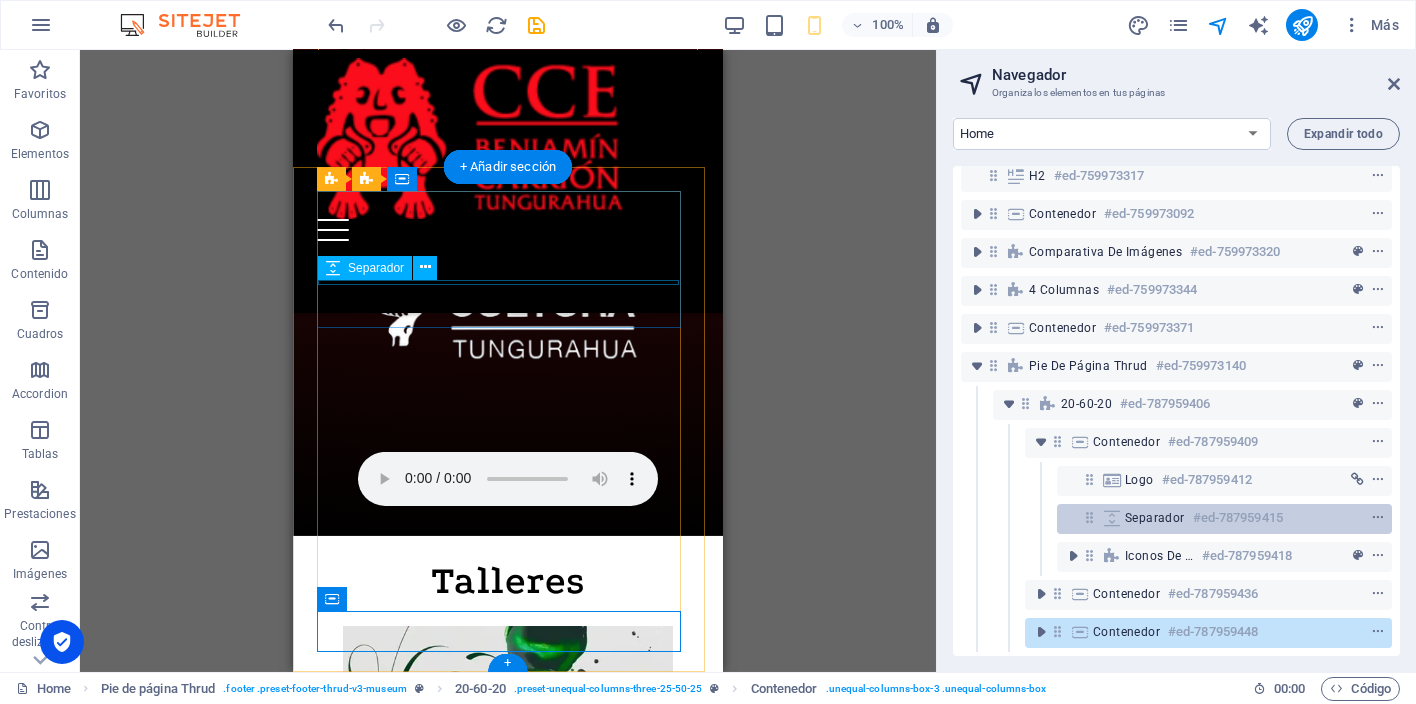click on "Separador" at bounding box center (1155, 518) 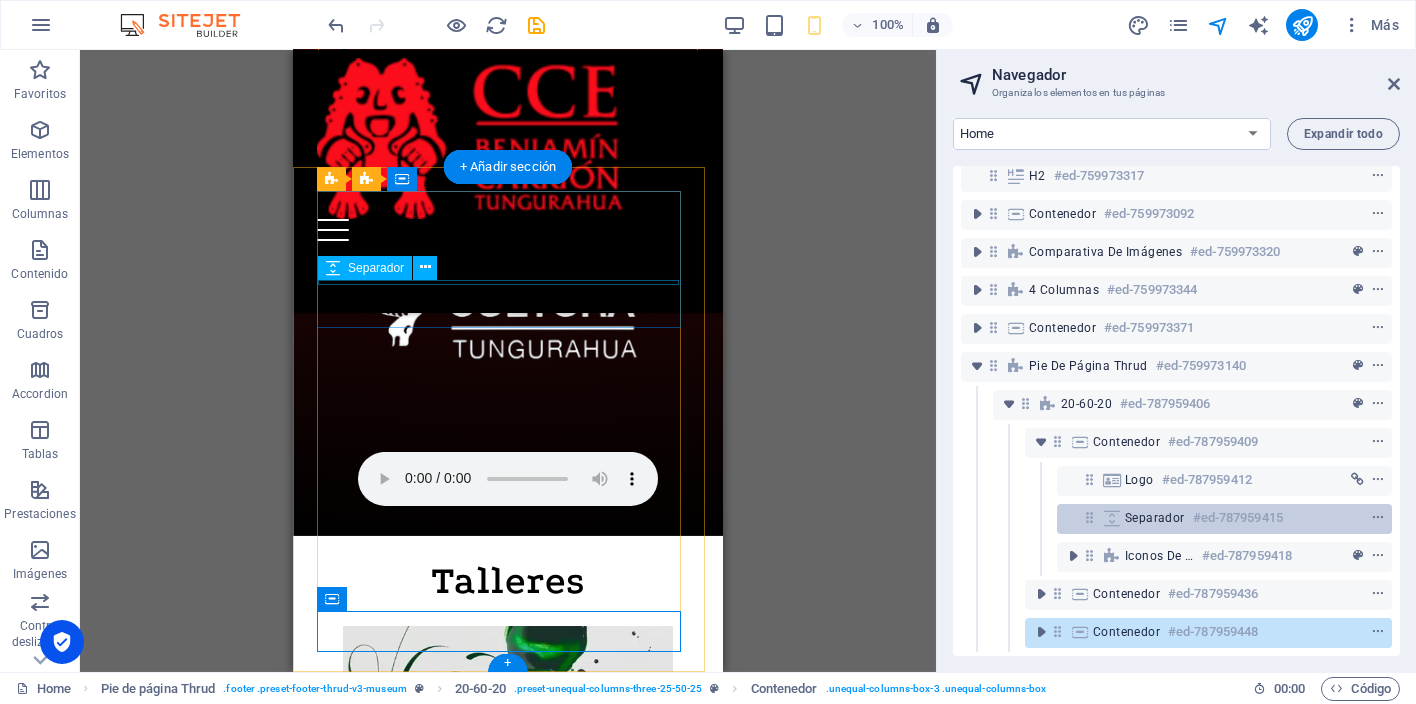 scroll, scrollTop: 5347, scrollLeft: 0, axis: vertical 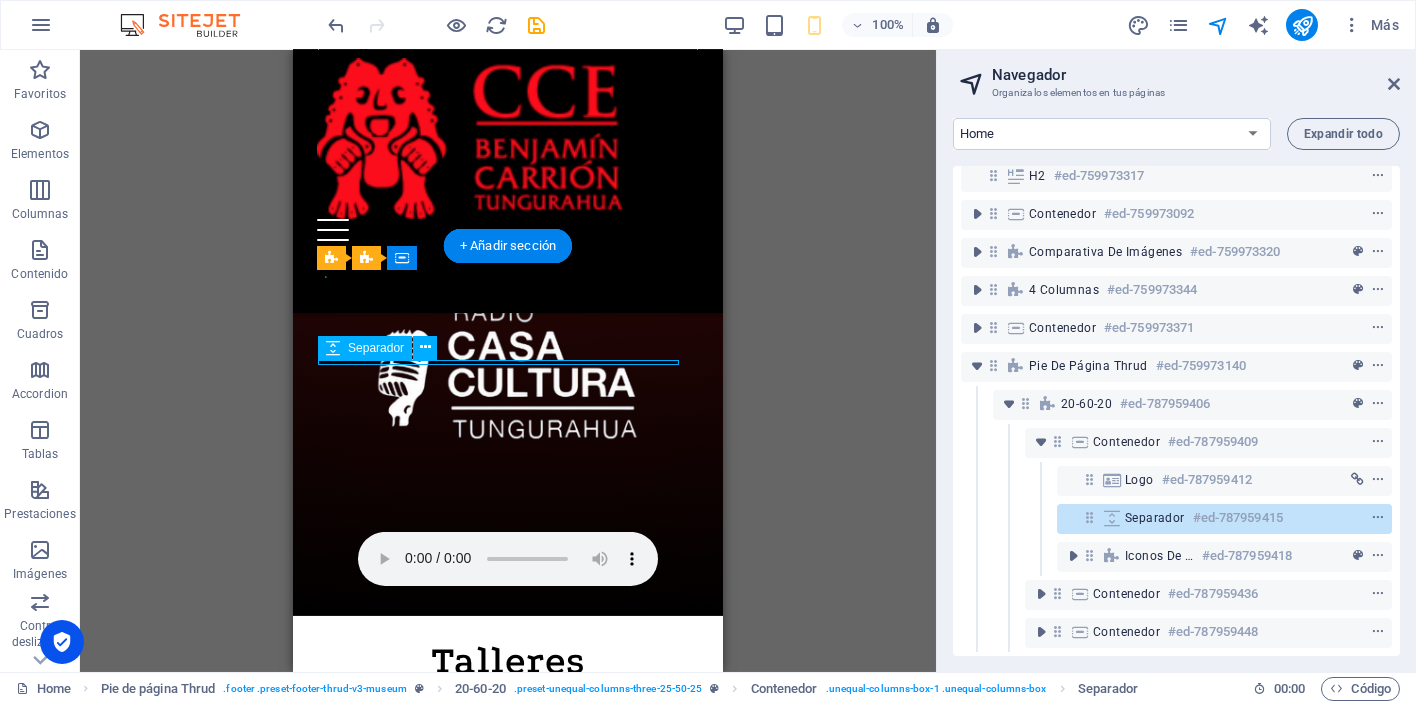 click on "Separador" at bounding box center [1155, 518] 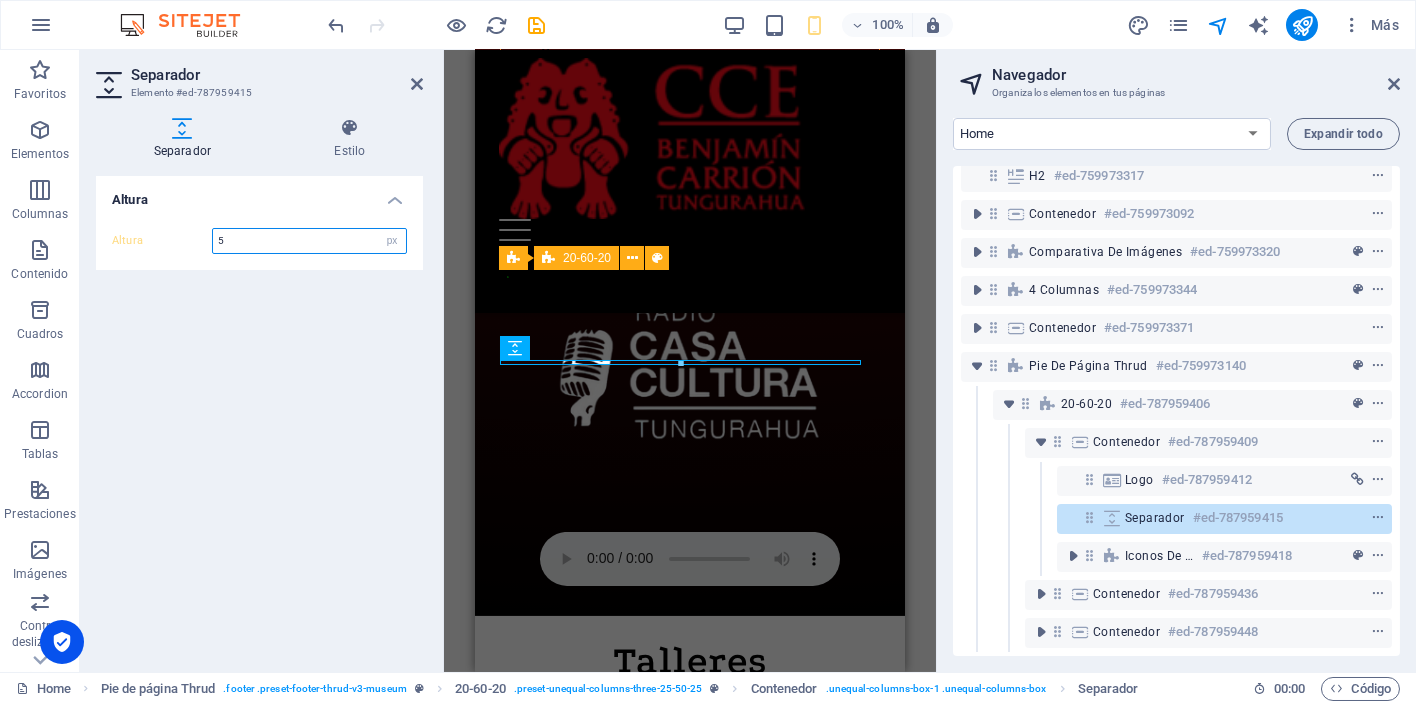 drag, startPoint x: 262, startPoint y: 241, endPoint x: 192, endPoint y: 234, distance: 70.34913 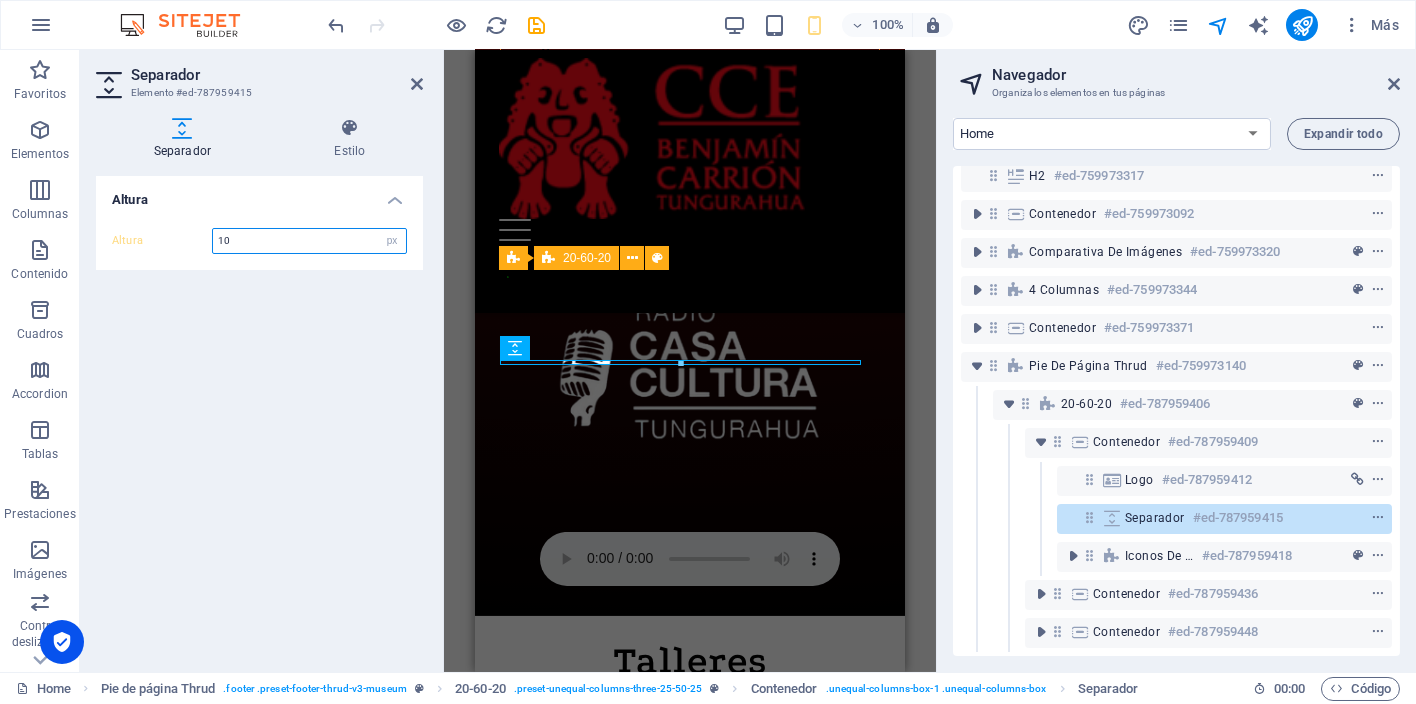 type on "10" 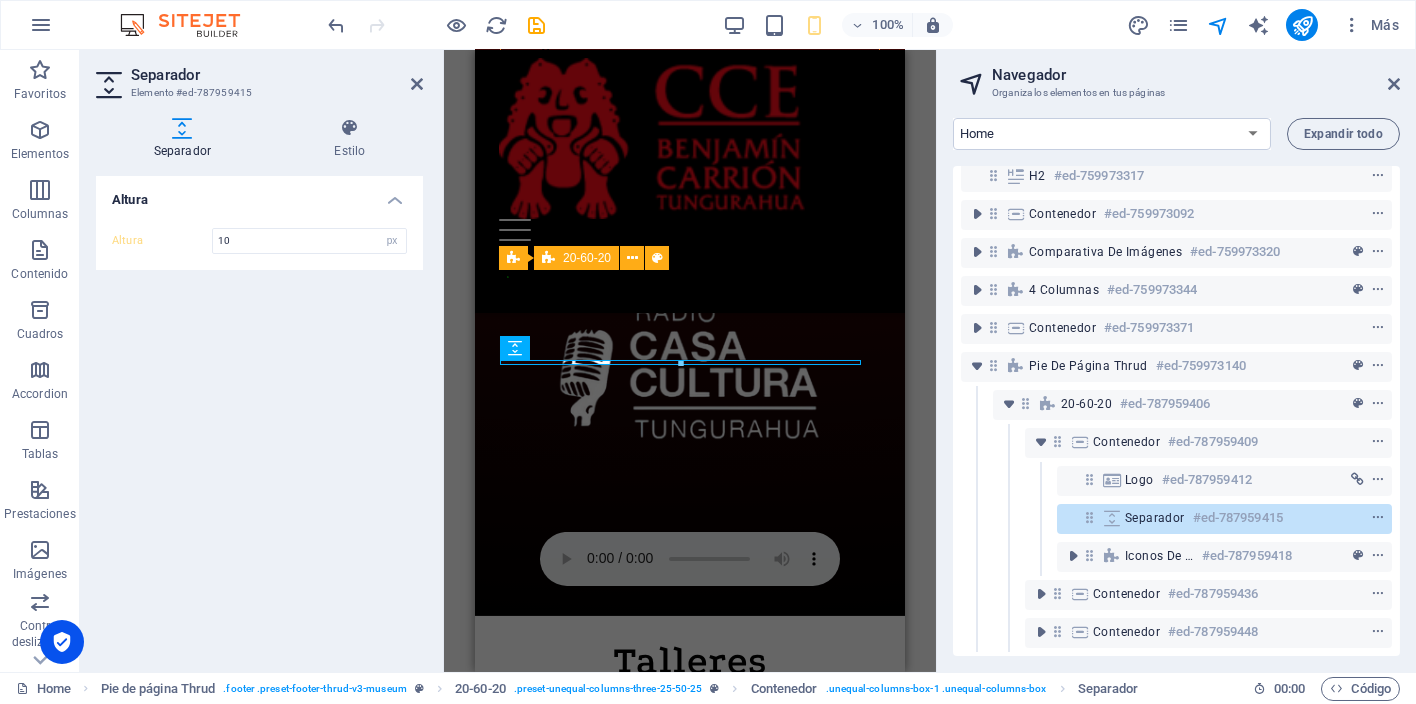 click on "Altura Altura 10 px rem vh vw" at bounding box center [259, 416] 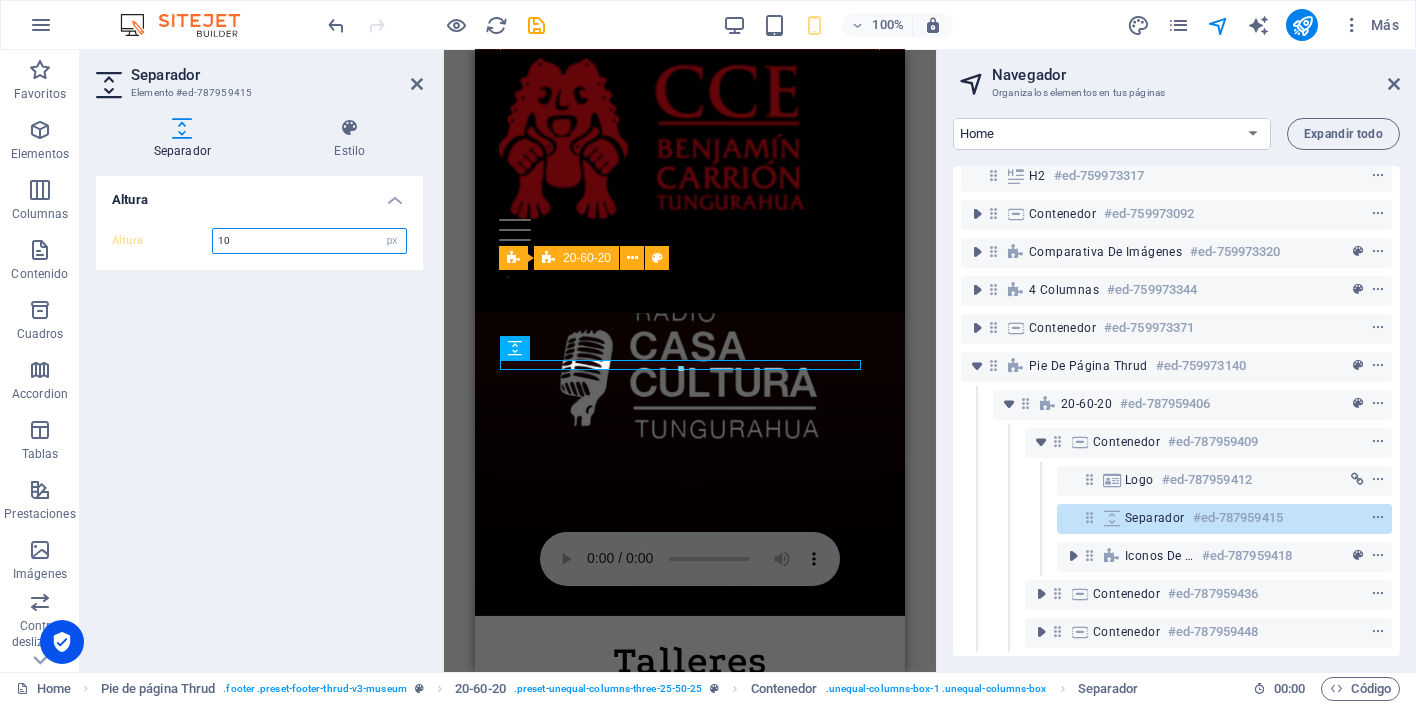 drag, startPoint x: 246, startPoint y: 240, endPoint x: 229, endPoint y: 240, distance: 17 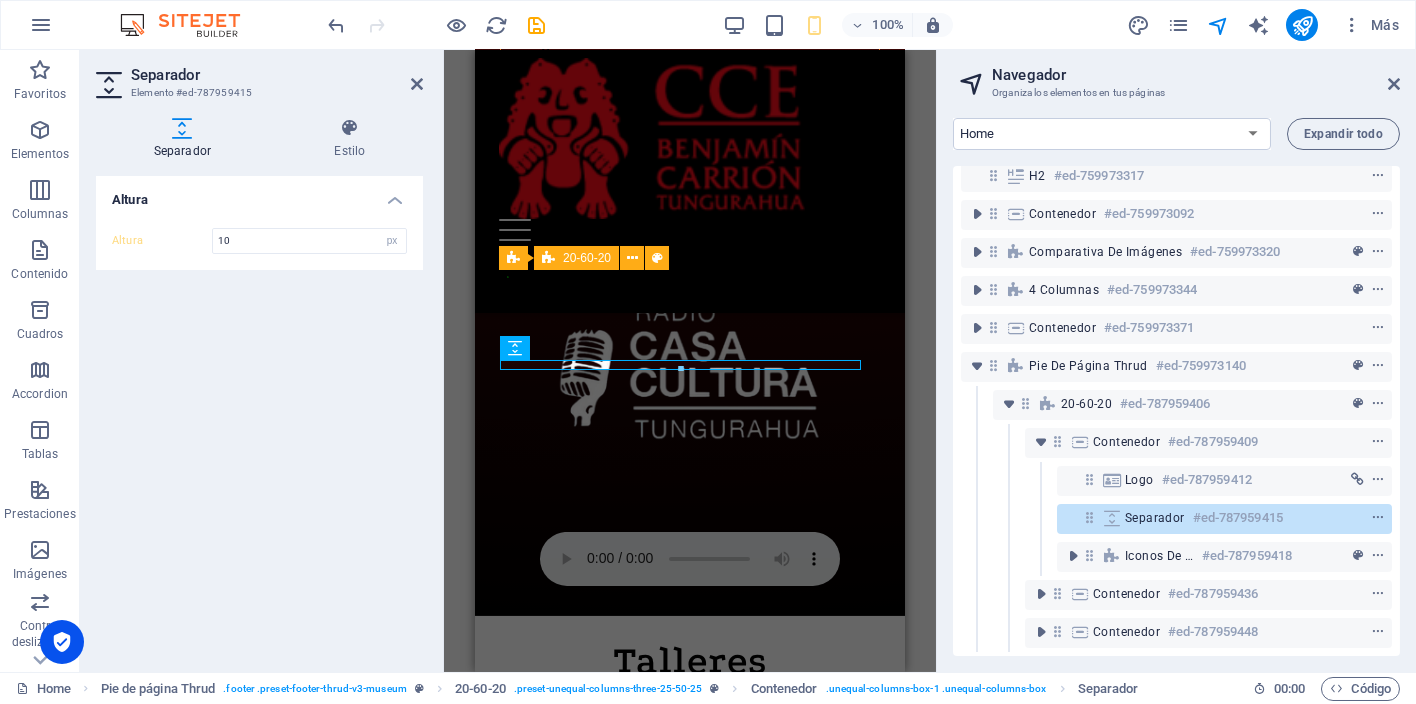click on "Altura Altura 10 px rem vh vw" at bounding box center [259, 416] 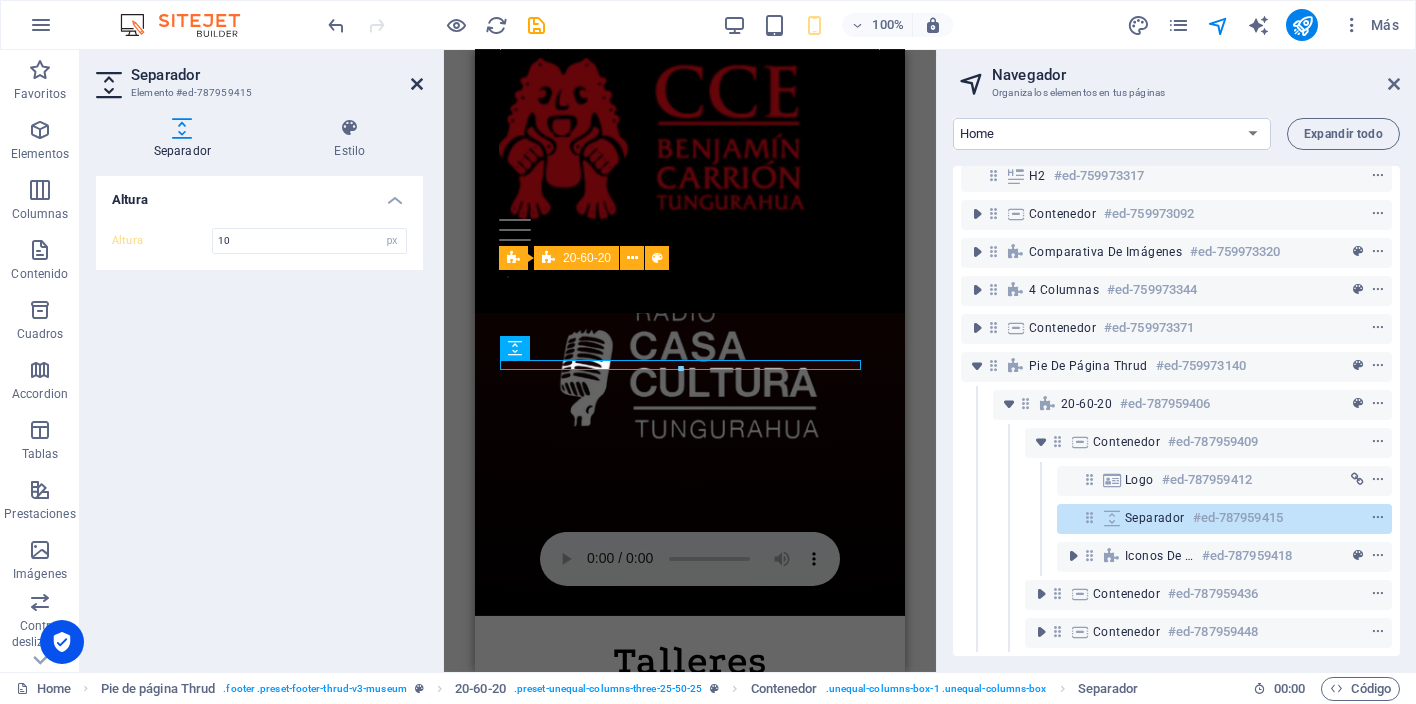 click at bounding box center [417, 84] 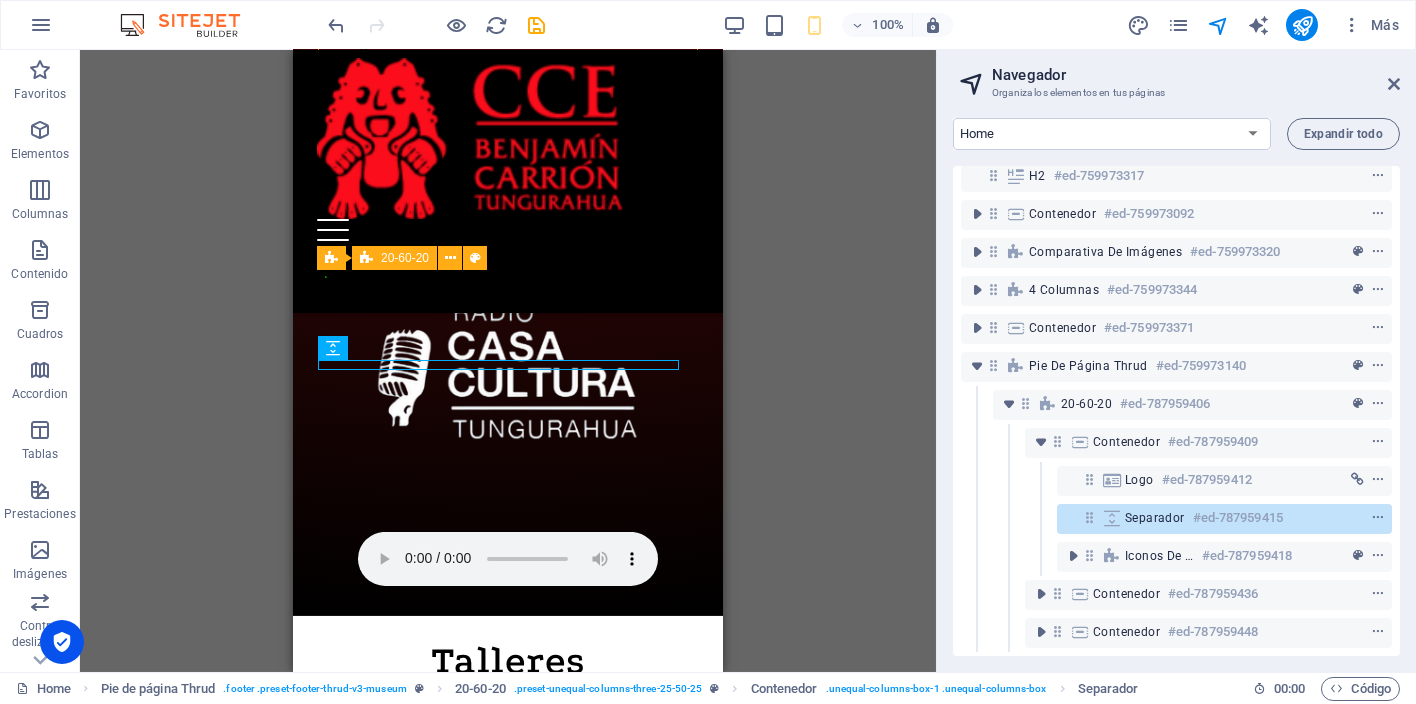 click on "H1   Banner   Contenedor   Contenedor   Texto   Contenedor   Imagen   Columnas desiguales   Contenedor   H2   Barra de menús   Menú   Columnas desiguales   Contenedor   Control deslizante de imágenes   Contenedor   H2   Contenedor   Contenedor   Imagen   Tarjetas   Contenedor   Tarjetas   Contenedor   Imagen   Tarjetas   Contenedor   H2   Imagen   Contenedor   20-60-20   20-60-20   Contenedor   Contenedor   Imagen   20-60-20   Contenedor   Comparativa de imágenes   4 columnas   Contenedor   Imagen   Contenedor   Contenedor   Mapa   H2   Pie de página Thrud   Contenedor   Contenedor   Contenedor   H2   Contenedor   Texto   Contenedor   Contenedor   Separador   Separador   Separador   Logo   Contenedor   Contenedor   Marcador   Logo   Botón   Pie de página Thrud   20-60-20   Marcador   Contenedor   Contenedor   Marcador   Contenedor   Marcador   20-60-20   Pie de página Thrud   Contenedor   Contenedor   Texto   Contenedor   Contenedor   Iconos de redes sociales   Contenedor     Icono" at bounding box center [508, 361] 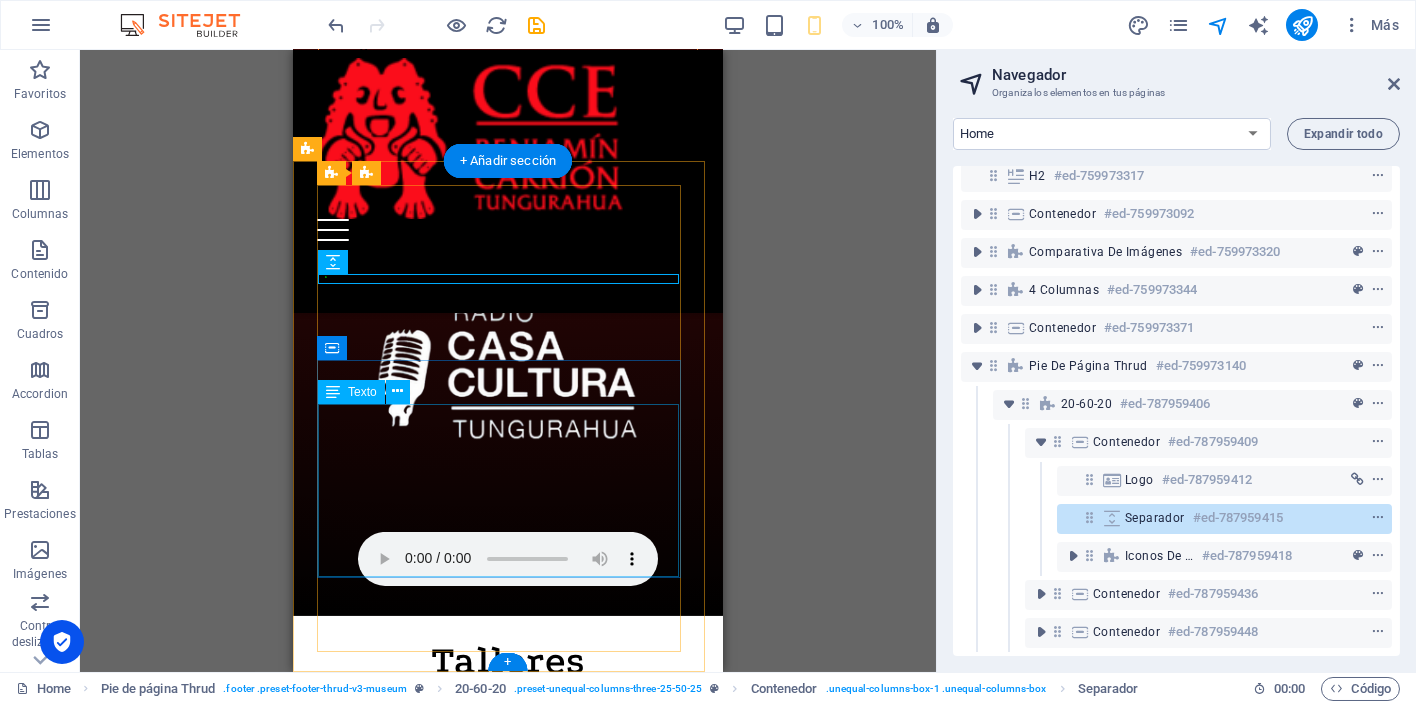 scroll, scrollTop: 5432, scrollLeft: 0, axis: vertical 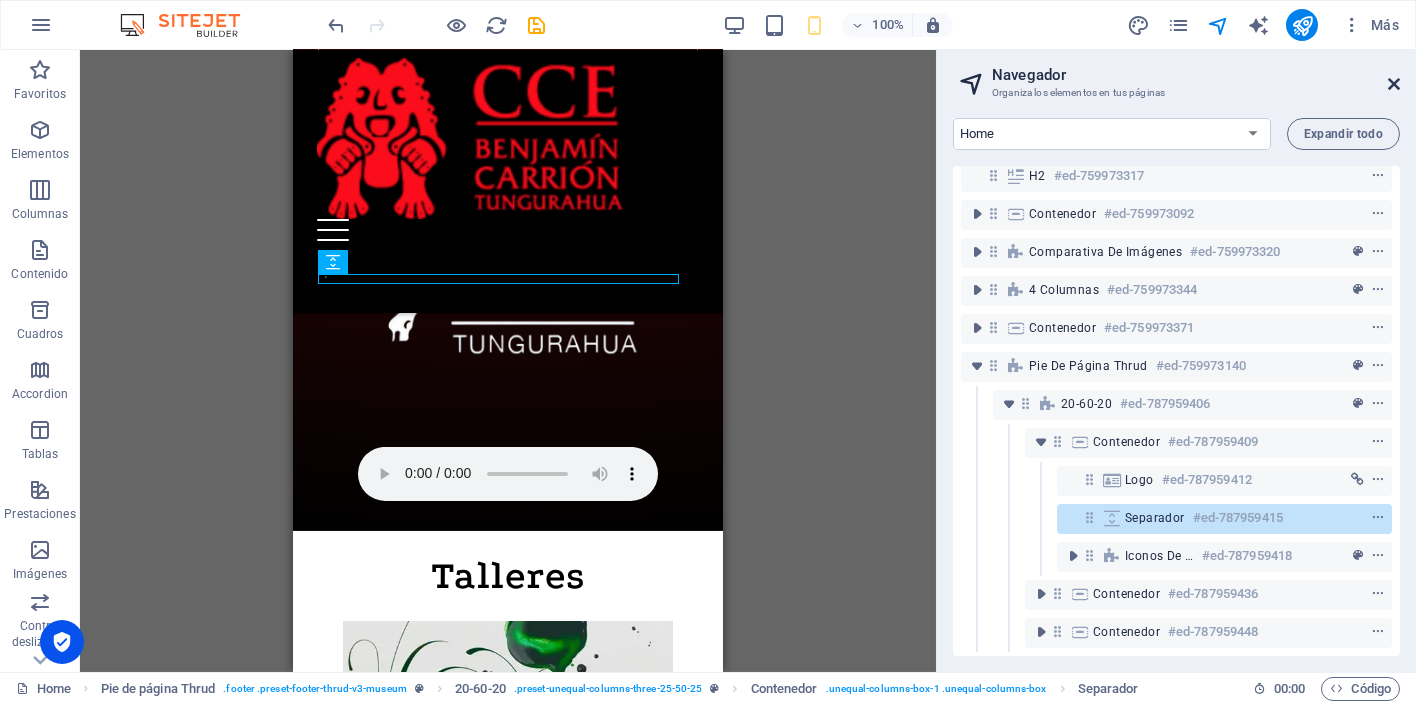 click at bounding box center [1394, 84] 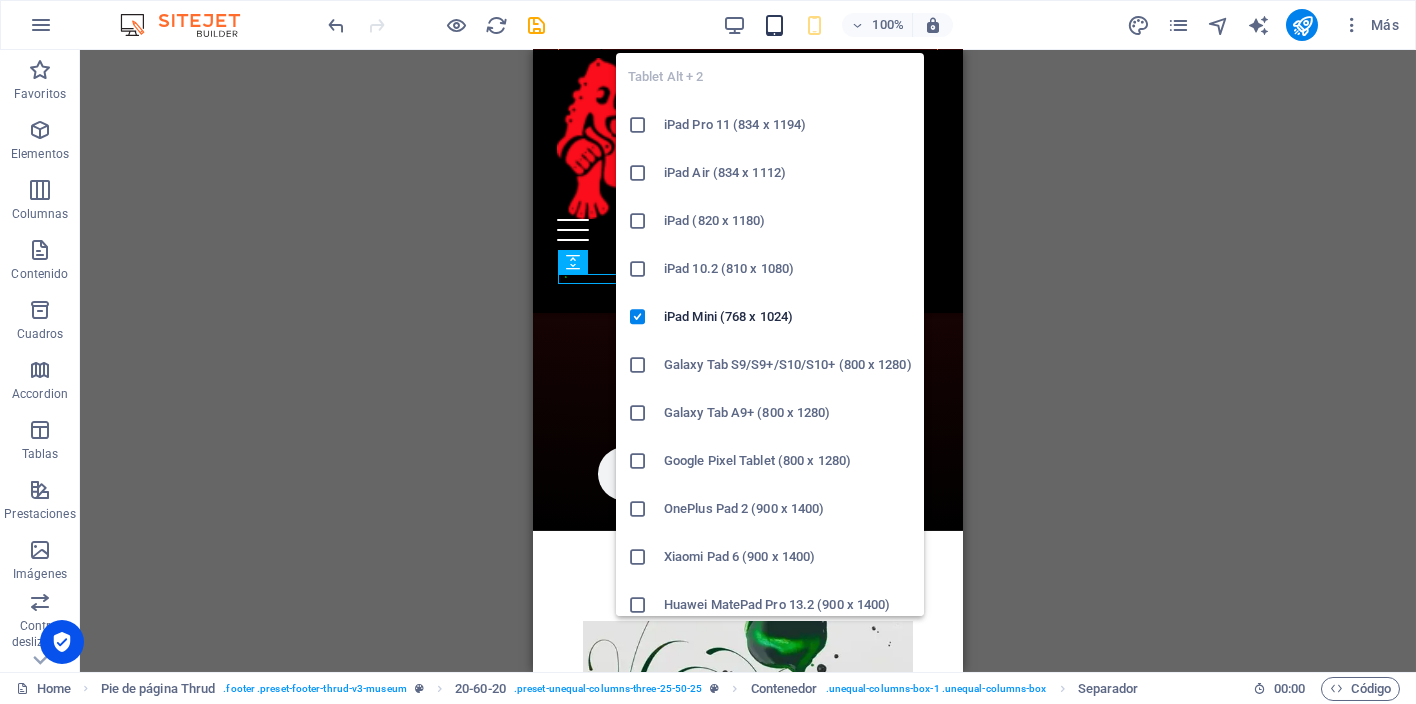 click at bounding box center [774, 25] 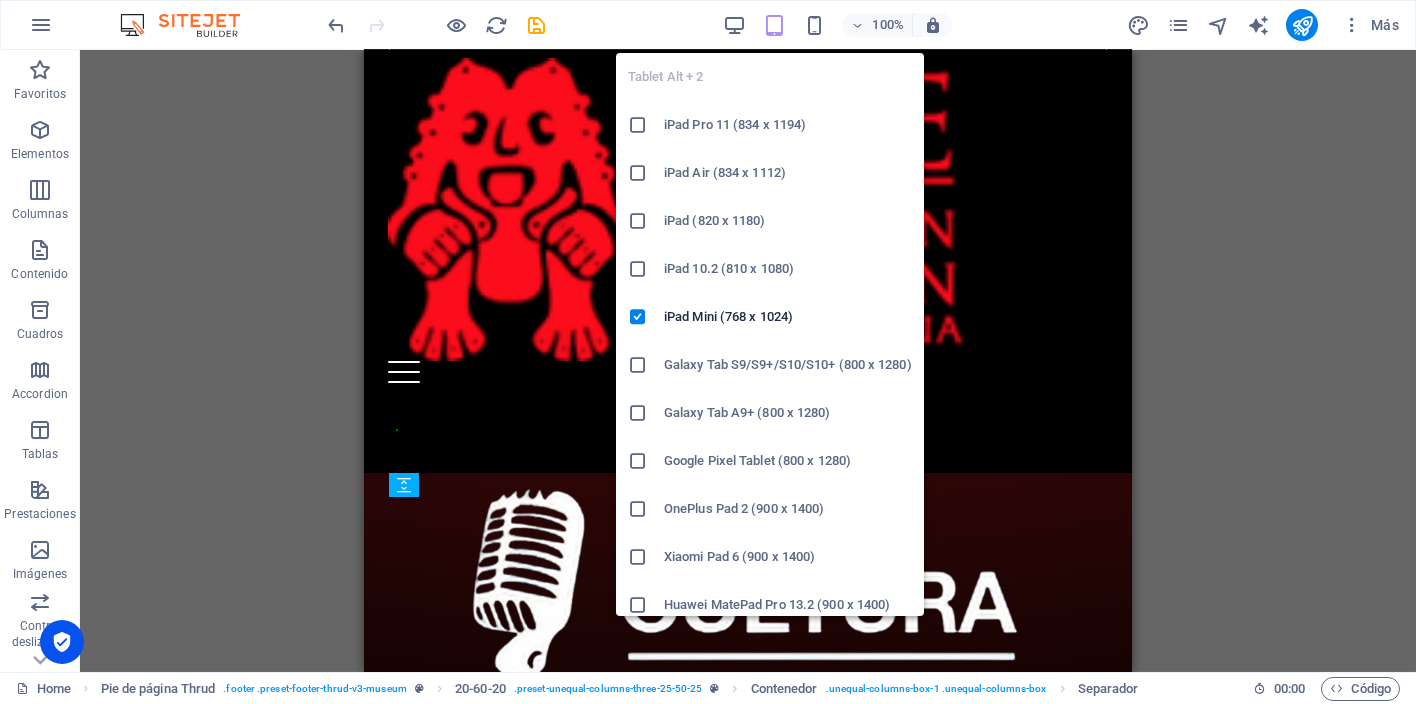 scroll, scrollTop: 3309, scrollLeft: 0, axis: vertical 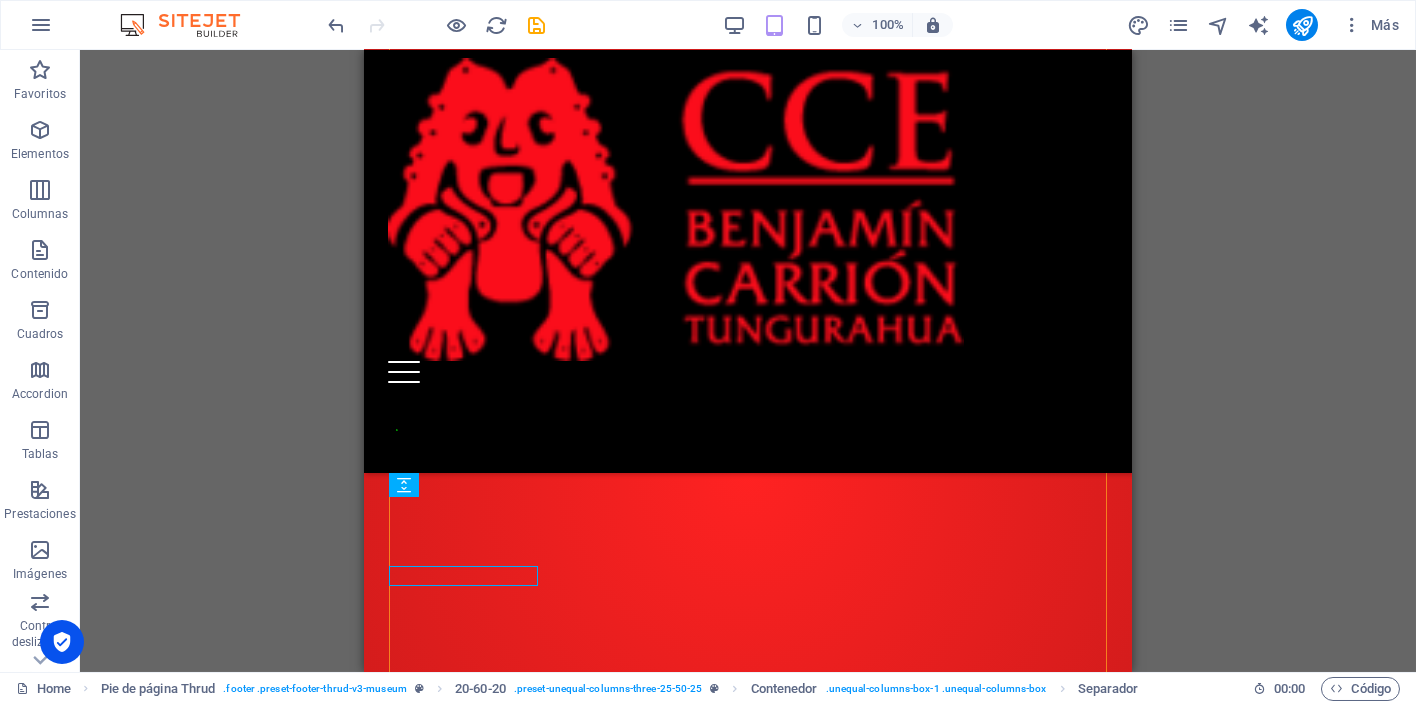 click on "H1   Banner   Contenedor   Contenedor   Texto   Contenedor   Imagen   Columnas desiguales   Contenedor   H2   Barra de menús   Menú   Columnas desiguales   Contenedor   Control deslizante de imágenes   Contenedor   H2   Contenedor   Contenedor   Imagen   Tarjetas   Contenedor   Tarjetas   Contenedor   Imagen   Tarjetas   Contenedor   H2   Imagen   Contenedor   20-60-20   20-60-20   Contenedor   Contenedor   Imagen   20-60-20   Contenedor   Comparativa de imágenes   4 columnas   Contenedor   Imagen   Contenedor   Contenedor   Contenedor   Mapa   H2   Pie de página Thrud   Contenedor   Contenedor   Contenedor   H2   Contenedor   Texto   Contenedor   Contenedor   Separador   Separador   Separador   Logo   Contenedor   Contenedor   Marcador   Logo   Botón   Pie de página Thrud   20-60-20   Marcador   Contenedor   Contenedor   Marcador   Contenedor   Marcador   20-60-20   Pie de página Thrud   Contenedor   Contenedor   Texto   Contenedor   Contenedor   Iconos de redes sociales" at bounding box center (748, 361) 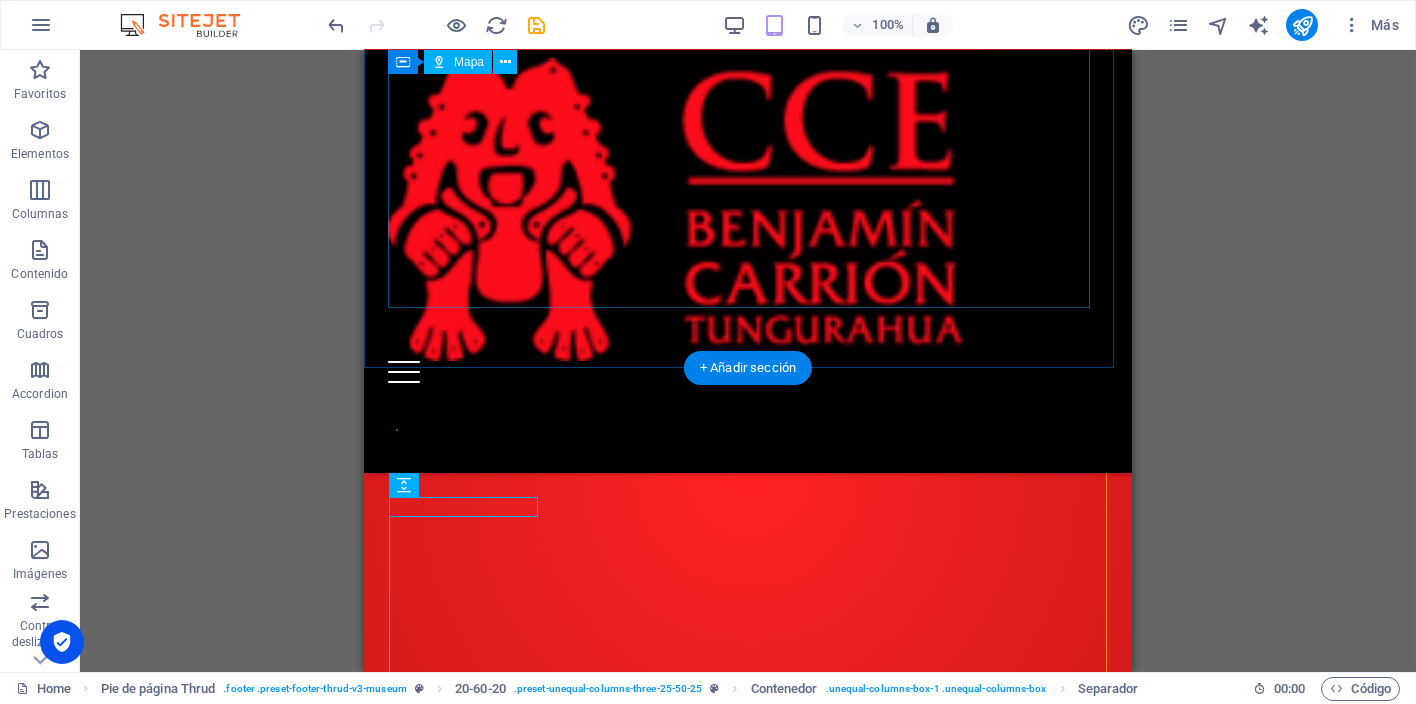scroll, scrollTop: 3059, scrollLeft: 0, axis: vertical 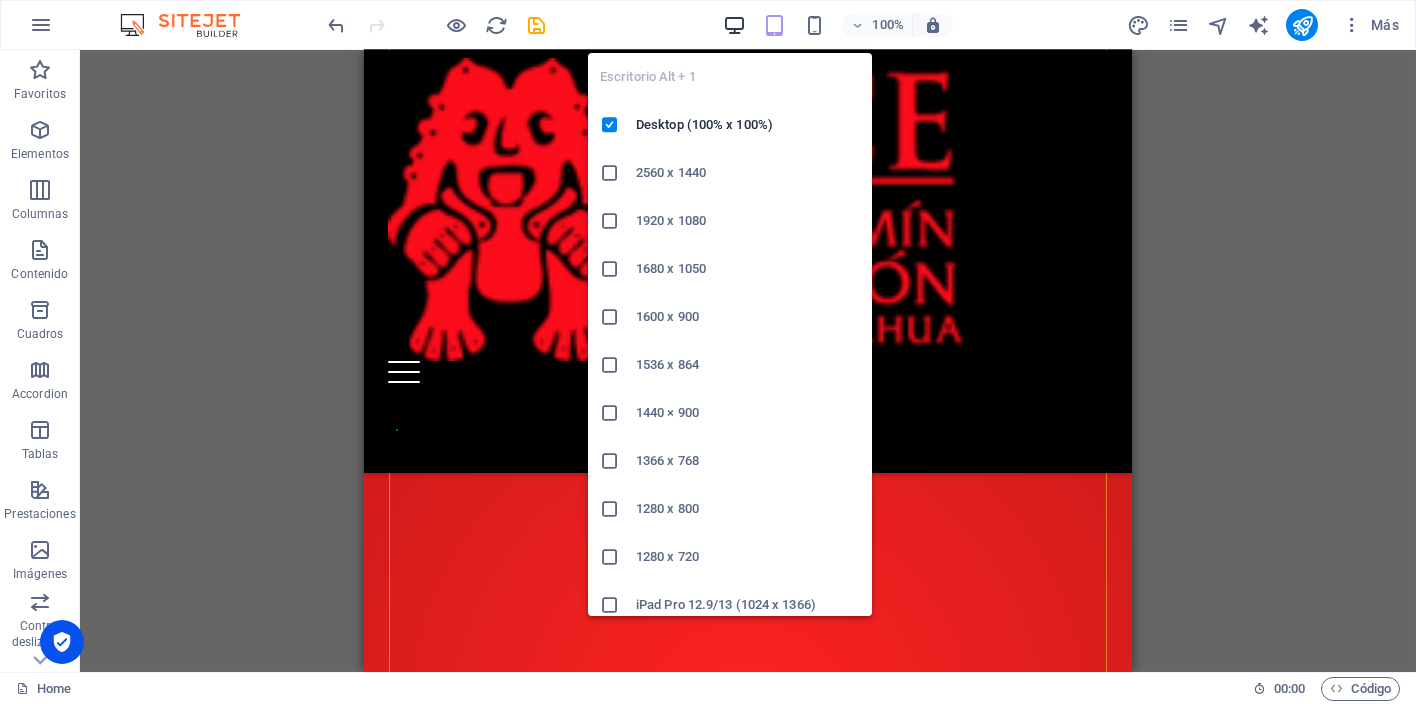 click at bounding box center [734, 25] 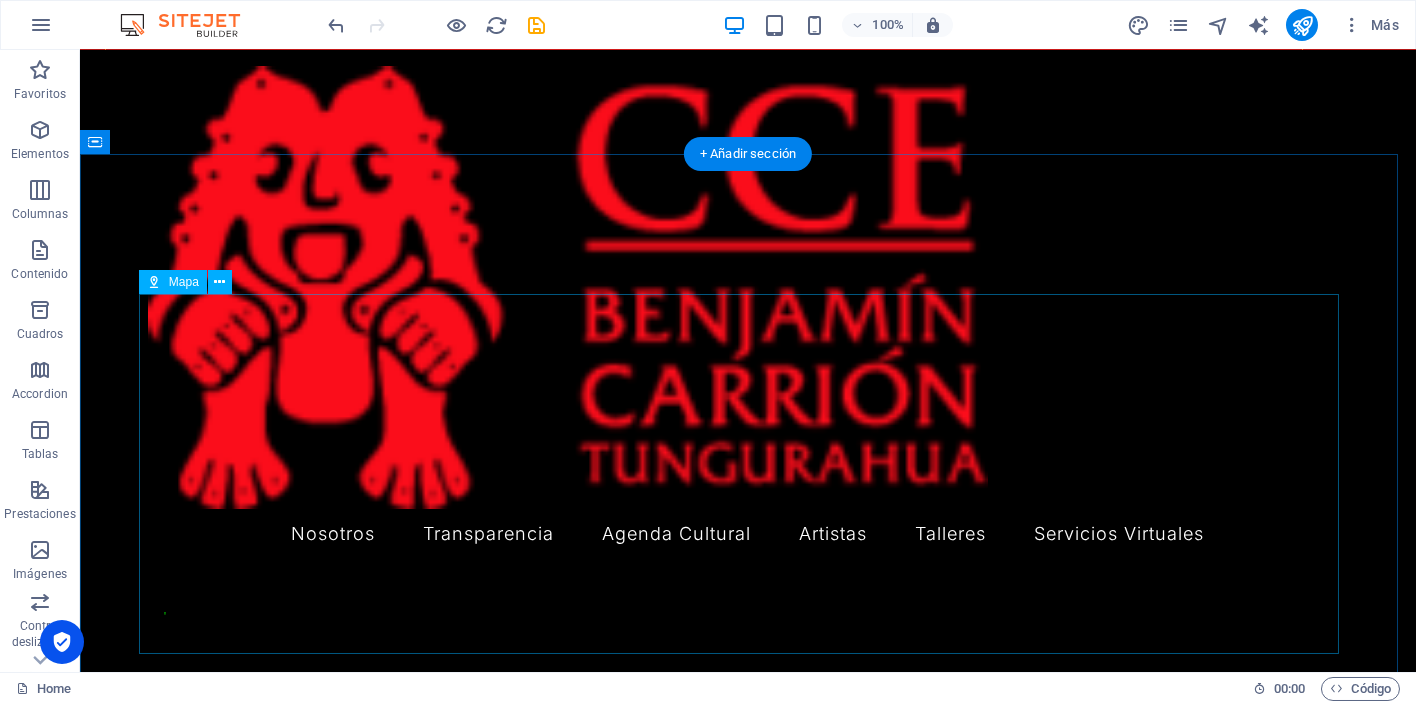 scroll, scrollTop: 4394, scrollLeft: 0, axis: vertical 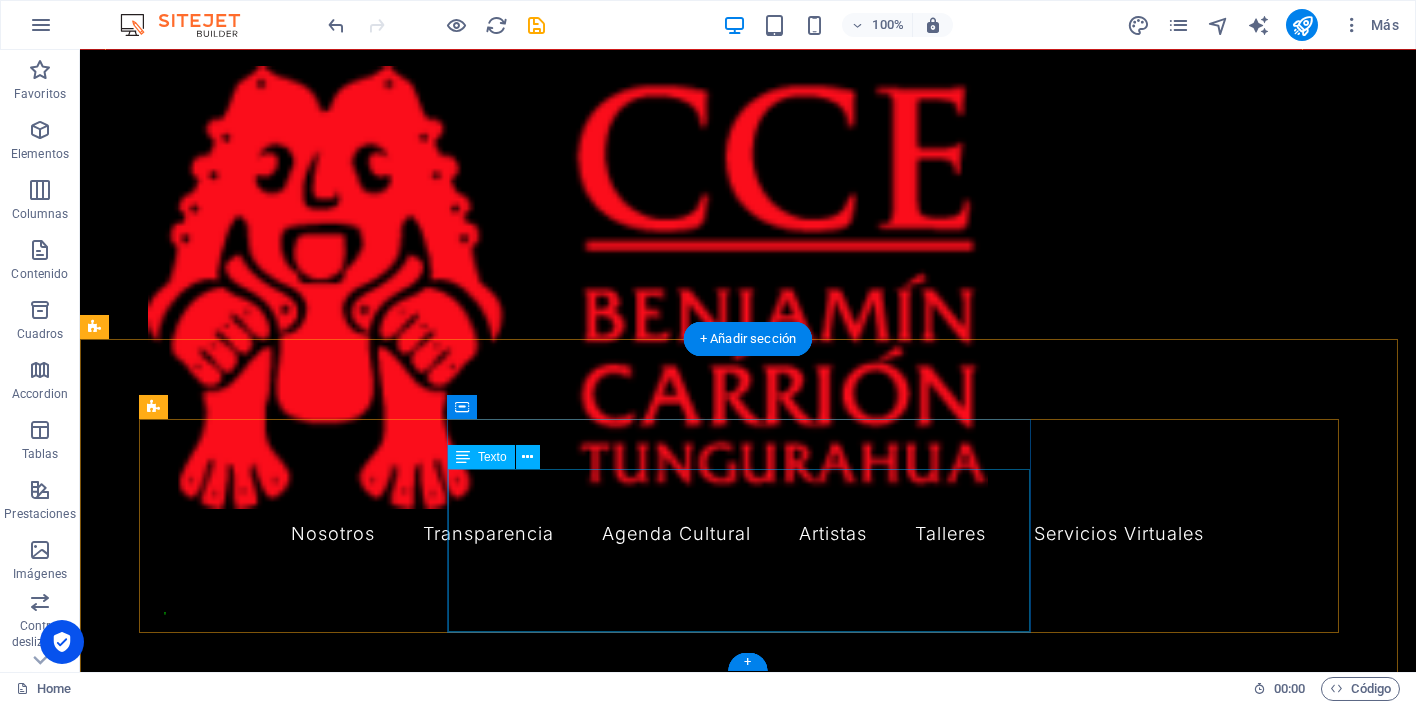 click on "Dirección:  Simón Bolívar y Juan Montalvo Ambato - Tungurahua - Ecuador     Contacto:  032820338     Correo:   nucleotungurahua@gmail.com     Correo:  nucleo.tungurahua@casadelacultura.gob.ec" at bounding box center [748, 12234] 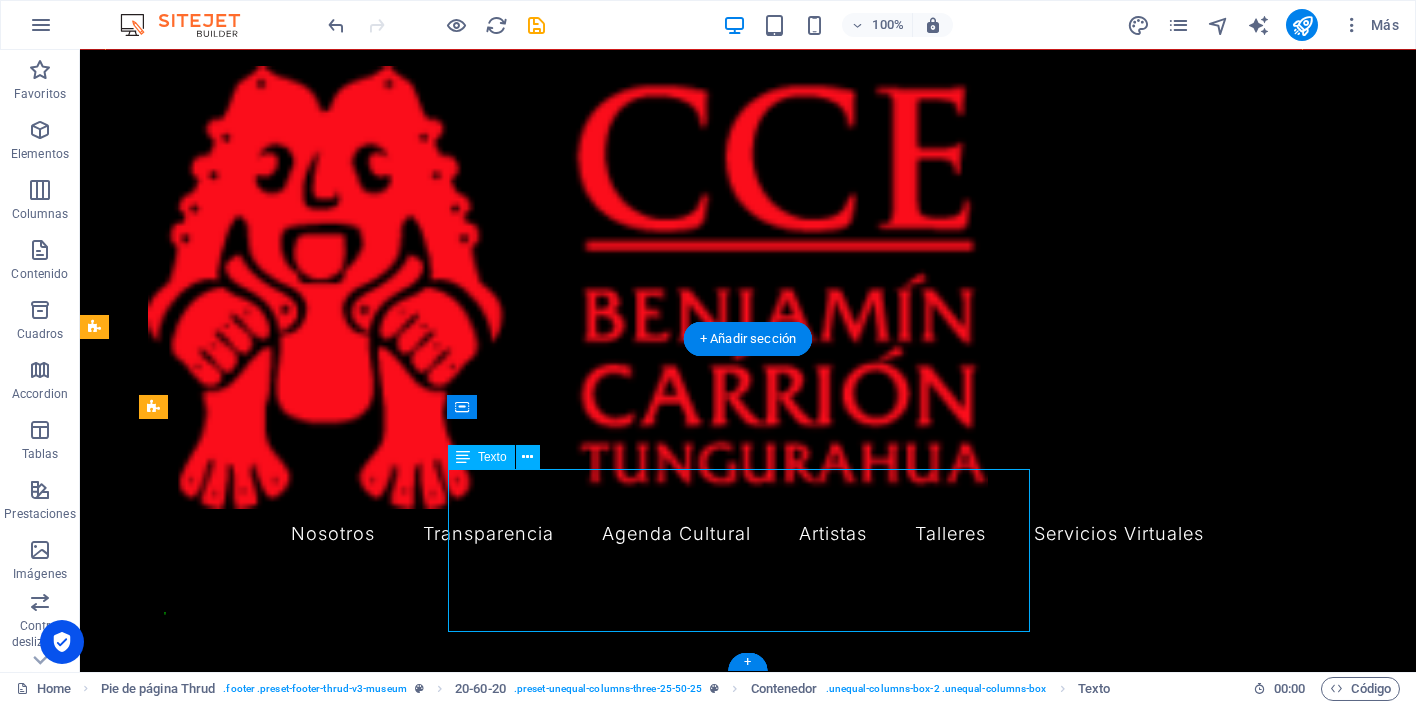 click on "Dirección:  Simón Bolívar y Juan Montalvo Ambato - Tungurahua - Ecuador     Contacto:  032820338     Correo:   nucleotungurahua@gmail.com     Correo:  nucleo.tungurahua@casadelacultura.gob.ec" at bounding box center [748, 12234] 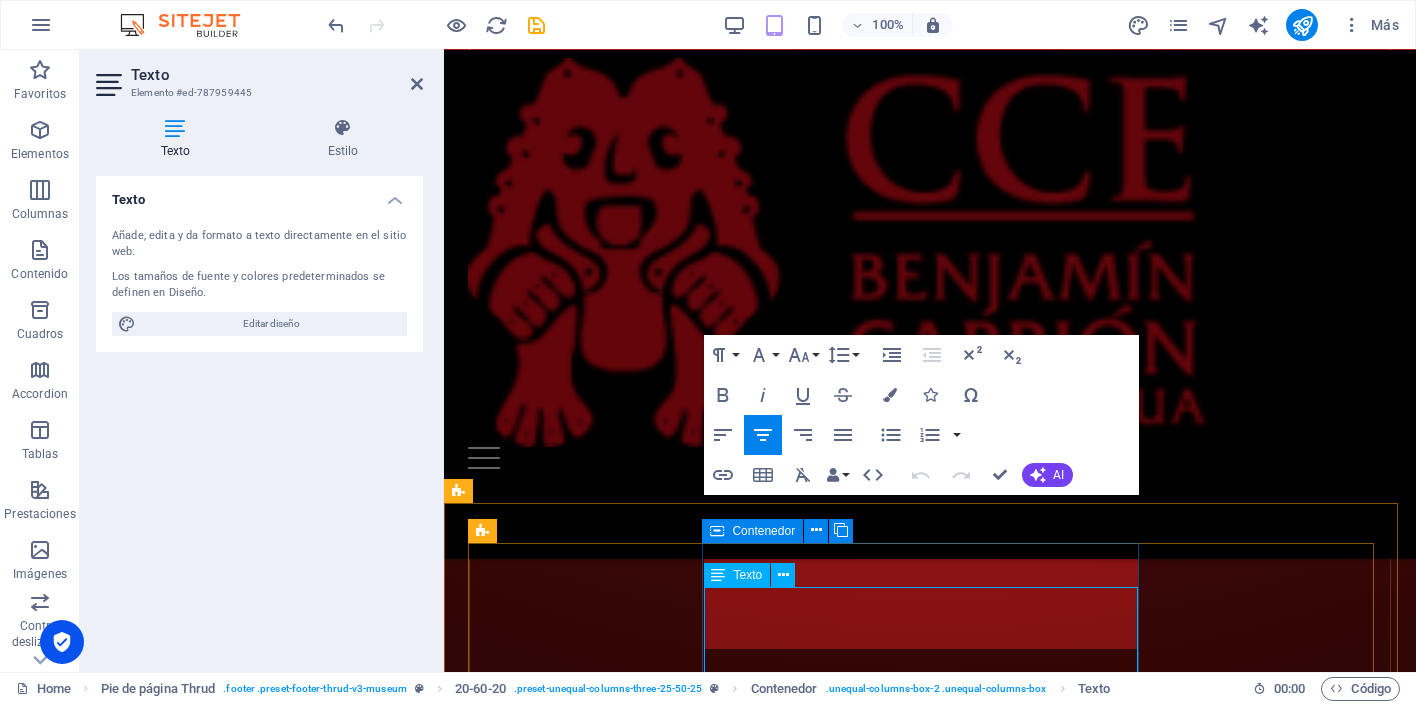 scroll, scrollTop: 3415, scrollLeft: 0, axis: vertical 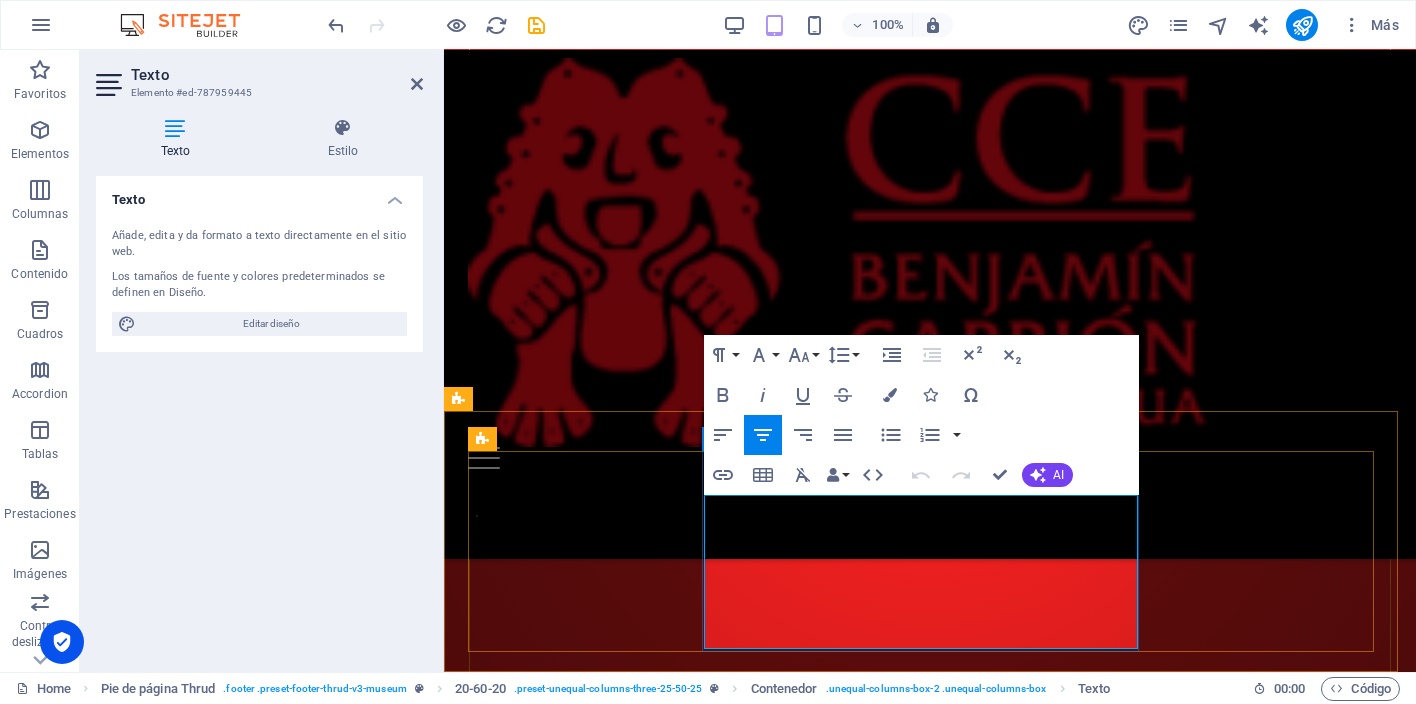 click on "Dirección:  Simón Bolívar y Juan Montalvo Ambato - Tungurahua - Ecuador     Contacto:  032820338     Correo:   nucleotungurahua@gmail.com     Correo:  nucleo.tungurahua@casadelacultura.gob.ec" at bounding box center [930, 10774] 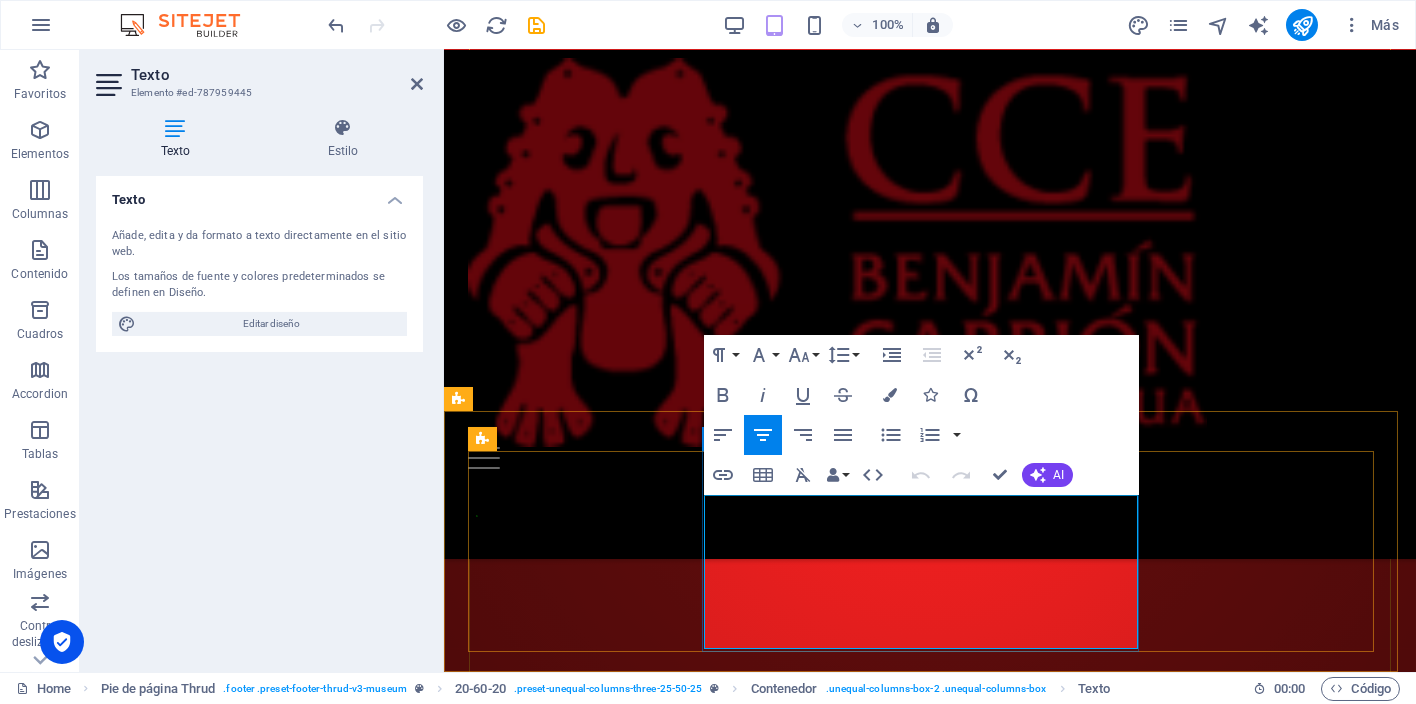 drag, startPoint x: 1130, startPoint y: 639, endPoint x: 799, endPoint y: 521, distance: 351.40433 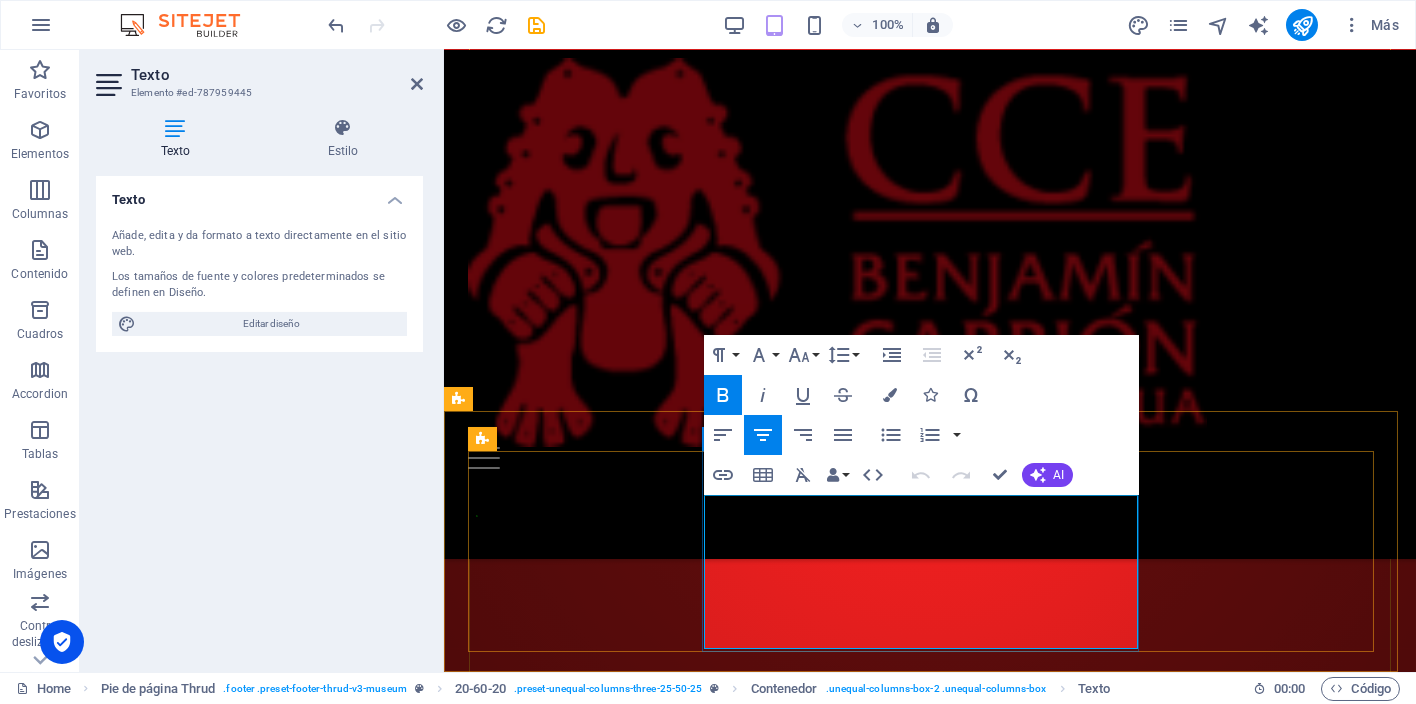 click on "Dirección:  Simón Bolívar y Juan Montalvo Ambato - Tungurahua - Ecuador     Contacto:  032820338     Correo:   nucleotungurahua@gmail.com     Correo:  nucleo.tungurahua@casadelacultura.gob.ec" at bounding box center (930, 10774) 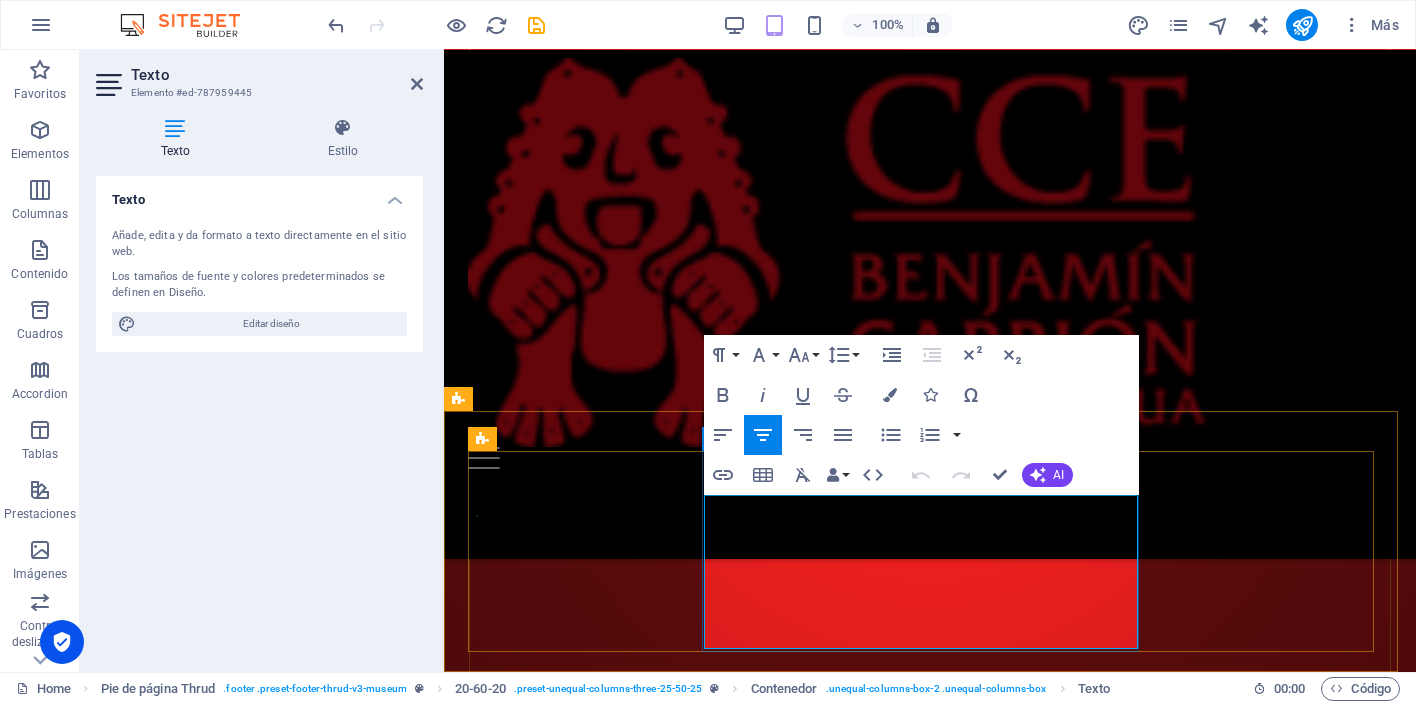 drag, startPoint x: 1085, startPoint y: 515, endPoint x: 777, endPoint y: 511, distance: 308.02597 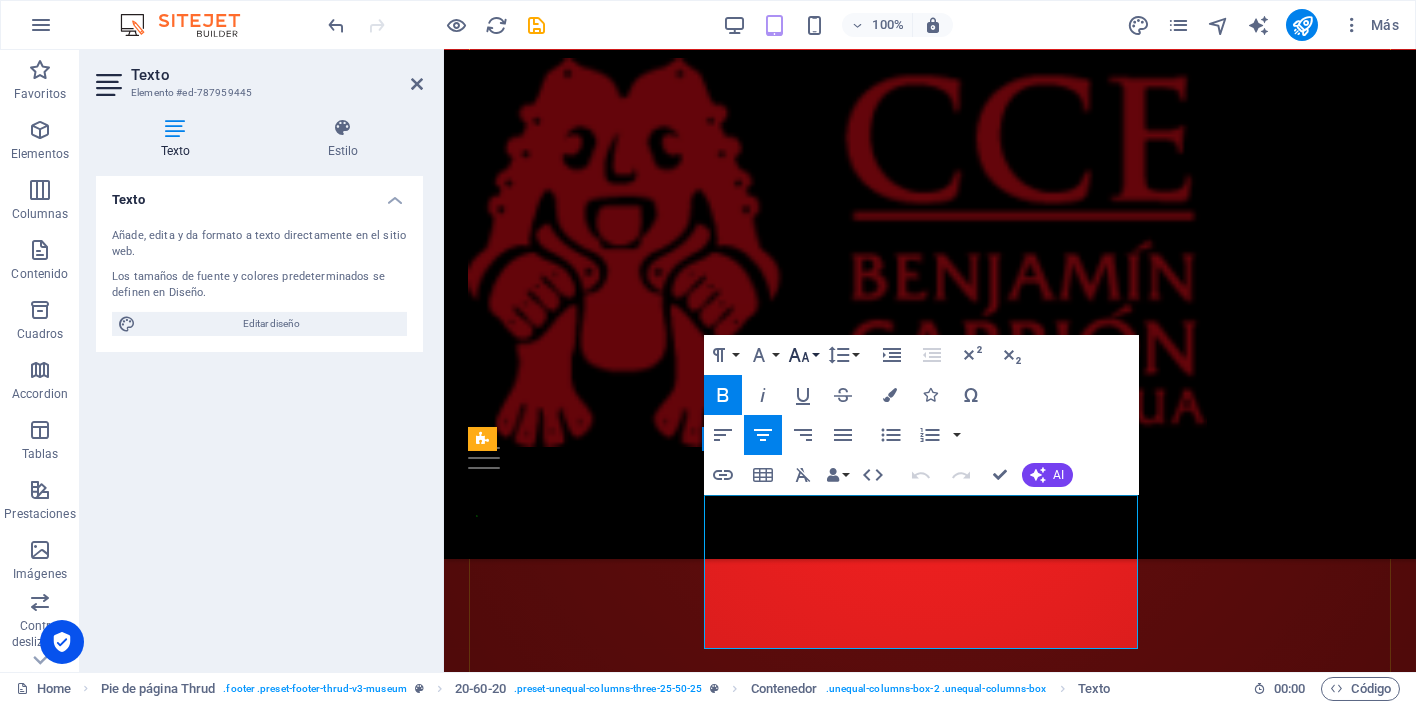 click 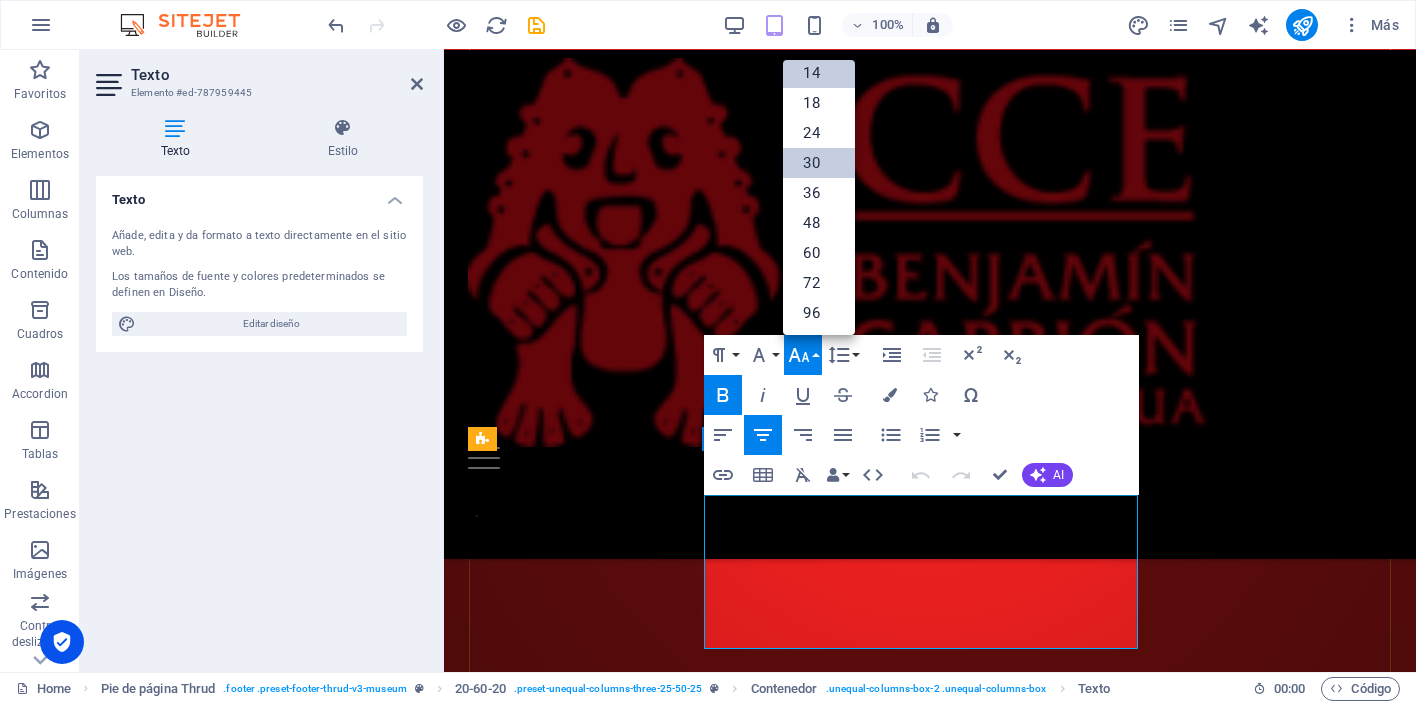 scroll, scrollTop: 35, scrollLeft: 0, axis: vertical 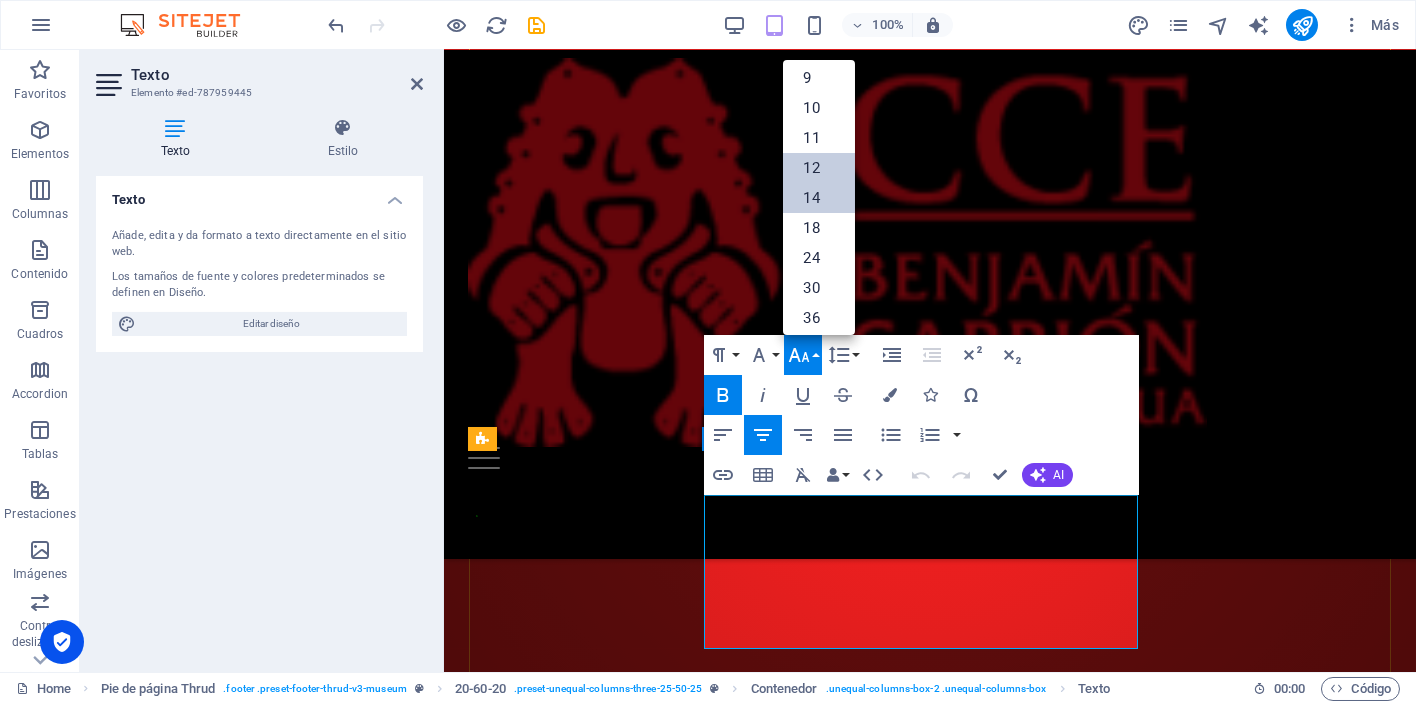 click on "12" at bounding box center (819, 168) 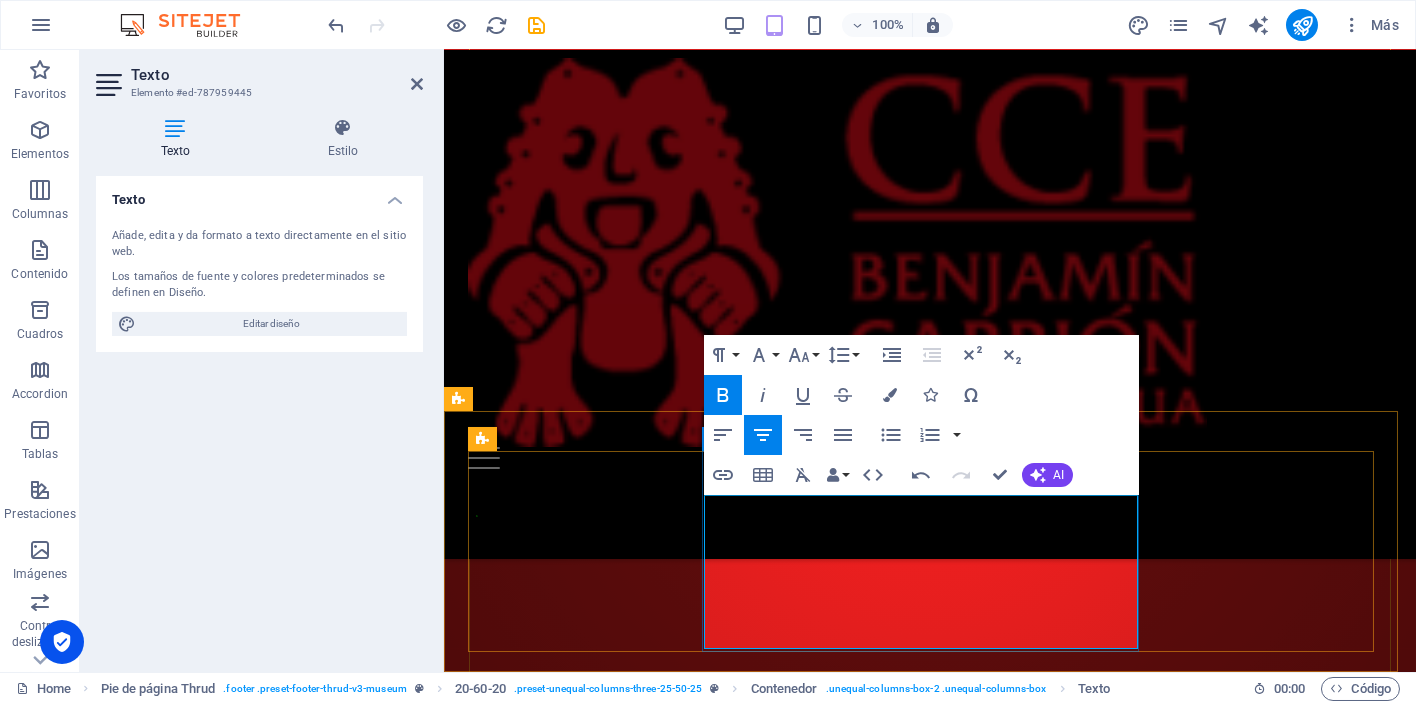 drag, startPoint x: 1041, startPoint y: 546, endPoint x: 805, endPoint y: 539, distance: 236.10379 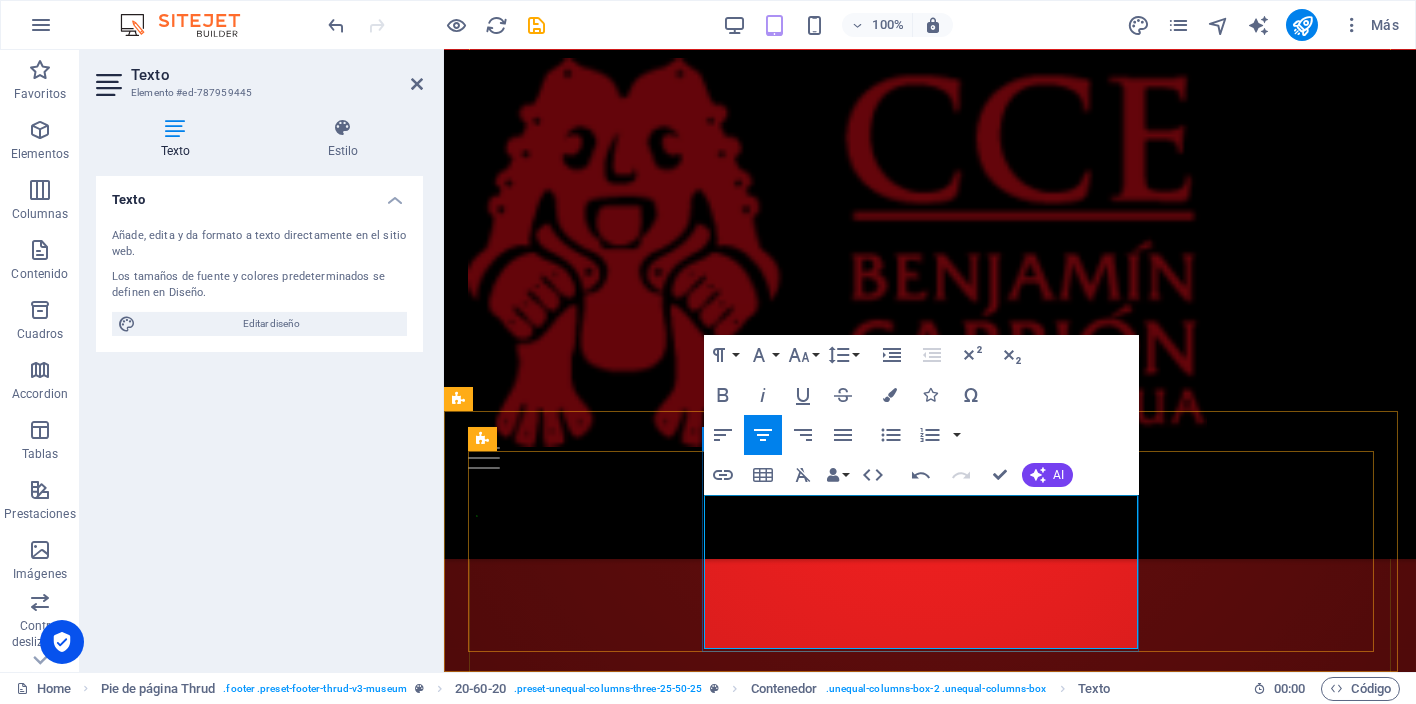 drag, startPoint x: 1016, startPoint y: 572, endPoint x: 854, endPoint y: 569, distance: 162.02777 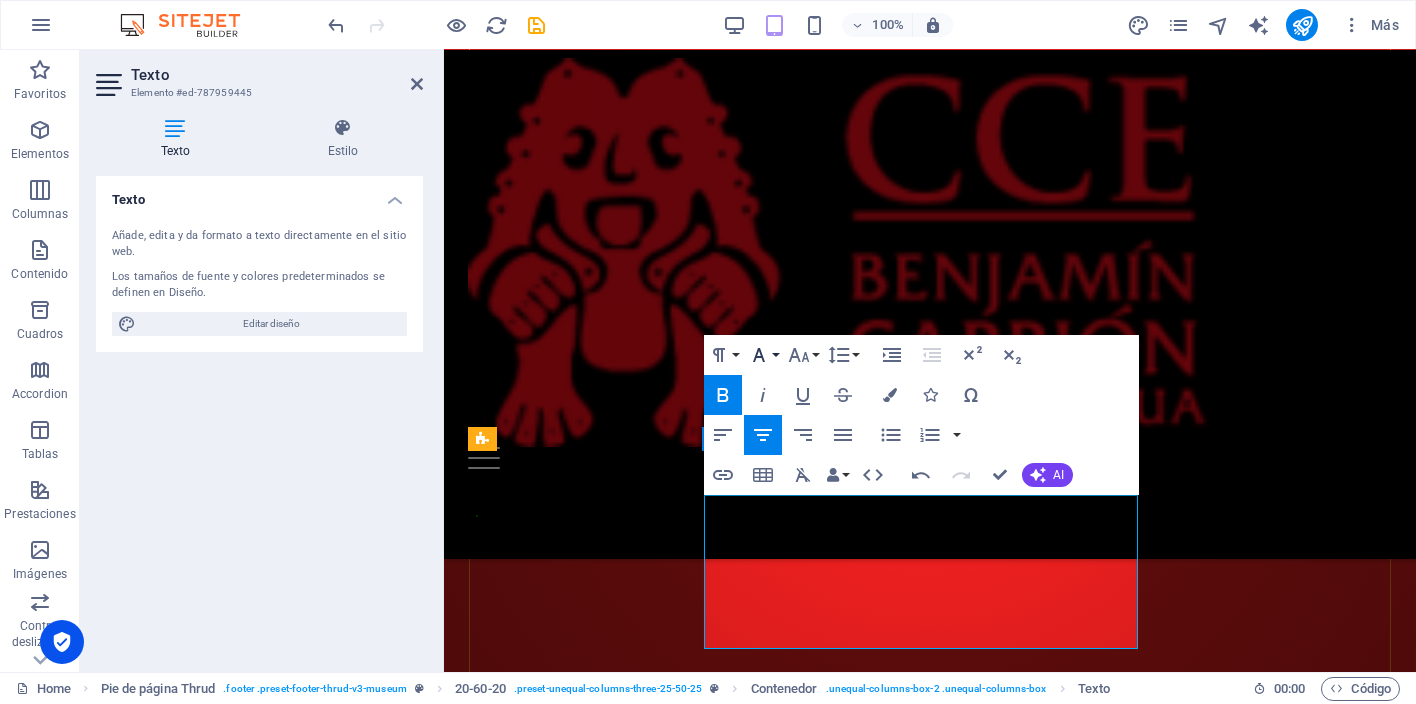 click on "Font Family" at bounding box center [763, 355] 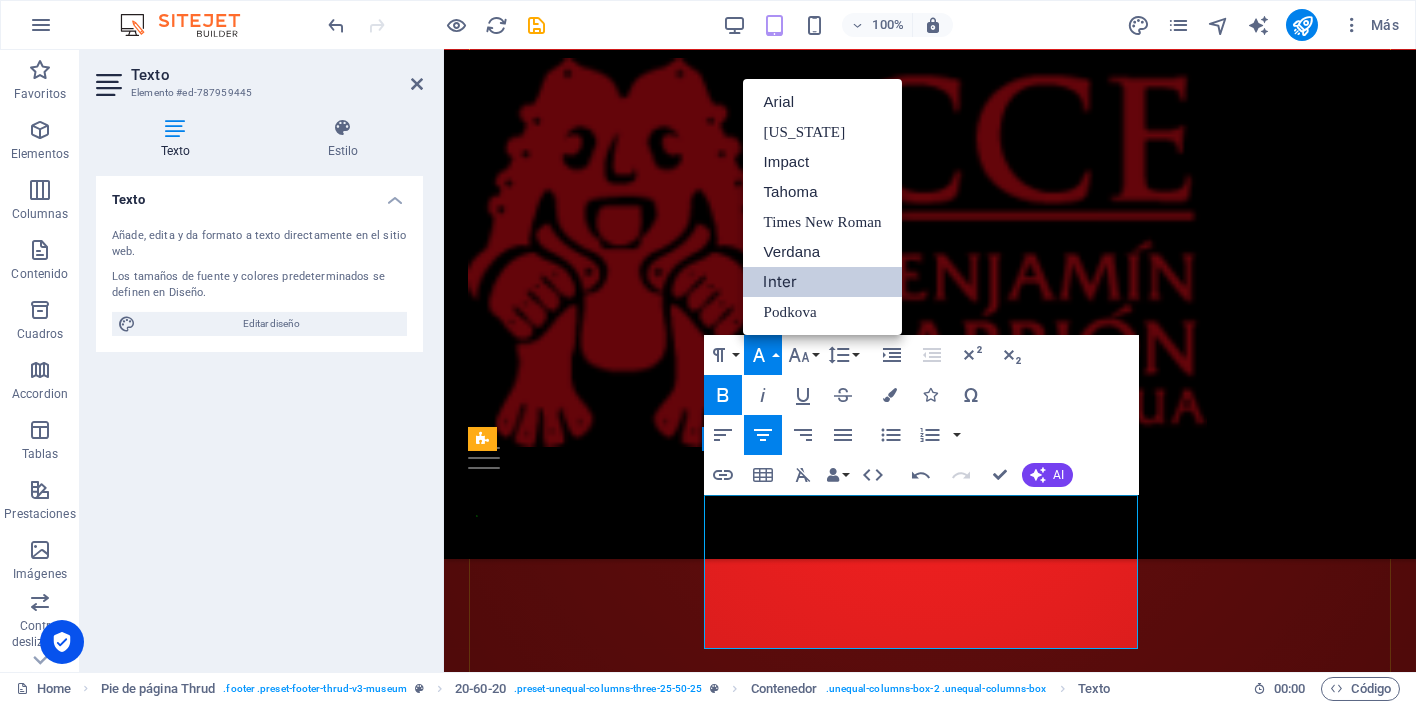 scroll, scrollTop: 0, scrollLeft: 0, axis: both 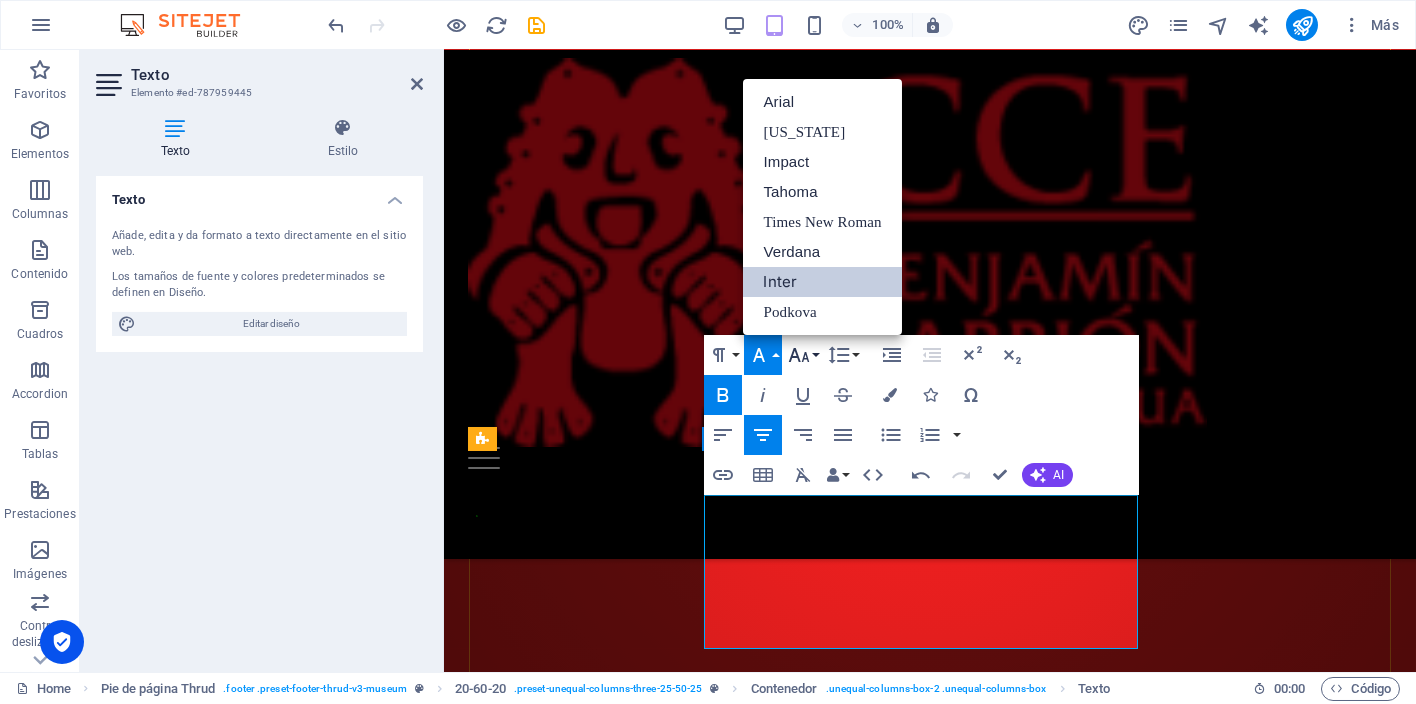 click 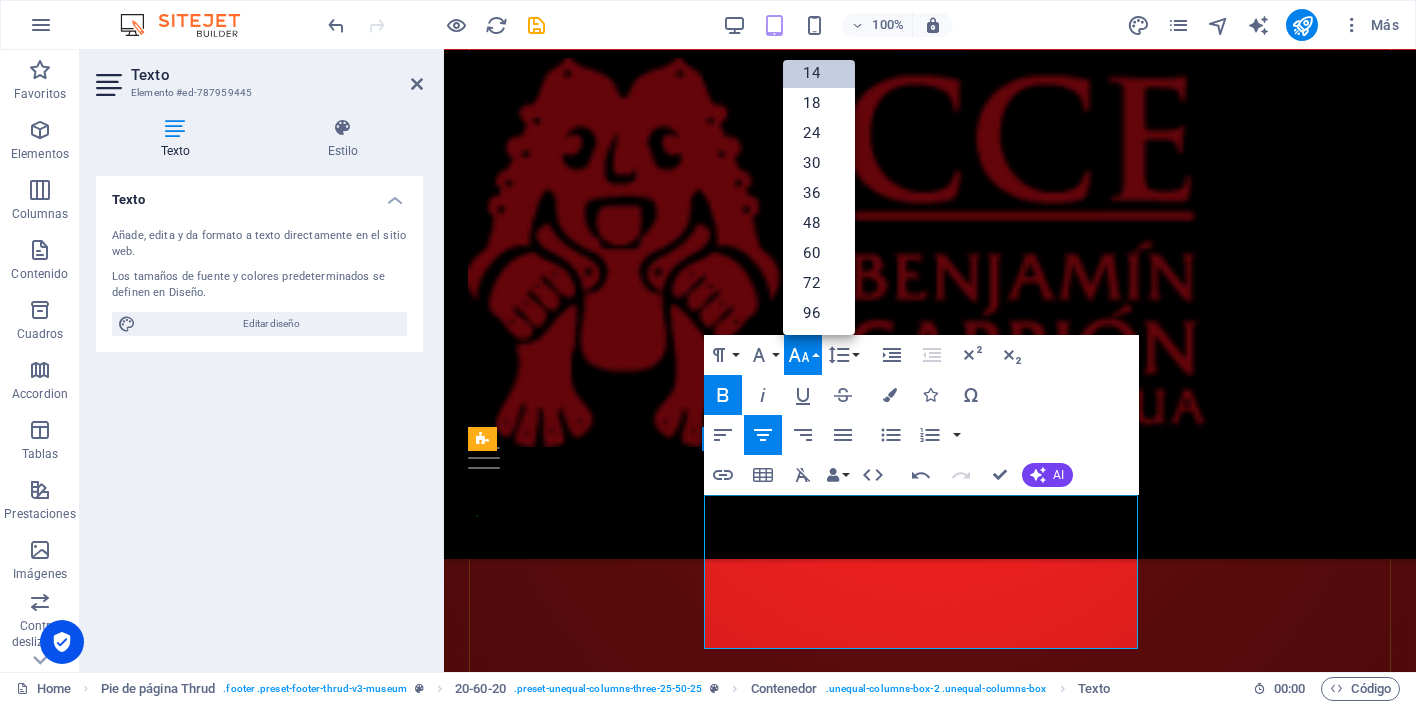 scroll, scrollTop: 0, scrollLeft: 0, axis: both 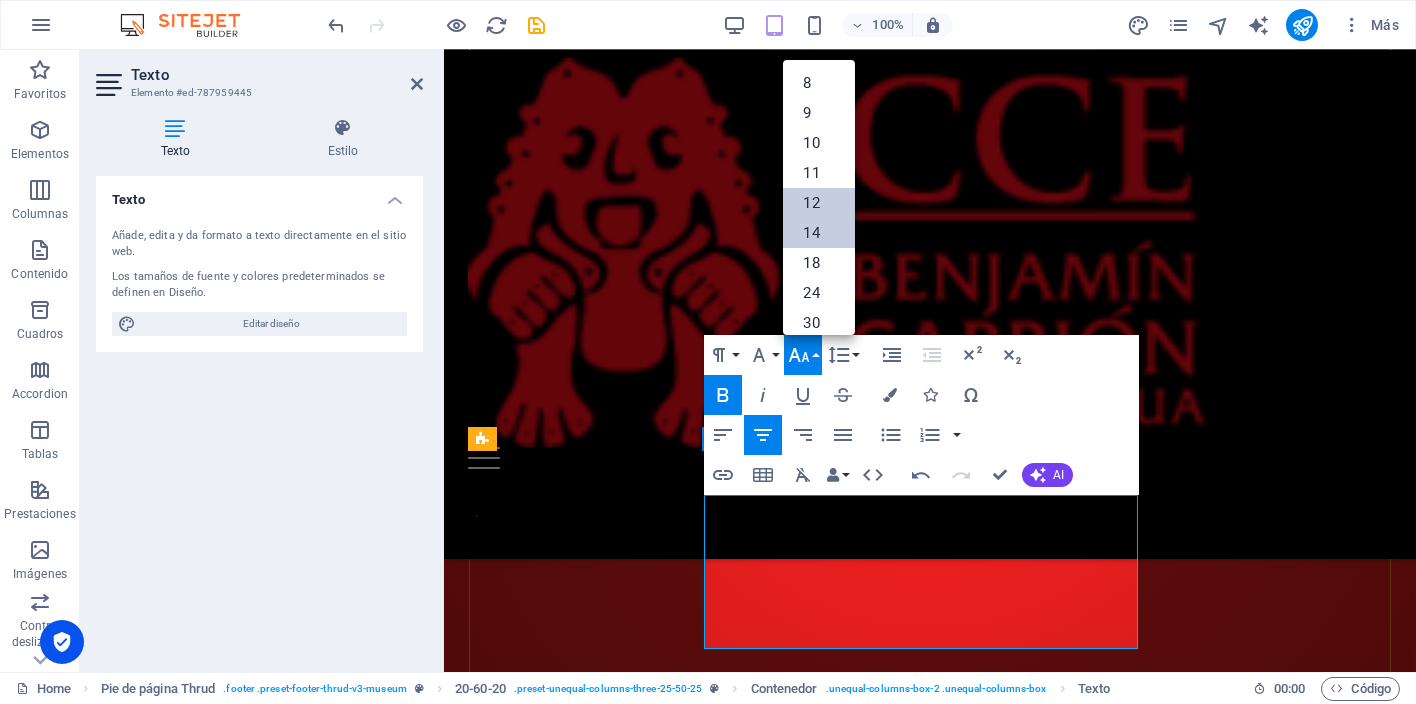 click on "12" at bounding box center (819, 203) 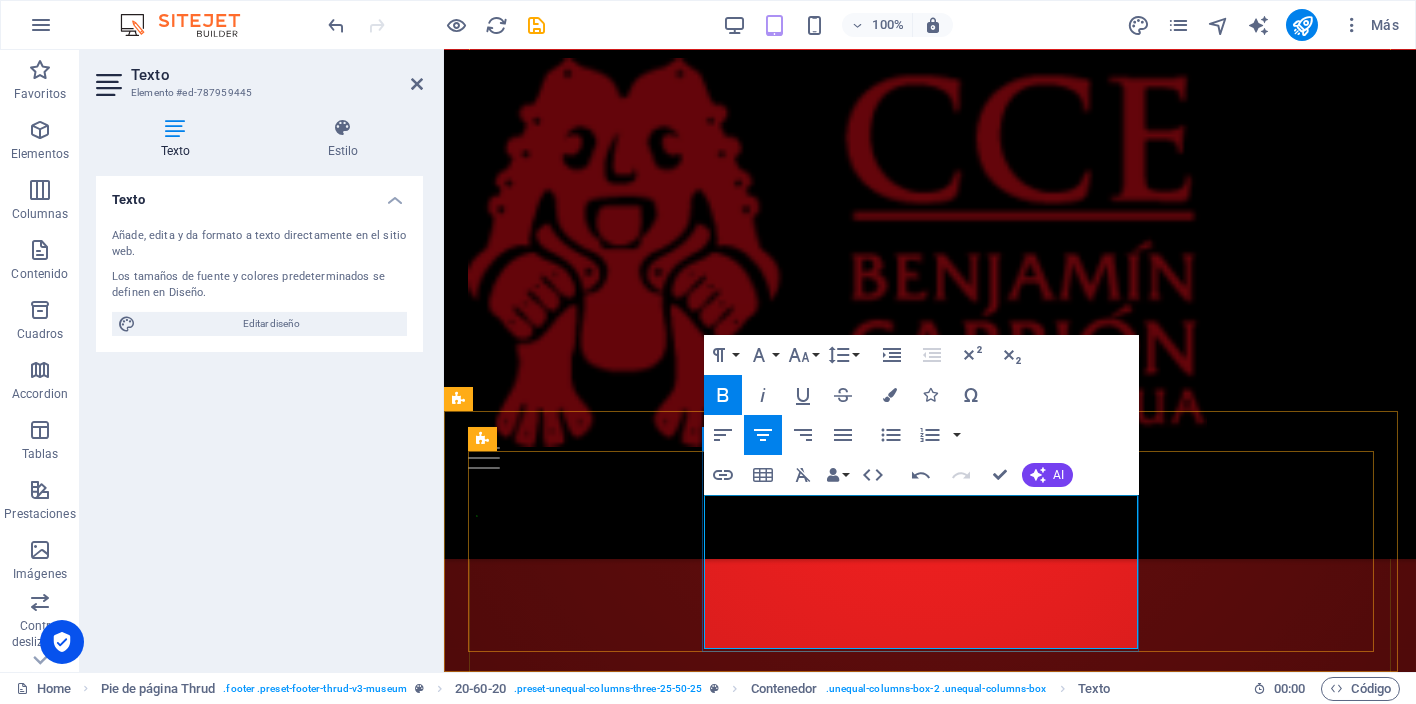 drag, startPoint x: 1075, startPoint y: 605, endPoint x: 793, endPoint y: 598, distance: 282.08685 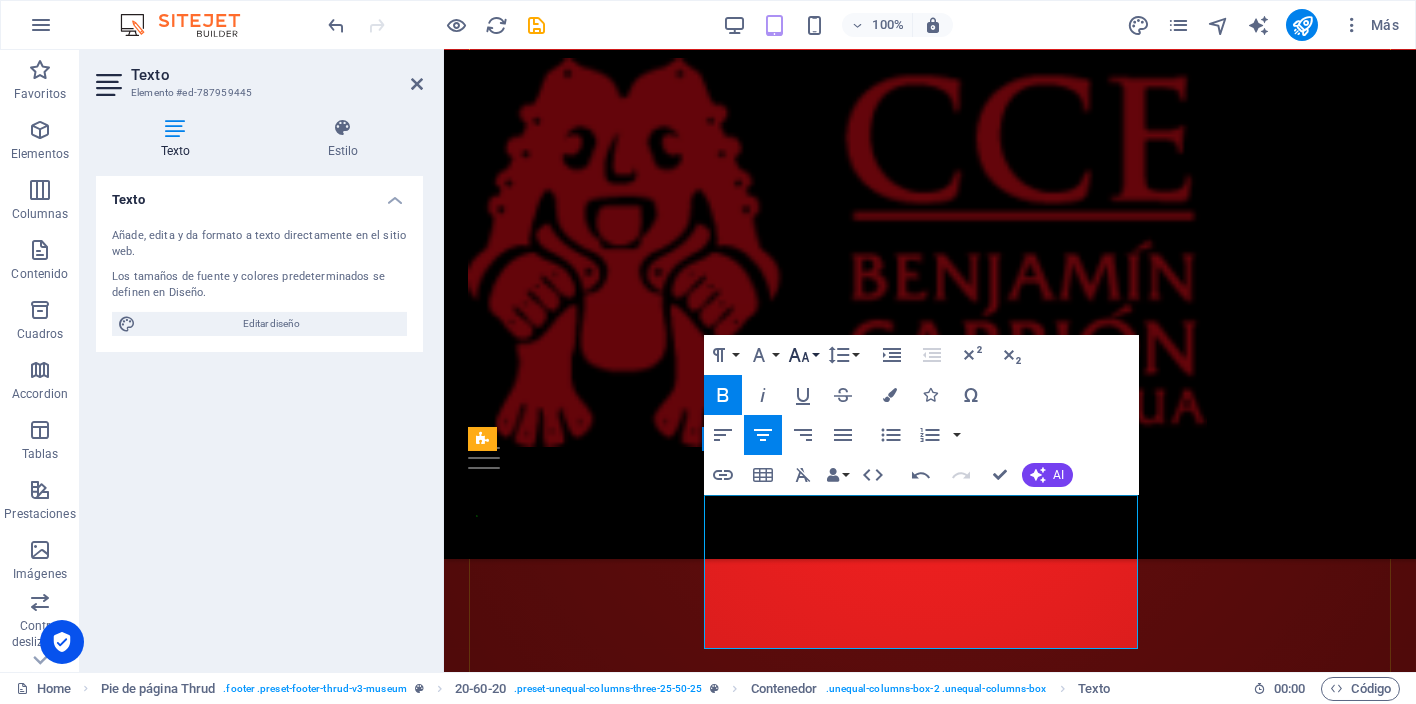 click 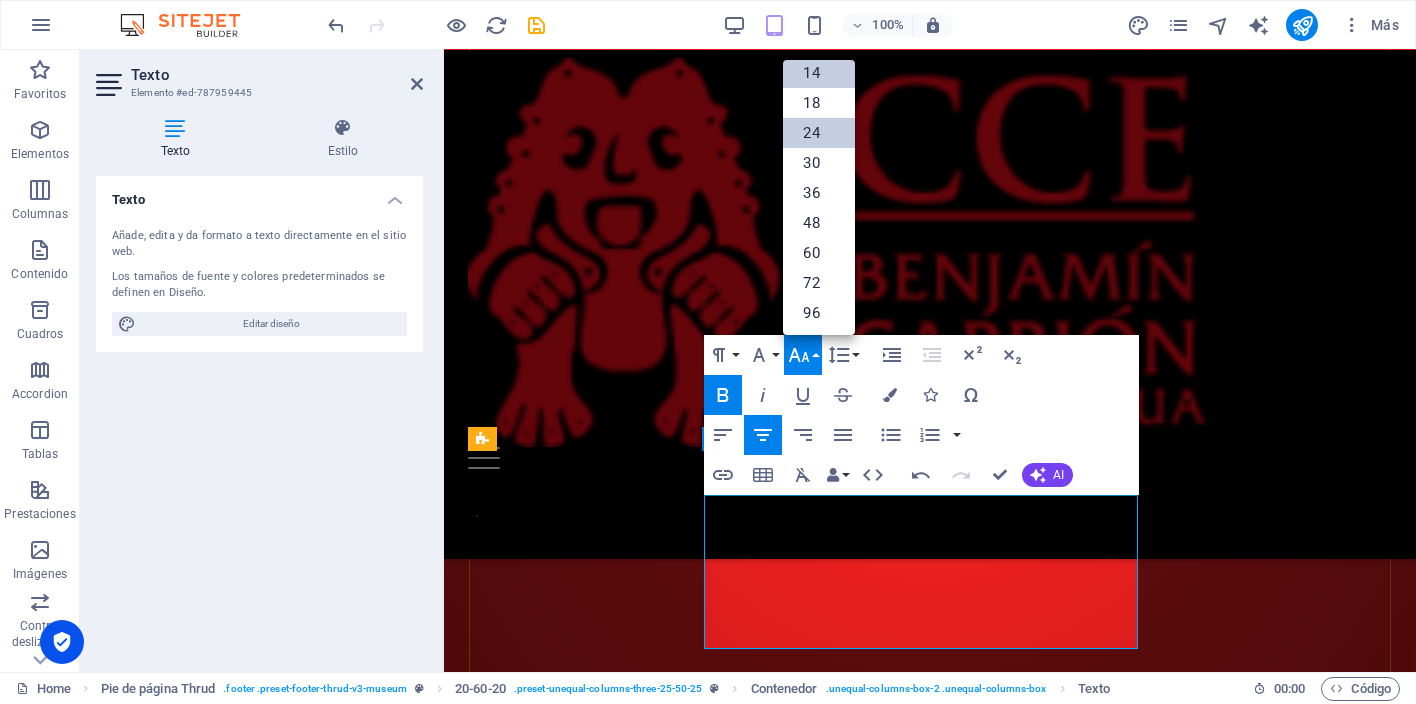 scroll, scrollTop: 35, scrollLeft: 0, axis: vertical 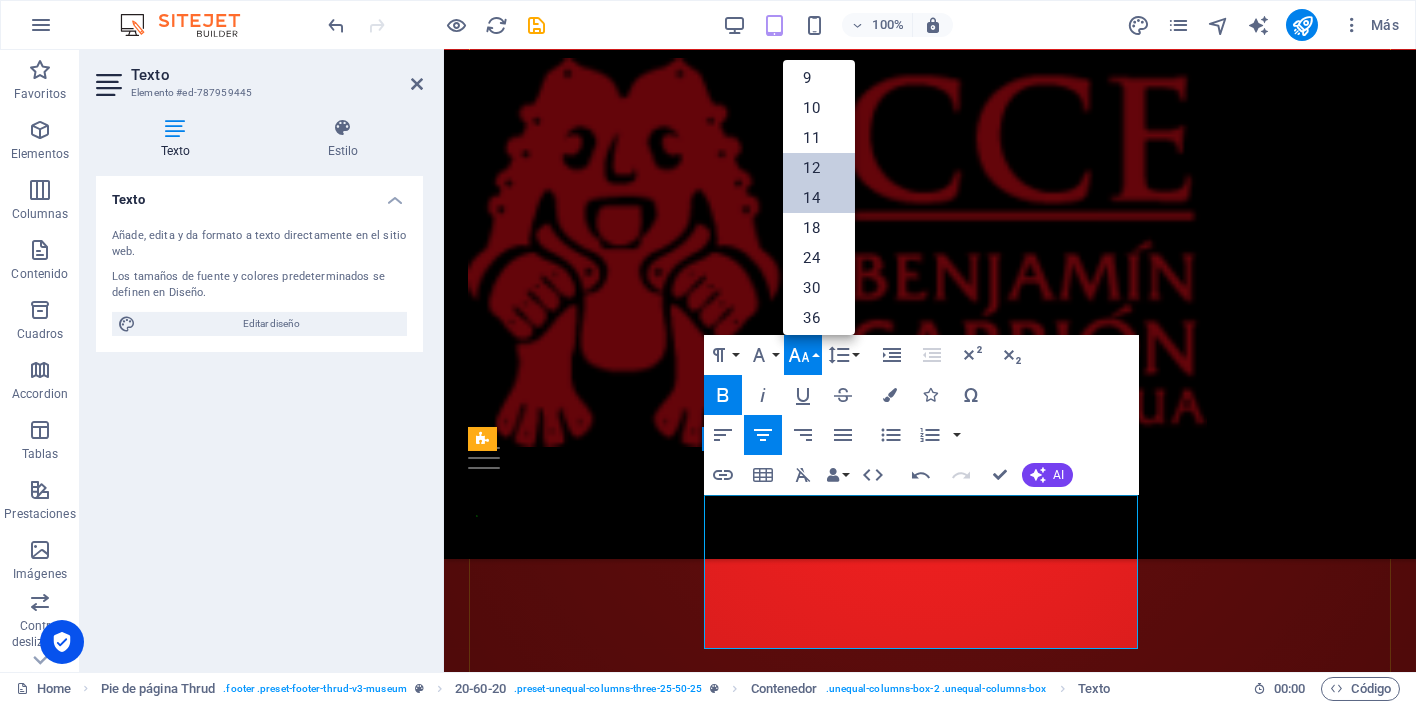 click on "12" at bounding box center (819, 168) 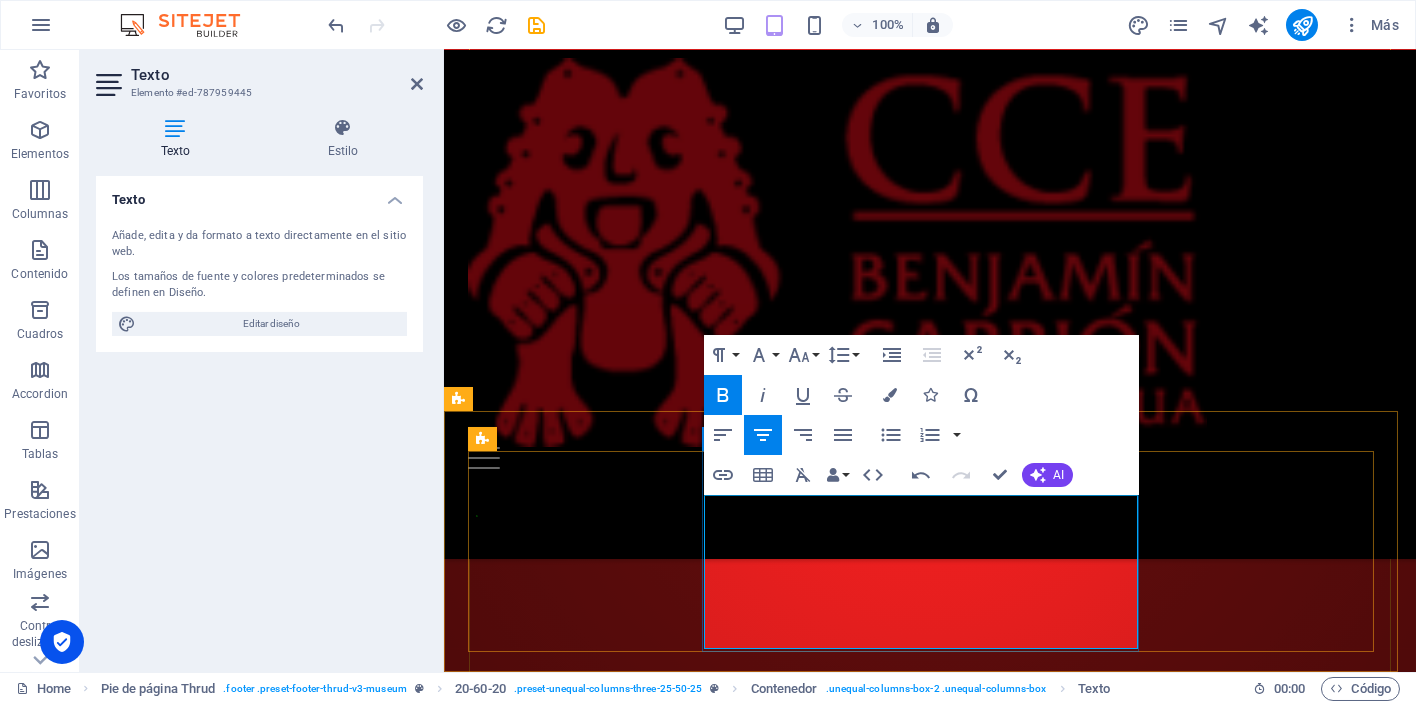 drag, startPoint x: 1129, startPoint y: 638, endPoint x: 743, endPoint y: 630, distance: 386.0829 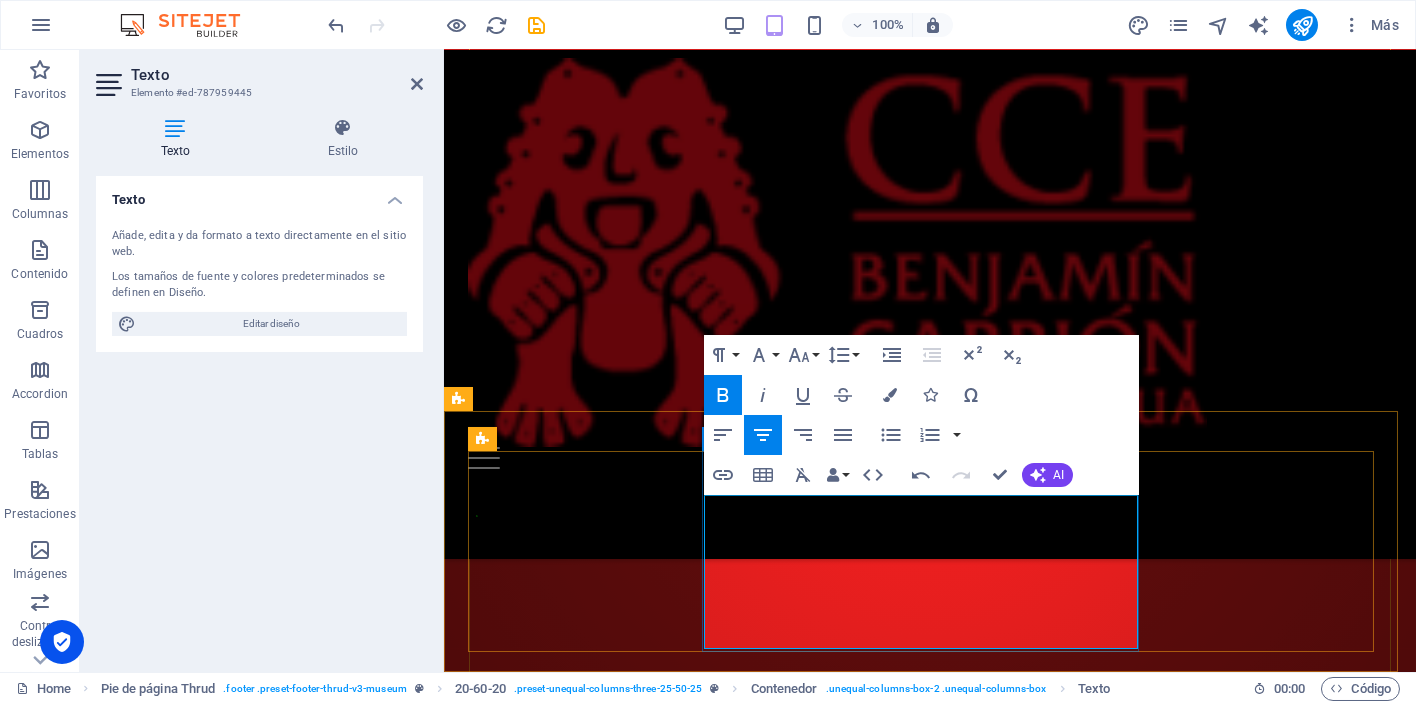 click on "Dirección:  Simón Bolívar y Juan Montalvo Ambato - Tungurahua - Ecuador     Contacto:  032820338     Correo:   nucleotungurahua@gmail.com     Correo:  nucleo.tungurahua@casadelacultura.gob.ec" at bounding box center (930, 10774) 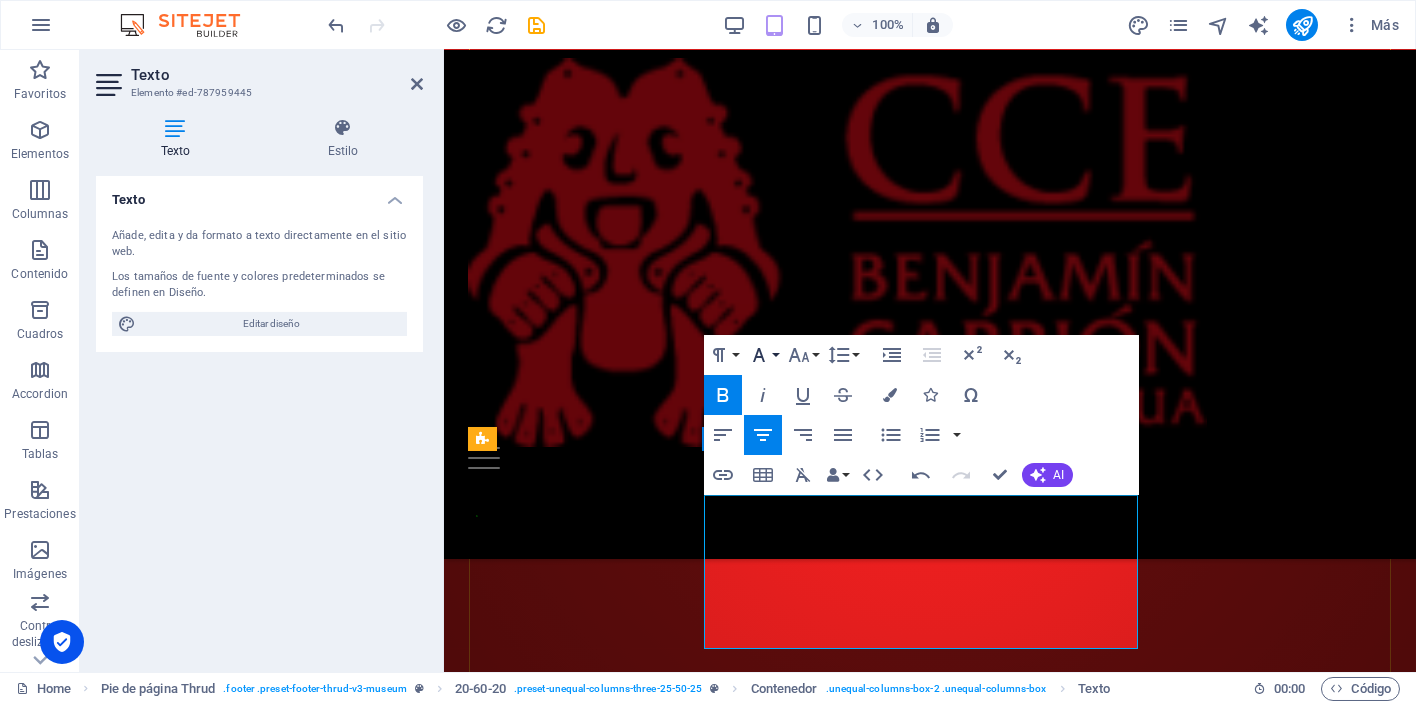 click on "Font Family" at bounding box center [763, 355] 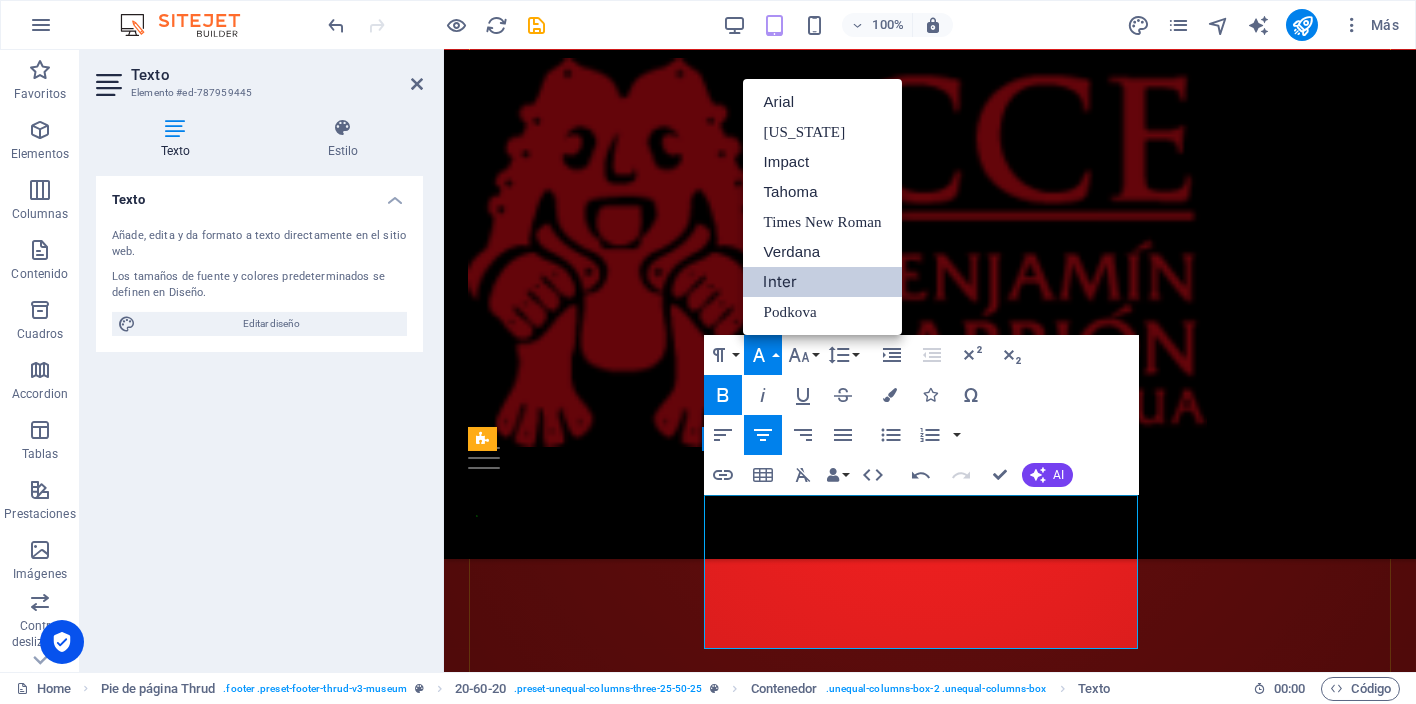 scroll, scrollTop: 0, scrollLeft: 0, axis: both 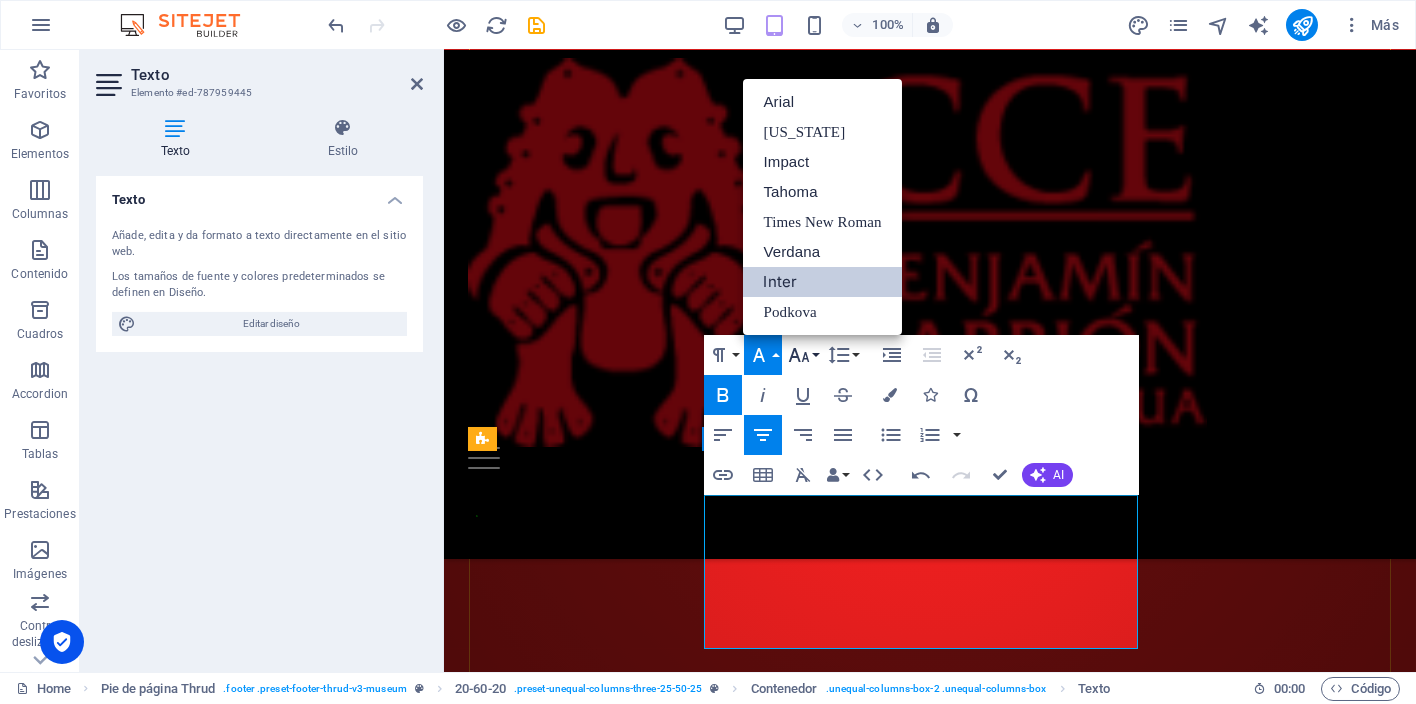 click 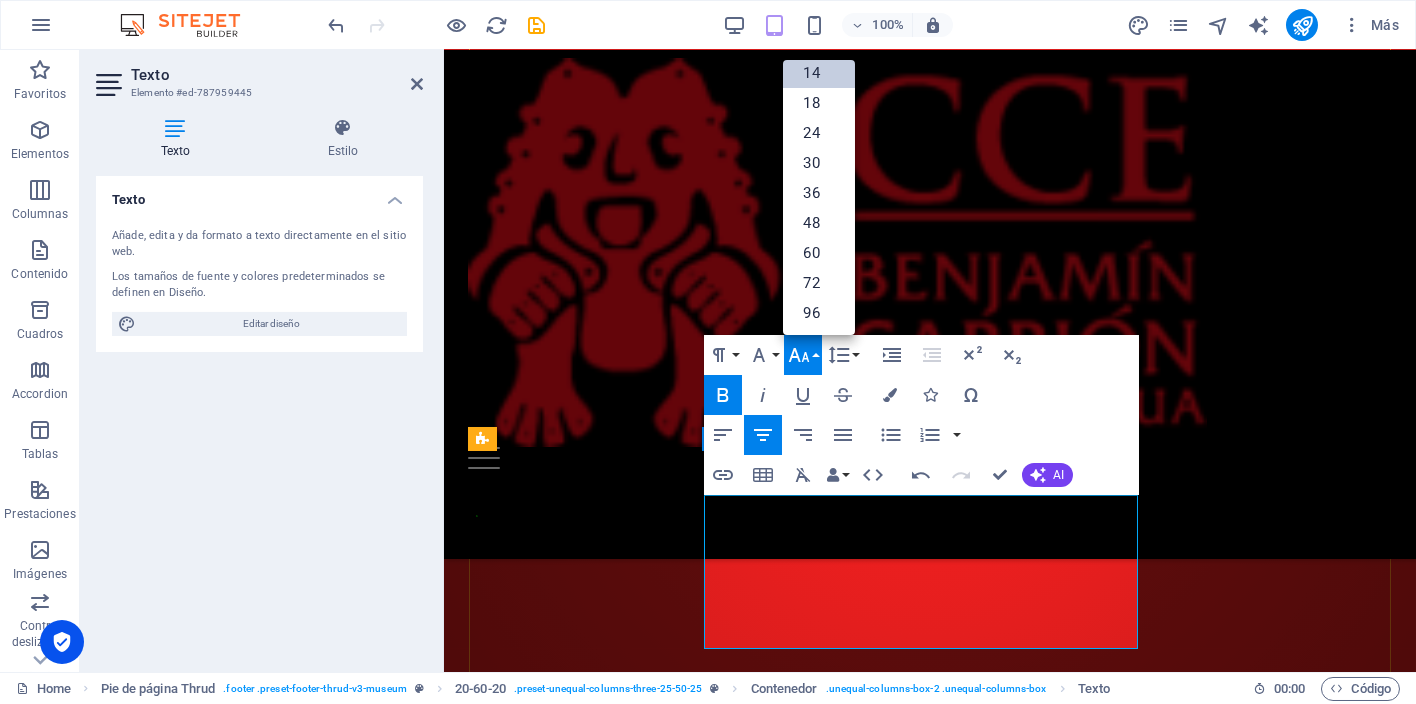 scroll, scrollTop: 36, scrollLeft: 0, axis: vertical 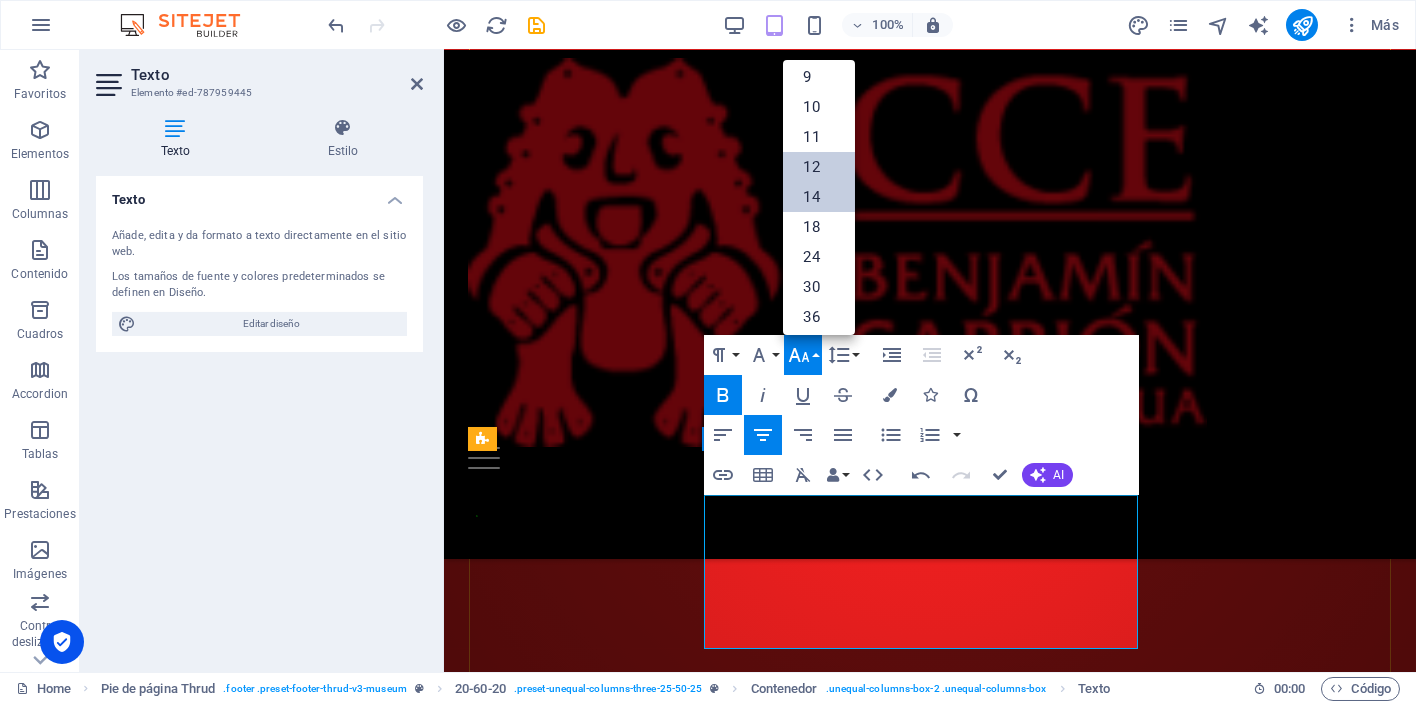 click on "12" at bounding box center (819, 167) 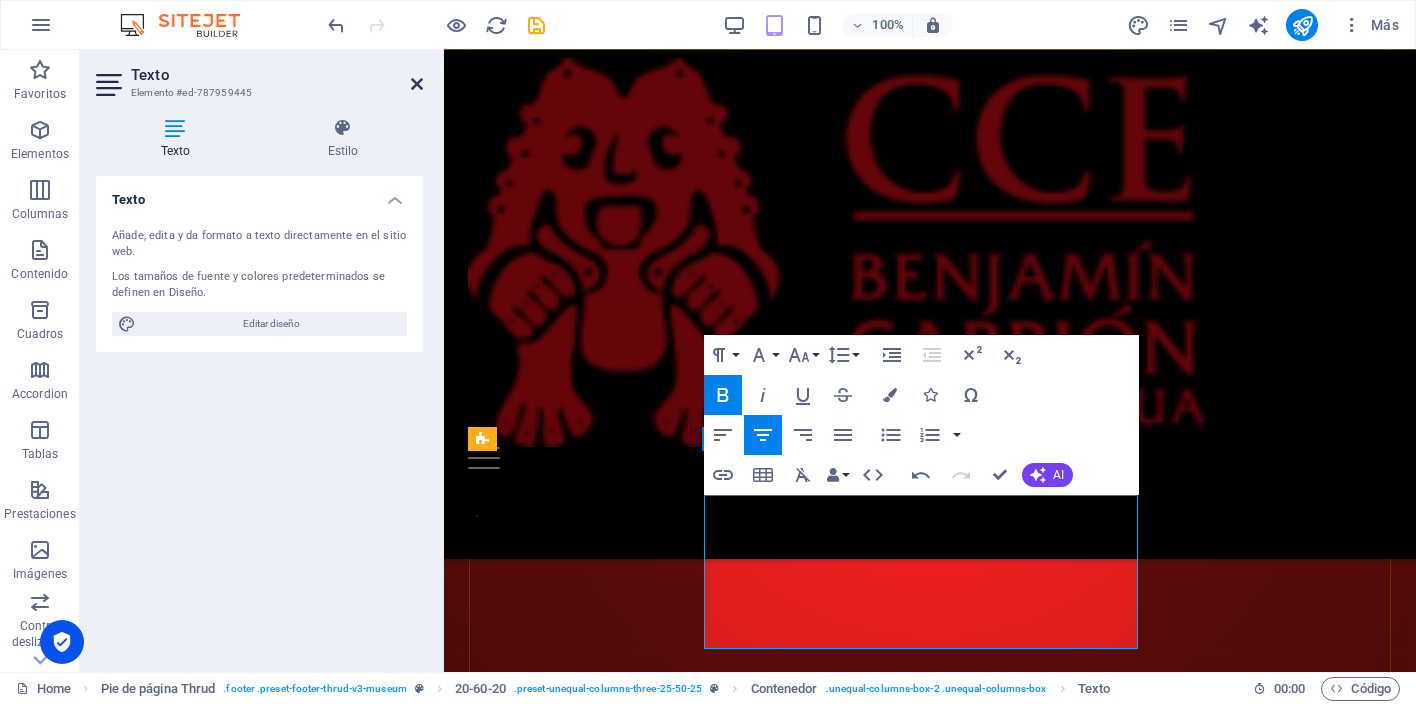 click at bounding box center [417, 84] 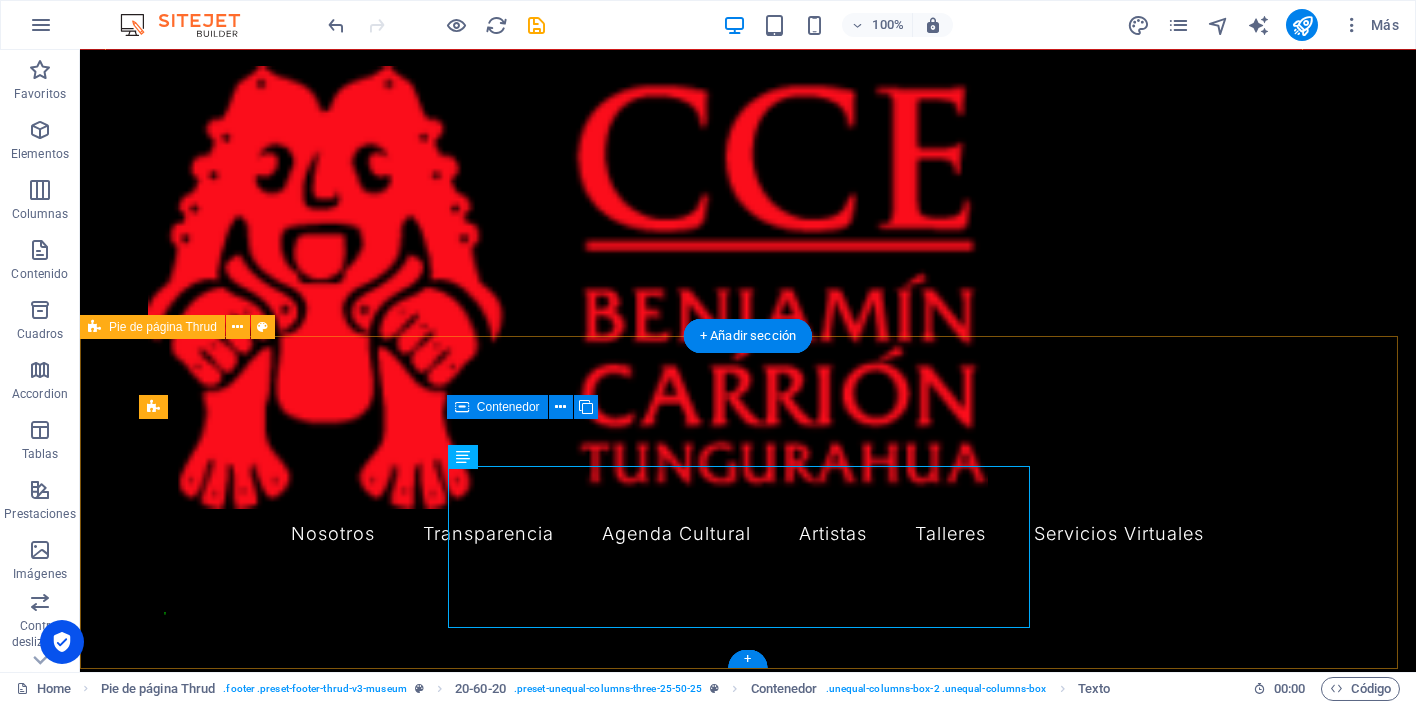scroll, scrollTop: 4394, scrollLeft: 0, axis: vertical 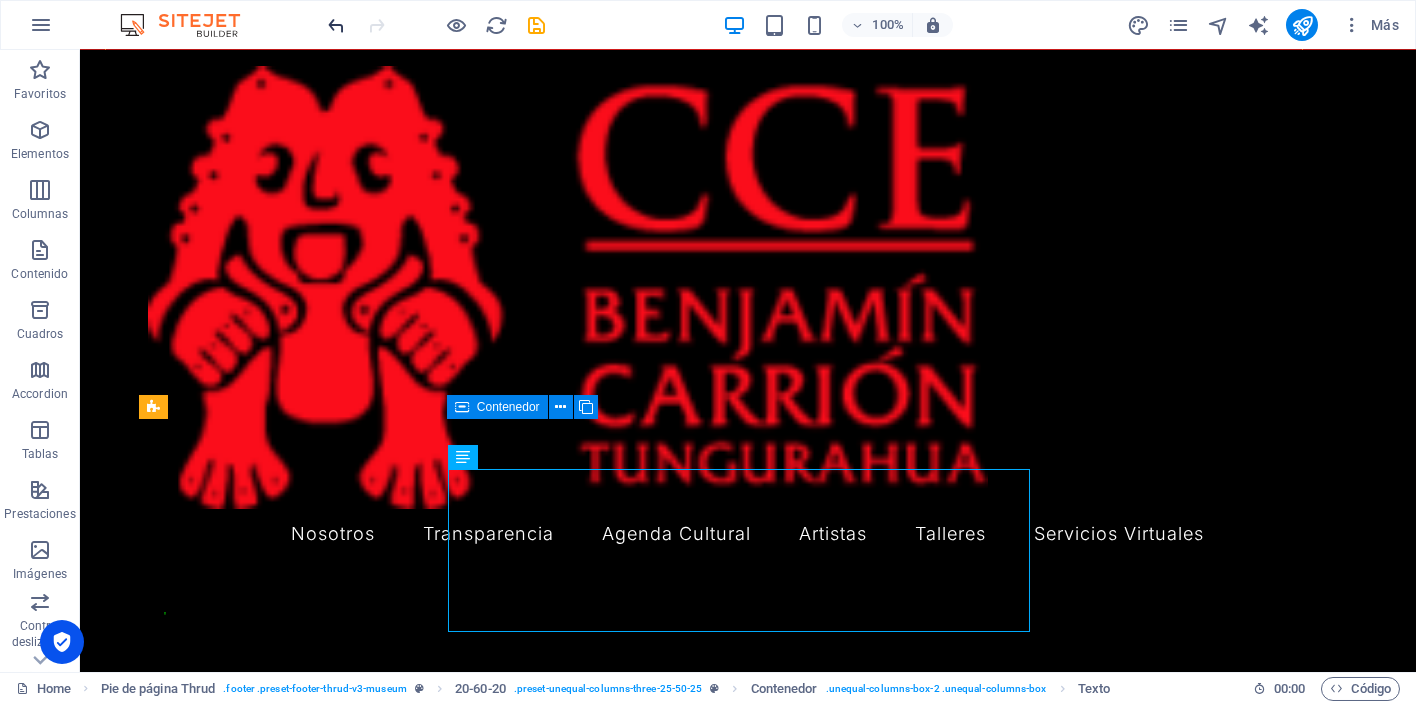 click at bounding box center [337, 25] 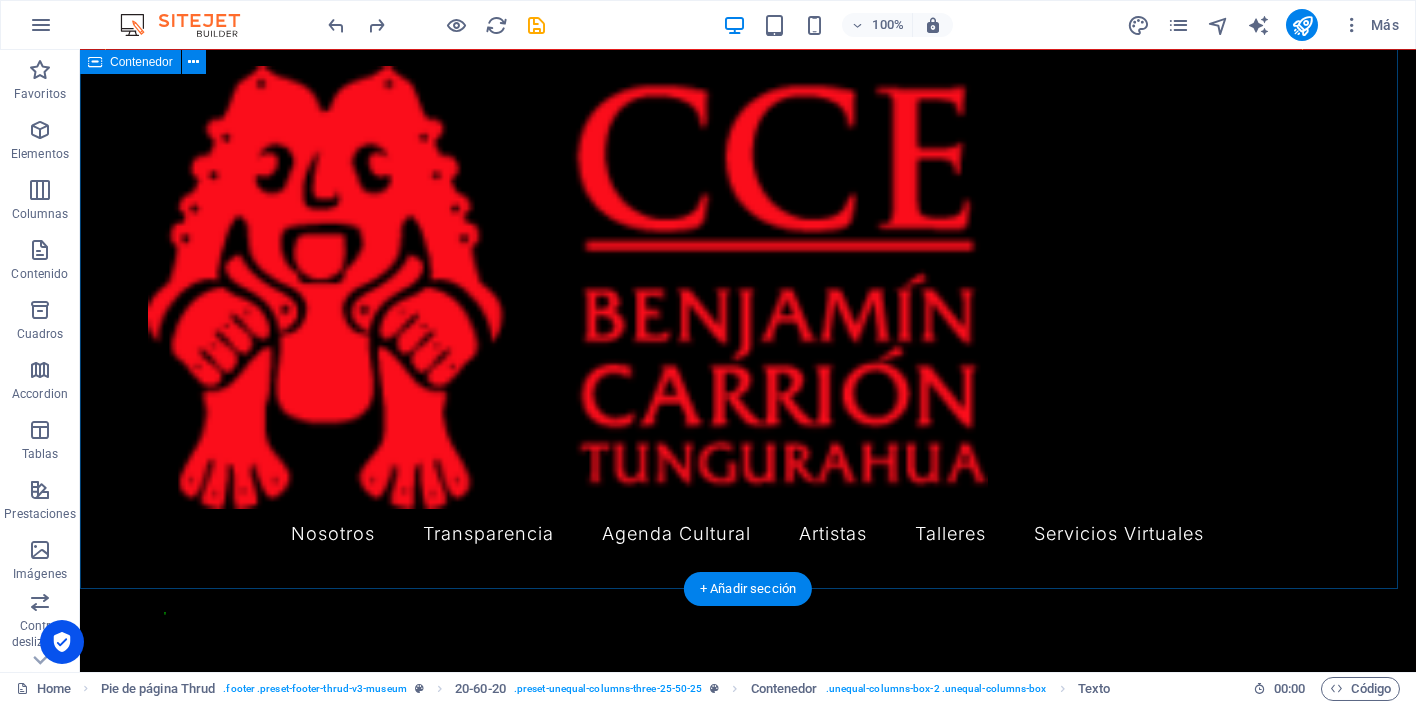 scroll, scrollTop: 4394, scrollLeft: 0, axis: vertical 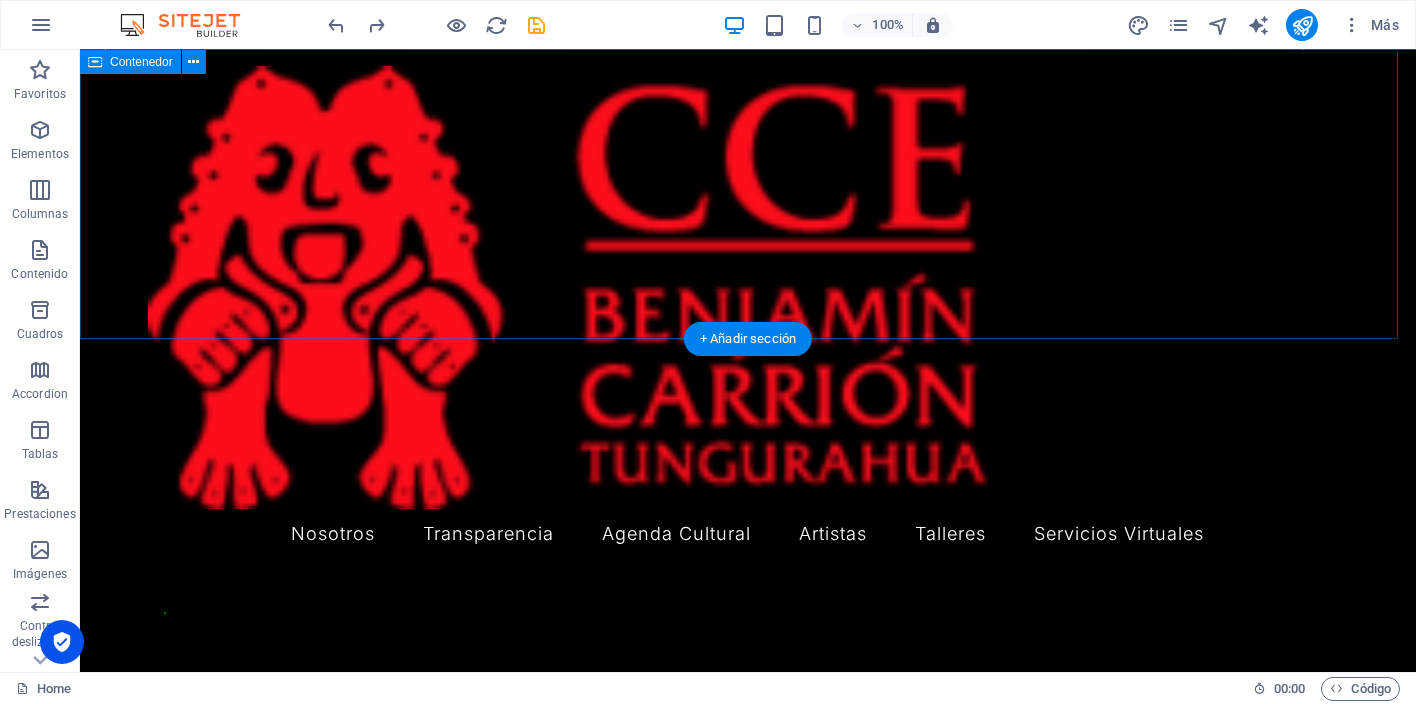 click on "Encuéntranos en..." at bounding box center (748, 7649) 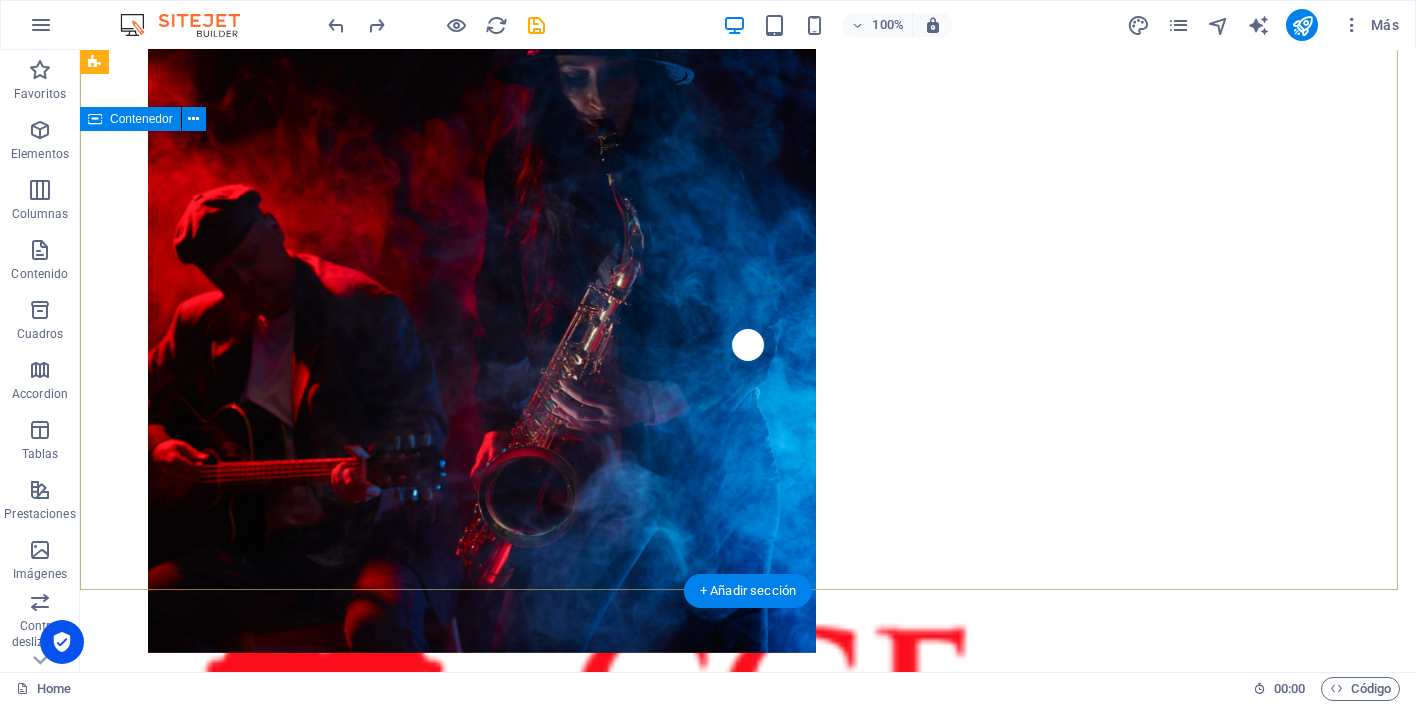 scroll, scrollTop: 0, scrollLeft: 0, axis: both 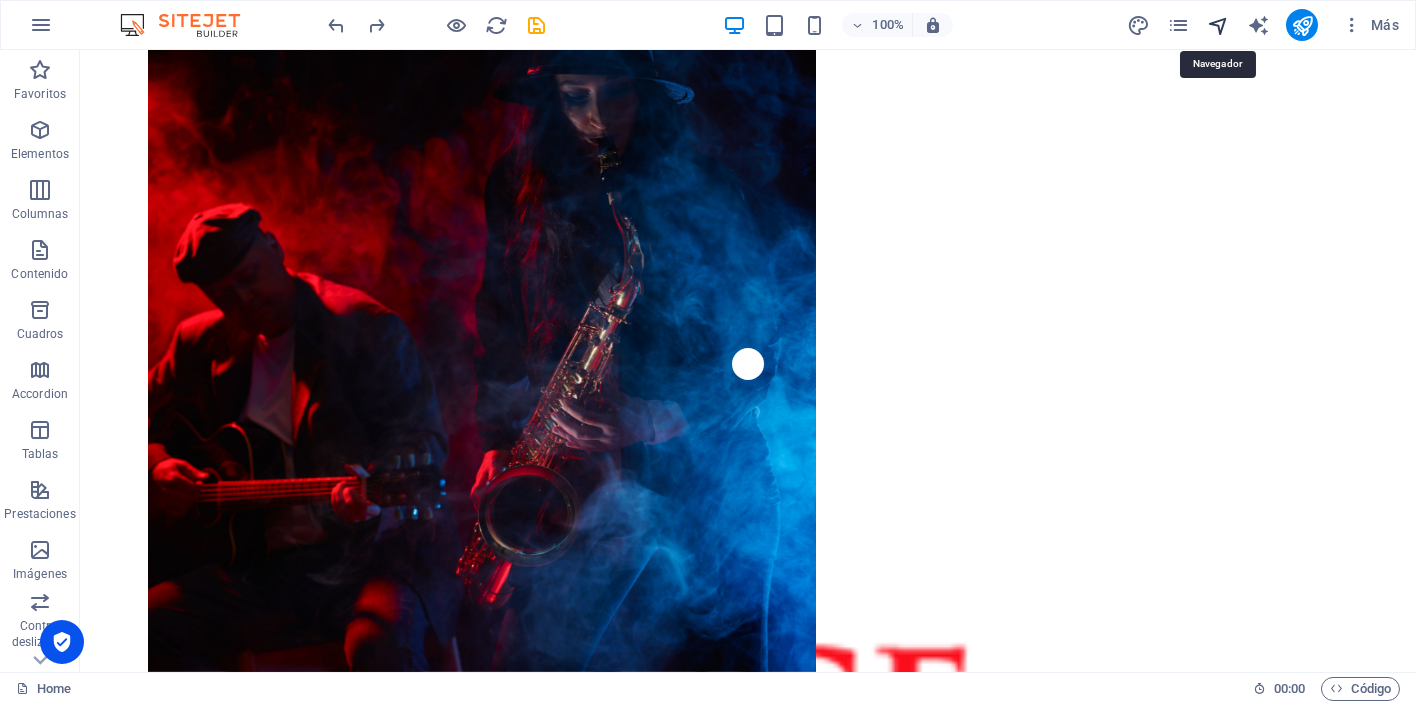 click at bounding box center [1218, 25] 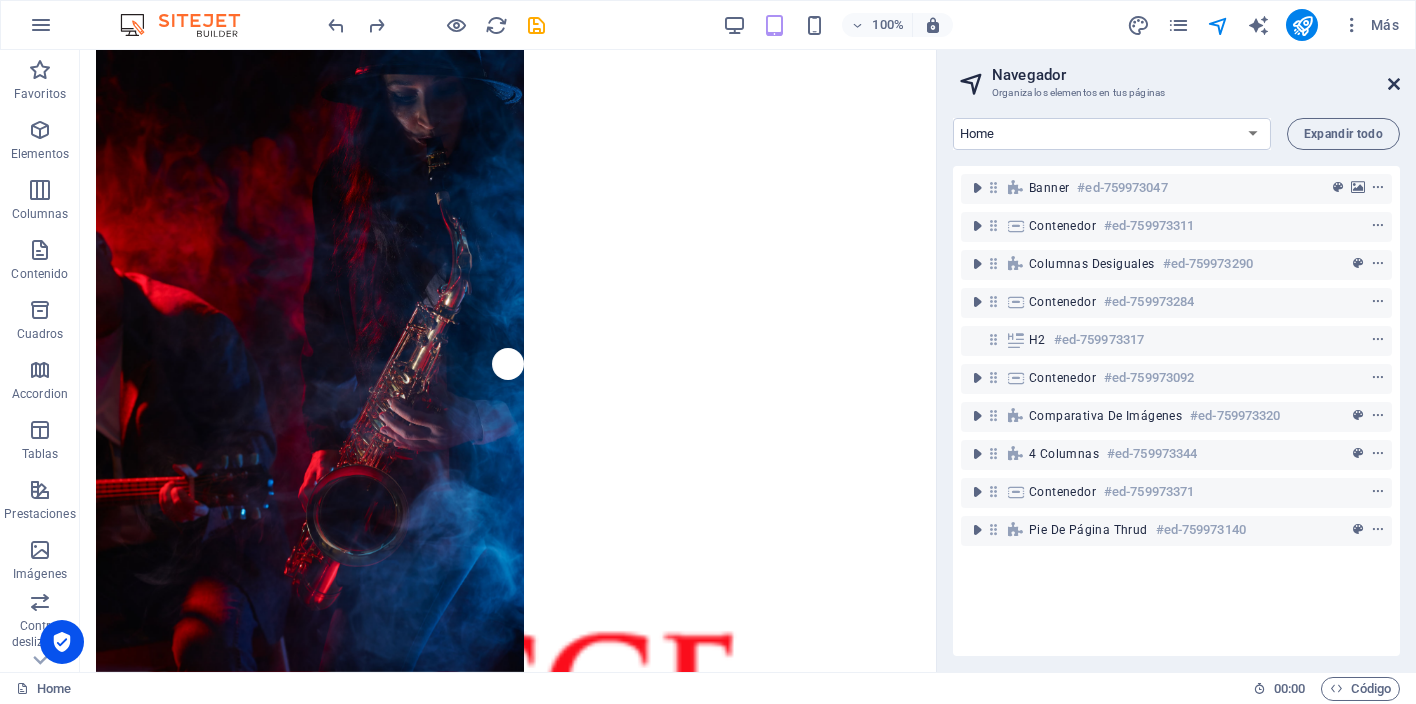 drag, startPoint x: 1391, startPoint y: 78, endPoint x: 951, endPoint y: 252, distance: 473.15536 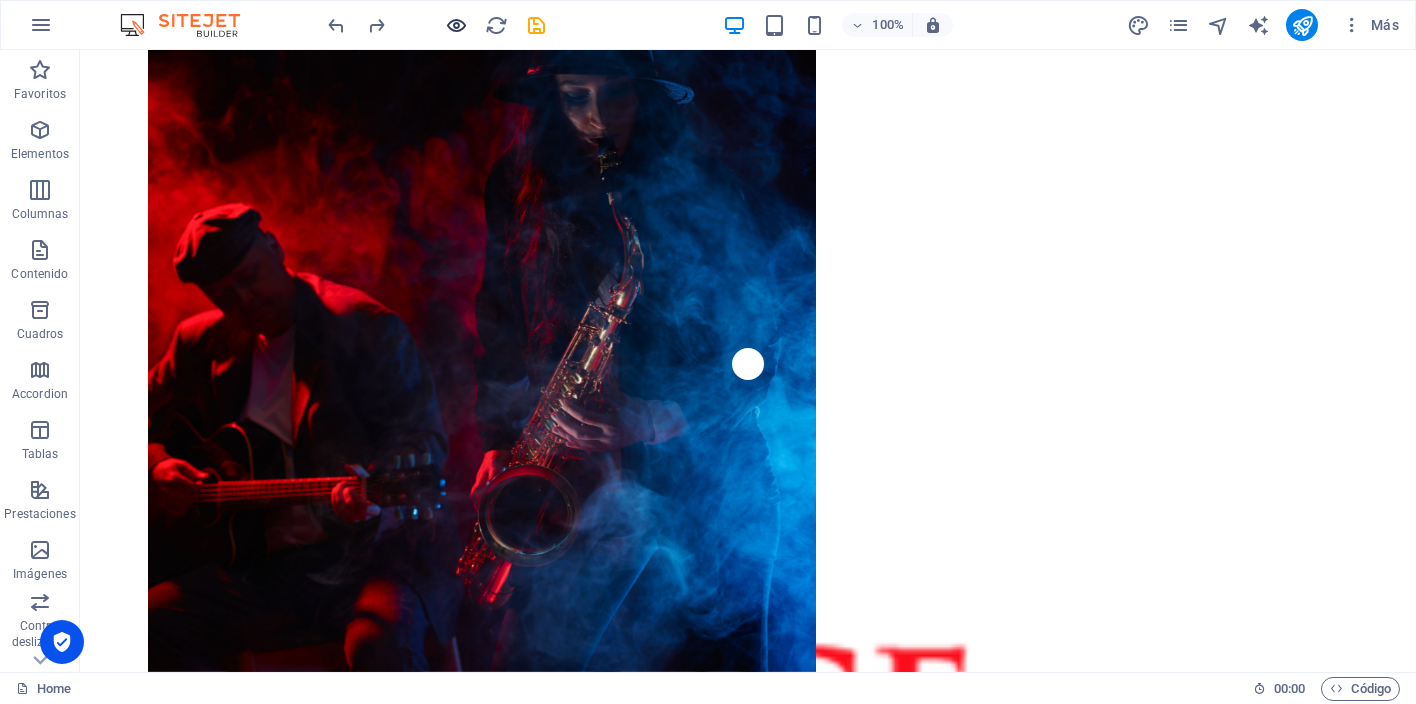 click at bounding box center [457, 25] 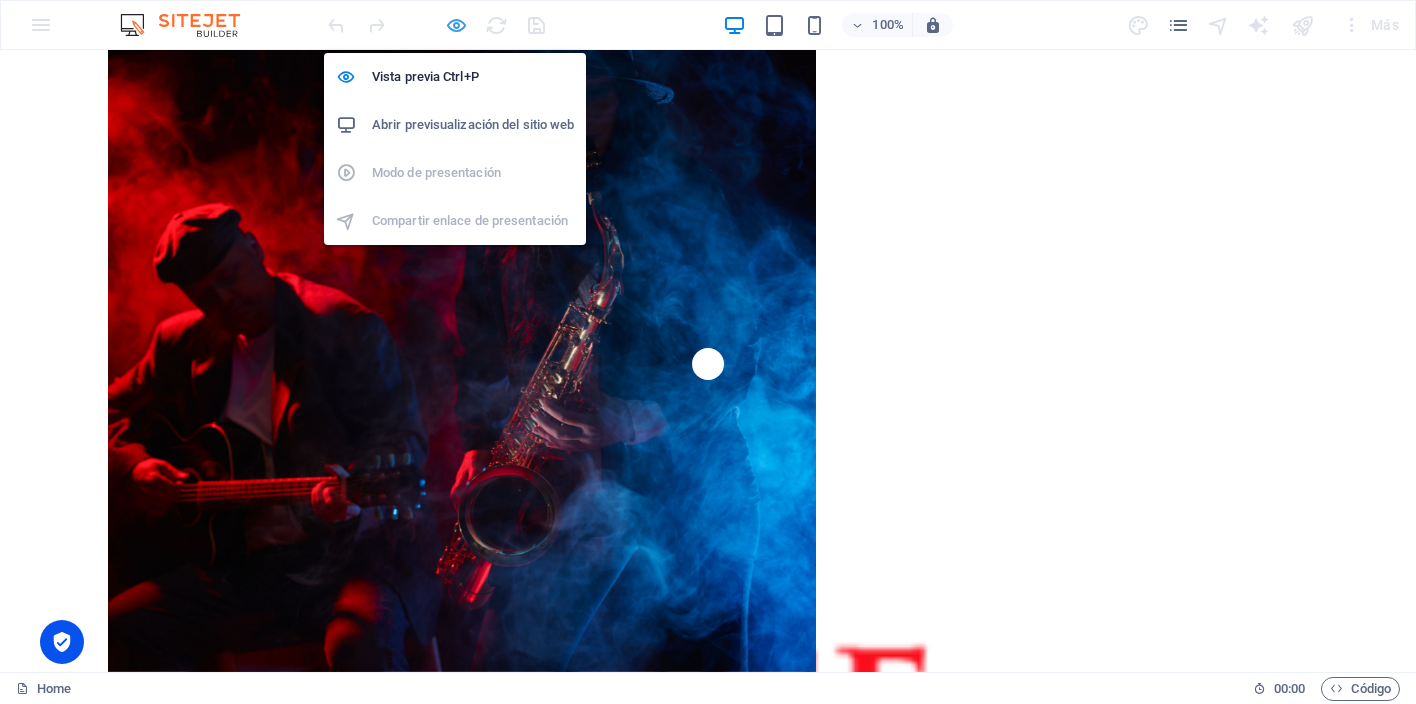 click at bounding box center (457, 25) 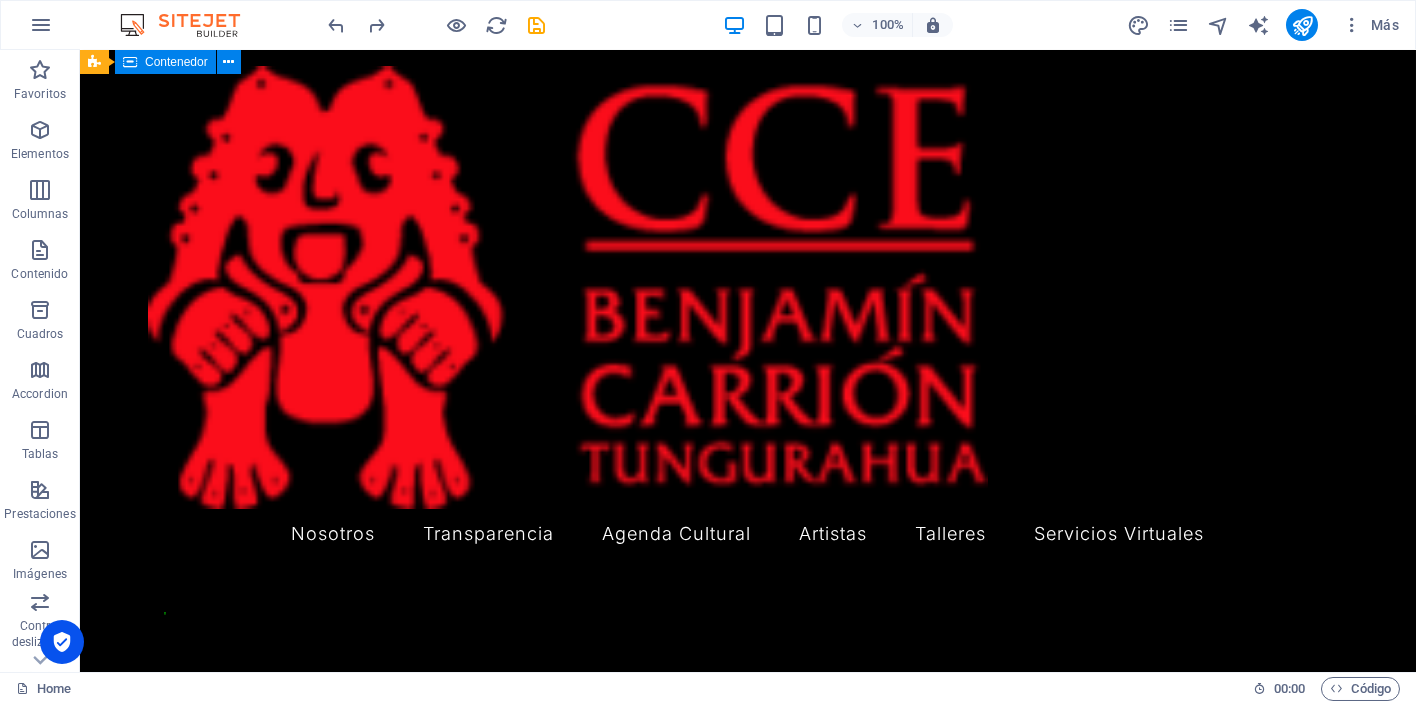 scroll, scrollTop: 0, scrollLeft: 0, axis: both 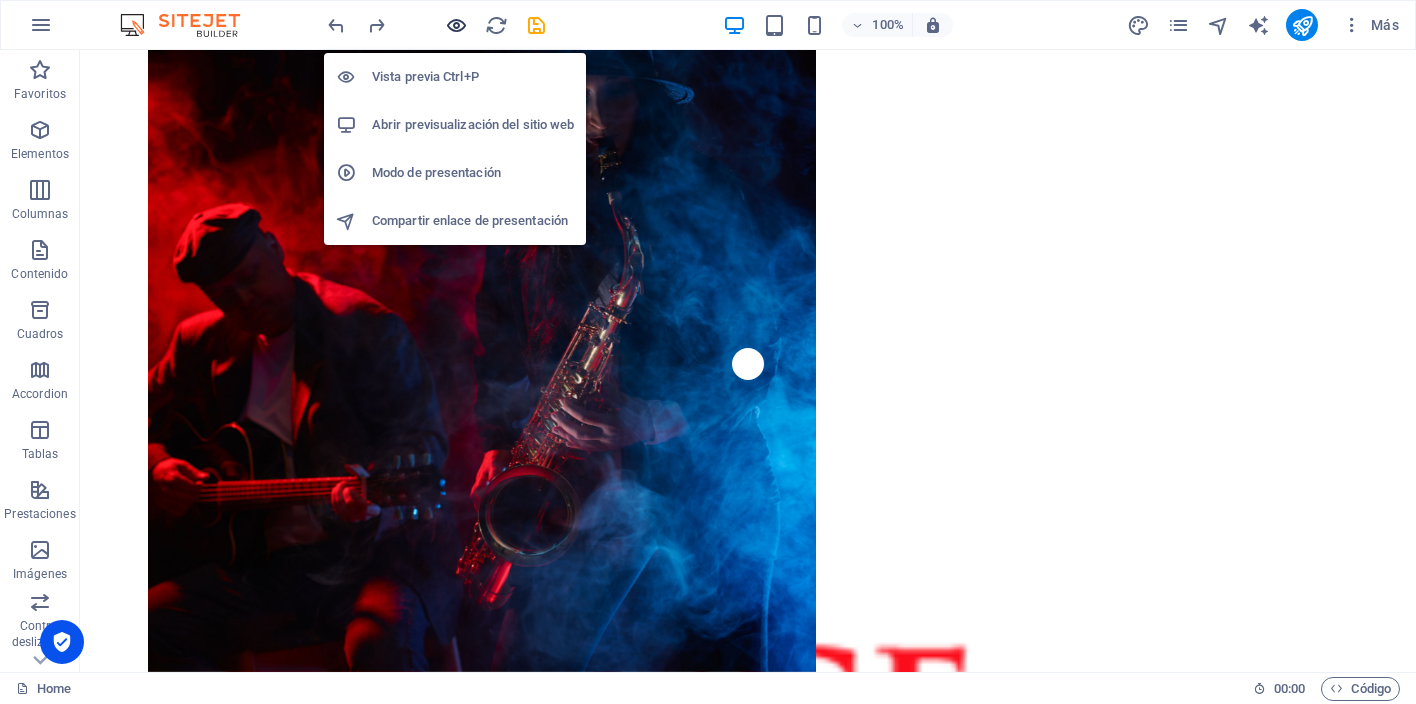 click at bounding box center (457, 25) 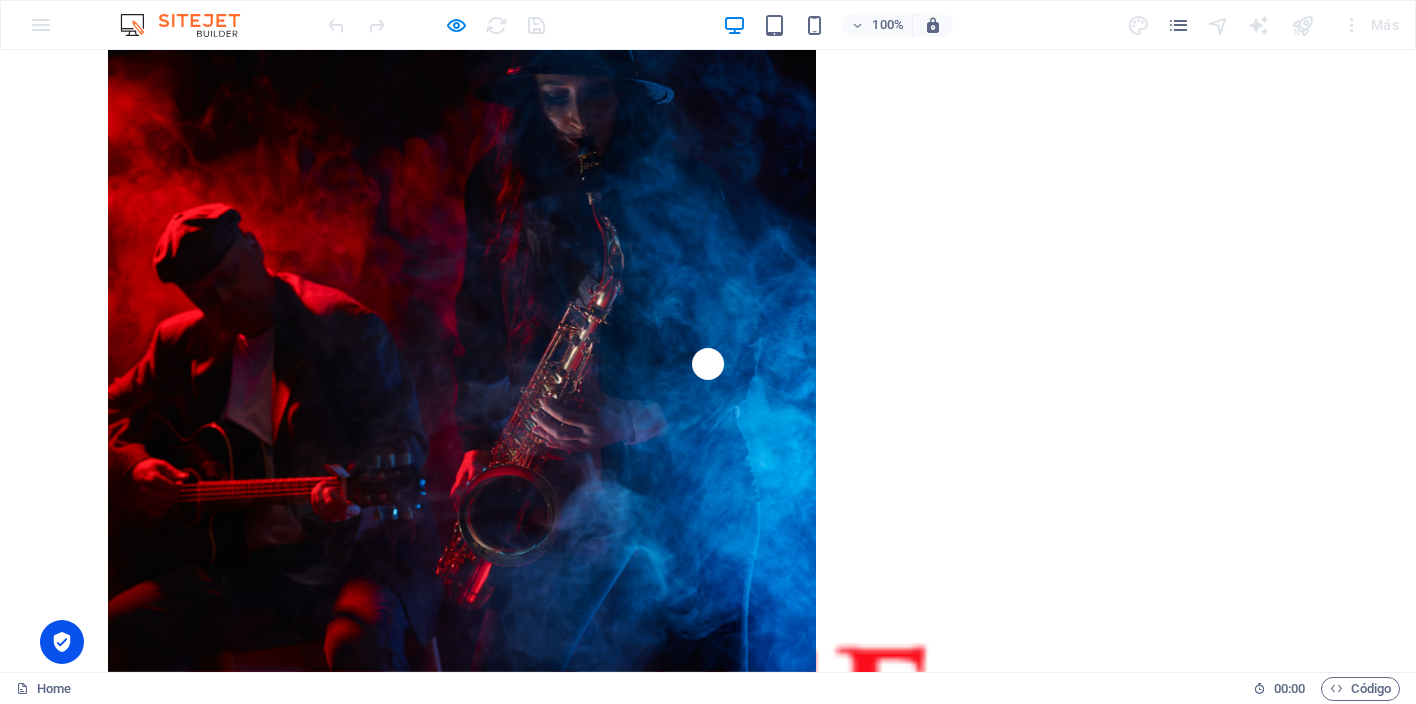 click on "Nosotros" at bounding box center (294, 1094) 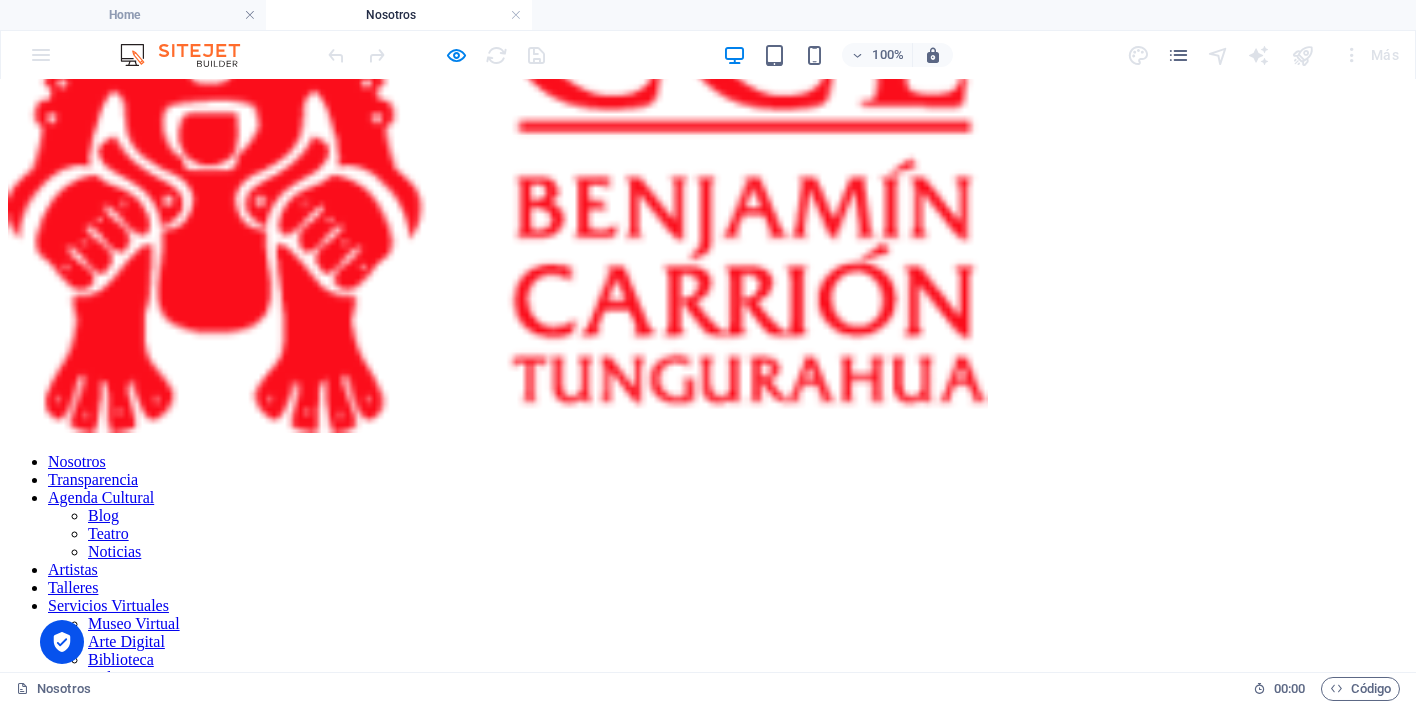 scroll, scrollTop: 625, scrollLeft: 0, axis: vertical 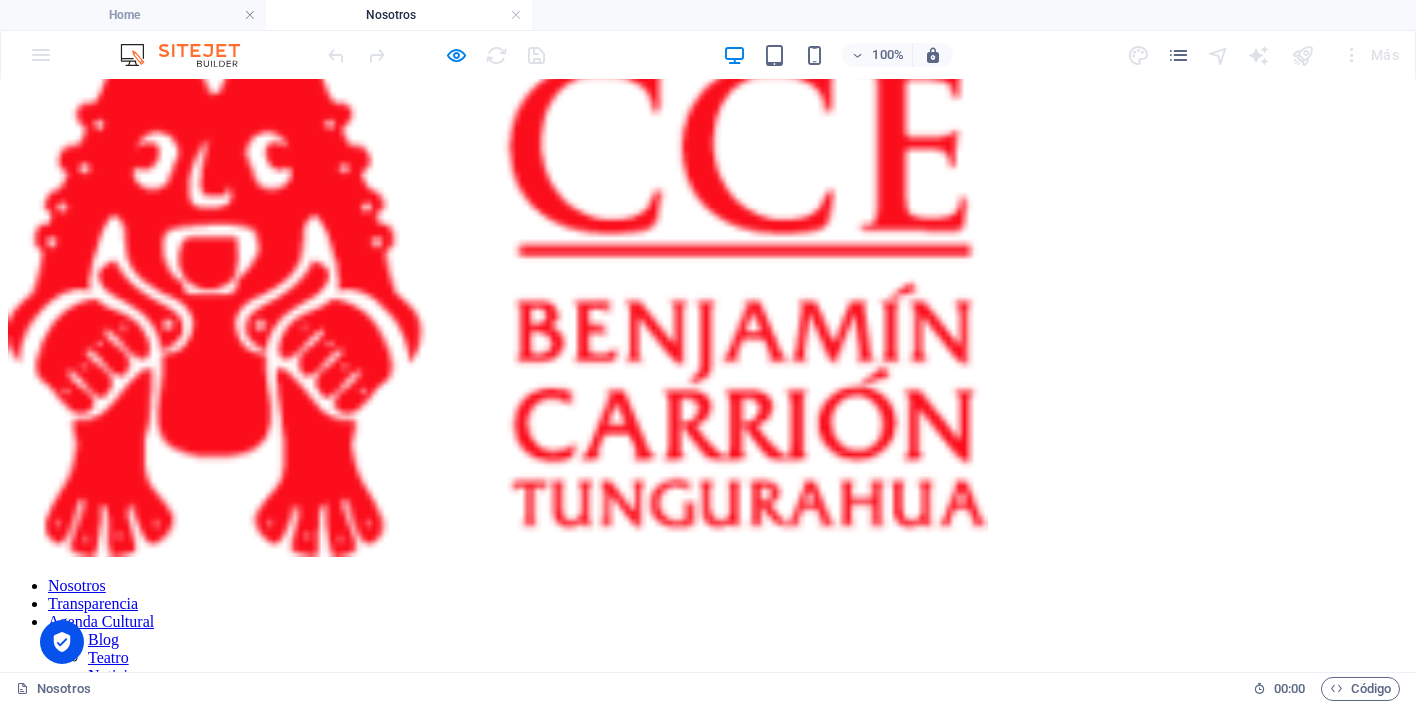 click on "Nosotros Transparencia Agenda Cultural Blog Teatro Noticias Artistas Talleres Servicios Virtuales Museo Virtual Arte Digital Biblioteca Videos Podcast" at bounding box center [708, 703] 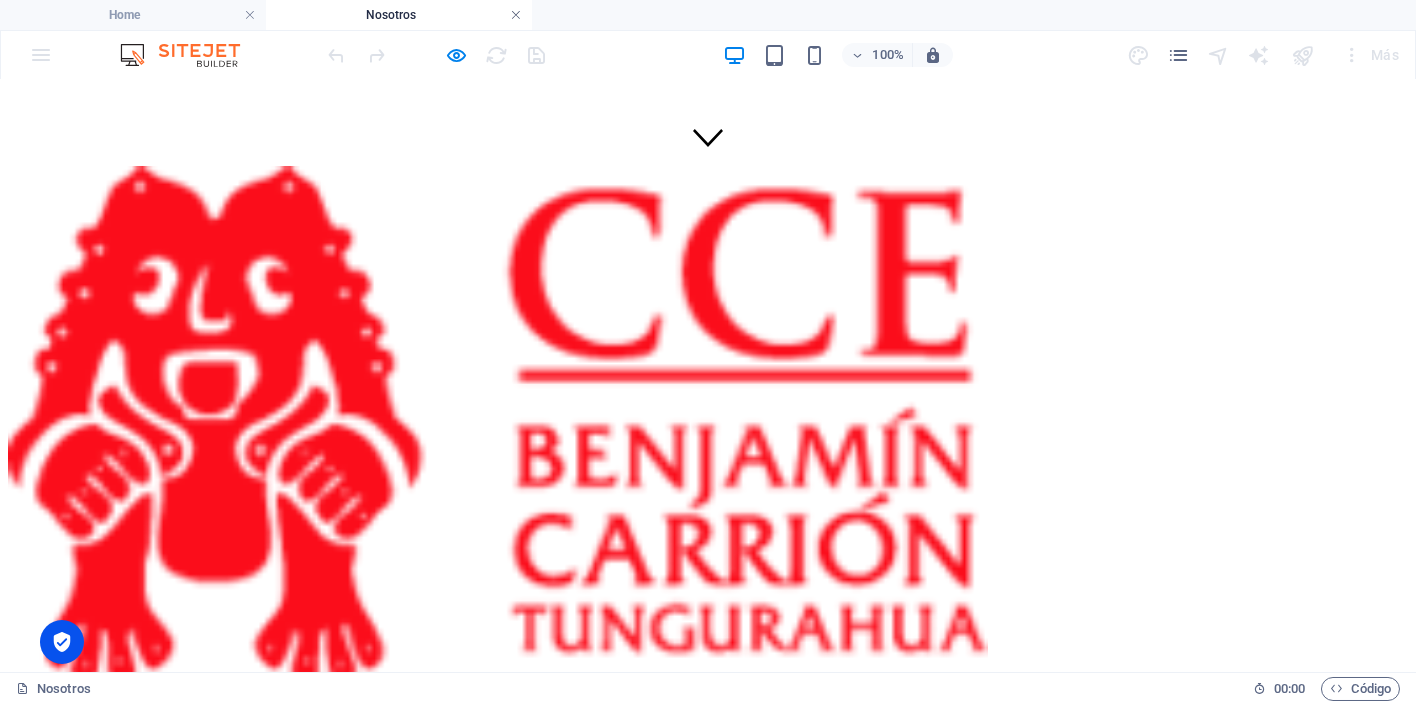 click at bounding box center [516, 15] 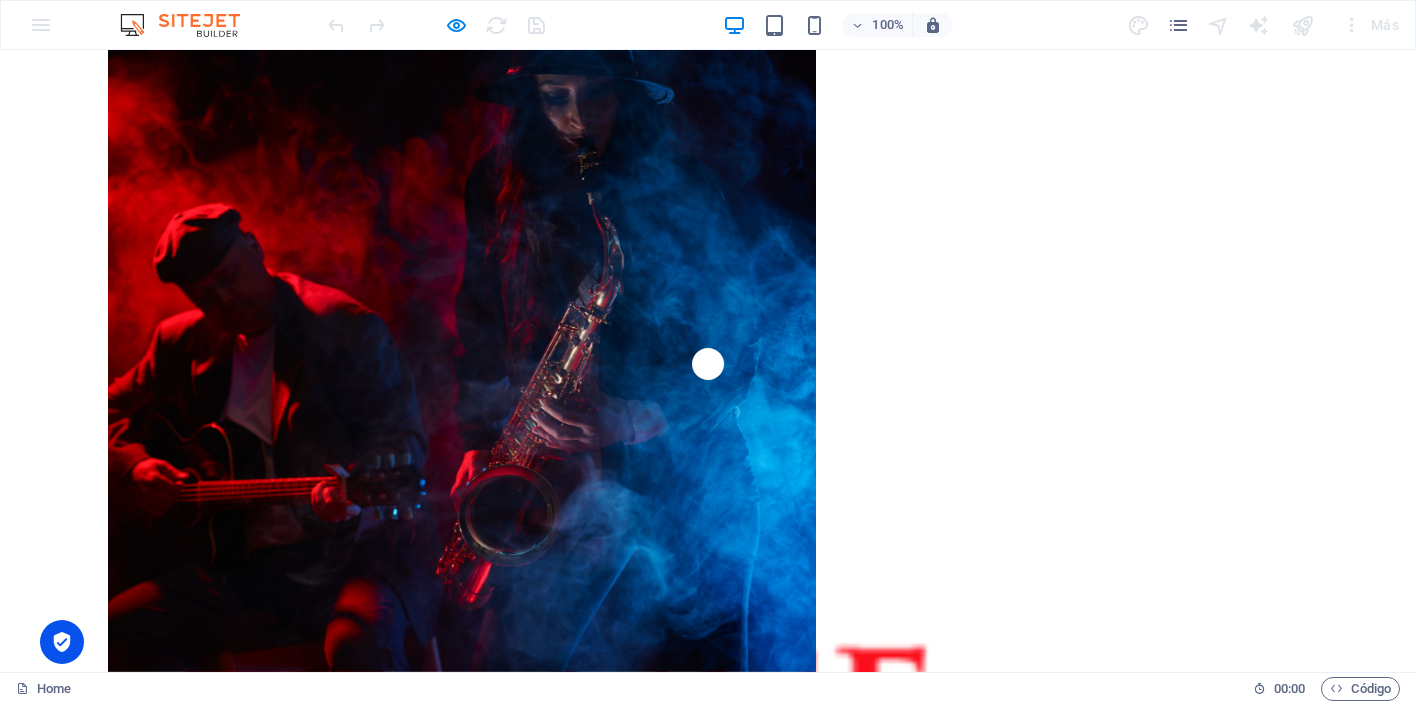 click on "Transparencia" at bounding box center (449, 1094) 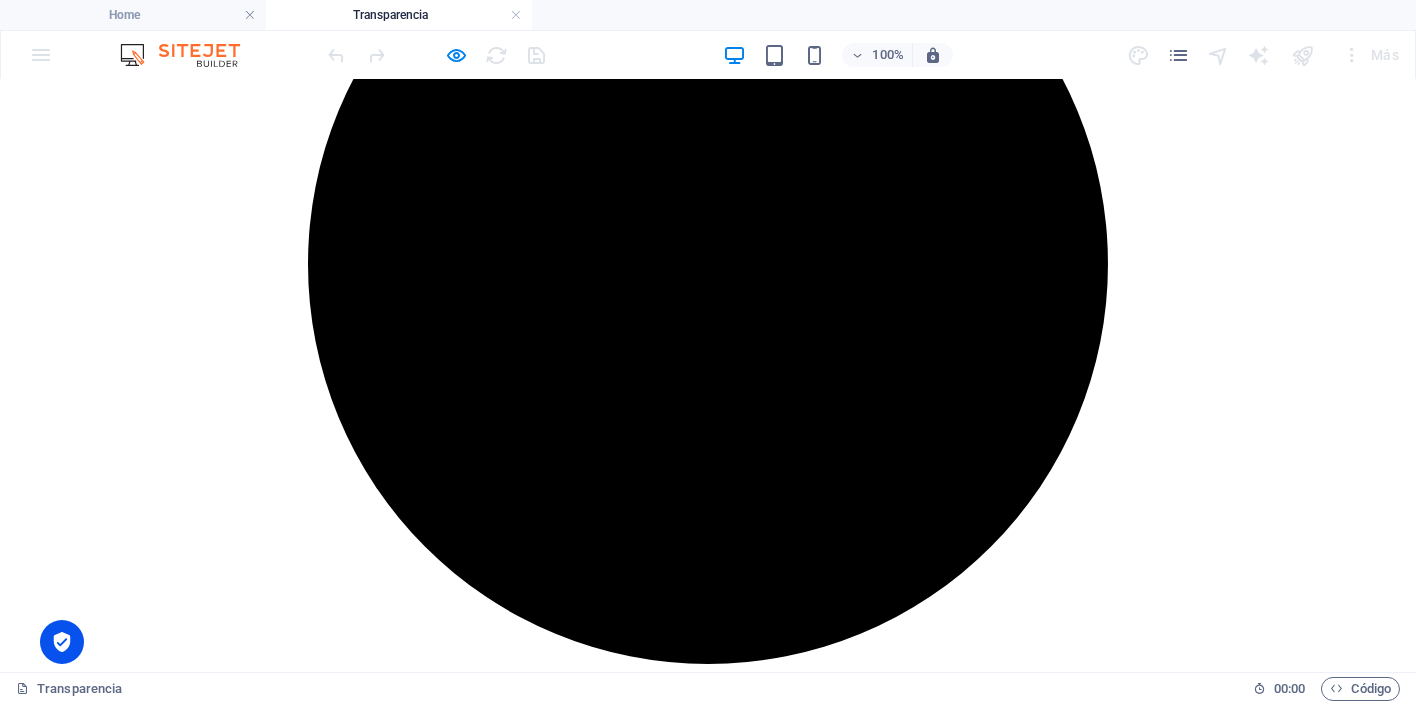 scroll, scrollTop: 1661, scrollLeft: 0, axis: vertical 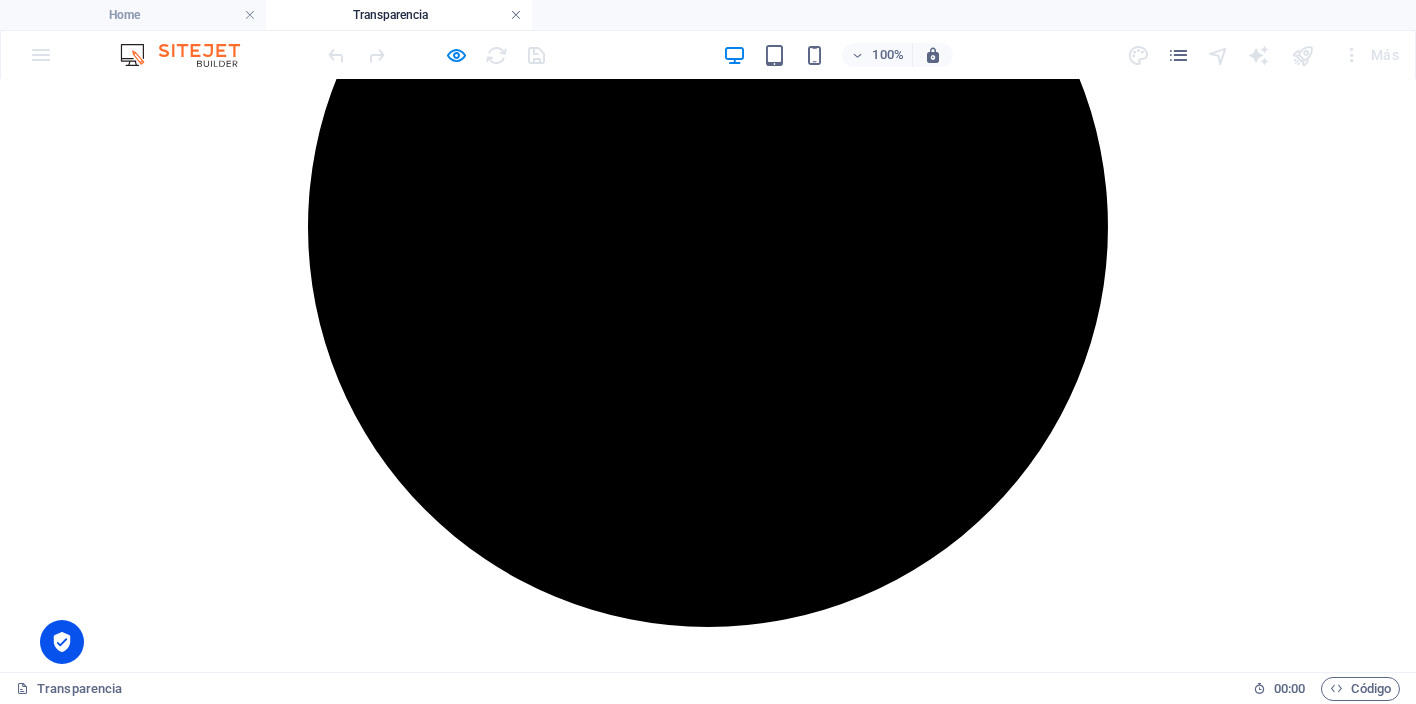 click at bounding box center [516, 15] 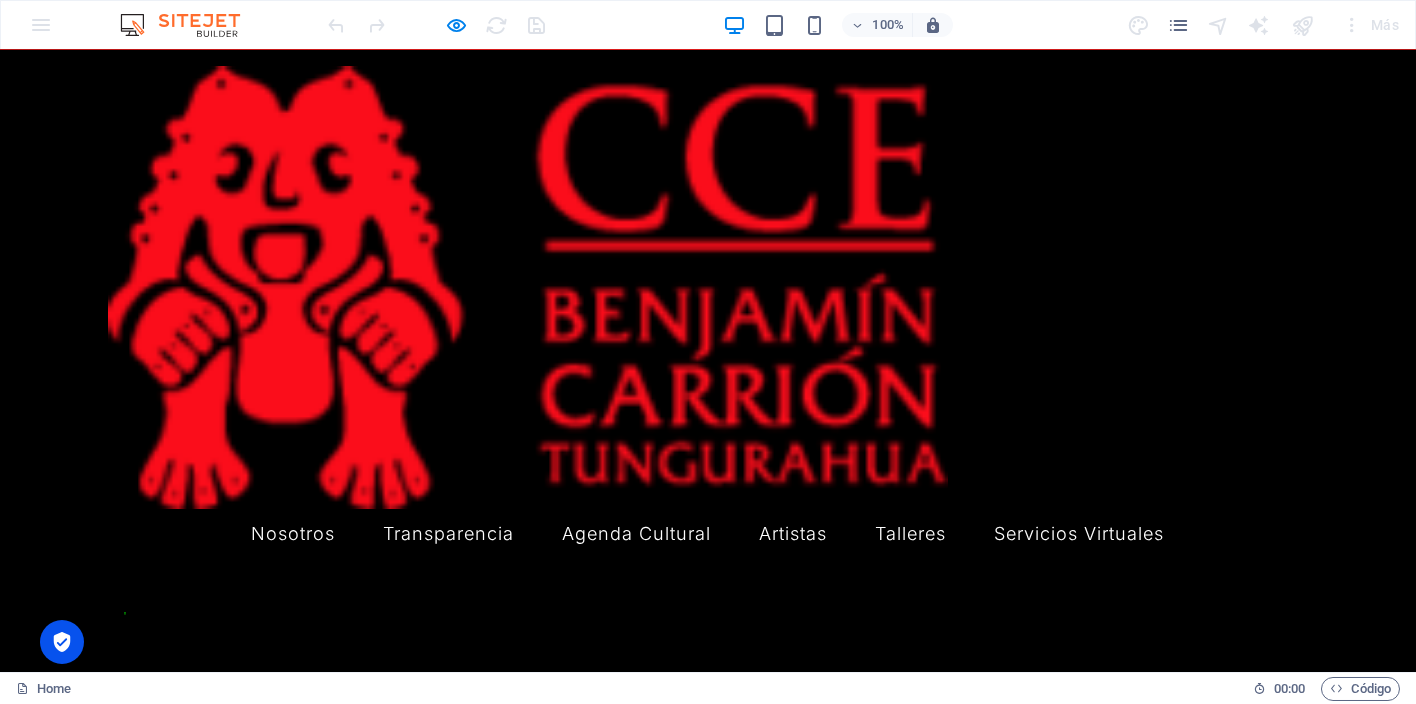 scroll, scrollTop: 4388, scrollLeft: 0, axis: vertical 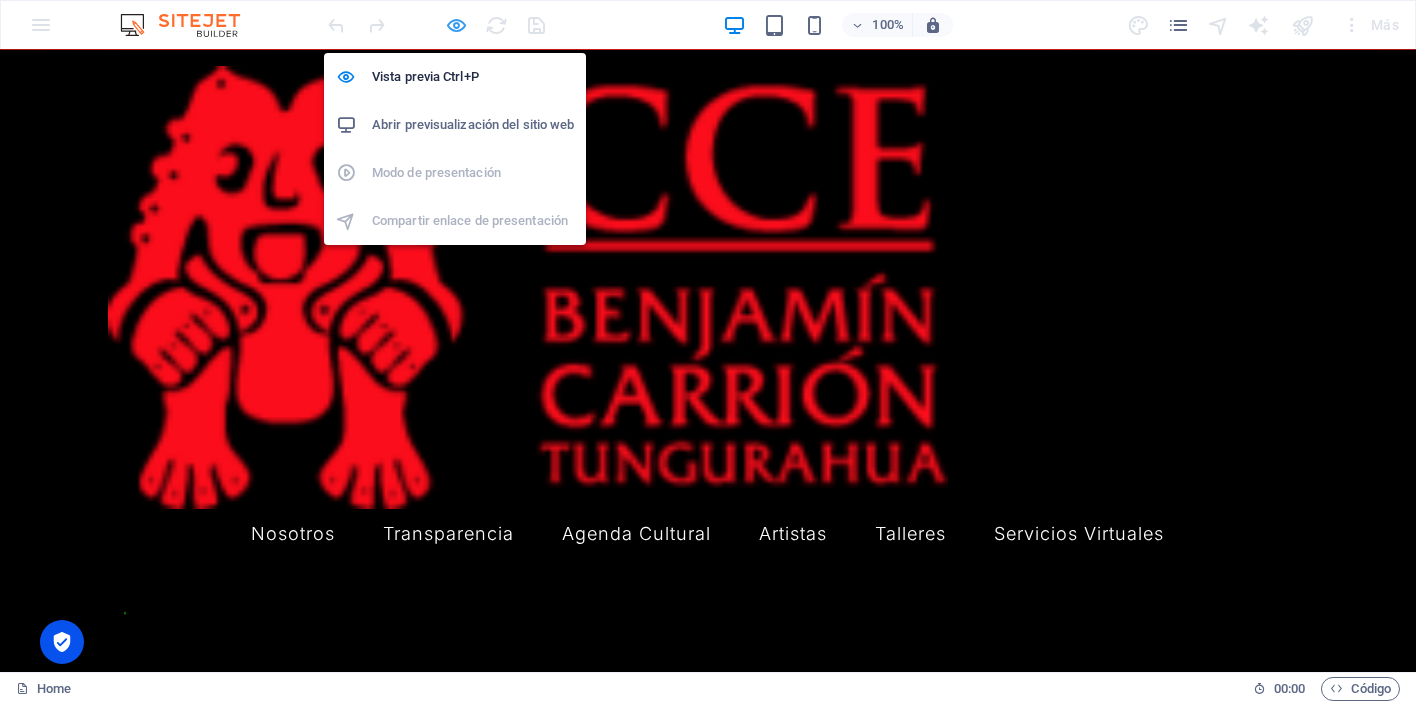 click at bounding box center (457, 25) 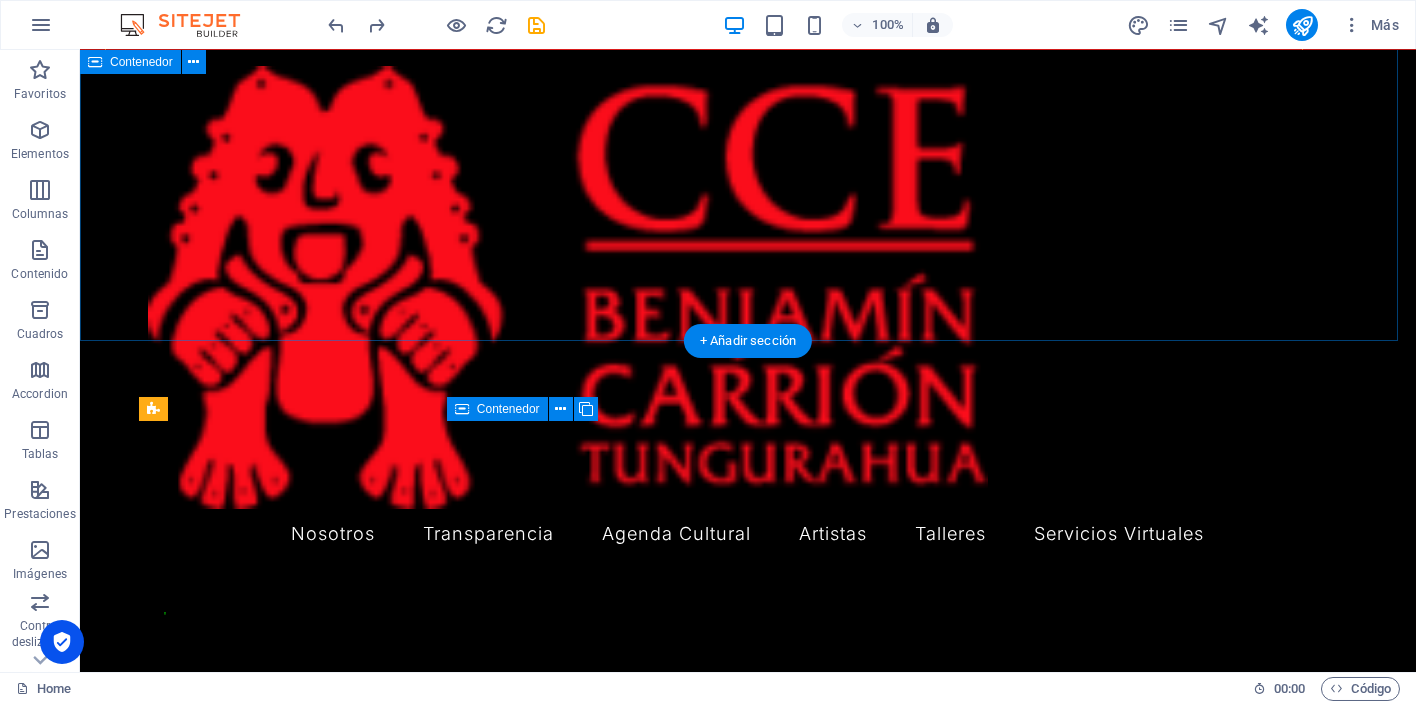 scroll, scrollTop: 4394, scrollLeft: 0, axis: vertical 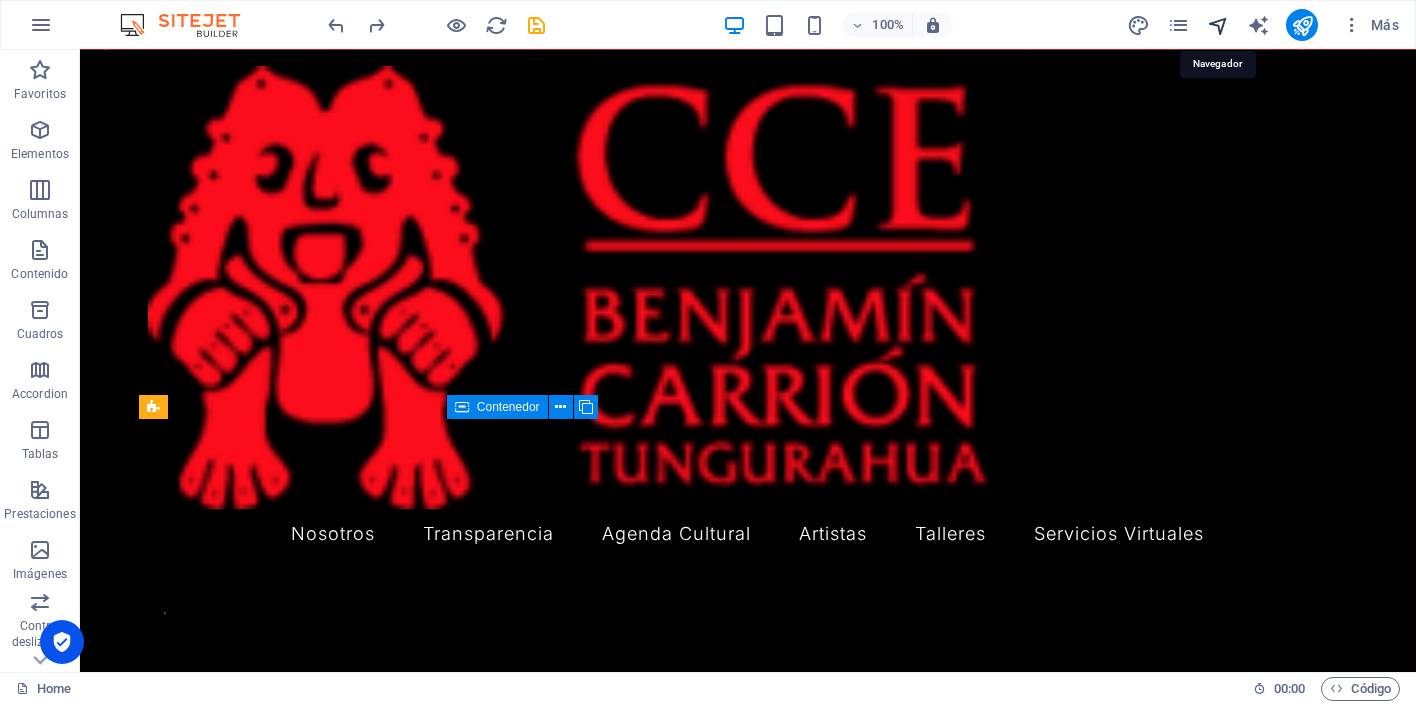 click at bounding box center [1218, 25] 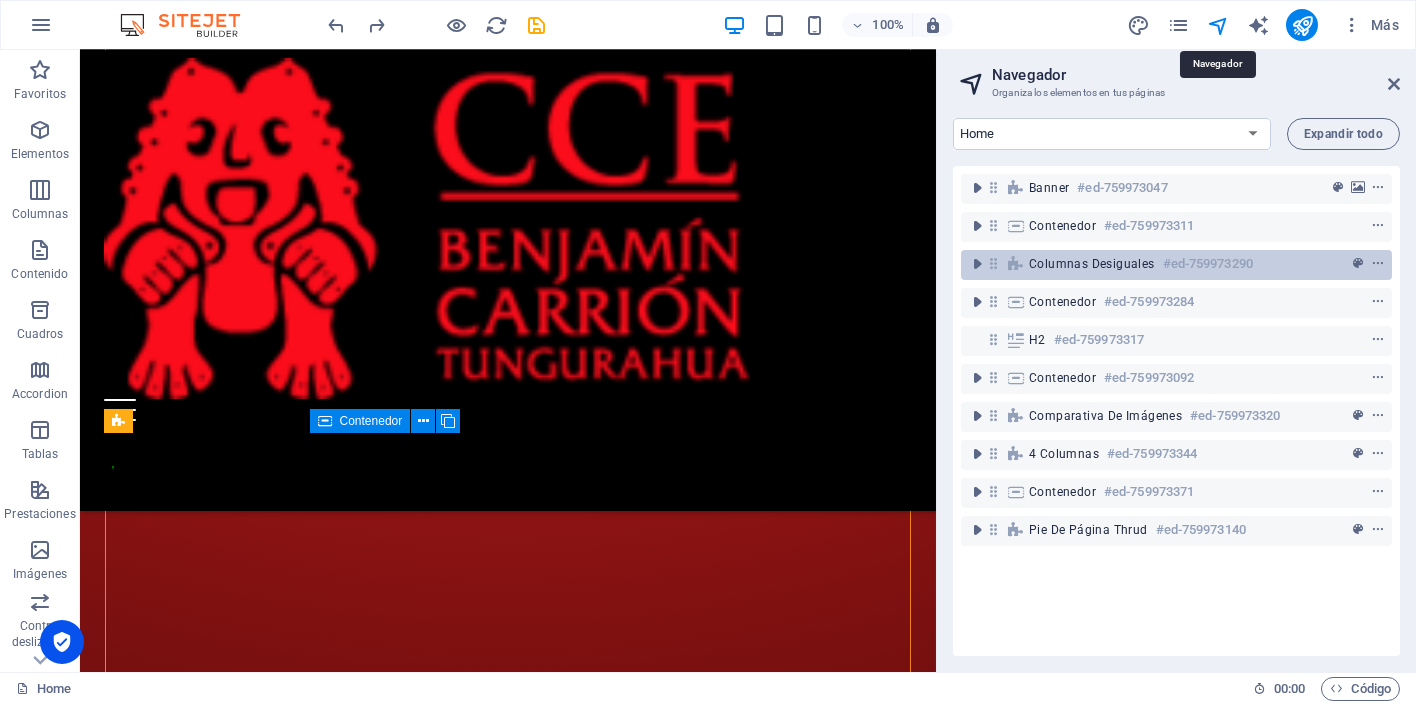 scroll, scrollTop: 3365, scrollLeft: 0, axis: vertical 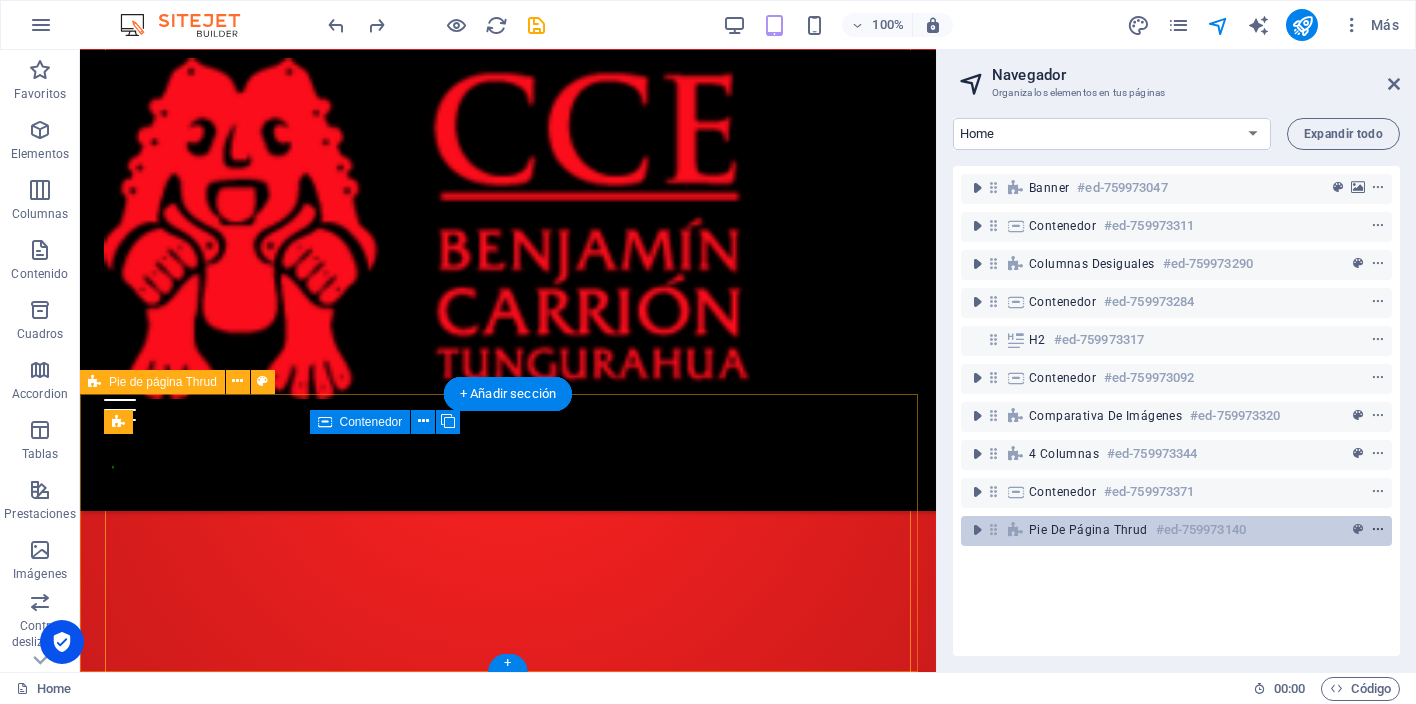 click at bounding box center [1378, 530] 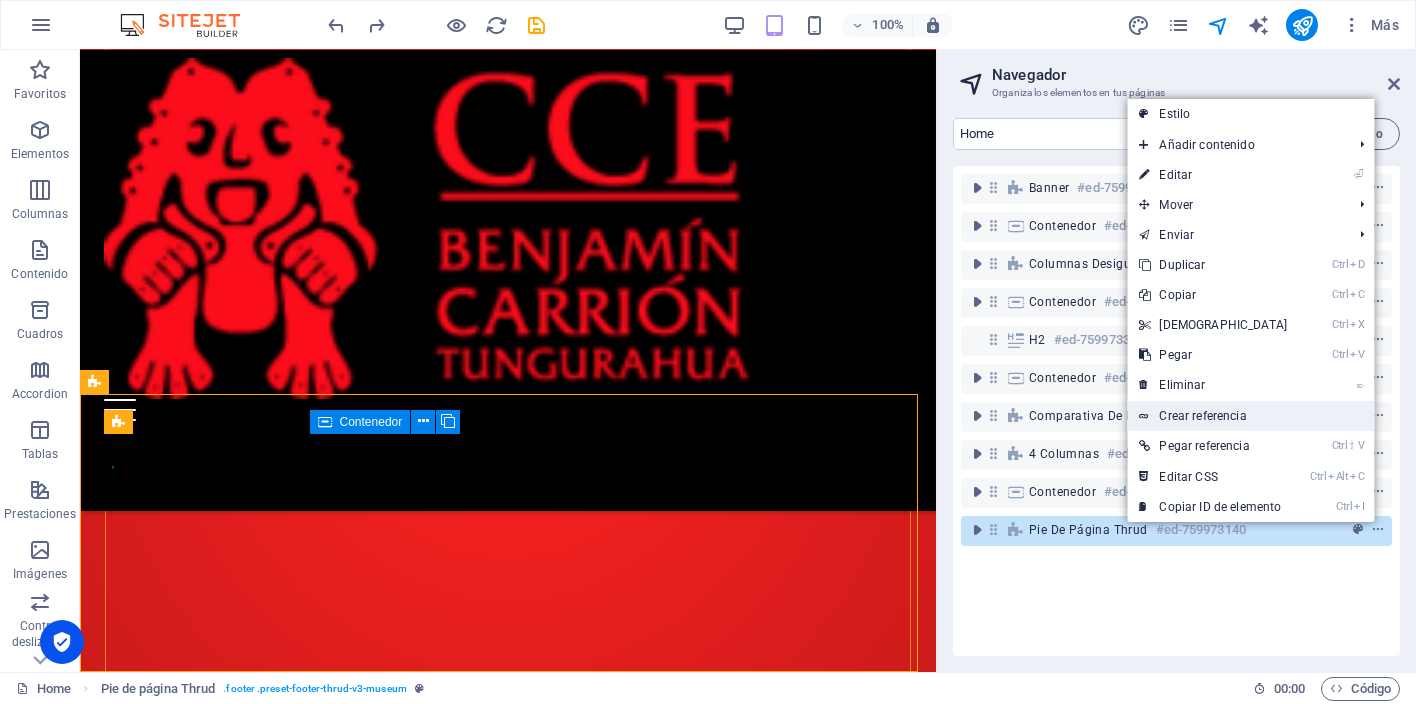 click on "Crear referencia" at bounding box center (1250, 416) 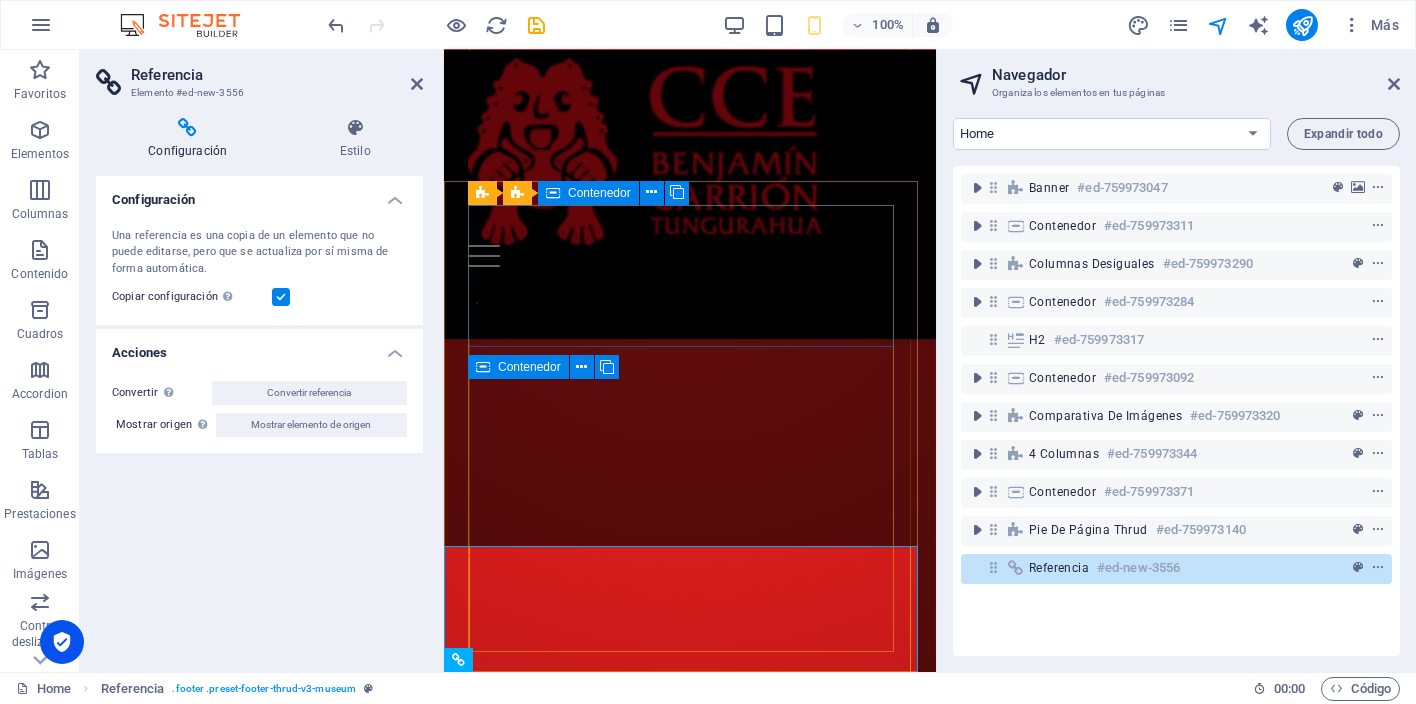 scroll, scrollTop: 5691, scrollLeft: 0, axis: vertical 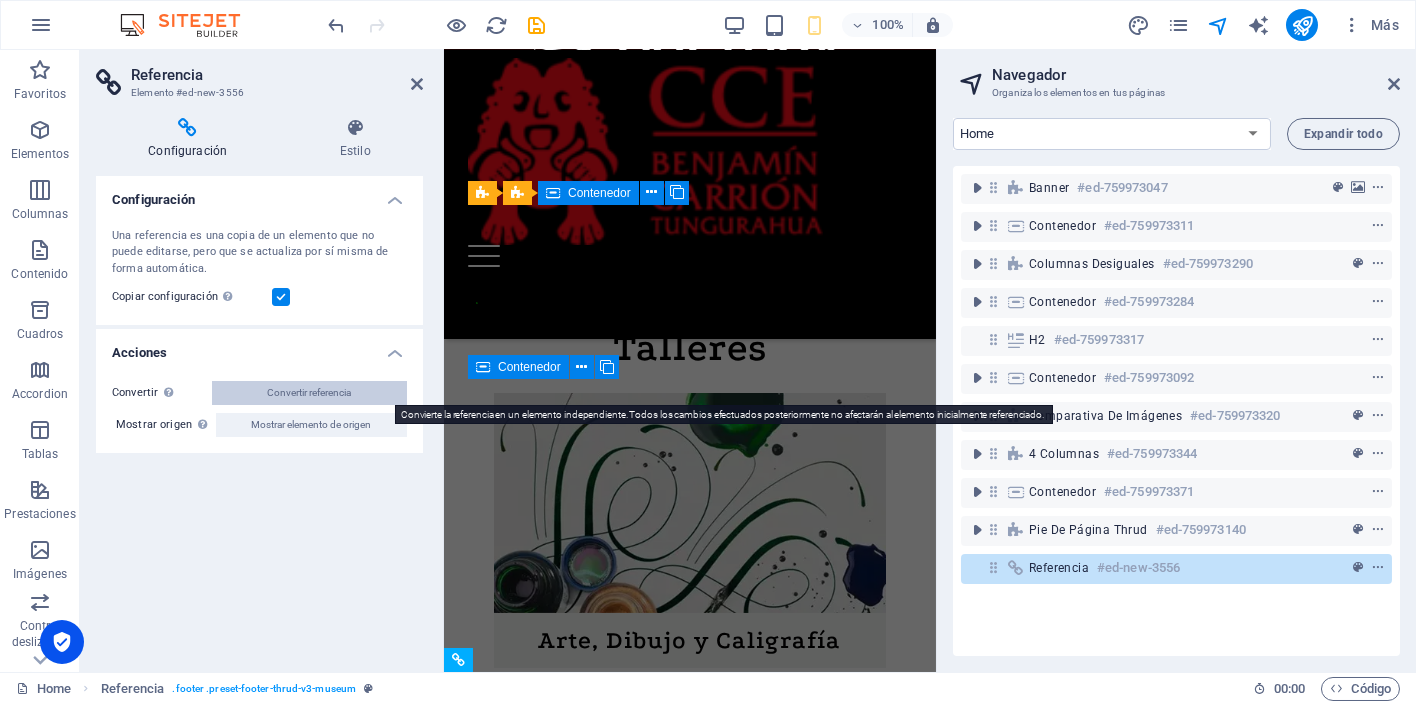 click on "Convertir referencia" at bounding box center [309, 393] 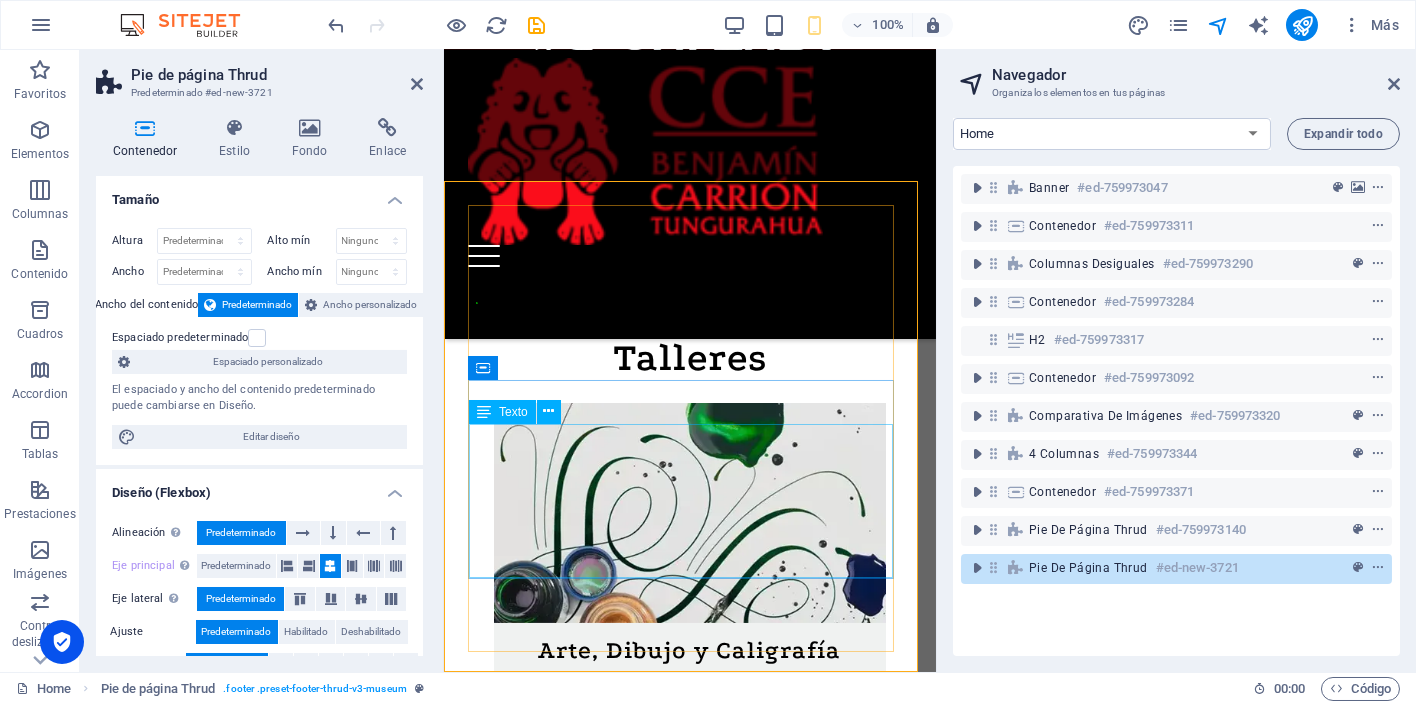 scroll, scrollTop: 6181, scrollLeft: 0, axis: vertical 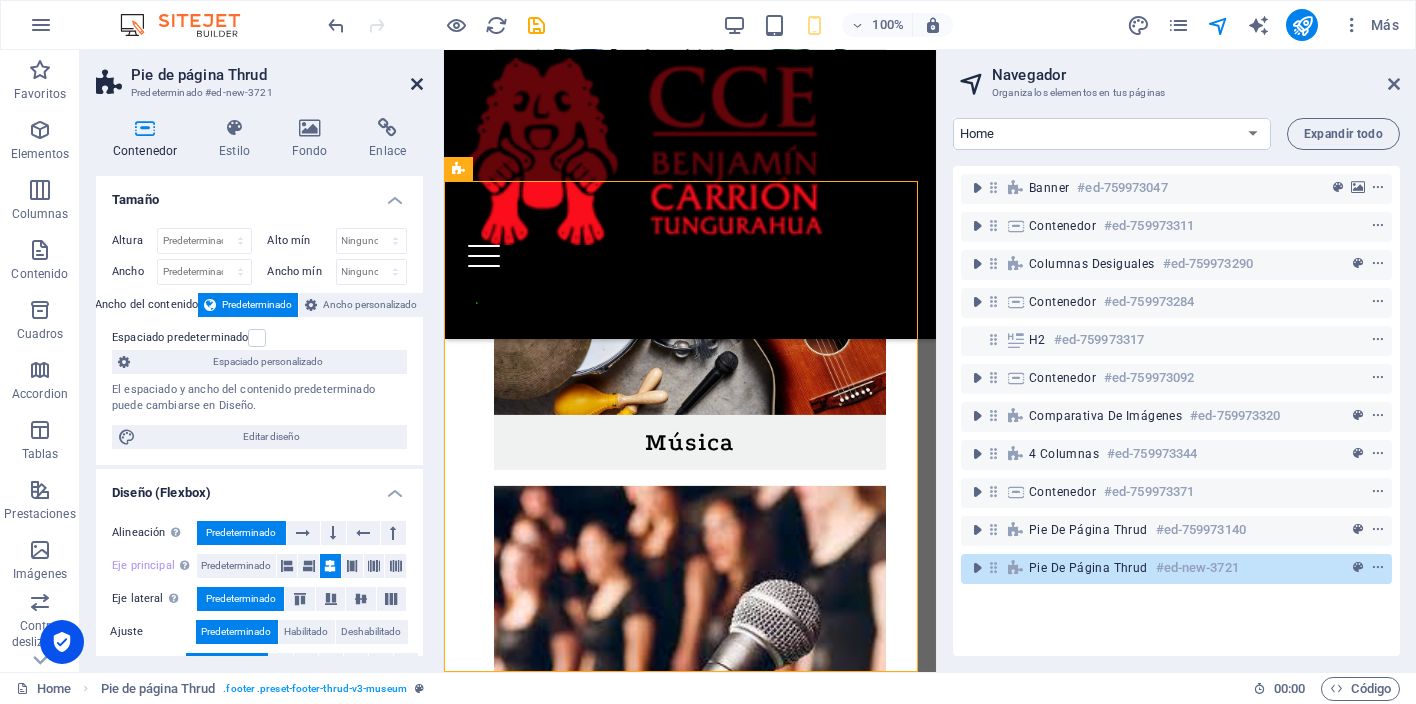 click at bounding box center (417, 84) 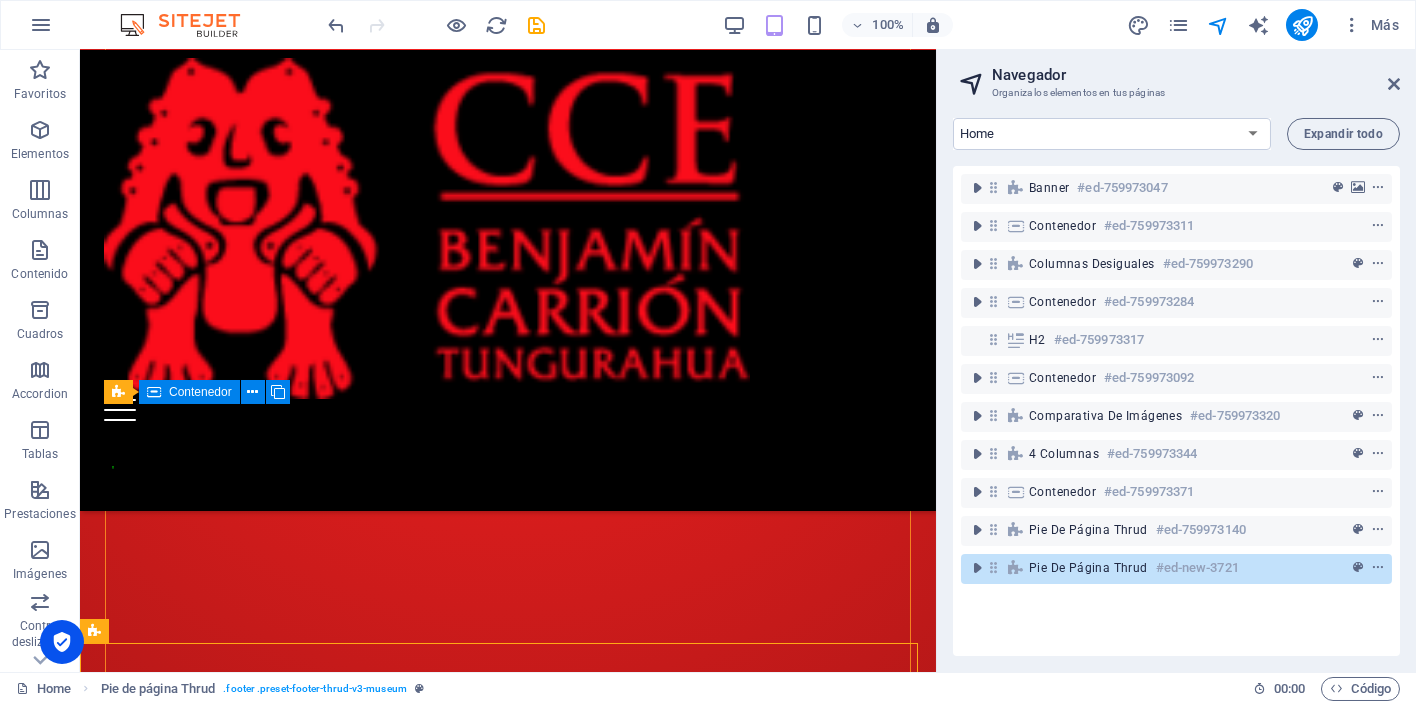 scroll, scrollTop: 3394, scrollLeft: 0, axis: vertical 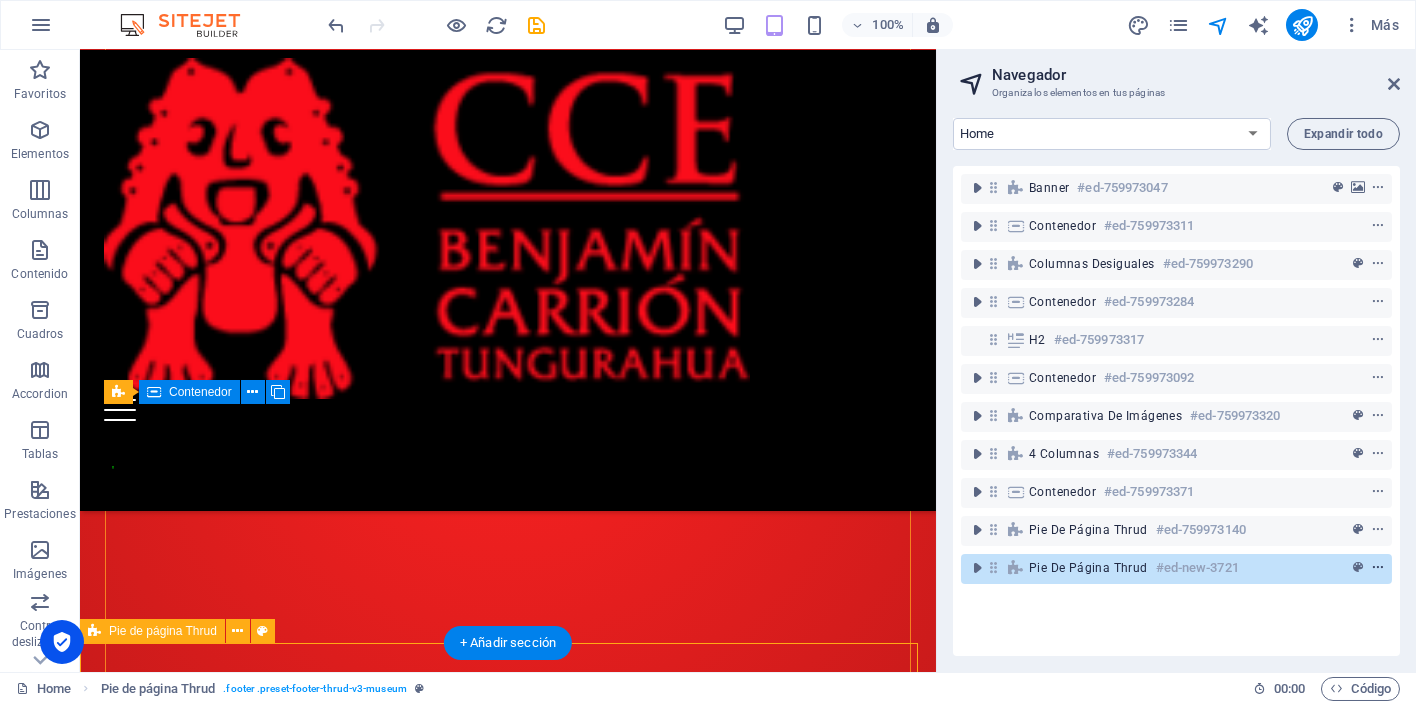 click at bounding box center (1378, 568) 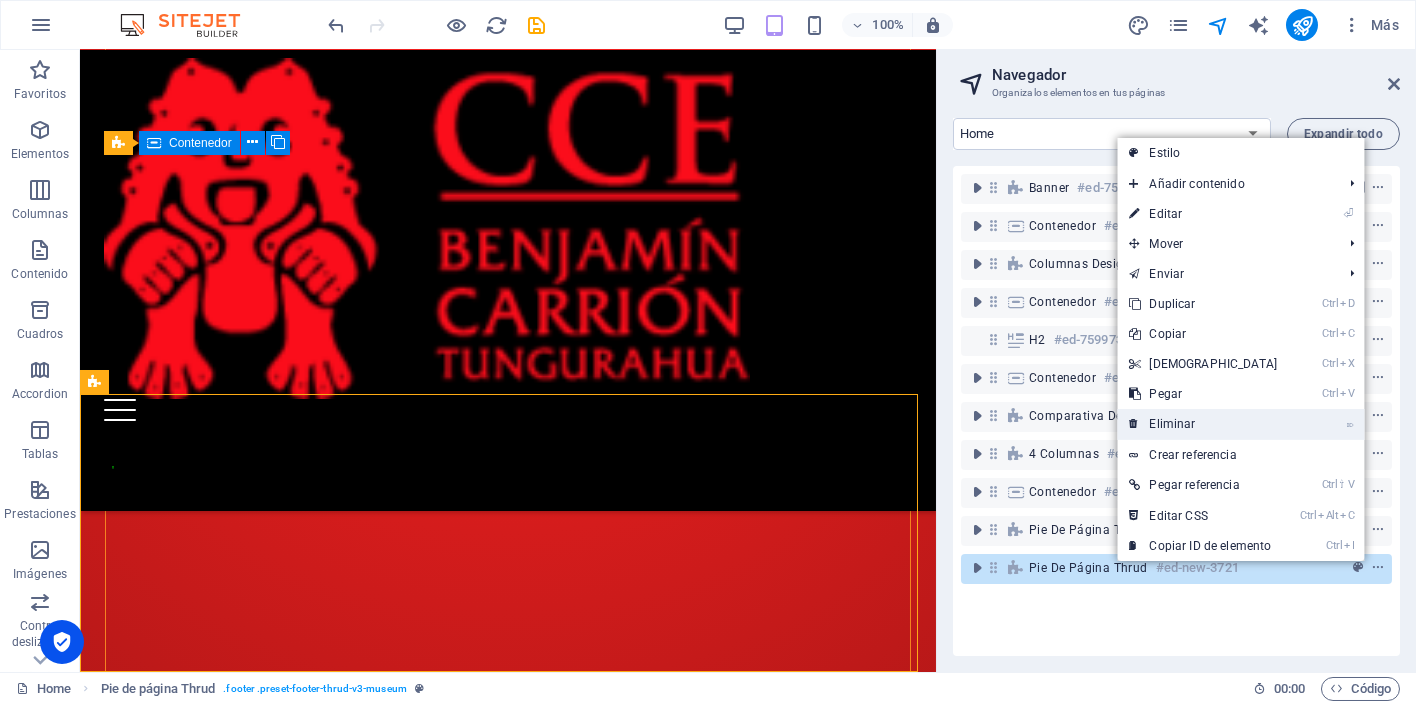 click on "⌦  Eliminar" at bounding box center [1203, 424] 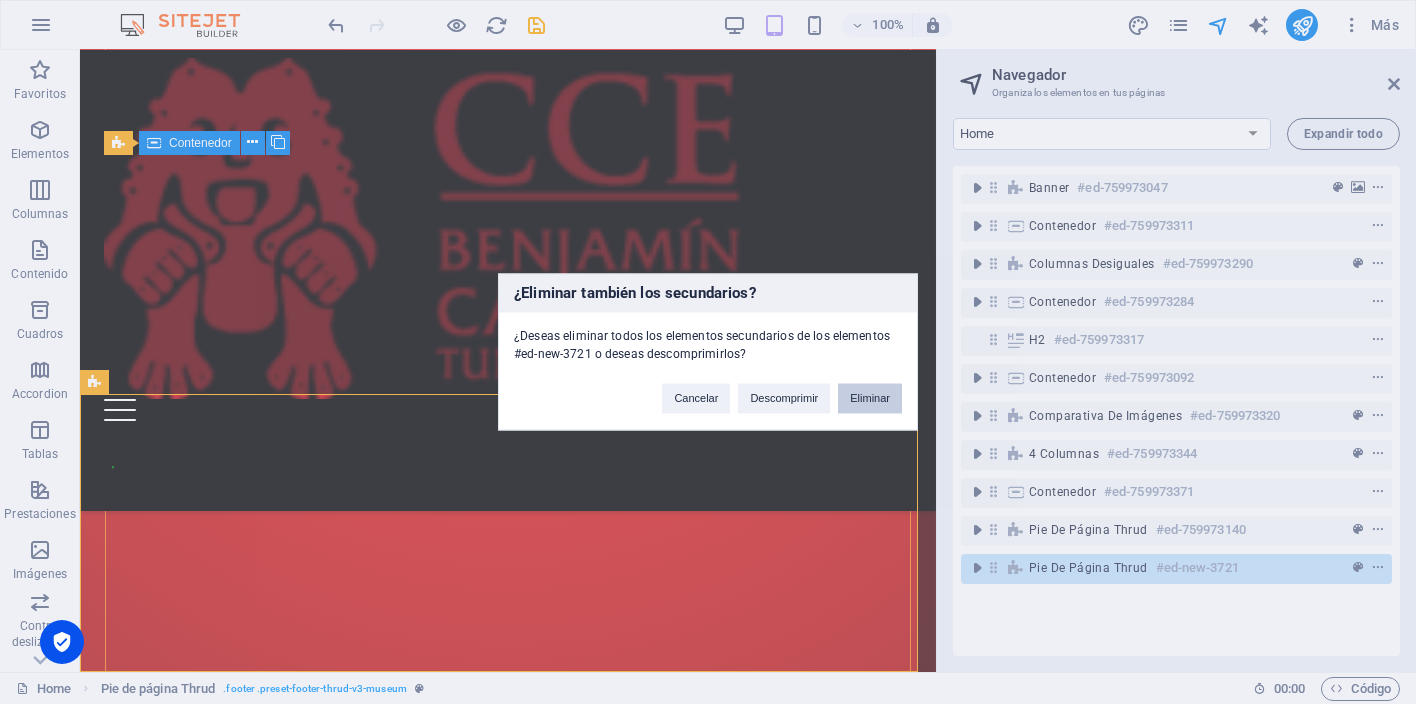 click on "Eliminar" at bounding box center [870, 399] 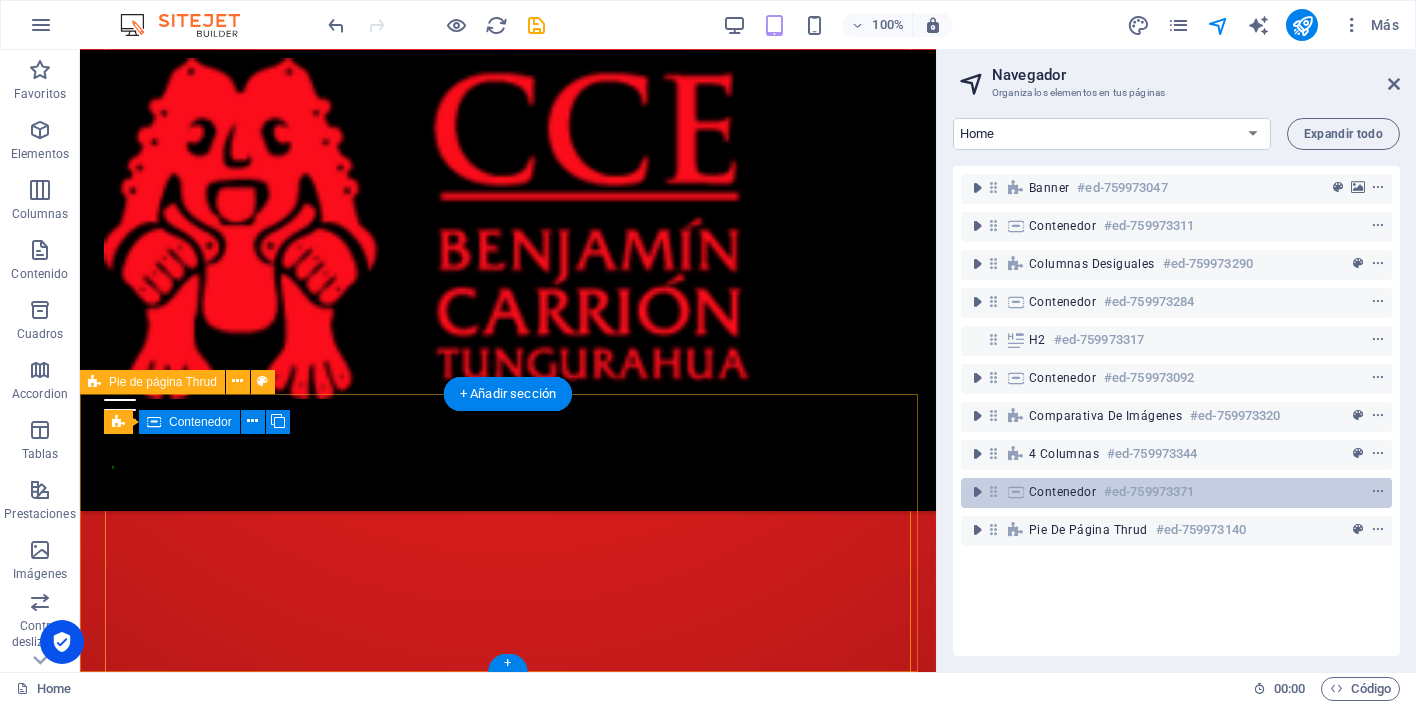 scroll, scrollTop: 3365, scrollLeft: 0, axis: vertical 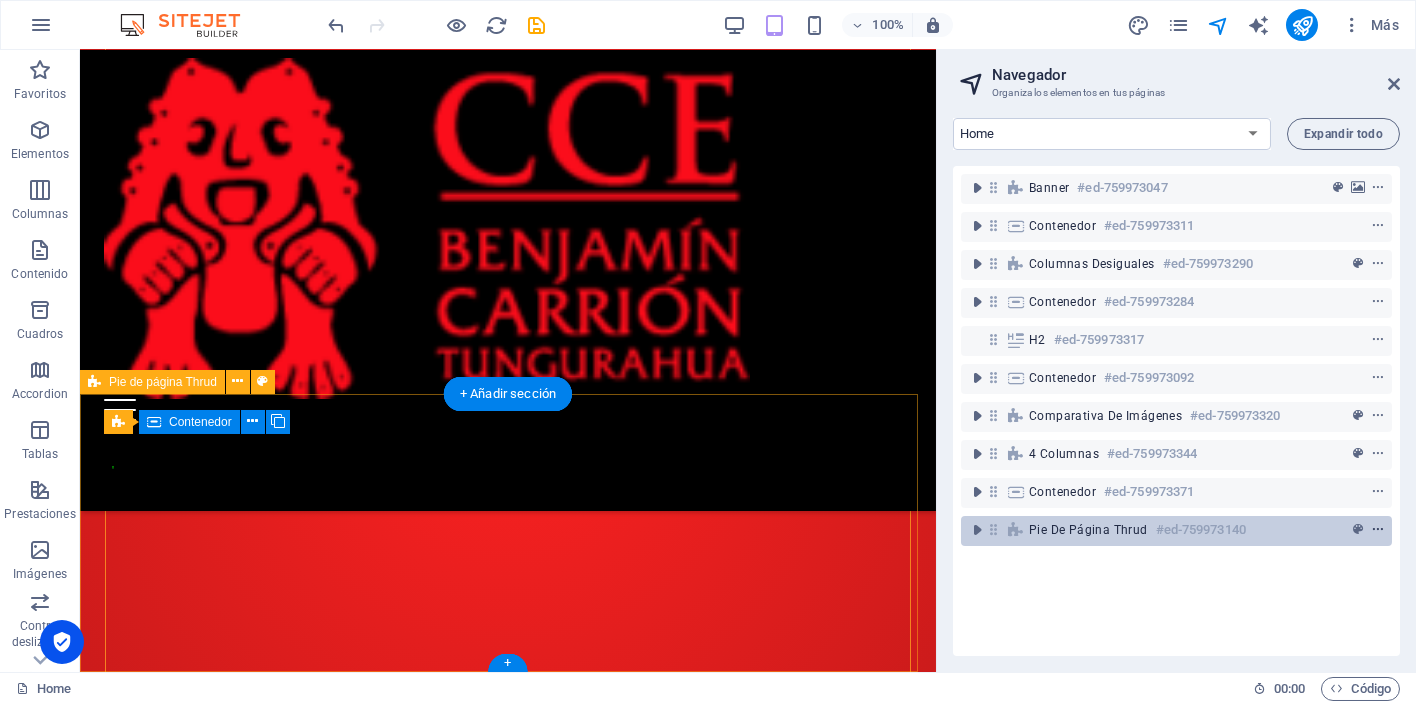 click at bounding box center (1378, 530) 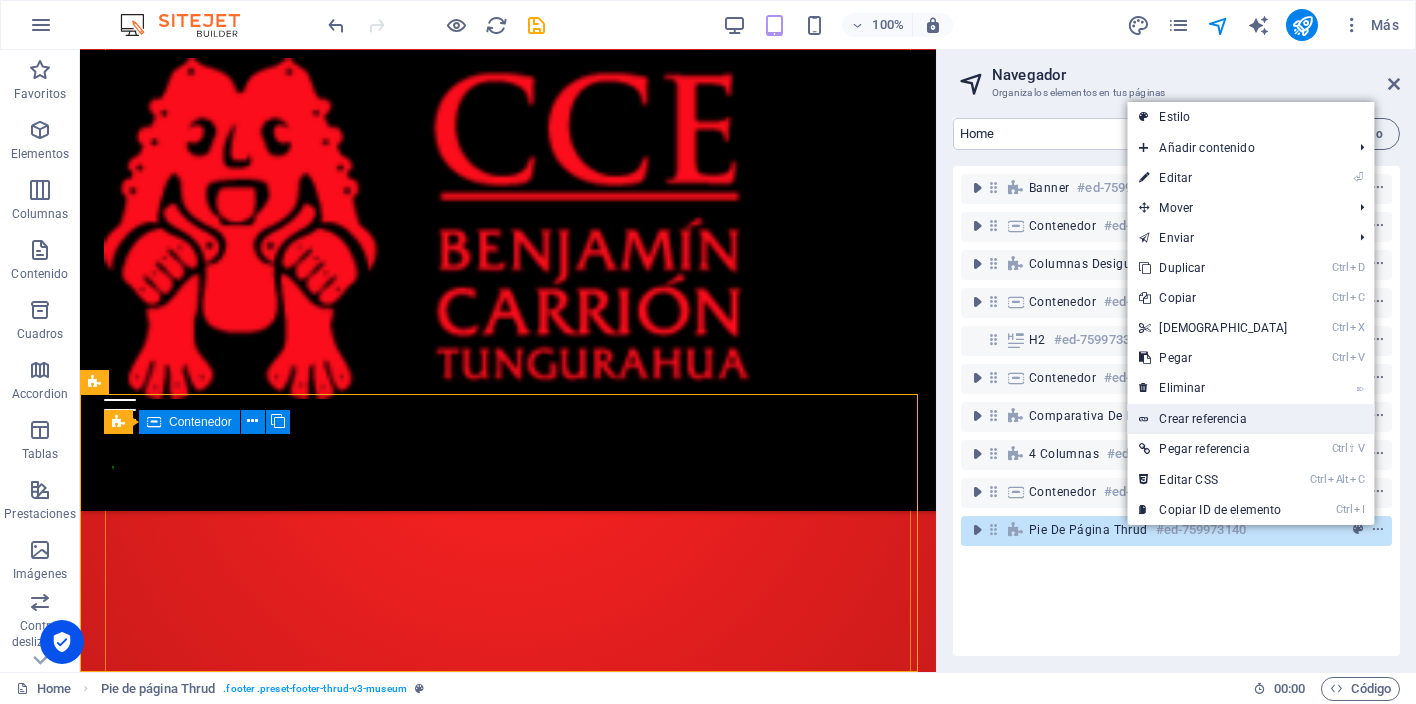 click on "Crear referencia" at bounding box center (1250, 419) 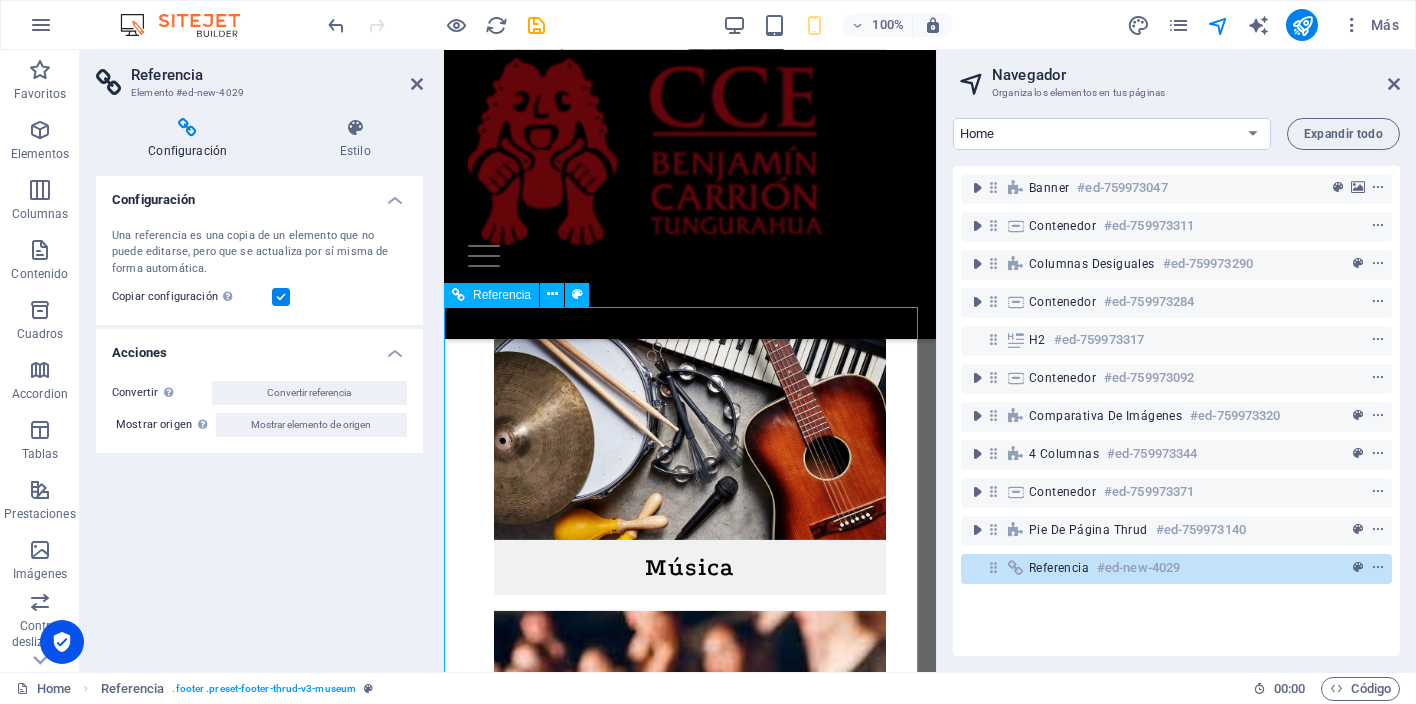 scroll, scrollTop: 6181, scrollLeft: 0, axis: vertical 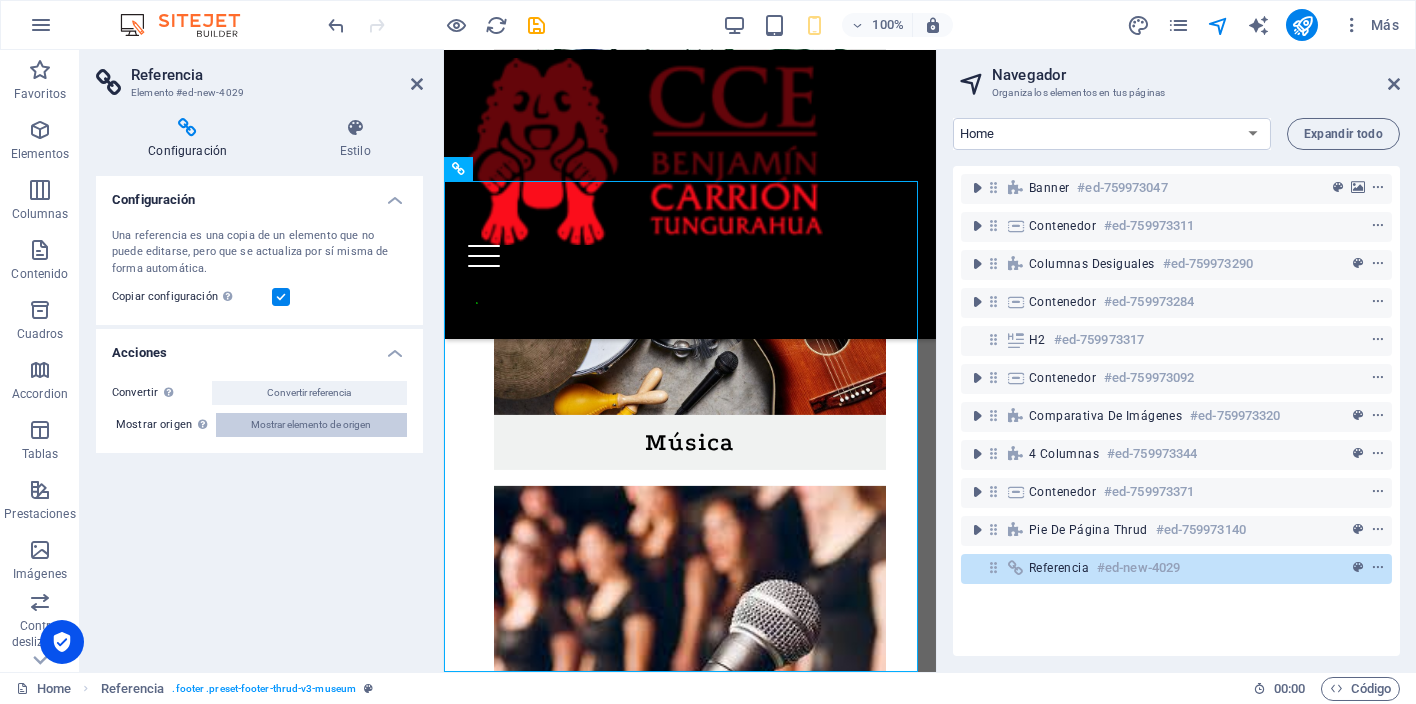 click on "Mostrar elemento de origen" at bounding box center [312, 425] 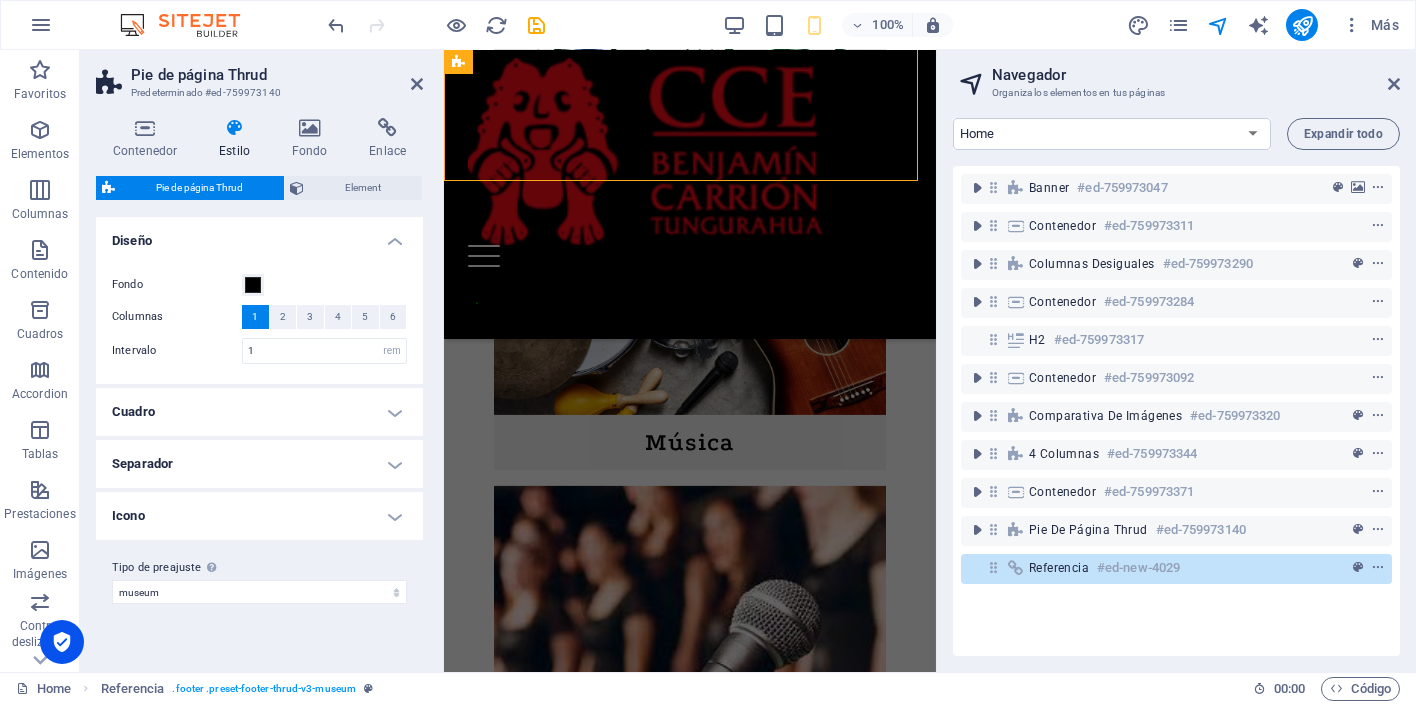 type on "1.5" 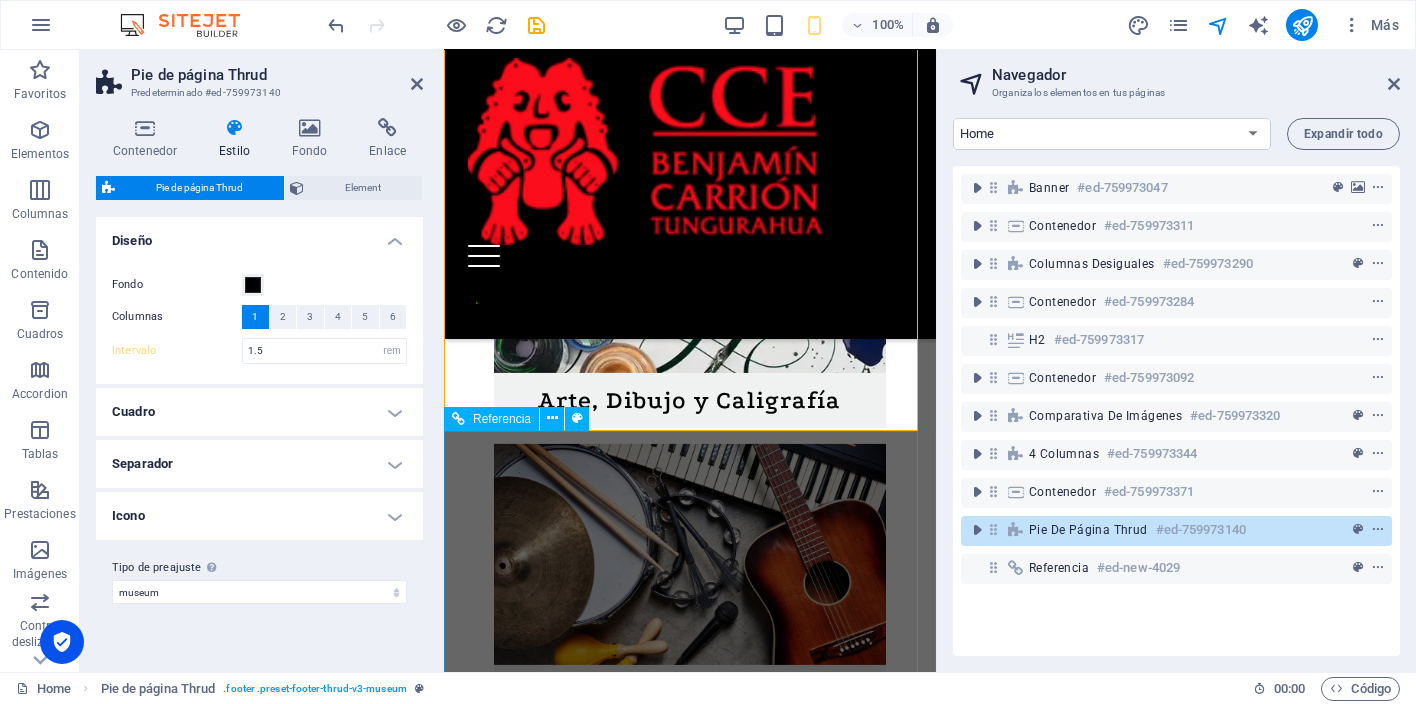 scroll, scrollTop: 5806, scrollLeft: 0, axis: vertical 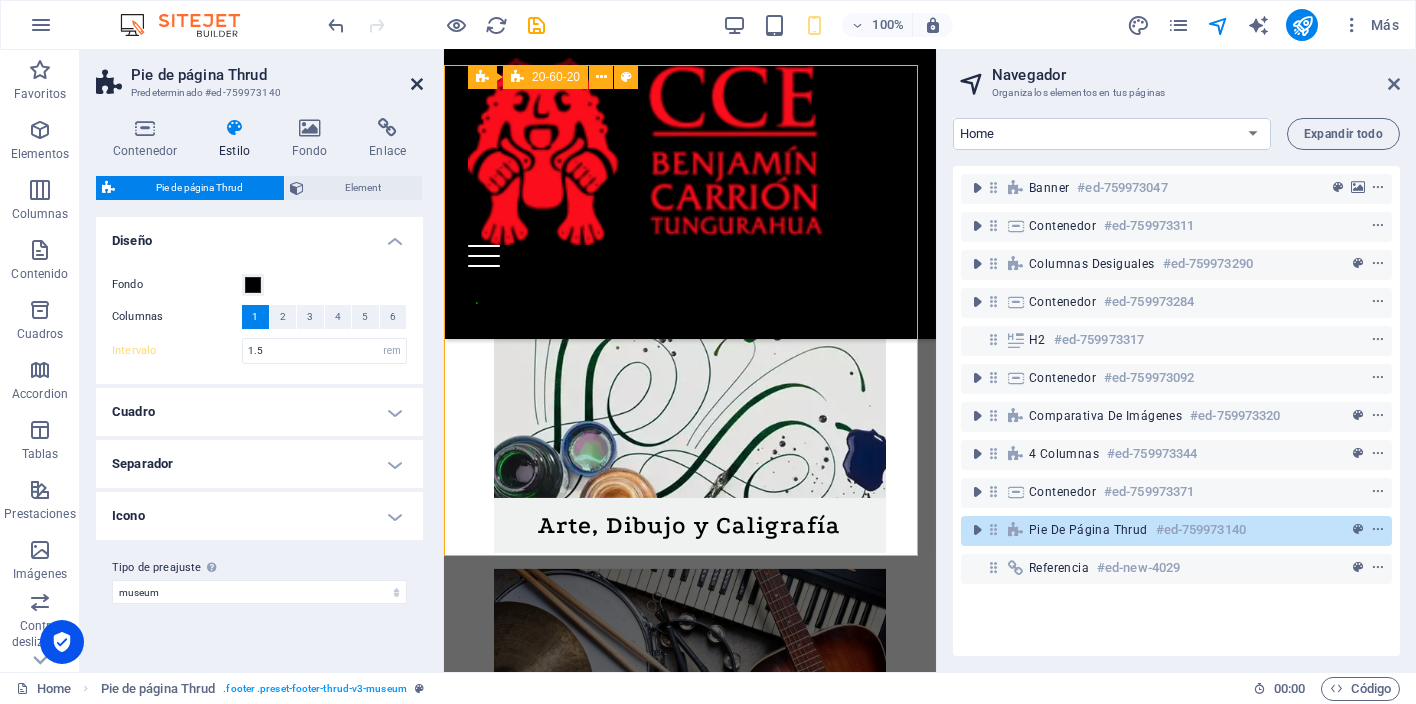 click at bounding box center [417, 84] 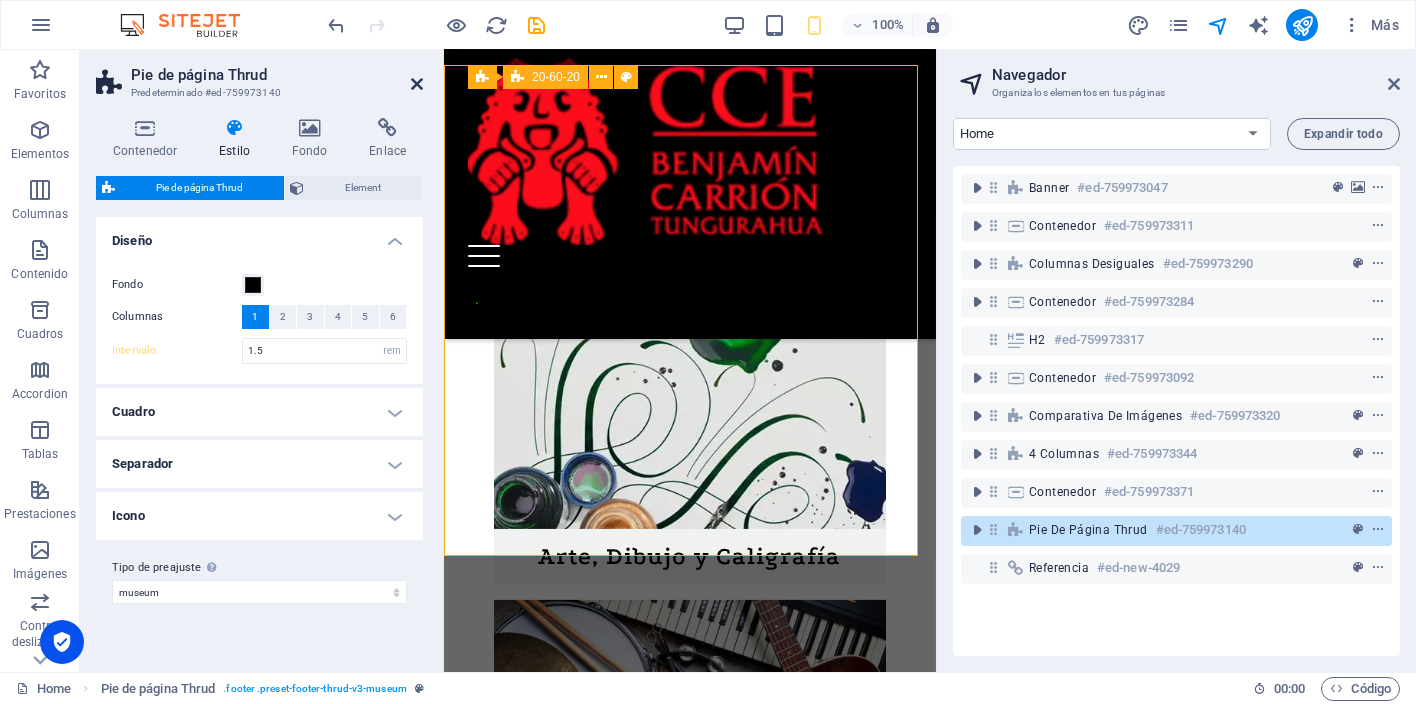 scroll, scrollTop: 3644, scrollLeft: 0, axis: vertical 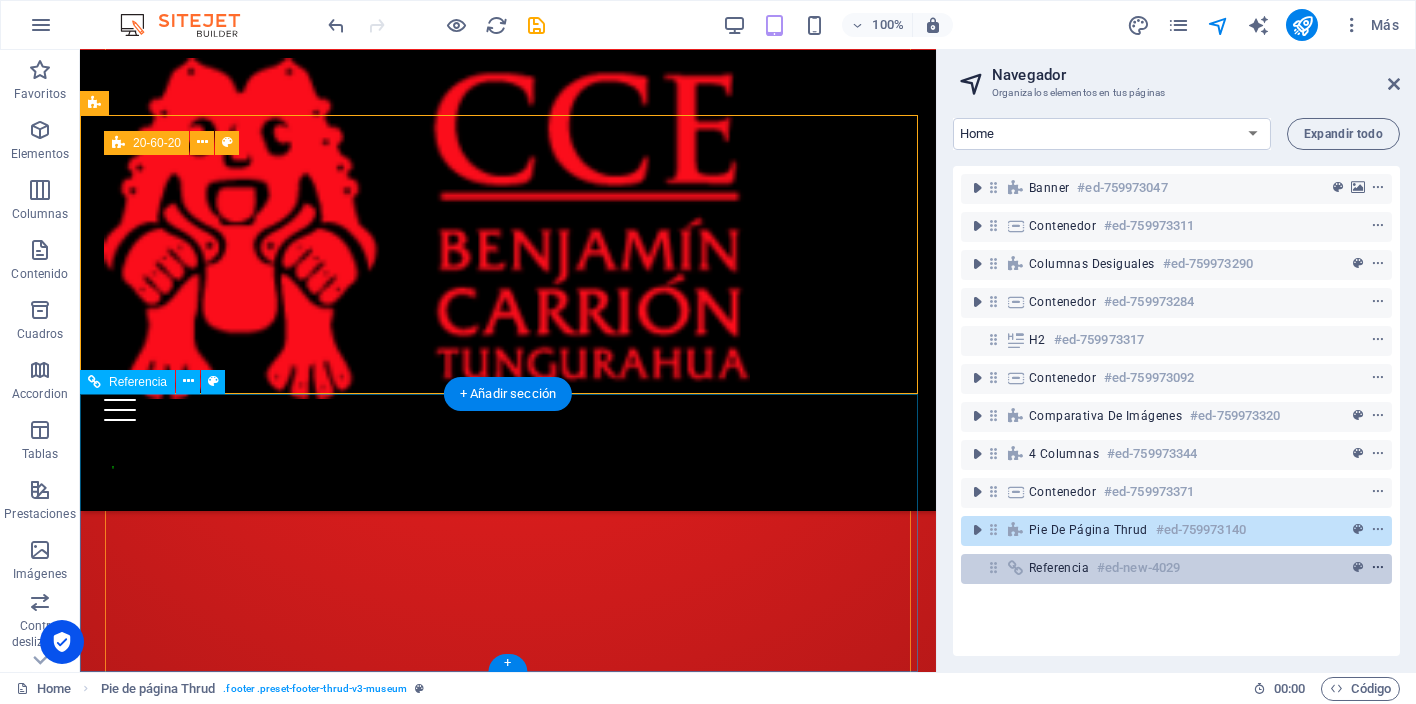 click at bounding box center [1378, 568] 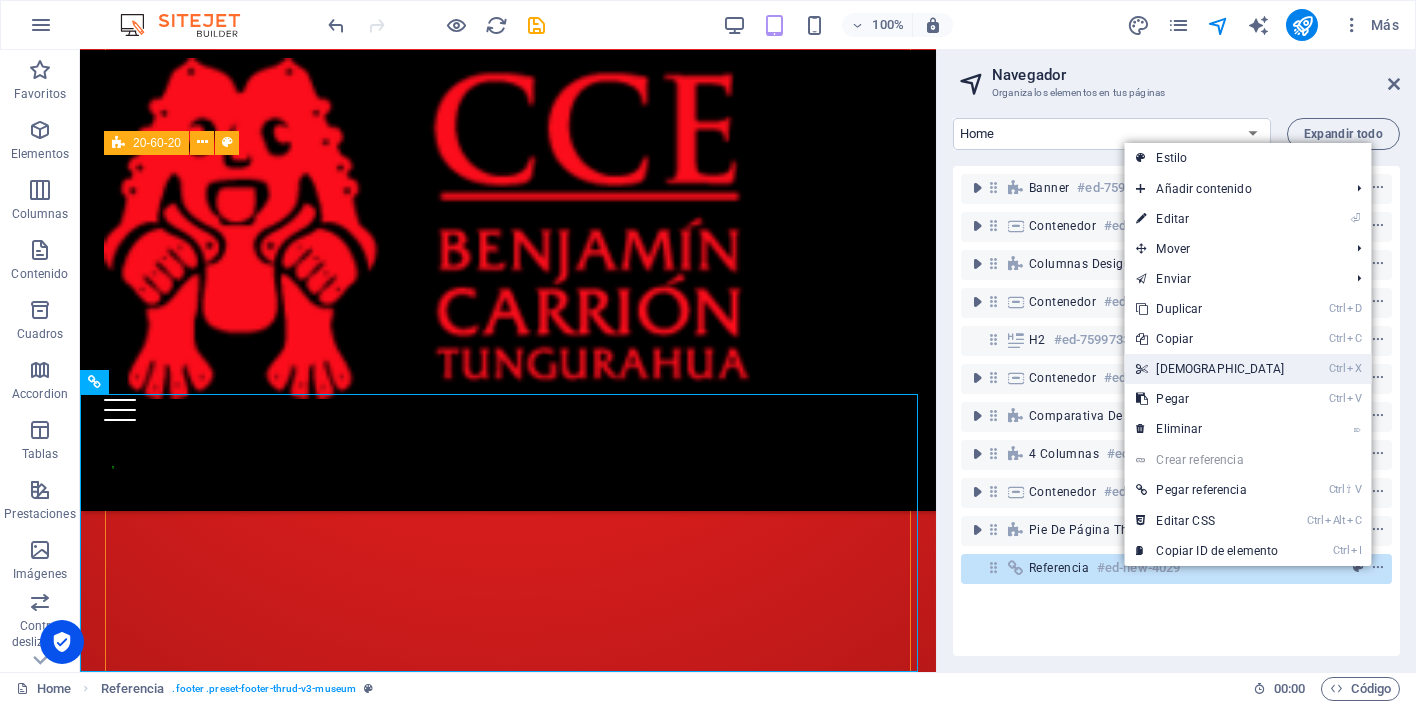 click on "Ctrl X  Cortar" at bounding box center [1210, 369] 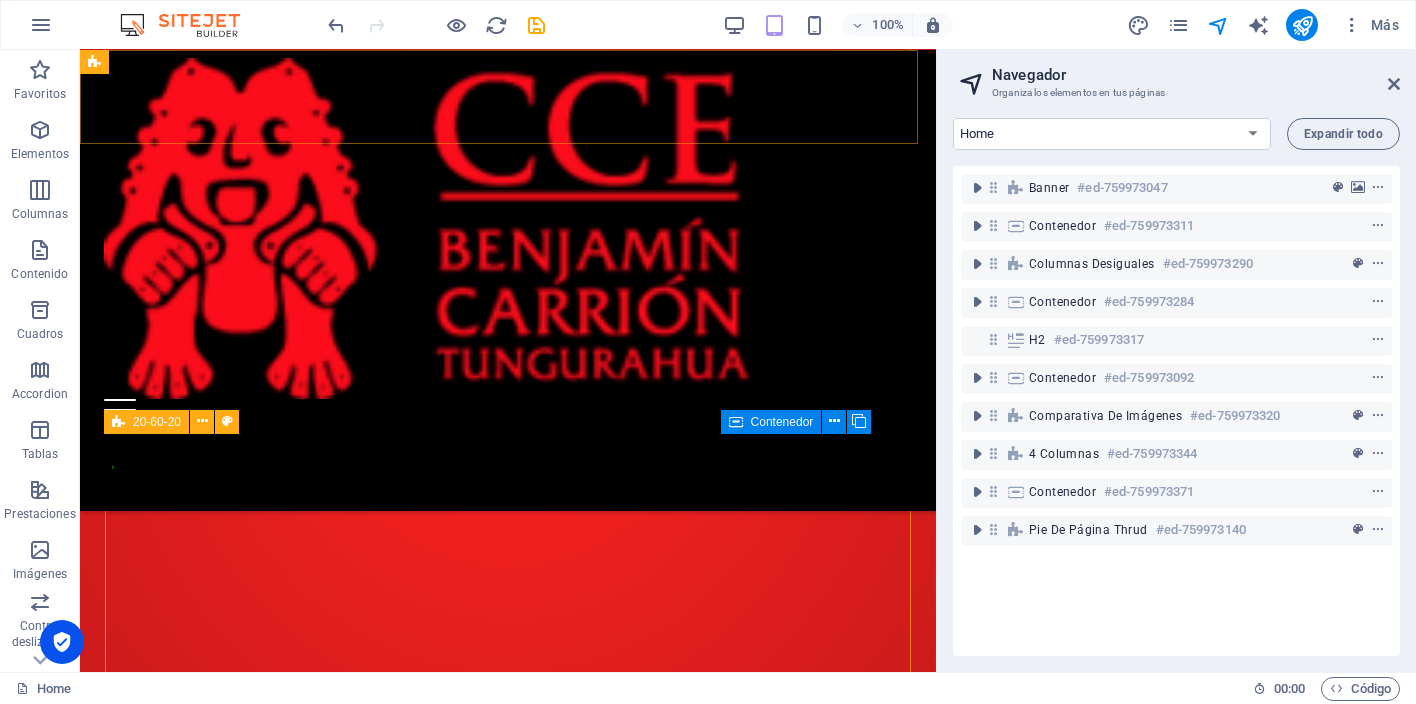 scroll, scrollTop: 2865, scrollLeft: 0, axis: vertical 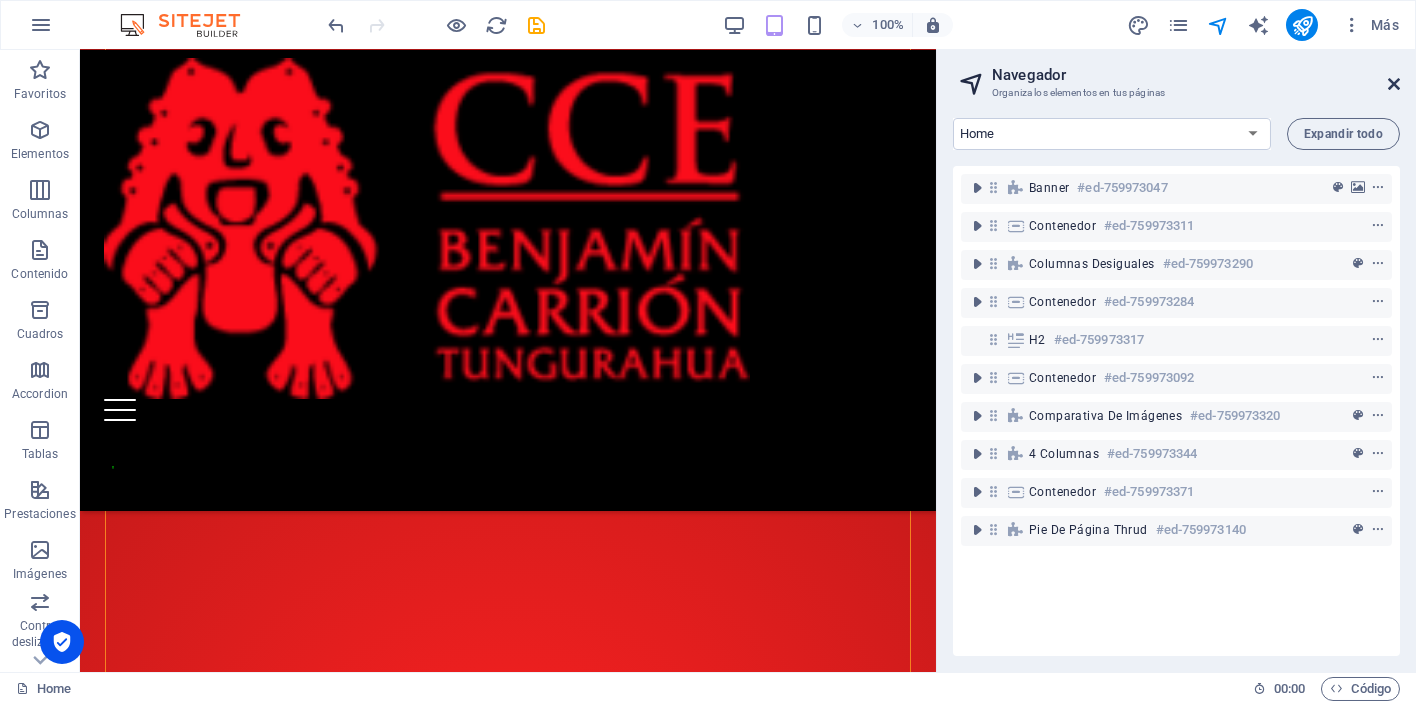 click at bounding box center [1394, 84] 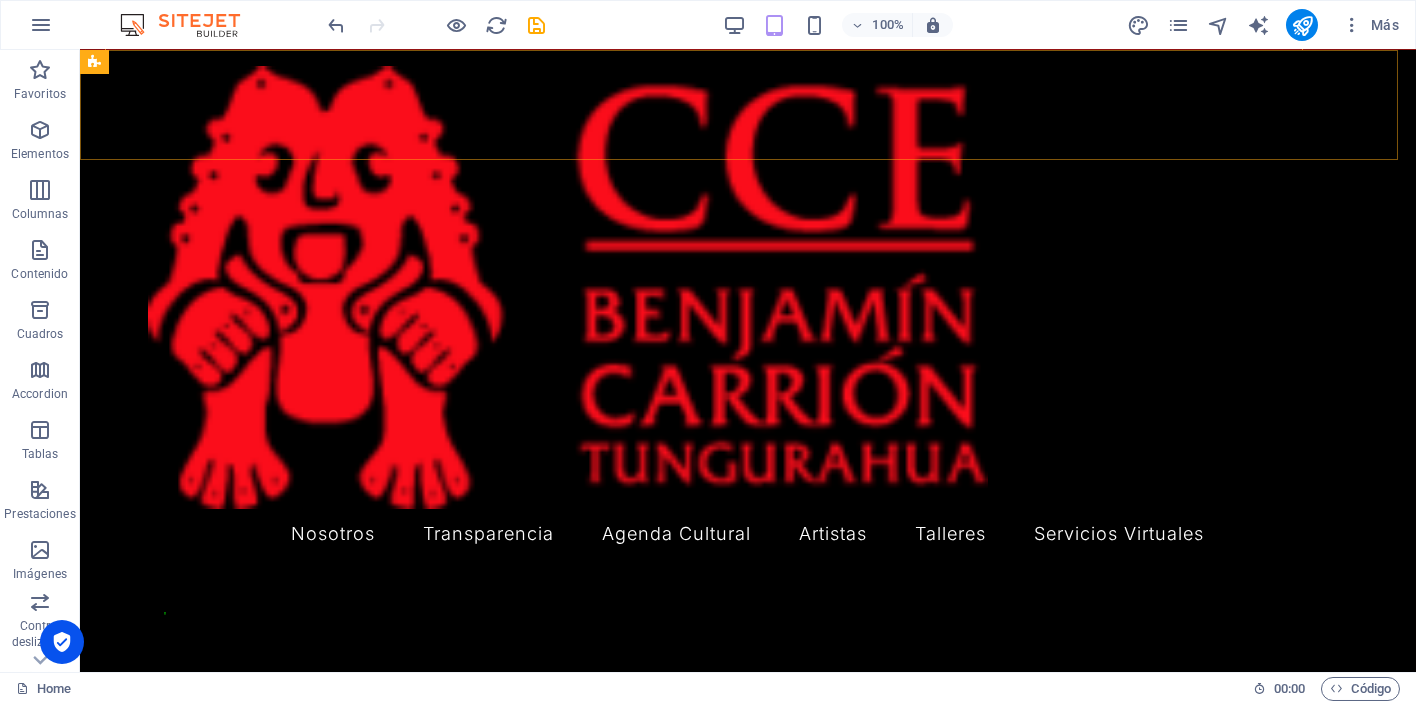 scroll, scrollTop: 2869, scrollLeft: 0, axis: vertical 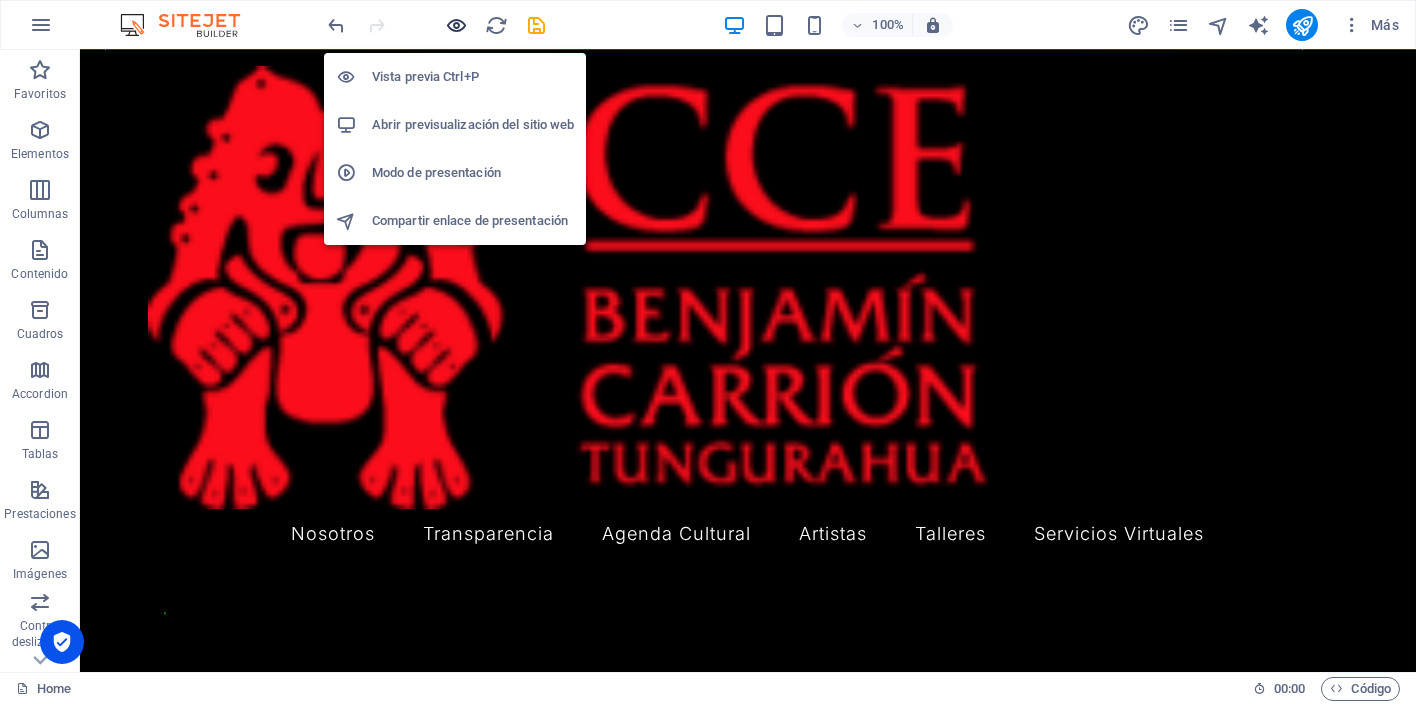 click at bounding box center [457, 25] 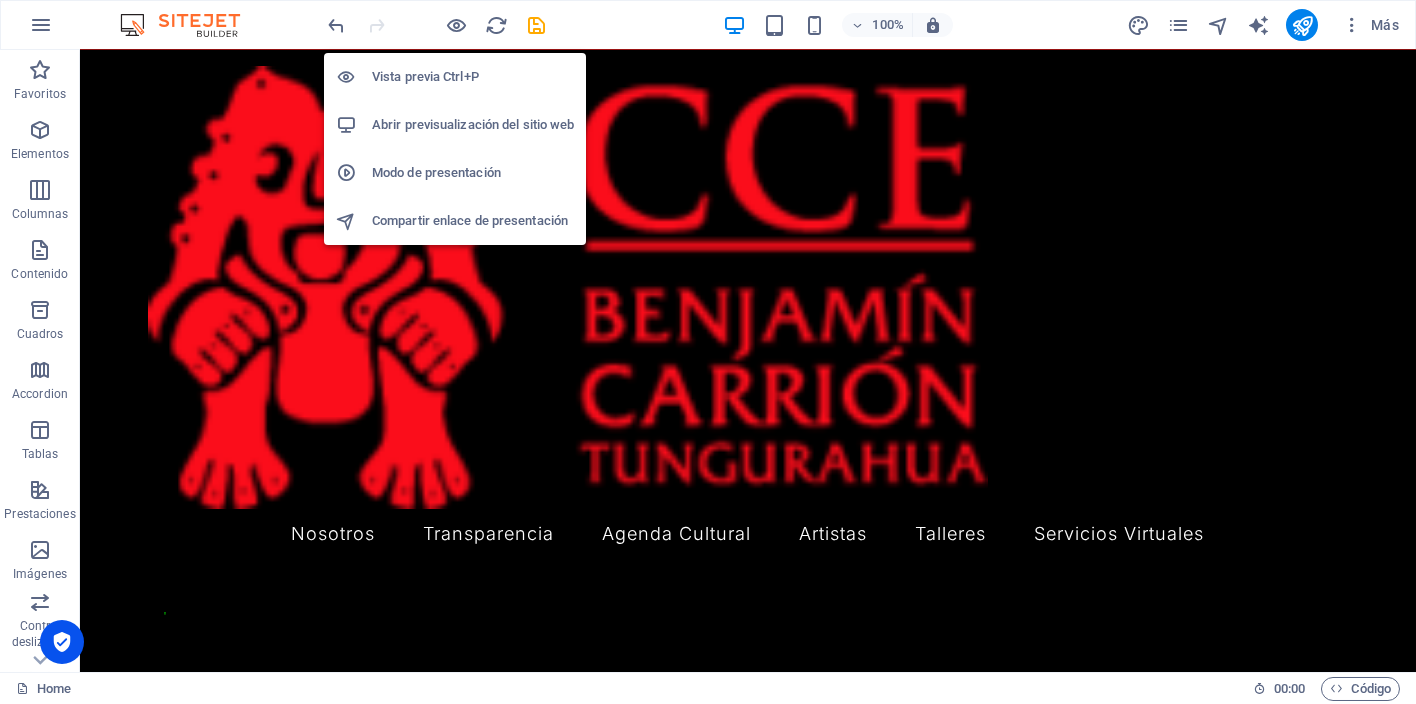 scroll, scrollTop: 2865, scrollLeft: 0, axis: vertical 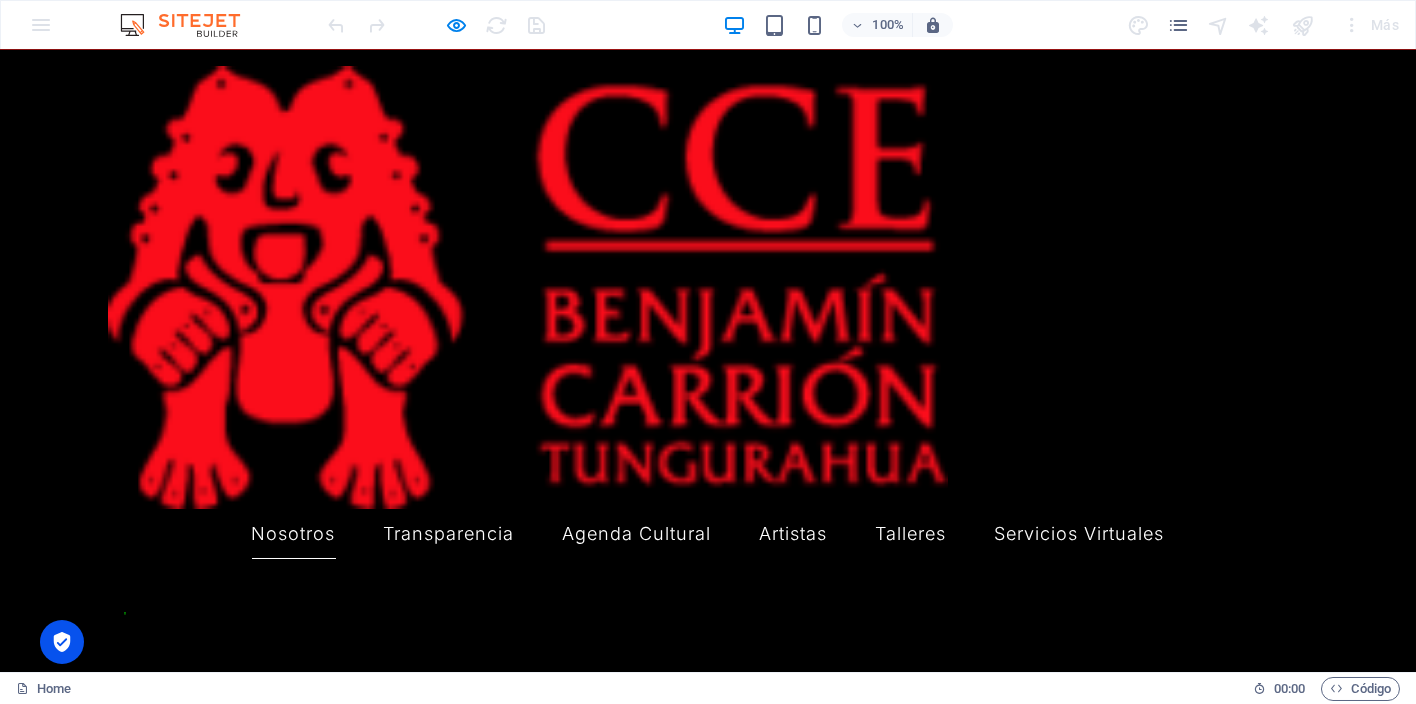 click on "Nosotros" at bounding box center [294, 534] 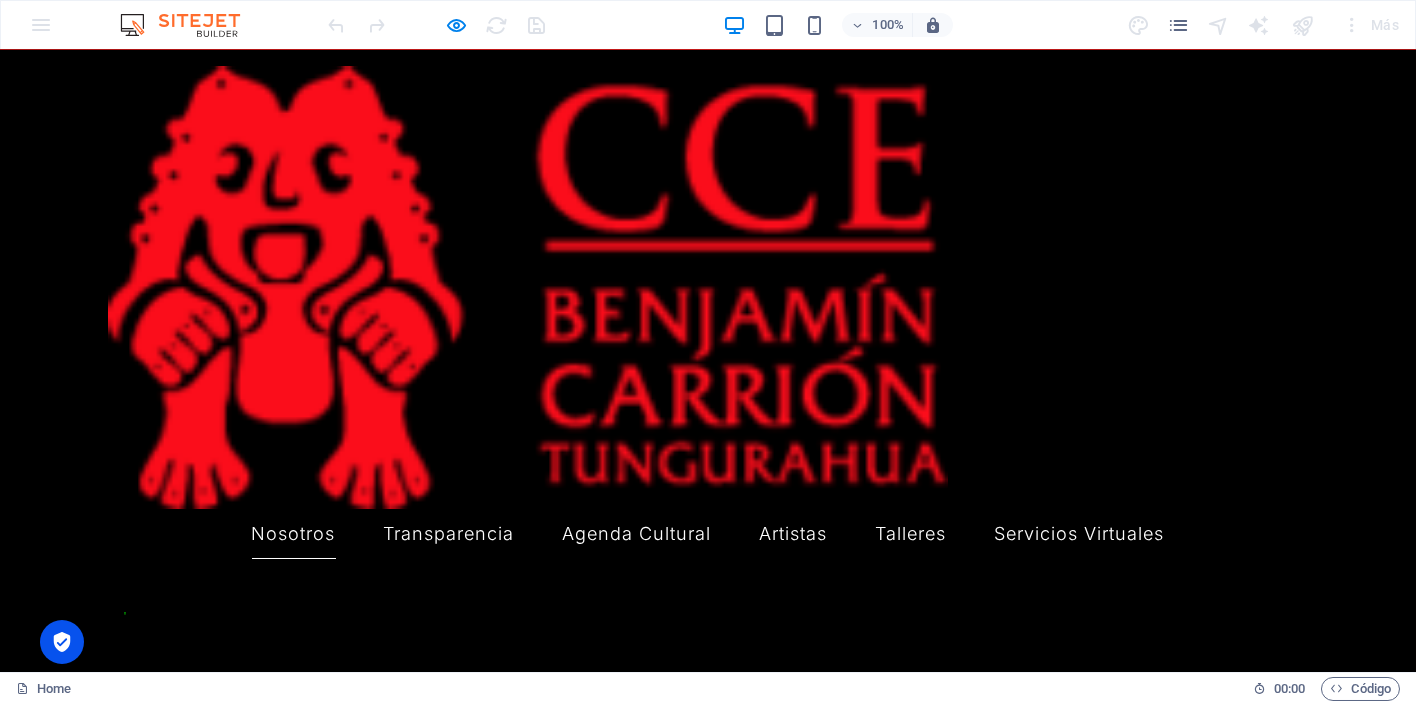 scroll, scrollTop: 0, scrollLeft: 0, axis: both 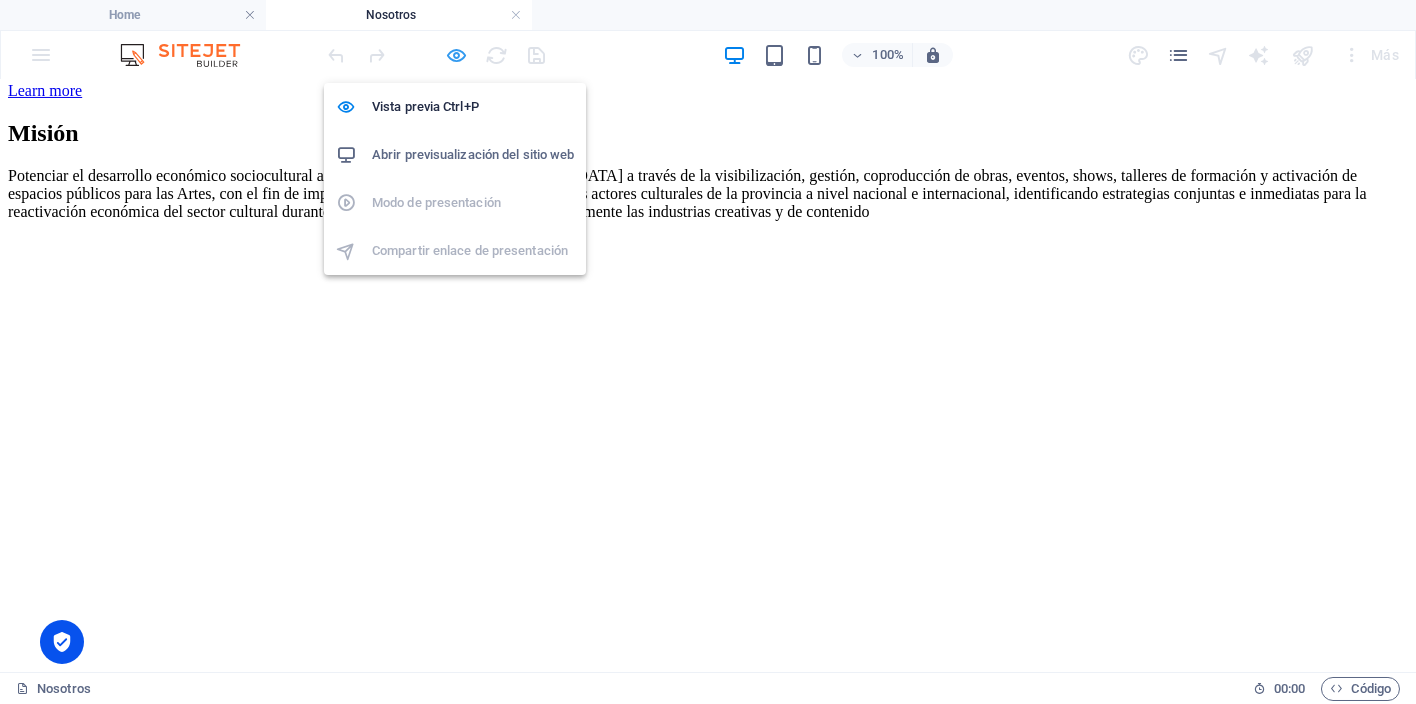 click at bounding box center (457, 55) 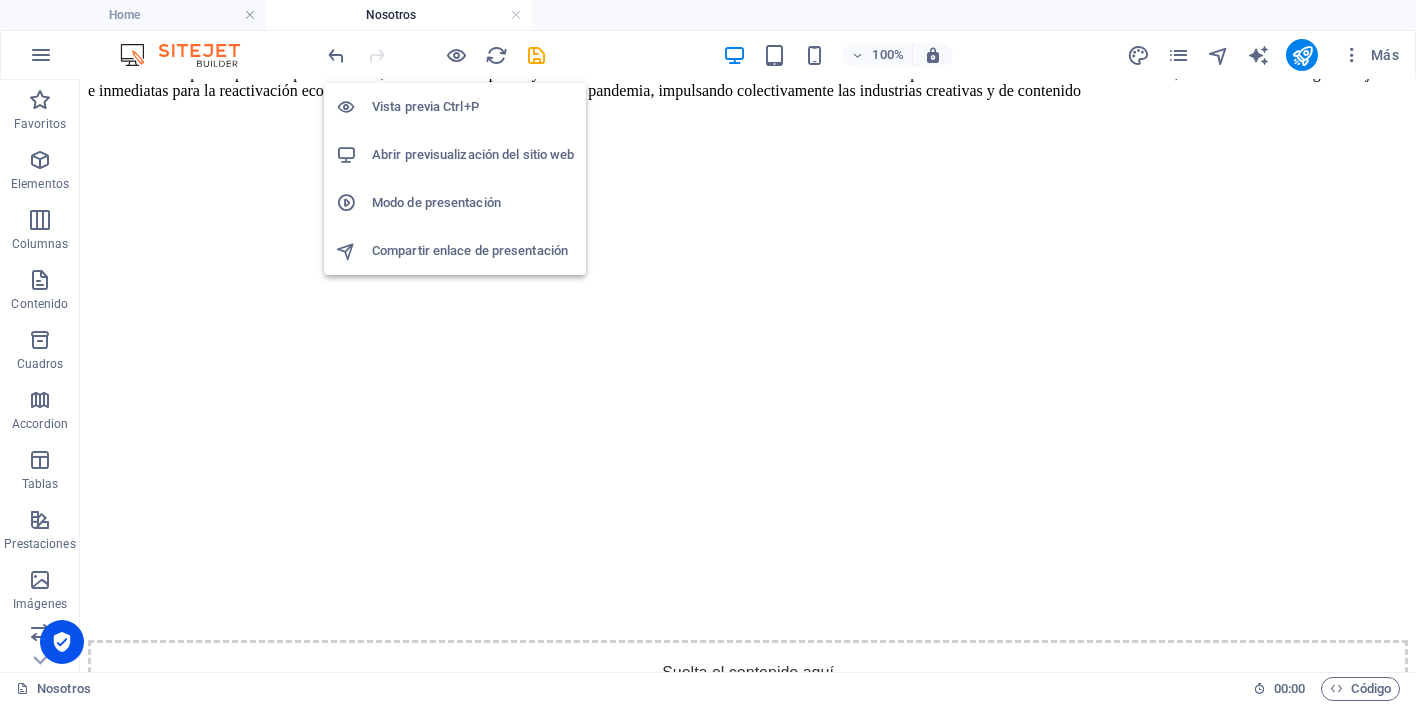scroll, scrollTop: 3284, scrollLeft: 0, axis: vertical 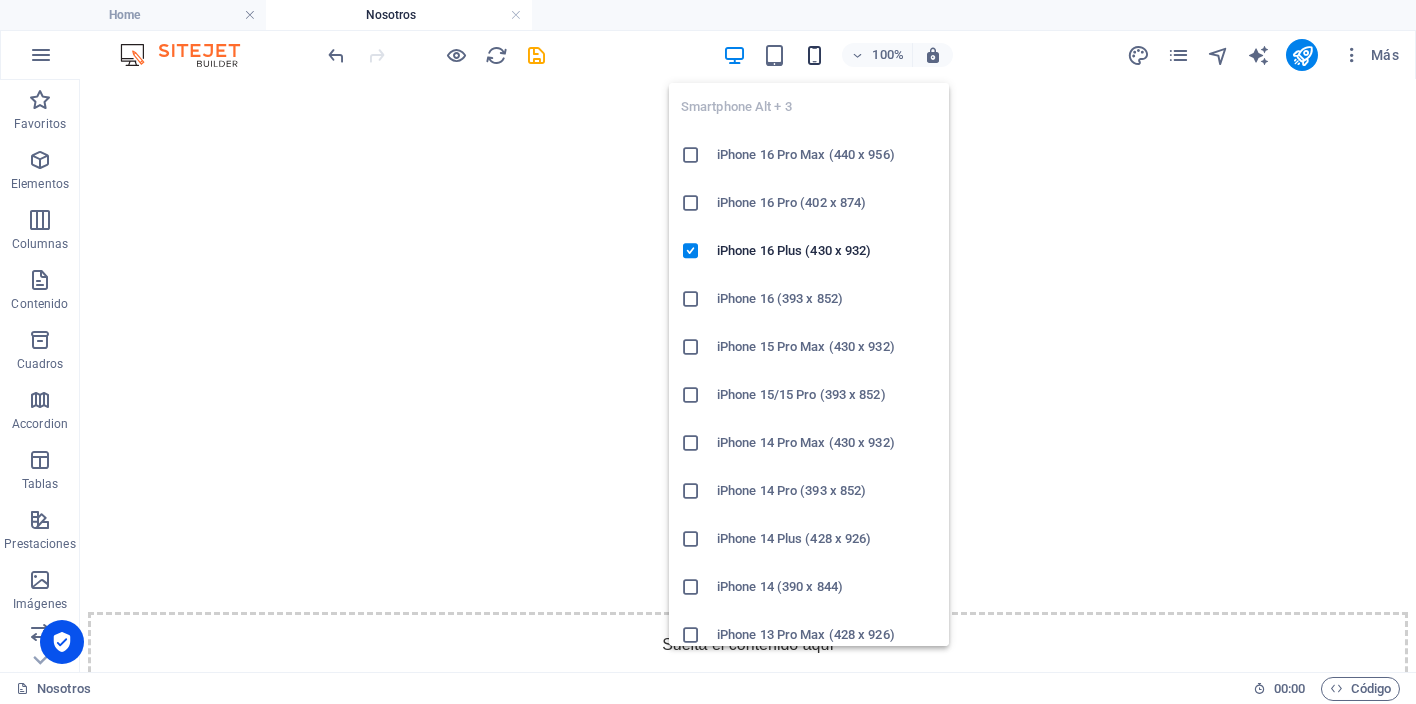 click at bounding box center [814, 55] 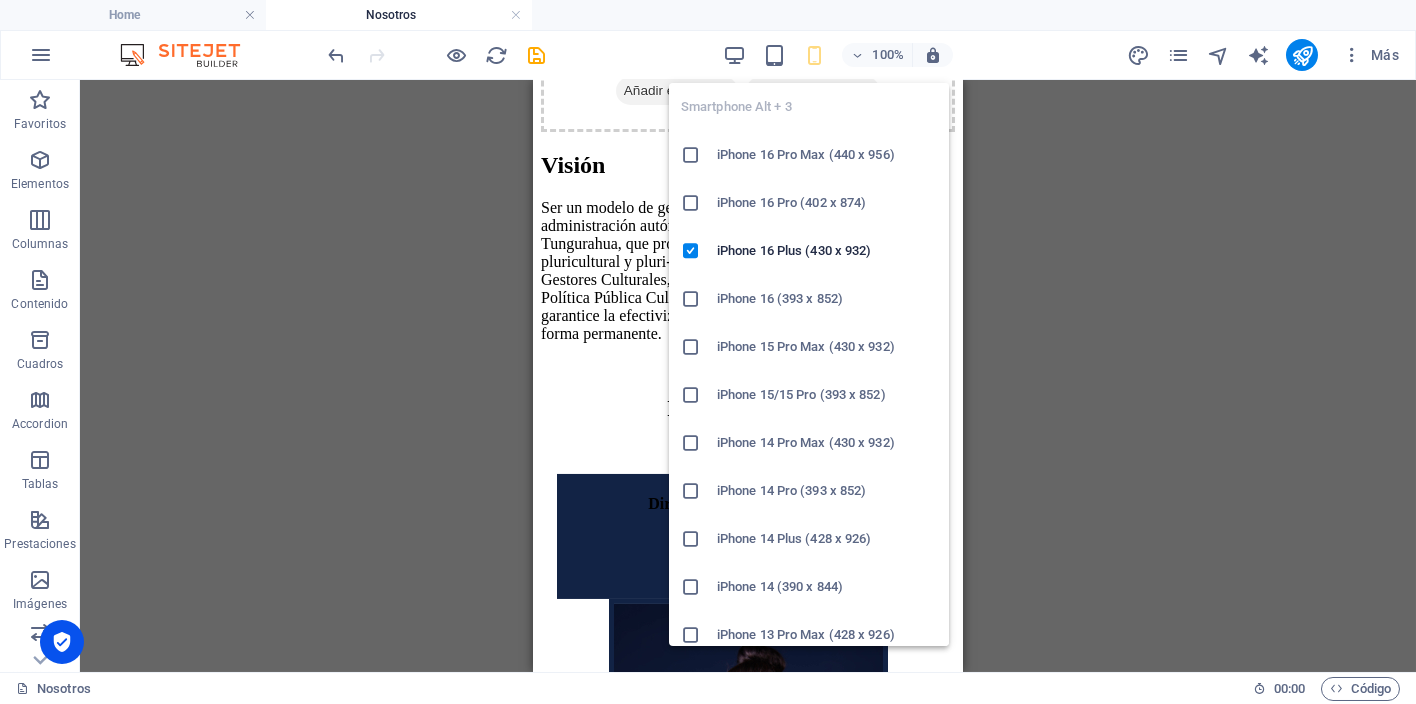 click at bounding box center [814, 55] 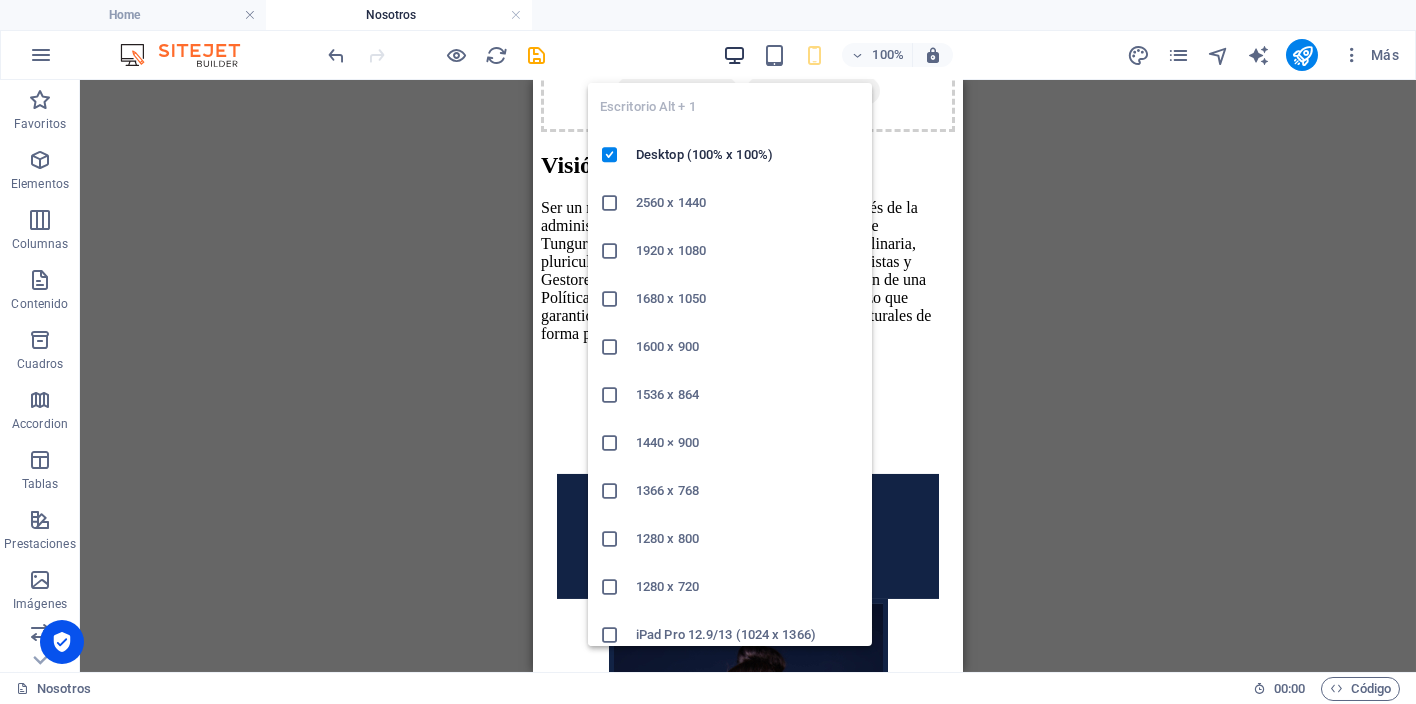 click at bounding box center (734, 55) 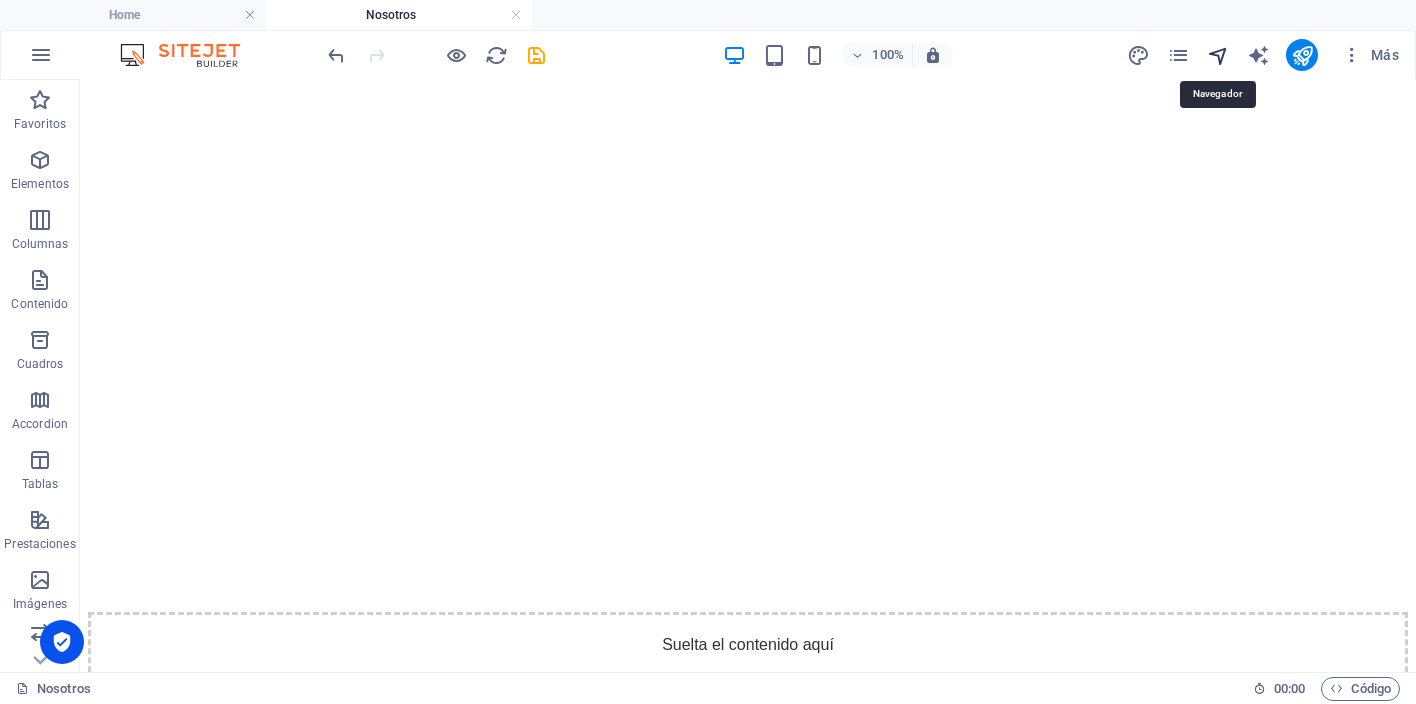 click at bounding box center (1218, 55) 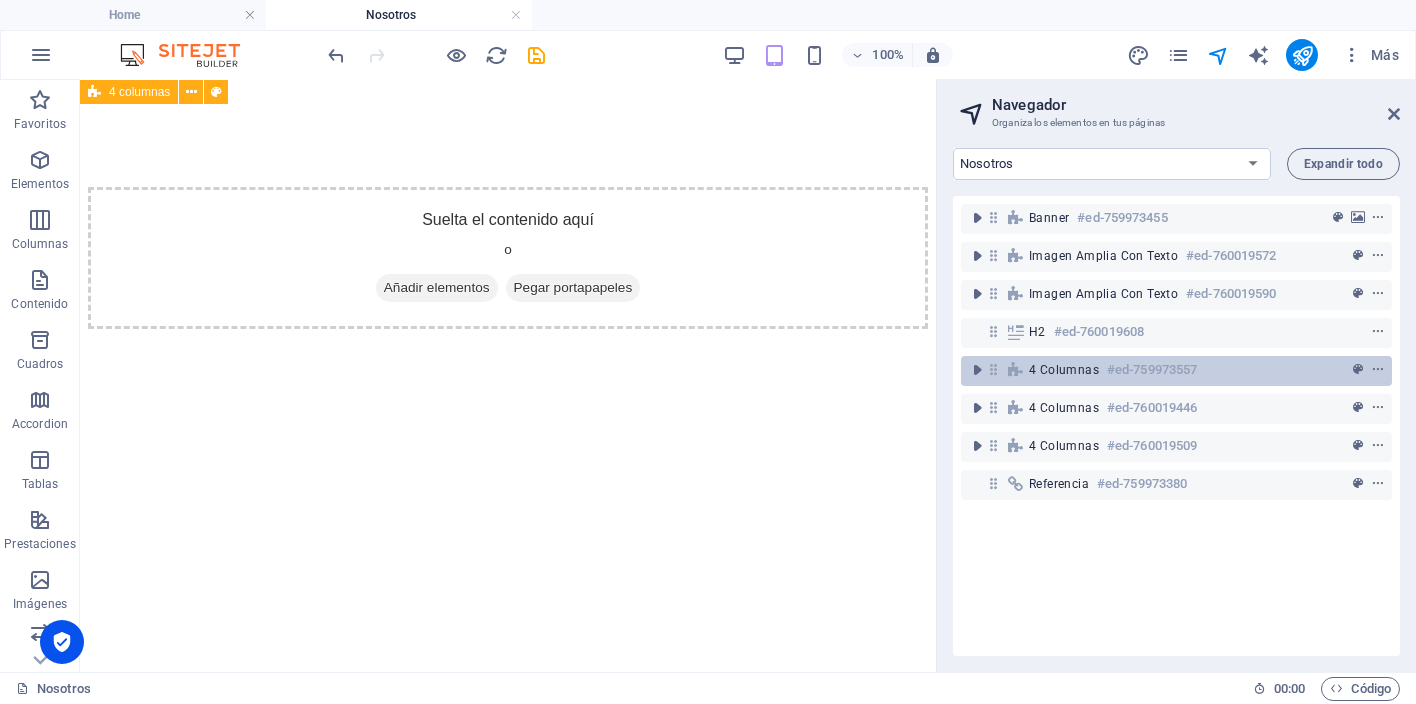 scroll, scrollTop: 3153, scrollLeft: 0, axis: vertical 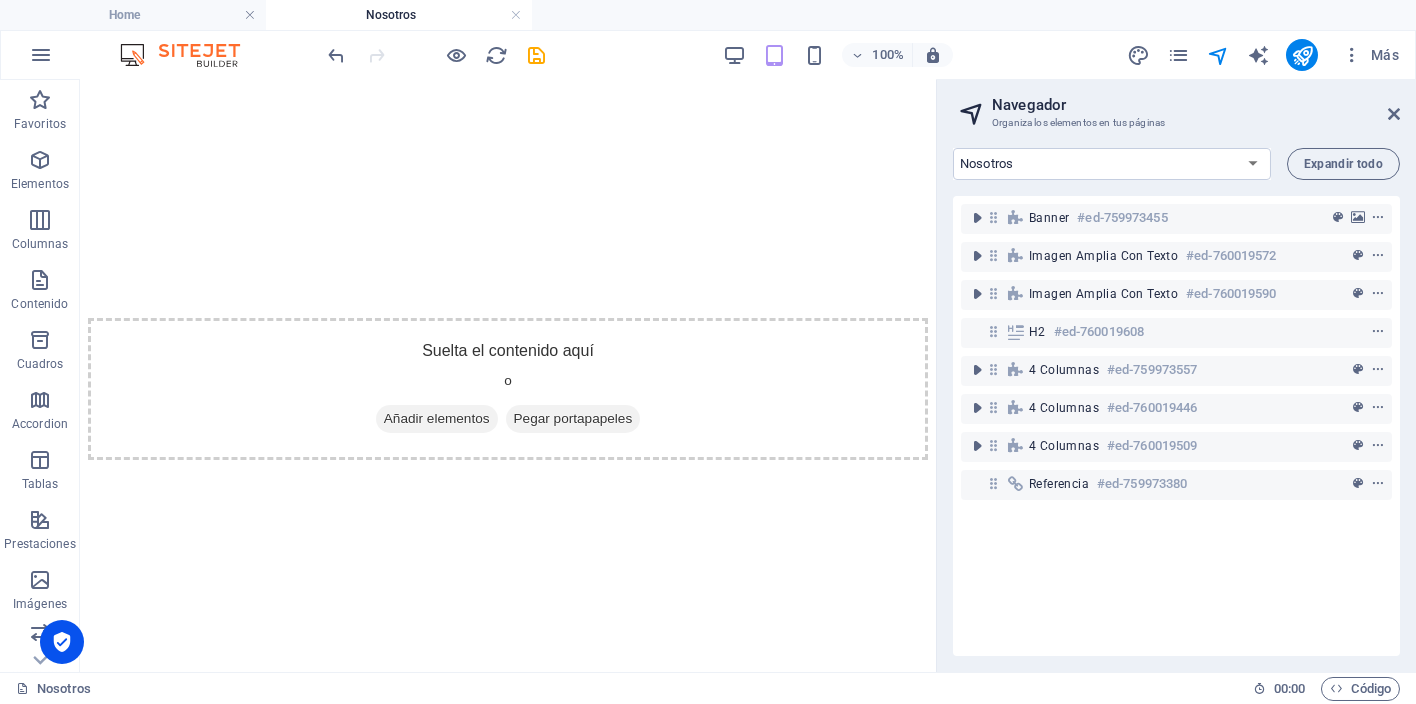 click on "Banner #ed-759973455 Imagen amplia con texto #ed-760019572 Imagen amplia con texto #ed-760019590 H2 #ed-760019608 4 columnas #ed-759973557 4 columnas #ed-760019446 4 columnas #ed-760019509 Referencia #ed-759973380" at bounding box center (1176, 426) 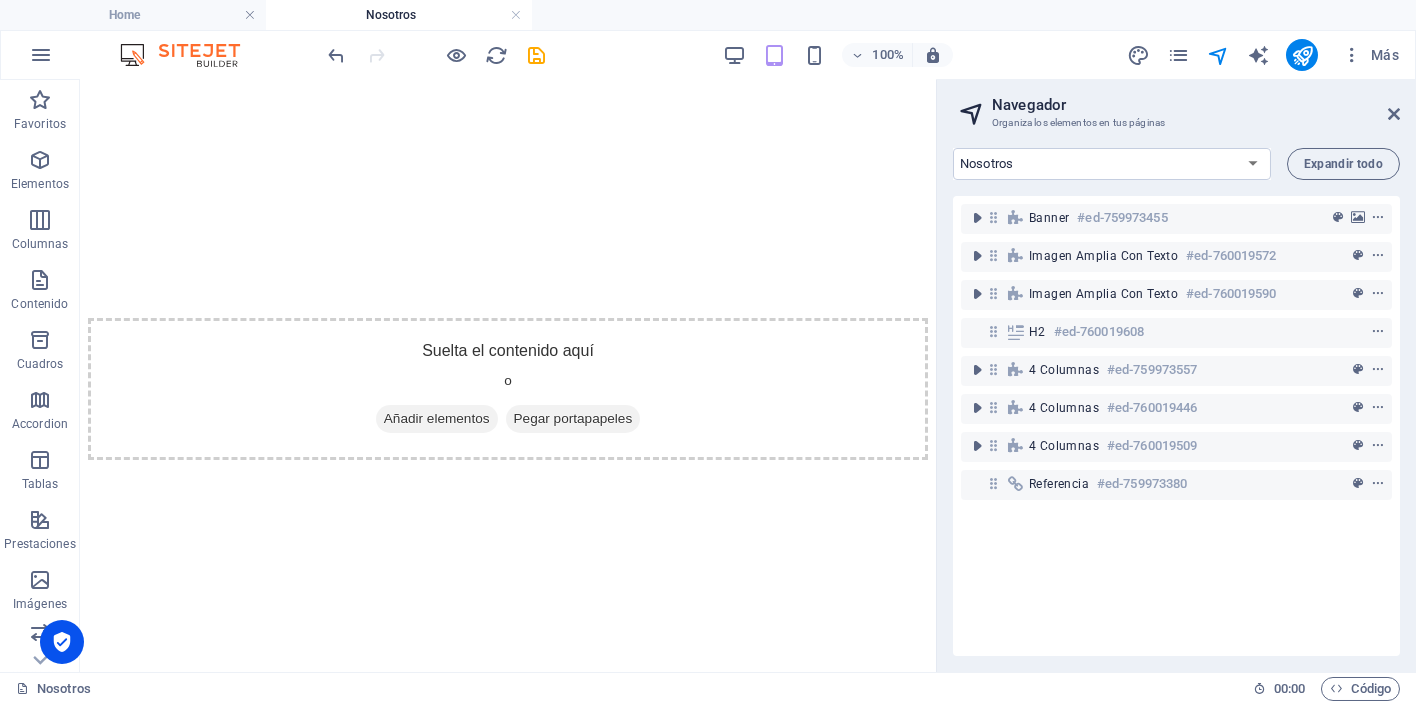 click on "Banner #ed-759973455 Imagen amplia con texto #ed-760019572 Imagen amplia con texto #ed-760019590 H2 #ed-760019608 4 columnas #ed-759973557 4 columnas #ed-760019446 4 columnas #ed-760019509 Referencia #ed-759973380" at bounding box center (1176, 426) 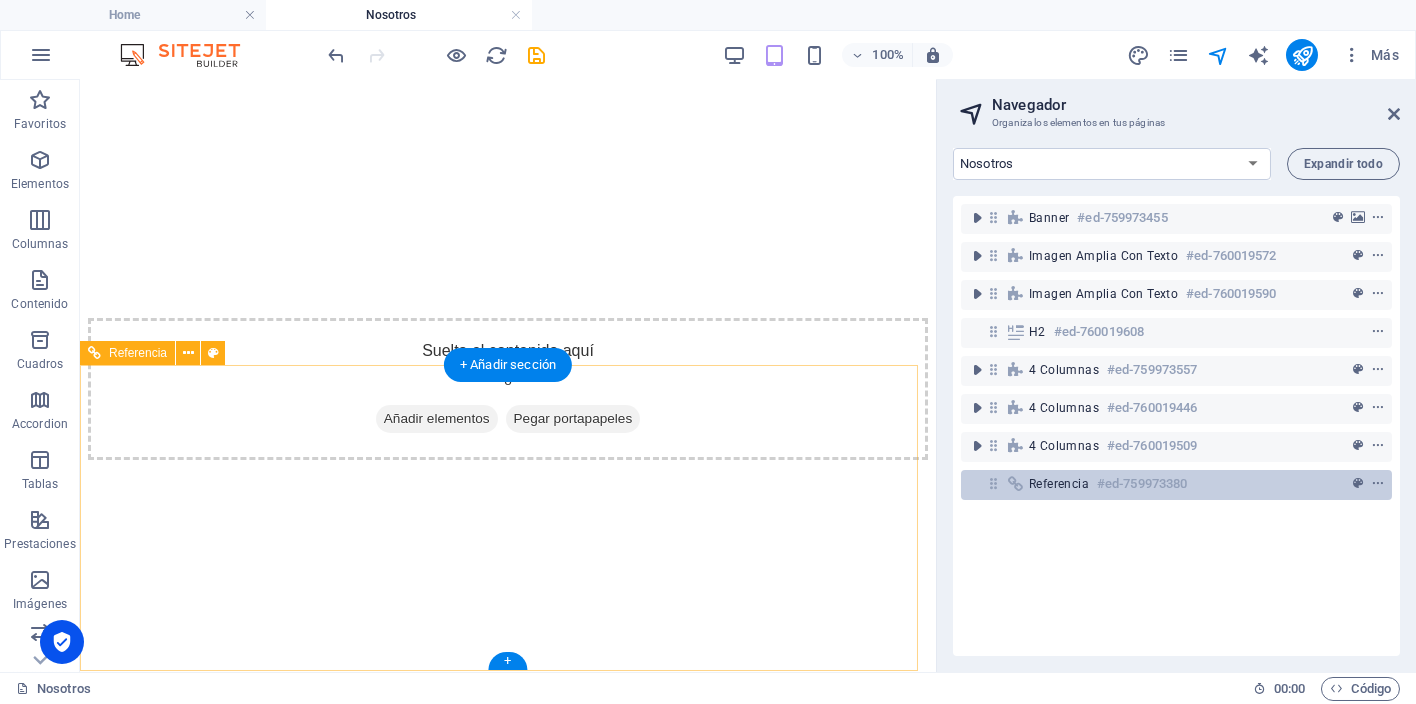 click on "Referencia #ed-759973380" at bounding box center [1160, 484] 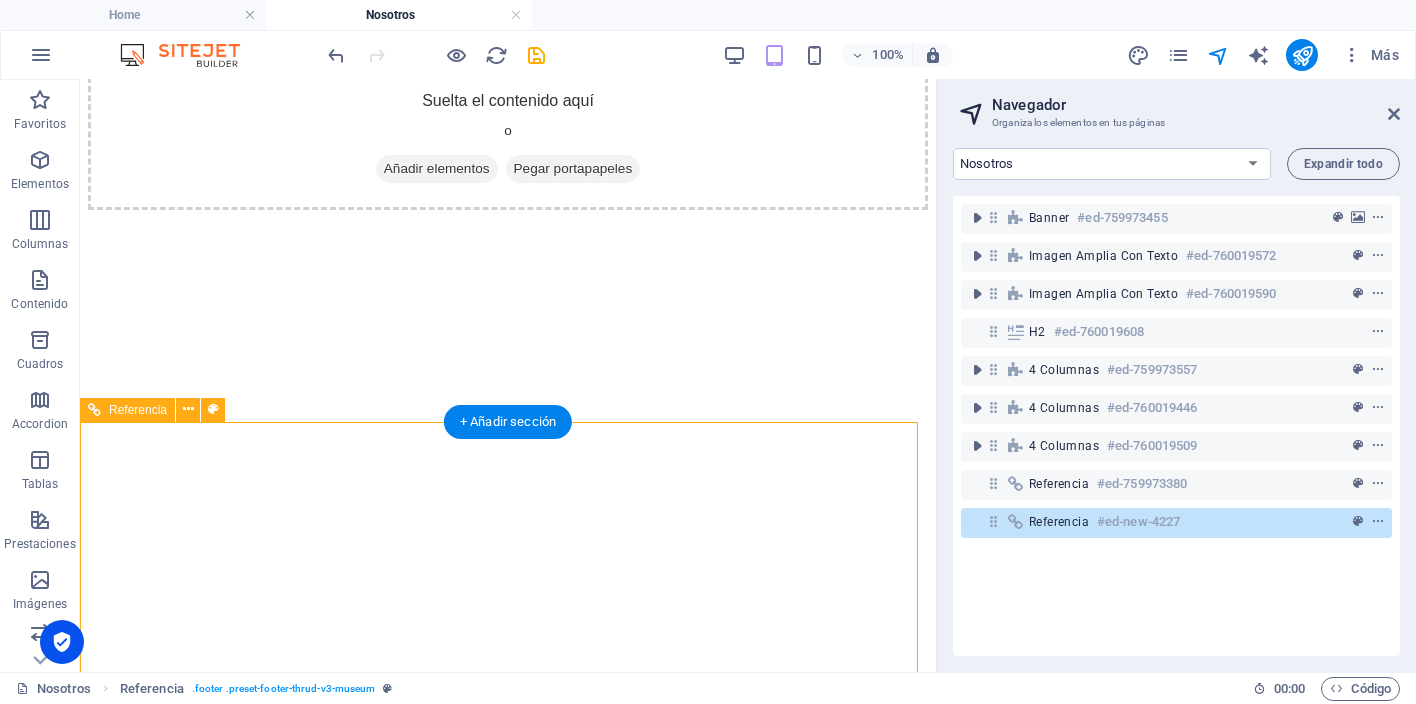 scroll, scrollTop: 3432, scrollLeft: 0, axis: vertical 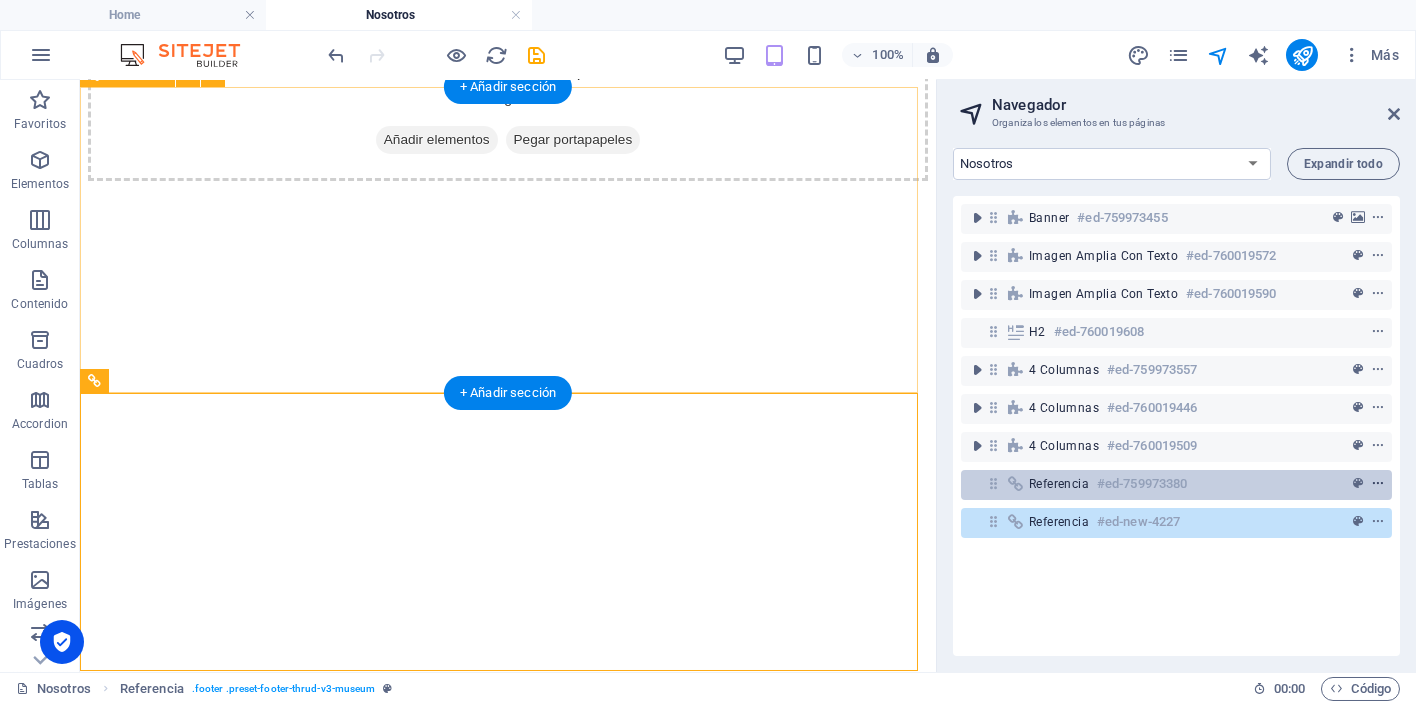 click at bounding box center [1378, 484] 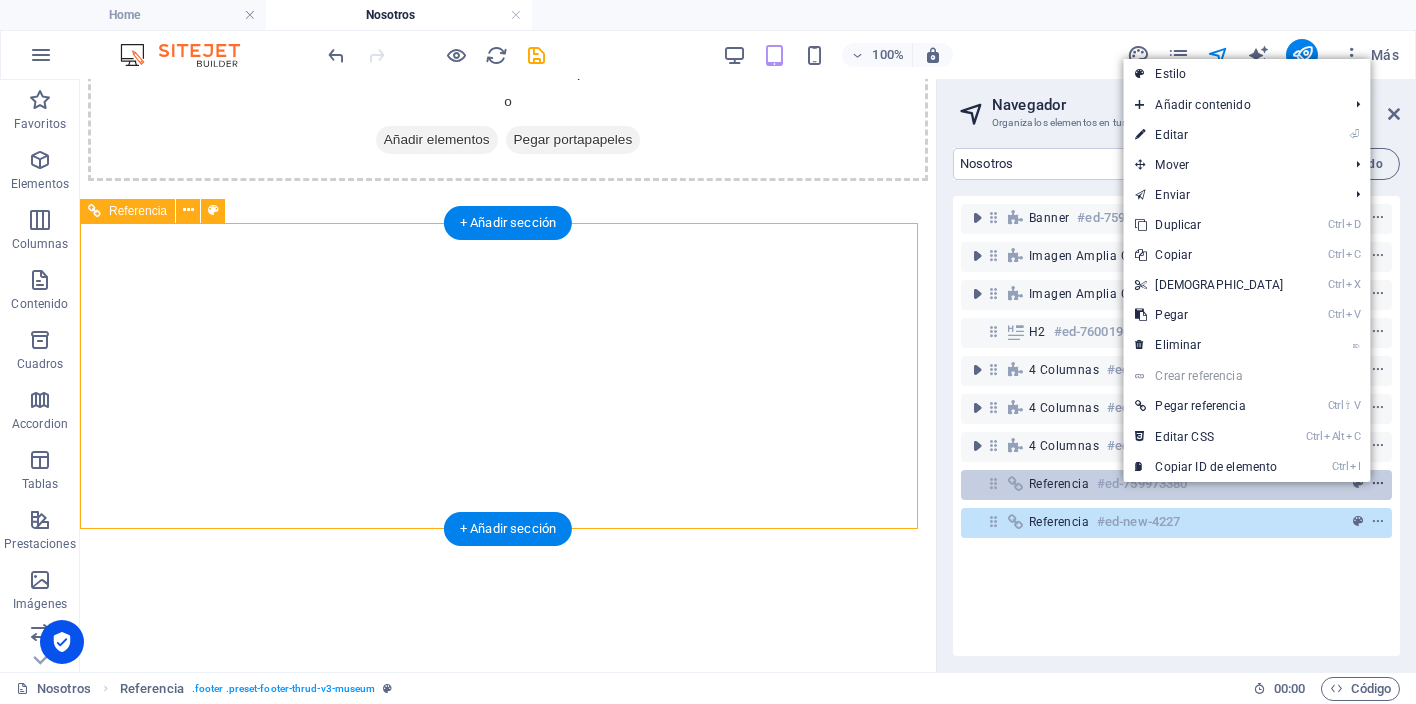 scroll, scrollTop: 3296, scrollLeft: 0, axis: vertical 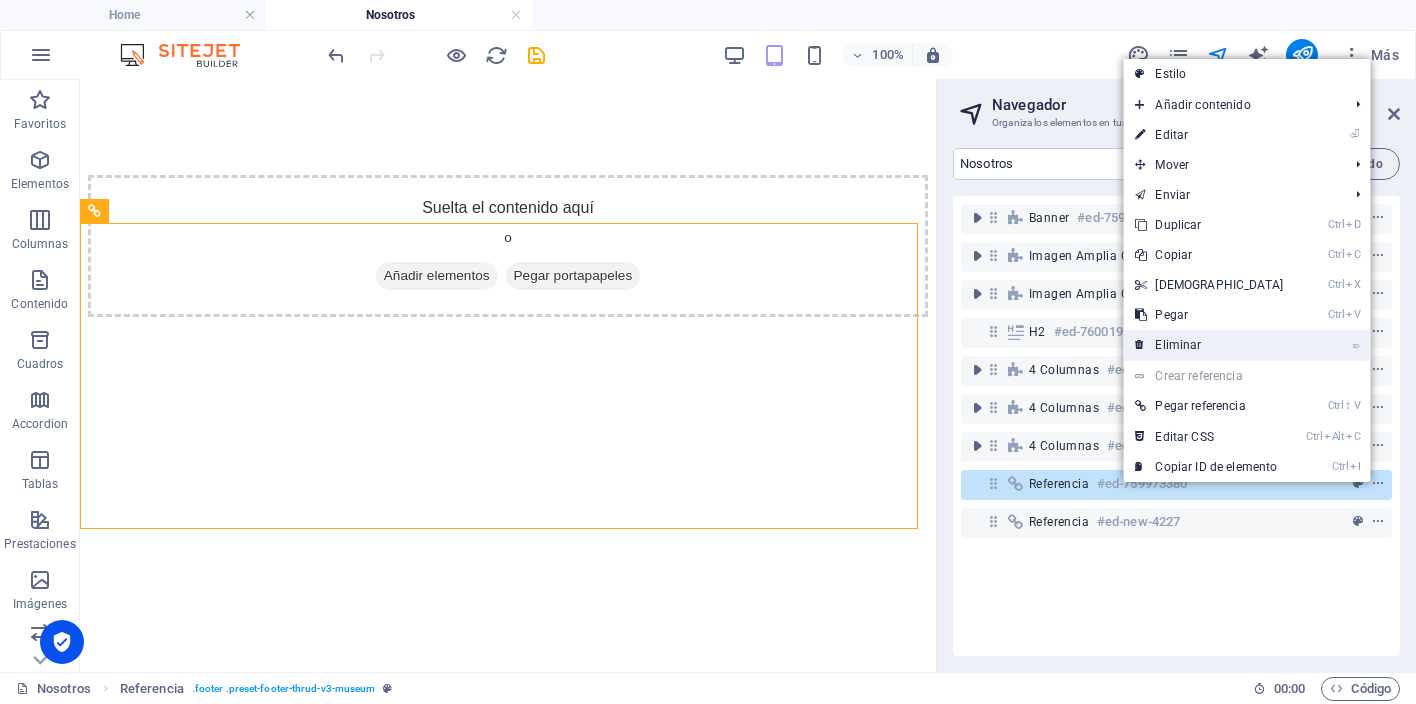 click on "⌦  Eliminar" at bounding box center (1209, 345) 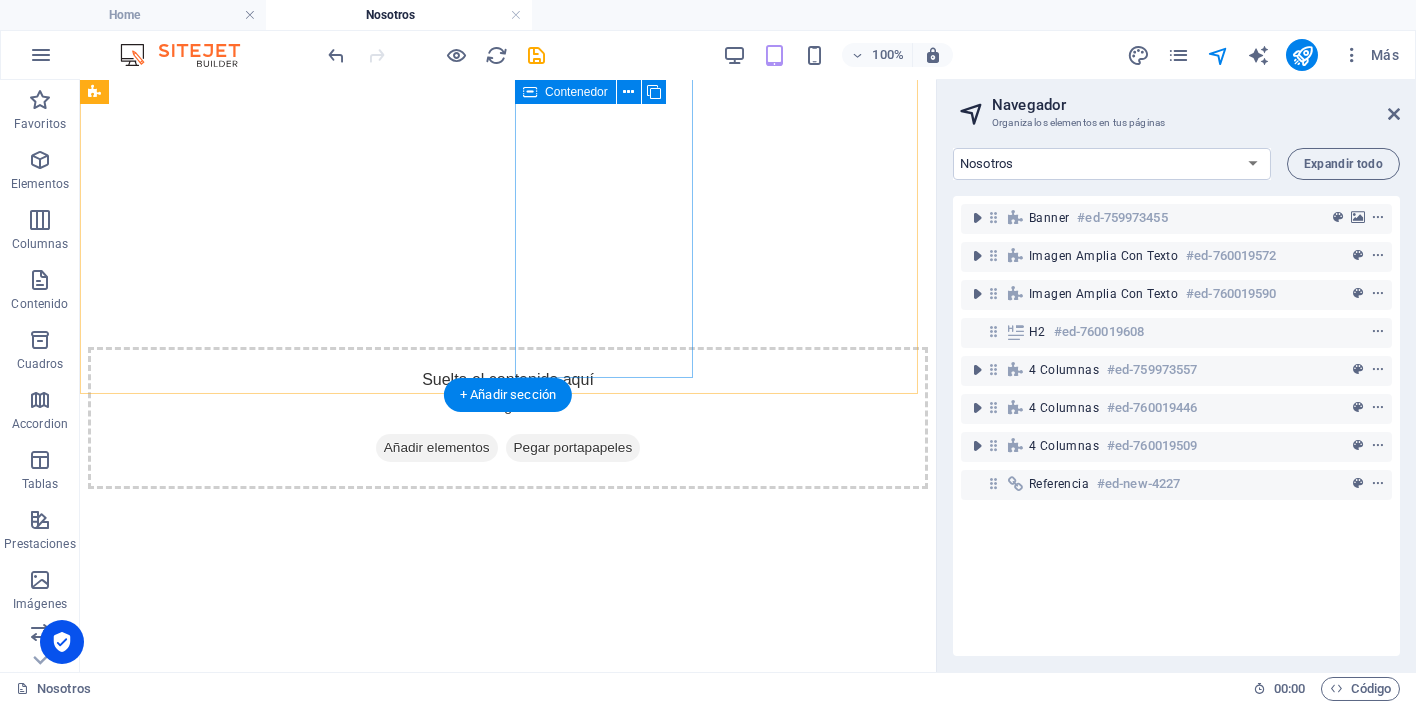 scroll, scrollTop: 3125, scrollLeft: 0, axis: vertical 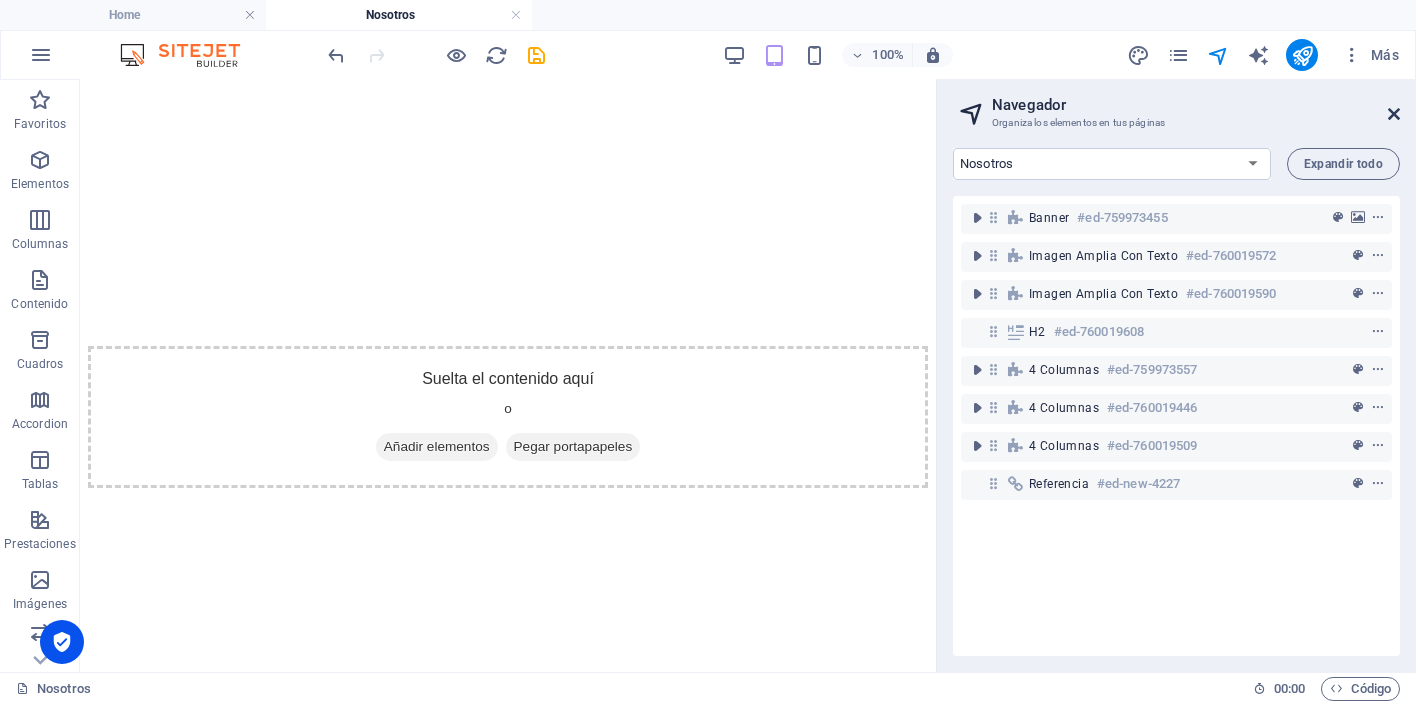click at bounding box center [1394, 114] 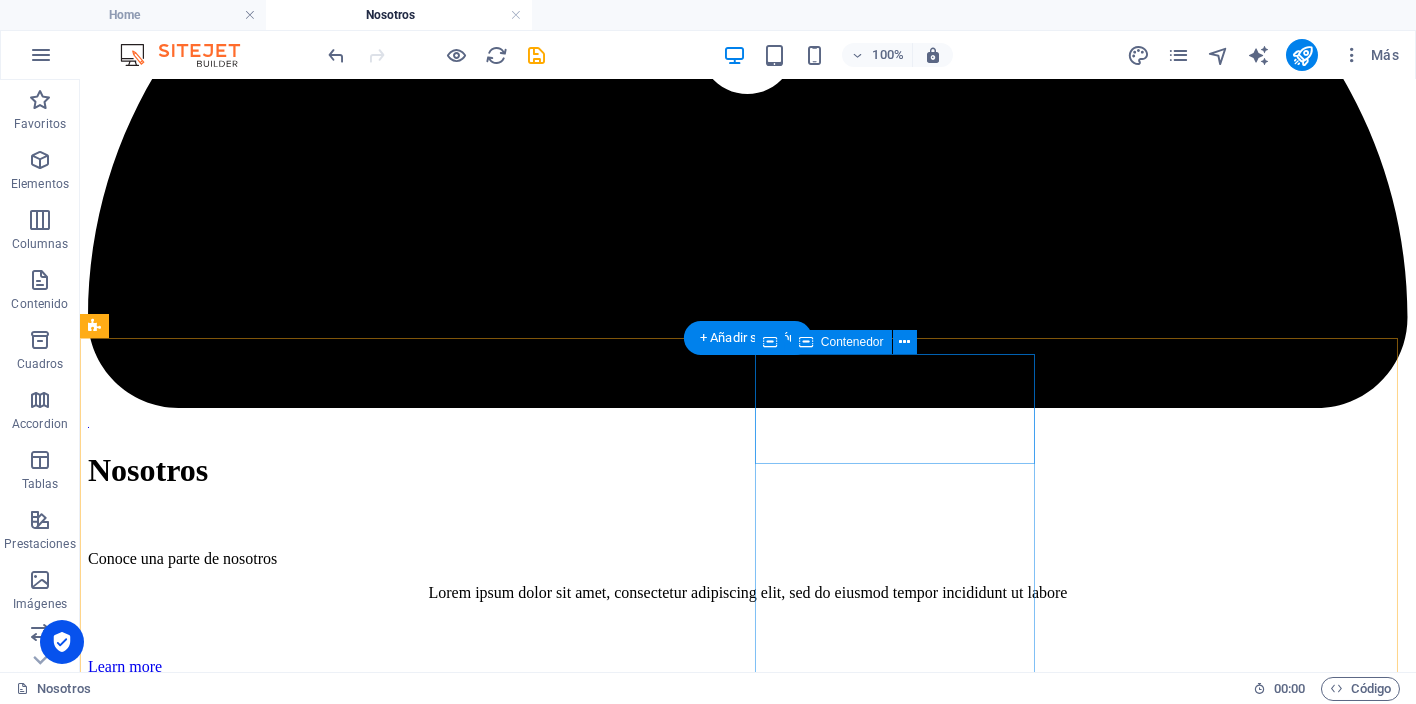 scroll, scrollTop: 3185, scrollLeft: 0, axis: vertical 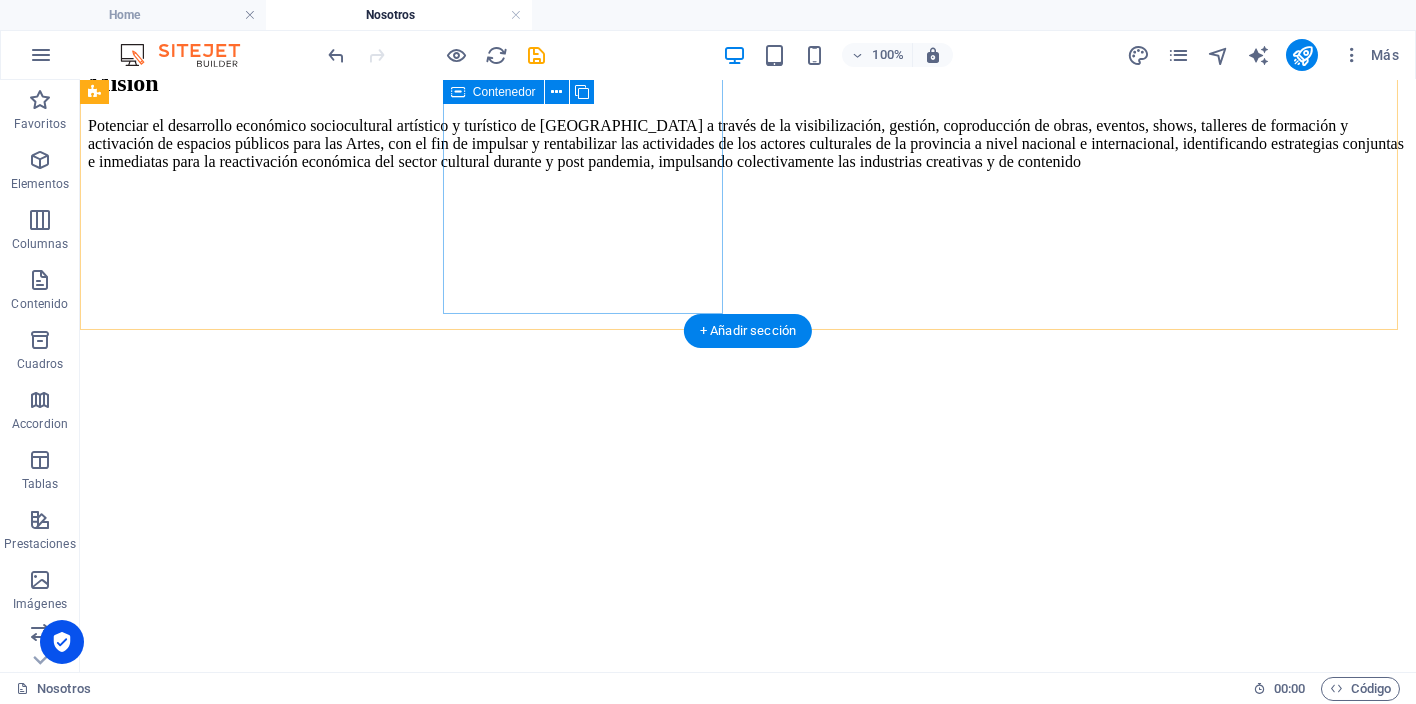 click on "Auxiliar de Servicios Geovanny Calderón" at bounding box center (748, 7281) 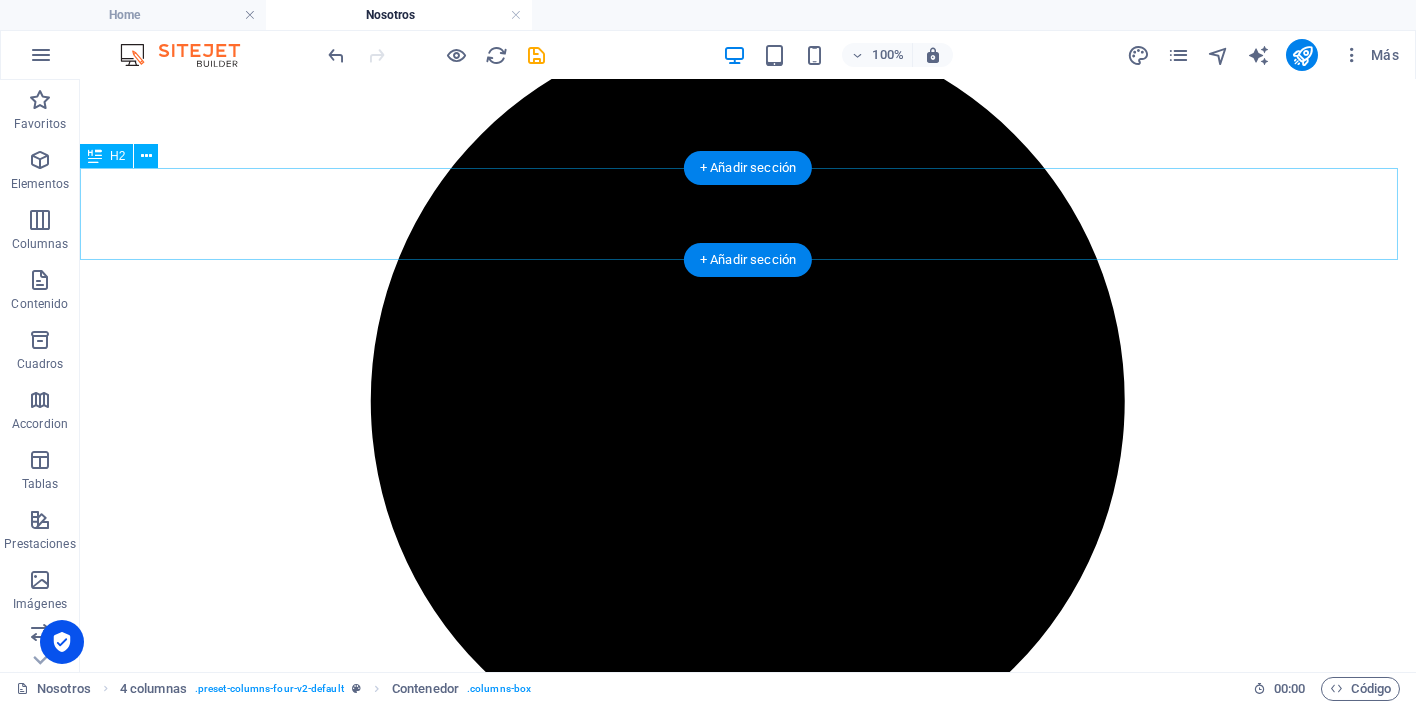 scroll, scrollTop: 810, scrollLeft: 0, axis: vertical 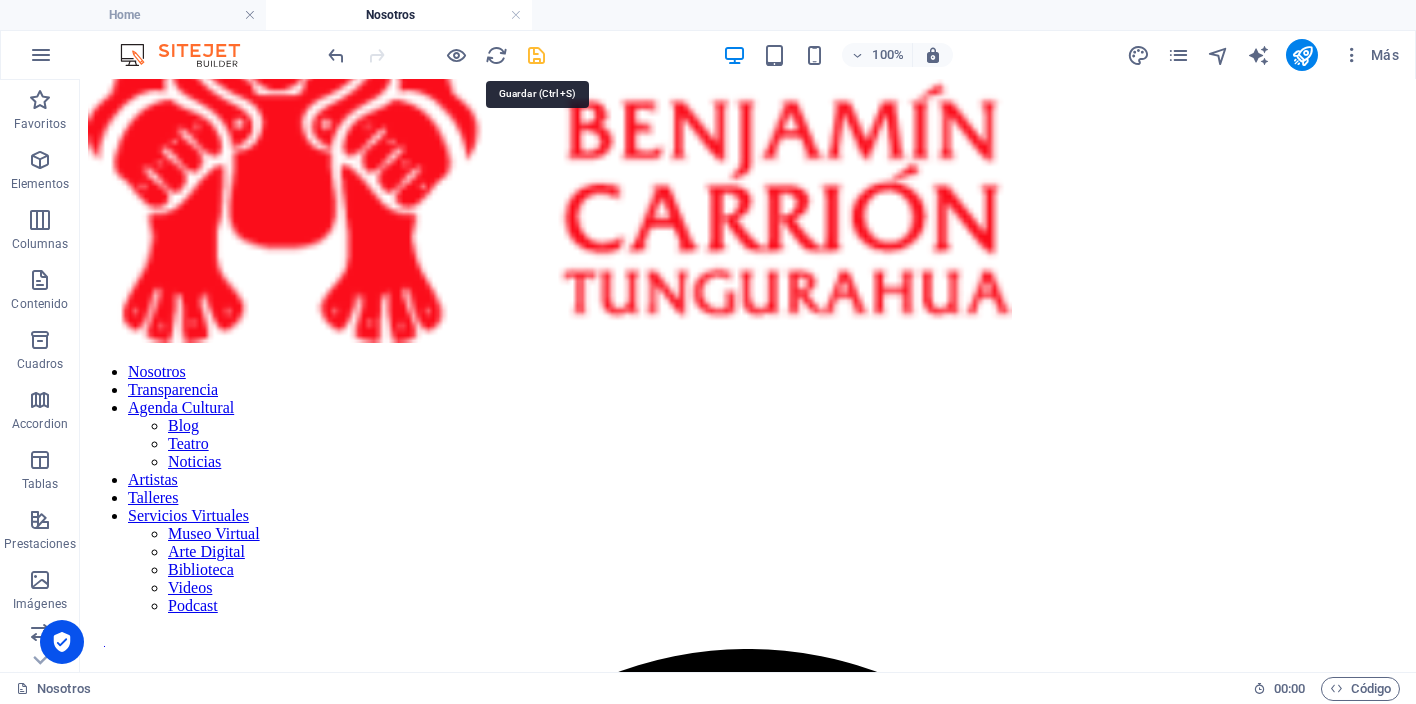 click at bounding box center (537, 55) 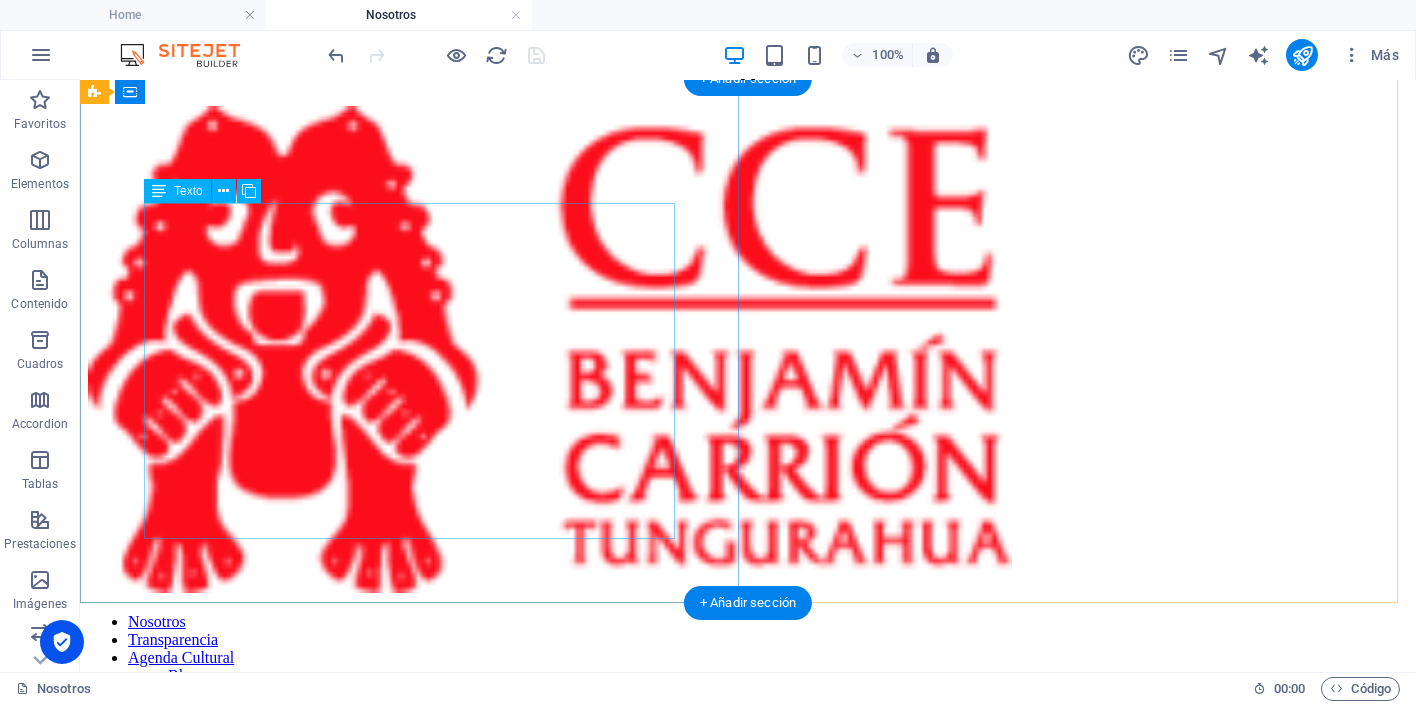 scroll, scrollTop: 0, scrollLeft: 0, axis: both 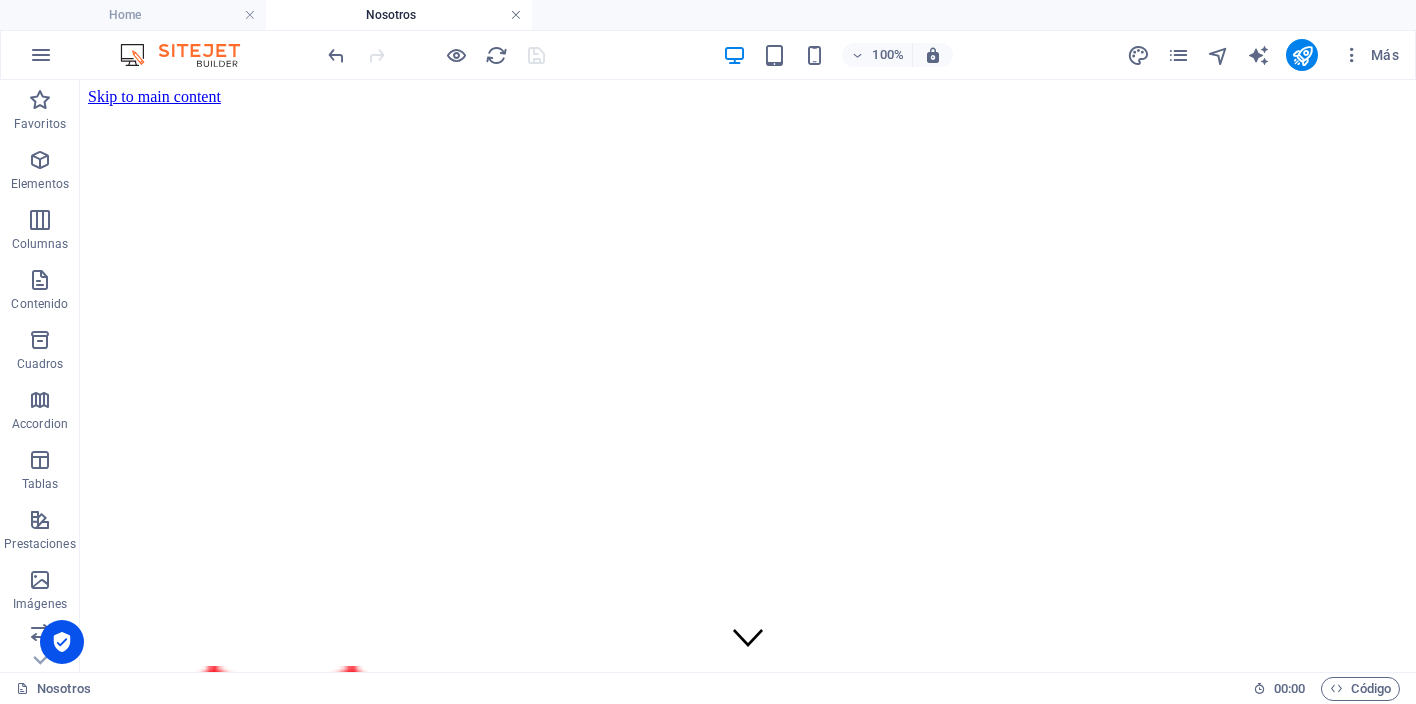 click at bounding box center [516, 15] 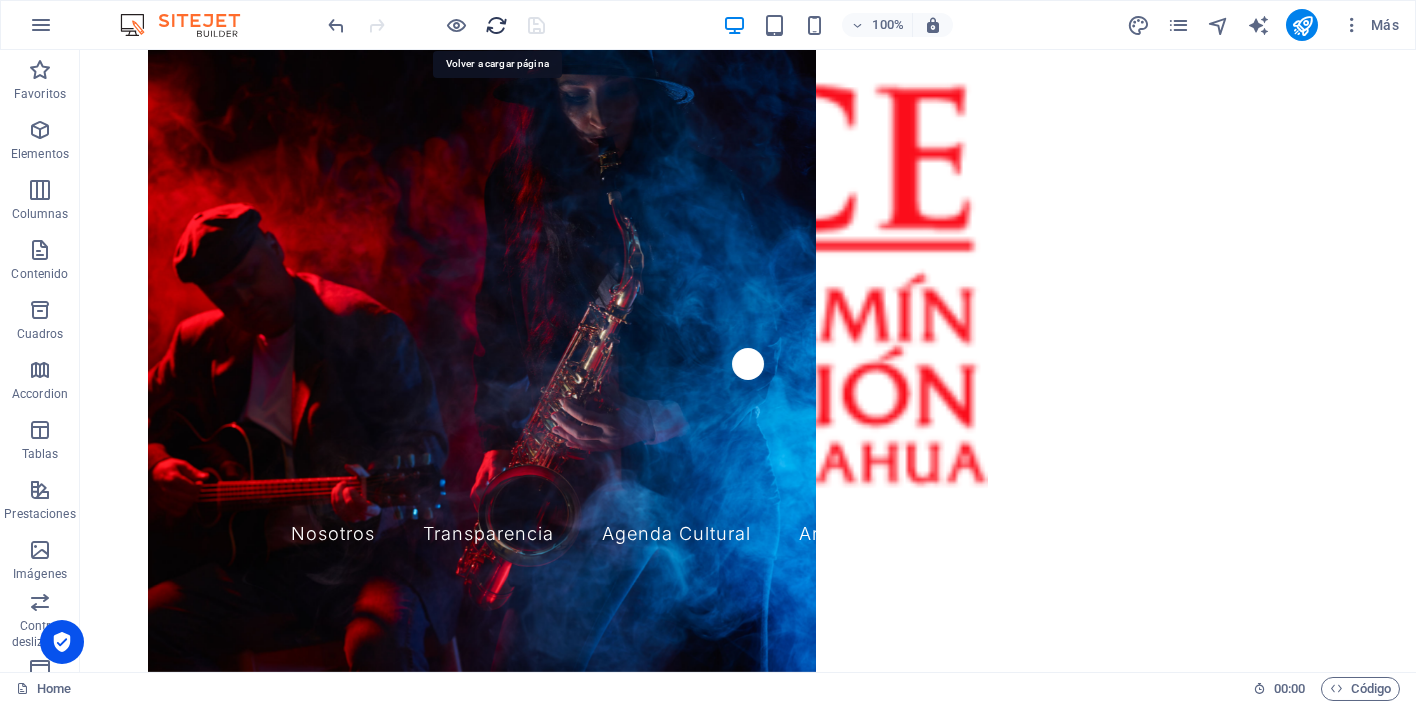 scroll, scrollTop: 2916, scrollLeft: 0, axis: vertical 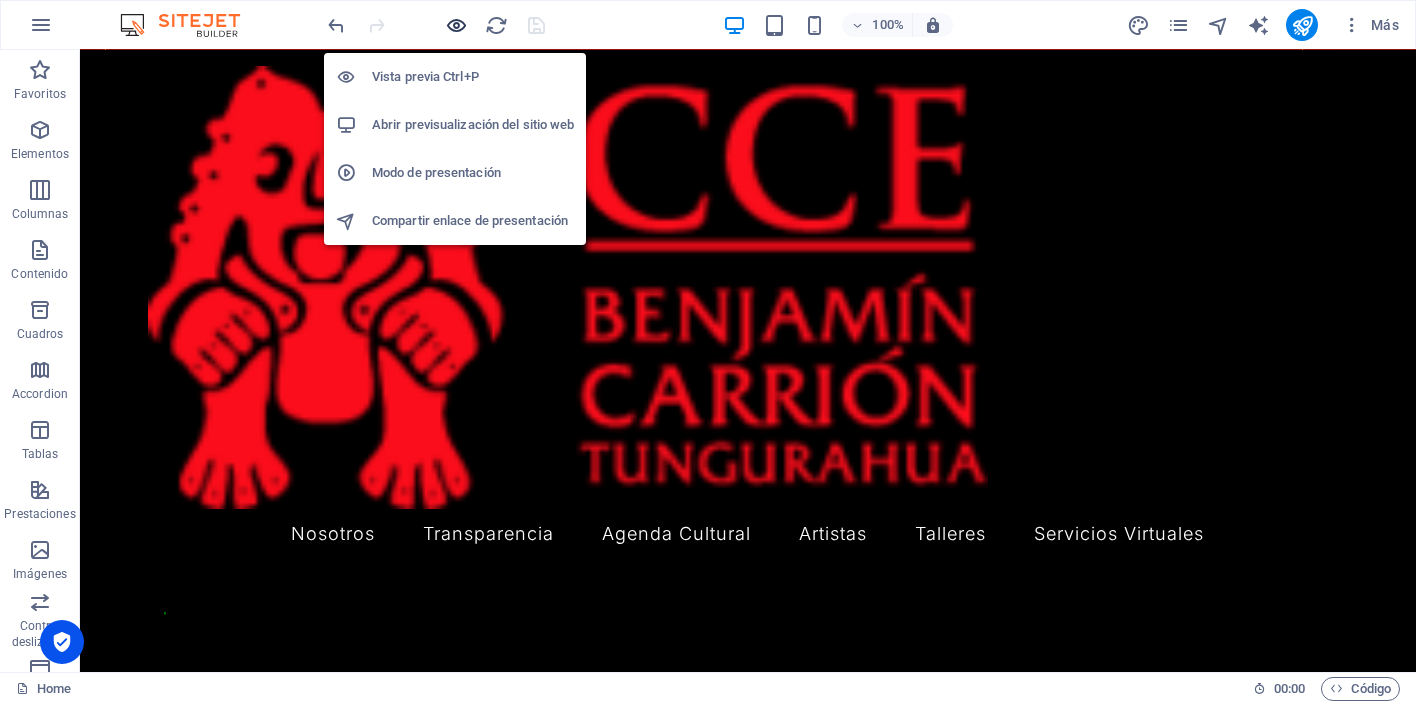 click at bounding box center [457, 25] 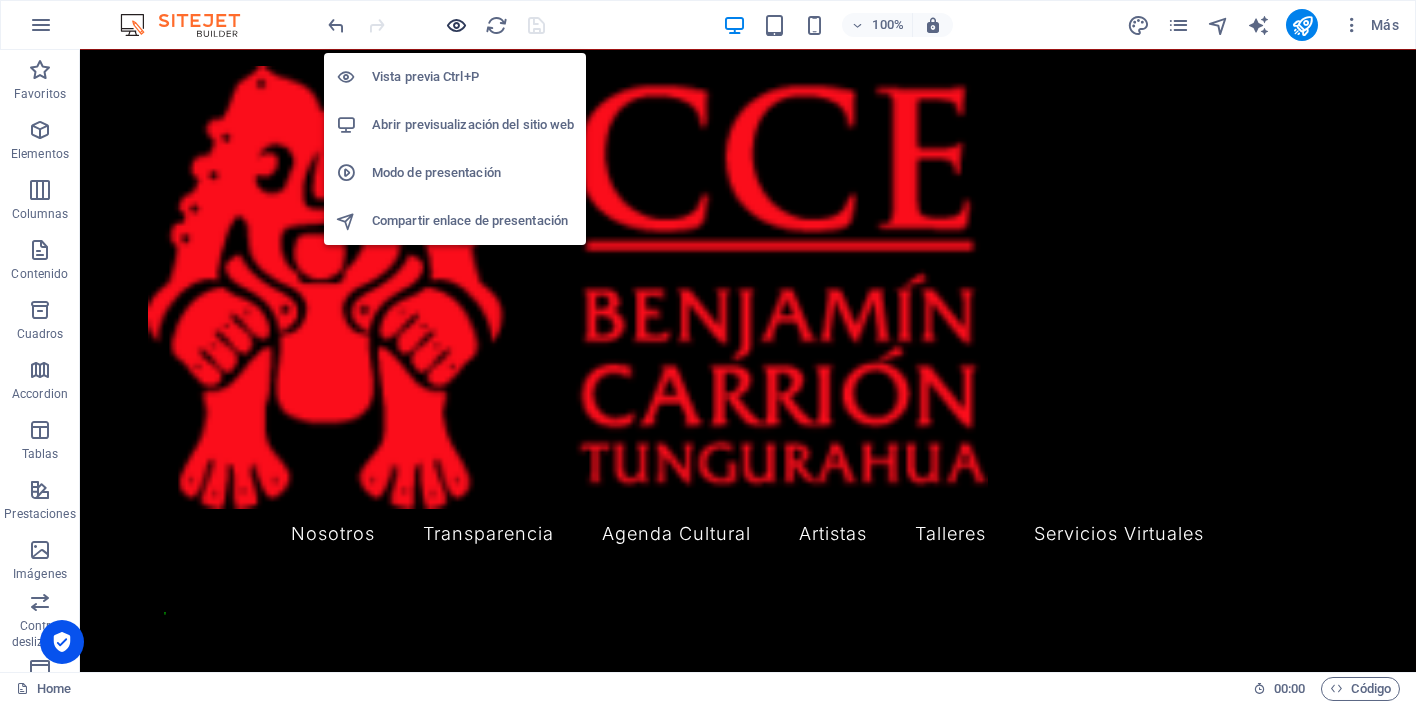 scroll, scrollTop: 2911, scrollLeft: 0, axis: vertical 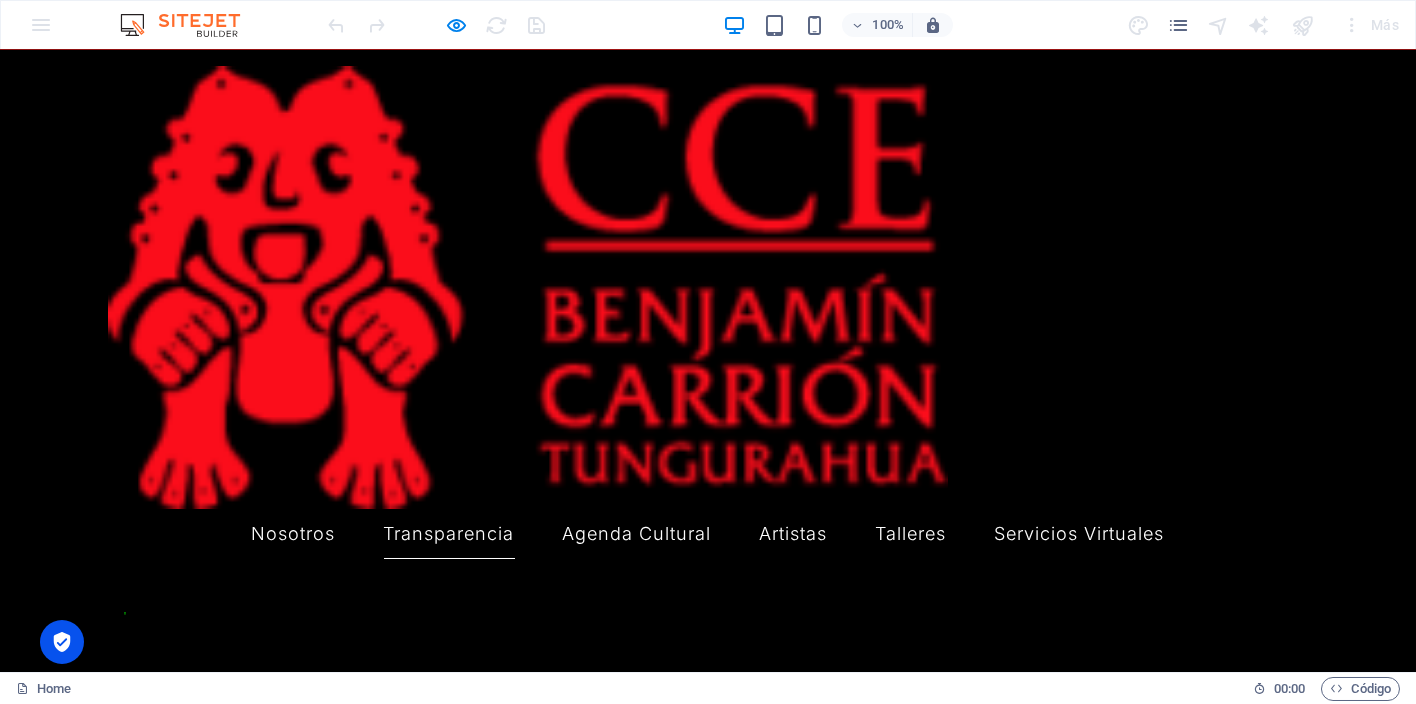 click on "Transparencia" at bounding box center [449, 534] 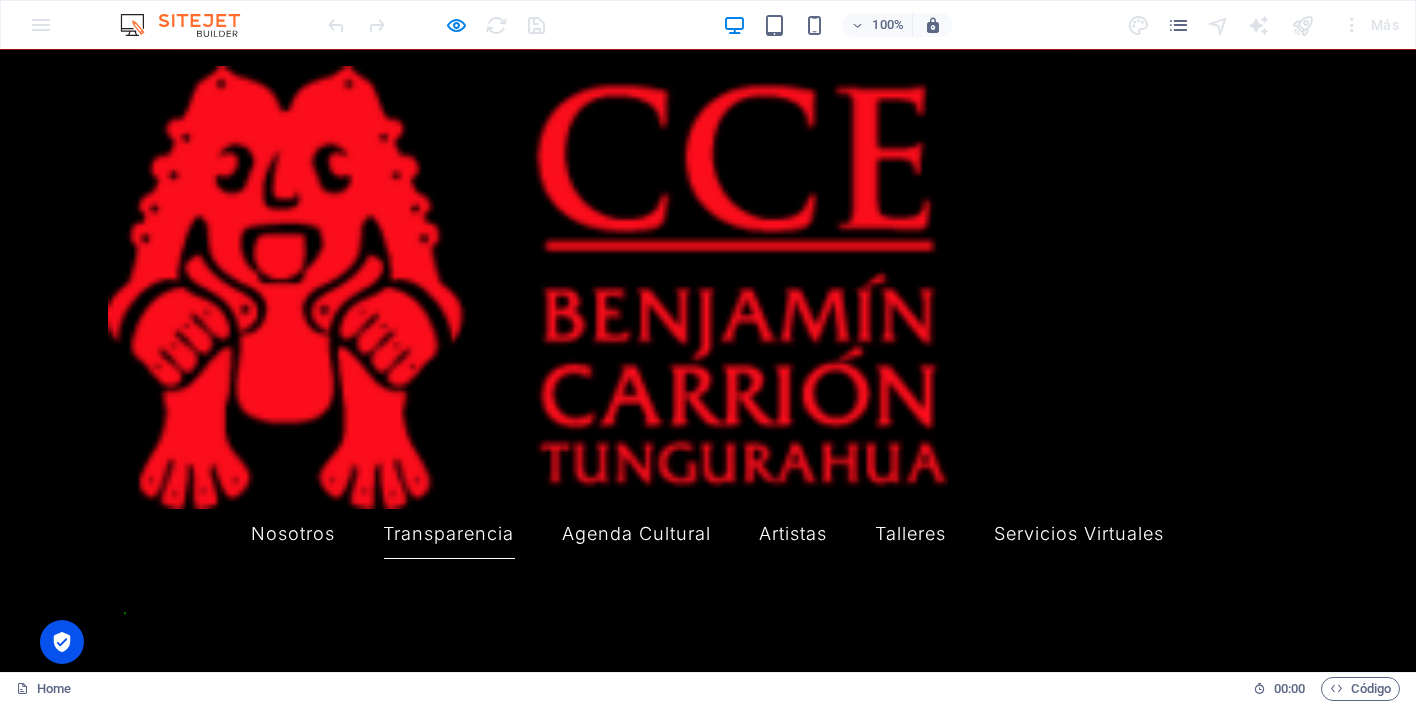 scroll, scrollTop: 0, scrollLeft: 0, axis: both 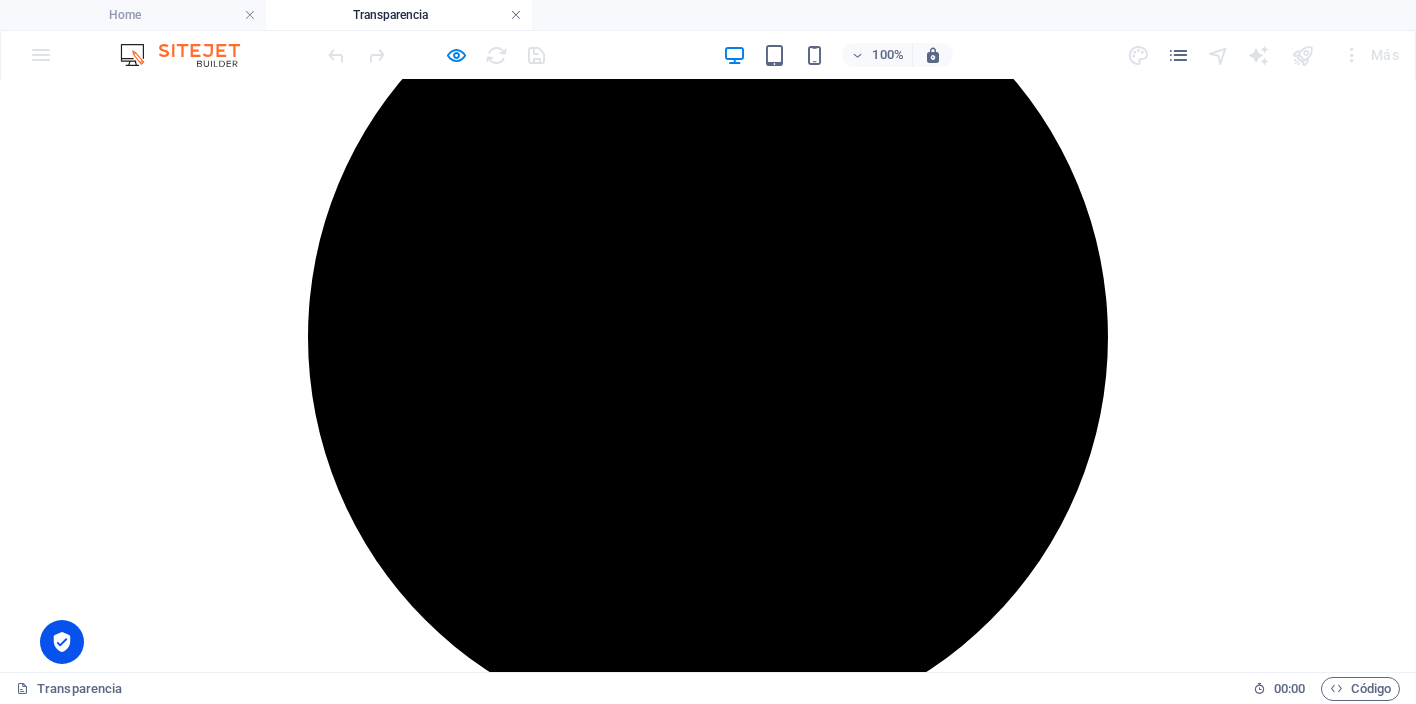 click at bounding box center [516, 15] 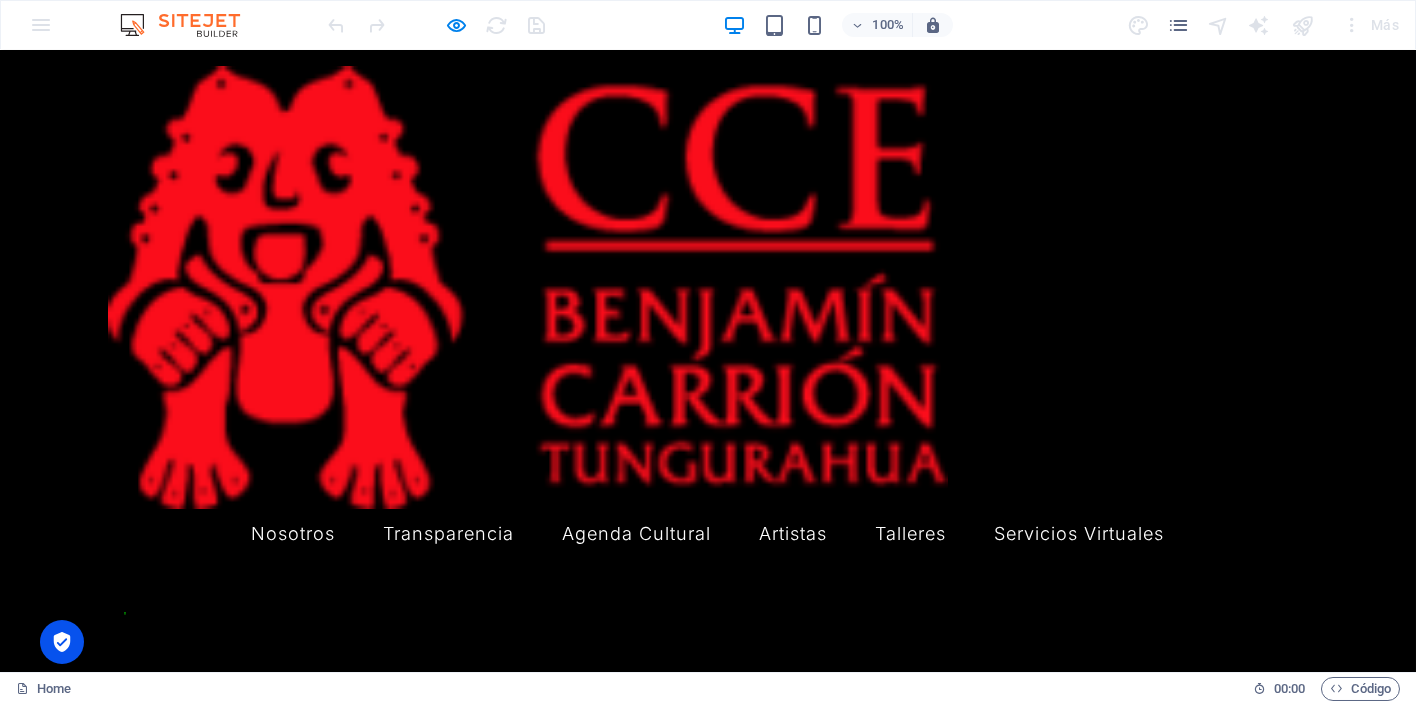 scroll, scrollTop: 0, scrollLeft: 0, axis: both 